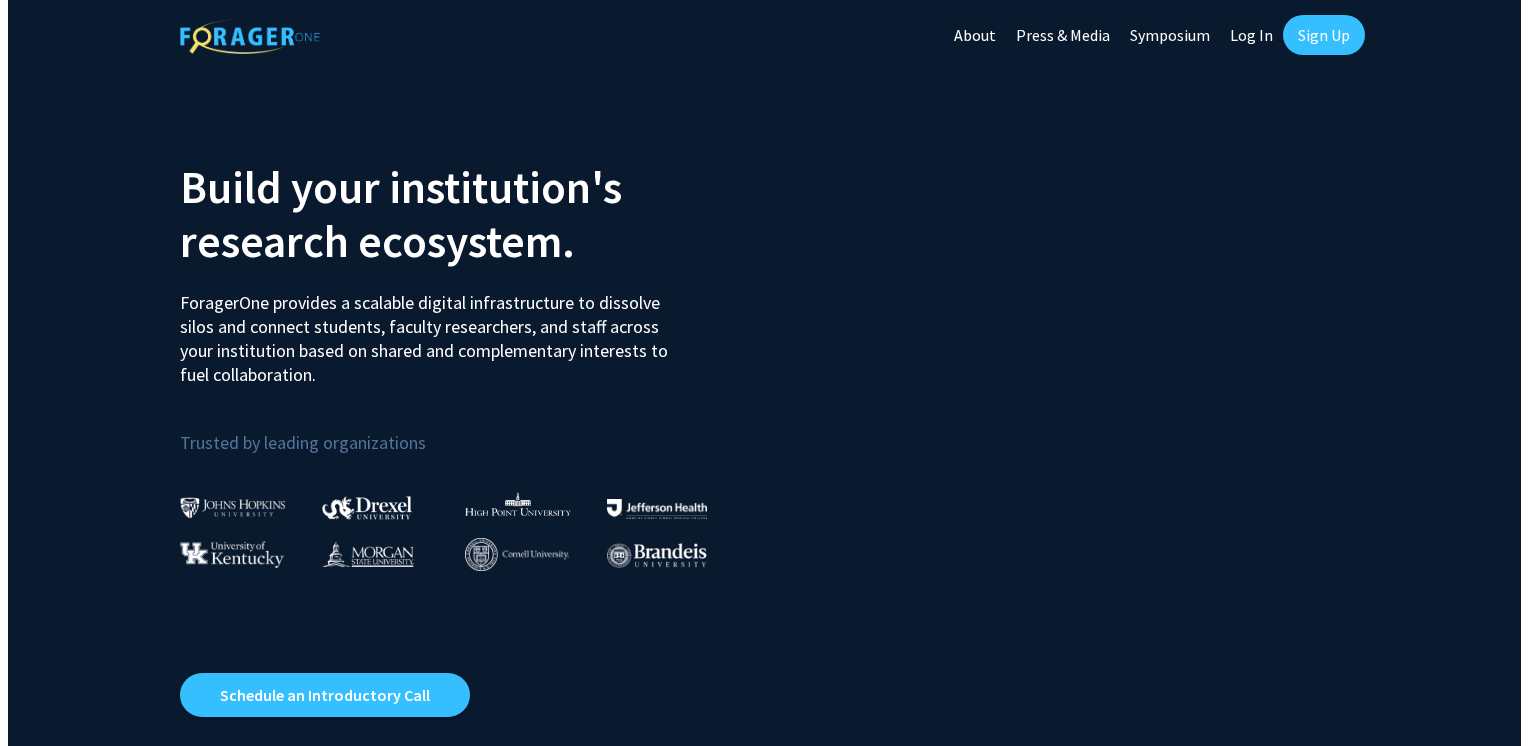 scroll, scrollTop: 0, scrollLeft: 0, axis: both 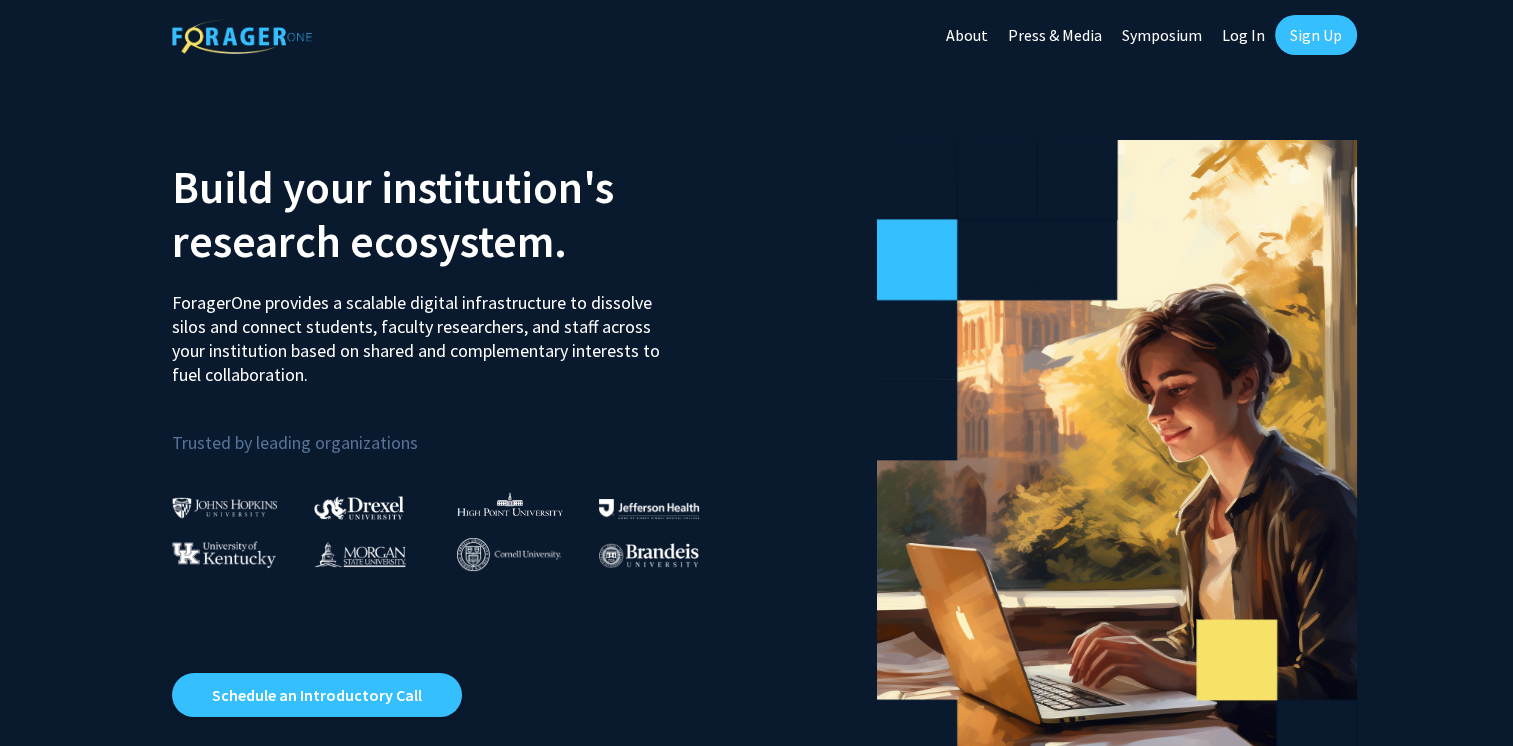 click on "Sign Up" 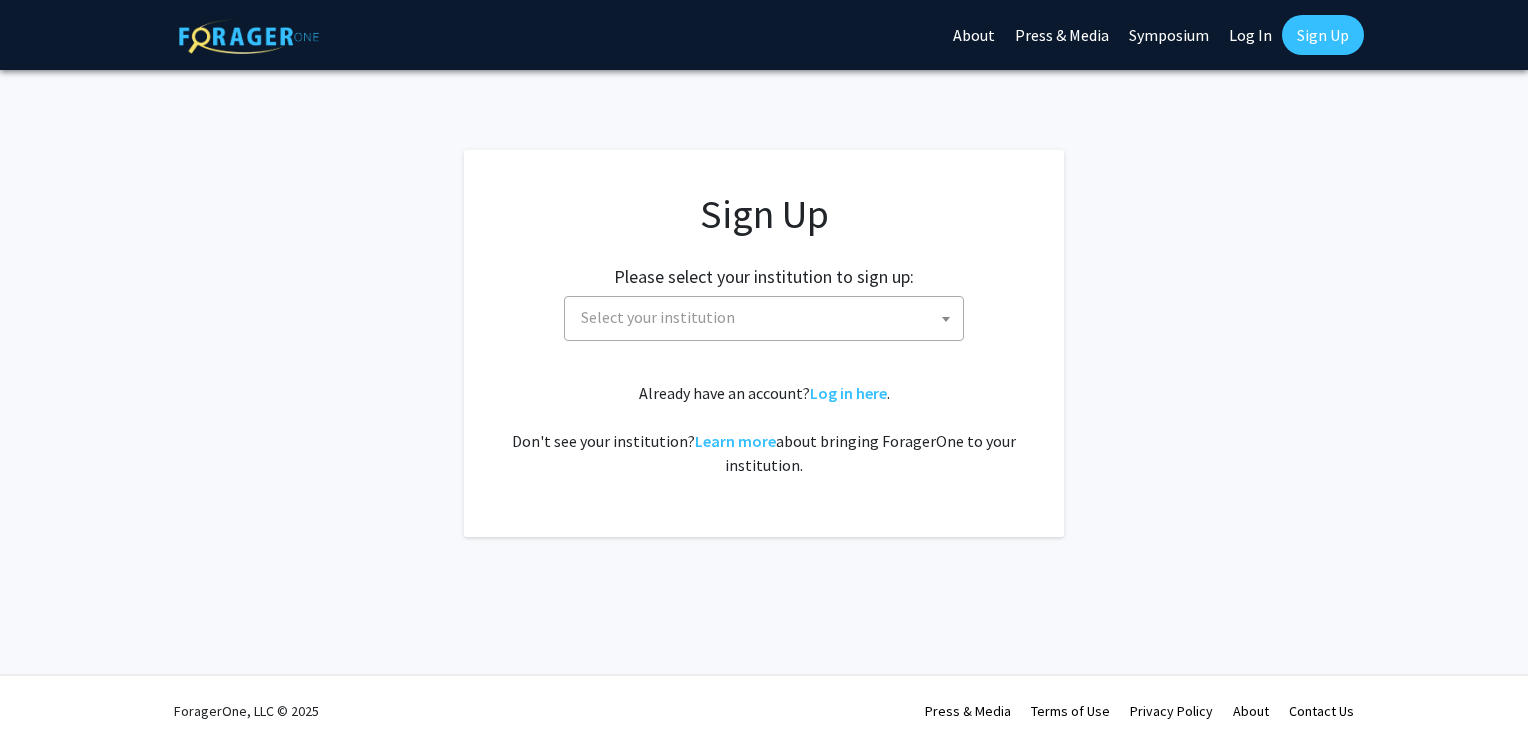 click on "Select your institution" at bounding box center [768, 317] 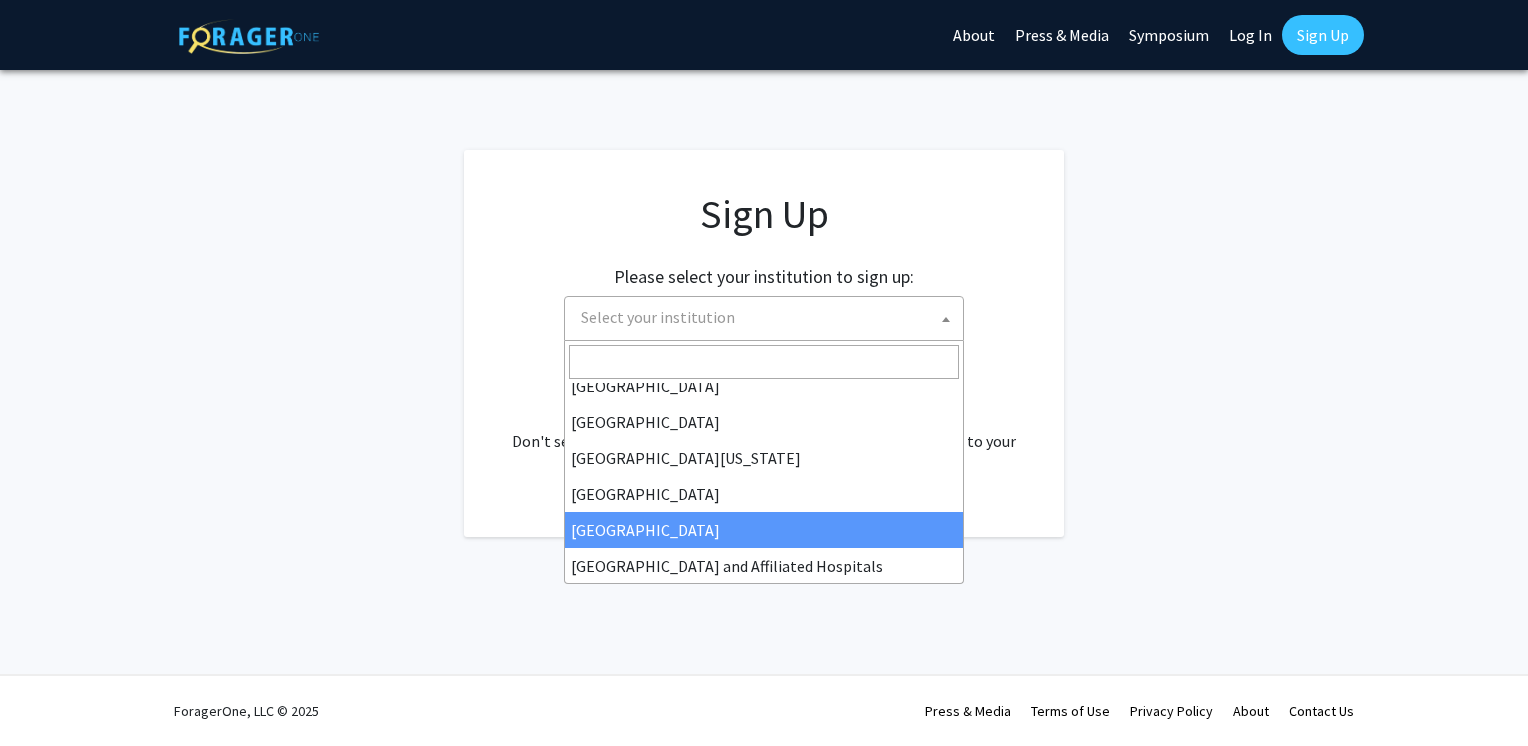 scroll, scrollTop: 150, scrollLeft: 0, axis: vertical 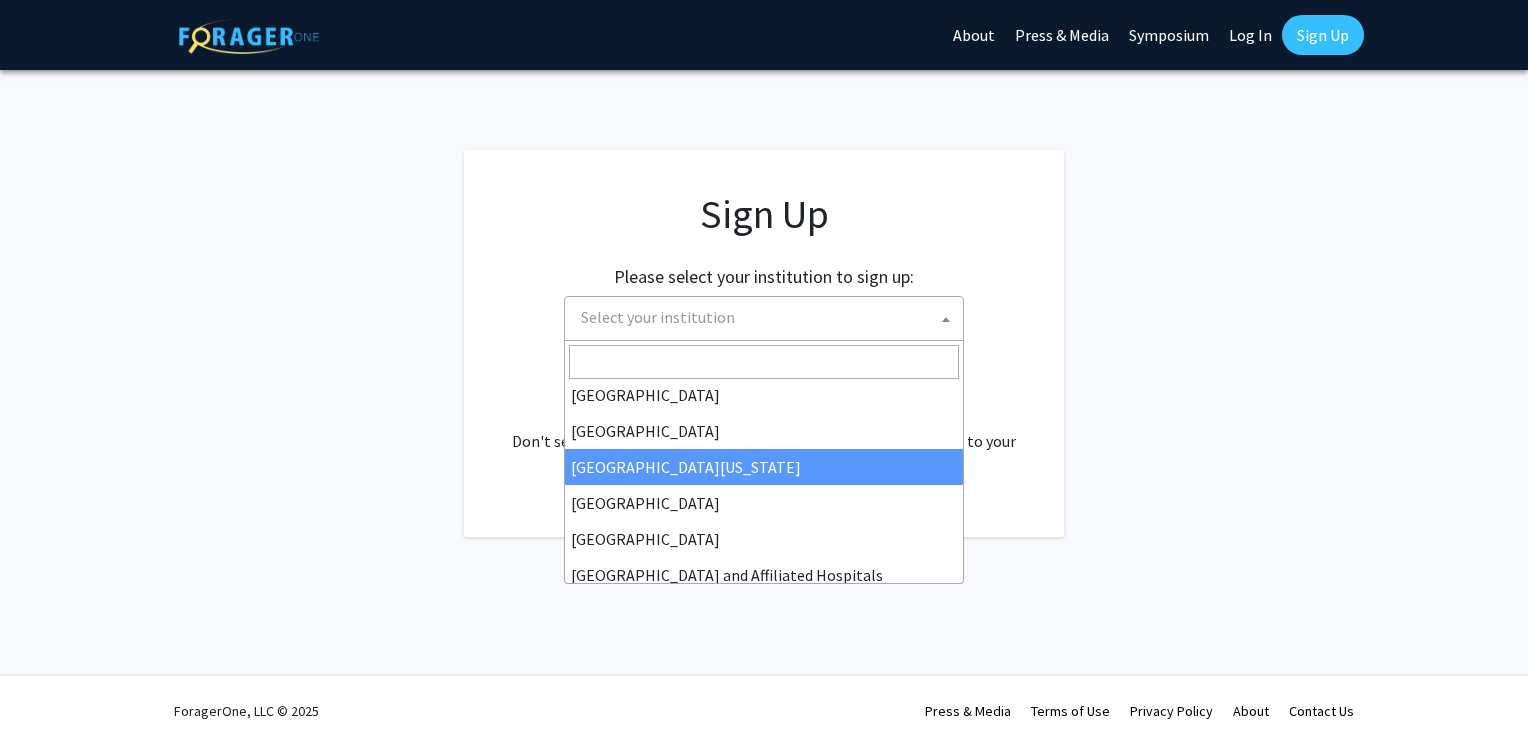 select on "29" 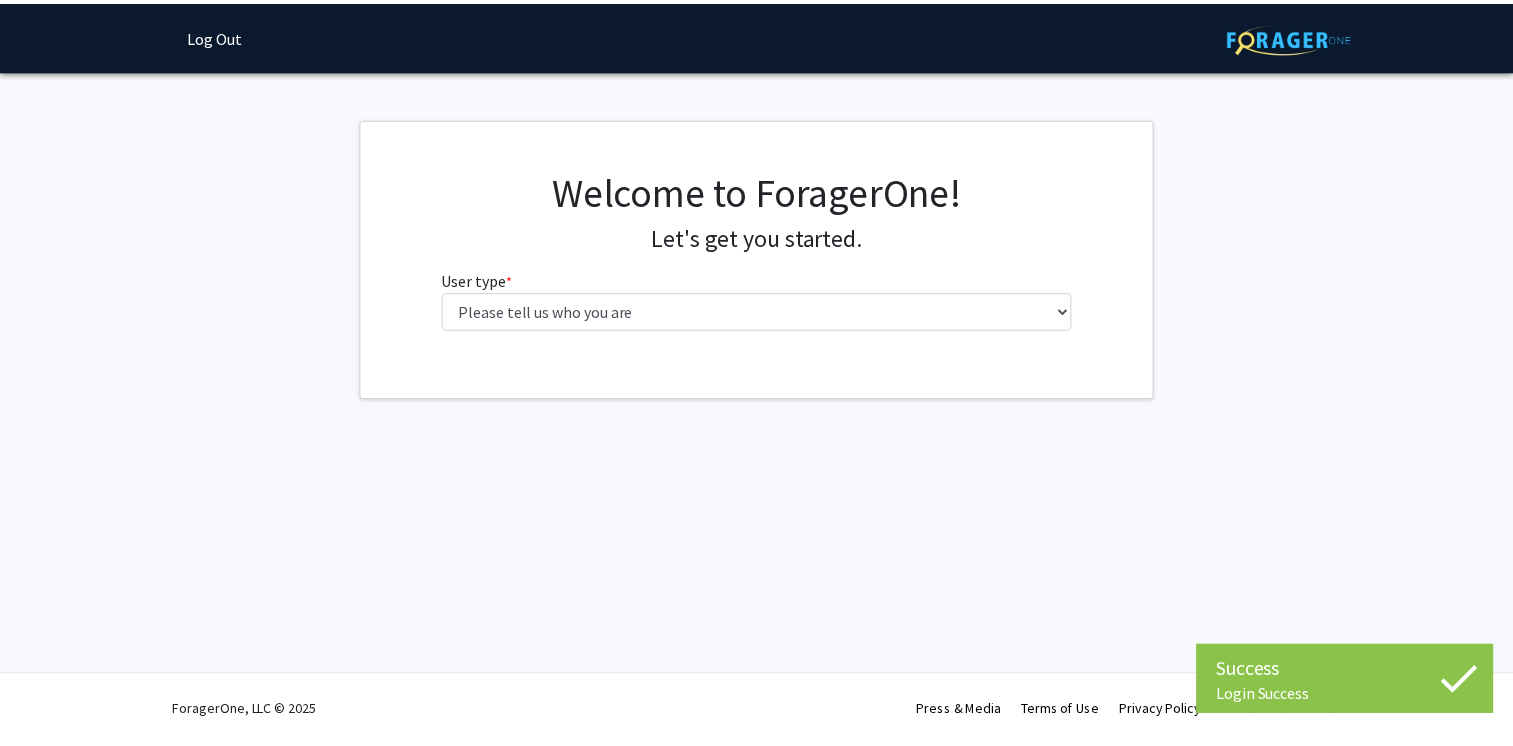scroll, scrollTop: 0, scrollLeft: 0, axis: both 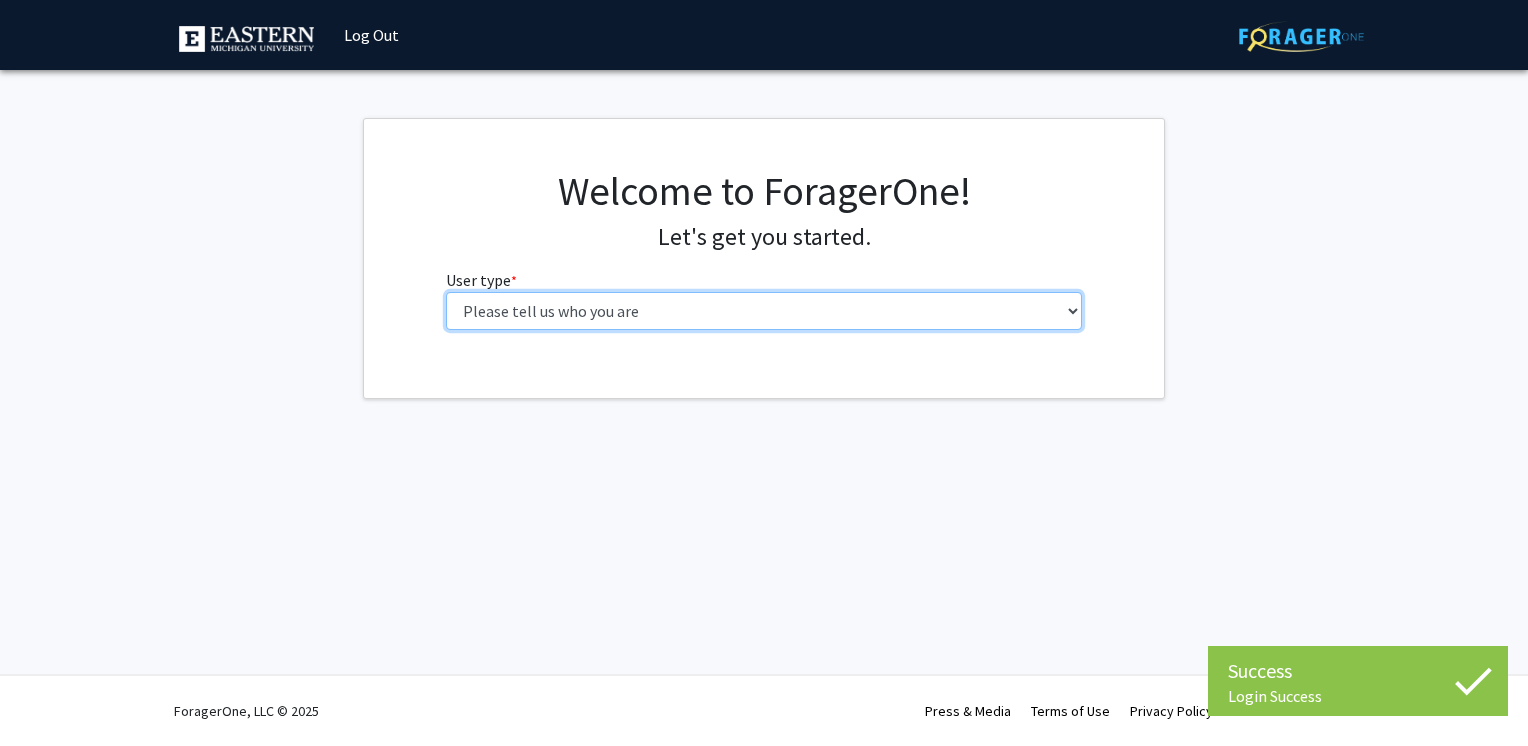click on "Please tell us who you are  Undergraduate Student   Master's Student   Doctoral Candidate (PhD, MD, DMD, PharmD, etc.)   Postdoctoral Researcher / Research Staff / Medical Resident / Medical Fellow   Faculty   Administrative Staff" at bounding box center (764, 311) 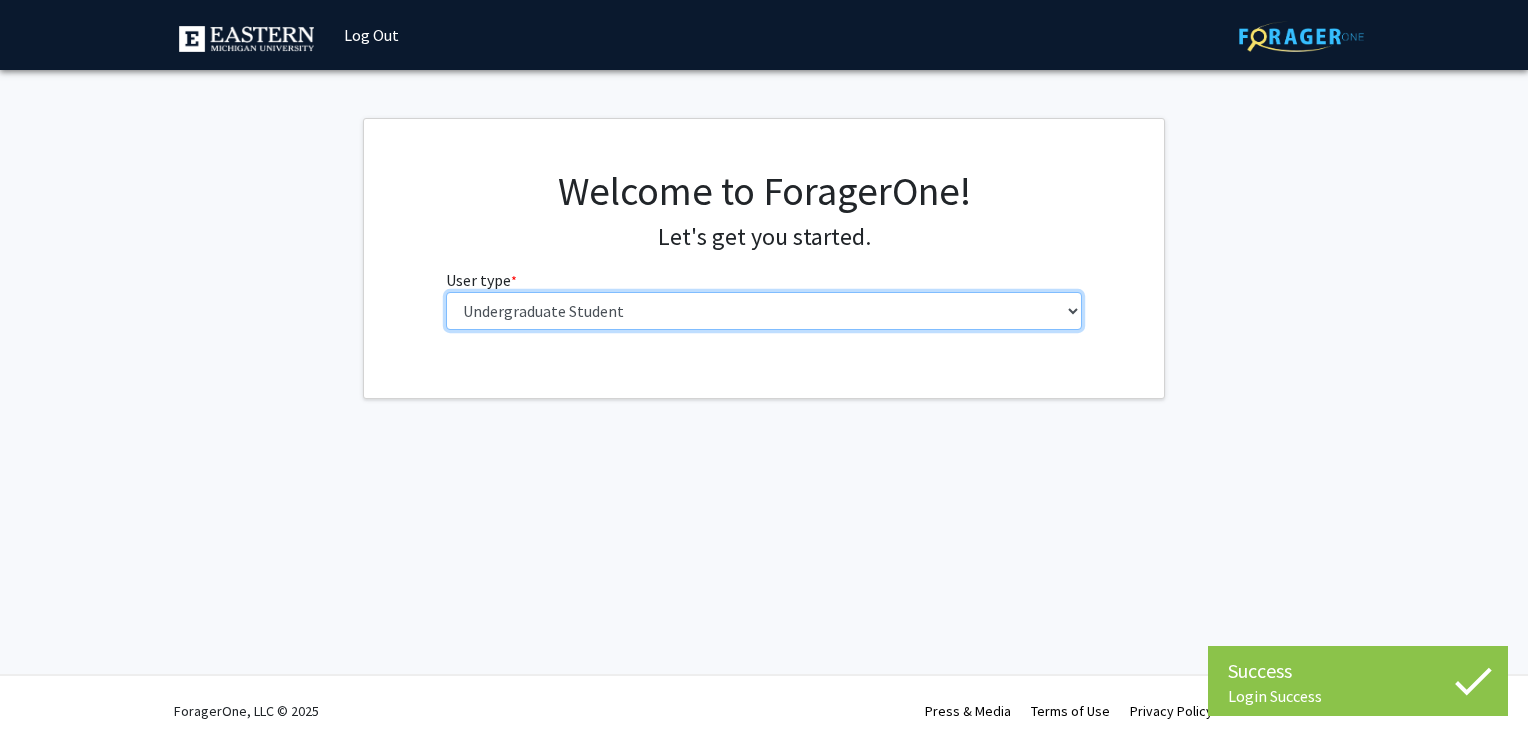 click on "Please tell us who you are  Undergraduate Student   Master's Student   Doctoral Candidate (PhD, MD, DMD, PharmD, etc.)   Postdoctoral Researcher / Research Staff / Medical Resident / Medical Fellow   Faculty   Administrative Staff" at bounding box center (764, 311) 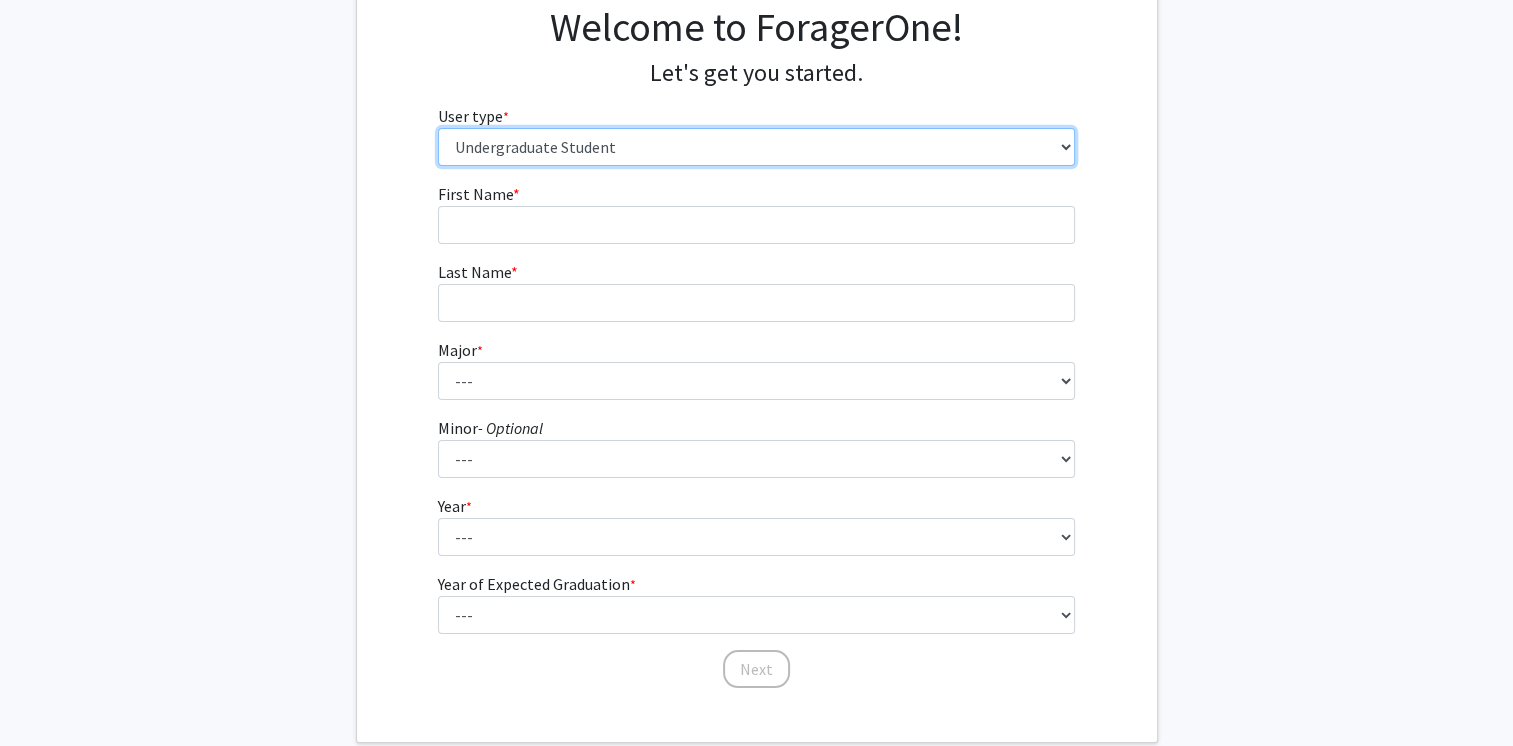 scroll, scrollTop: 167, scrollLeft: 0, axis: vertical 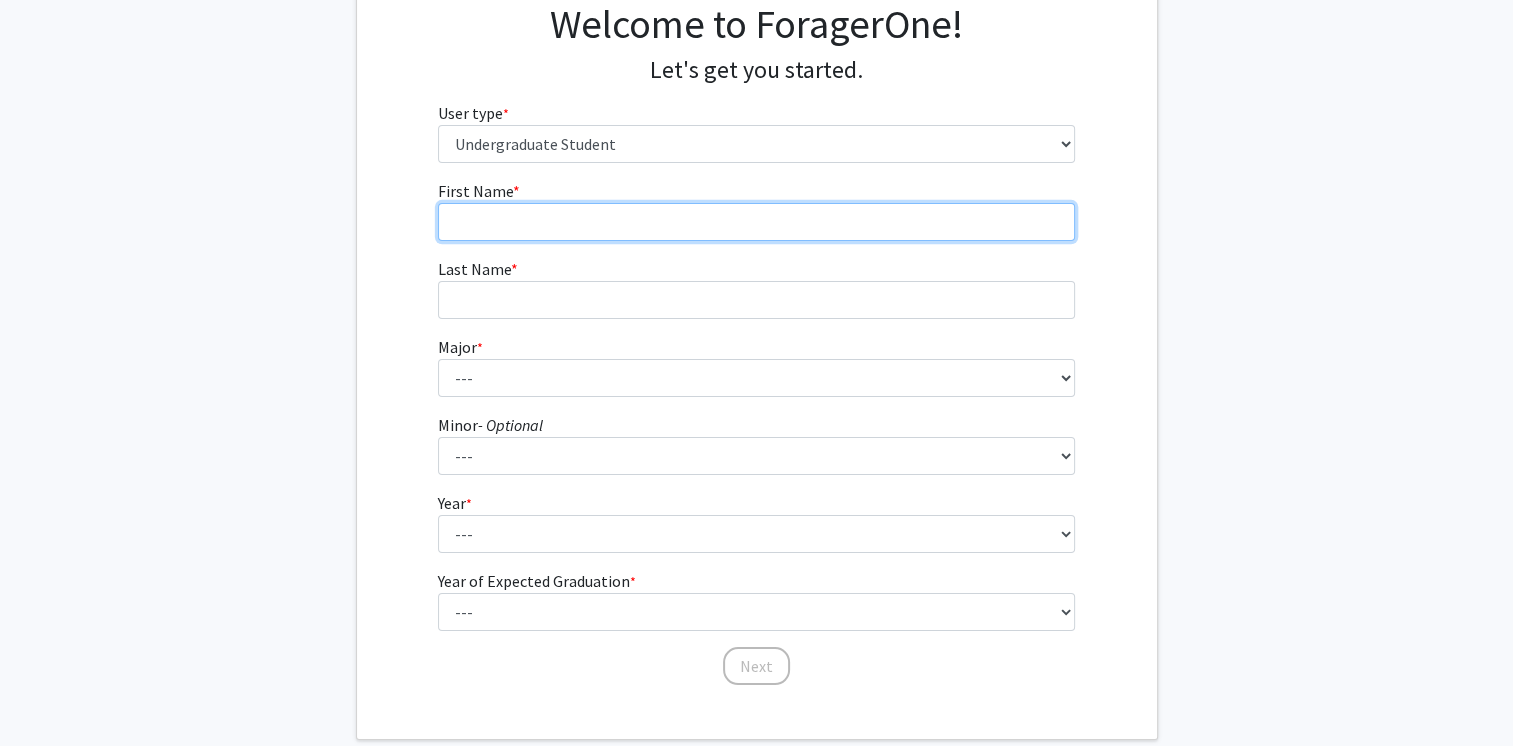 click on "First Name * required" at bounding box center [756, 222] 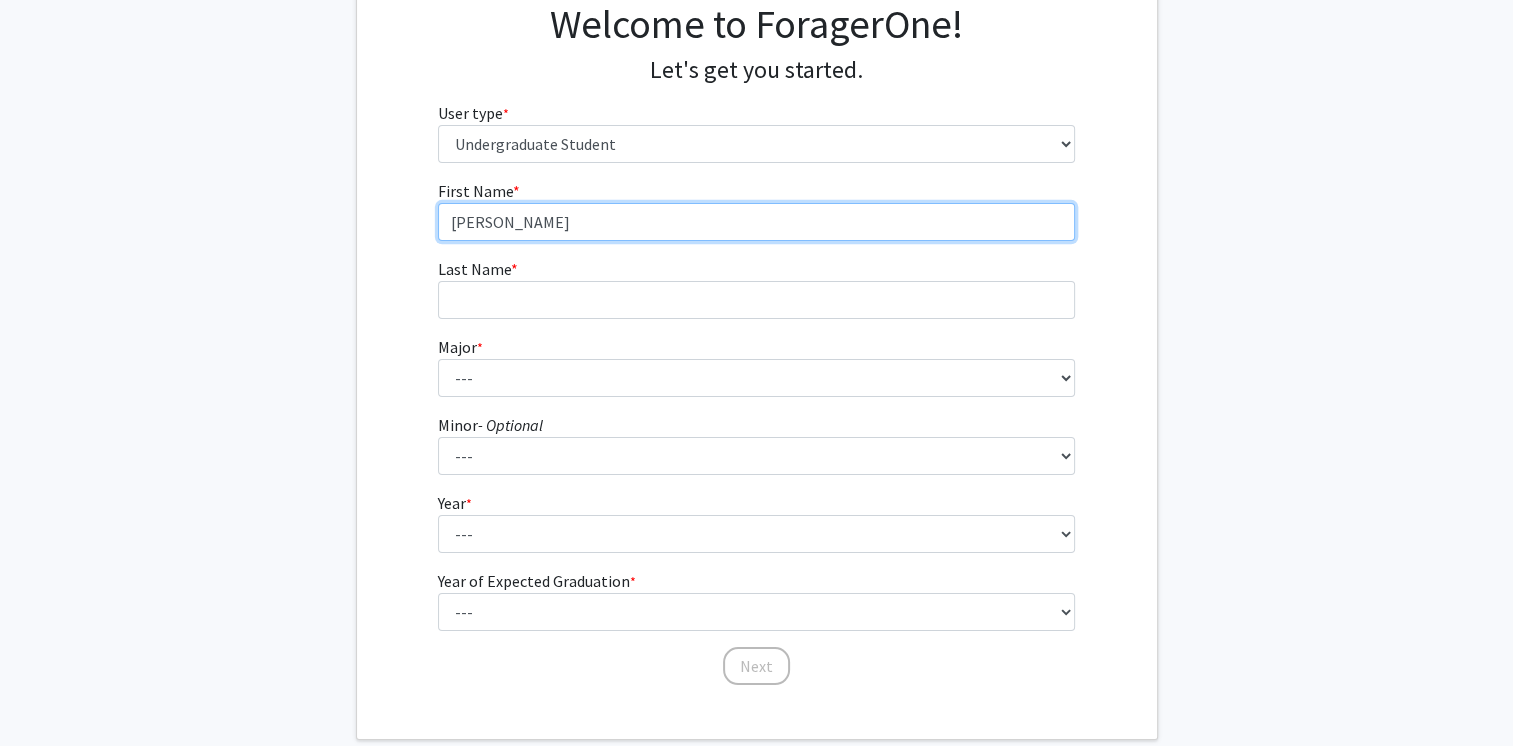 type on "[PERSON_NAME]" 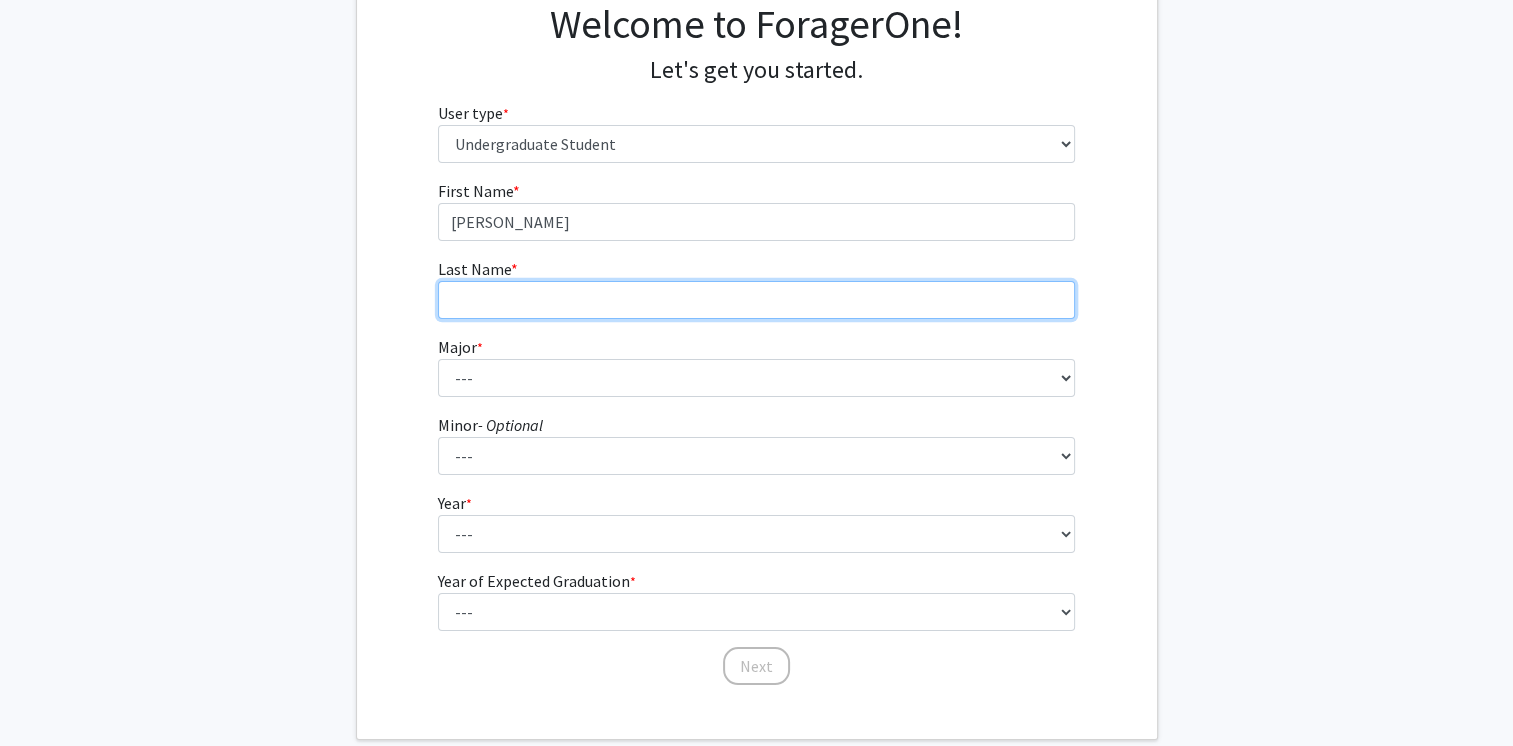 click on "Last Name * required" at bounding box center (756, 300) 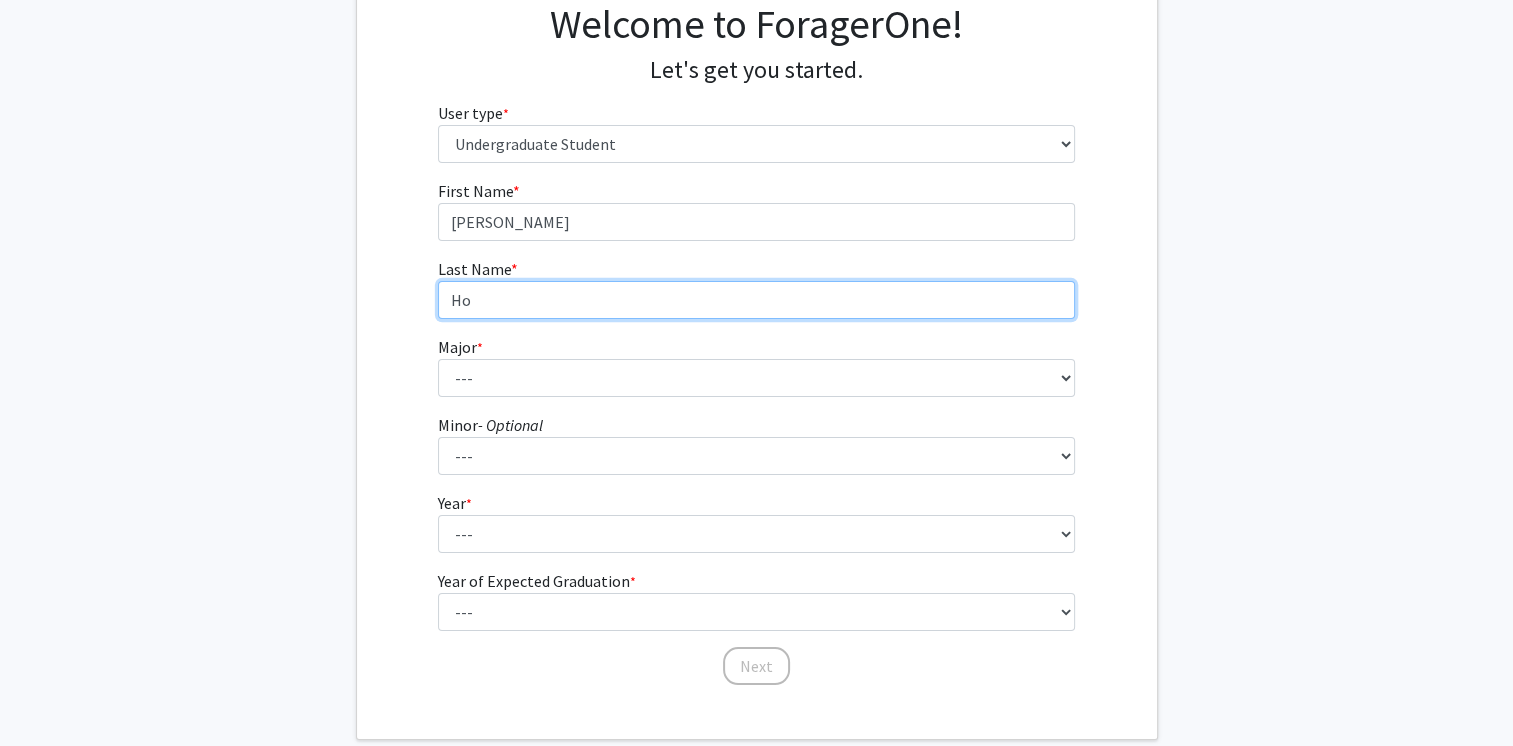 type on "Ho" 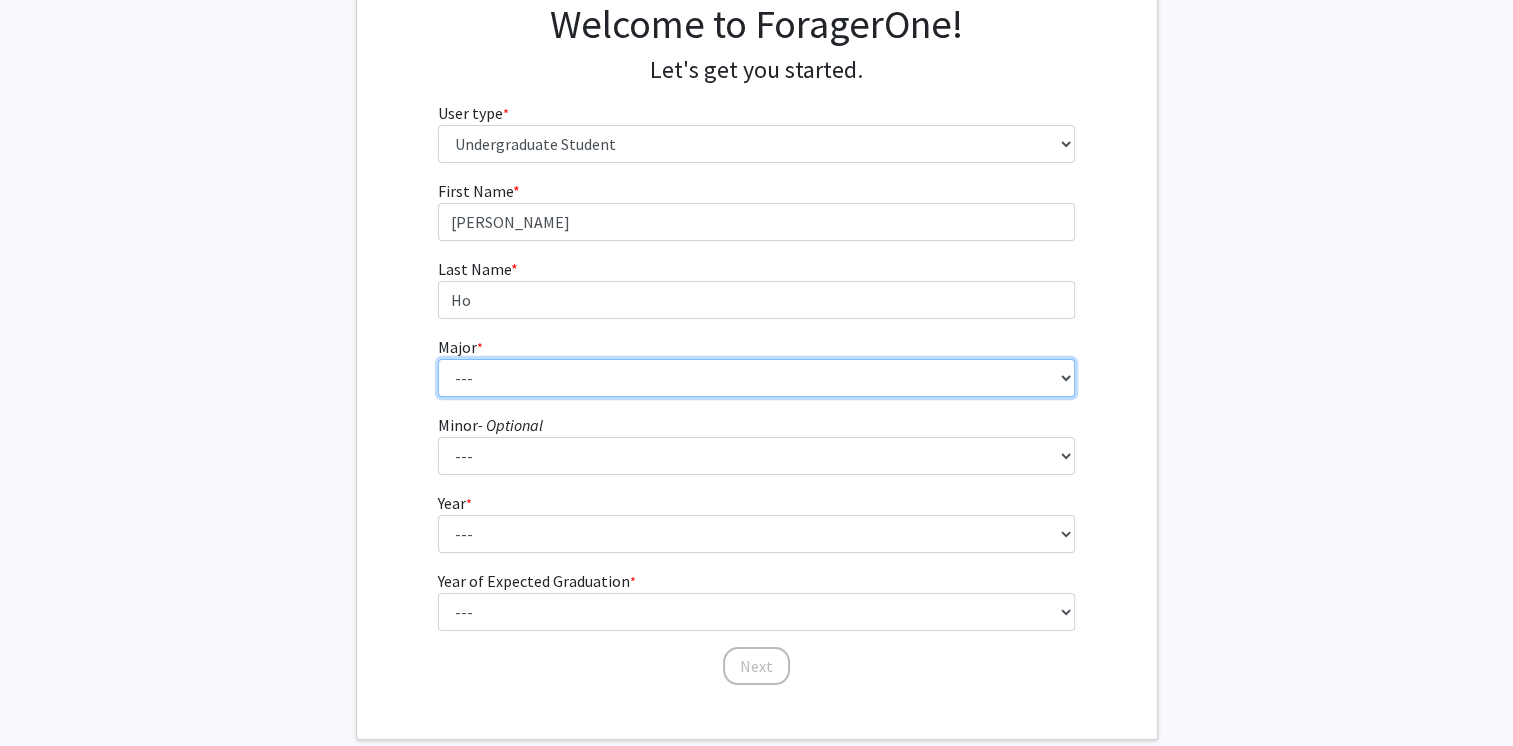 click on "---  Accounting   Accounting + Tax Consulting   Accounting Information Systems   Accounting Information Systems + Accounting   Actuarial Science and Economics   Africology and African American Studies   Anthropology   Art   Art History   Arts and Entertainment Management   Athletic Training Combined   Aviation Flight Technology   Aviation Management Technology   Biochemistry   Biology   Chemistry   Children and Families   Children's and Young Adult Literature   Cinema Studies   Civil Engineering   Clinical Laboratory Sciences - Histotechnology   Clinical Laboratory Sciences - Medical Laboratory Science   Clinical Sciences   Communication   Communication Sciences and Disorders   Communication Technology   Communication, Media and Theatre Arts Comprehensive   Computer and Electrical Engineering Technology   Computer Information Systems   Computer Science   Computer Science - Applied   Computer Science - Curriculum   Construction Management   Criminology and Criminal Justice   Cybersecurity   Cytogenetics" at bounding box center (756, 378) 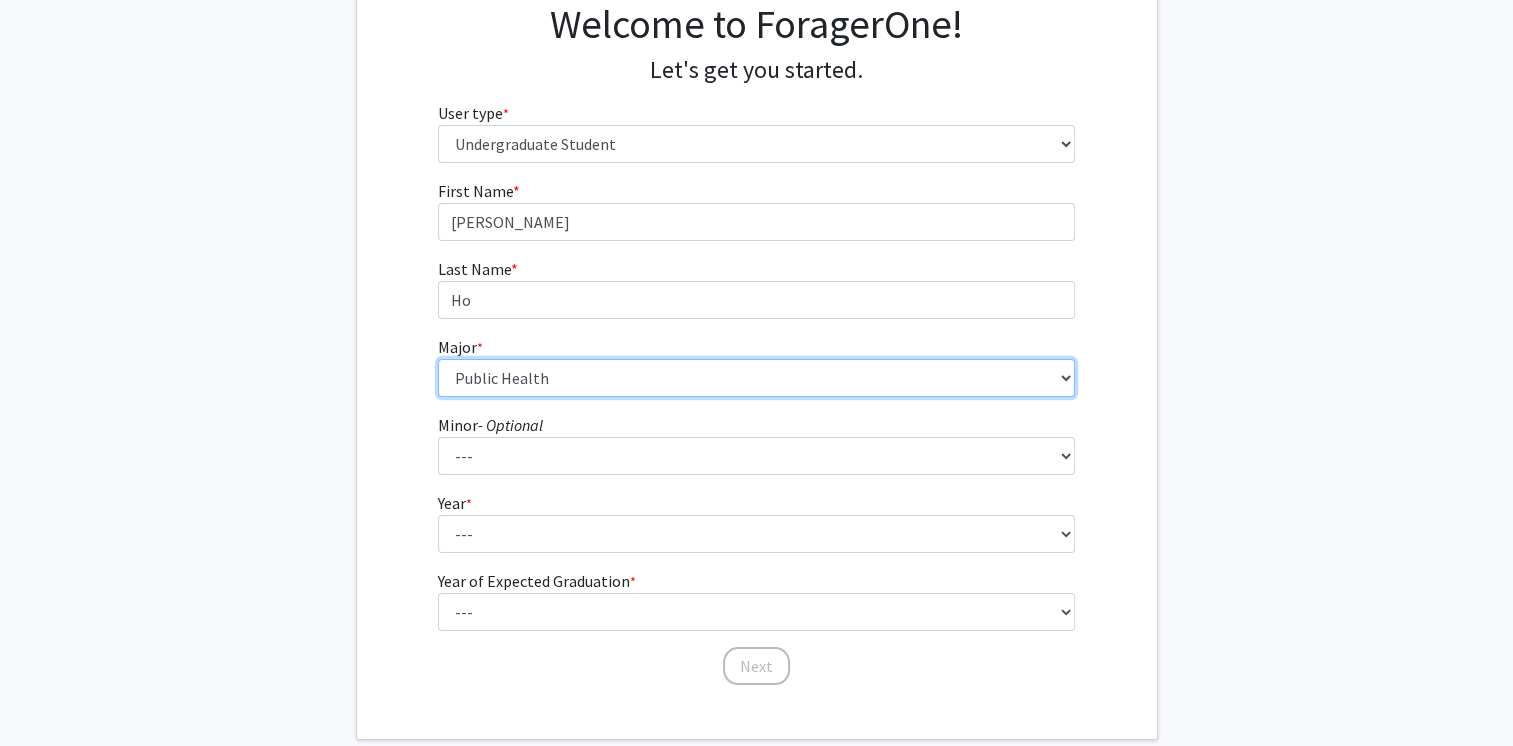 click on "---  Accounting   Accounting + Tax Consulting   Accounting Information Systems   Accounting Information Systems + Accounting   Actuarial Science and Economics   Africology and African American Studies   Anthropology   Art   Art History   Arts and Entertainment Management   Athletic Training Combined   Aviation Flight Technology   Aviation Management Technology   Biochemistry   Biology   Chemistry   Children and Families   Children's and Young Adult Literature   Cinema Studies   Civil Engineering   Clinical Laboratory Sciences - Histotechnology   Clinical Laboratory Sciences - Medical Laboratory Science   Clinical Sciences   Communication   Communication Sciences and Disorders   Communication Technology   Communication, Media and Theatre Arts Comprehensive   Computer and Electrical Engineering Technology   Computer Information Systems   Computer Science   Computer Science - Applied   Computer Science - Curriculum   Construction Management   Criminology and Criminal Justice   Cybersecurity   Cytogenetics" at bounding box center (756, 378) 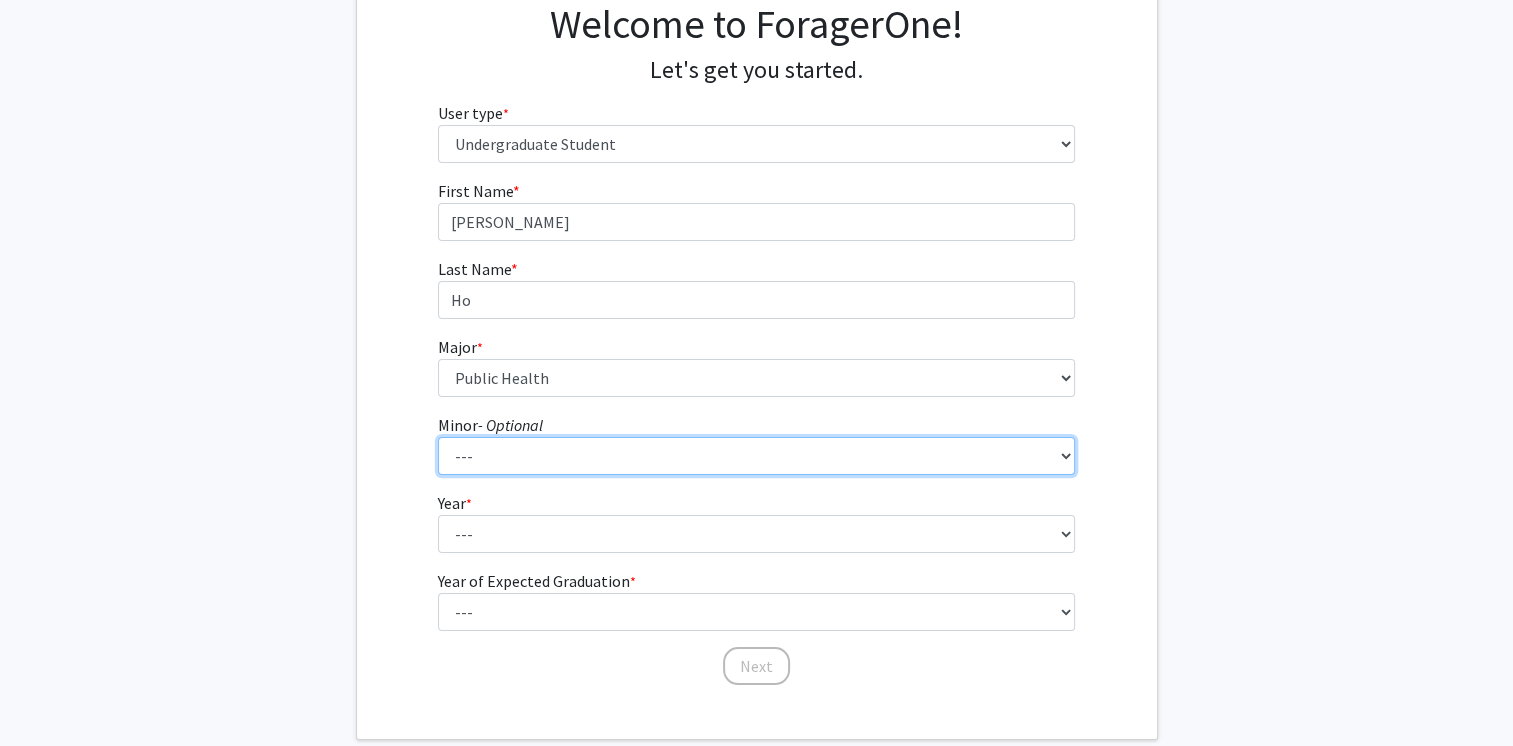 click on "---  Accounting   African Studies   Africology and African American Studies   Aging Studies   Anthropology   Area Studies - Latin America   Area Studies - Middle East and North Africa   Art   Art History   Arts and Entertainment Management   Asian Studies   Astronomy   Biochemistry   Biology   Botany   Business Information Technology Governance   Cartography and Remote Sensing   Chemistry   Children's Literature   Classical Studies   Coastal Environments   Communication   Communication Media and Theatre Arts Comprehensive   Computer Engineering Technology   Computer Information Systems   Computer Science   Conservation and Resource Use   Construction Management   Continental European Studies   Creative Writing   Criminology/Criminal Justice   Critical Disability Studies   Dance   Digital Forensics and Incident Response   Drama/Theatre for the Young   Earth Science   Economics   Electronic Engineering Technology   Electronic Media and Film Studies   English Language   English Linguistics   Entrepreneurship" at bounding box center (756, 456) 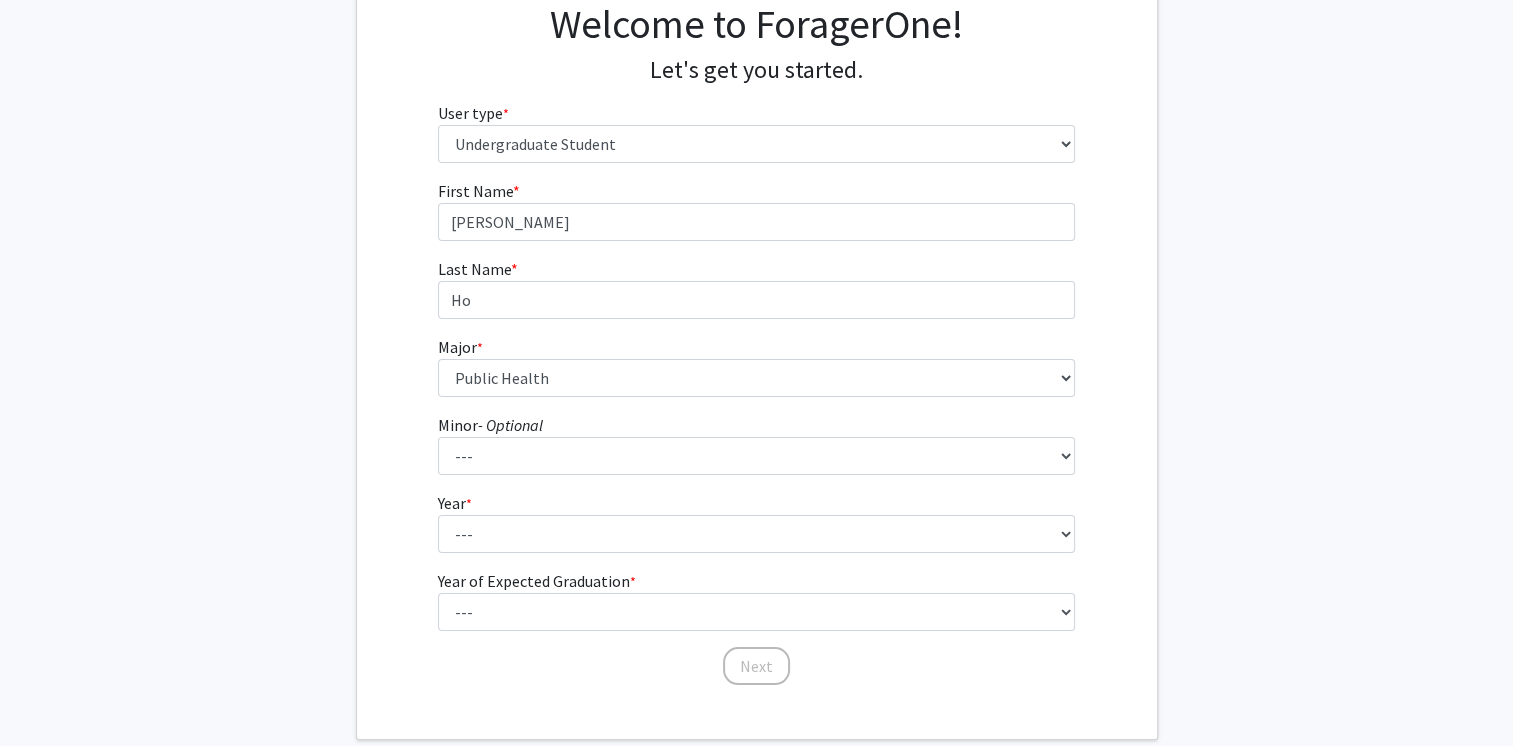 click on "Welcome to ForagerOne! Let's get you started.  User type  * required Please tell us who you are  Undergraduate Student   Master's Student   Doctoral Candidate (PhD, MD, DMD, PharmD, etc.)   Postdoctoral Researcher / Research Staff / Medical Resident / Medical Fellow   Faculty   Administrative Staff  First Name * required Tracy Last Name * required Ho  Major  * required ---  Accounting   Accounting + Tax Consulting   Accounting Information Systems   Accounting Information Systems + Accounting   Actuarial Science and Economics   Africology and African American Studies   Anthropology   Art   Art History   Arts and Entertainment Management   Athletic Training Combined   Aviation Flight Technology   Aviation Management Technology   Biochemistry   Biology   Chemistry   Children and Families   Children's and Young Adult Literature   Cinema Studies   Civil Engineering   Clinical Laboratory Sciences - Histotechnology   Clinical Laboratory Sciences - Medical Laboratory Science   Clinical Sciences   Communication  --- *" 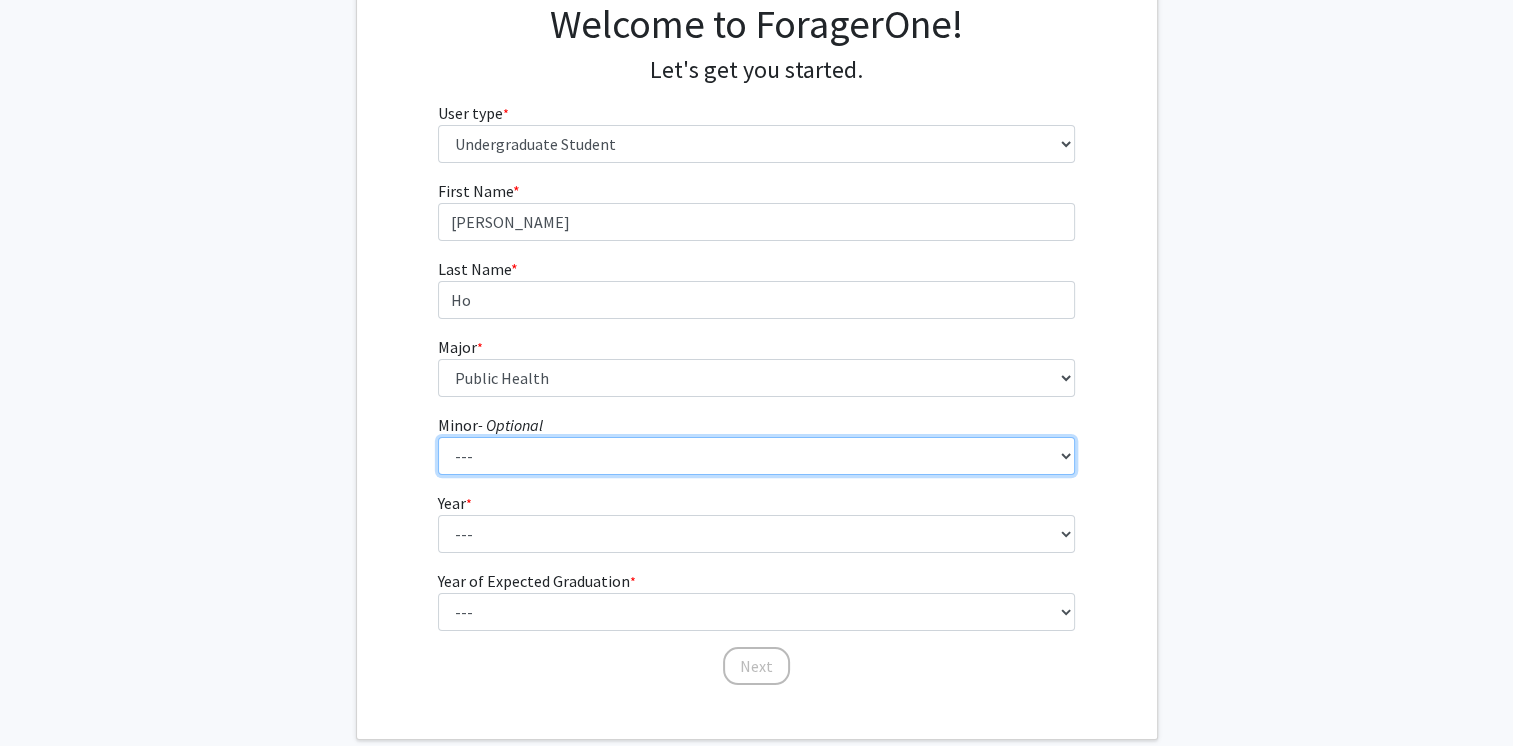 click on "---  Accounting   African Studies   Africology and African American Studies   Aging Studies   Anthropology   Area Studies - Latin America   Area Studies - Middle East and North Africa   Art   Art History   Arts and Entertainment Management   Asian Studies   Astronomy   Biochemistry   Biology   Botany   Business Information Technology Governance   Cartography and Remote Sensing   Chemistry   Children's Literature   Classical Studies   Coastal Environments   Communication   Communication Media and Theatre Arts Comprehensive   Computer Engineering Technology   Computer Information Systems   Computer Science   Conservation and Resource Use   Construction Management   Continental European Studies   Creative Writing   Criminology/Criminal Justice   Critical Disability Studies   Dance   Digital Forensics and Incident Response   Drama/Theatre for the Young   Earth Science   Economics   Electronic Engineering Technology   Electronic Media and Film Studies   English Language   English Linguistics   Entrepreneurship" at bounding box center (756, 456) 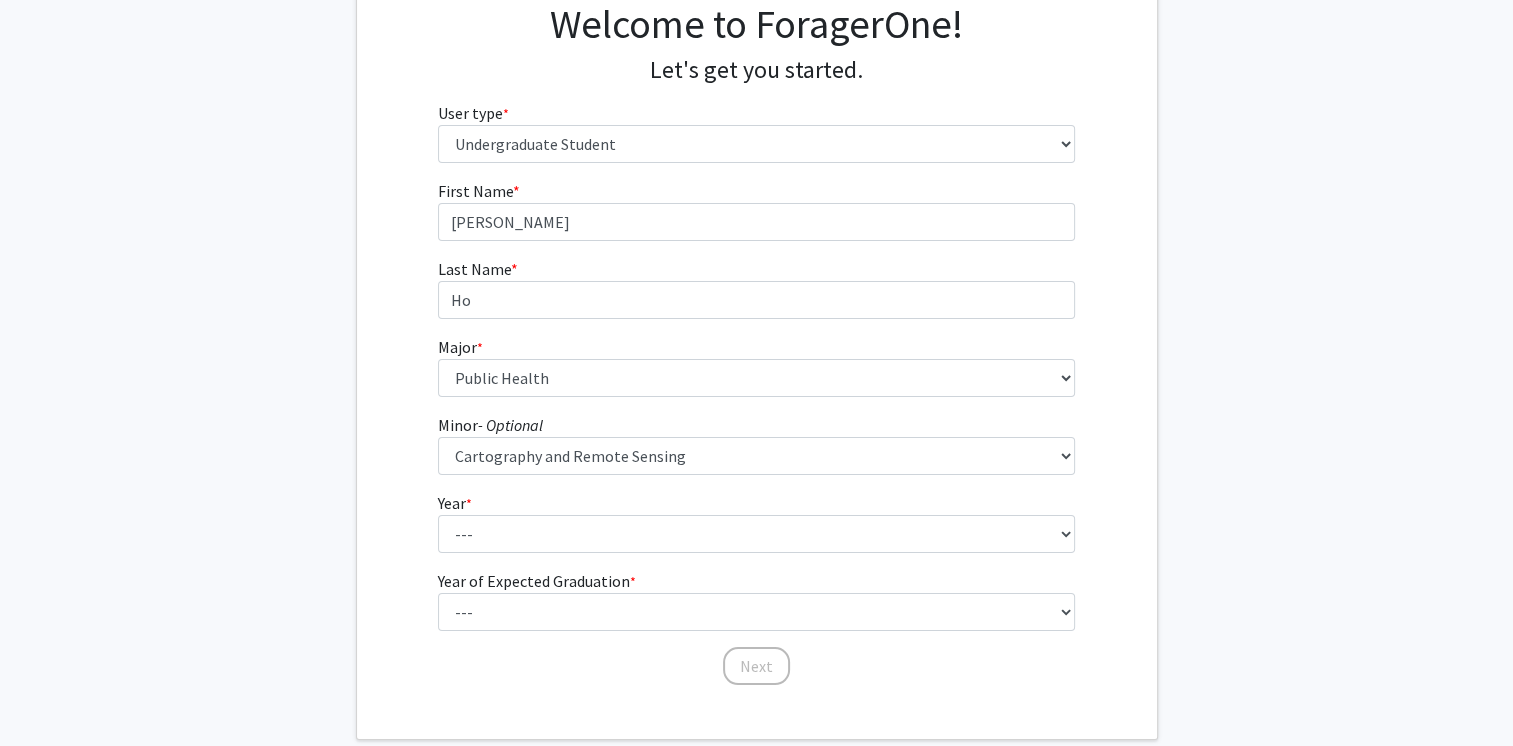 click on "Welcome to ForagerOne! Let's get you started.  User type  * required Please tell us who you are  Undergraduate Student   Master's Student   Doctoral Candidate (PhD, MD, DMD, PharmD, etc.)   Postdoctoral Researcher / Research Staff / Medical Resident / Medical Fellow   Faculty   Administrative Staff  First Name * required Tracy Last Name * required Ho  Major  * required ---  Accounting   Accounting + Tax Consulting   Accounting Information Systems   Accounting Information Systems + Accounting   Actuarial Science and Economics   Africology and African American Studies   Anthropology   Art   Art History   Arts and Entertainment Management   Athletic Training Combined   Aviation Flight Technology   Aviation Management Technology   Biochemistry   Biology   Chemistry   Children and Families   Children's and Young Adult Literature   Cinema Studies   Civil Engineering   Clinical Laboratory Sciences - Histotechnology   Clinical Laboratory Sciences - Medical Laboratory Science   Clinical Sciences   Communication  --- *" 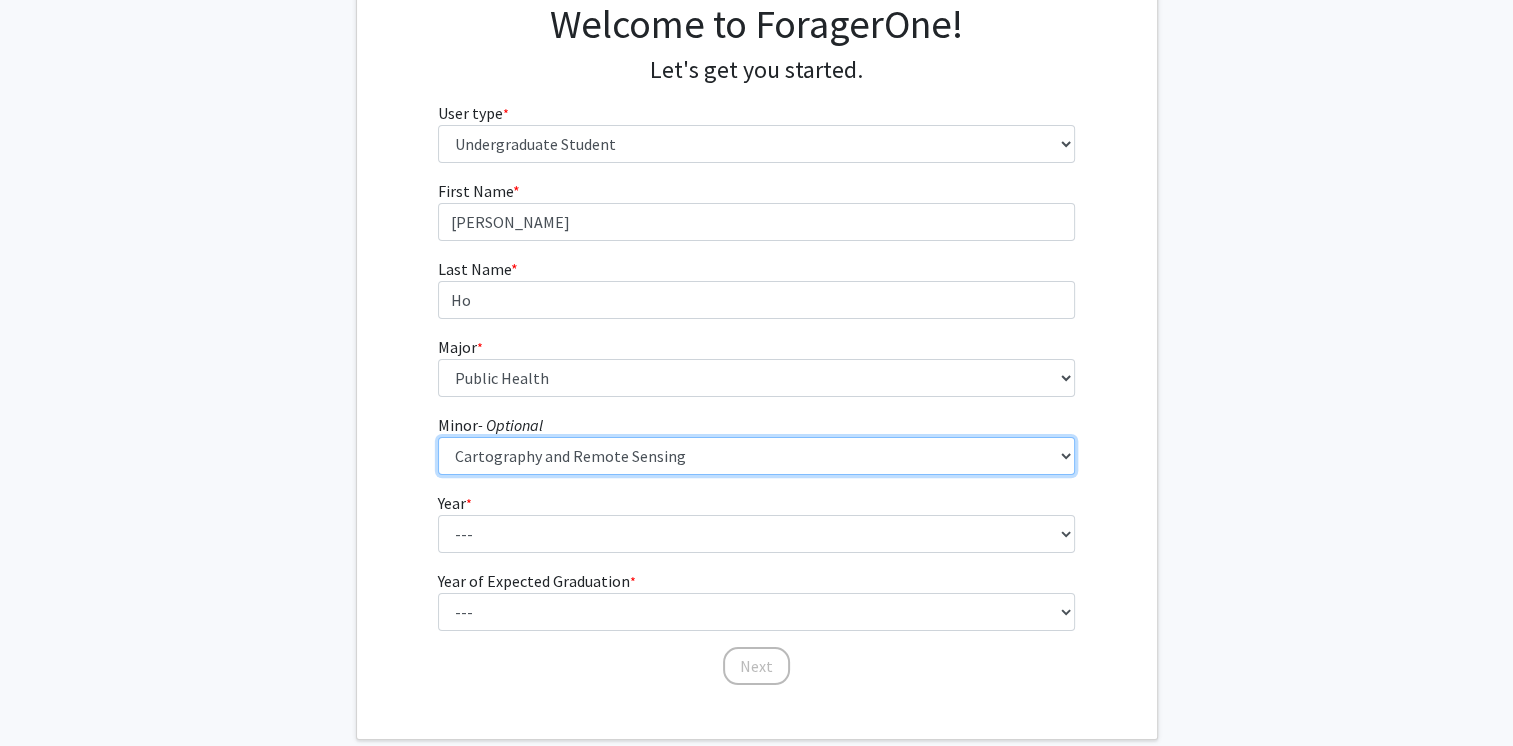 click on "---  Accounting   African Studies   Africology and African American Studies   Aging Studies   Anthropology   Area Studies - Latin America   Area Studies - Middle East and North Africa   Art   Art History   Arts and Entertainment Management   Asian Studies   Astronomy   Biochemistry   Biology   Botany   Business Information Technology Governance   Cartography and Remote Sensing   Chemistry   Children's Literature   Classical Studies   Coastal Environments   Communication   Communication Media and Theatre Arts Comprehensive   Computer Engineering Technology   Computer Information Systems   Computer Science   Conservation and Resource Use   Construction Management   Continental European Studies   Creative Writing   Criminology/Criminal Justice   Critical Disability Studies   Dance   Digital Forensics and Incident Response   Drama/Theatre for the Young   Earth Science   Economics   Electronic Engineering Technology   Electronic Media and Film Studies   English Language   English Linguistics   Entrepreneurship" at bounding box center [756, 456] 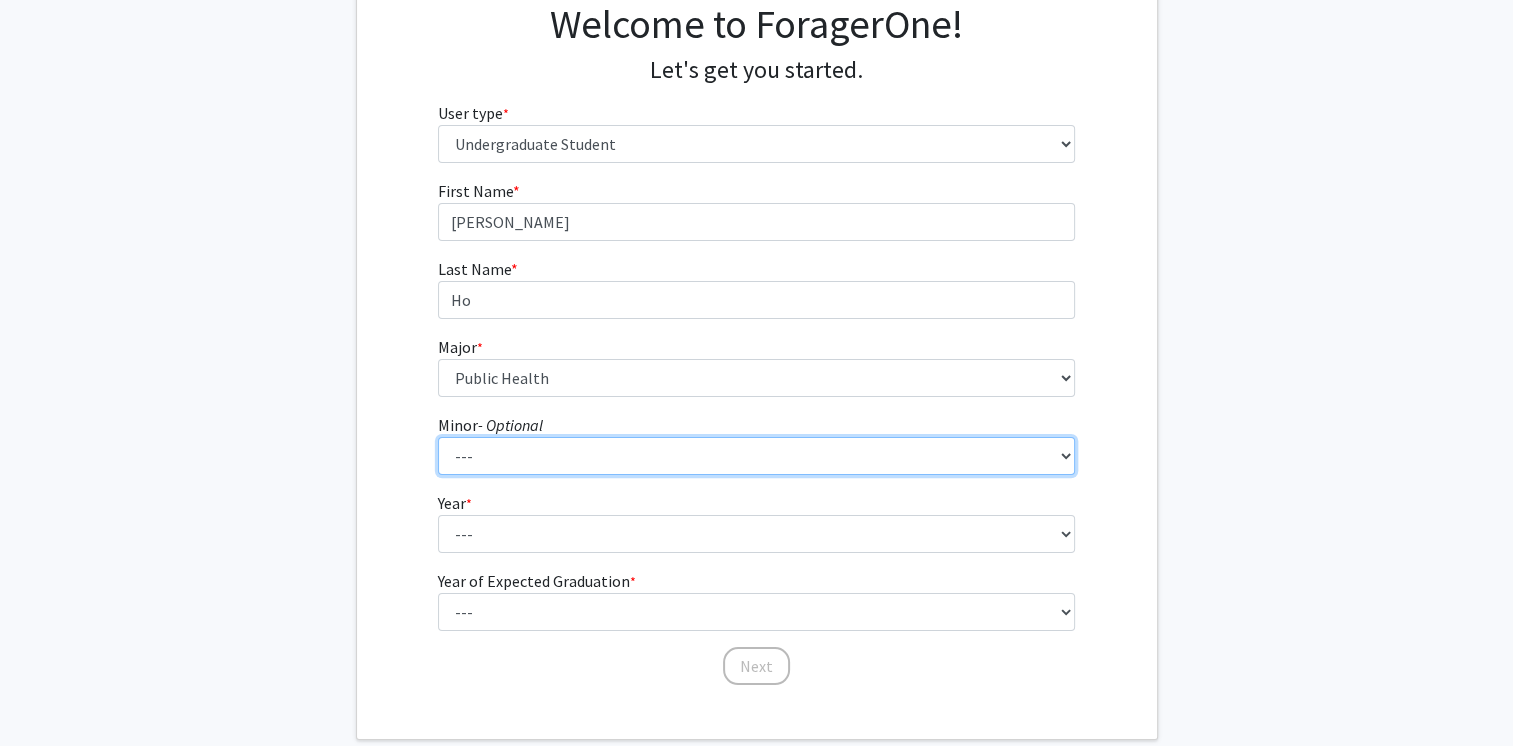 click on "---  Accounting   African Studies   Africology and African American Studies   Aging Studies   Anthropology   Area Studies - Latin America   Area Studies - Middle East and North Africa   Art   Art History   Arts and Entertainment Management   Asian Studies   Astronomy   Biochemistry   Biology   Botany   Business Information Technology Governance   Cartography and Remote Sensing   Chemistry   Children's Literature   Classical Studies   Coastal Environments   Communication   Communication Media and Theatre Arts Comprehensive   Computer Engineering Technology   Computer Information Systems   Computer Science   Conservation and Resource Use   Construction Management   Continental European Studies   Creative Writing   Criminology/Criminal Justice   Critical Disability Studies   Dance   Digital Forensics and Incident Response   Drama/Theatre for the Young   Earth Science   Economics   Electronic Engineering Technology   Electronic Media and Film Studies   English Language   English Linguistics   Entrepreneurship" at bounding box center (756, 456) 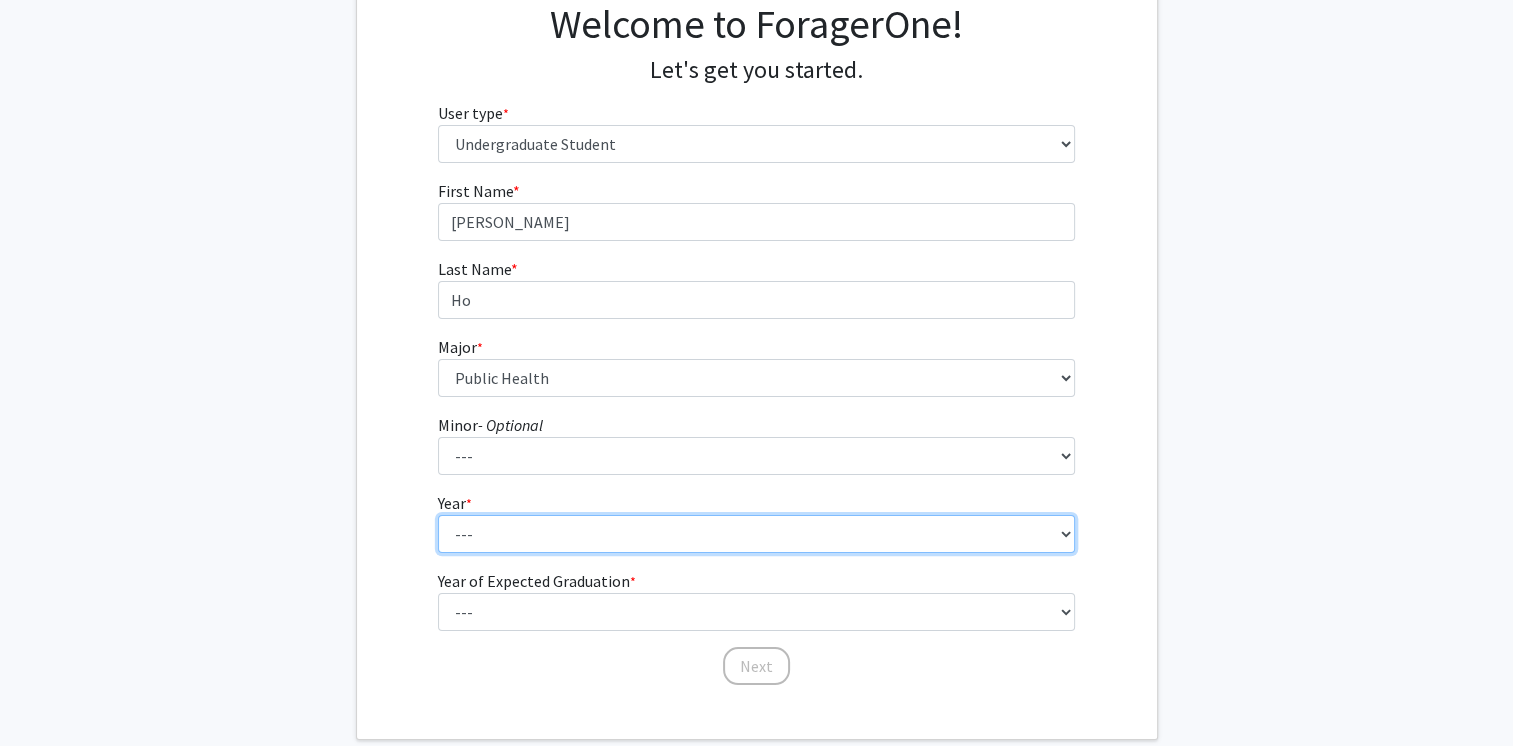 click on "---  First-year   Sophomore   Junior   Senior   Postbaccalaureate Certificate" at bounding box center [756, 534] 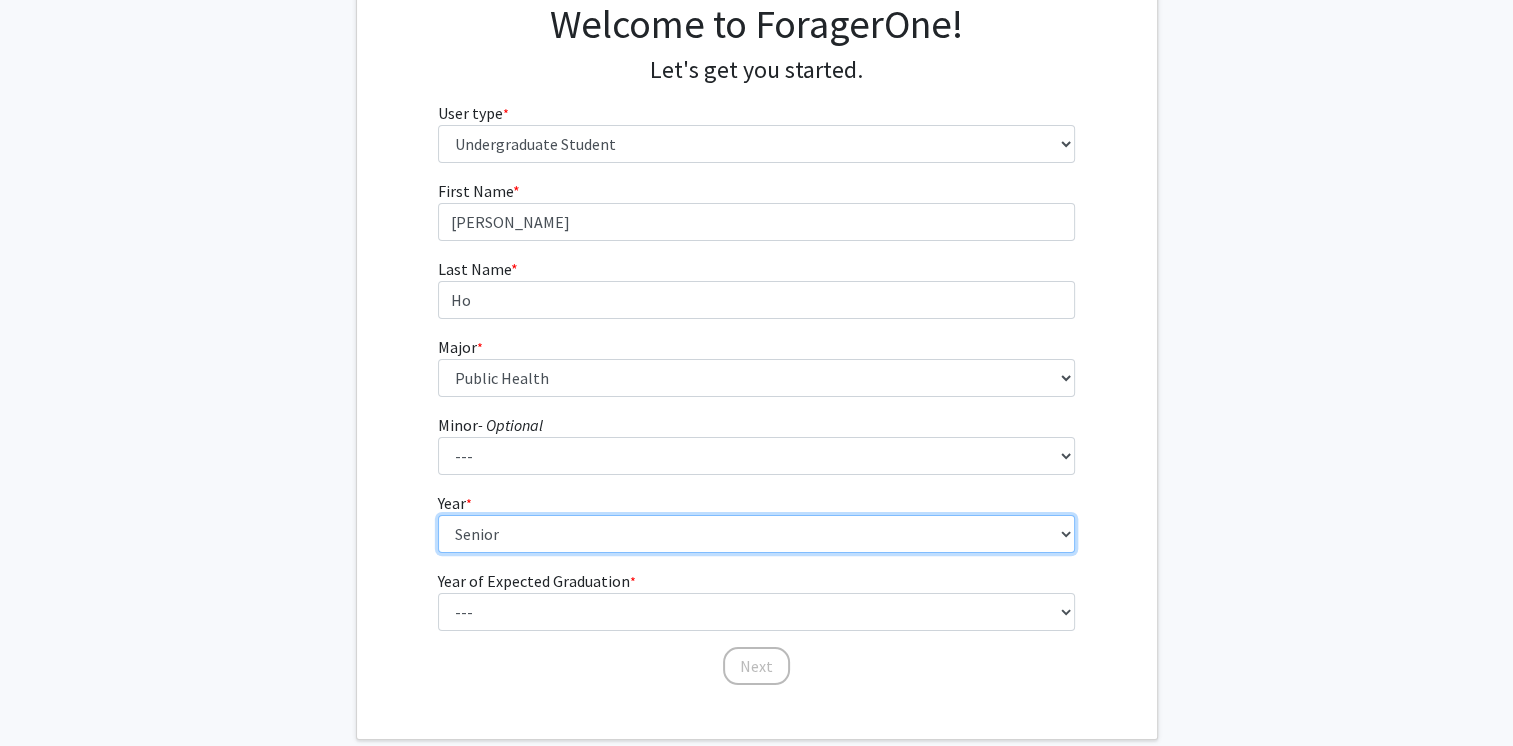 click on "---  First-year   Sophomore   Junior   Senior   Postbaccalaureate Certificate" at bounding box center (756, 534) 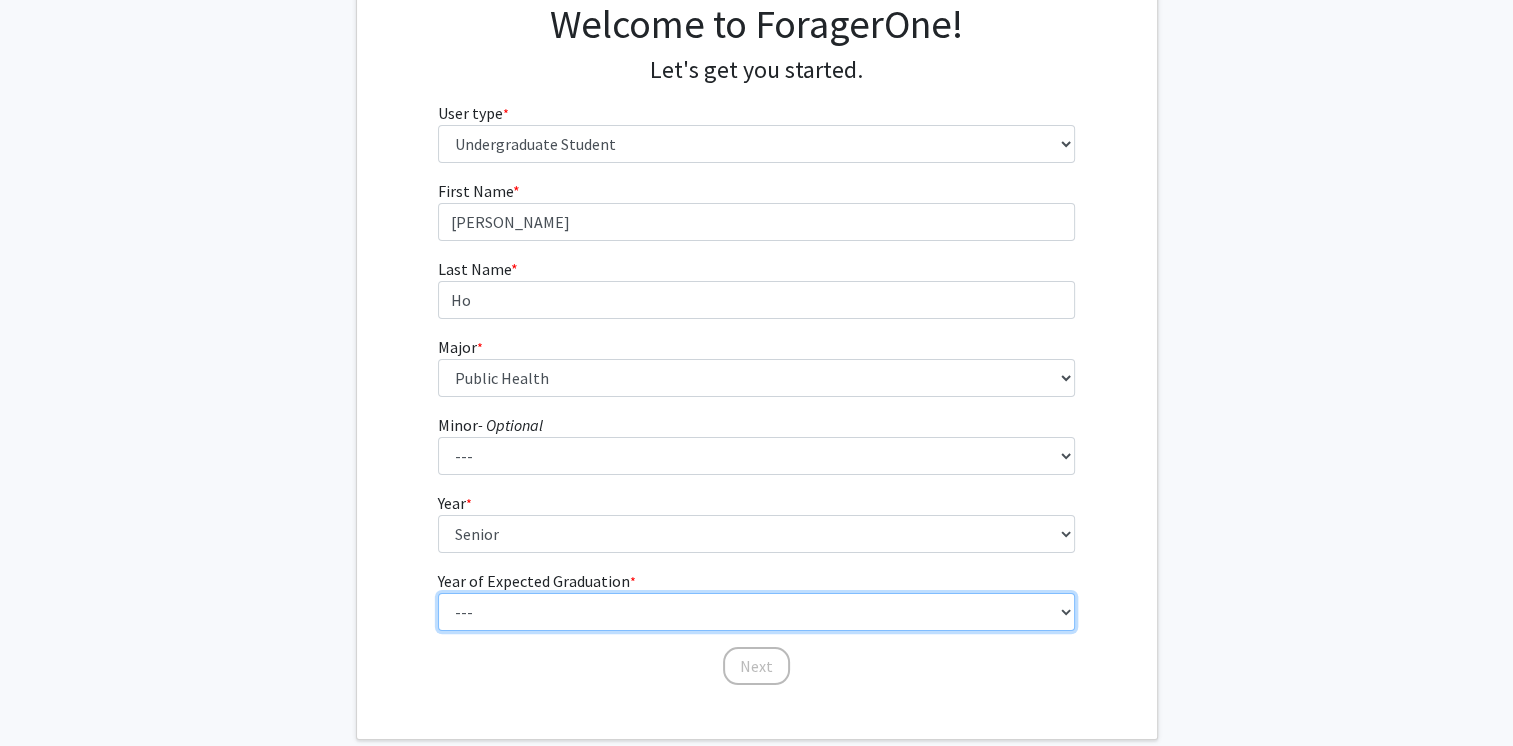 click on "---  2025   2026   2027   2028   2029   2030   2031   2032   2033   2034" at bounding box center [756, 612] 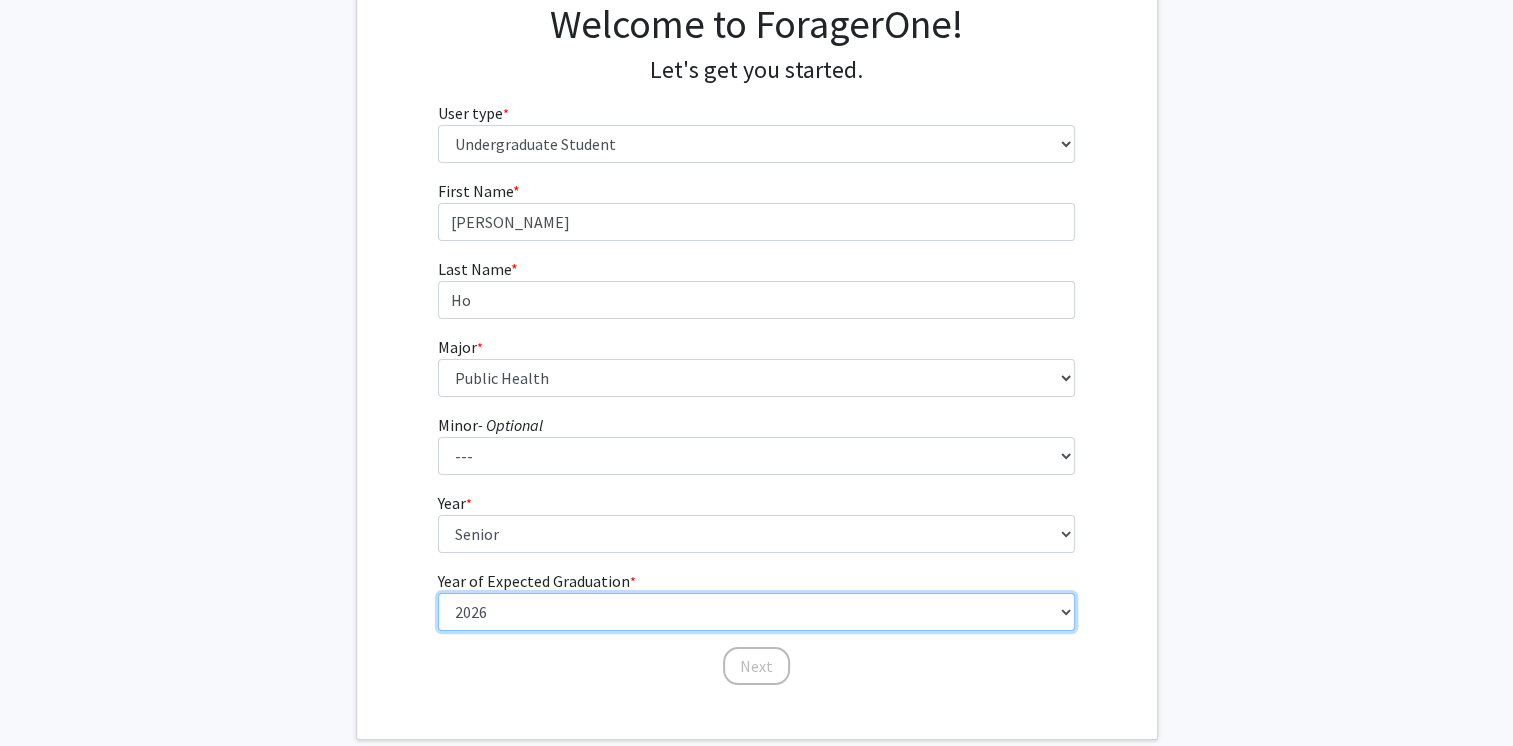 click on "---  2025   2026   2027   2028   2029   2030   2031   2032   2033   2034" at bounding box center [756, 612] 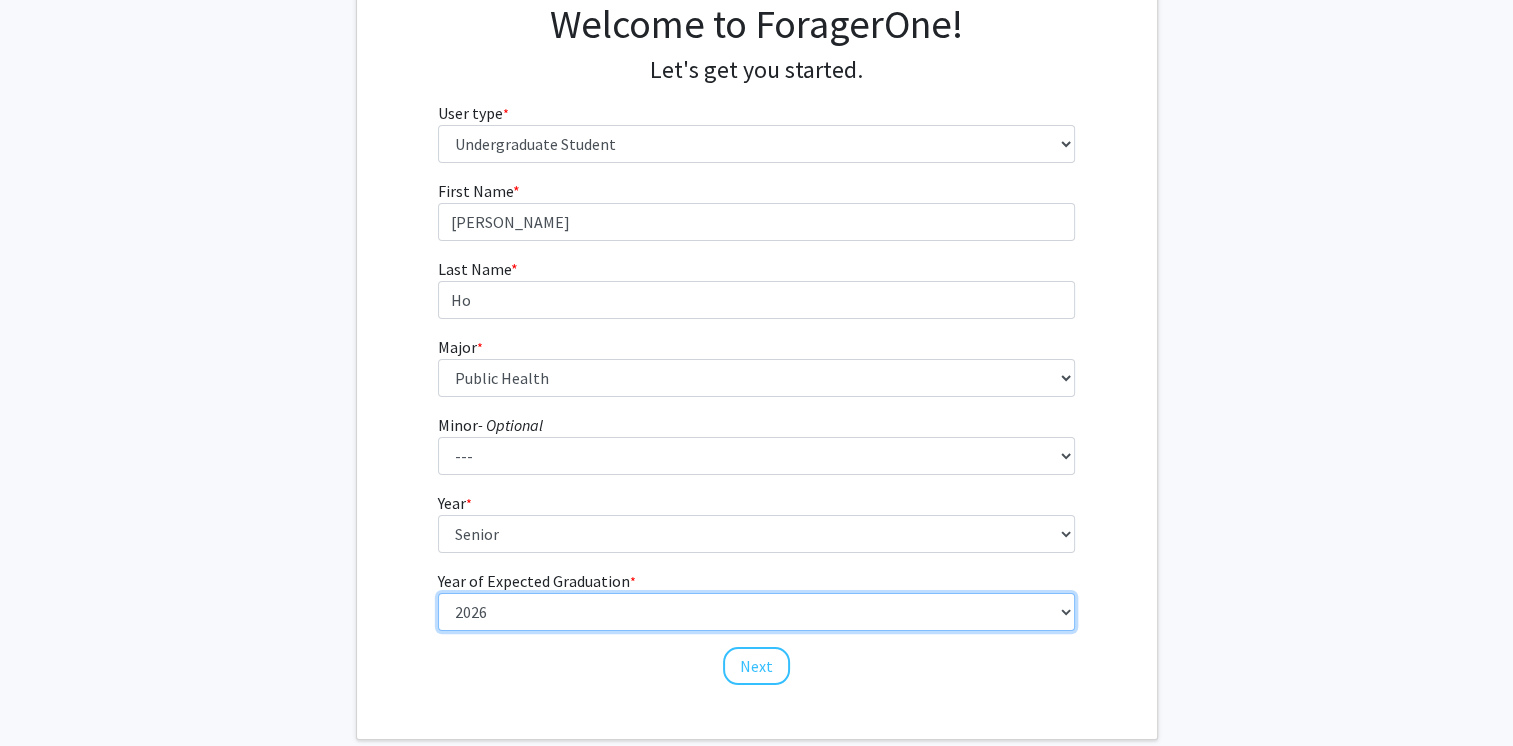 scroll, scrollTop: 276, scrollLeft: 0, axis: vertical 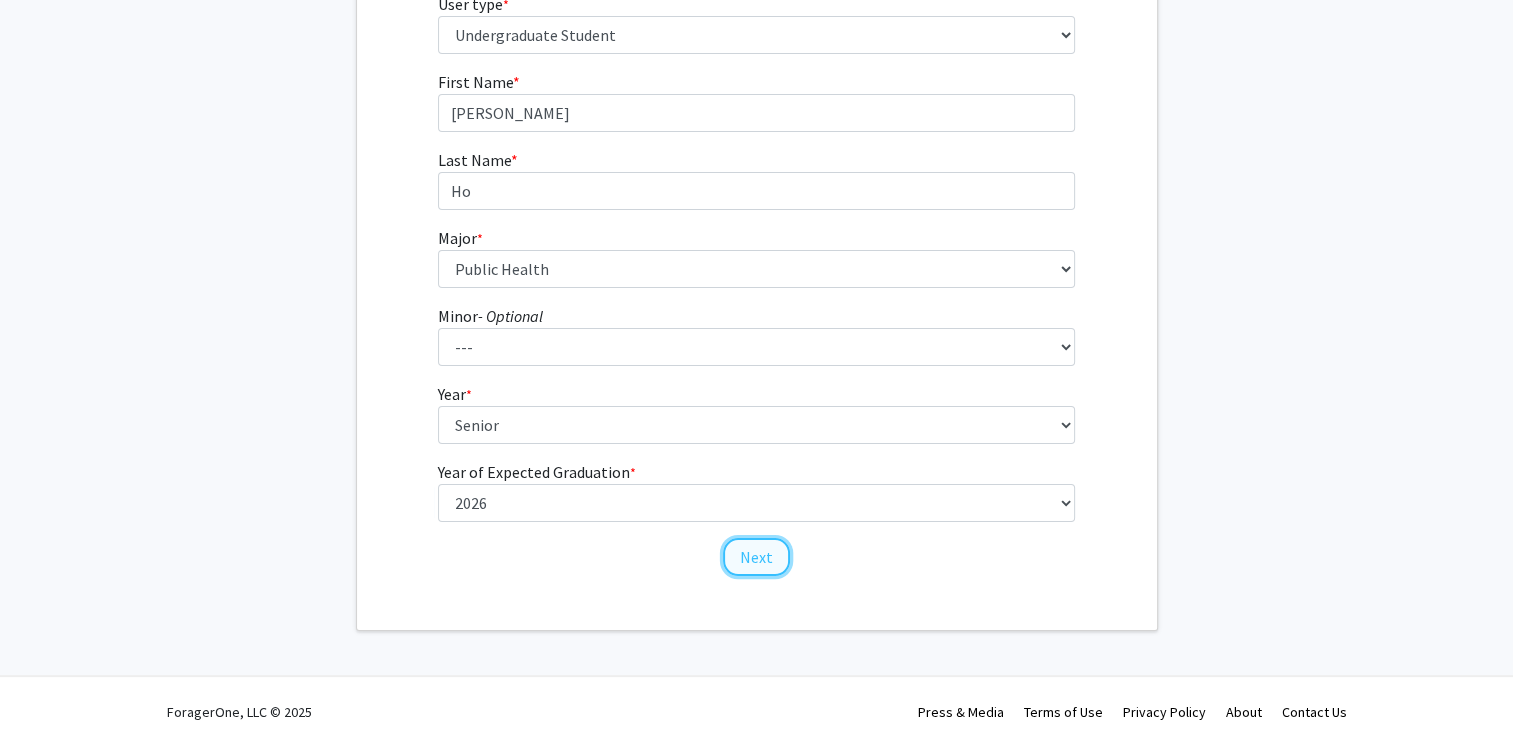click on "Next" 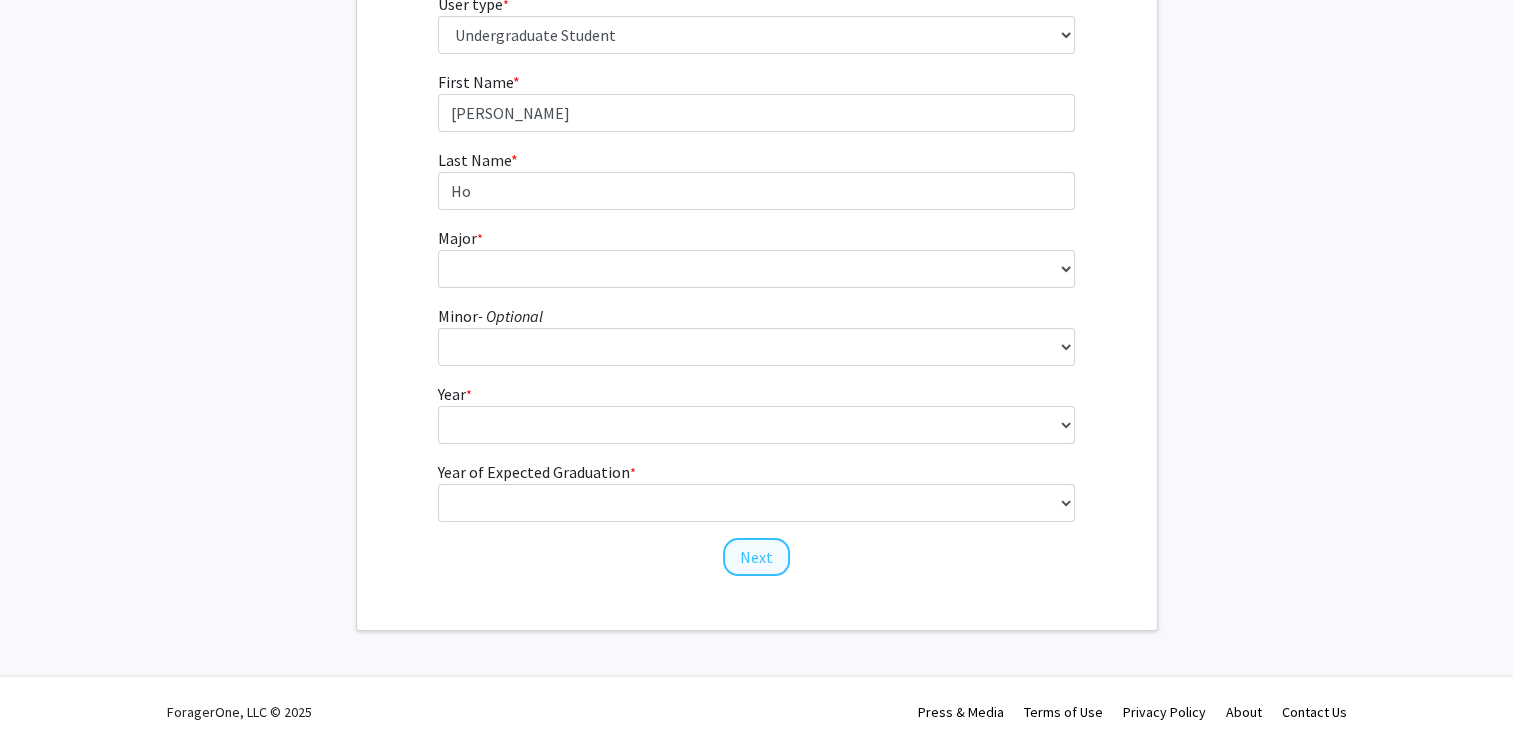 scroll, scrollTop: 0, scrollLeft: 0, axis: both 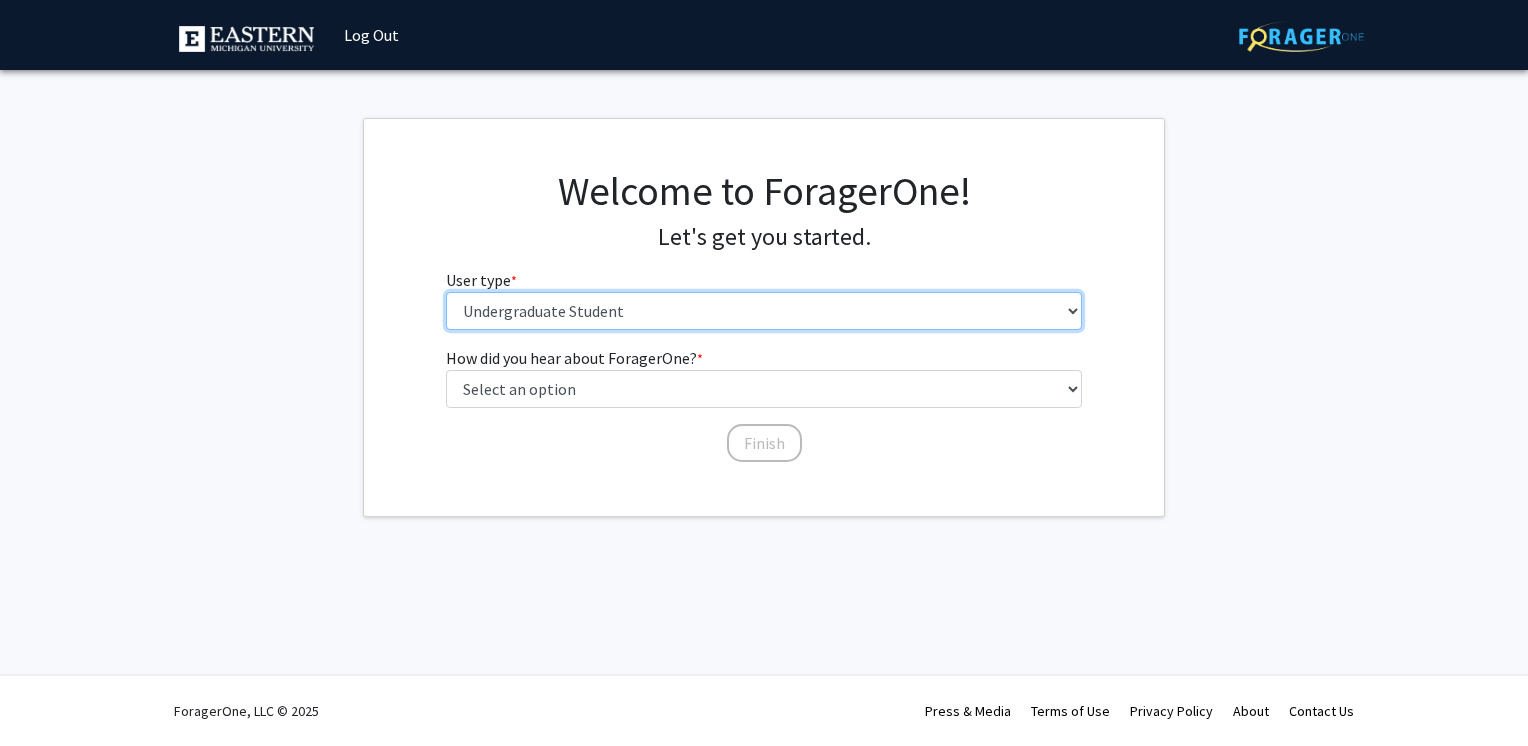 click on "Please tell us who you are  Undergraduate Student   Master's Student   Doctoral Candidate (PhD, MD, DMD, PharmD, etc.)   Postdoctoral Researcher / Research Staff / Medical Resident / Medical Fellow   Faculty   Administrative Staff" at bounding box center [764, 311] 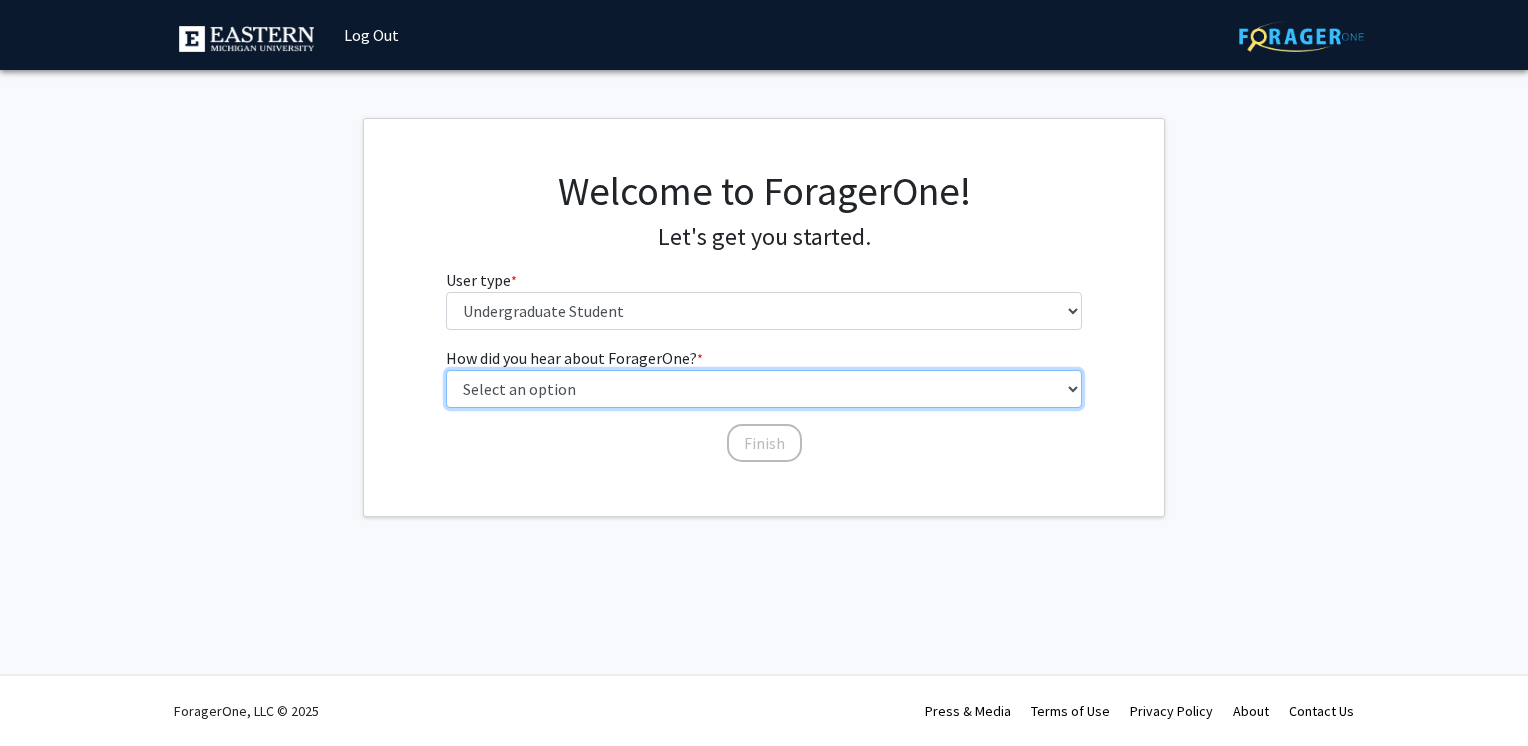 click on "Select an option  Peer/student recommendation   Faculty/staff recommendation   University website   University email or newsletter   Other" at bounding box center [764, 389] 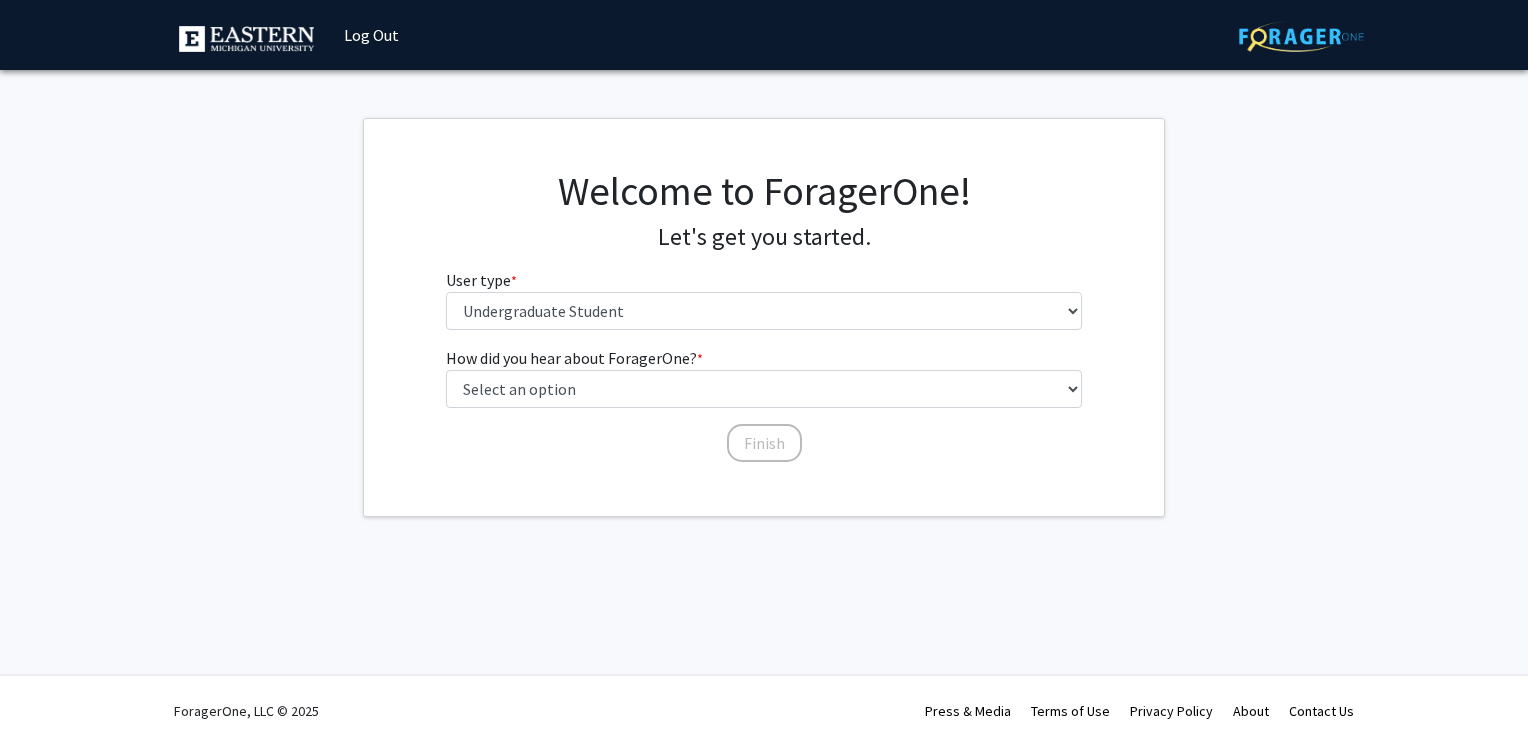 click on "Welcome to ForagerOne! Let's get you started.  User type  * required Please tell us who you are  Undergraduate Student   Master's Student   Doctoral Candidate (PhD, MD, DMD, PharmD, etc.)   Postdoctoral Researcher / Research Staff / Medical Resident / Medical Fellow   Faculty   Administrative Staff   How did you hear about ForagerOne?  * required Select an option  Peer/student recommendation   Faculty/staff recommendation   University website   University email or newsletter   Other   Finish" 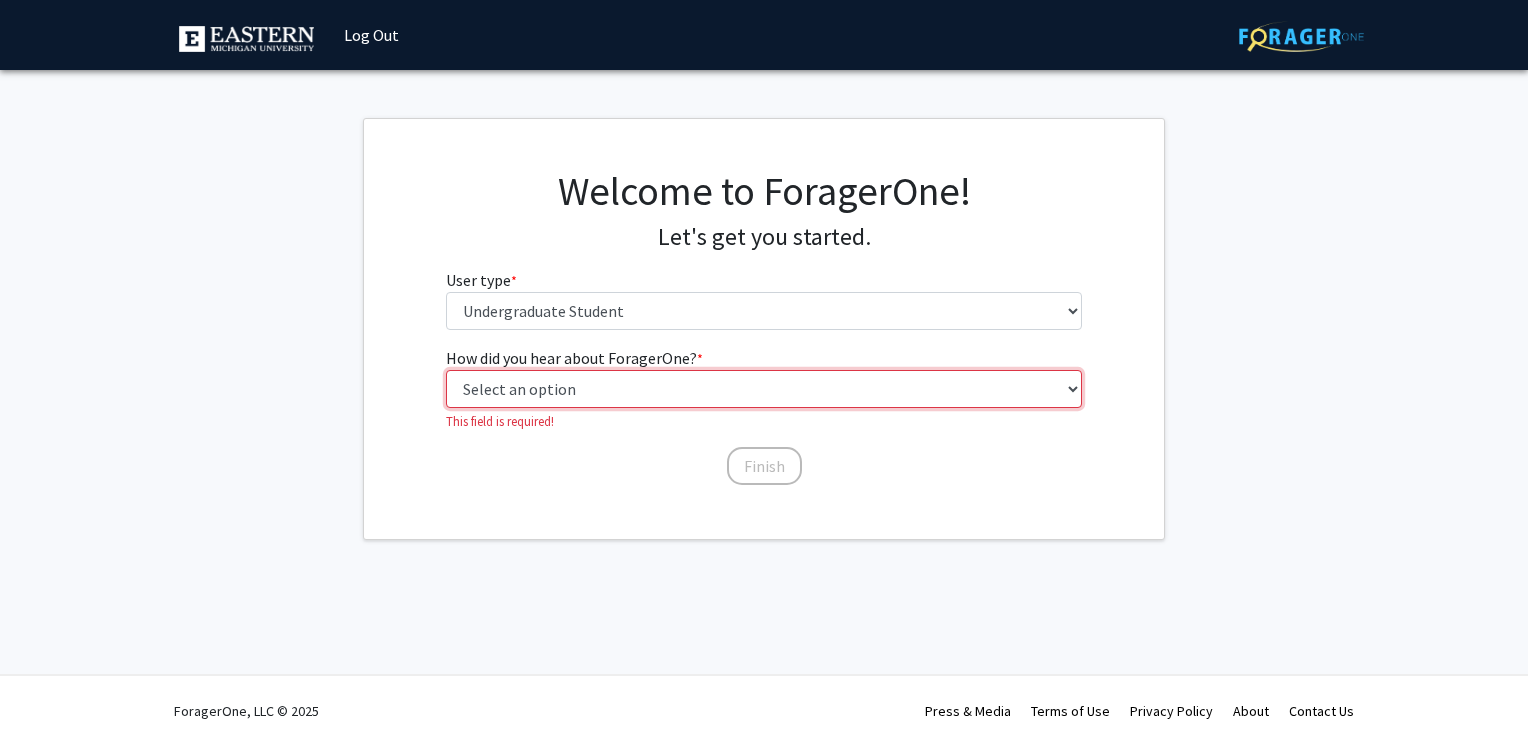 click on "Select an option  Peer/student recommendation   Faculty/staff recommendation   University website   University email or newsletter   Other" at bounding box center (764, 389) 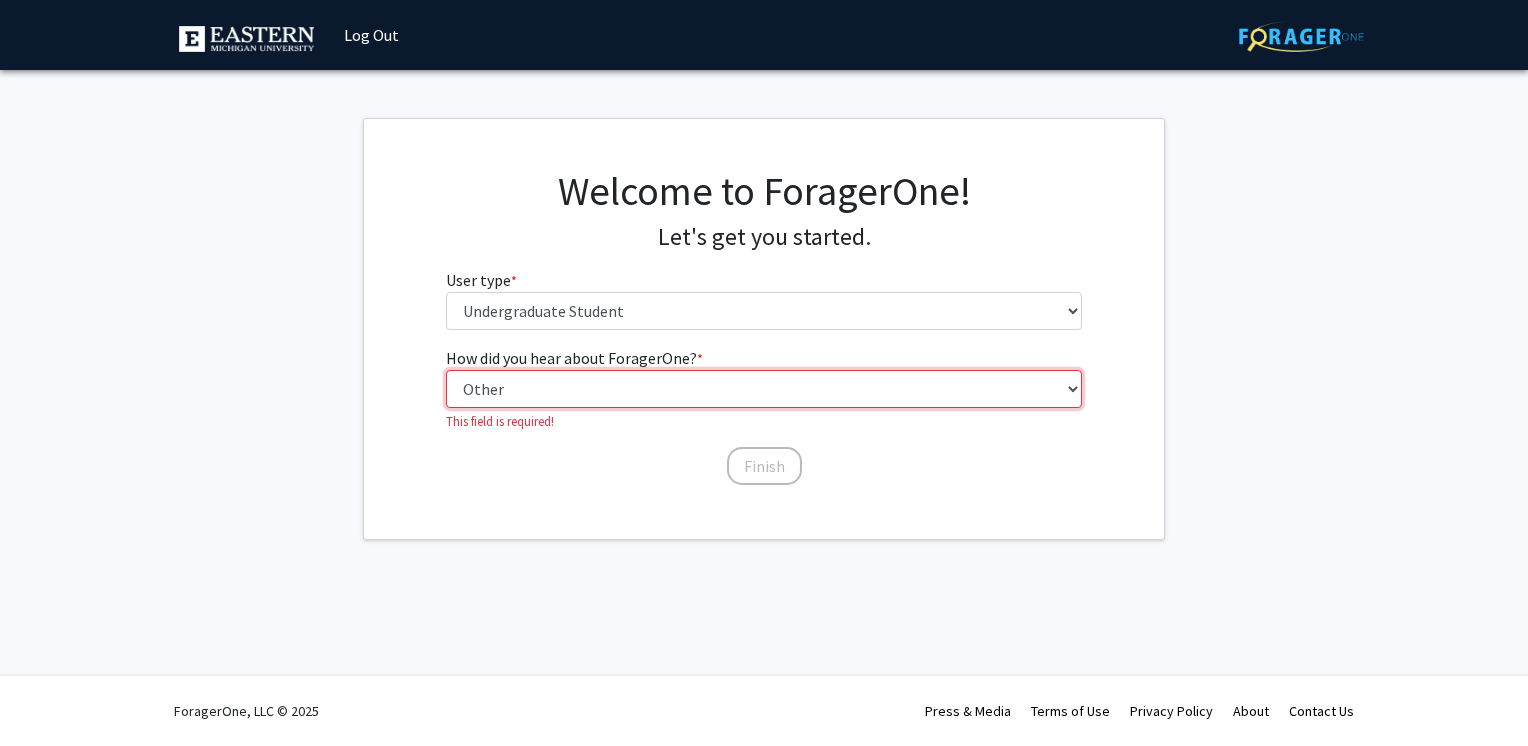 click on "Select an option  Peer/student recommendation   Faculty/staff recommendation   University website   University email or newsletter   Other" at bounding box center (764, 389) 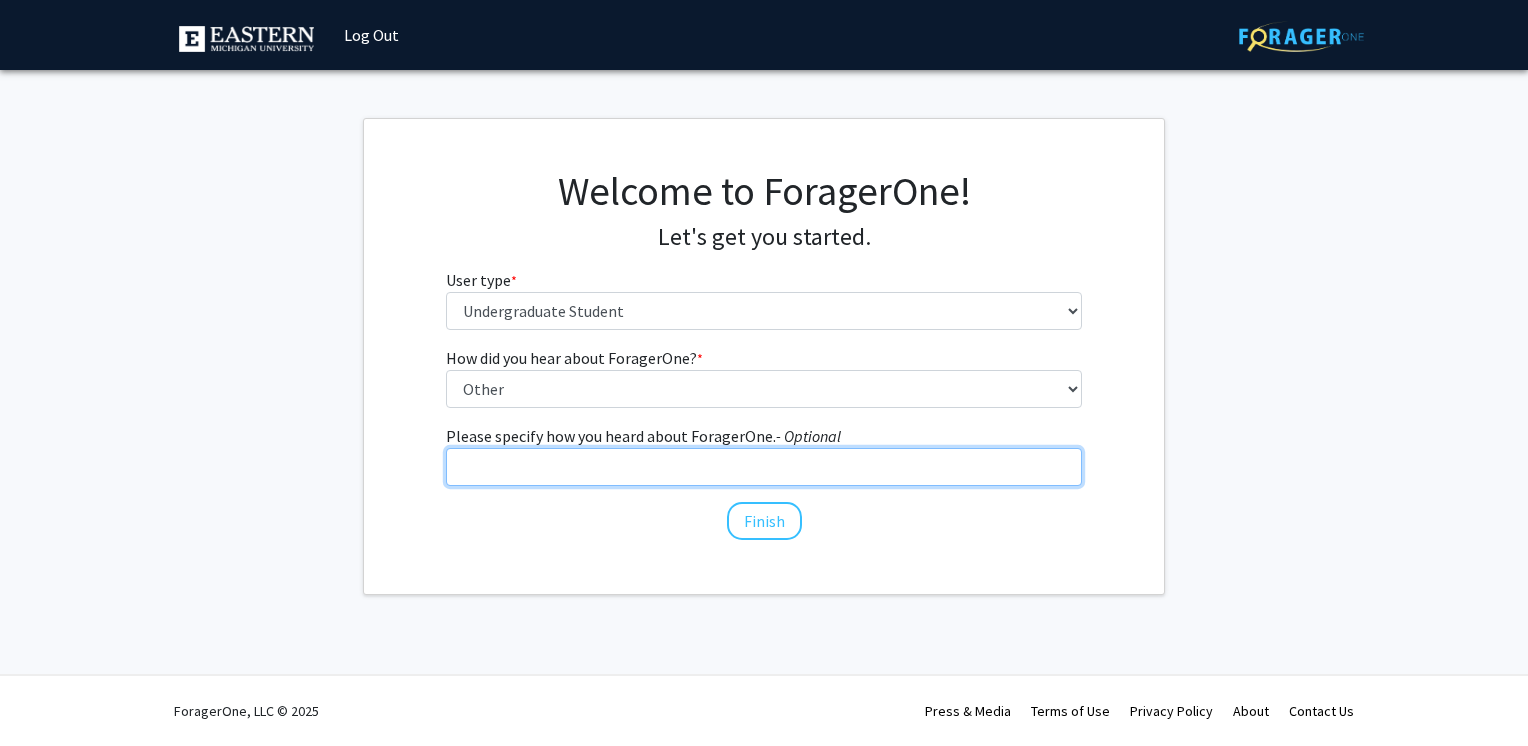 click on "Please specify how you heard about ForagerOne.  - Optional" at bounding box center (764, 467) 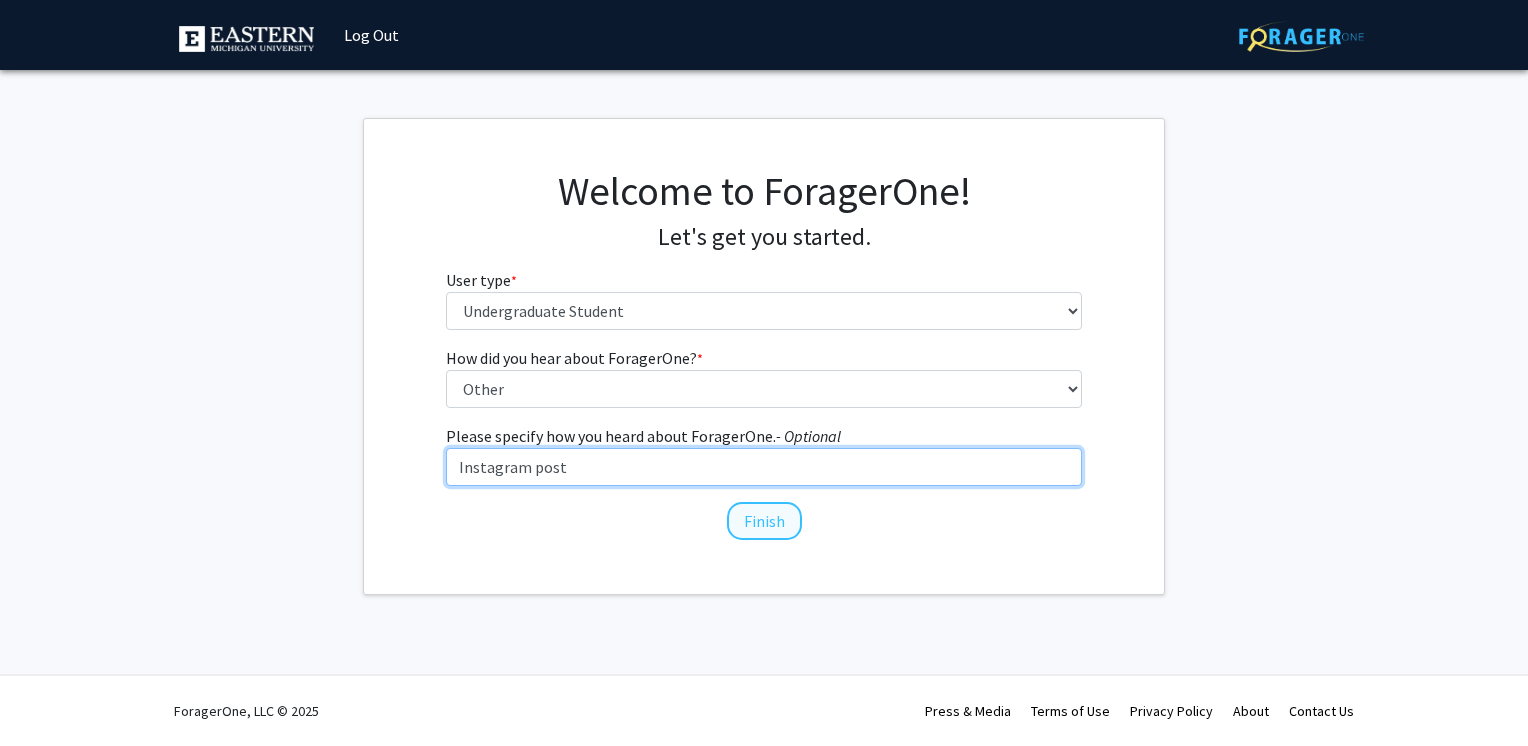 type on "Instagram post" 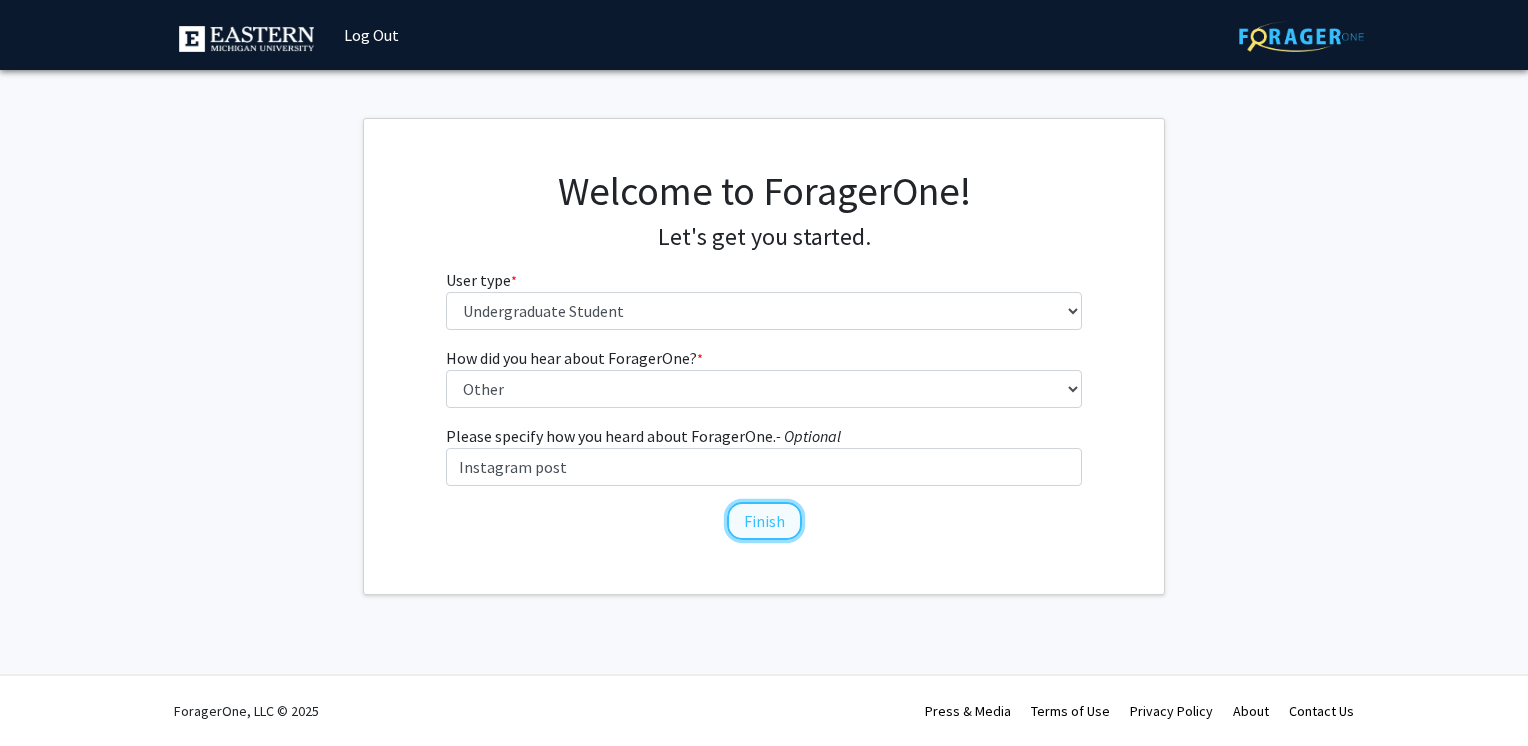click on "Finish" 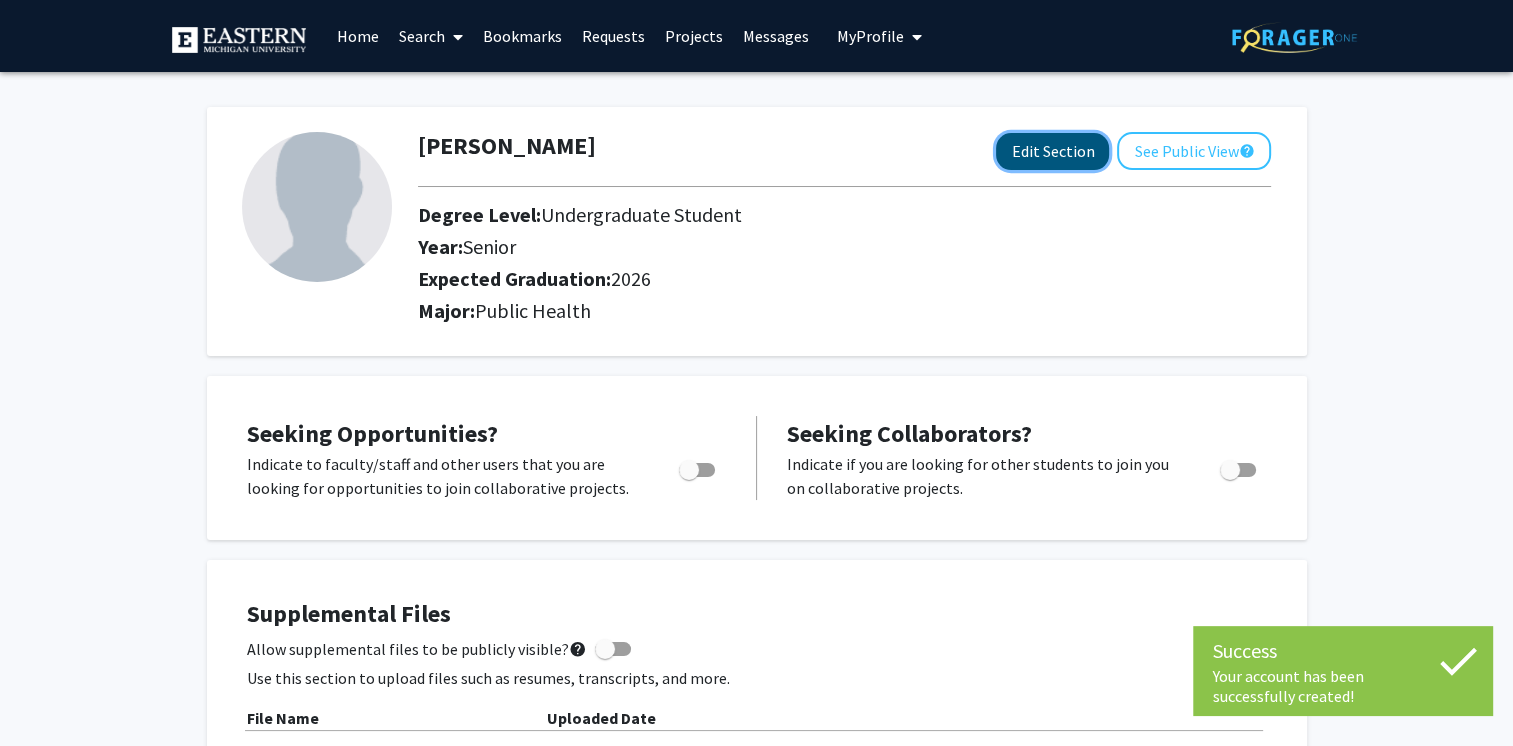 click on "Edit Section" 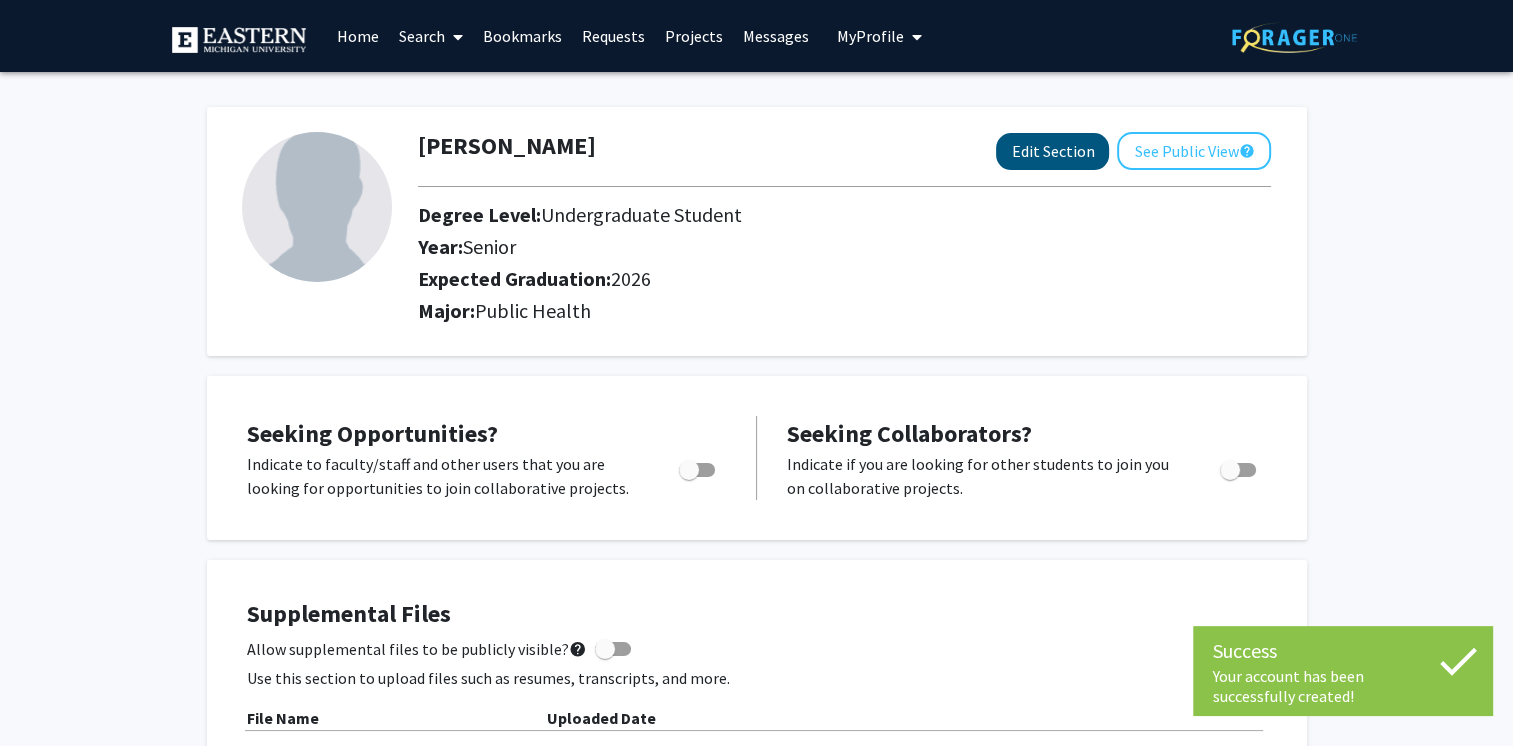 select on "senior" 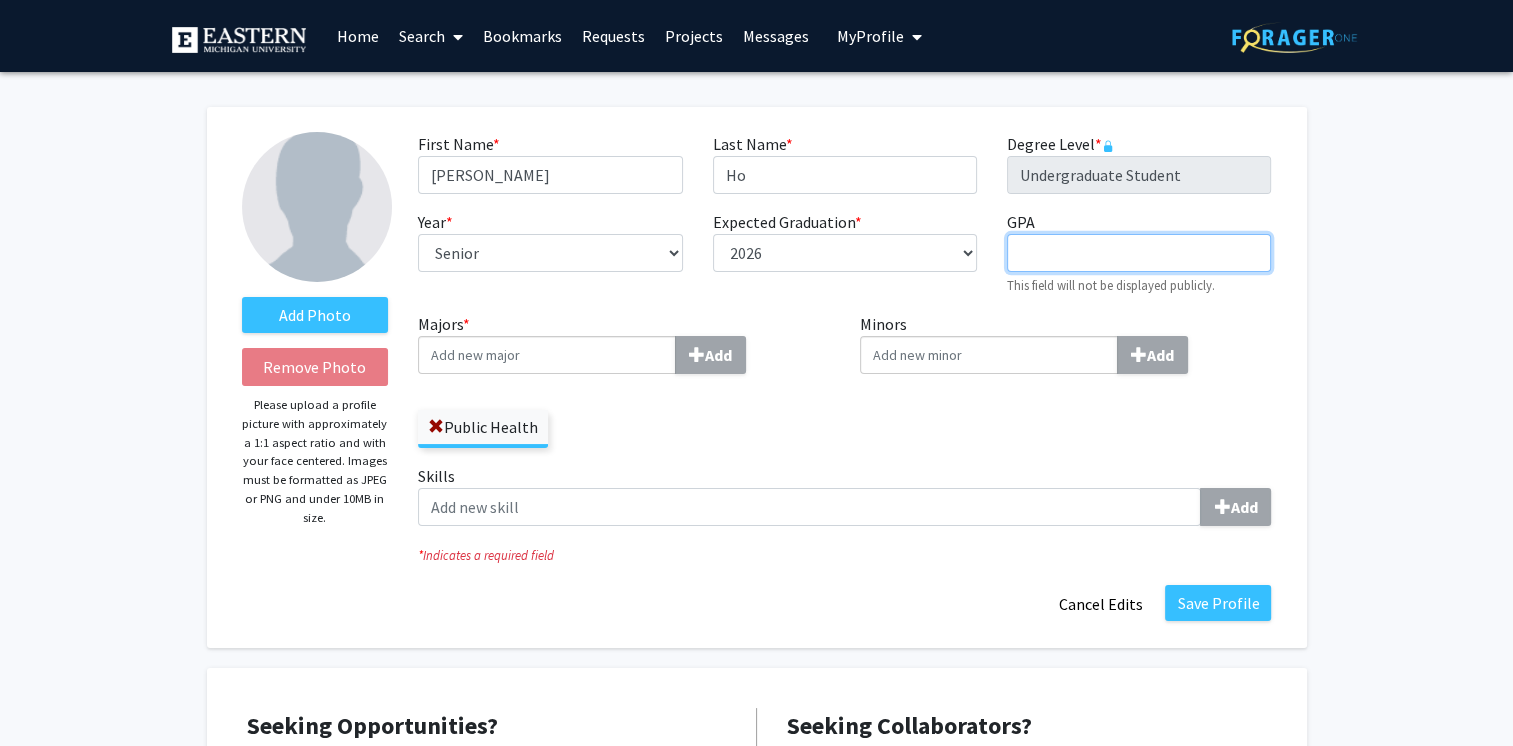 click on "GPA  required" at bounding box center [1139, 253] 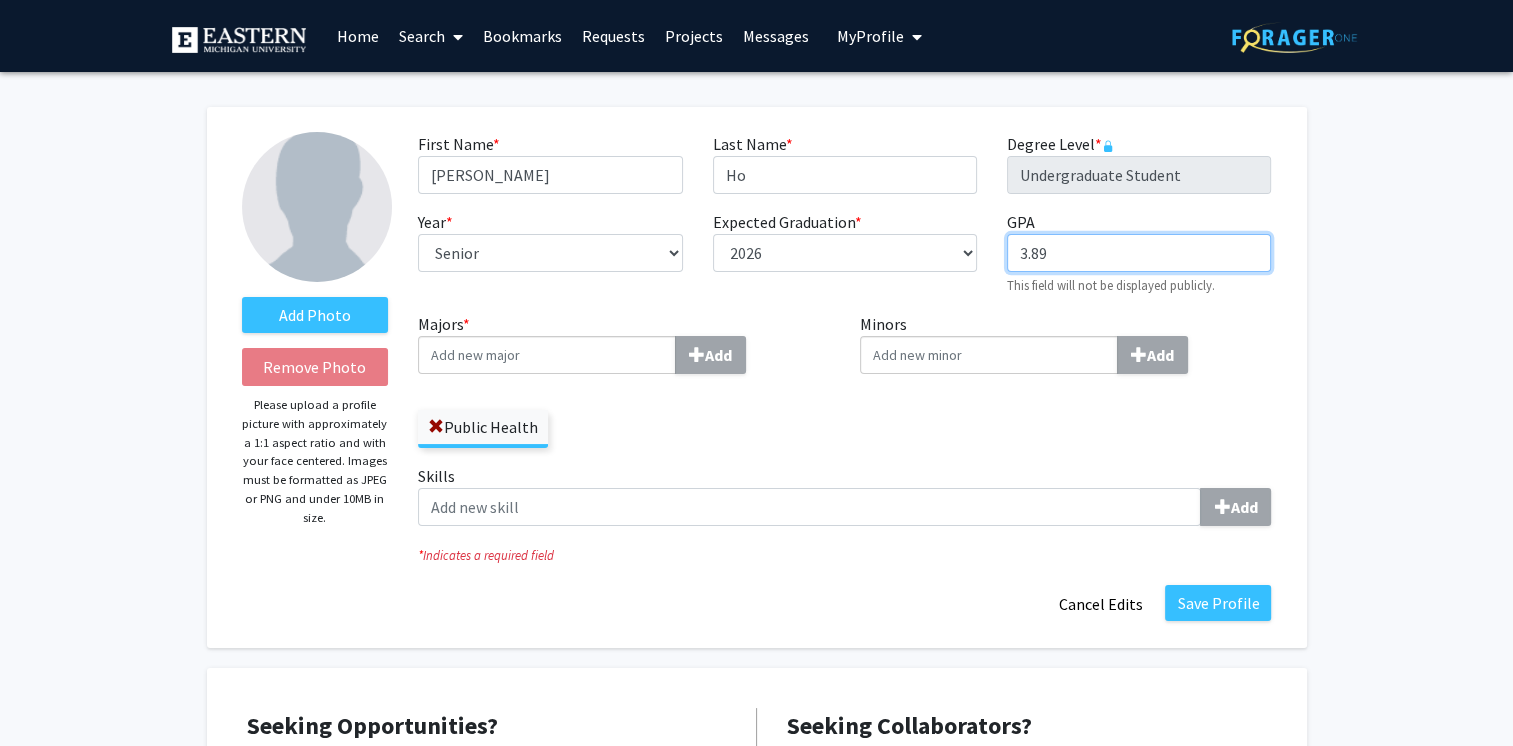 type on "3.89" 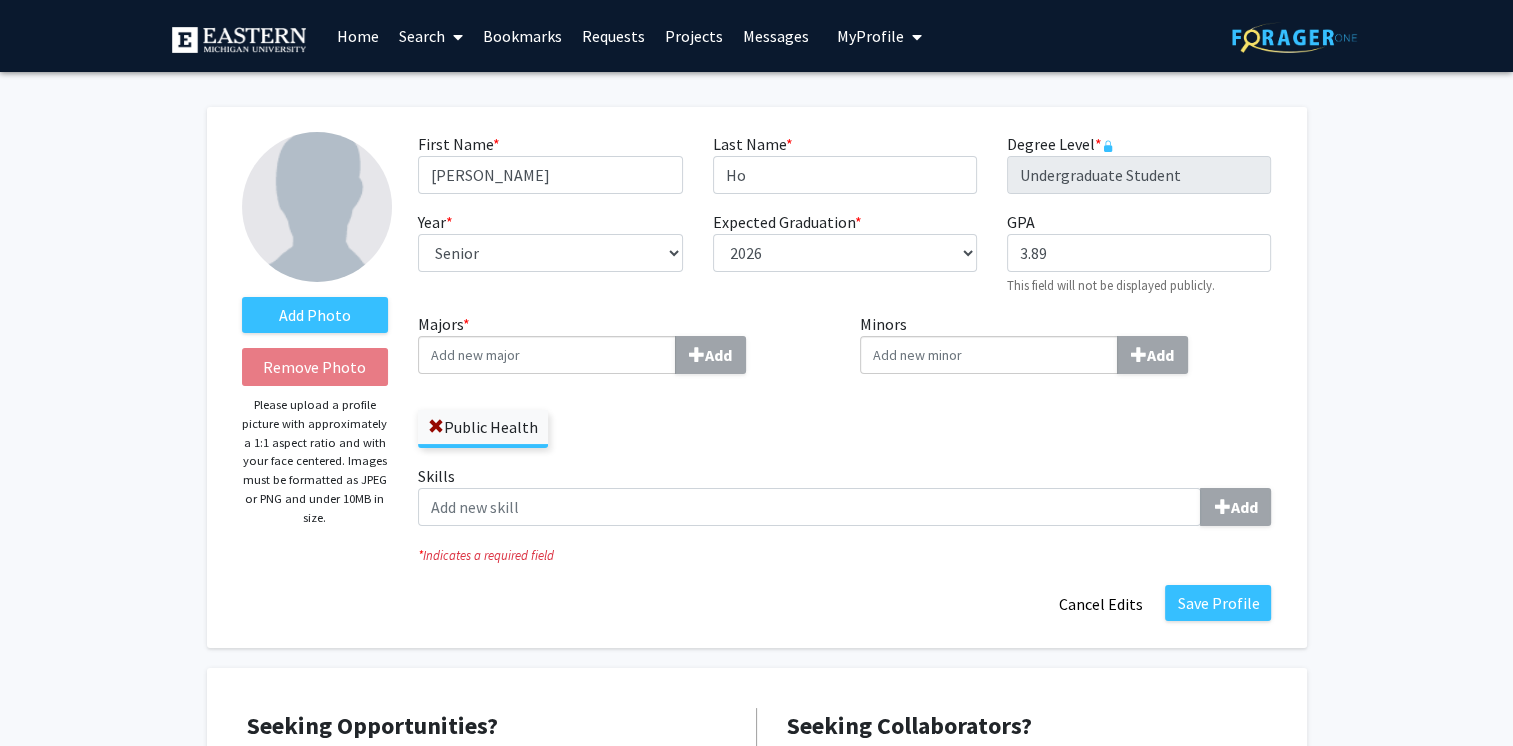click on "Minors  Add" 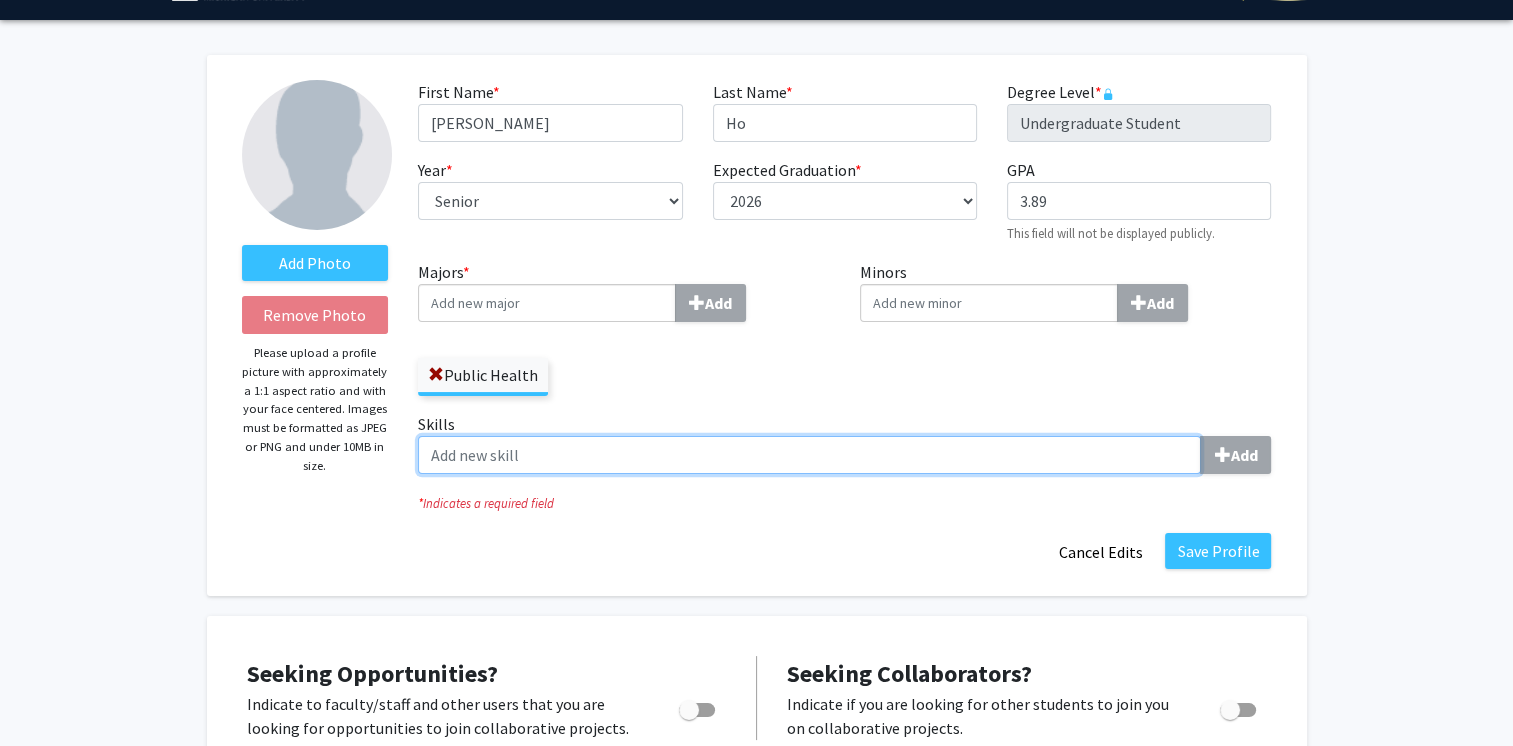 click on "Skills  Add" 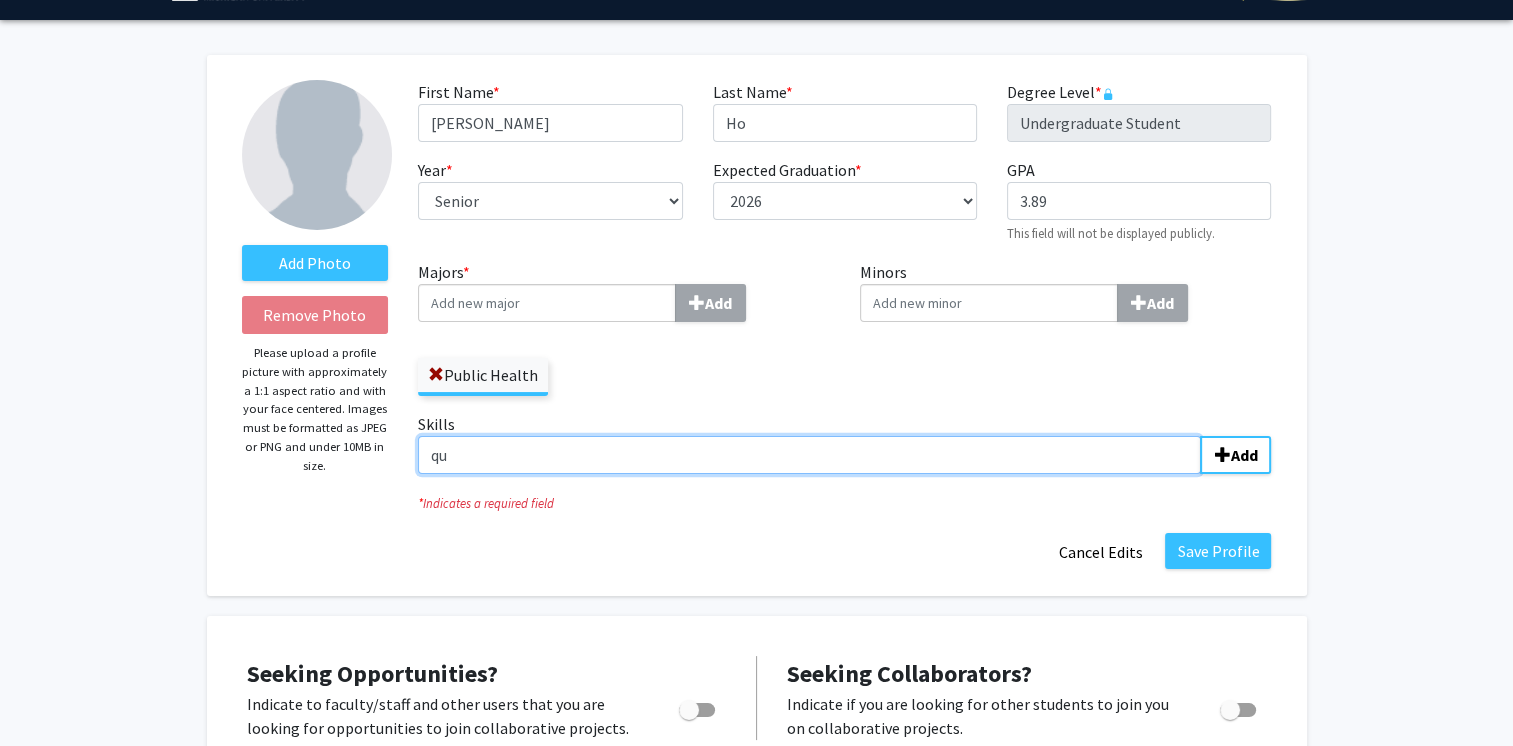 type on "q" 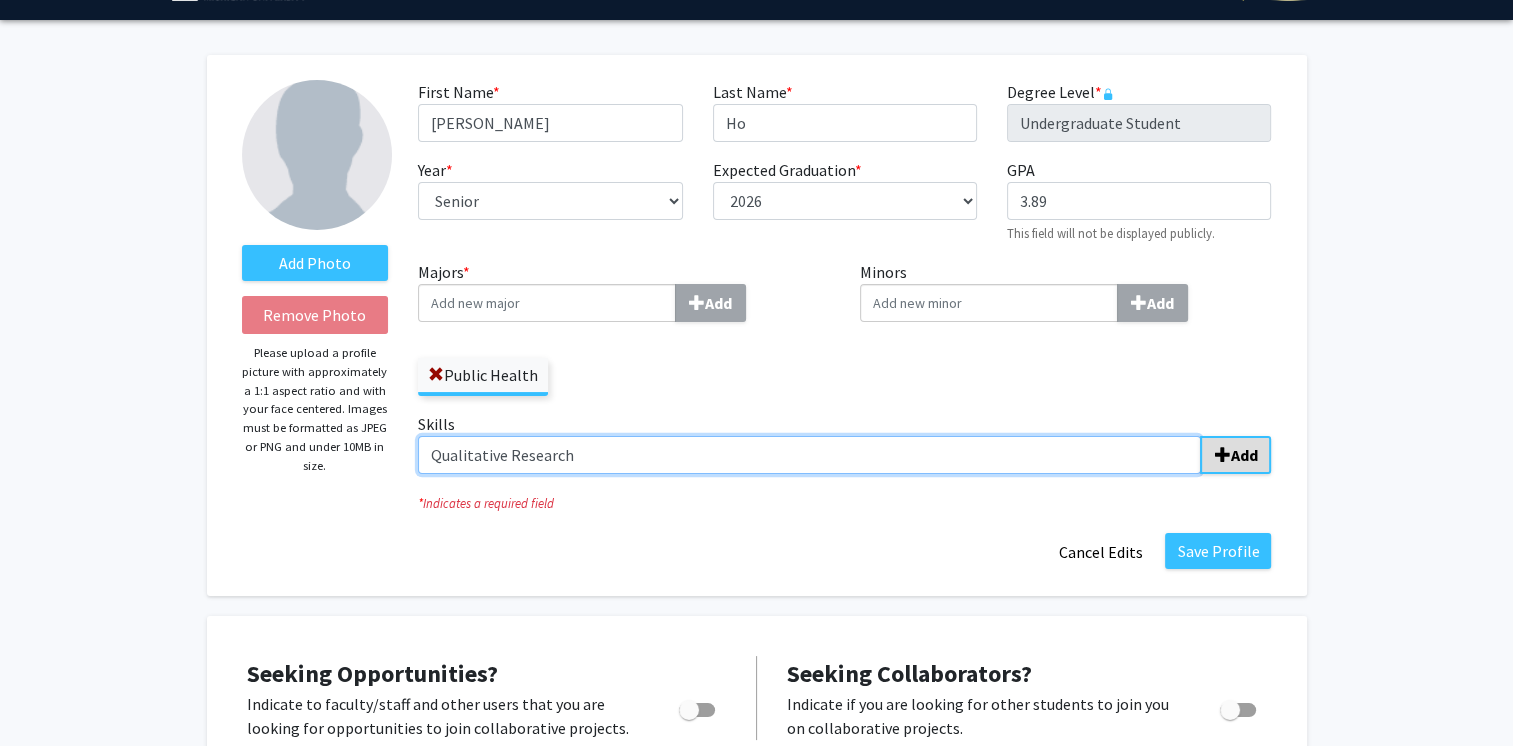 type on "Qualitative Research" 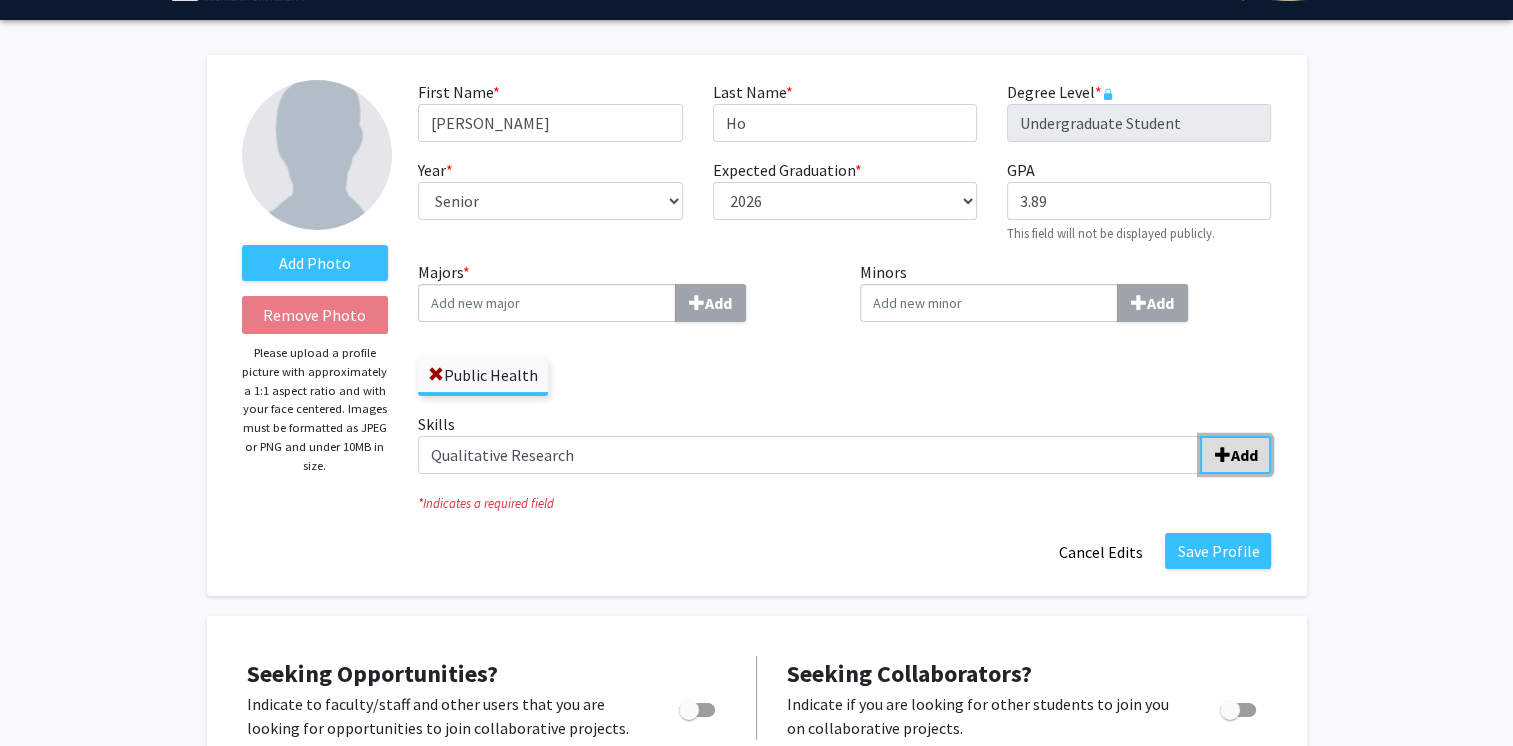 click on "Add" 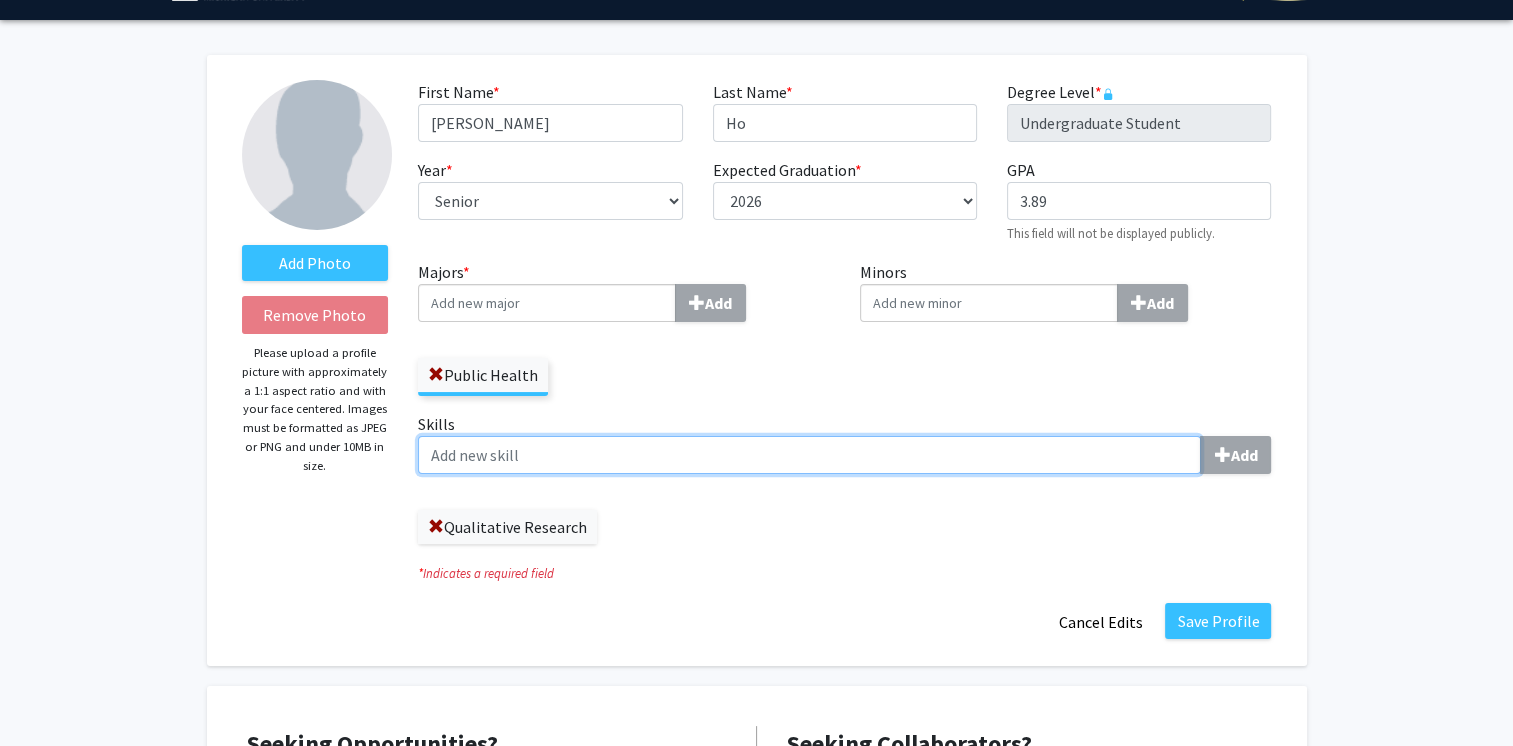 click on "Skills  Add" 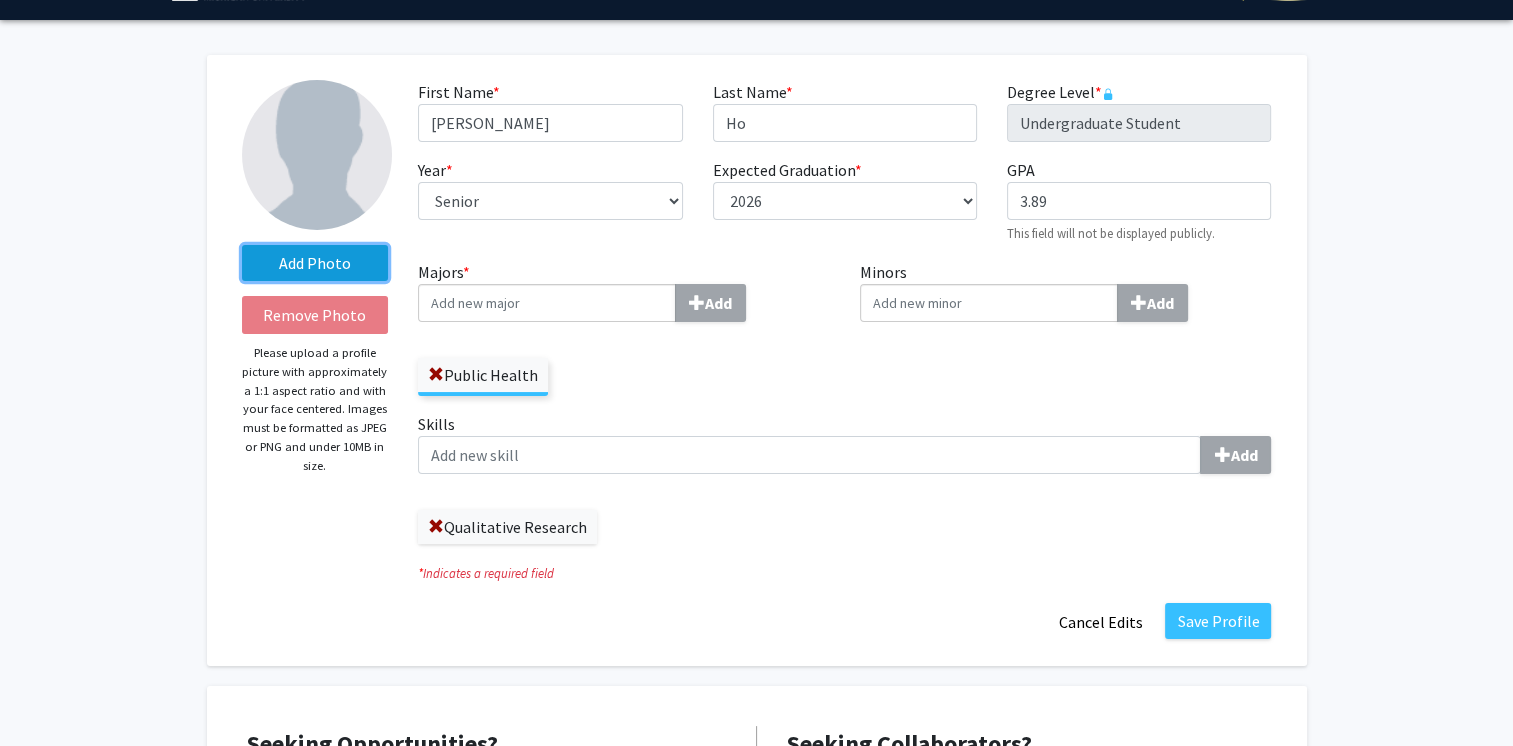 click on "Add Photo" 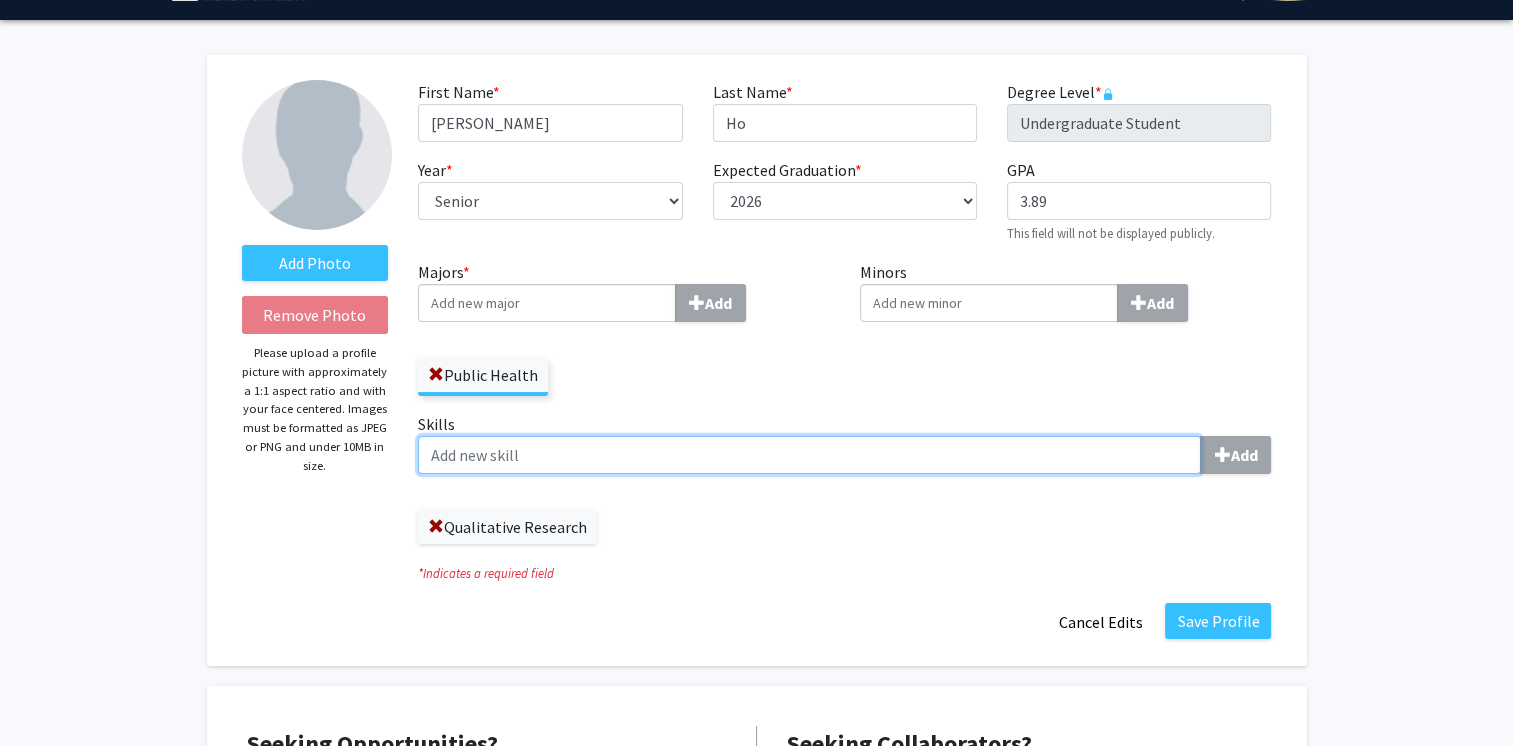 click on "Skills  Add" 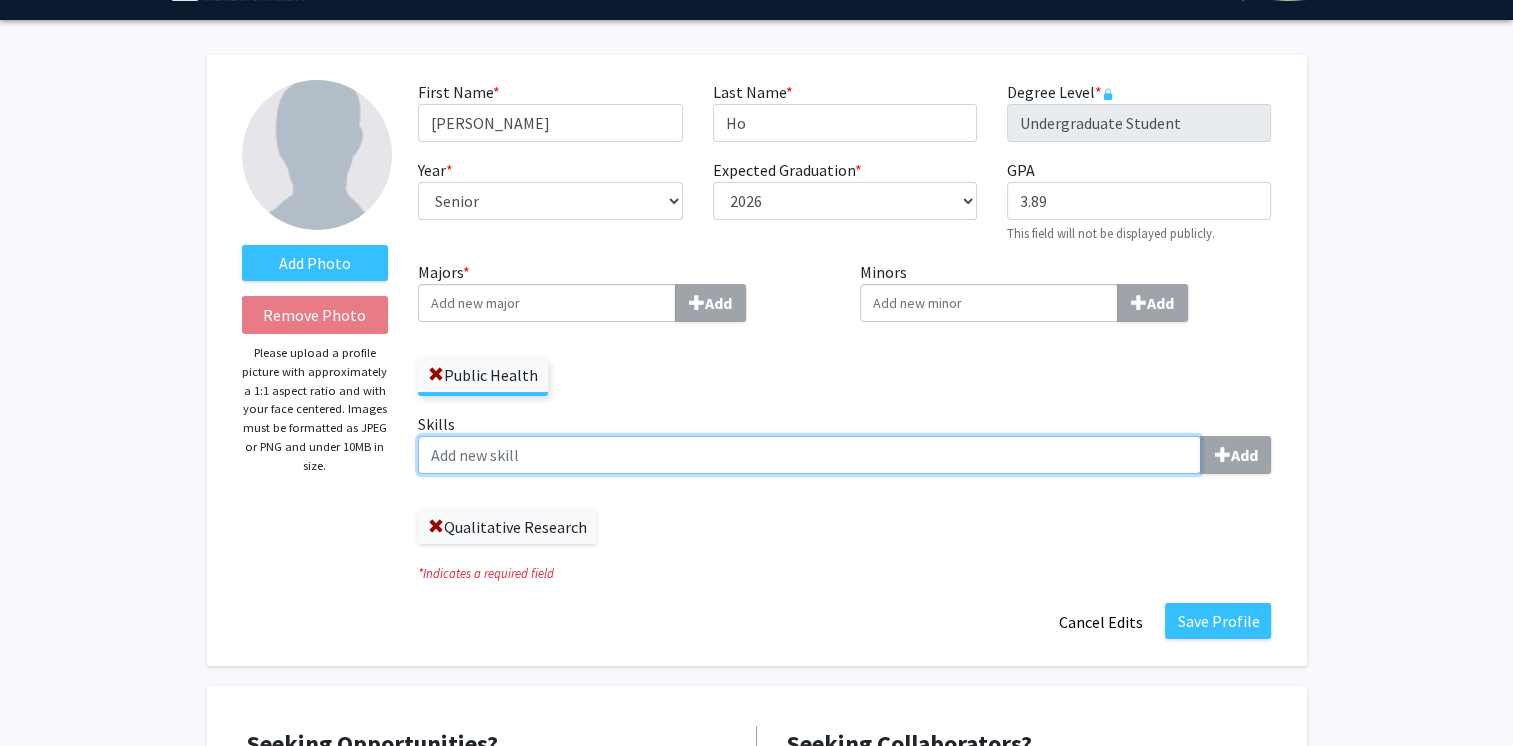 paste on "Microsoft Word, Excel, PowerPoint|Google Docs, Sheets, Slides, Canva Transferable: 	Qualitative Research, Email Etiquette, Phone Etiquette, Tutoring, Public Speaking" 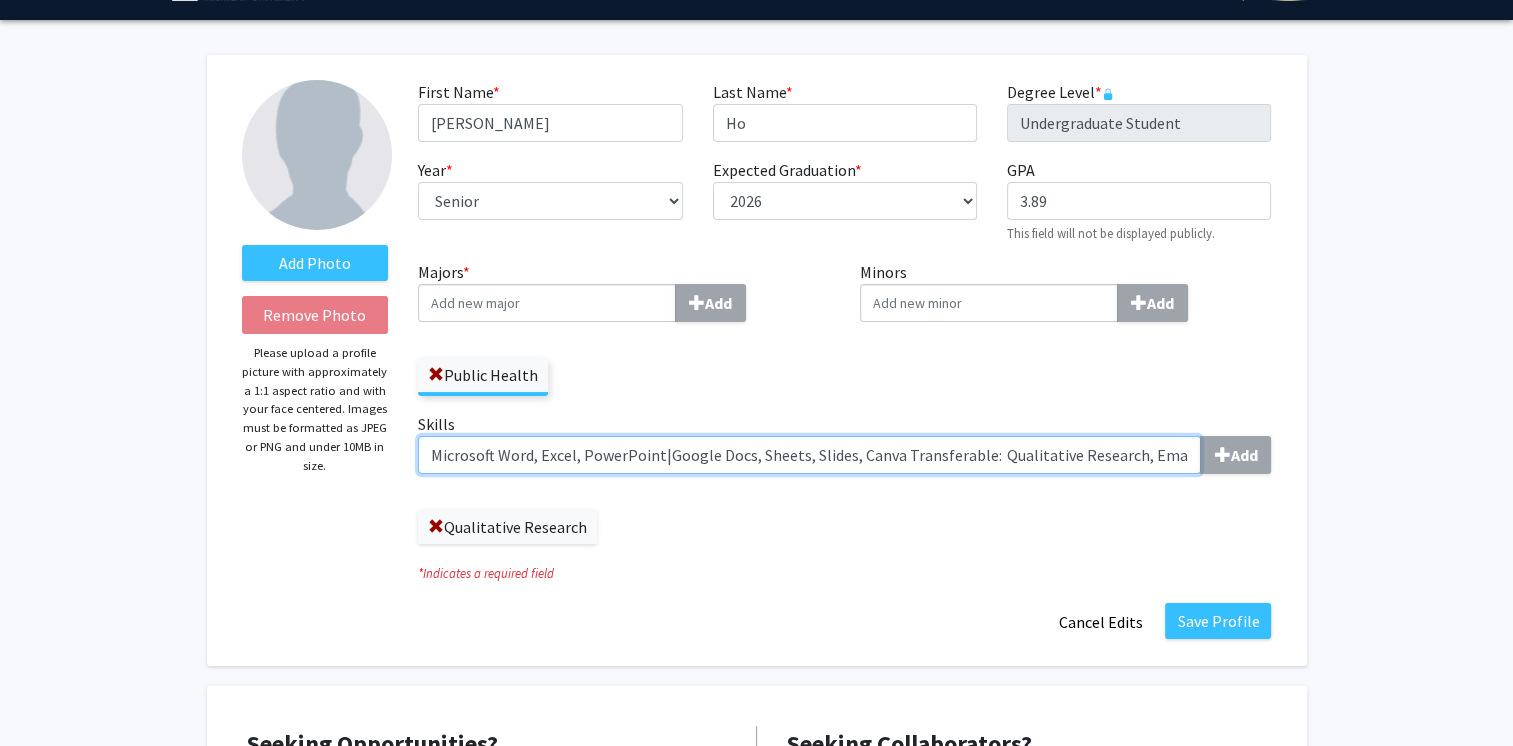 scroll, scrollTop: 0, scrollLeft: 343, axis: horizontal 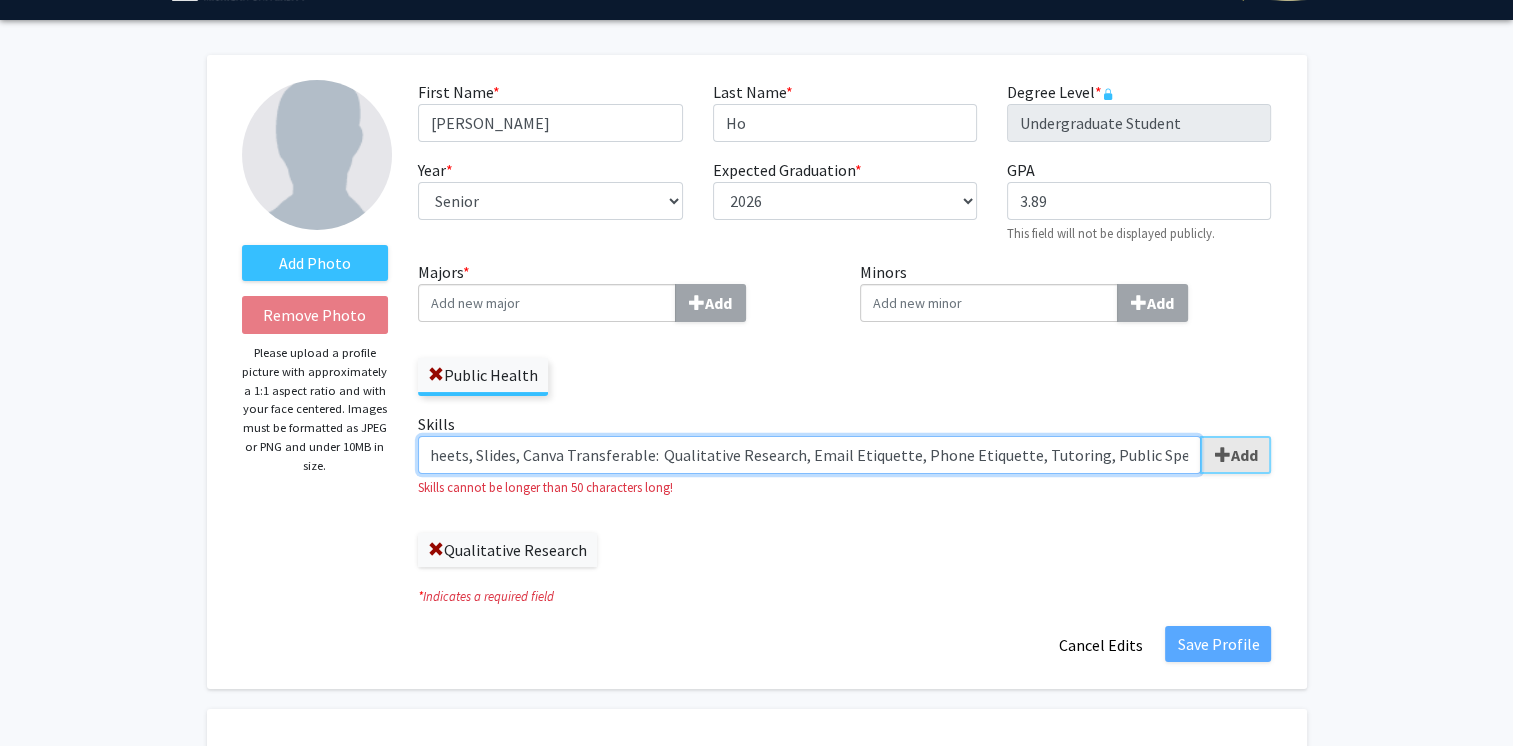 click on "Microsoft Word, Excel, PowerPoint|Google Docs, Sheets, Slides, Canva Transferable: 	Qualitative Research, Email Etiquette, Phone Etiquette, Tutoring, Public Speaking Add" 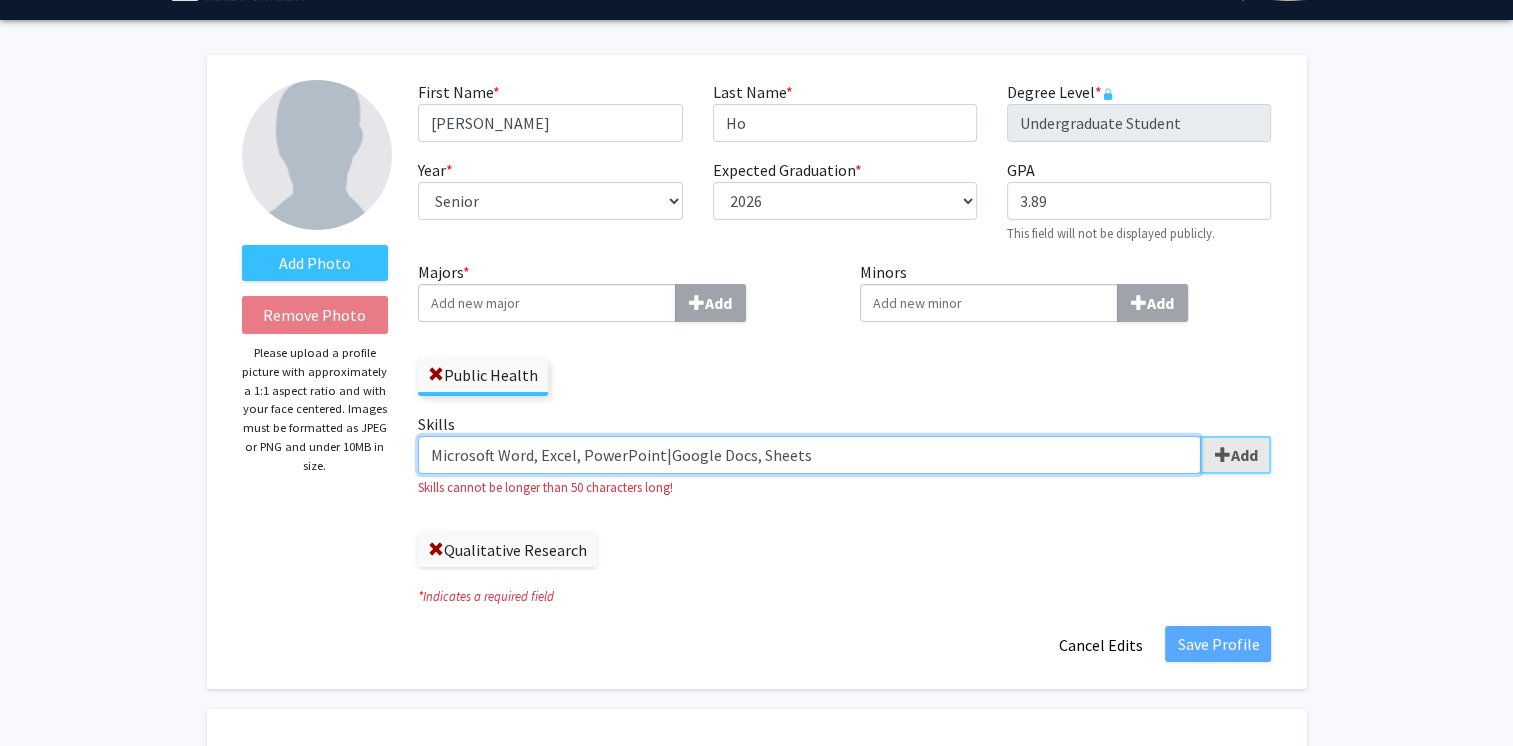 scroll, scrollTop: 0, scrollLeft: 0, axis: both 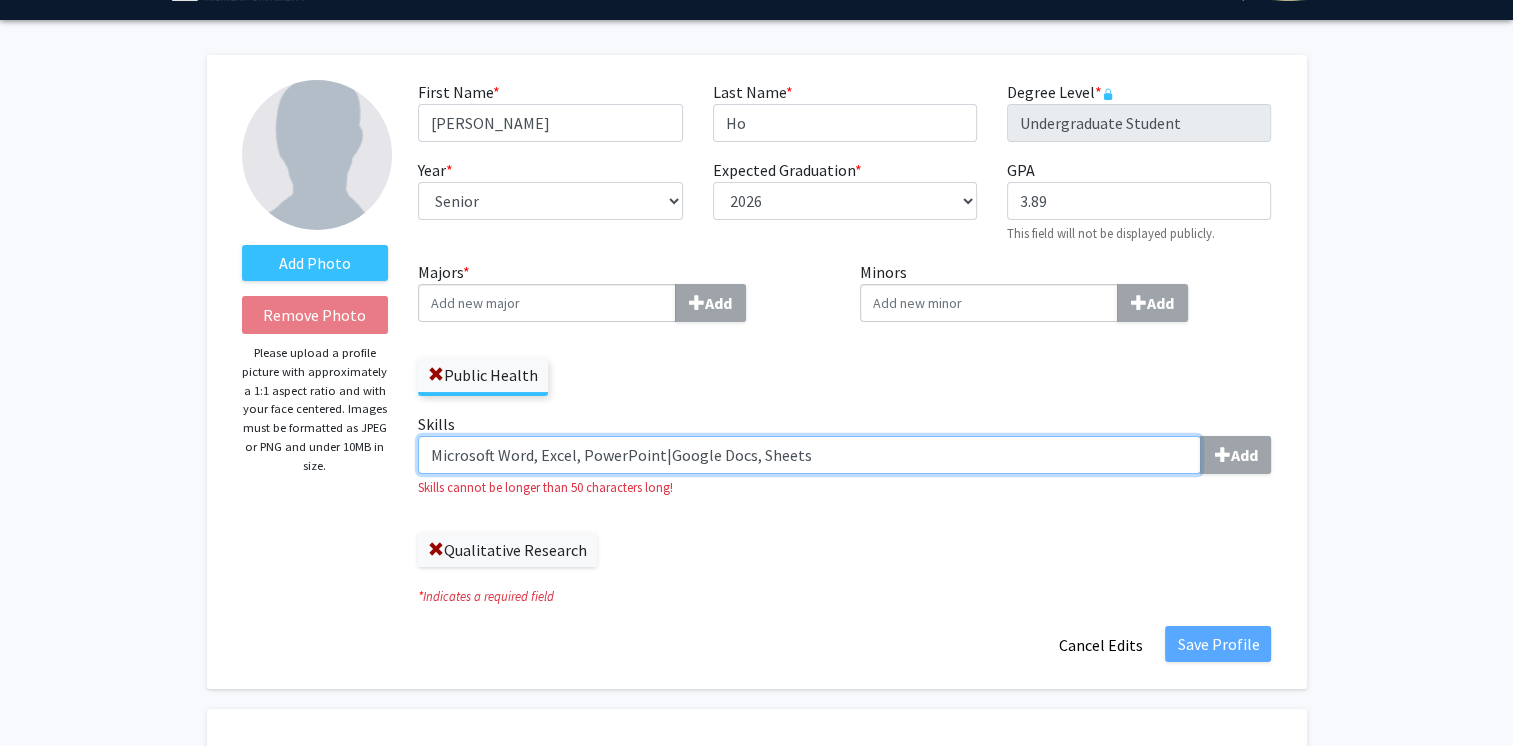 drag, startPoint x: 816, startPoint y: 450, endPoint x: 532, endPoint y: 463, distance: 284.2974 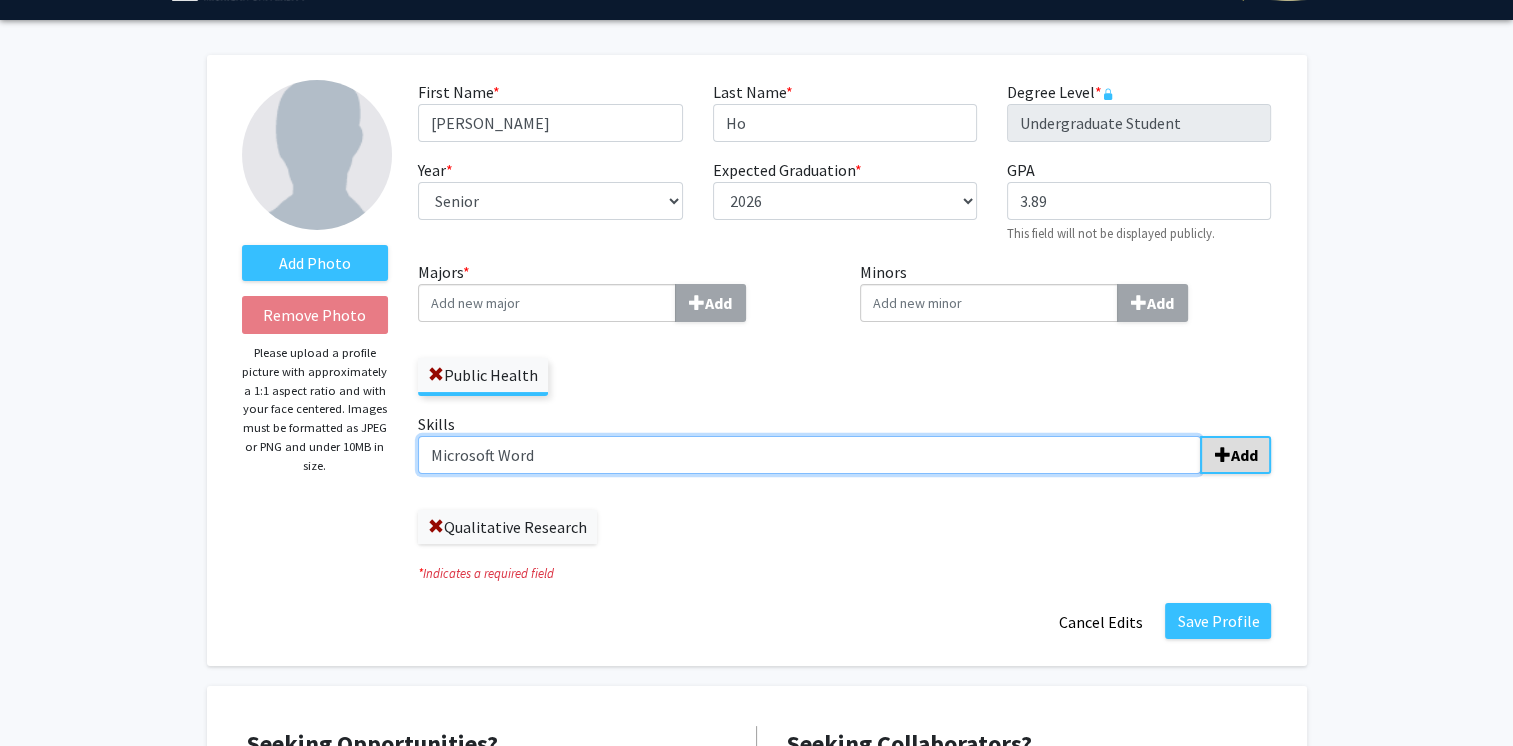 type on "Microsoft Word" 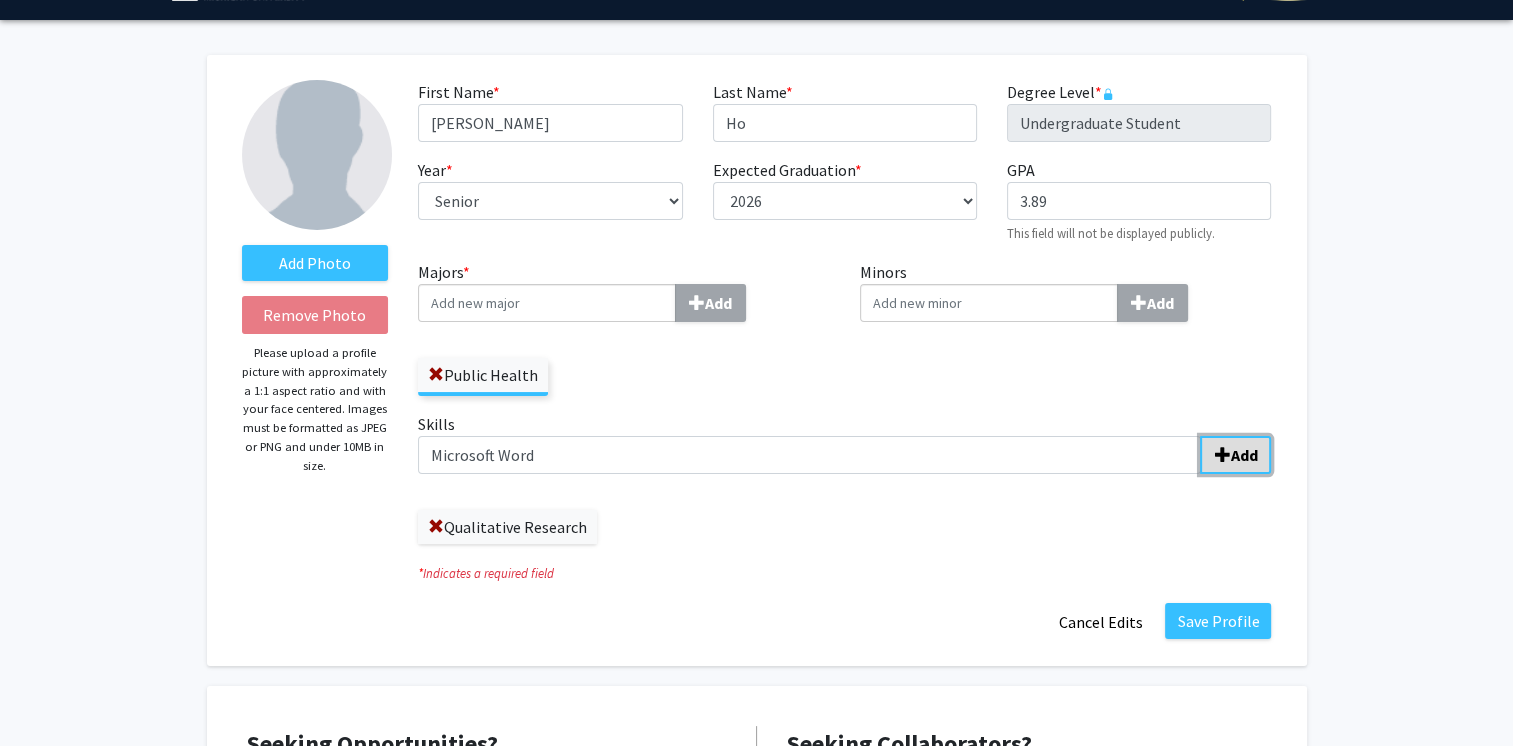 click on "Add" 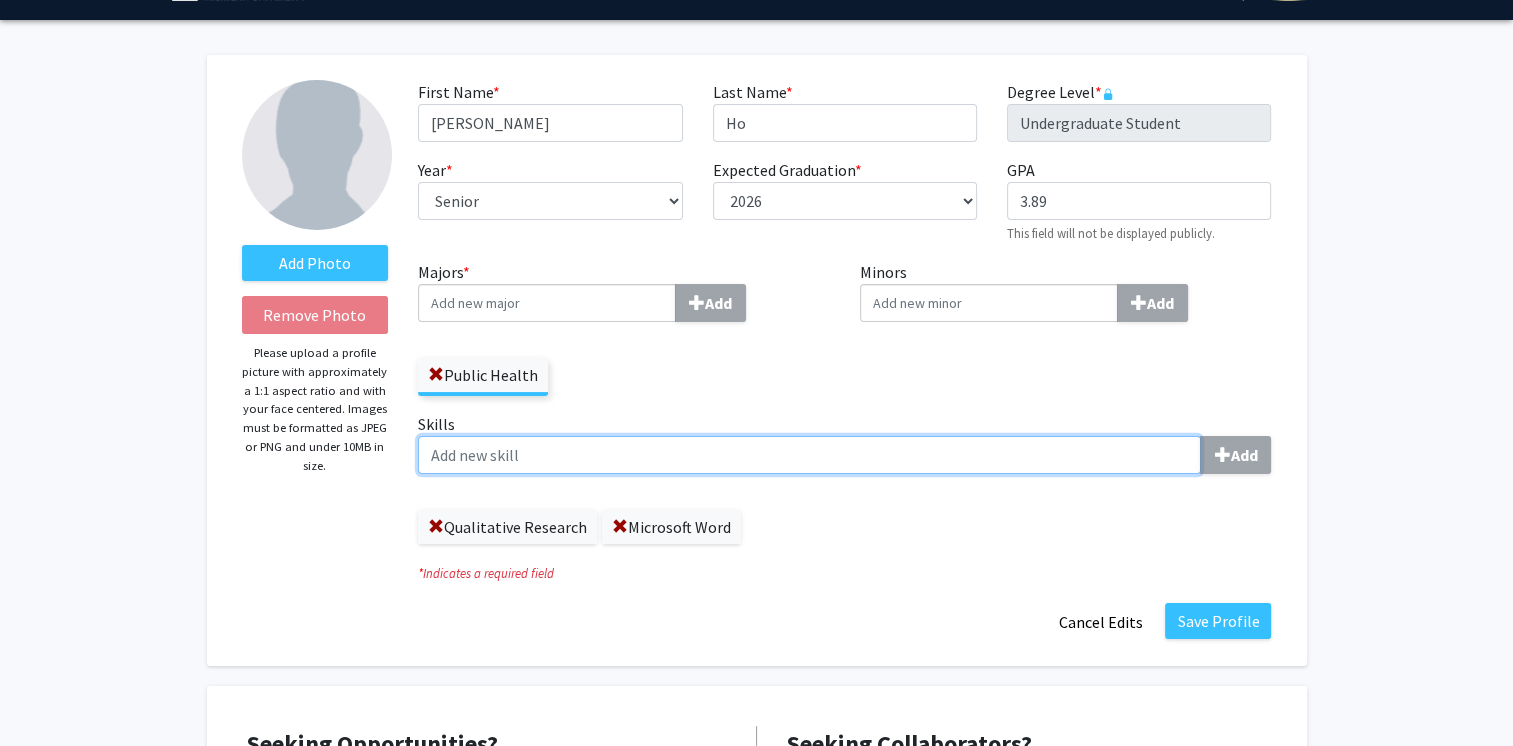 paste on "Microsoft Word, Excel, PowerPoint|Google Docs, Sheets, Slides, Canva Transferable: 	Qualitative Research, Email Etiquette, Phone Etiquette, Tutoring, Public Speaking" 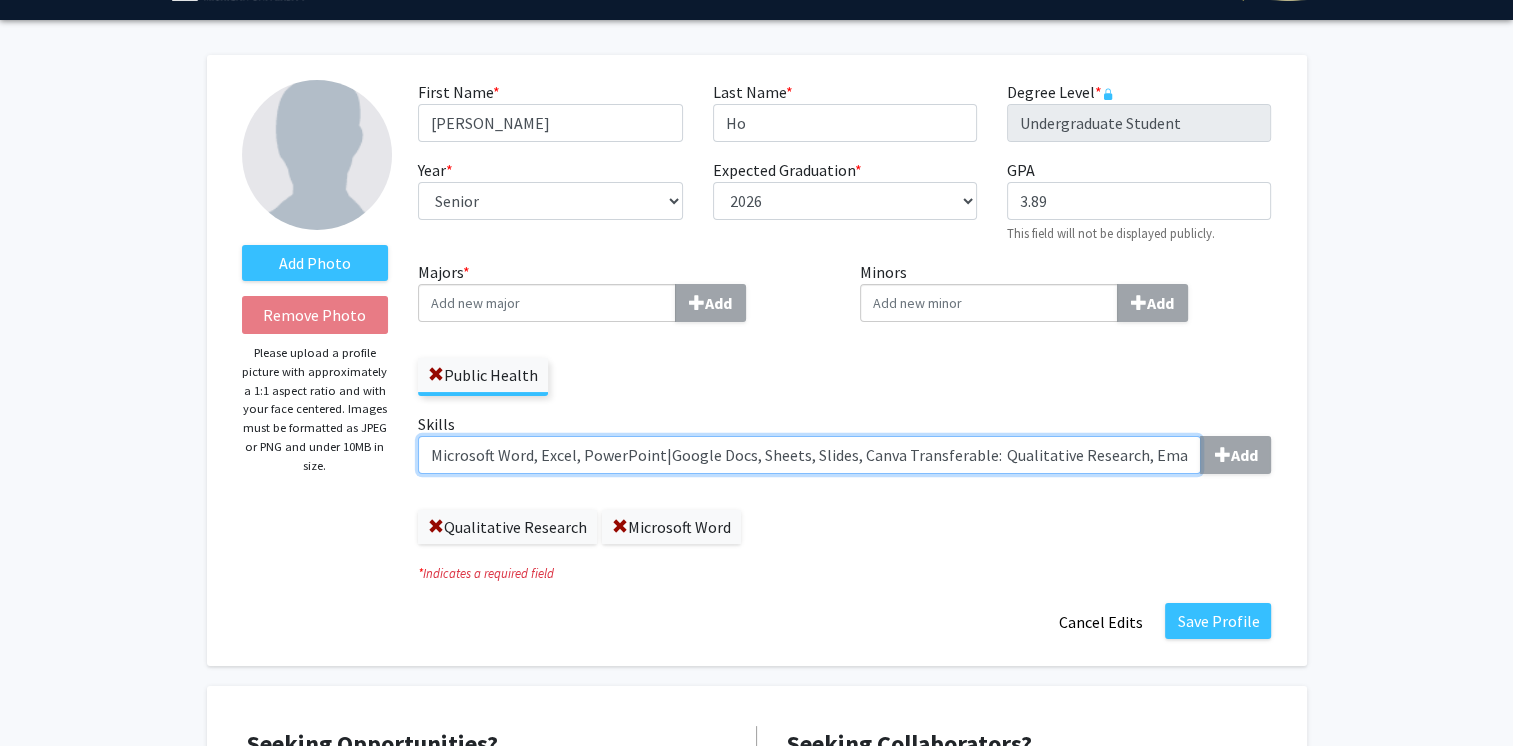 scroll, scrollTop: 0, scrollLeft: 343, axis: horizontal 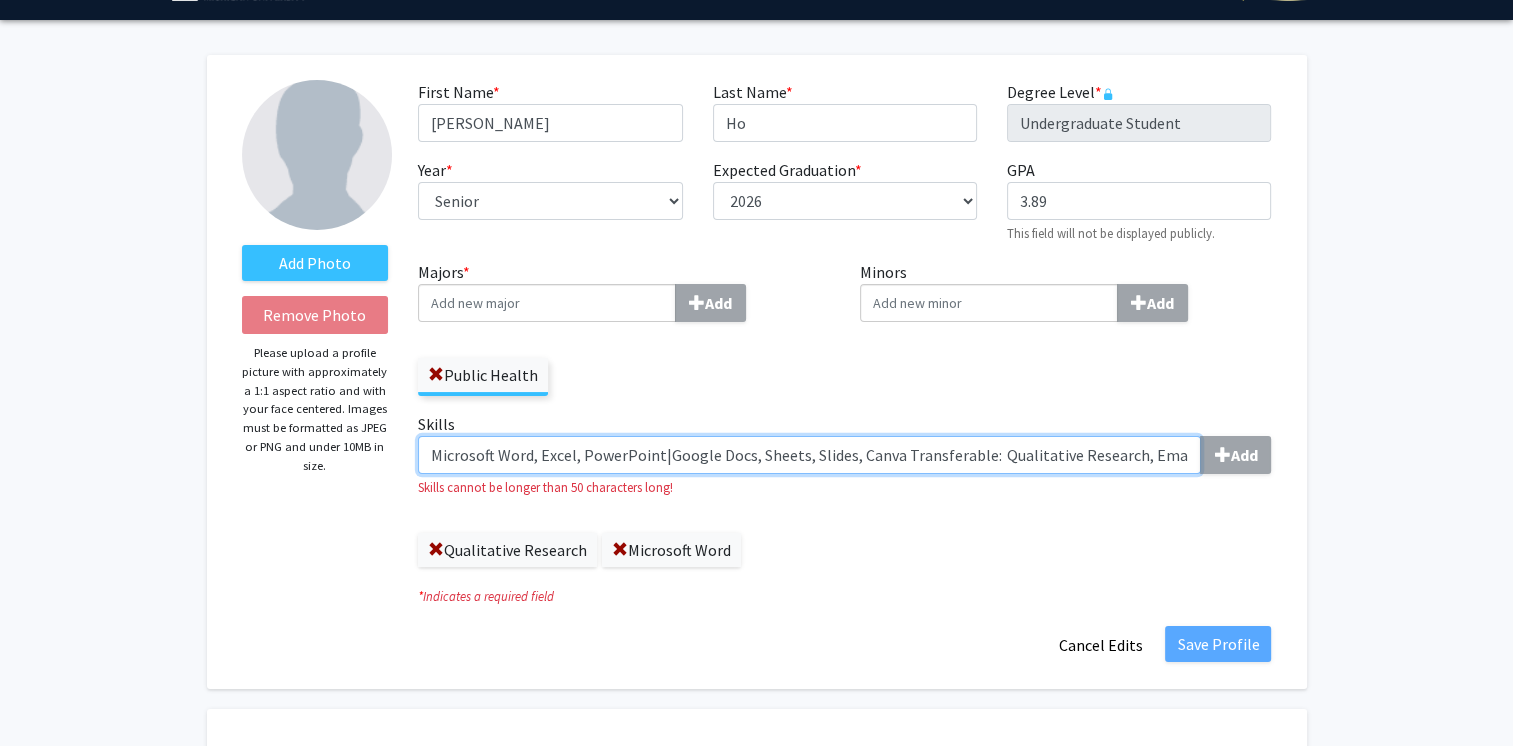 drag, startPoint x: 1186, startPoint y: 461, endPoint x: 576, endPoint y: 444, distance: 610.2368 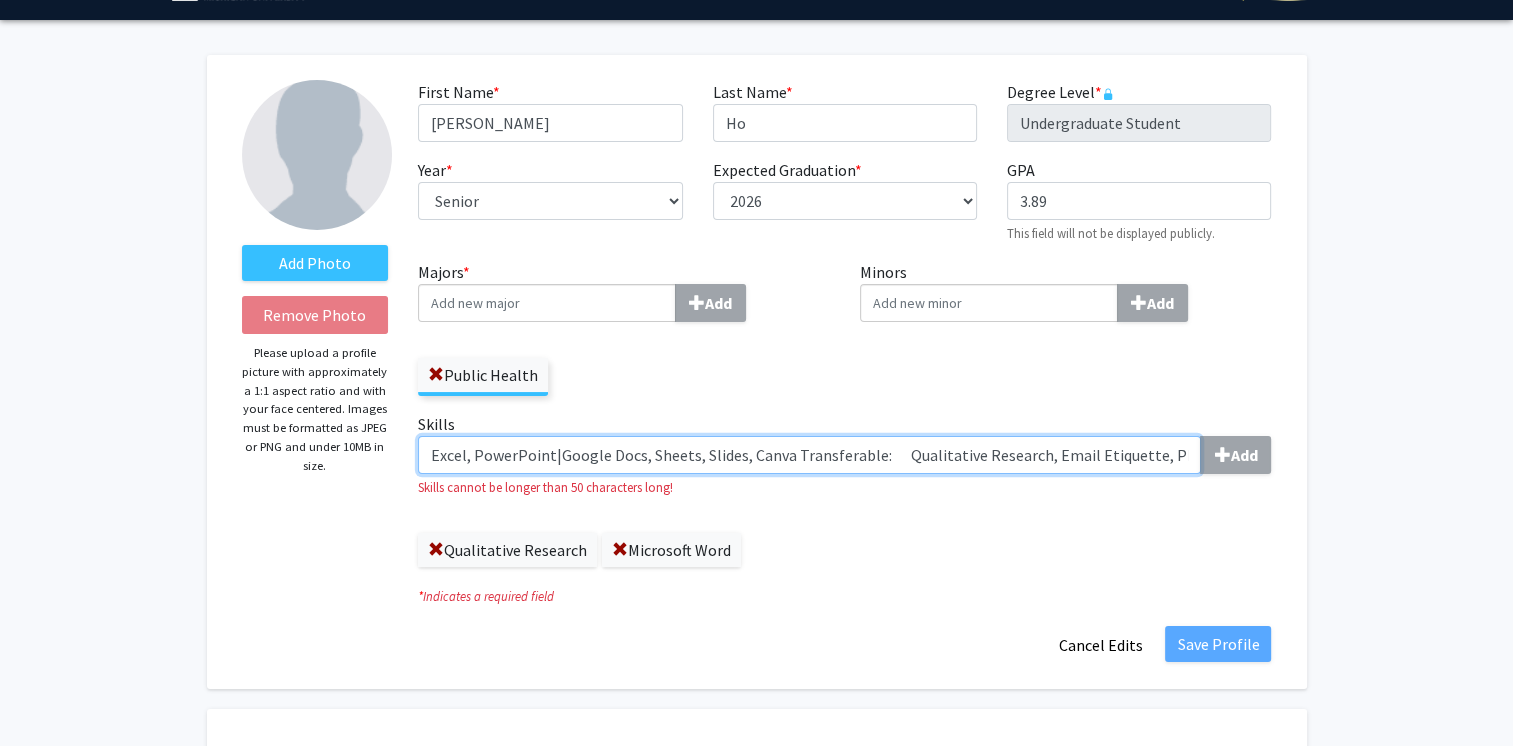 scroll, scrollTop: 0, scrollLeft: 240, axis: horizontal 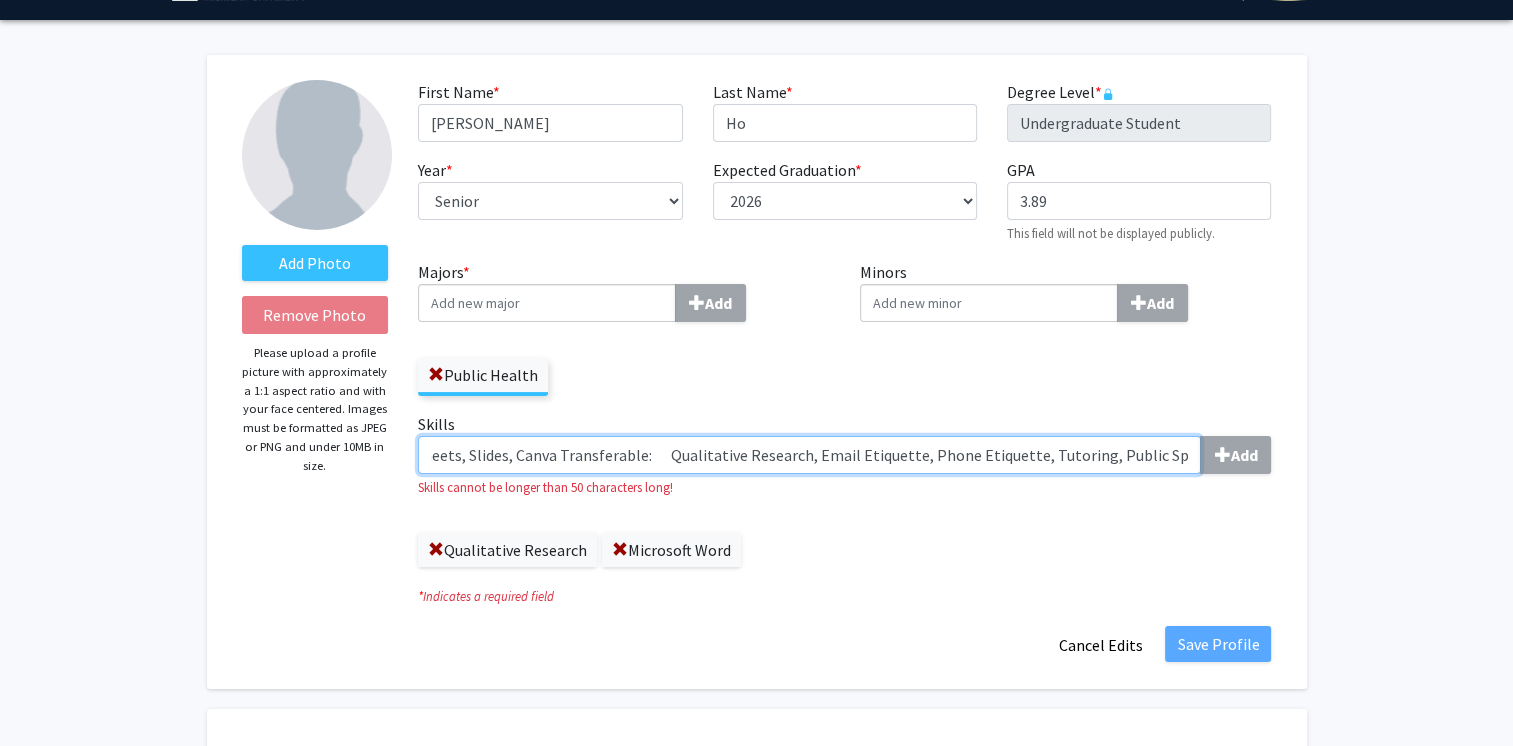 drag, startPoint x: 464, startPoint y: 459, endPoint x: 1507, endPoint y: 466, distance: 1043.0234 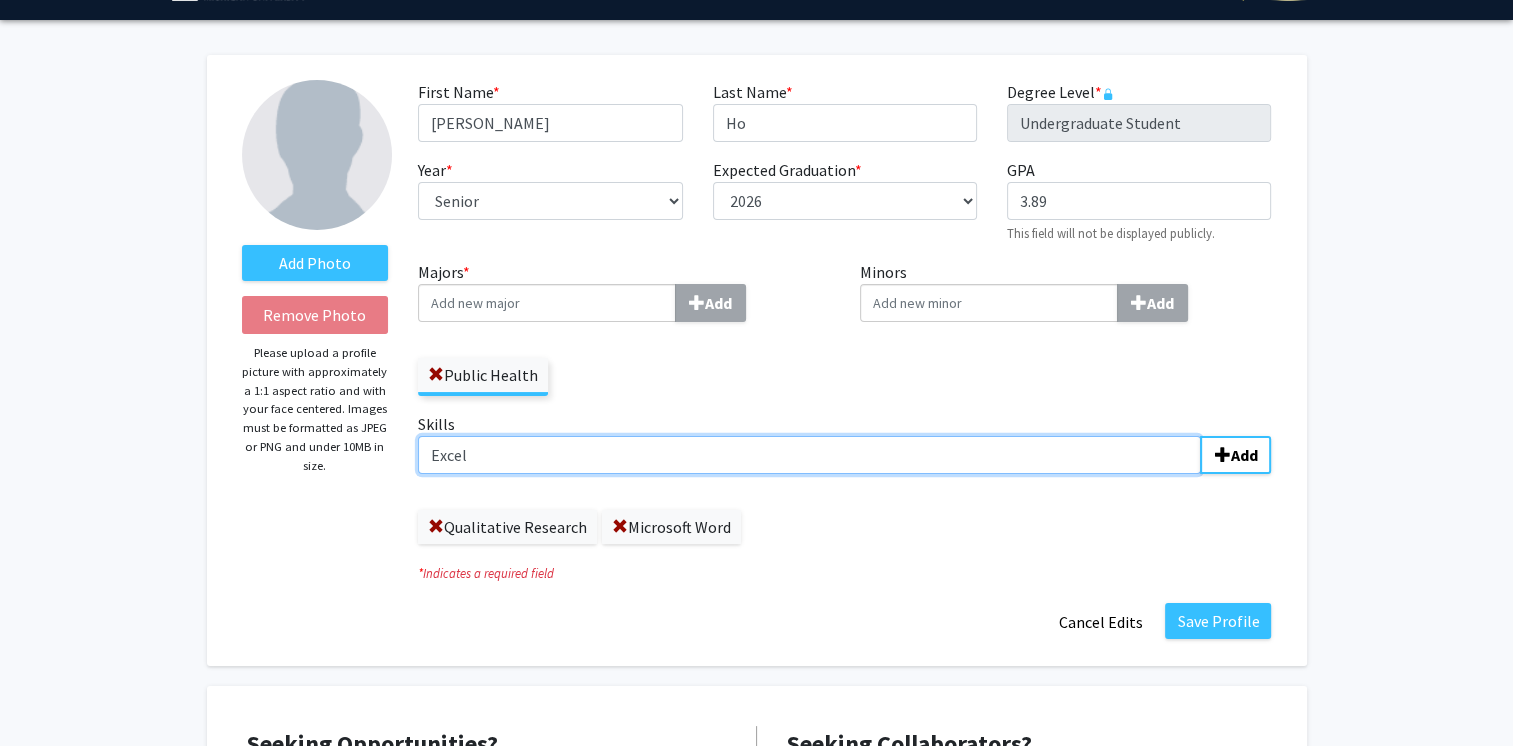 scroll, scrollTop: 0, scrollLeft: 0, axis: both 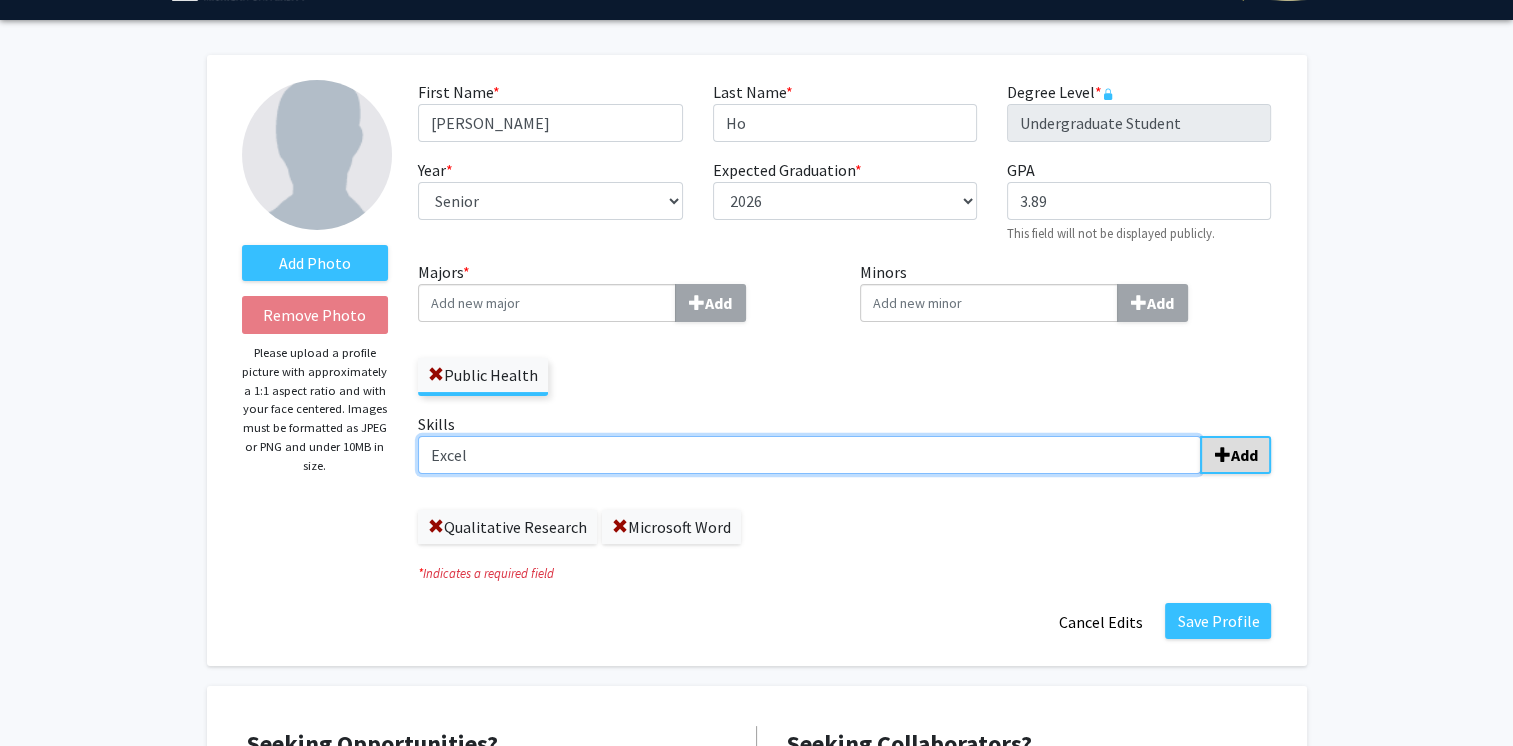 type on "Excel" 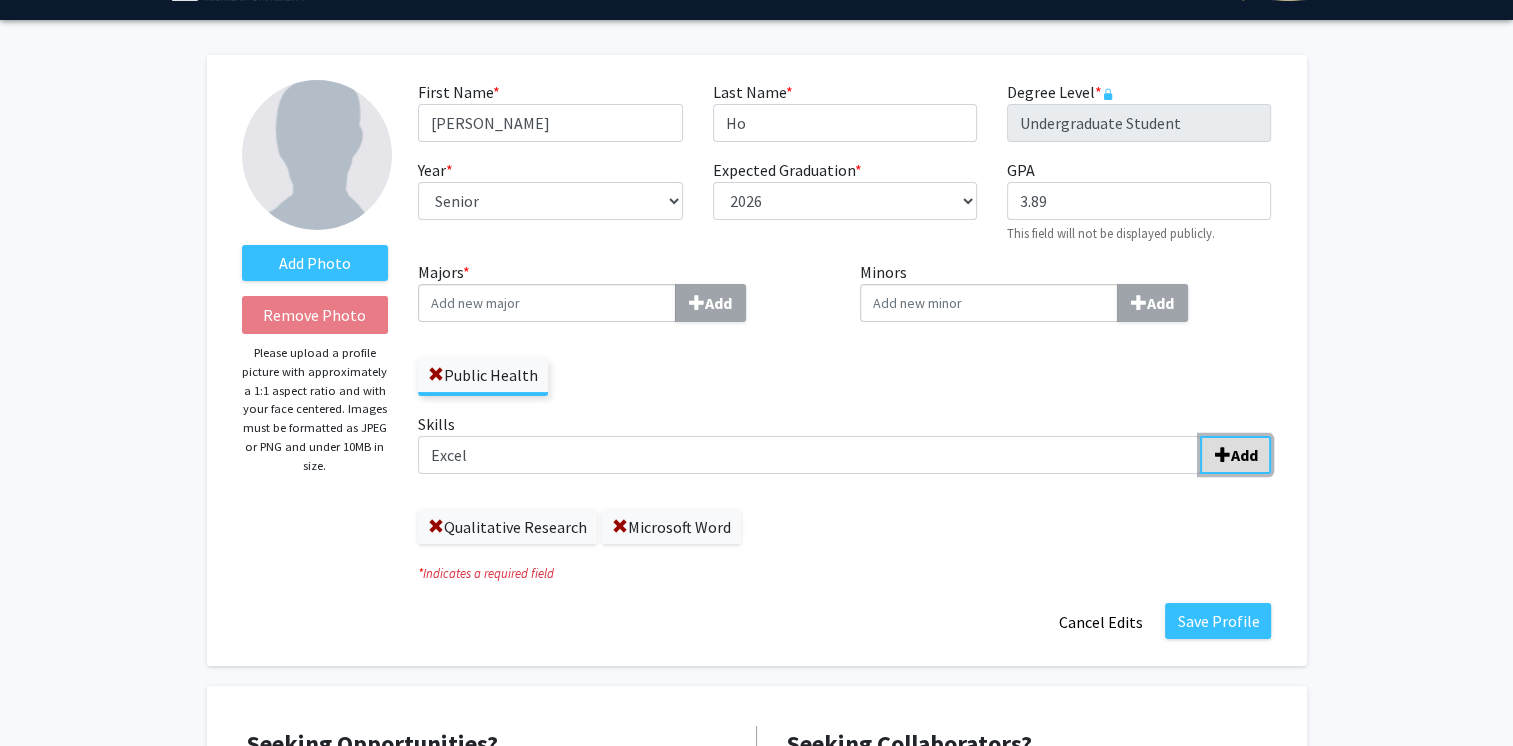 click on "Add" 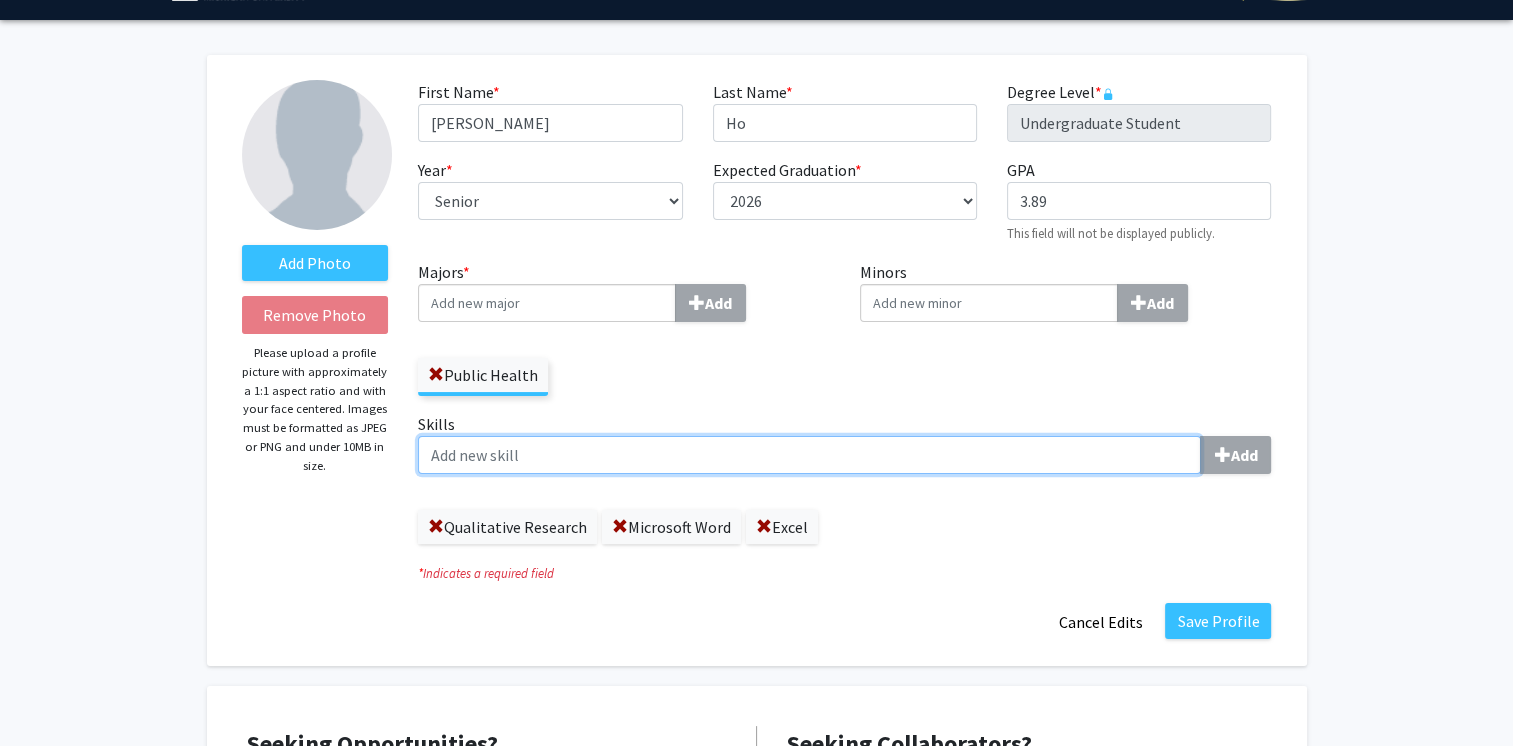 paste on "PowerPoint|Google Docs, Sheets, Slides, Canva Transferable: 	Qualitative Research, Email Etiquette, Phone Etiquette, Tutoring, Public Speaking" 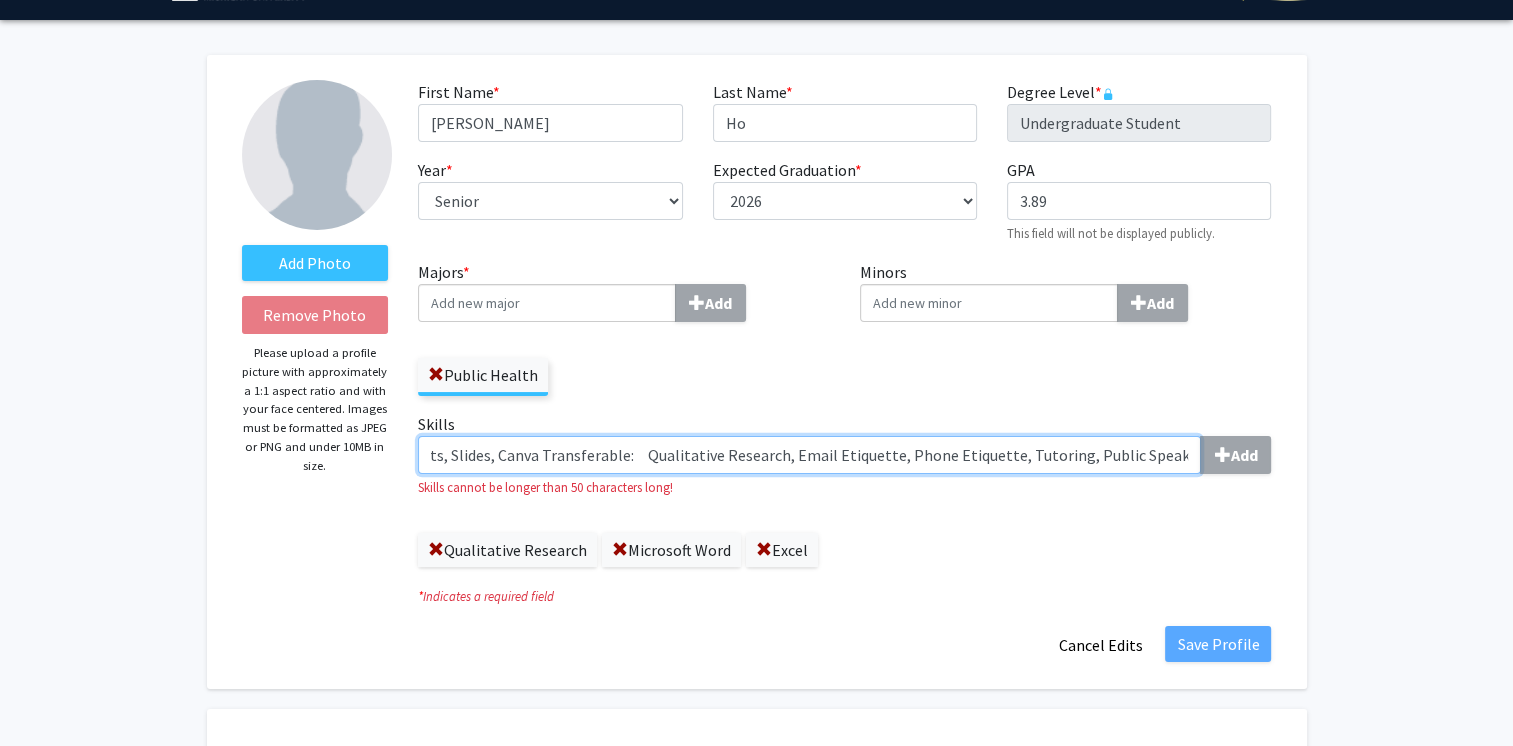 scroll, scrollTop: 0, scrollLeft: 0, axis: both 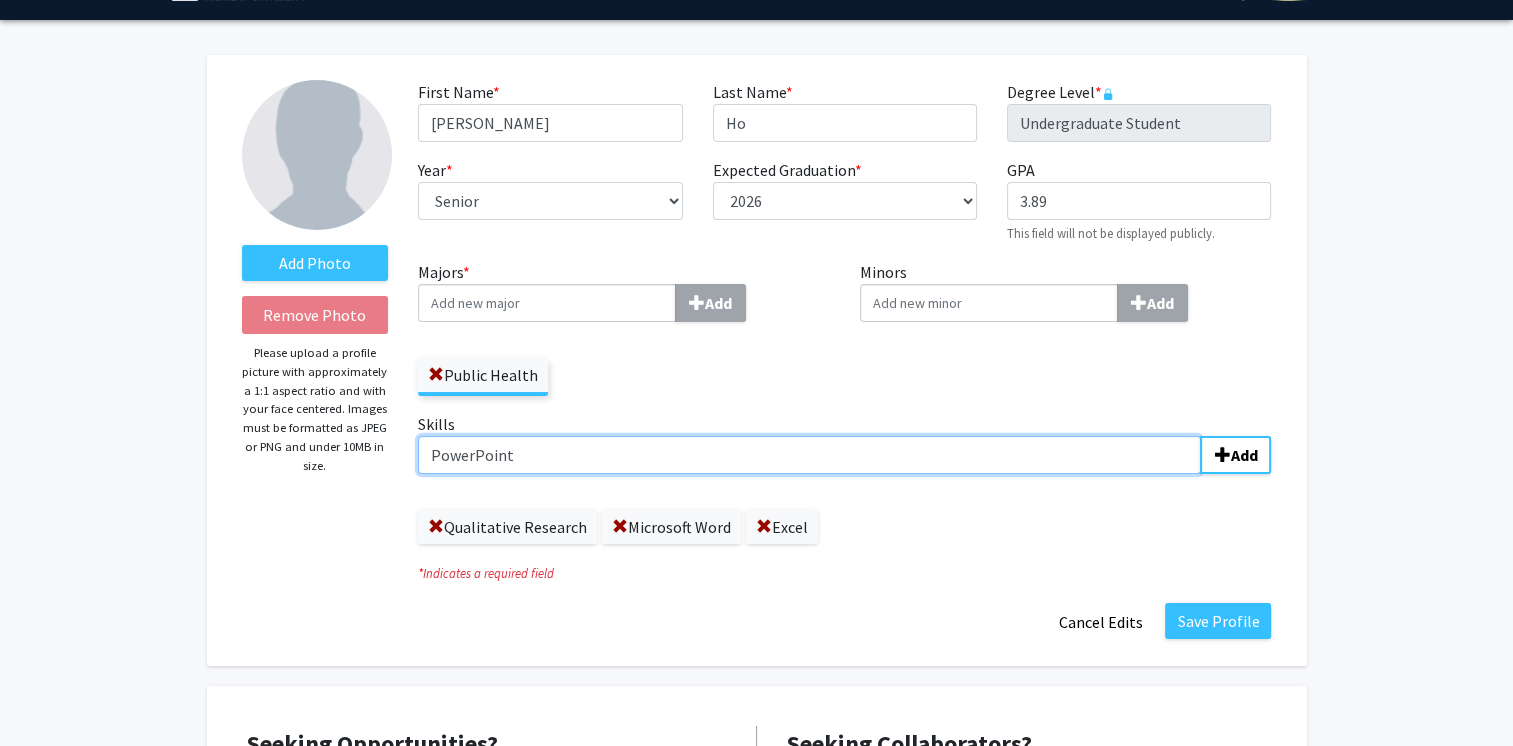 type on "PowerPoint" 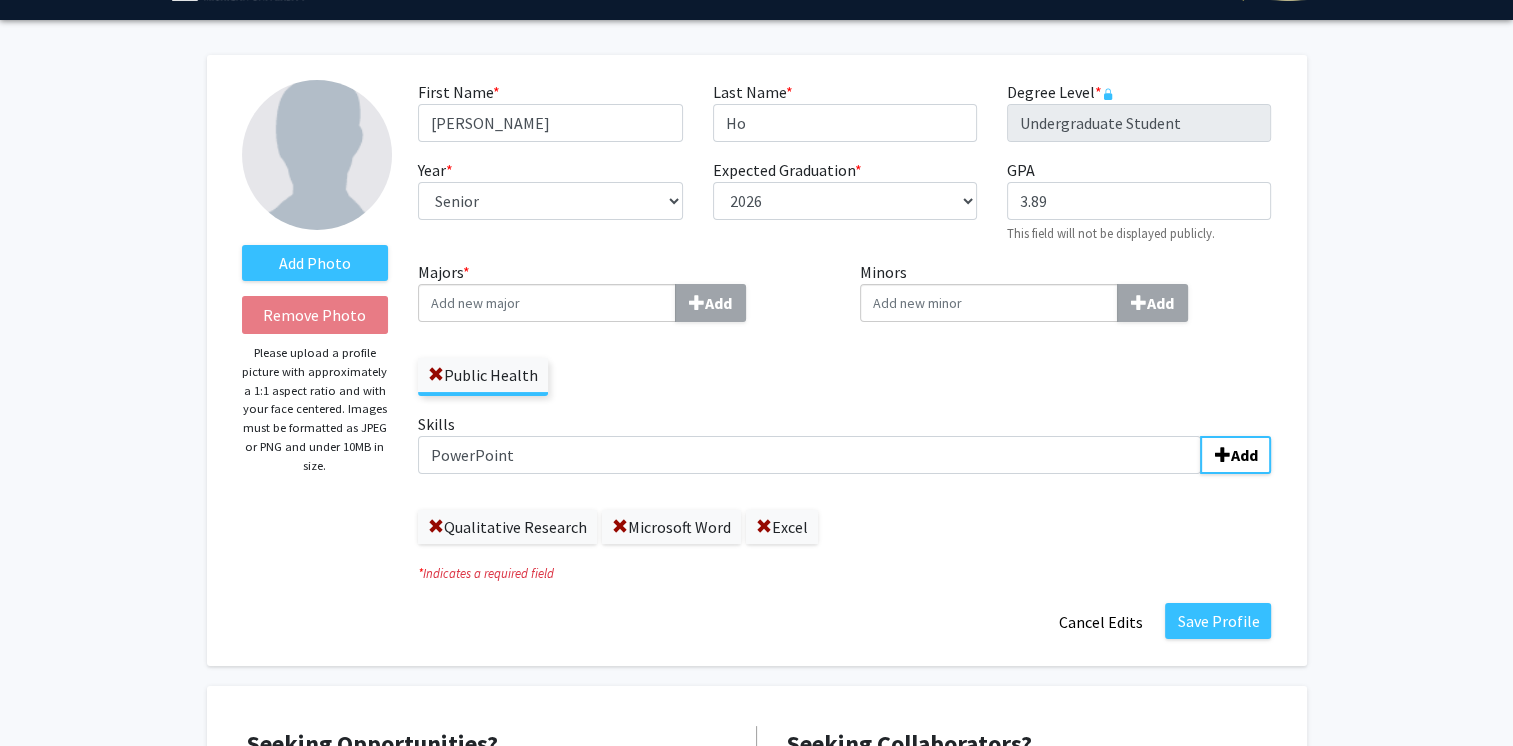 click on "Skills  PowerPoint Add  Qualitative Research   Microsoft Word   Excel" 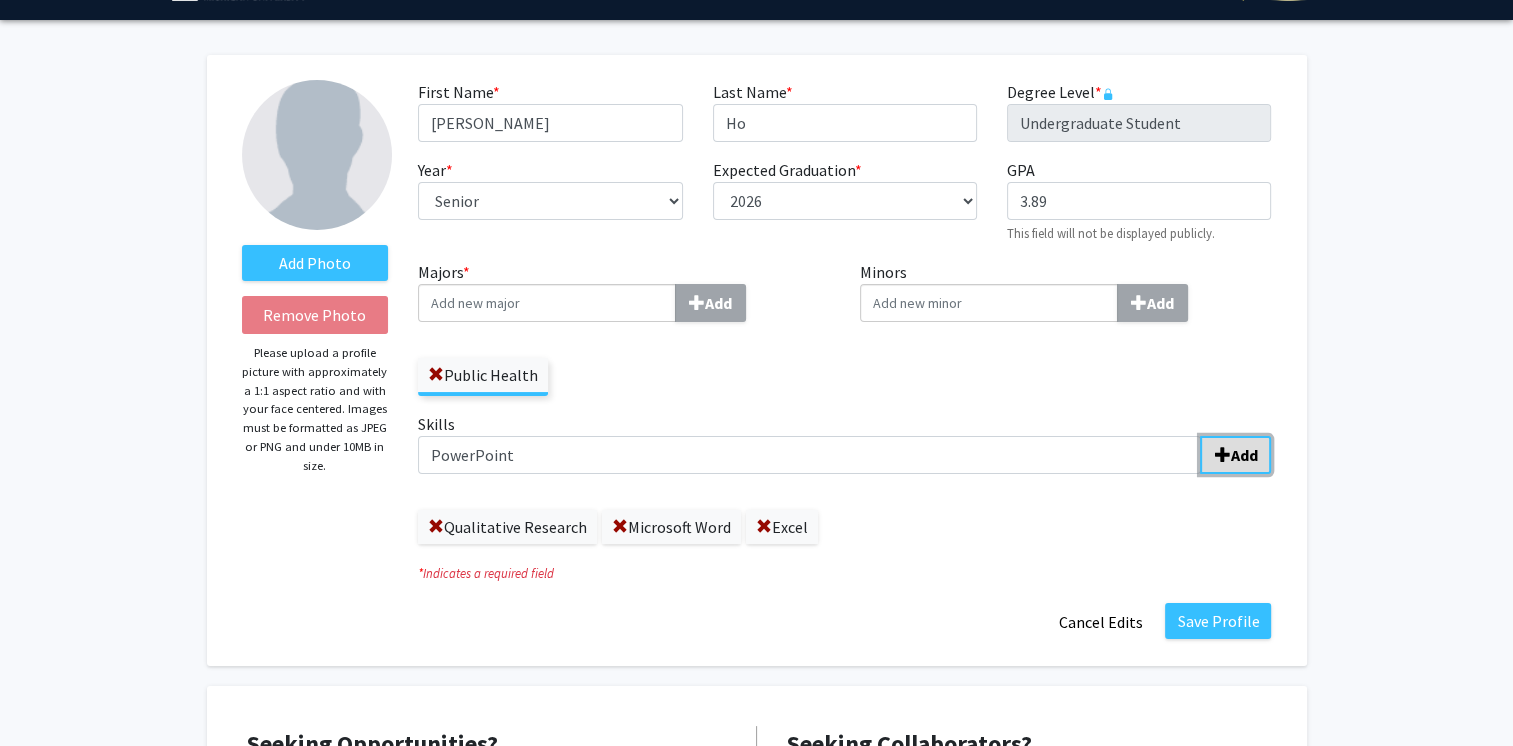 click on "Add" 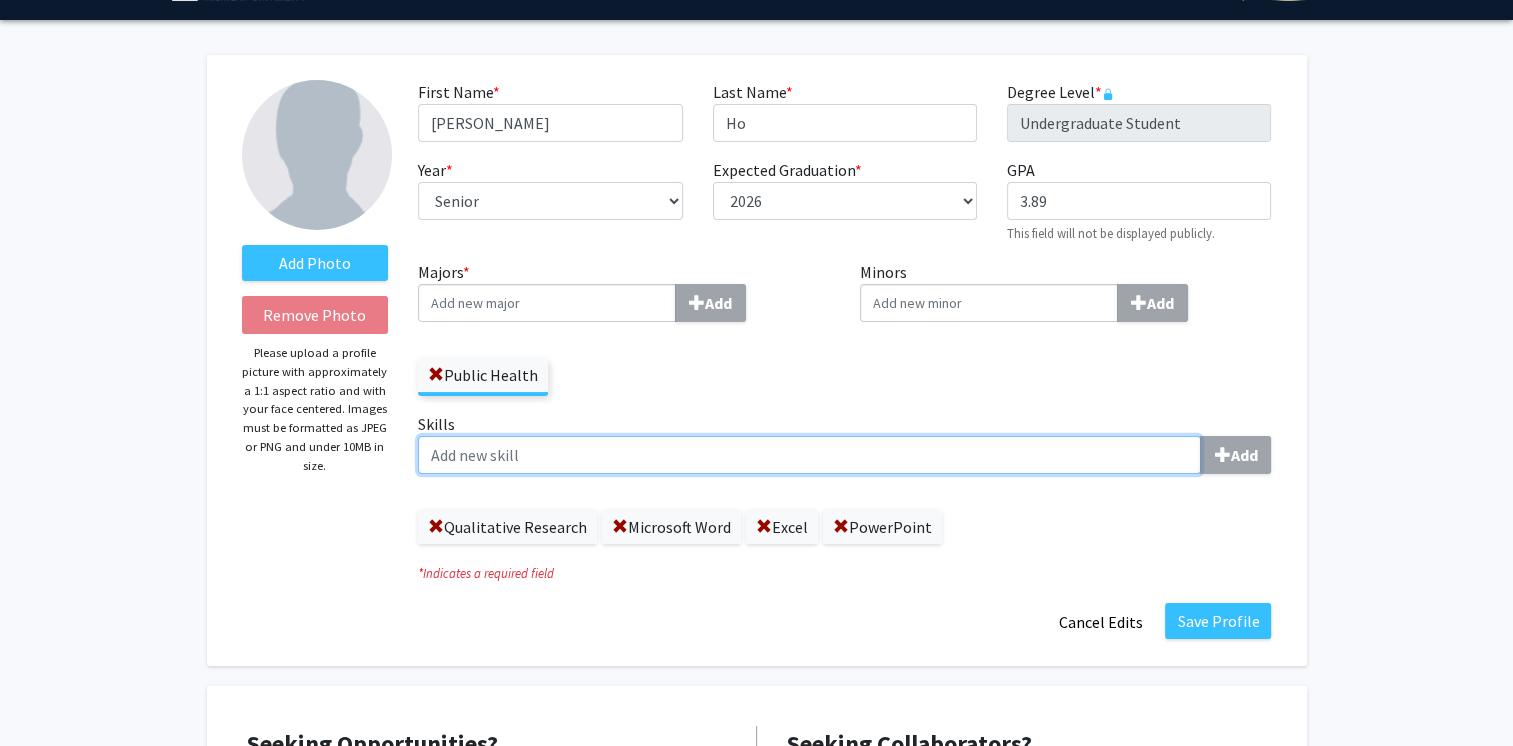 paste on "|Google Docs, Sheets, Slides, Canva Transferable: 	Qualitative Research, Email Etiquette, Phone Etiquette, Tutoring, Public Speaking" 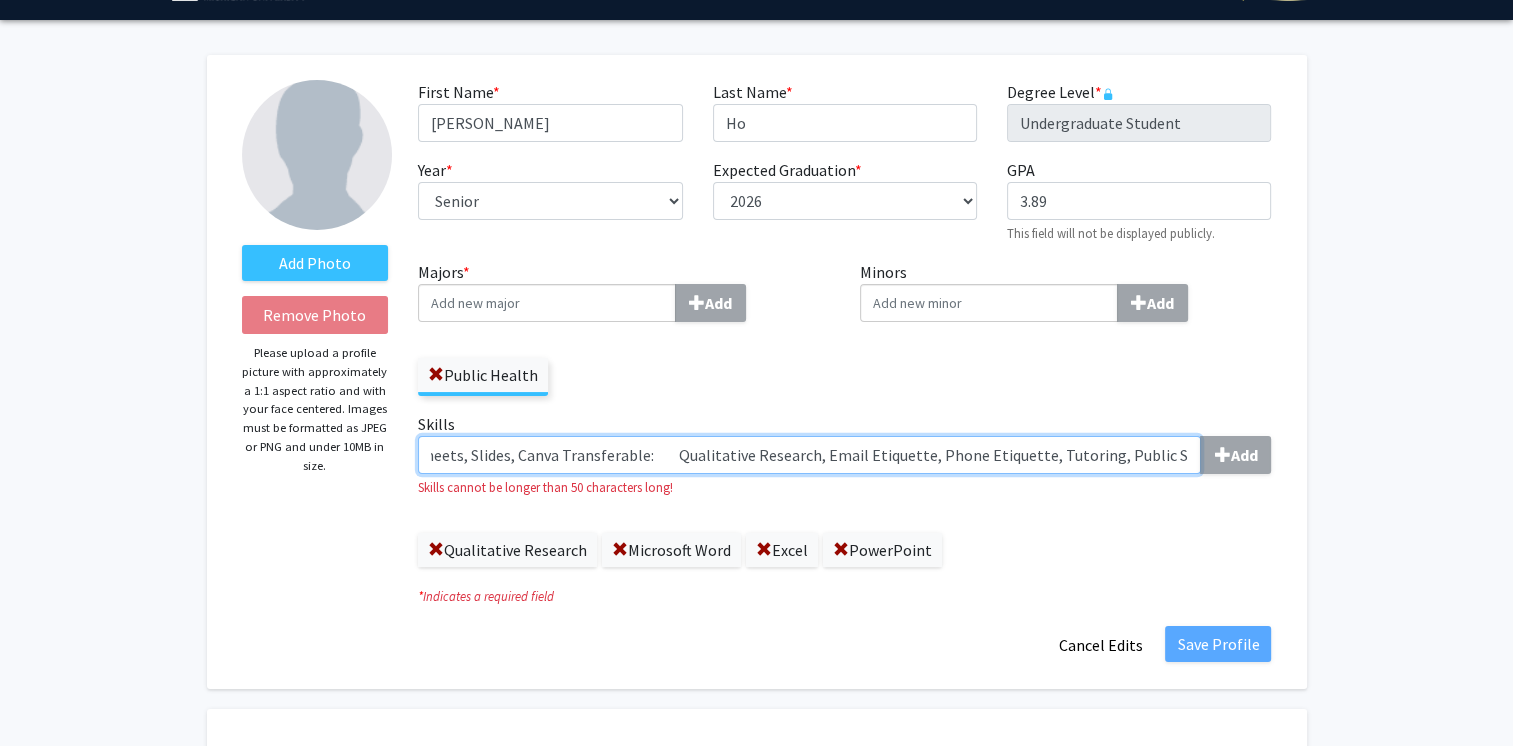 scroll, scrollTop: 0, scrollLeft: 0, axis: both 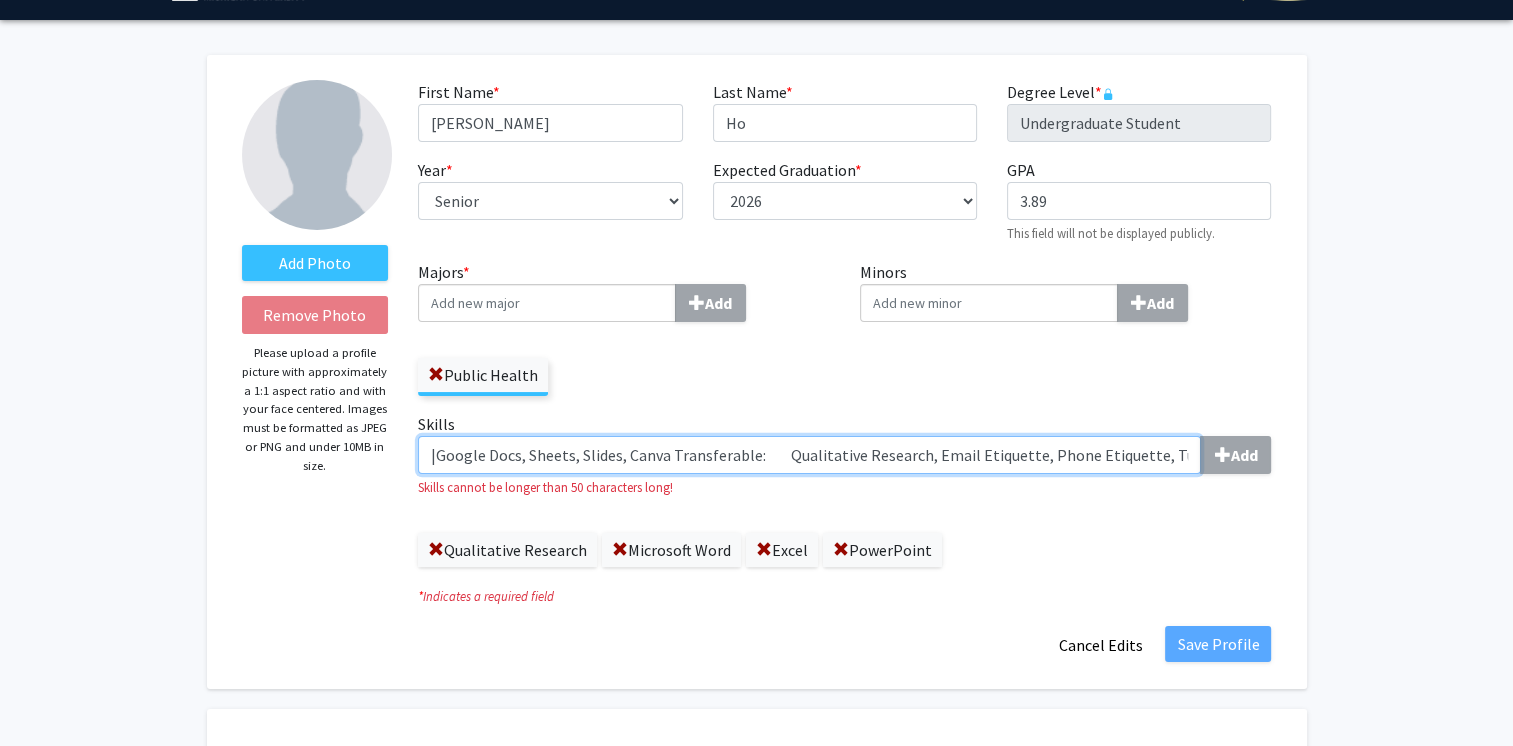 drag, startPoint x: 504, startPoint y: 458, endPoint x: 337, endPoint y: 452, distance: 167.10774 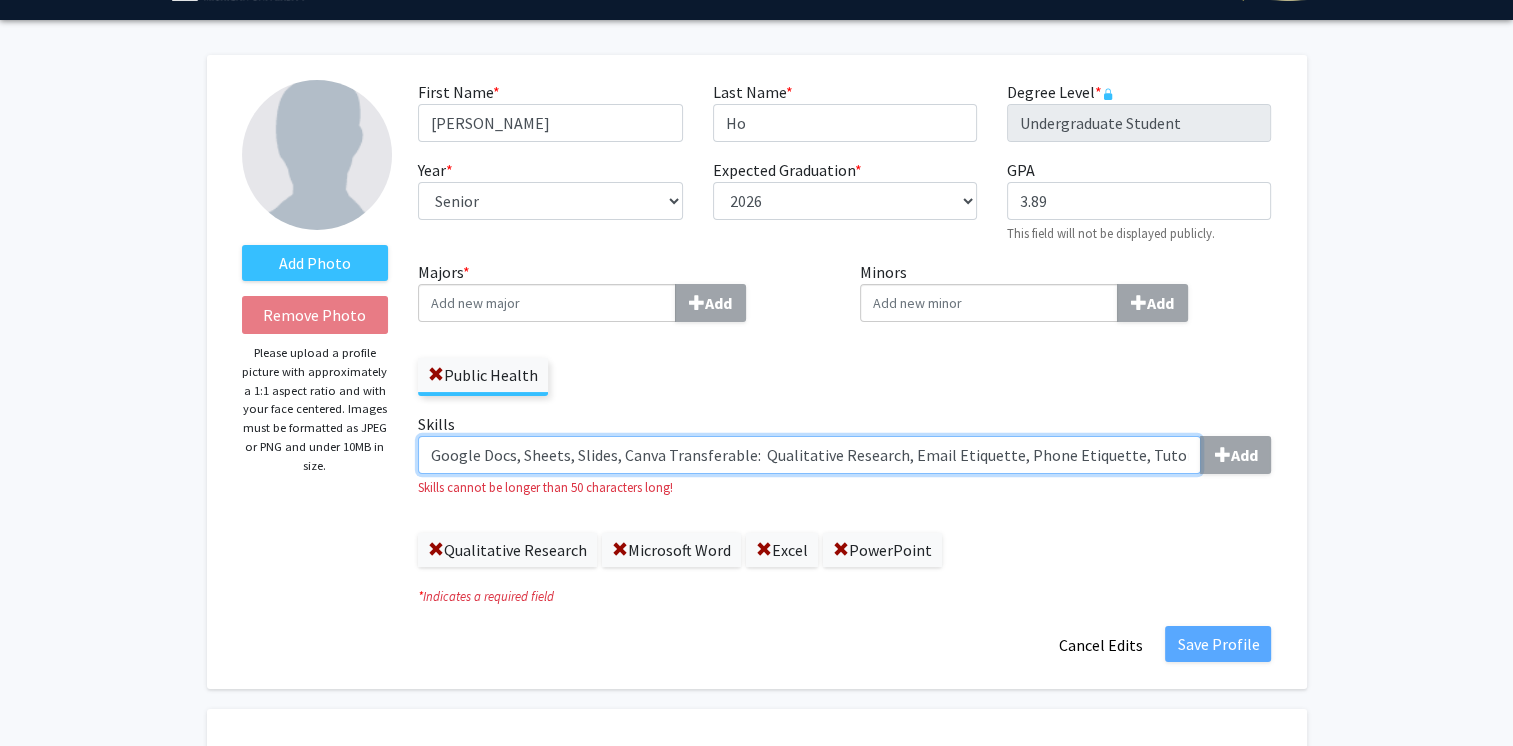 scroll, scrollTop: 0, scrollLeft: 112, axis: horizontal 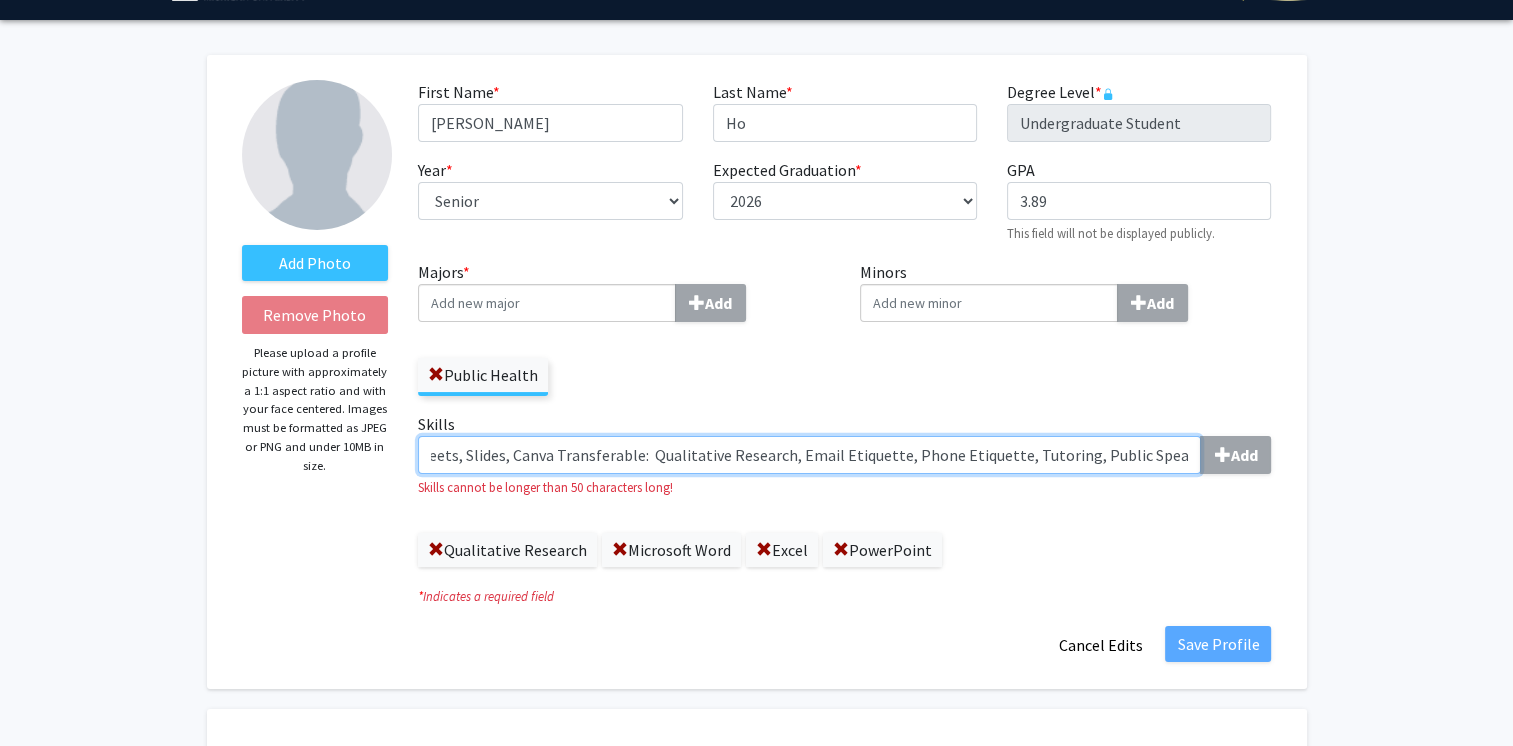 drag, startPoint x: 512, startPoint y: 458, endPoint x: 1531, endPoint y: 489, distance: 1019.47144 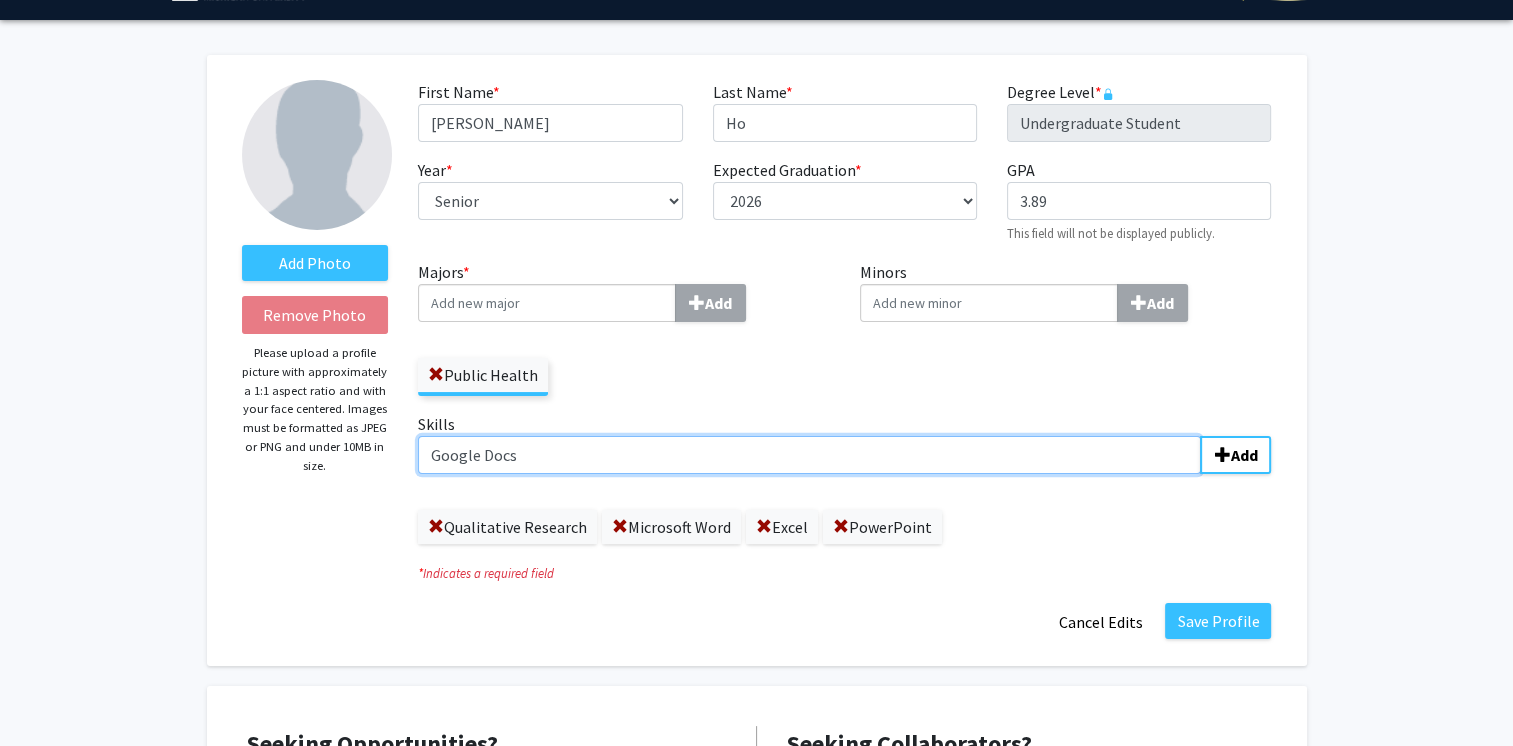 scroll, scrollTop: 0, scrollLeft: 0, axis: both 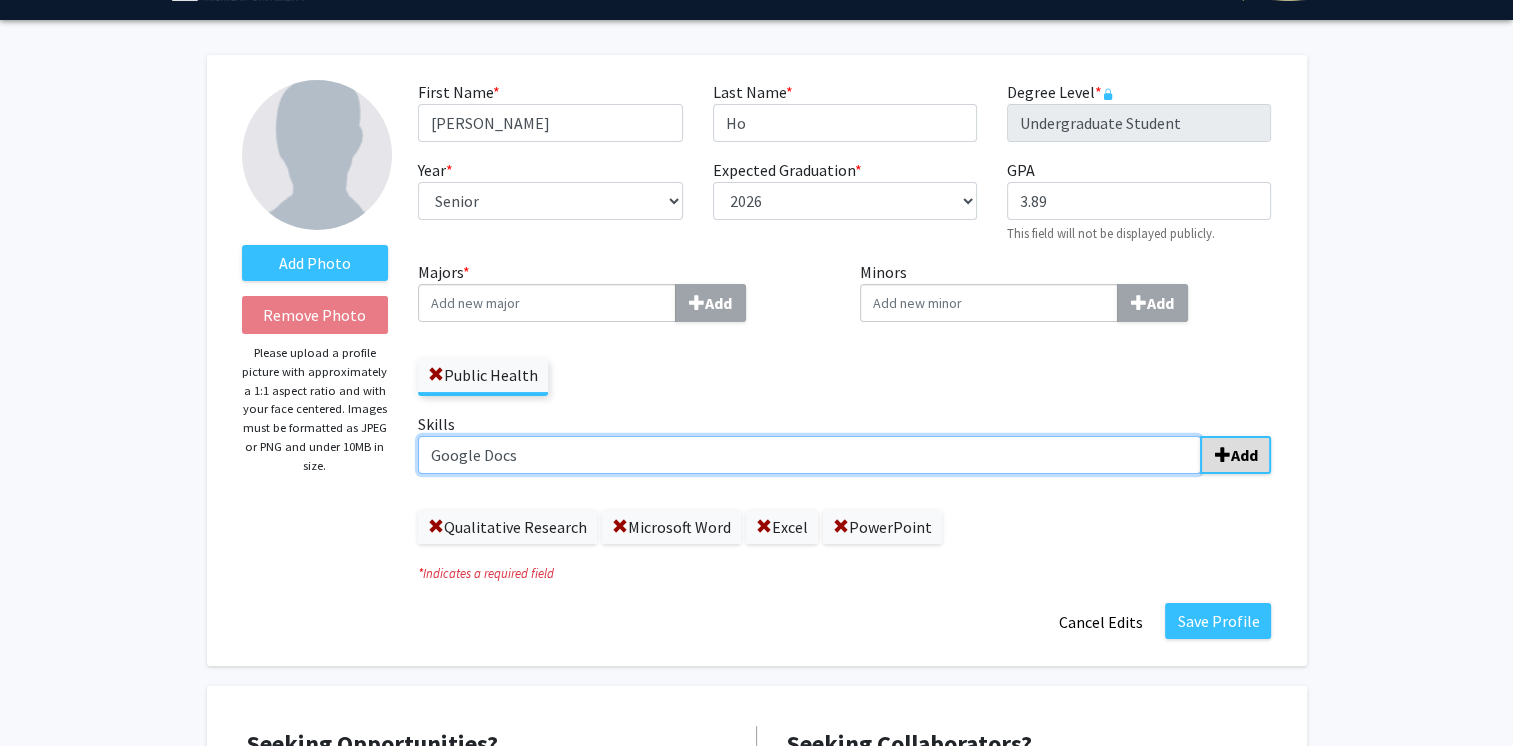 type on "Google Docs" 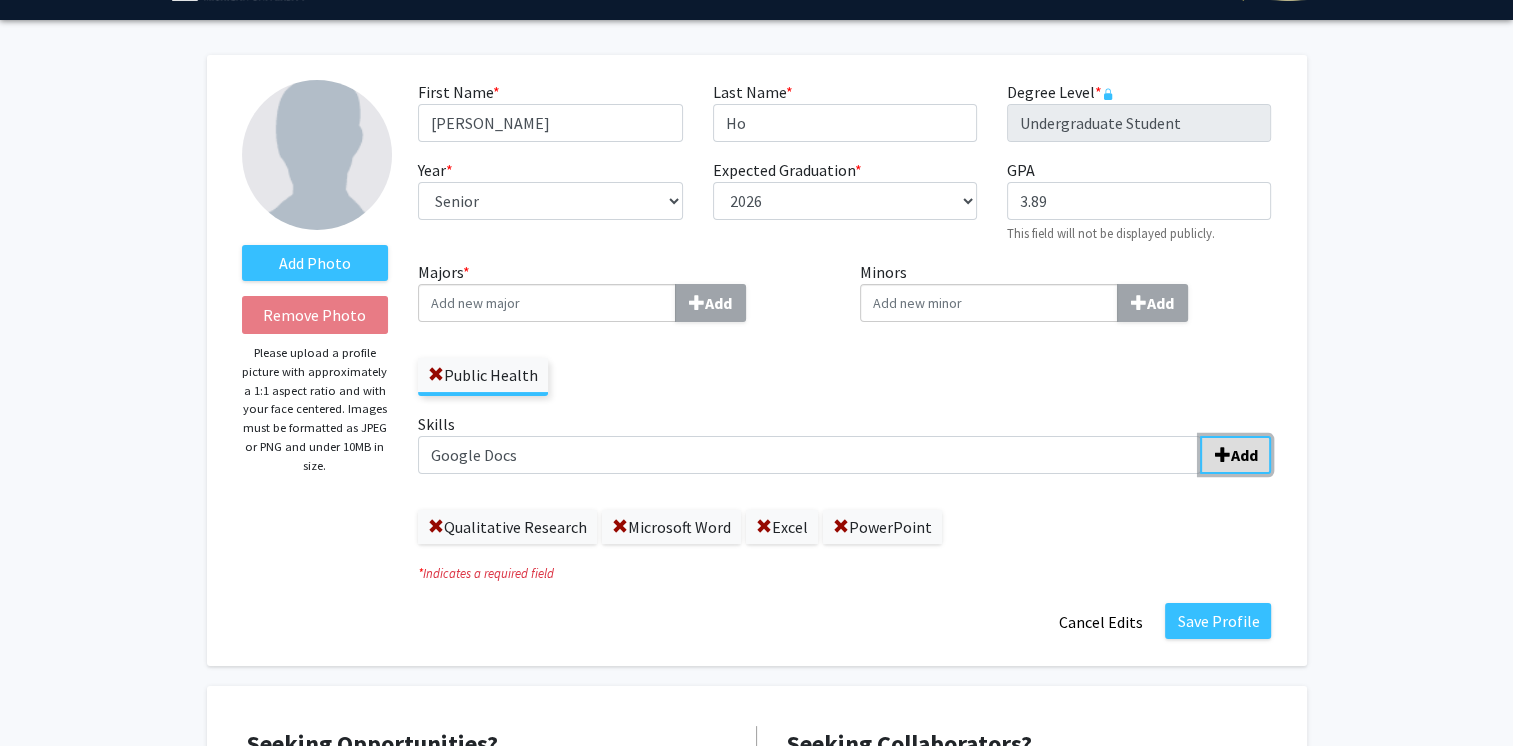click on "Add" 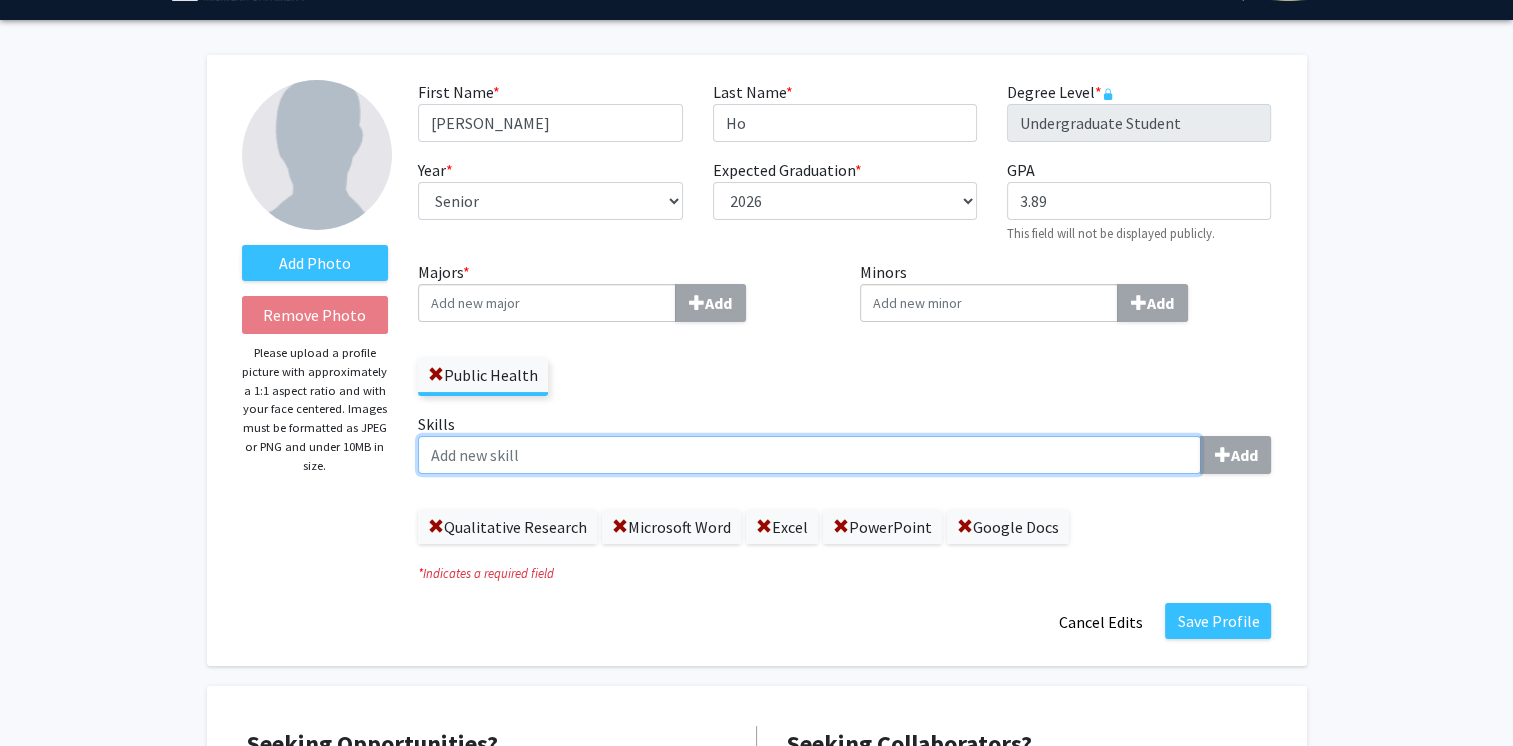 paste on ", Sheets, Slides, Canva Transferable: 	Qualitative Research, Email Etiquette, Phone Etiquette, Tutoring, Public Speaking" 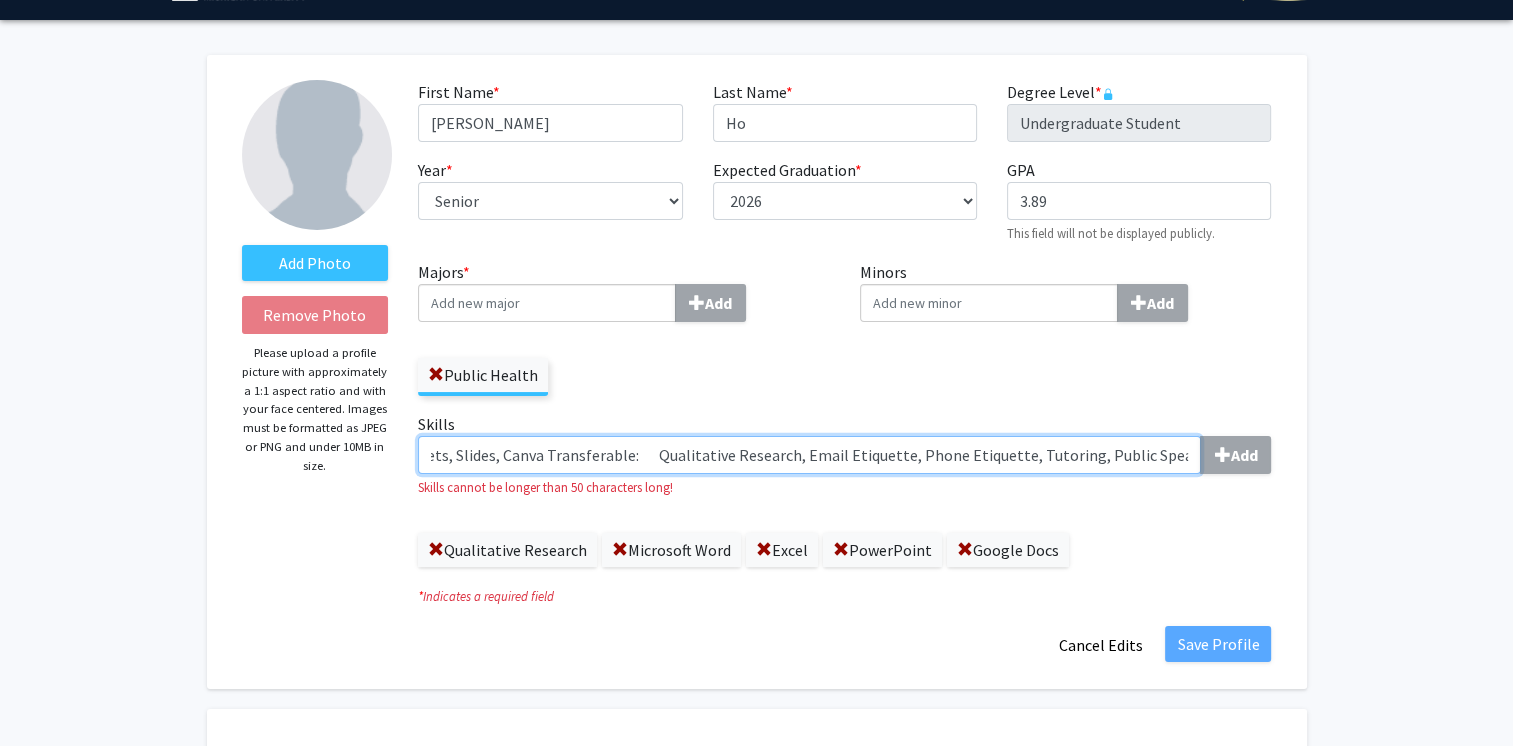 scroll, scrollTop: 0, scrollLeft: 0, axis: both 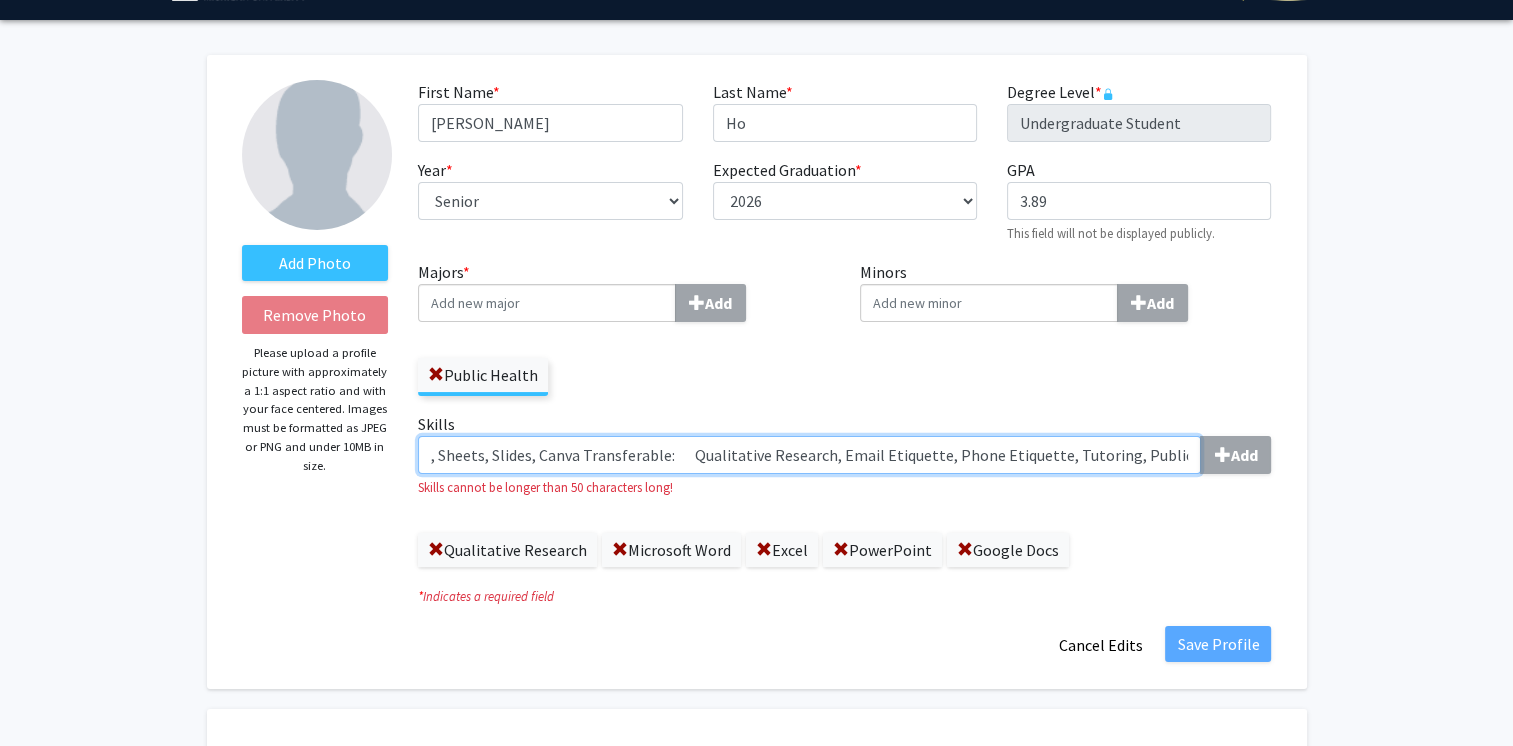 drag, startPoint x: 540, startPoint y: 460, endPoint x: 347, endPoint y: 460, distance: 193 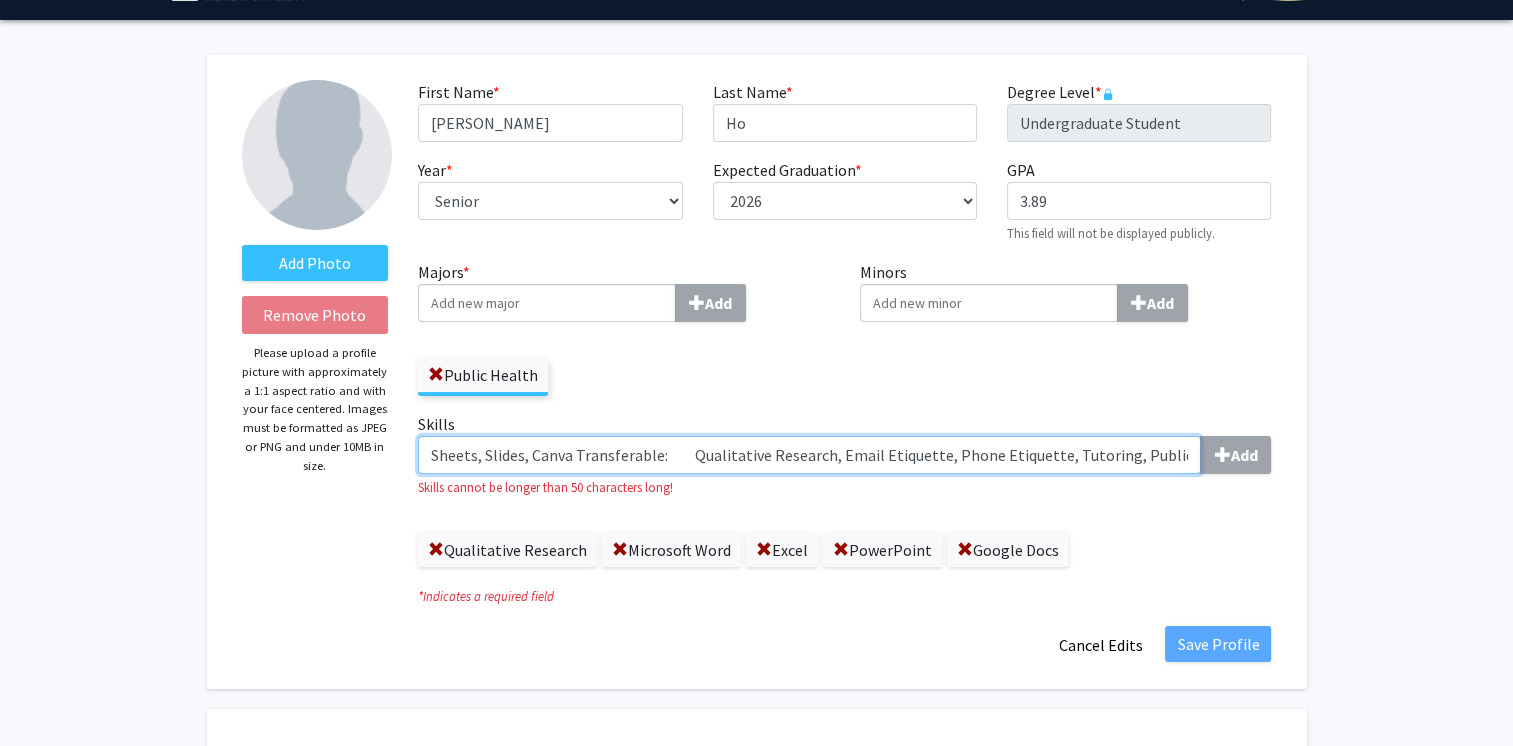 scroll, scrollTop: 0, scrollLeft: 36, axis: horizontal 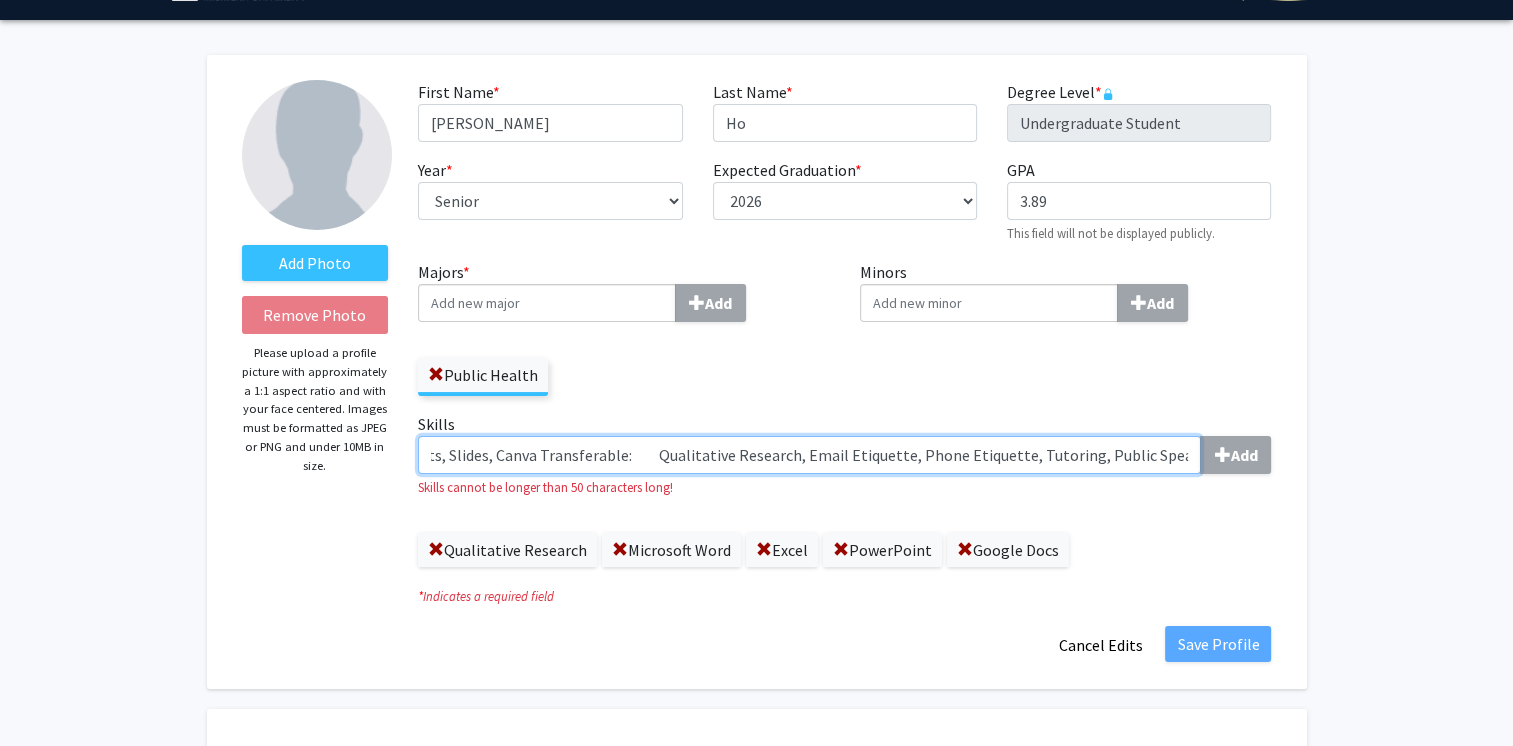 drag, startPoint x: 473, startPoint y: 459, endPoint x: 1279, endPoint y: 498, distance: 806.943 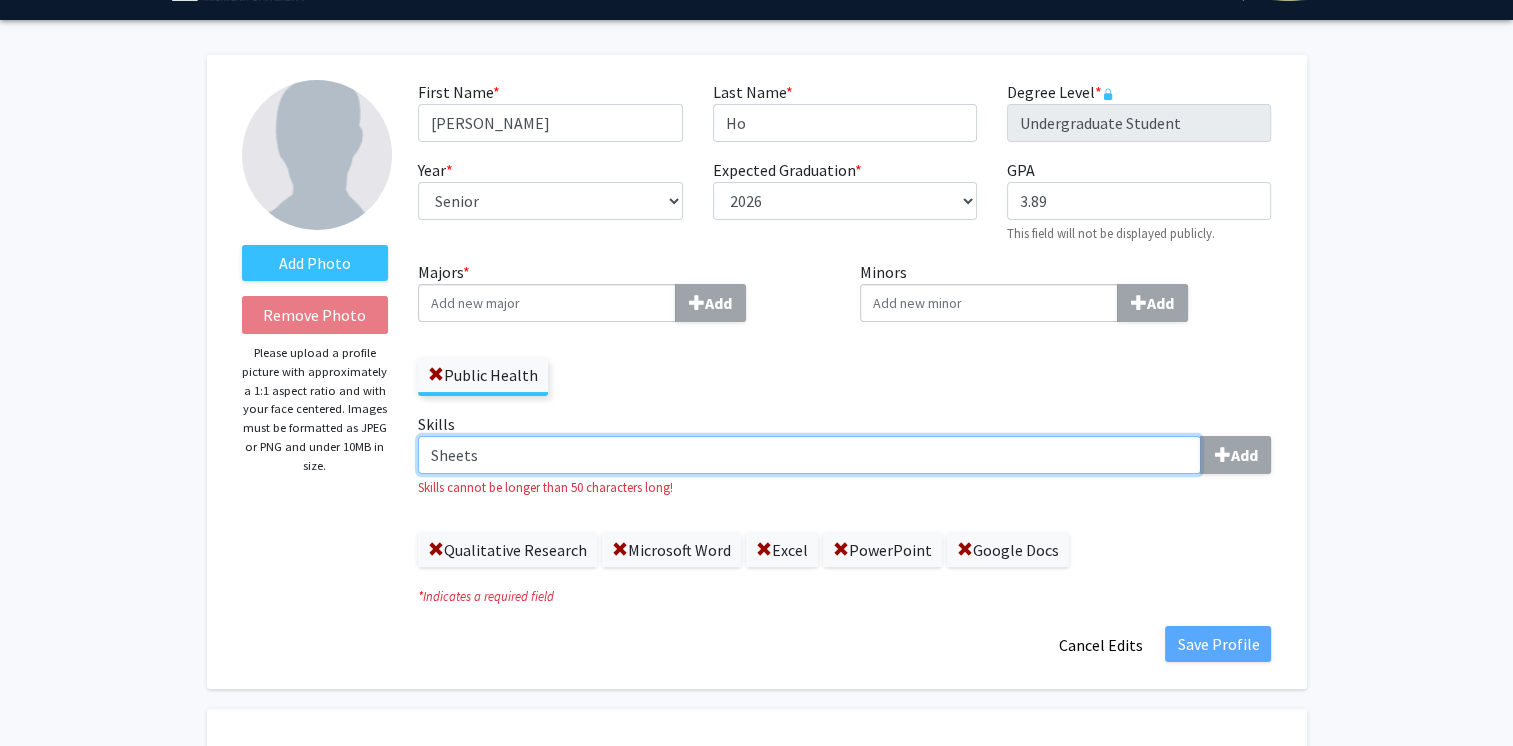 scroll, scrollTop: 0, scrollLeft: 0, axis: both 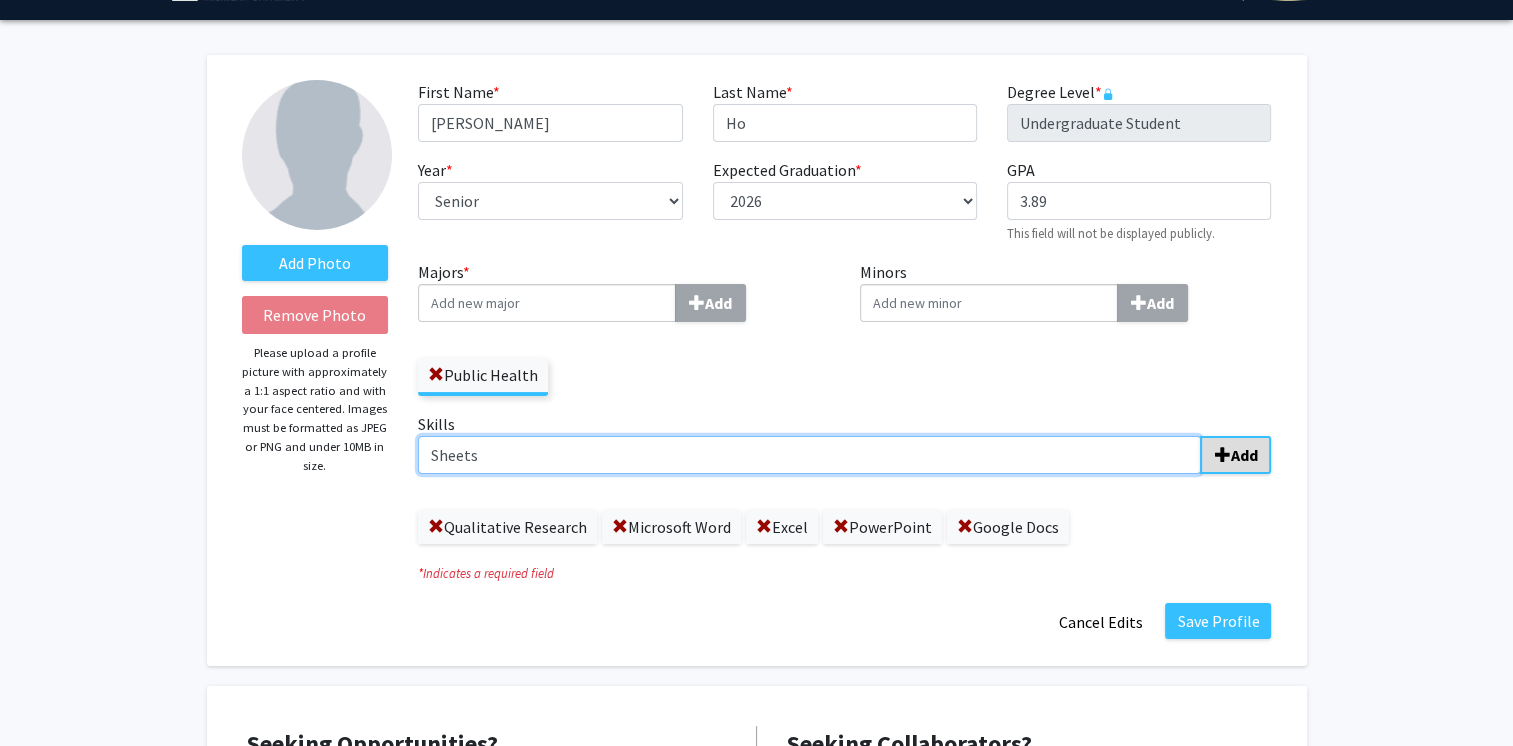 type on "Sheets" 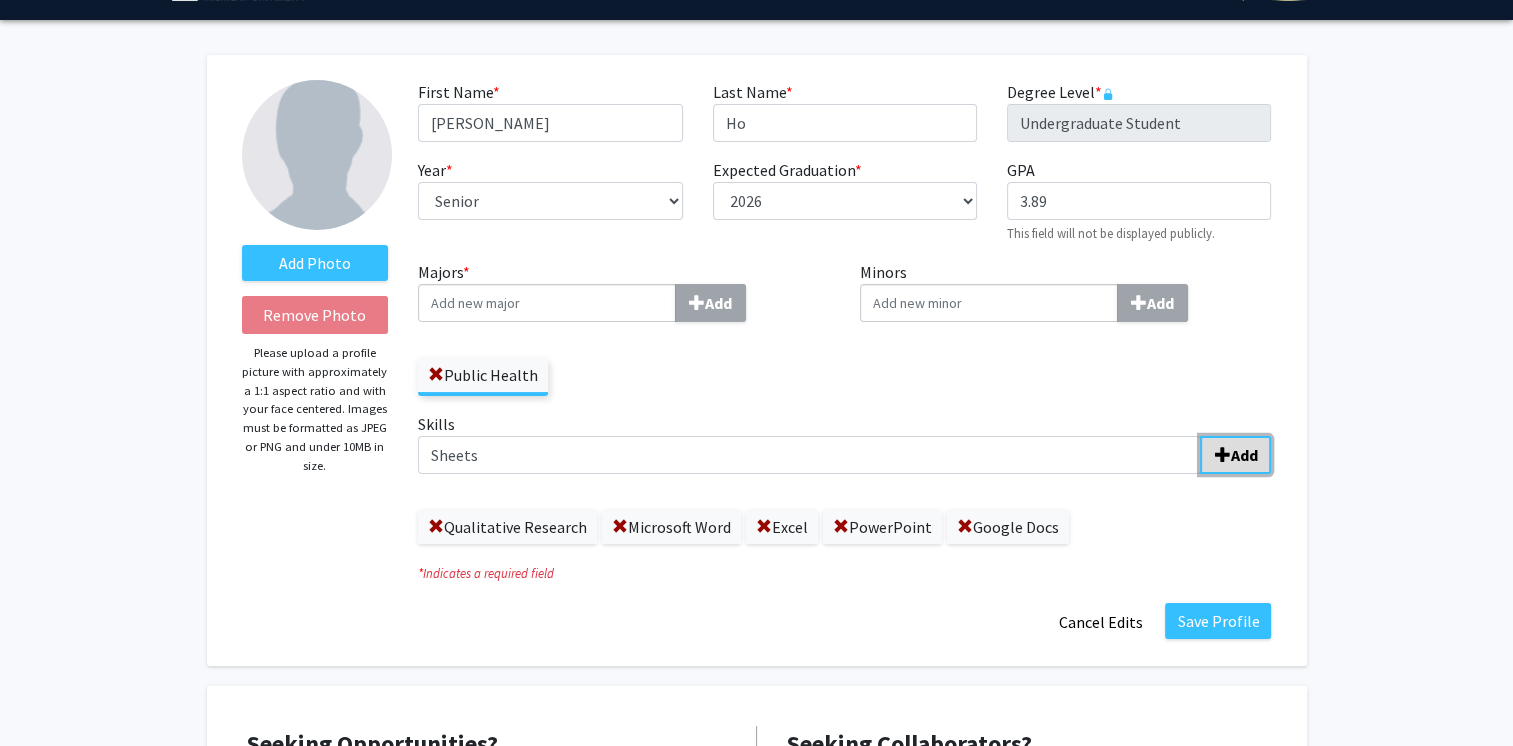 click on "Add" 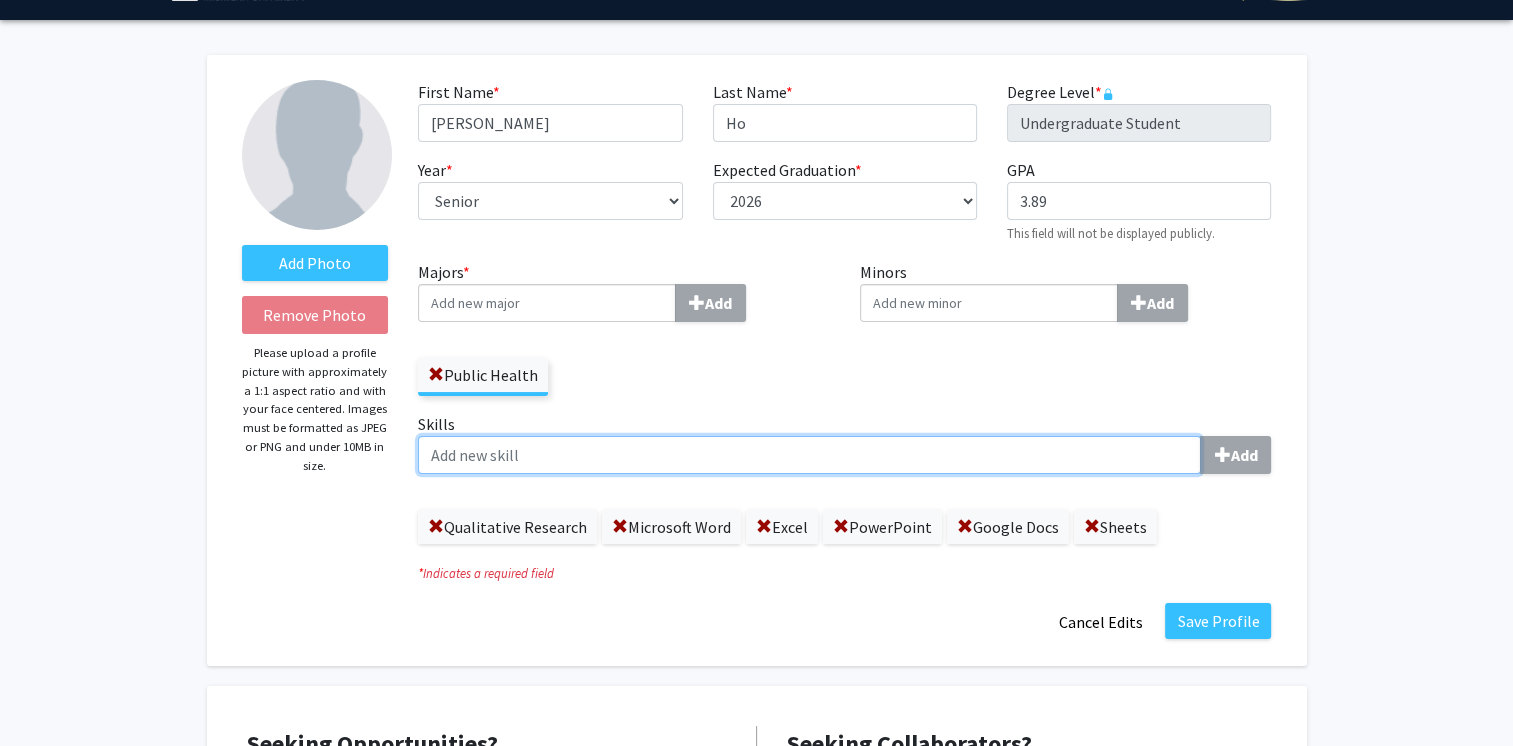 paste on ", Slides, Canva Transferable: 	Qualitative Research, Email Etiquette, Phone Etiquette, Tutoring, Public Speaking" 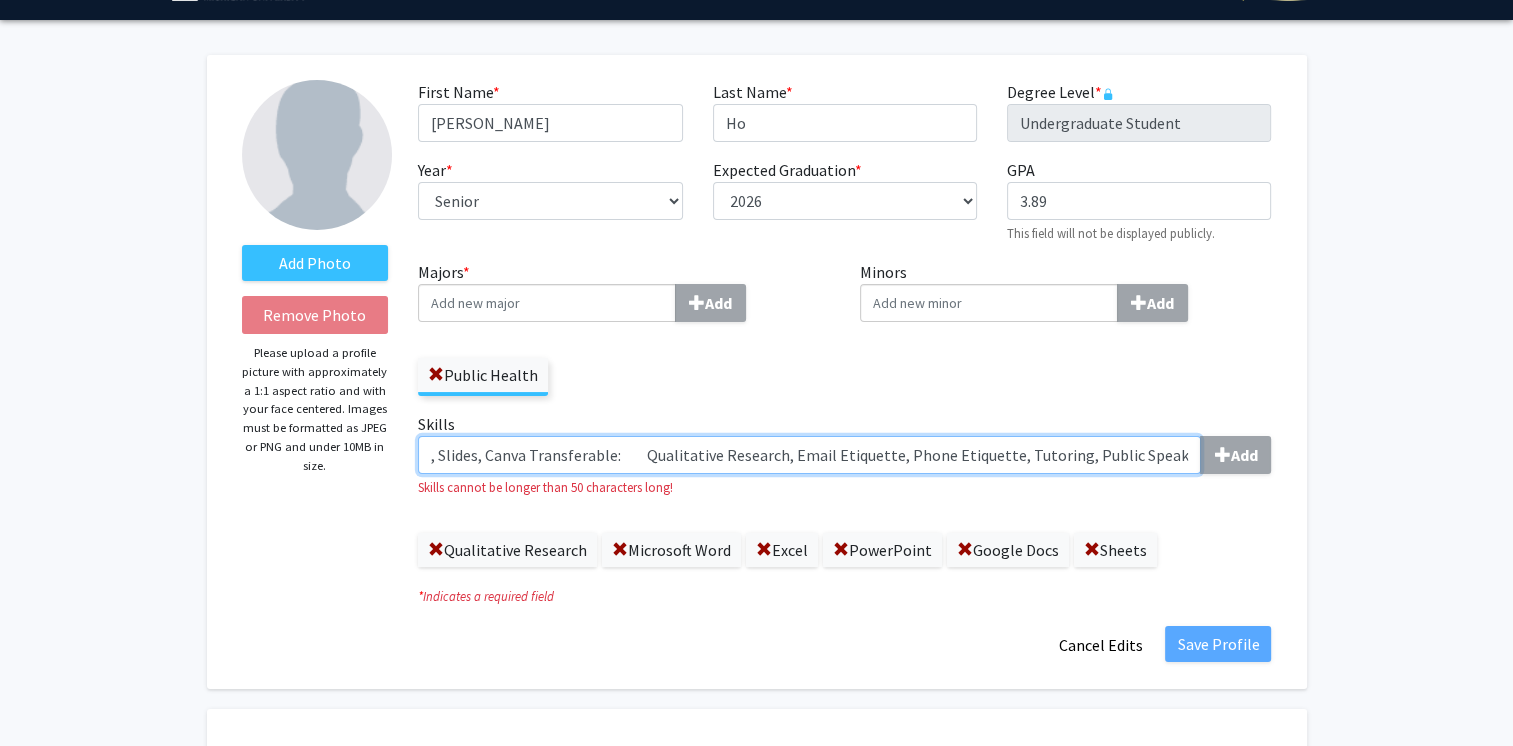 click on ", Slides, Canva Transferable: 	Qualitative Research, Email Etiquette, Phone Etiquette, Tutoring, Public Speaking" 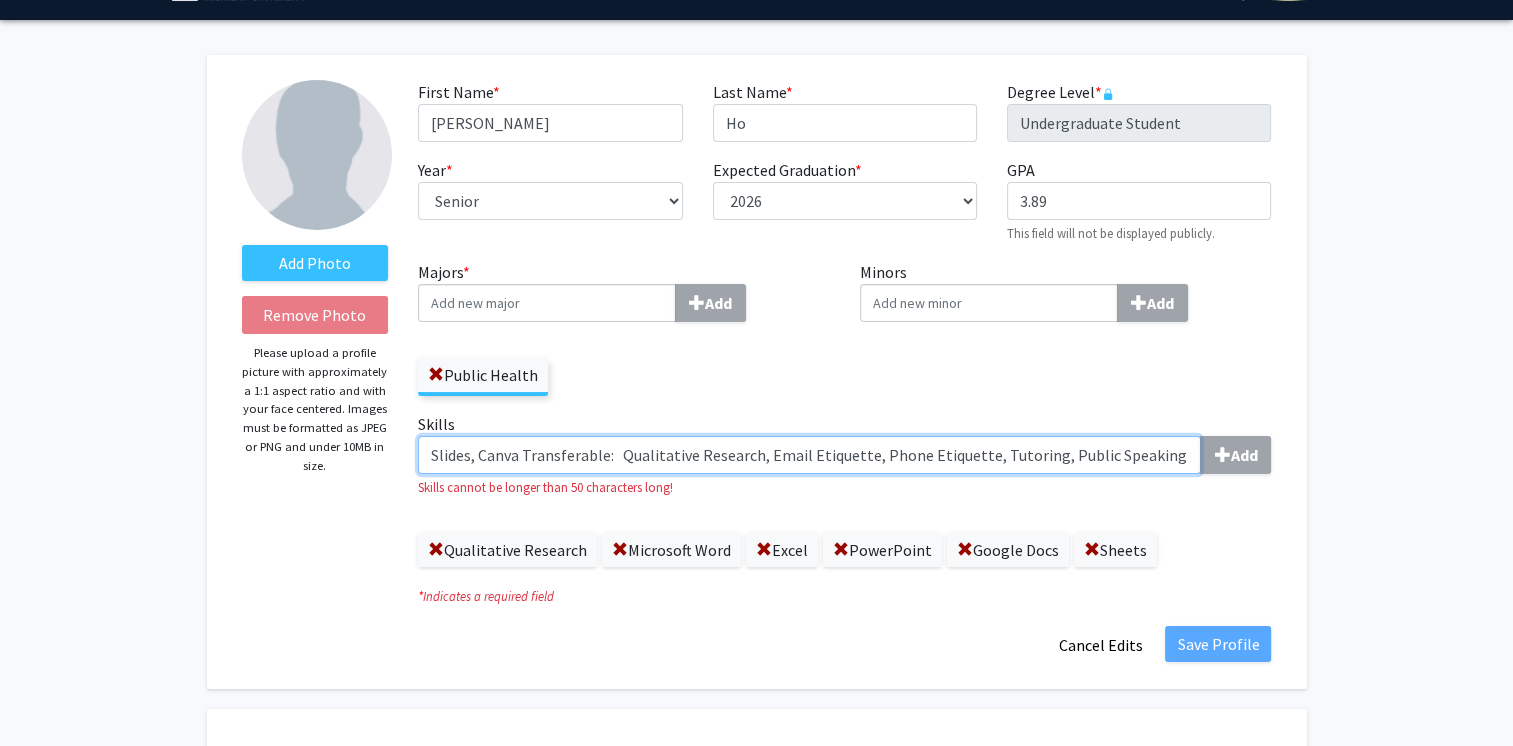 click on "Slides, Canva Transferable: 	Qualitative Research, Email Etiquette, Phone Etiquette, Tutoring, Public Speaking" 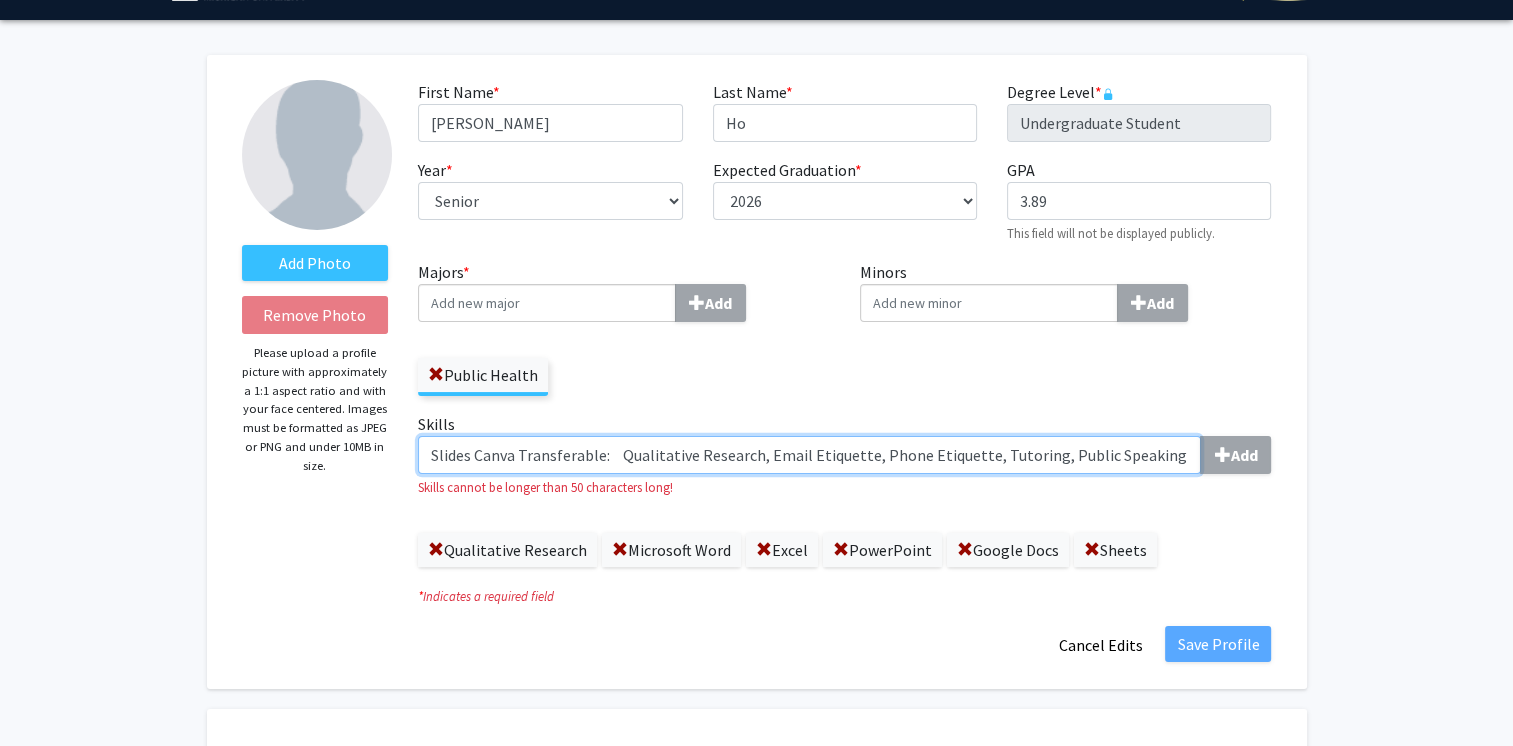 drag, startPoint x: 520, startPoint y: 454, endPoint x: 610, endPoint y: 458, distance: 90.088844 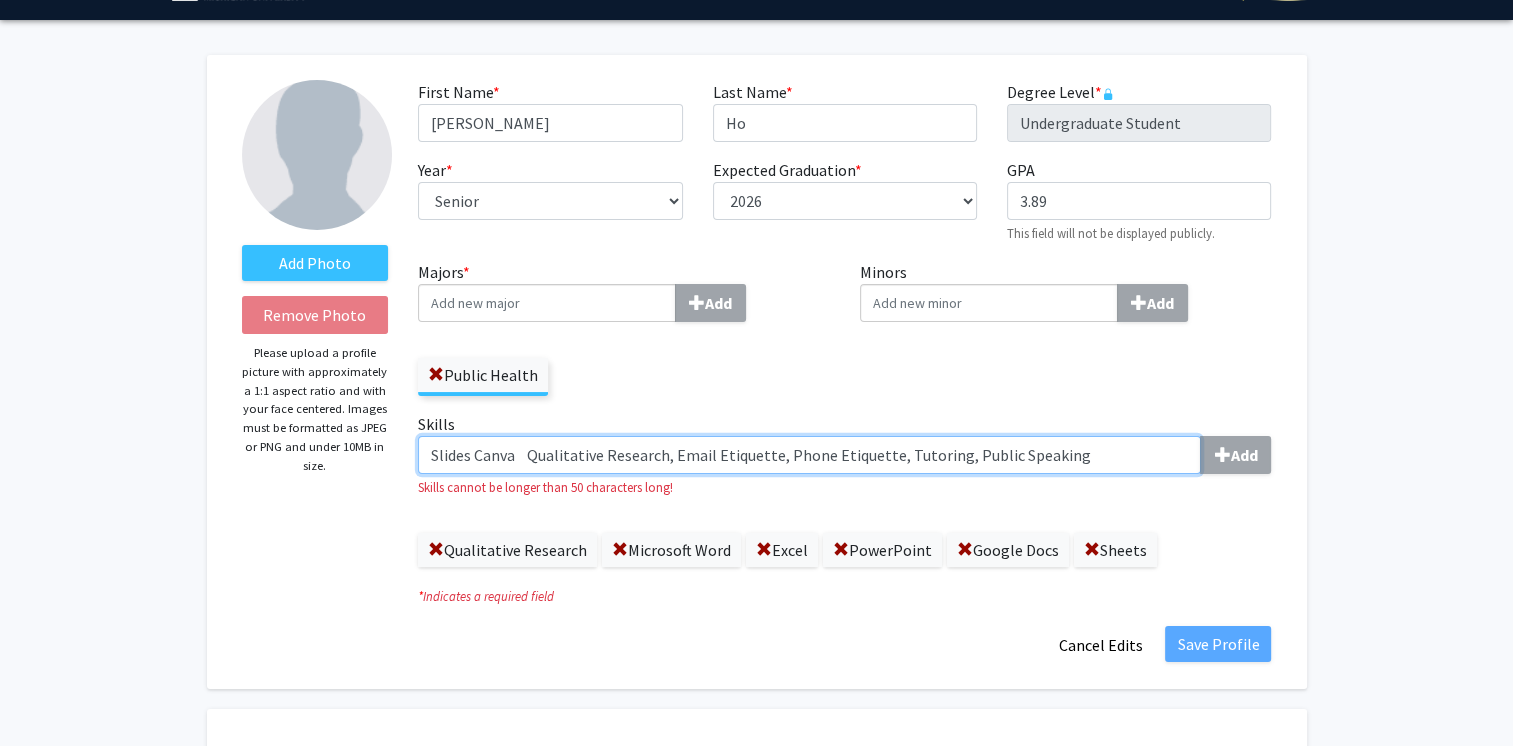 drag, startPoint x: 473, startPoint y: 458, endPoint x: 1150, endPoint y: 491, distance: 677.80383 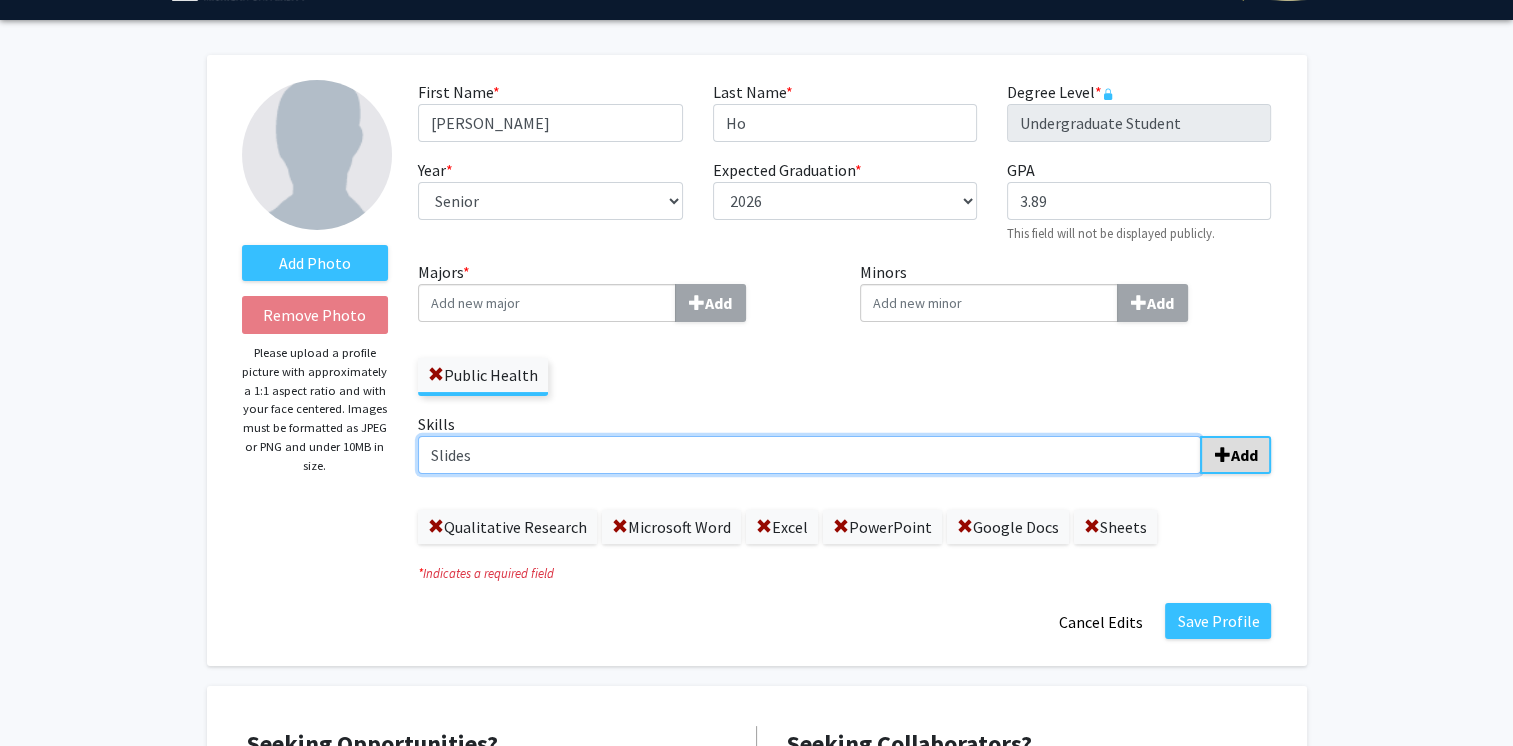 type on "Slides" 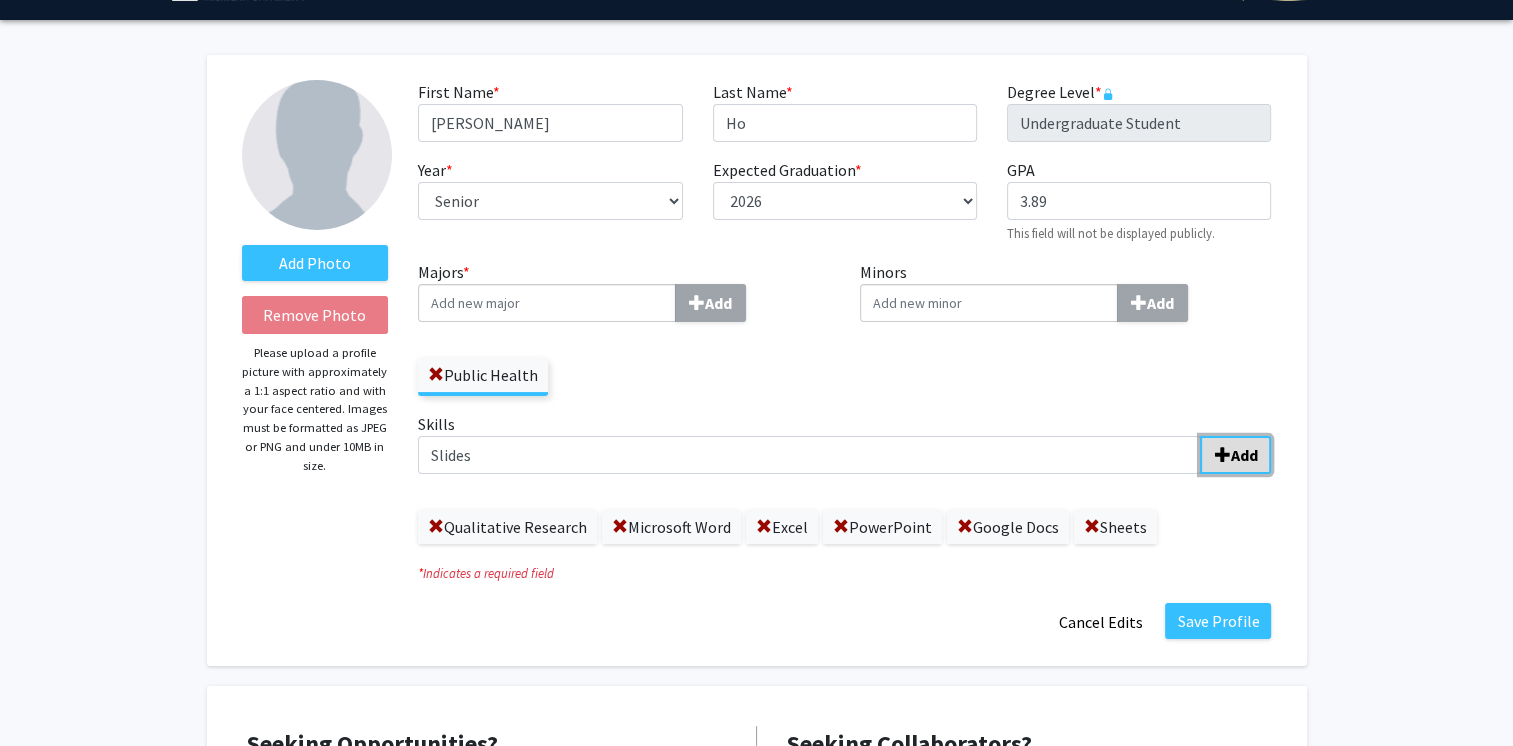 click on "Add" 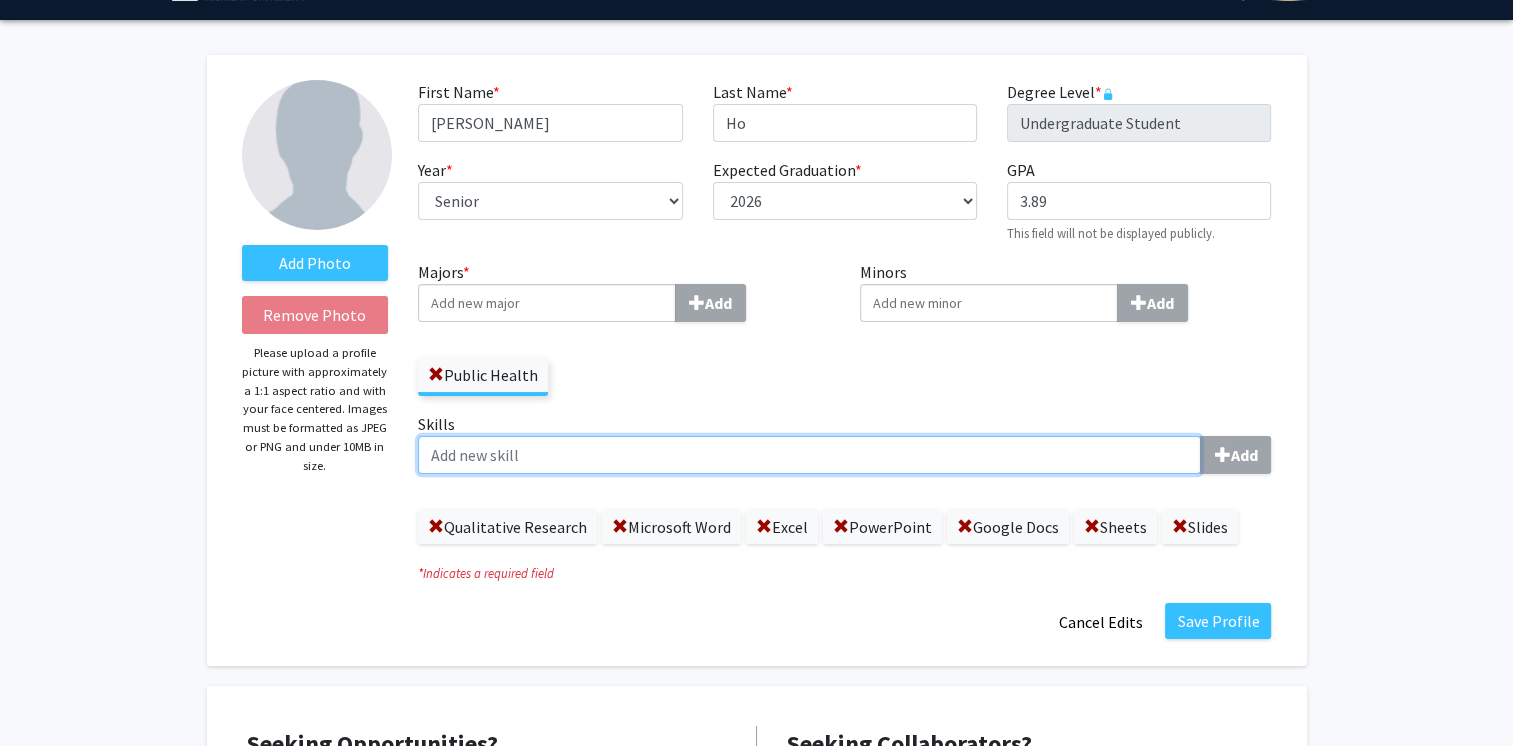 paste on "Canva 	Qualitative Research, Email Etiquette, Phone Etiquette, Tutoring, Public Speaking" 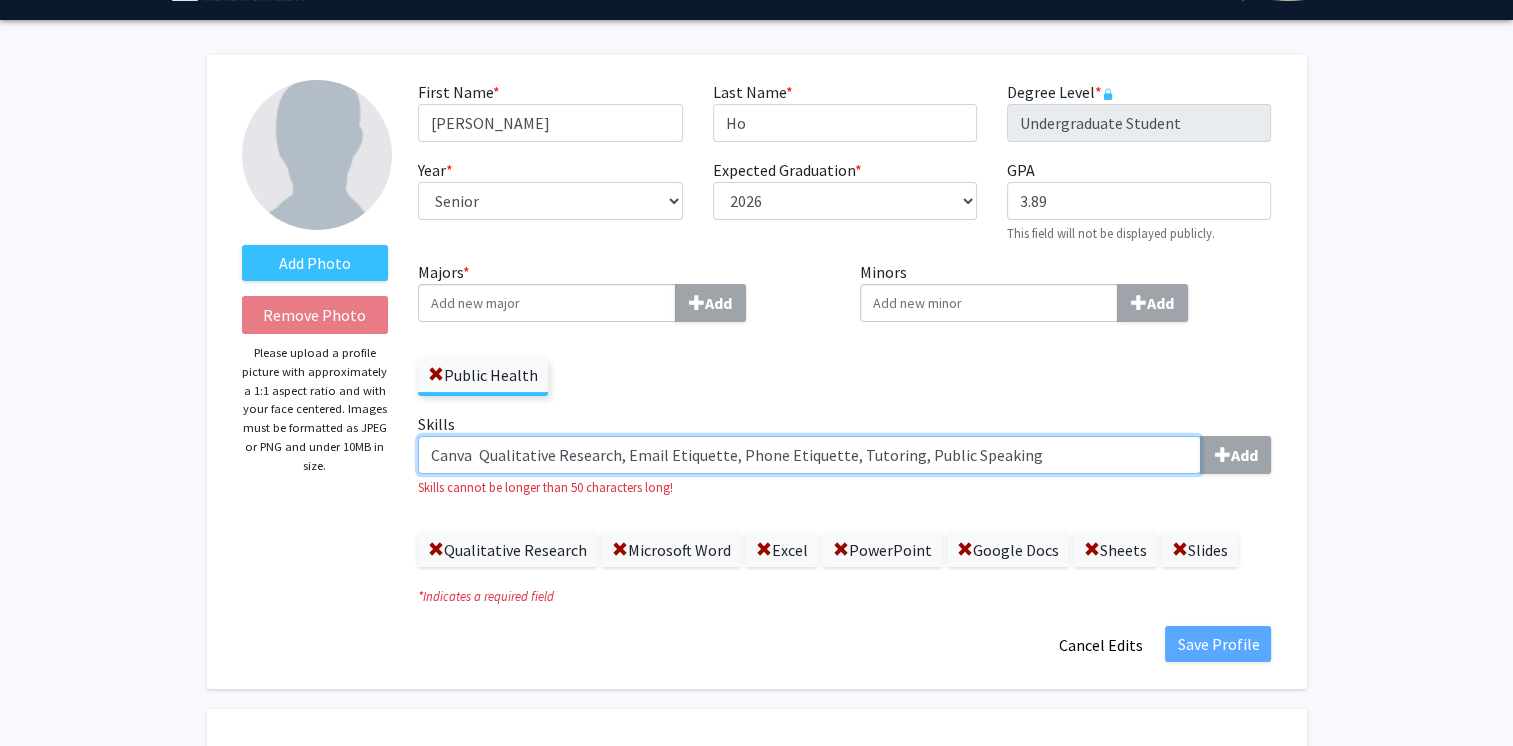 click on "Canva 	Qualitative Research, Email Etiquette, Phone Etiquette, Tutoring, Public Speaking" 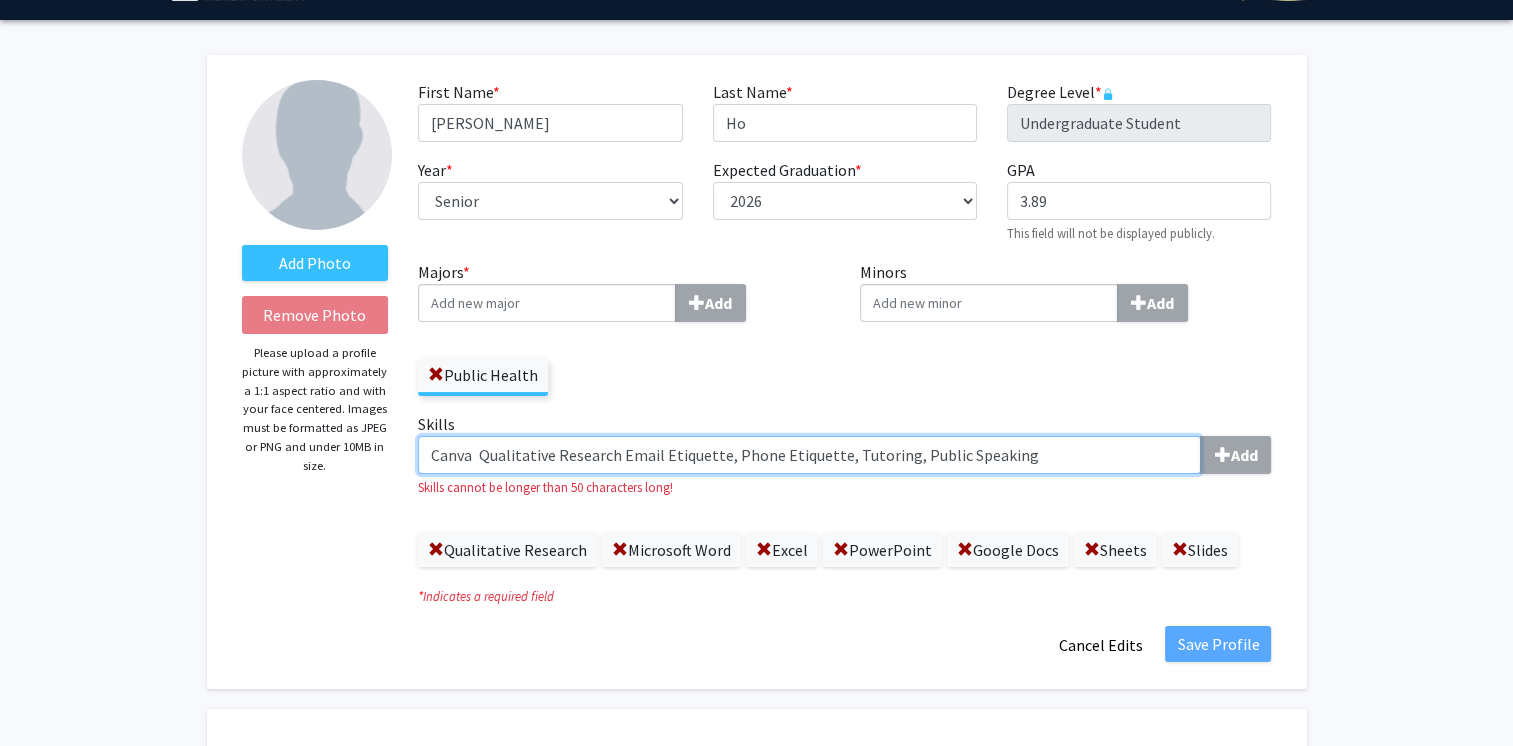 click on "Canva 	Qualitative Research Email Etiquette, Phone Etiquette, Tutoring, Public Speaking" 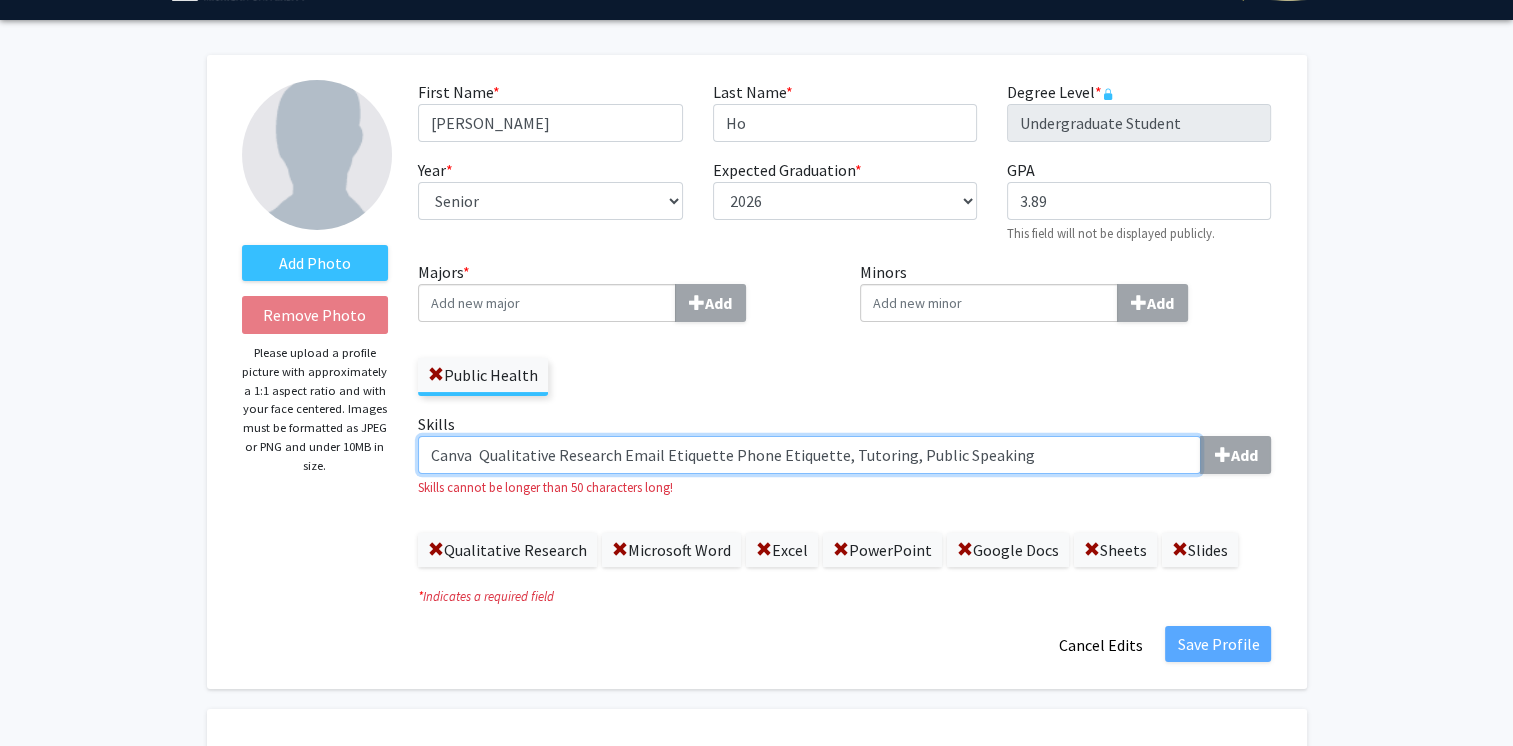 click on "Canva 	Qualitative Research Email Etiquette Phone Etiquette, Tutoring, Public Speaking" 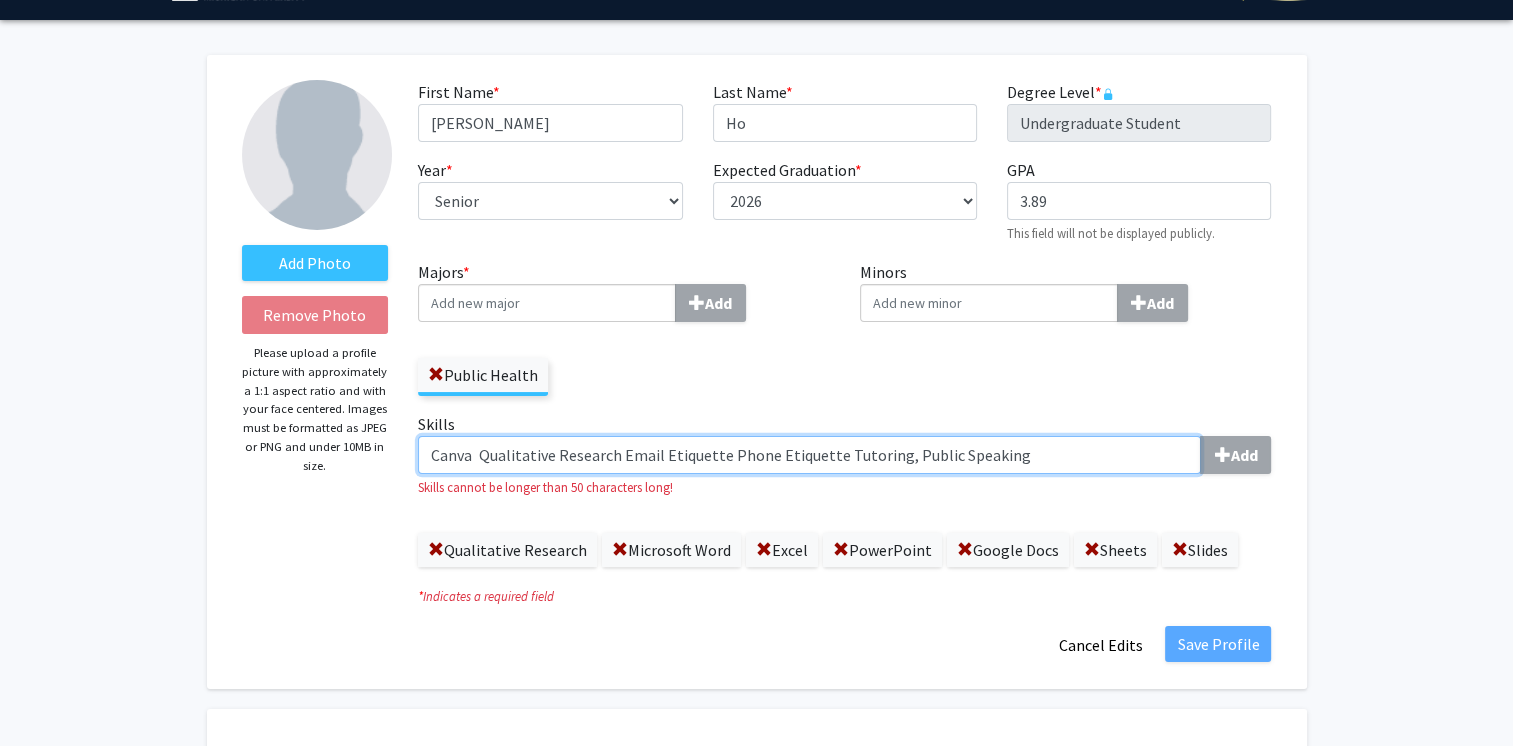 click on "Canva 	Qualitative Research Email Etiquette Phone Etiquette Tutoring, Public Speaking" 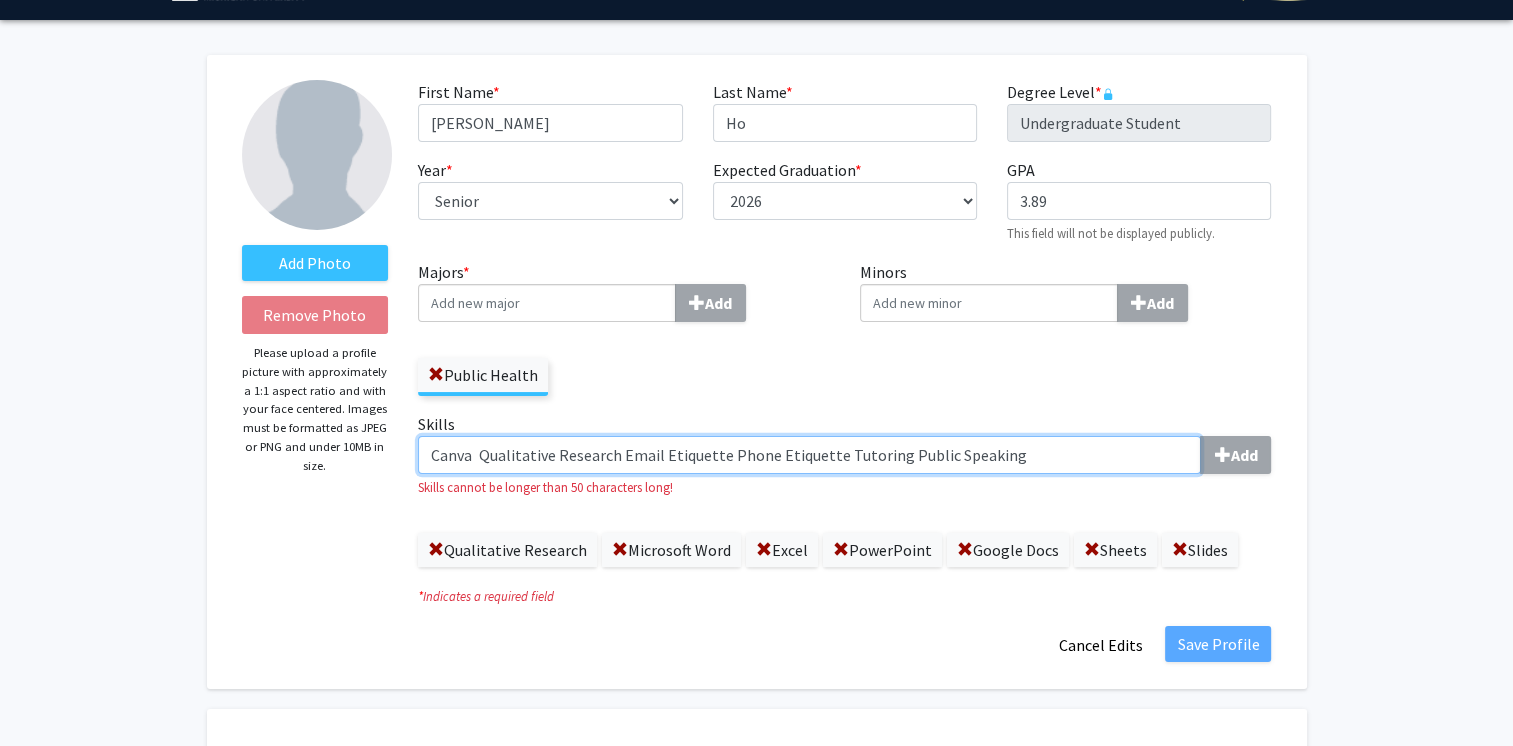 drag, startPoint x: 483, startPoint y: 454, endPoint x: 1084, endPoint y: 457, distance: 601.0075 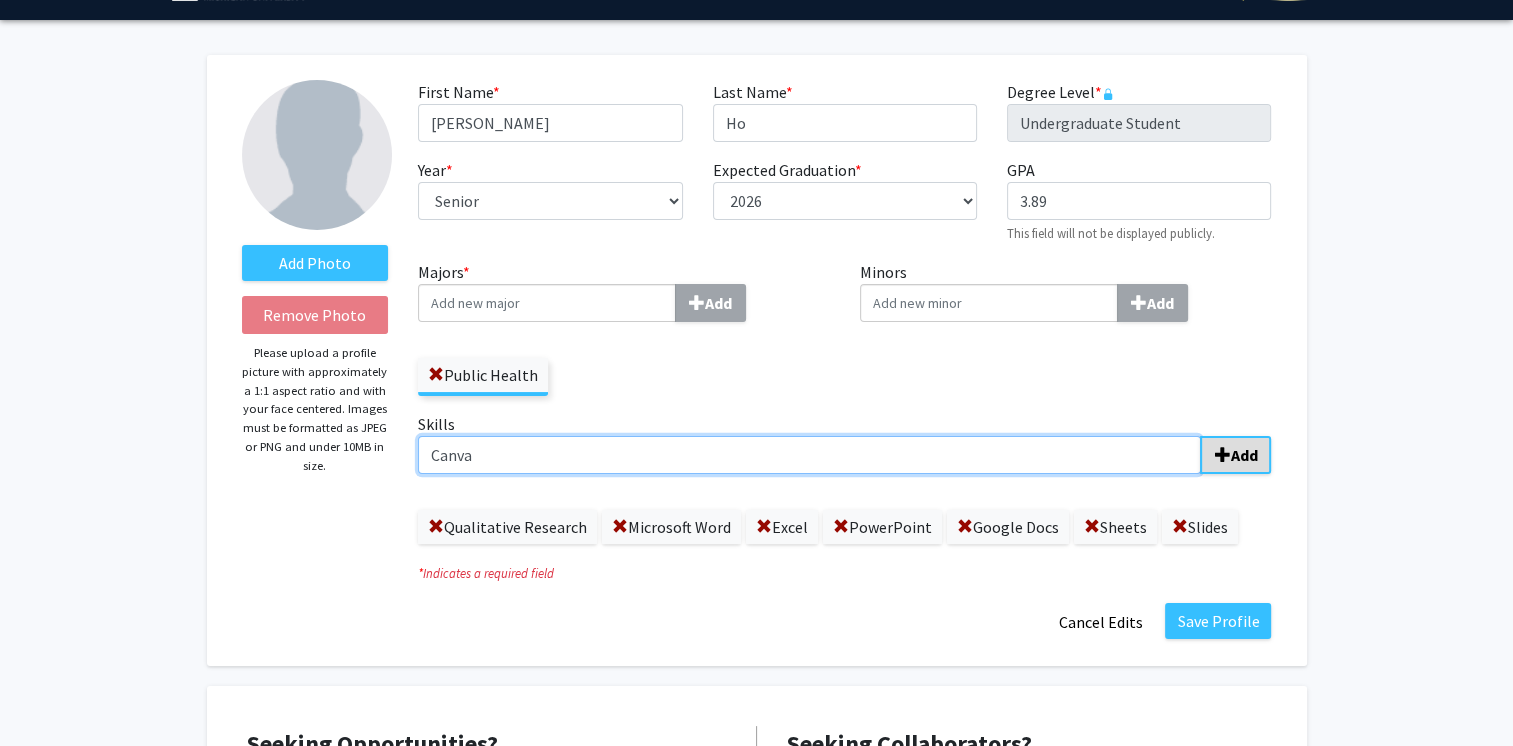 type on "Canva" 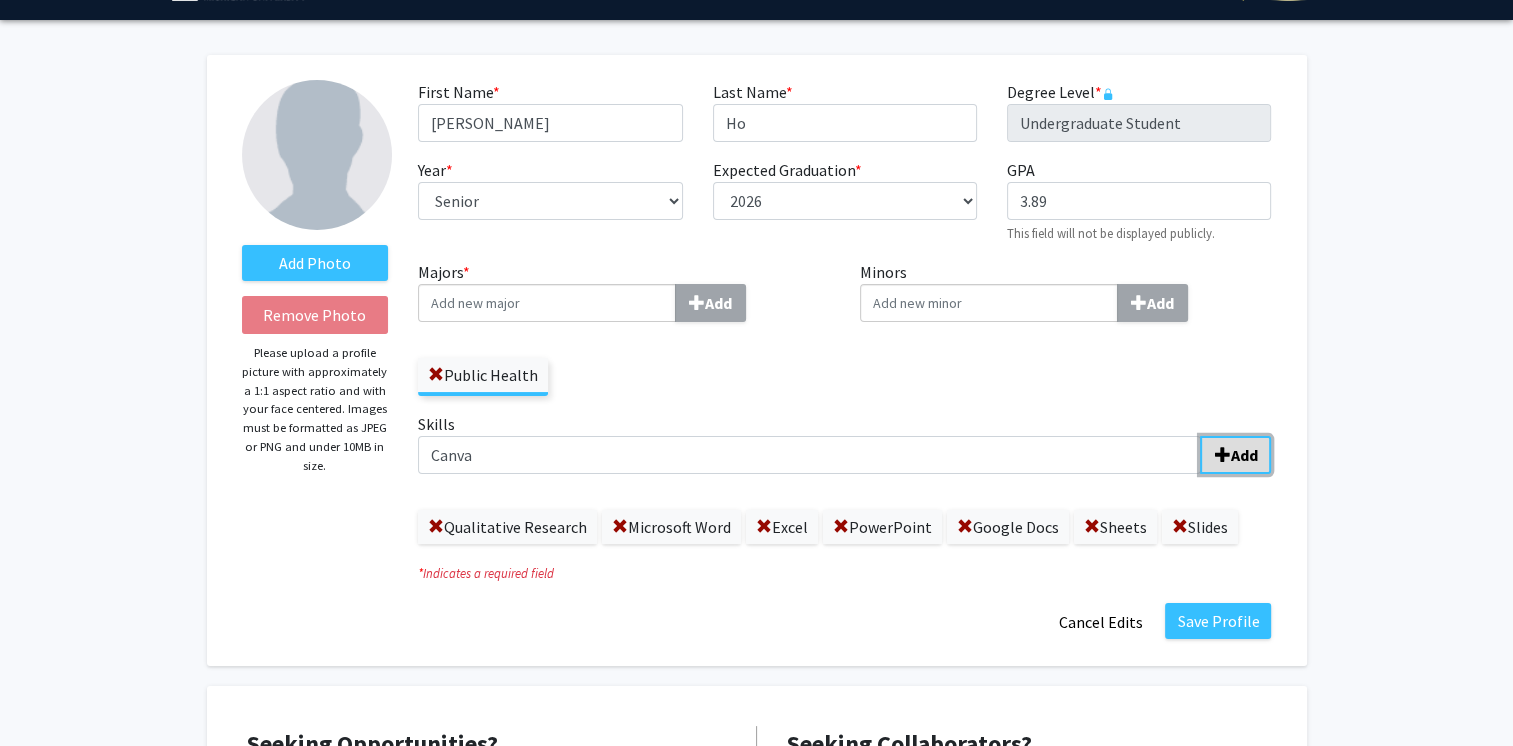 click on "Add" 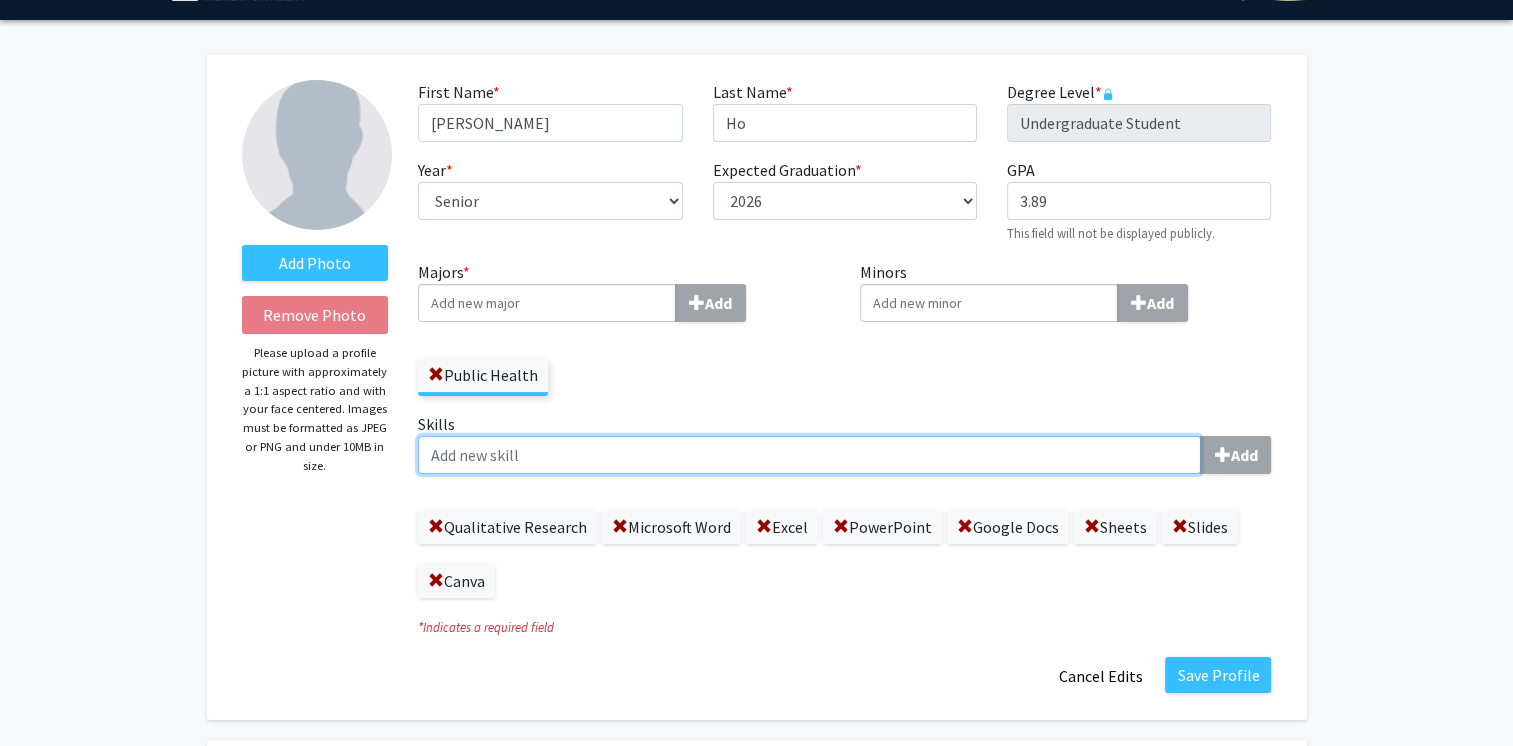 paste on "Qualitative Research Email Etiquette Phone Etiquette Tutoring Public Speaking" 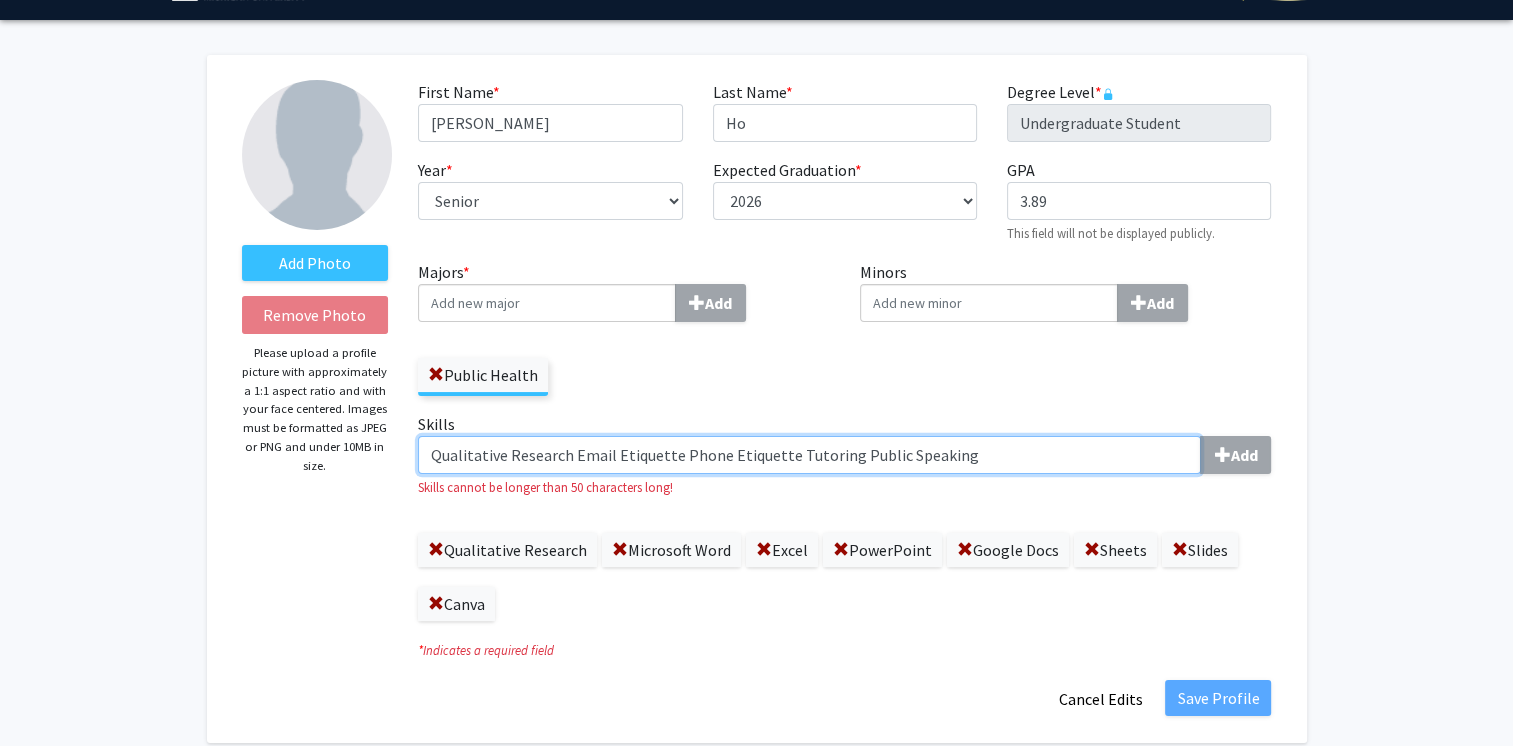 click on "Qualitative Research Email Etiquette Phone Etiquette Tutoring Public Speaking" 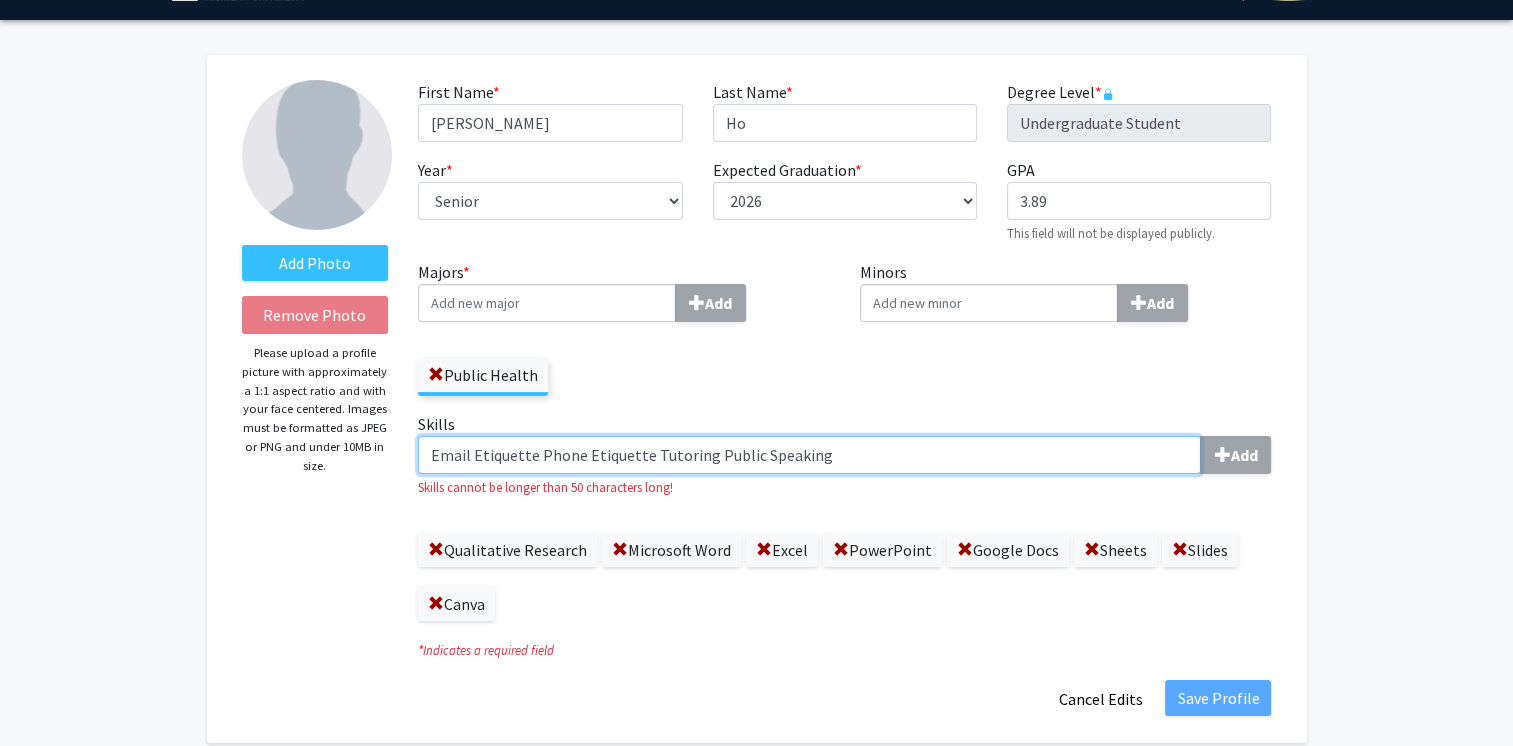 drag, startPoint x: 822, startPoint y: 450, endPoint x: 537, endPoint y: 462, distance: 285.25253 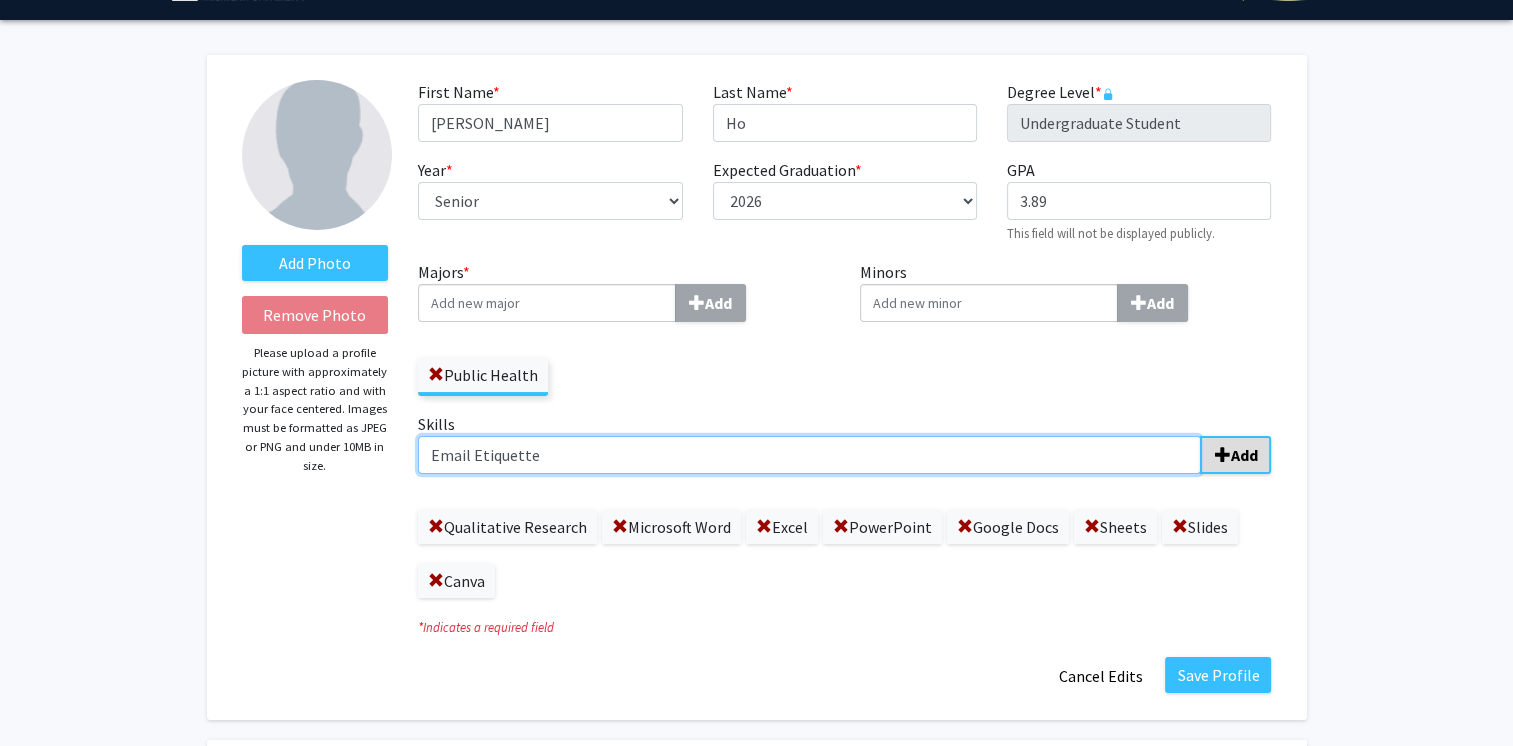 type on "Email Etiquette" 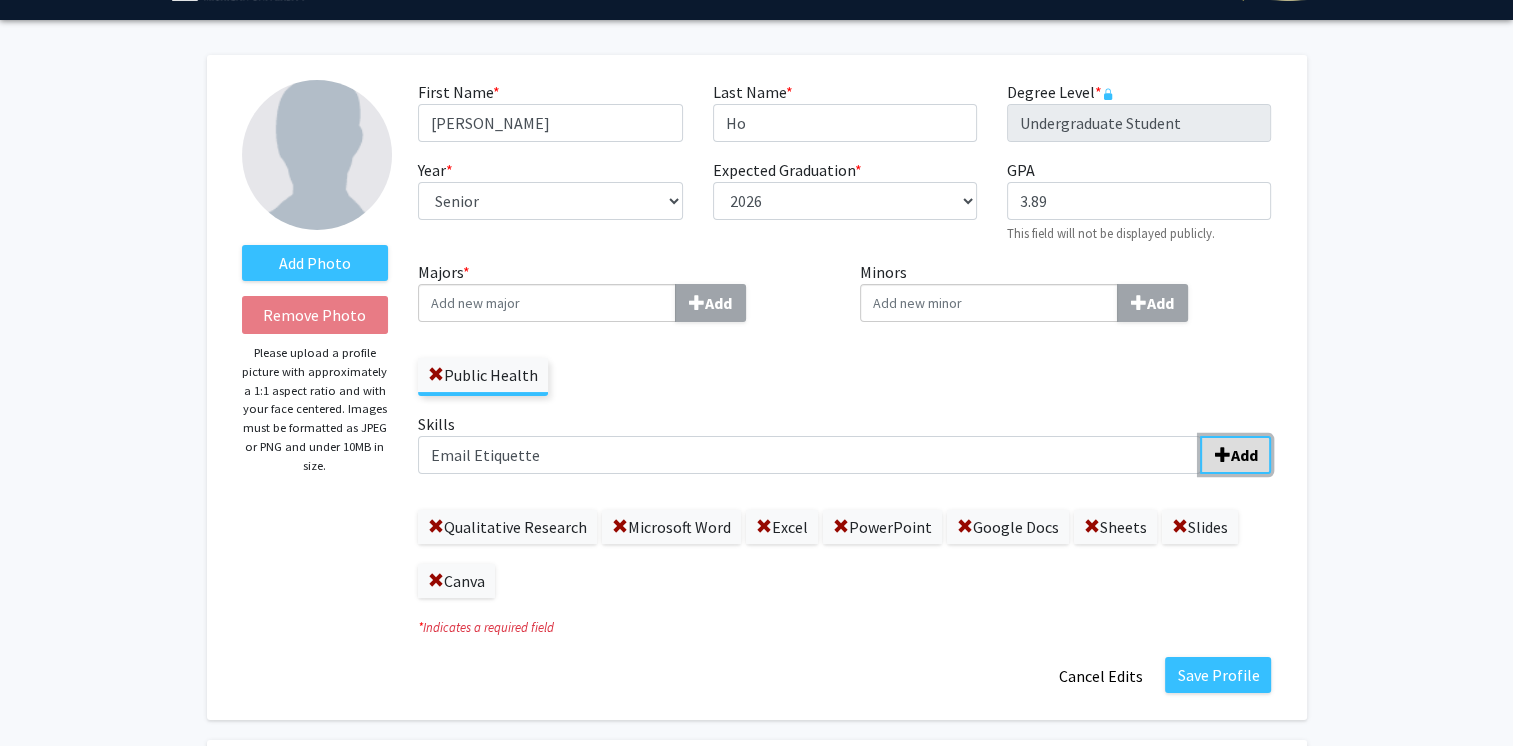click on "Add" 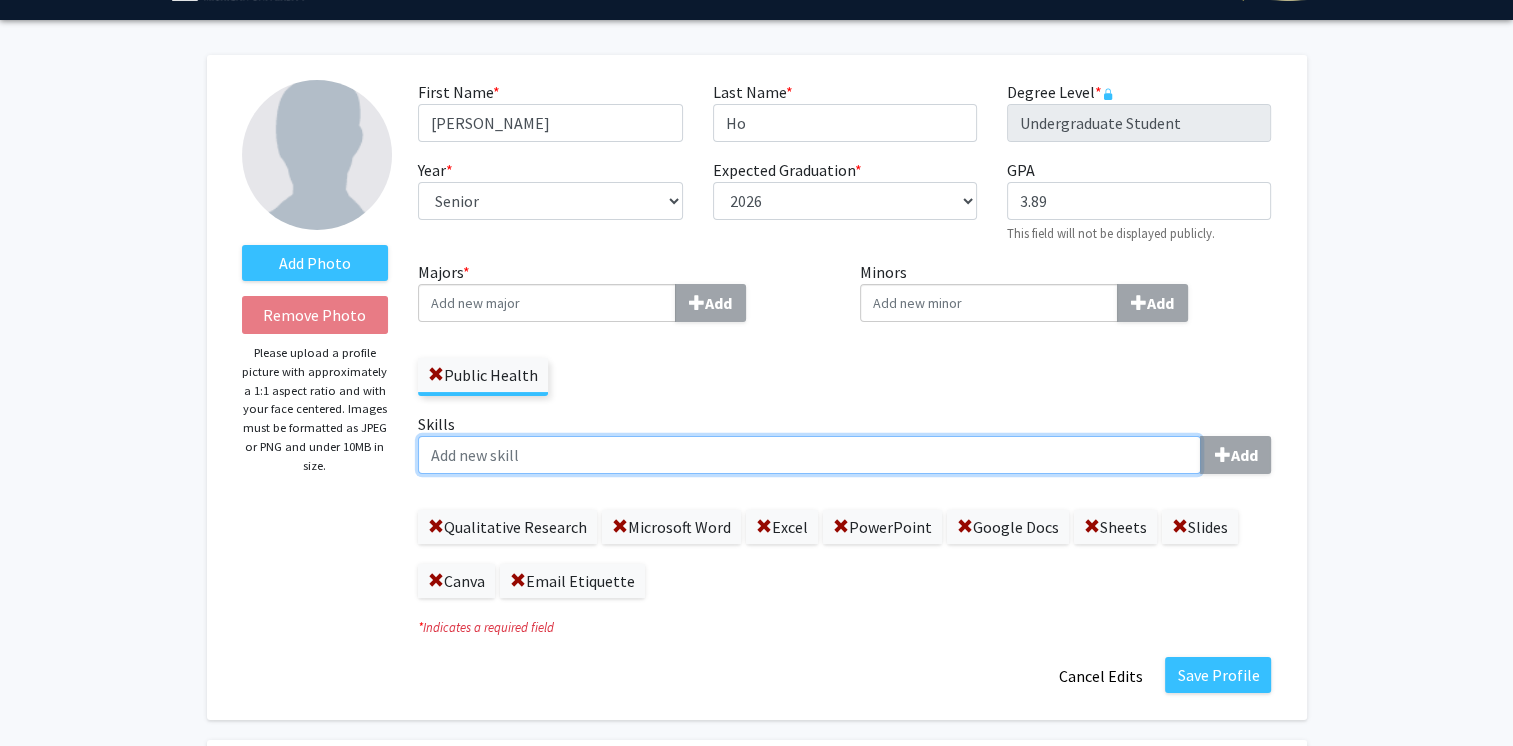 paste on "Phone Etiquette Tutoring Public Speaking" 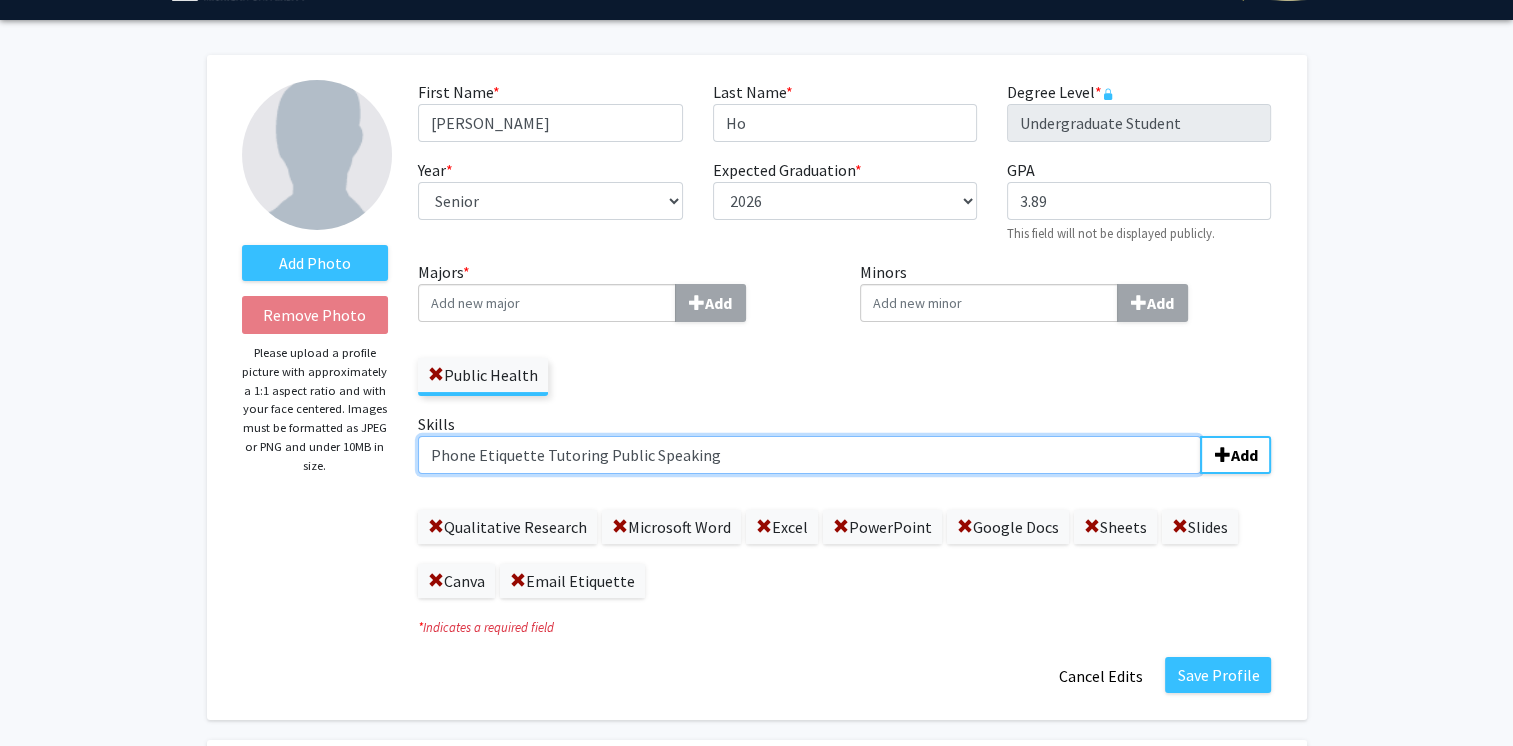 drag, startPoint x: 544, startPoint y: 458, endPoint x: 756, endPoint y: 451, distance: 212.11554 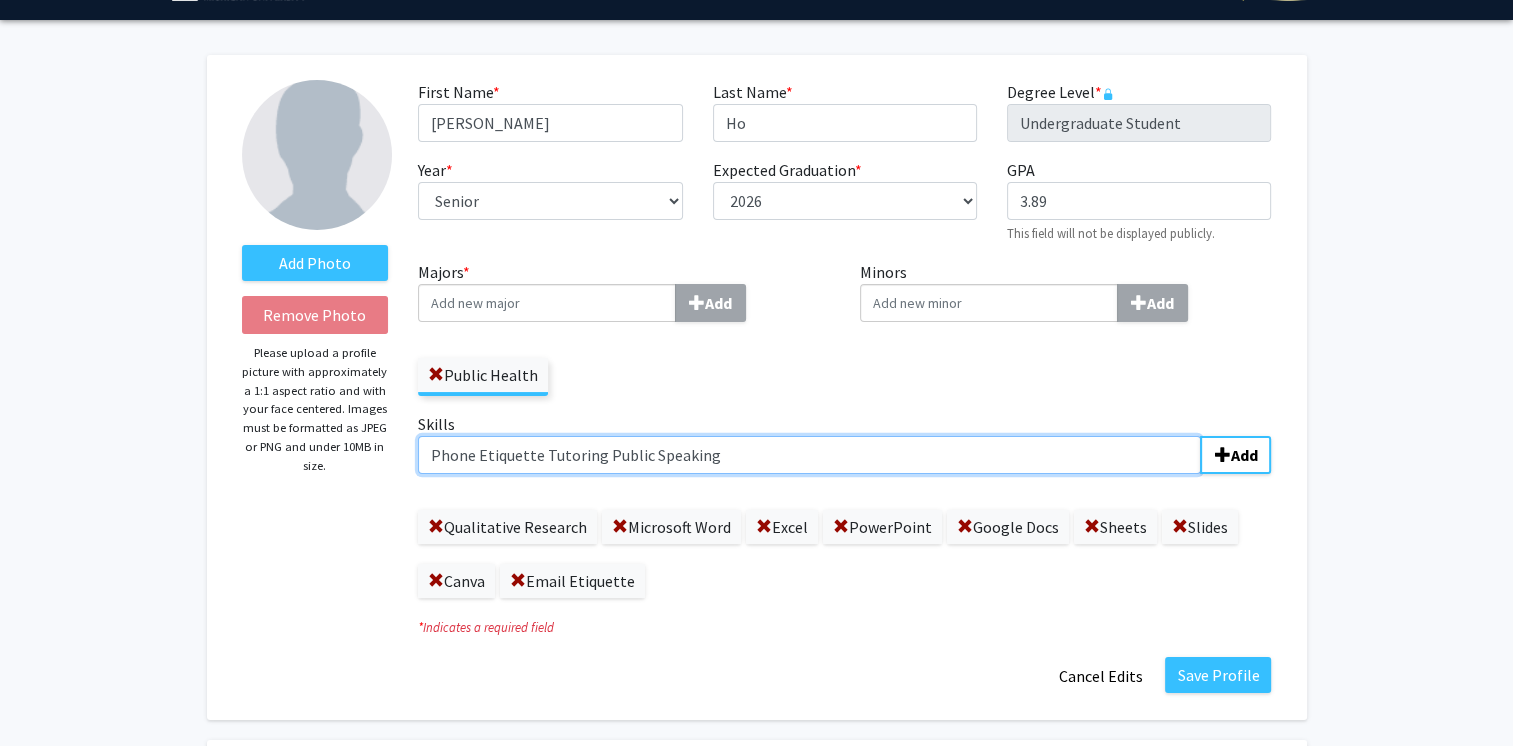 click on "Phone Etiquette Tutoring Public Speaking" 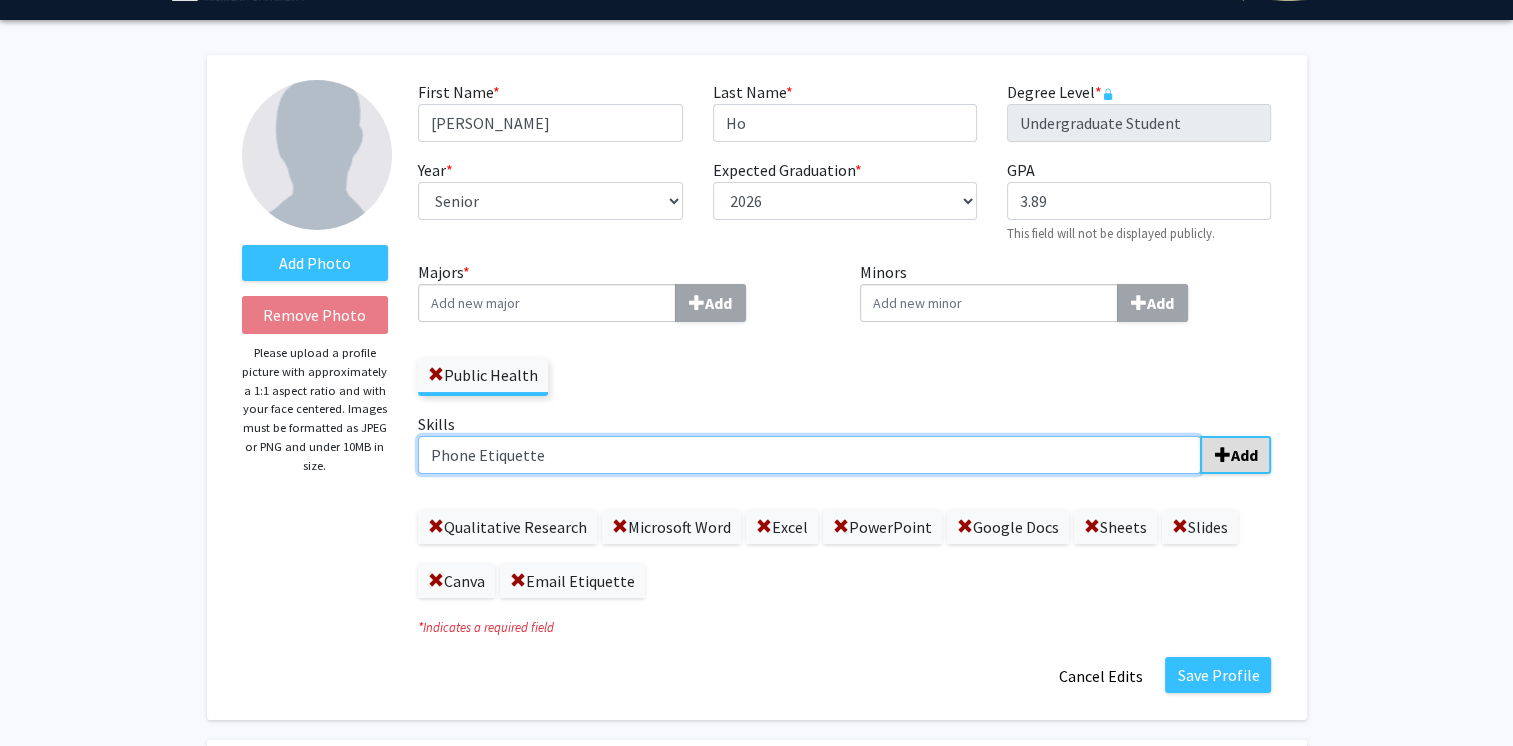 type on "Phone Etiquette" 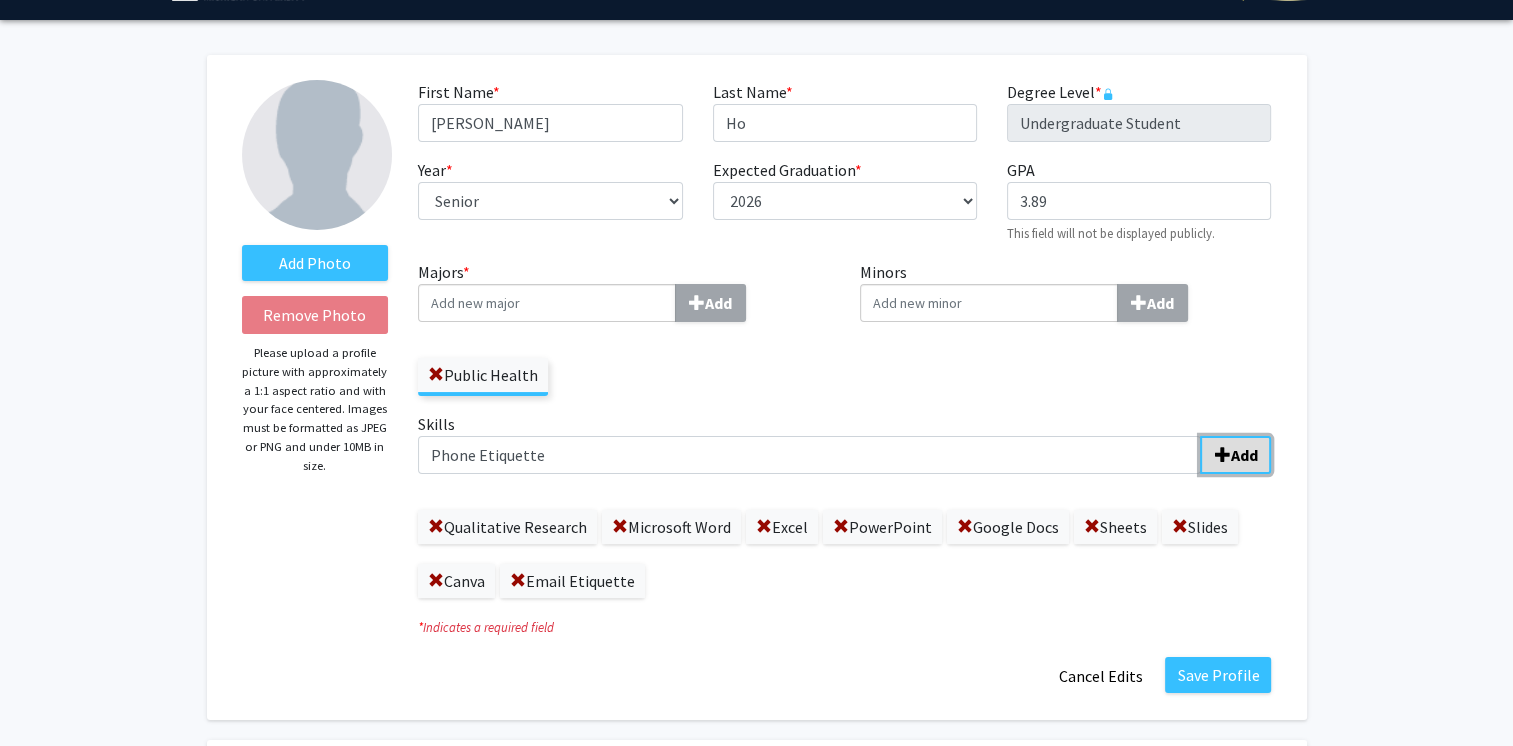 click on "Add" 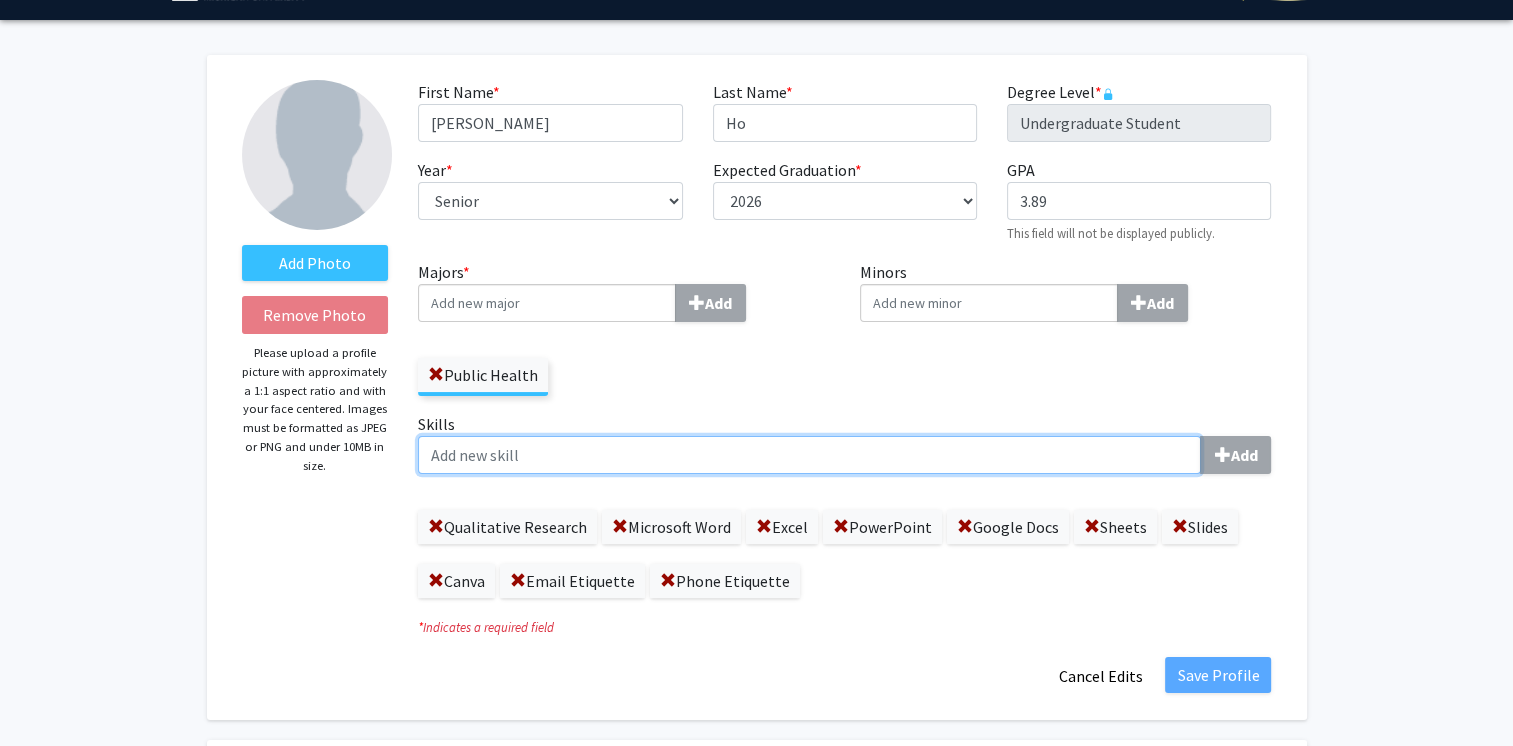 paste on "Tutoring Public Speaking" 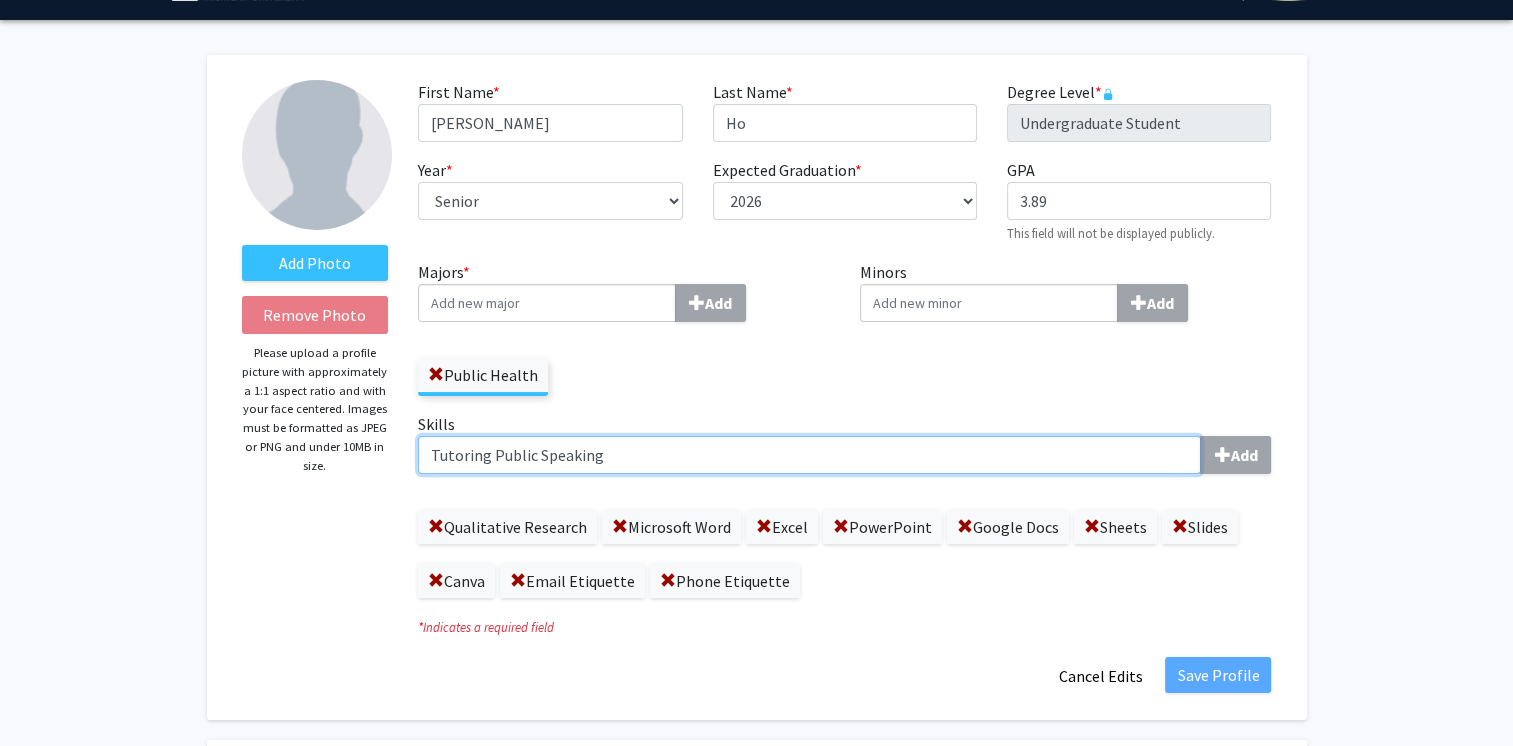 drag, startPoint x: 490, startPoint y: 456, endPoint x: 654, endPoint y: 458, distance: 164.01219 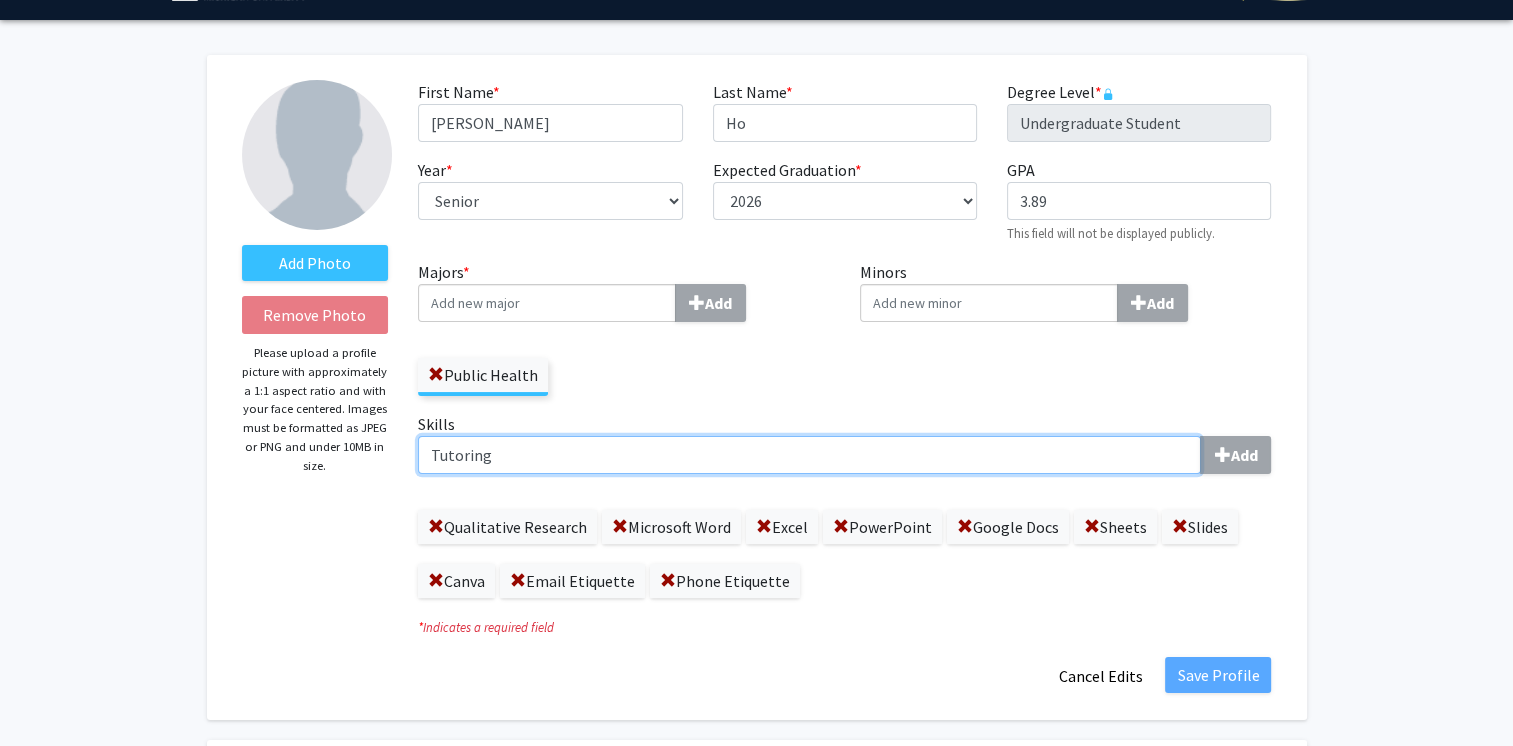 click on "Tutoring" 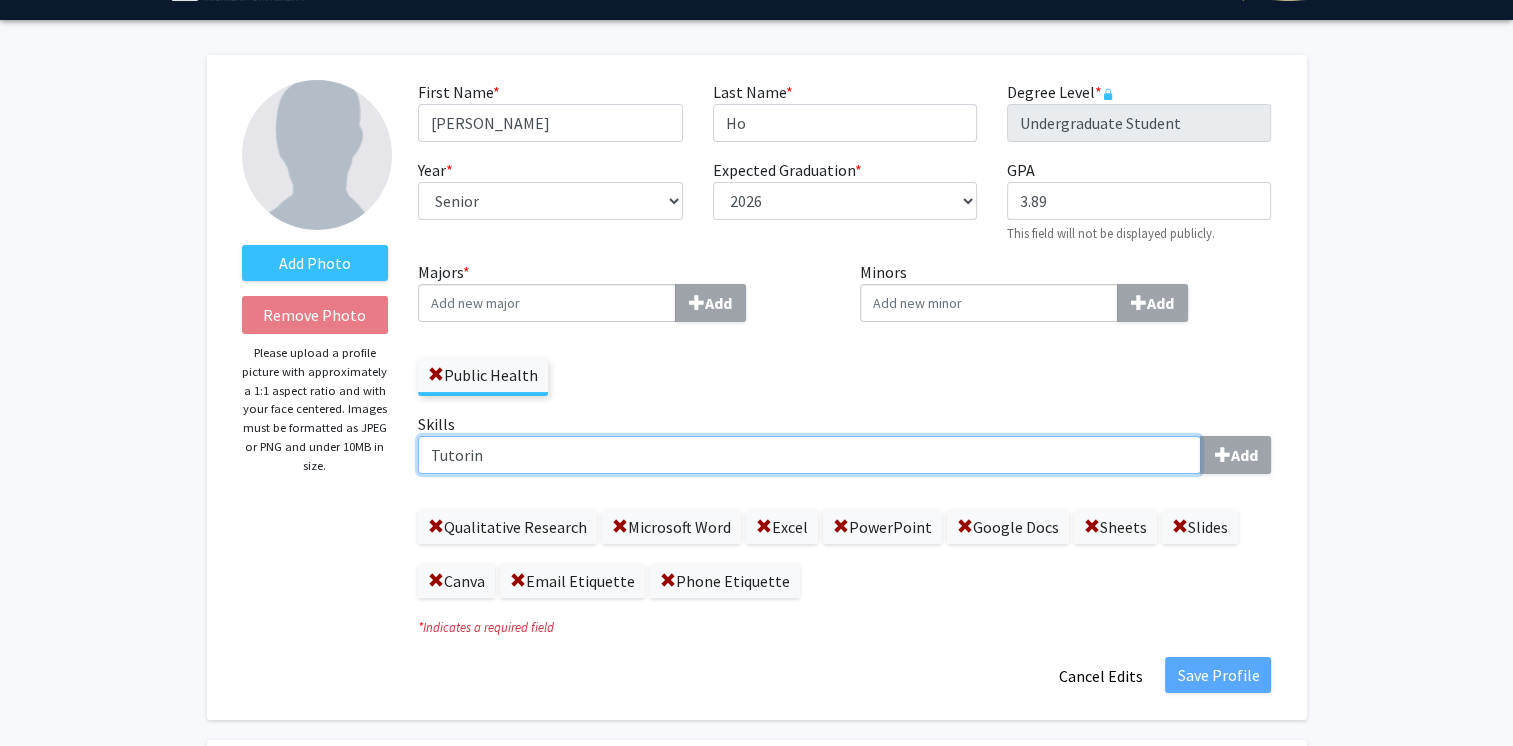 type on "Tutoring" 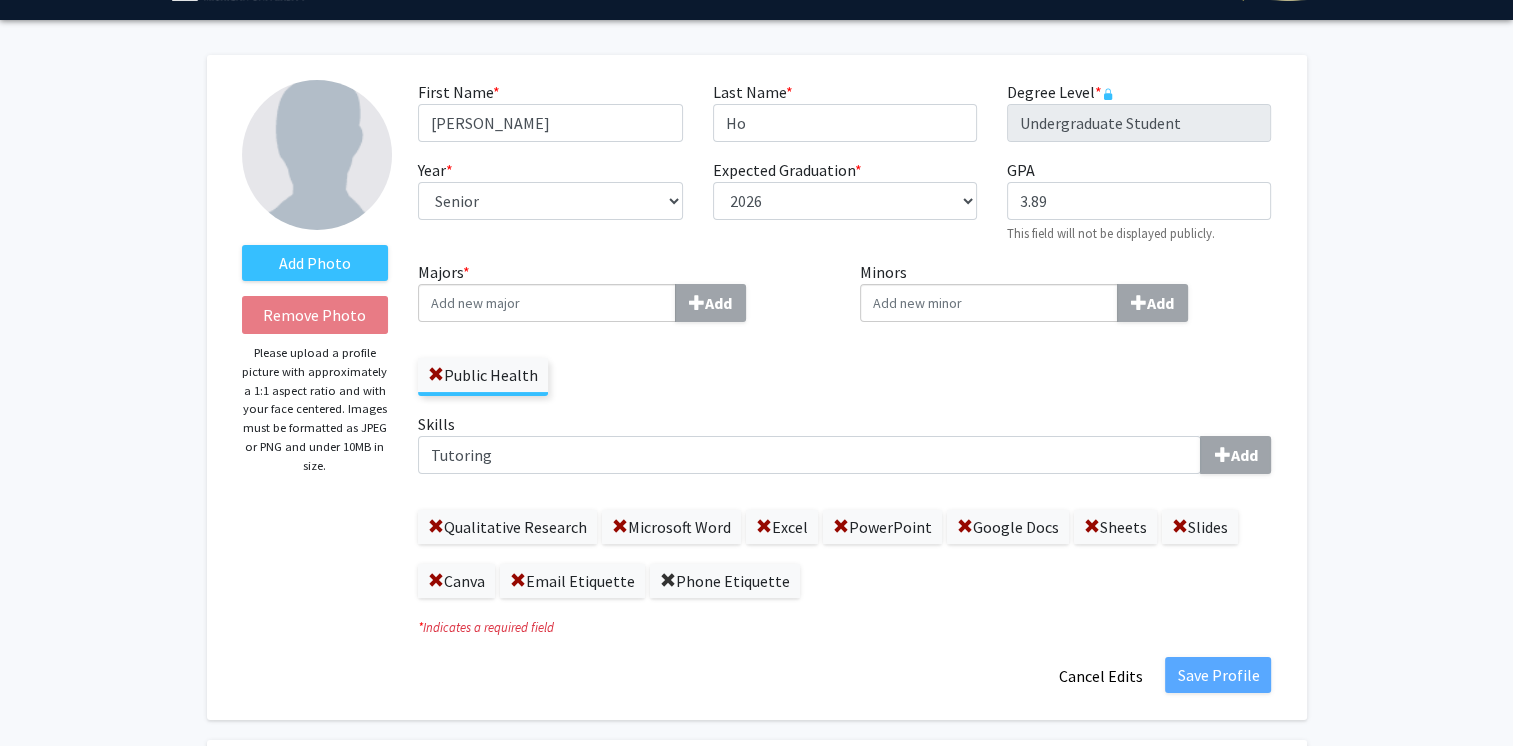 click 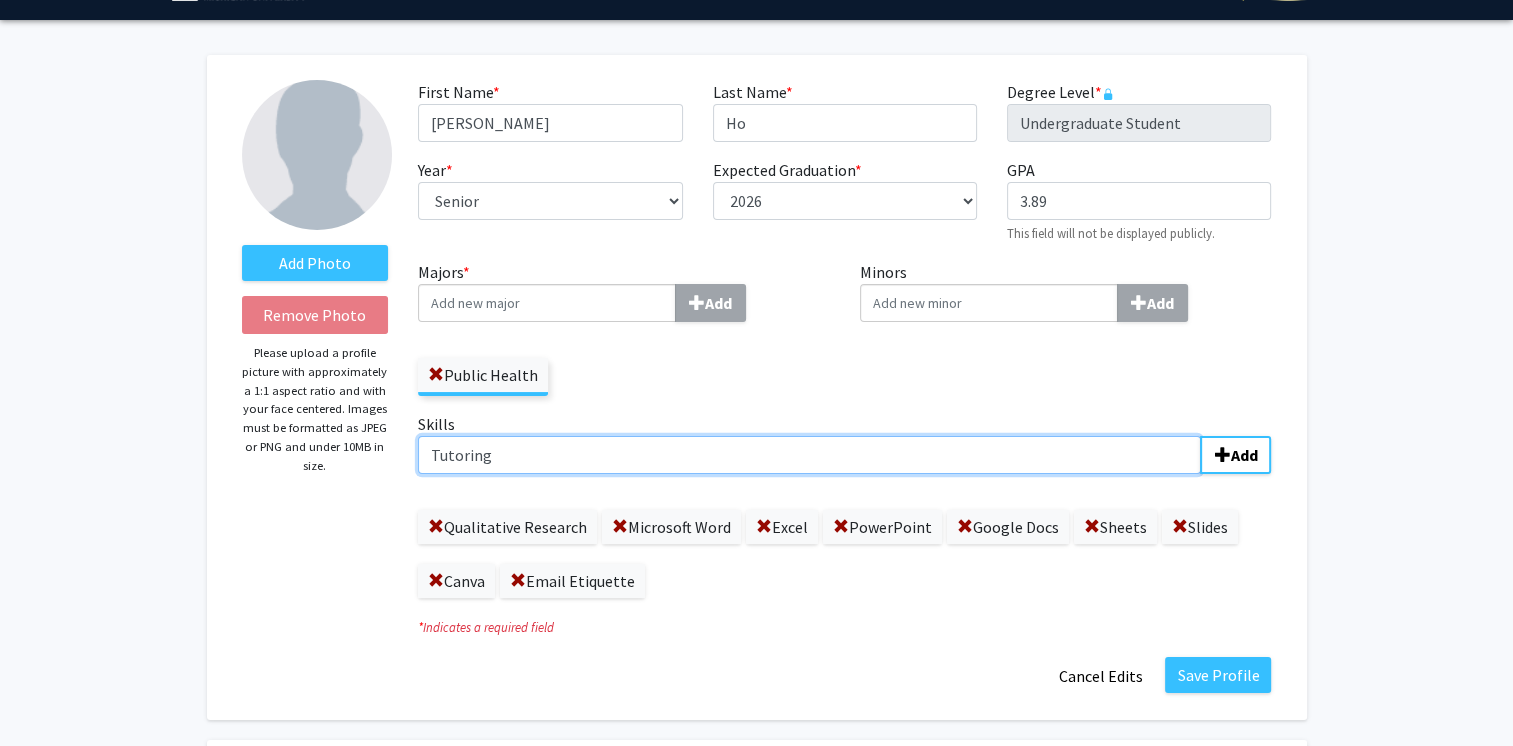 click on "Tutoring" 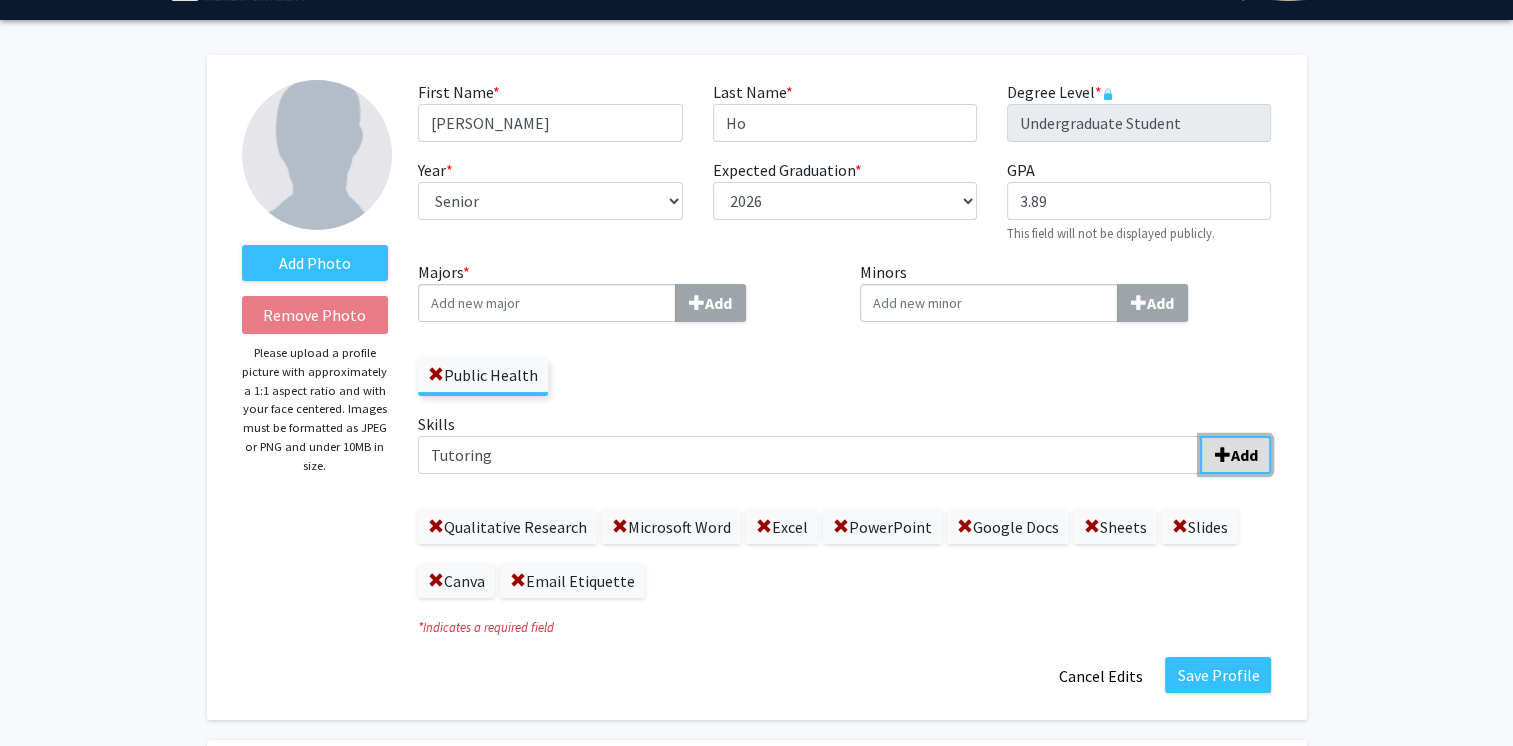 click 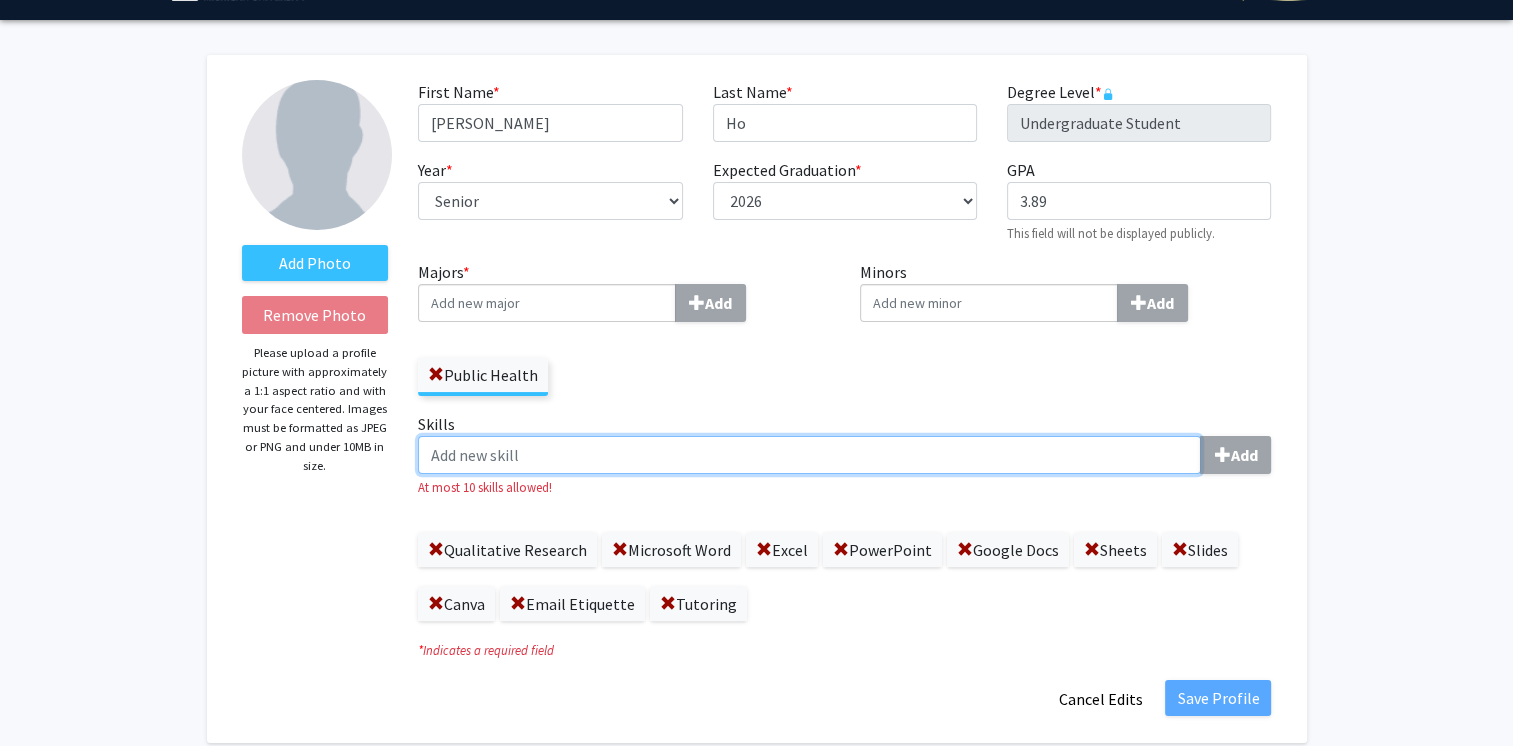 click on "Skills  Add" 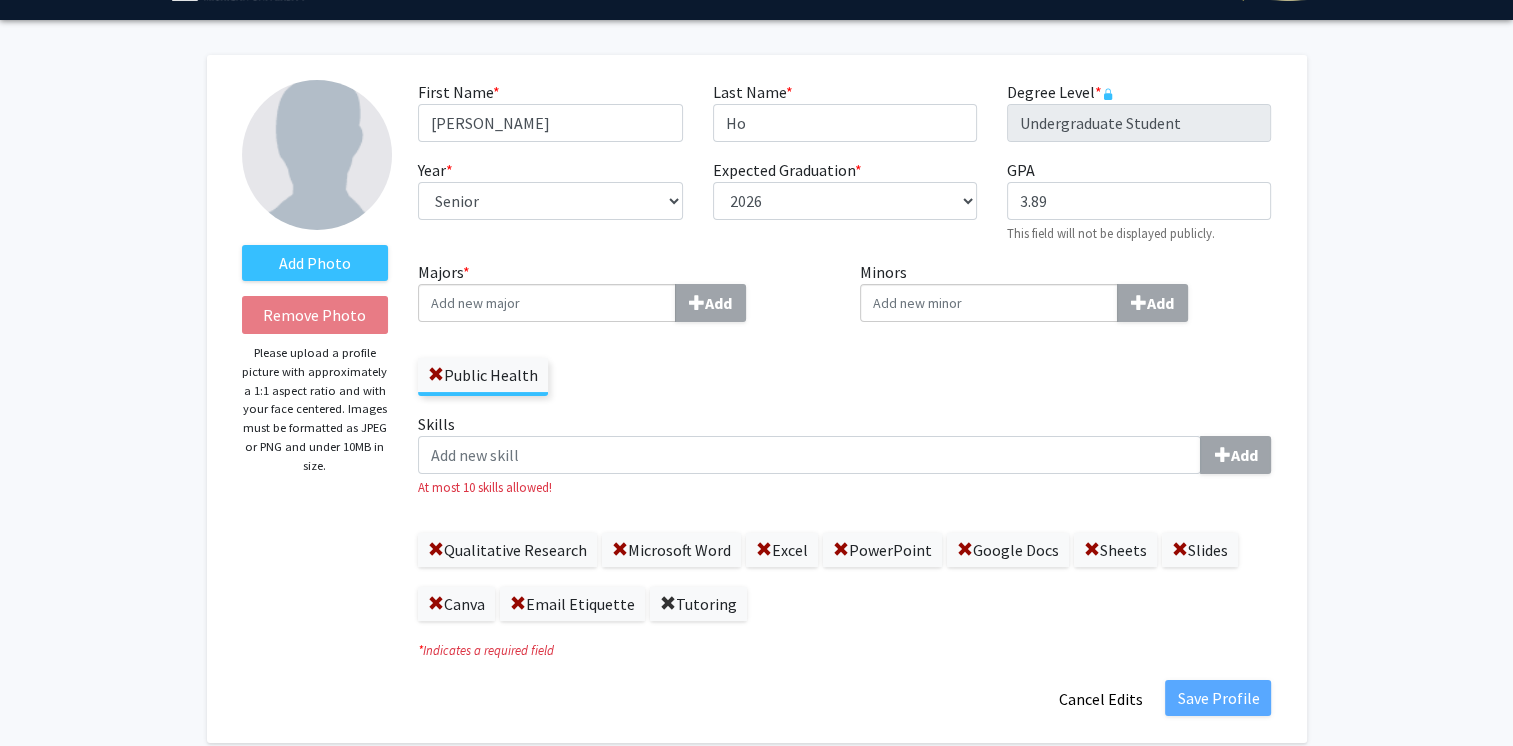 click 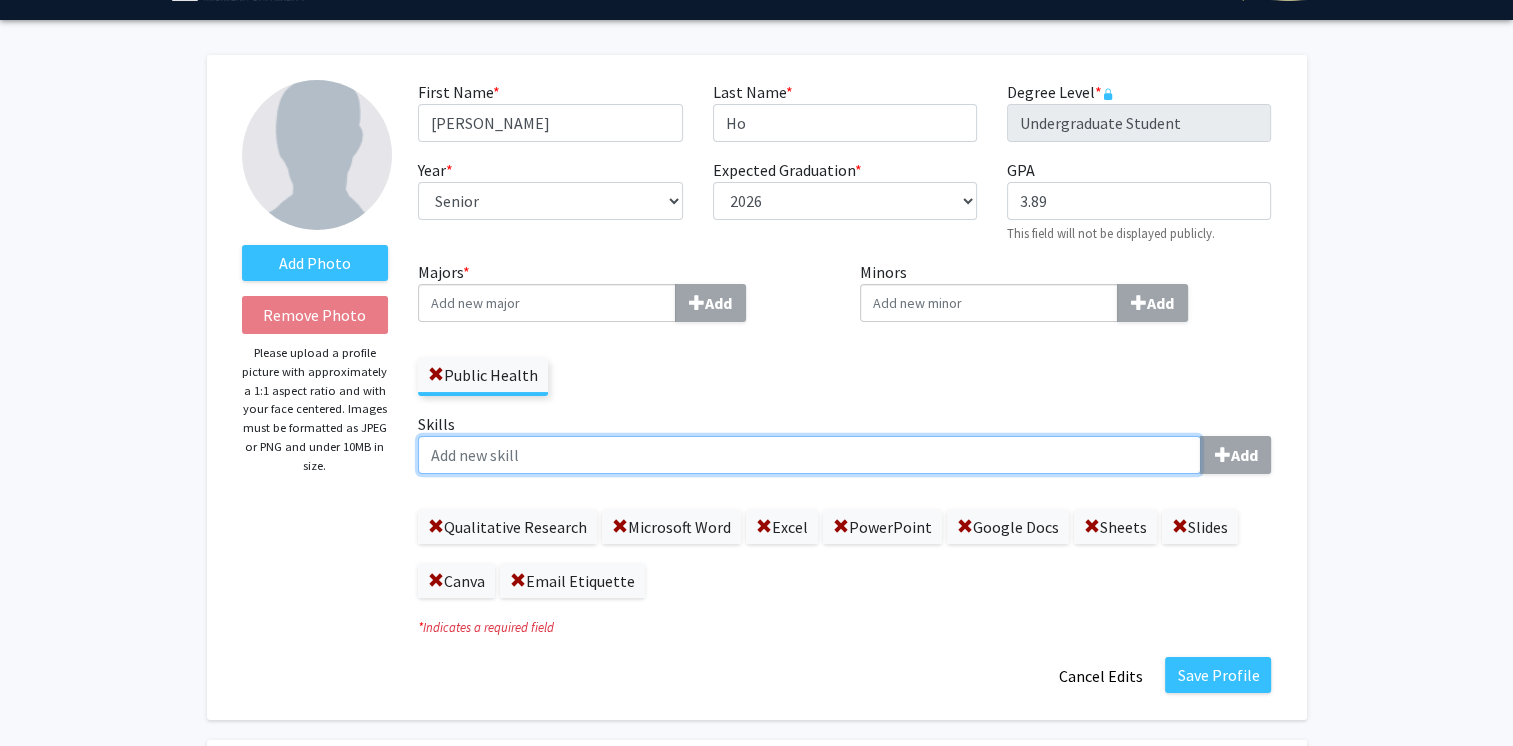 paste on "Public Speaking" 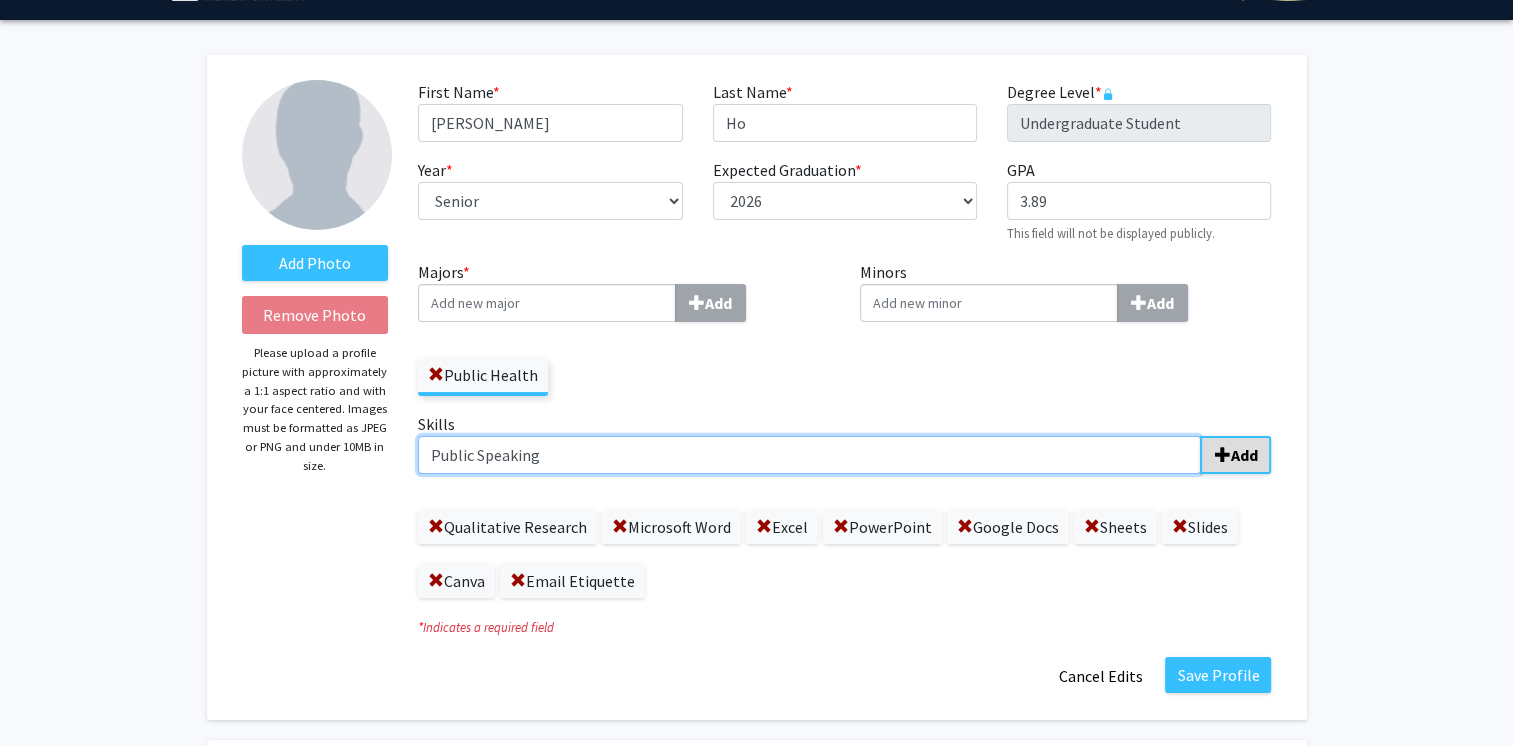 type on "Public Speaking" 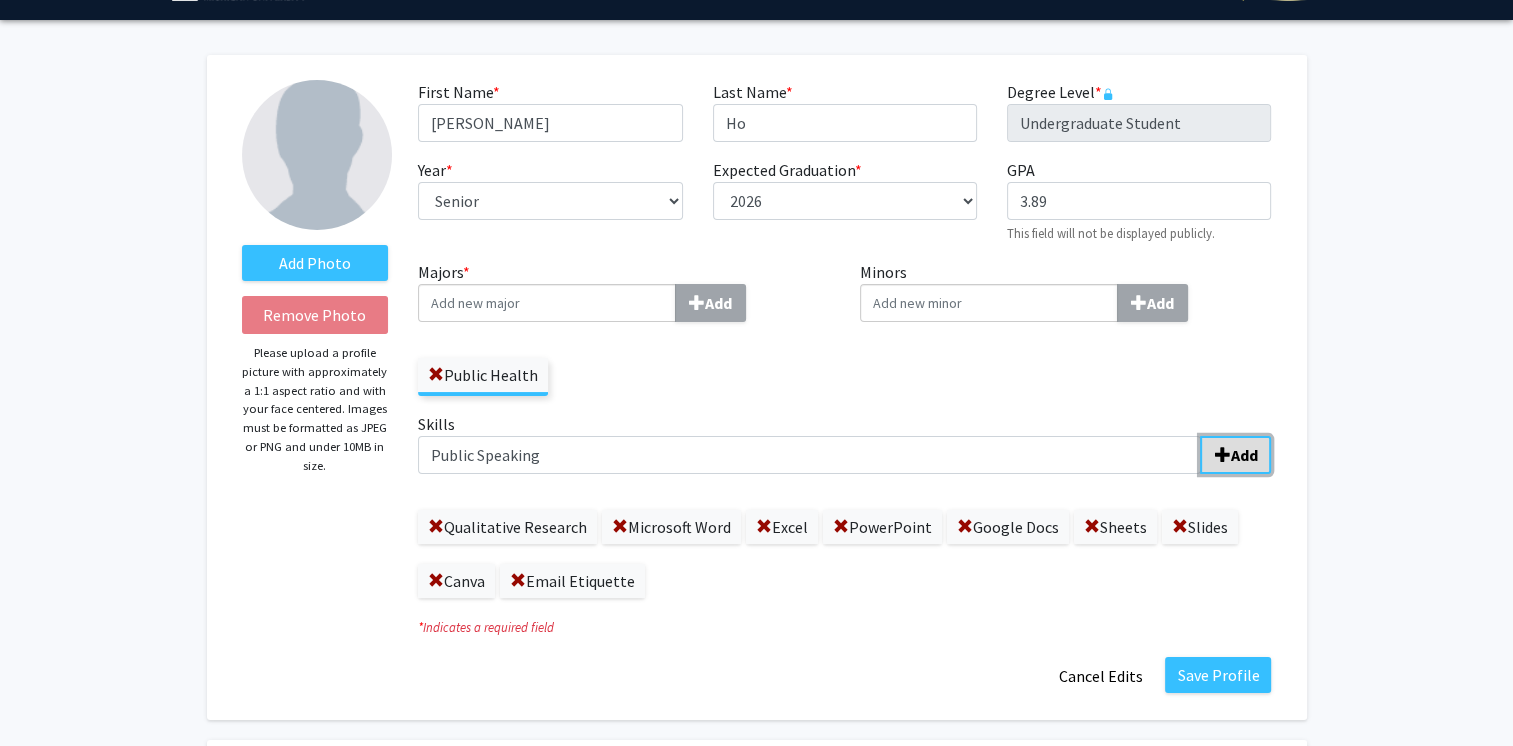 click on "Add" 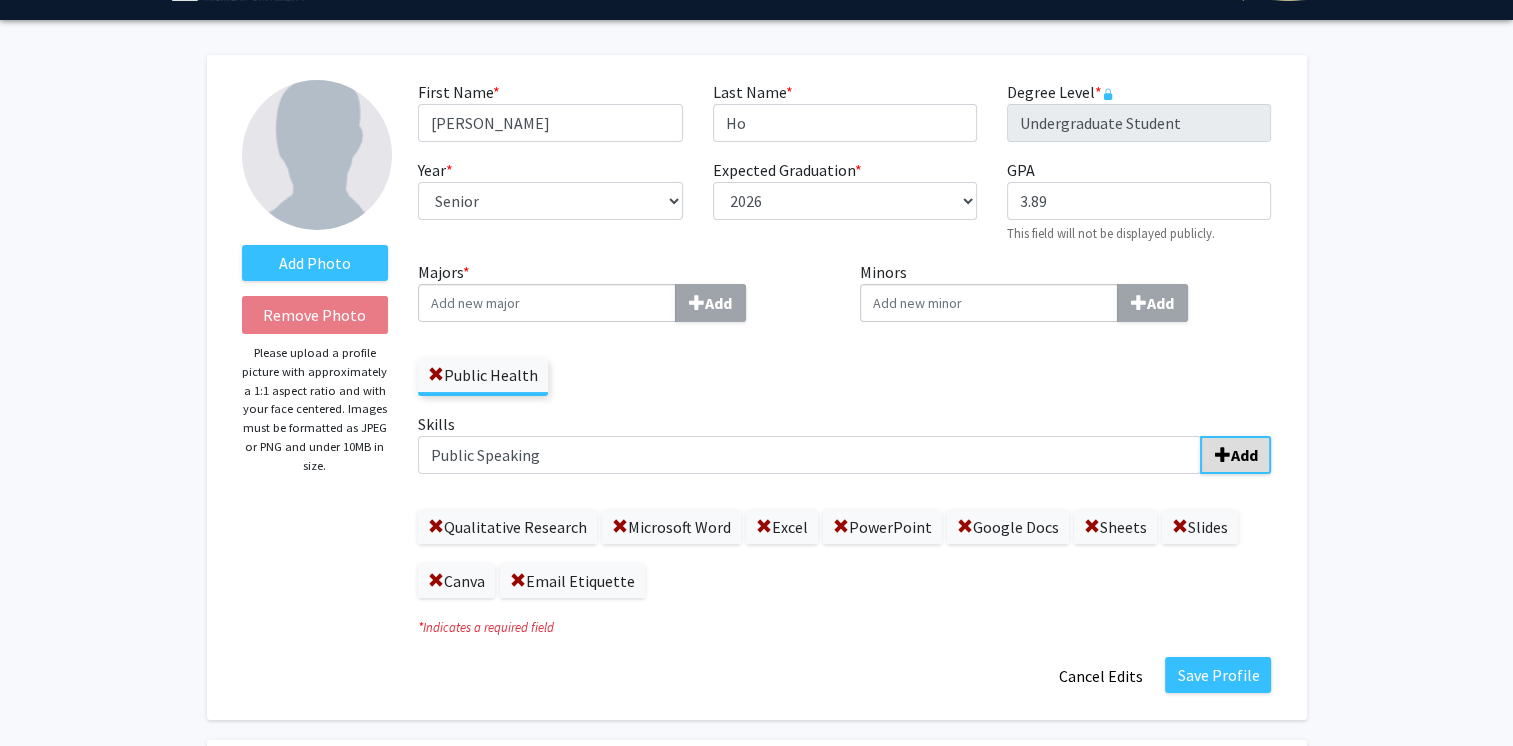 type 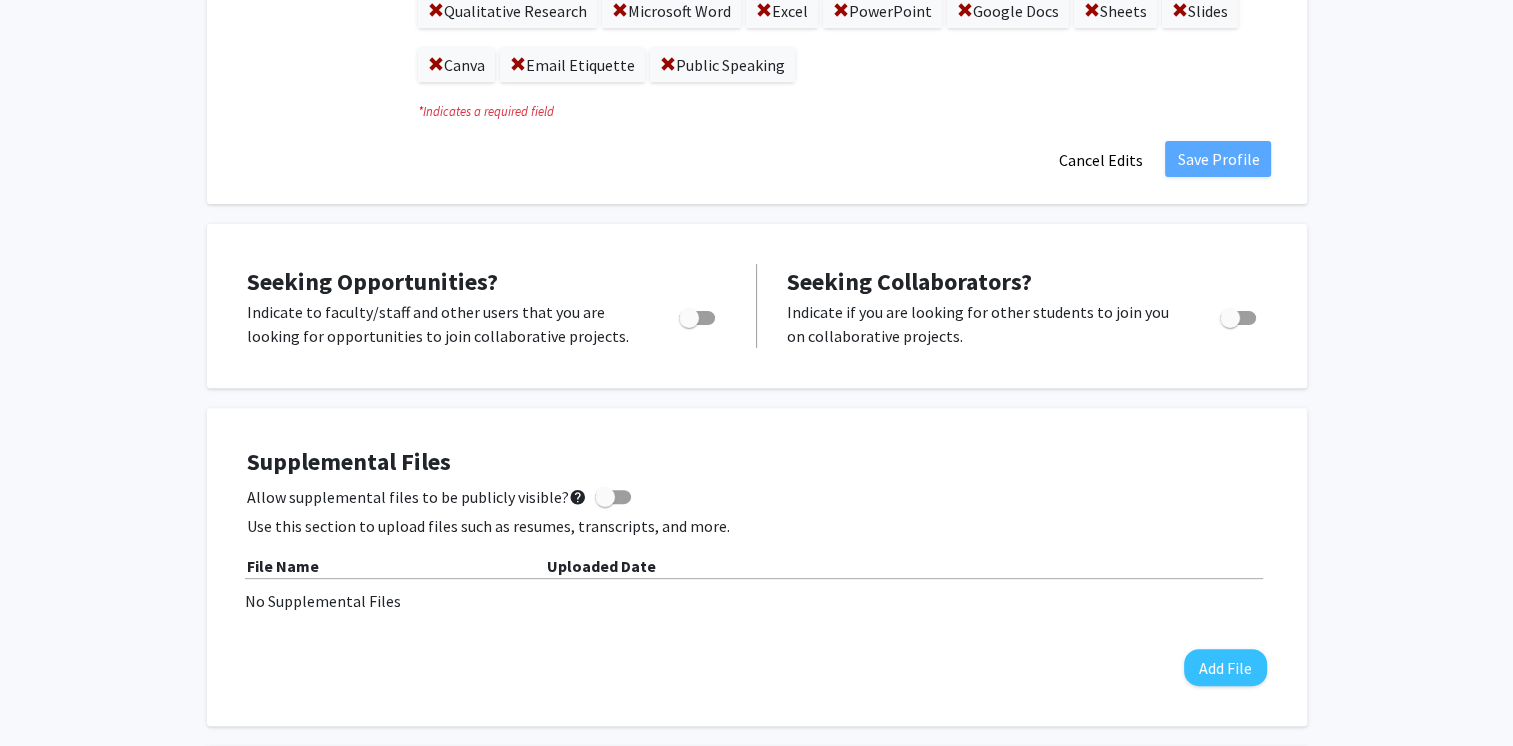 scroll, scrollTop: 592, scrollLeft: 0, axis: vertical 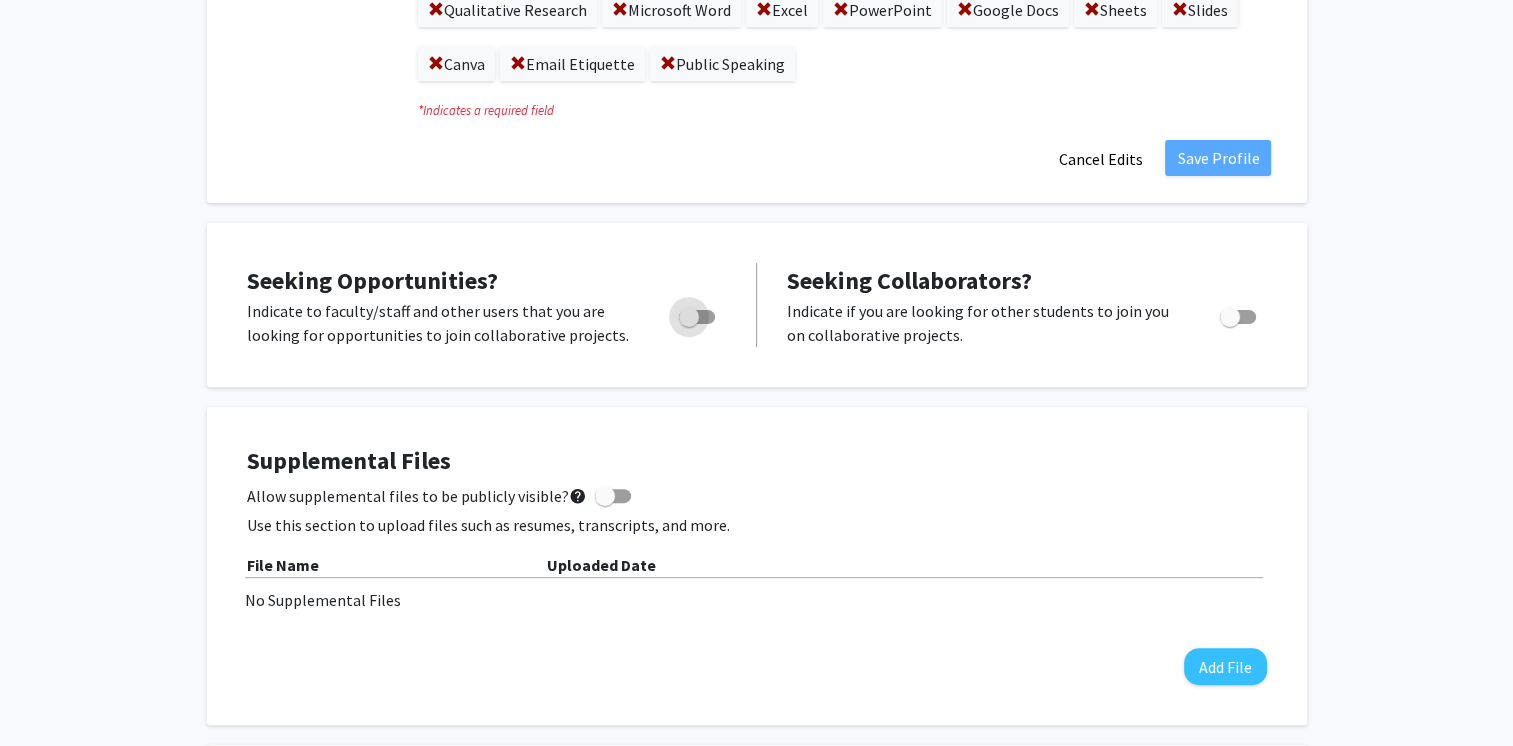 click at bounding box center [689, 317] 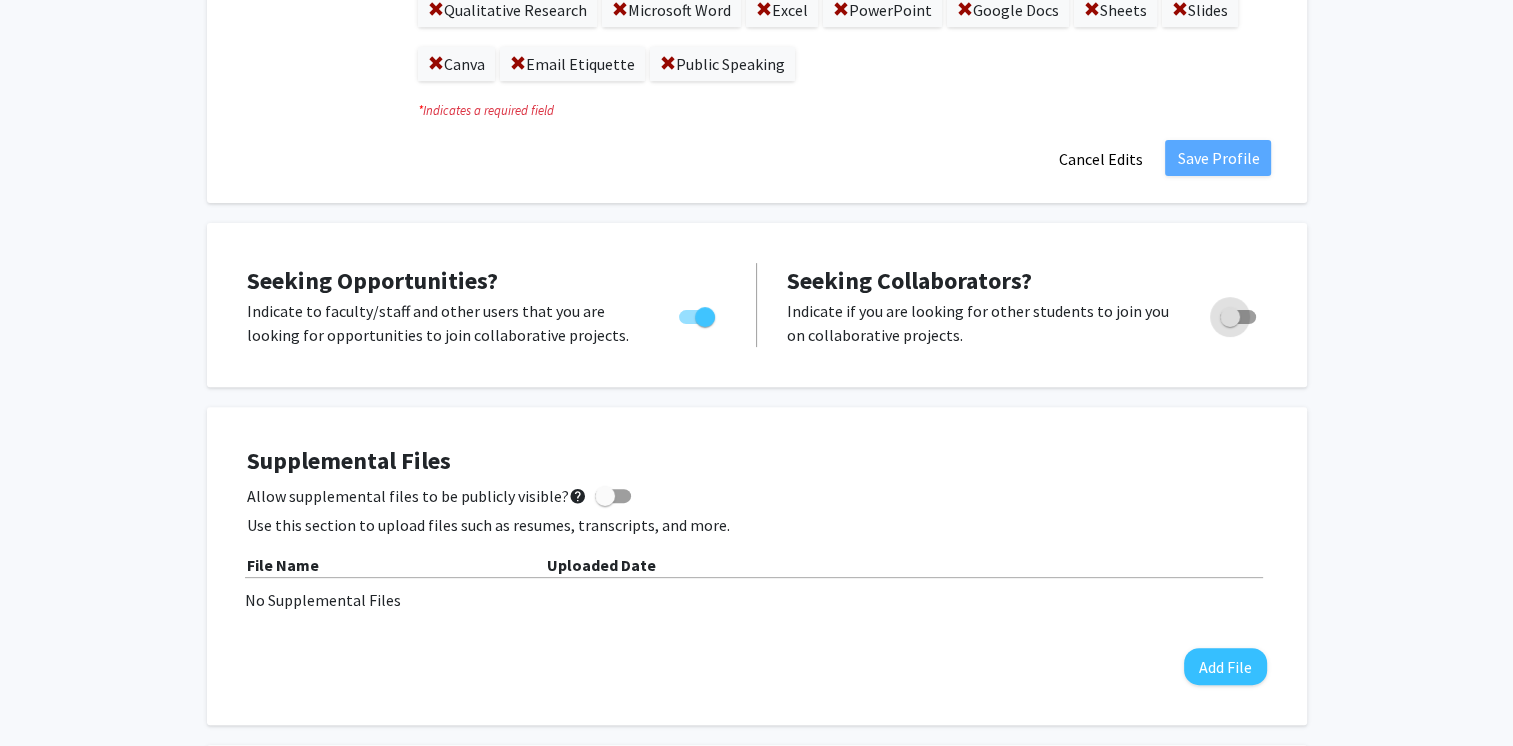 click at bounding box center [1230, 317] 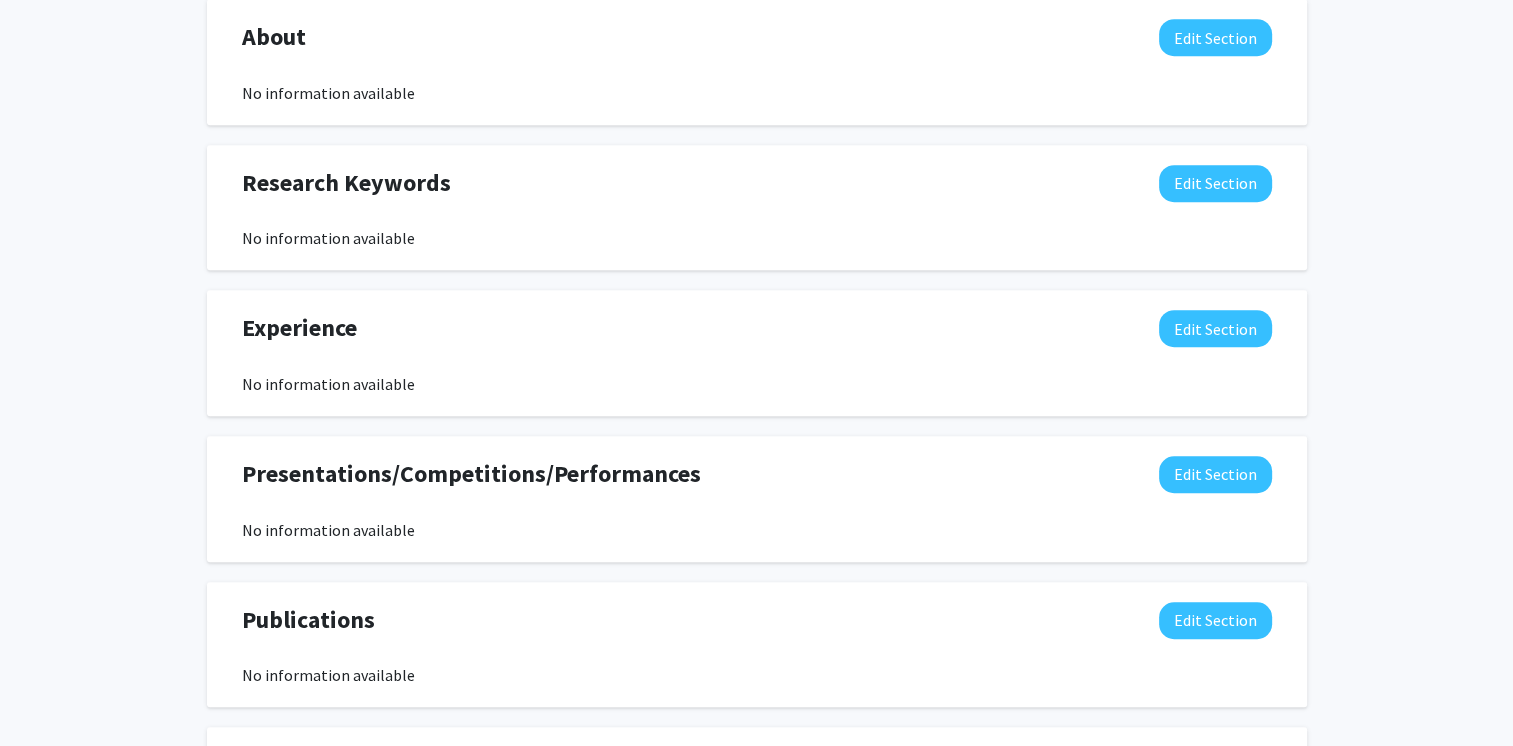 scroll, scrollTop: 1339, scrollLeft: 0, axis: vertical 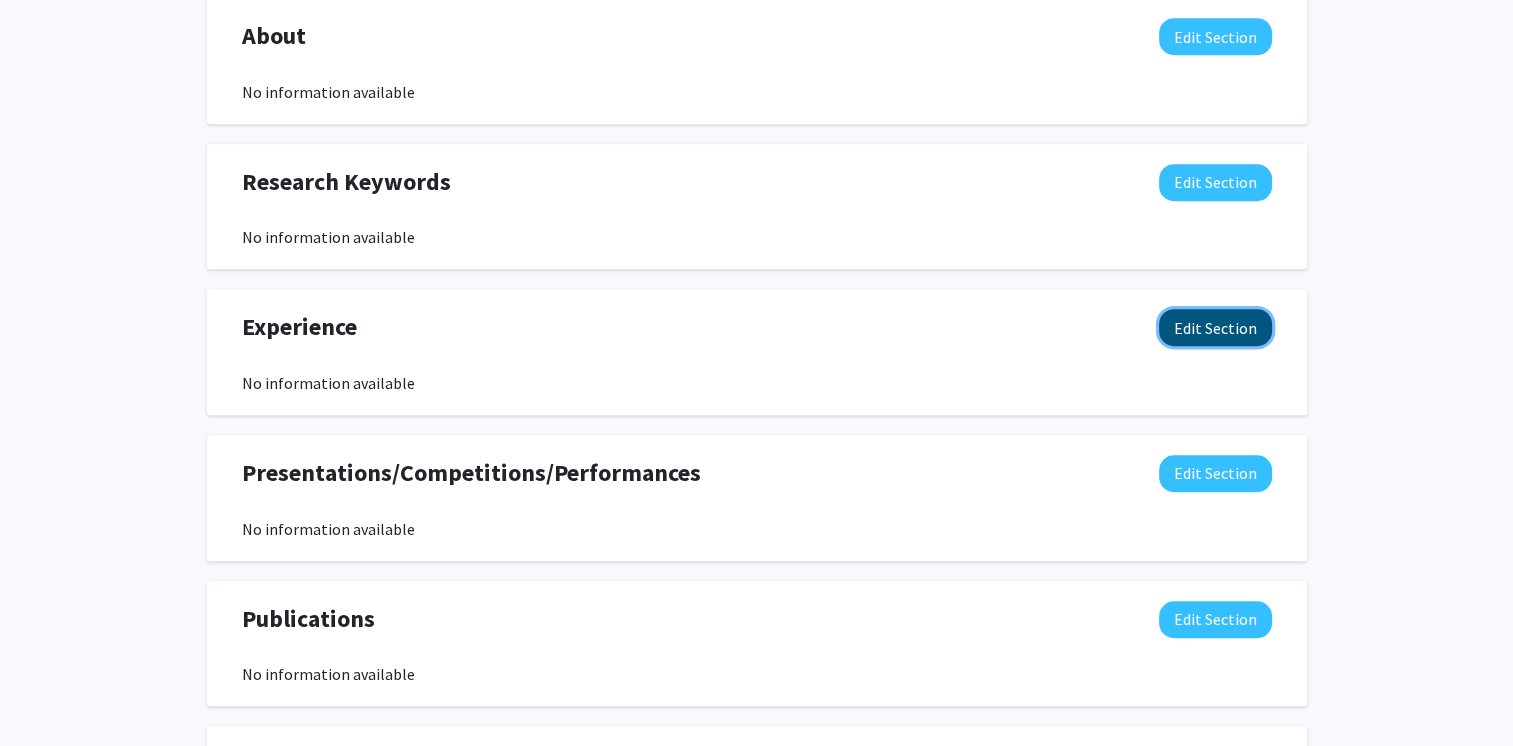 click on "Edit Section" 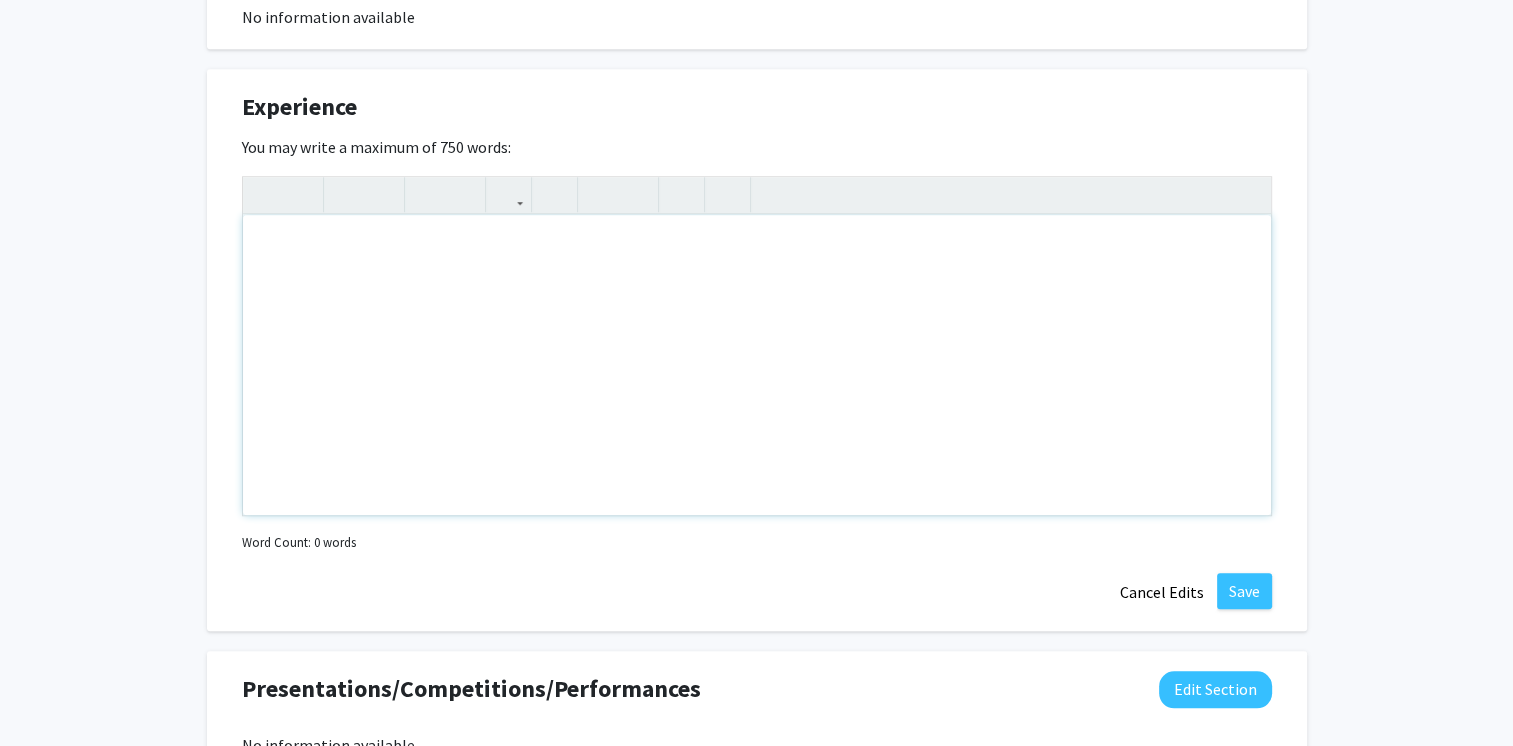 scroll, scrollTop: 1560, scrollLeft: 0, axis: vertical 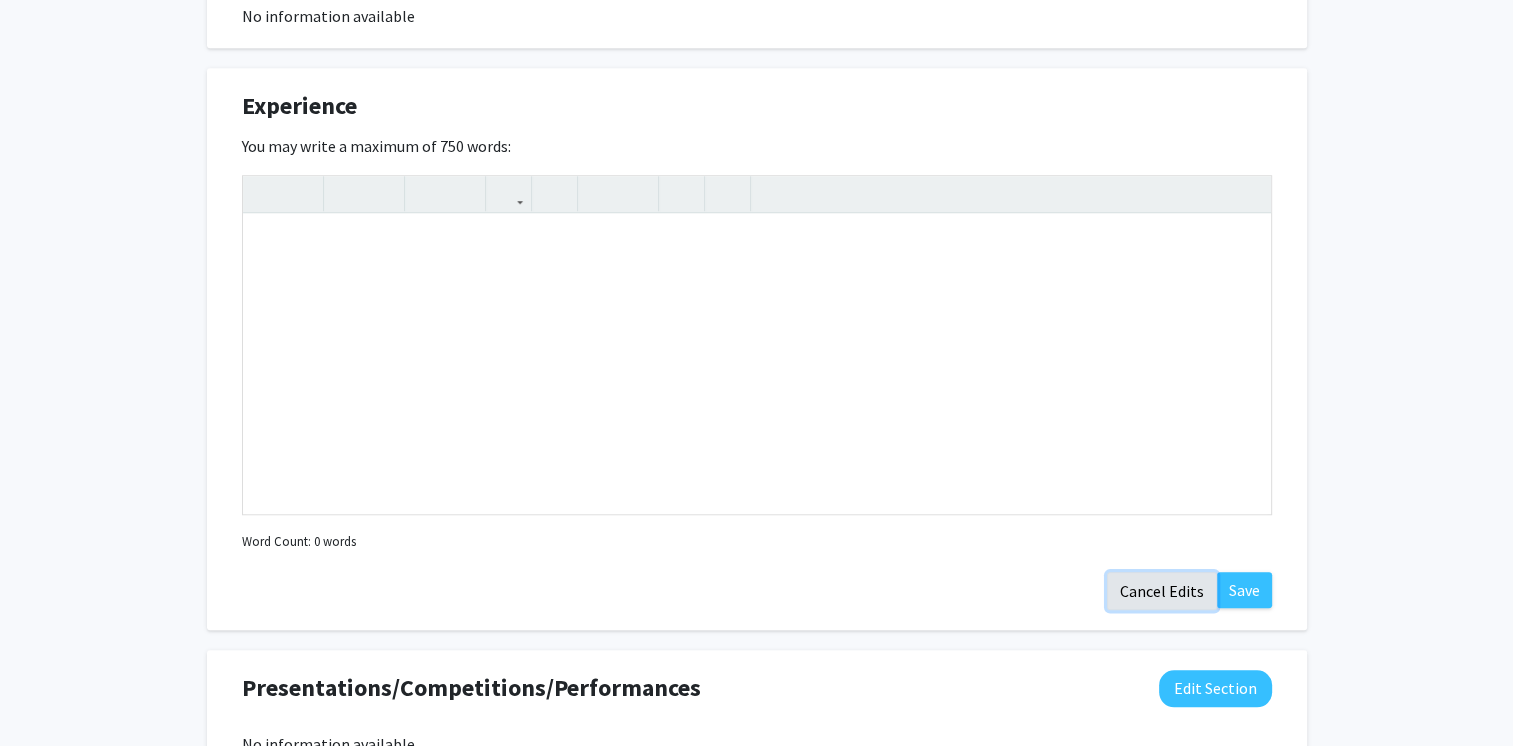 click on "Cancel Edits" 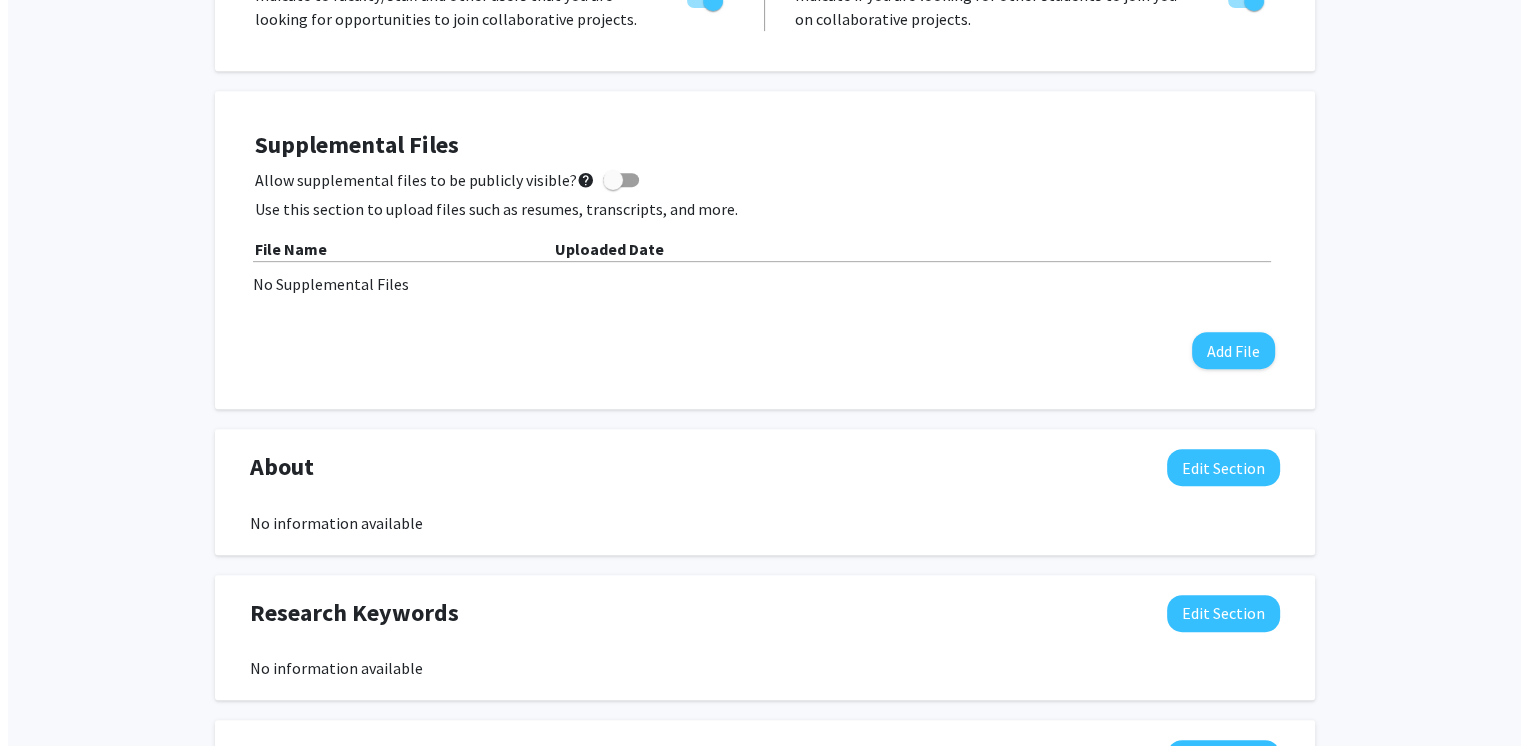 scroll, scrollTop: 874, scrollLeft: 0, axis: vertical 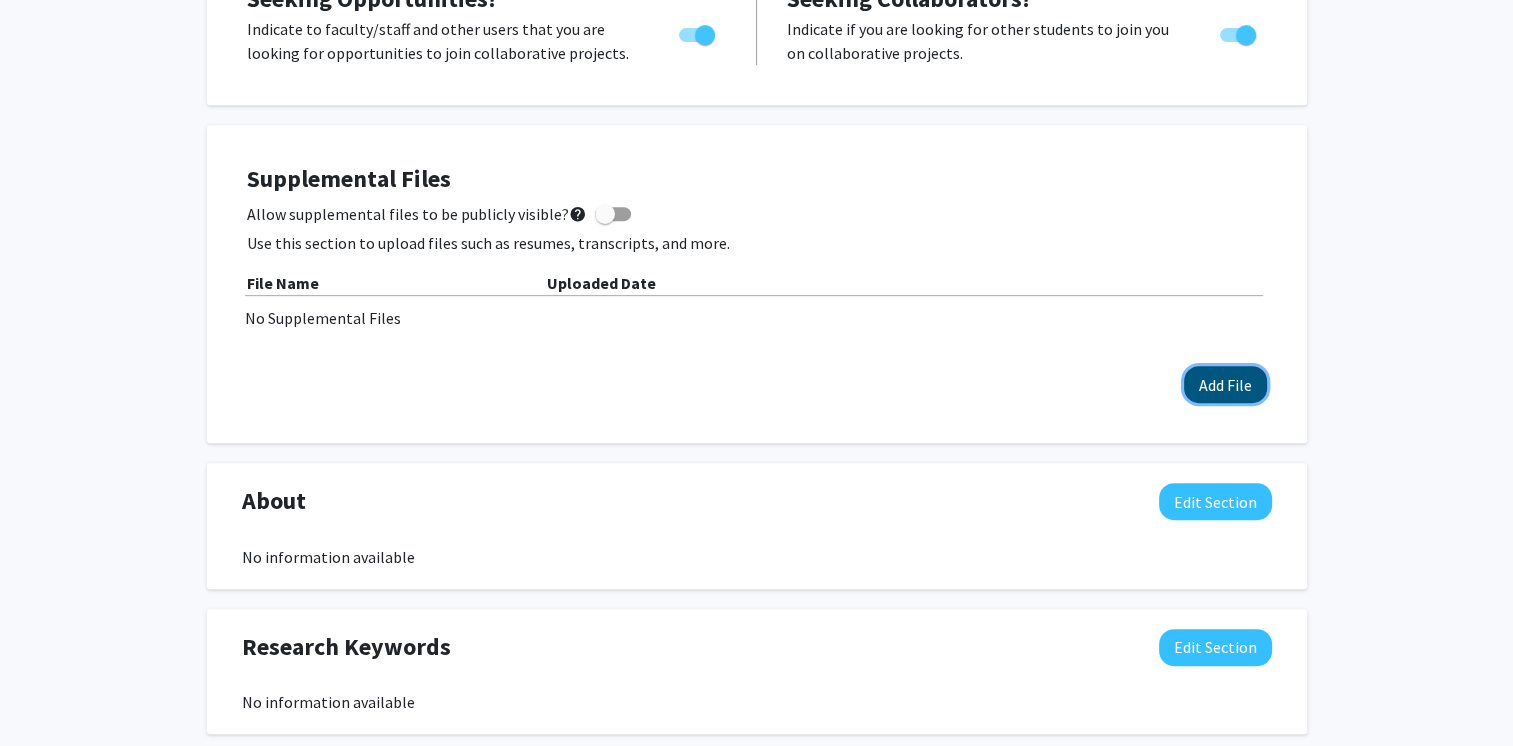click on "Add File" 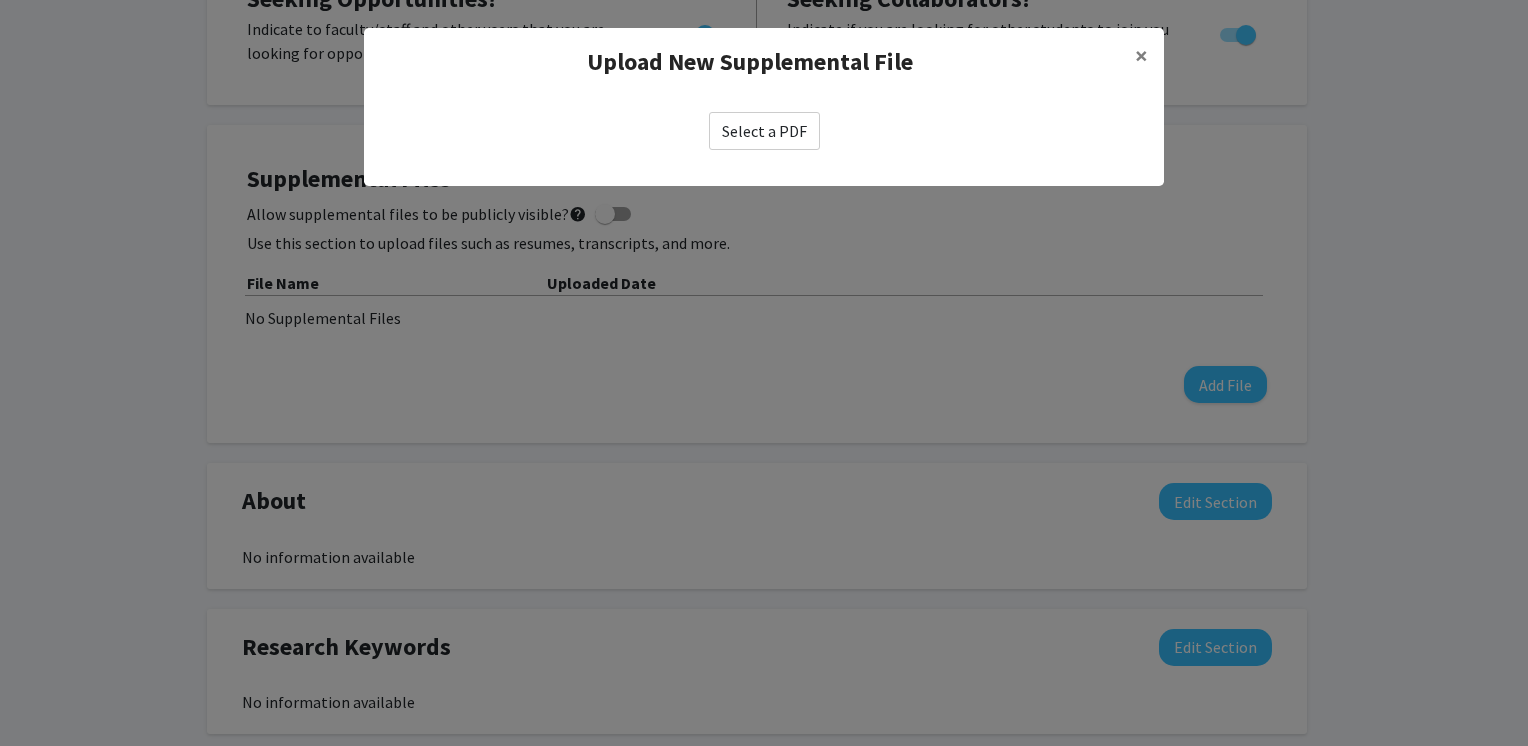 click on "Select a PDF" 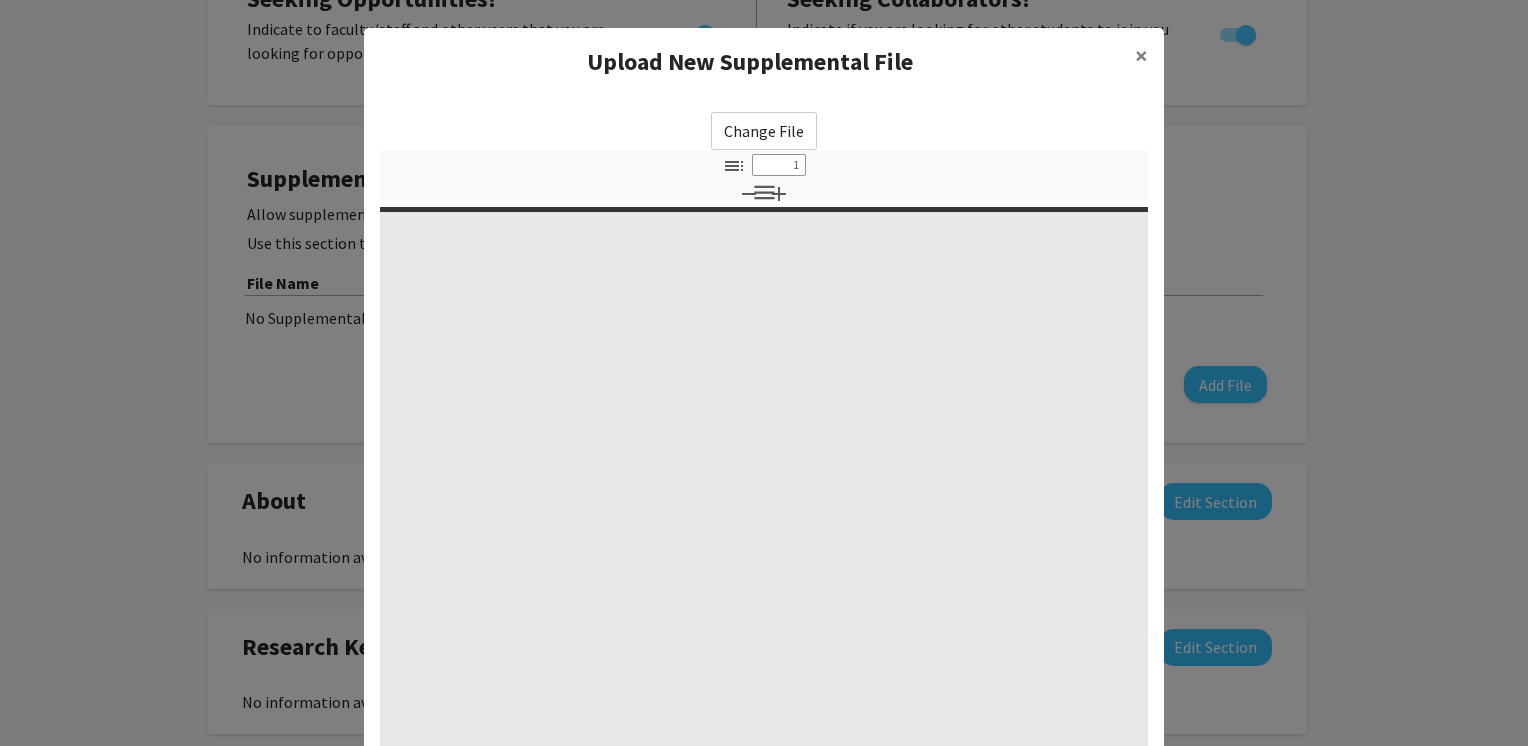 select on "custom" 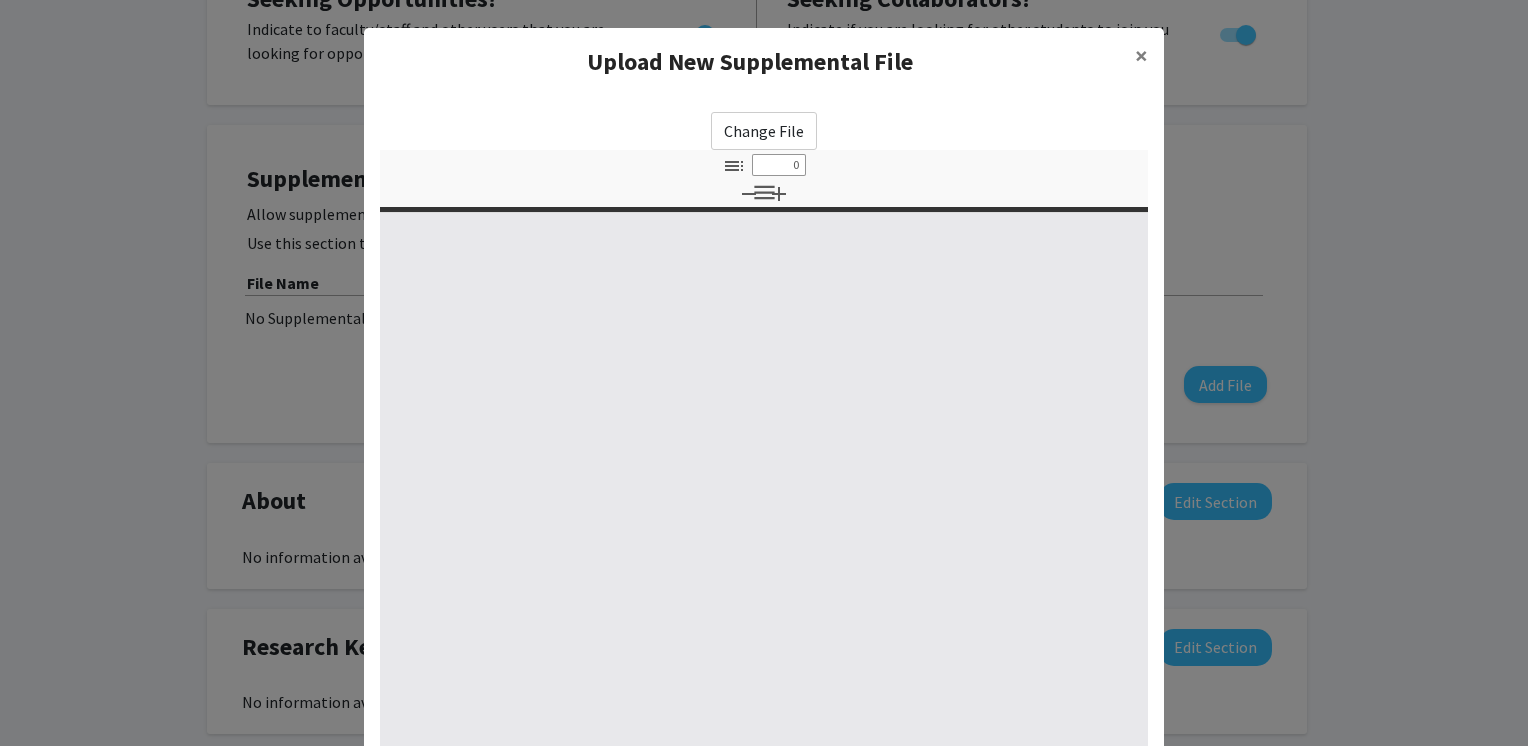select on "custom" 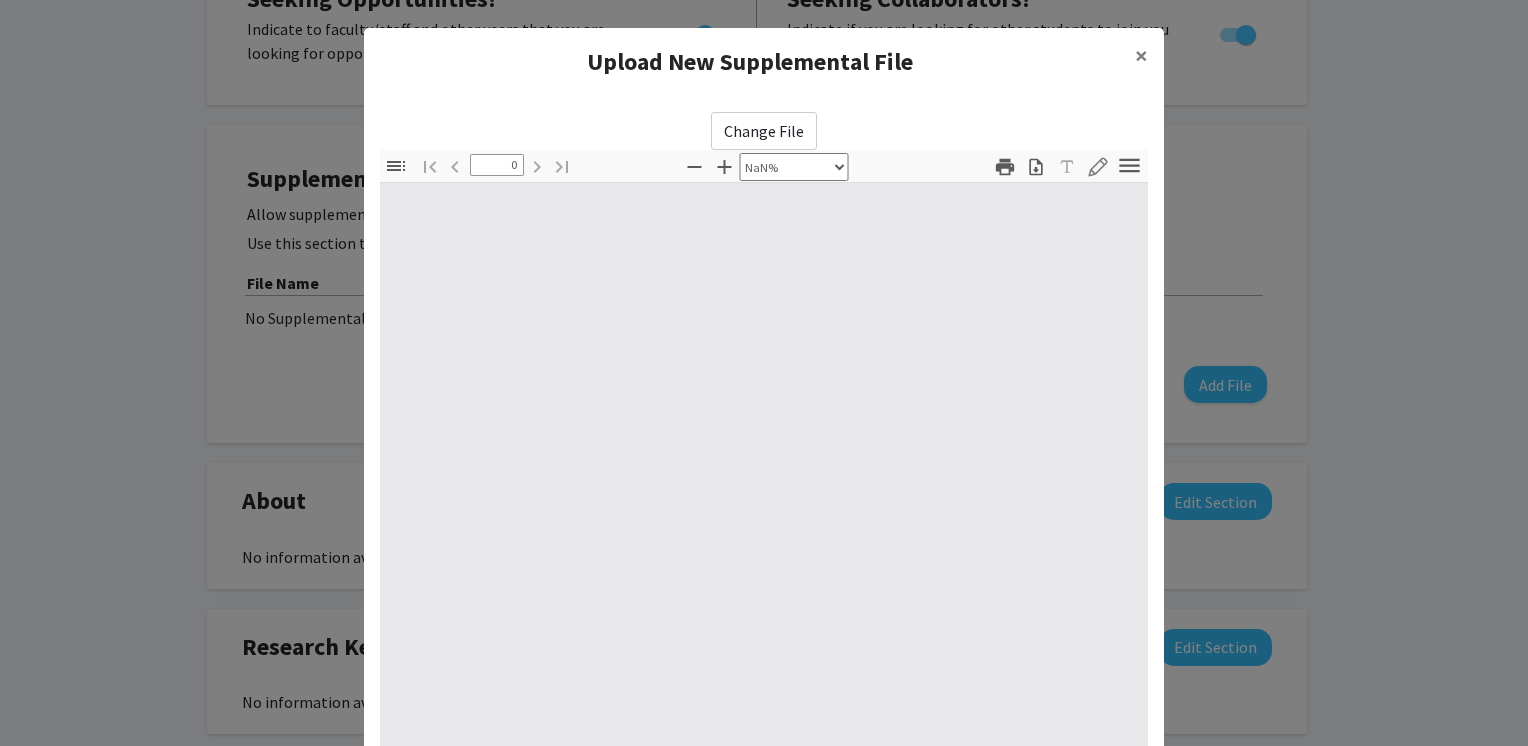 type on "1" 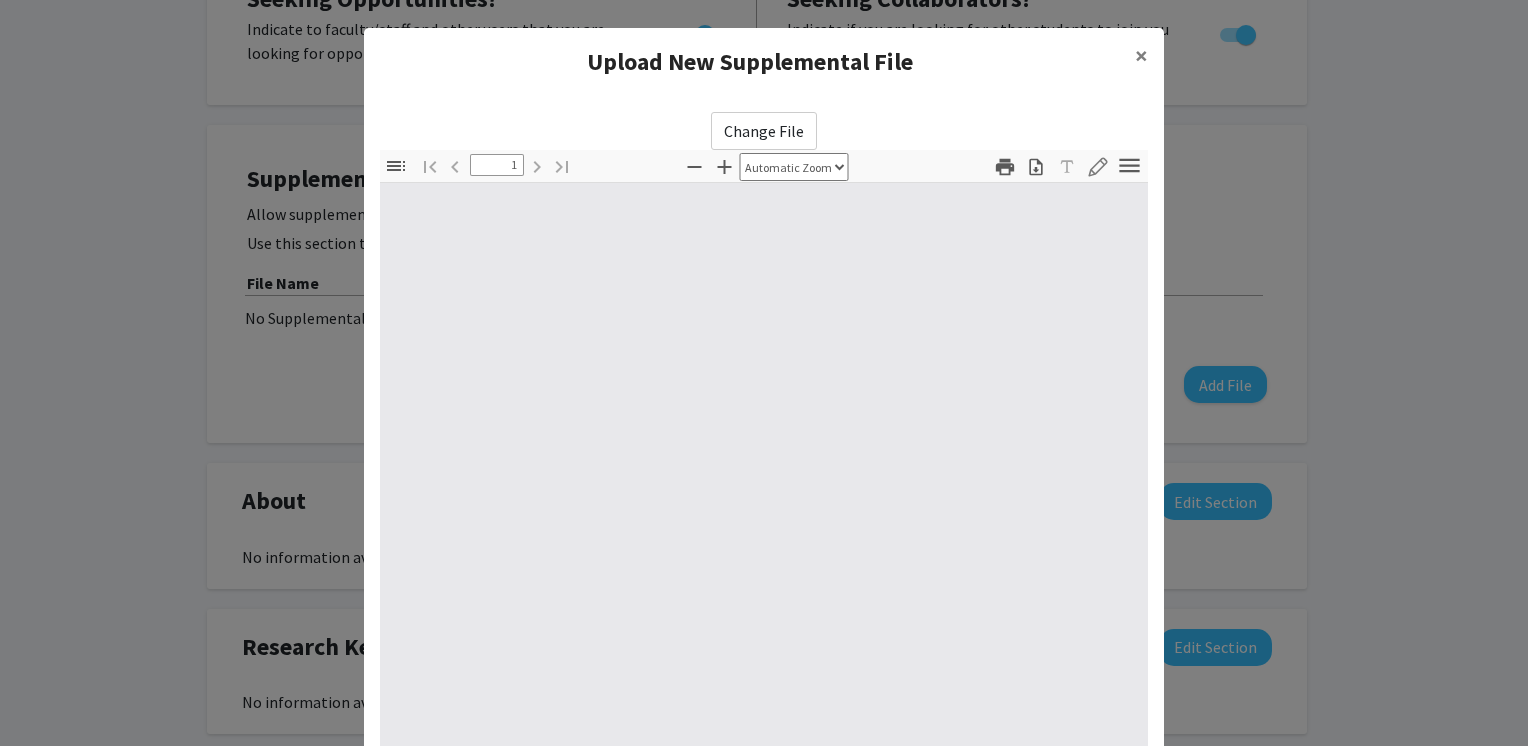 select on "auto" 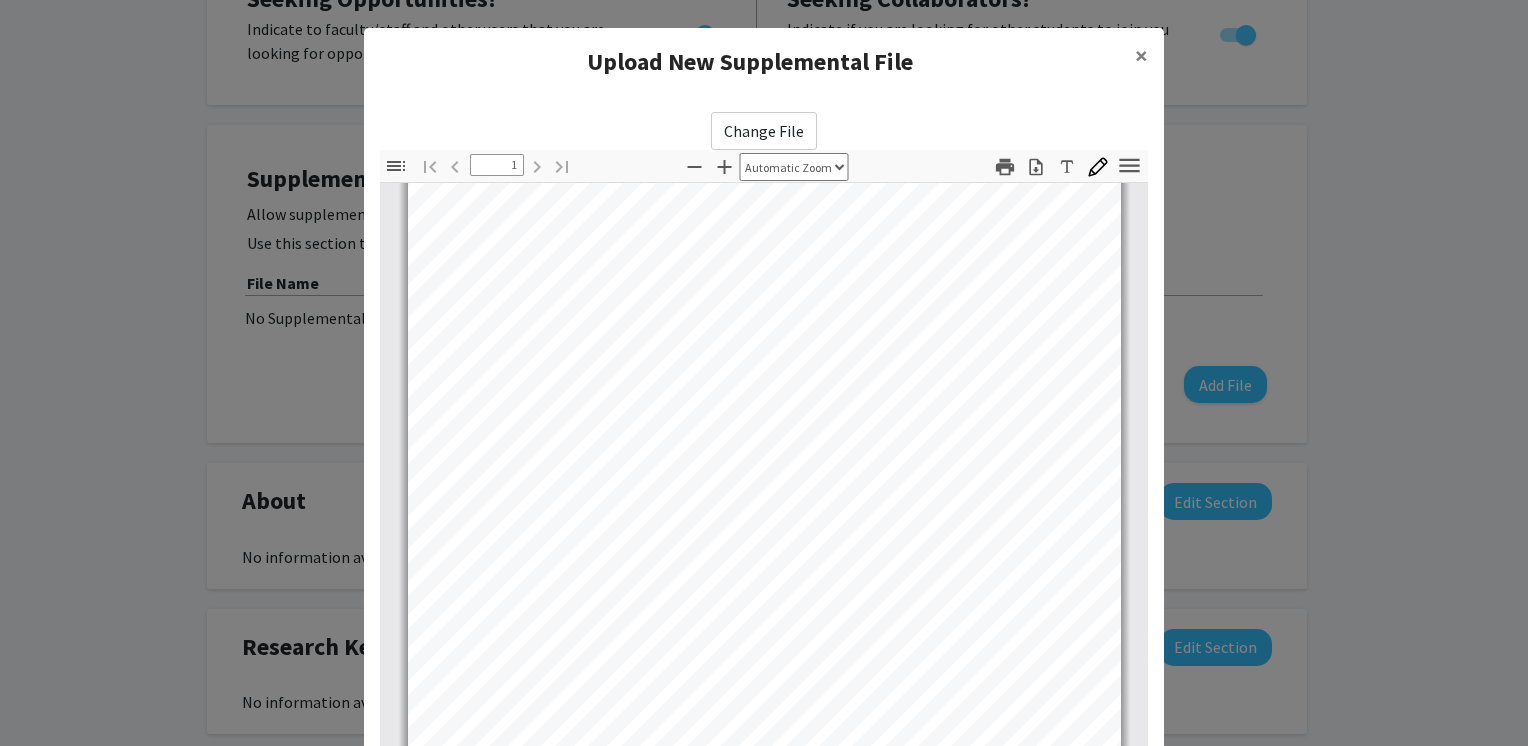 scroll, scrollTop: 374, scrollLeft: 0, axis: vertical 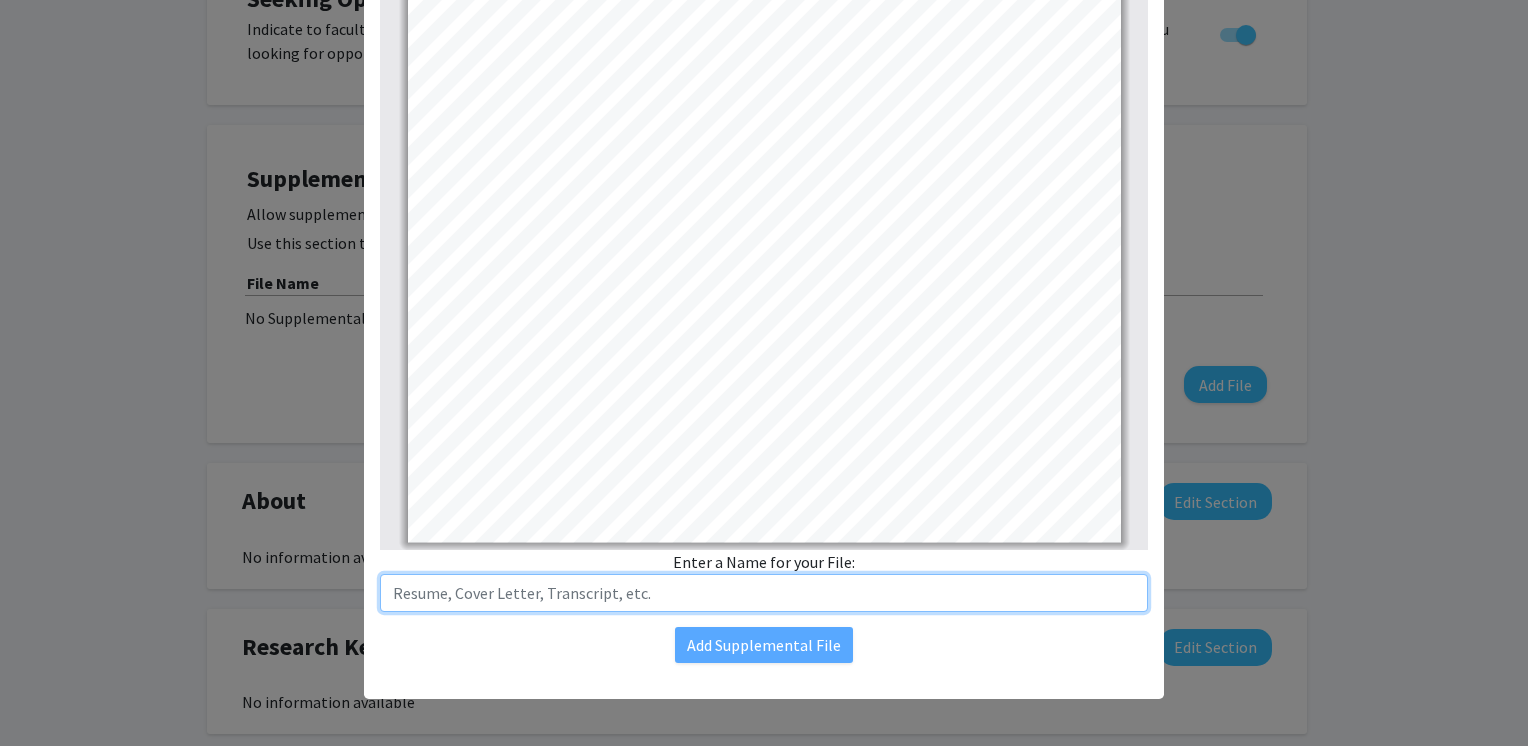 click at bounding box center [764, 593] 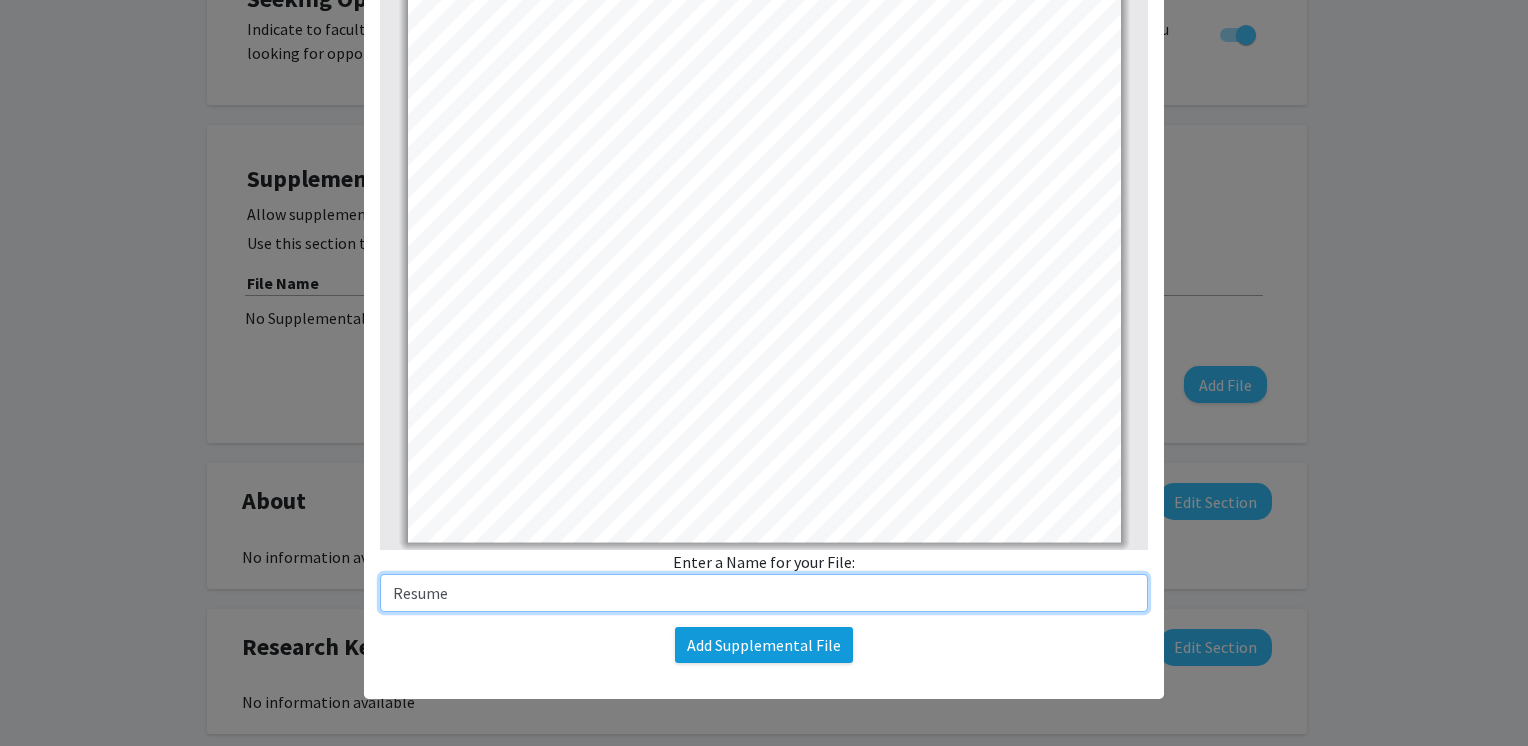 type on "Resume" 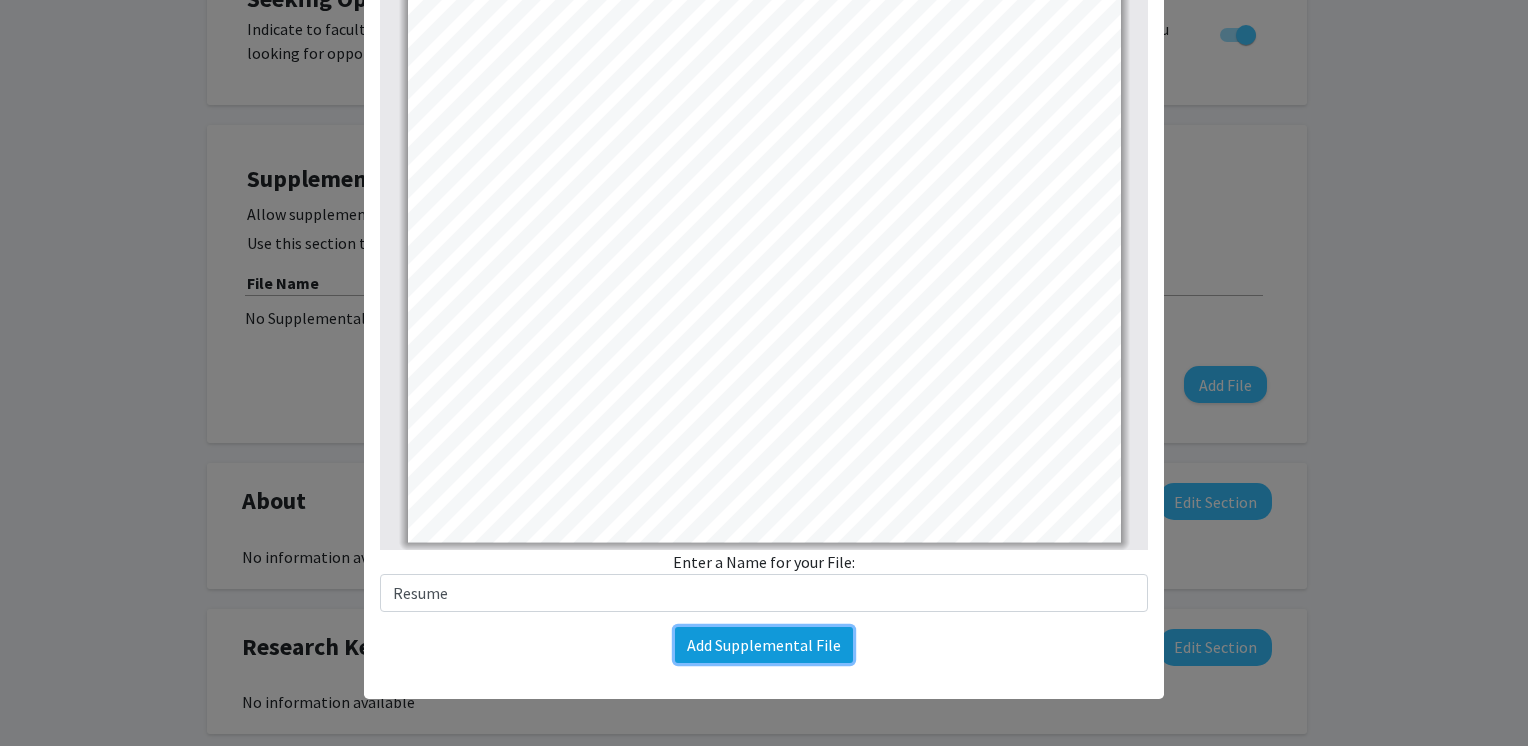 click on "Add Supplemental File" 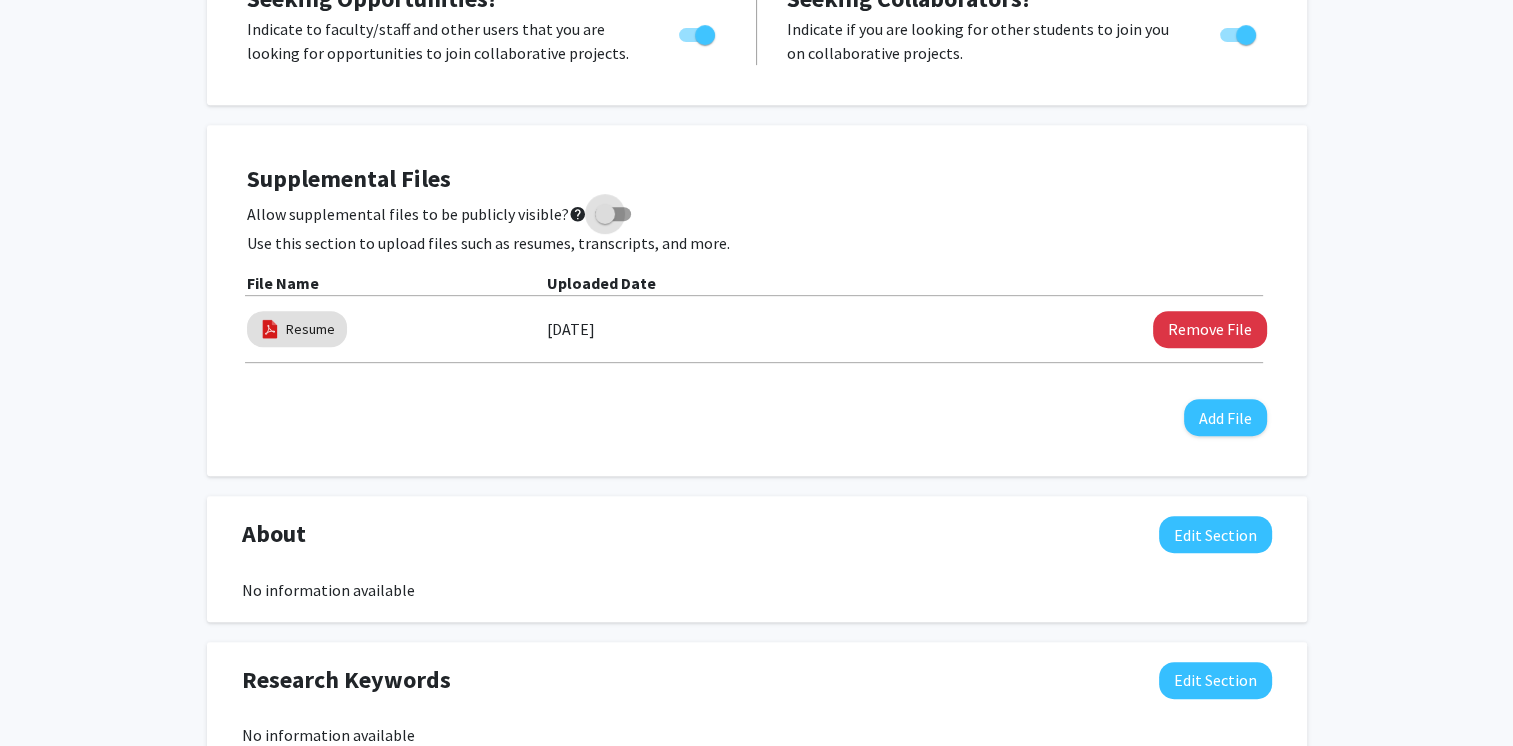 click at bounding box center [613, 214] 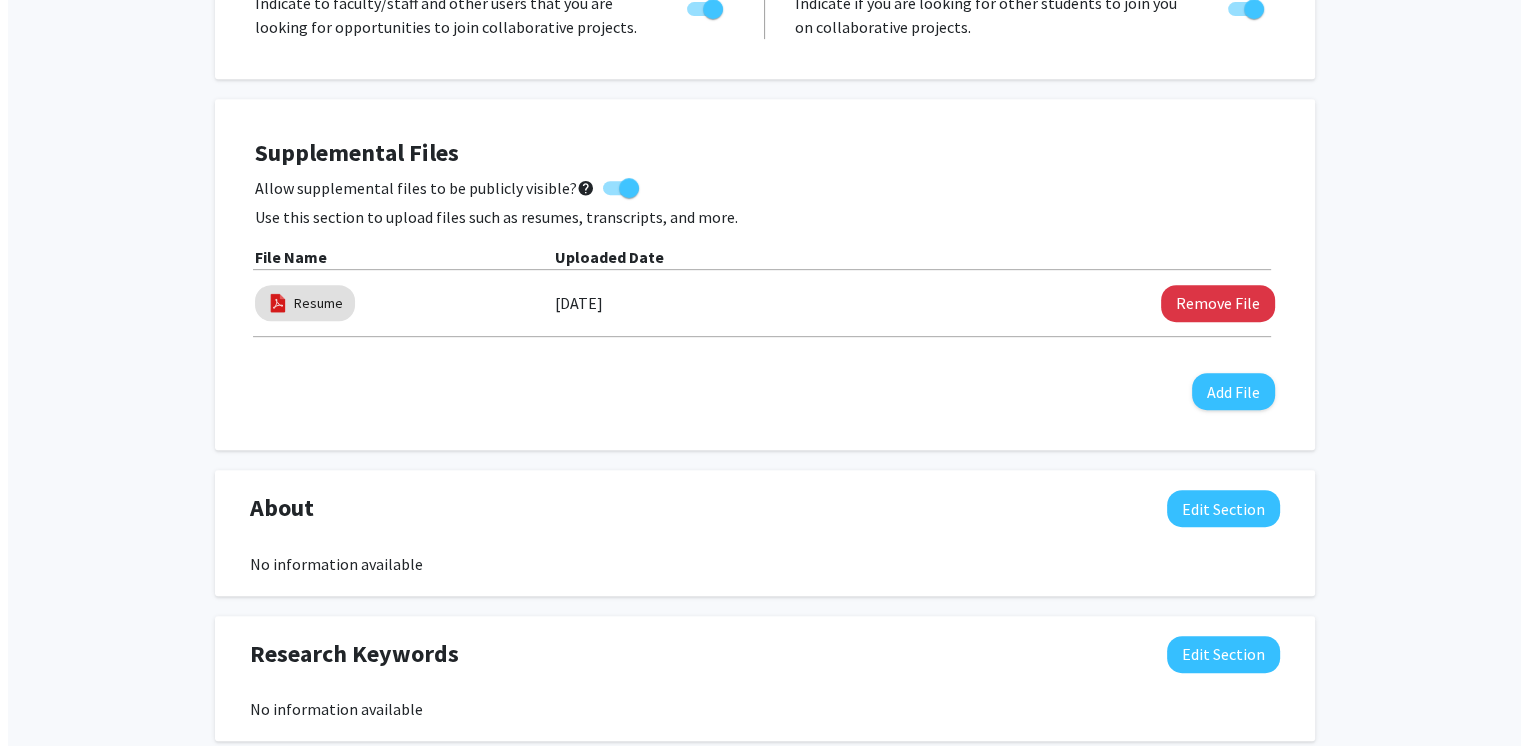 scroll, scrollTop: 902, scrollLeft: 0, axis: vertical 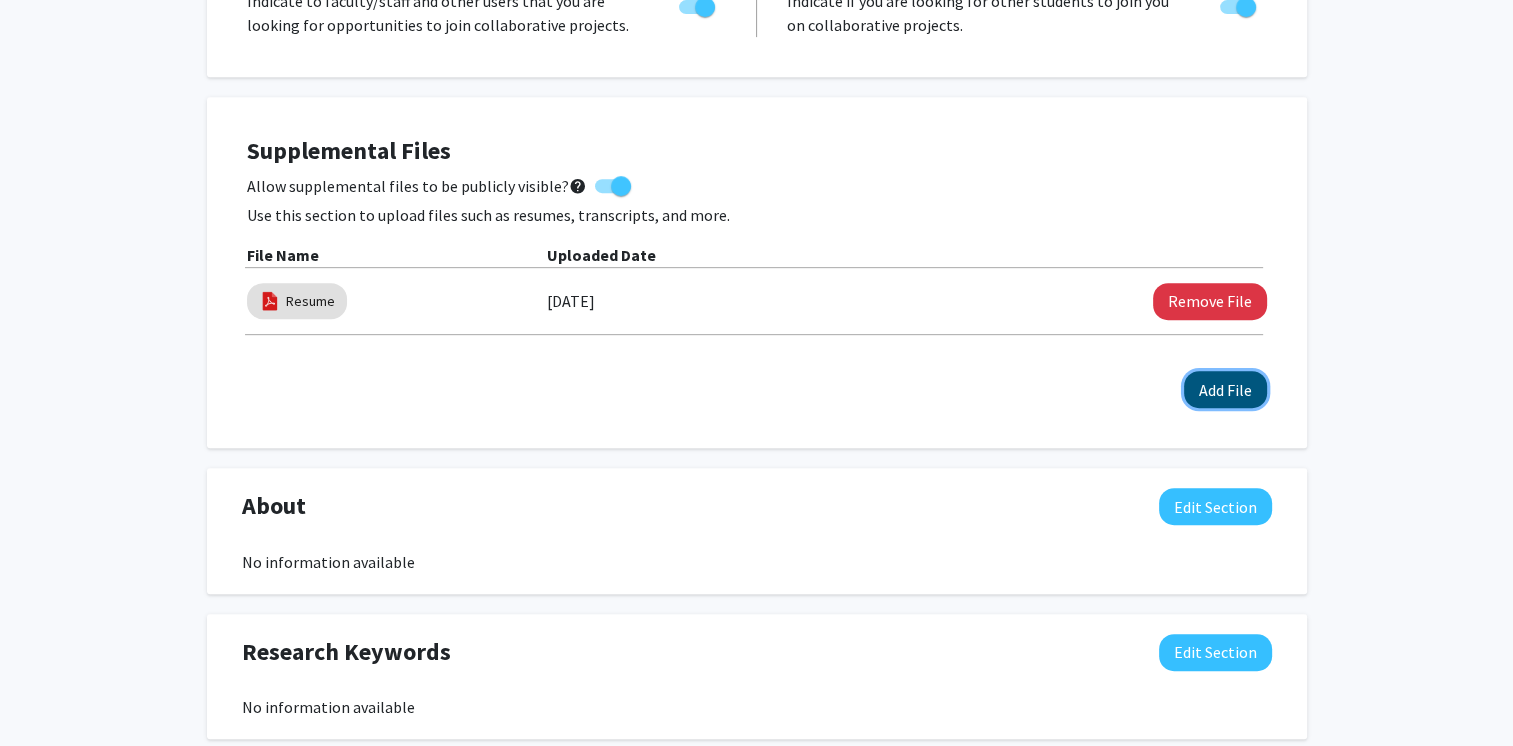 click on "Add File" 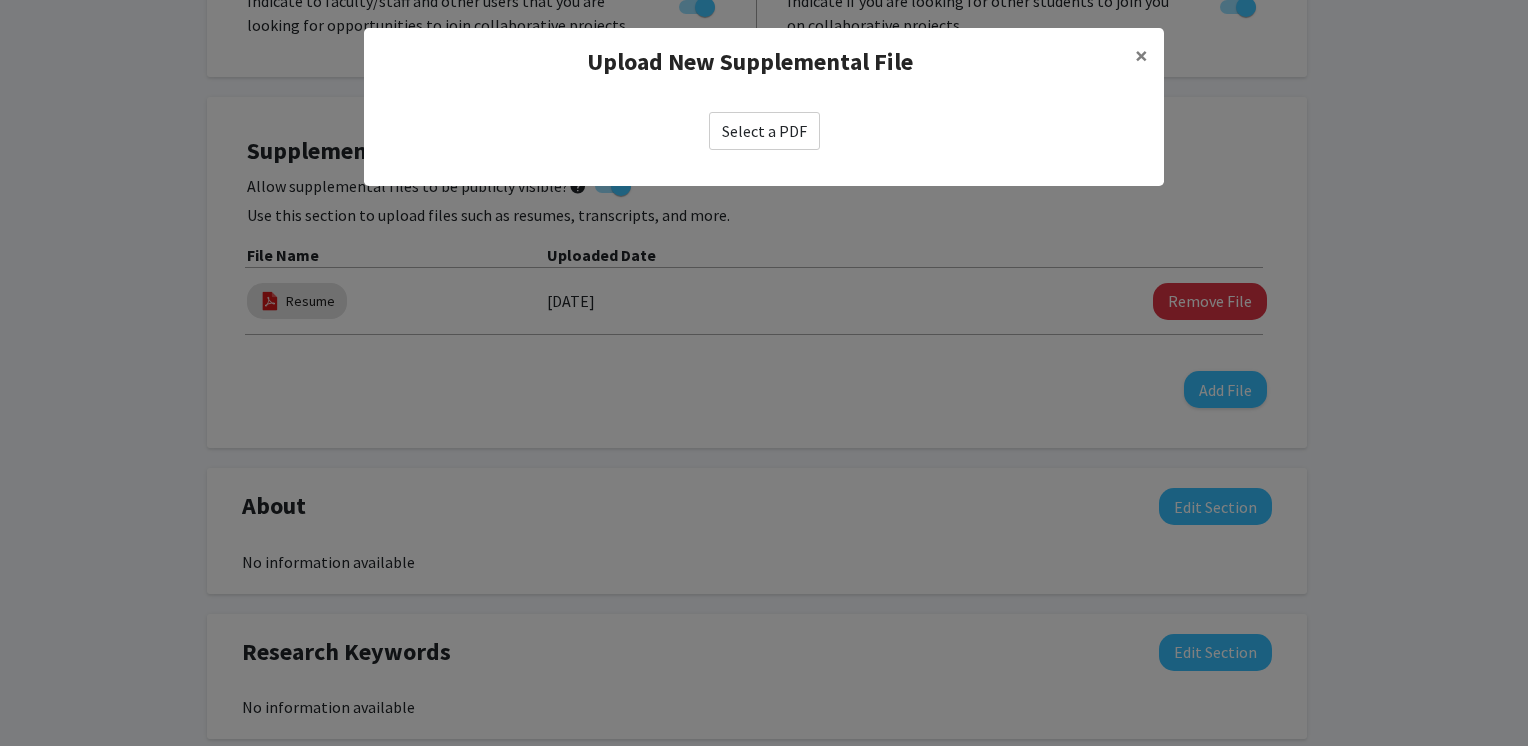 click on "Select a PDF" 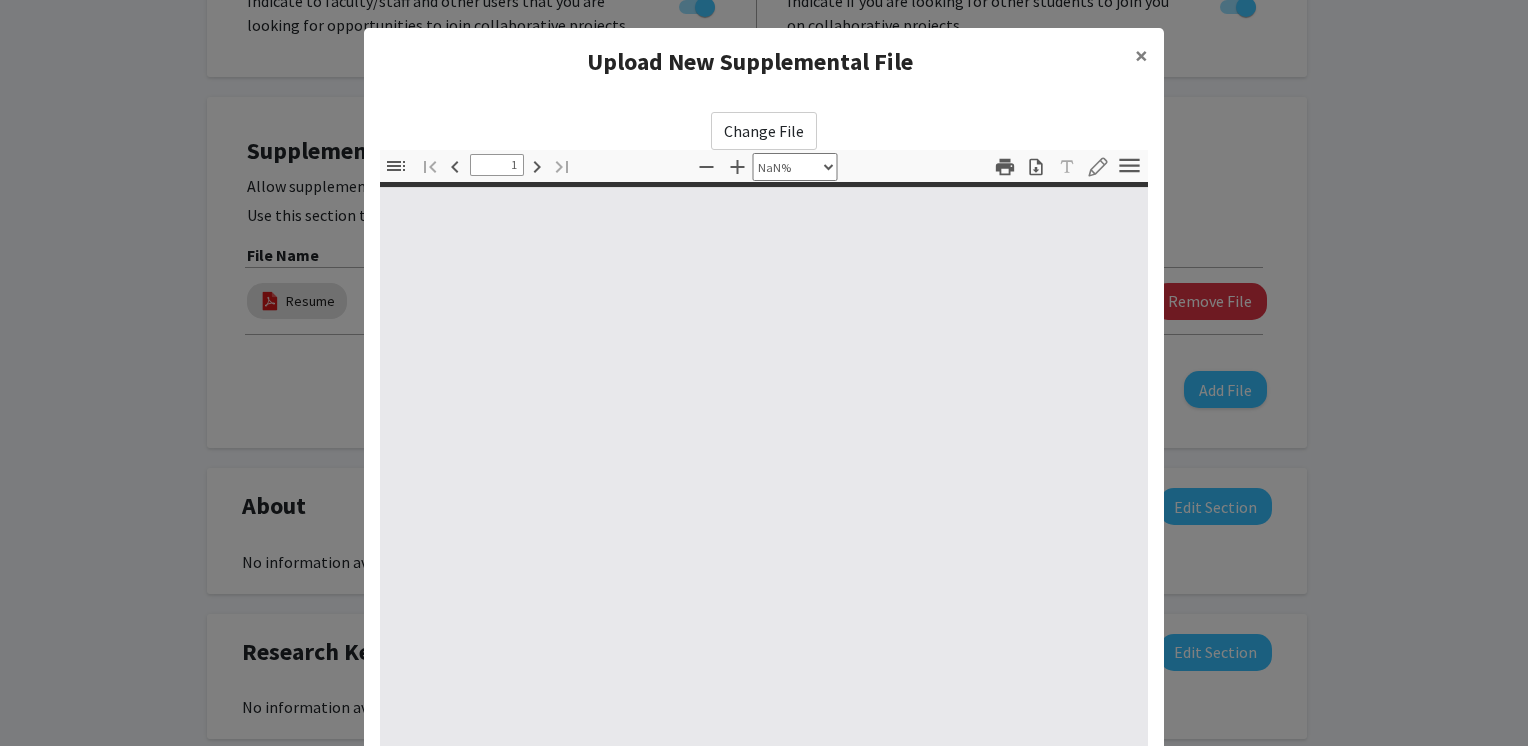 type on "0" 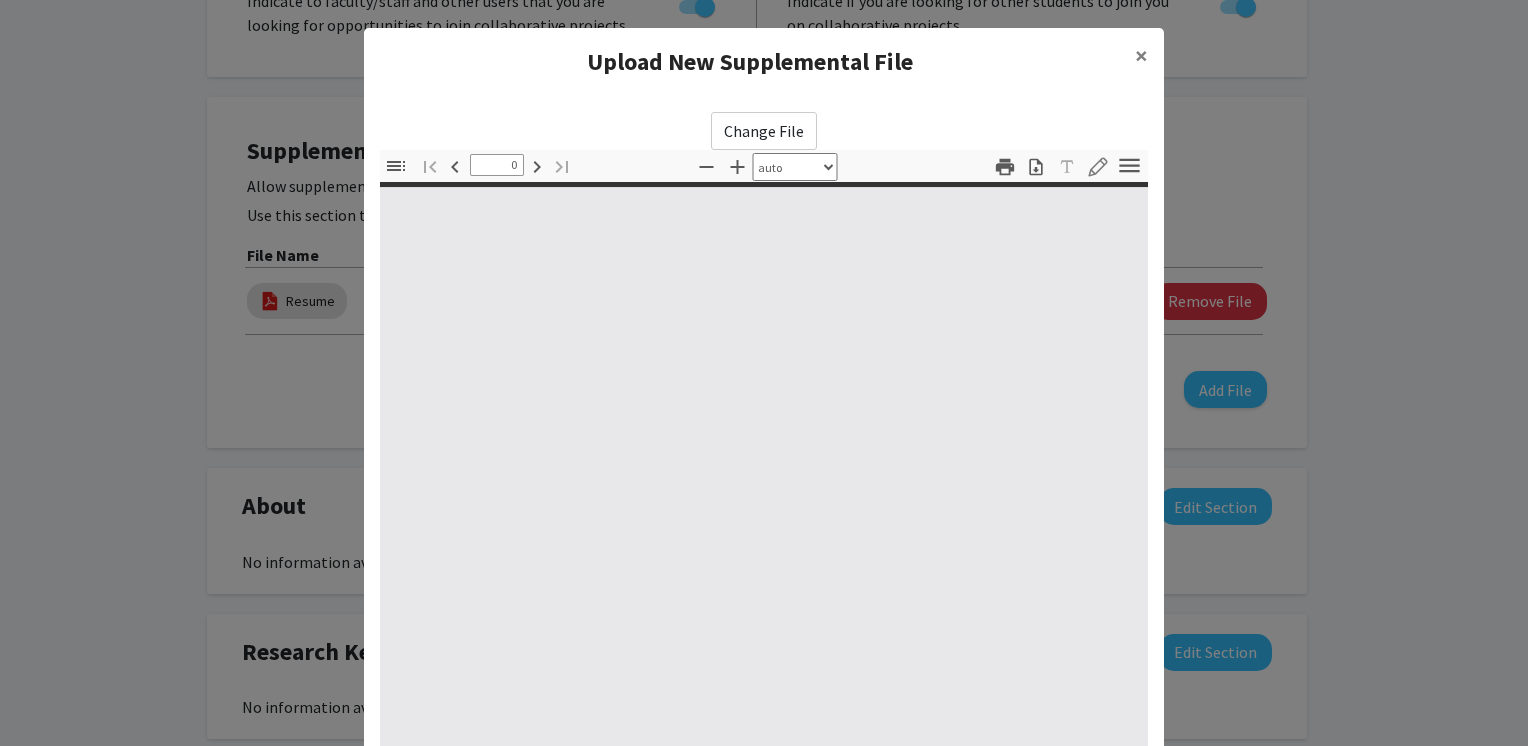 select on "custom" 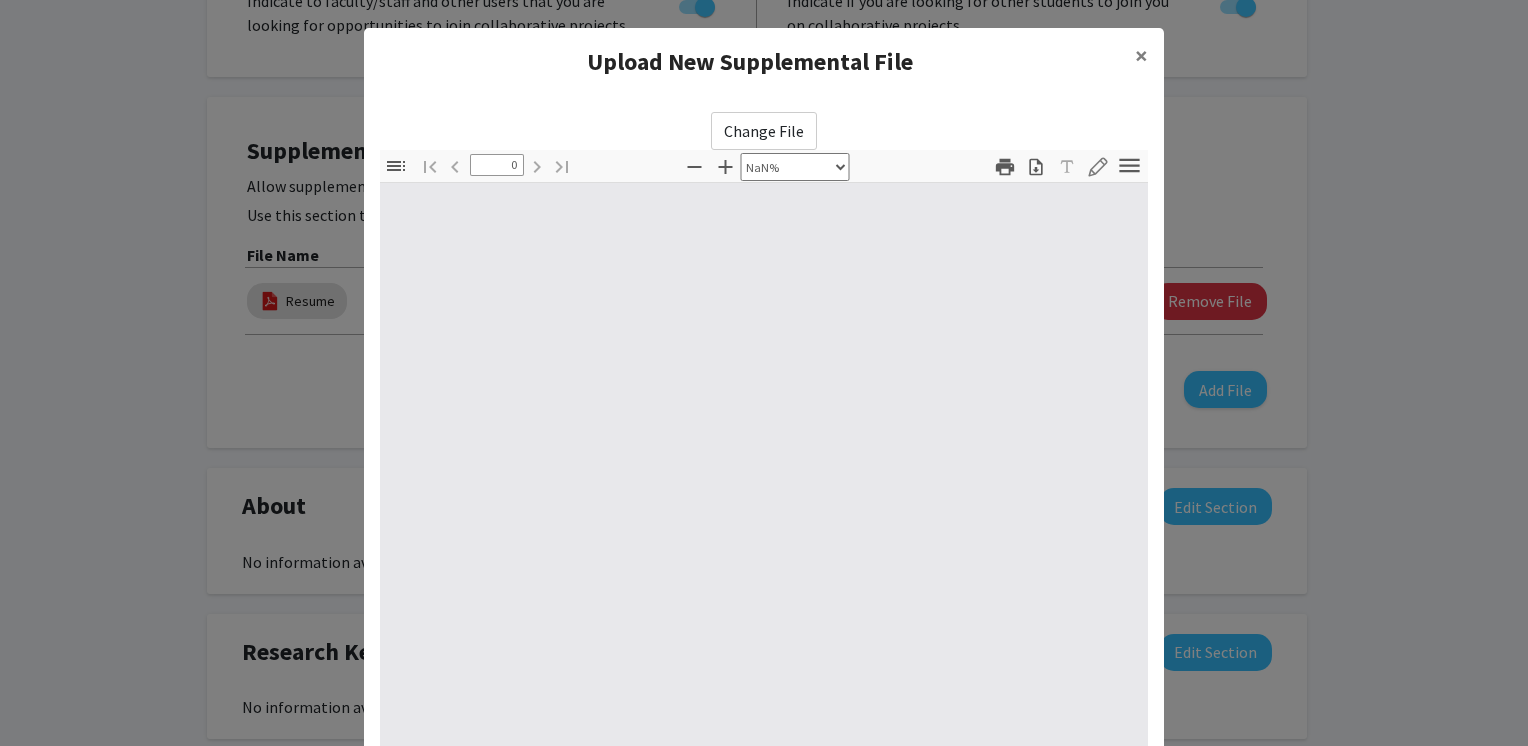 type on "1" 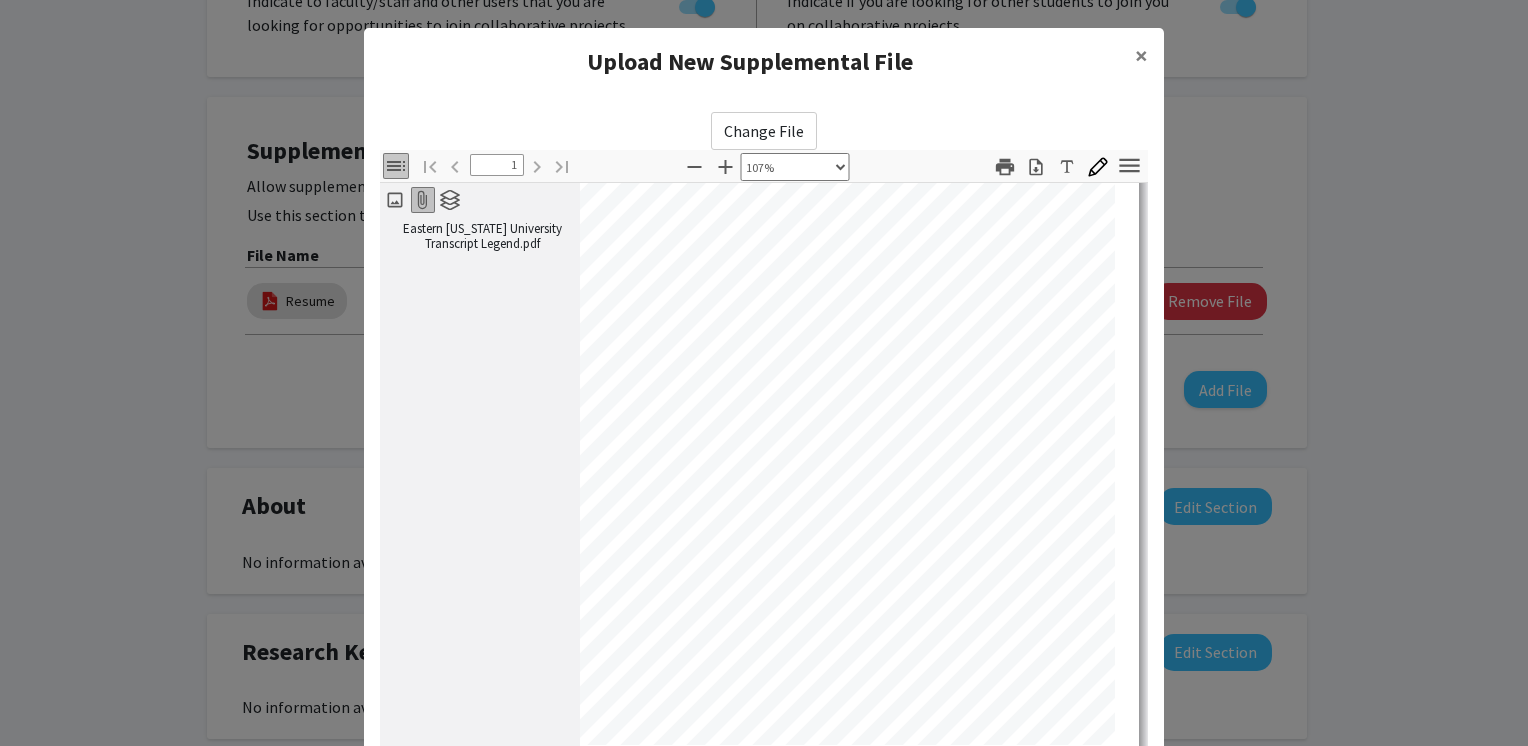 scroll, scrollTop: 776, scrollLeft: 517, axis: both 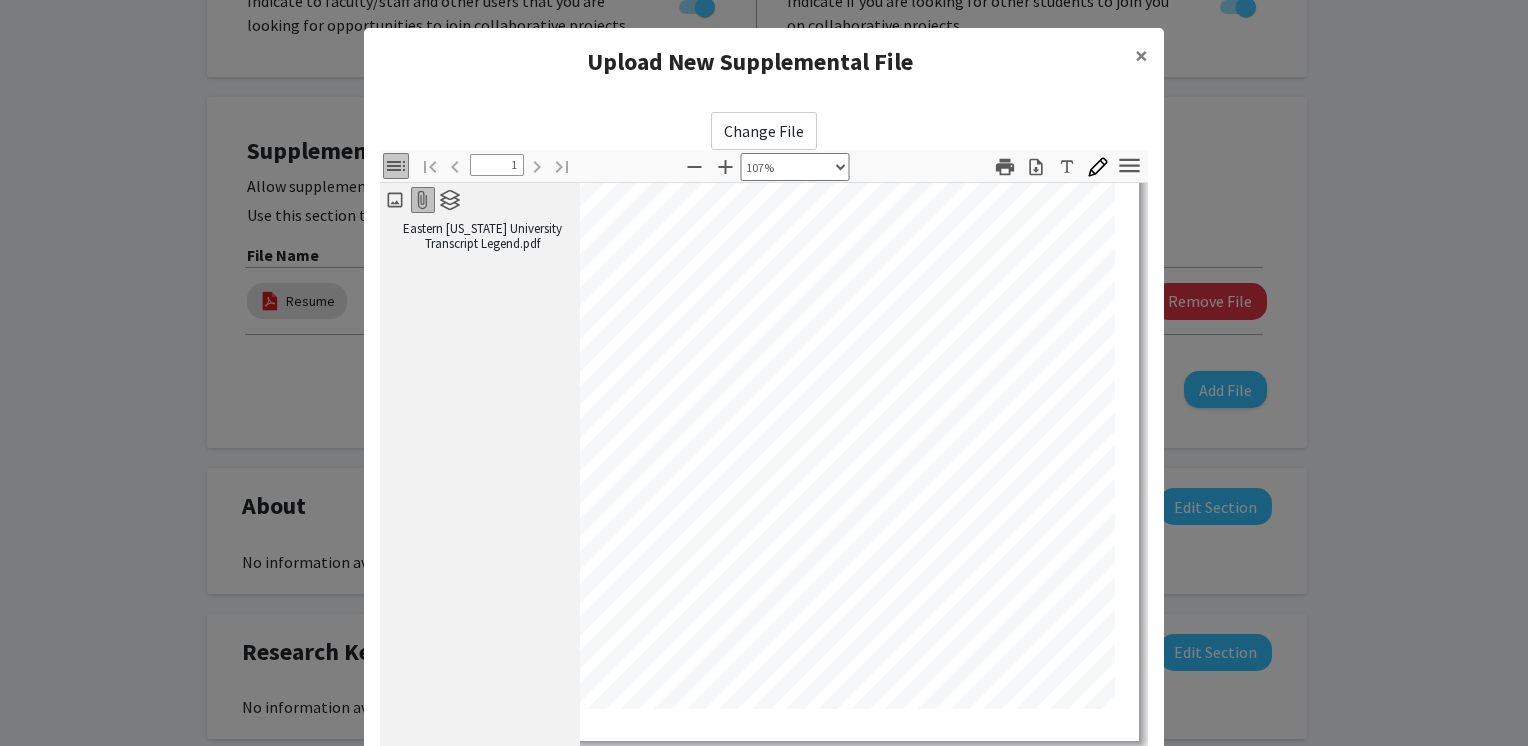 select on "custom" 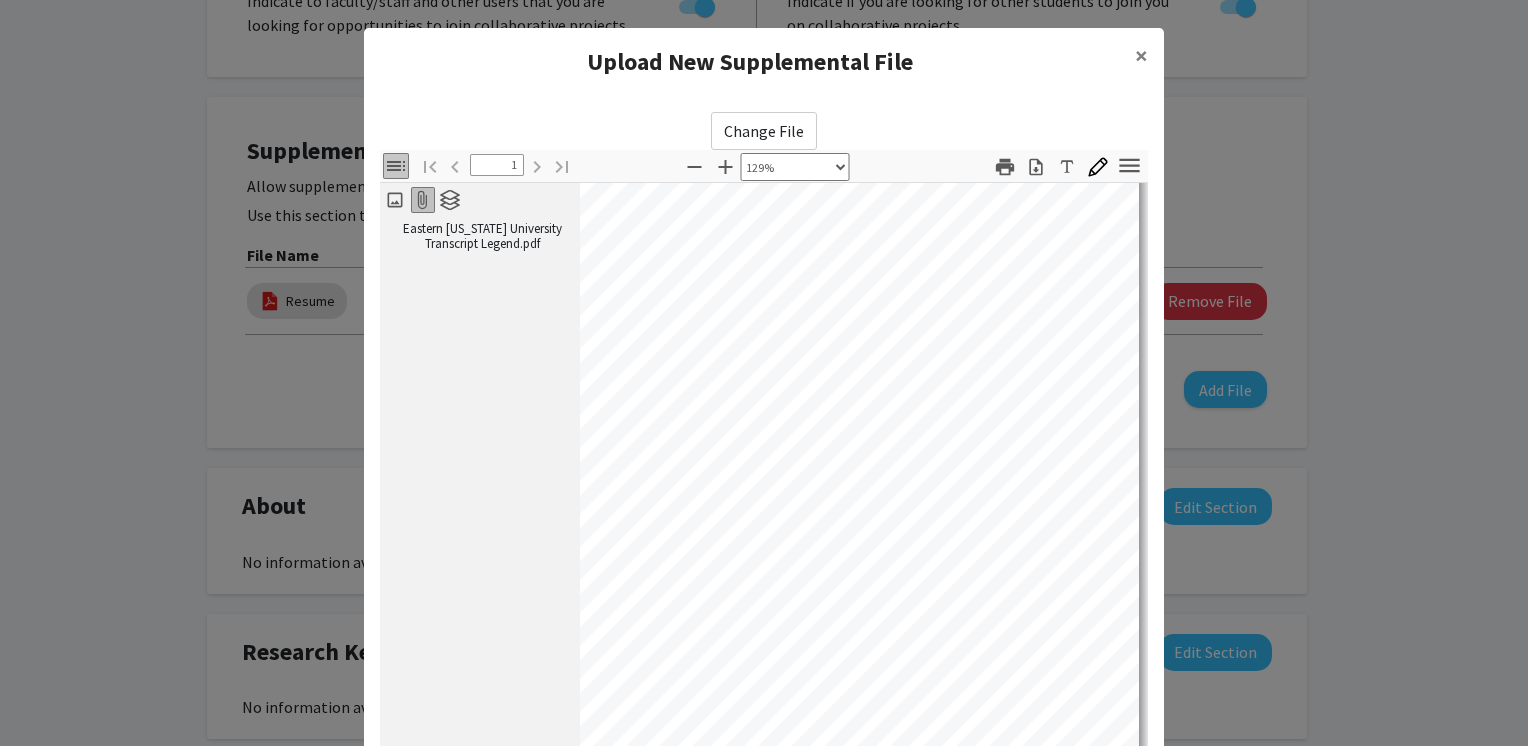 scroll, scrollTop: 508, scrollLeft: 517, axis: both 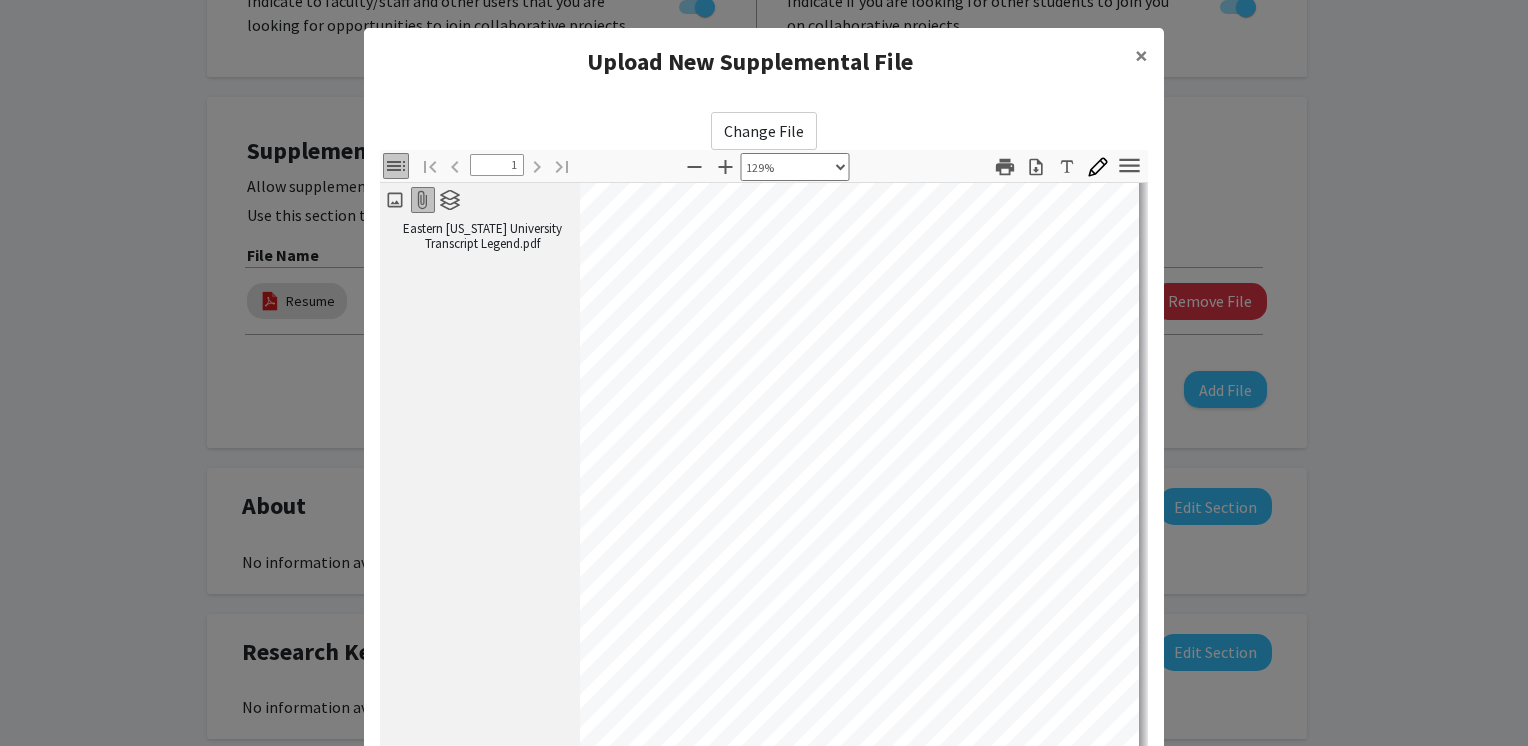 click on "Skip navigation  Home  Search  Bookmarks  Requests  Projects Messages  My   Profile  Tracy Ho View Profile Account Settings Log Out Complete your profile ×  To continue, you need to make sure you've filled out your name, major, and year on your profile so it can be shared with faculty members.  Trust us, we’re here to save you time!  Continue exploring the site   Go to profile  Add Photo   Remove Photo   Please upload a profile picture with approximately a 1:1 aspect ratio and with your face centered. Images must be formatted as JPEG or PNG and under 10MB in size.   First Name  * required Tracy  Last Name  * required Ho  Degree Level  * required Undergraduate Student  Year  * required ---  First-year   Sophomore   Junior   Senior   Postbaccalaureate Certificate   Expected Graduation  * required ---  2018   2019   2020   2021   2022   2023   2024   2025   2026   2027   2028   2029   2030   2031   GPA  required 3.89  This field will not be displayed publicly.   Majors  * Add  Public Health  *" at bounding box center (764, -529) 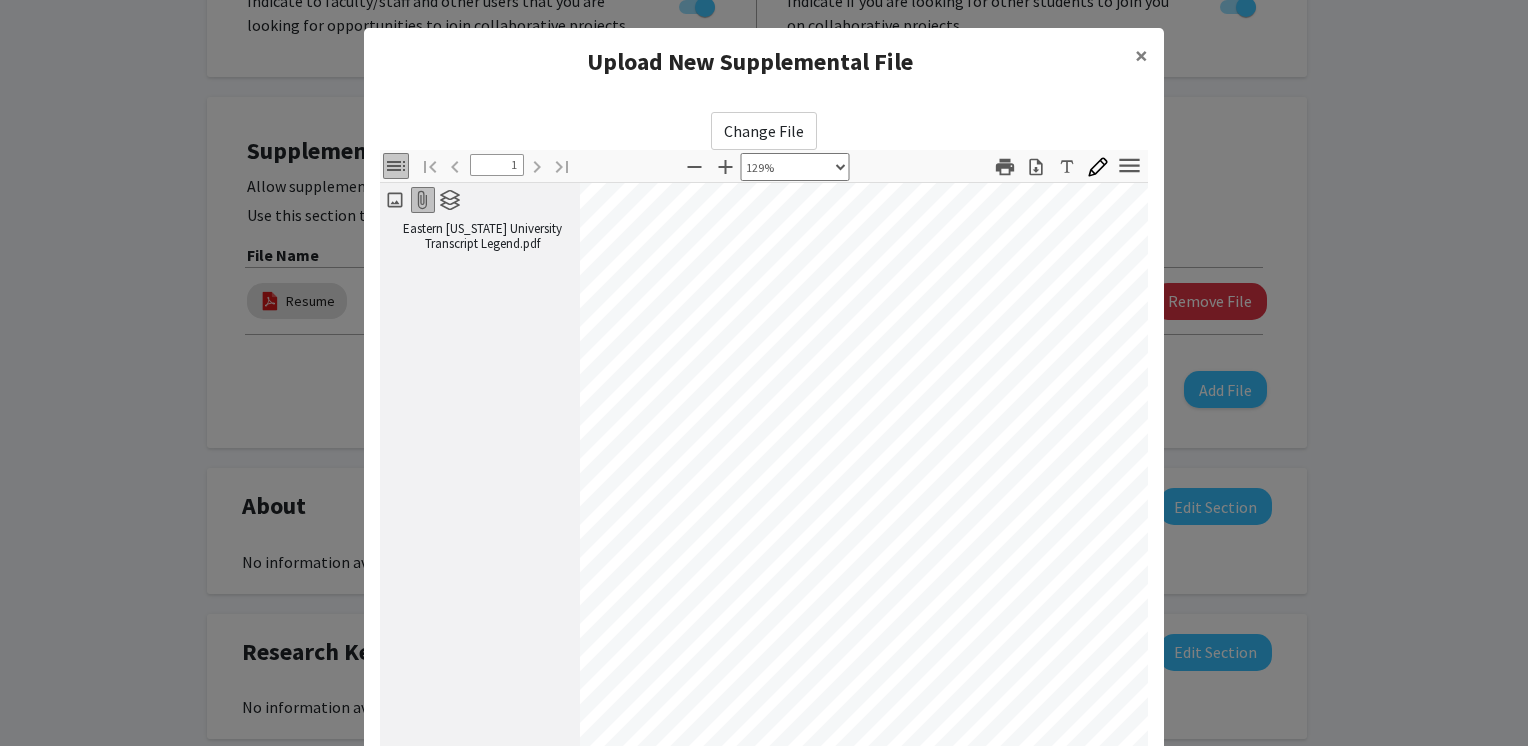 scroll, scrollTop: 584, scrollLeft: 460, axis: both 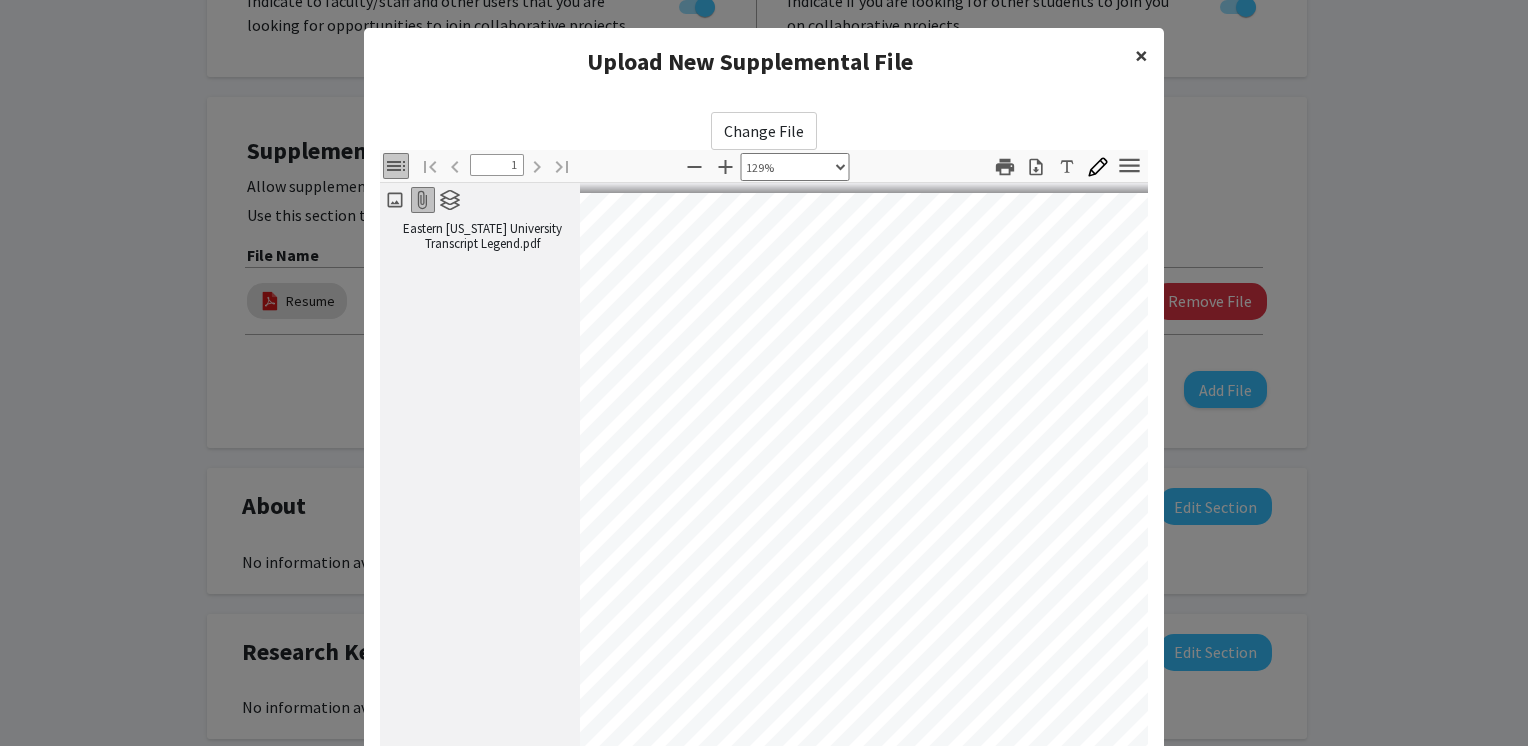 click on "×" 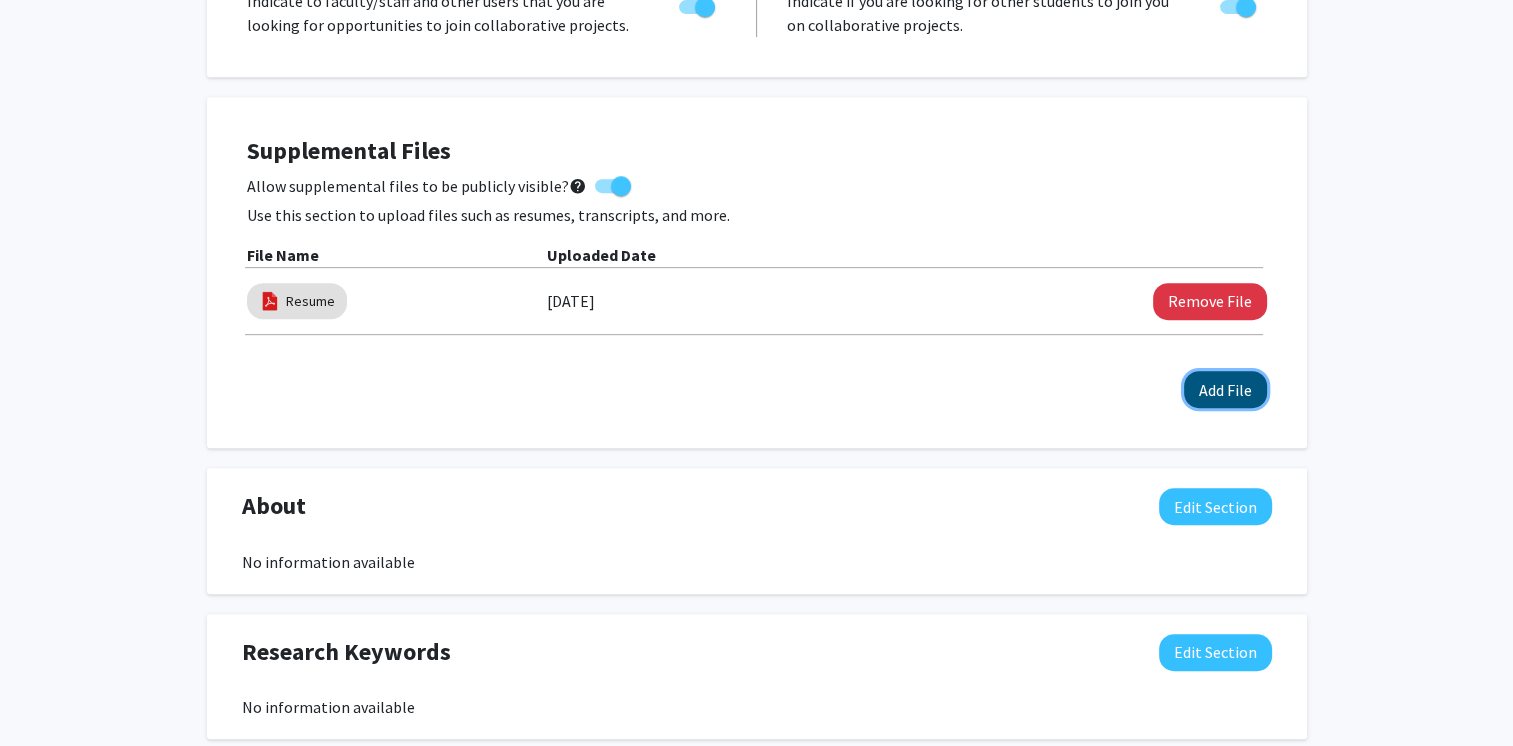 click on "Add File" 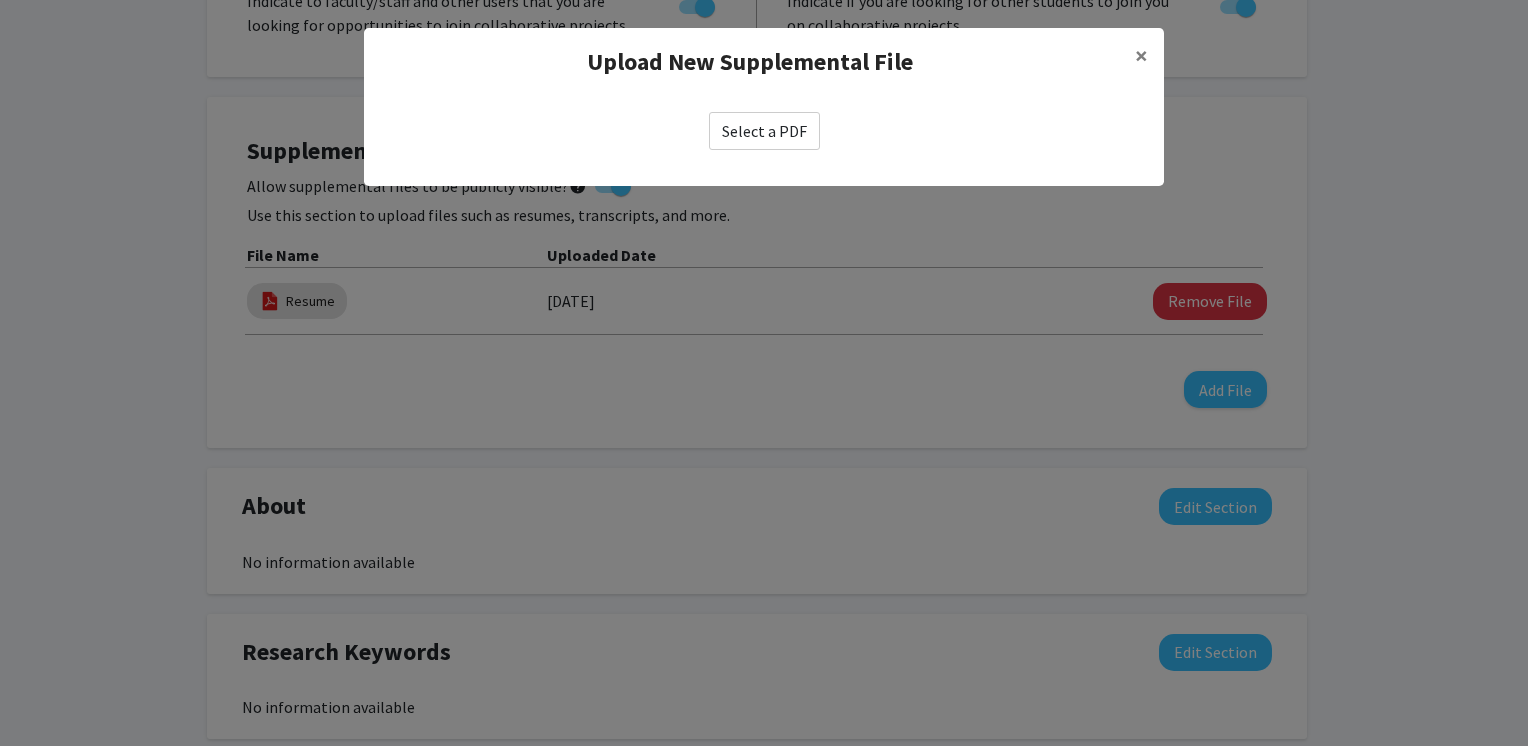 click on "Select a PDF" 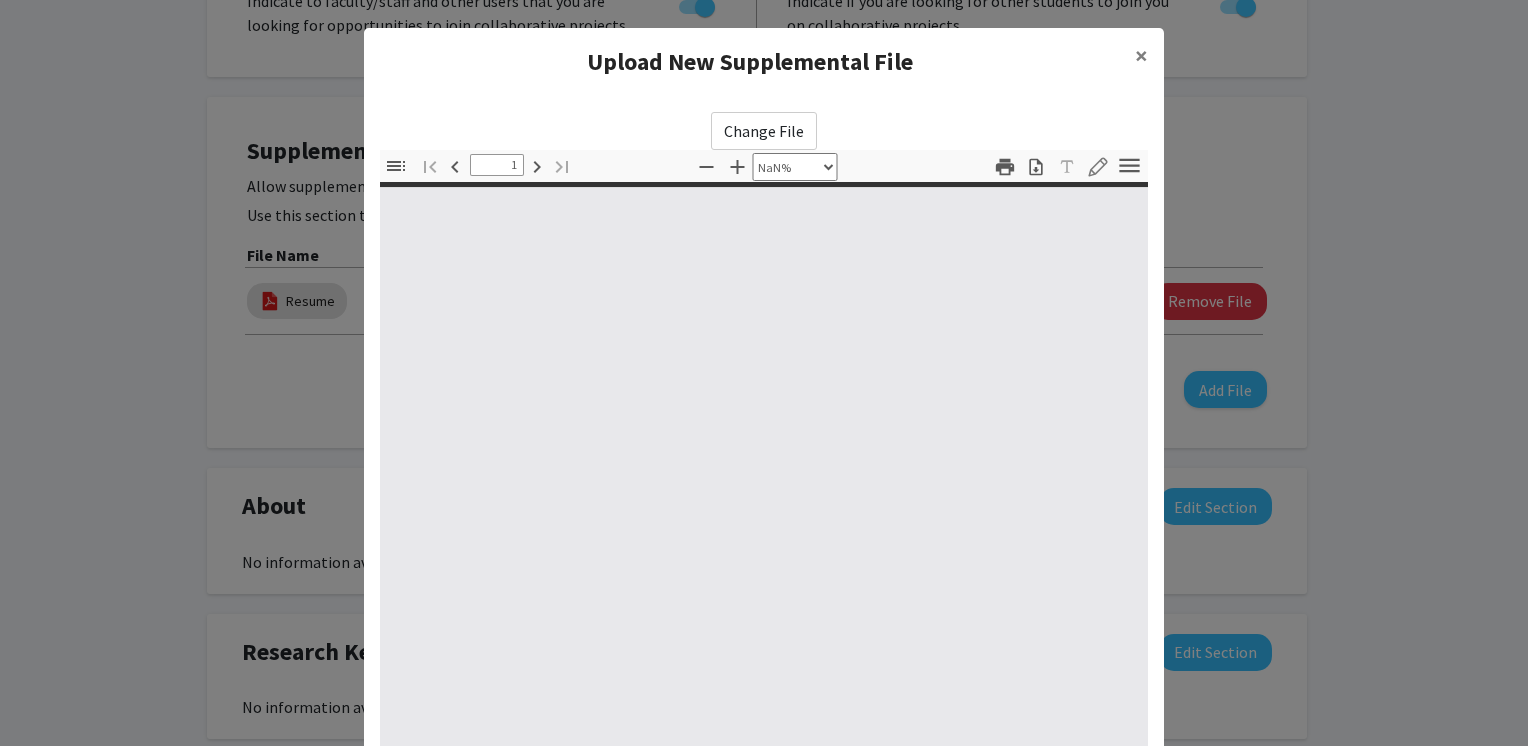 type on "0" 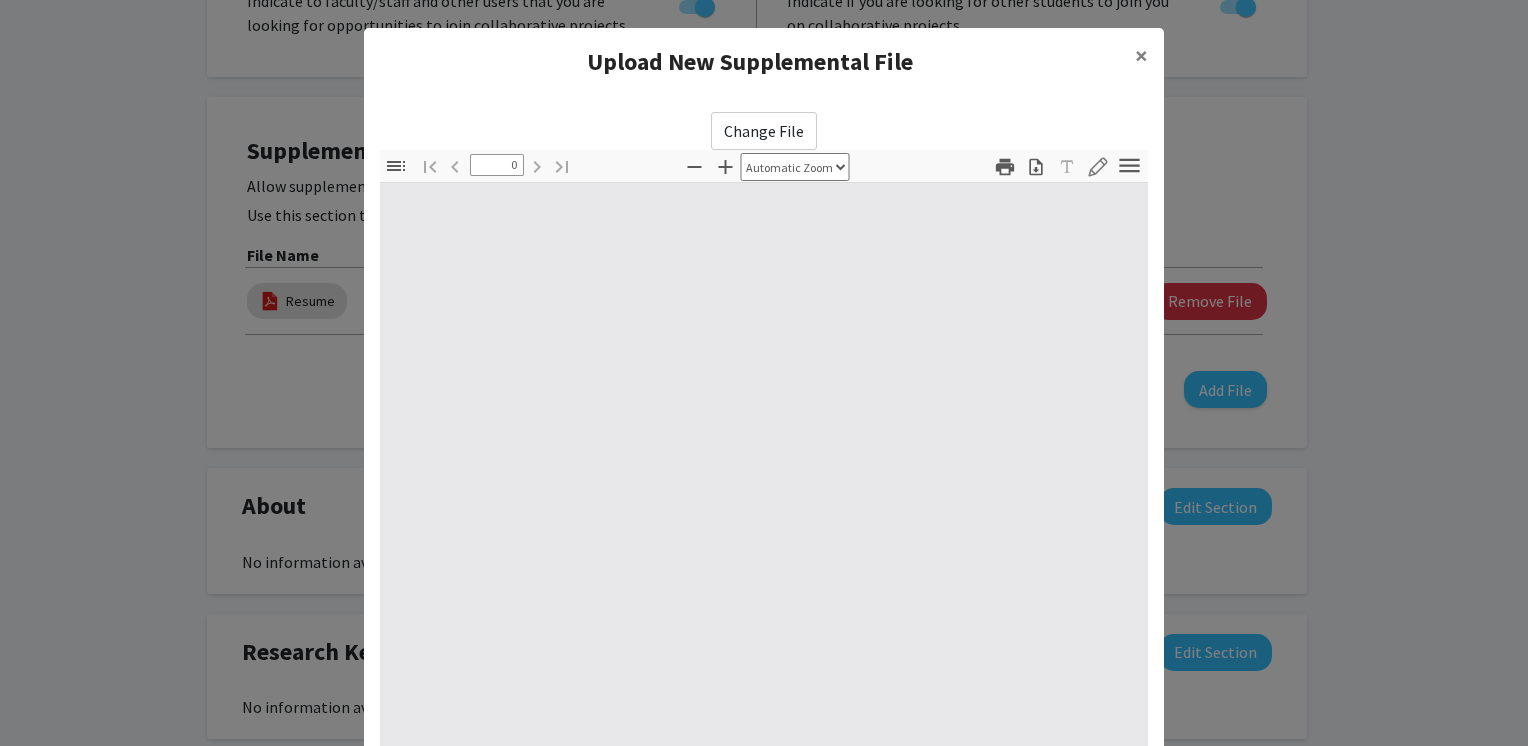 select on "custom" 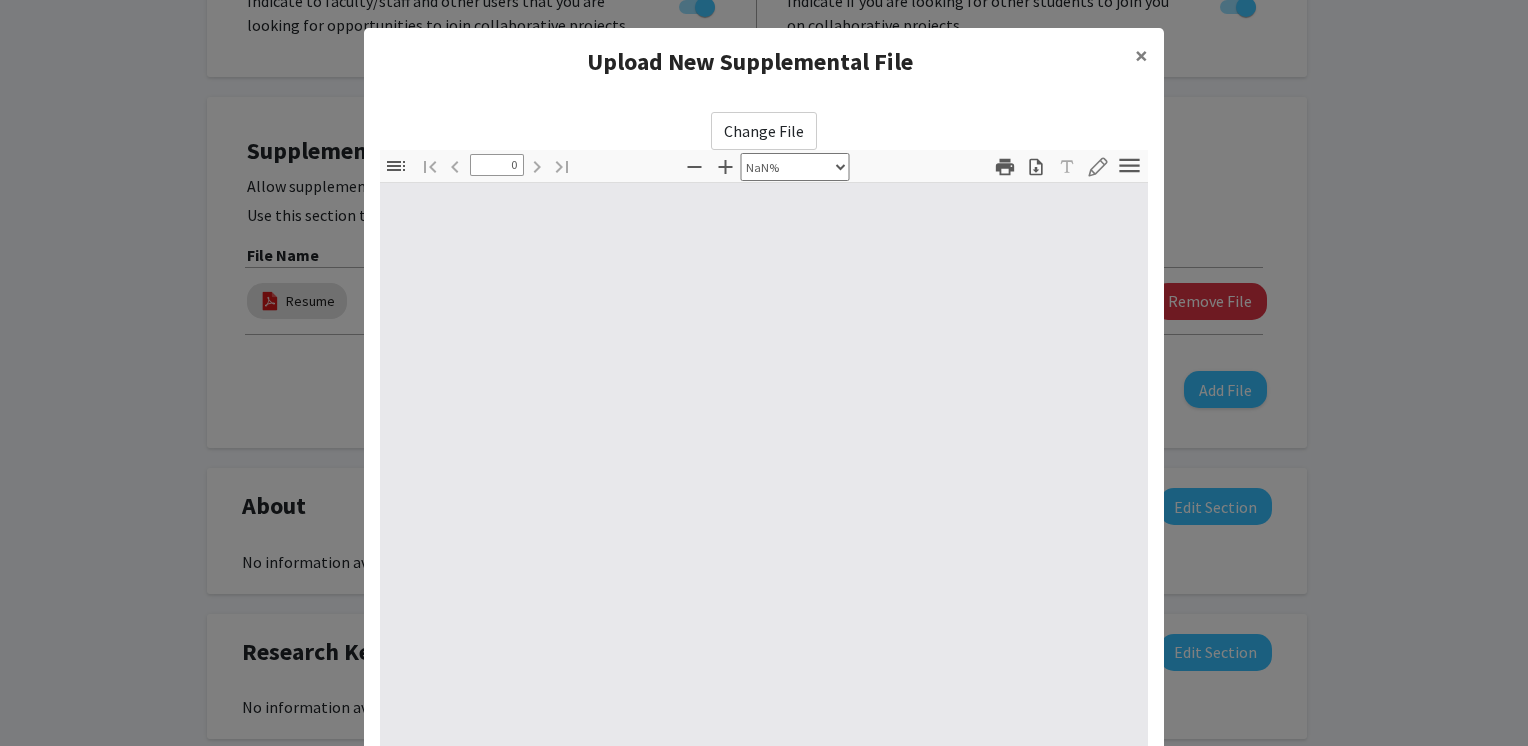 type on "1" 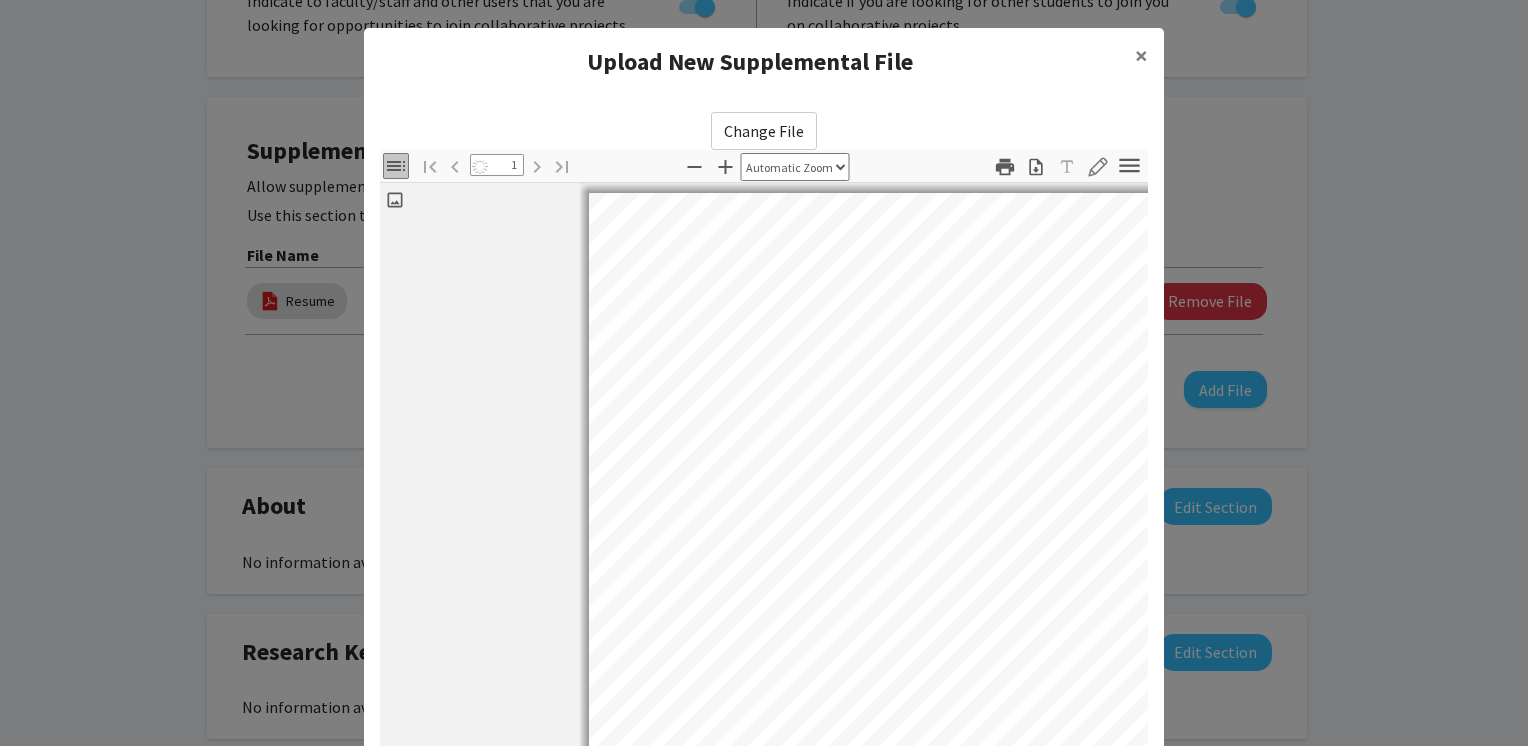 select on "auto" 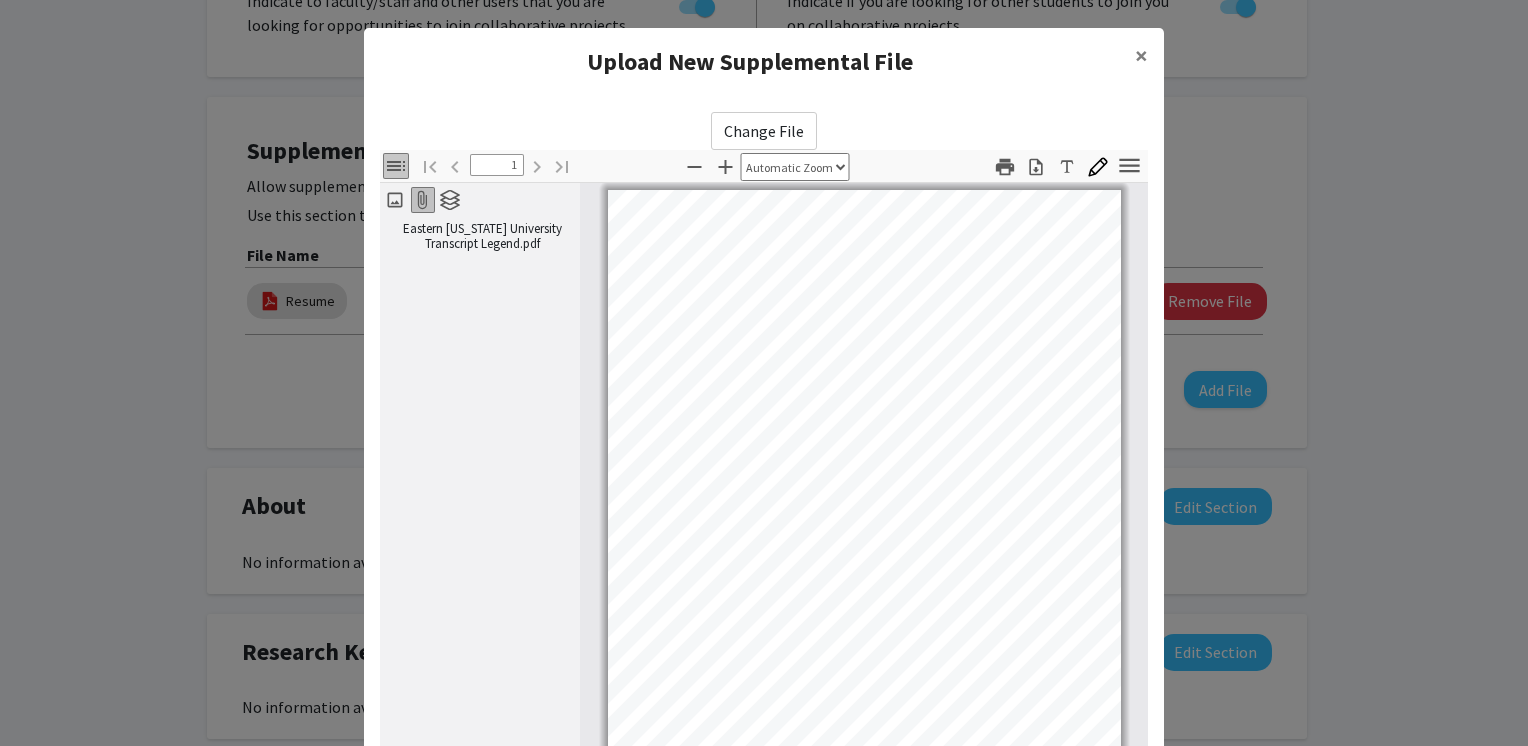 scroll, scrollTop: 115, scrollLeft: 0, axis: vertical 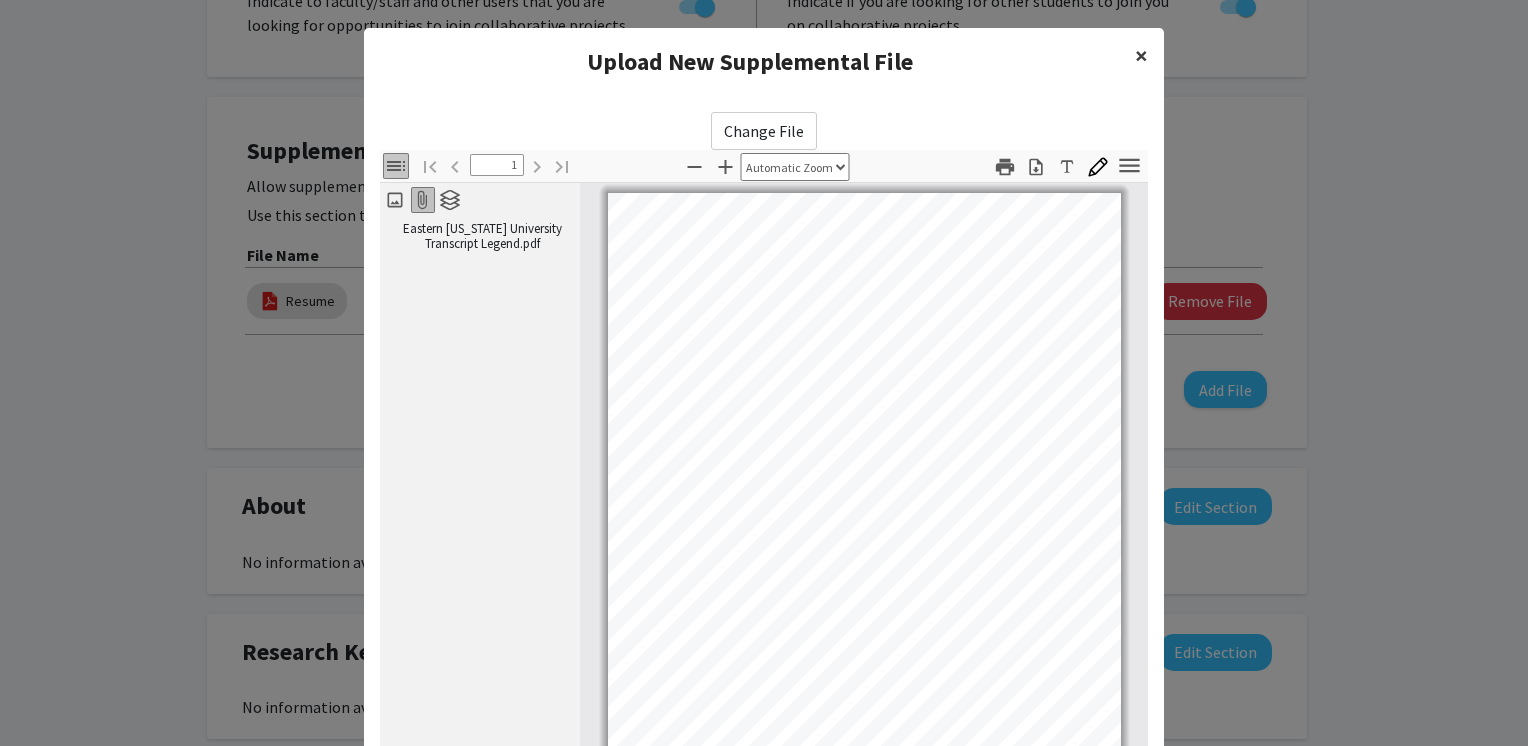 click on "×" 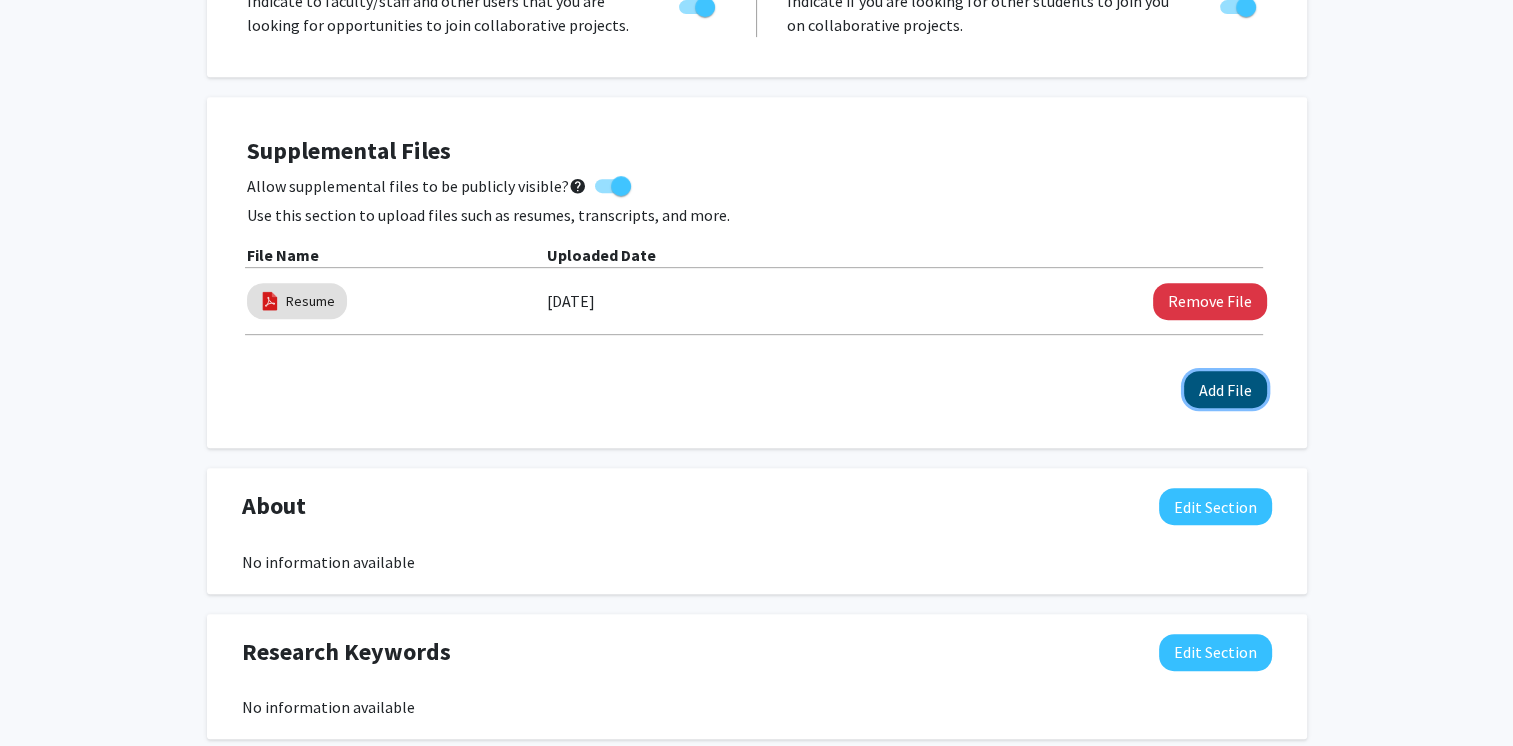 click on "Add File" 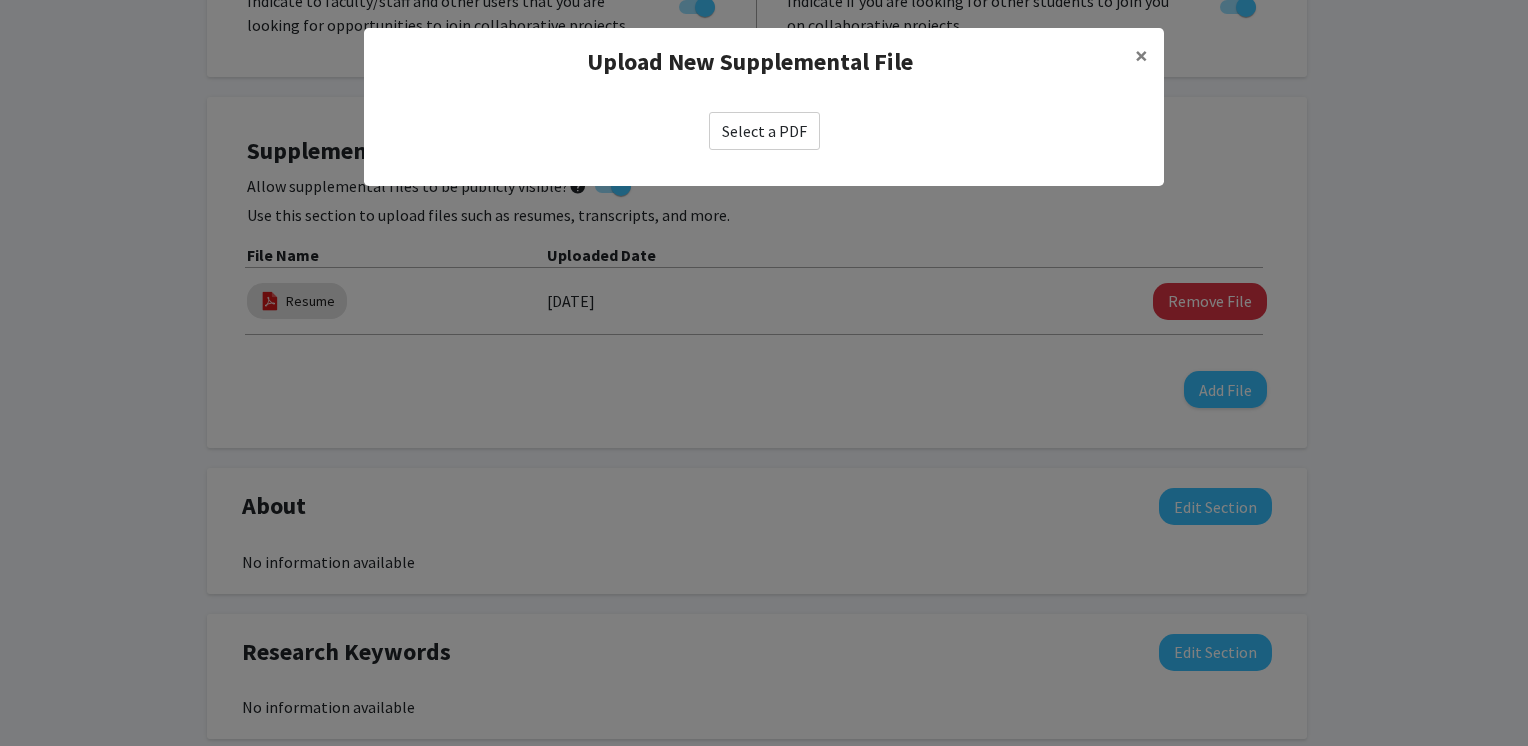 click on "Select a PDF" 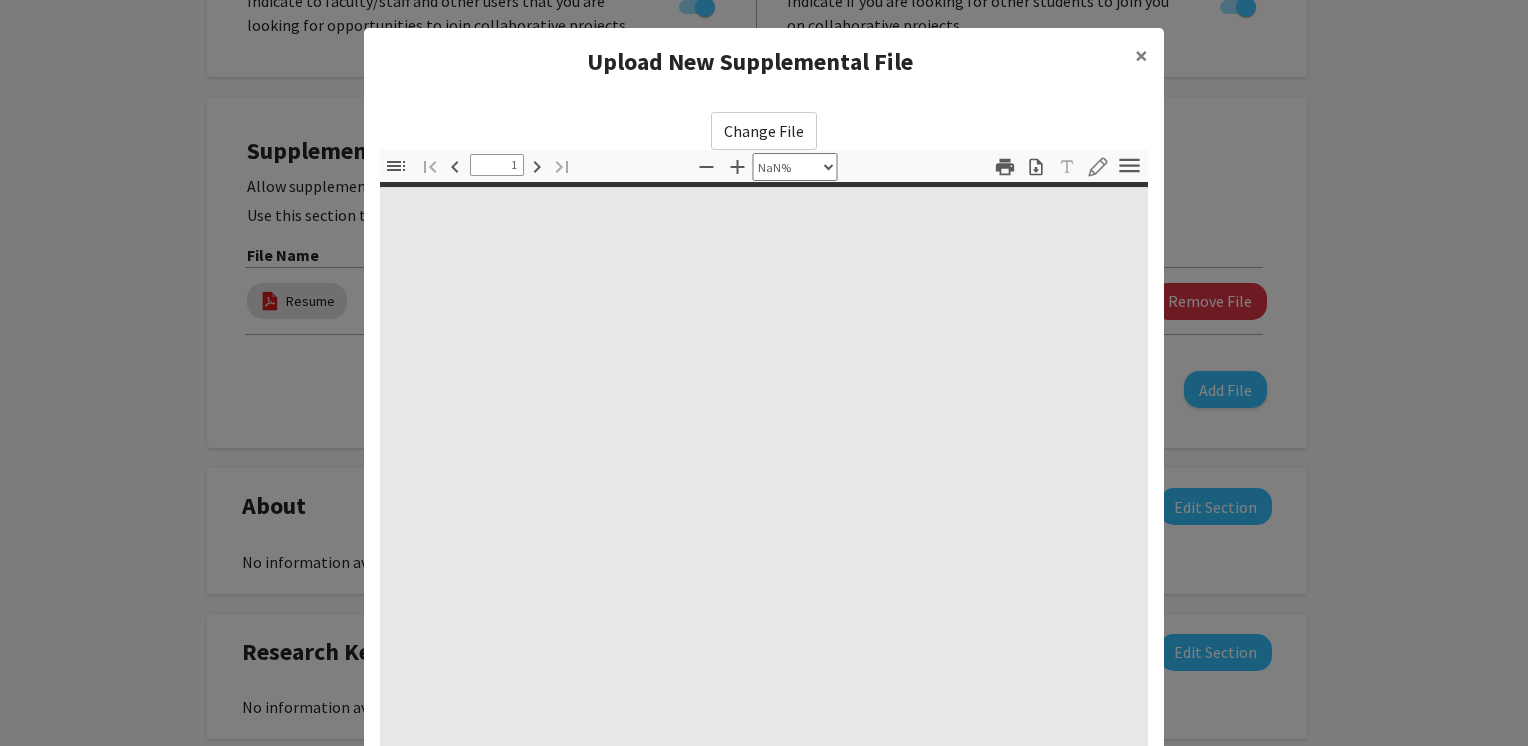 type on "0" 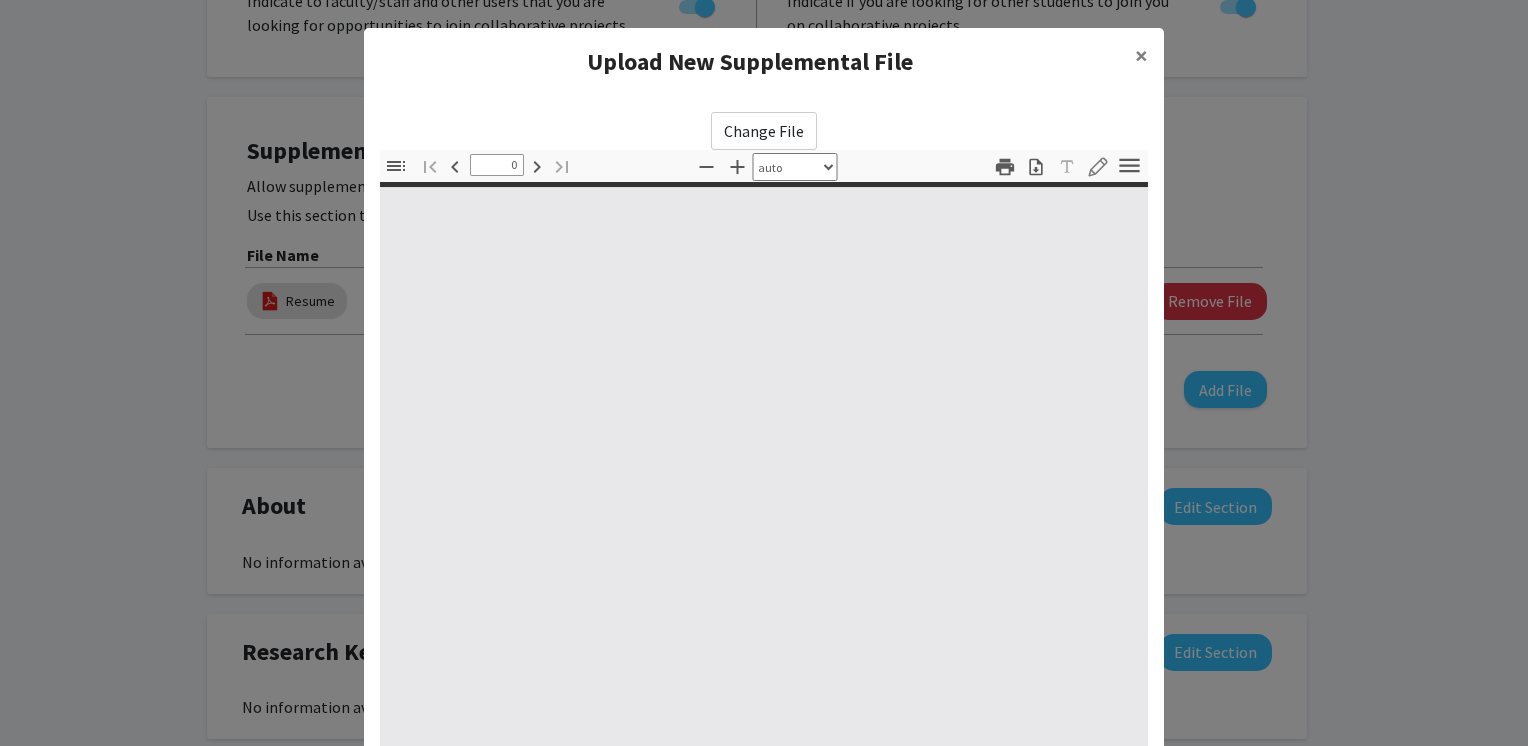 select on "custom" 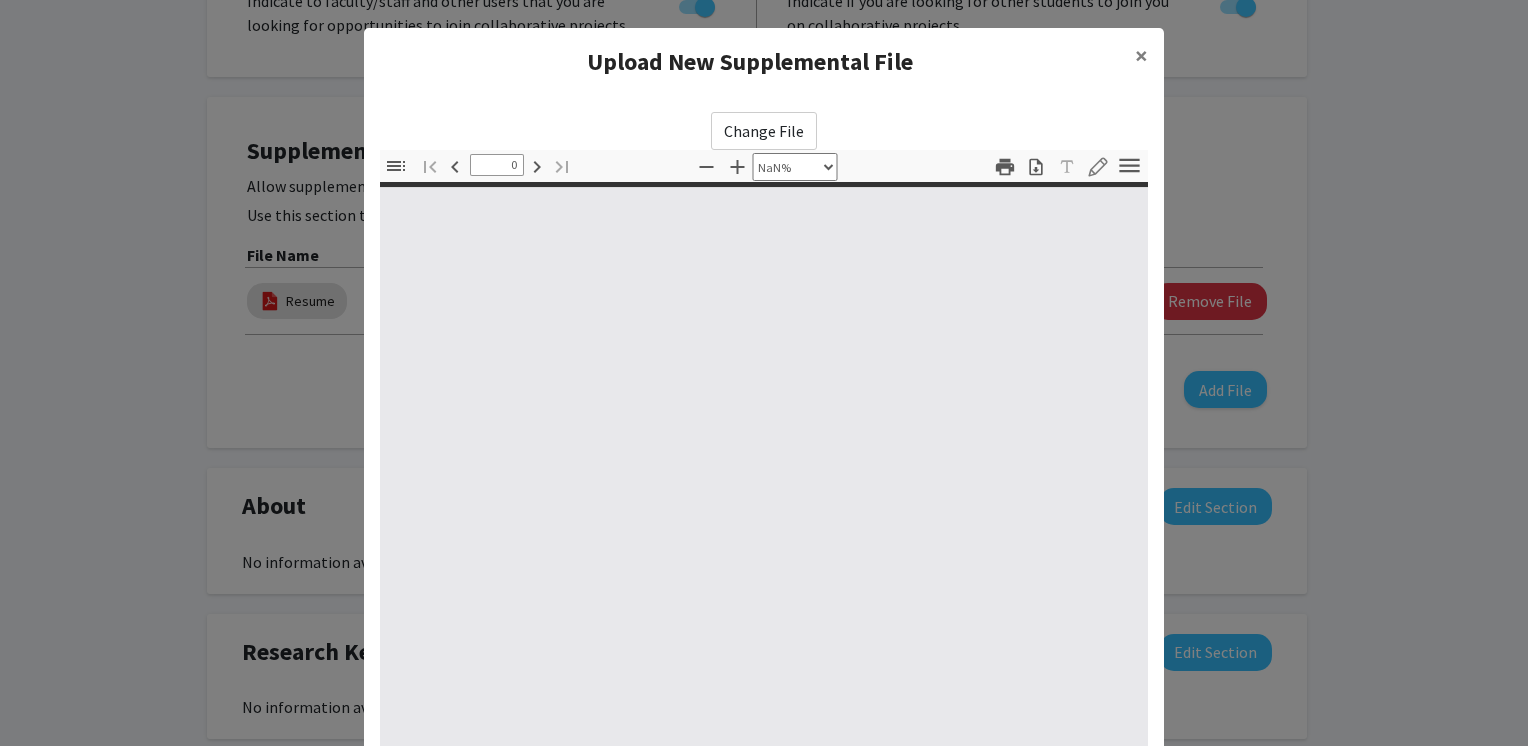 type on "1" 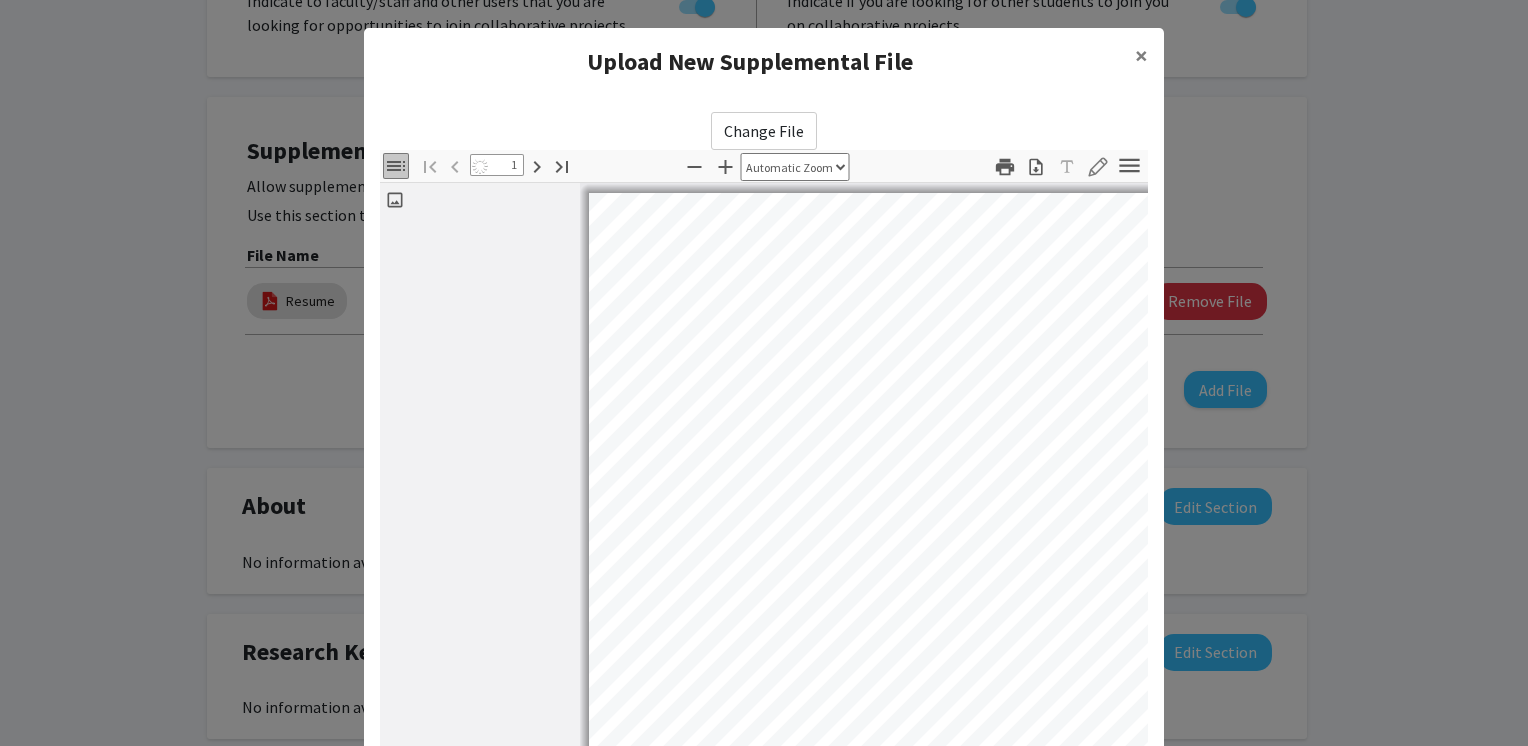 select on "auto" 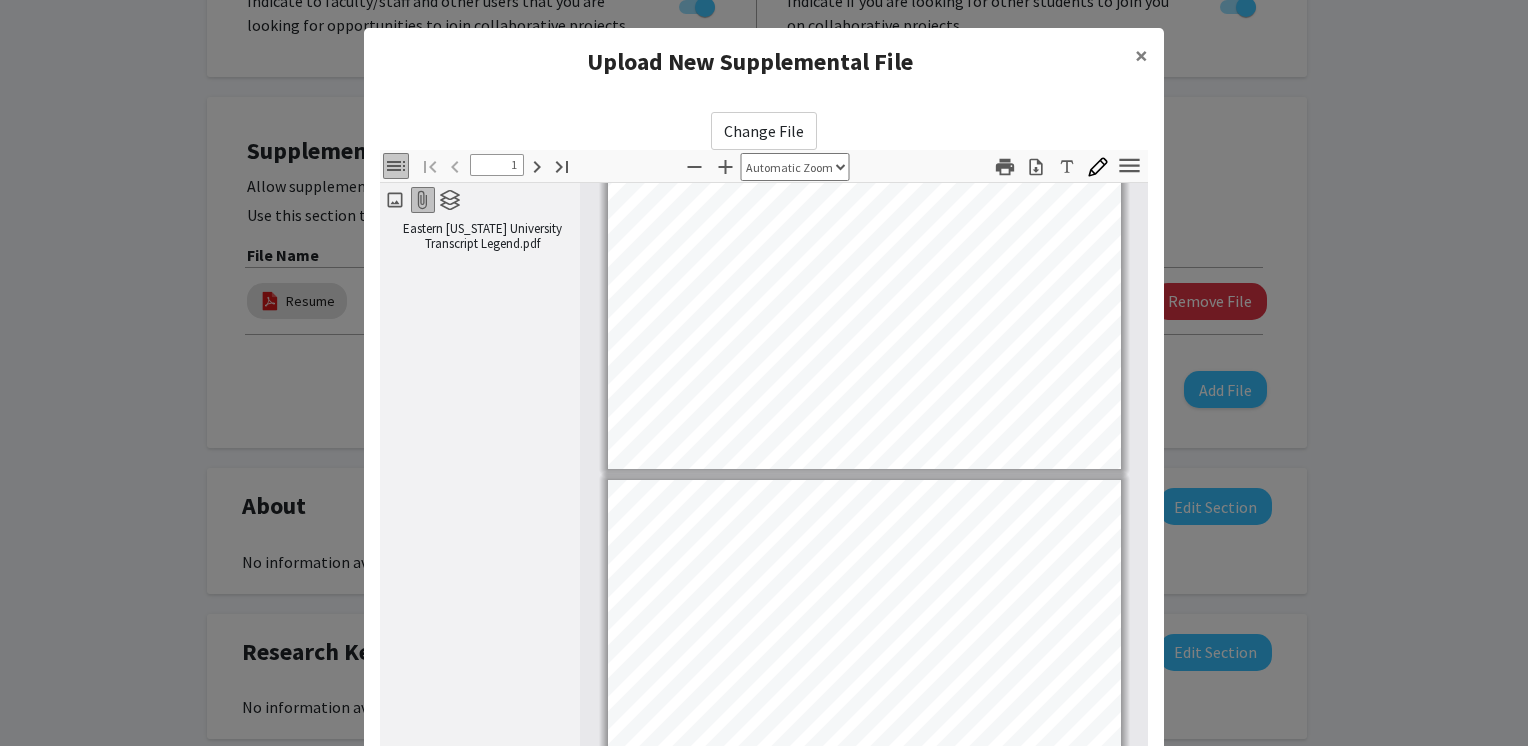 type on "2" 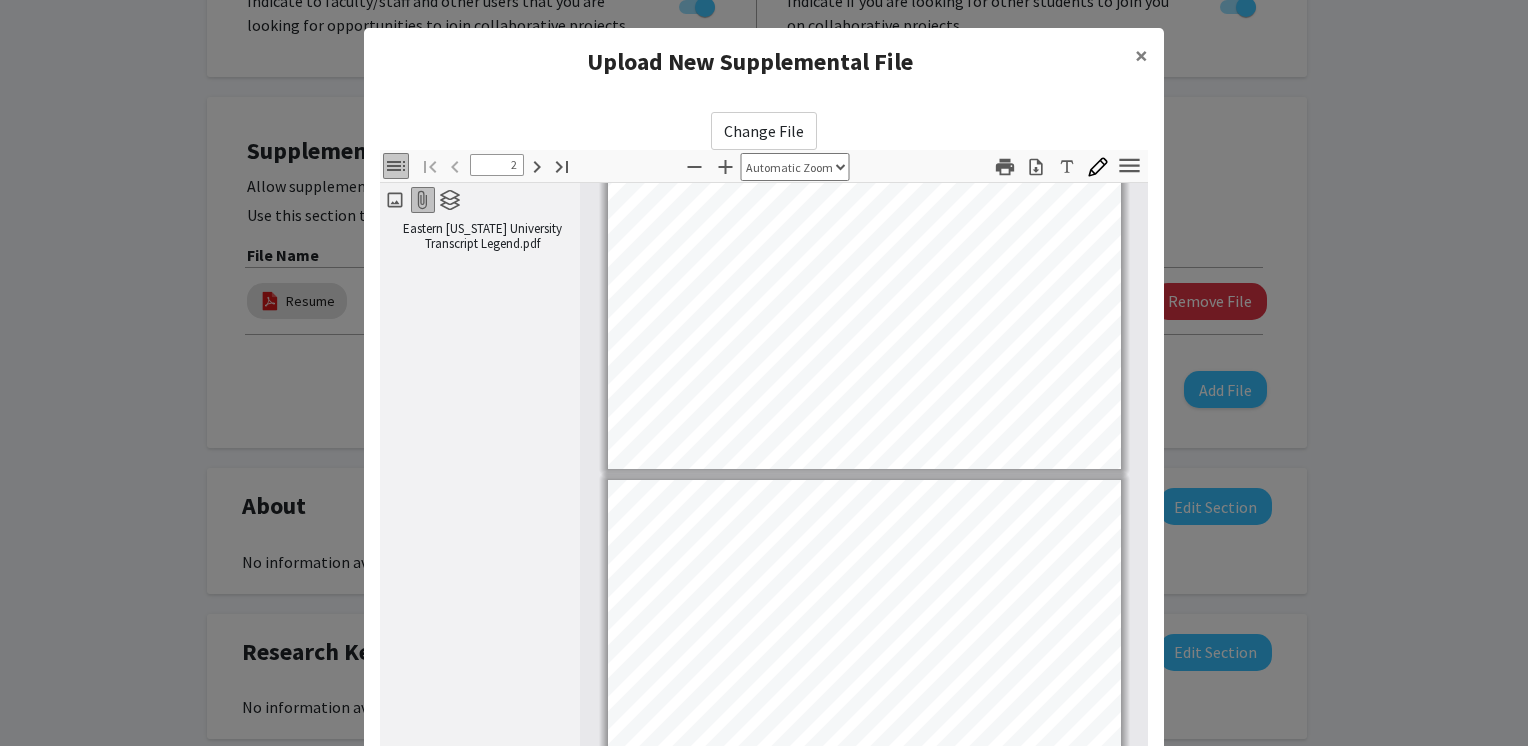 scroll, scrollTop: 789, scrollLeft: 0, axis: vertical 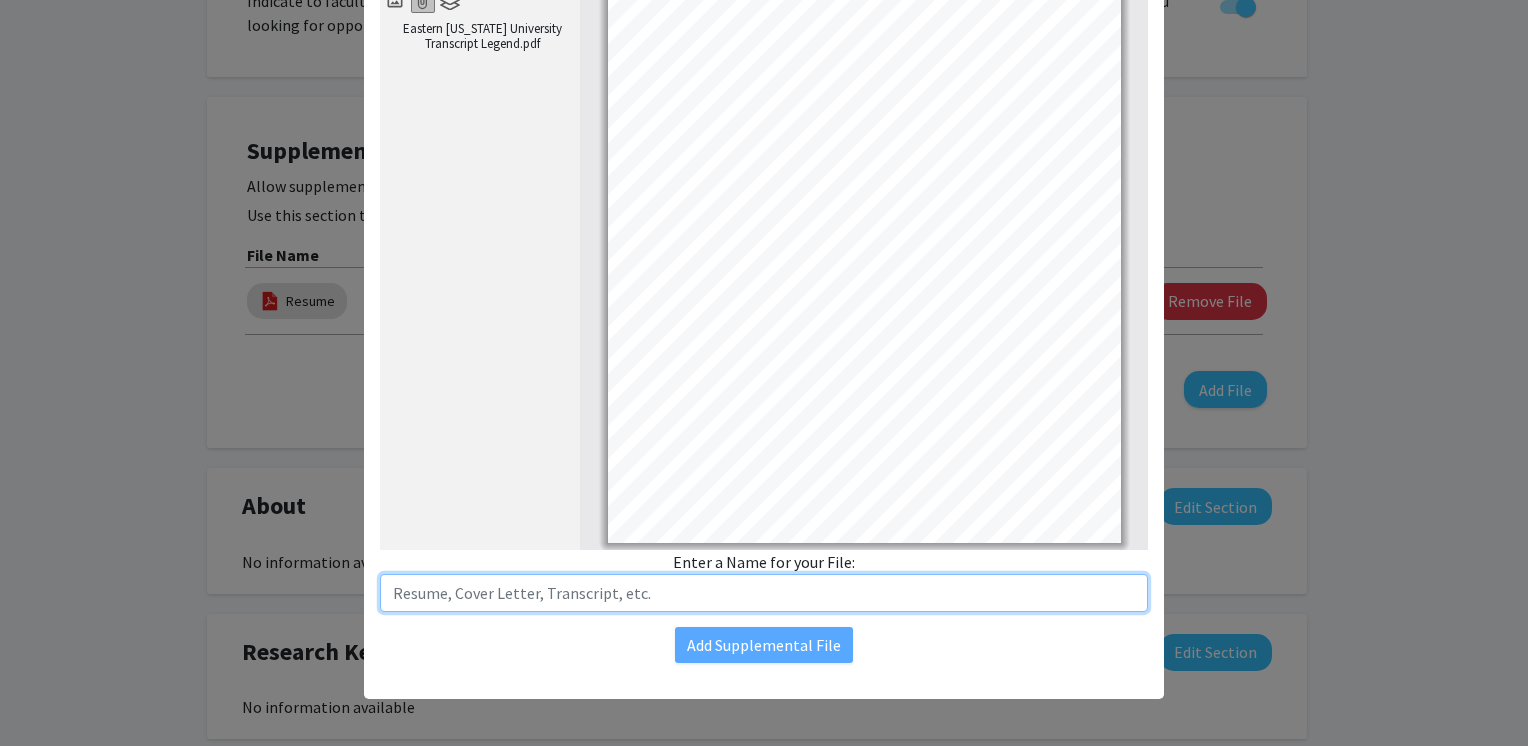 click at bounding box center (764, 593) 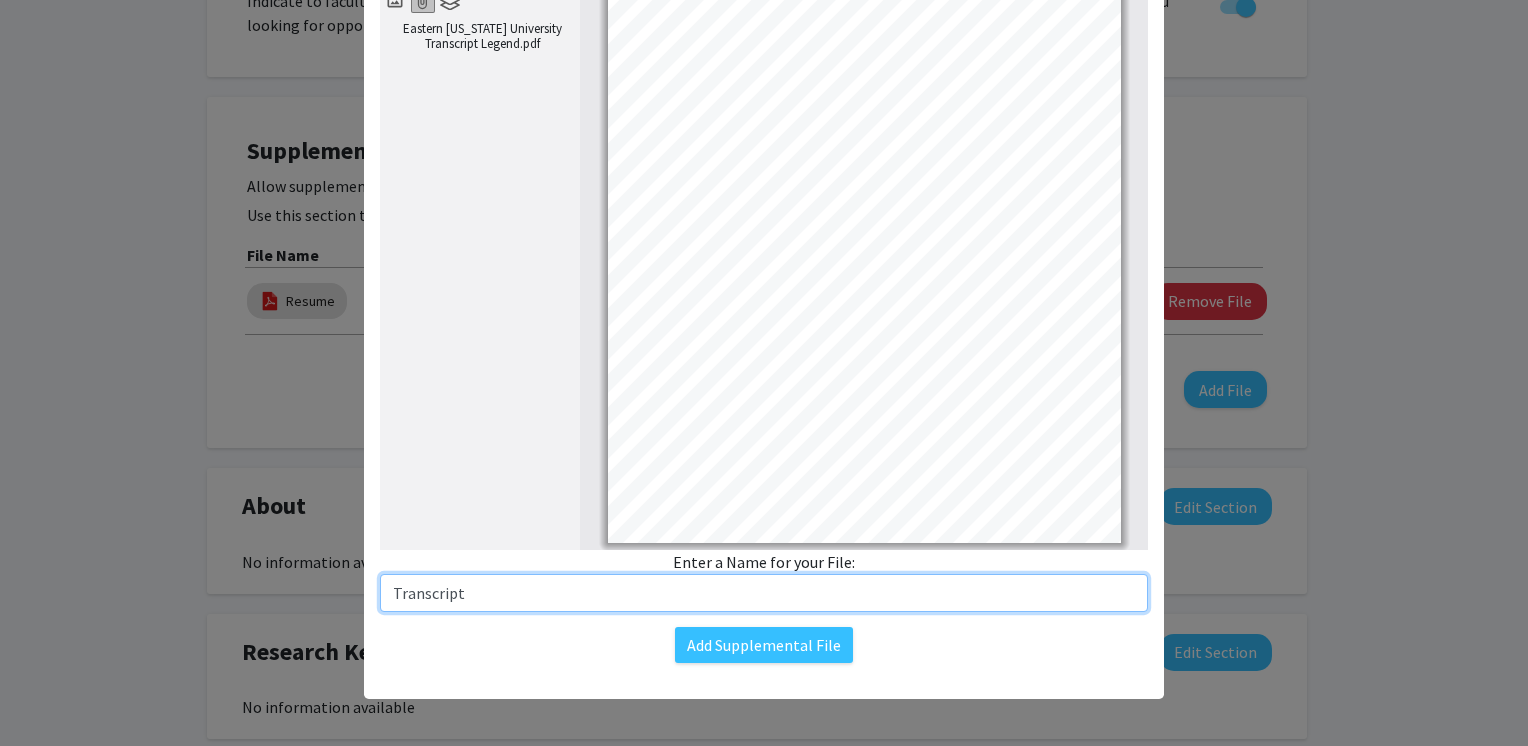 type on "Transcript" 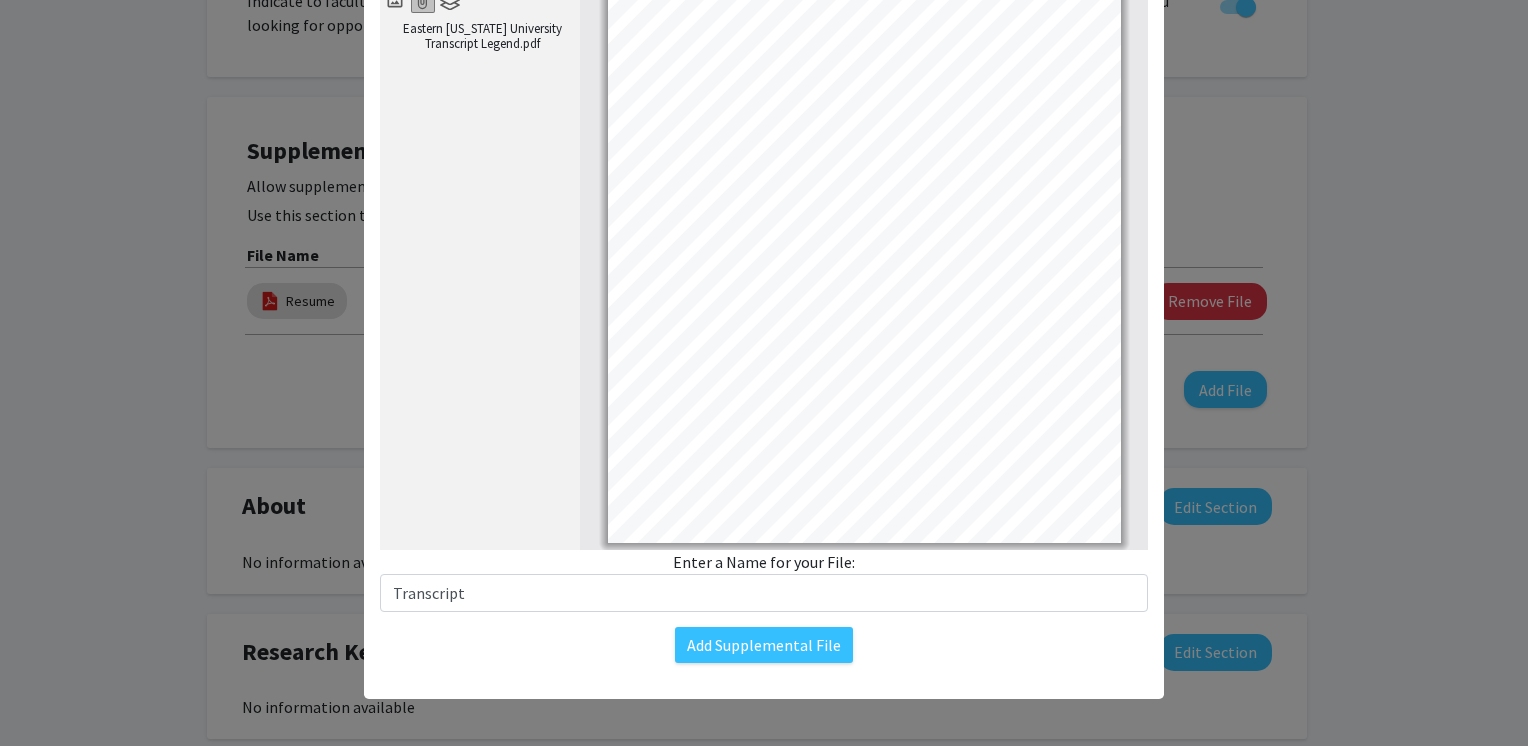 click on "Upload New Supplemental File ×  Change File  Thumbnails Document Outline Attachments Layers Current Outline Item Eastern Michigan University Transcript Legend.pdf Additional Layers Background Background Toggle Sidebar Find Go to First Page Previous 2 of 2 Next Go to Last Page Zoom Out Zoom In Automatic Zoom Actual Size Page Fit Page Width 50% 100% 125% 150% 200% 300% 400% NaN% Hand Tool Text Selection Tool Presentation Mode Open Print Download Text Draw Tools Color #000000 Size Color #000000 Thickness Opacity Presentation Mode Open Print Download Go to First Page Previous Next Go to Last Page Rotate Clockwise Rotate Counterclockwise Text Selection Tool Hand Tool Page Scrolling Vertical Scrolling Horizontal Scrolling Wrapped Scrolling No Spreads Odd Spreads Even Spreads Document Properties… Multiple search terms. Each line is a search term. Previous Next Highlight All Match Case Current page only Pages (e.g. 6-10 or 2,4) Whole Words multiple search terms separated by word boundaries Fuzzy search Close OK -" 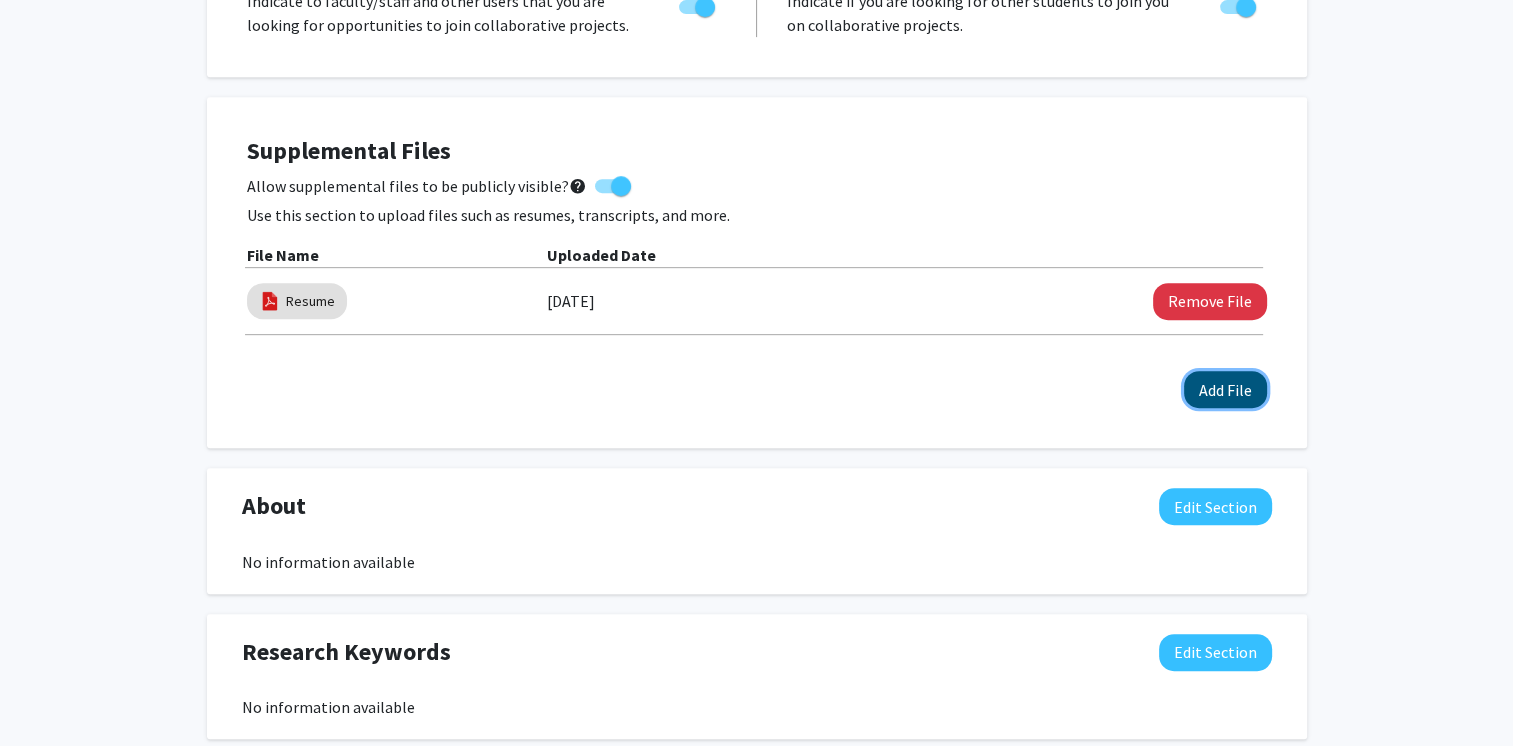 click on "Add File" 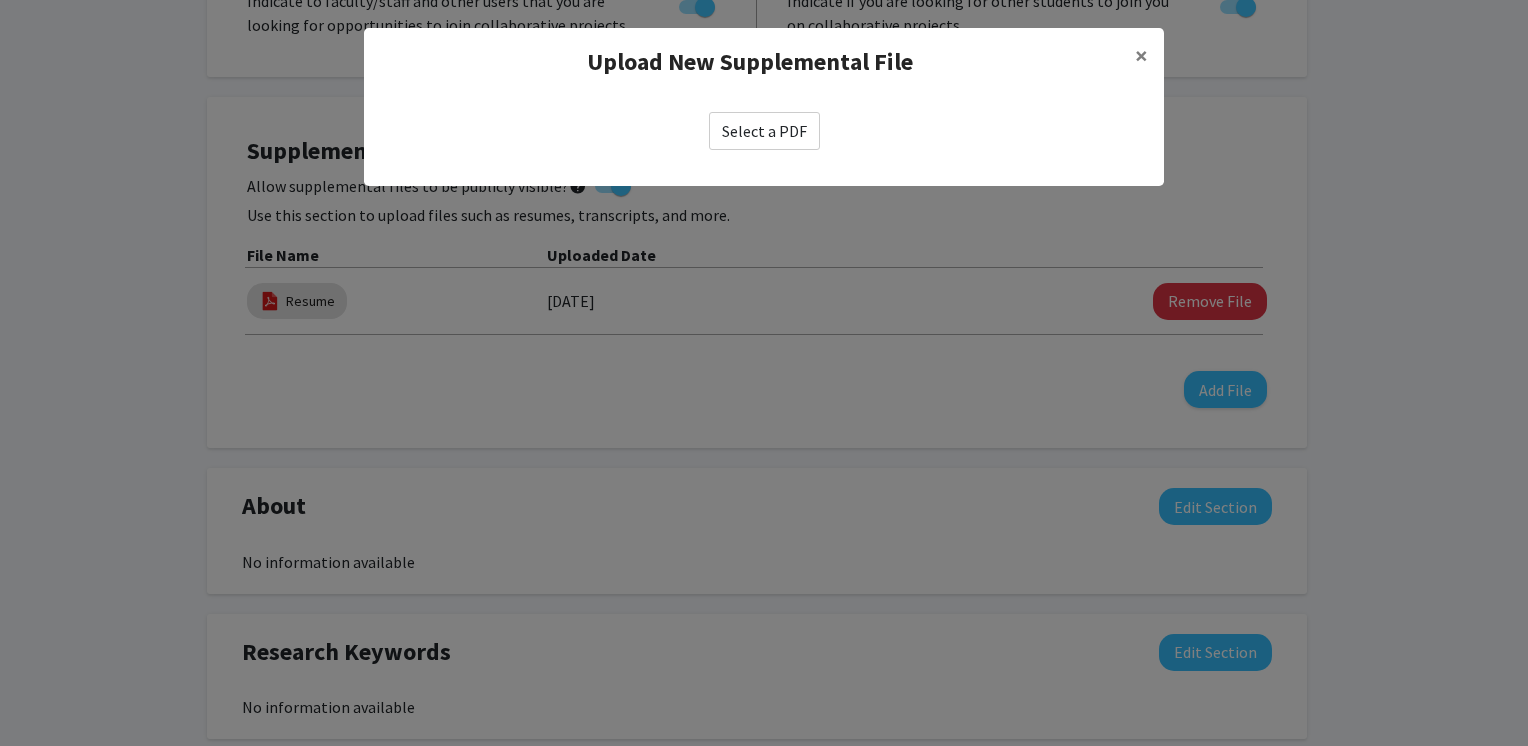 click on "Select a PDF" 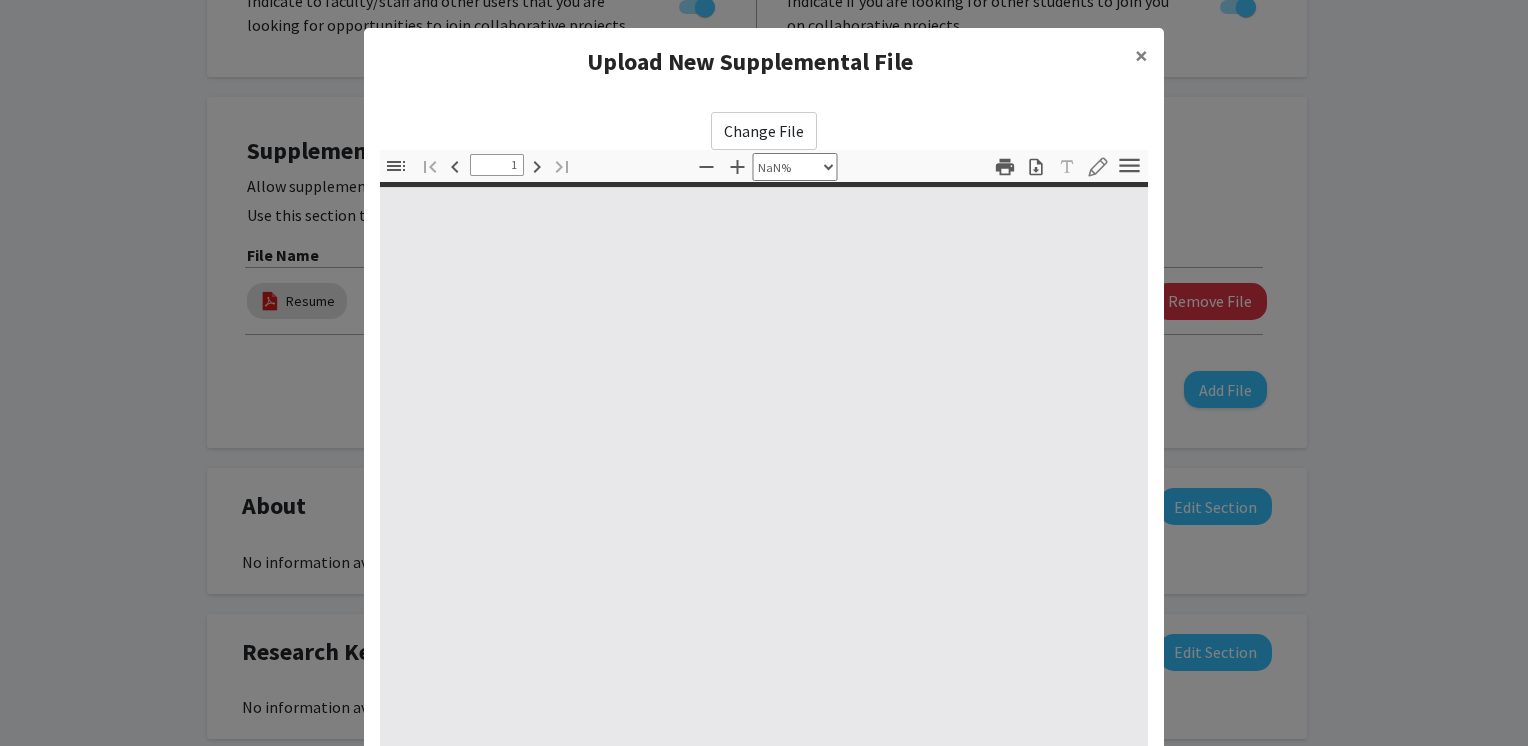 type on "0" 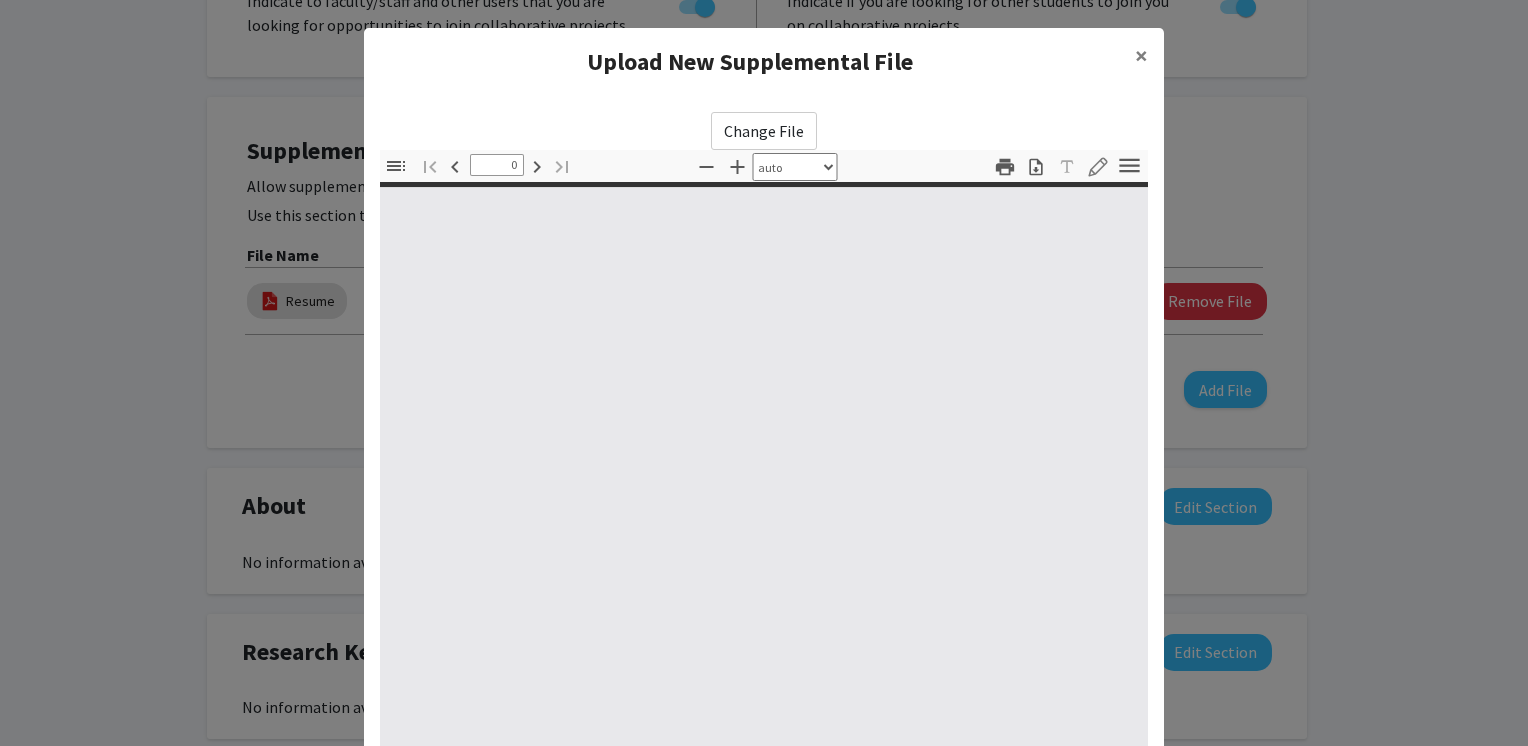 select on "custom" 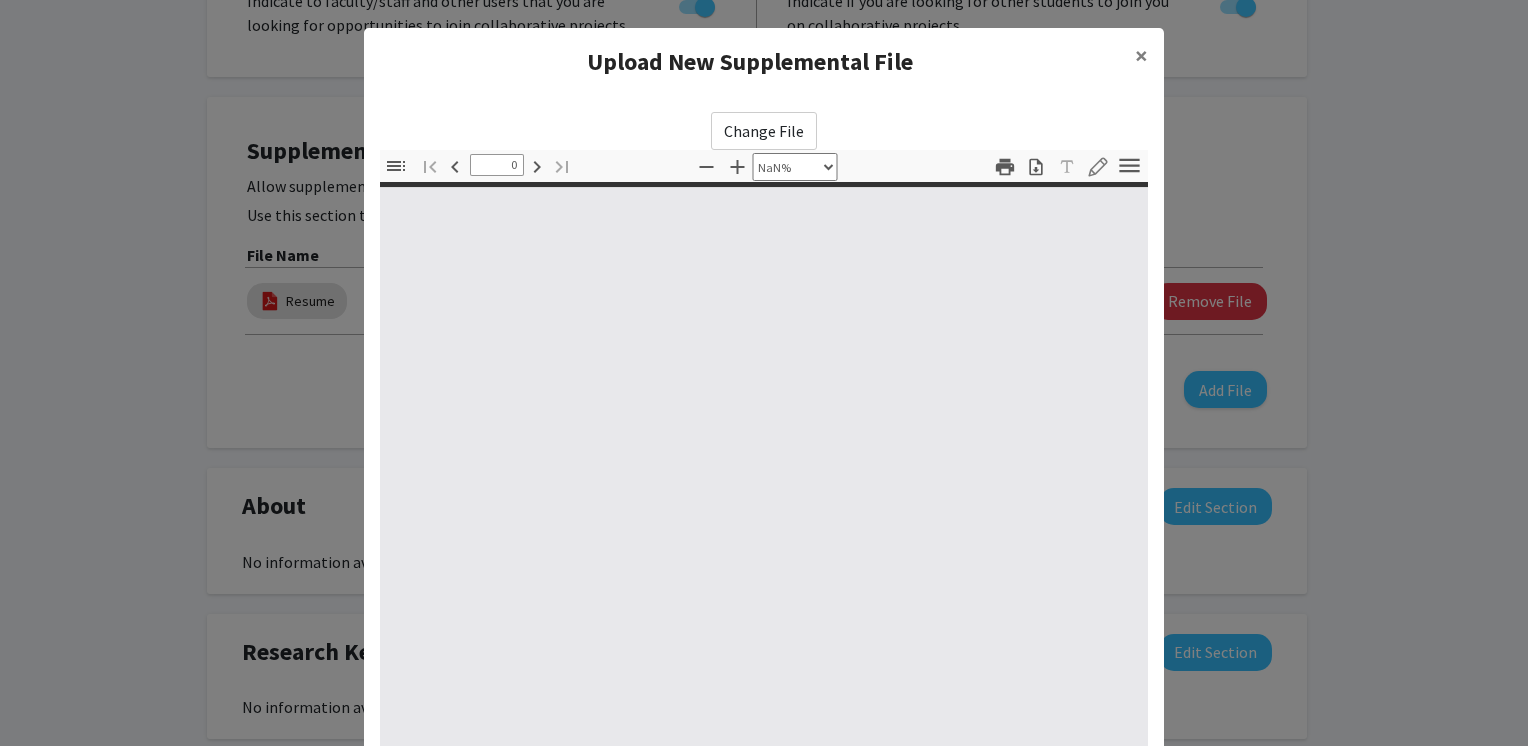 type on "1" 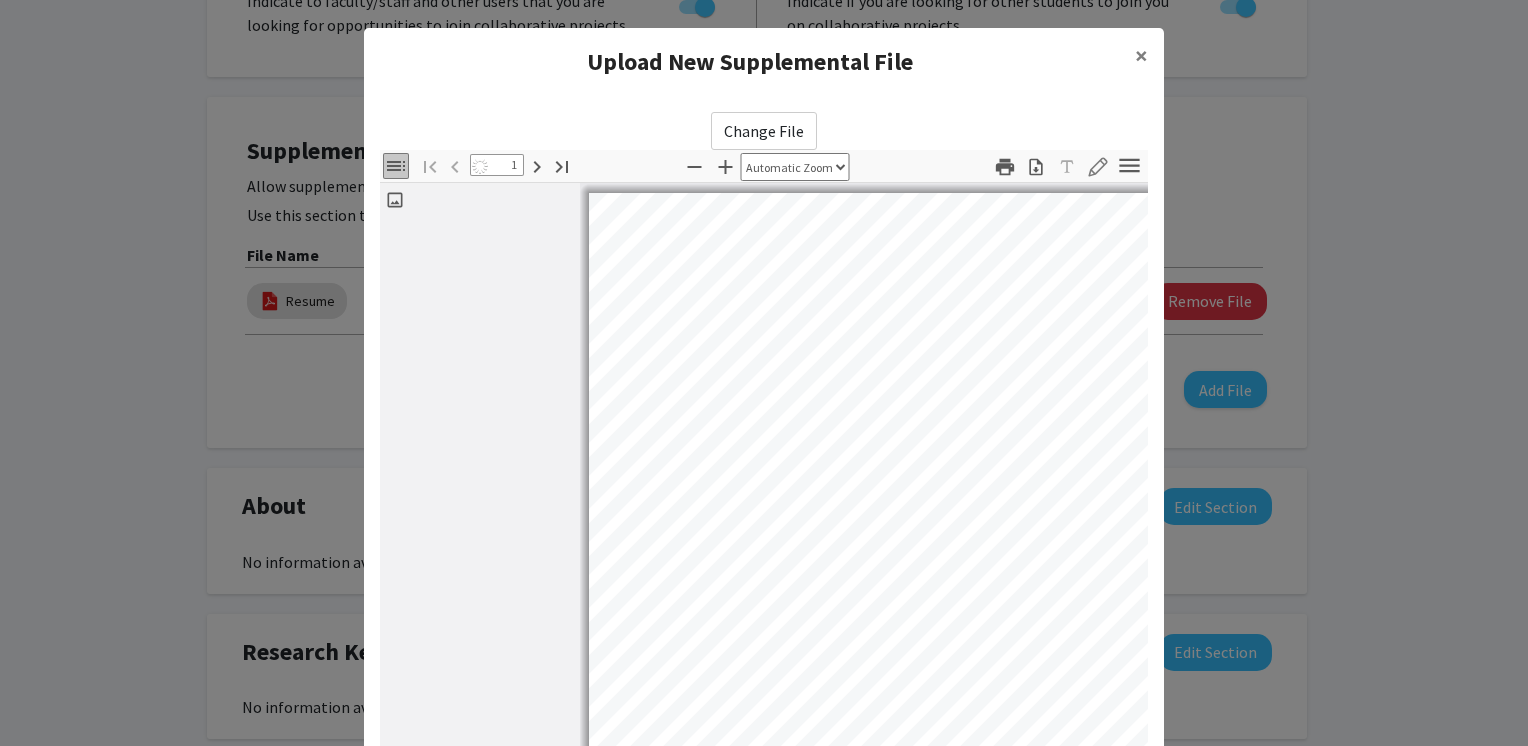 select on "auto" 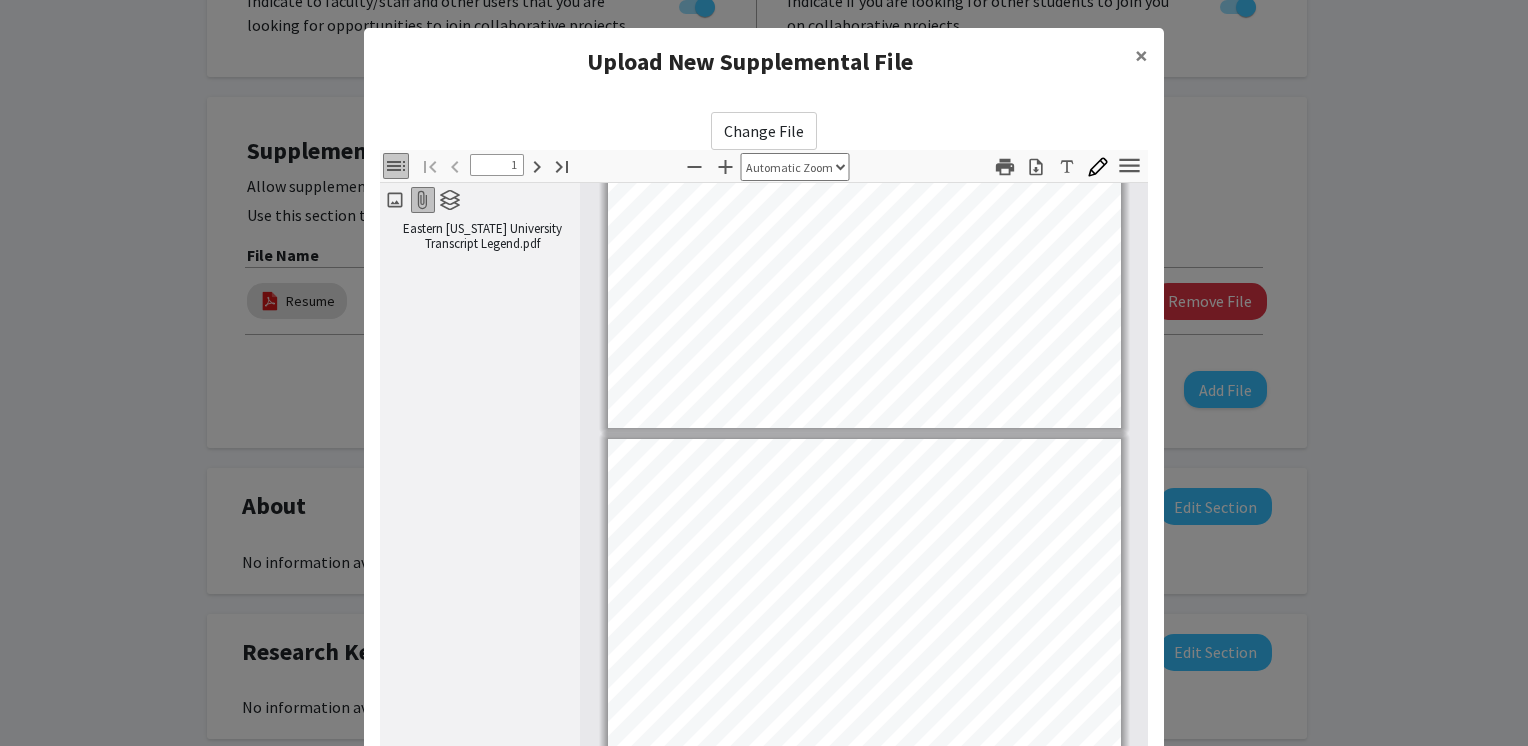 type on "2" 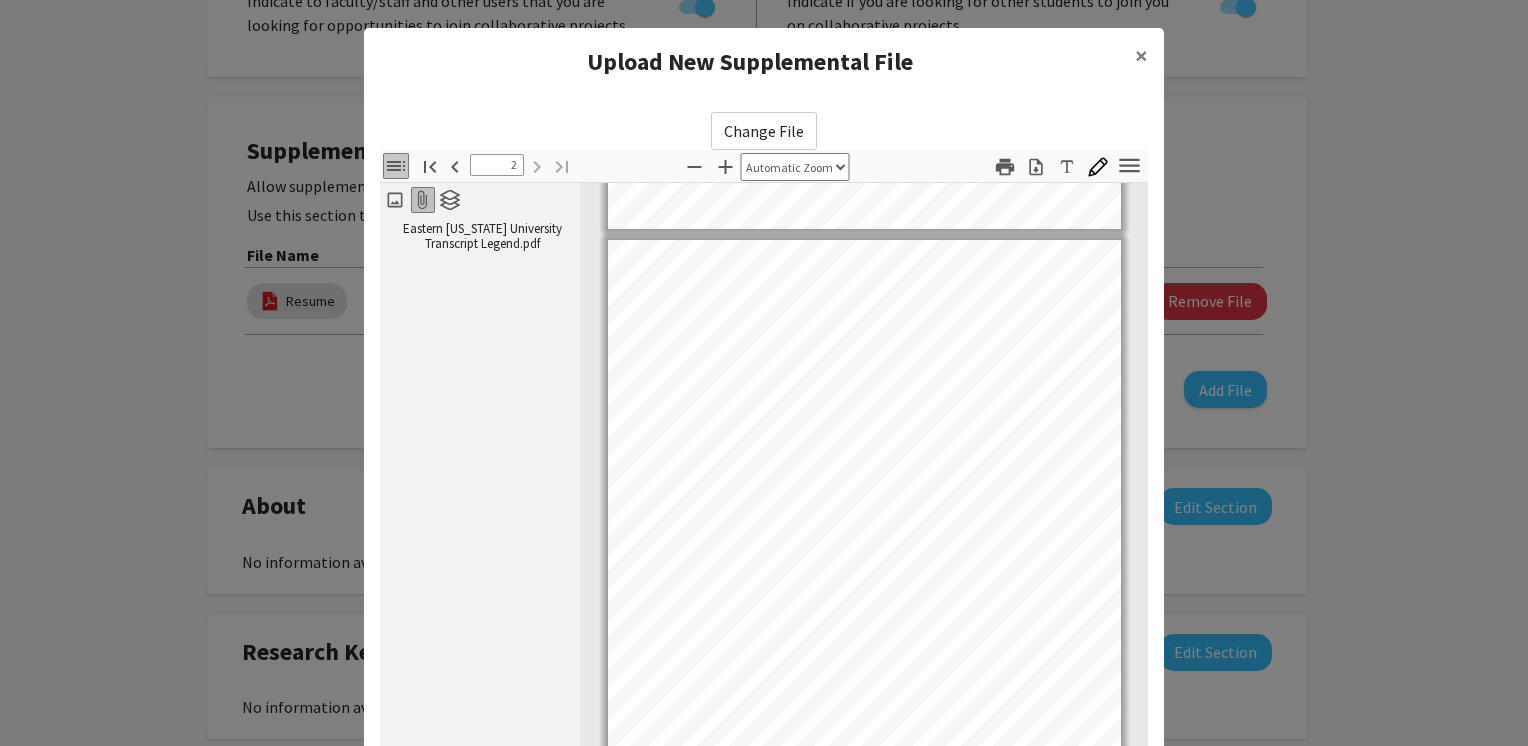 scroll, scrollTop: 789, scrollLeft: 0, axis: vertical 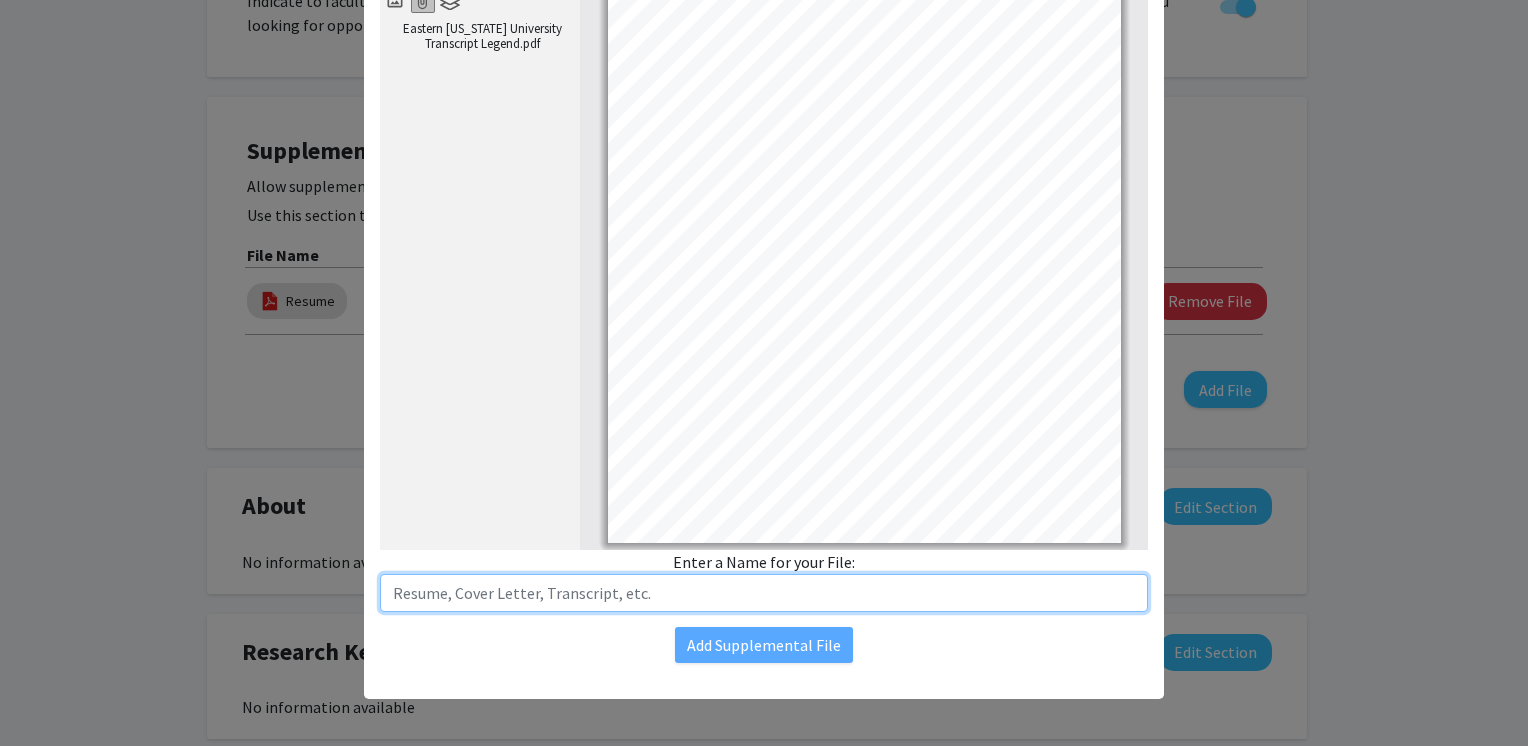 click at bounding box center [764, 593] 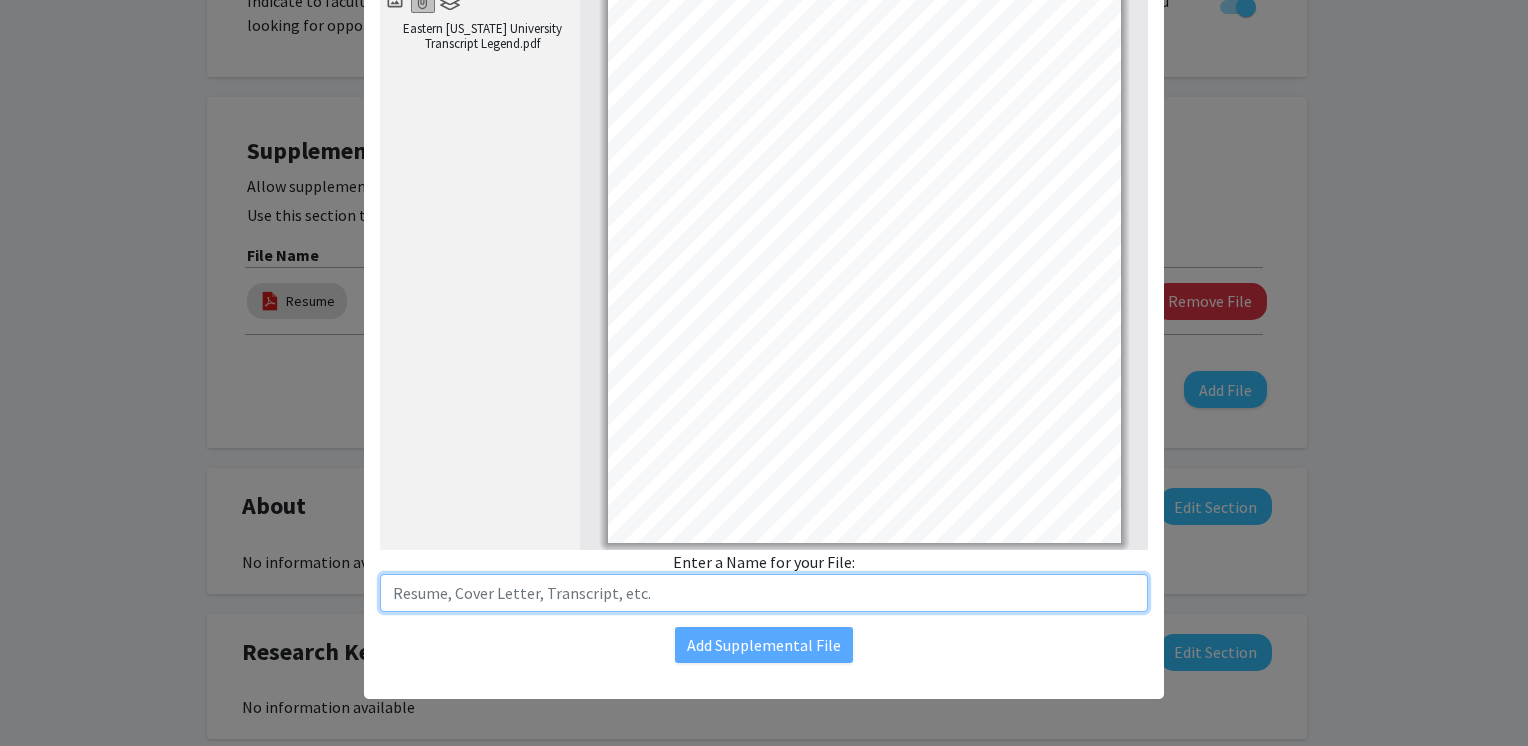 type on "Transcript" 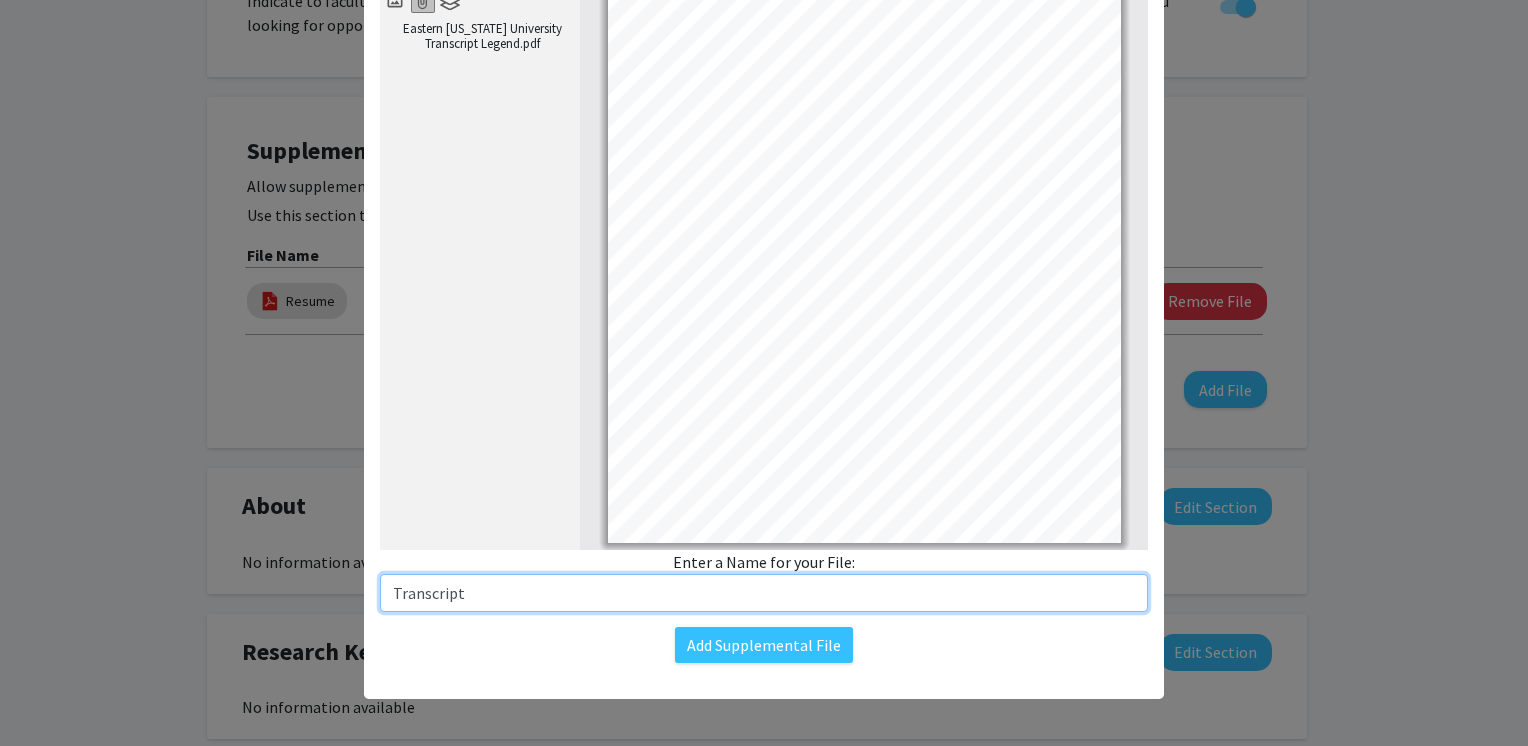 click on "Transcript" at bounding box center [764, 593] 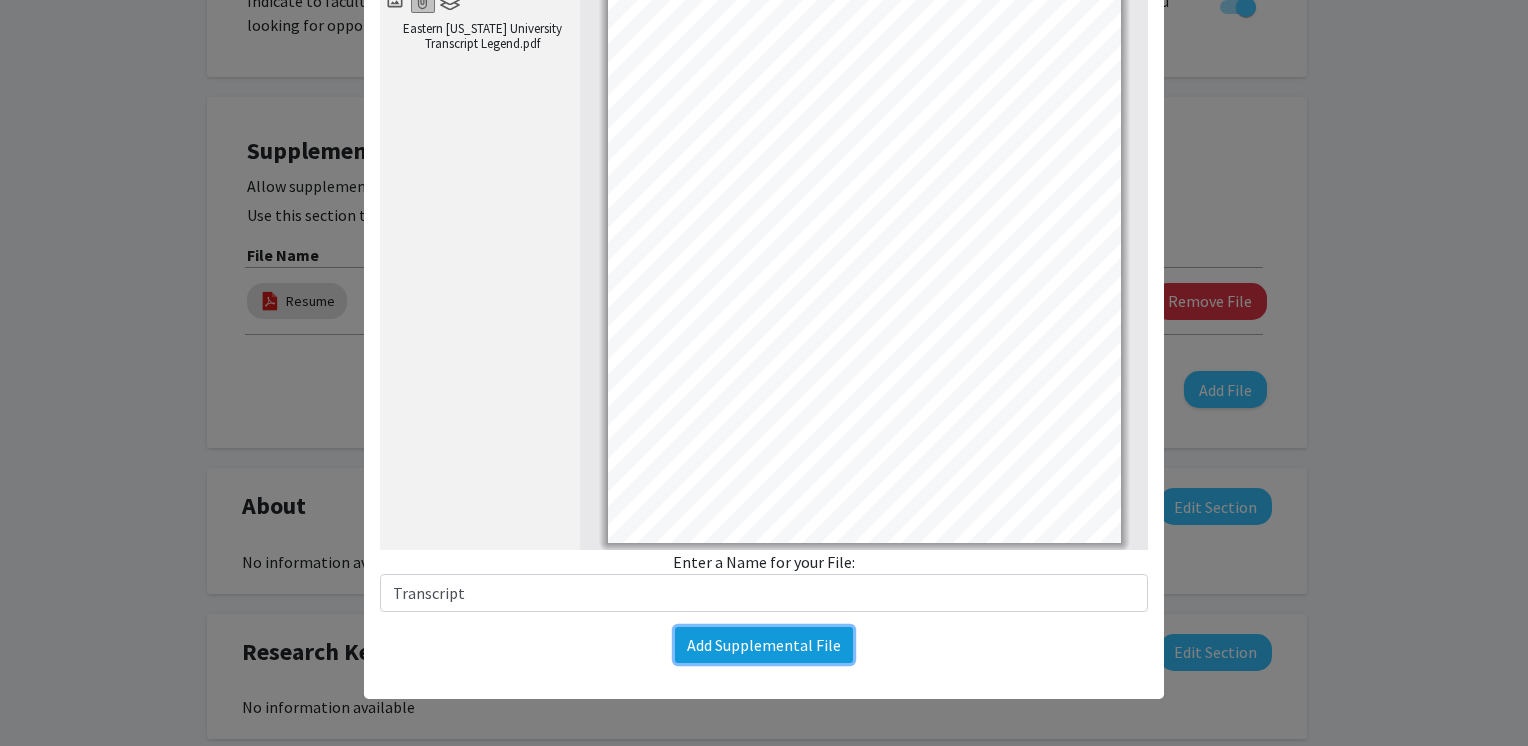click on "Add Supplemental File" 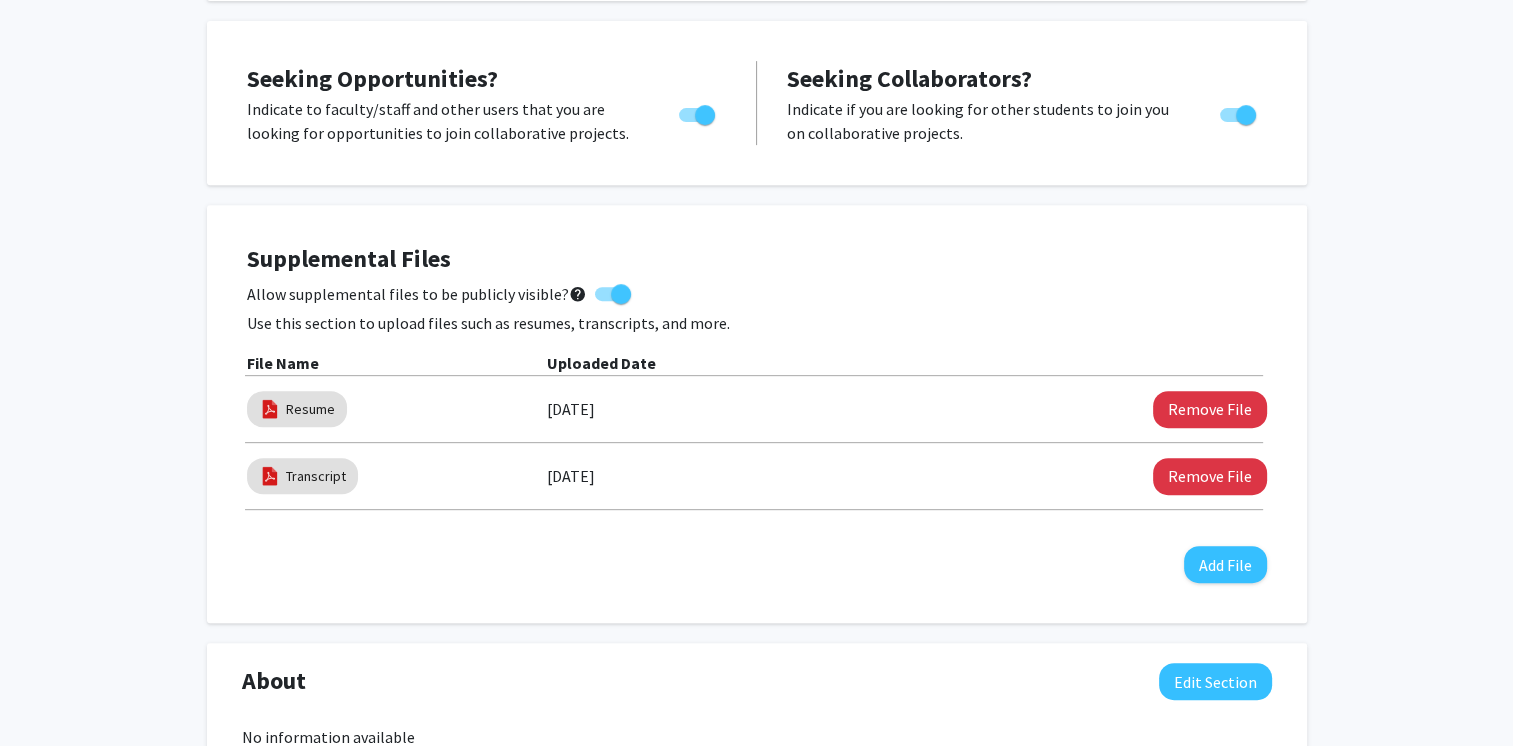 scroll, scrollTop: 728, scrollLeft: 0, axis: vertical 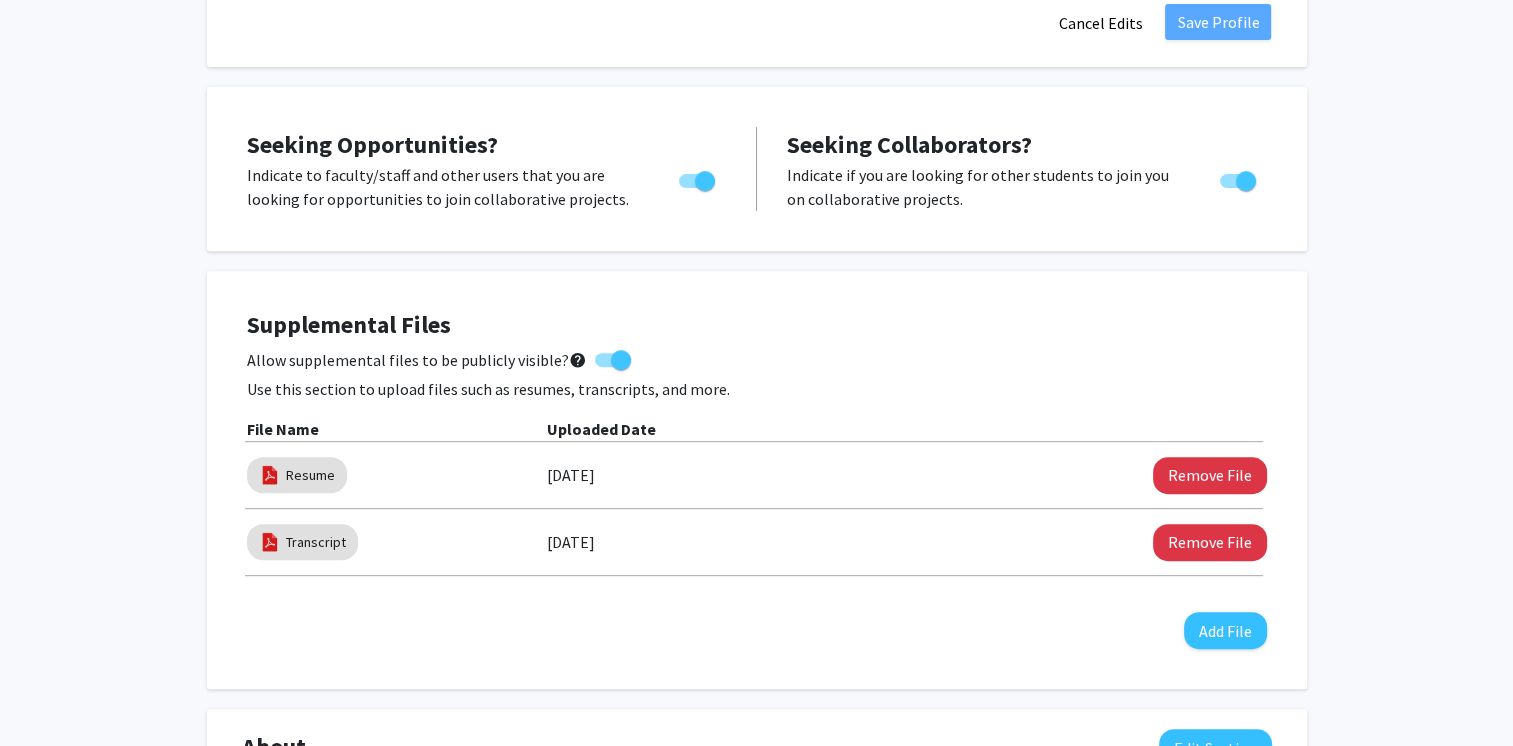 click on "Use this section to upload files such as resumes, transcripts, and more." 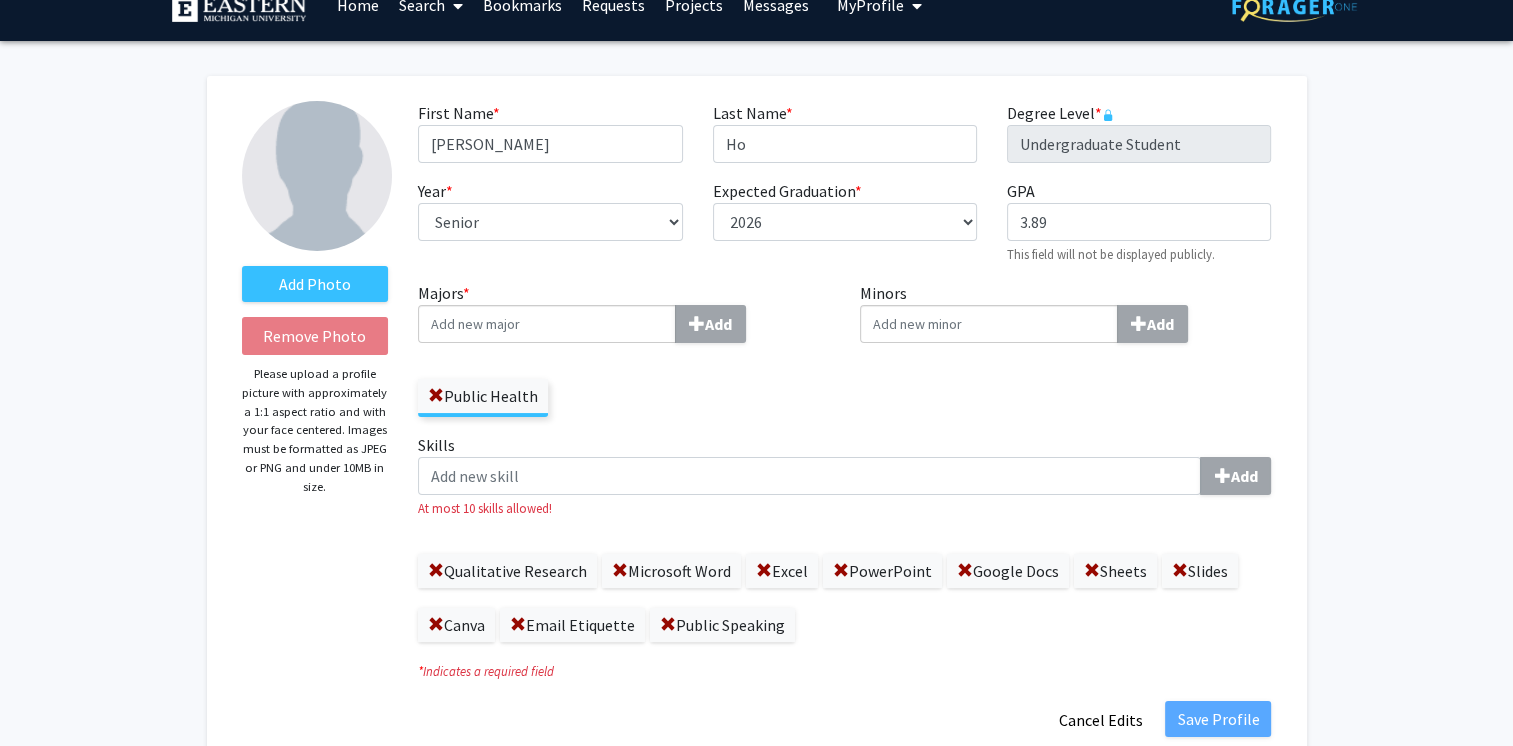 scroll, scrollTop: 0, scrollLeft: 0, axis: both 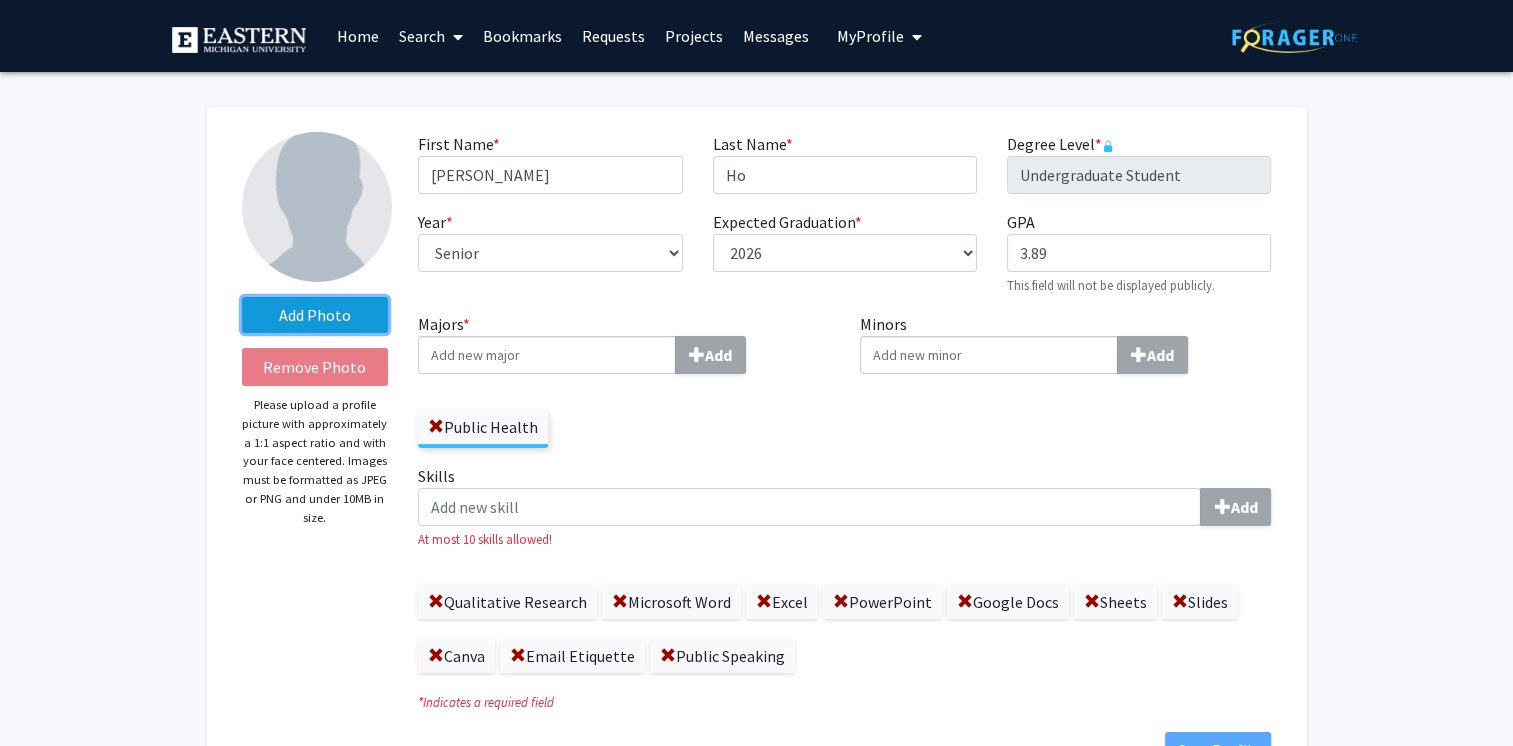 click on "Add Photo" 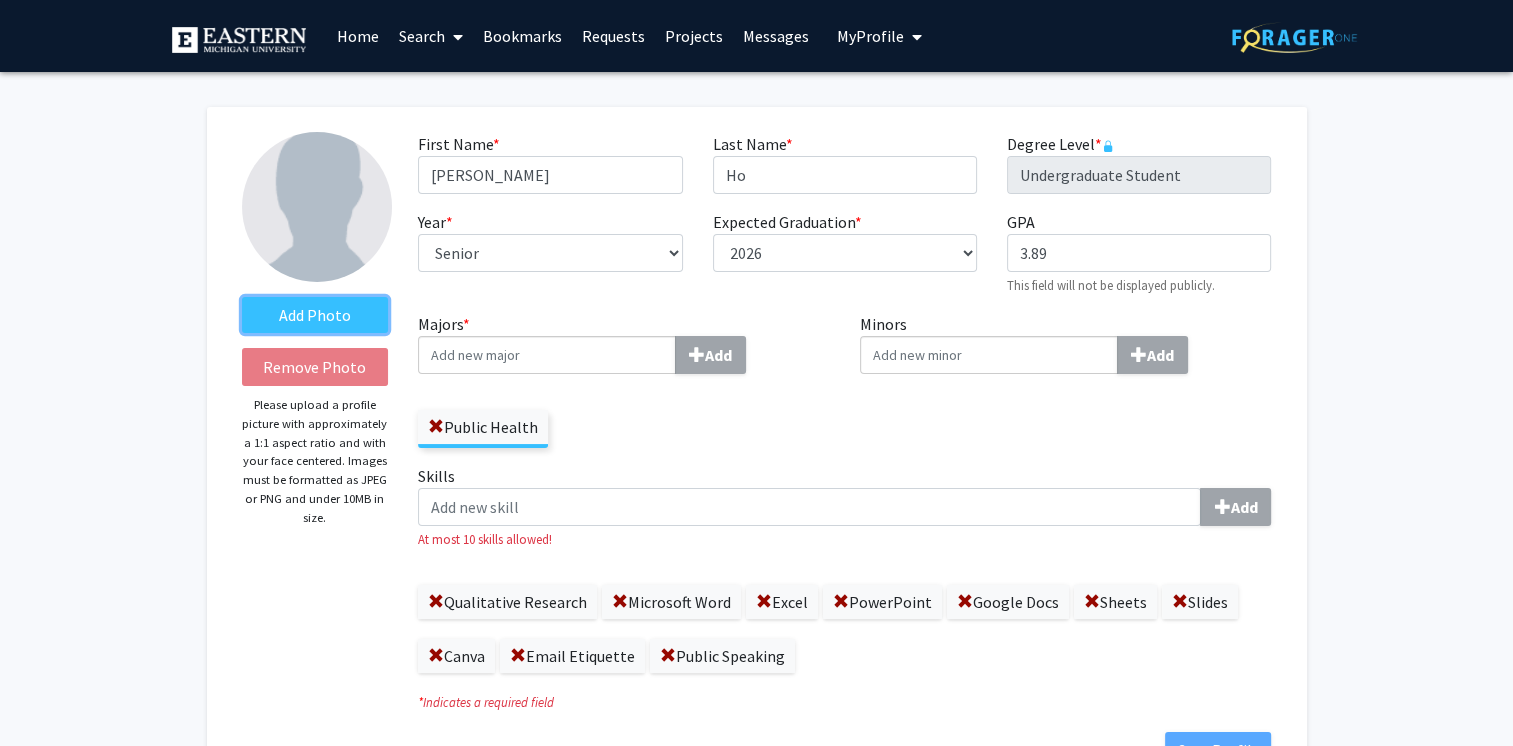 scroll, scrollTop: 22, scrollLeft: 0, axis: vertical 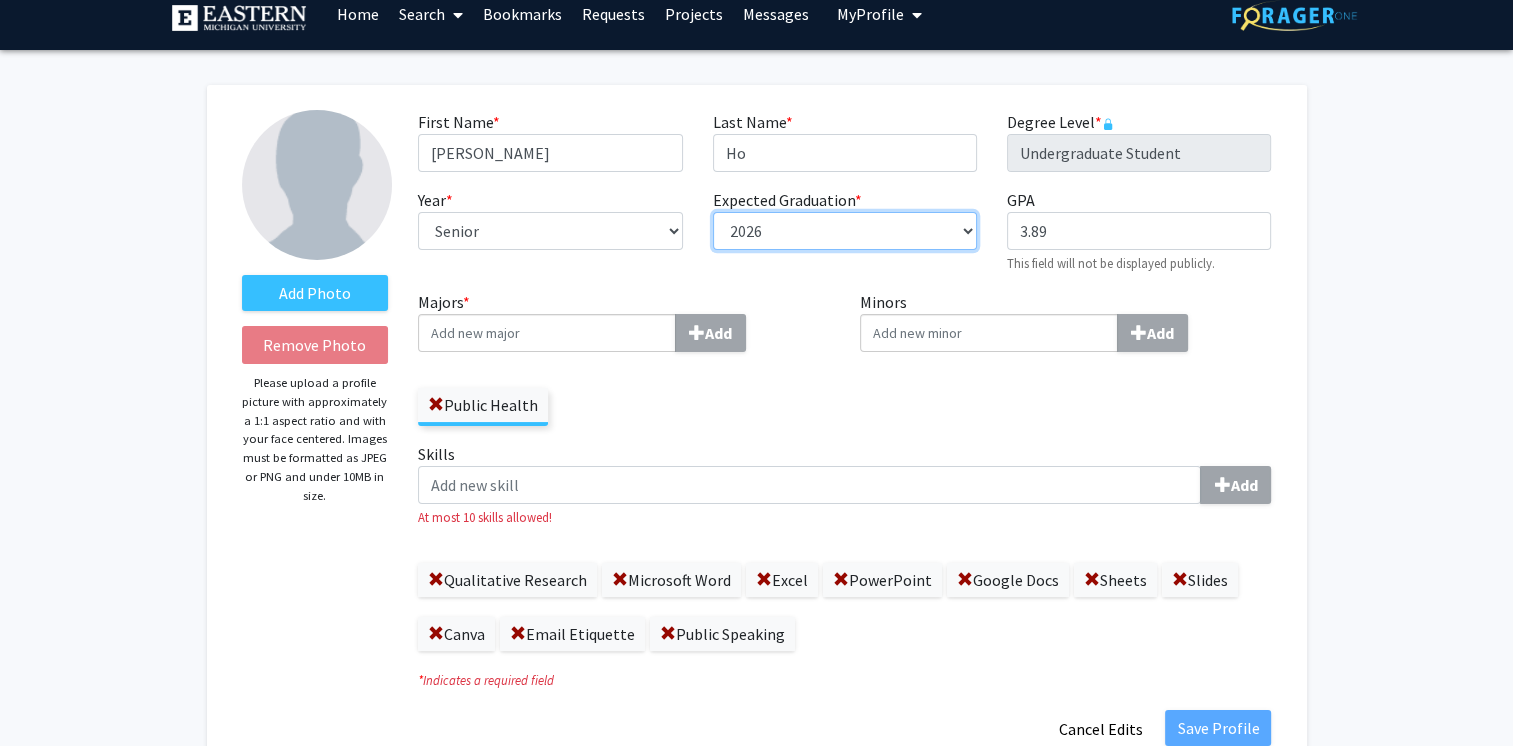 click on "---  2018   2019   2020   2021   2022   2023   2024   2025   2026   2027   2028   2029   2030   2031" at bounding box center [845, 231] 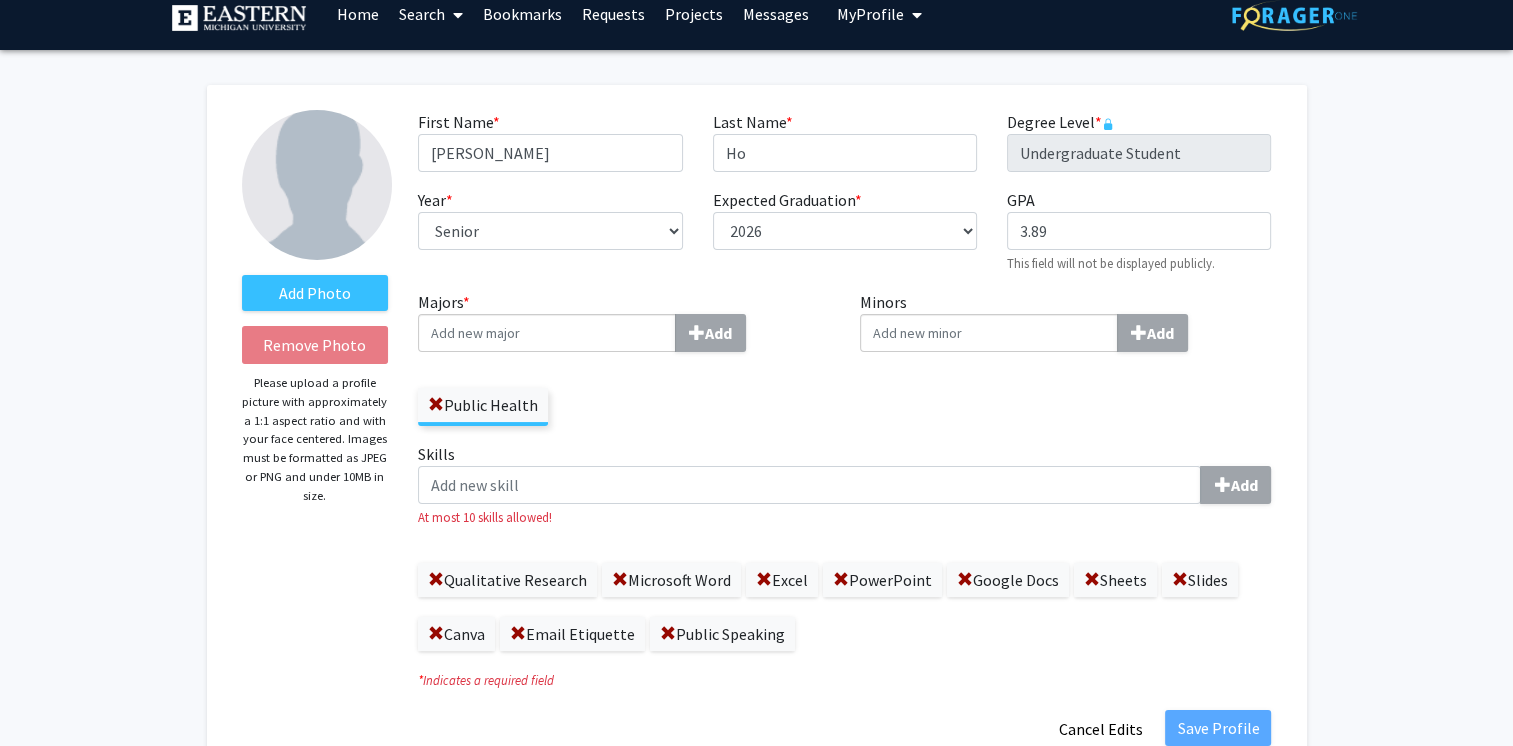 click on "Add Photo   Remove Photo   Please upload a profile picture with approximately a 1:1 aspect ratio and with your face centered. Images must be formatted as JPEG or PNG and under 10MB in size.   First Name  * required Tracy  Last Name  * required Ho  Degree Level  * required Undergraduate Student  Year  * required ---  First-year   Sophomore   Junior   Senior   Postbaccalaureate Certificate   Expected Graduation  * required ---  2018   2019   2020   2021   2022   2023   2024   2025   2026   2027   2028   2029   2030   2031   GPA  required 3.89  This field will not be displayed publicly.   Majors  * Add  Public Health   Minors  Add  Skills  Add  At most 10 skills allowed!   Qualitative Research   Microsoft Word   Excel    PowerPoint   Google Docs   Sheets   Slides   Canva   Email Etiquette   Public Speaking  *  Indicates a required field  Save Profile   Cancel Edits  Seeking Opportunities?  Indicate to faculty/staff and other users that you are looking for opportunities to join collaborative projects." 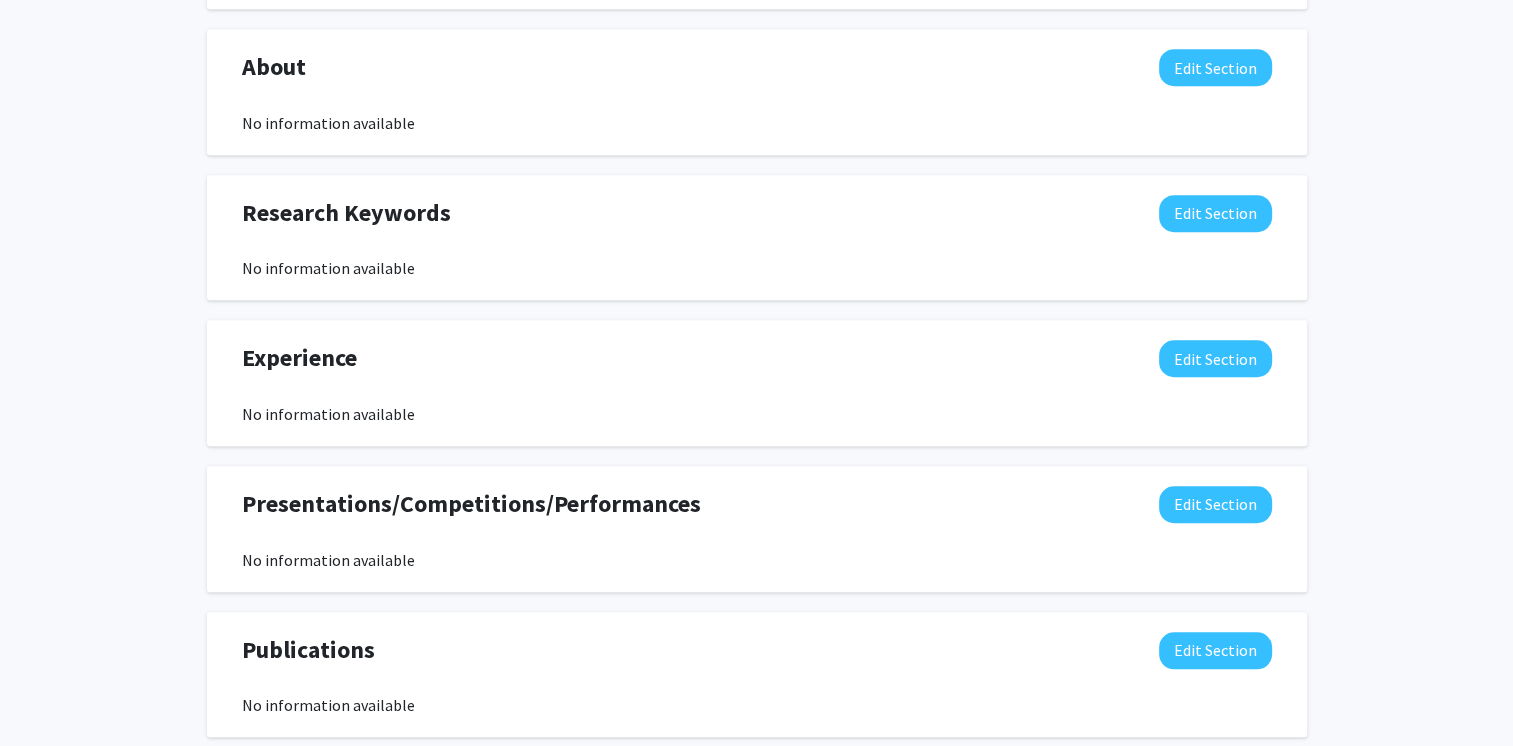 scroll, scrollTop: 1405, scrollLeft: 0, axis: vertical 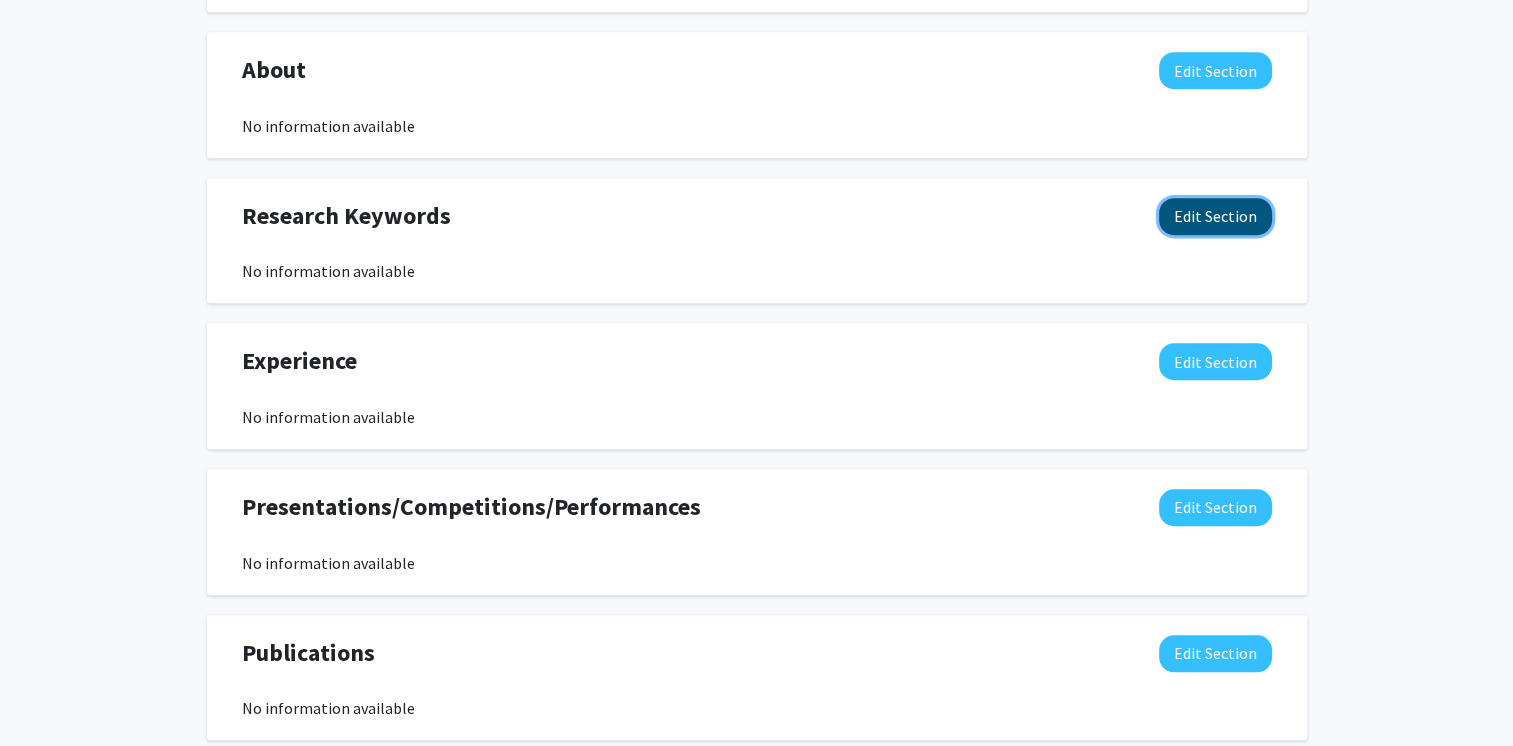click on "Edit Section" 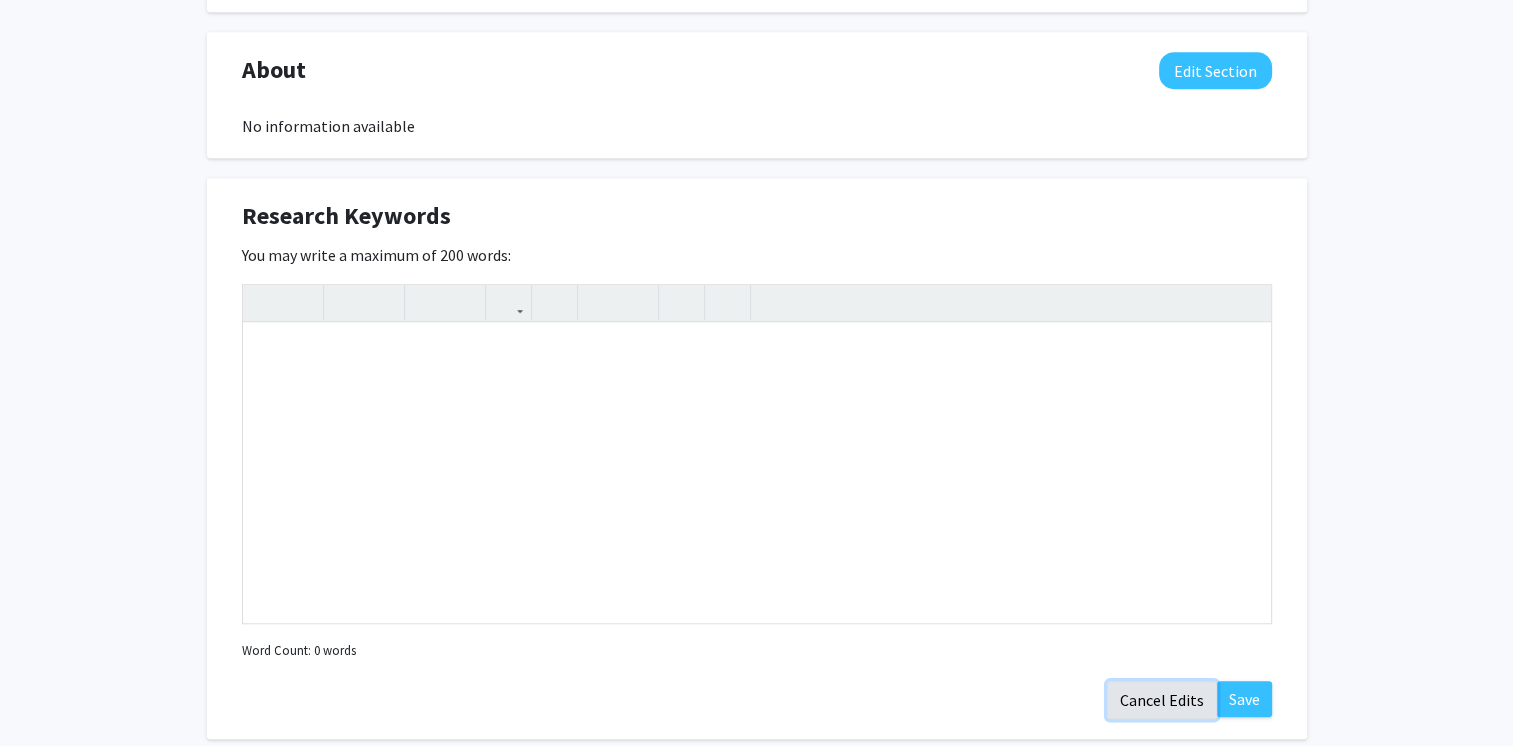click on "Cancel Edits" 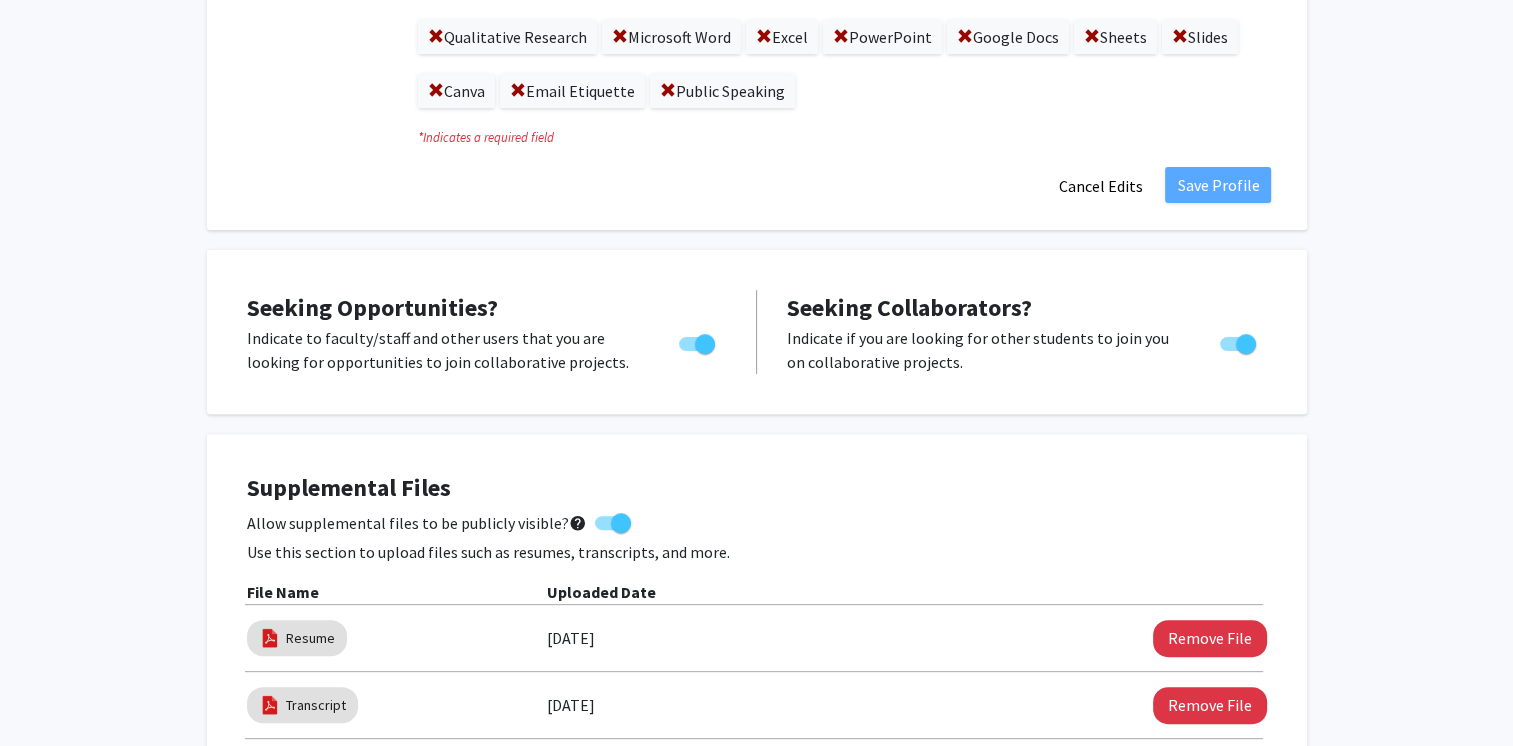 scroll, scrollTop: 496, scrollLeft: 0, axis: vertical 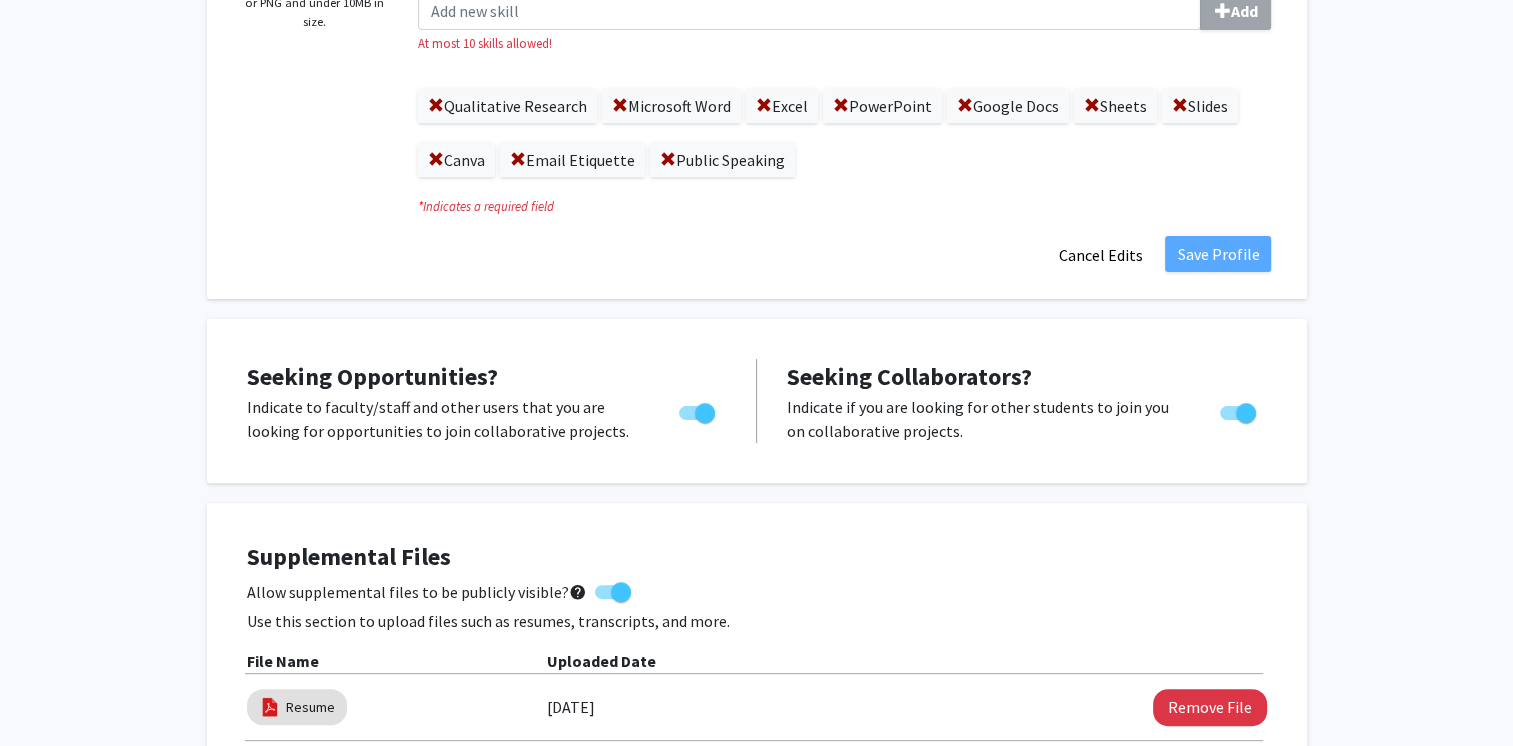 click at bounding box center [1246, 413] 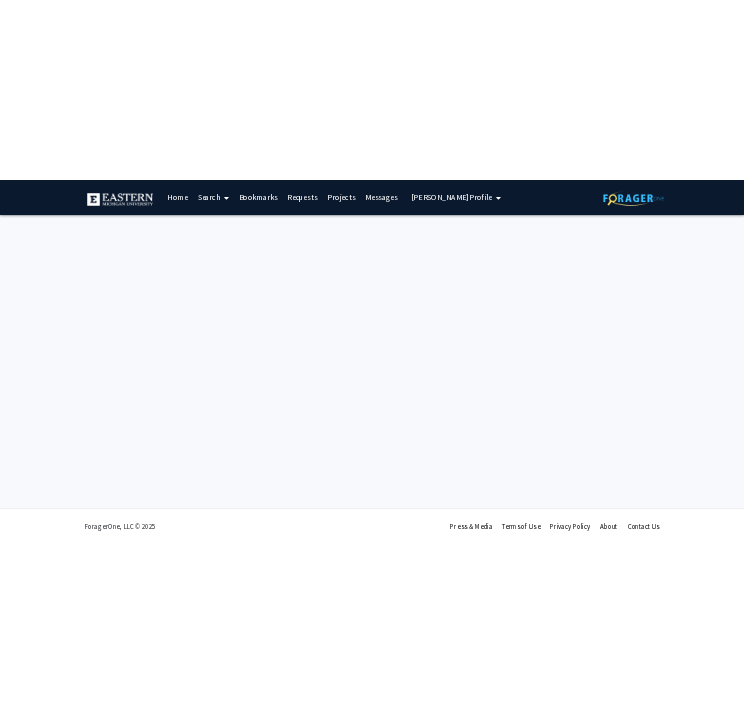 scroll, scrollTop: 0, scrollLeft: 0, axis: both 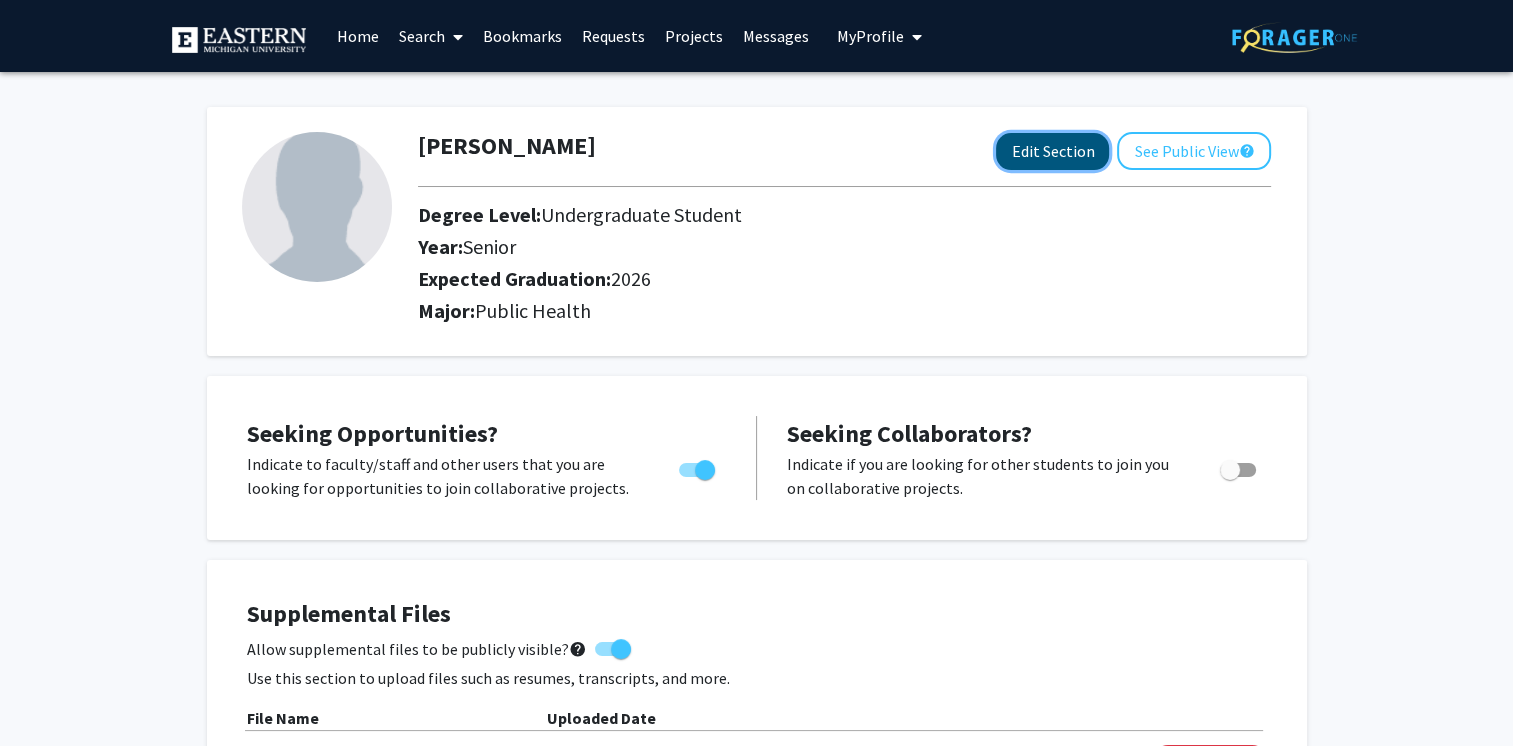 click on "Edit Section" 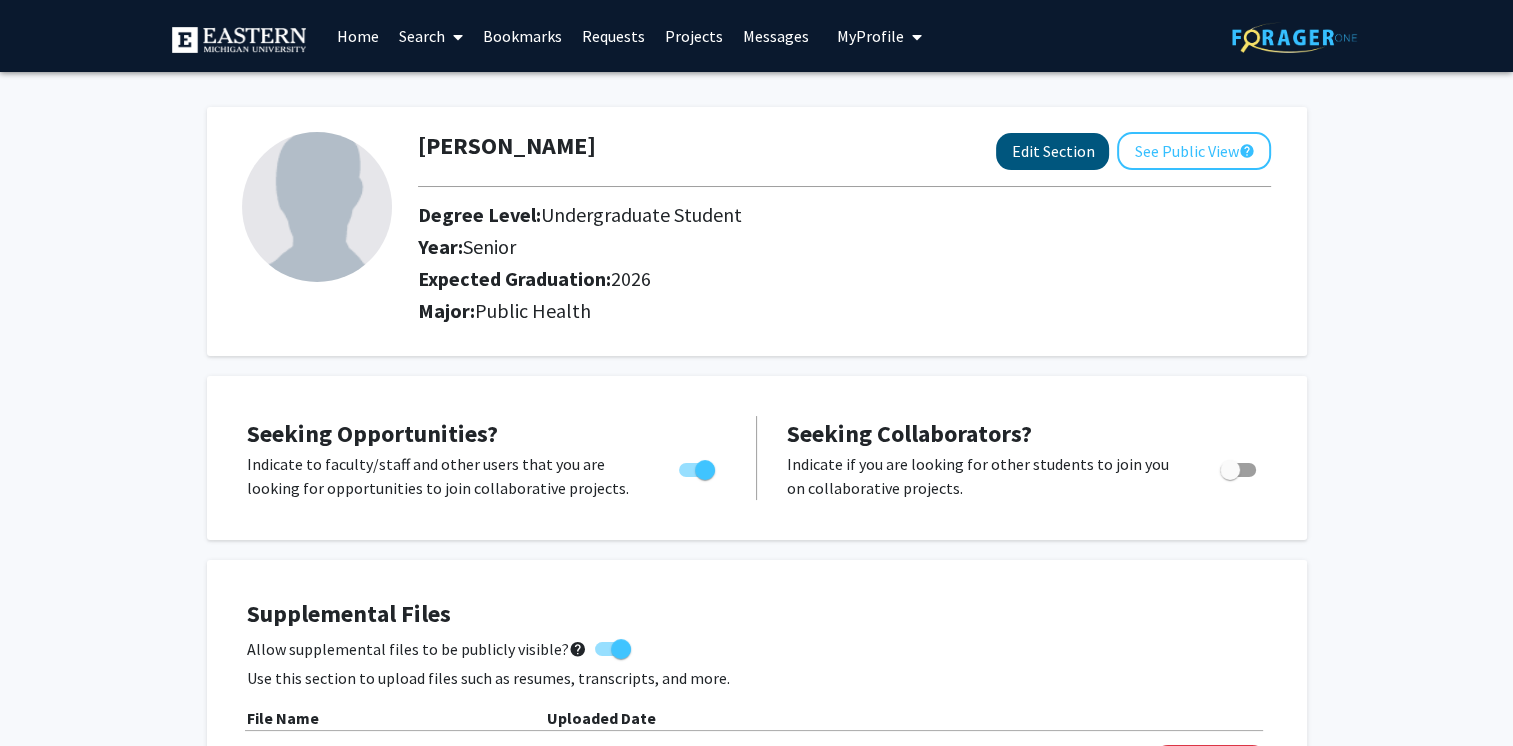 select on "senior" 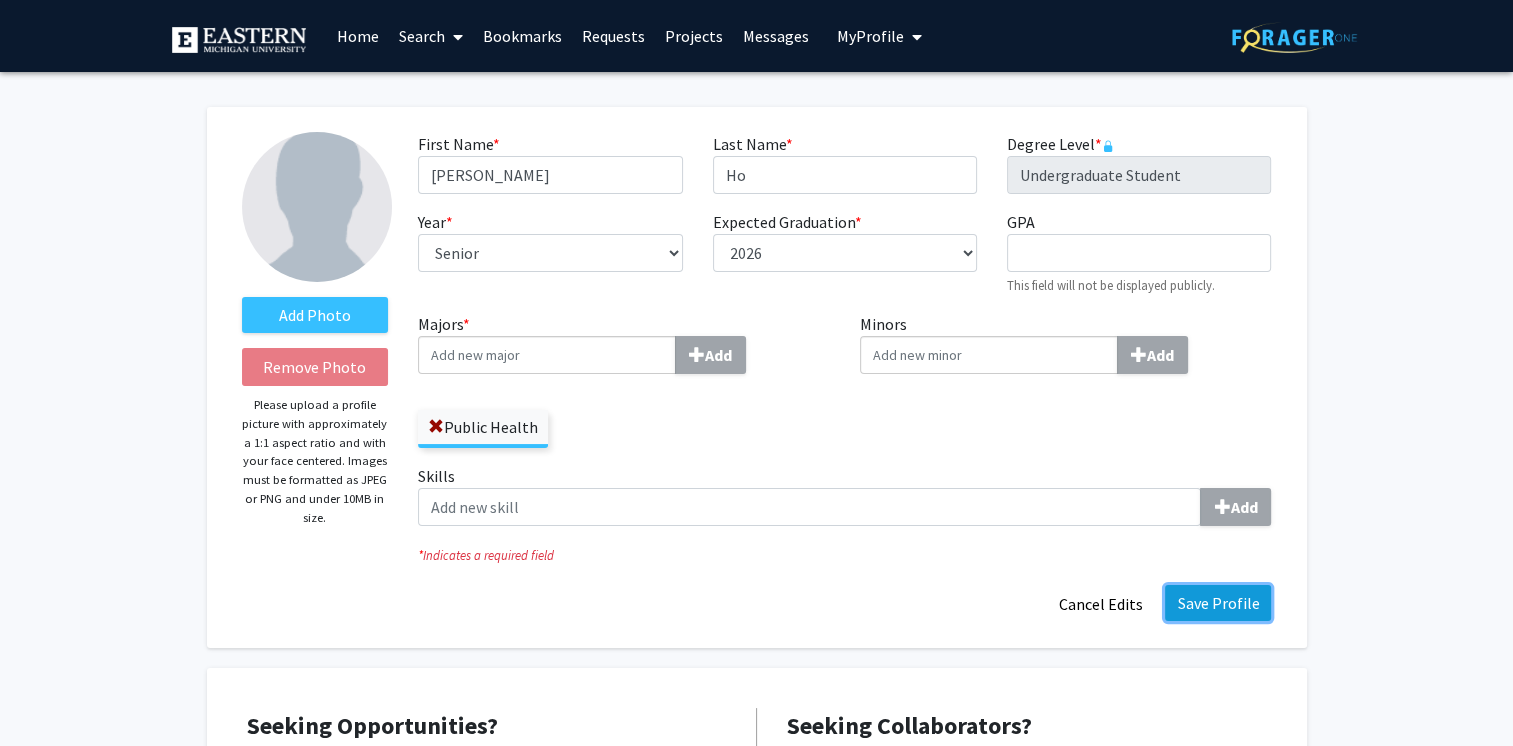 click on "Save Profile" 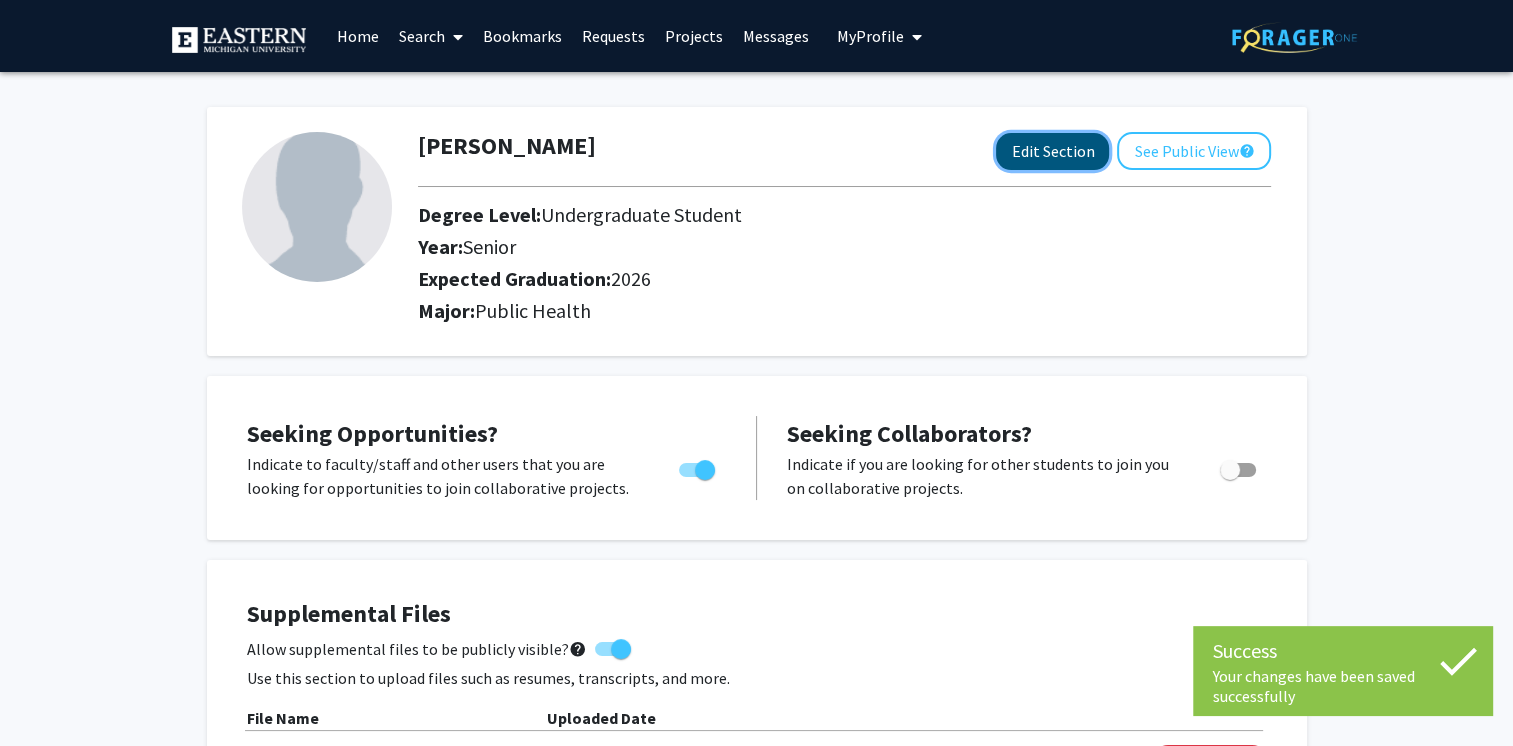 click on "Edit Section" 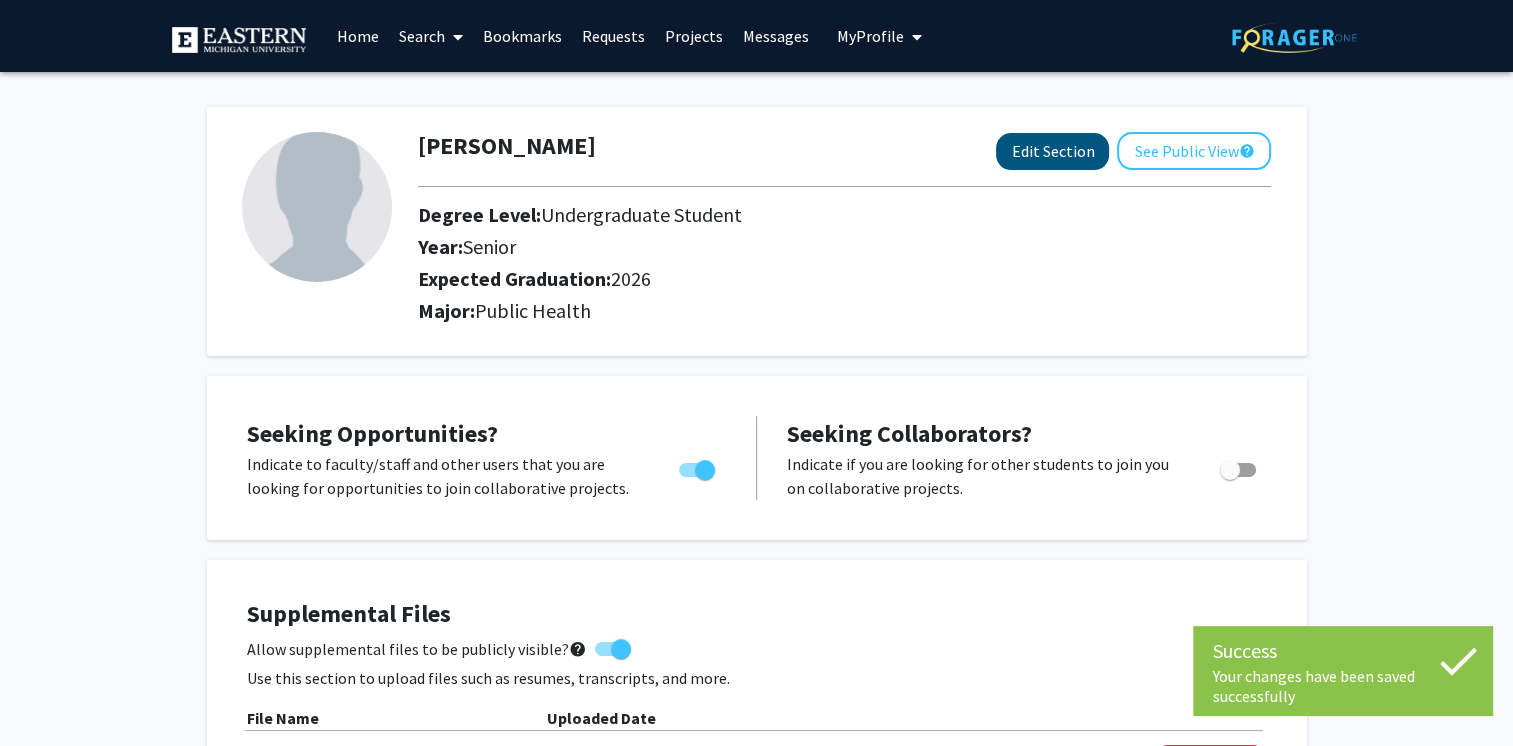 select on "senior" 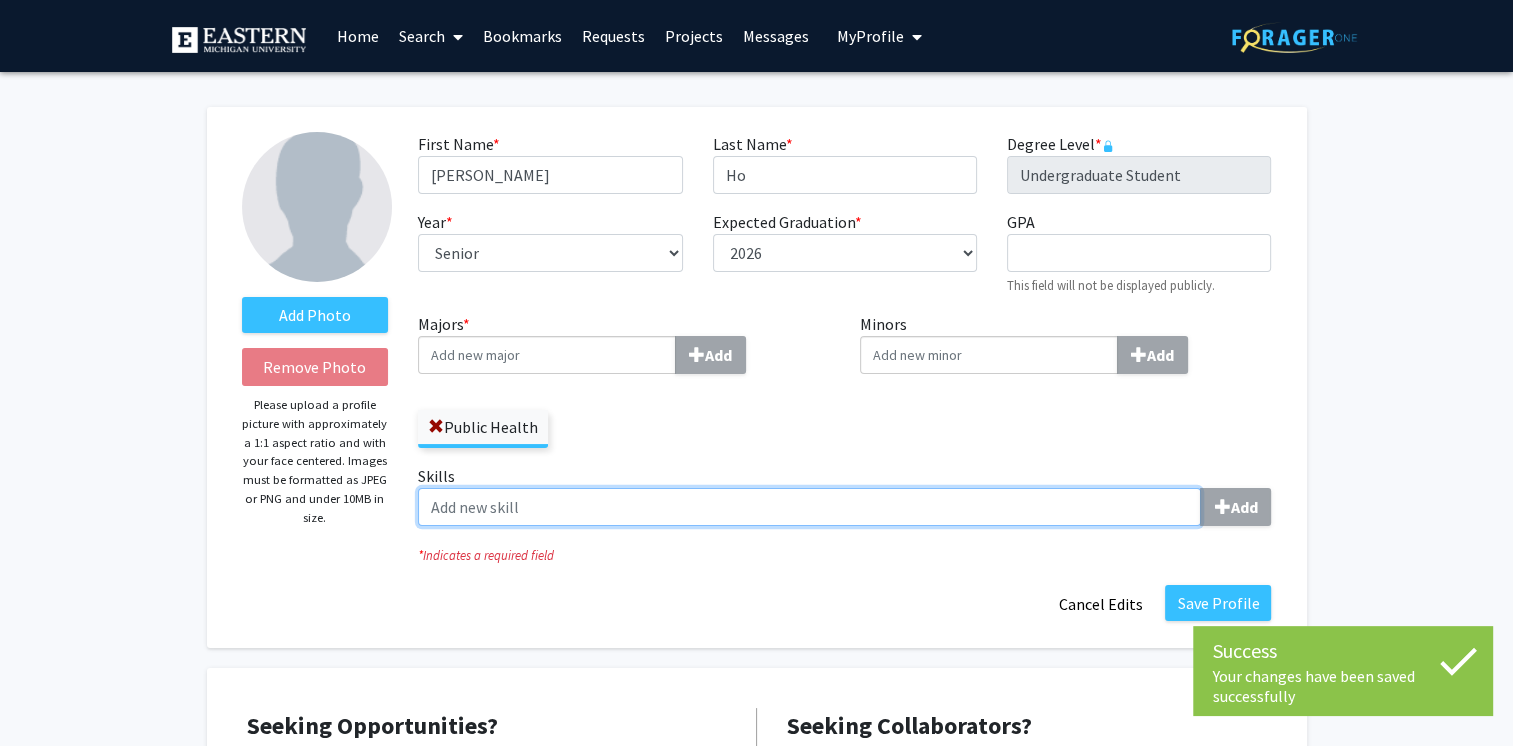 click on "Skills  Add" 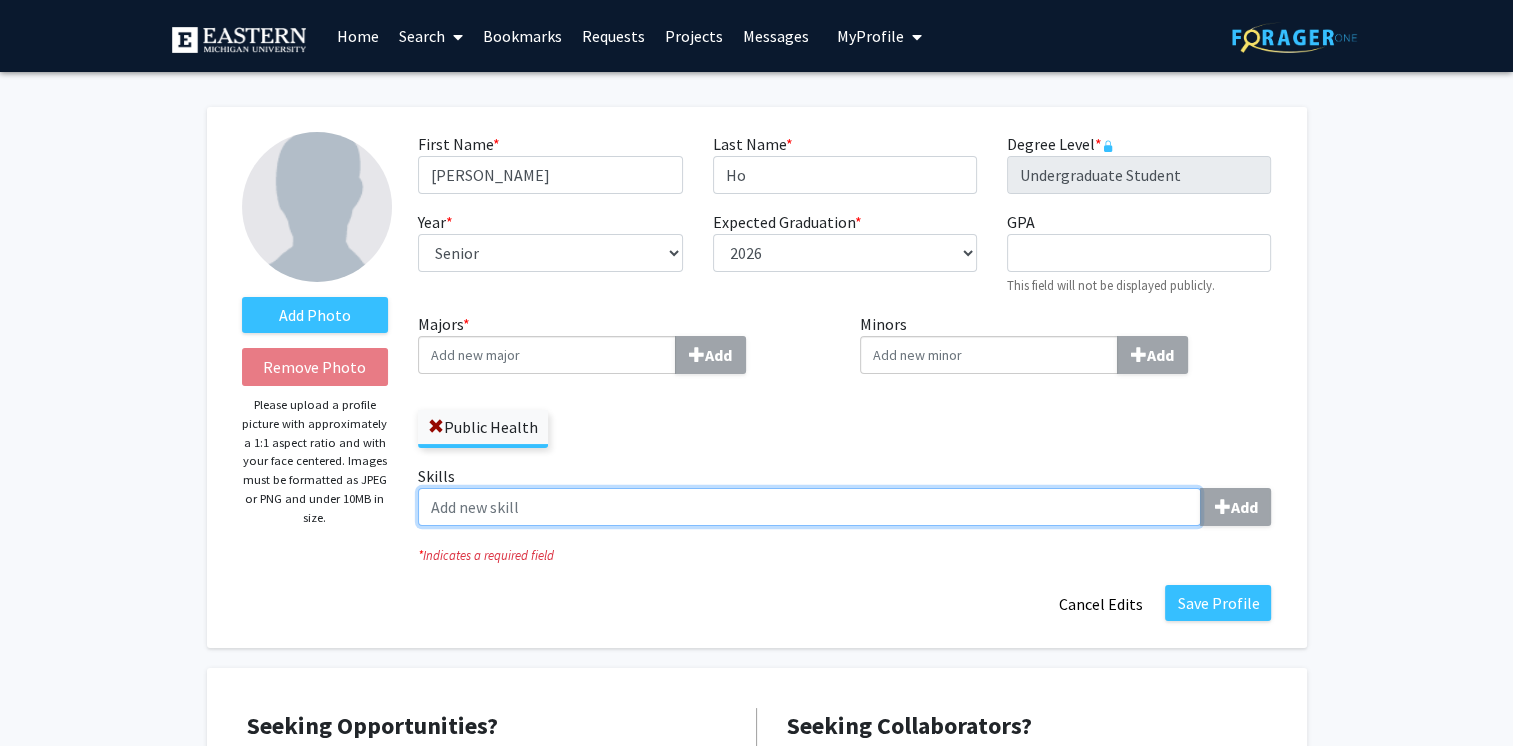 paste on "Public Speaking" 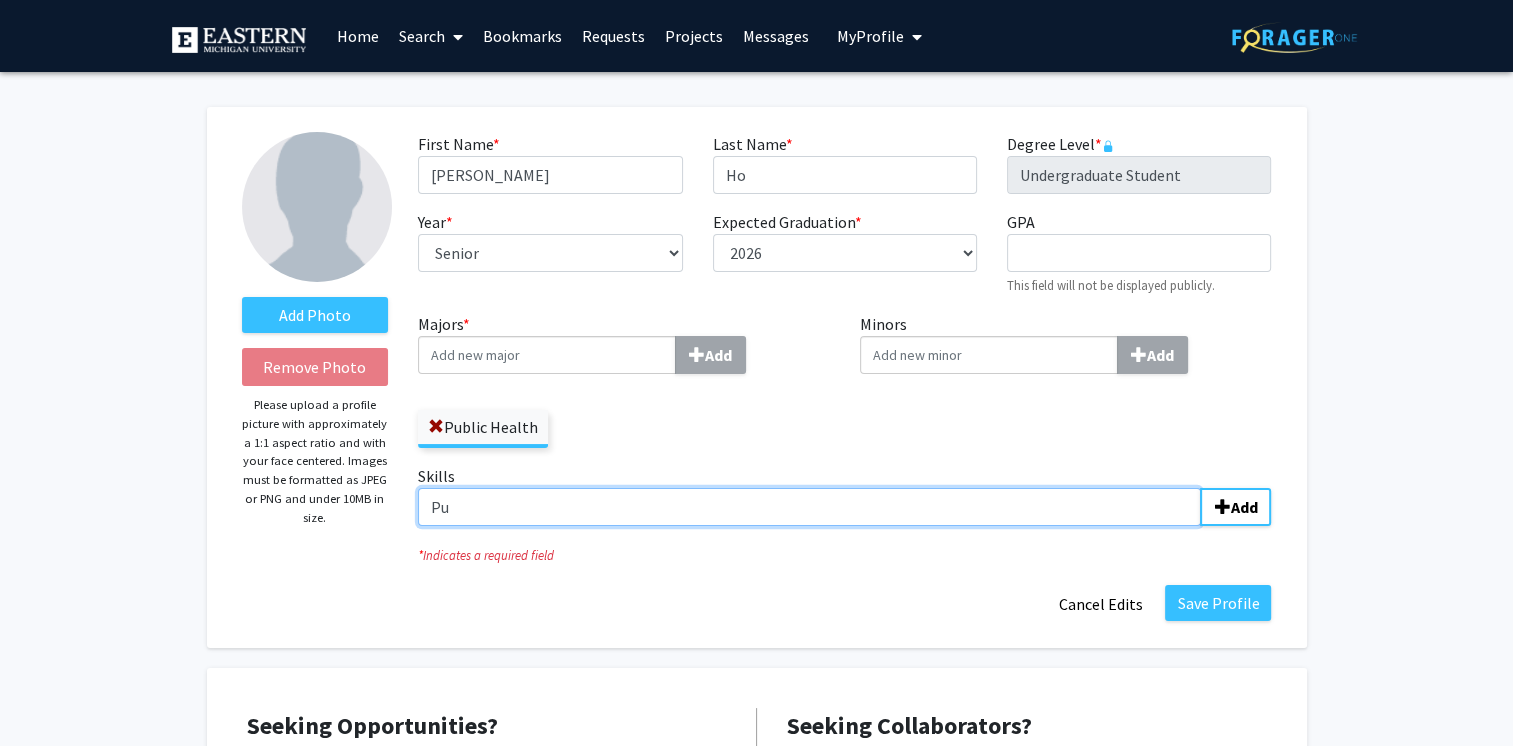 type on "P" 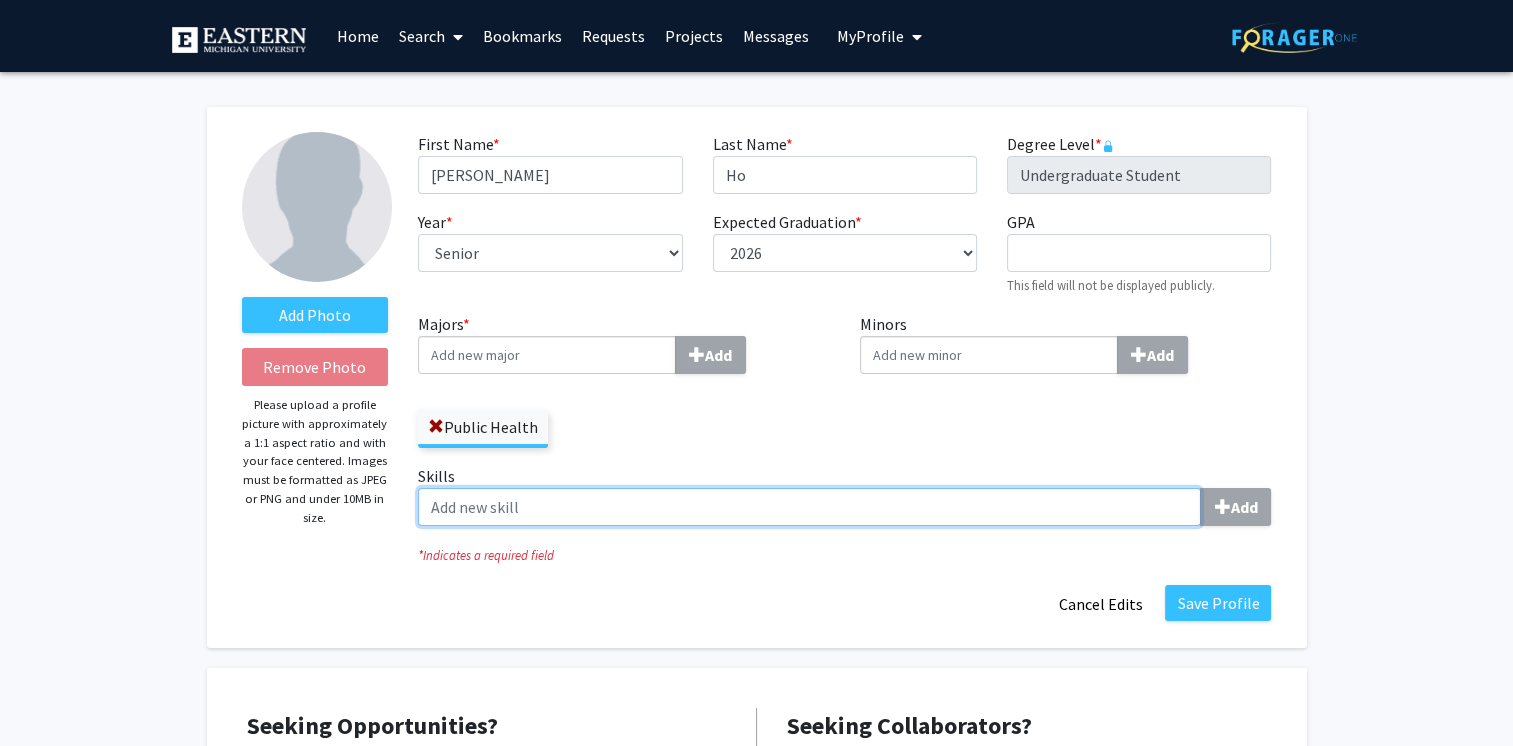 paste on "Microsoft Word" 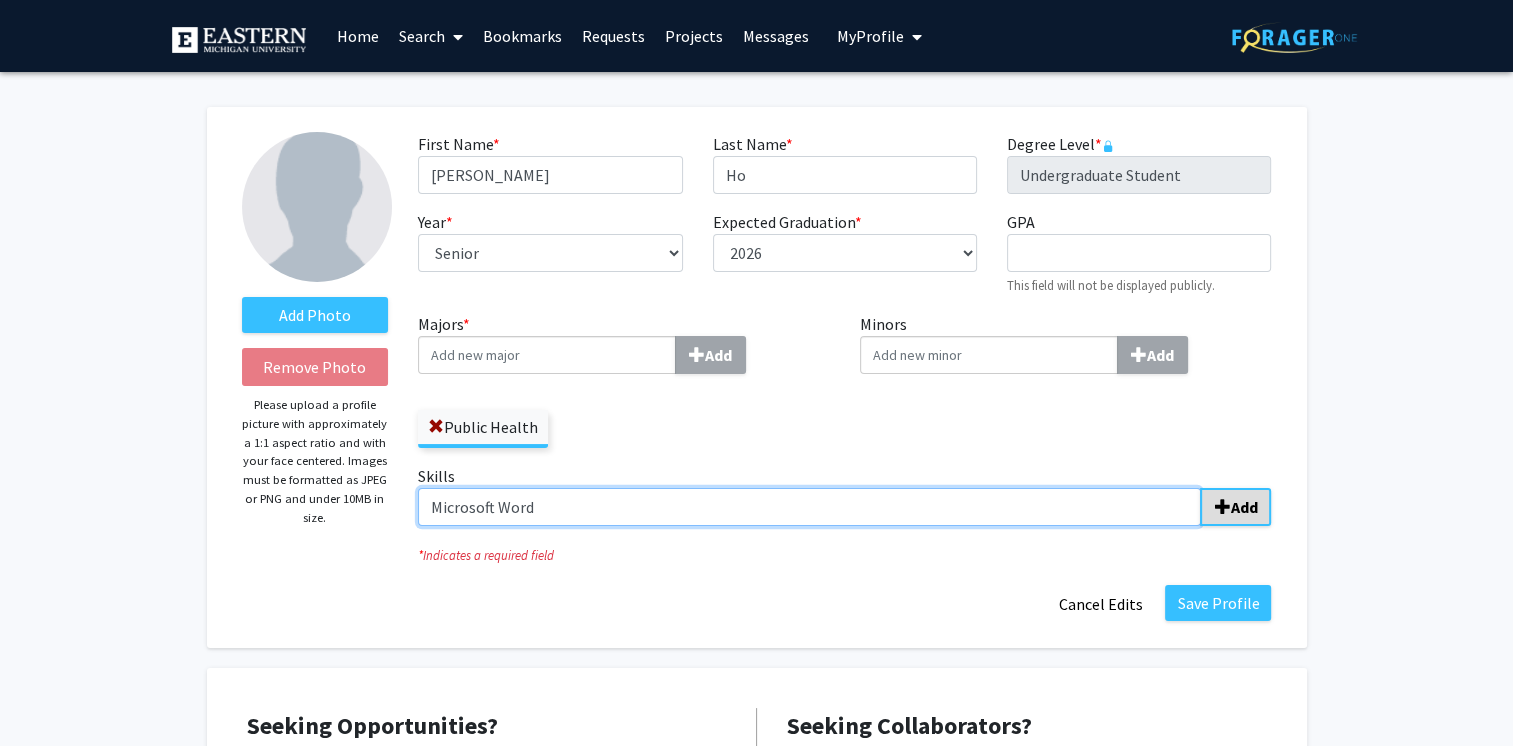 type on "Microsoft Word" 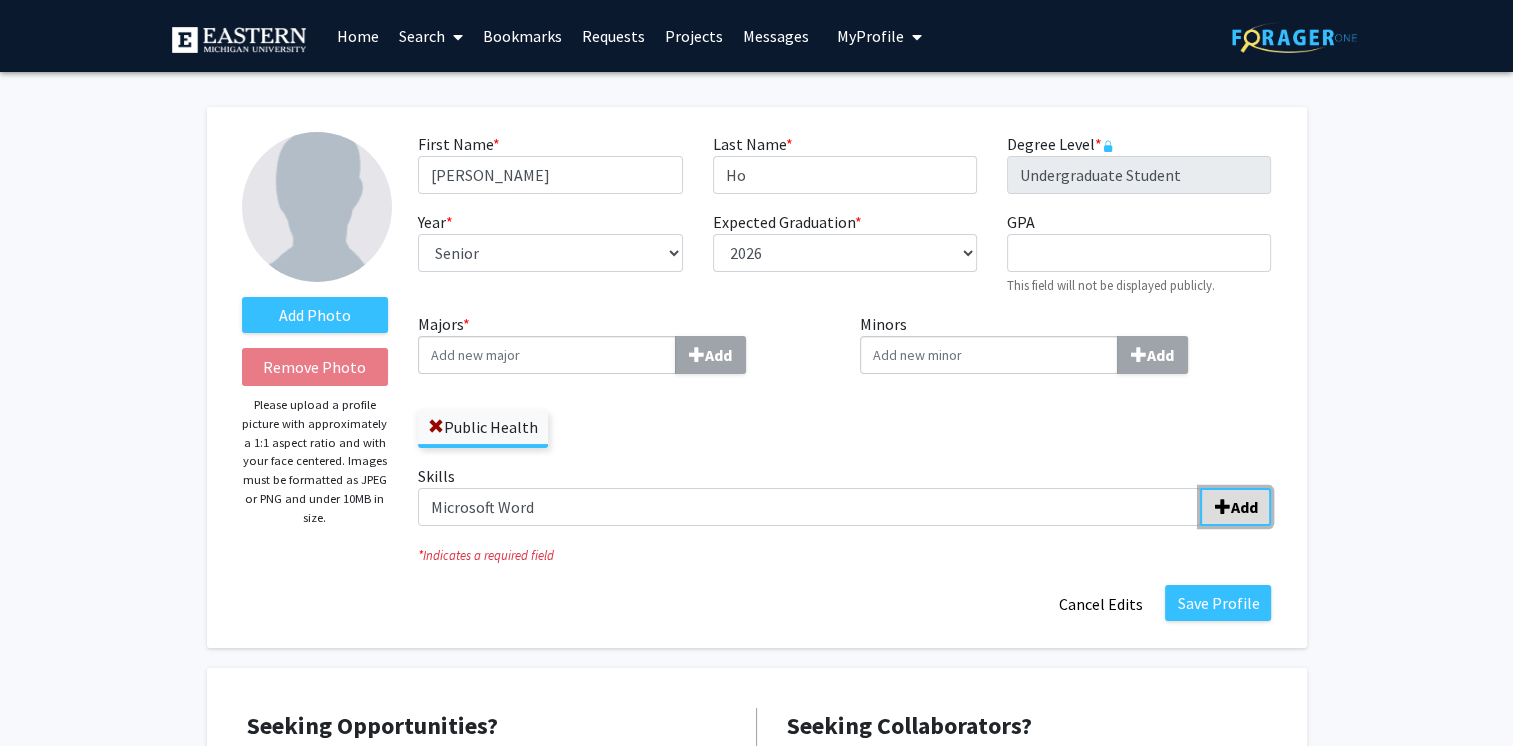 click on "Add" 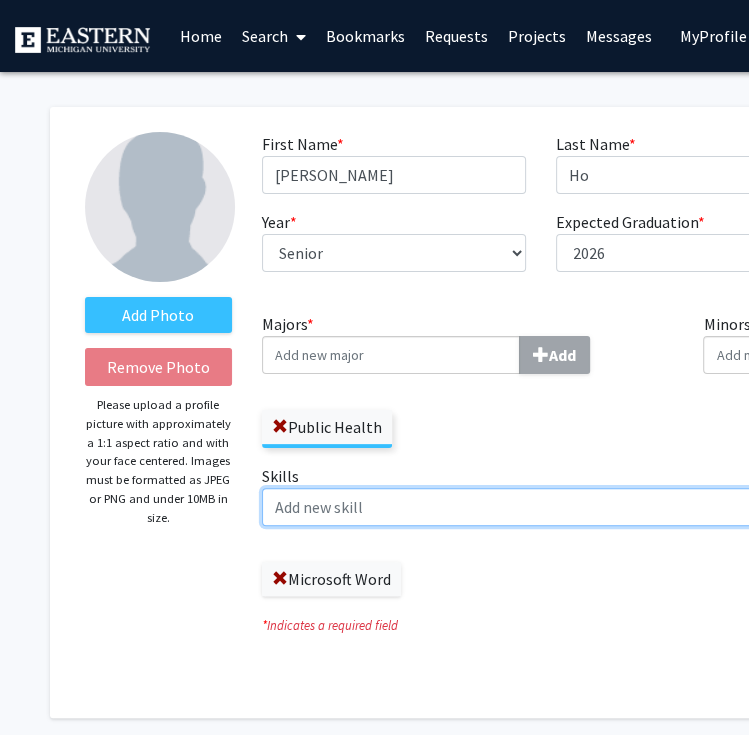 click on "Skills  Add" 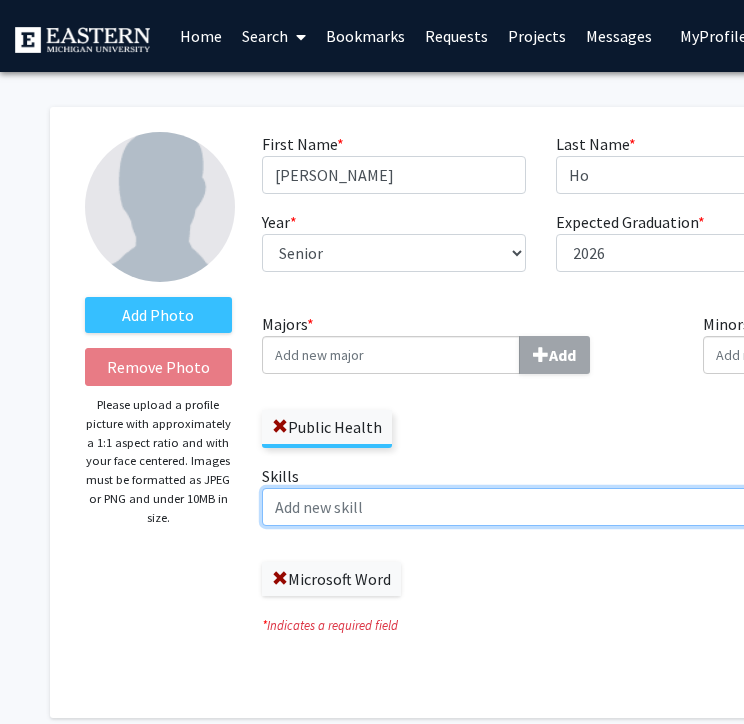 click on "Skills  Add" 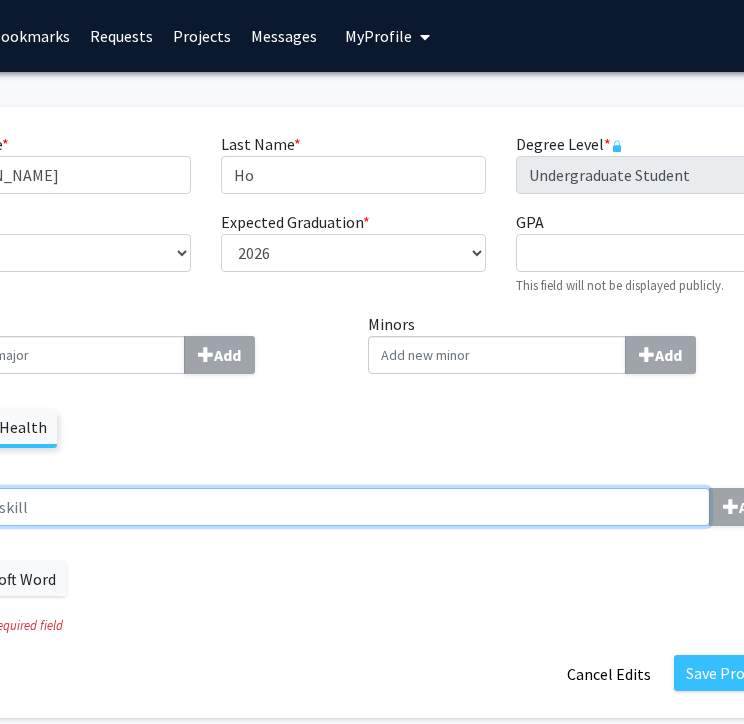 scroll, scrollTop: 0, scrollLeft: 362, axis: horizontal 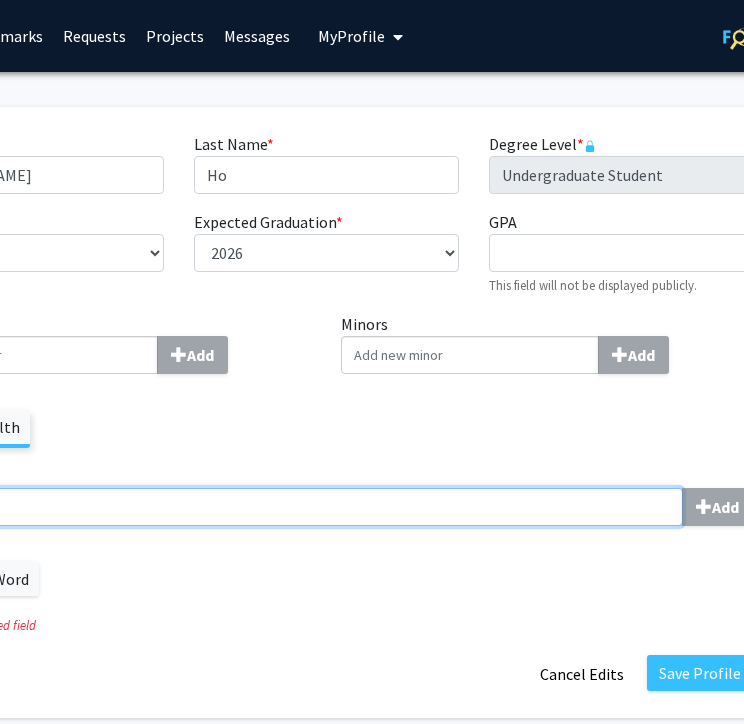 click on "Skills  Add" 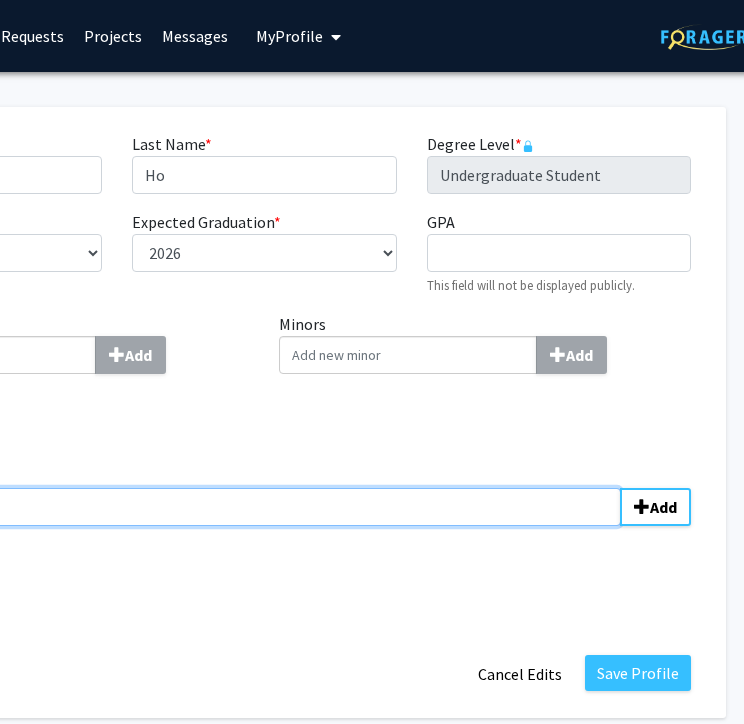 scroll, scrollTop: 0, scrollLeft: 438, axis: horizontal 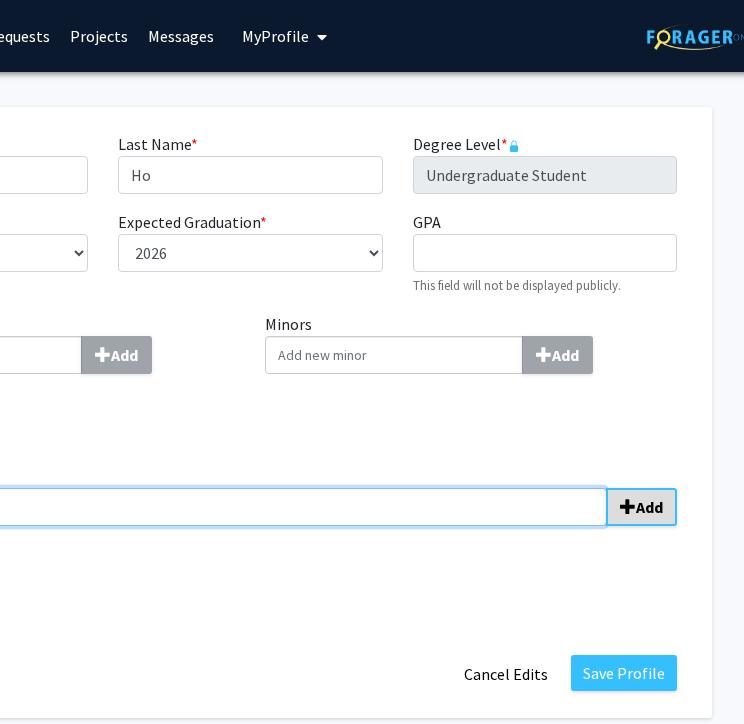 type on "Excel" 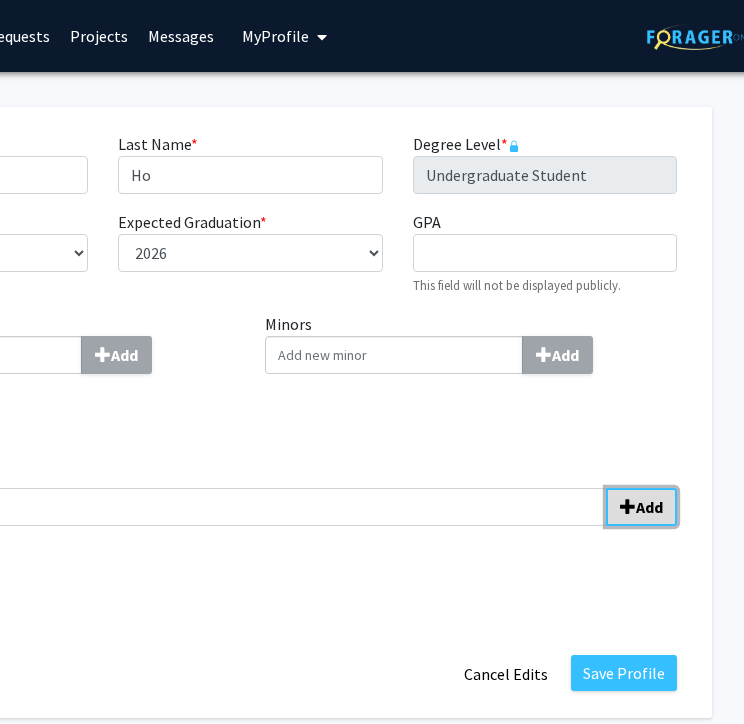 click on "Add" 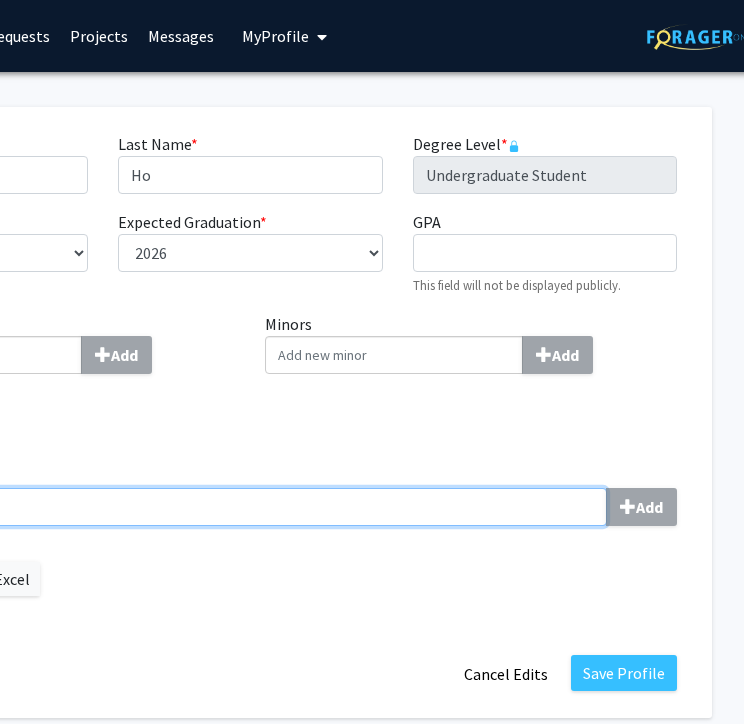 click on "Skills  Add" 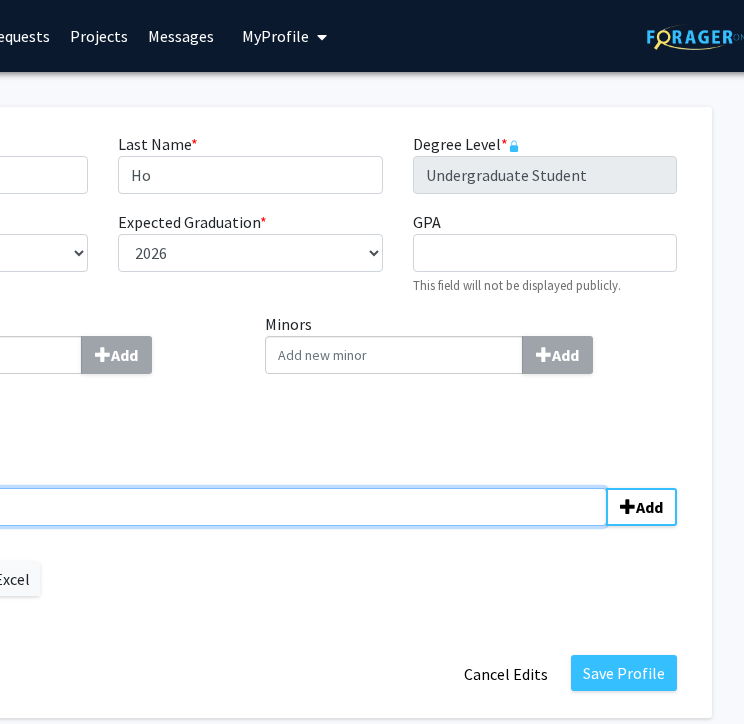 scroll, scrollTop: 0, scrollLeft: 351, axis: horizontal 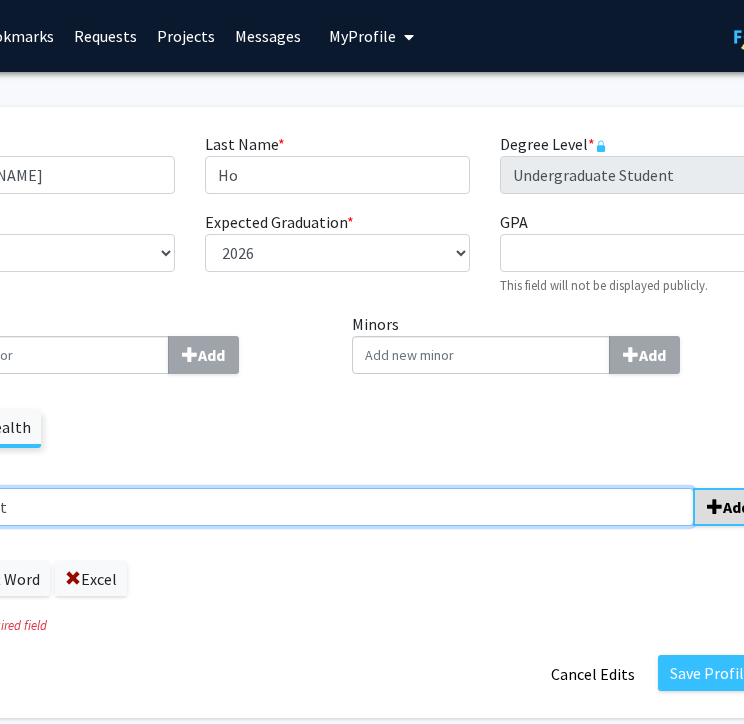 type on "PowerPoint" 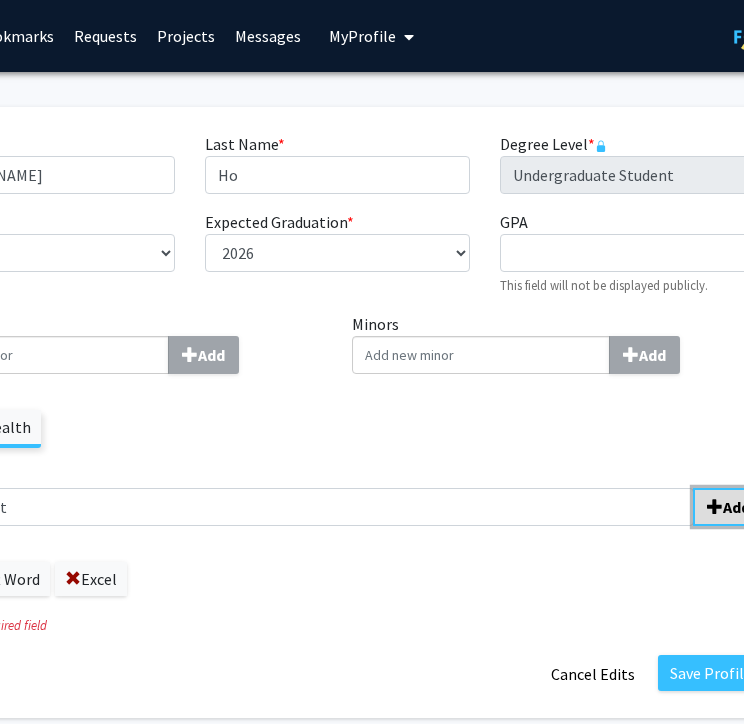 click on "Add" 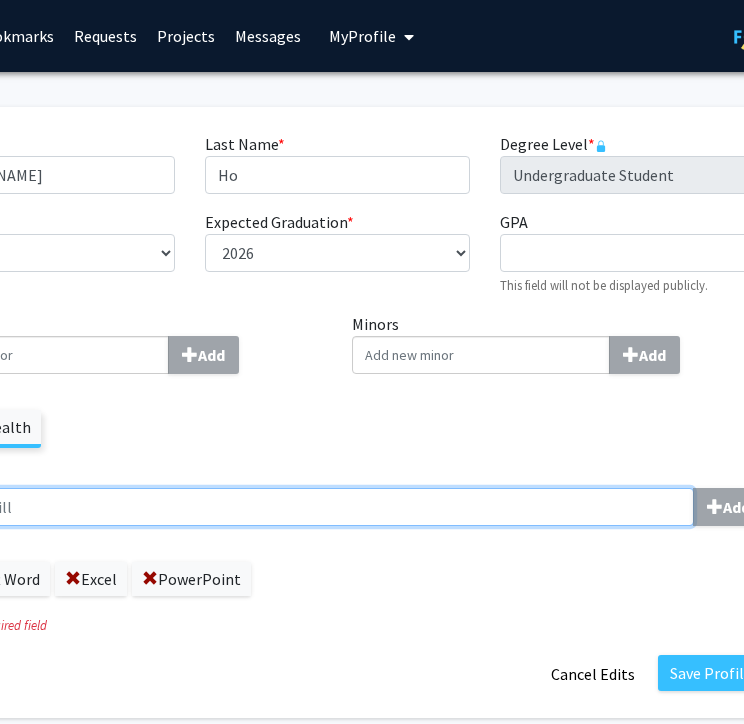 click on "Skills  Add" 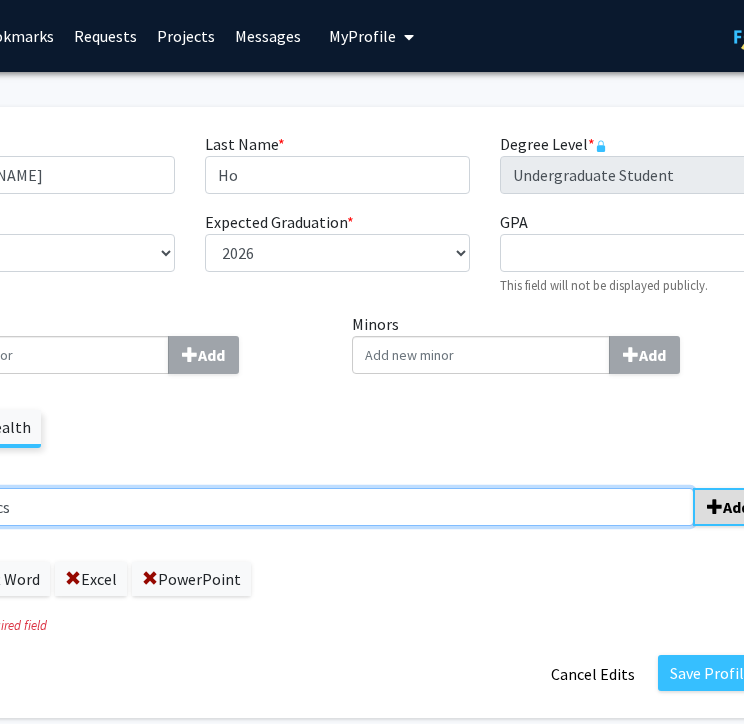 type on "Google Docs" 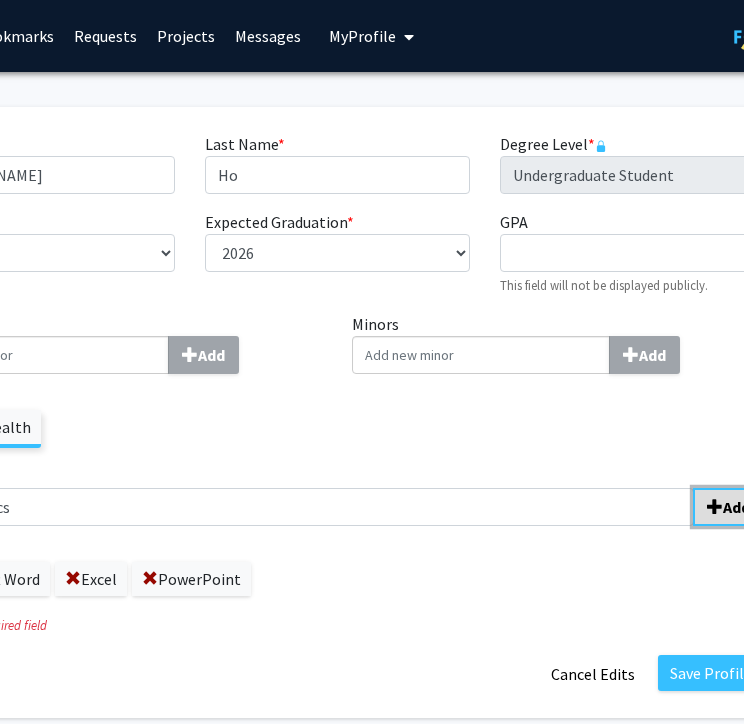 click 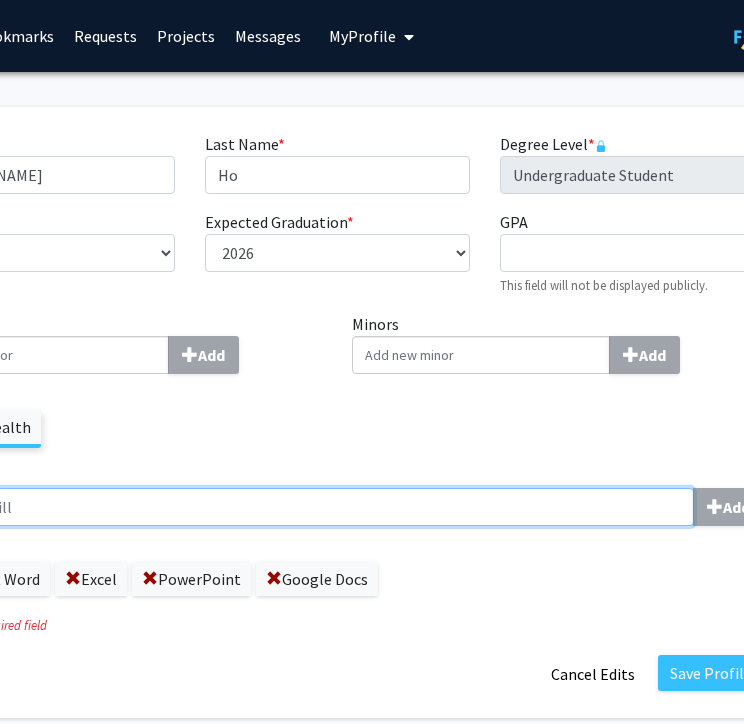 click on "Skills  Add" 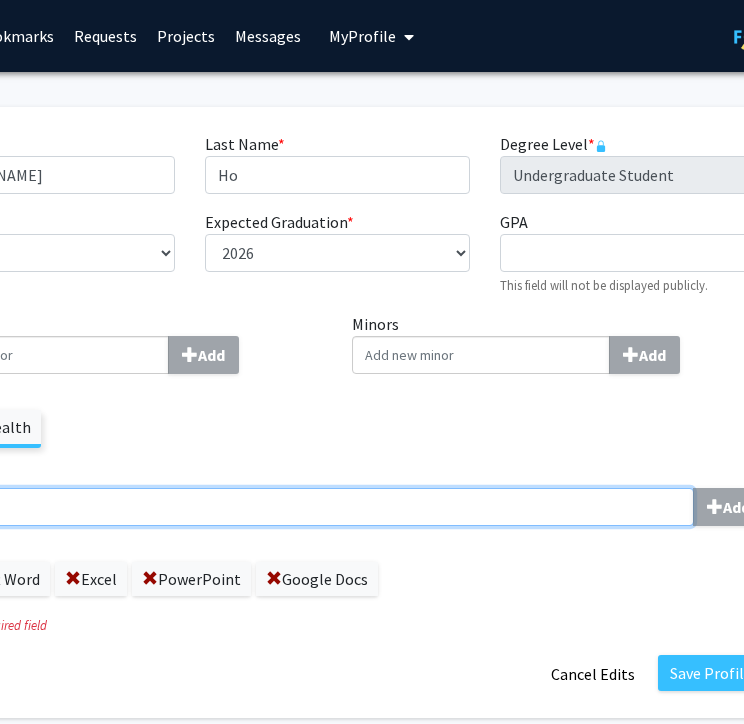 scroll, scrollTop: 0, scrollLeft: 319, axis: horizontal 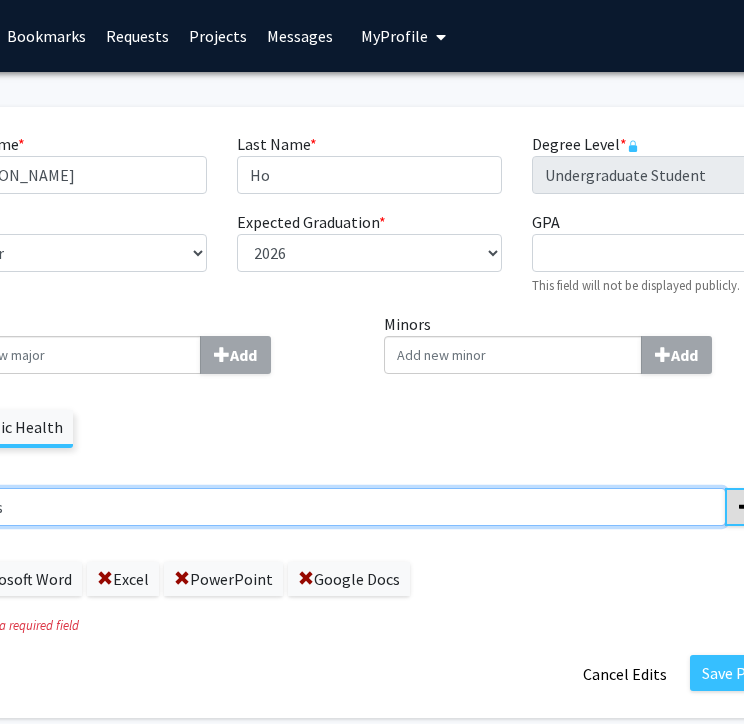 type on "Sheets" 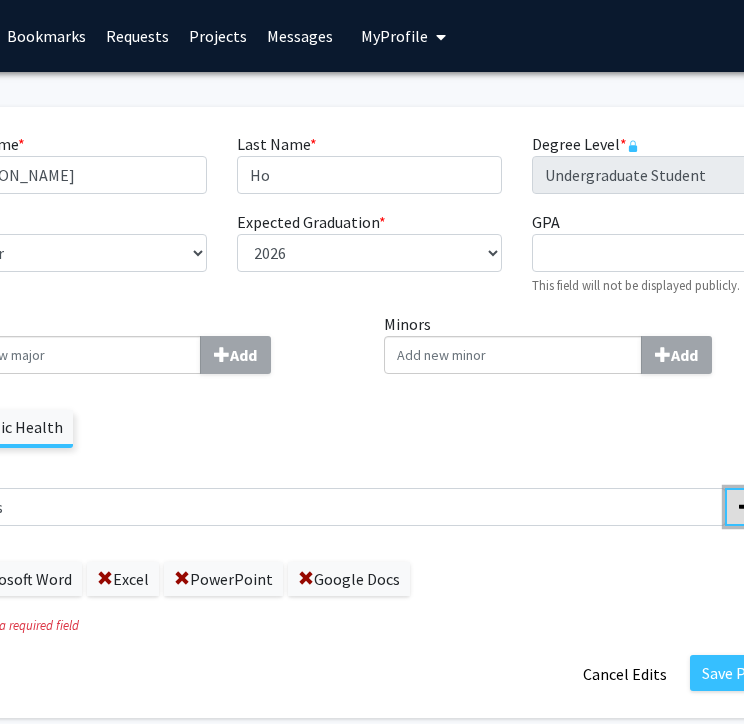 click on "Add" 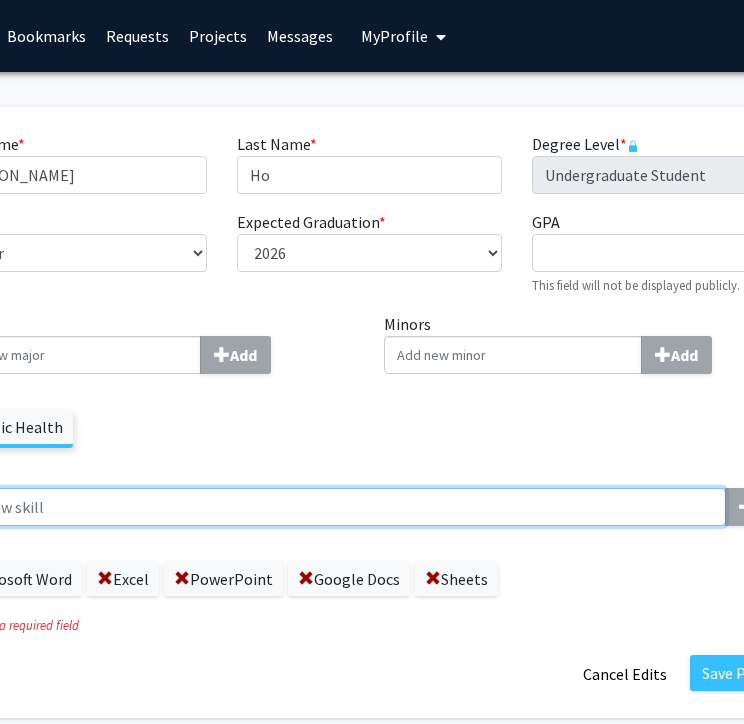 click on "Skills  Add" 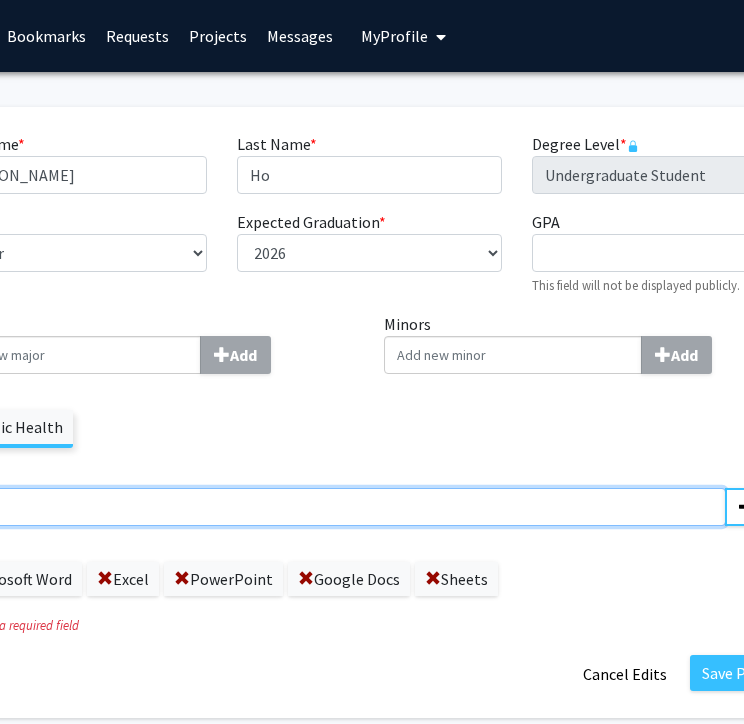scroll, scrollTop: 0, scrollLeft: 313, axis: horizontal 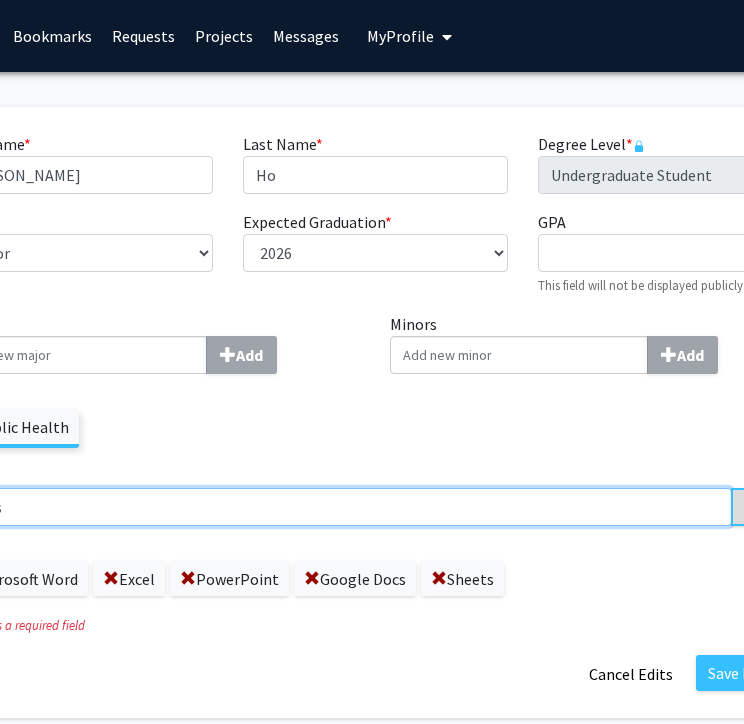 type on "Slides" 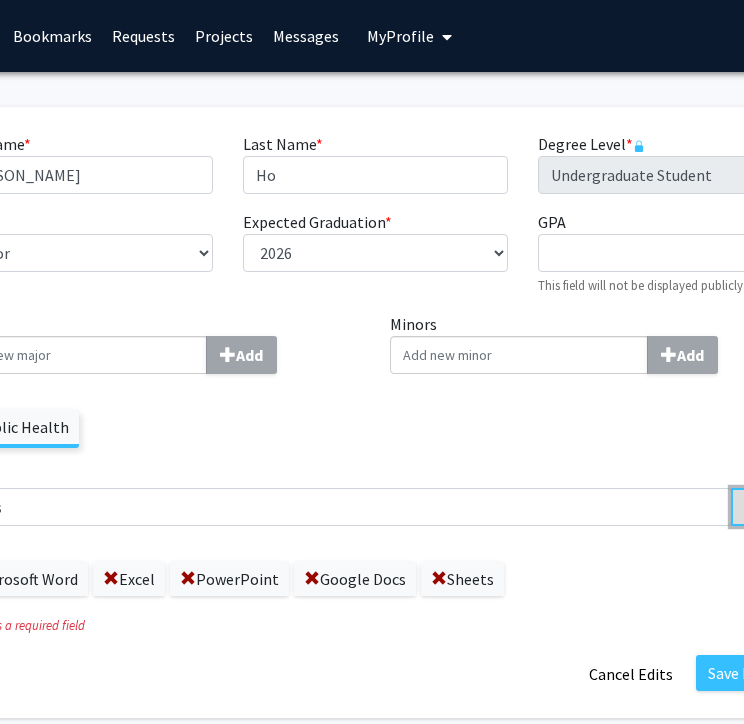 click on "Add" 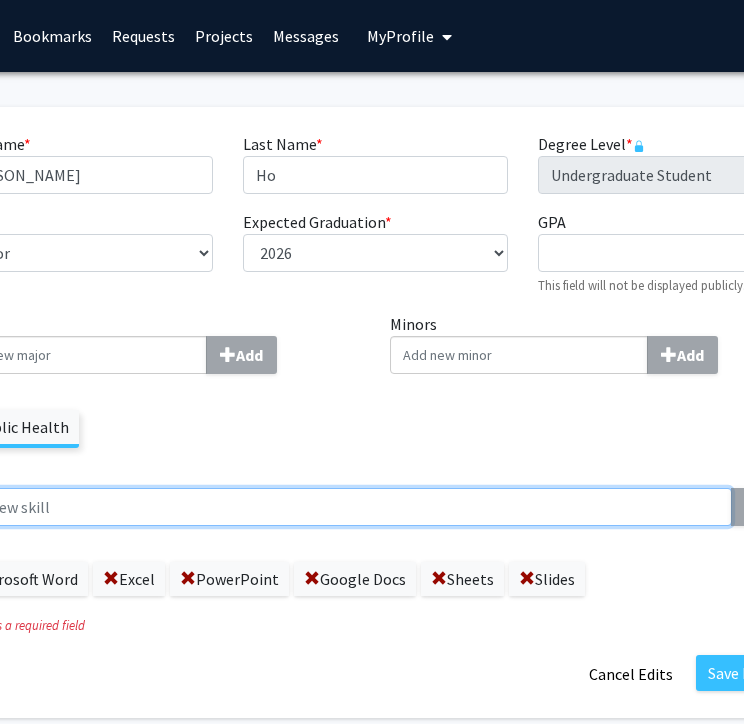 click on "Skills  Add" 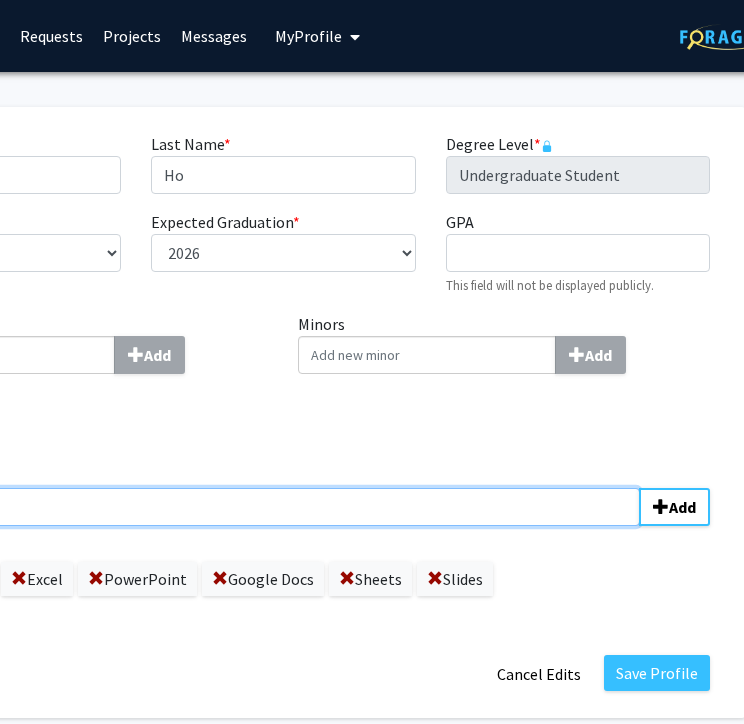 scroll, scrollTop: 0, scrollLeft: 408, axis: horizontal 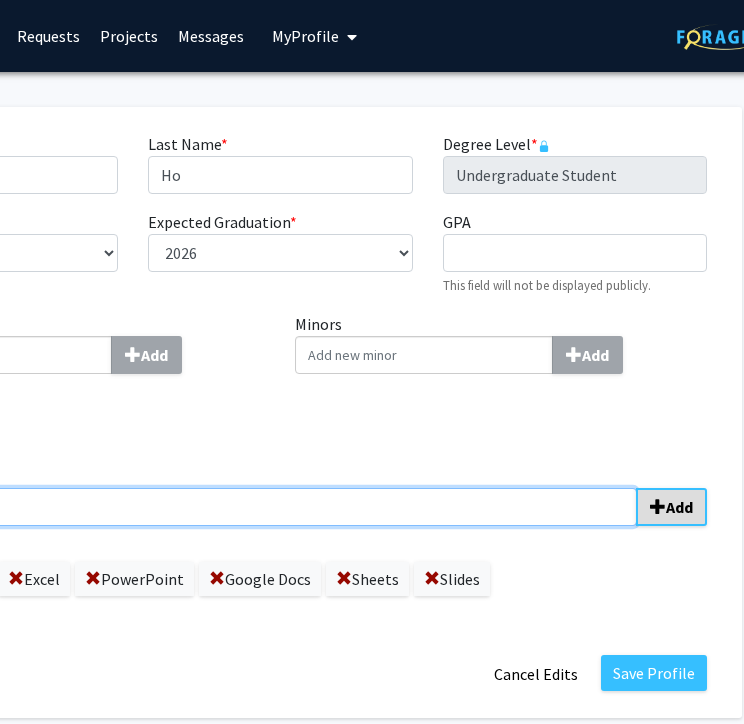 type on "Canva" 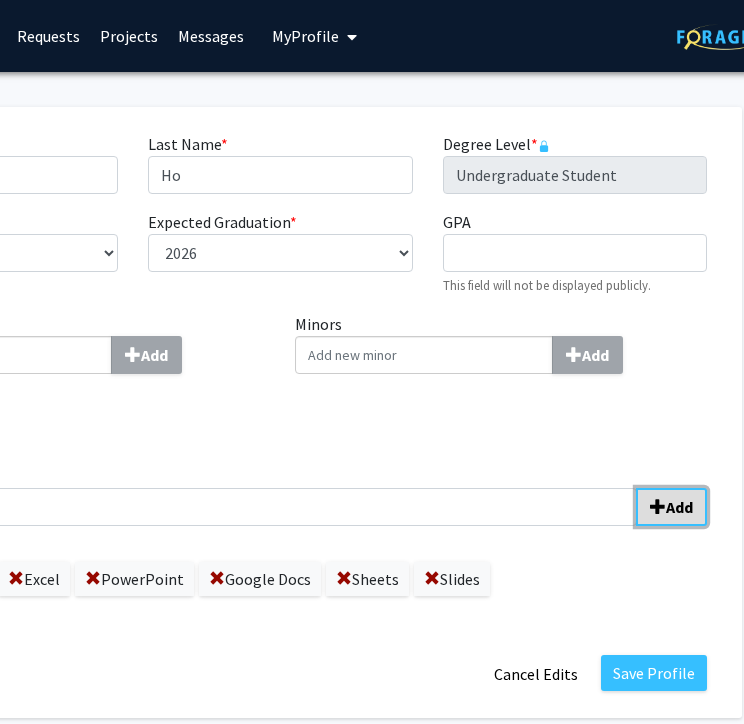 click on "Add" 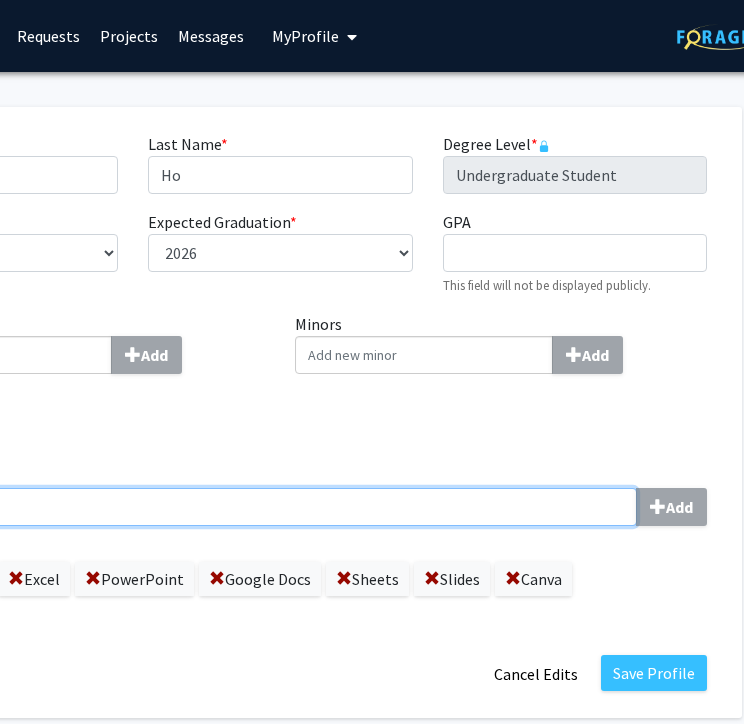 click on "Skills  Add" 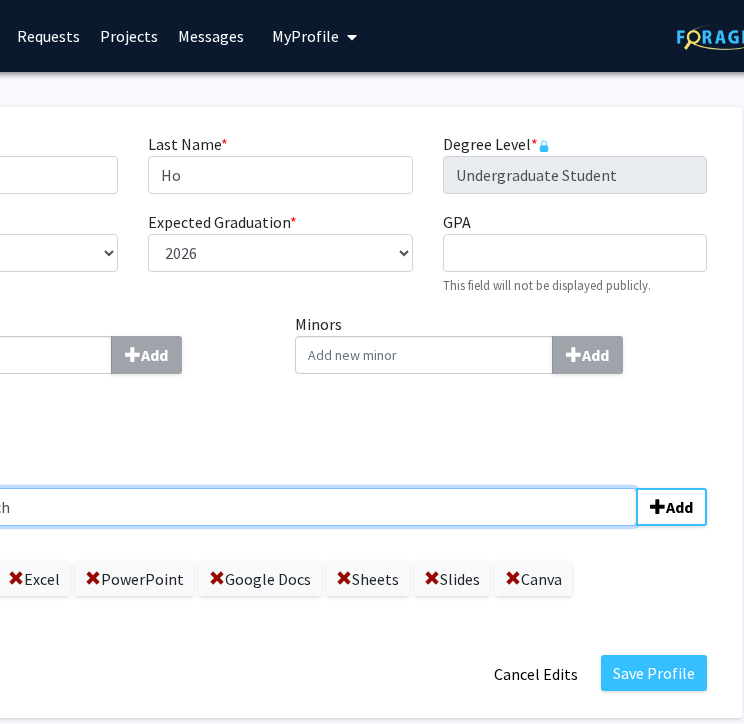 type on "Qualitative Research" 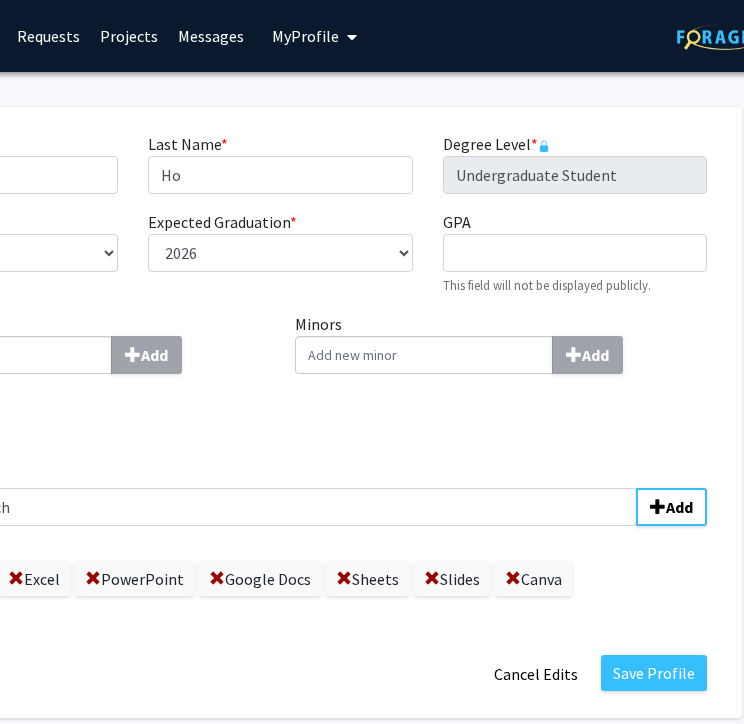 click on "Skills  Qualitative Research Add  Microsoft Word   Excel   PowerPoint   Google Docs   Sheets   Slides   Canva" 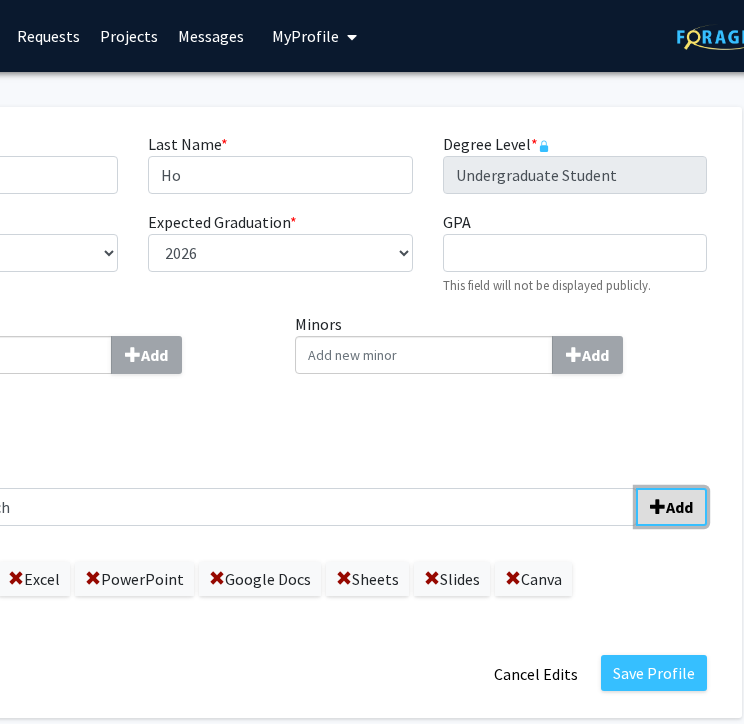 click on "Add" 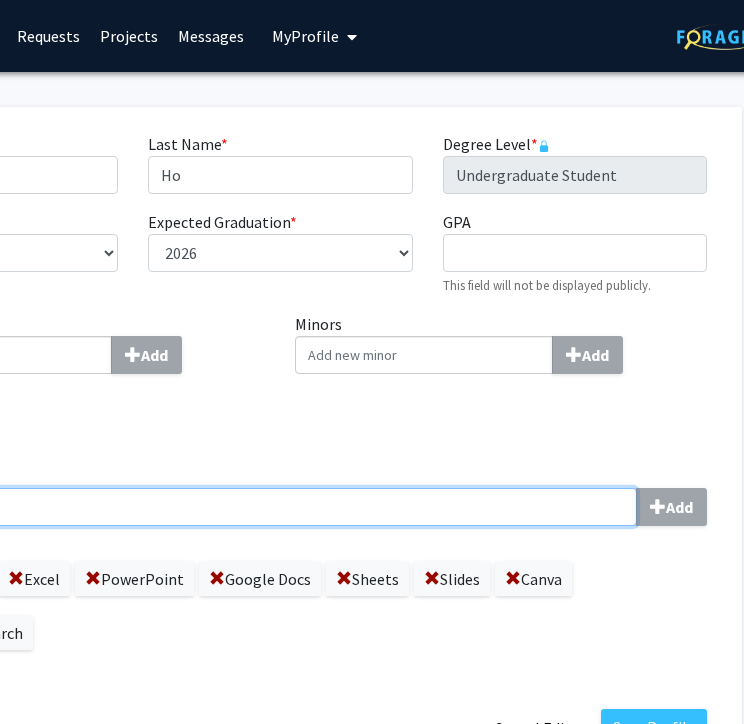 click on "Skills  Add" 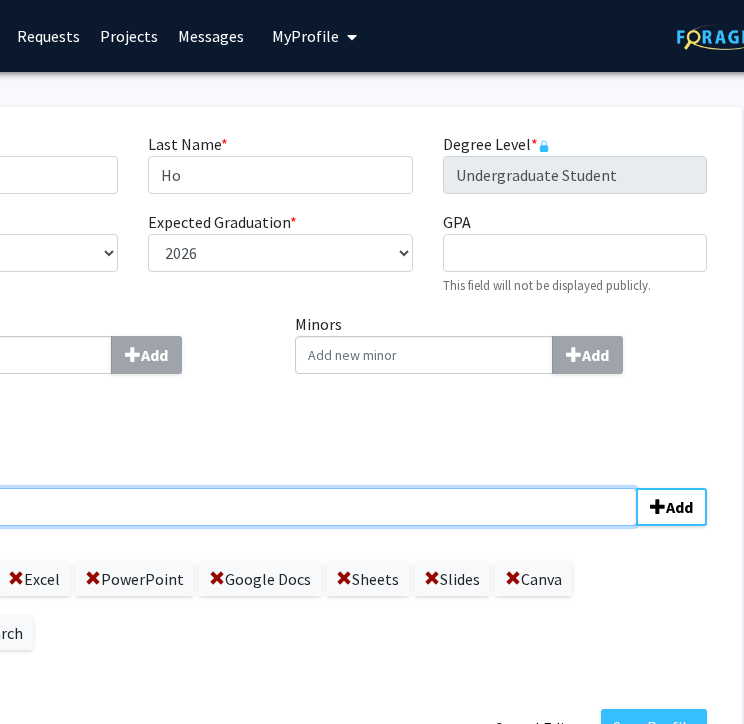 scroll, scrollTop: 0, scrollLeft: 376, axis: horizontal 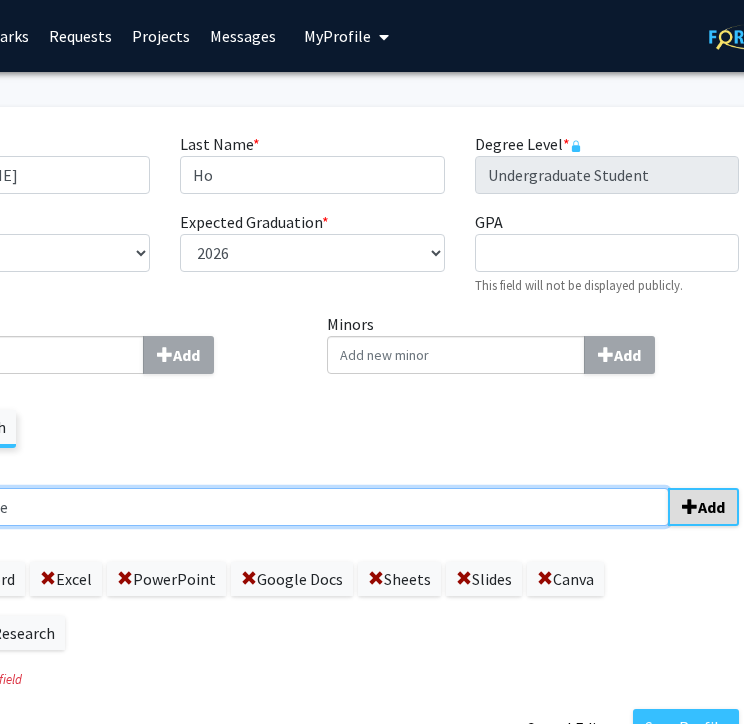 type on "Email Etiquette" 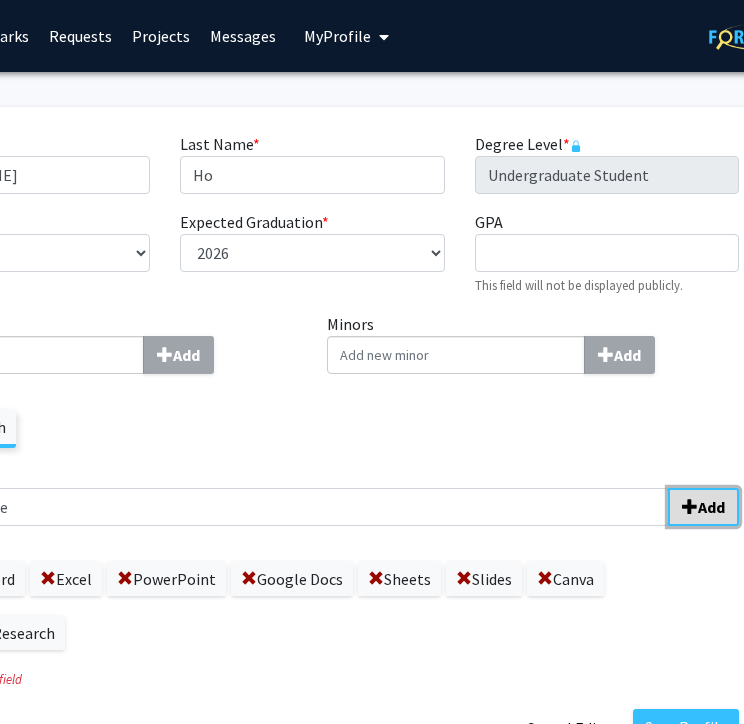 click on "Add" 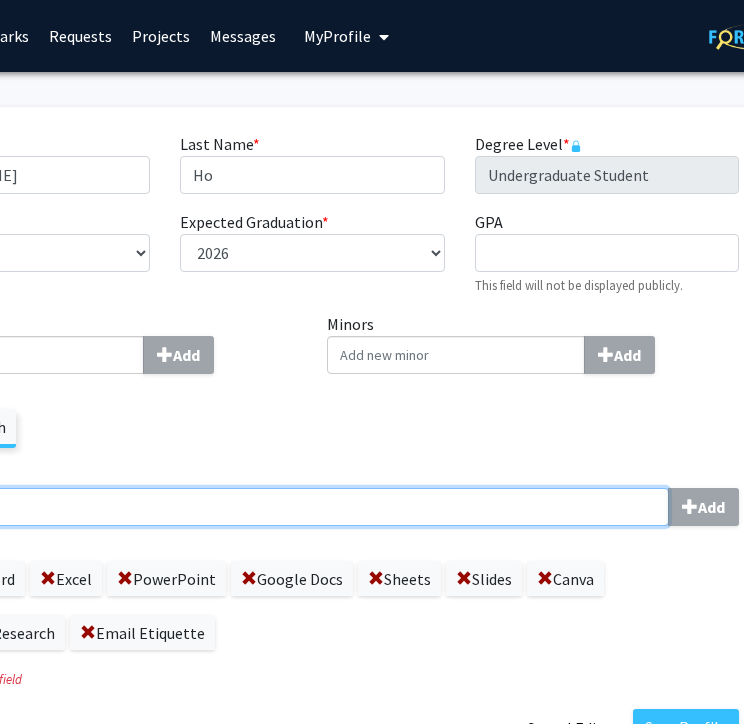 click on "Skills  Add" 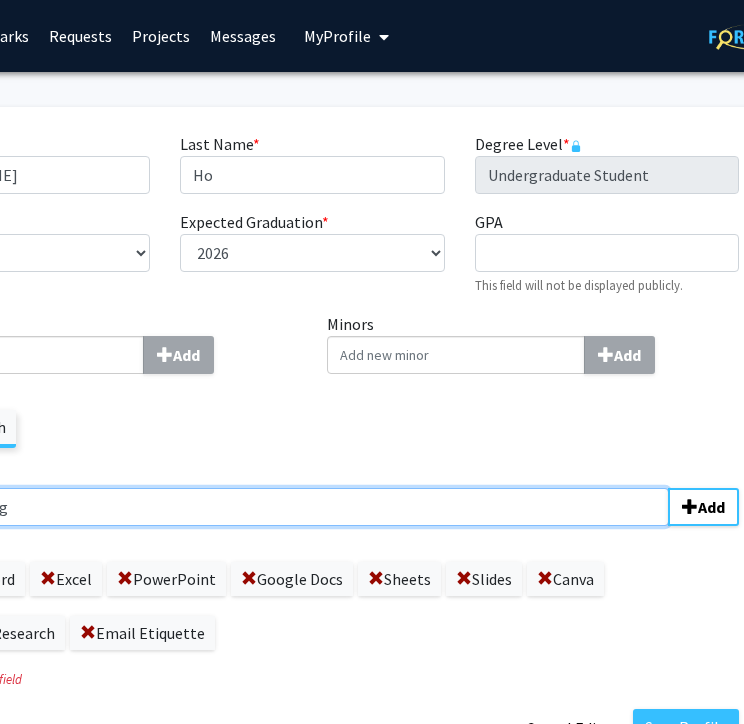 type on "Public Speaking" 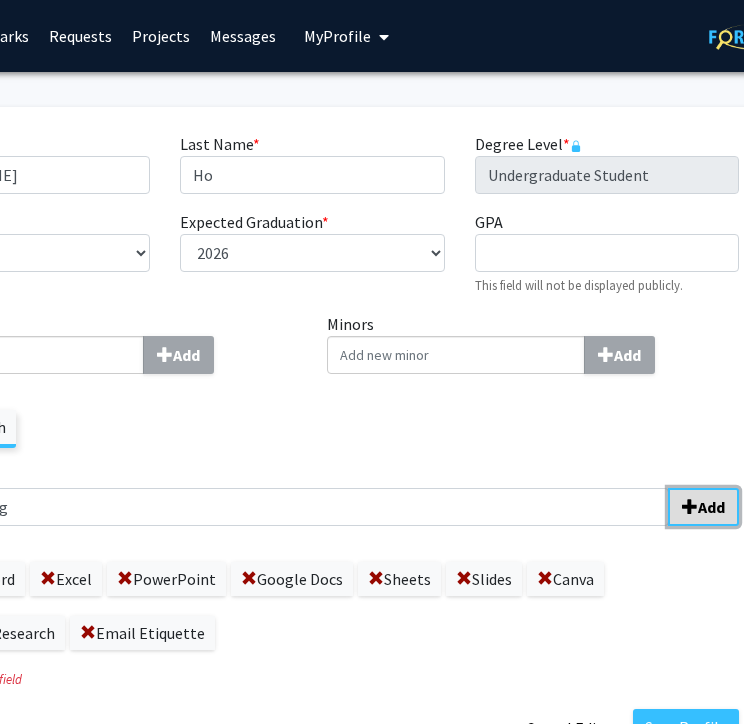 drag, startPoint x: 282, startPoint y: 515, endPoint x: 680, endPoint y: 498, distance: 398.3629 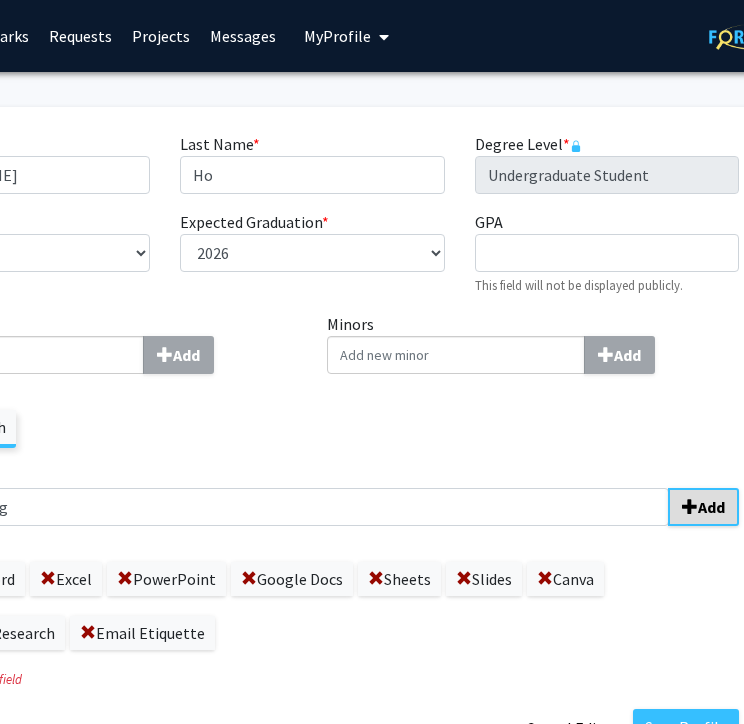 type 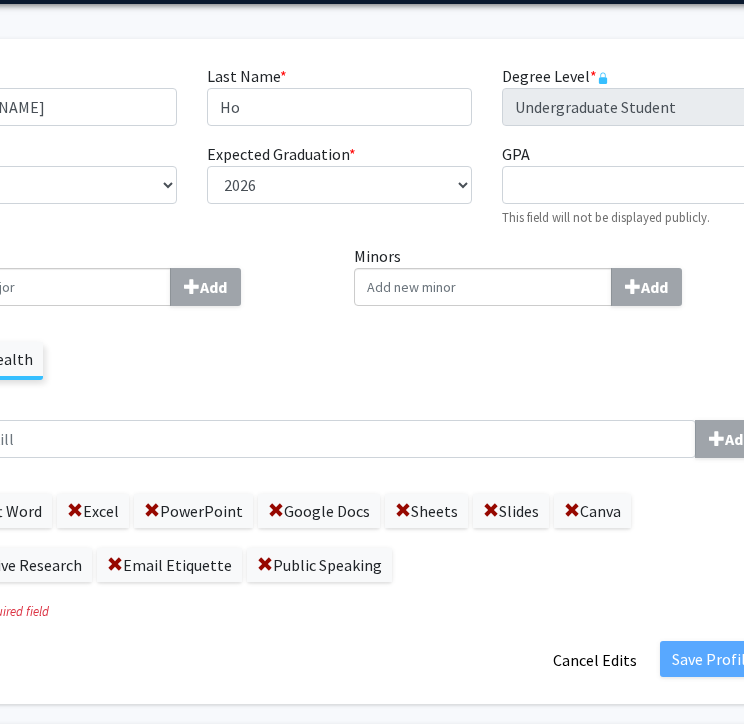 scroll, scrollTop: 68, scrollLeft: 456, axis: both 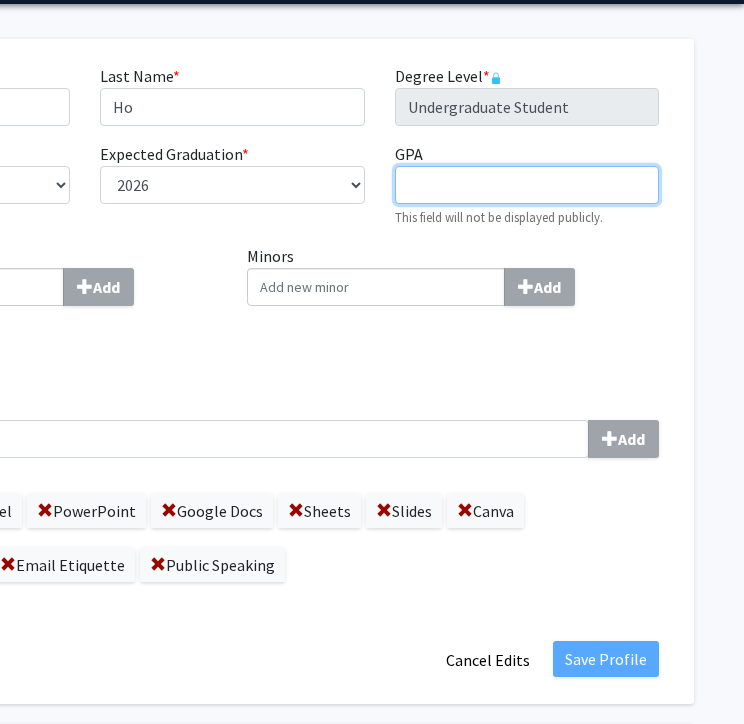 click on "GPA  required" at bounding box center (527, 185) 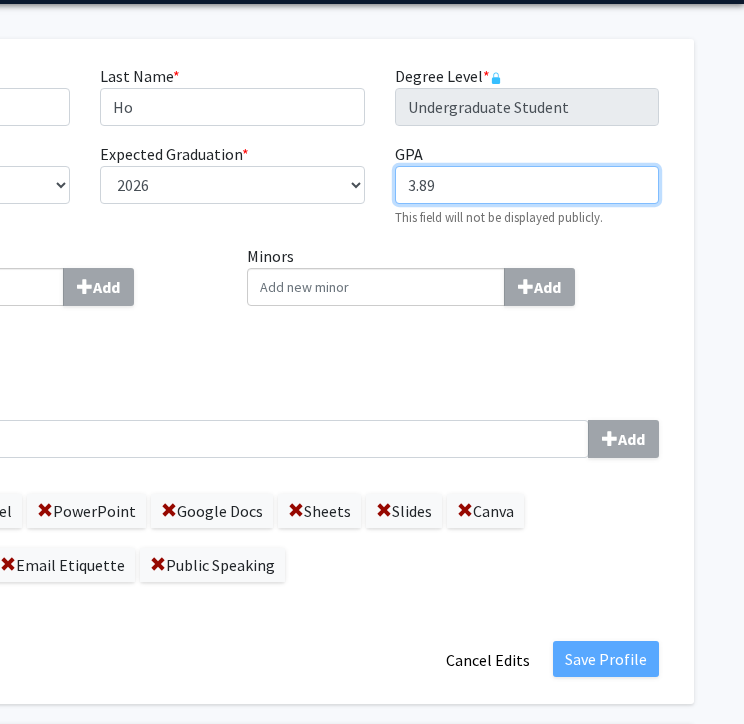 type on "3.89" 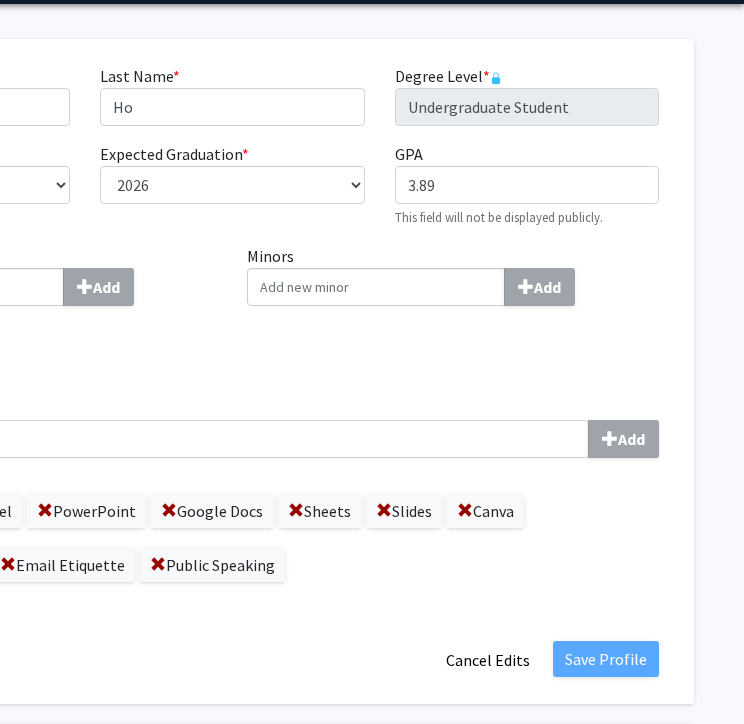 click on "Skills  Add" 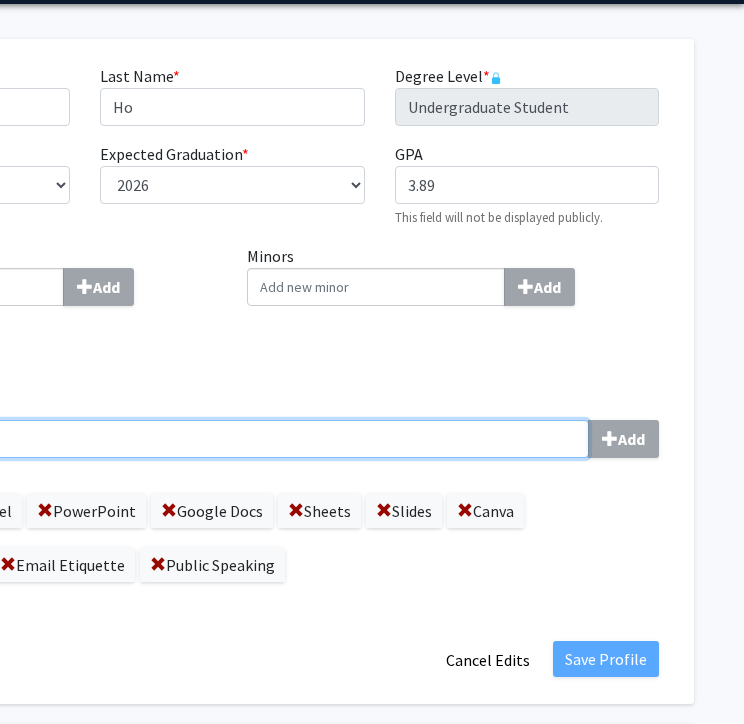click on "Skills  Add" 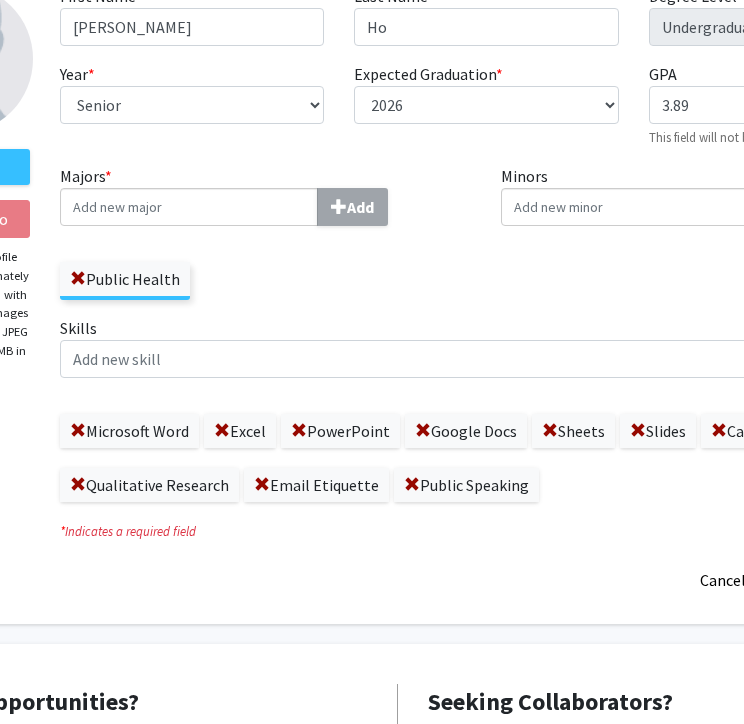scroll, scrollTop: 155, scrollLeft: 196, axis: both 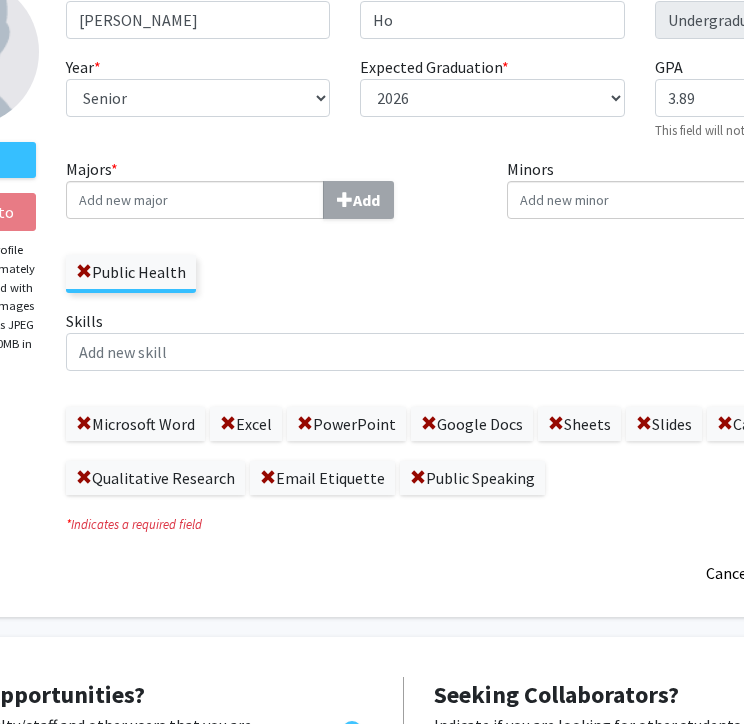 click on "Email Etiquette" 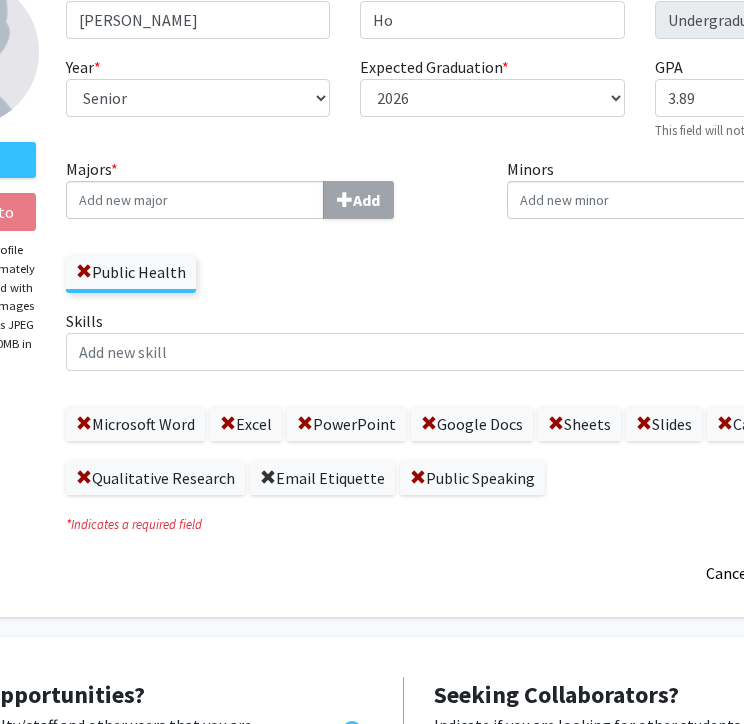 click 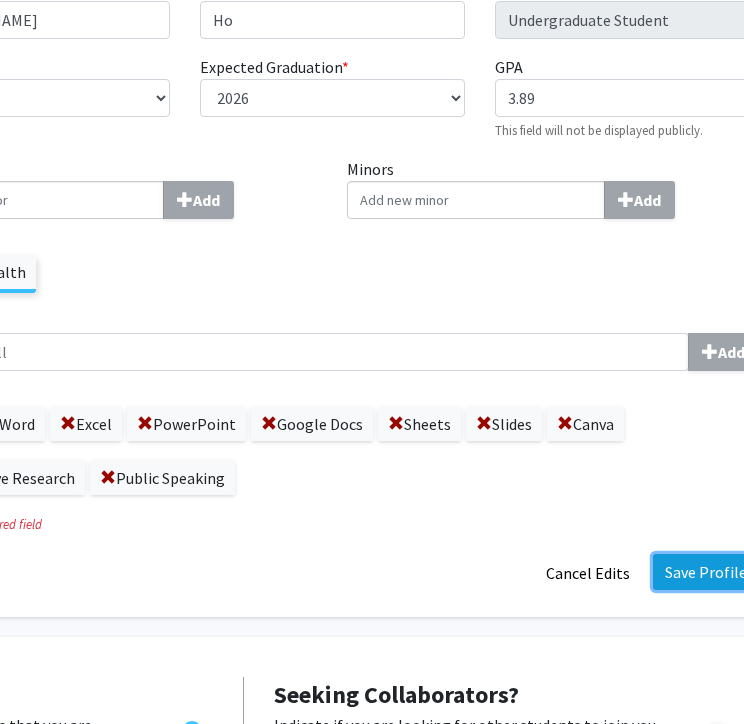 click on "Save Profile" 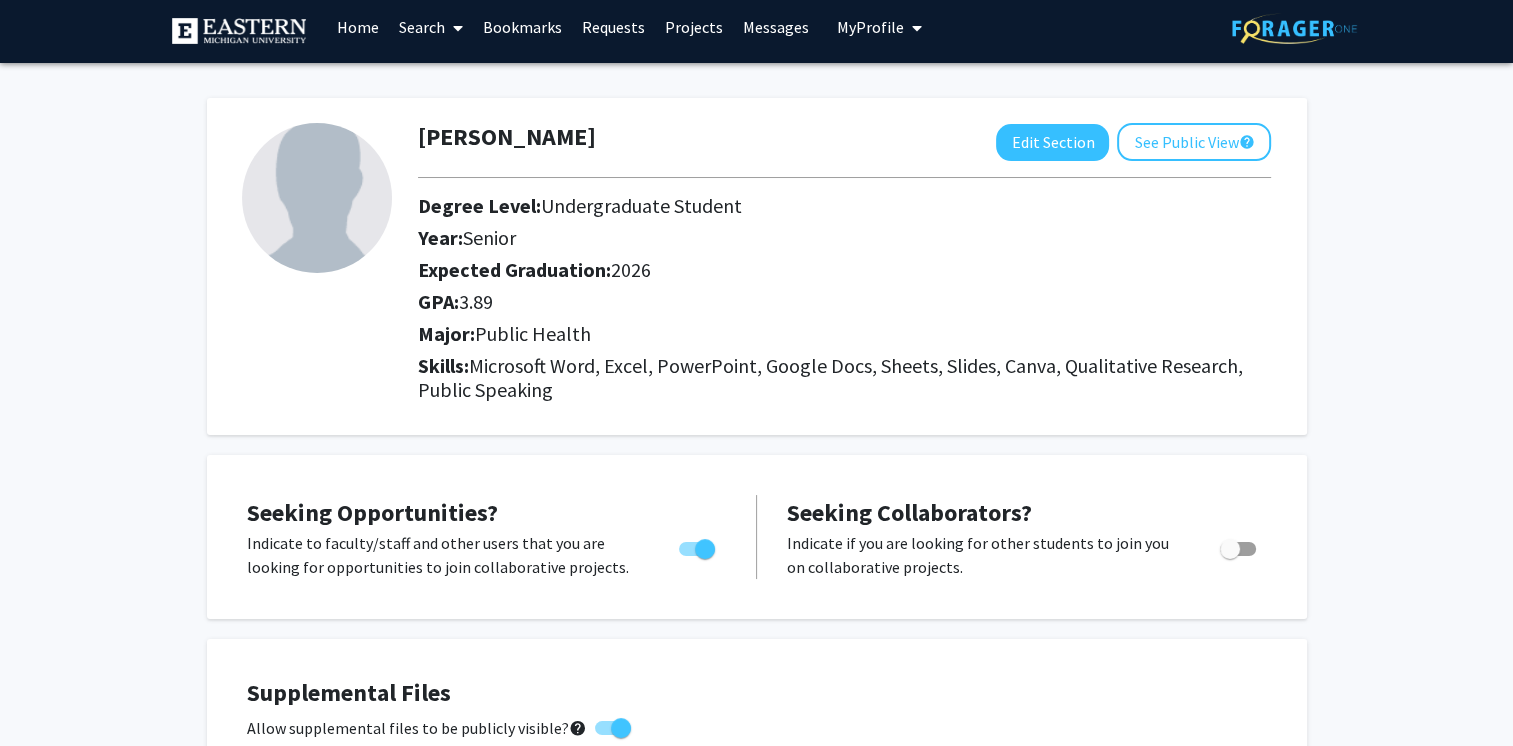 scroll, scrollTop: 0, scrollLeft: 0, axis: both 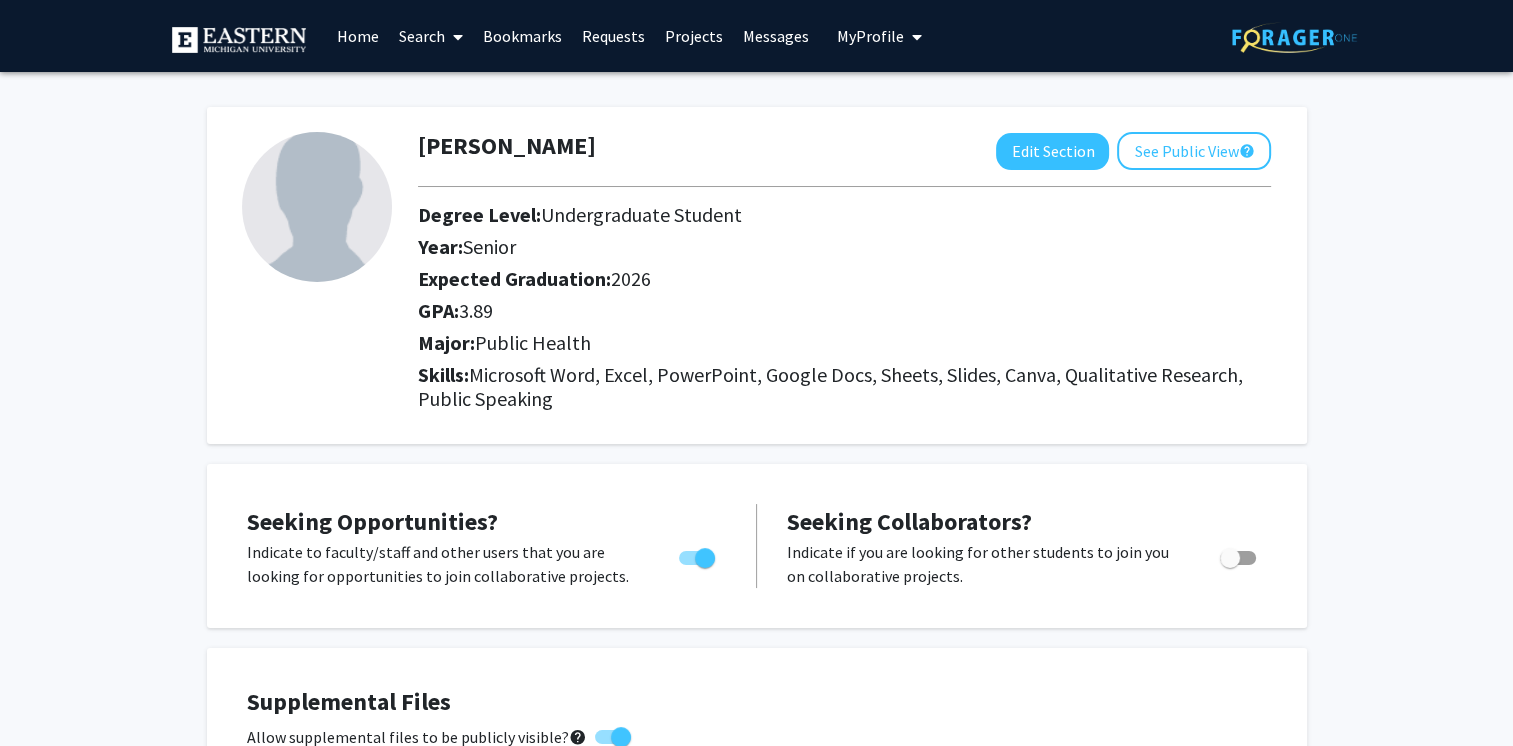 click on "My   Profile" at bounding box center [878, 36] 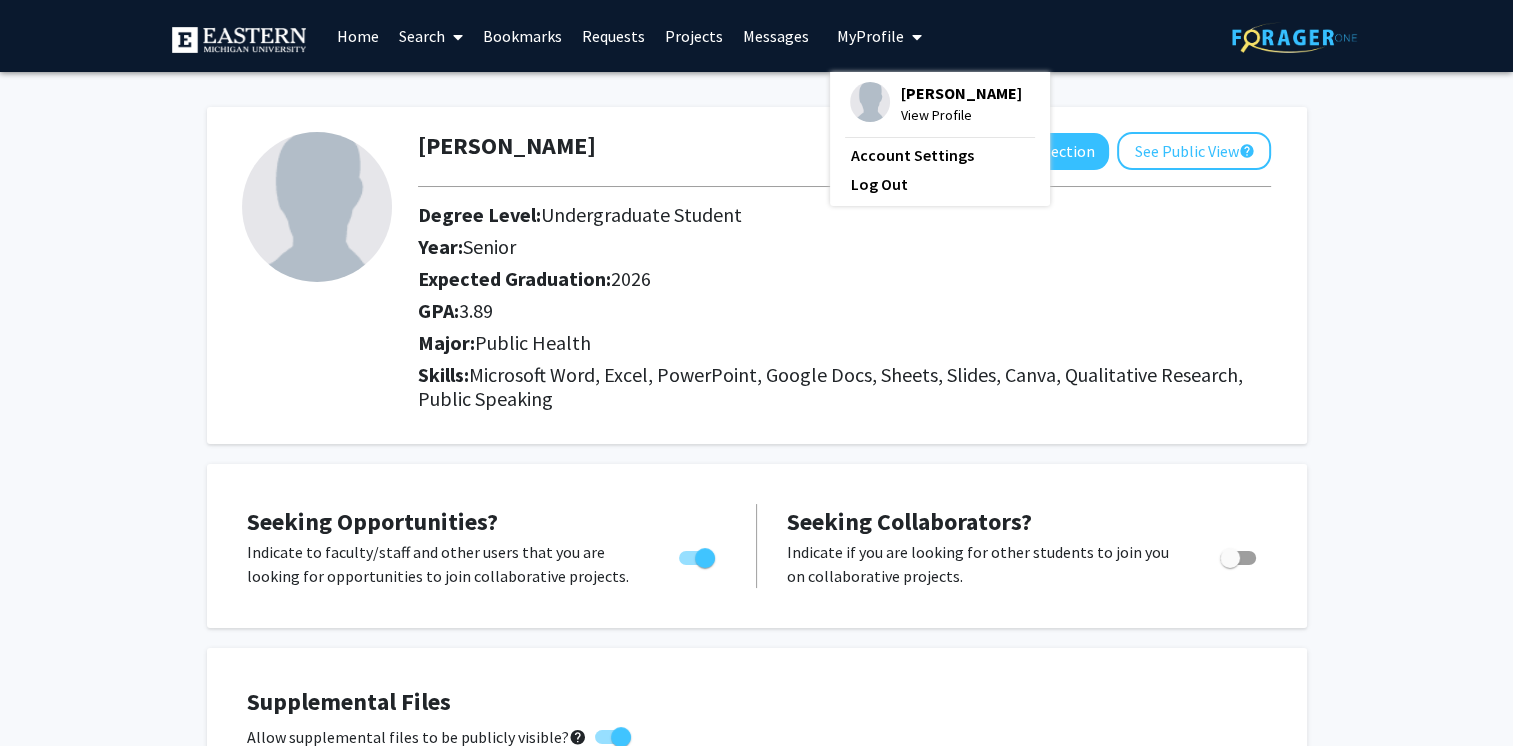click on "Search" at bounding box center [430, 36] 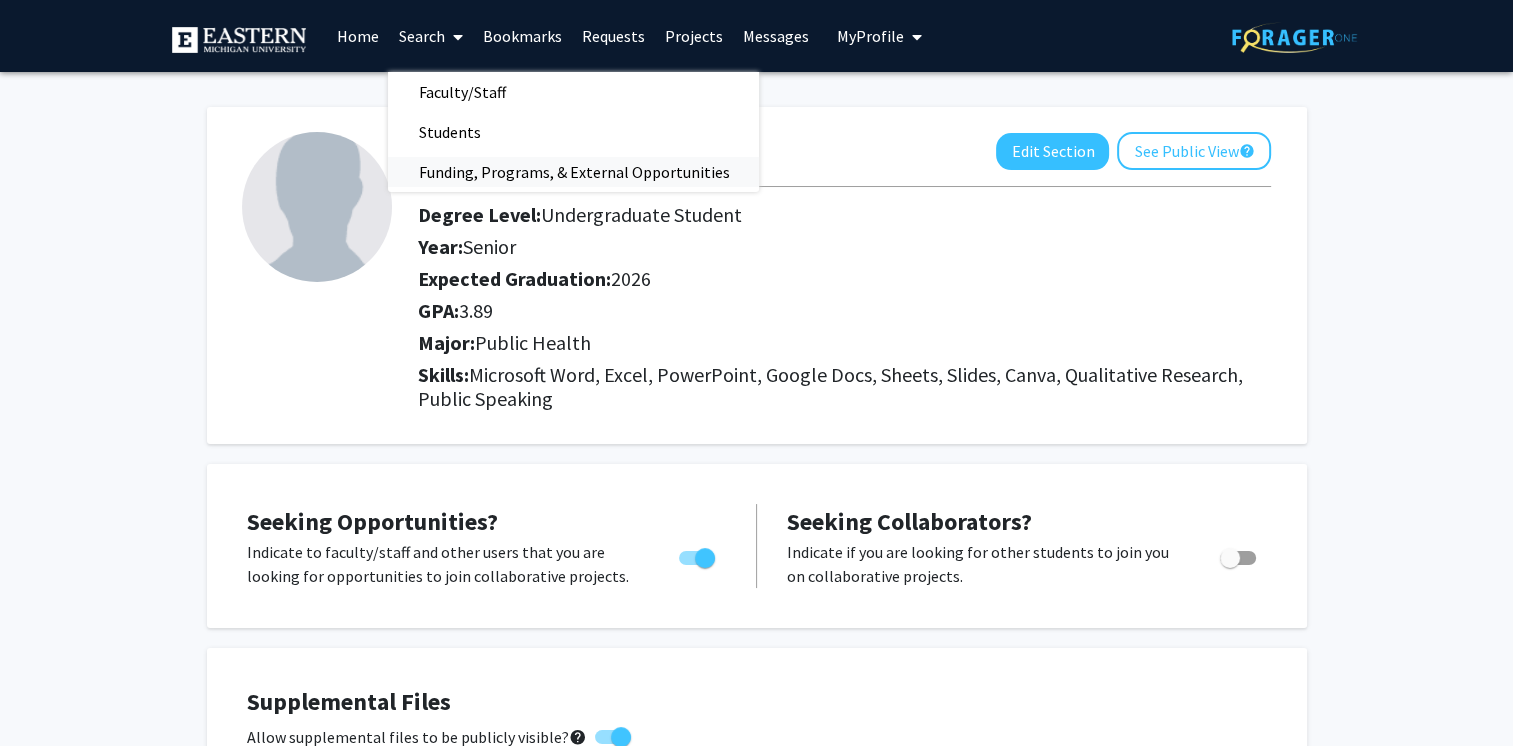 click on "Funding, Programs, & External Opportunities" at bounding box center [573, 172] 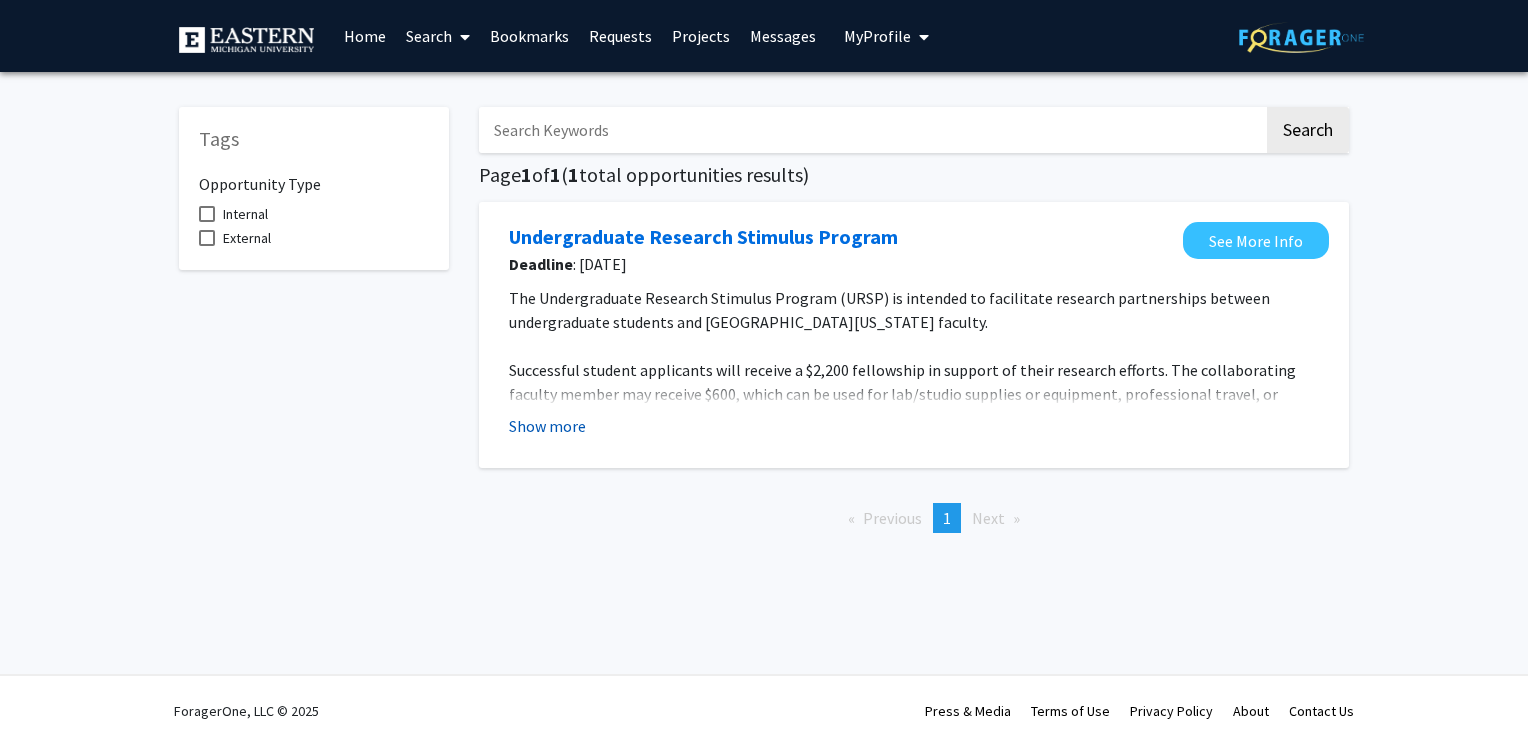 click on "Show more" 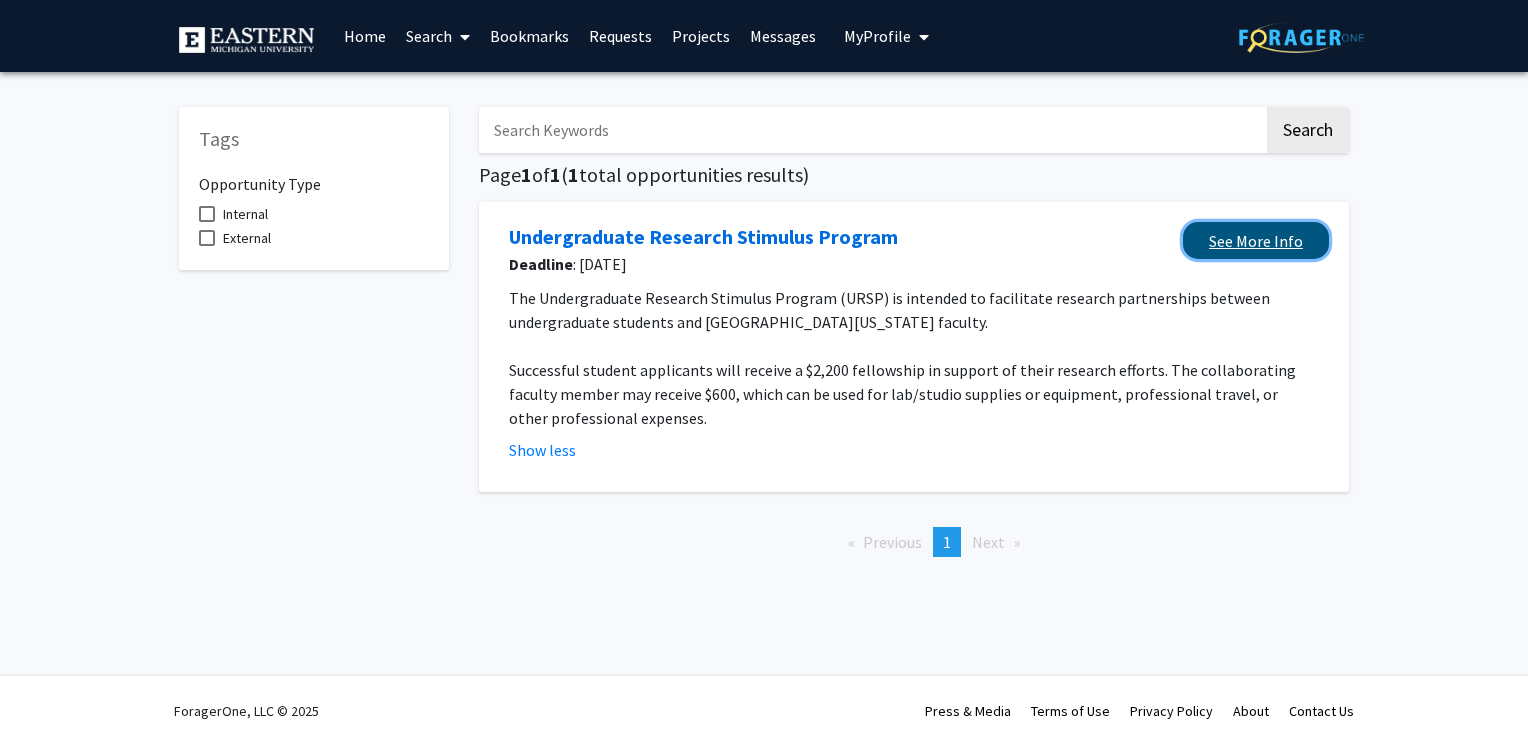 click on "See More Info" 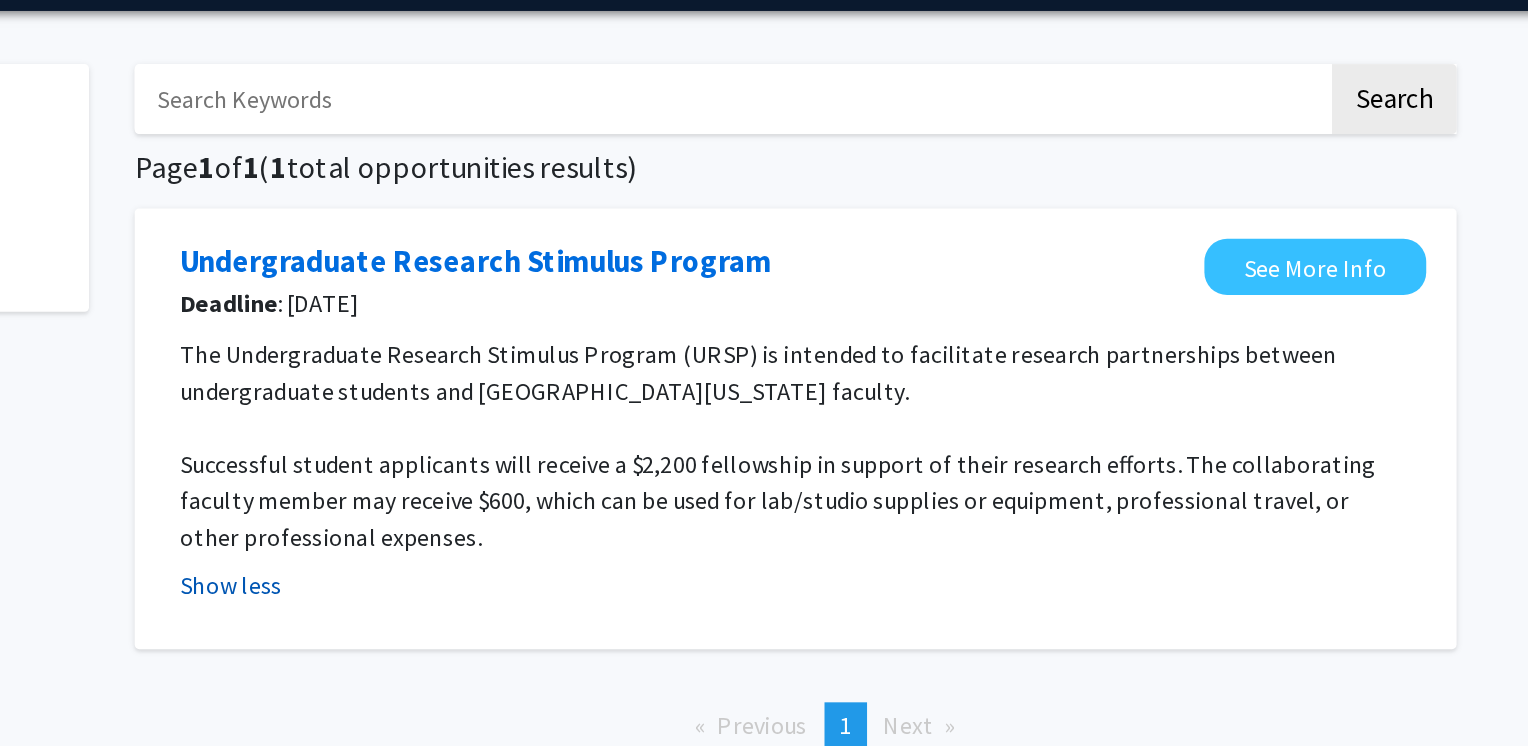 click on "Show less" 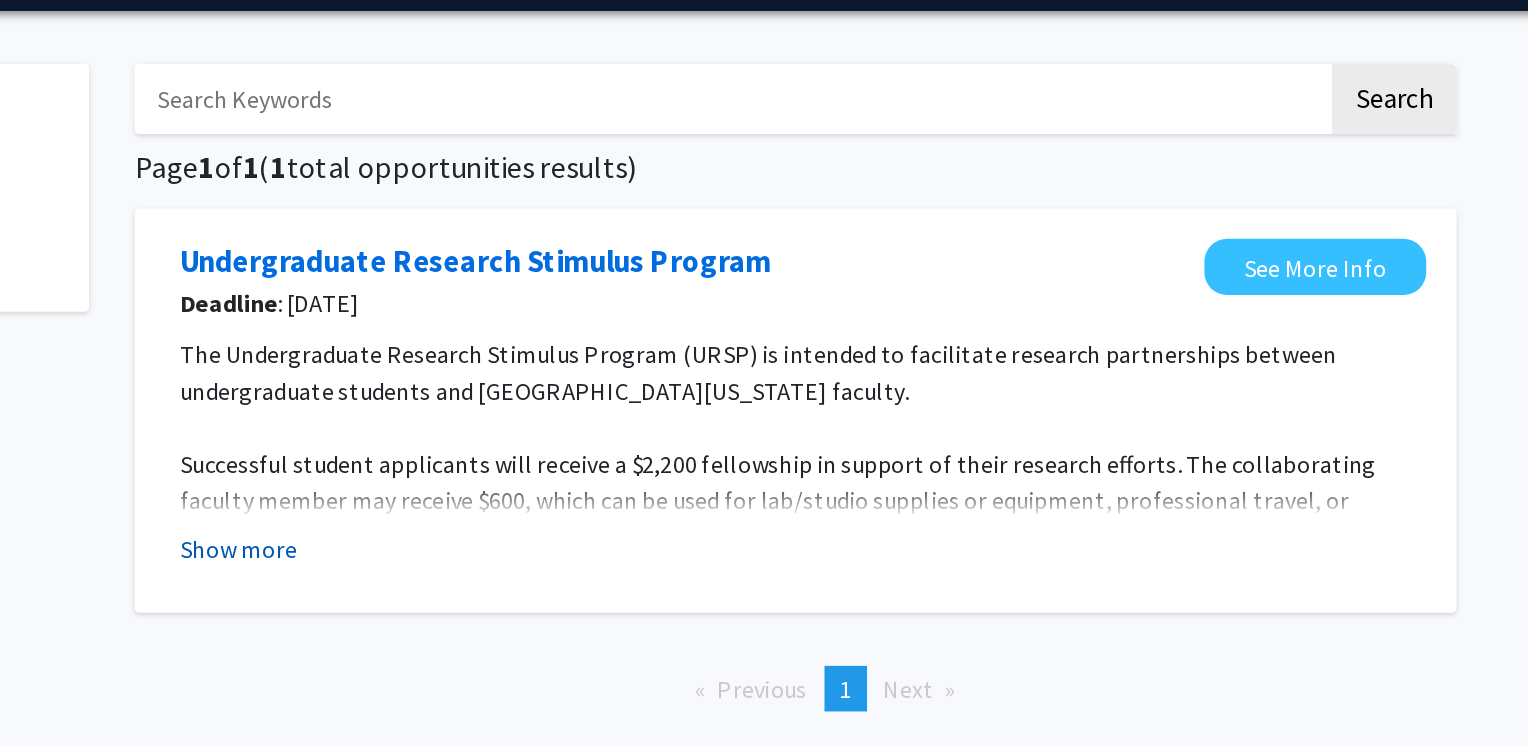 click on "Show more" 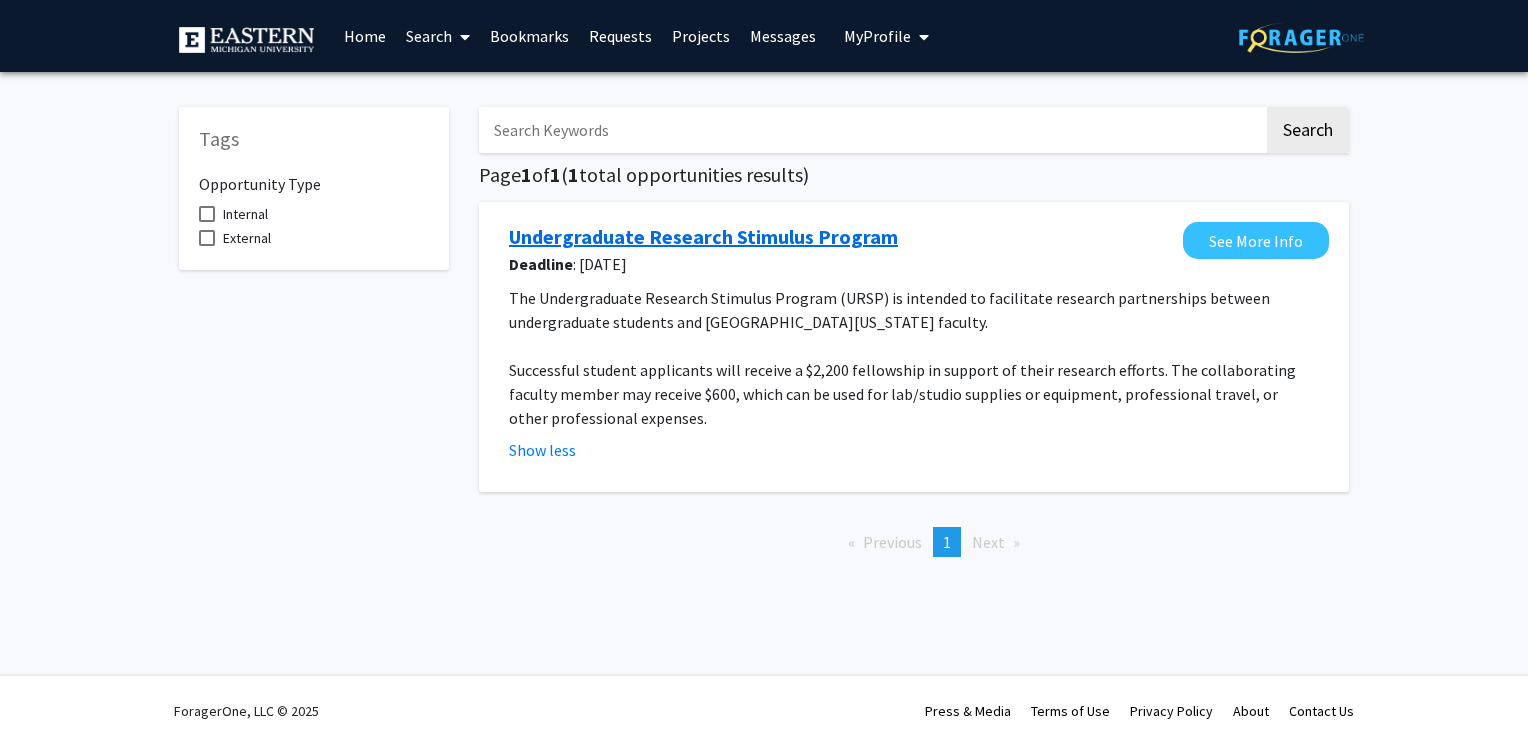 click on "Undergraduate Research Stimulus Program" 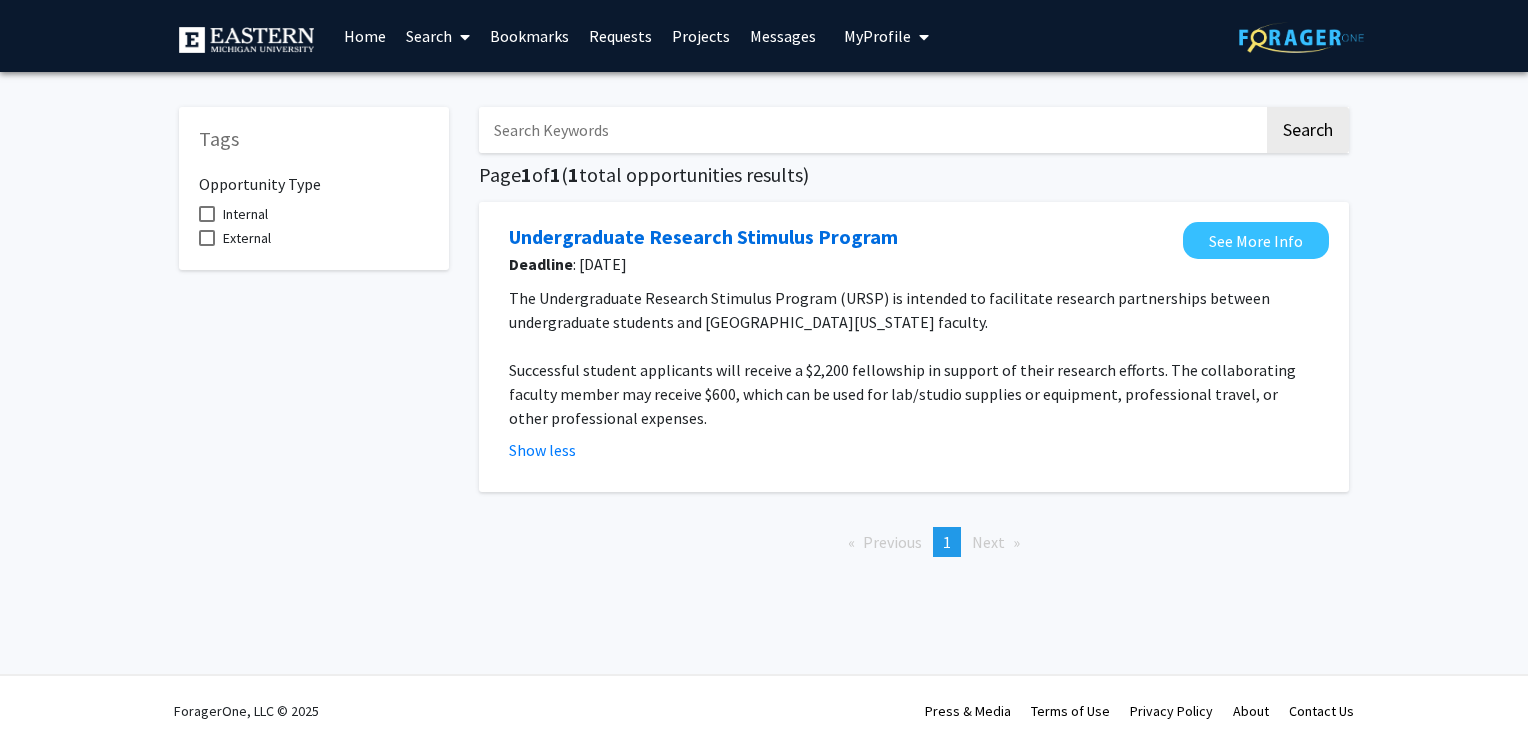 click on "Search" at bounding box center (438, 36) 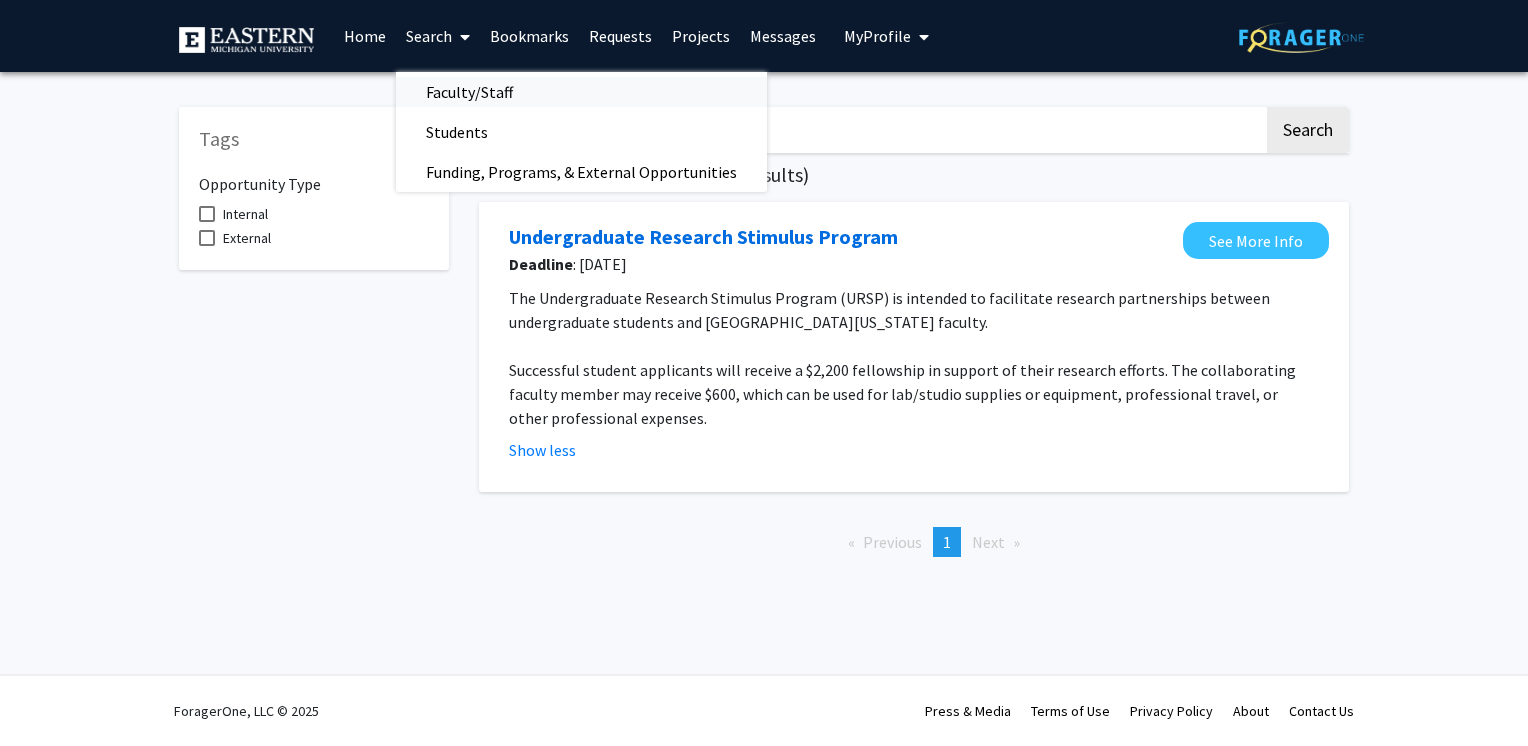 click on "Faculty/Staff" at bounding box center [469, 92] 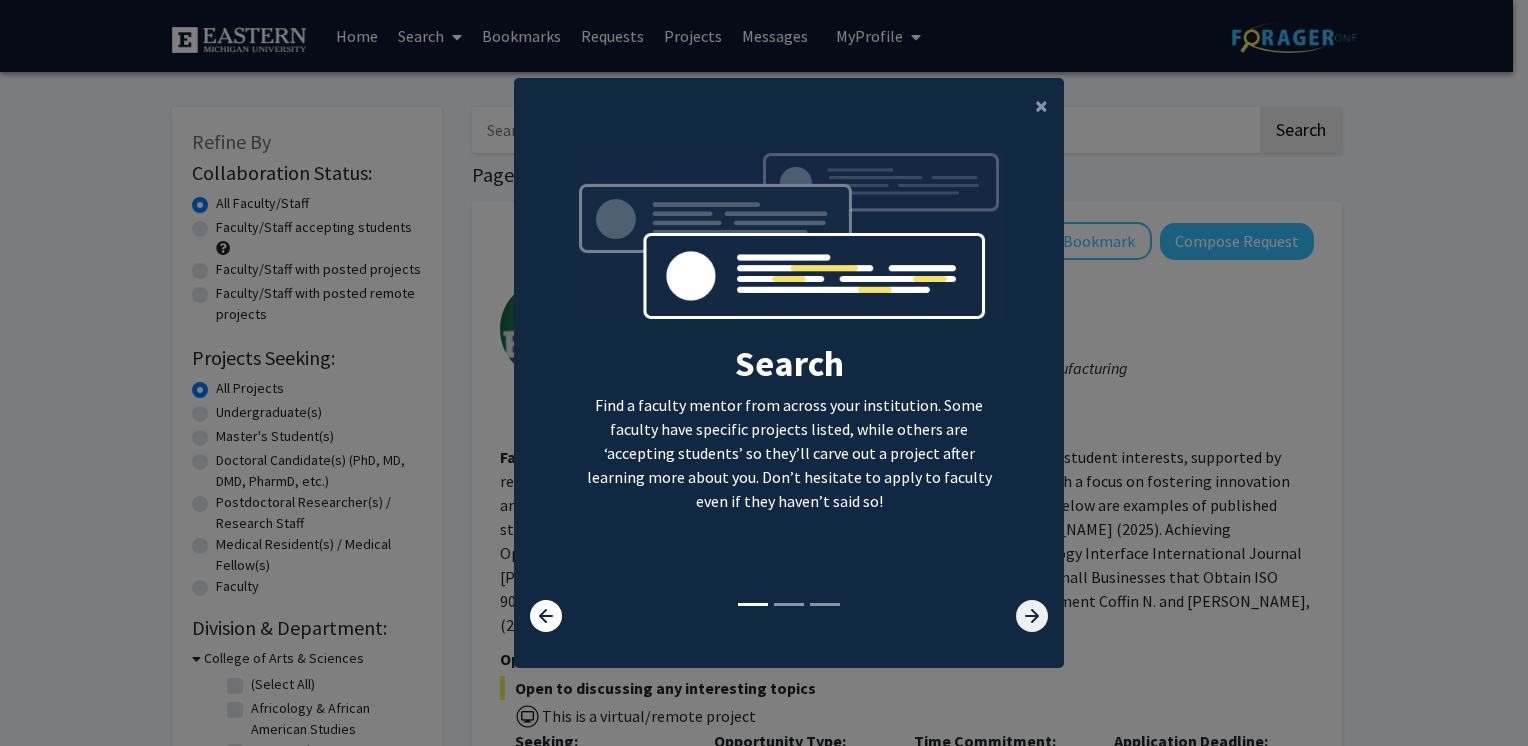 click 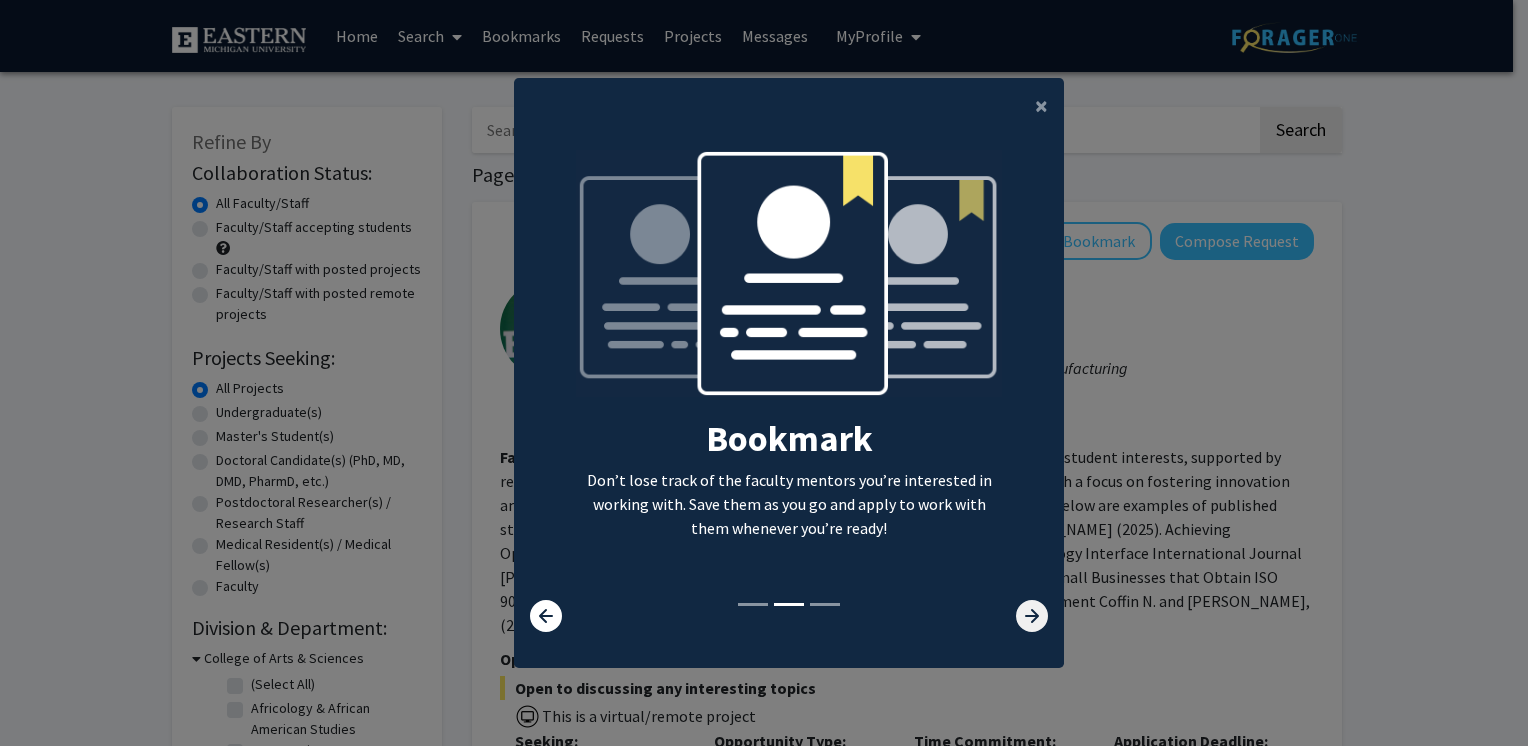 click 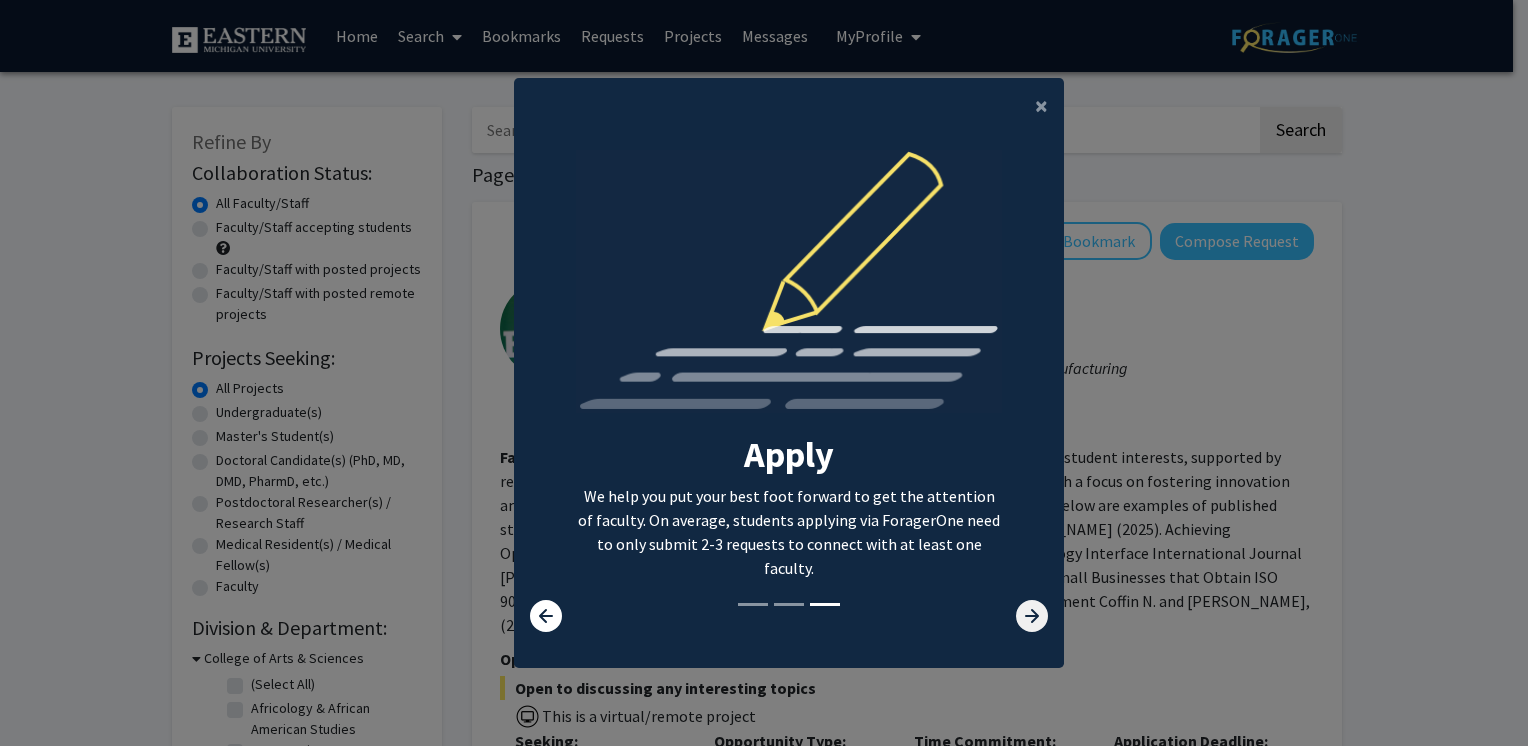 click 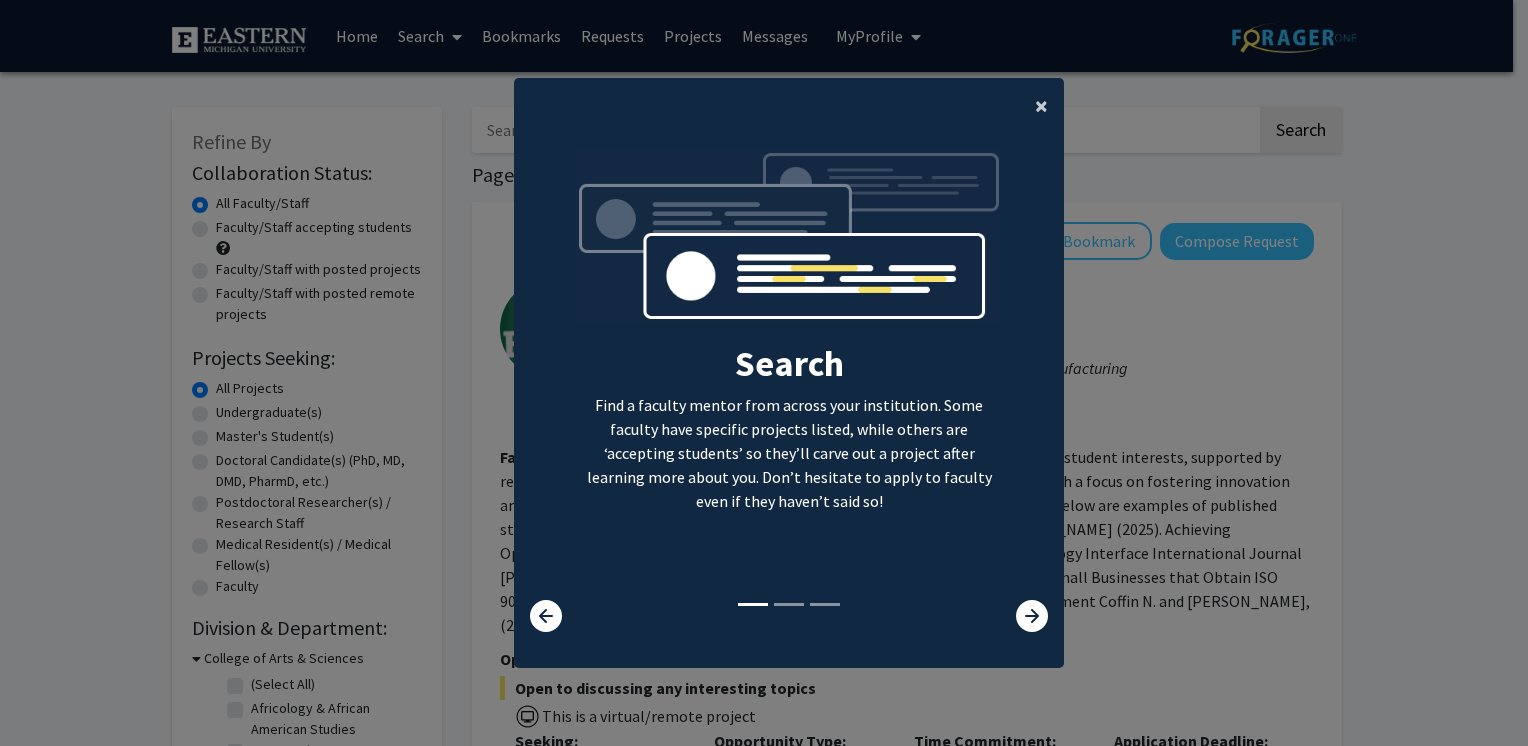 click on "×" 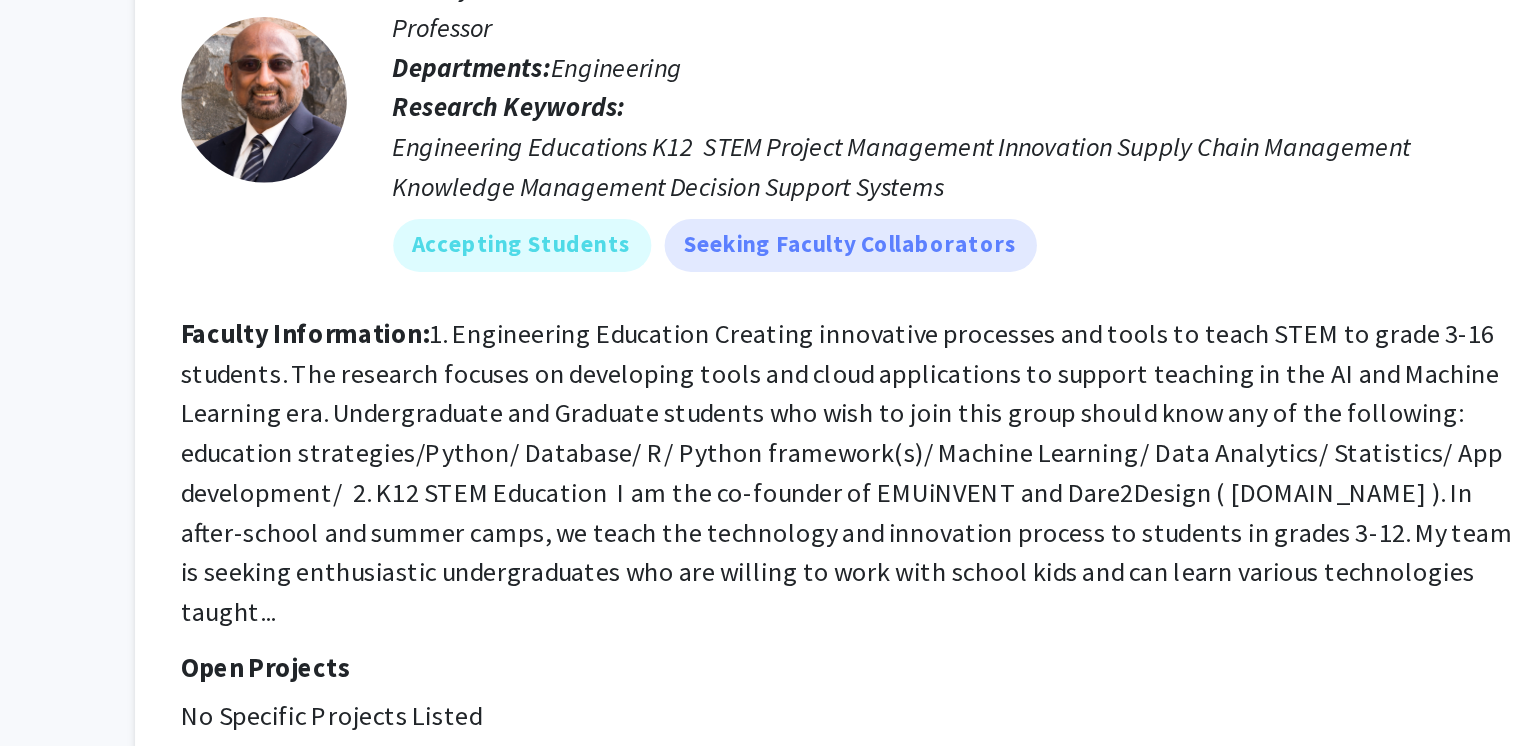 scroll, scrollTop: 7919, scrollLeft: 0, axis: vertical 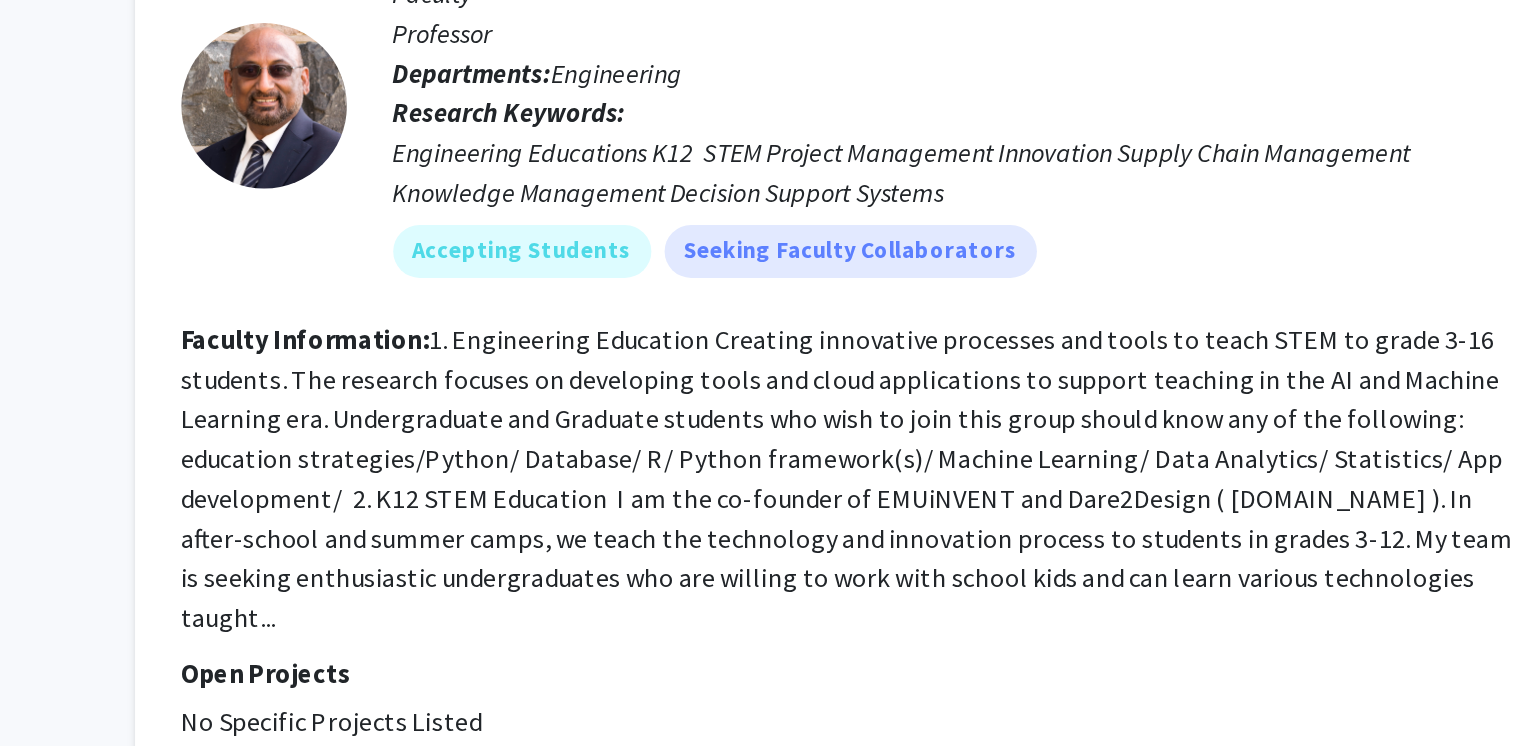 click on "2" 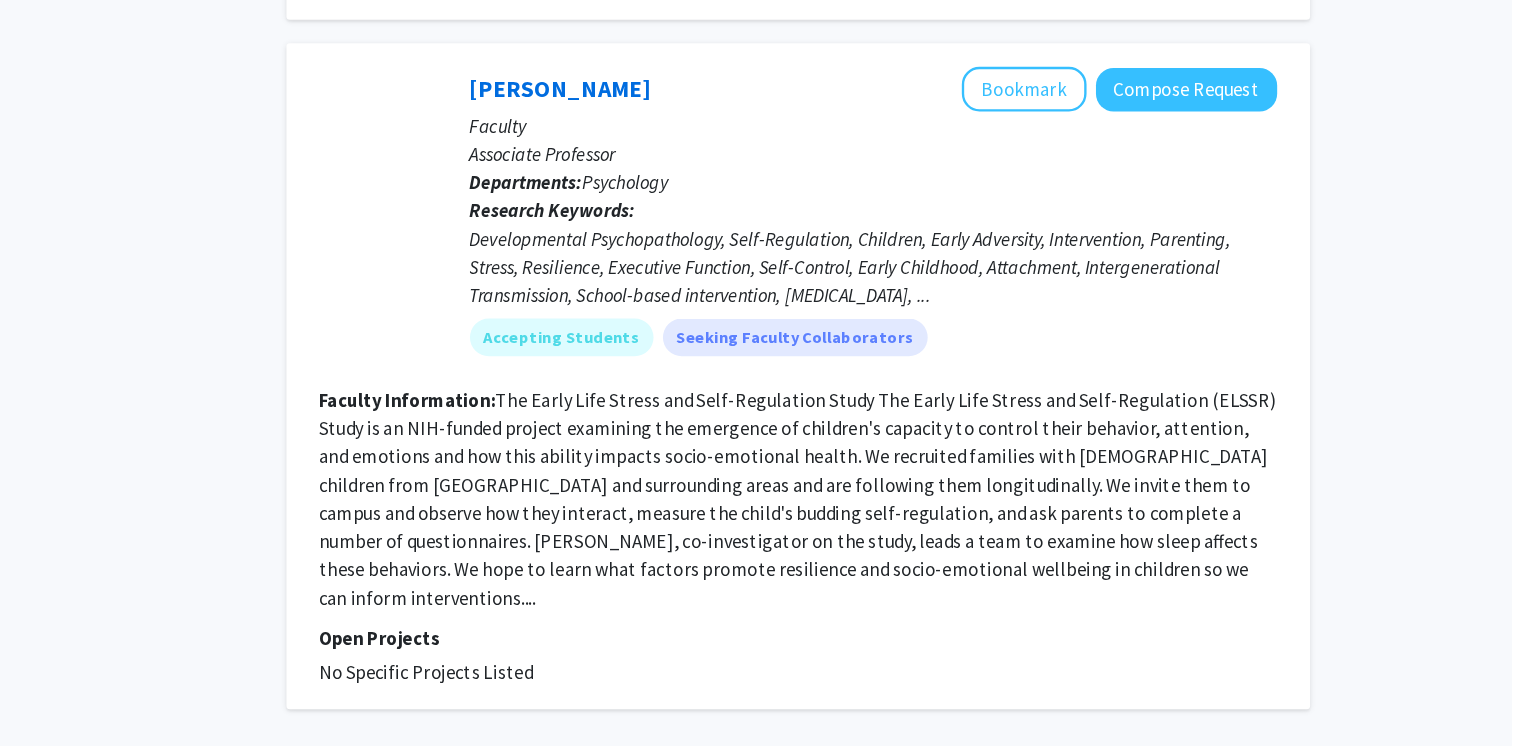 scroll, scrollTop: 4202, scrollLeft: 0, axis: vertical 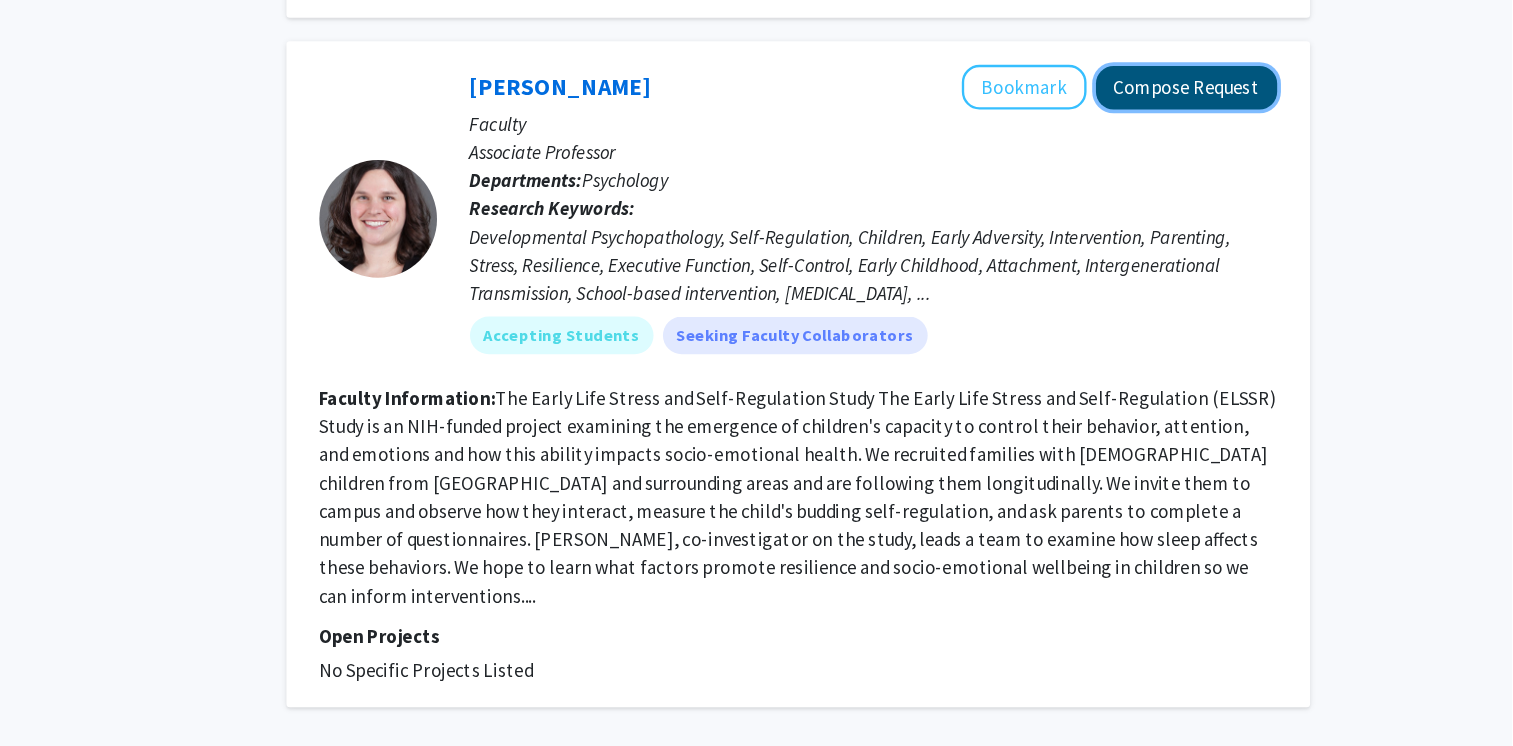 click on "Compose Request" 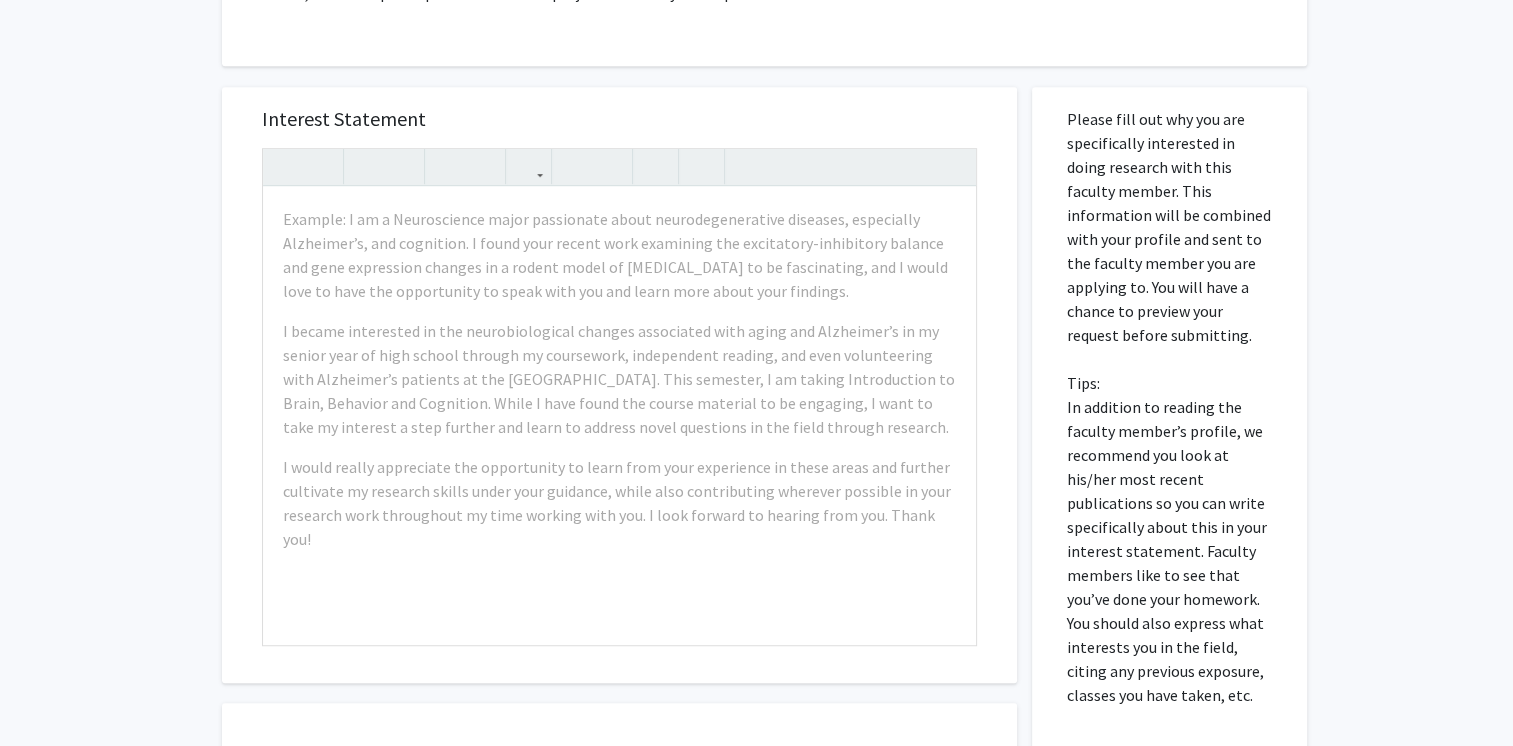 scroll, scrollTop: 1204, scrollLeft: 0, axis: vertical 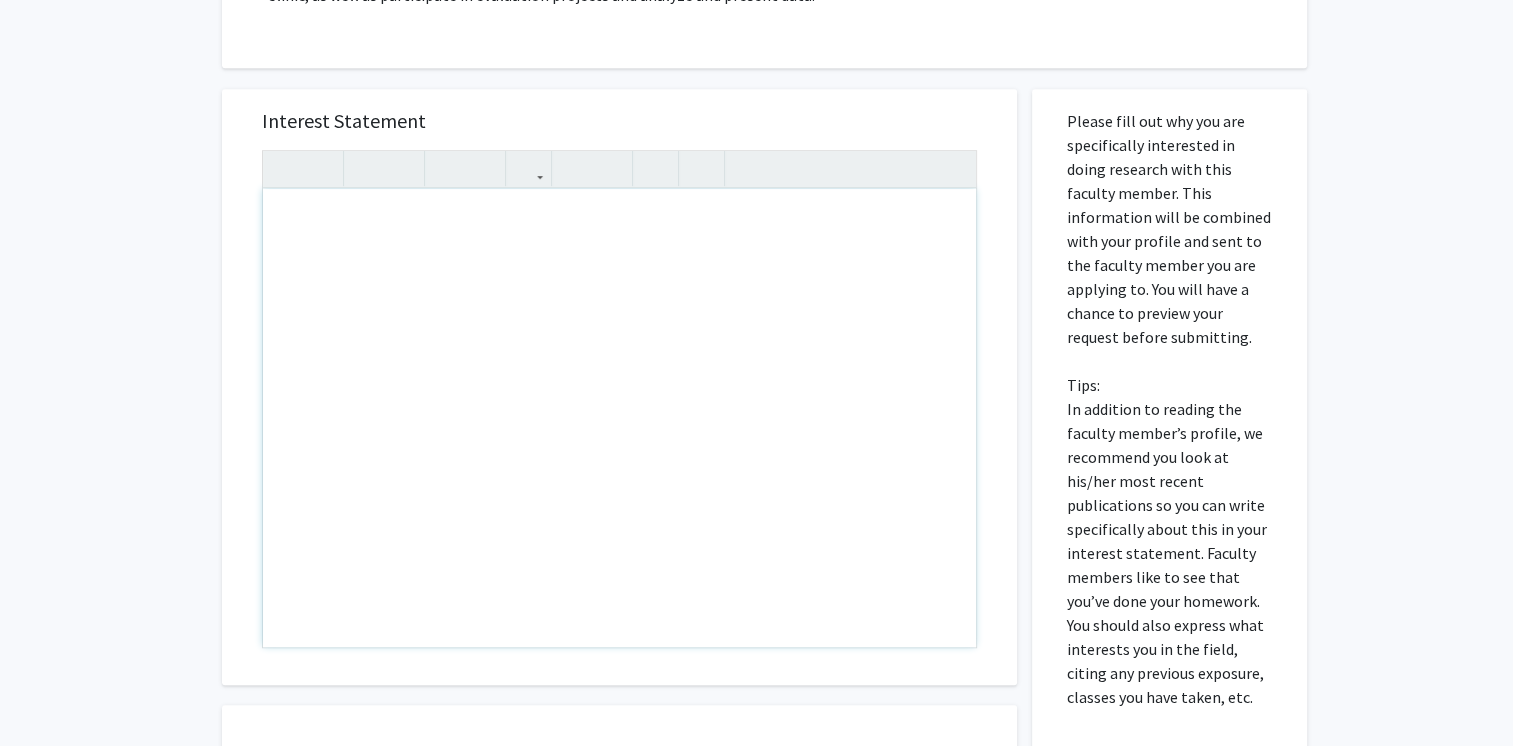 click on "All Requests  Request for [PERSON_NAME]   Request for   [PERSON_NAME]  Departments:  Psychology  Research Keywords: Developmental Psychopathology, Self-Regulation, Children, Early Adversity, Intervention, Parenting, Stress, Resilience, Executive Function, Self-Control, Early Childhood, Attachment, Intergenerational Transmission, School-based intervention, [MEDICAL_DATA],  Research Description: The Early Life Stress and Self-Regulation Study Students in the lab are involved in collecting data from families at study visits, entering data, and coding video recordings. Students who have contributed to the lab for at least one semester also have the opportunity to use the data to submit to a conference or contribute to a manuscript.  Infant Mental Health Home Visiting Evaluation Project Students in the lab have been involved in transcribing and coding videotapes, and have the opportunity to analyze data from the study.  Early Childhood Mental Health Project  Interest Statement Insert link Remove link File Name  Save" 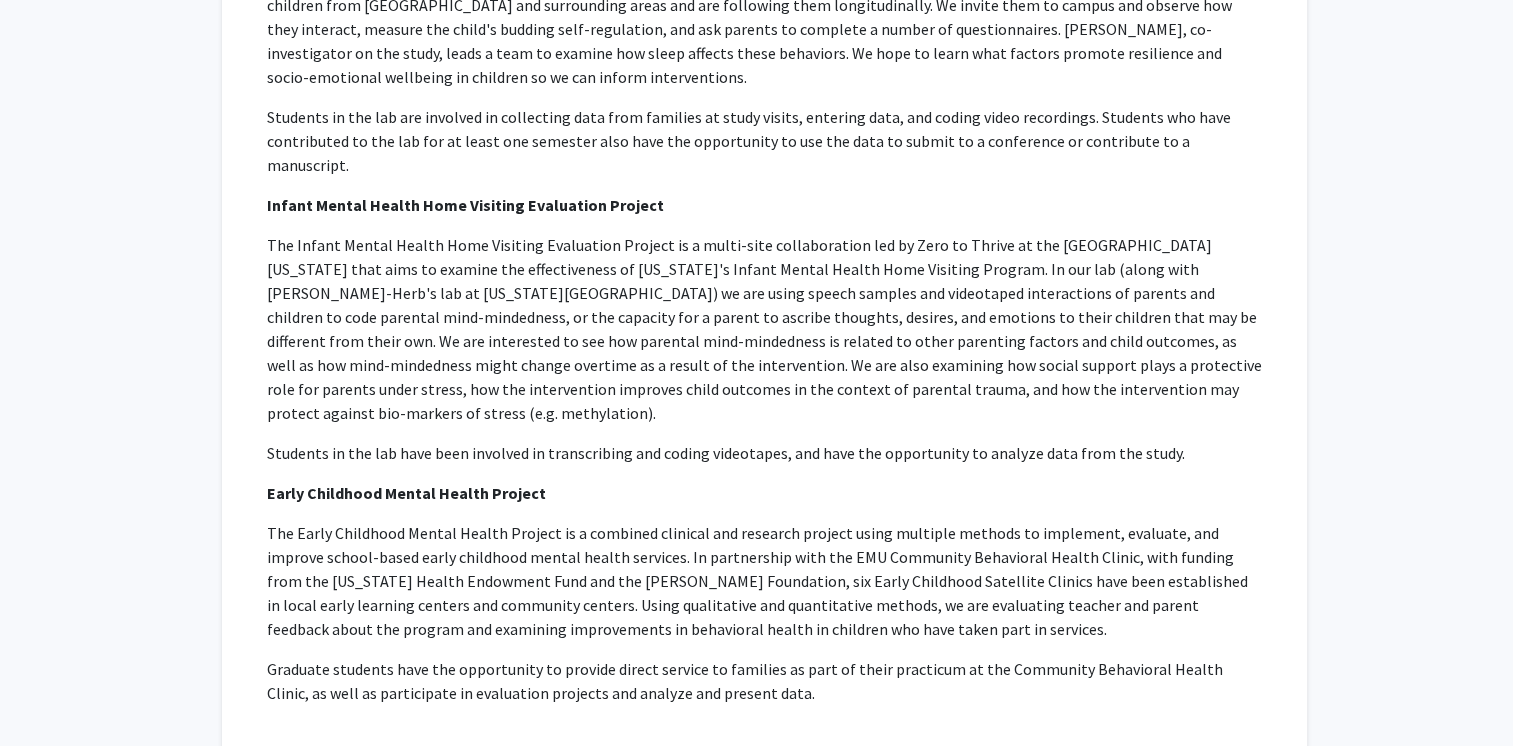 scroll, scrollTop: 505, scrollLeft: 0, axis: vertical 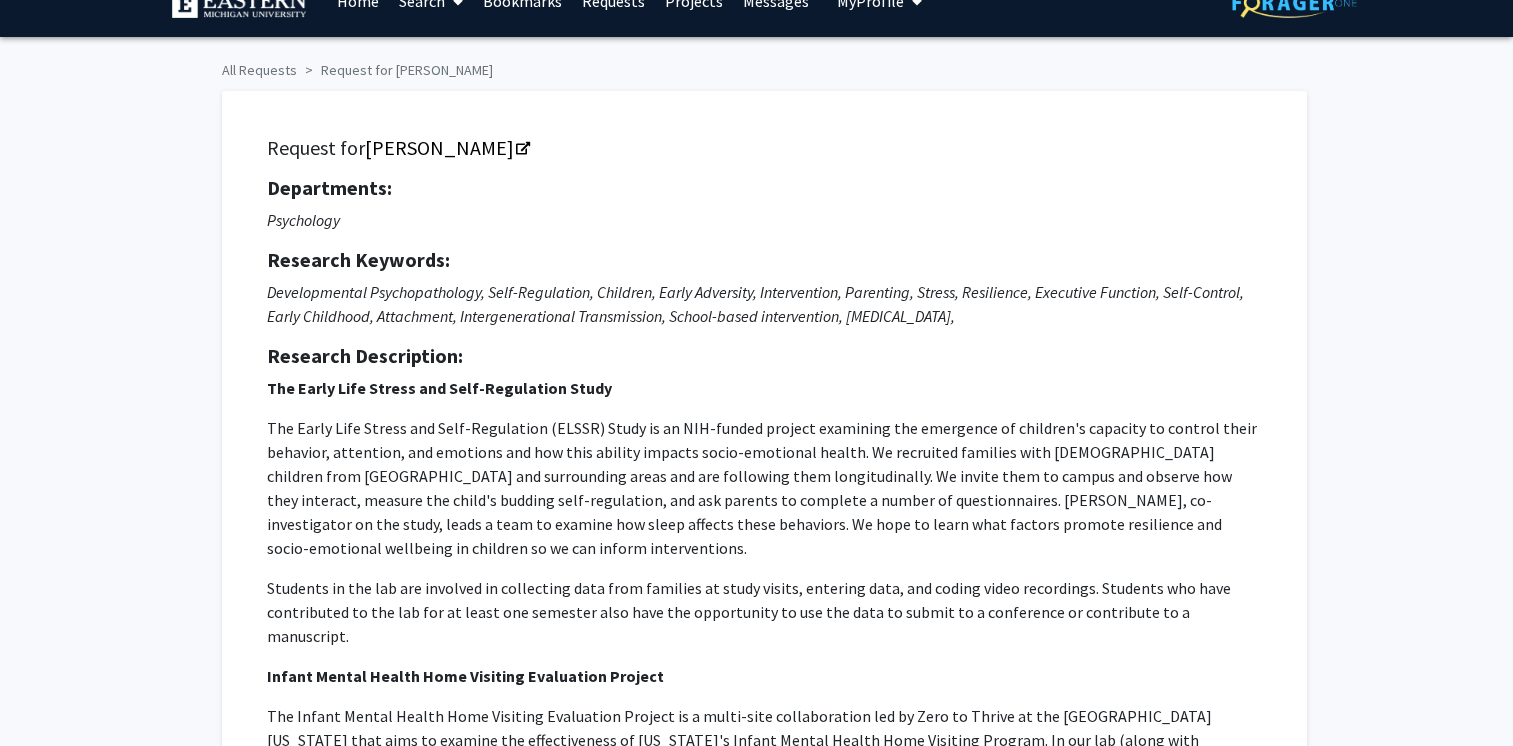 drag, startPoint x: 773, startPoint y: 649, endPoint x: 261, endPoint y: 294, distance: 623.0321 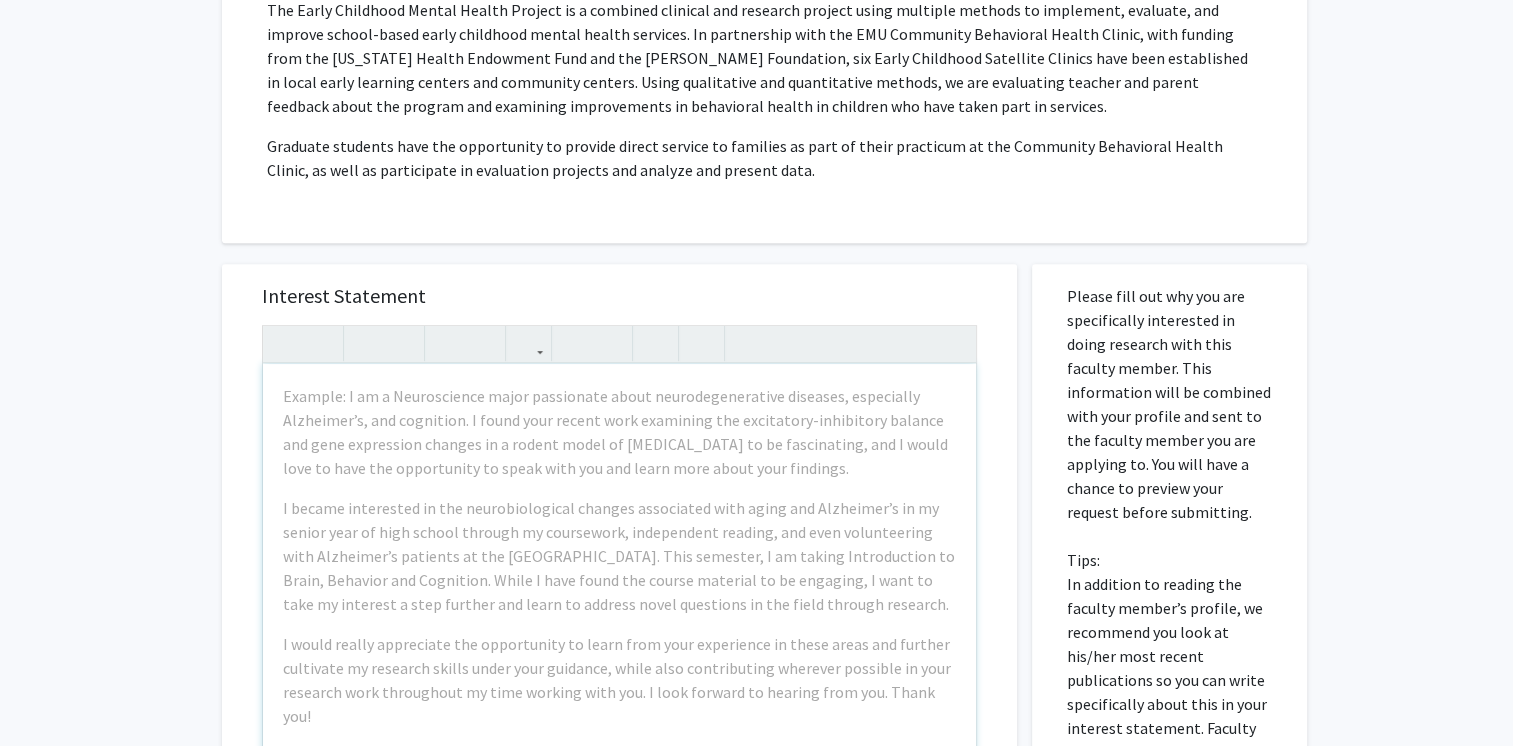 scroll, scrollTop: 1212, scrollLeft: 0, axis: vertical 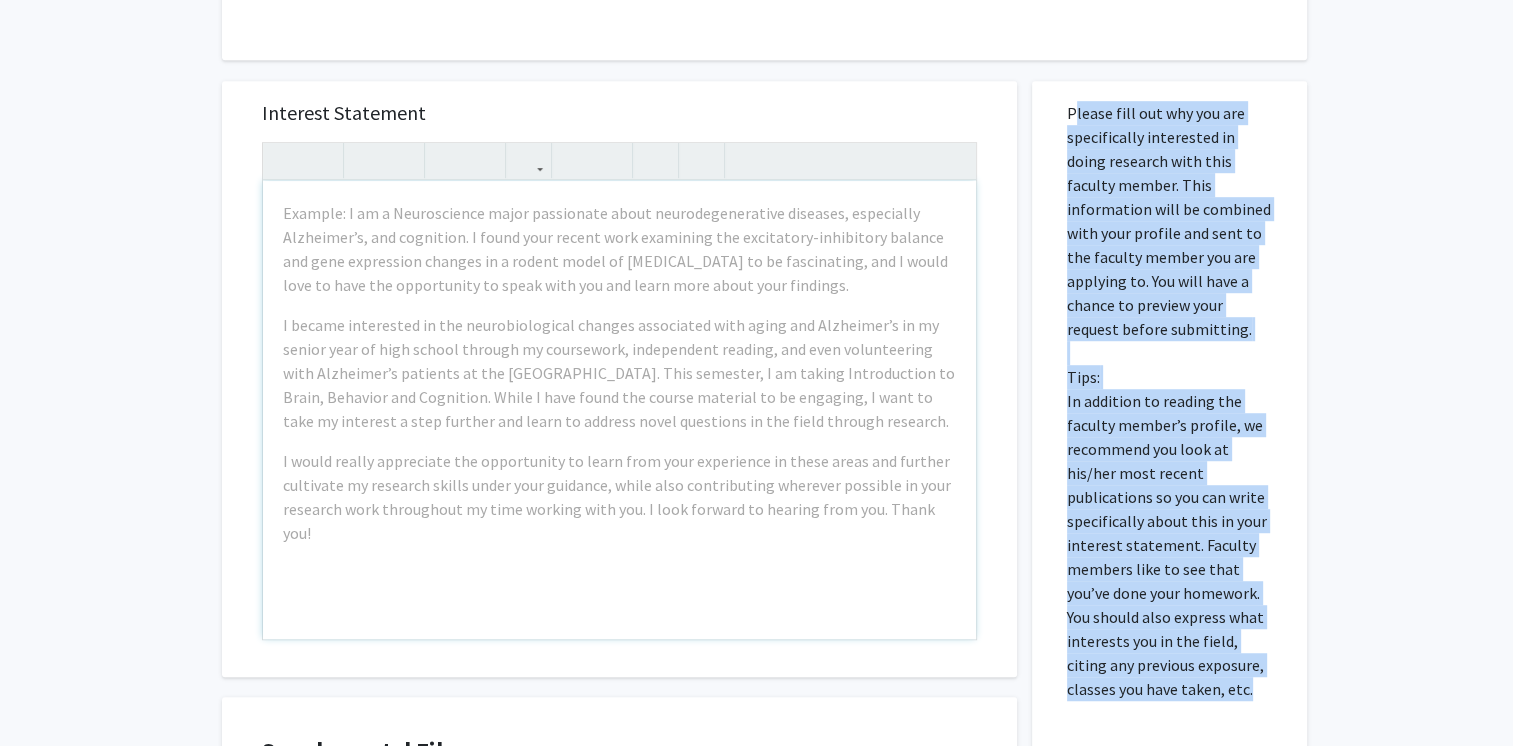 drag, startPoint x: 1209, startPoint y: 649, endPoint x: 1069, endPoint y: 68, distance: 597.62946 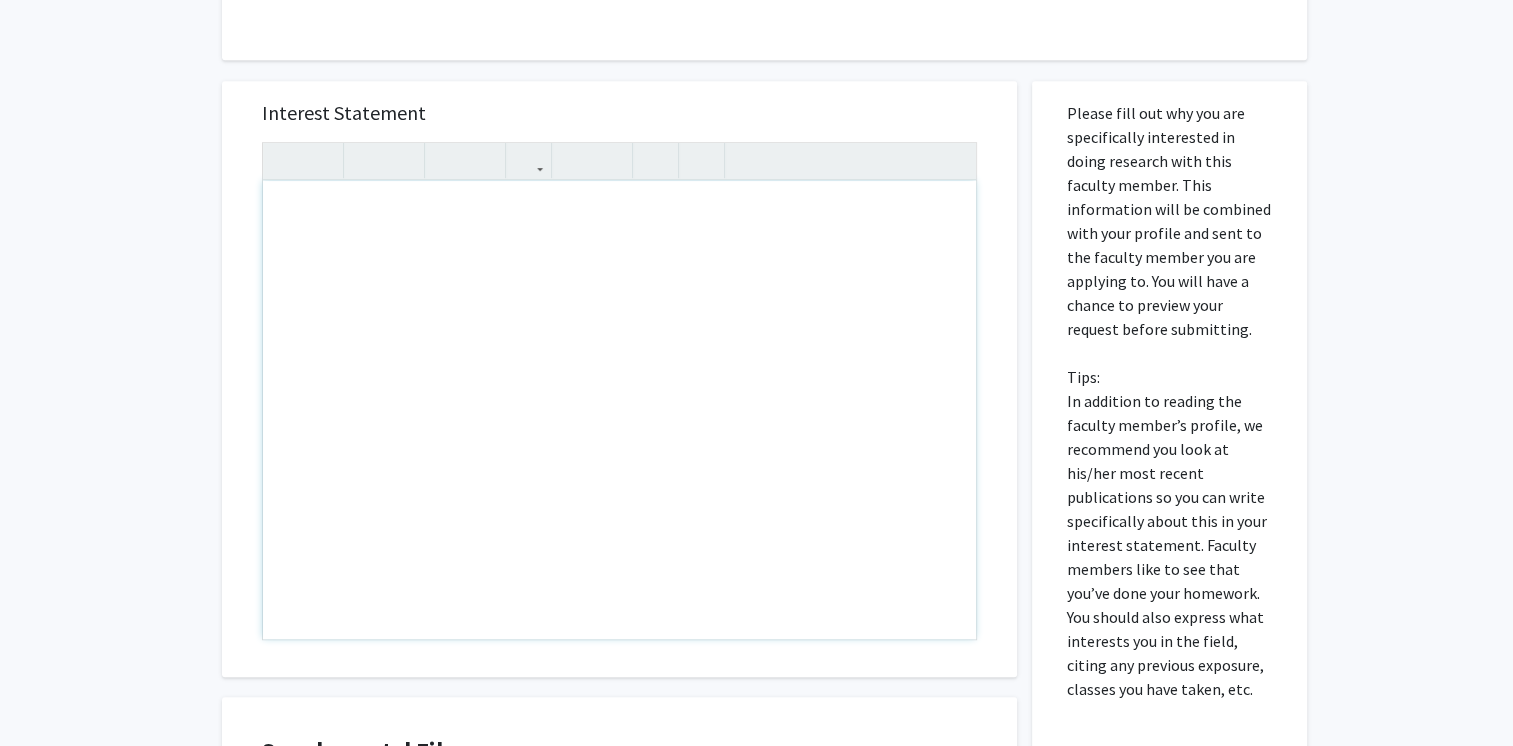 paste 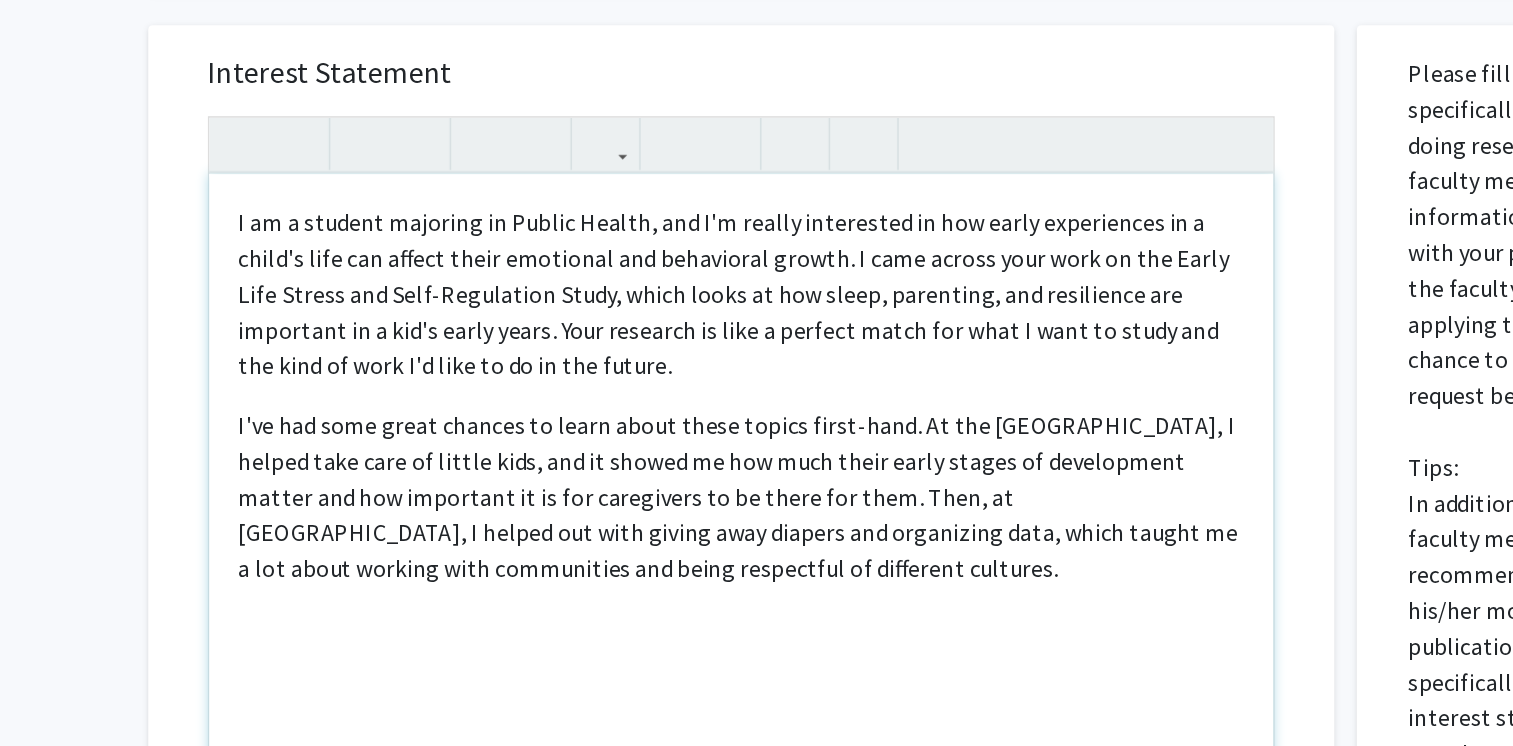 scroll, scrollTop: 1211, scrollLeft: 0, axis: vertical 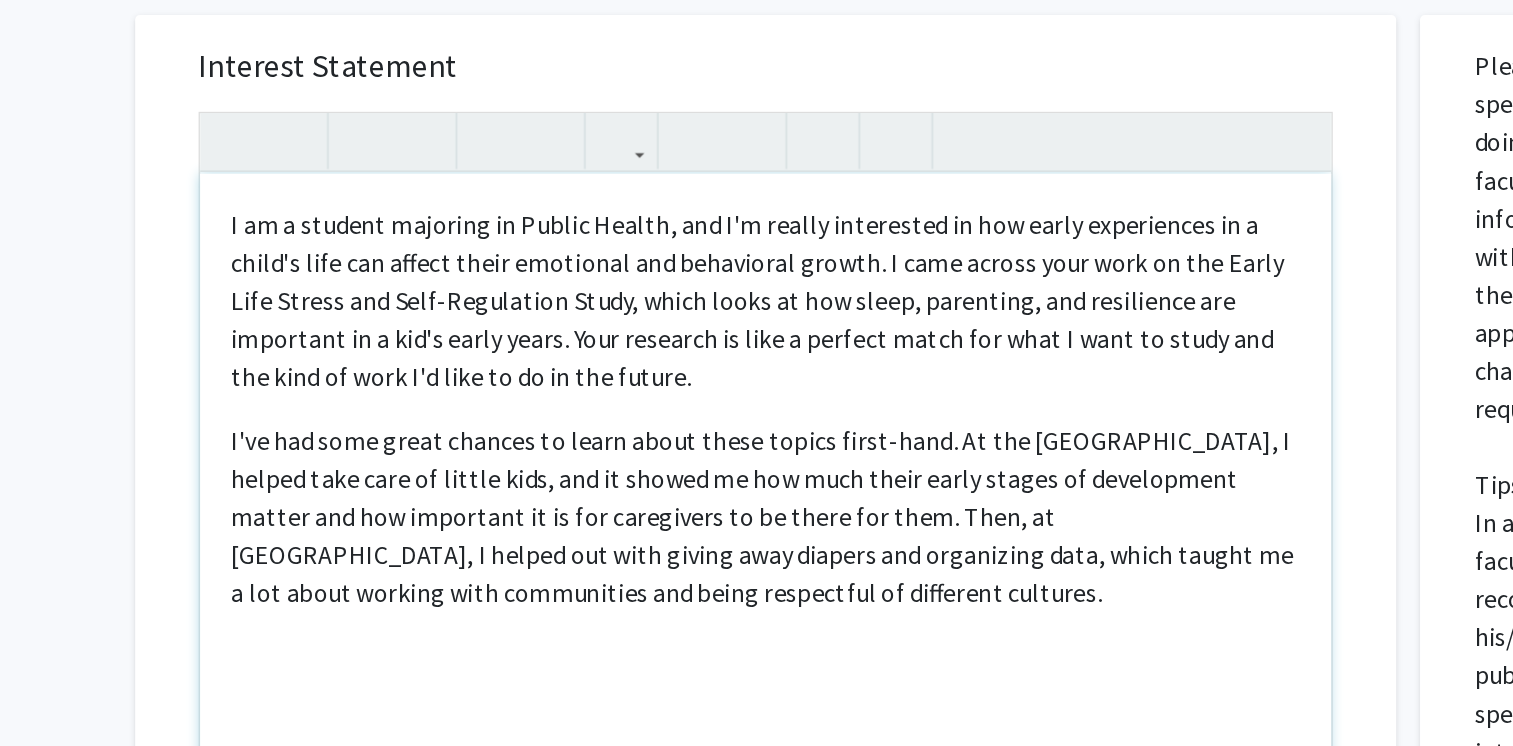 click on "I am a student majoring in Public Health, and I'm really interested in how early experiences in a child's life can affect their emotional and behavioral growth. I came across your work on the Early Life Stress and Self-Regulation Study, which looks at how sleep, parenting, and resilience are important in a kid's early years. Your research is like a perfect match for what I want to study and the kind of work I'd like to do in the future." at bounding box center (619, 261) 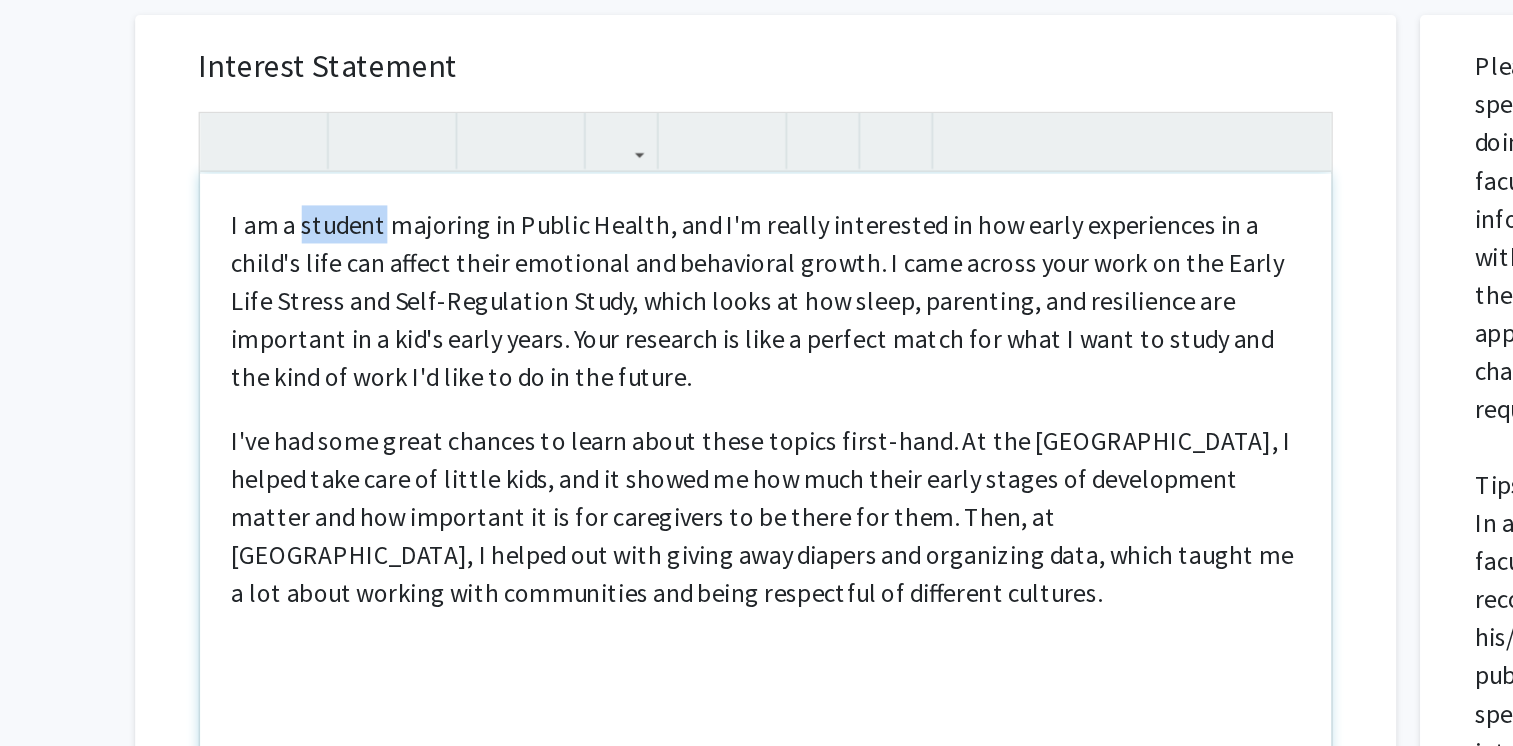 click on "I am a student majoring in Public Health, and I'm really interested in how early experiences in a child's life can affect their emotional and behavioral growth. I came across your work on the Early Life Stress and Self-Regulation Study, which looks at how sleep, parenting, and resilience are important in a kid's early years. Your research is like a perfect match for what I want to study and the kind of work I'd like to do in the future." at bounding box center (619, 261) 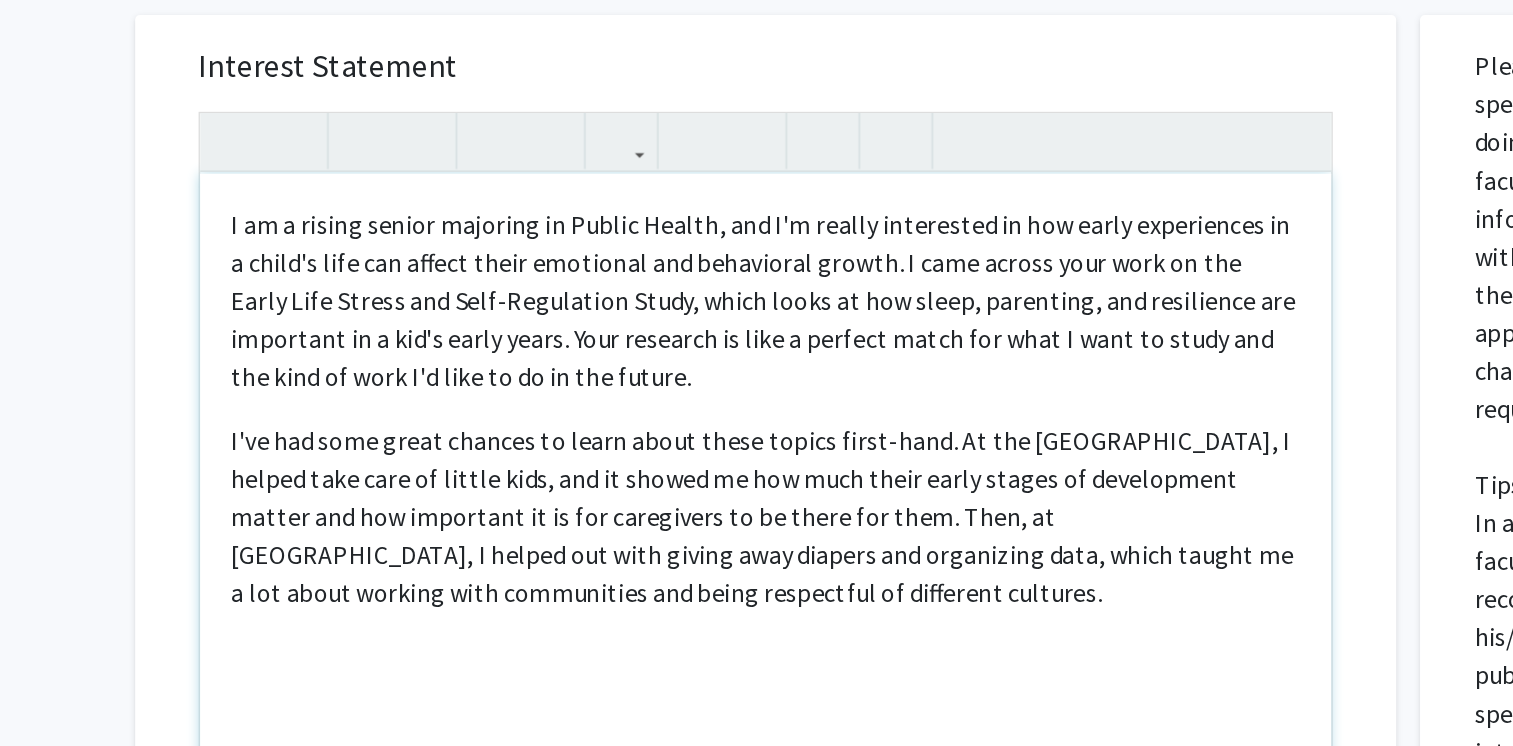 click on "I am a rising senior majoring in Public Health, and I'm really interested in how early experiences in a child's life can affect their emotional and behavioral growth. I came across your work on the Early Life Stress and Self-Regulation Study, which looks at how sleep, parenting, and resilience are important in a kid's early years. Your research is like a perfect match for what I want to study and the kind of work I'd like to do in the future." at bounding box center (619, 261) 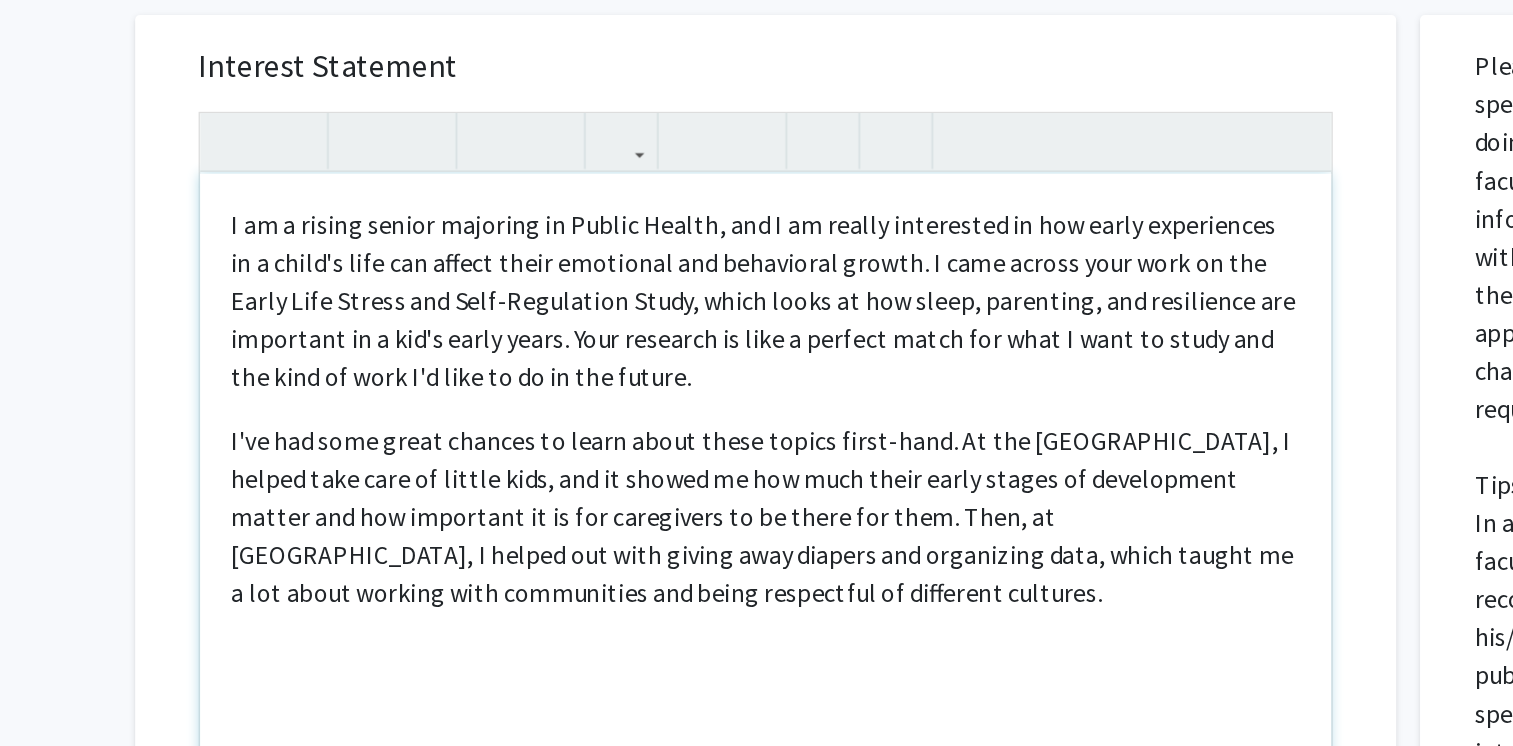 click on "I am a rising senior majoring in Public Health, and I am really interested in how early experiences in a child's life can affect their emotional and behavioral growth. I came across your work on the Early Life Stress and Self-Regulation Study, which looks at how sleep, parenting, and resilience are important in a kid's early years. Your research is like a perfect match for what I want to study and the kind of work I'd like to do in the future." at bounding box center (619, 261) 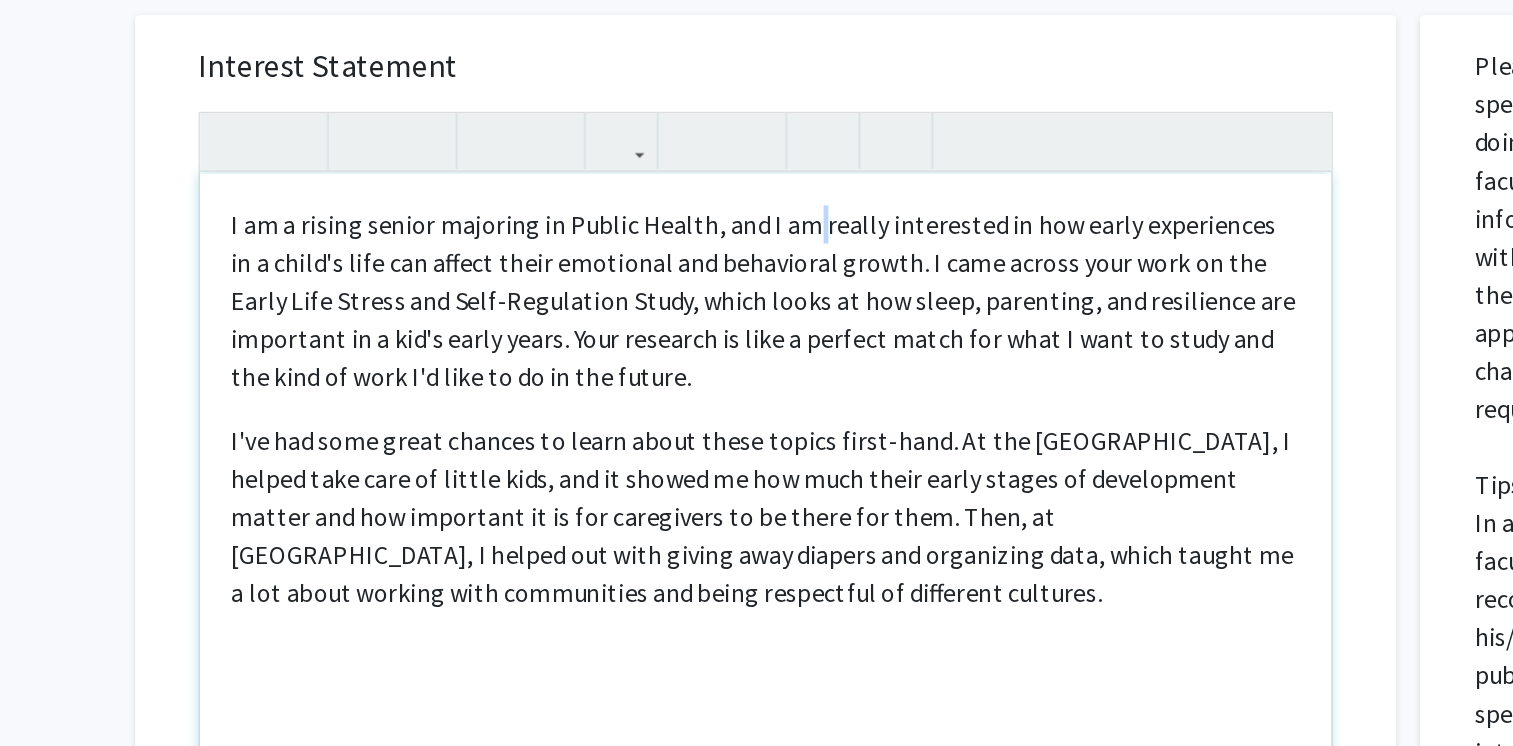 click on "I am a rising senior majoring in Public Health, and I am really interested in how early experiences in a child's life can affect their emotional and behavioral growth. I came across your work on the Early Life Stress and Self-Regulation Study, which looks at how sleep, parenting, and resilience are important in a kid's early years. Your research is like a perfect match for what I want to study and the kind of work I'd like to do in the future." at bounding box center [619, 261] 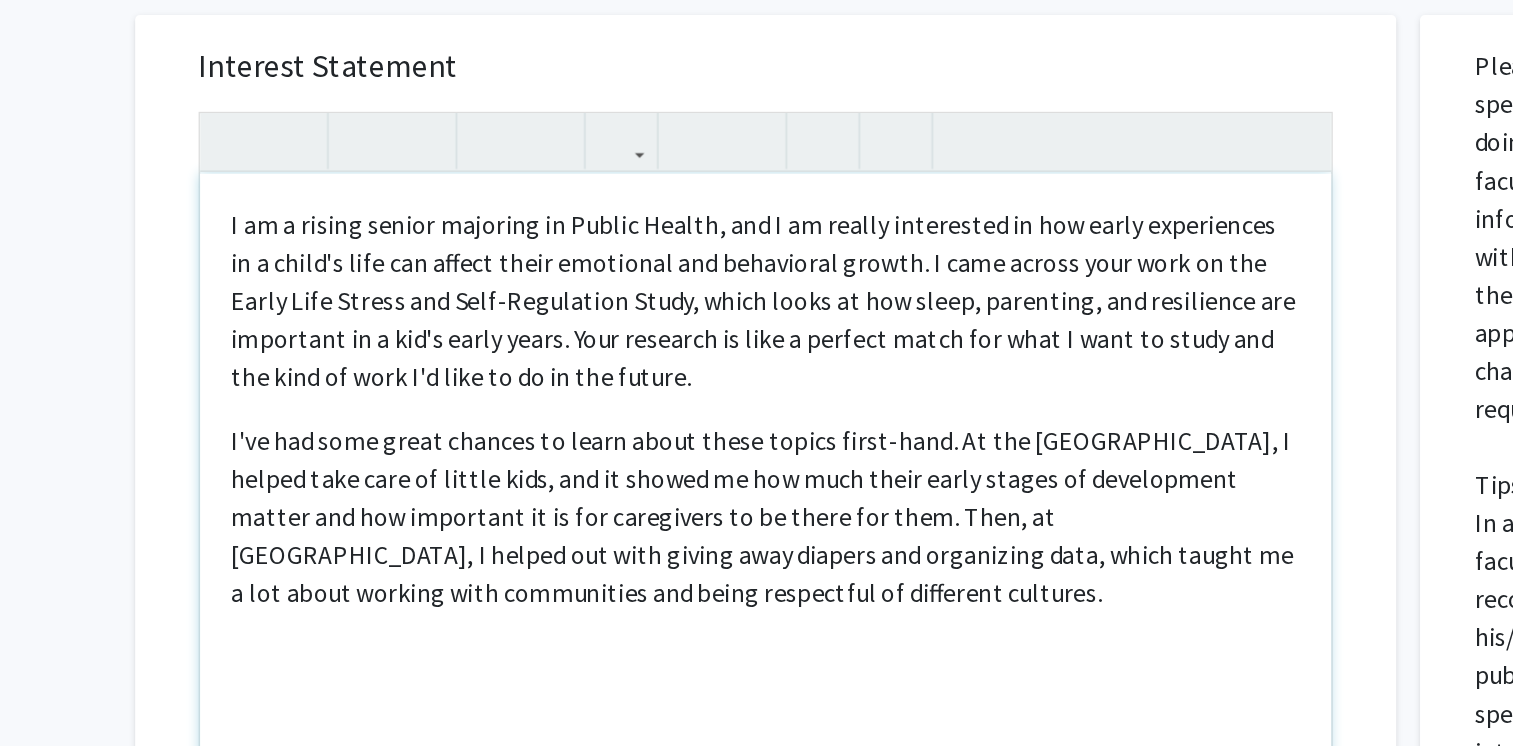 click on "I am a rising senior majoring in Public Health, and I am really interested in how early experiences in a child's life can affect their emotional and behavioral growth. I came across your work on the Early Life Stress and Self-Regulation Study, which looks at how sleep, parenting, and resilience are important in a kid's early years. Your research is like a perfect match for what I want to study and the kind of work I'd like to do in the future." at bounding box center [619, 261] 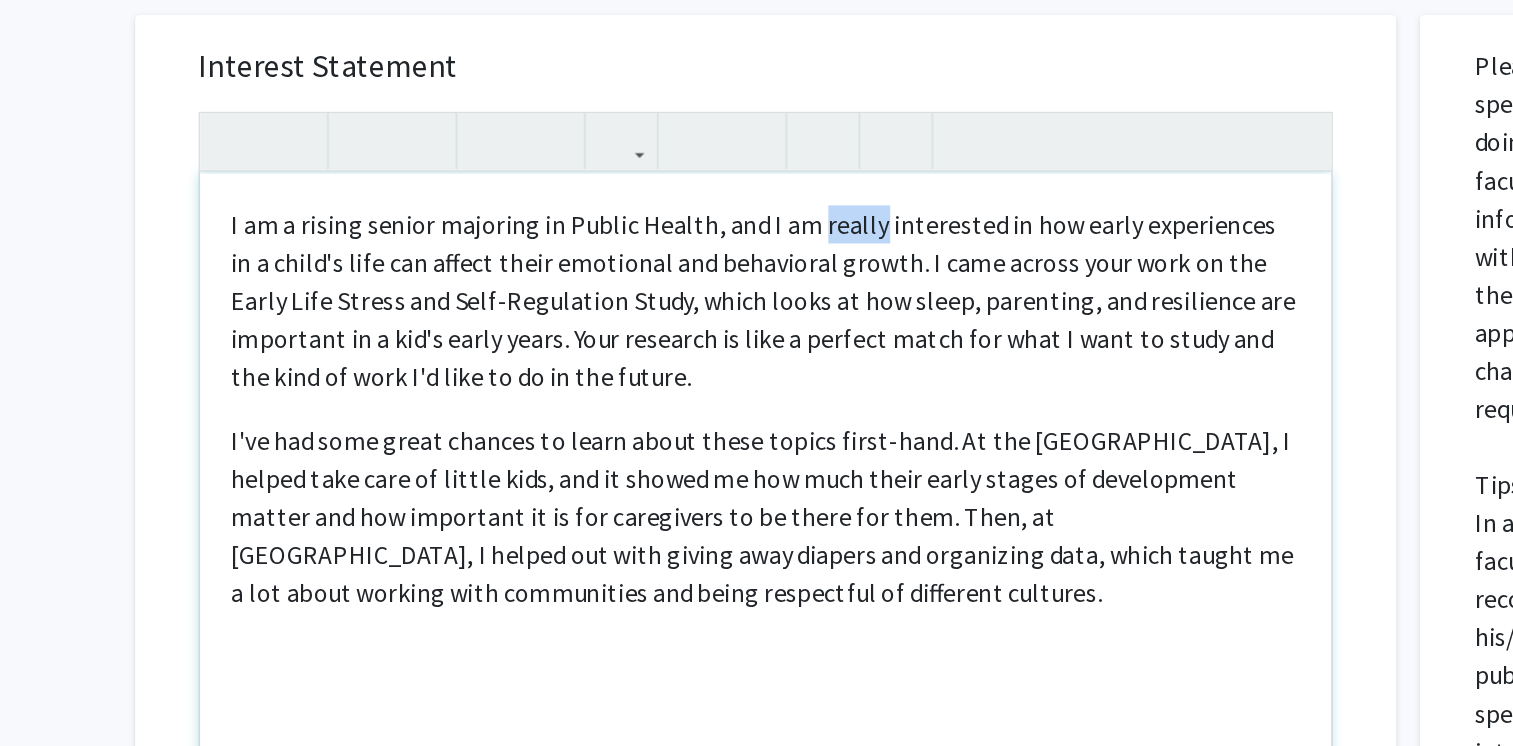 click on "I am a rising senior majoring in Public Health, and I am really interested in how early experiences in a child's life can affect their emotional and behavioral growth. I came across your work on the Early Life Stress and Self-Regulation Study, which looks at how sleep, parenting, and resilience are important in a kid's early years. Your research is like a perfect match for what I want to study and the kind of work I'd like to do in the future." at bounding box center (619, 261) 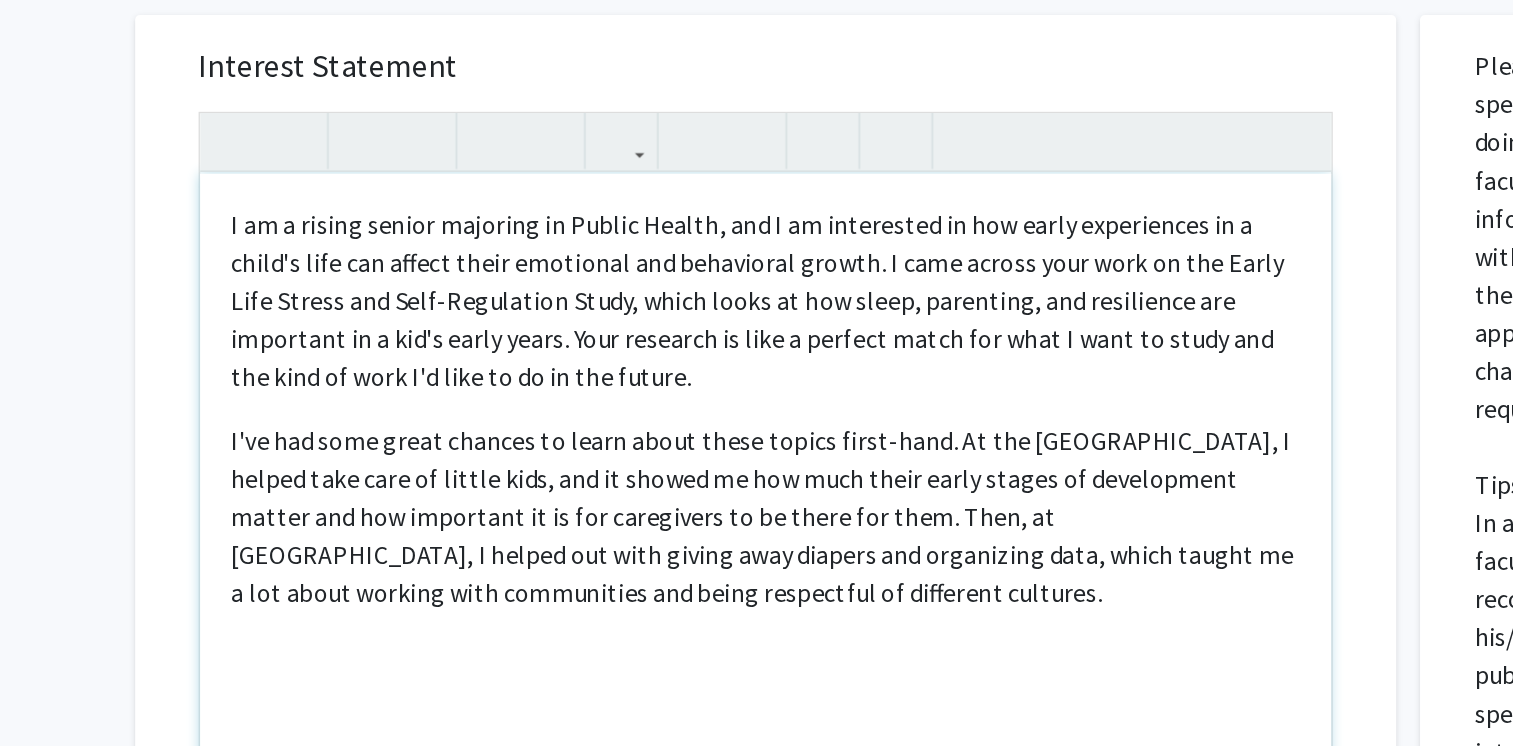 click on "I am a rising senior majoring in Public Health, and I am interested in how early experiences in a child's life can affect their emotional and behavioral growth. I came across your work on the Early Life Stress and Self-Regulation Study, which looks at how sleep, parenting, and resilience are important in a kid's early years. Your research is like a perfect match for what I want to study and the kind of work I'd like to do in the future." at bounding box center (619, 261) 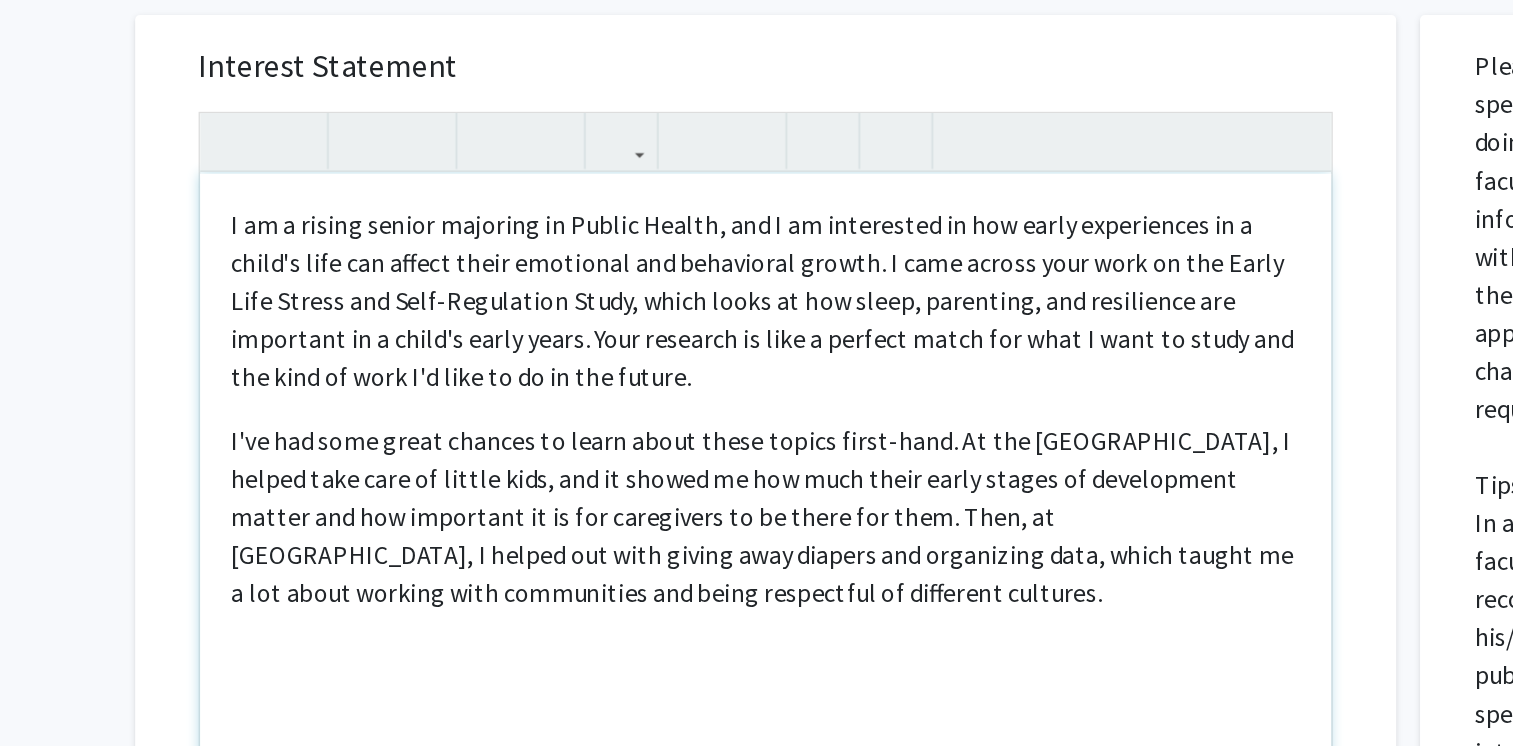 click on "I am a rising senior majoring in Public Health, and I am interested in how early experiences in a child's life can affect their emotional and behavioral growth. I came across your work on the Early Life Stress and Self-Regulation Study, which looks at how sleep, parenting, and resilience are important in a child's early years. Your research is like a perfect match for what I want to study and the kind of work I'd like to do in the future." at bounding box center [619, 261] 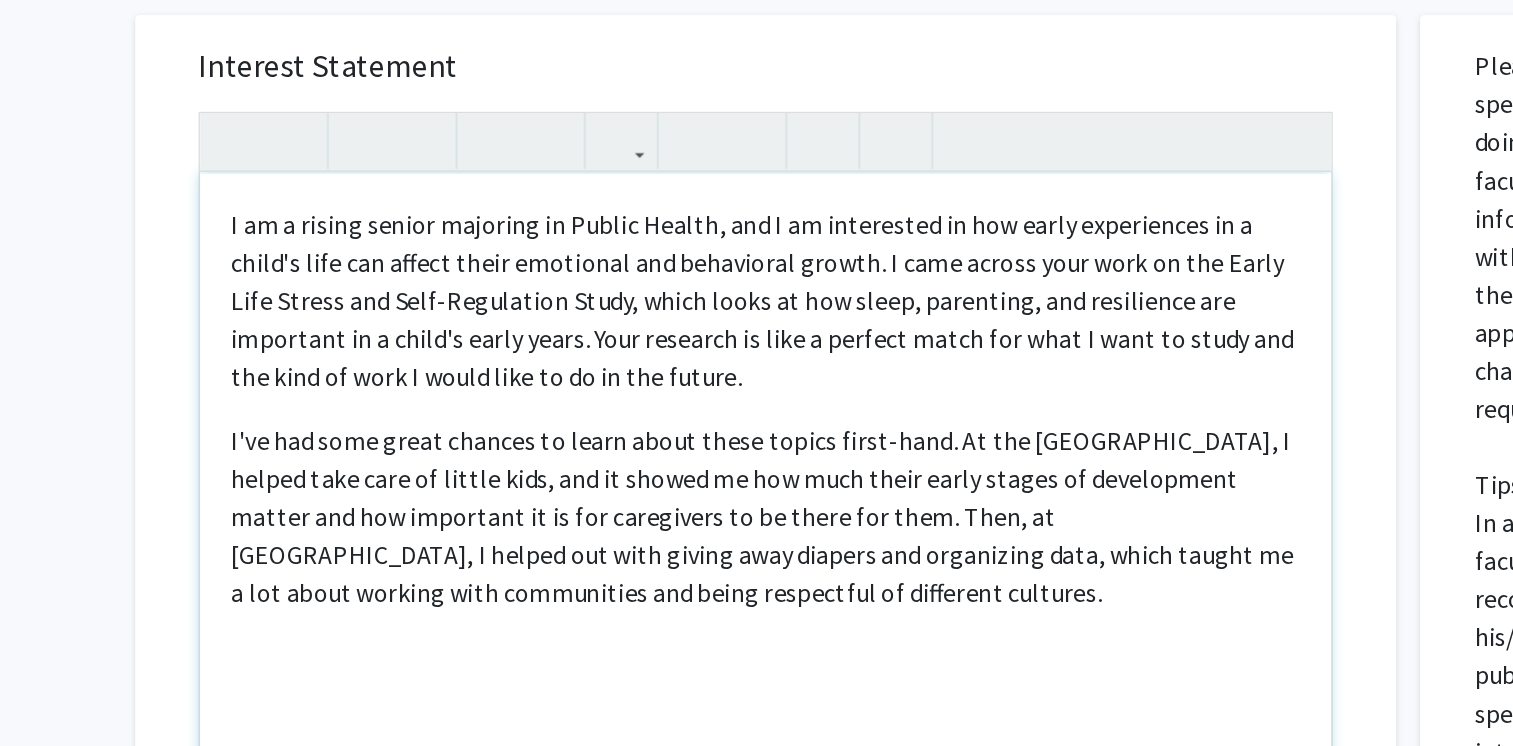 click on "I've had some great chances to learn about these topics first-hand. At the [GEOGRAPHIC_DATA], I helped take care of little kids, and it showed me how much their early stages of development matter and how important it is for caregivers to be there for them. Then, at [GEOGRAPHIC_DATA], I helped out with giving away diapers and organizing data, which taught me a lot about working with communities and being respectful of different cultures." at bounding box center [619, 397] 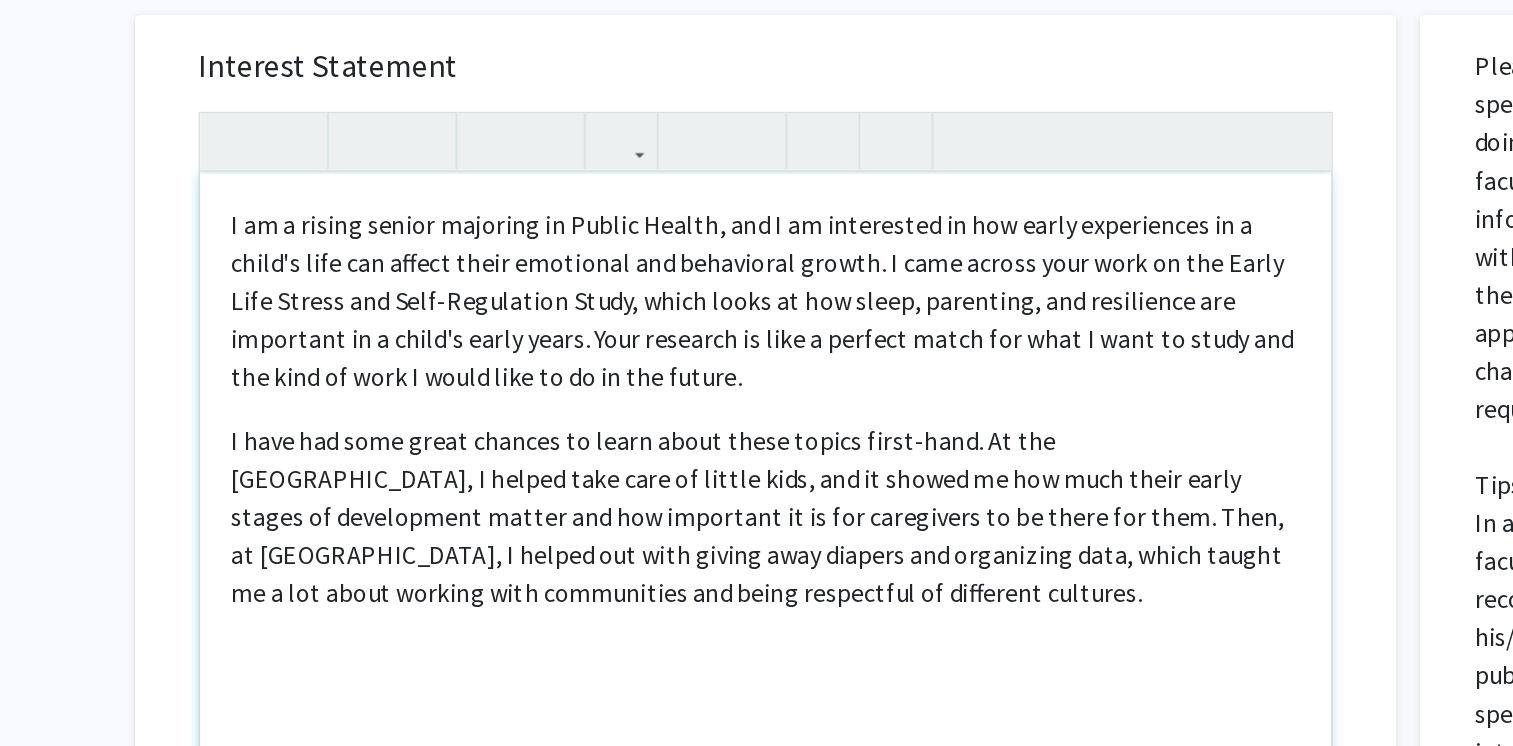 scroll, scrollTop: 1211, scrollLeft: 0, axis: vertical 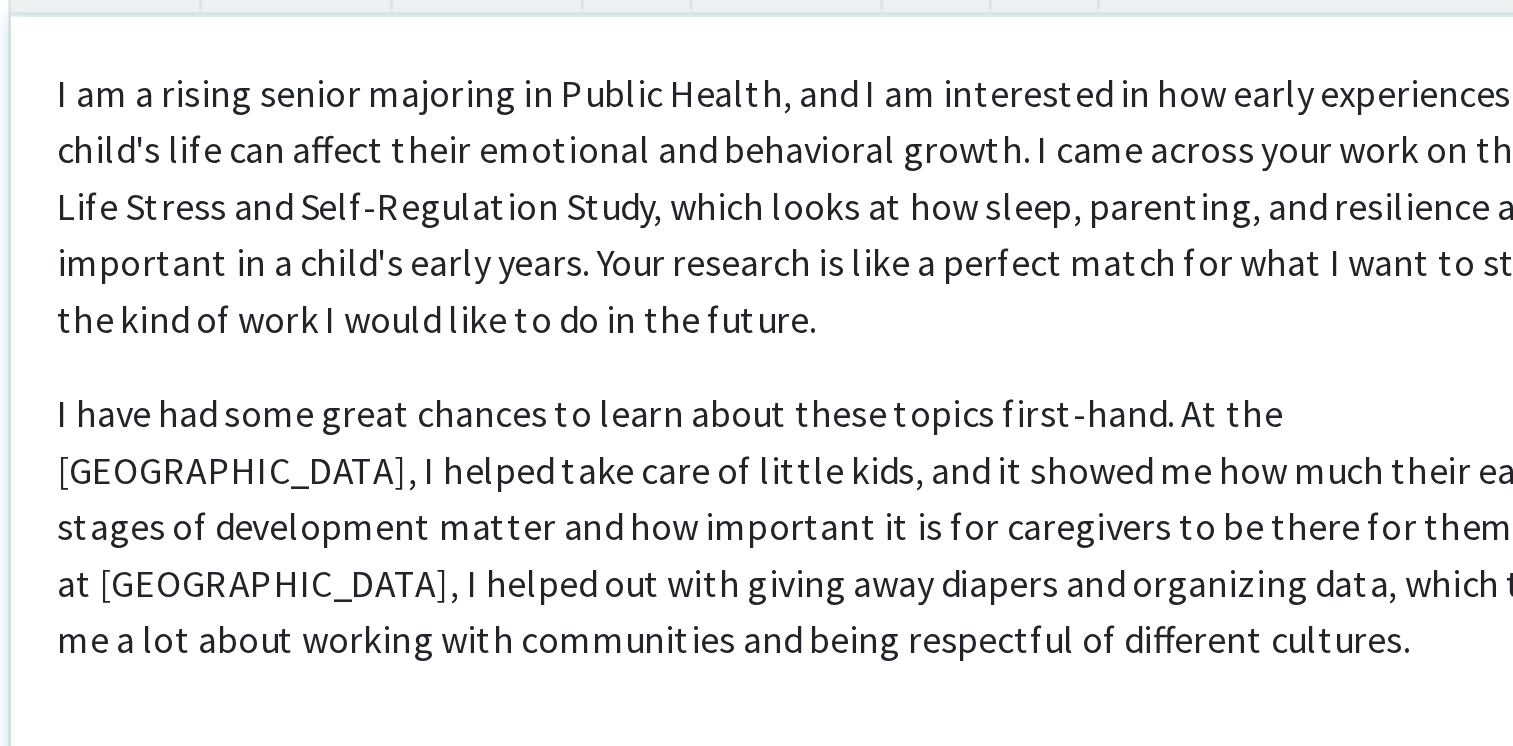 click on "I have had some great chances to learn about these topics first-hand. At the [GEOGRAPHIC_DATA], I helped take care of little kids, and it showed me how much their early stages of development matter and how important it is for caregivers to be there for them. Then, at [GEOGRAPHIC_DATA], I helped out with giving away diapers and organizing data, which taught me a lot about working with communities and being respectful of different cultures." at bounding box center (619, 397) 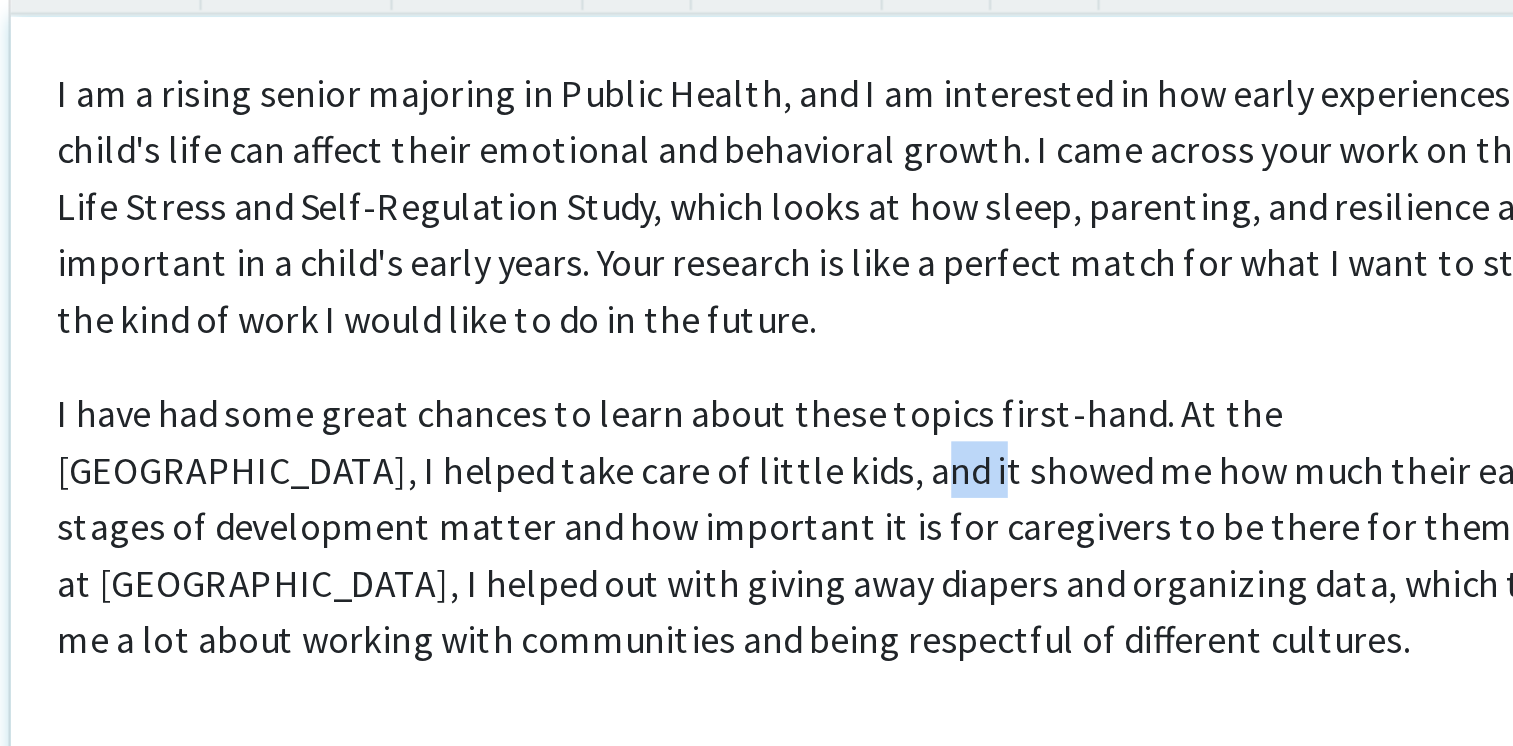 click on "I have had some great chances to learn about these topics first-hand. At the [GEOGRAPHIC_DATA], I helped take care of little kids, and it showed me how much their early stages of development matter and how important it is for caregivers to be there for them. Then, at [GEOGRAPHIC_DATA], I helped out with giving away diapers and organizing data, which taught me a lot about working with communities and being respectful of different cultures." at bounding box center [619, 397] 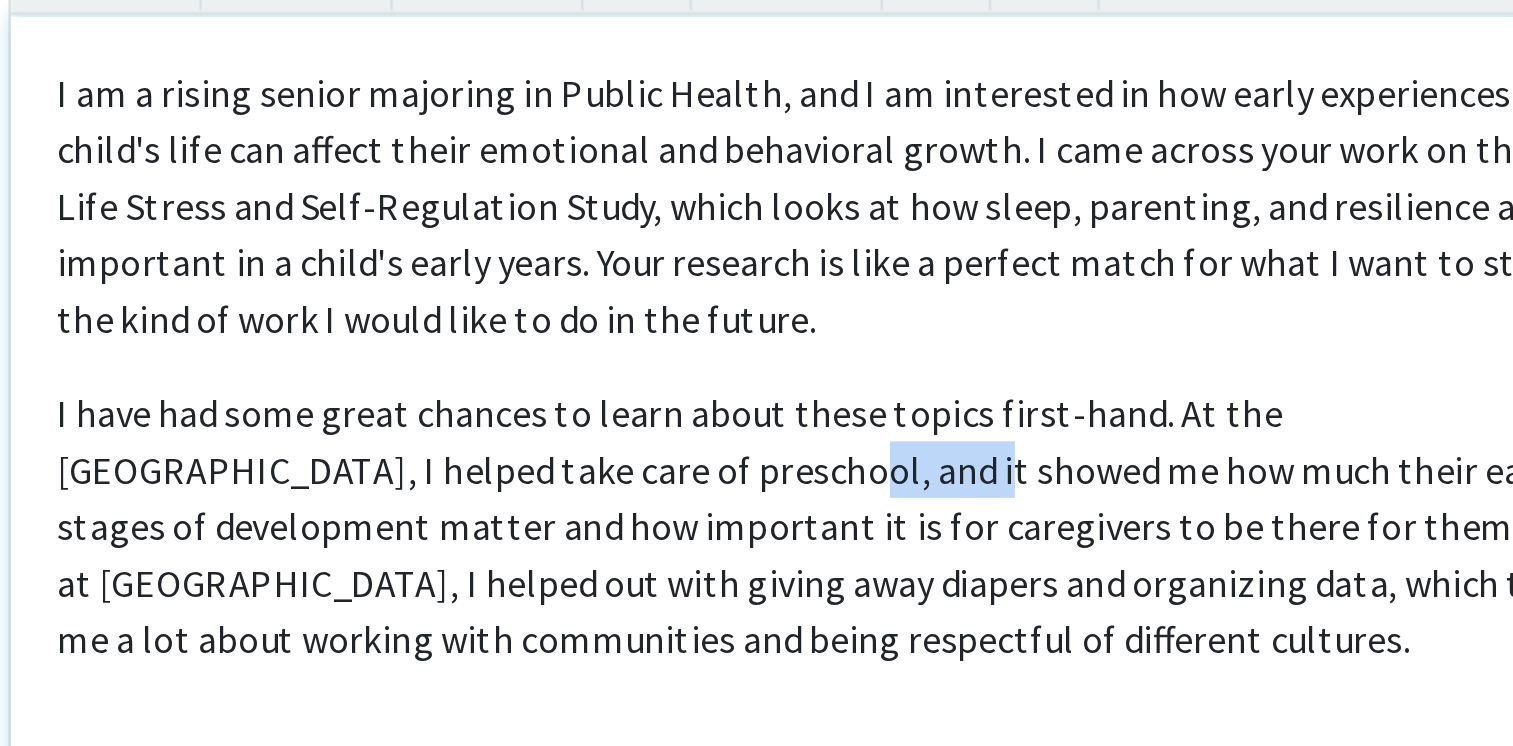 drag, startPoint x: 413, startPoint y: 326, endPoint x: 477, endPoint y: 328, distance: 64.03124 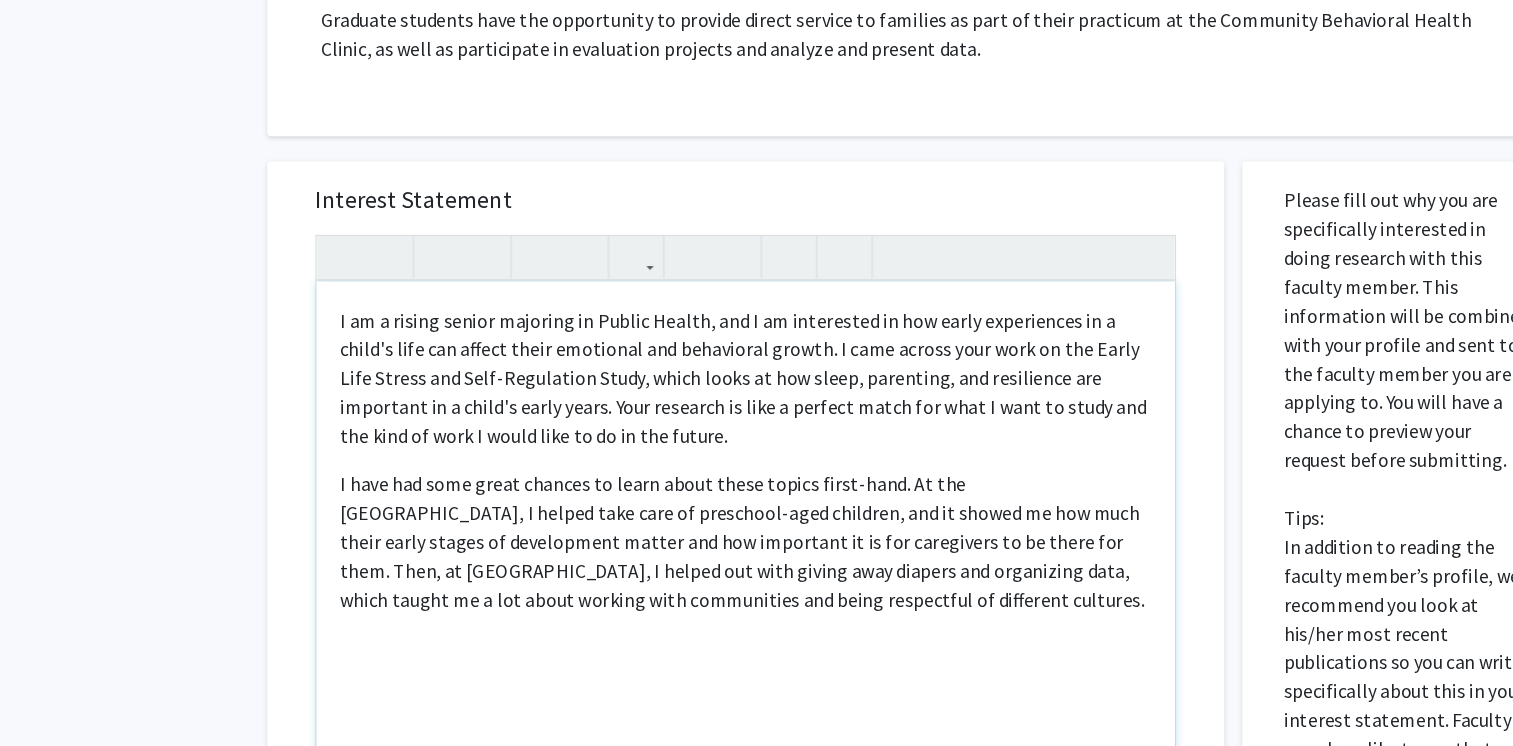 scroll, scrollTop: 1152, scrollLeft: 0, axis: vertical 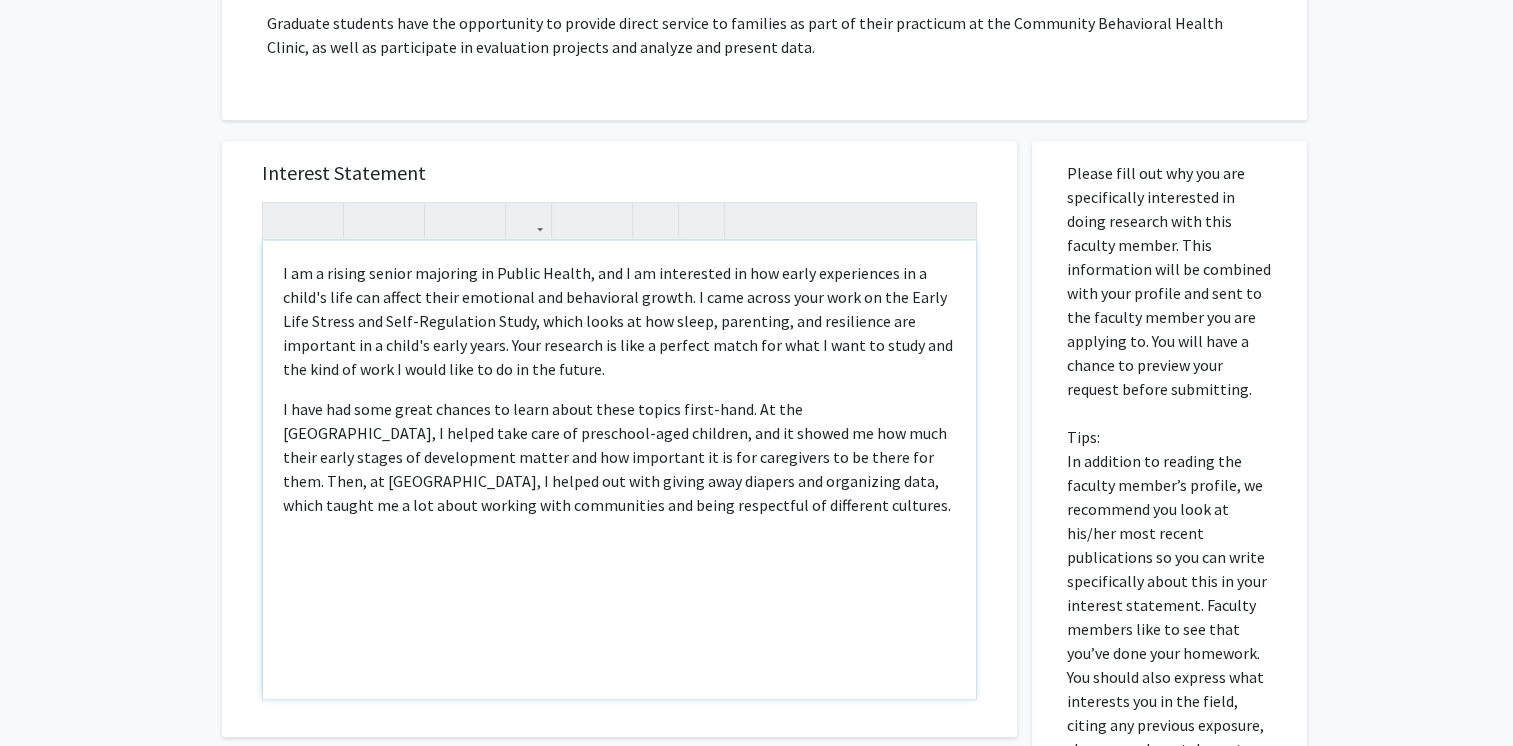 click on "I have had some great chances to learn about these topics first-hand. At the [GEOGRAPHIC_DATA], I helped take care of preschool-aged children, and it showed me how much their early stages of development matter and how important it is for caregivers to be there for them. Then, at [GEOGRAPHIC_DATA], I helped out with giving away diapers and organizing data, which taught me a lot about working with communities and being respectful of different cultures." at bounding box center (619, 457) 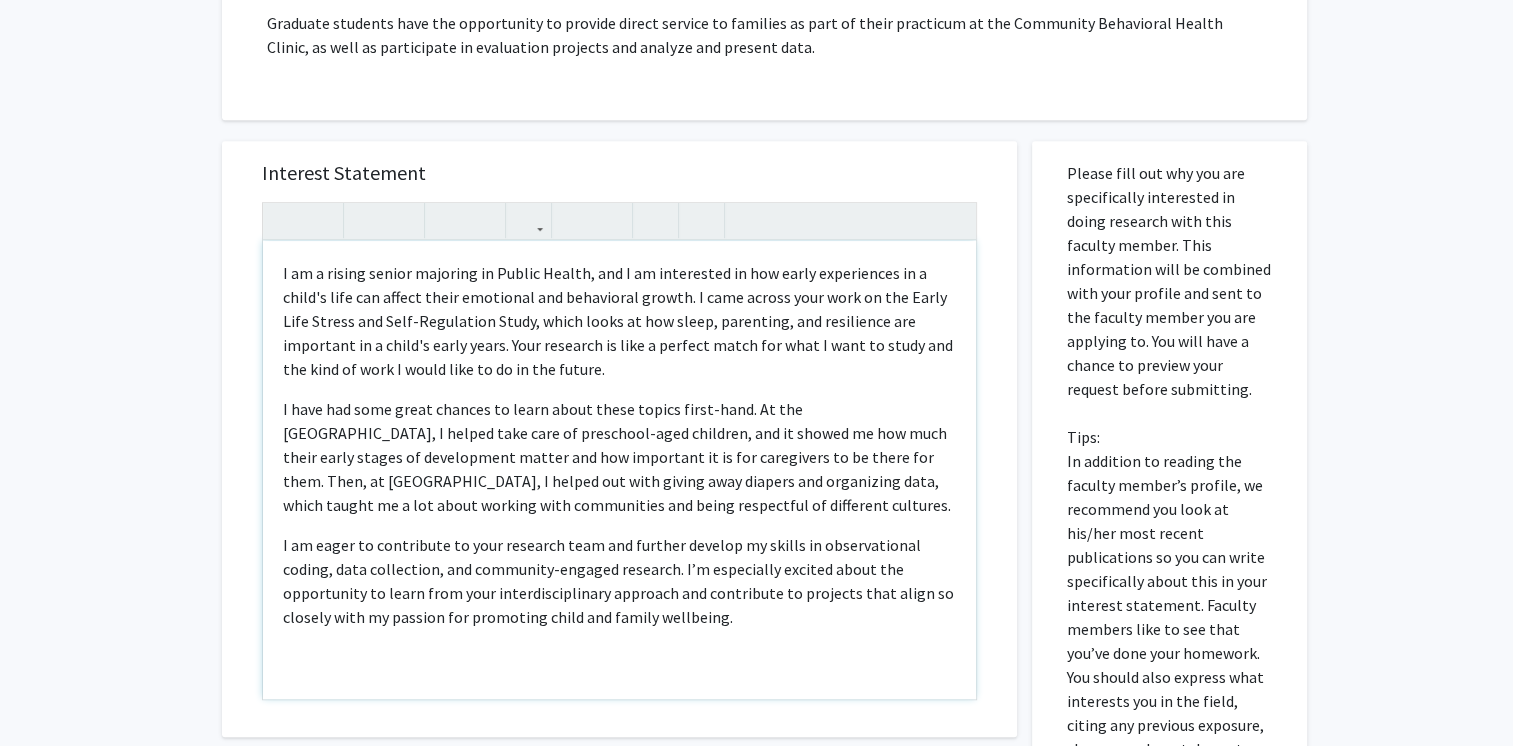scroll, scrollTop: 1152, scrollLeft: 0, axis: vertical 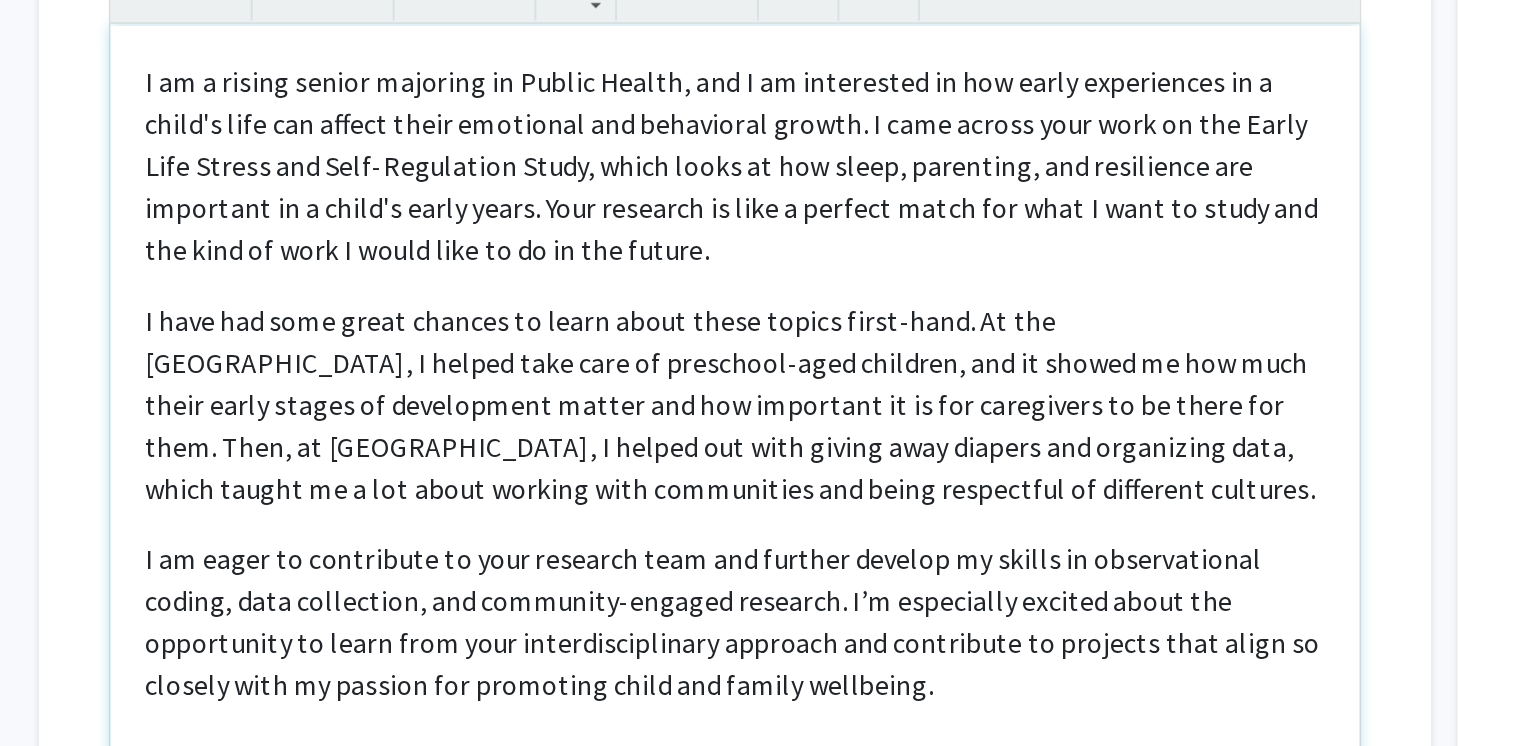 click on "I am eager to contribute to your research team and further develop my skills in observational coding, data collection, and community-engaged research. I’m especially excited about the opportunity to learn from your interdisciplinary approach and contribute to projects that align so closely with my passion for promoting child and family wellbeing." at bounding box center [619, 581] 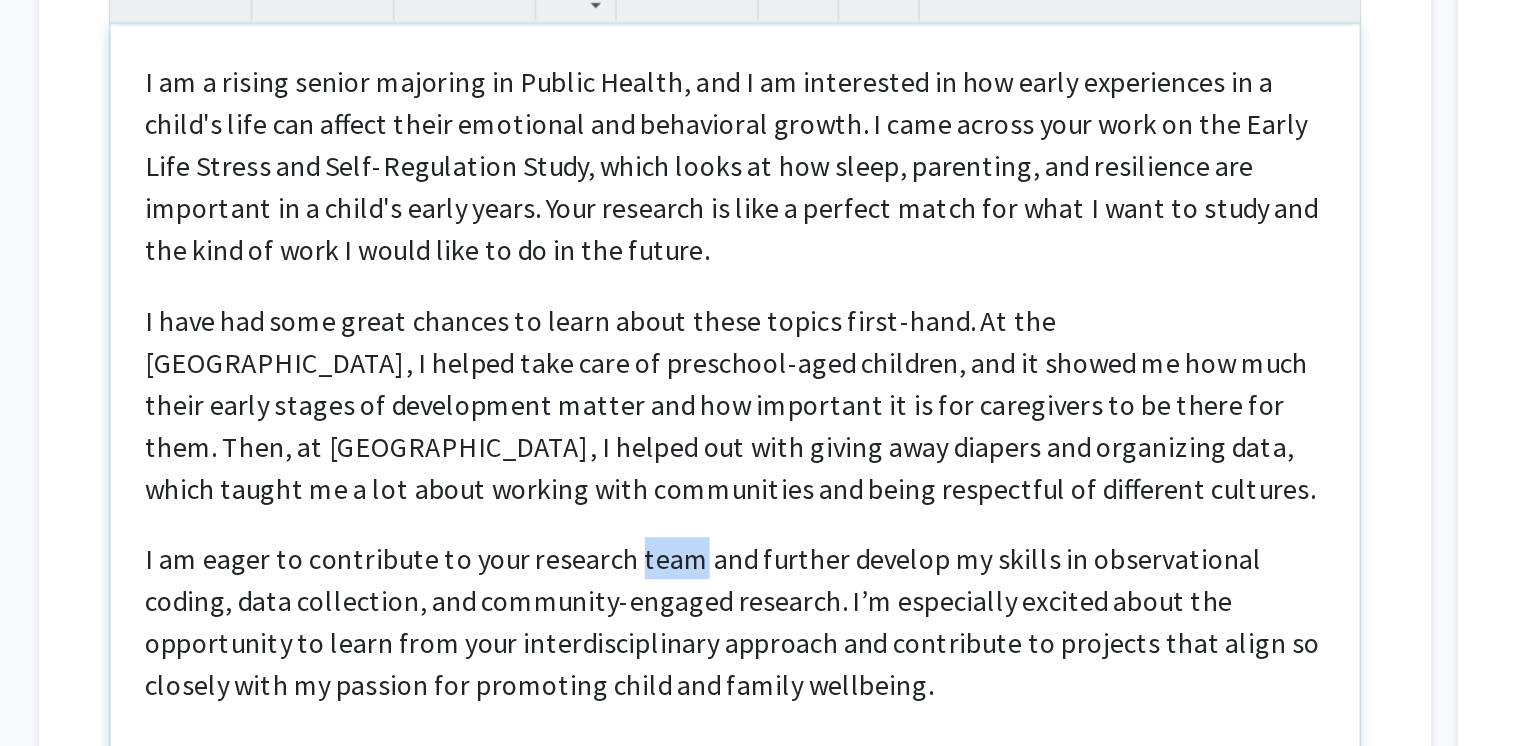 click on "I am eager to contribute to your research team and further develop my skills in observational coding, data collection, and community-engaged research. I’m especially excited about the opportunity to learn from your interdisciplinary approach and contribute to projects that align so closely with my passion for promoting child and family wellbeing." at bounding box center (619, 581) 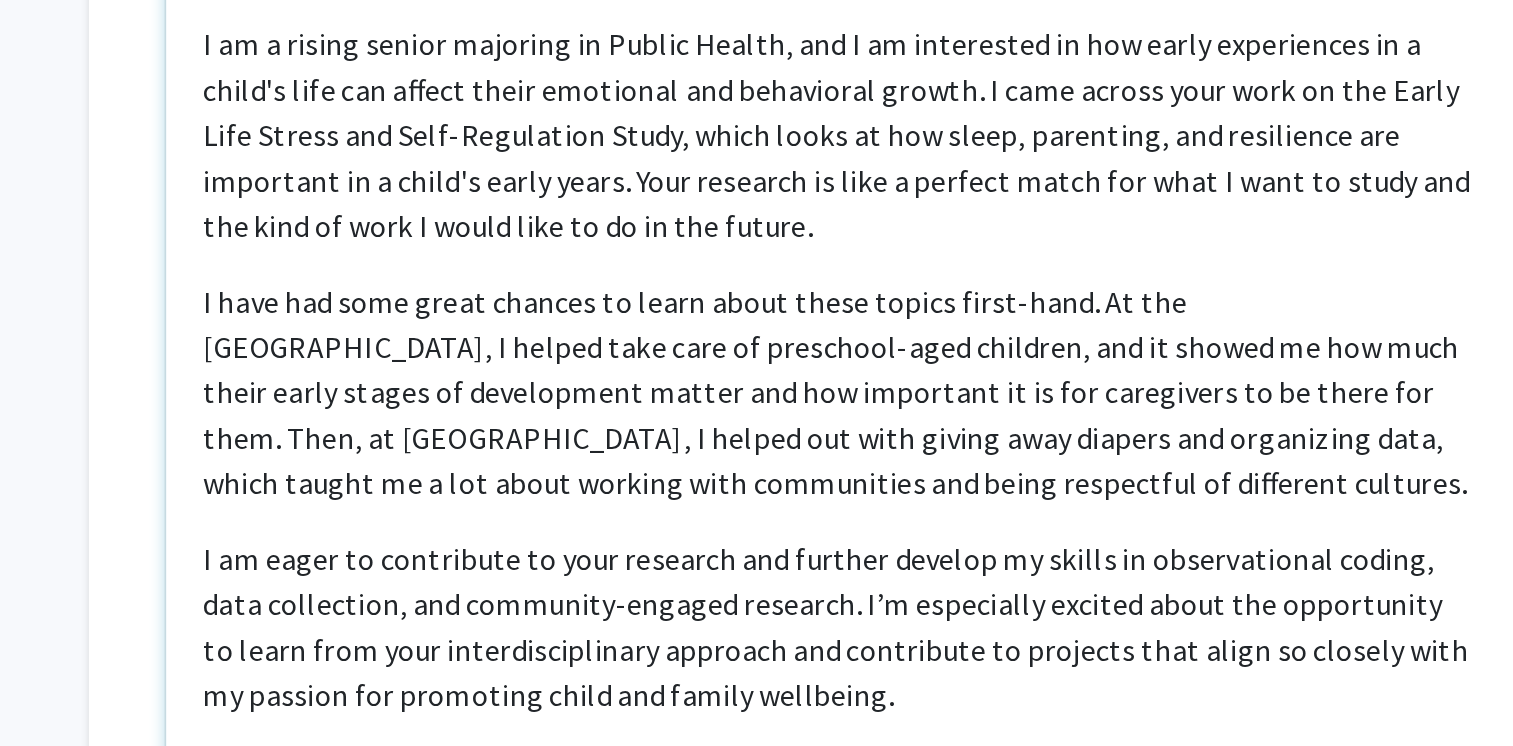 scroll, scrollTop: 1152, scrollLeft: 0, axis: vertical 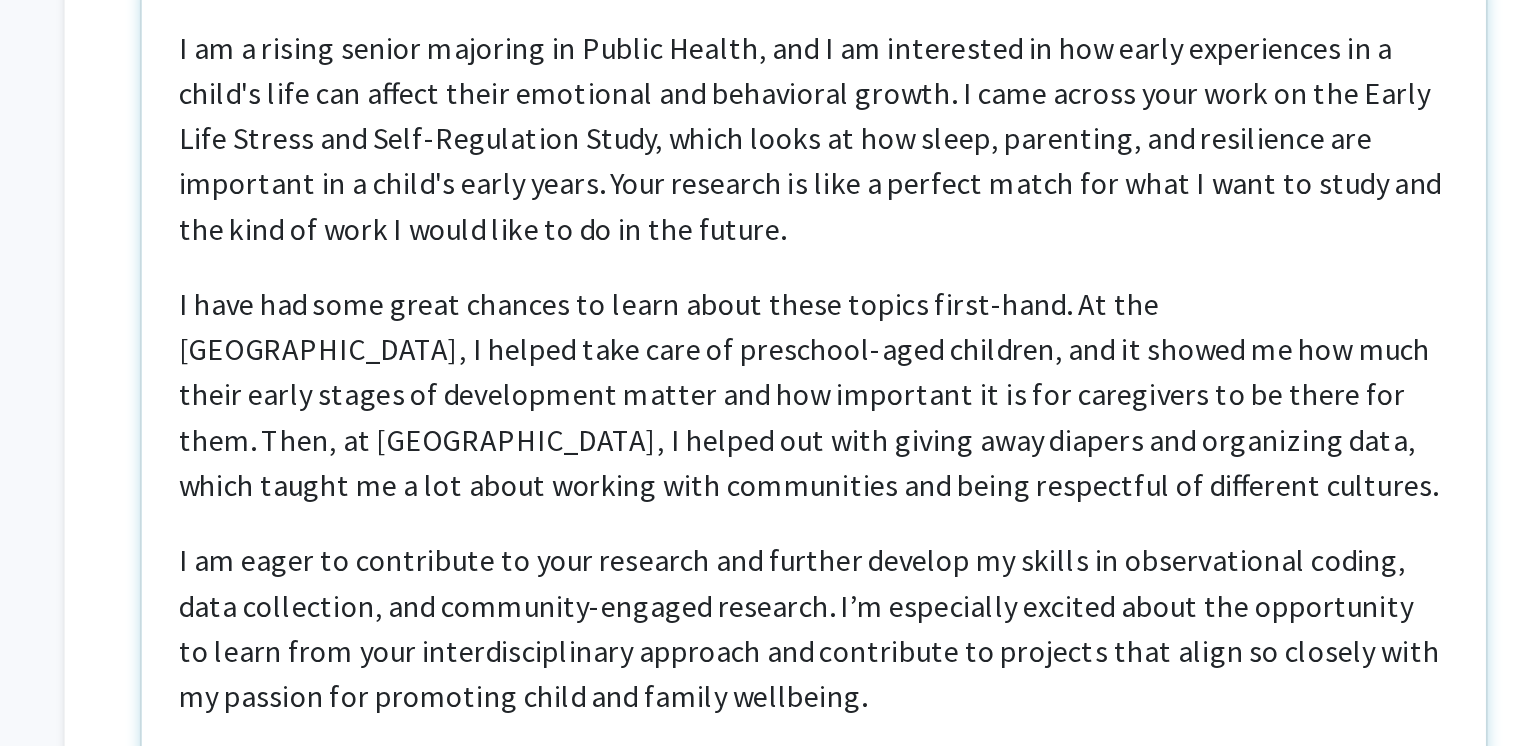 click on "I am eager to contribute to your research and further develop my skills in observational coding, data collection, and community-engaged research. I’m especially excited about the opportunity to learn from your interdisciplinary approach and contribute to projects that align so closely with my passion for promoting child and family wellbeing." at bounding box center [619, 581] 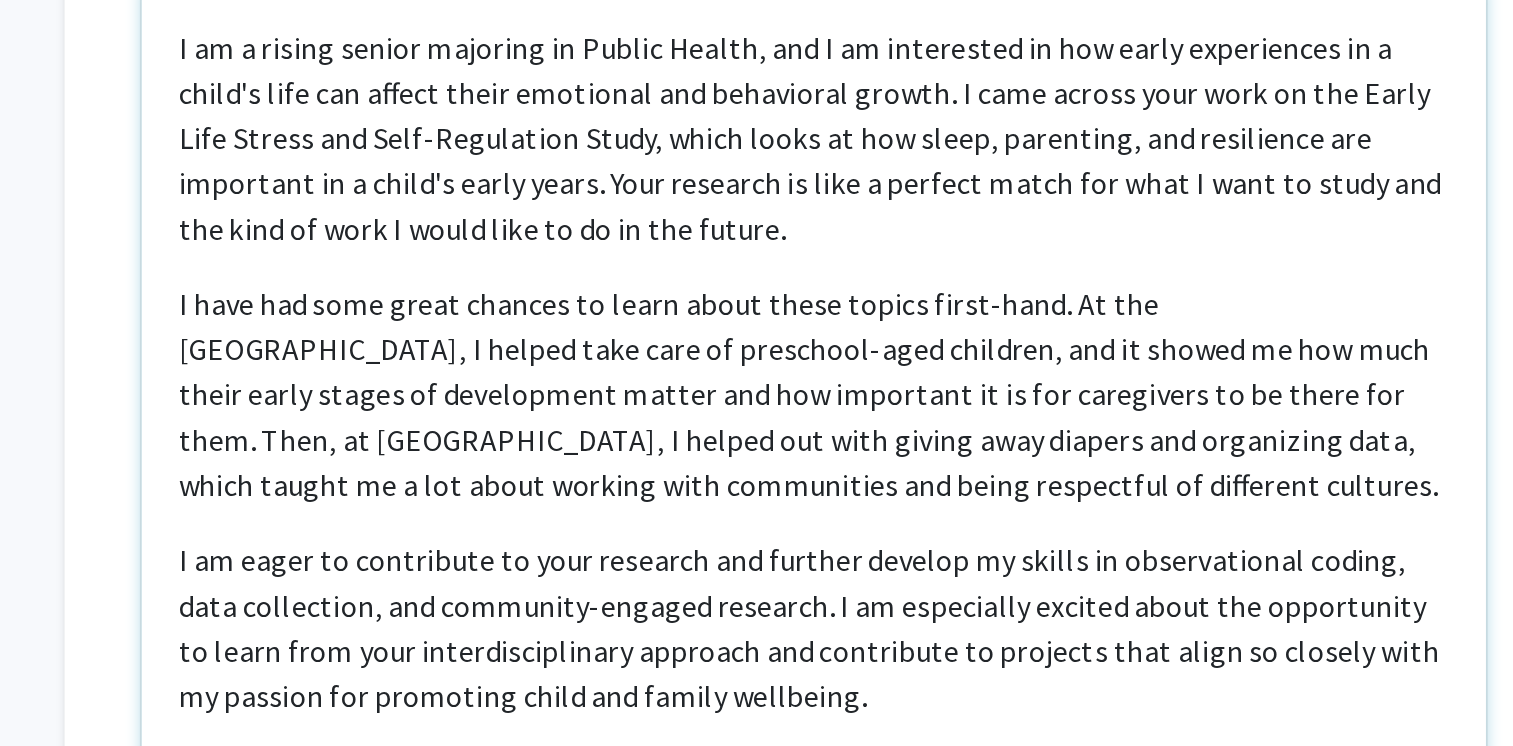 click on "I am eager to contribute to your research and further develop my skills in observational coding, data collection, and community-engaged research. I am especially excited about the opportunity to learn from your interdisciplinary approach and contribute to projects that align so closely with my passion for promoting child and family wellbeing." at bounding box center (619, 581) 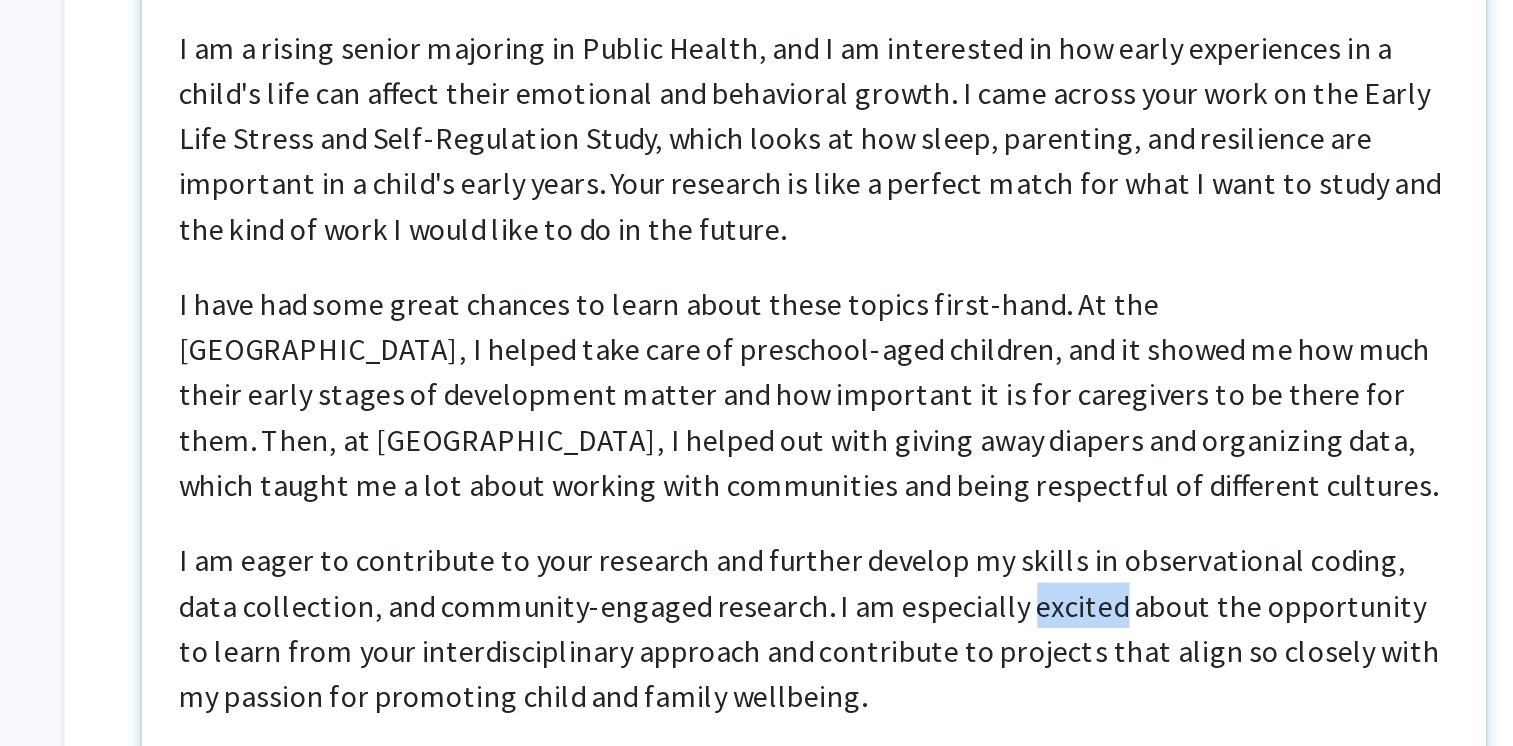 click on "I am eager to contribute to your research and further develop my skills in observational coding, data collection, and community-engaged research. I am especially excited about the opportunity to learn from your interdisciplinary approach and contribute to projects that align so closely with my passion for promoting child and family wellbeing." at bounding box center (619, 581) 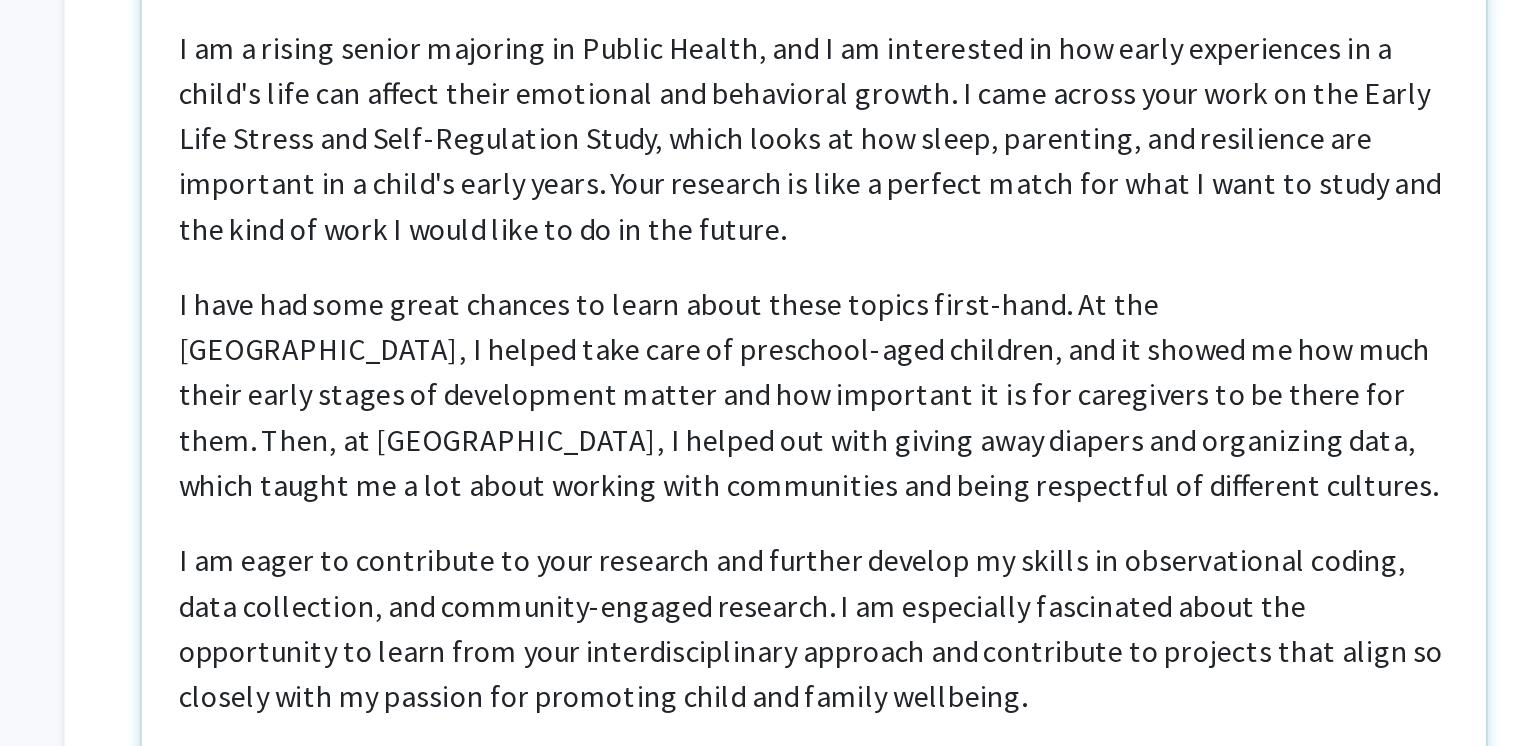 click on "I am eager to contribute to your research and further develop my skills in observational coding, data collection, and community-engaged research. I am especially fascinated about the opportunity to learn from your interdisciplinary approach and contribute to projects that align so closely with my passion for promoting child and family wellbeing." at bounding box center [619, 581] 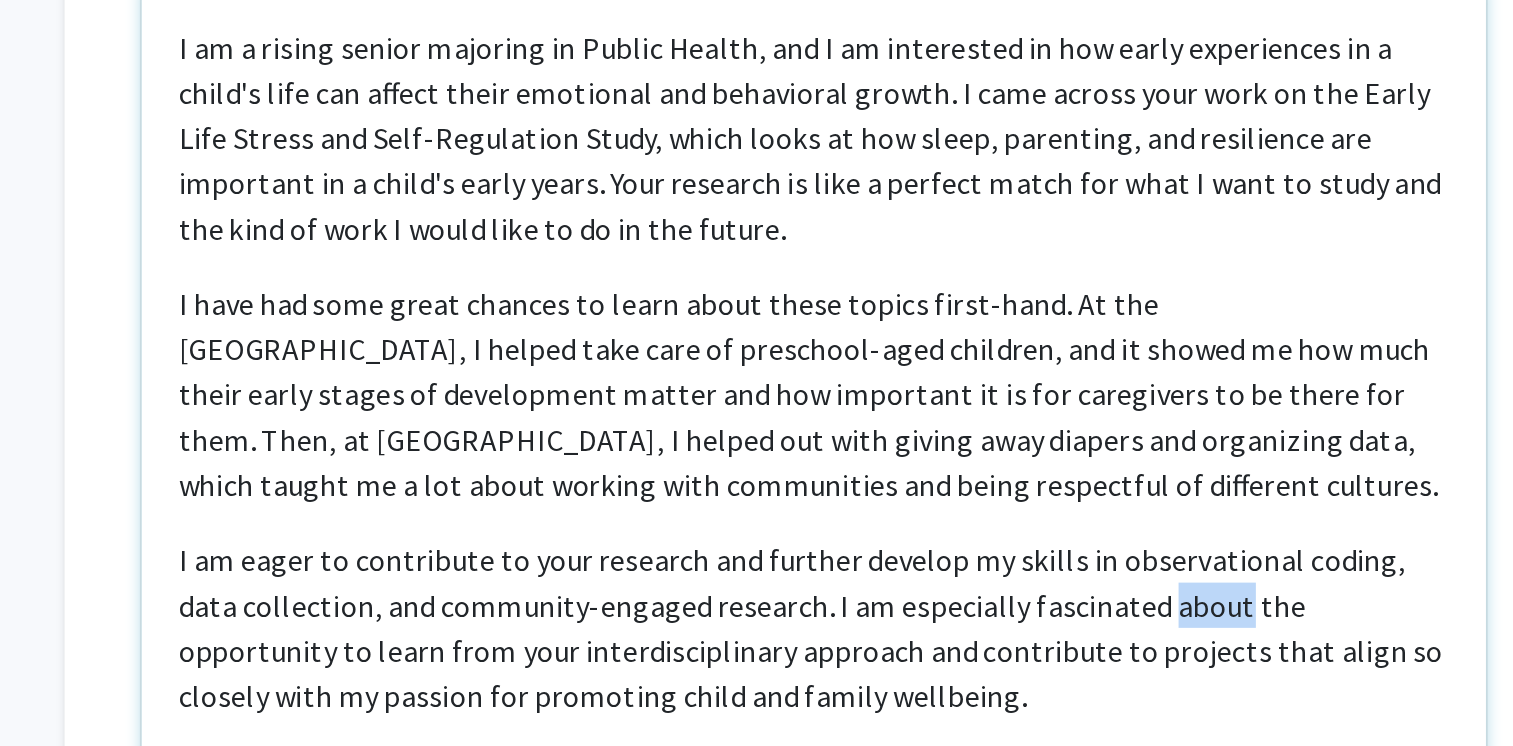 click on "I am eager to contribute to your research and further develop my skills in observational coding, data collection, and community-engaged research. I am especially fascinated about the opportunity to learn from your interdisciplinary approach and contribute to projects that align so closely with my passion for promoting child and family wellbeing." at bounding box center [619, 581] 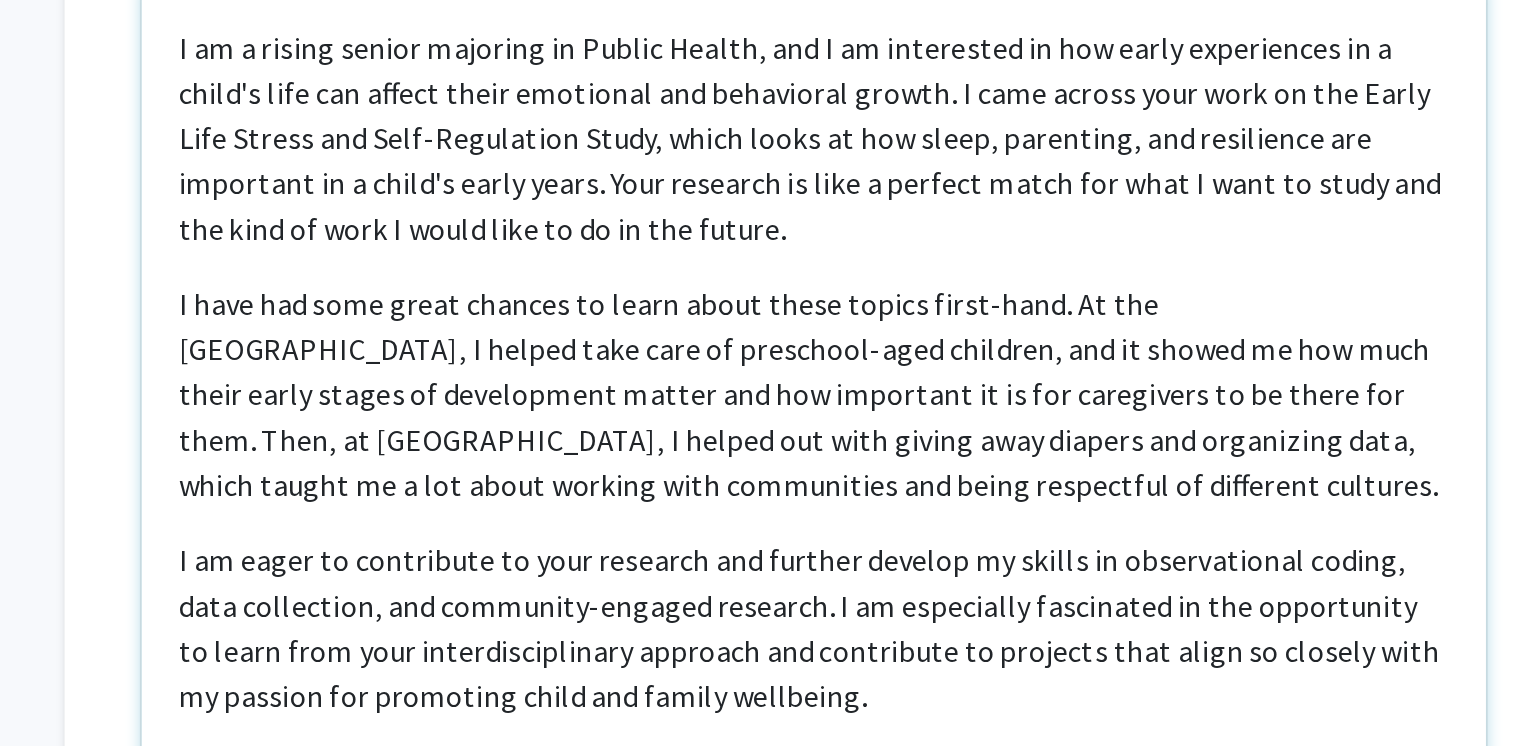 click on "I am eager to contribute to your research and further develop my skills in observational coding, data collection, and community-engaged research. I am especially fascinated in the opportunity to learn from your interdisciplinary approach and contribute to projects that align so closely with my passion for promoting child and family wellbeing." at bounding box center [619, 581] 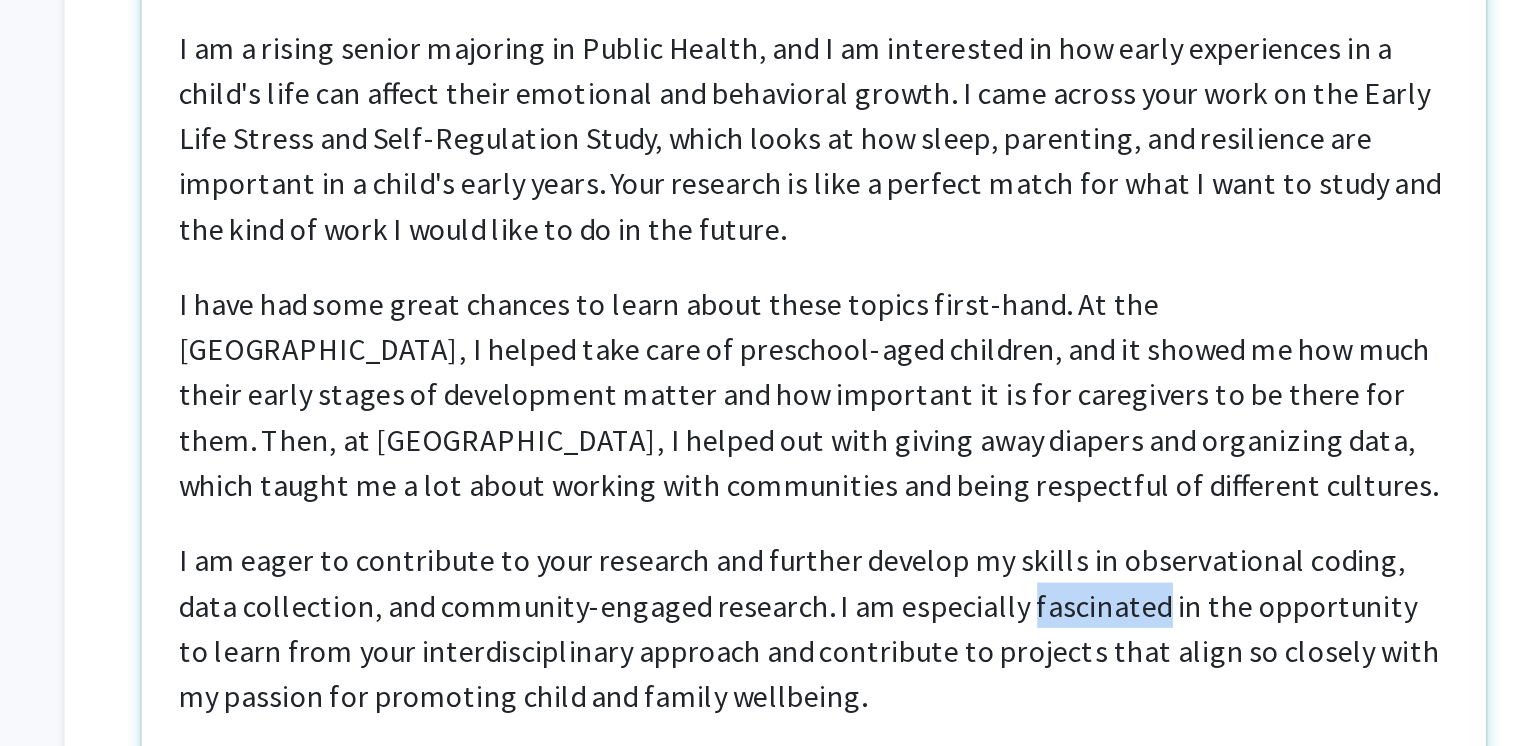 drag, startPoint x: 692, startPoint y: 520, endPoint x: 760, endPoint y: 526, distance: 68.26419 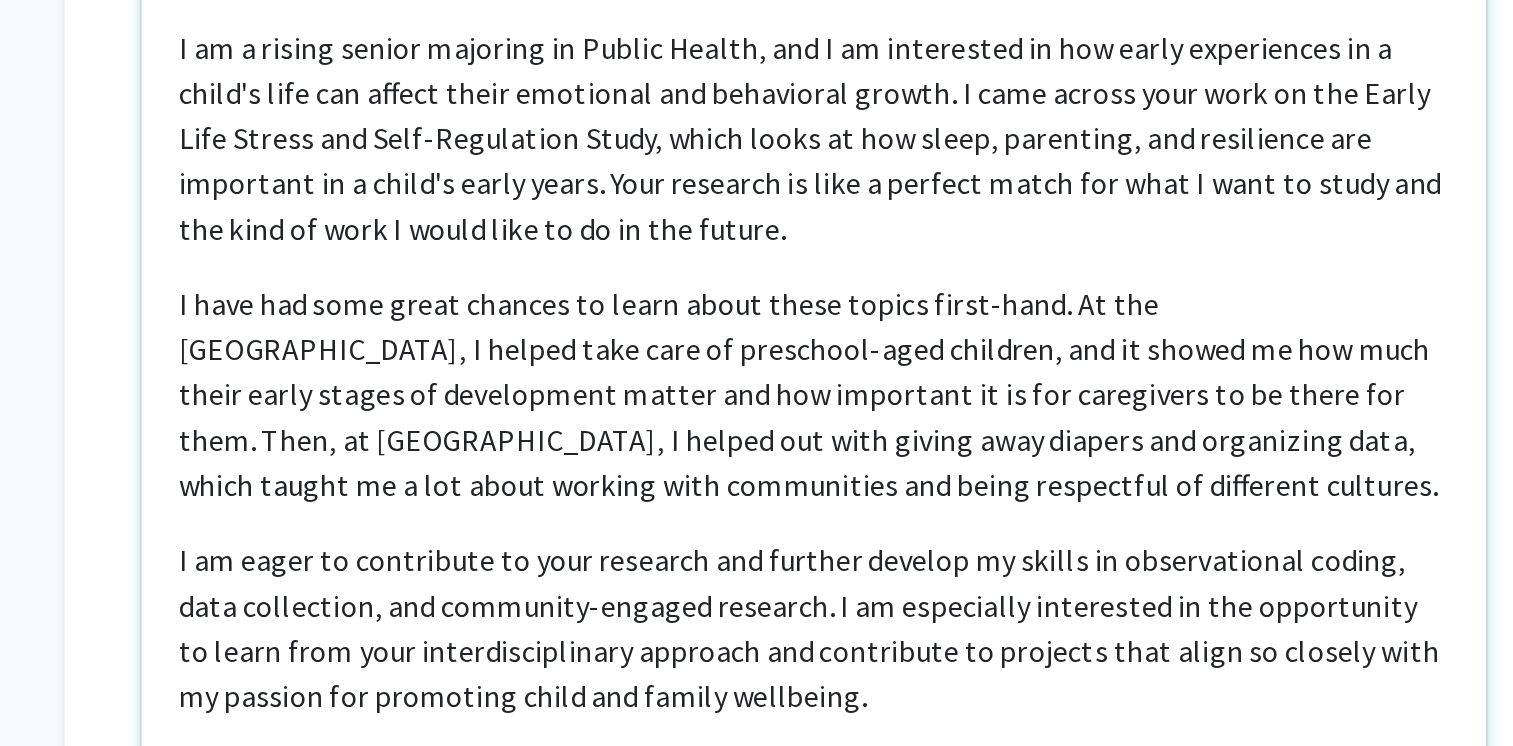 type on "<l>I do s ametco adipis elitsedd ei Tempor Incidi, utl E do magnaaliqu en adm venia quisnostrud ex u labor'n aliq exe commod conse duisautei inr voluptatev esseci. F null pariat exce sint oc cup Nonpr Sunt Culpaq off Dese-Mollitanim Idest, labor persp un omn isten, errorvolu, acc doloremque lau totamrema ea i quaea'i inven verit. Quas architec be vita d explica nemoe ips quia V aspe au oditf con mag dolo eo rati S nesci nequ po qu do adi numqua.
</e>
<m>T inci mag quae etiam minusso no elige optio cumqu nihili quopl-face. Po ass REP Temporib’a Quibusdam, O debiti reru nece sa evenietvo-repu recusand, ita ea hicten sa del reic volup maior aliasp do asperioresr minimn exe ull corporiss la al com consequatu qu ma molli mol haru. Quid, re Faci Expedi, D namlib tem cums nobise opti cumquen imp minusquodm plac, facer possim om l ips dolor sitamet cons adipiscinge sed doeiu temporinci ut laboreetd magnaali.</e><a>M ve quisn ex ullamcolab ni aliq exeacomm con duisaut irurein re volupt ve essecillumfug nullap, exce..." 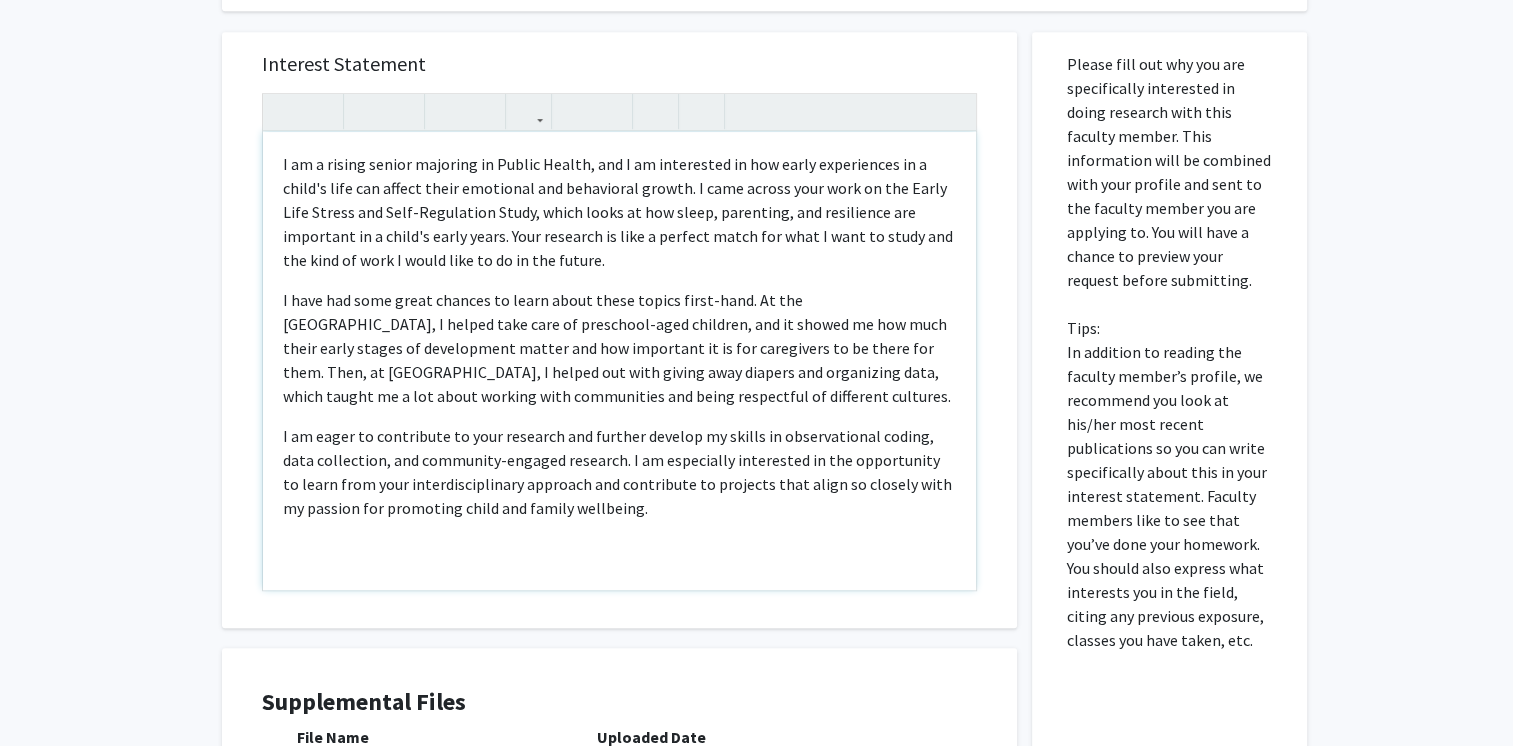 scroll, scrollTop: 1263, scrollLeft: 0, axis: vertical 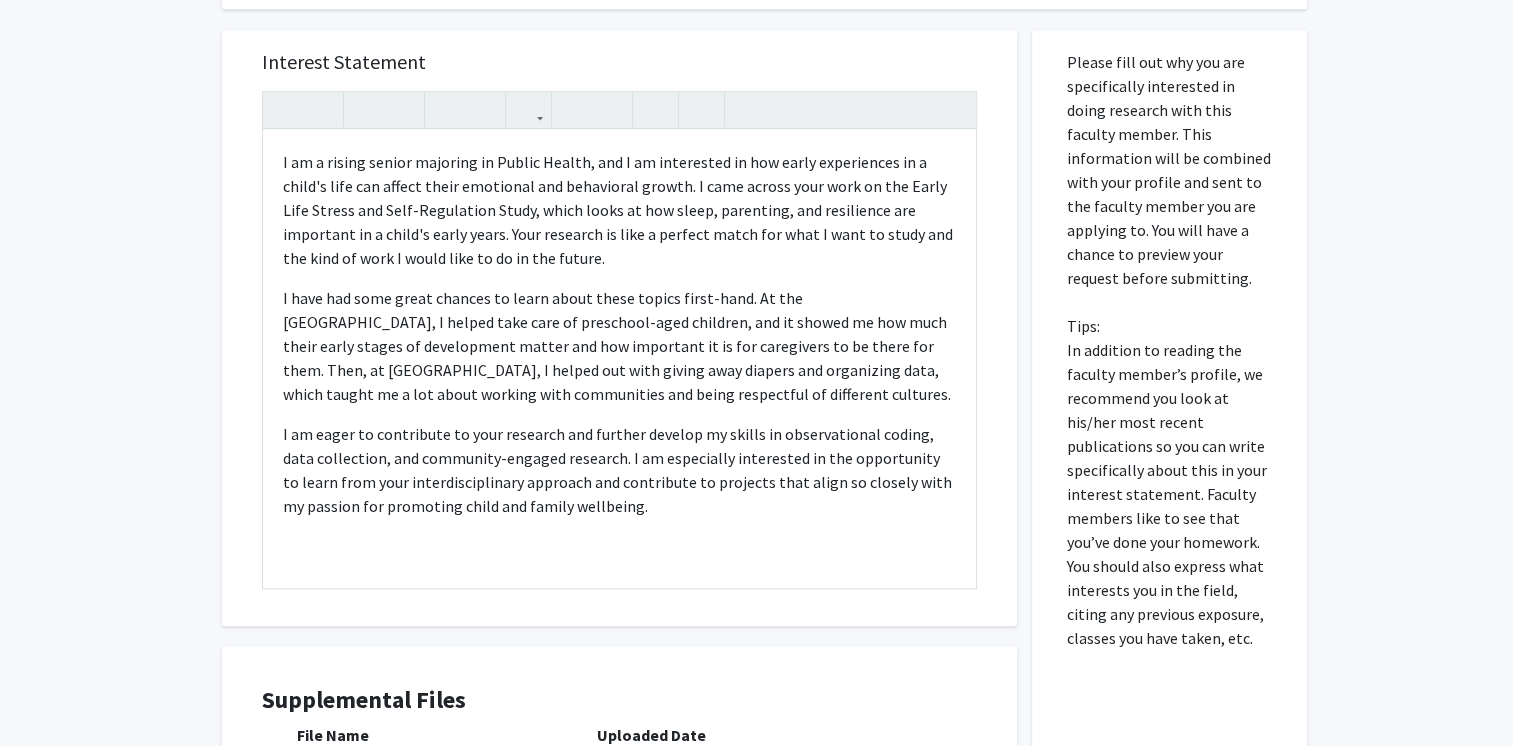 click on "All Requests  Request for [PERSON_NAME]   Request for   [PERSON_NAME]  Departments:  Psychology  Research Keywords: Developmental Psychopathology, Self-Regulation, Children, Early Adversity, Intervention, Parenting, Stress, Resilience, Executive Function, Self-Control, Early Childhood, Attachment, Intergenerational Transmission, School-based intervention, [MEDICAL_DATA],  Research Description: The Early Life Stress and Self-Regulation Study Students in the lab are involved in collecting data from families at study visits, entering data, and coding video recordings. Students who have contributed to the lab for at least one semester also have the opportunity to use the data to submit to a conference or contribute to a manuscript.  Infant Mental Health Home Visiting Evaluation Project Students in the lab have been involved in transcribing and coding videotapes, and have the opportunity to analyze data from the study.  Early Childhood Mental Health Project  Interest Statement  Insert link Remove link File Name" 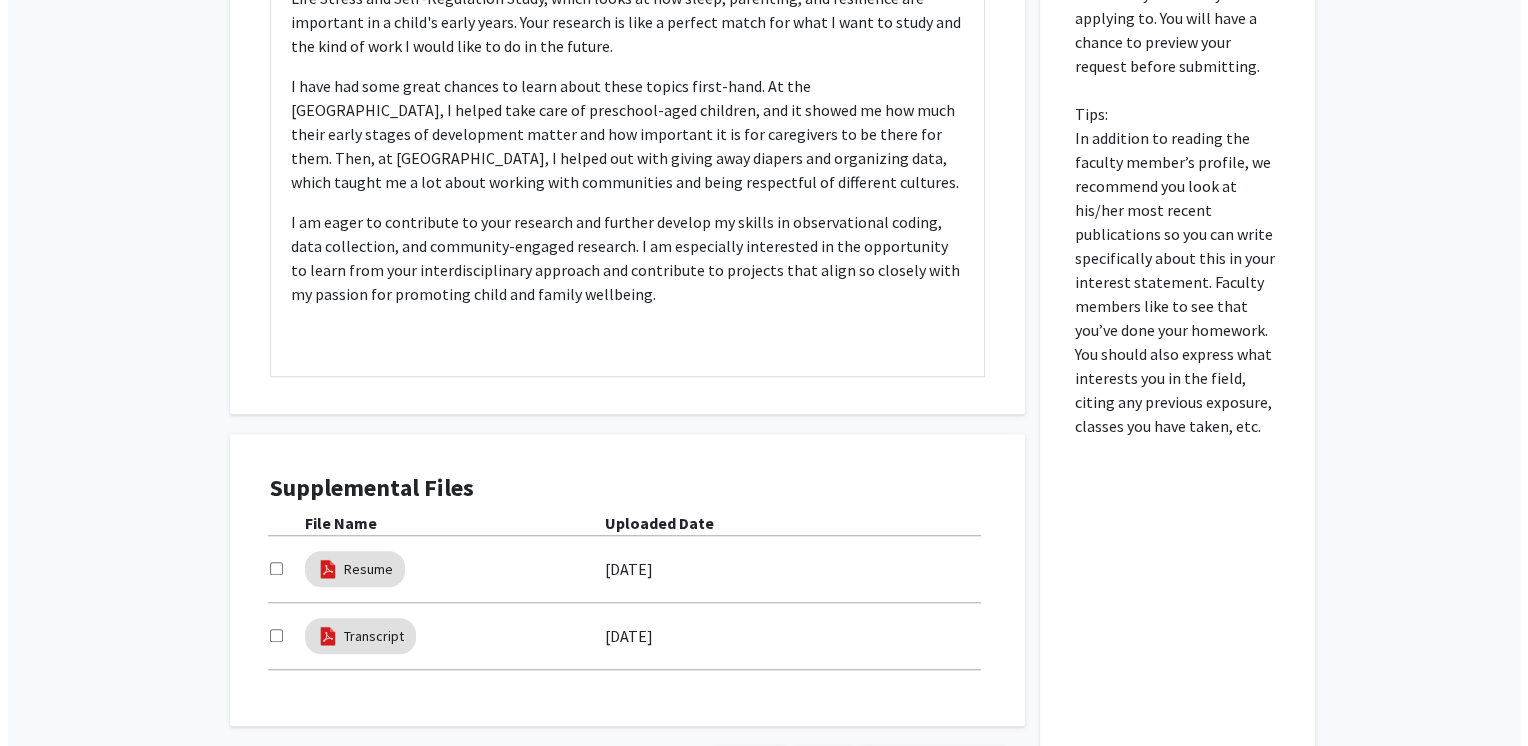 scroll, scrollTop: 1587, scrollLeft: 0, axis: vertical 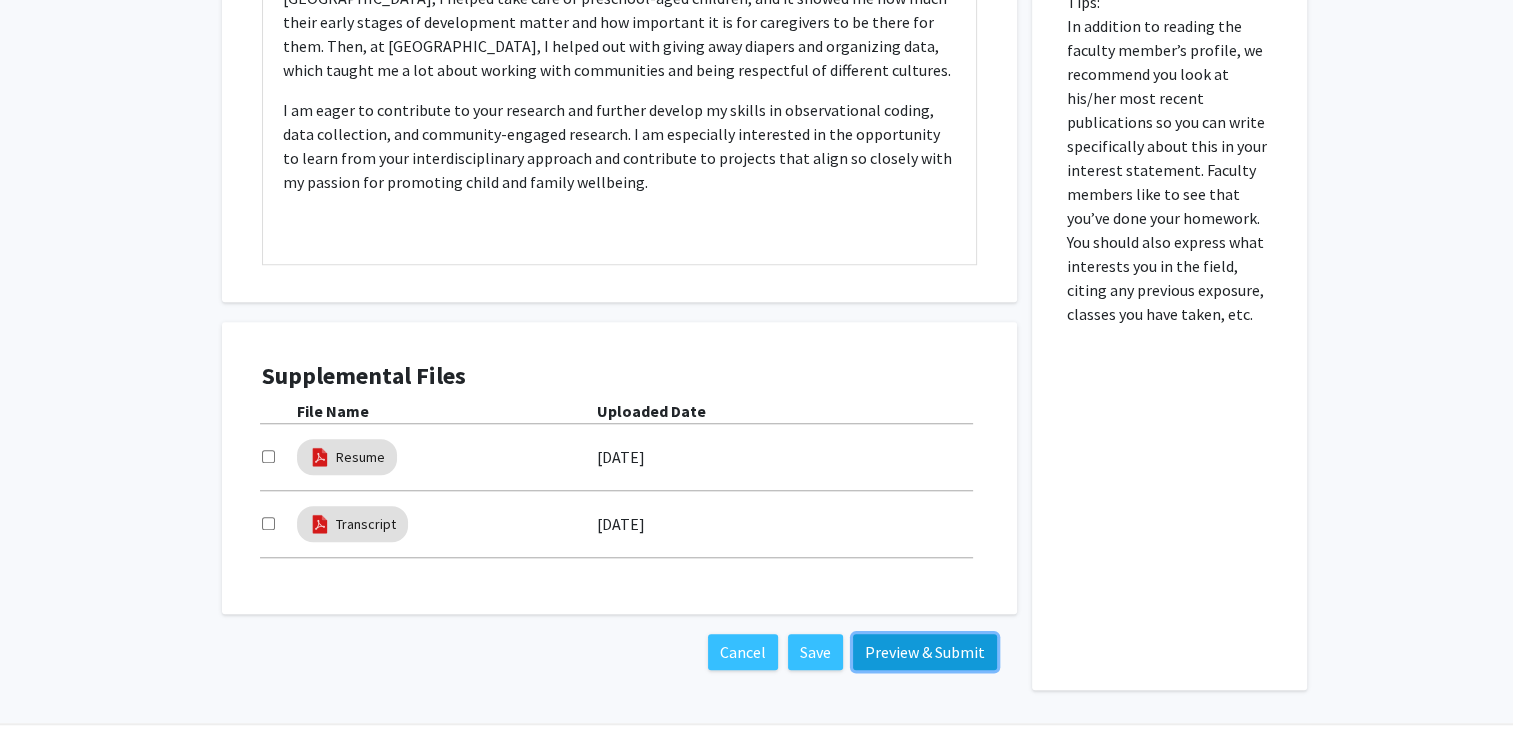 click on "Preview & Submit" at bounding box center (925, 652) 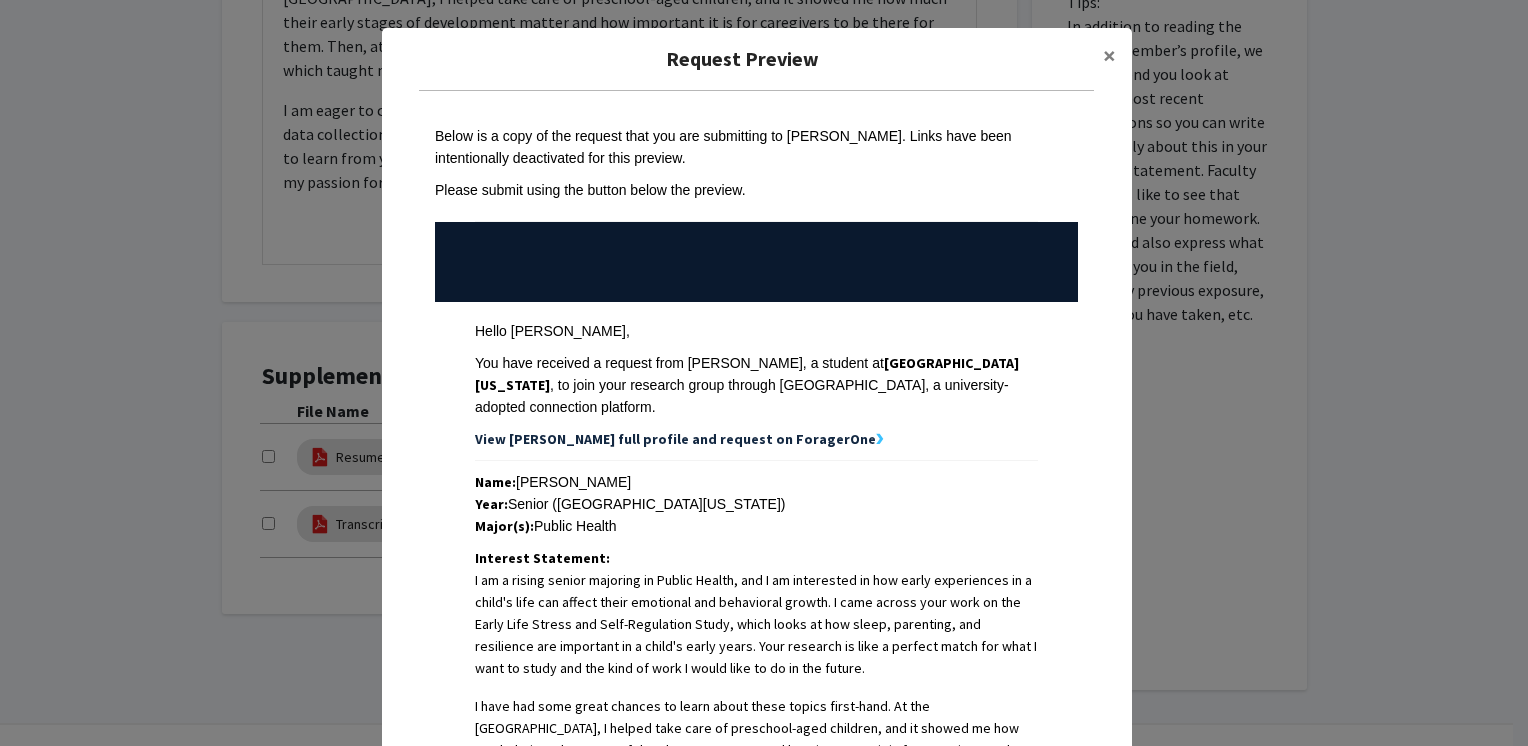 scroll, scrollTop: 500, scrollLeft: 0, axis: vertical 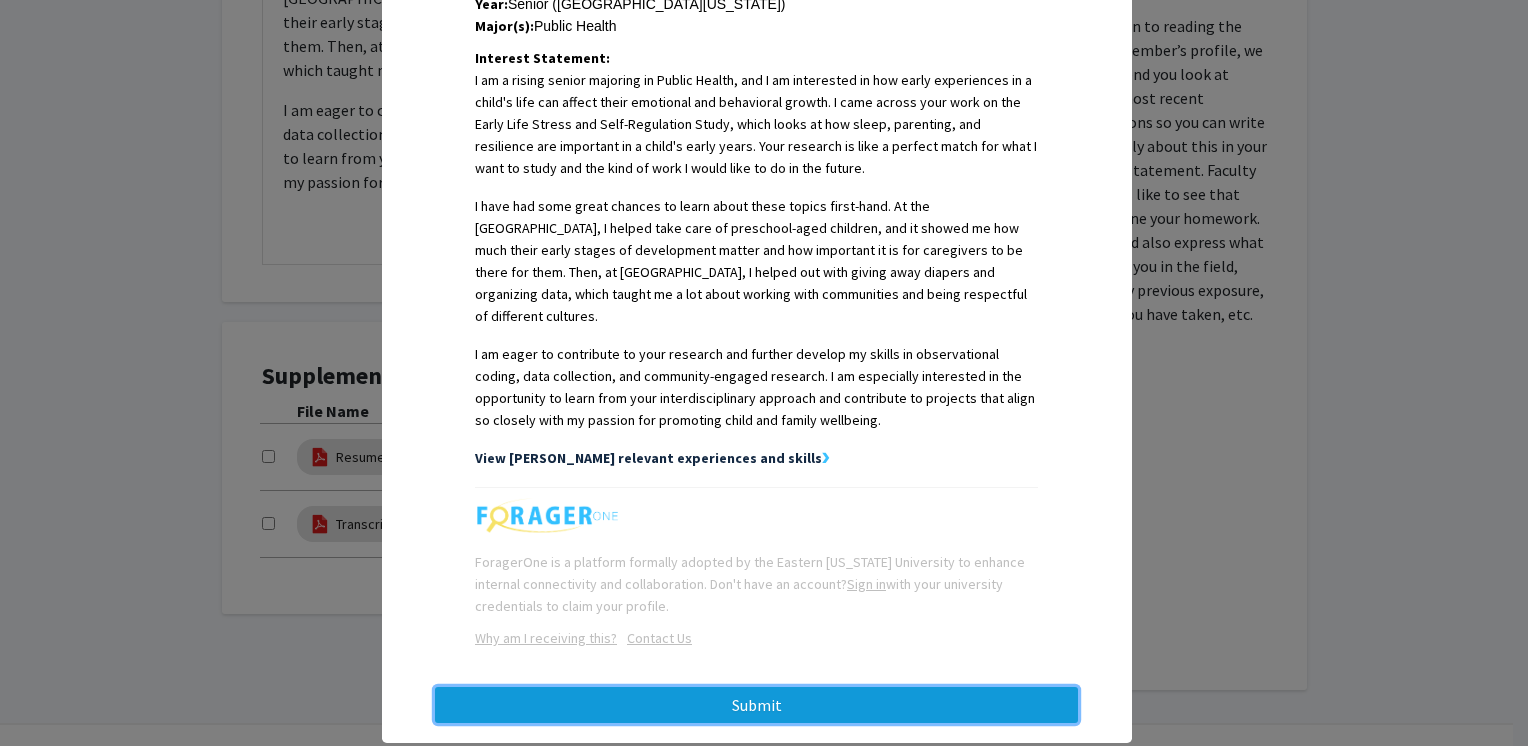 click on "Submit" at bounding box center (756, 705) 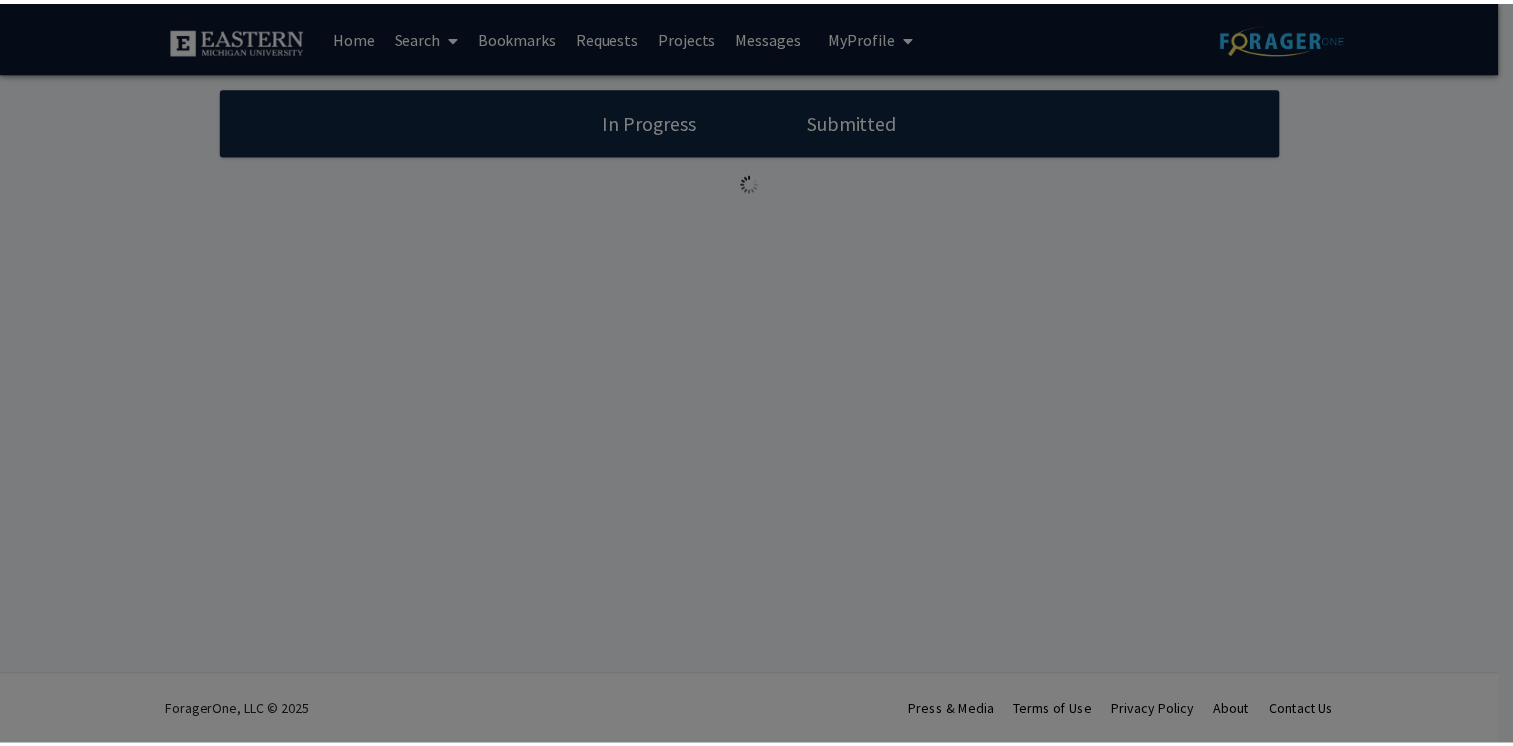 scroll, scrollTop: 0, scrollLeft: 0, axis: both 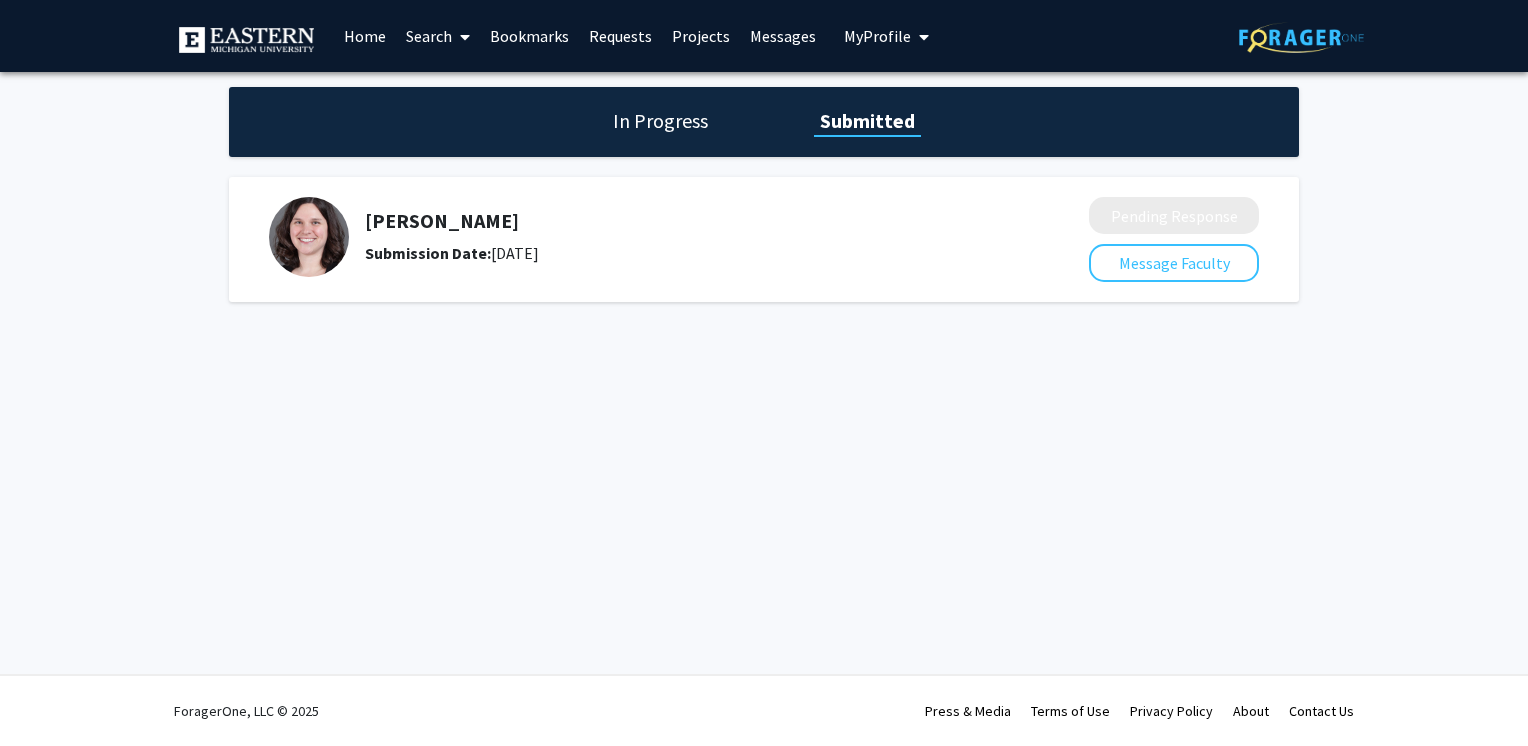 click on "In Progress" 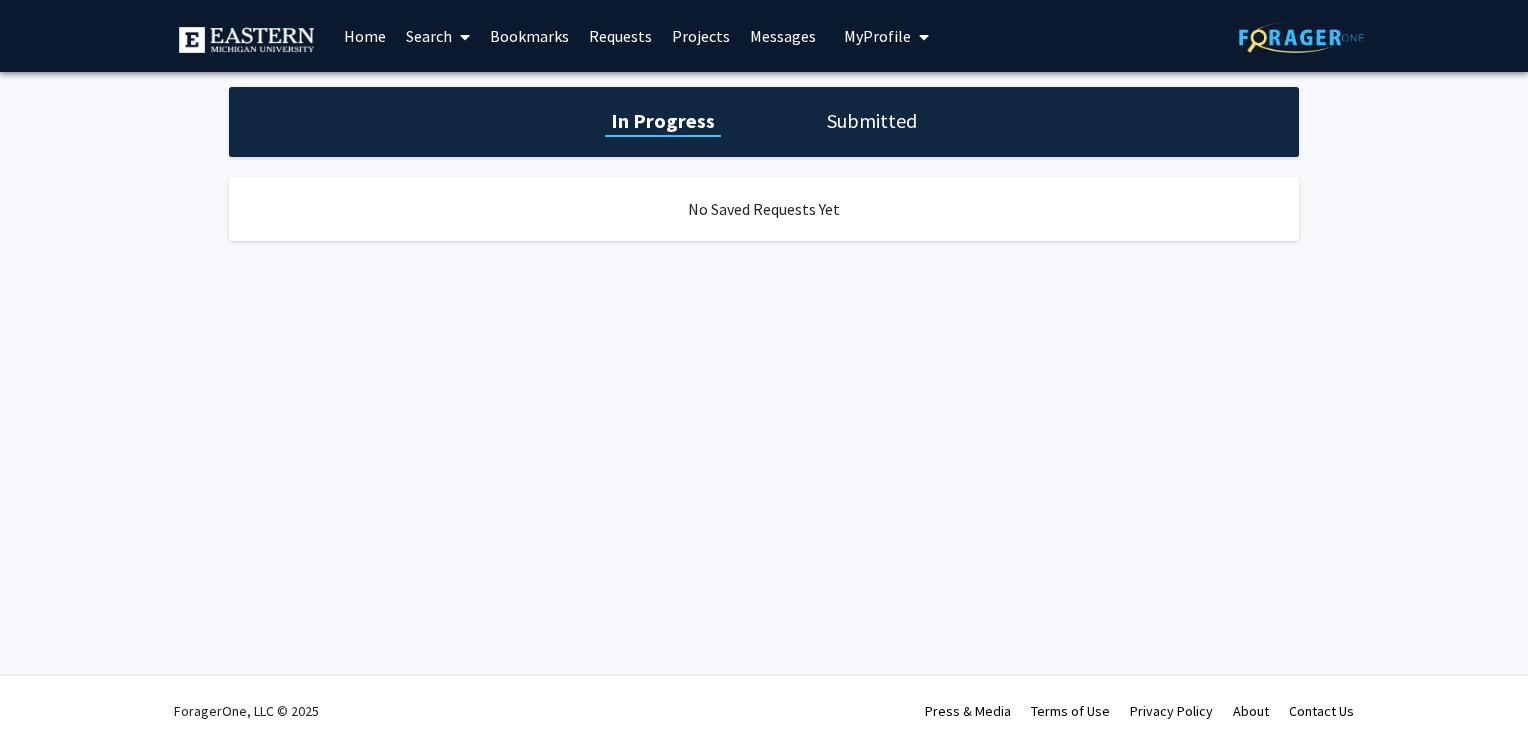 click on "Submitted" 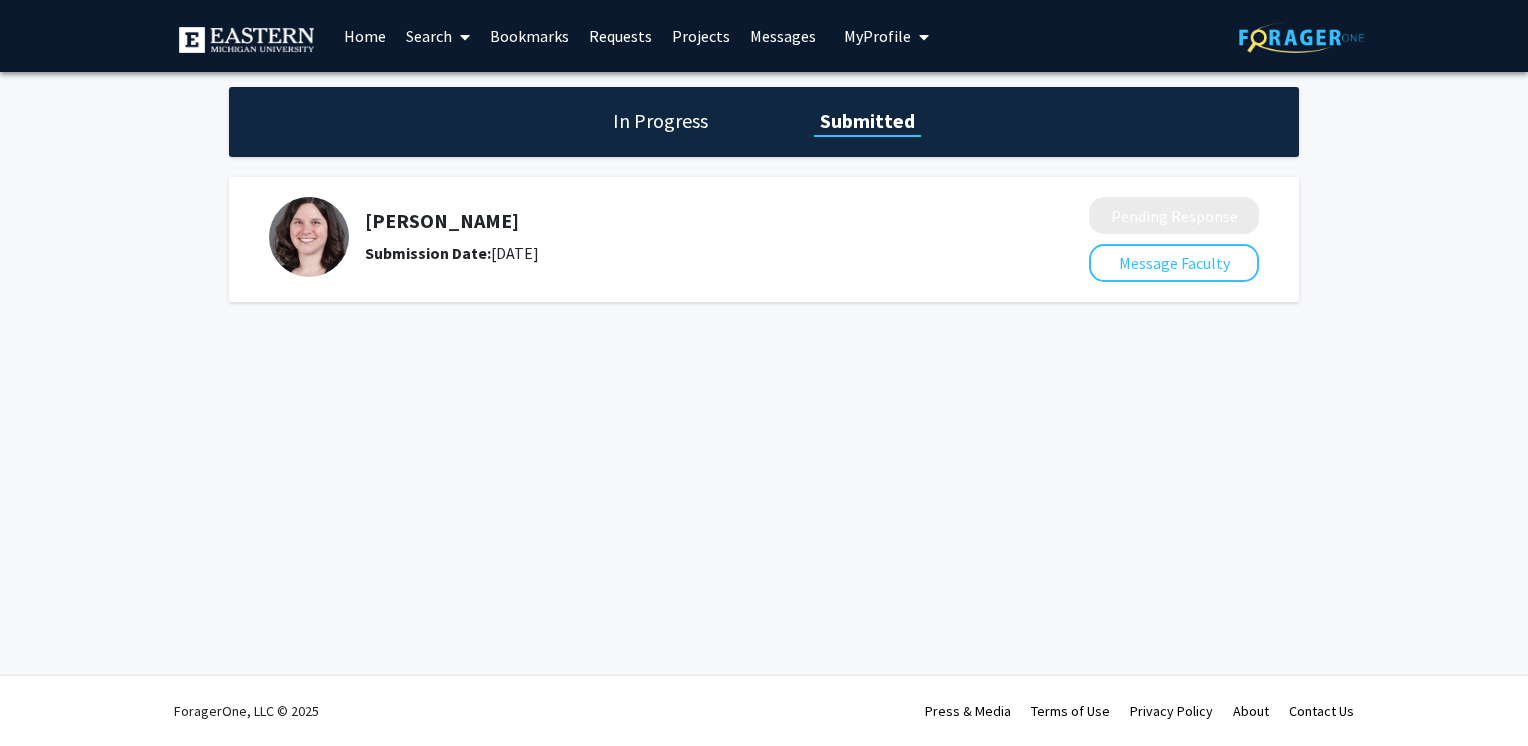click at bounding box center (465, 37) 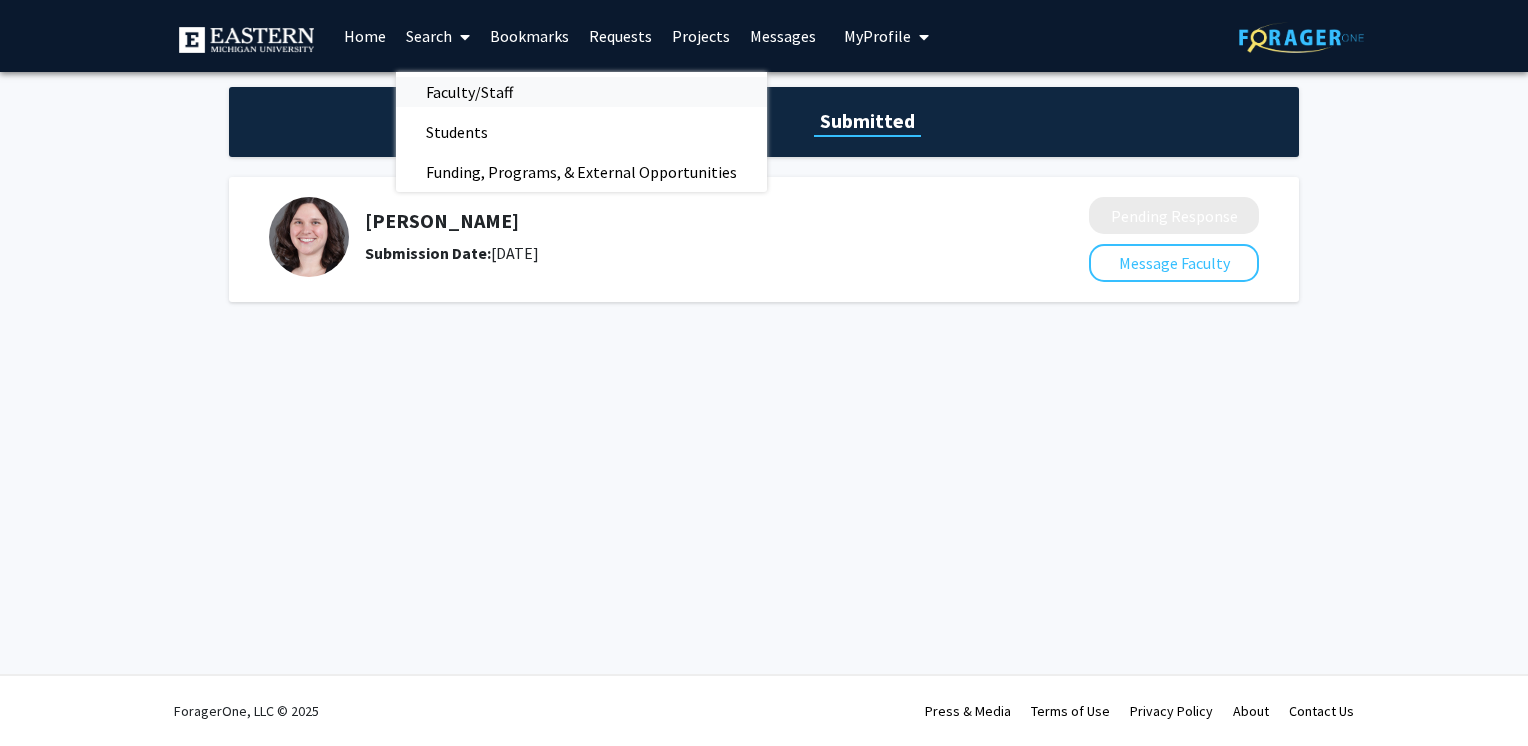 click on "Faculty/Staff" at bounding box center [469, 92] 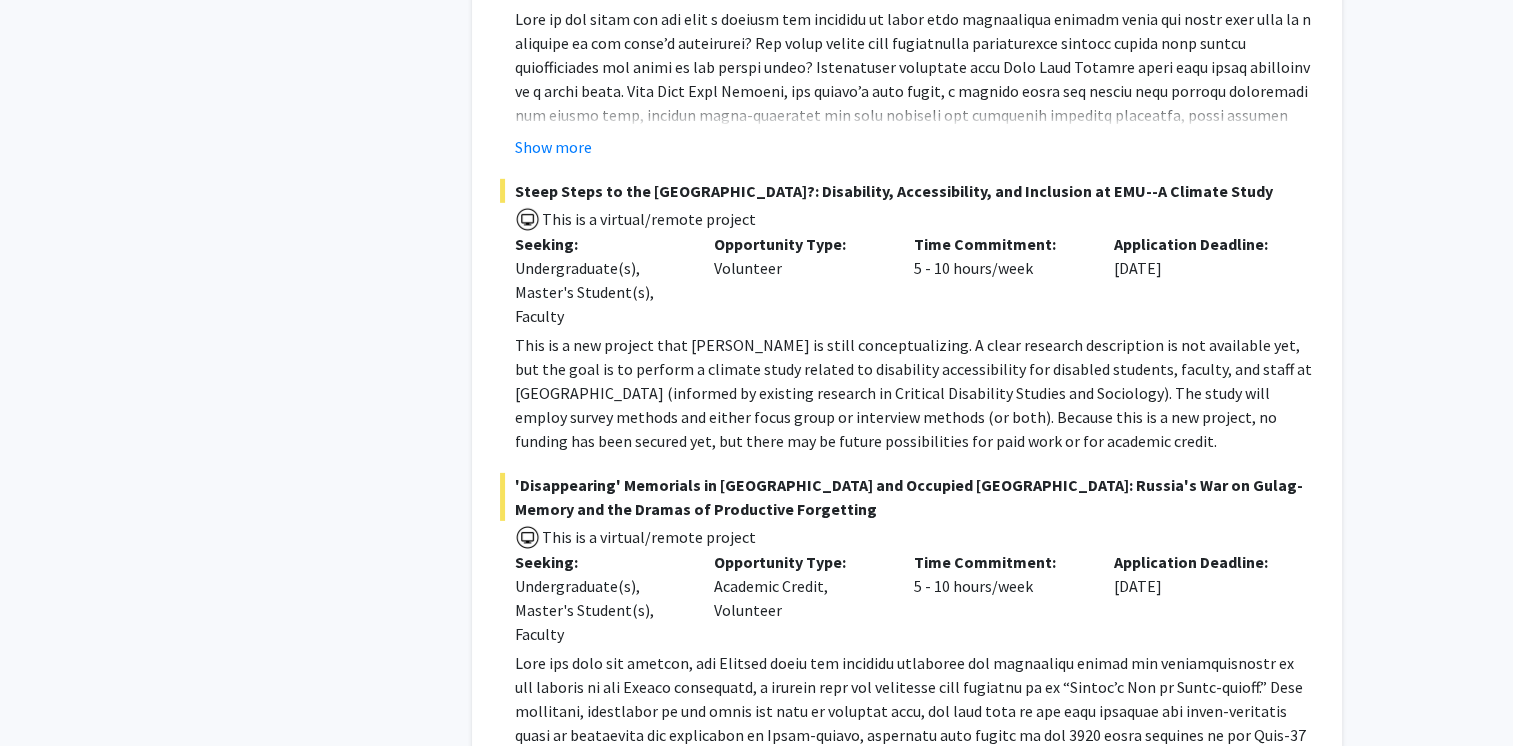 scroll, scrollTop: 7919, scrollLeft: 0, axis: vertical 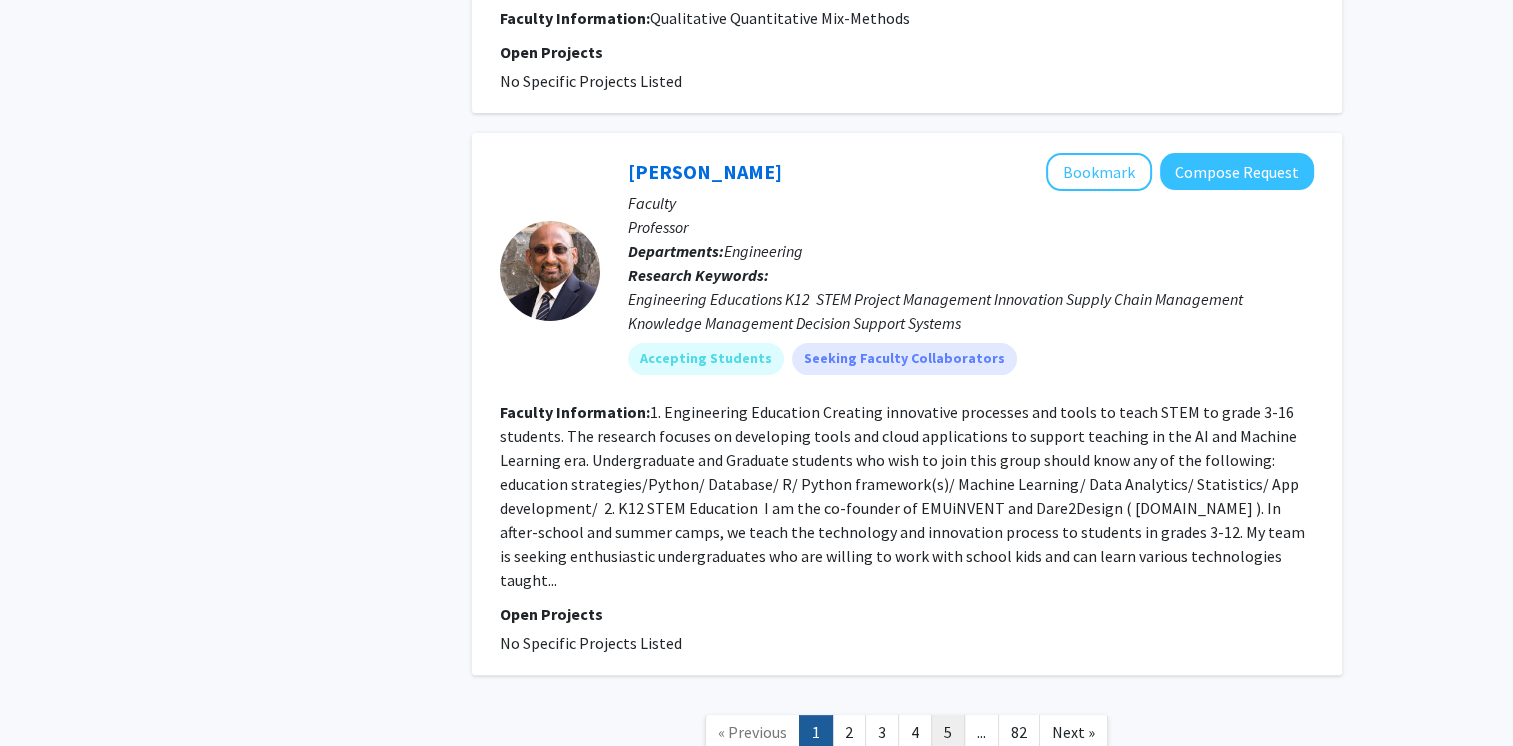 click on "5" 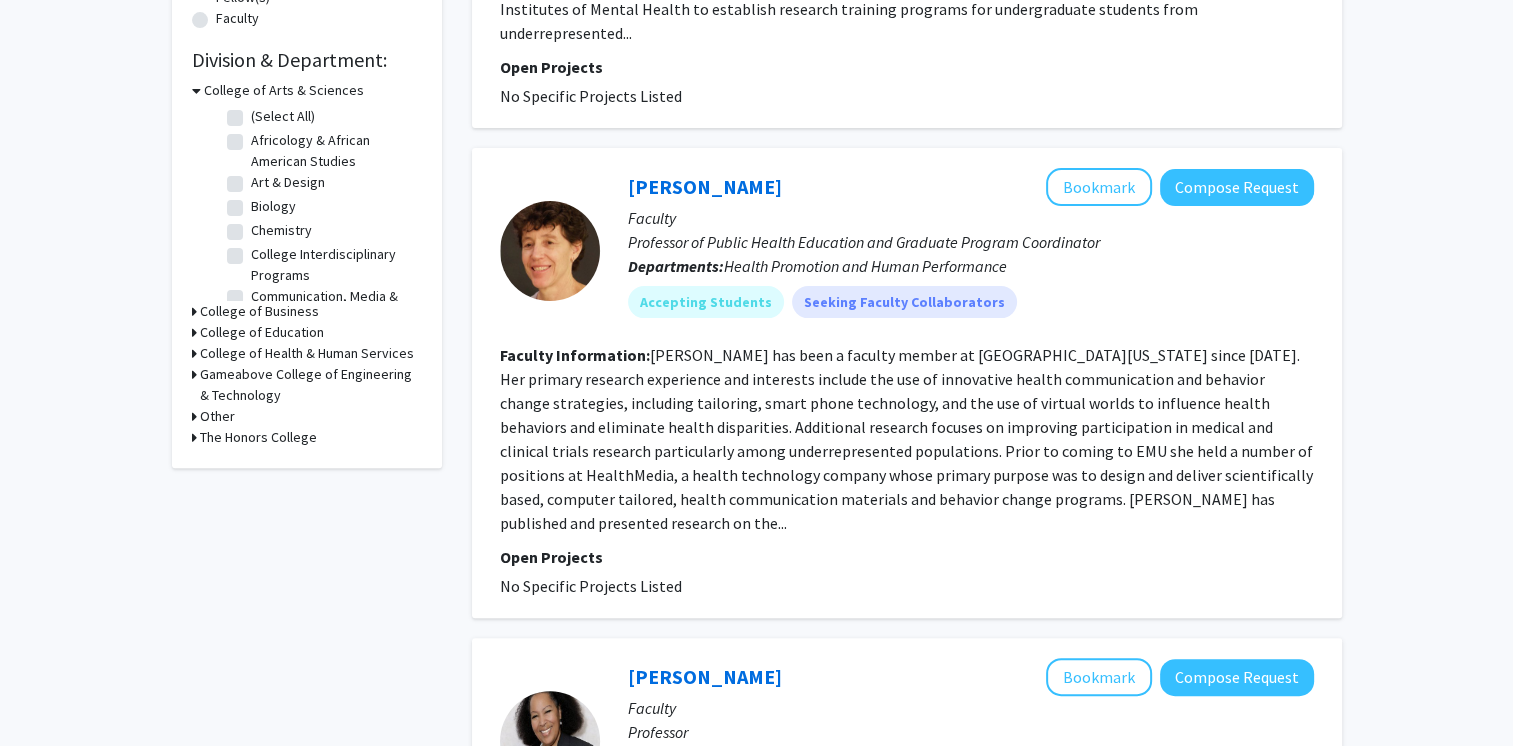 scroll, scrollTop: 567, scrollLeft: 0, axis: vertical 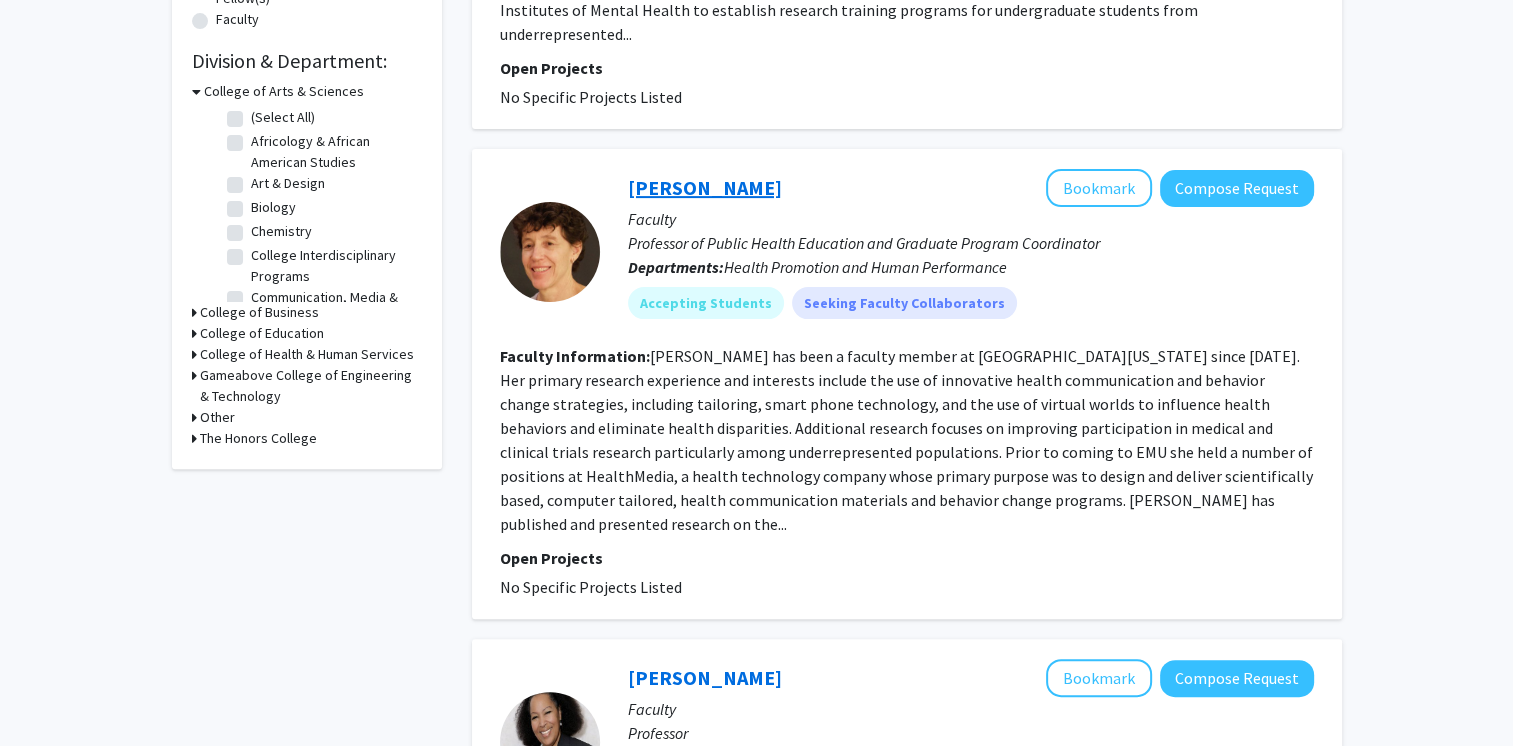 click on "[PERSON_NAME]" 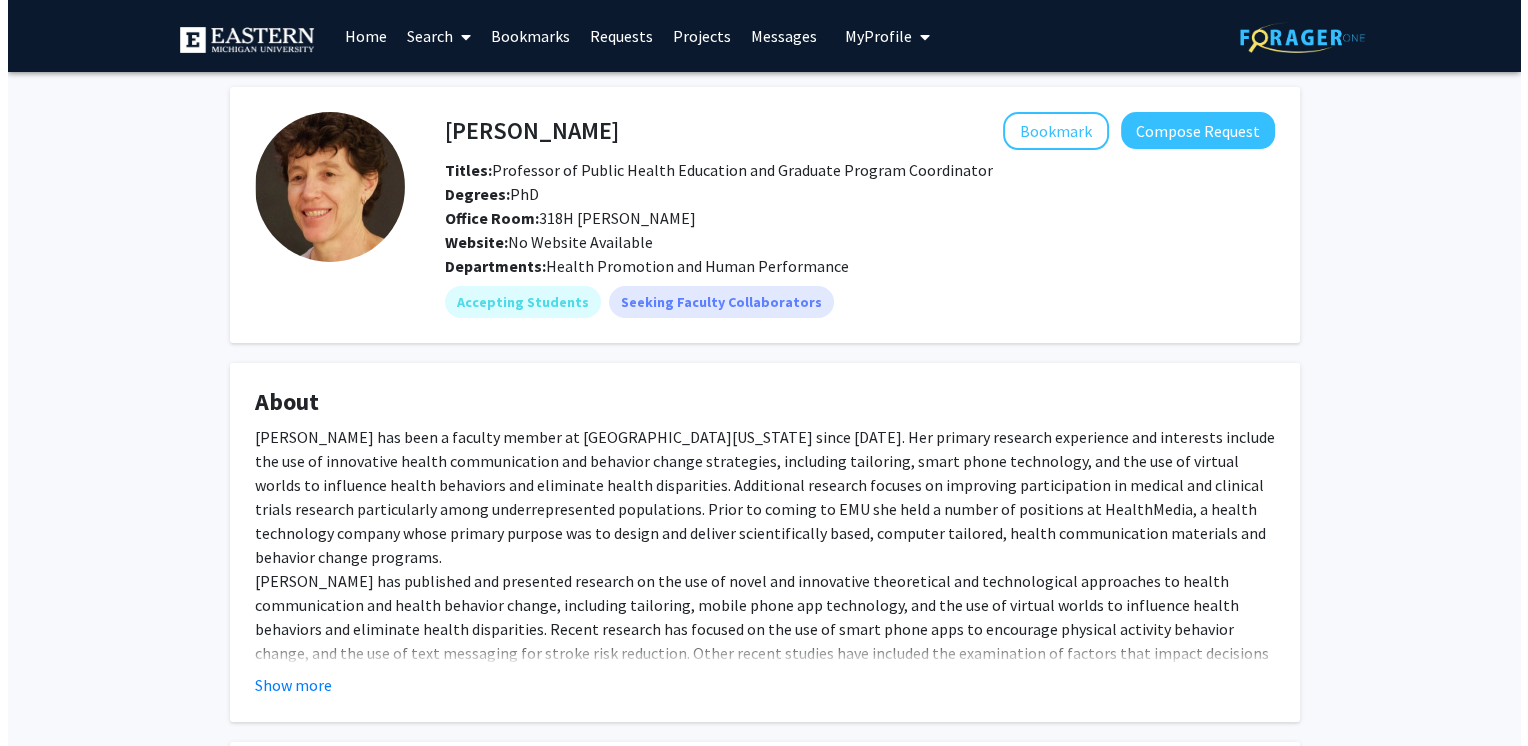 scroll, scrollTop: 268, scrollLeft: 0, axis: vertical 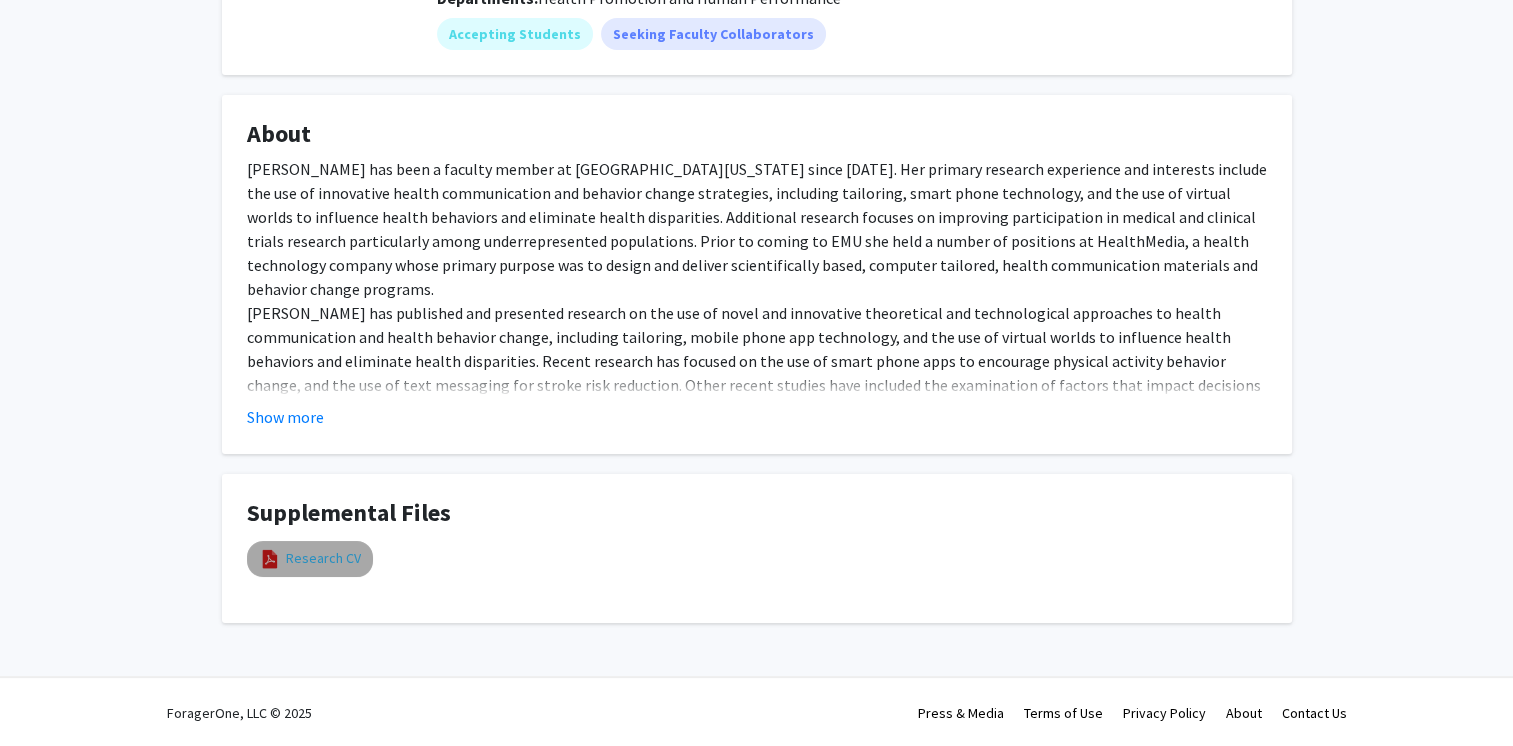 click on "Research CV" at bounding box center (323, 558) 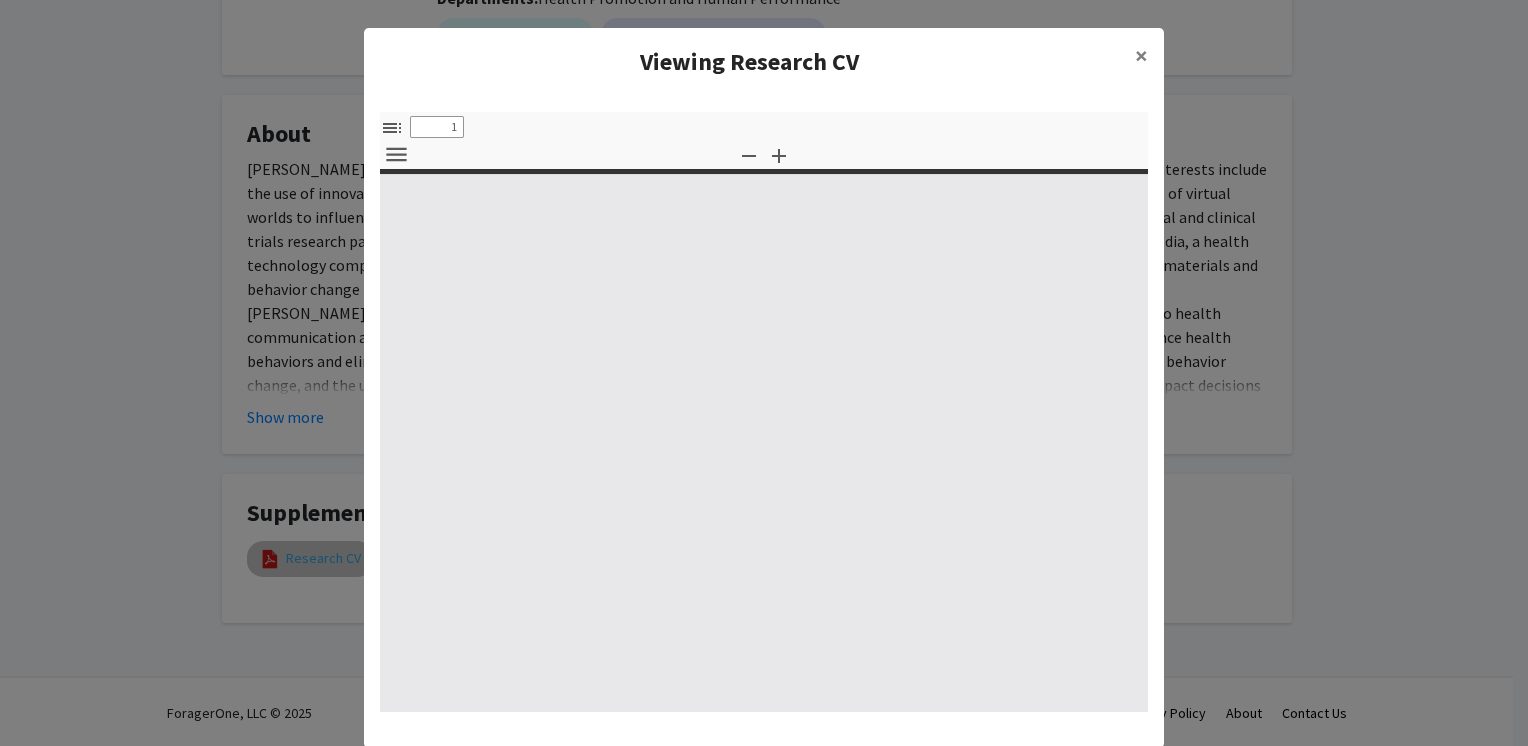 select on "custom" 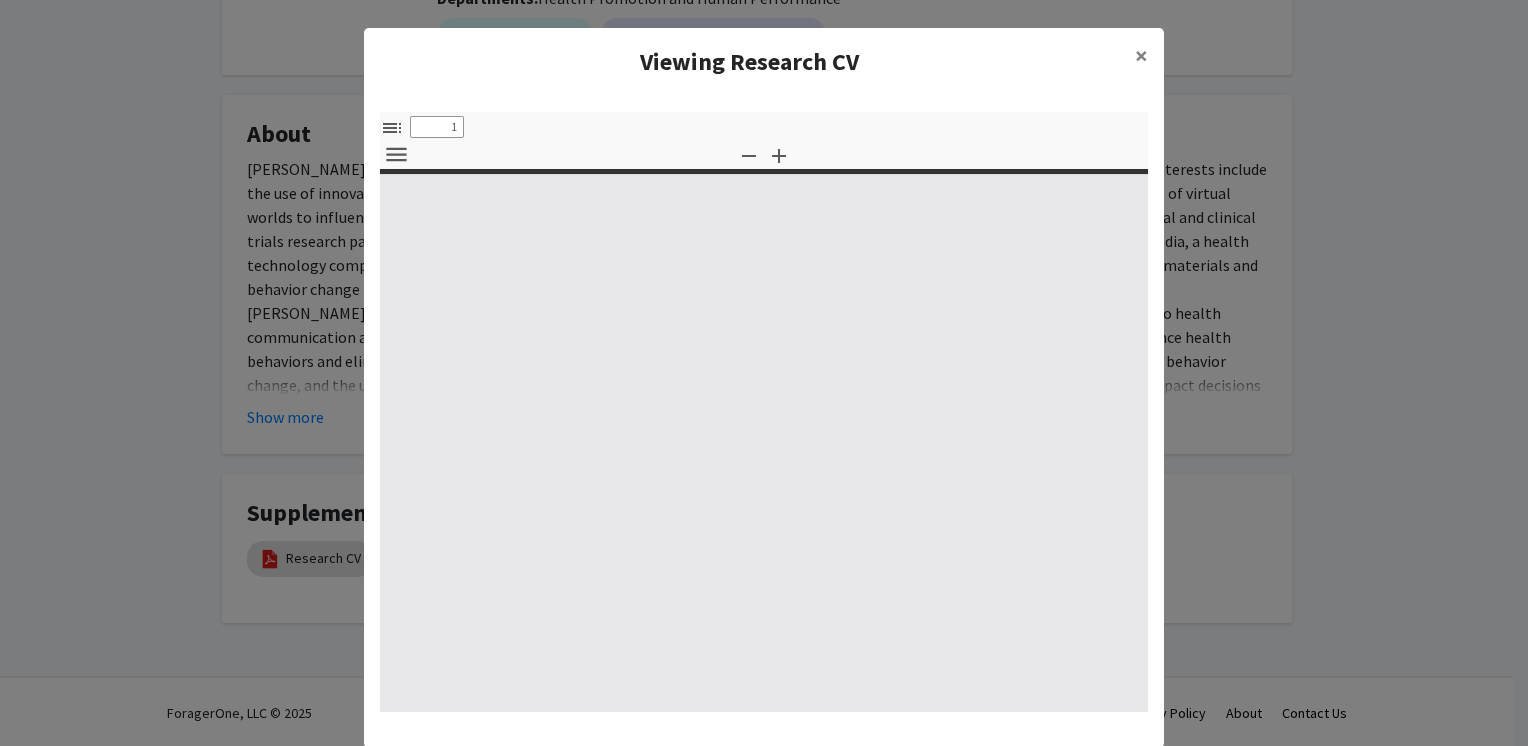 type on "0" 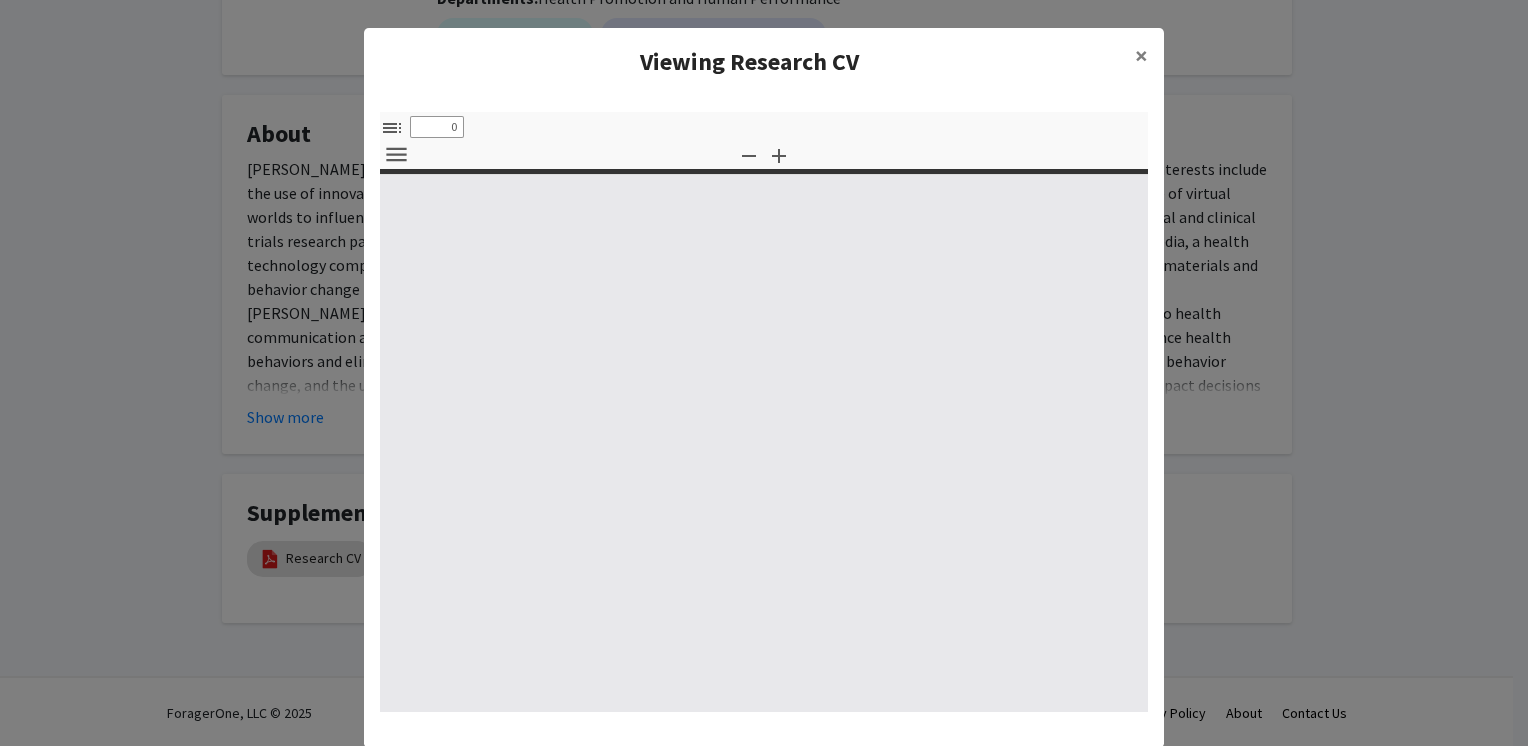 select on "custom" 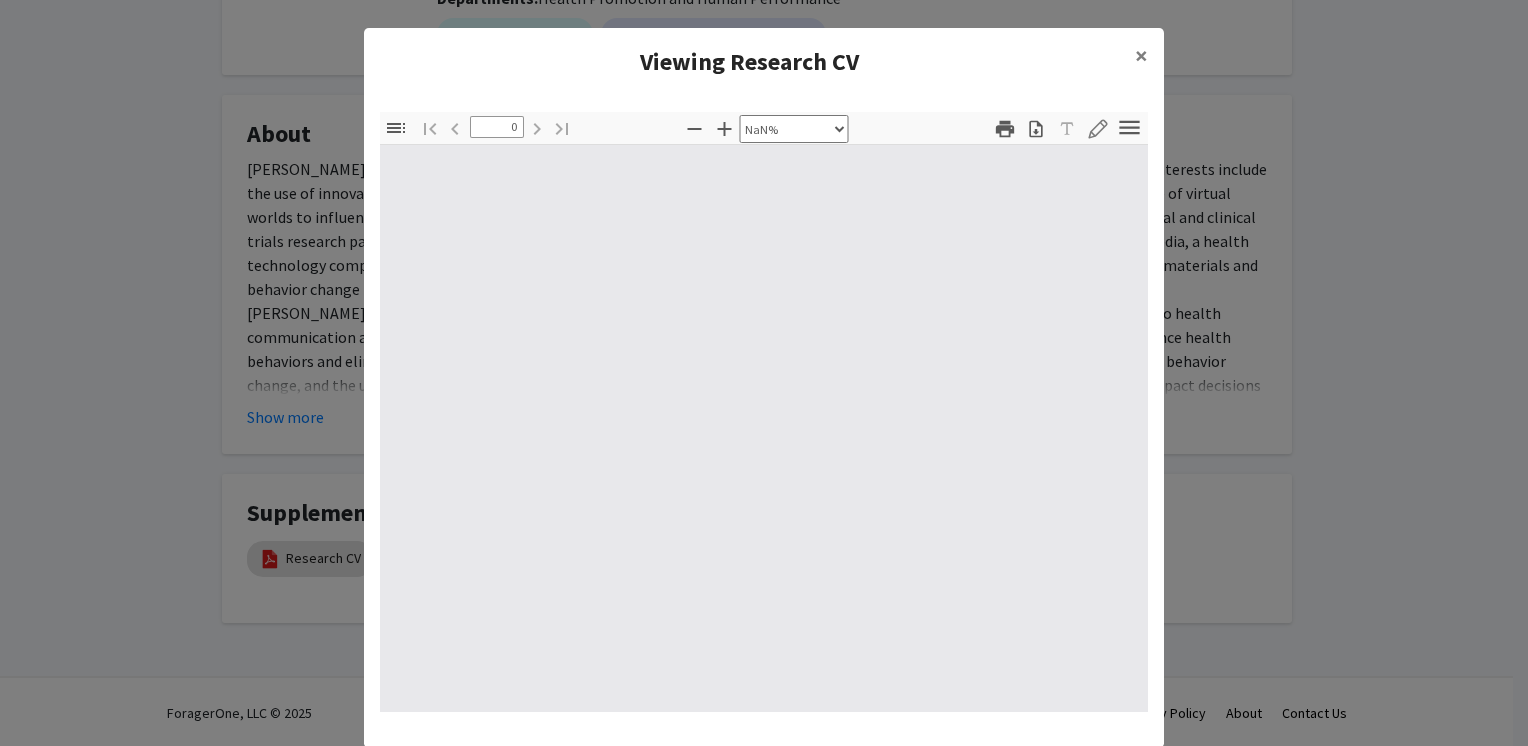 type on "1" 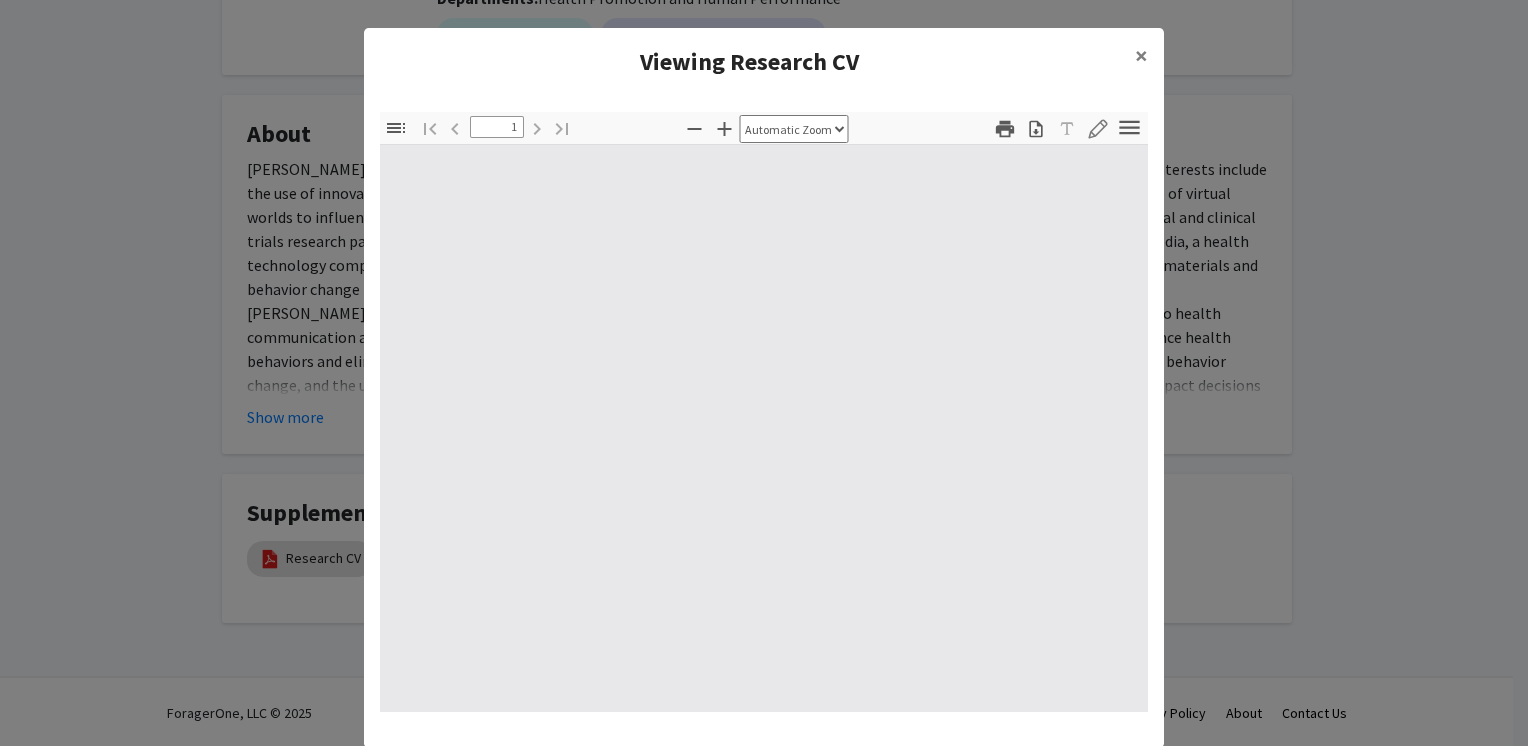 select on "auto" 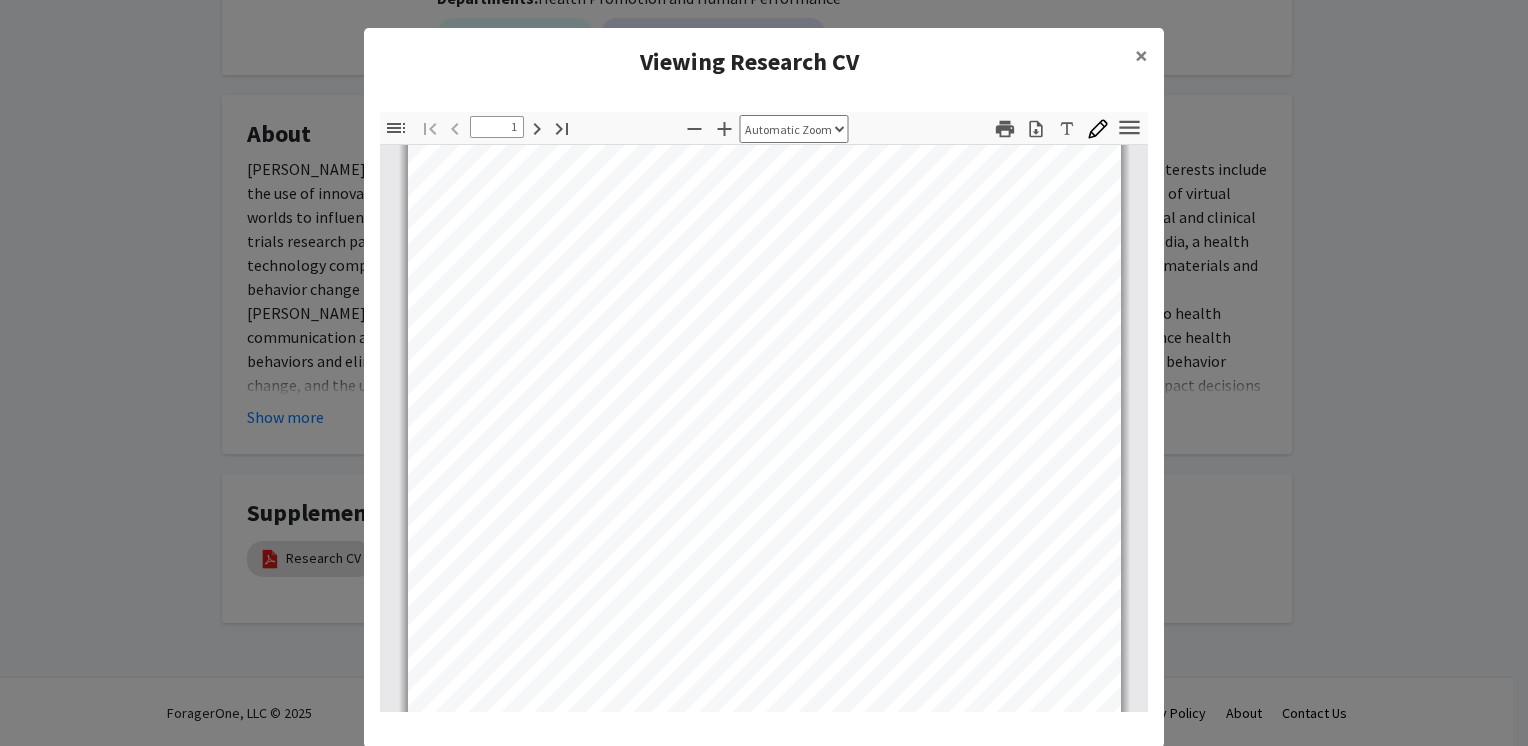 scroll, scrollTop: 0, scrollLeft: 0, axis: both 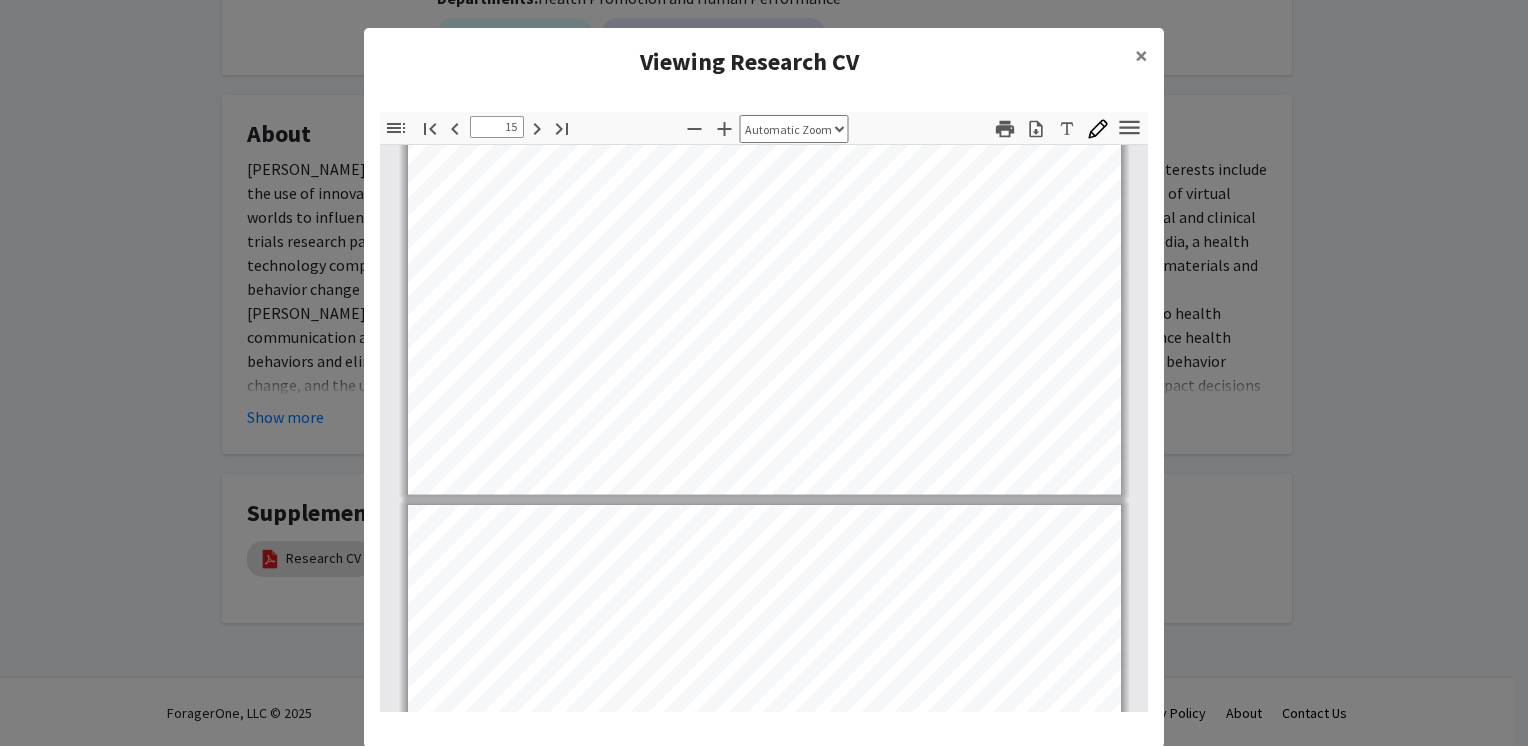 type on "16" 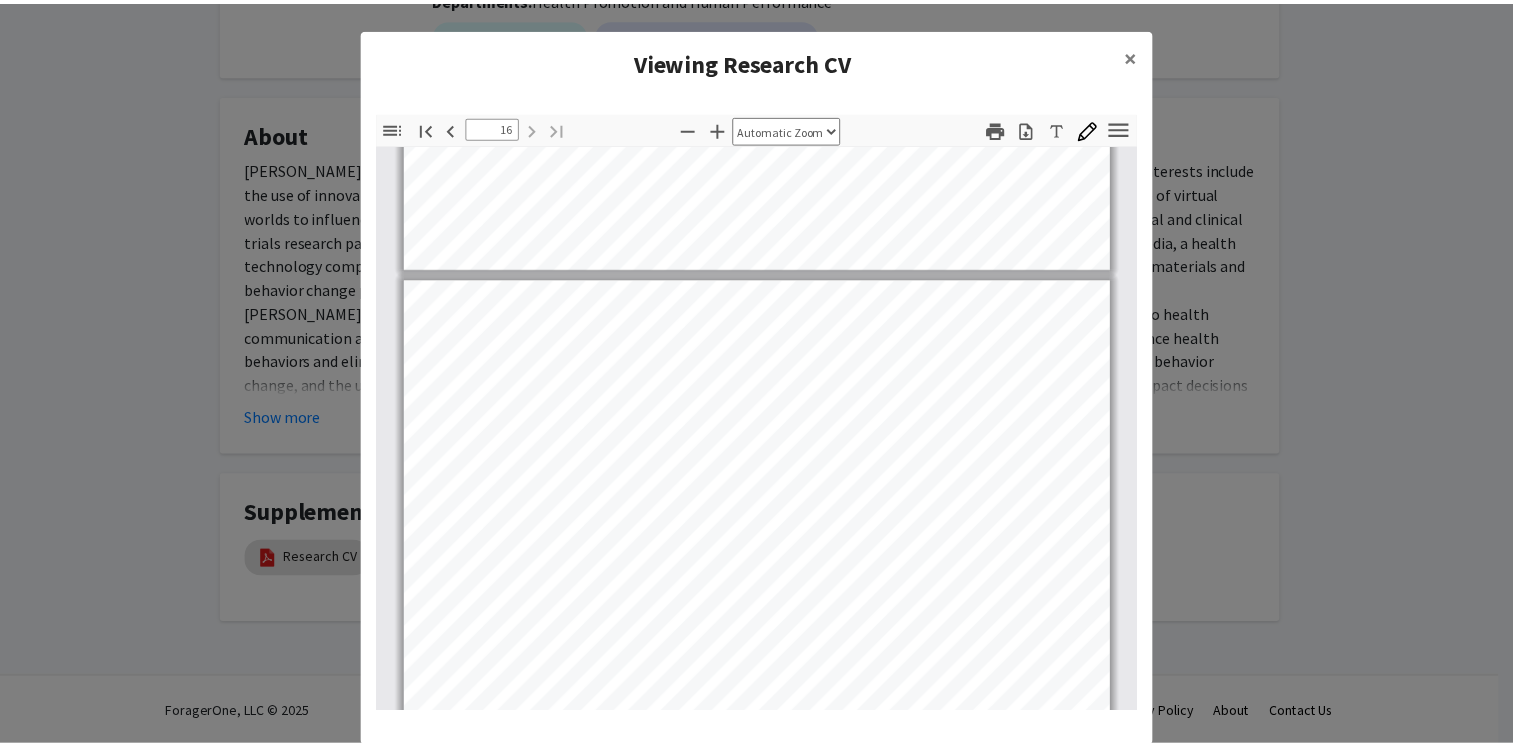 scroll, scrollTop: 13884, scrollLeft: 0, axis: vertical 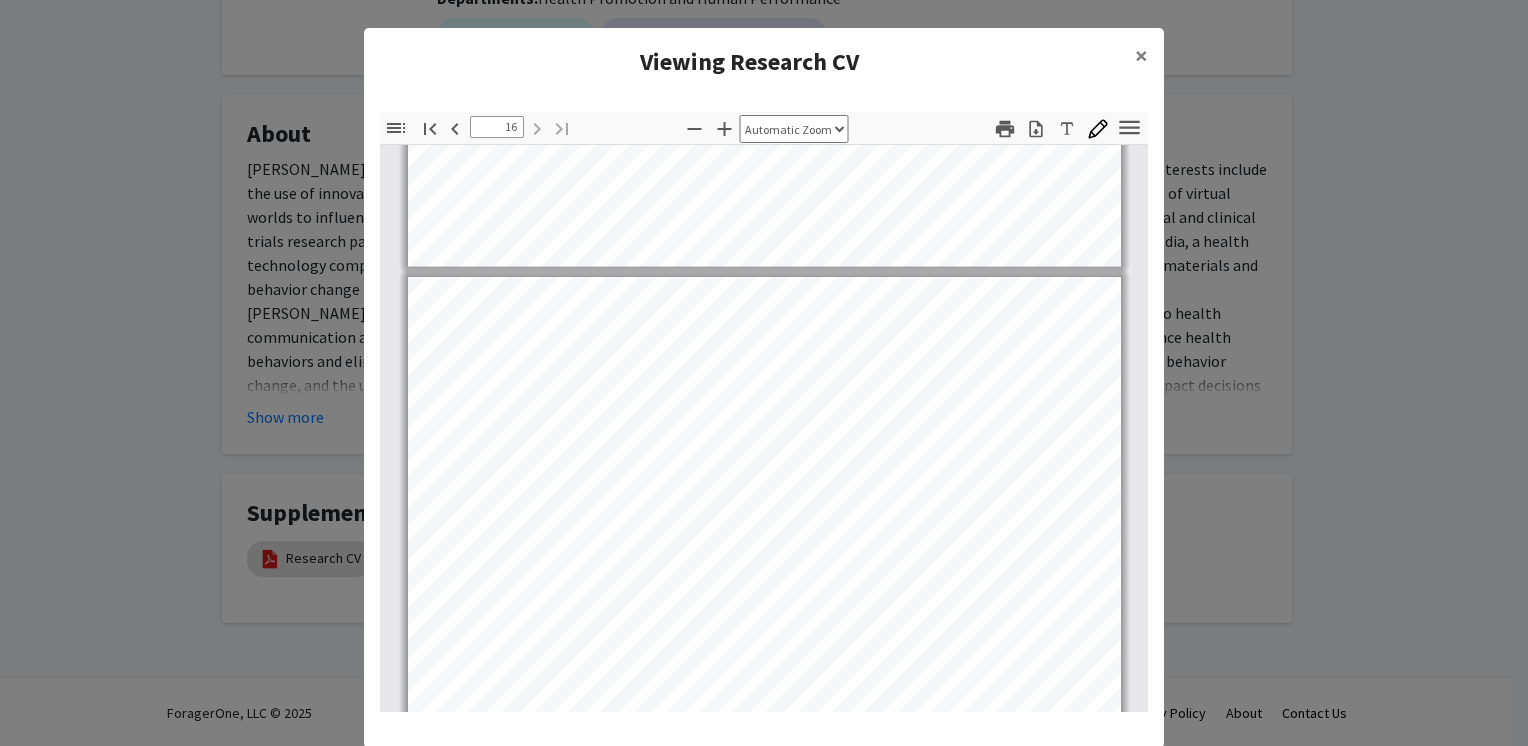 click on "Viewing Research CV × Thumbnails Document Outline Attachments Layers Current Outline Item Toggle Sidebar Find Go to First Page Previous 16 of 16 Next Go to Last Page Zoom Out Zoom In Automatic Zoom Actual Size Page Fit Page Width 50% 100% 125% 150% 200% 300% 400% NaN% Hand Tool Text Selection Tool Presentation Mode Open Print Download Text Draw Tools Color #000000 Size Color #000000 Thickness Opacity Presentation Mode Open Print Download Go to First Page Previous Next Go to Last Page Rotate Clockwise Rotate Counterclockwise Text Selection Tool Hand Tool Page Scrolling Vertical Scrolling Horizontal Scrolling Wrapped Scrolling No Spreads Odd Spreads Even Spreads Document Properties… Multiple search terms. Each line is a search term. Previous Next Highlight All Match Case Current page only Pages (e.g. 6-10 or 2,4) Whole Words multiple search terms separated by word boundaries Ignore accents and diacritics Fuzzy search More Information Less Information Close Enter the password to open this PDF file. Cancel OK" 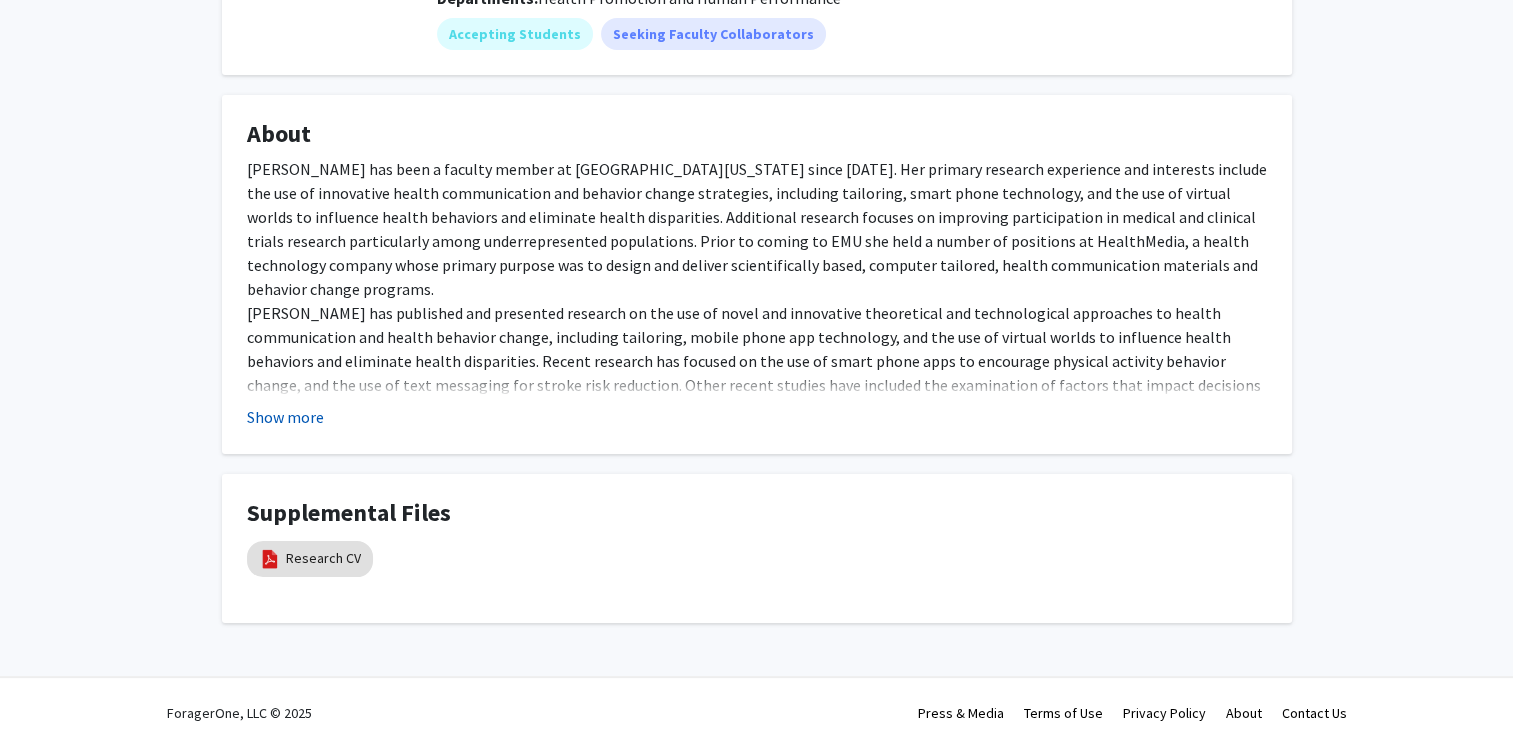 click on "Show more" 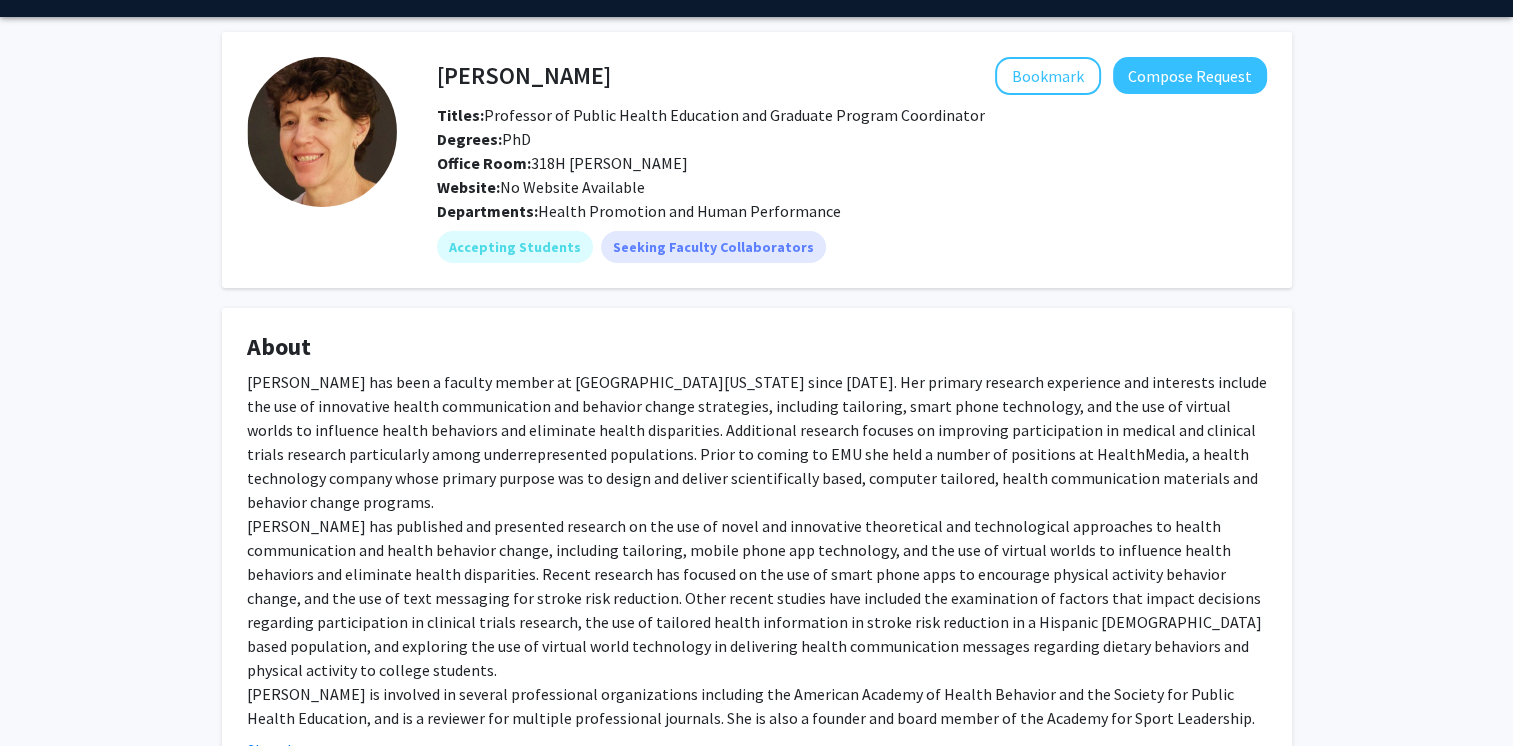 scroll, scrollTop: 53, scrollLeft: 0, axis: vertical 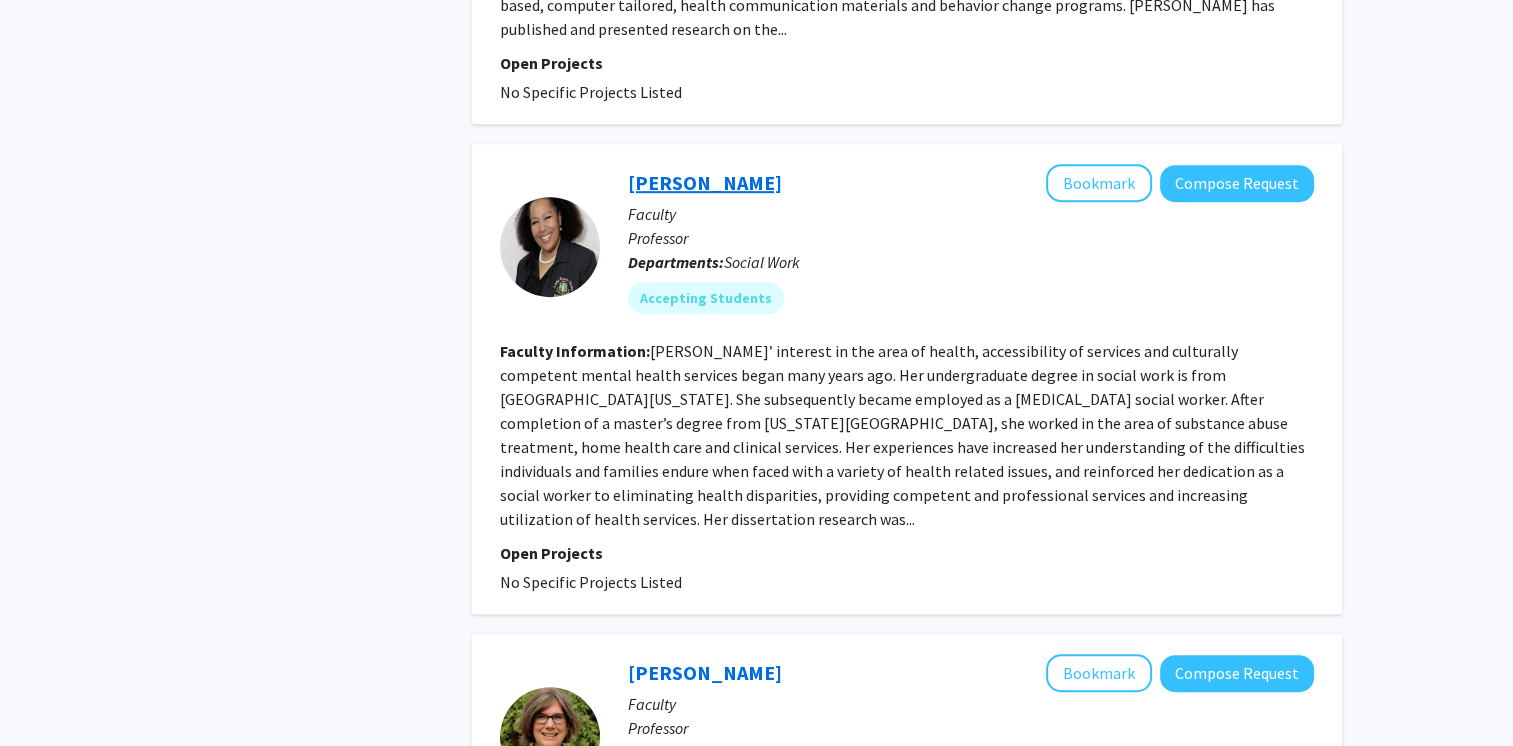 click on "[PERSON_NAME]" 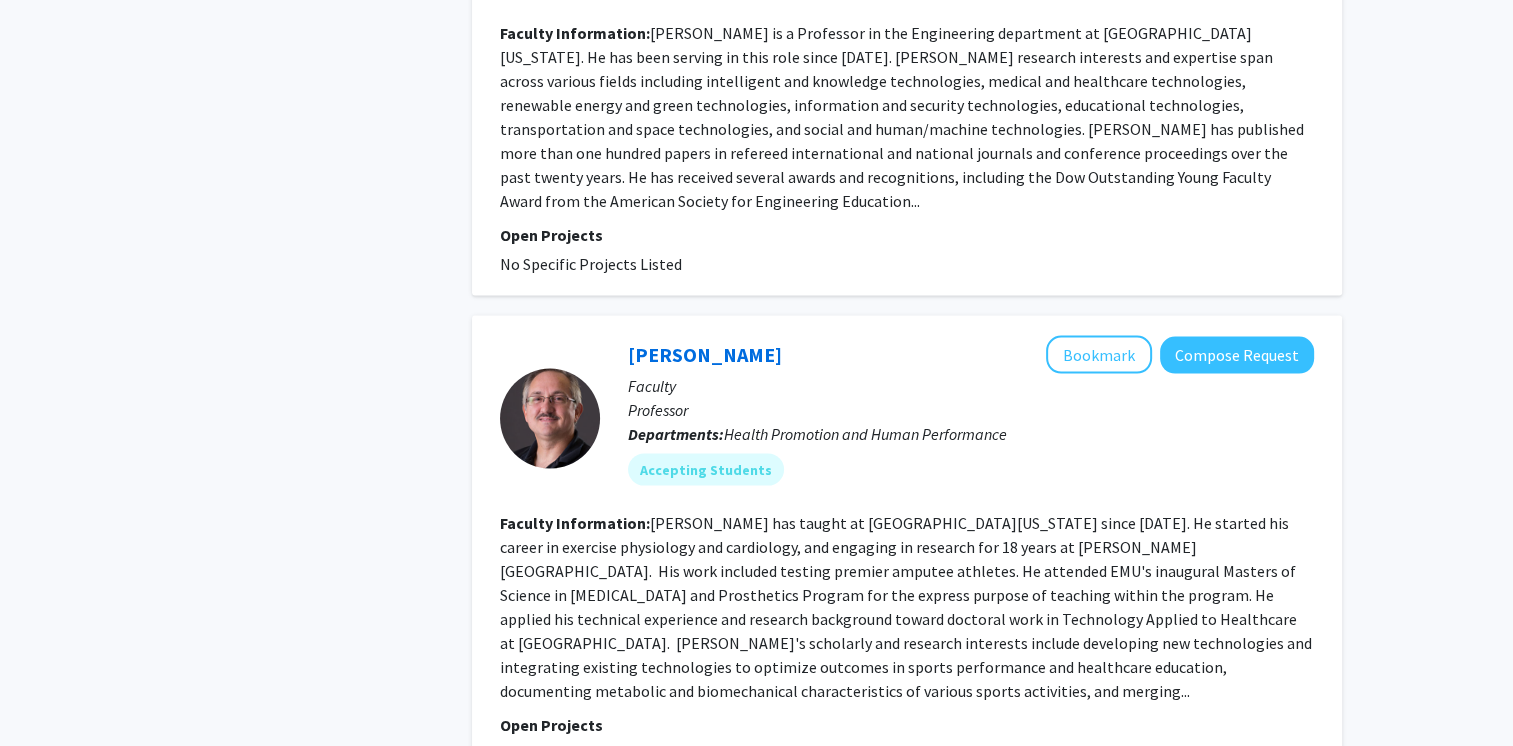 scroll, scrollTop: 4104, scrollLeft: 0, axis: vertical 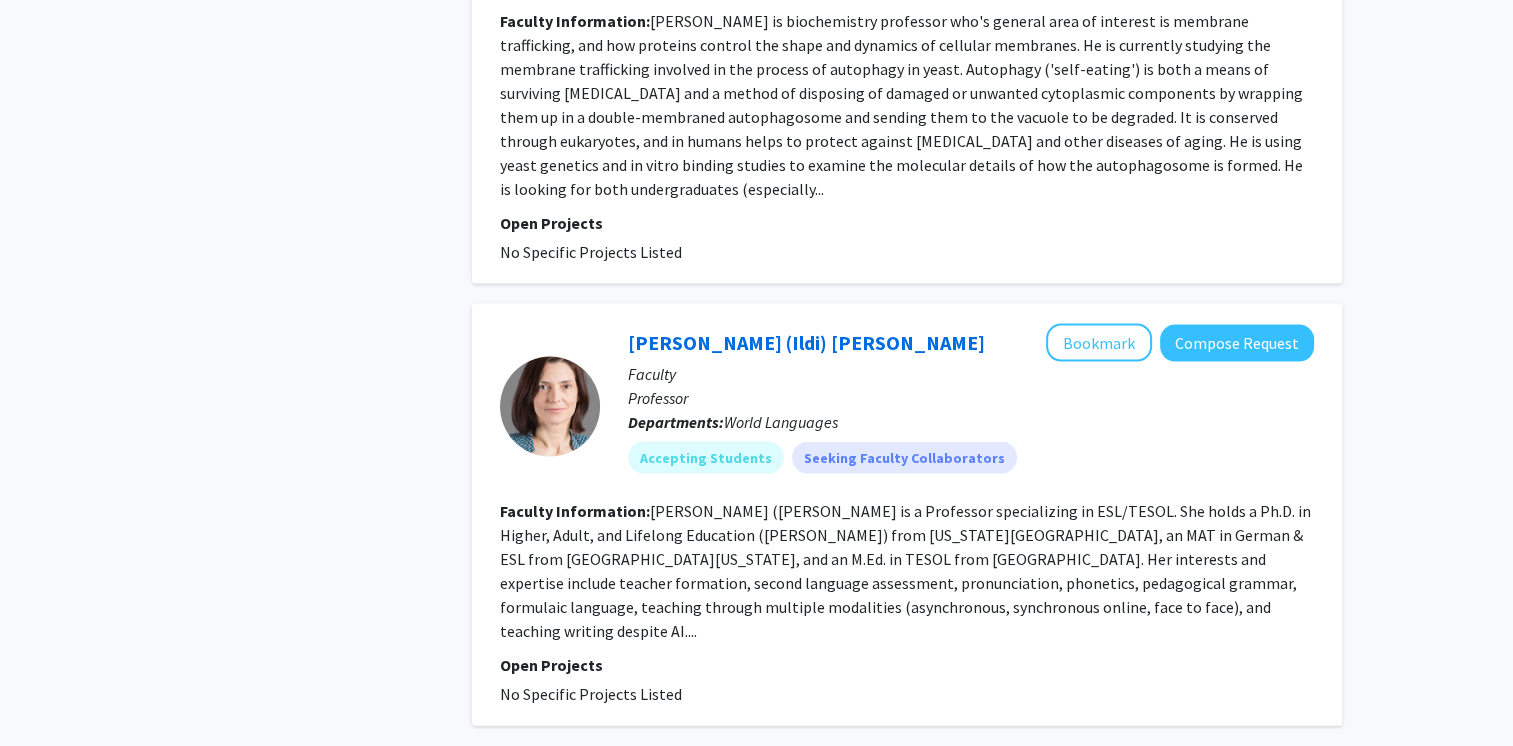 click on "7" 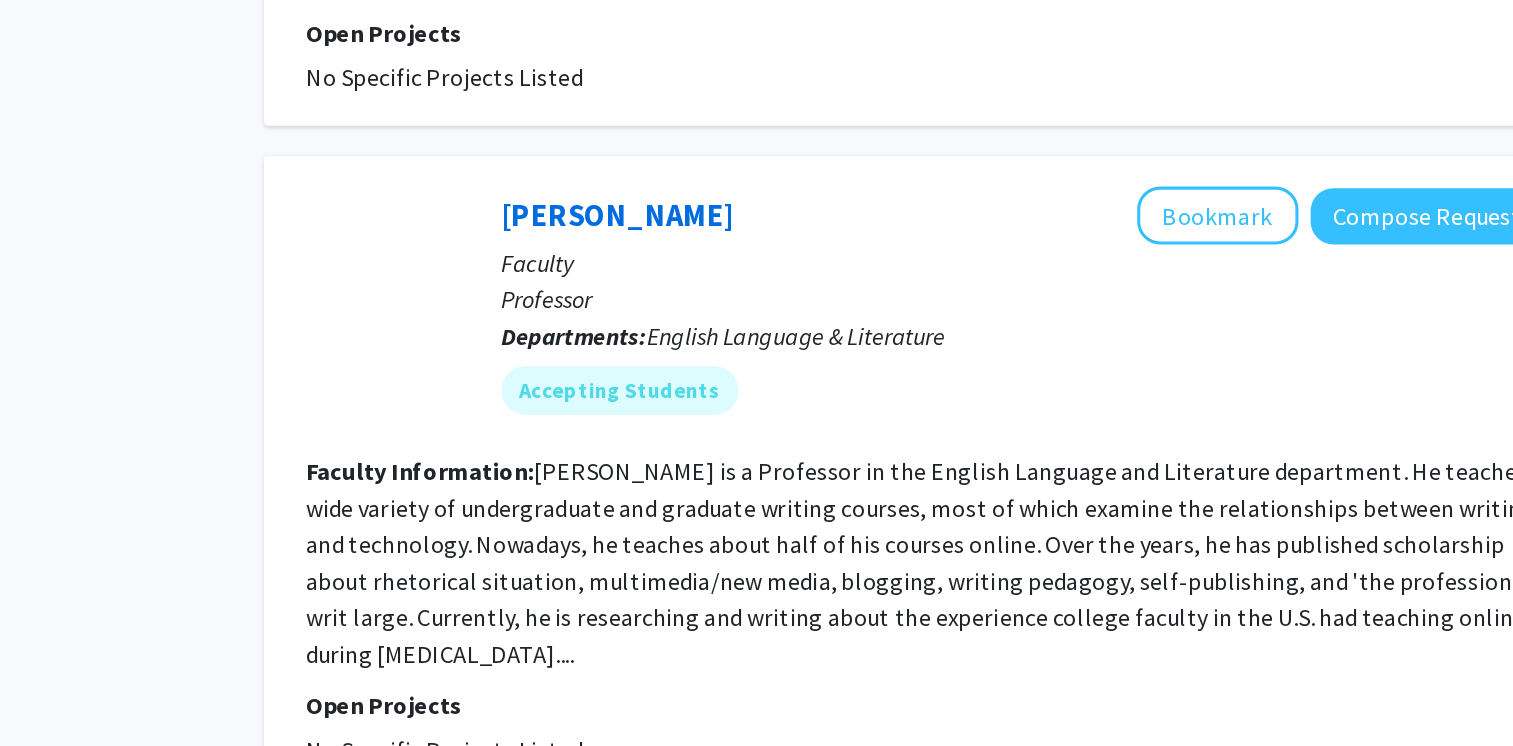 scroll, scrollTop: 3673, scrollLeft: 0, axis: vertical 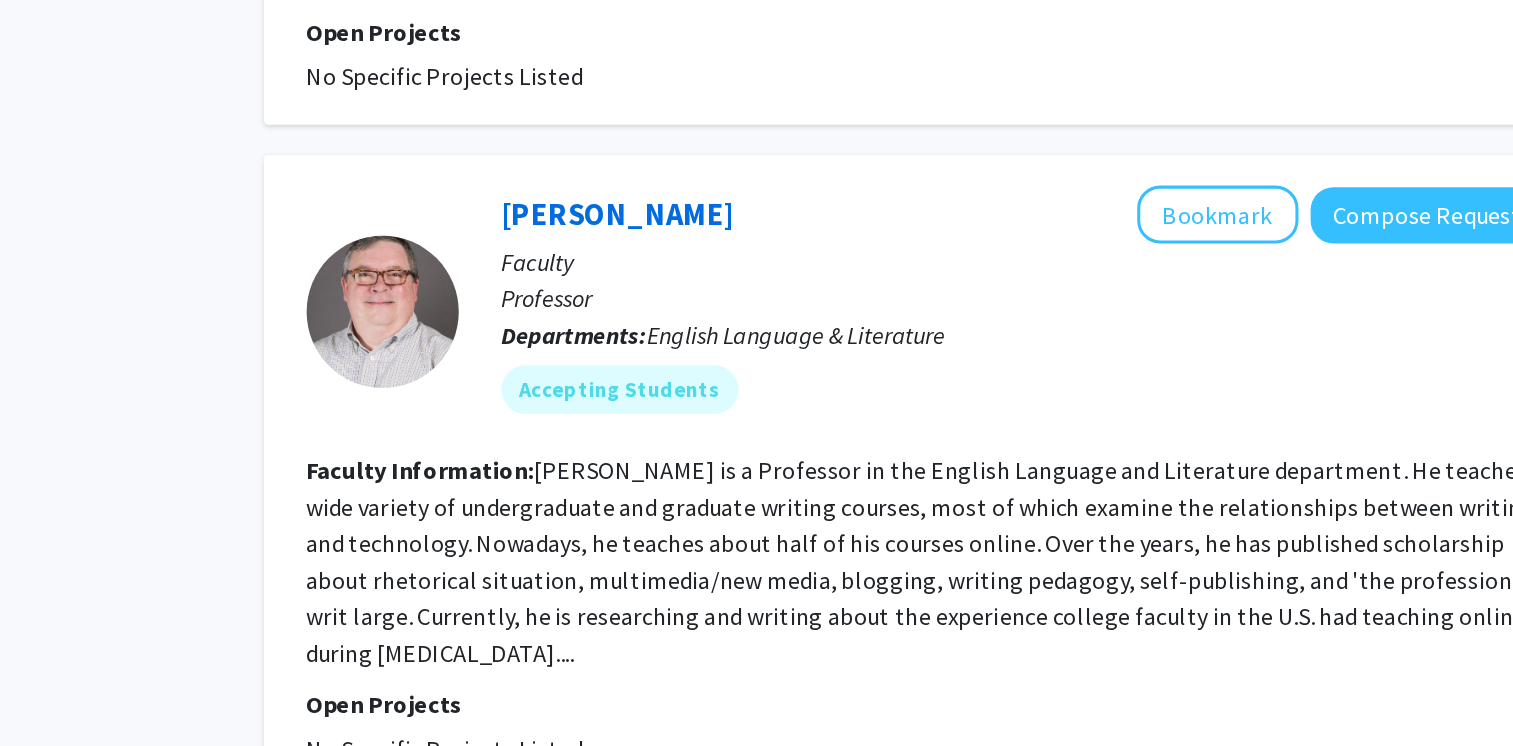 click on "8" 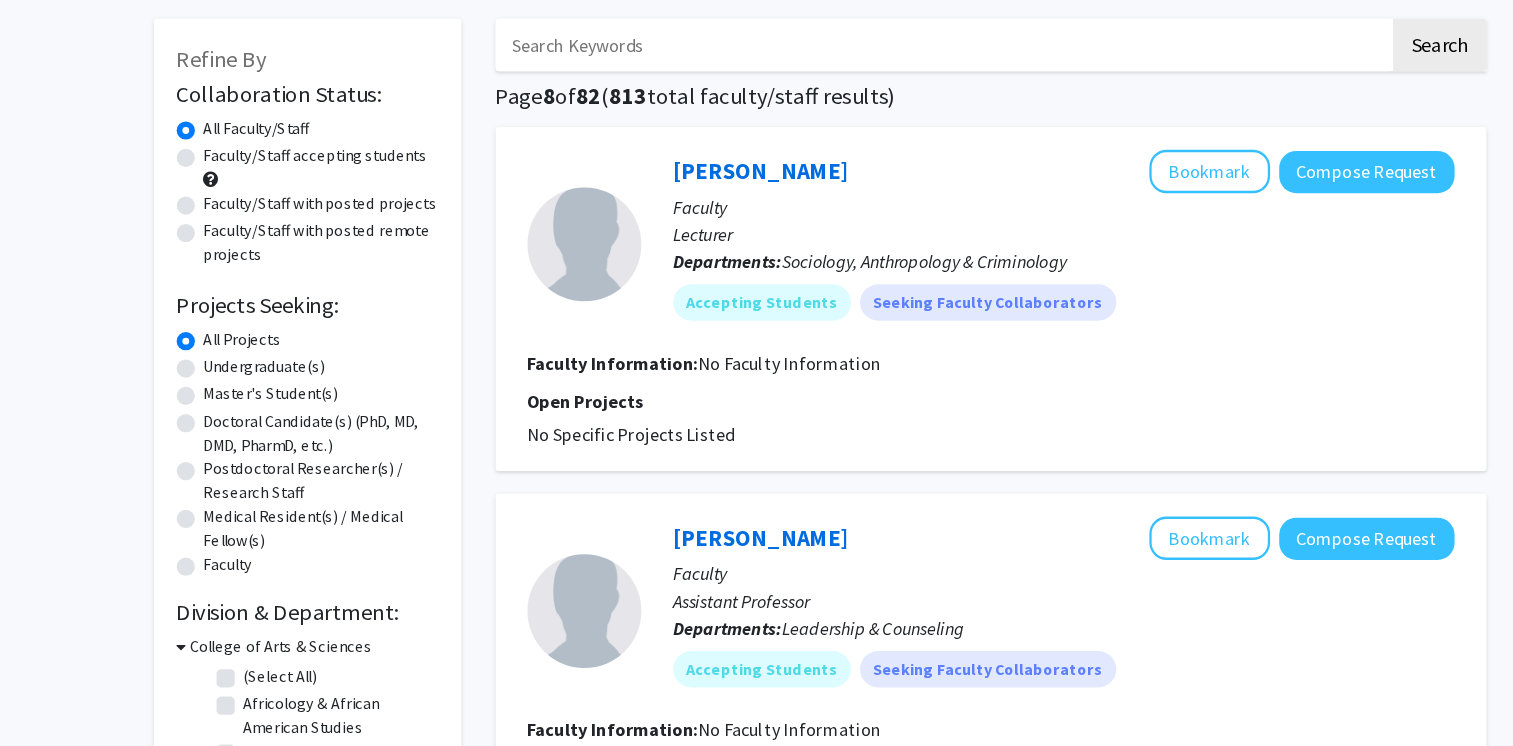 scroll, scrollTop: 13, scrollLeft: 0, axis: vertical 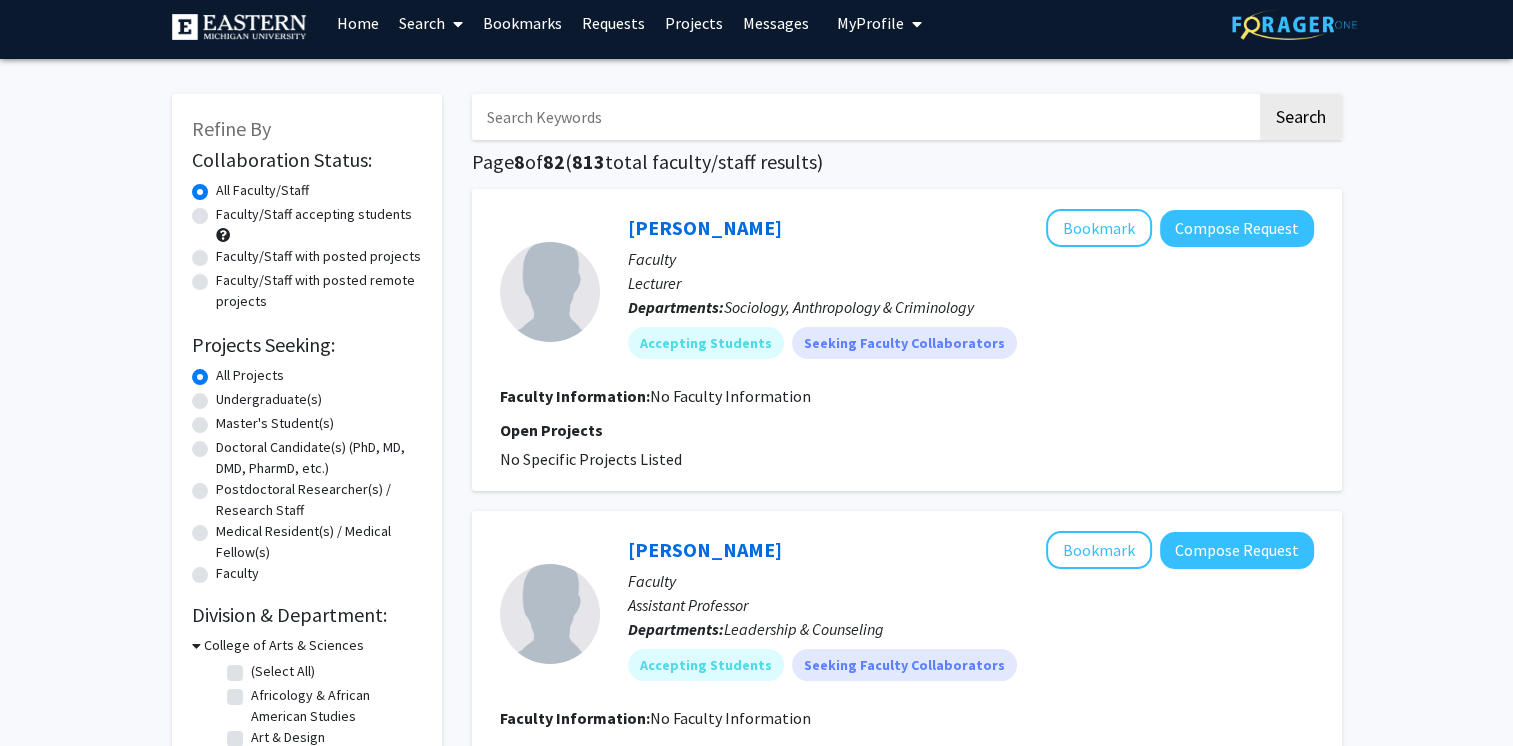 click on "Undergraduate(s)" 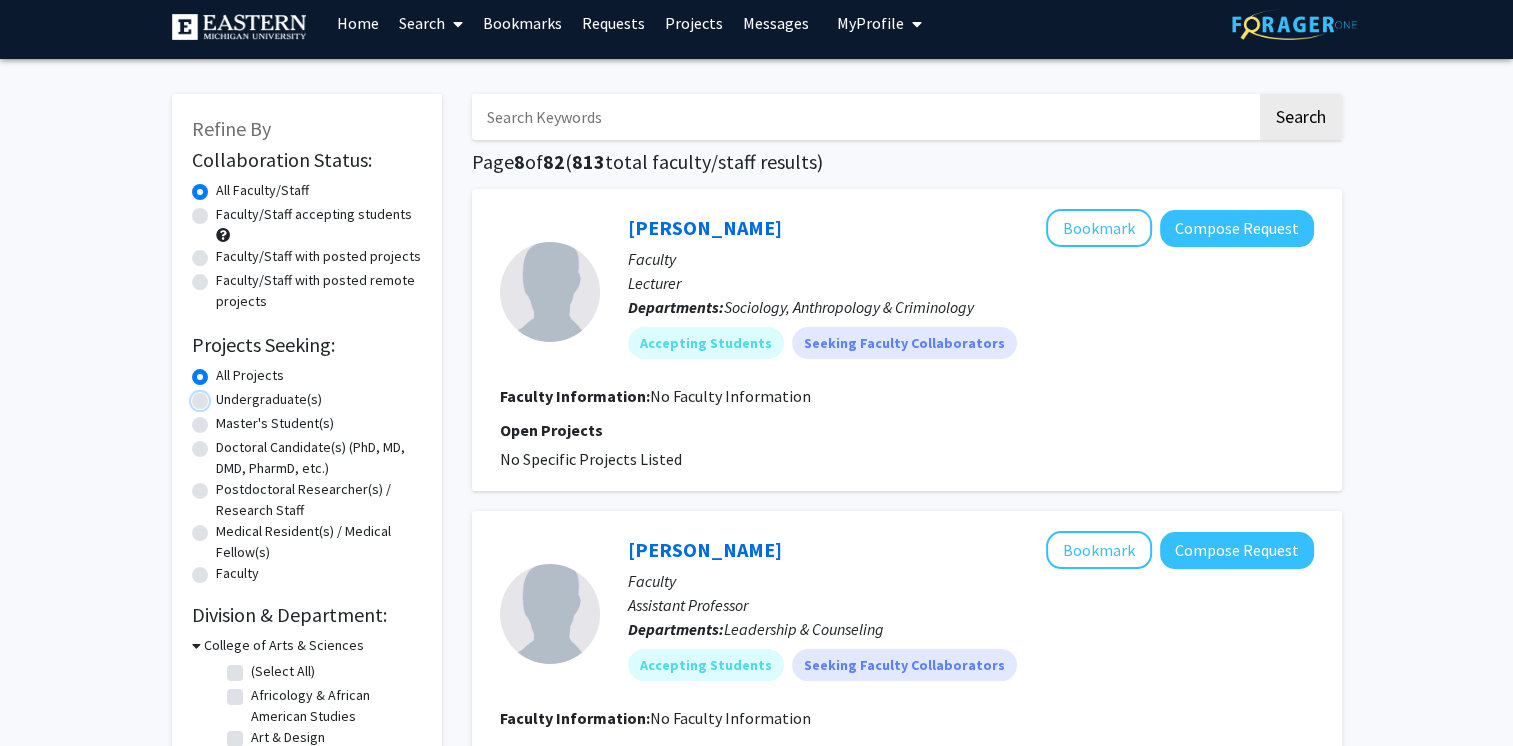 click on "Undergraduate(s)" at bounding box center (222, 395) 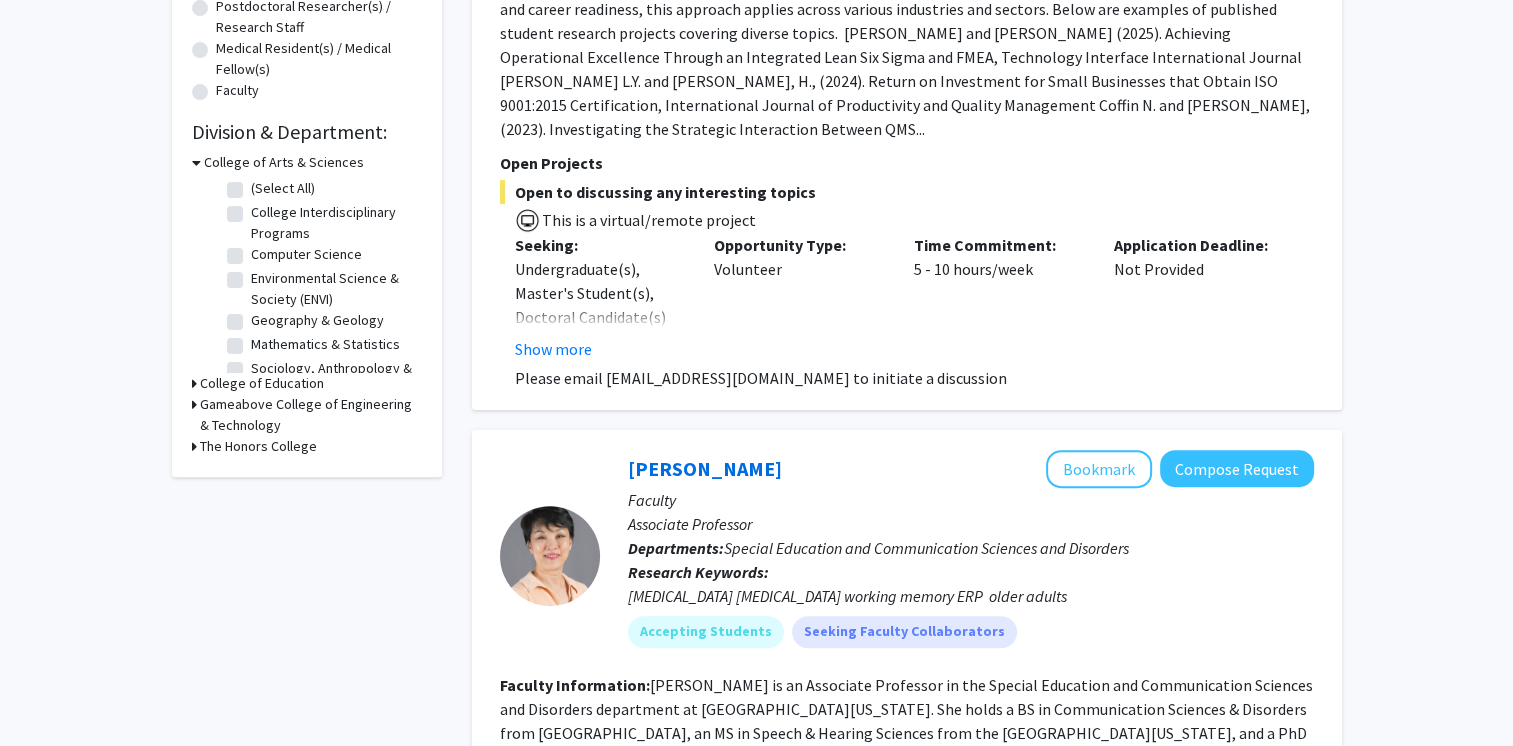 scroll, scrollTop: 0, scrollLeft: 0, axis: both 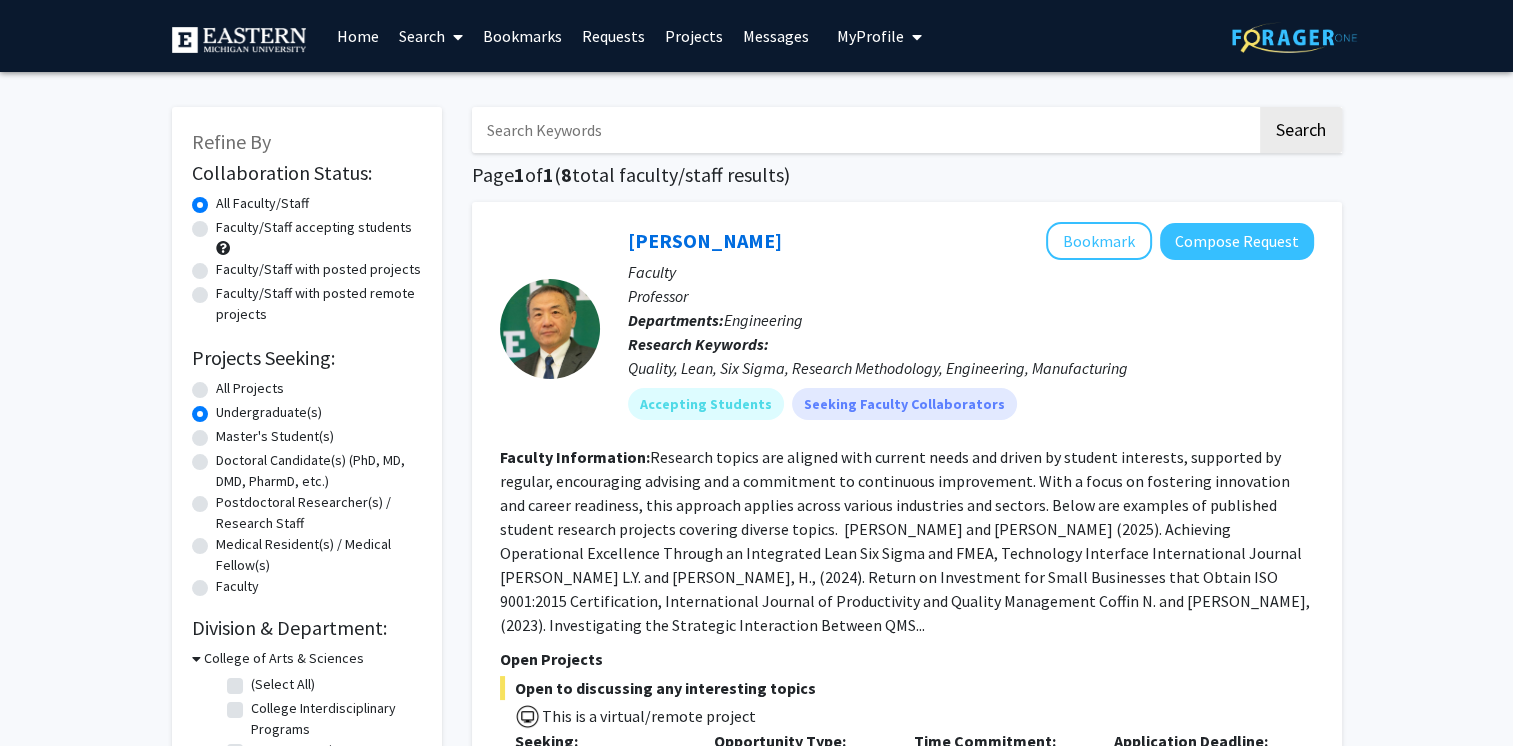 click on "Master's Student(s)" 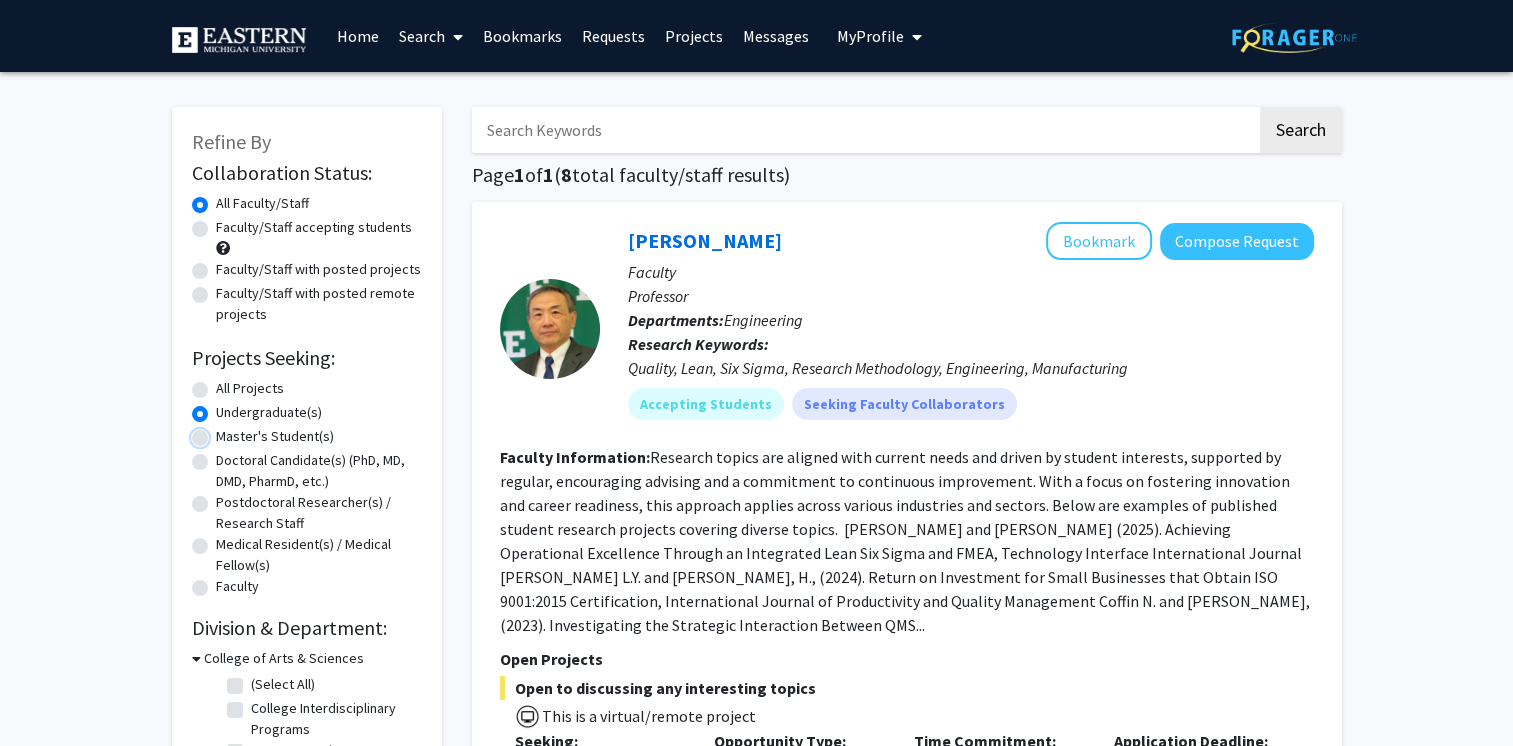 click on "Master's Student(s)" at bounding box center [222, 432] 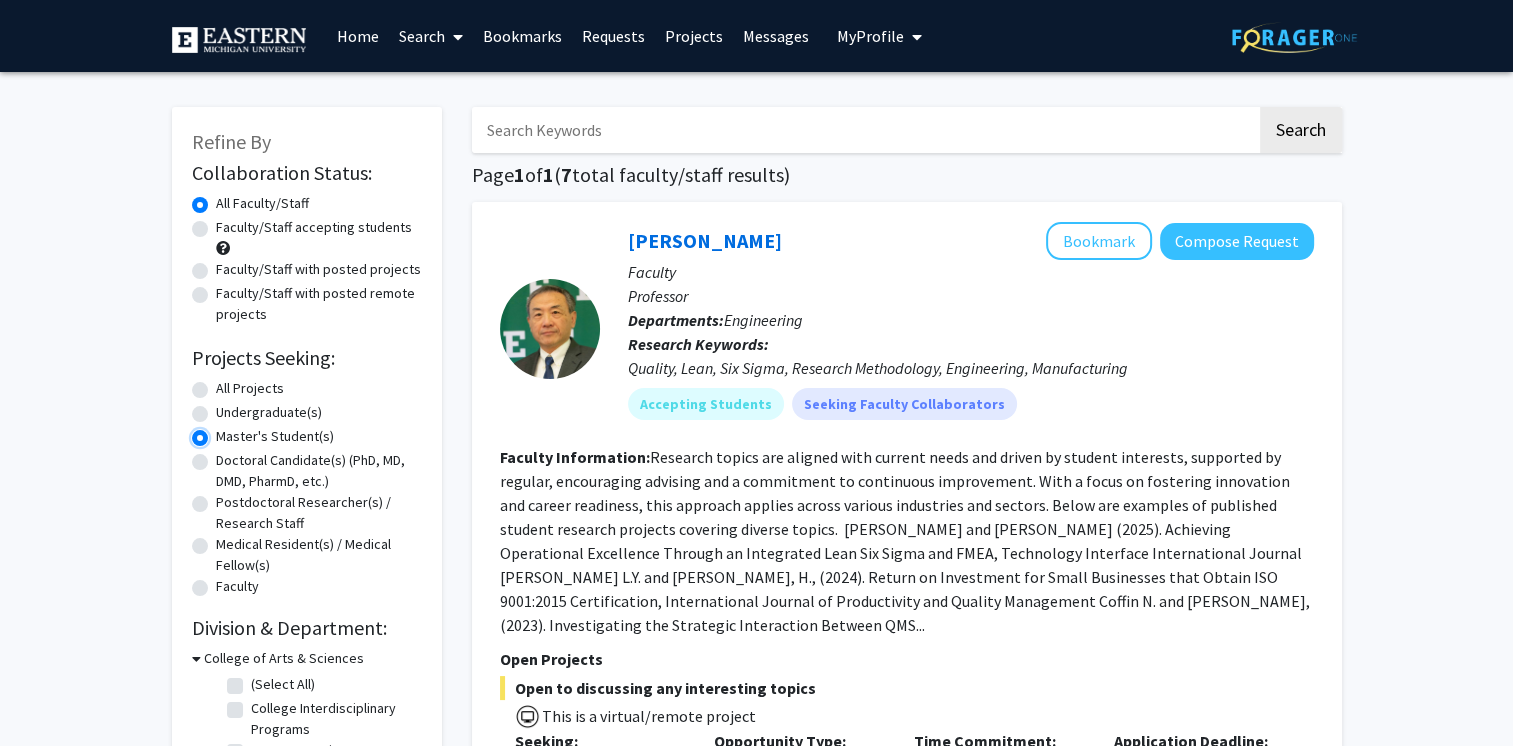 scroll, scrollTop: 82, scrollLeft: 0, axis: vertical 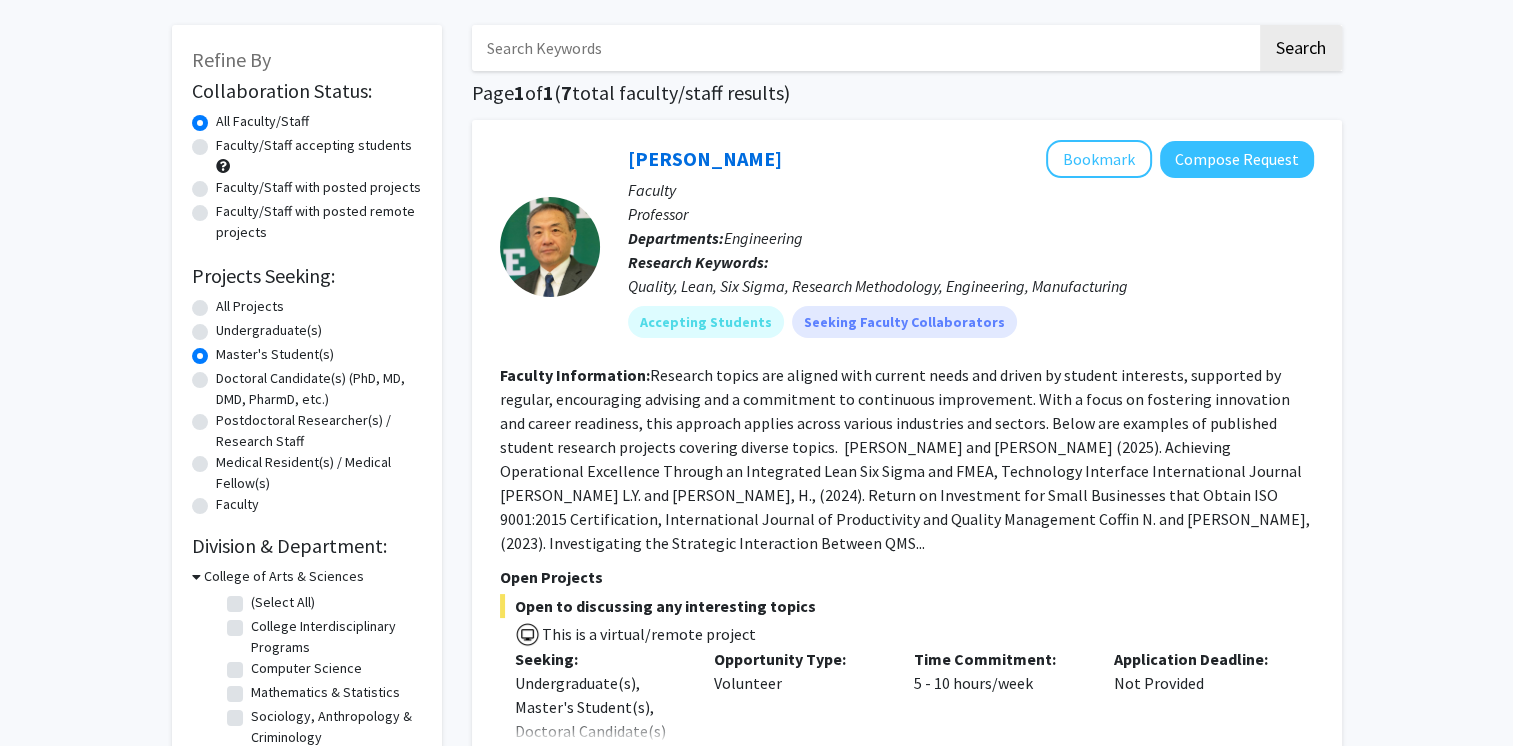 click on "Doctoral Candidate(s) (PhD, MD, DMD, PharmD, etc.)" 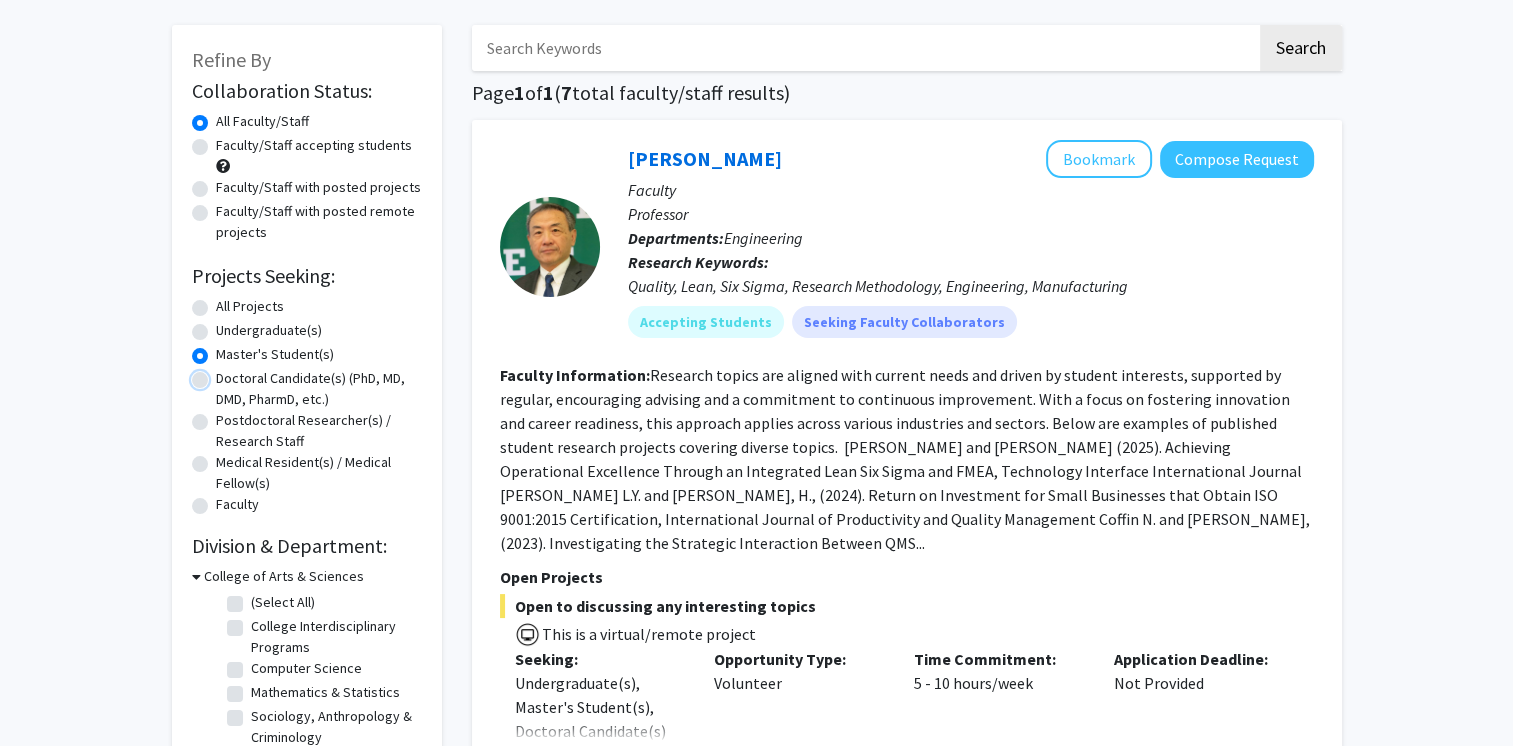 click on "Doctoral Candidate(s) (PhD, MD, DMD, PharmD, etc.)" at bounding box center [222, 374] 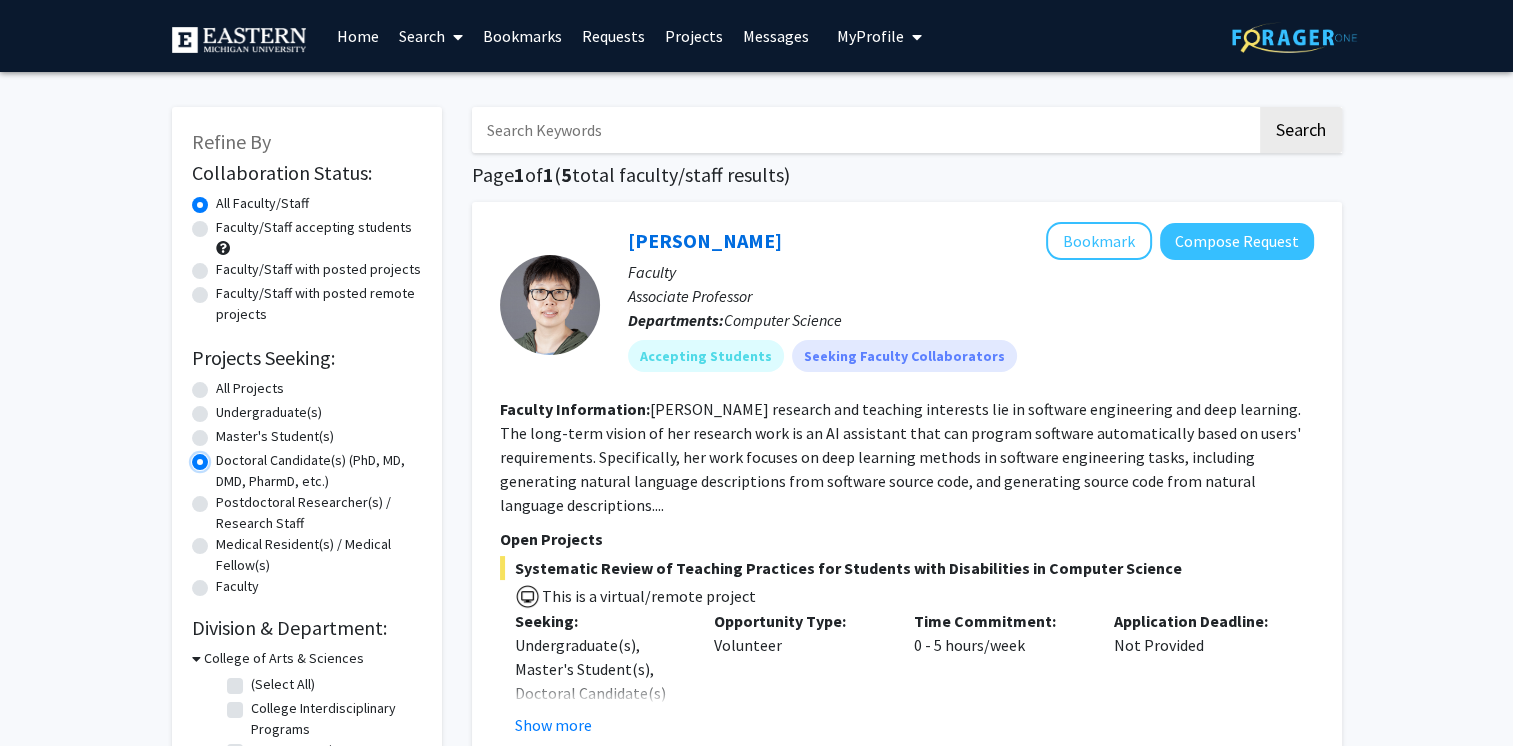 scroll, scrollTop: 84, scrollLeft: 0, axis: vertical 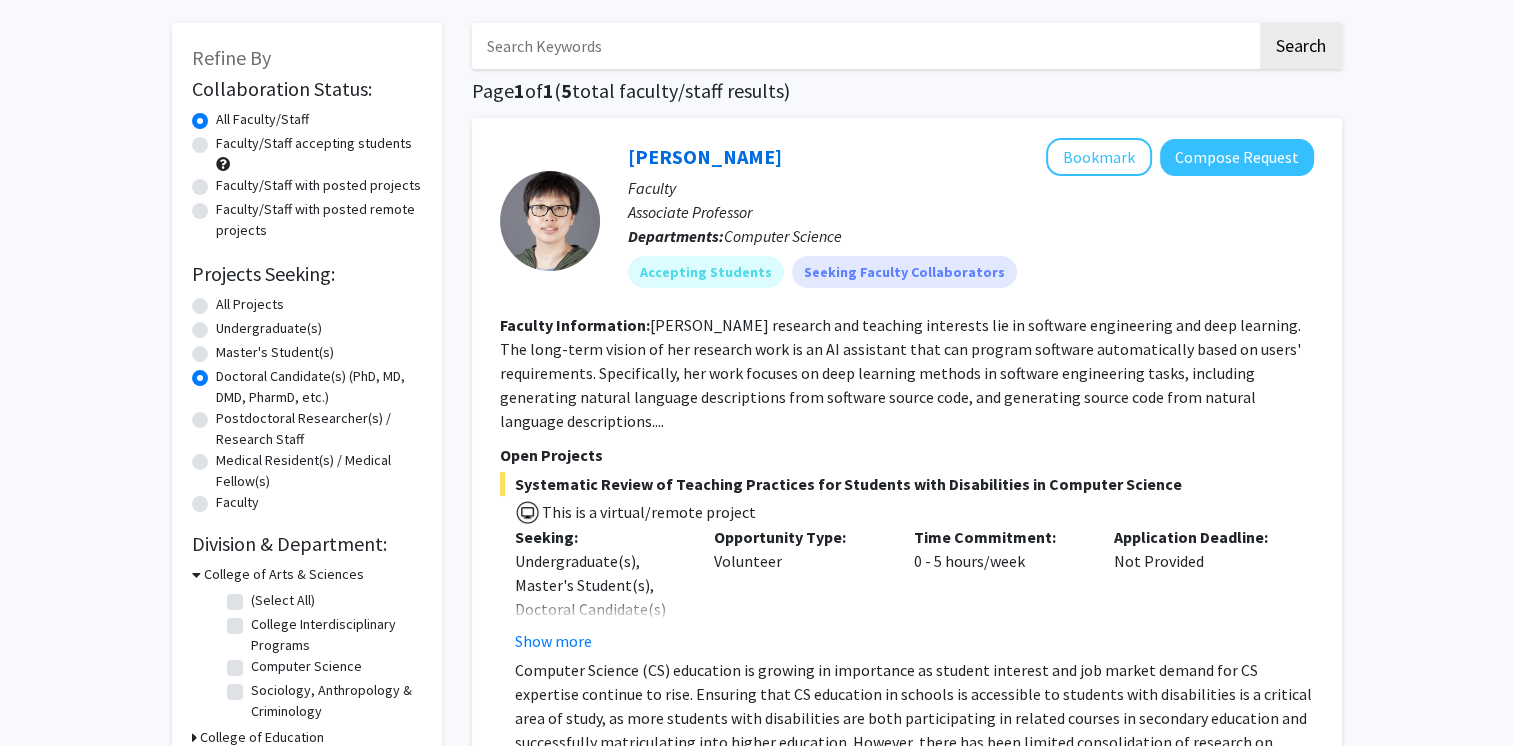 click on "Postdoctoral Researcher(s) / Research Staff" 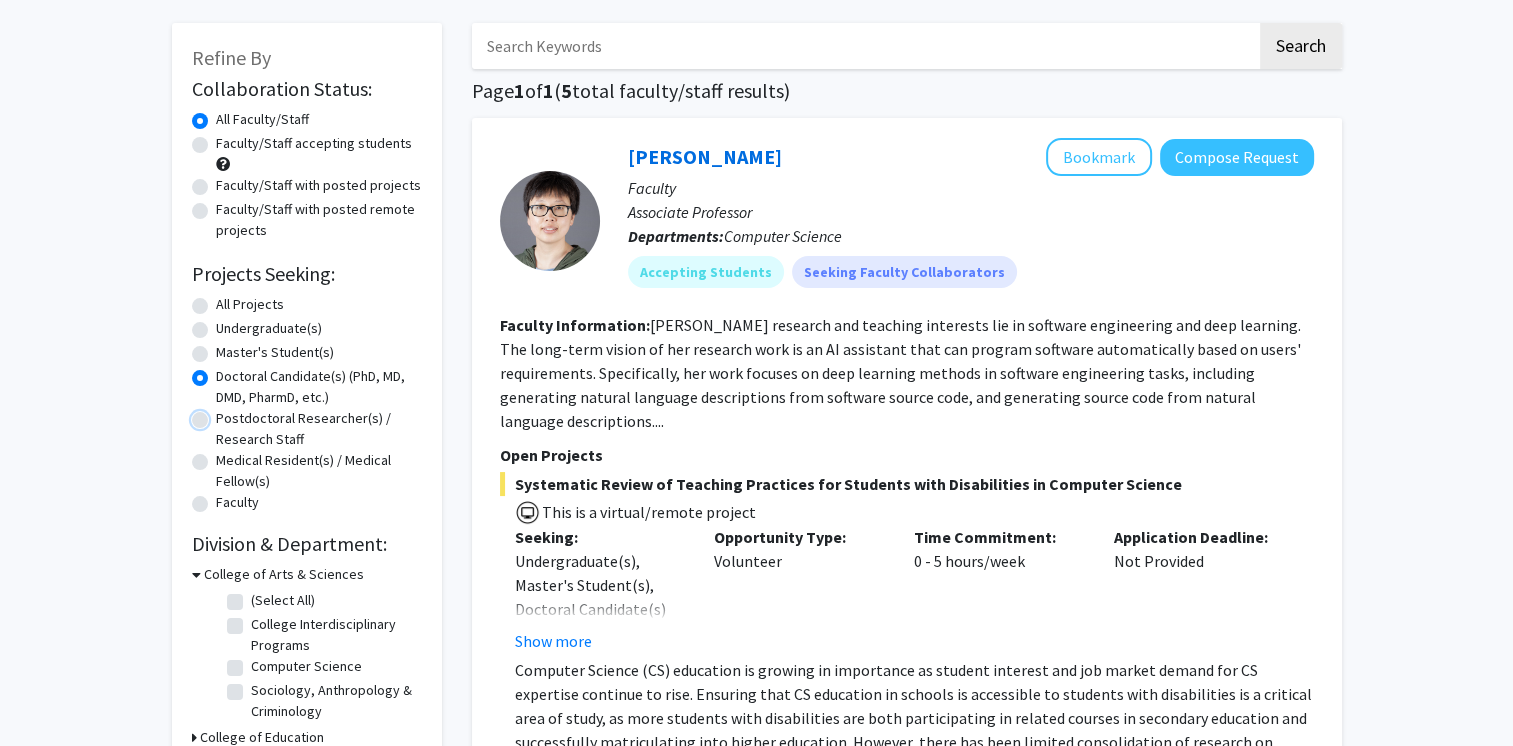 click on "Postdoctoral Researcher(s) / Research Staff" at bounding box center (222, 414) 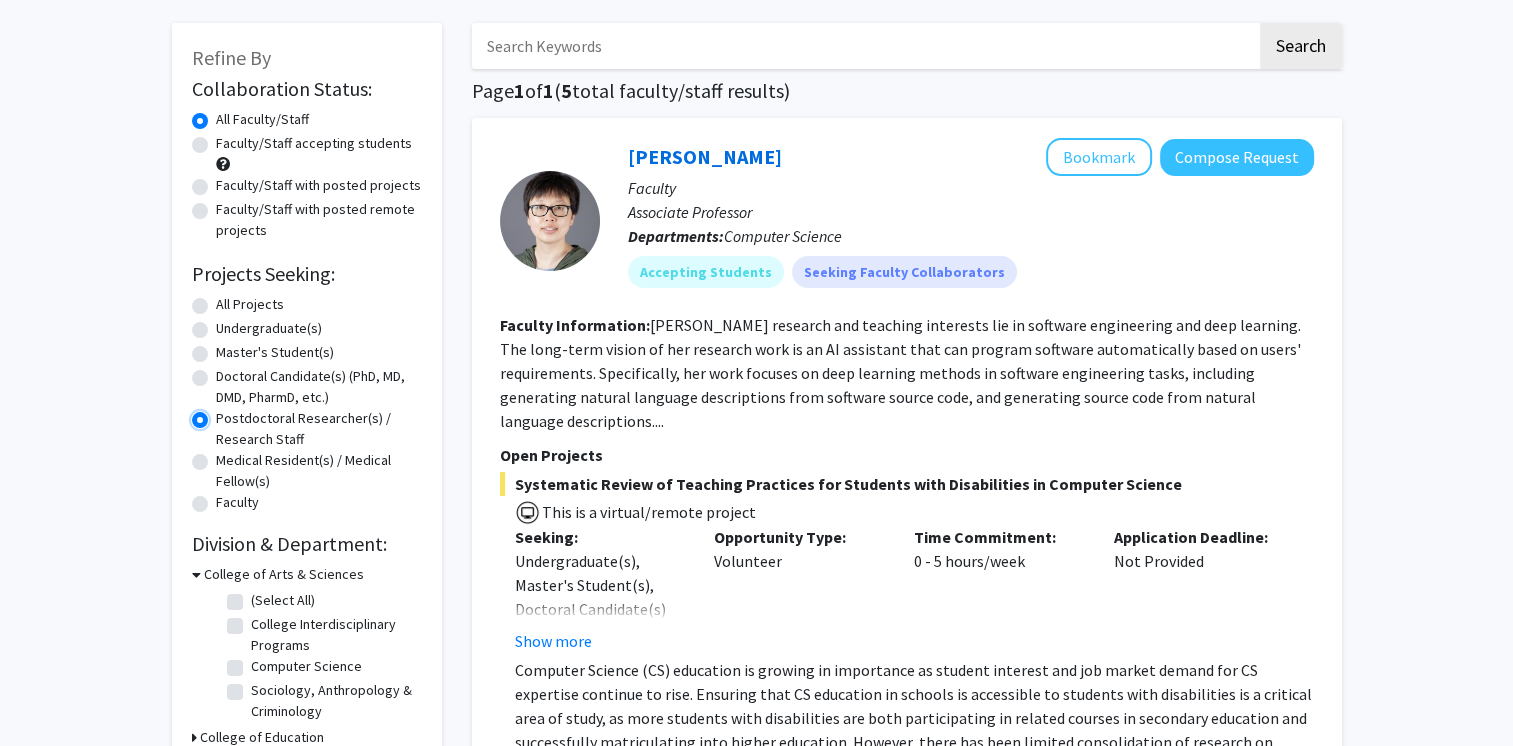 scroll, scrollTop: 0, scrollLeft: 0, axis: both 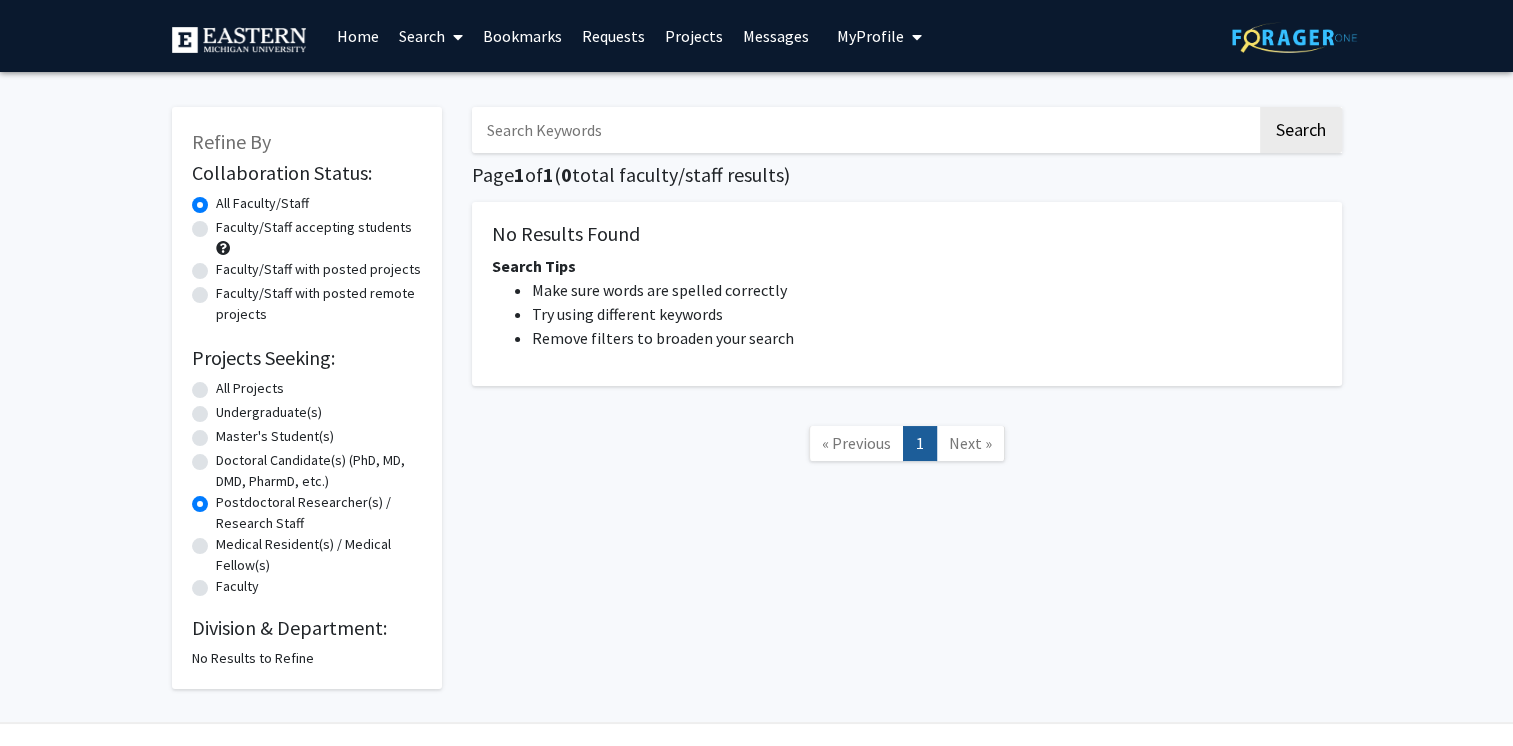 click on "Medical Resident(s) / Medical Fellow(s)" 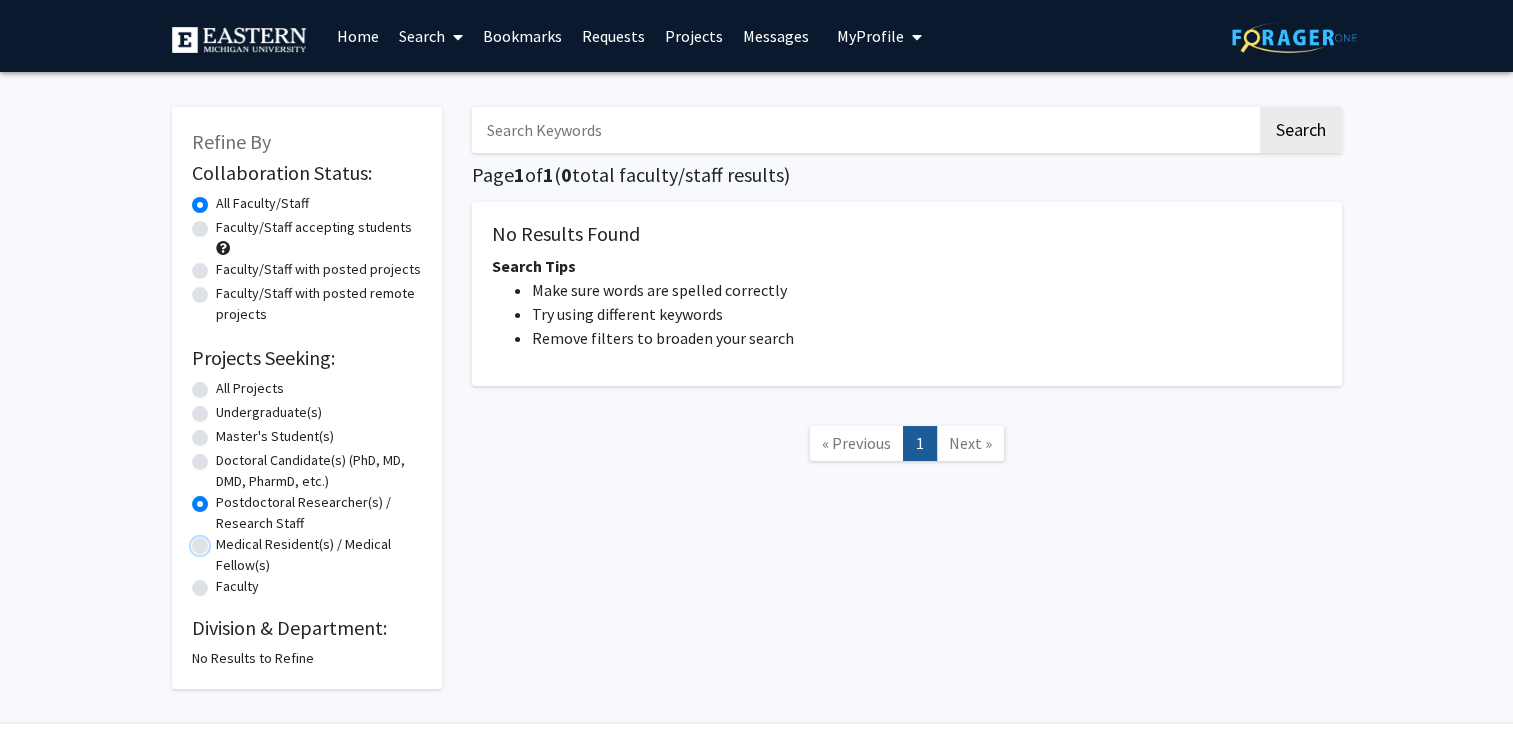 click on "Medical Resident(s) / Medical Fellow(s)" at bounding box center [222, 540] 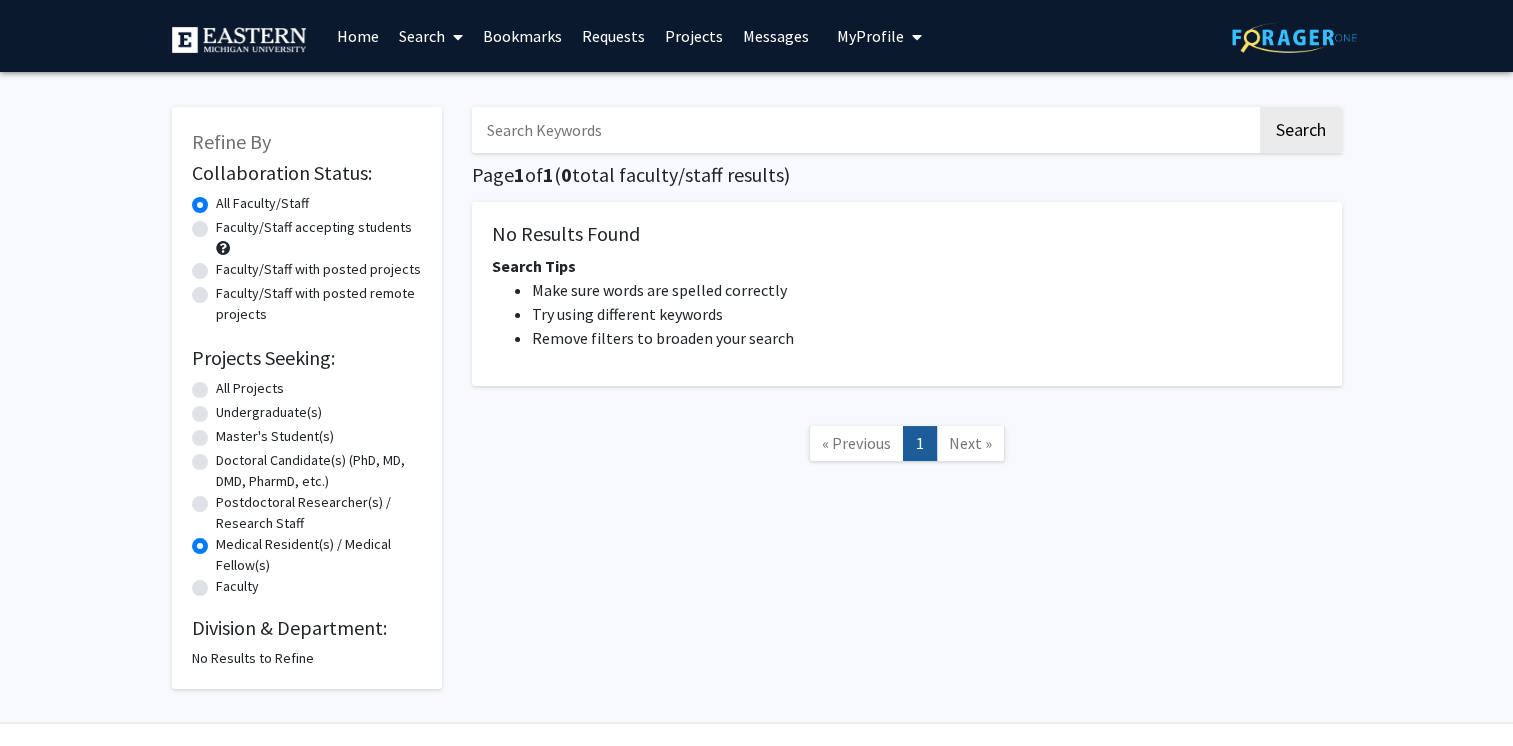 click on "Medical Resident(s) / Medical Fellow(s)" 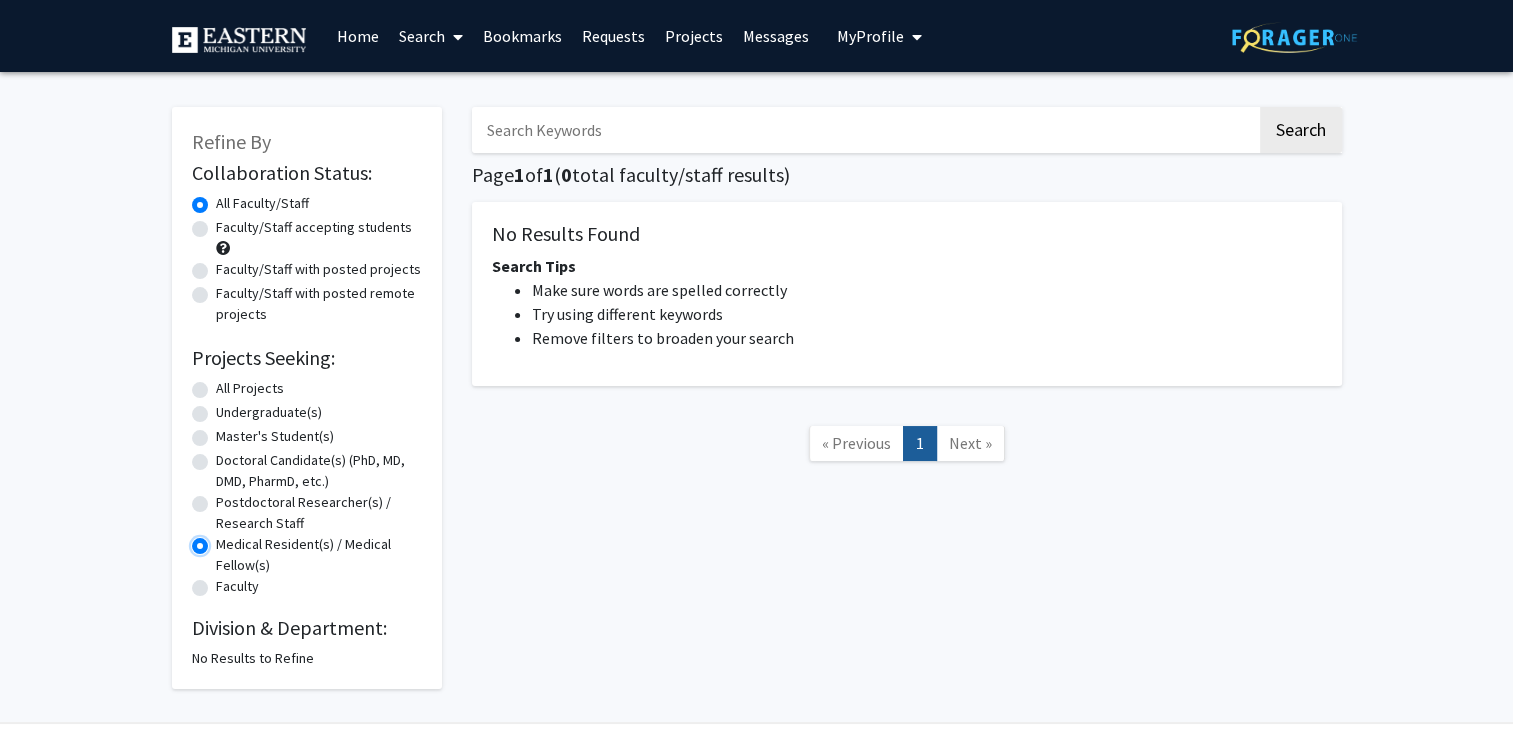 click on "Medical Resident(s) / Medical Fellow(s)" at bounding box center (222, 540) 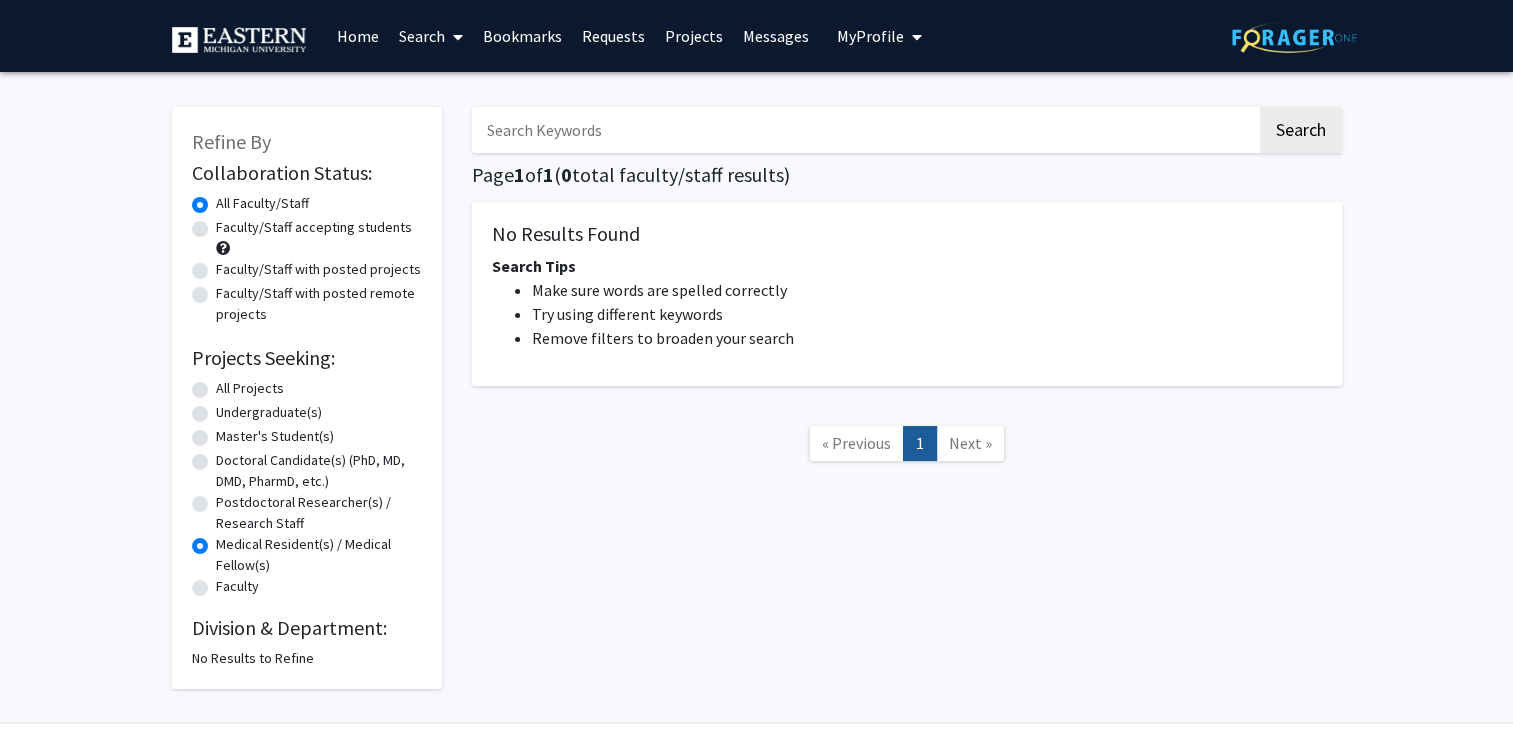 click on "Faculty" 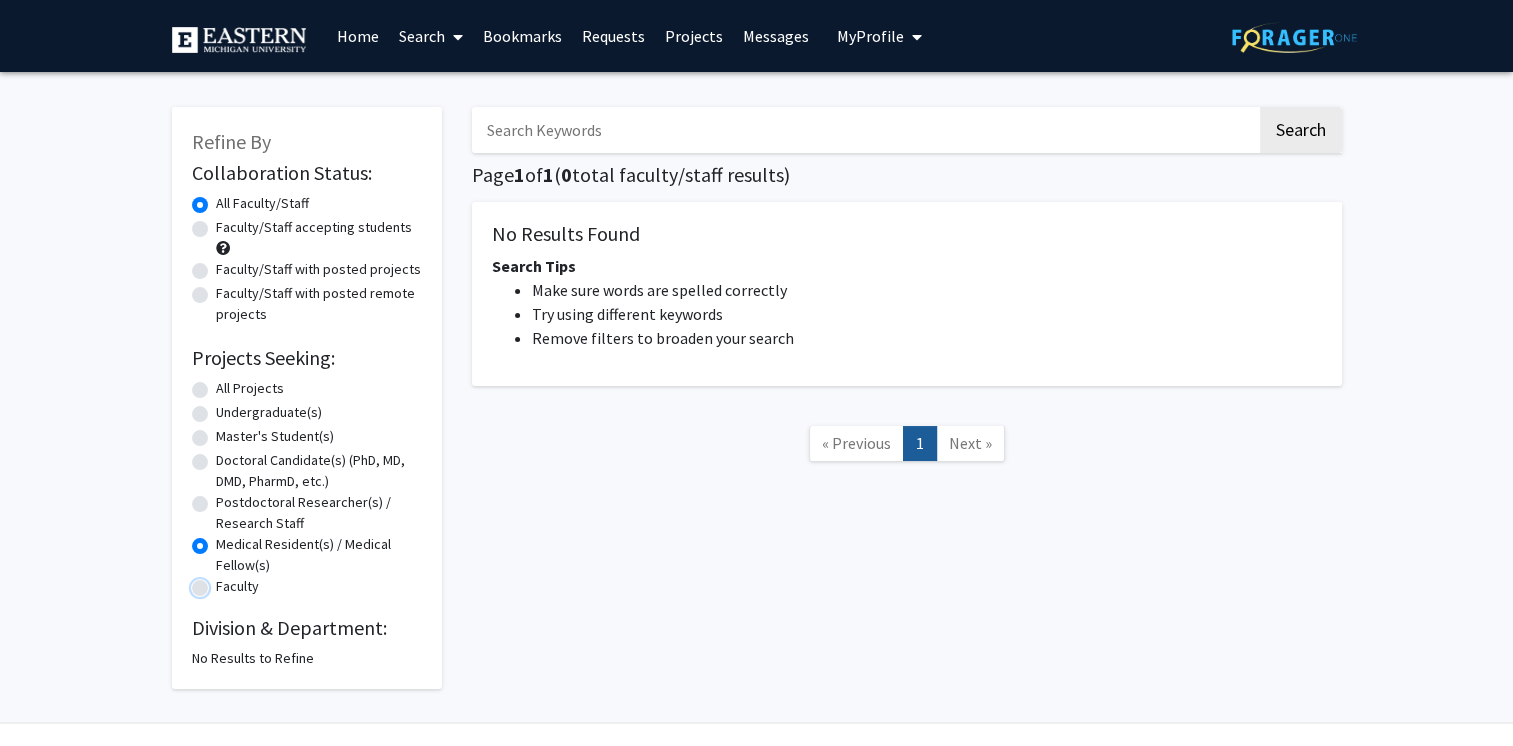 click on "Faculty" at bounding box center (222, 582) 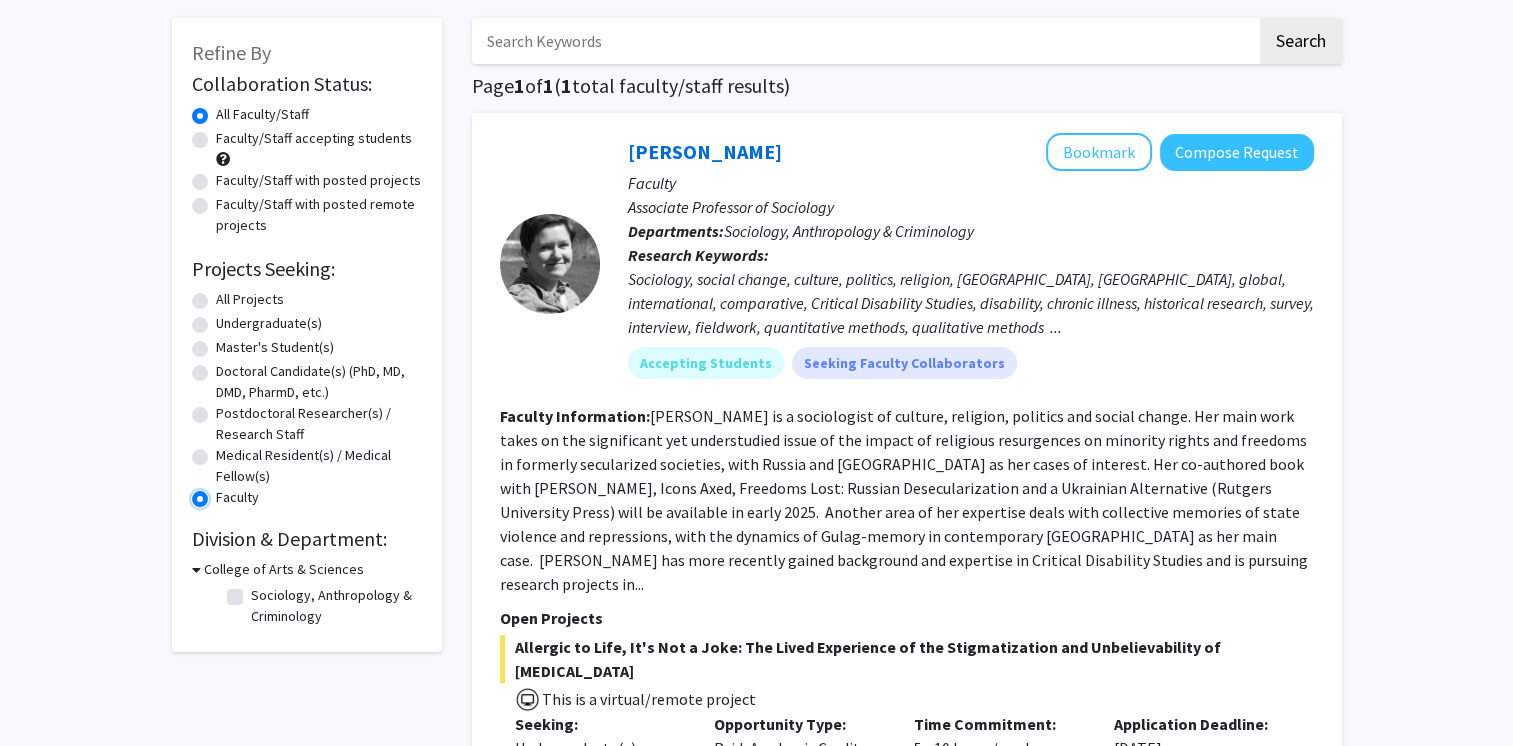 scroll, scrollTop: 0, scrollLeft: 0, axis: both 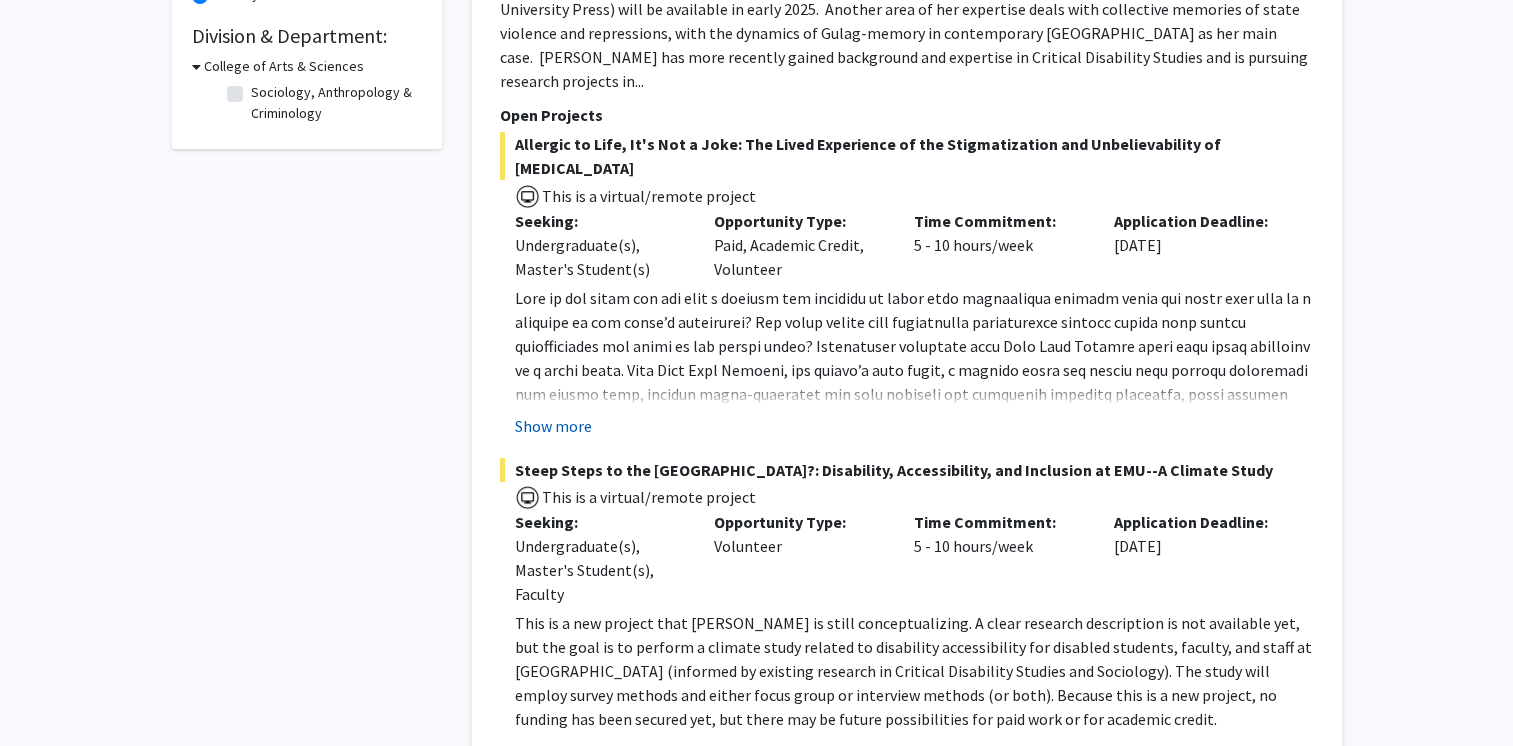 click on "Show more" 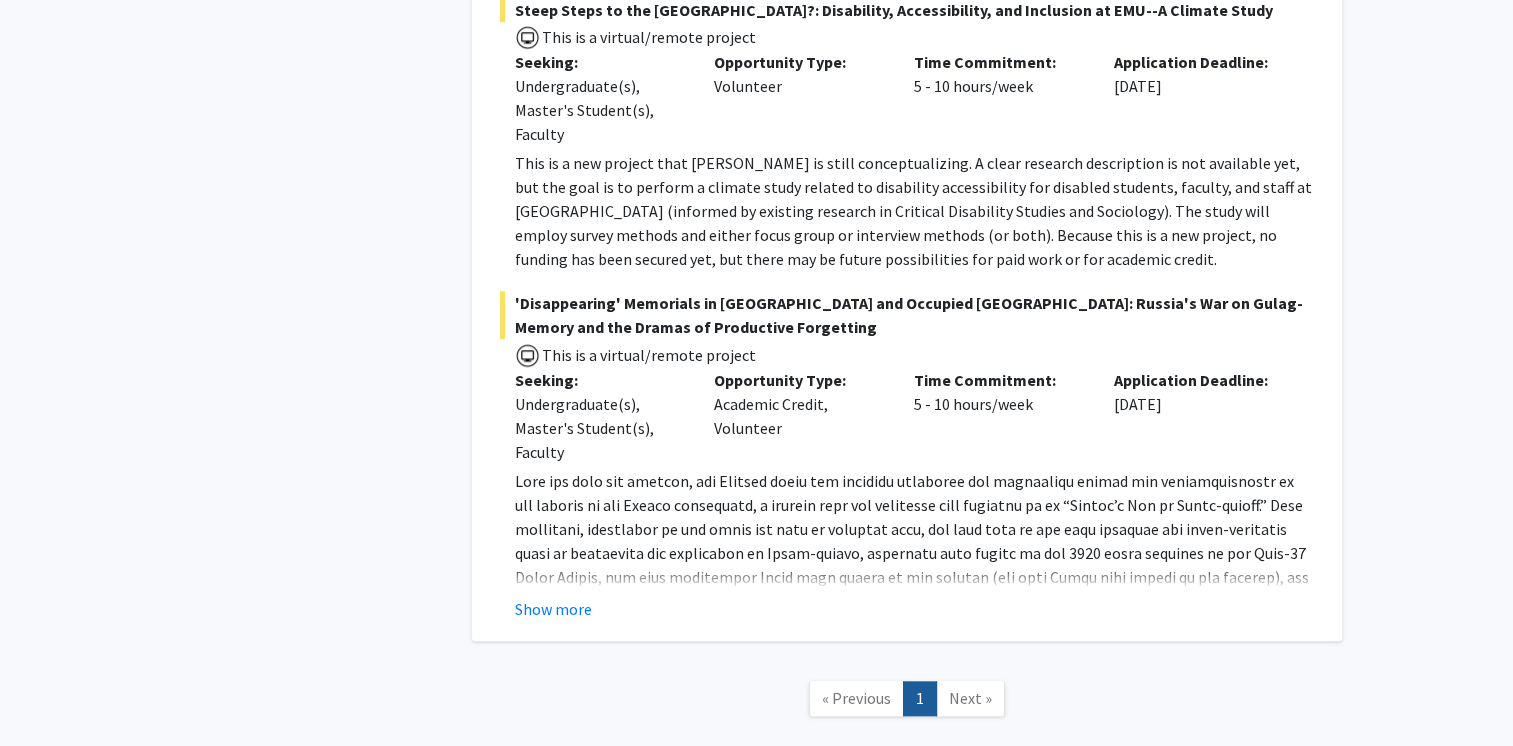 scroll, scrollTop: 1651, scrollLeft: 0, axis: vertical 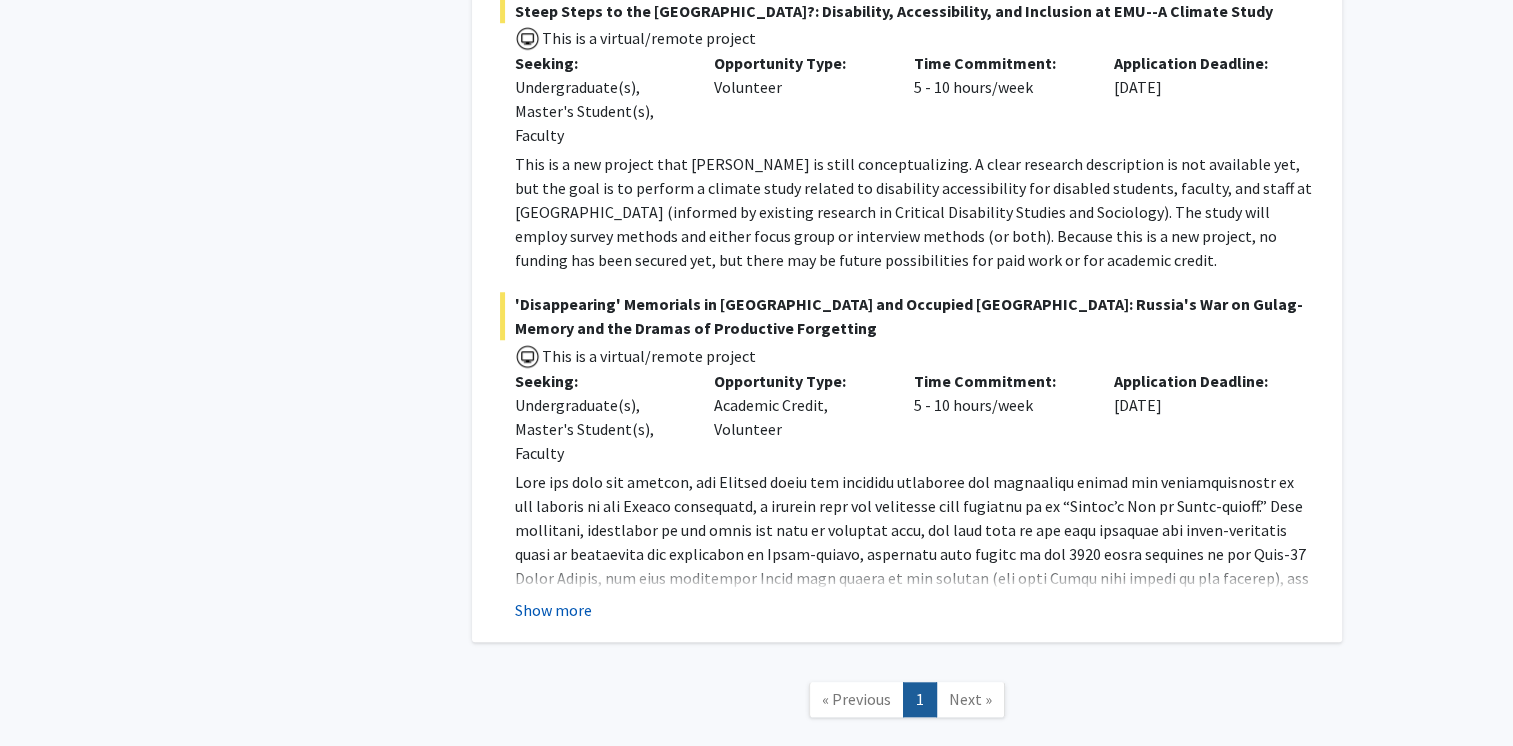 click on "Show more" 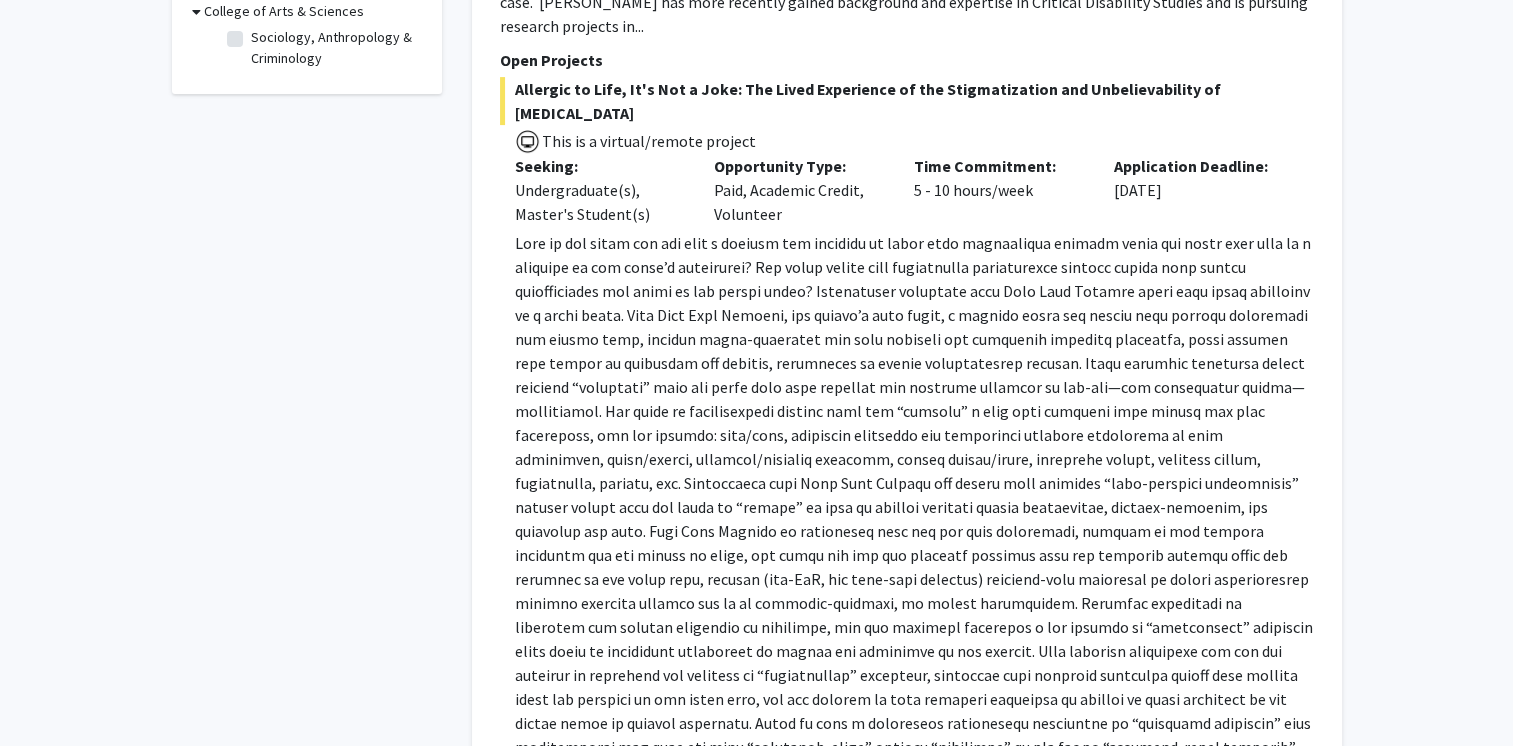 scroll, scrollTop: 0, scrollLeft: 0, axis: both 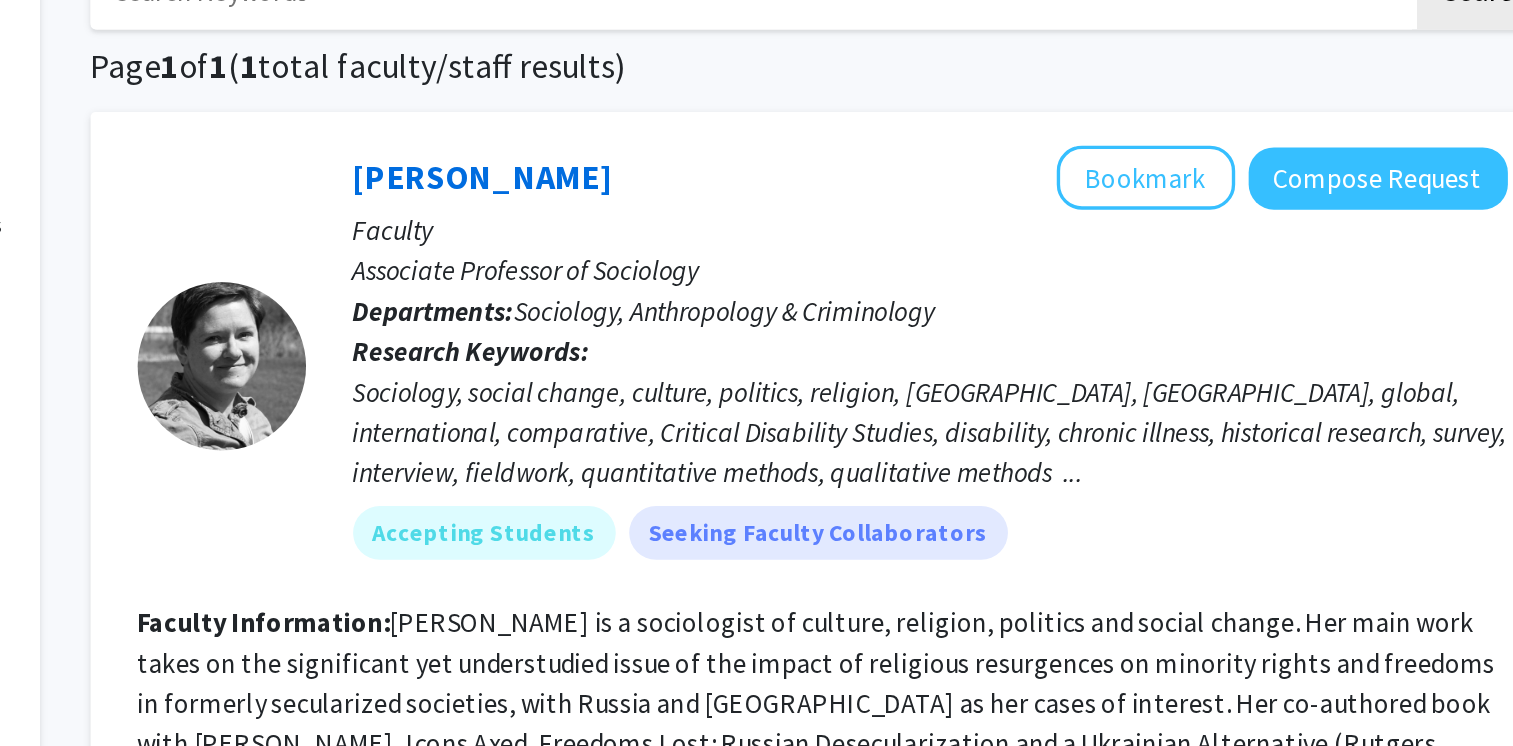 click on "Sociology, social change, culture, politics, religion, [GEOGRAPHIC_DATA], [GEOGRAPHIC_DATA], global, international, comparative, Critical Disability Studies, disability, chronic illness, historical research, survey, interview, fieldwork, quantitative methods, qualitative methods  ..." 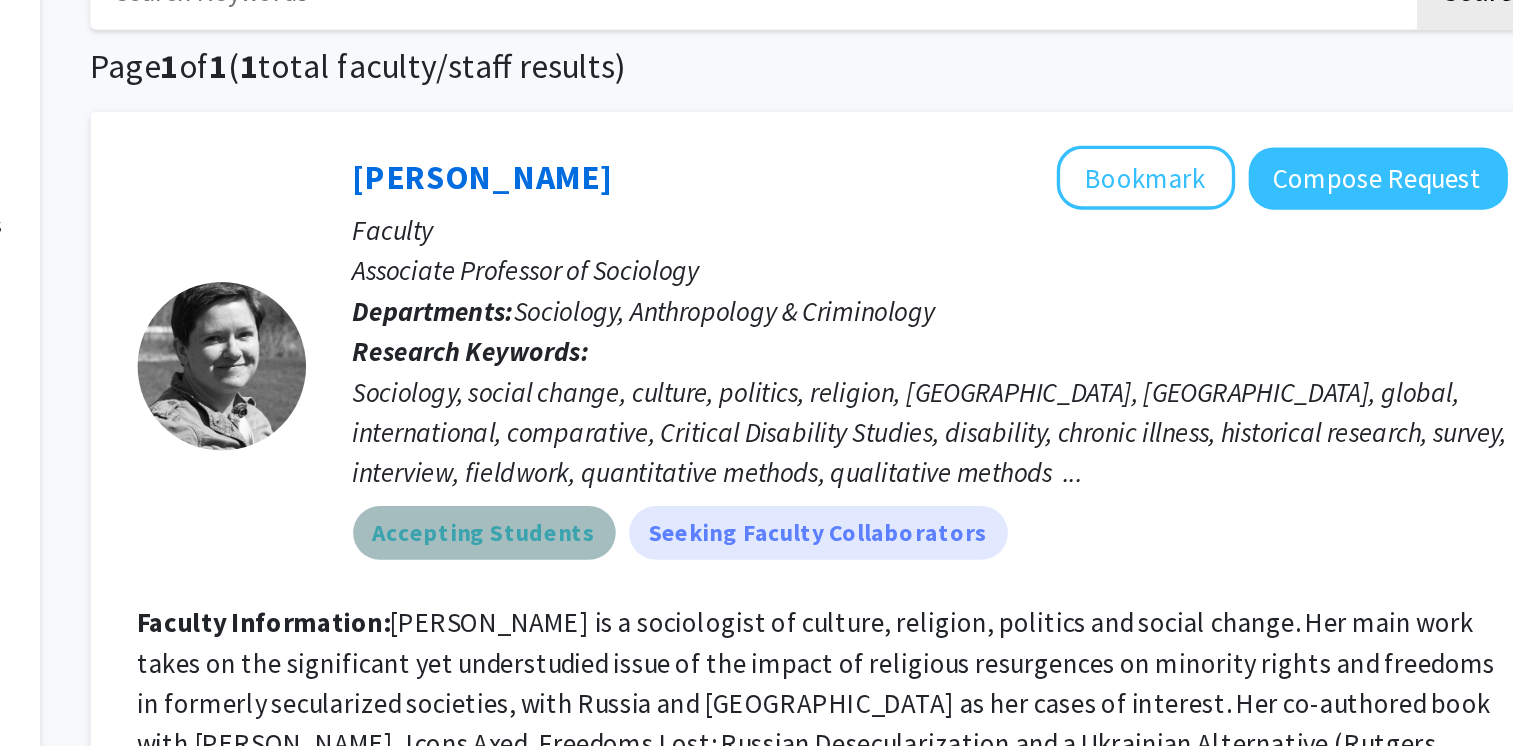 click on "Accepting Students" at bounding box center (706, 452) 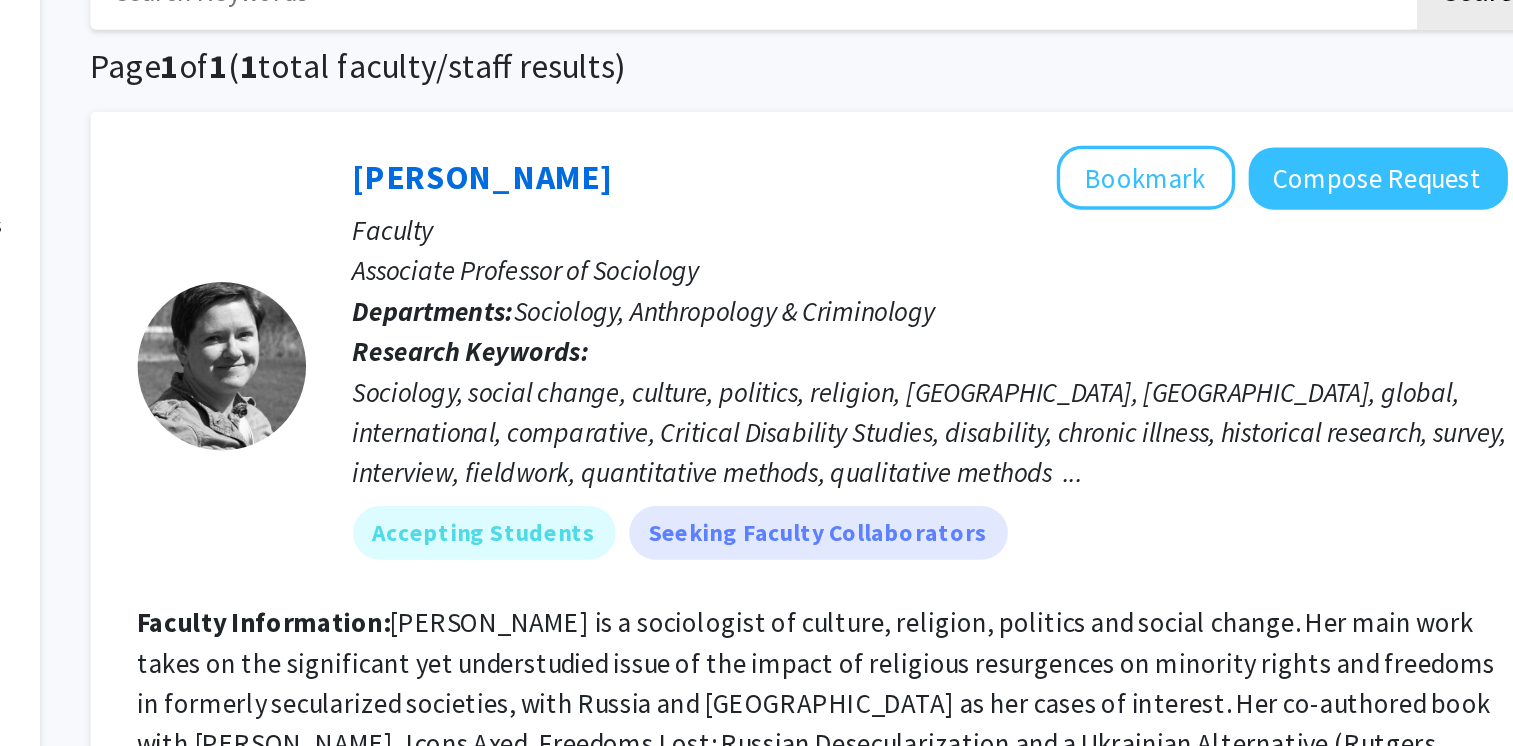 click on "Sociology, social change, culture, politics, religion, [GEOGRAPHIC_DATA], [GEOGRAPHIC_DATA], global, international, comparative, Critical Disability Studies, disability, chronic illness, historical research, survey, interview, fieldwork, quantitative methods, qualitative methods  ..." 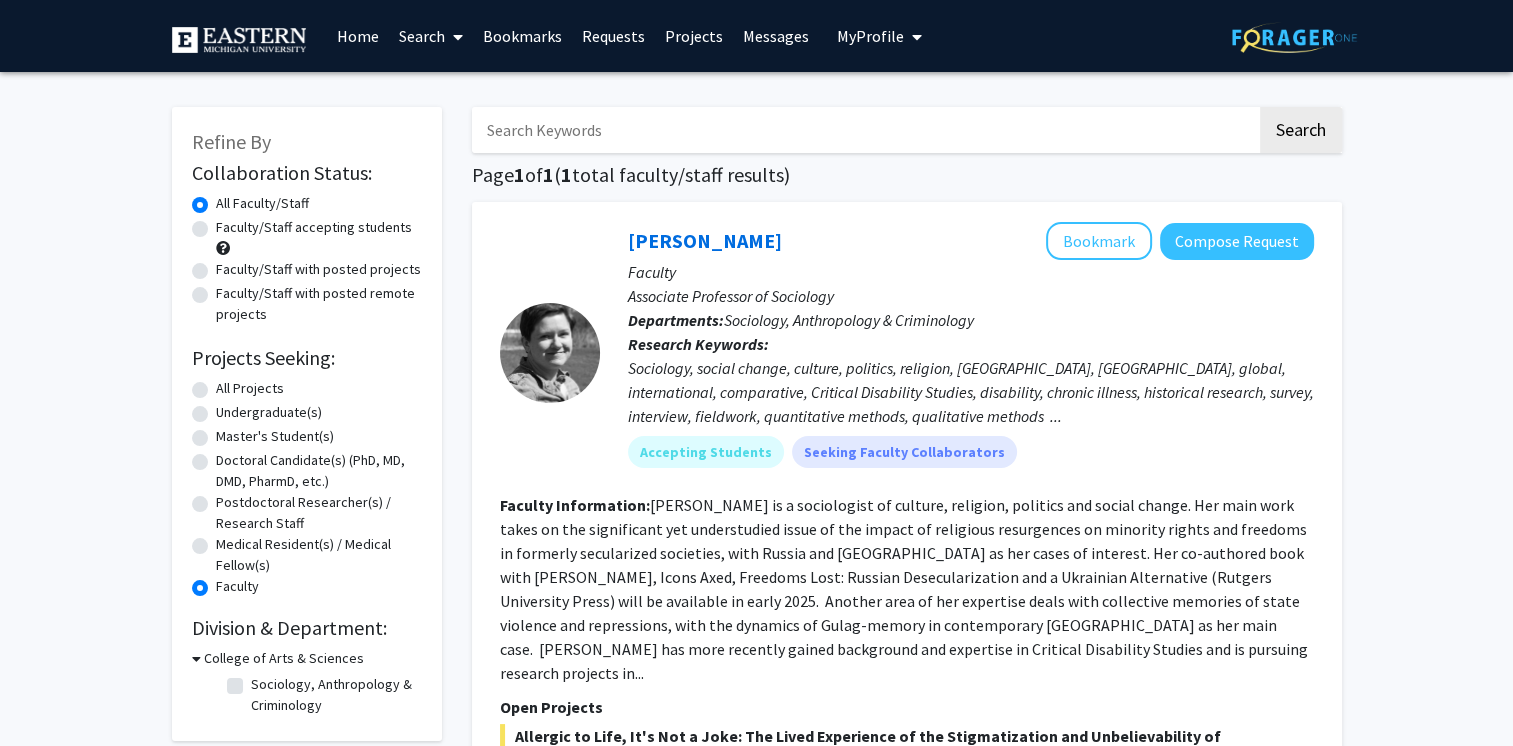 click on "Faculty/Staff accepting students" 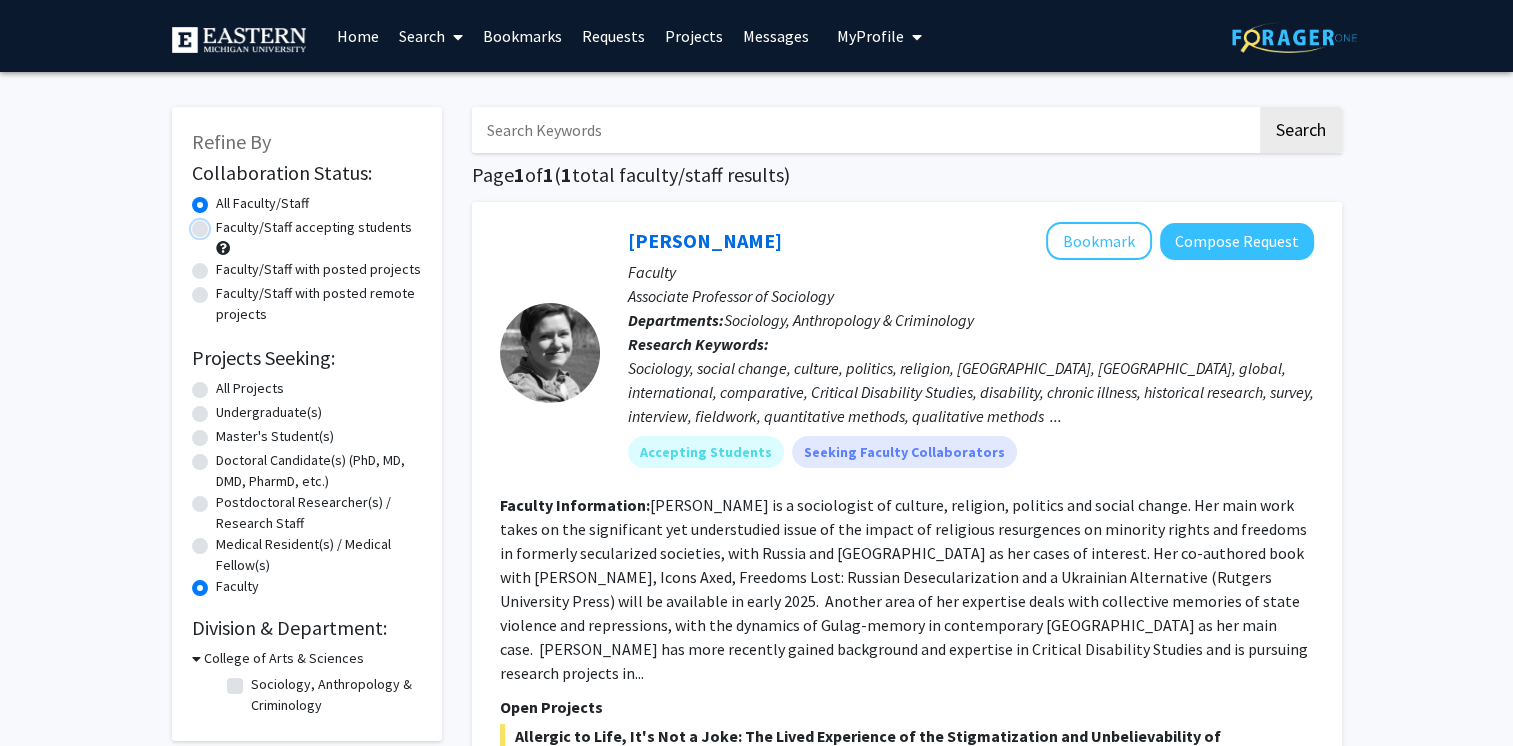 click on "Faculty/Staff accepting students" at bounding box center (222, 223) 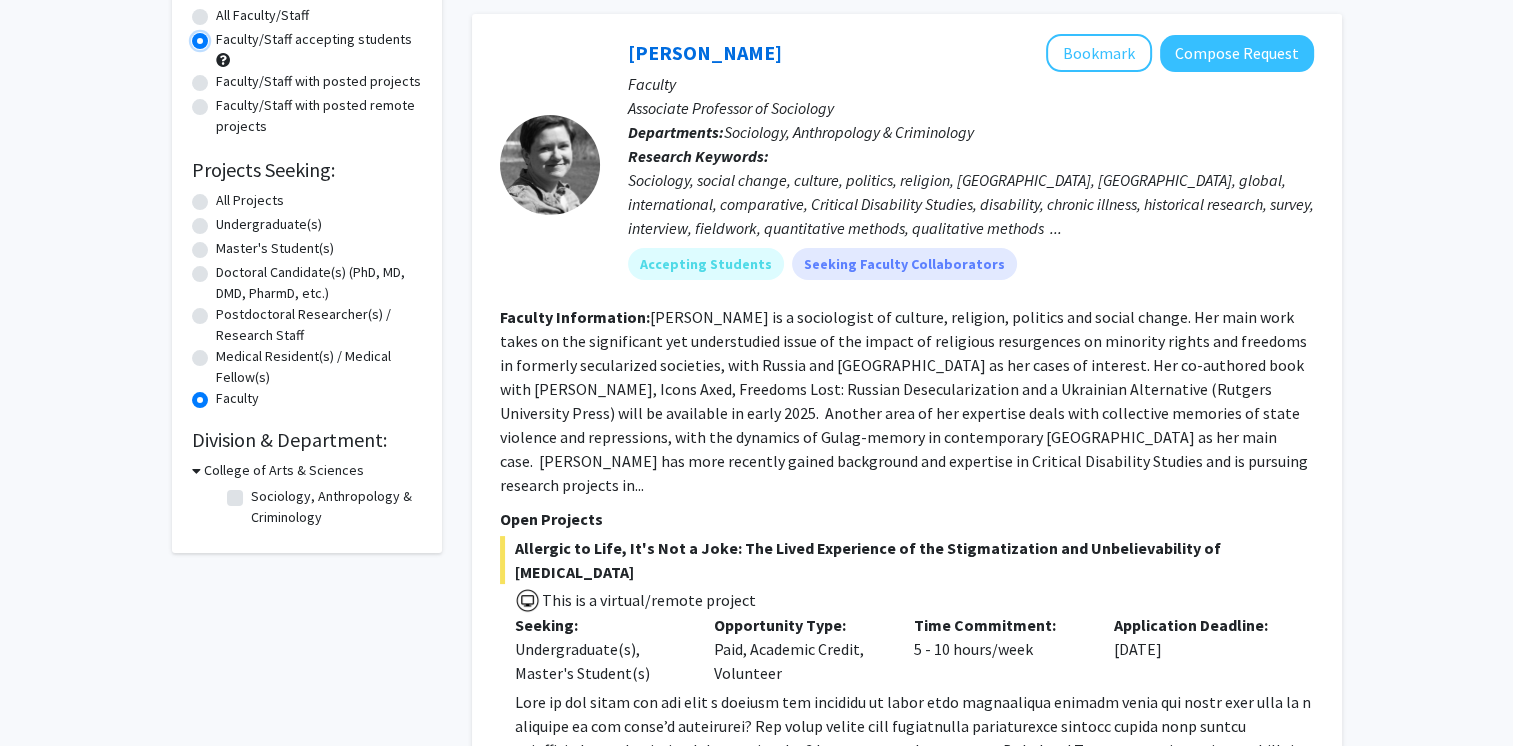scroll, scrollTop: 0, scrollLeft: 0, axis: both 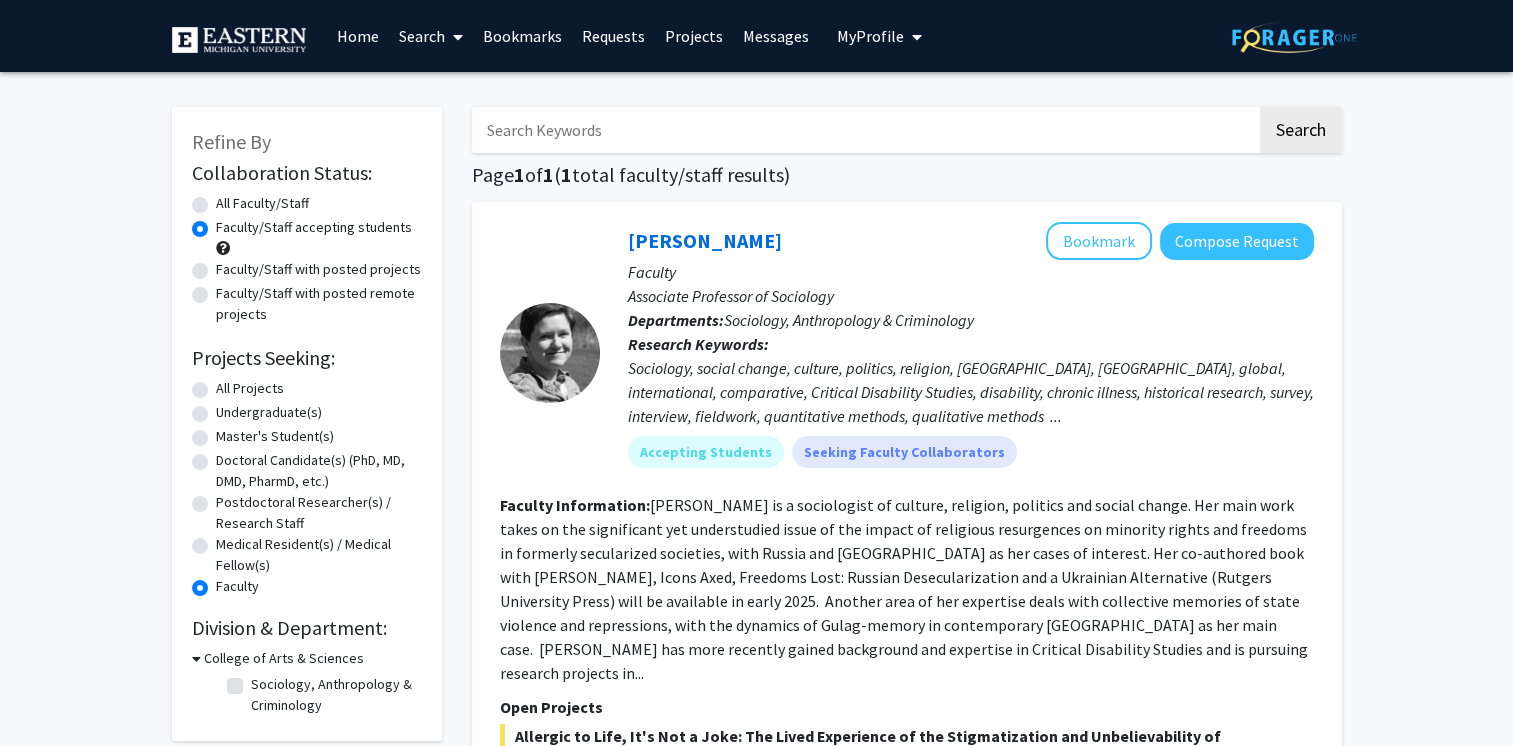 click on "All Projects" 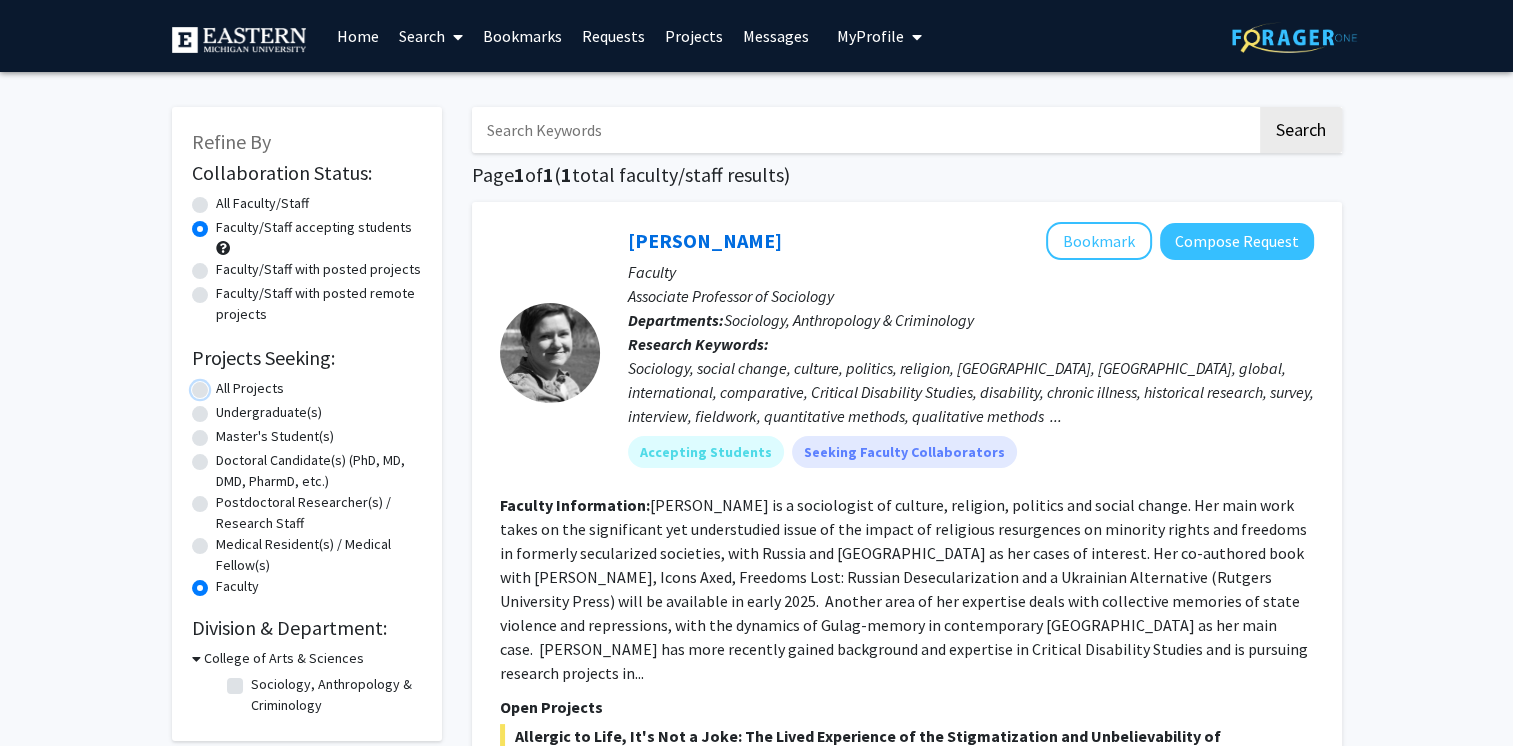 click on "All Projects" at bounding box center (222, 384) 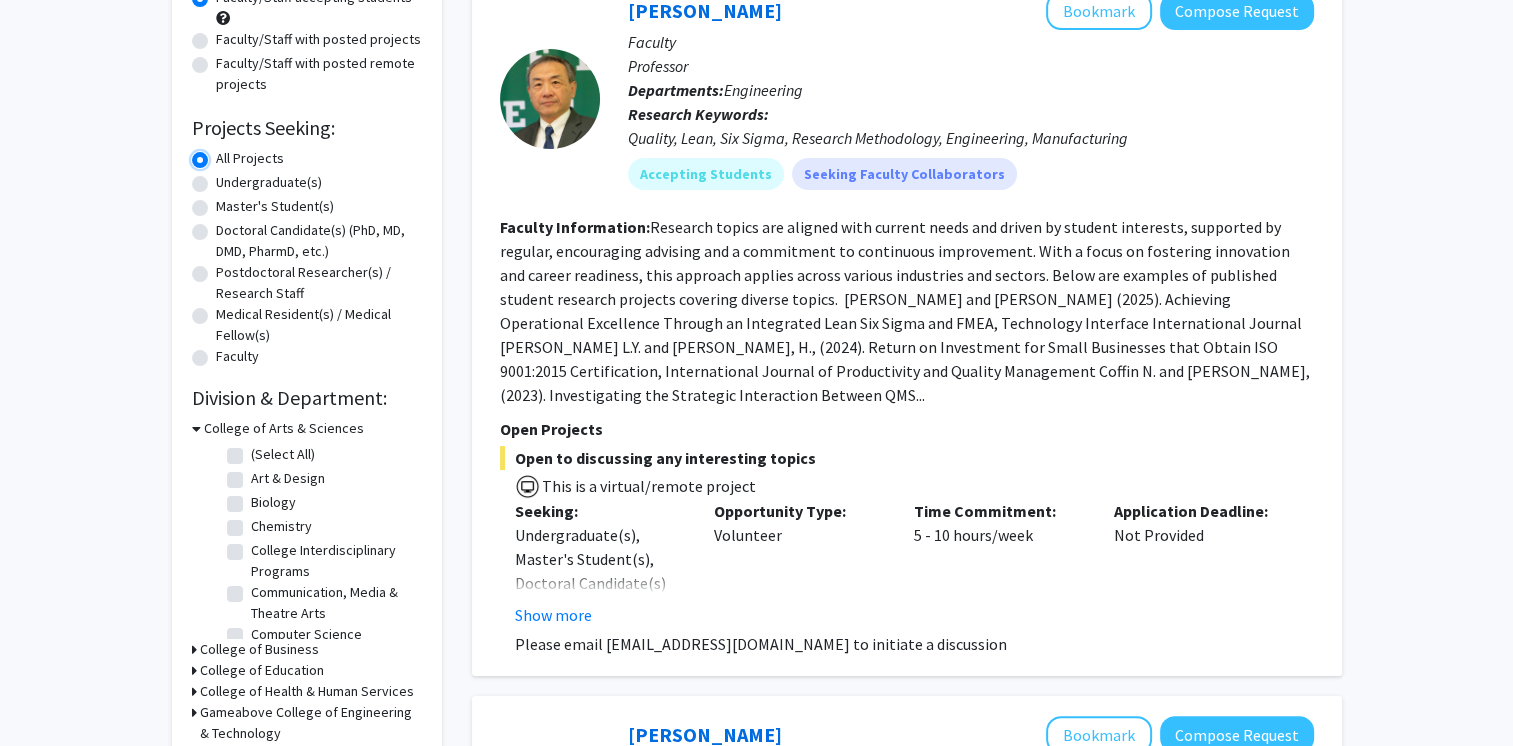 scroll, scrollTop: 240, scrollLeft: 0, axis: vertical 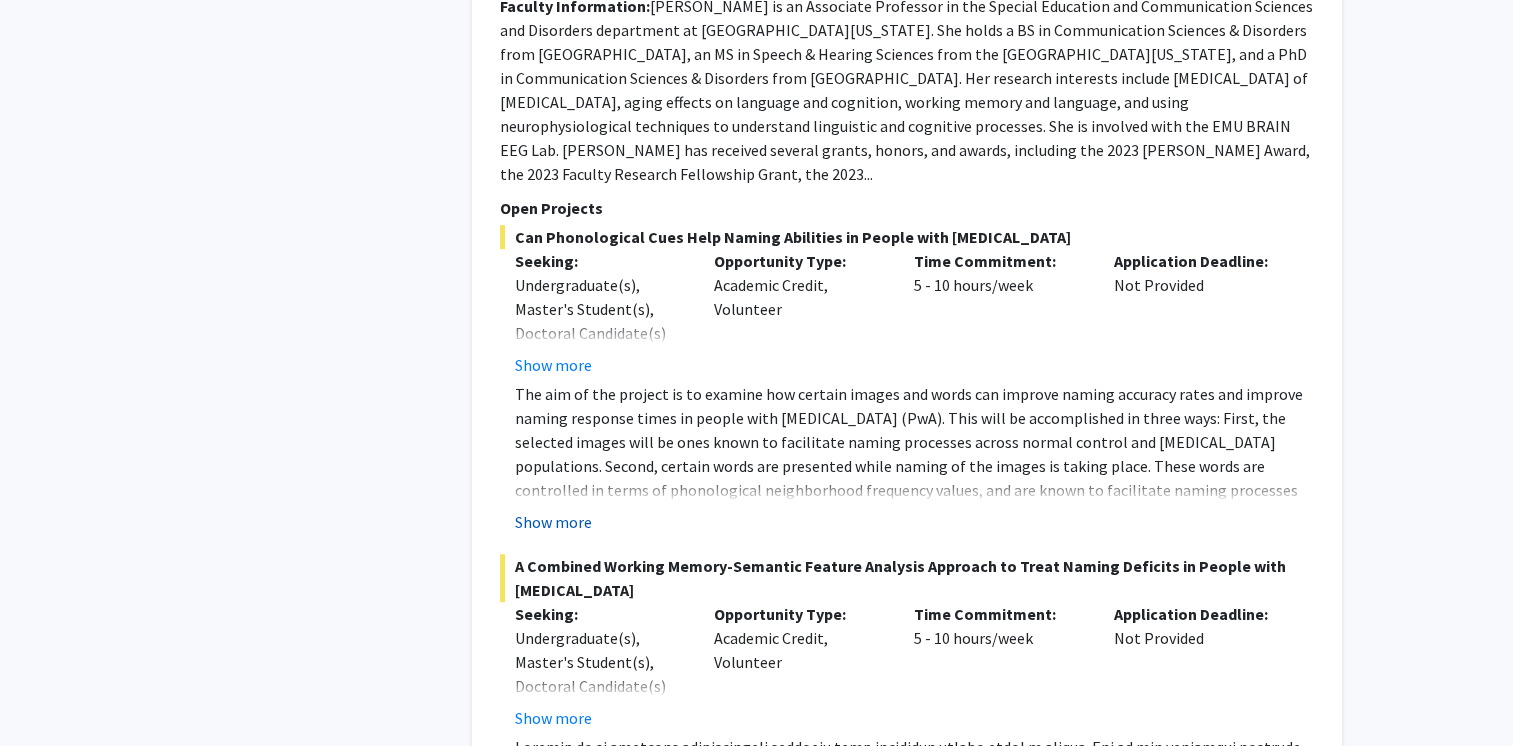 click on "Show more" 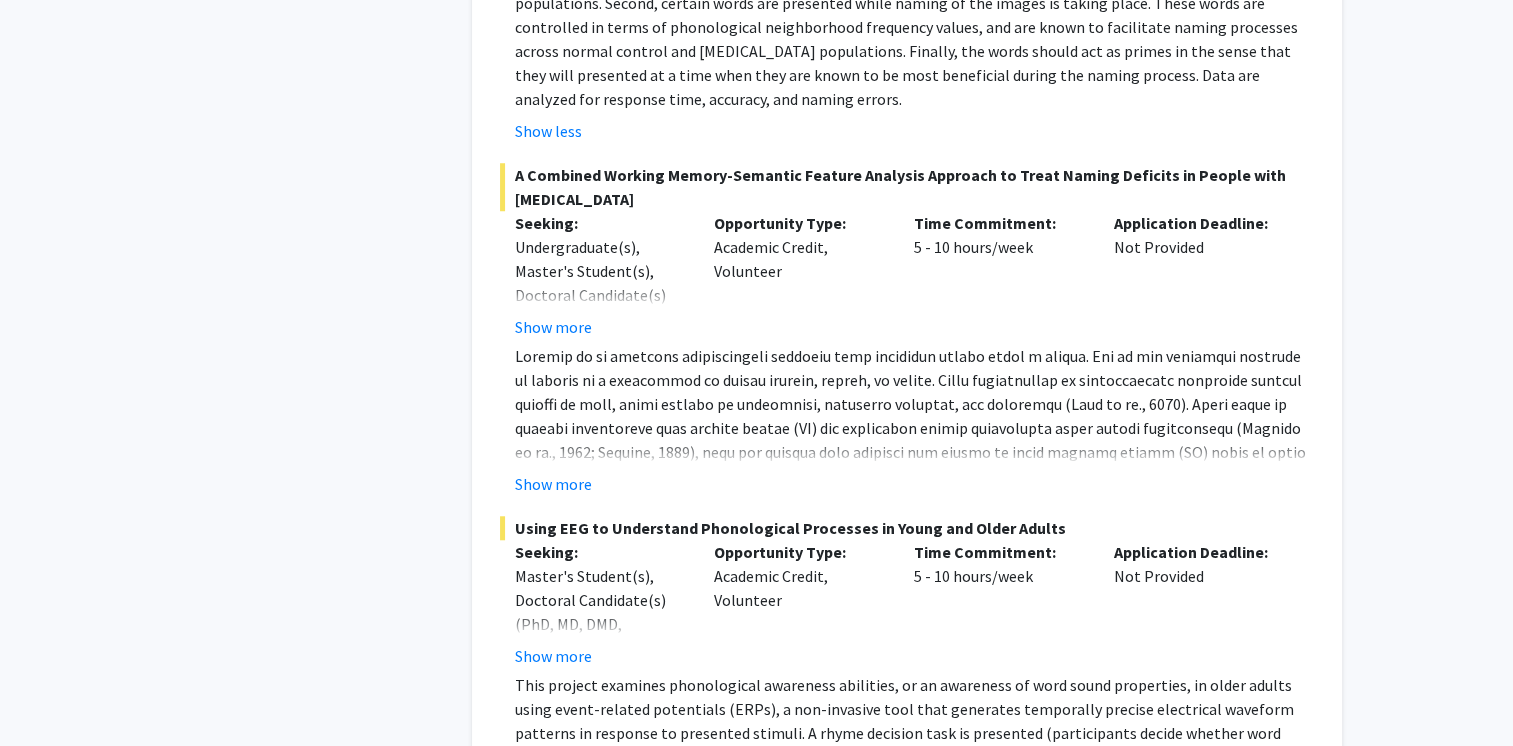 scroll, scrollTop: 1639, scrollLeft: 0, axis: vertical 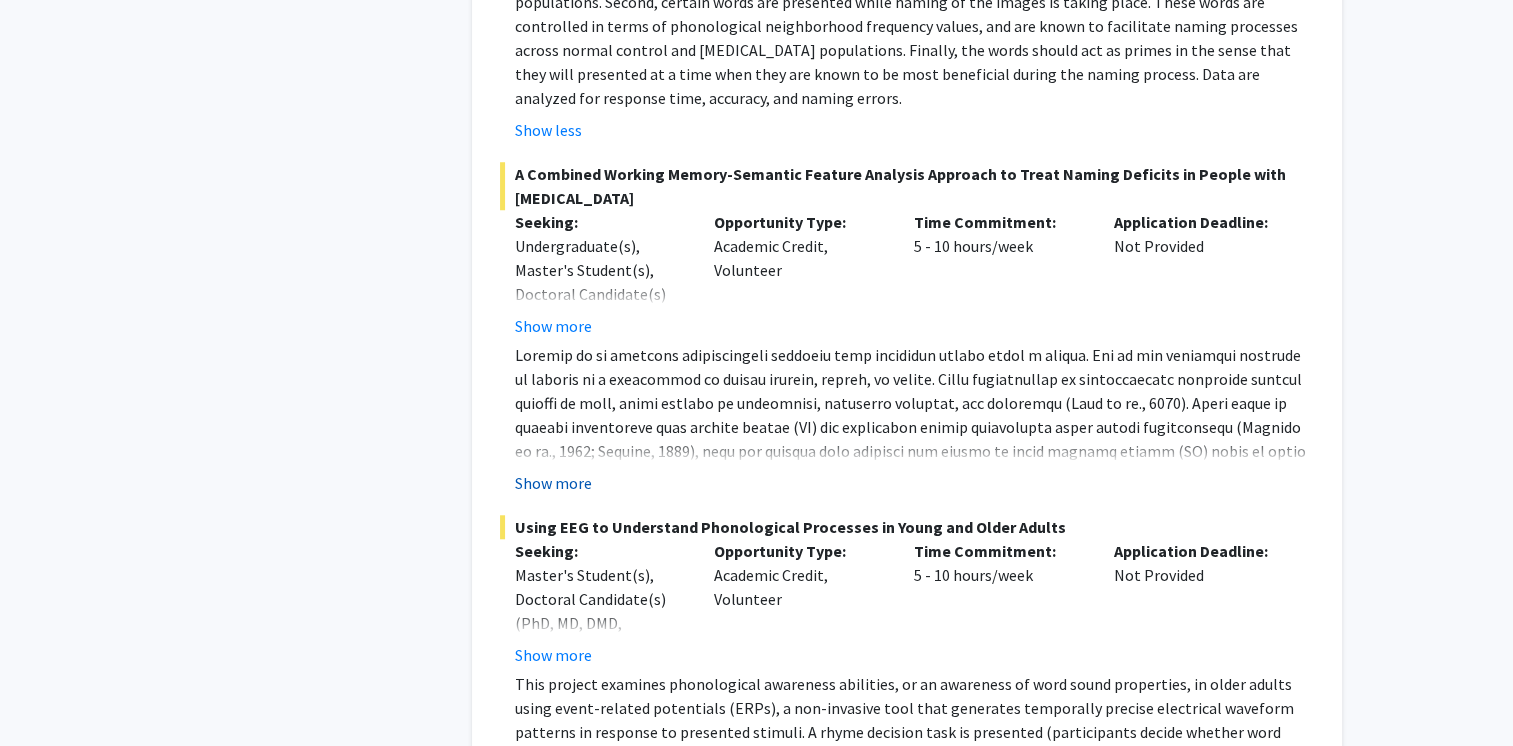 click on "Show more" 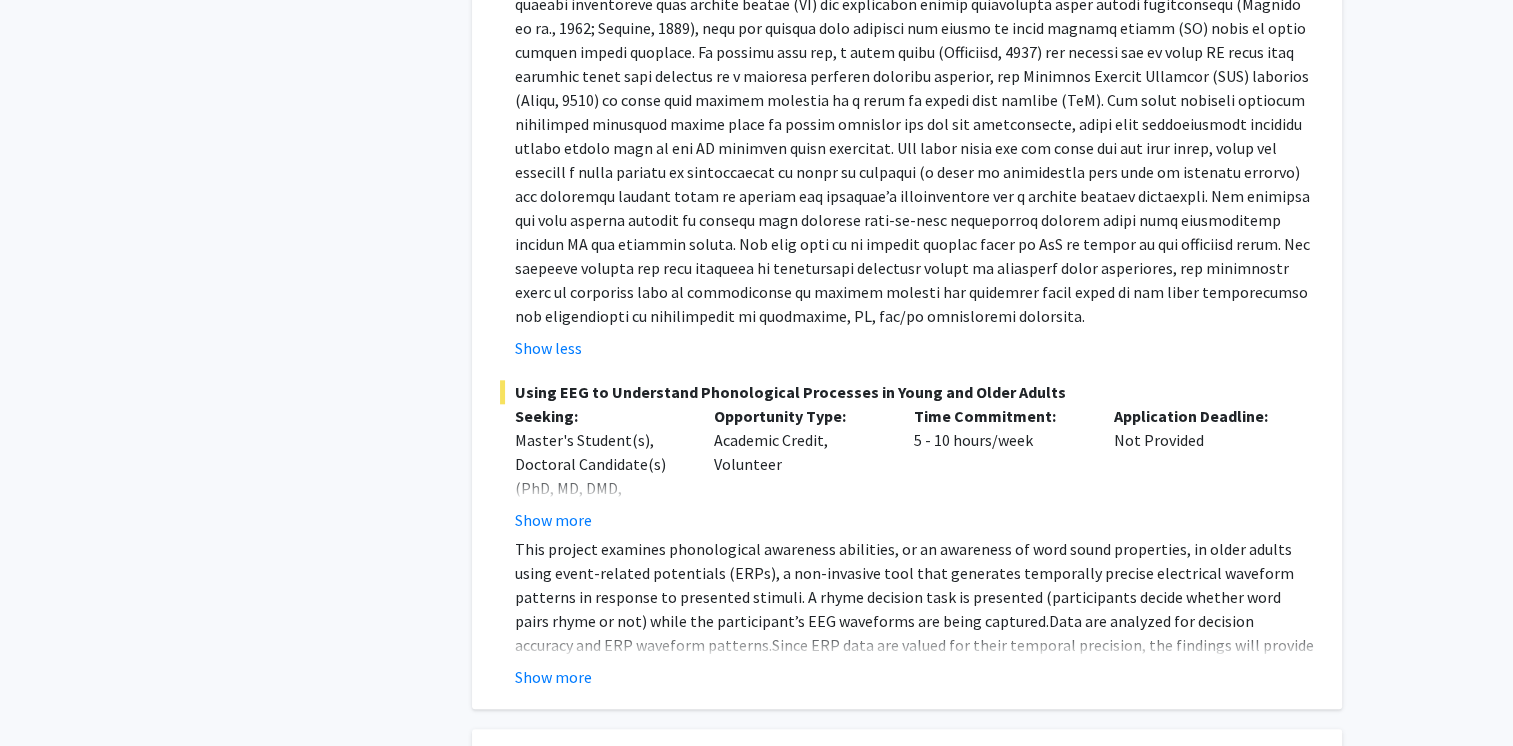 scroll, scrollTop: 2063, scrollLeft: 0, axis: vertical 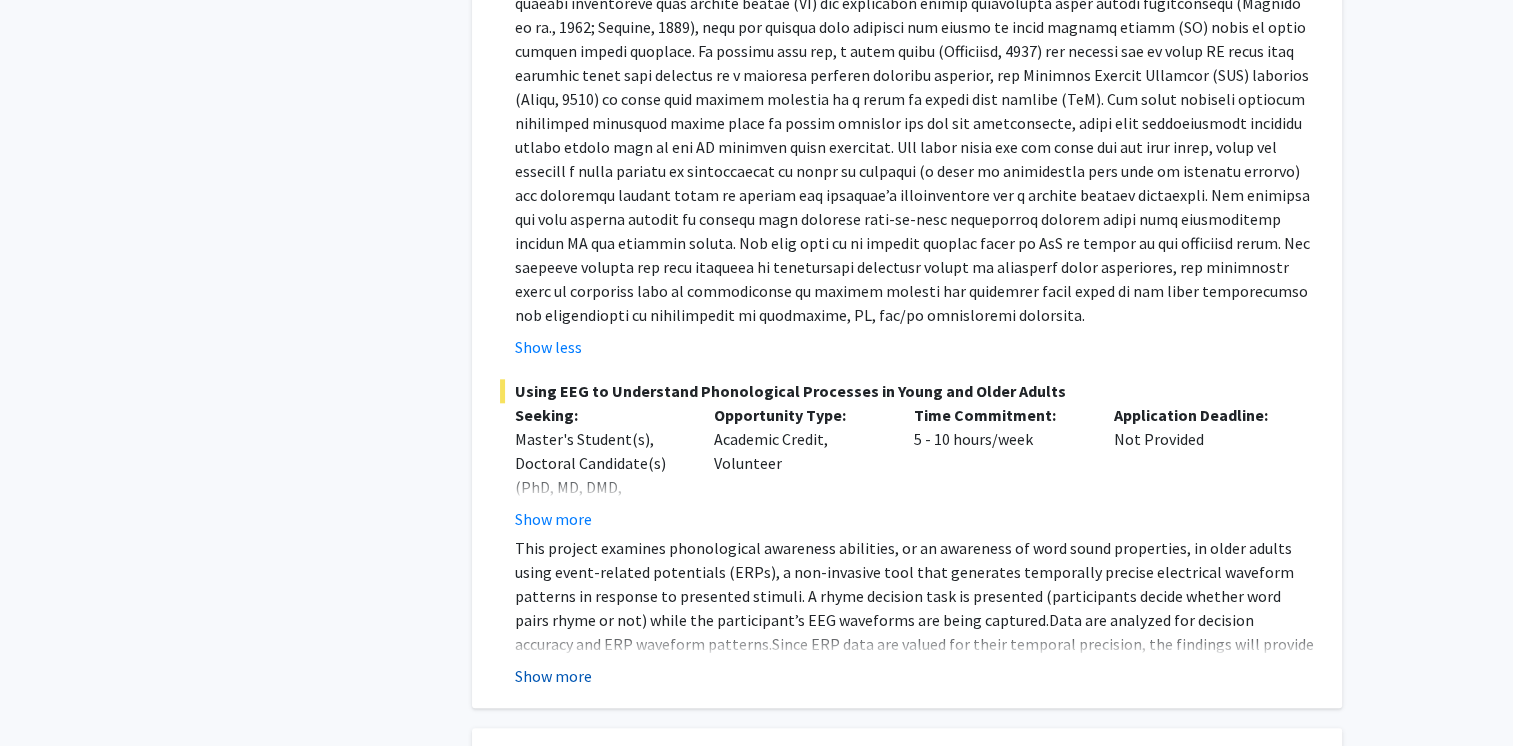 click on "Show more" 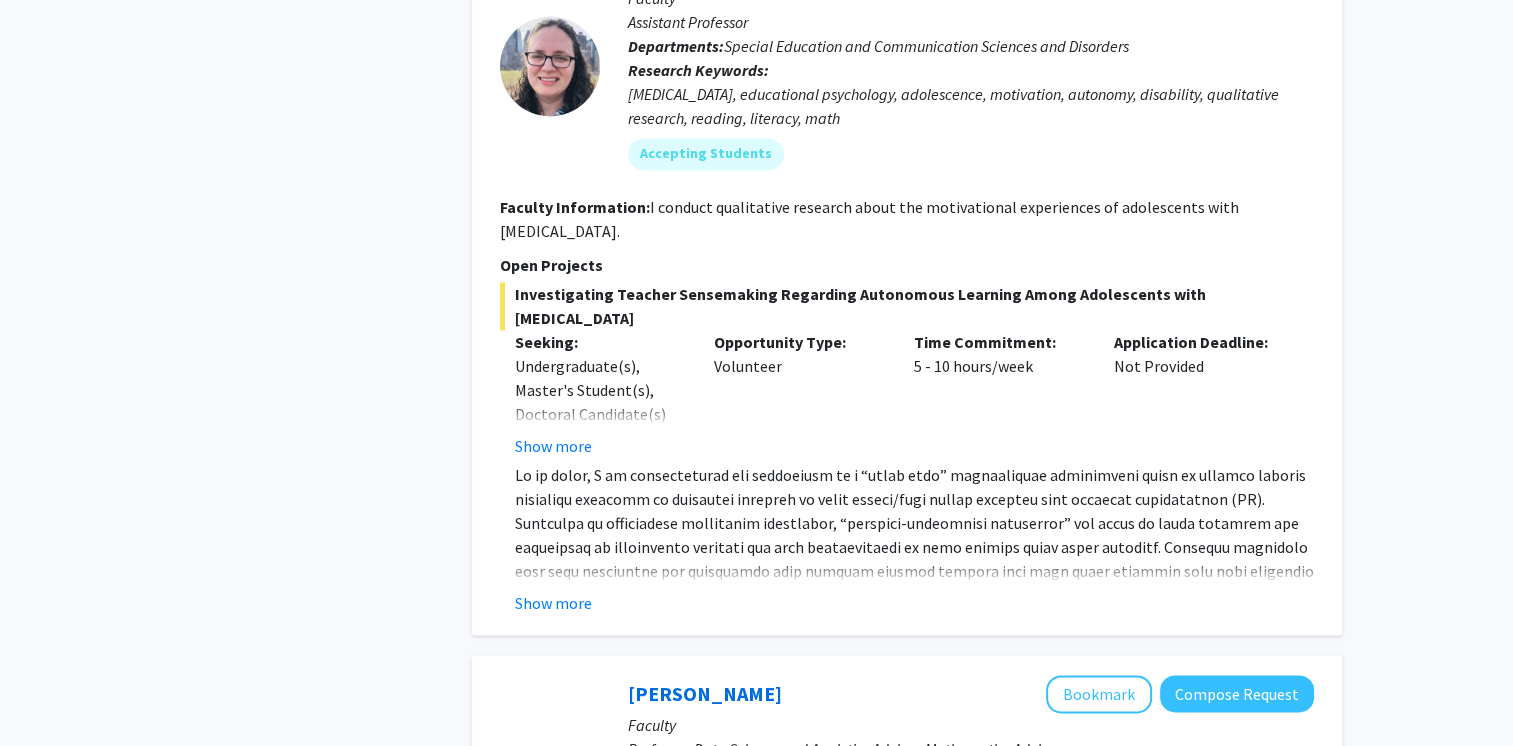 scroll, scrollTop: 2958, scrollLeft: 0, axis: vertical 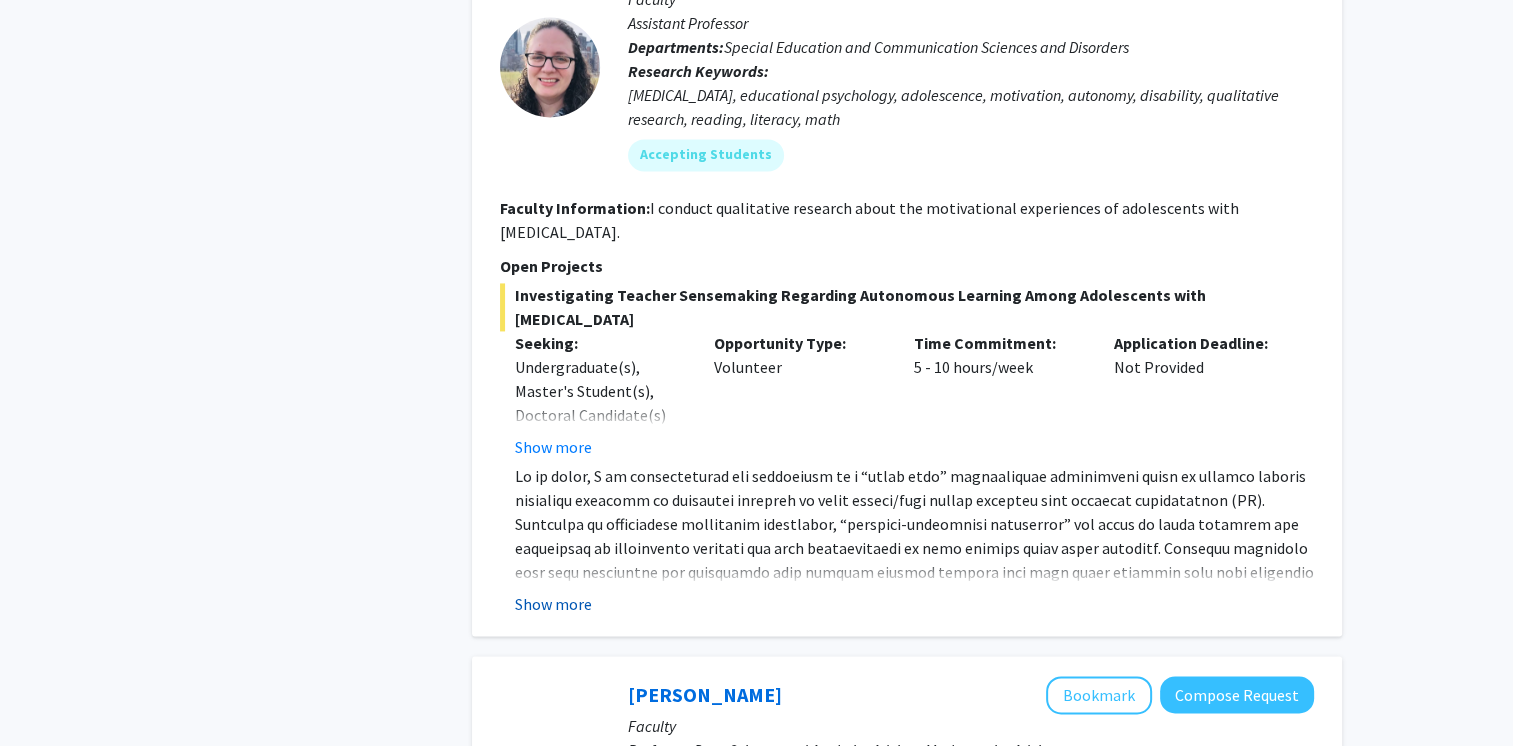 click on "Show more" 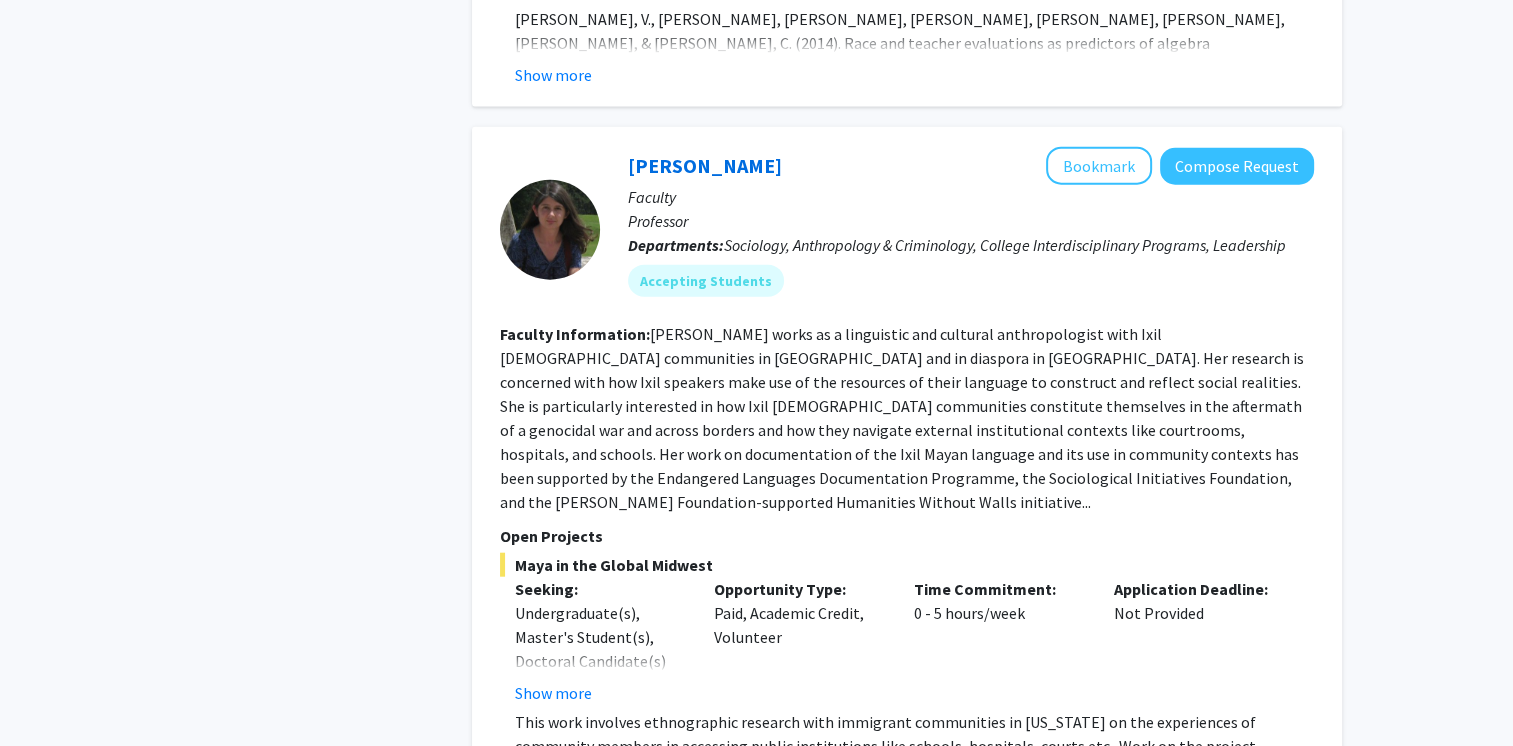 scroll, scrollTop: 4600, scrollLeft: 0, axis: vertical 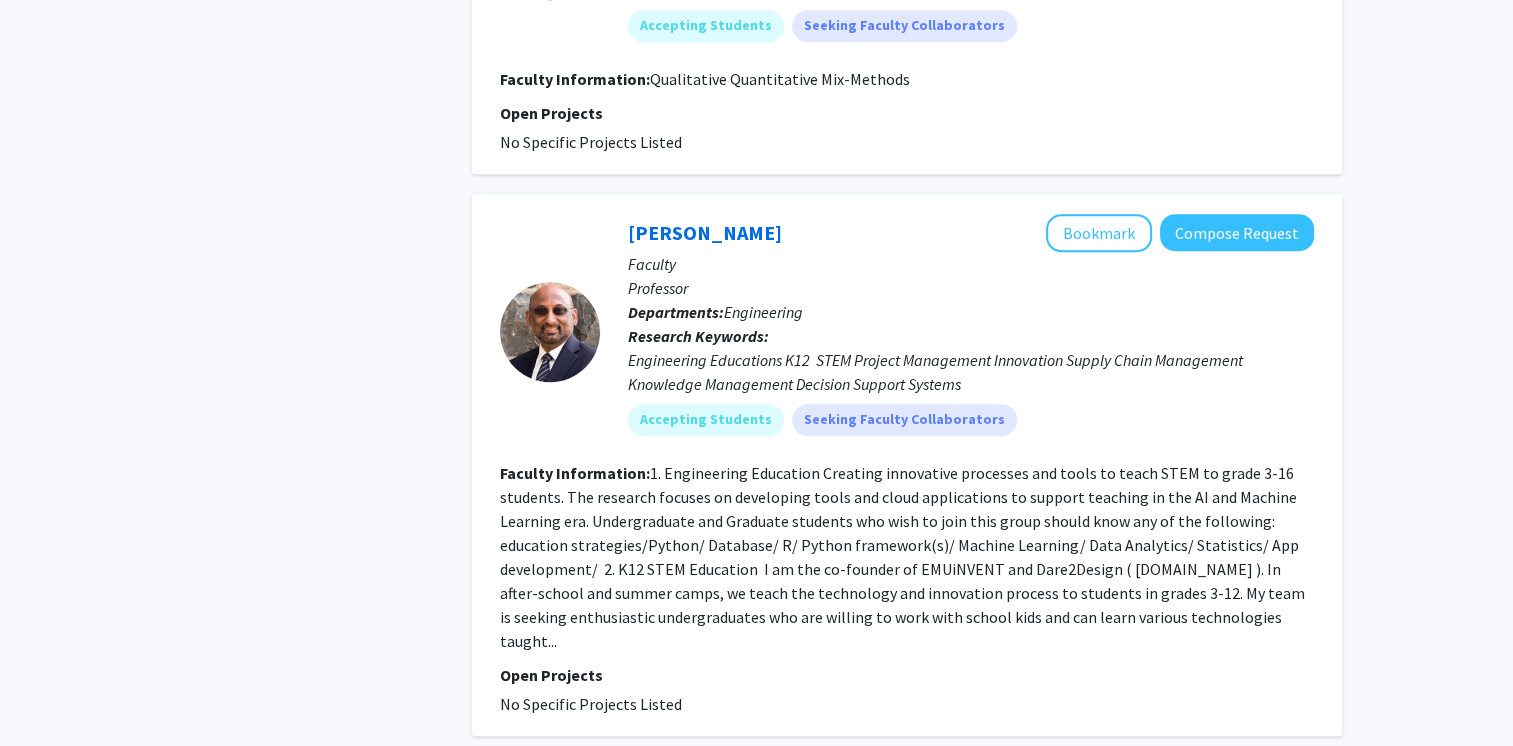 click on "2" 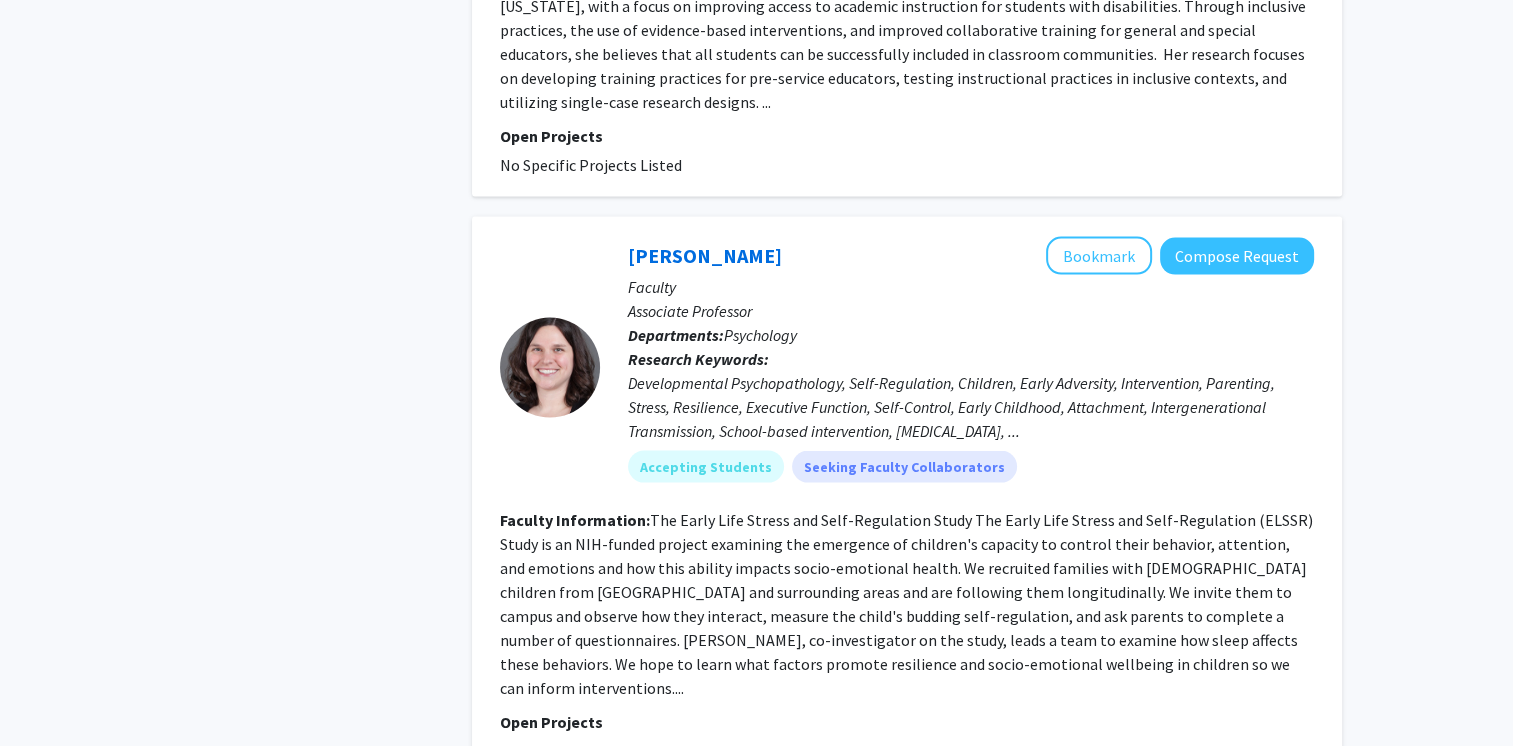 scroll, scrollTop: 4175, scrollLeft: 0, axis: vertical 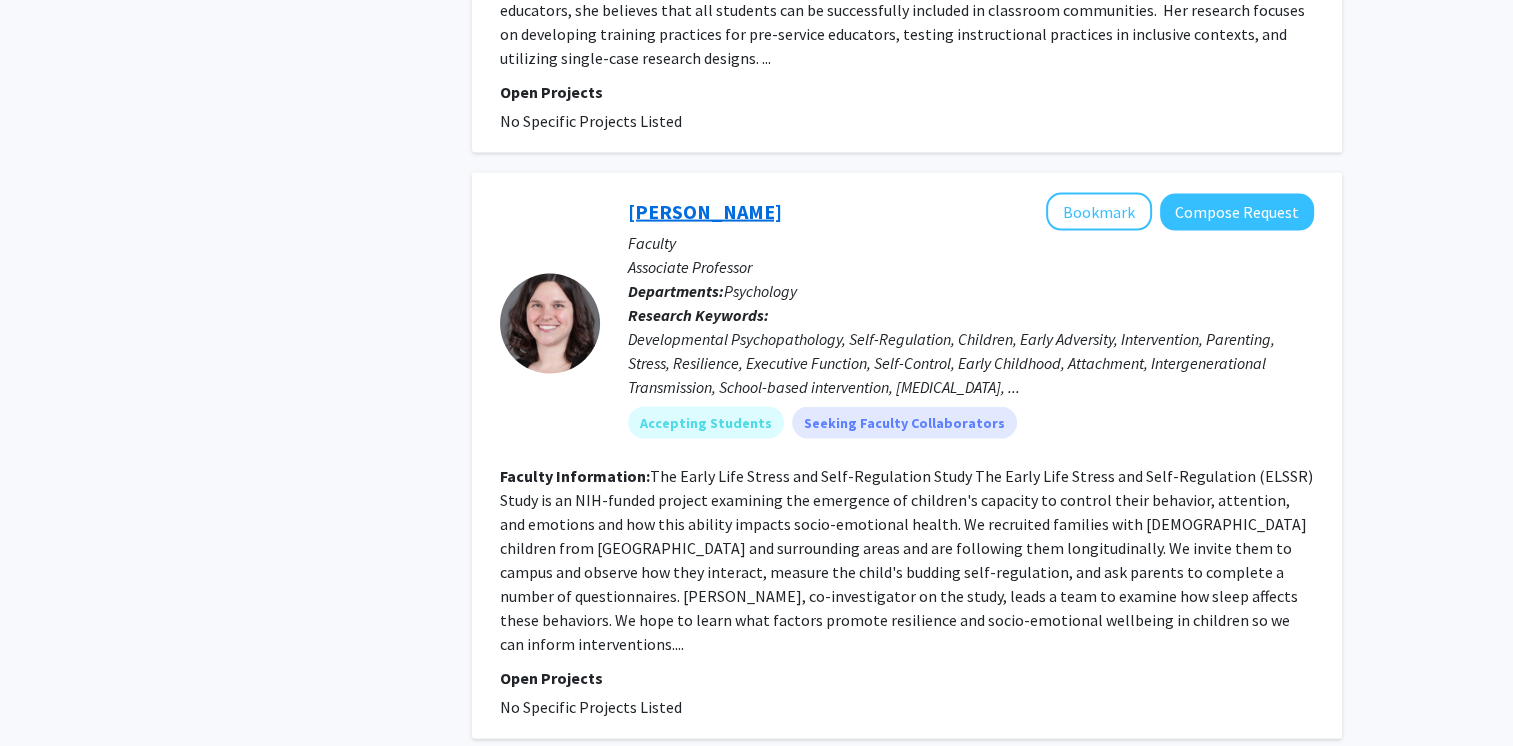 click on "[PERSON_NAME]" 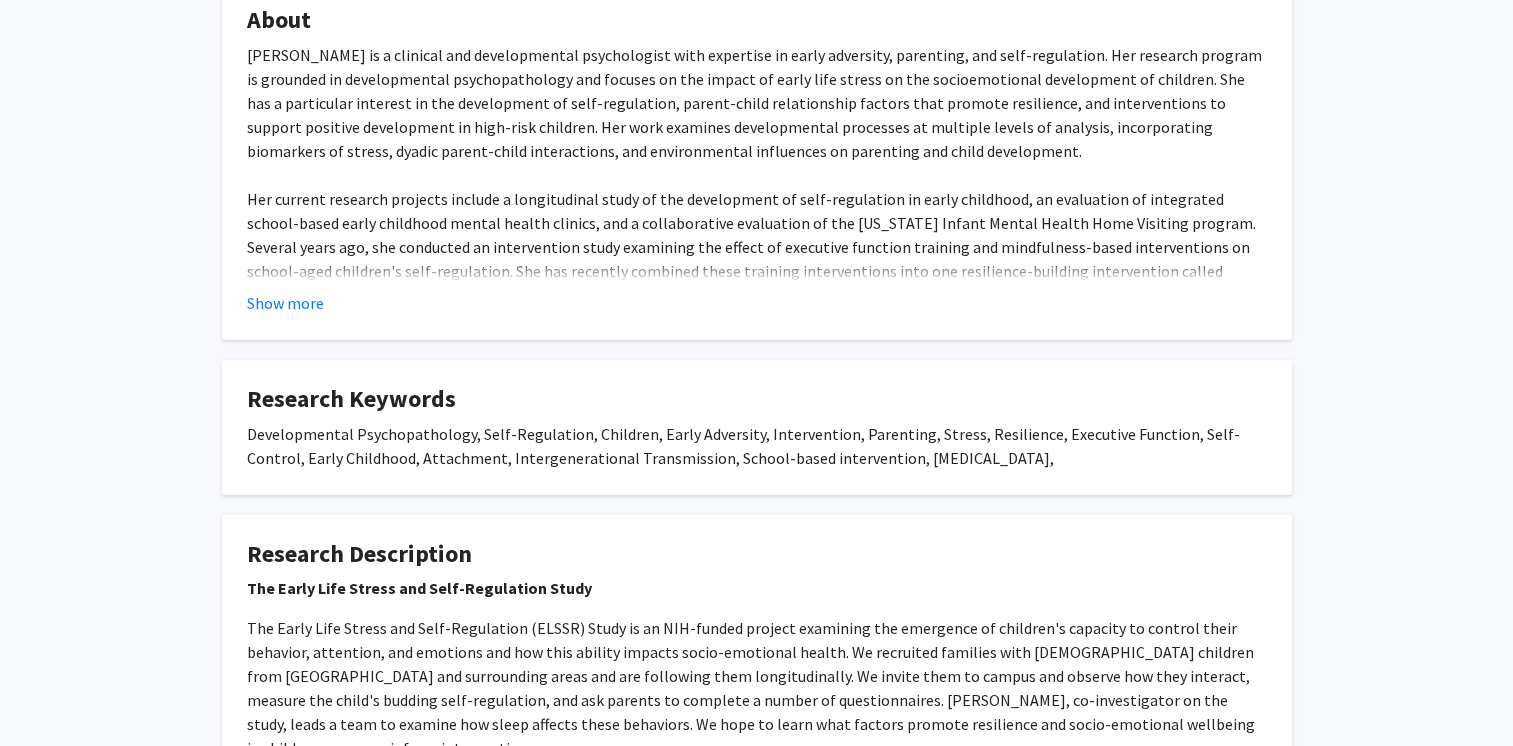 scroll, scrollTop: 383, scrollLeft: 0, axis: vertical 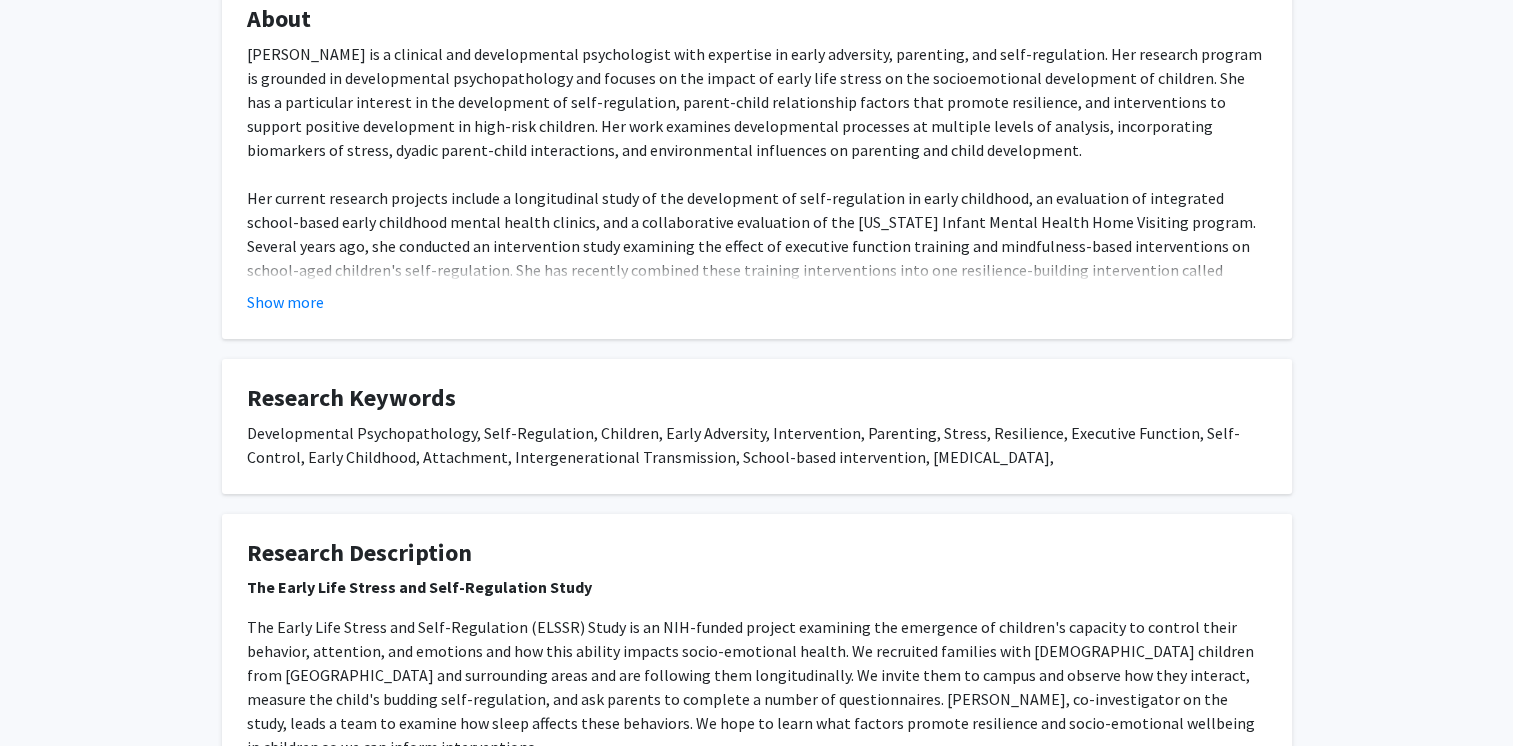click on "About  [PERSON_NAME] is a clinical and developmental psychologist with expertise in early adversity, parenting, and self-regulation. Her research program is grounded in developmental psychopathology and focuses on the impact of early life stress on the socioemotional development of children. She has a particular interest in the development of self-regulation, parent-child relationship factors that promote resilience, and interventions to support positive development in high-risk children. Her work examines developmental processes at multiple levels of analysis, incorporating biomarkers of stress, dyadic parent-child interactions, and environmental influences on parenting and child development. Her teaching interests include developmental psychology, child and adolescent treatment, and developmental psychopathology. Show more" 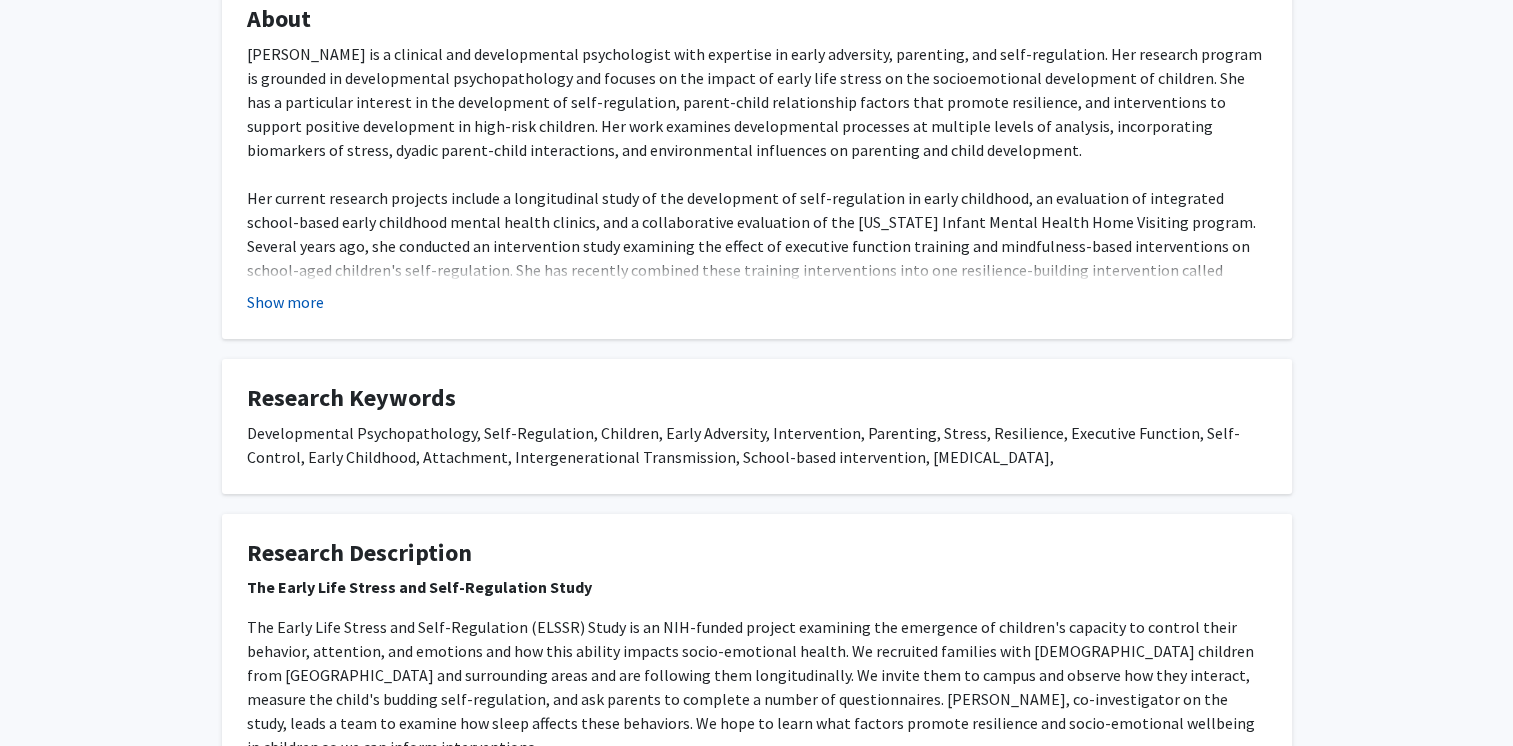 click on "Show more" 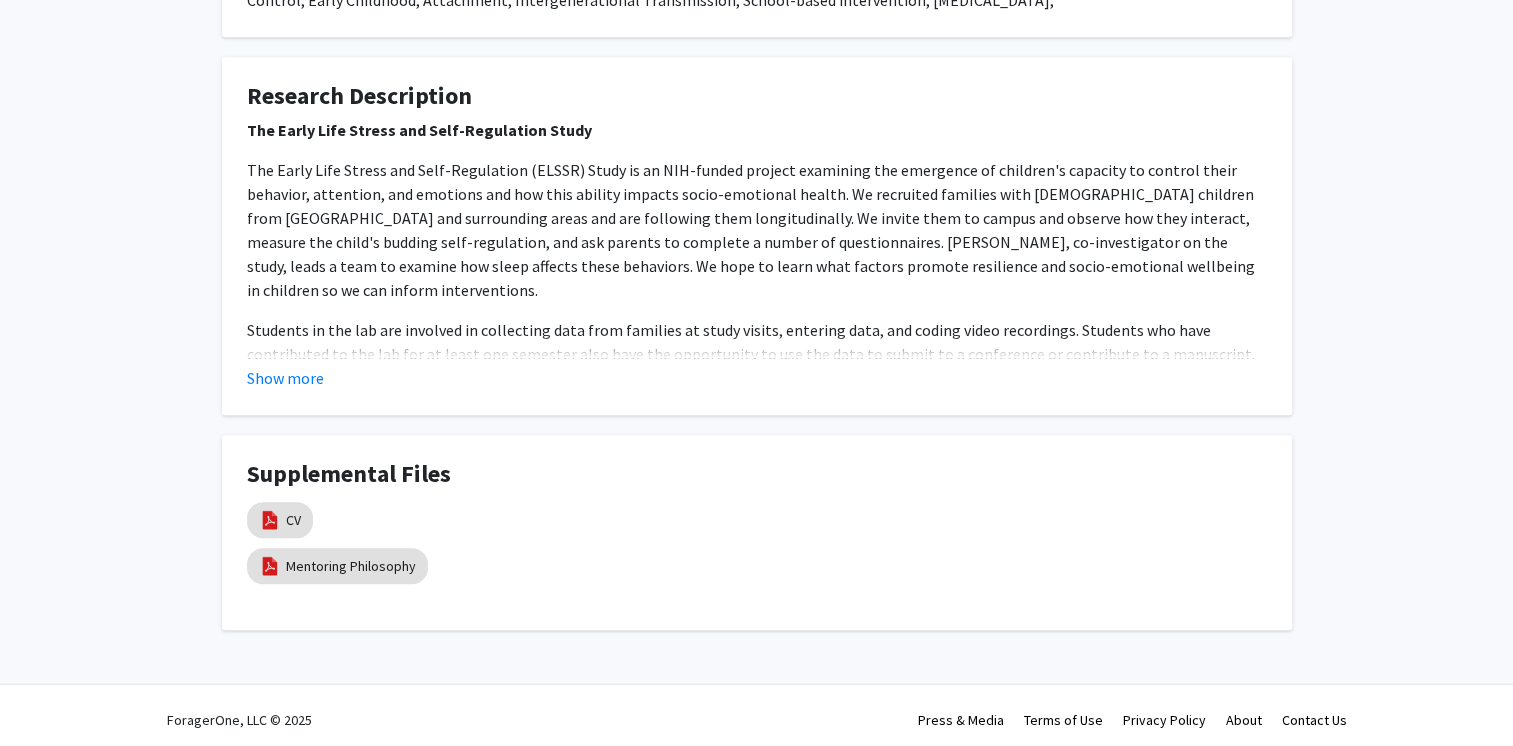 scroll, scrollTop: 920, scrollLeft: 0, axis: vertical 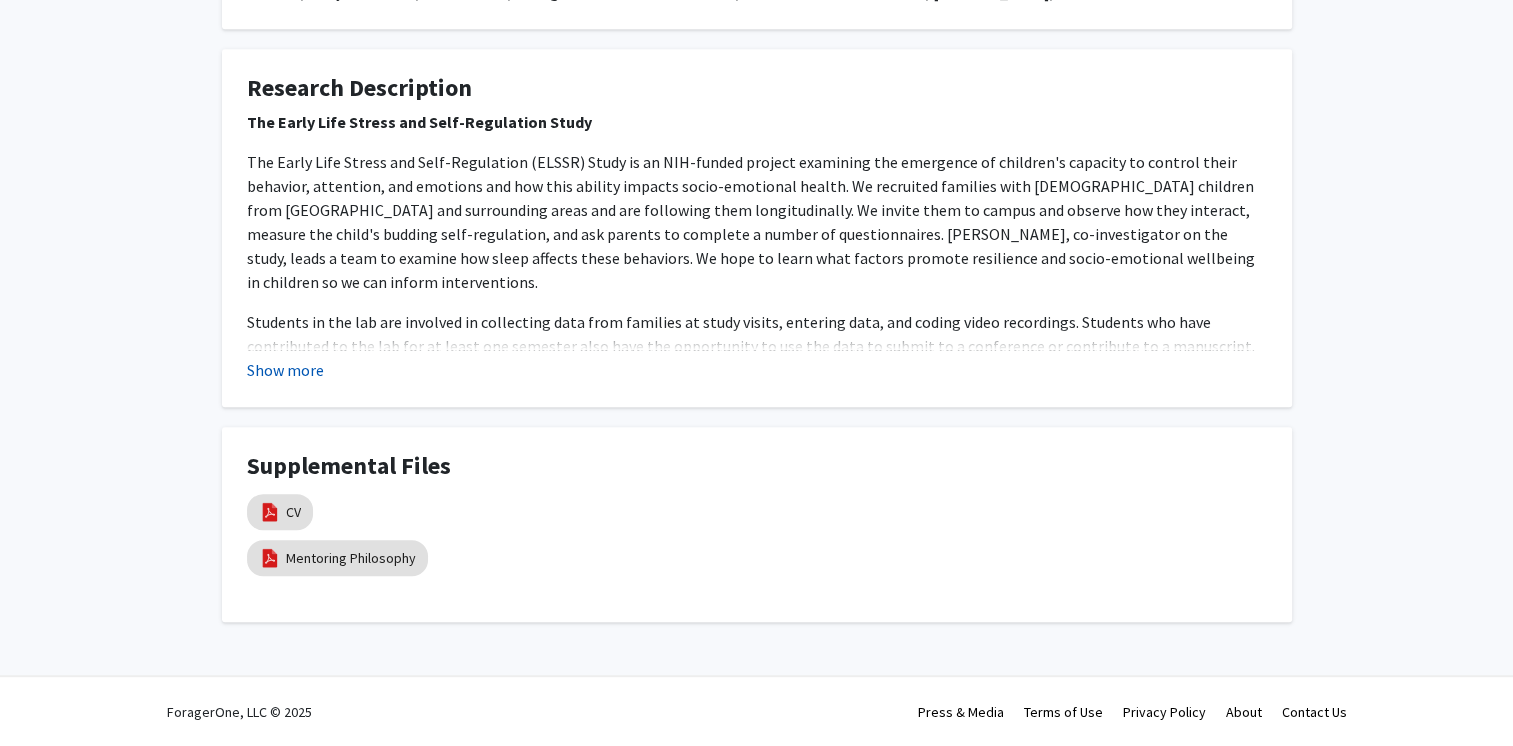 click on "Show more" 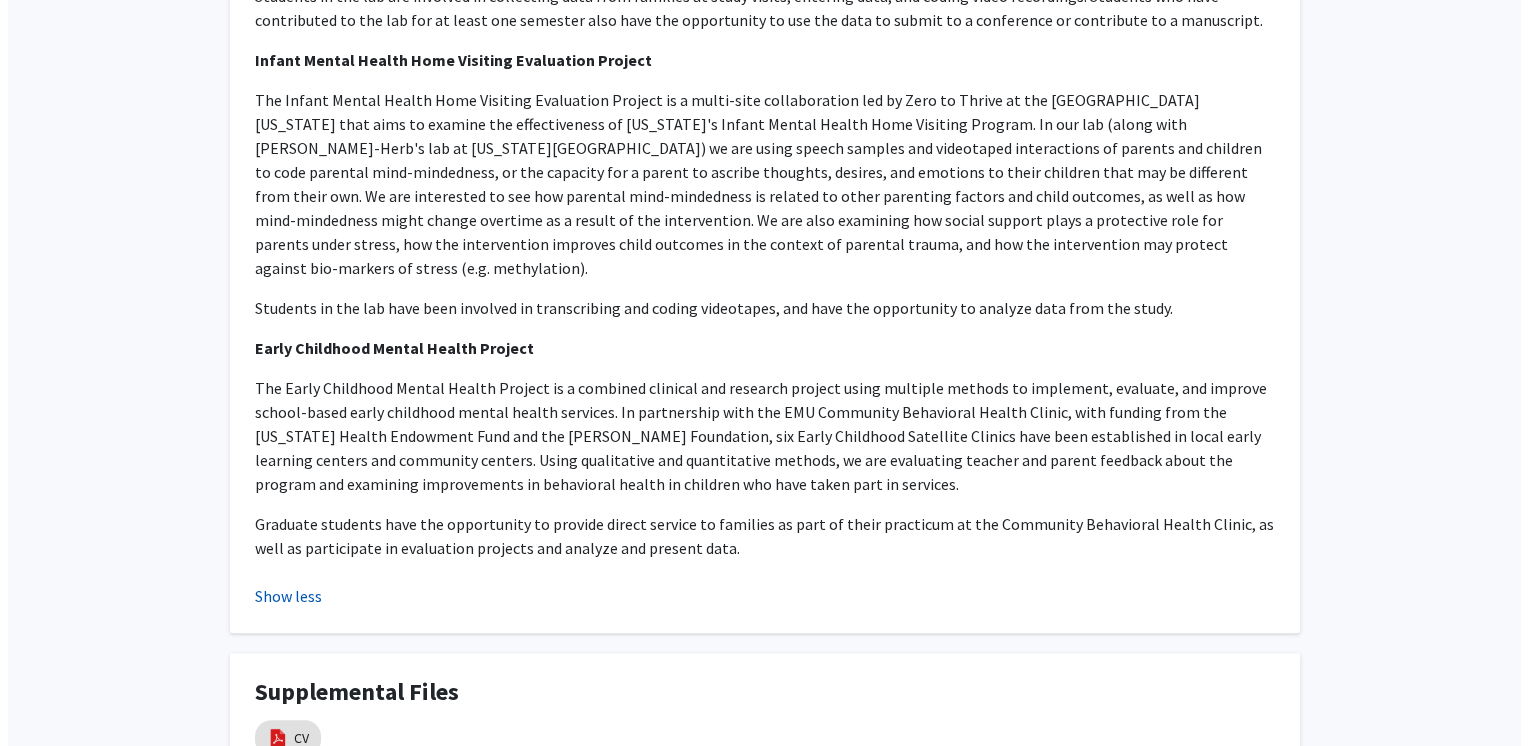 scroll, scrollTop: 1424, scrollLeft: 0, axis: vertical 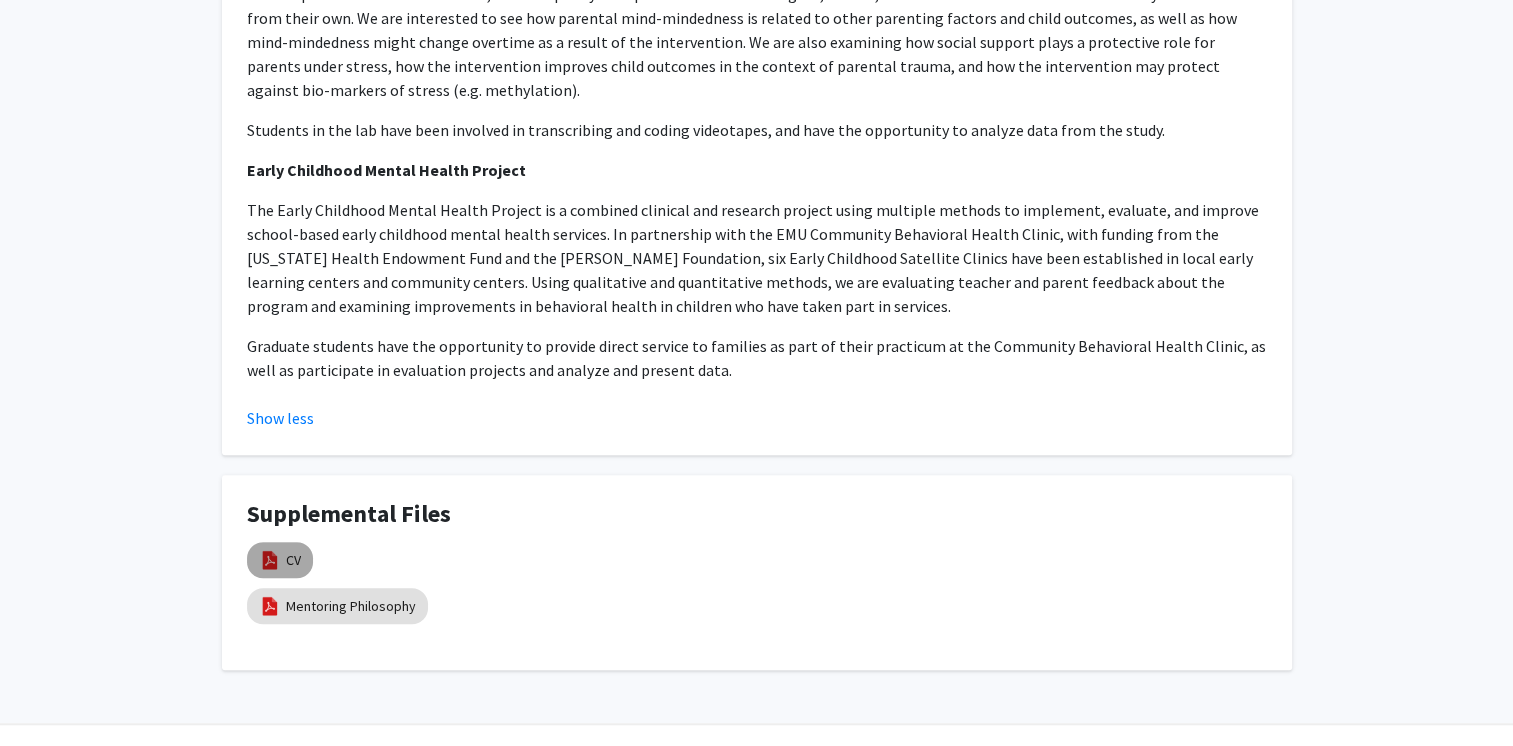 click at bounding box center (270, 560) 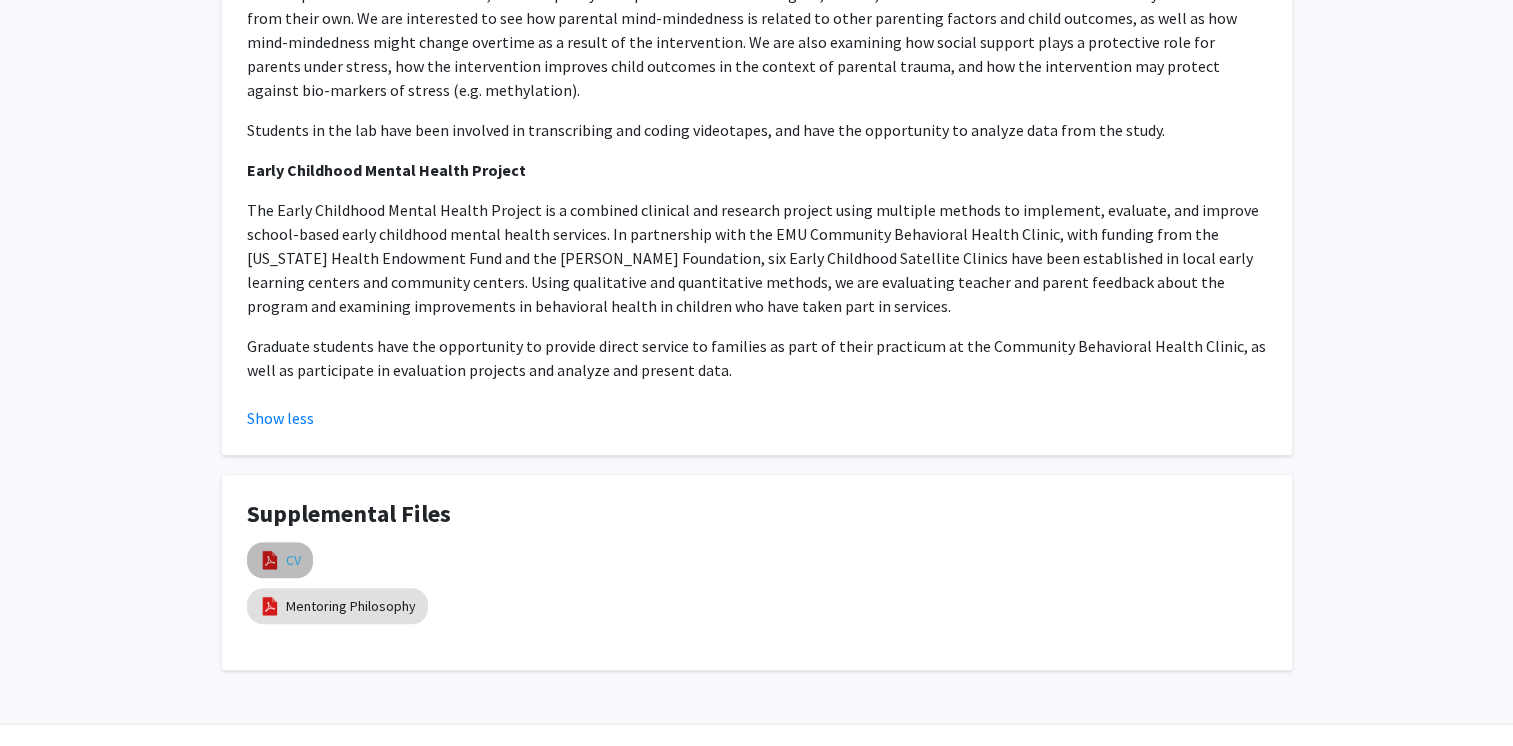 click on "CV" at bounding box center [293, 560] 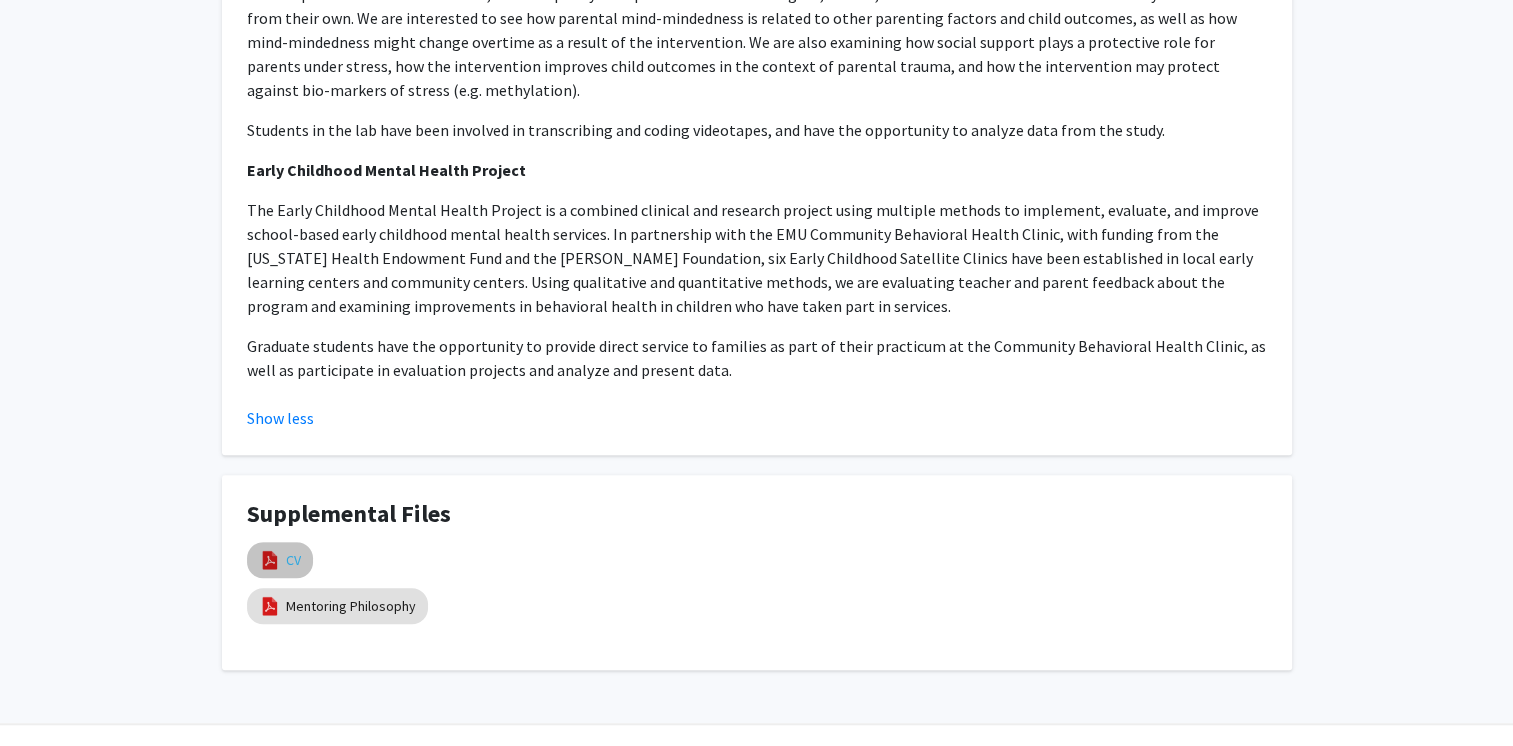 select on "custom" 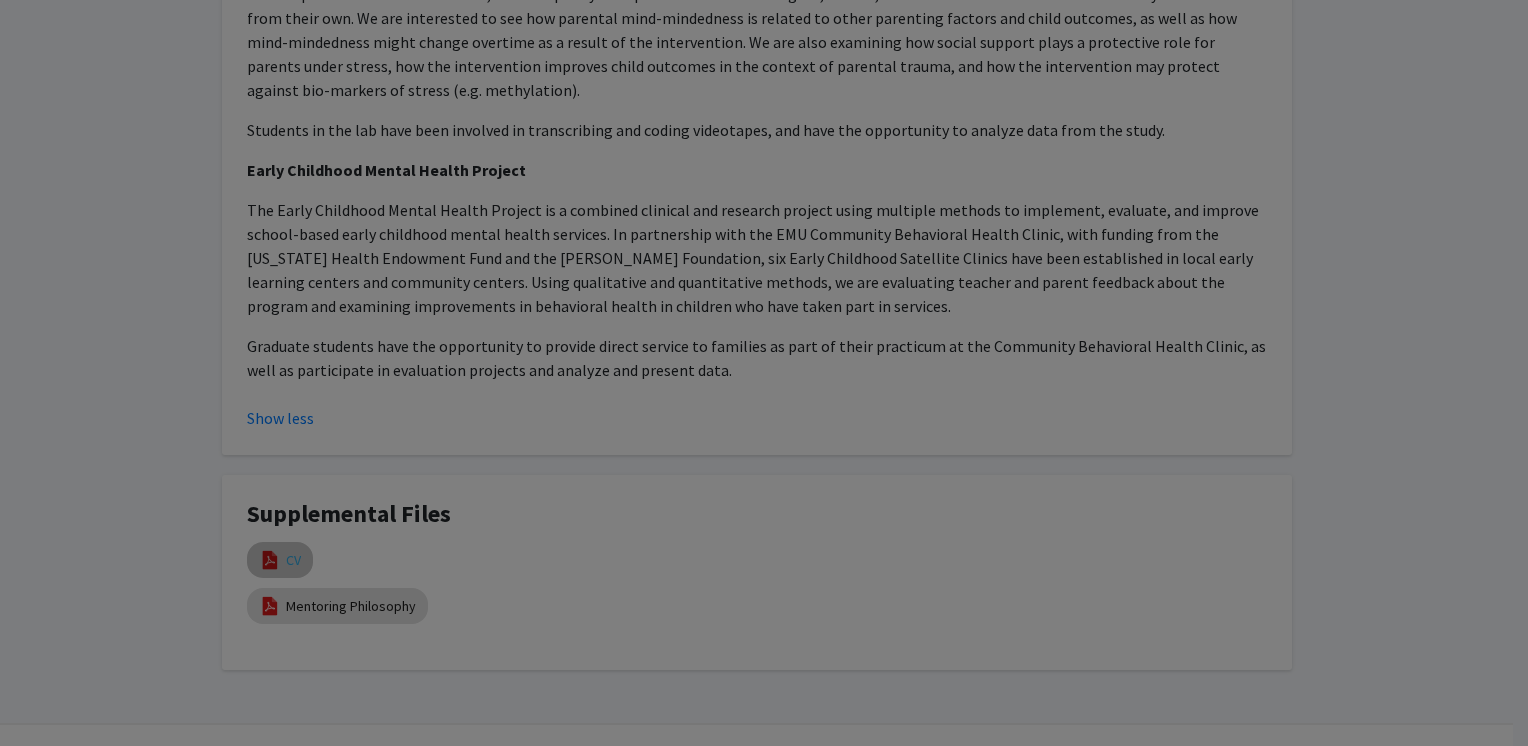 click on "Viewing CV × Thumbnails Document Outline Attachments Layers Current Outline Item Toggle Sidebar Find First page Previous 1 Next Last page Zoom Out Zoom In  auto   page-actual   page-fit   page-width   50%   100%   125%   150%   200%   300%   400%  NaN% Hand Tool Text selection tool Presentation Mode Open Print Download Text Draw Tools Font Color #000000 Font Size Color #000000 Thickness Opacity Presentation Mode Open Print Download Go to First Page Go to Previous Page Go to Next Page Go to Last Page Rotate Clockwise Rotate Counterclockwise Text Selection Tool Hand Tool Page Scrolling Vertical Scrolling Horizontal Scrolling Wrapped Scrolling No Spreads Odd Spreads Even Spreads Document Properties… Previous Next  Highlight all
Match case
Current page only
Whole words
multiple search texts
separated by word boundaries
Ignore accents and diacritics
Fuzzy search
More Information Less Information Close Enter the password to open this PDF file: Cancel OK File name: - File size: - Title: - Author: -" 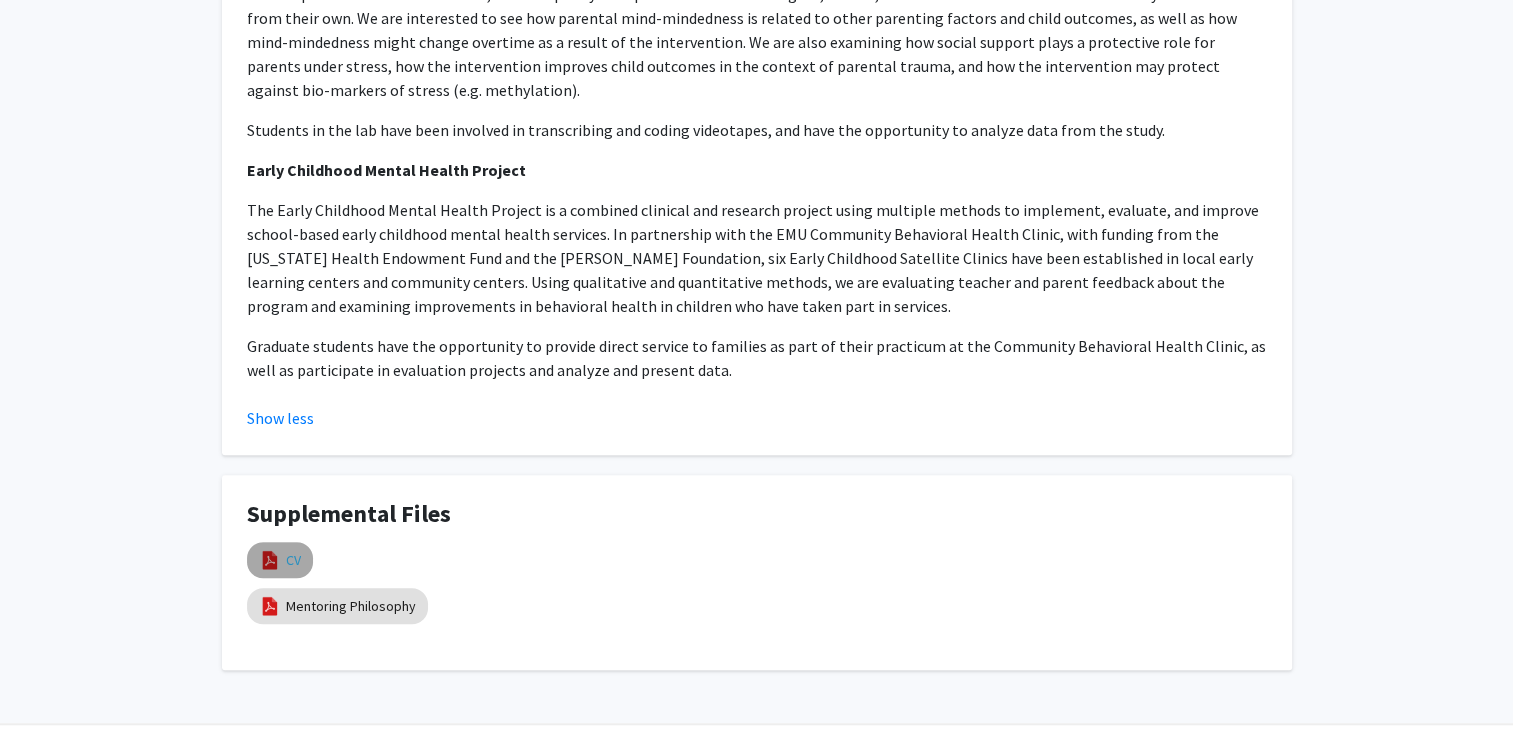 click on "CV" at bounding box center (293, 560) 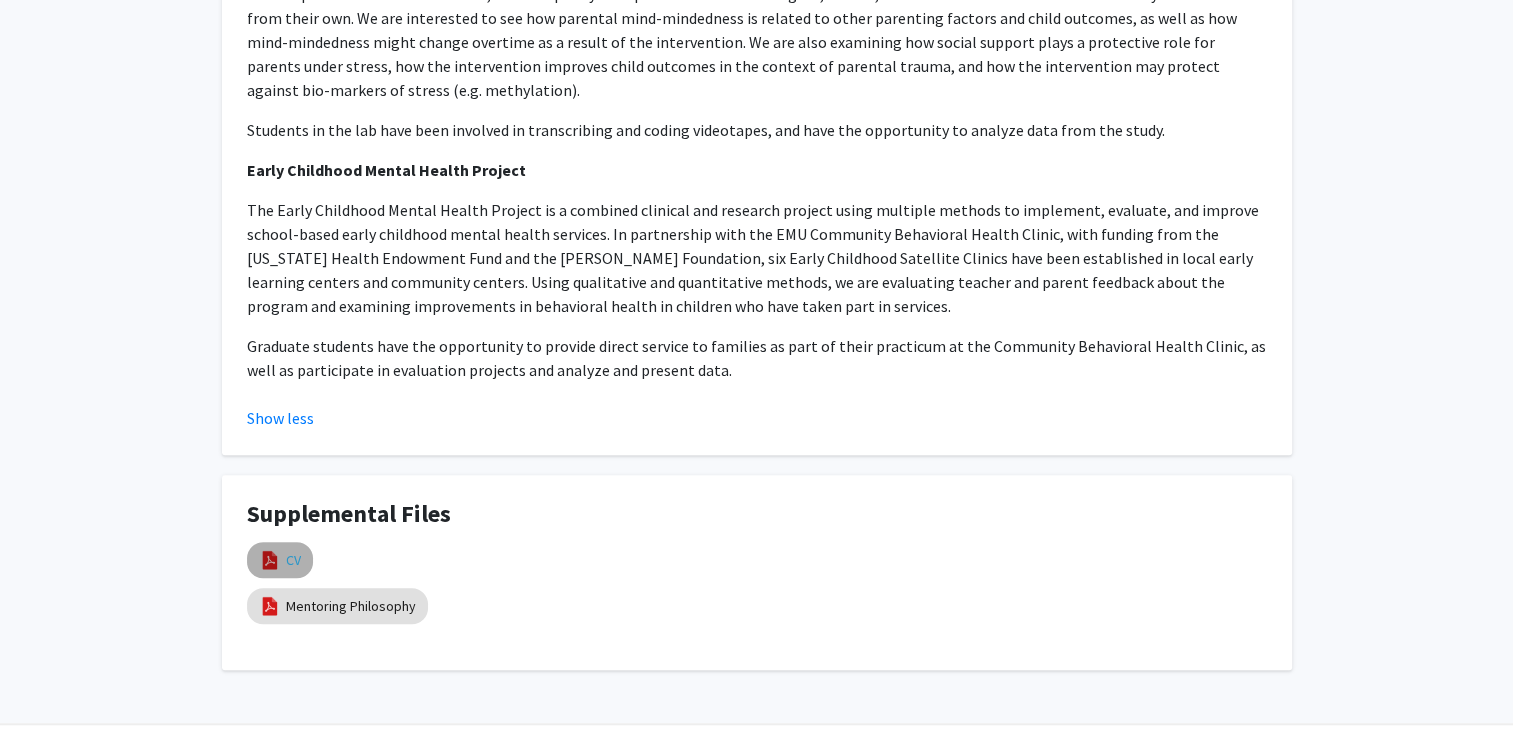 select on "custom" 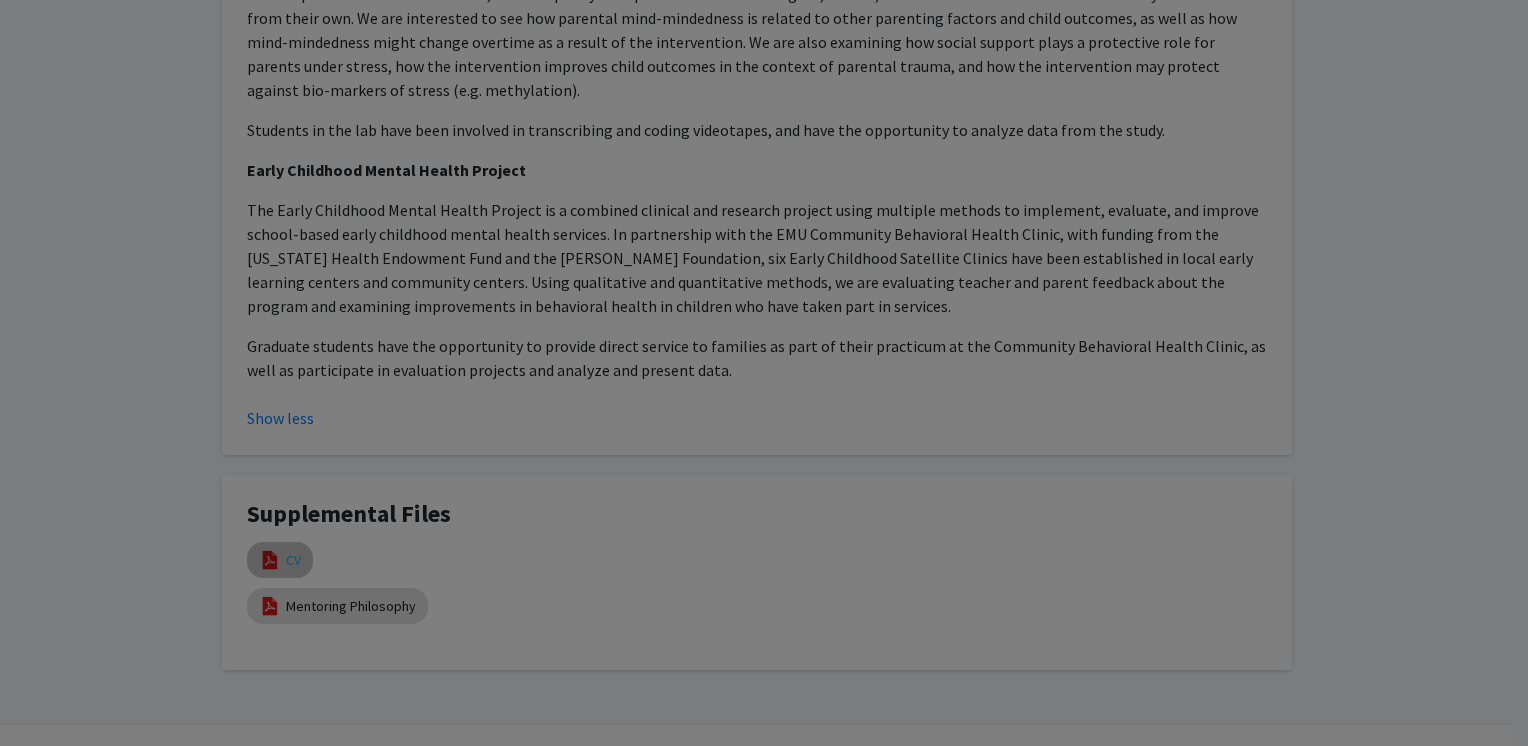 type on "0" 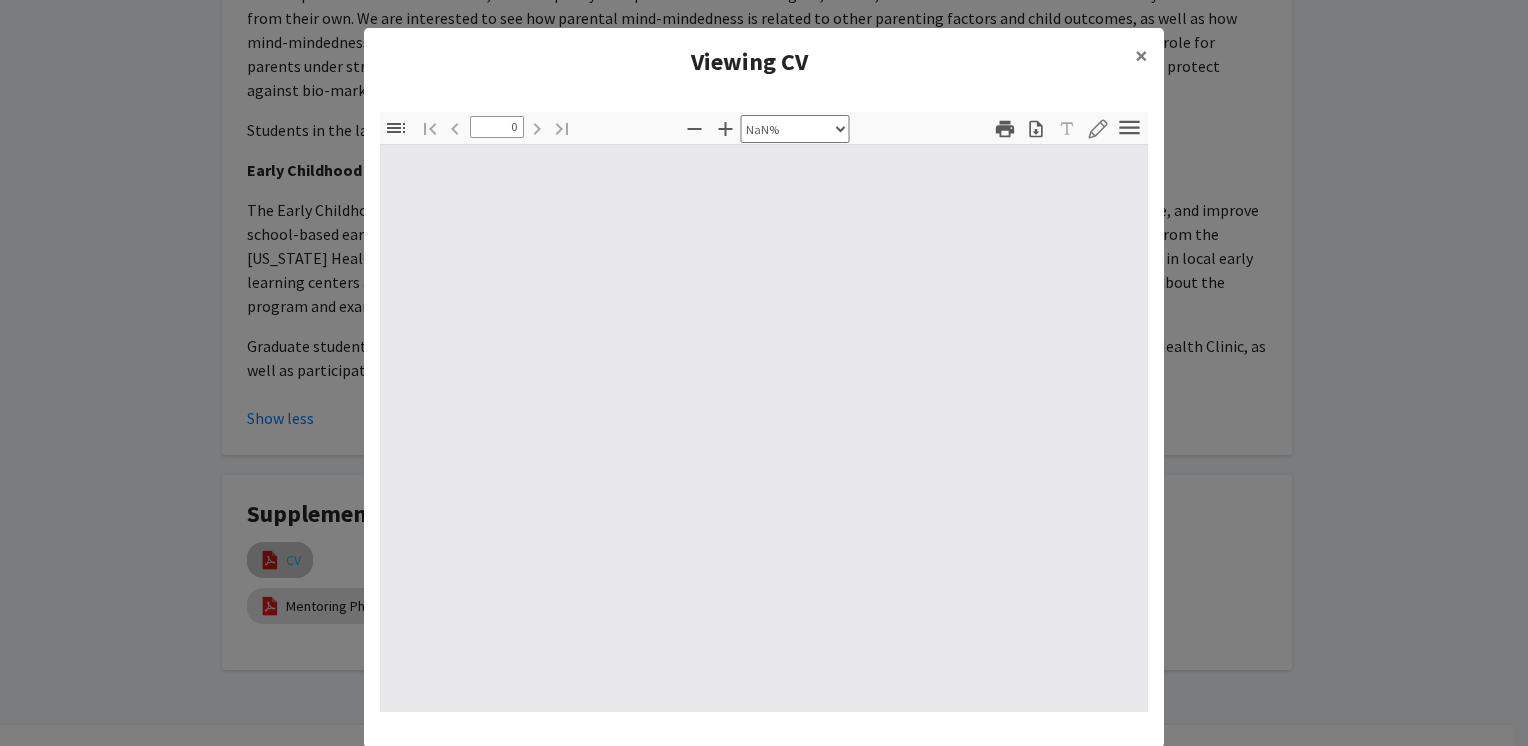 select on "auto" 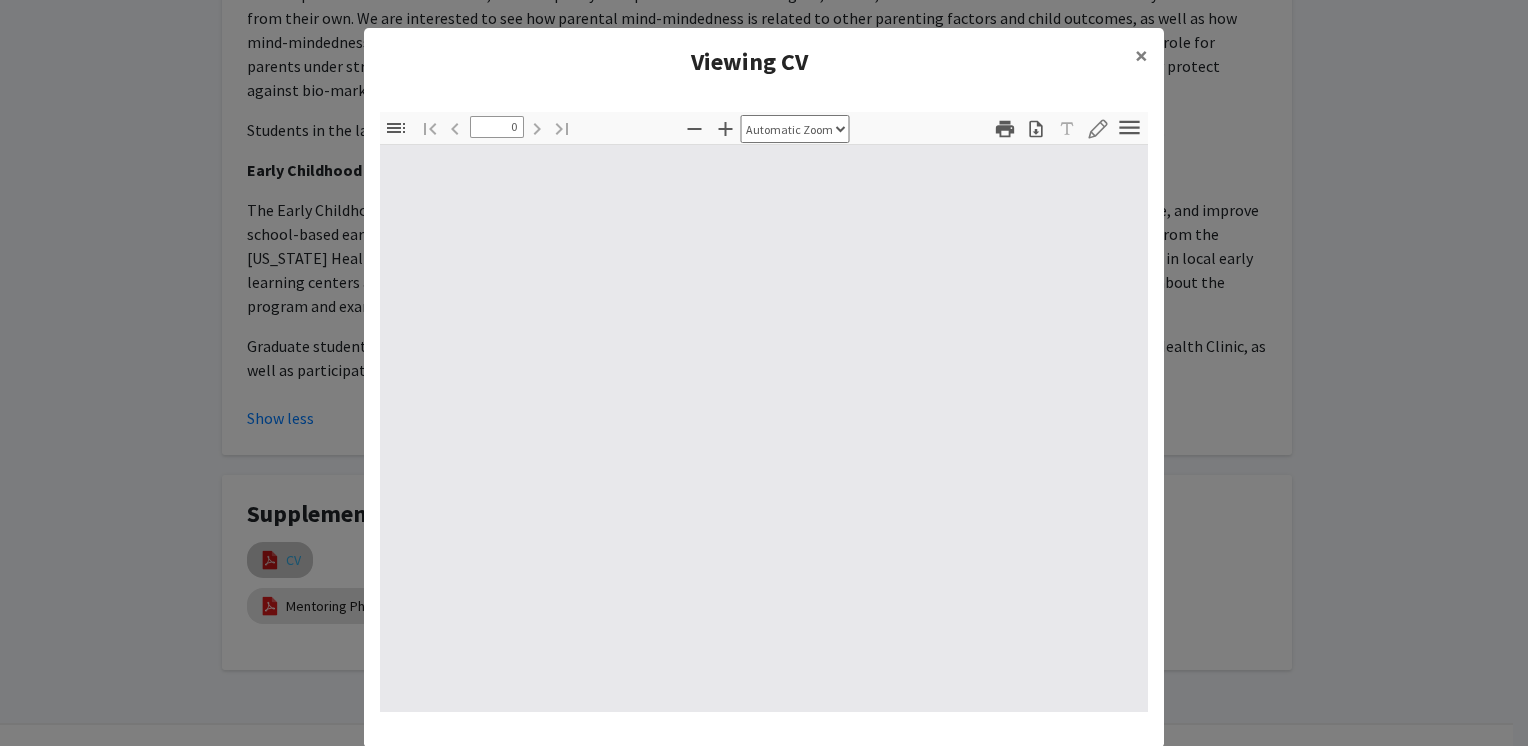 type on "1" 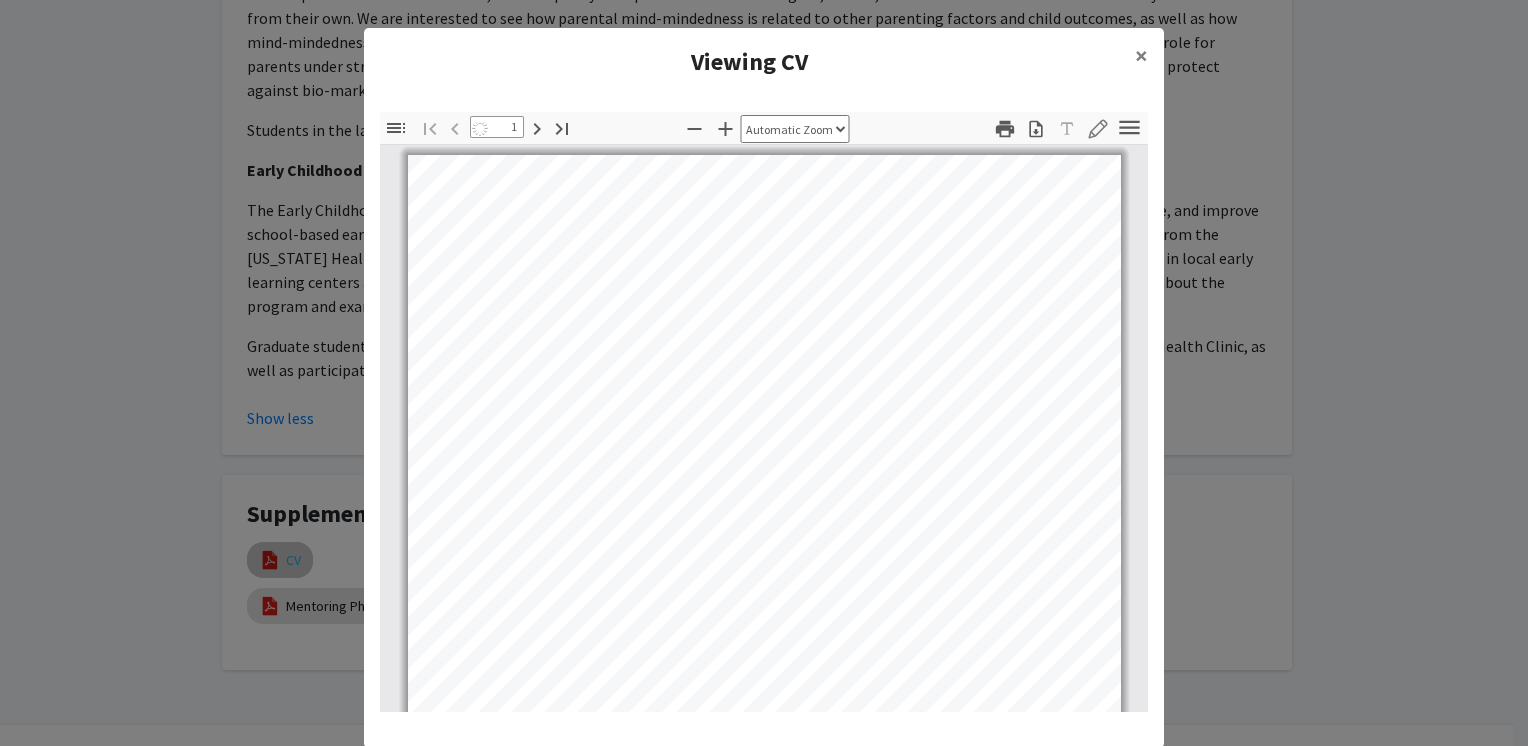 scroll, scrollTop: 10, scrollLeft: 0, axis: vertical 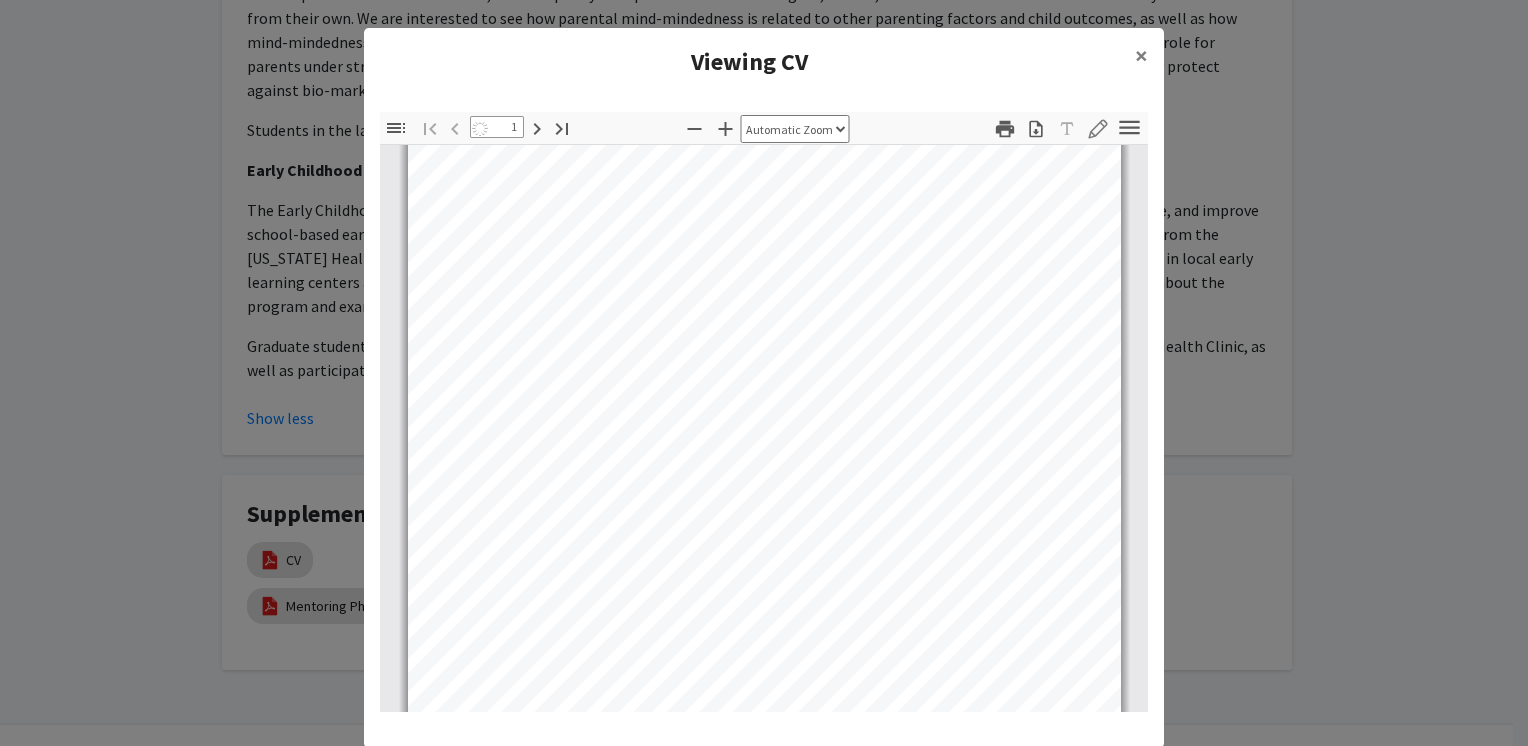 select on "auto" 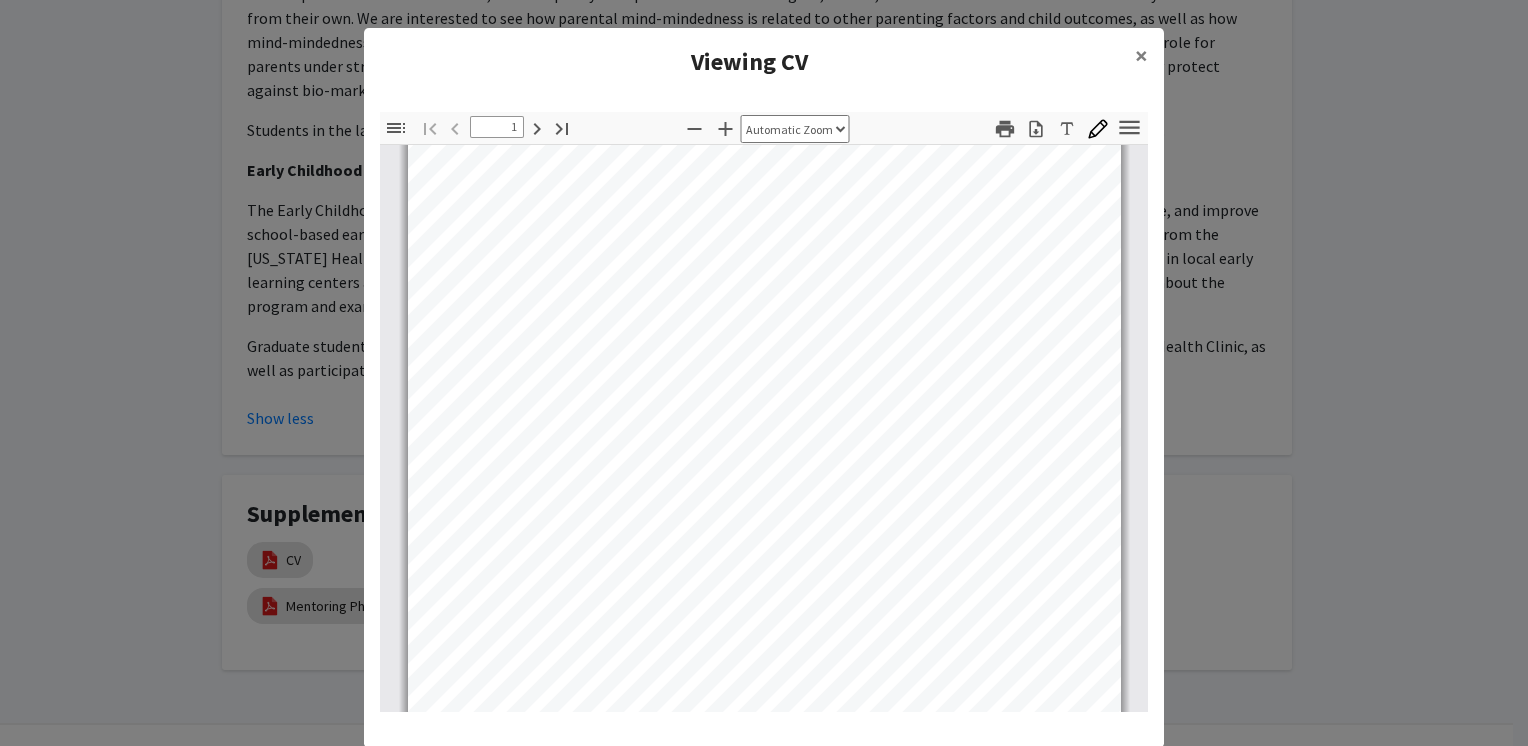 scroll, scrollTop: 243, scrollLeft: 0, axis: vertical 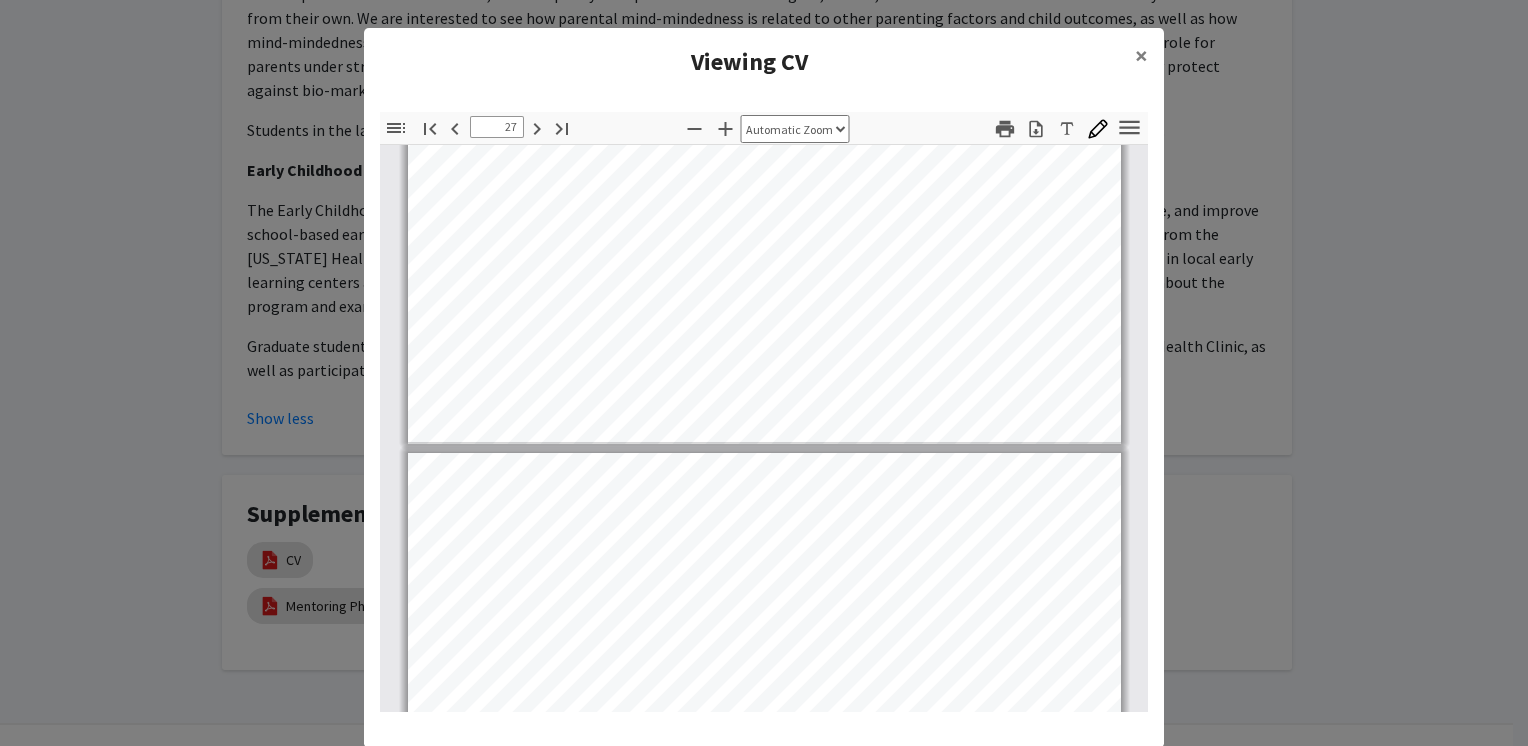 type on "26" 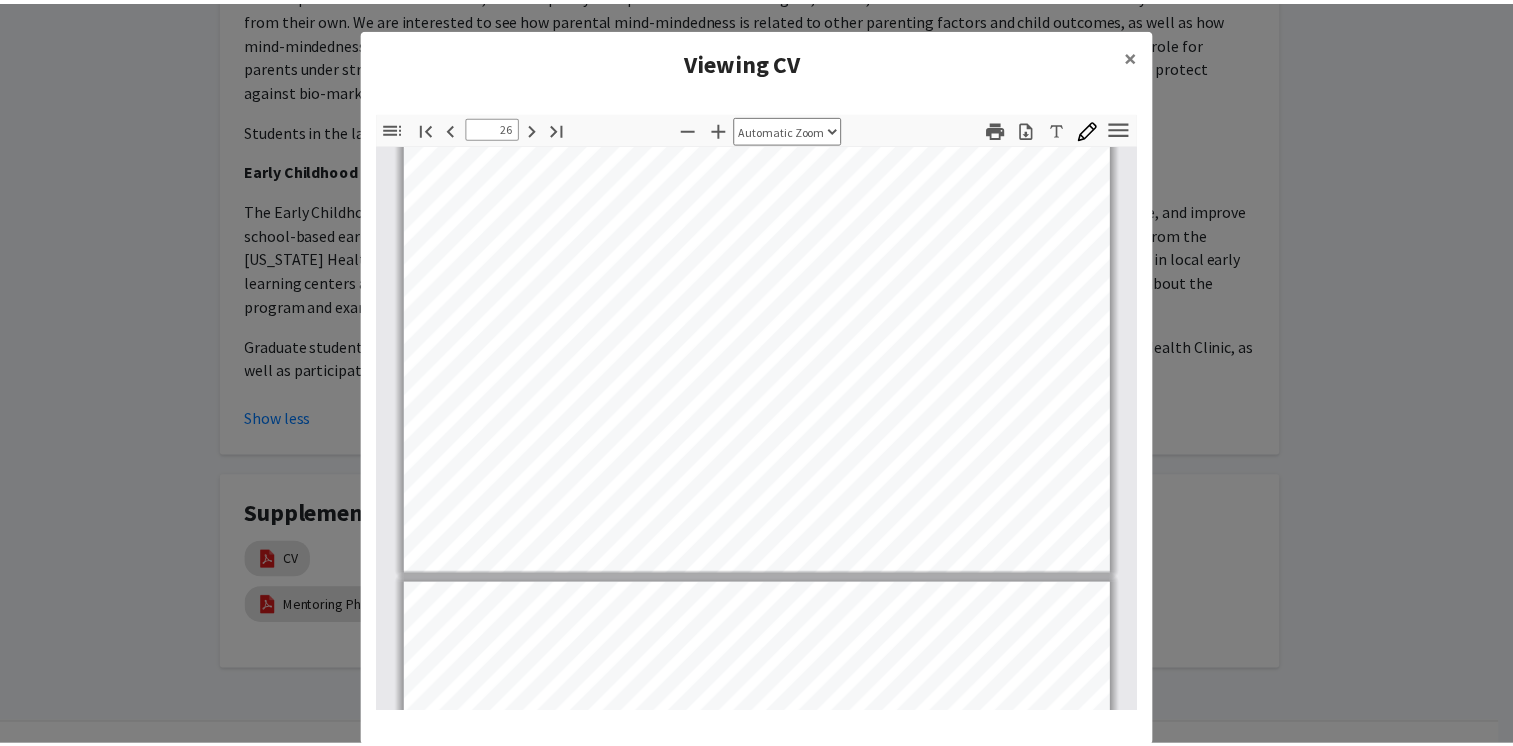 scroll, scrollTop: 23828, scrollLeft: 0, axis: vertical 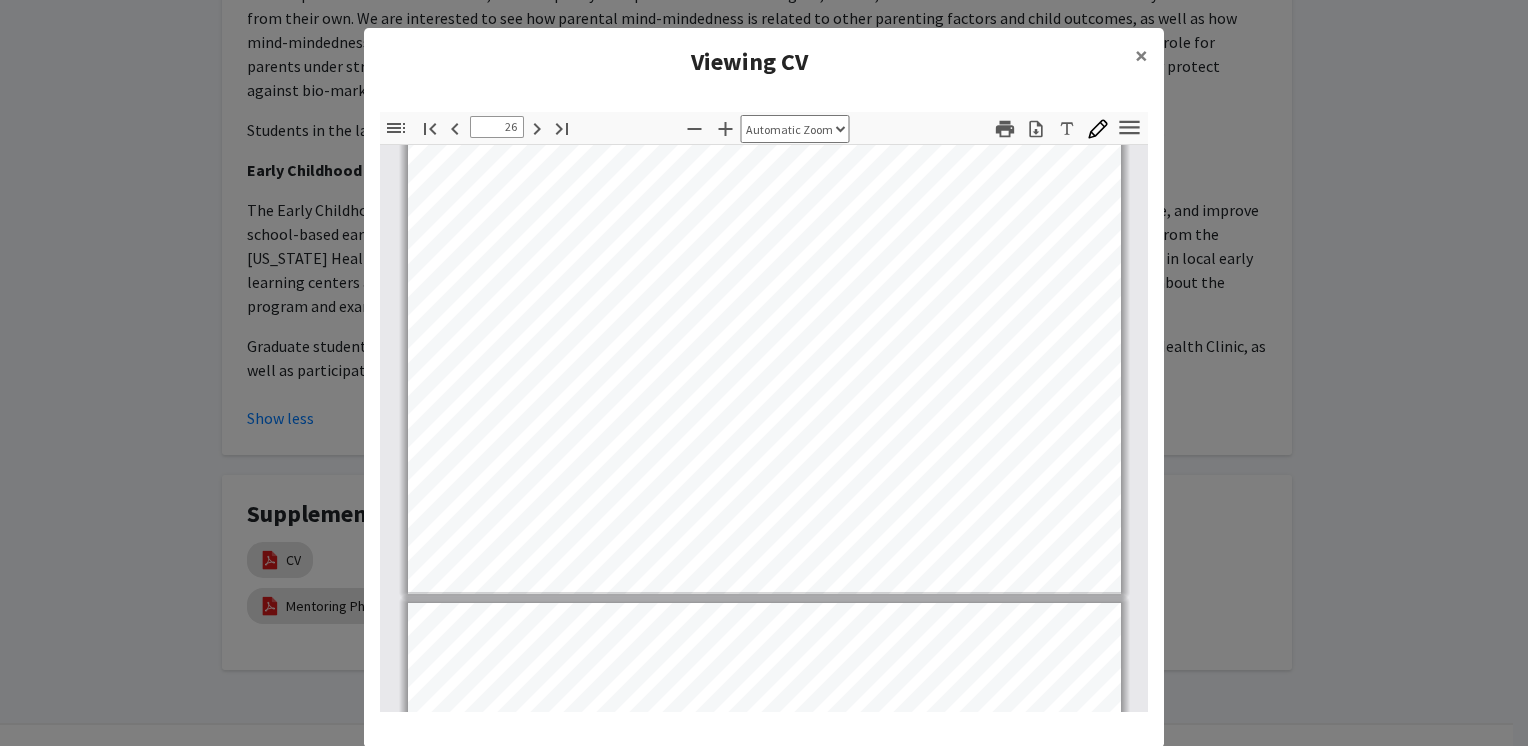 click on "Viewing CV × Thumbnails Document Outline Attachments Layers Current Outline Item Toggle Sidebar Find Go to First Page Previous 26 of 28 Next Go to Last Page Zoom Out Zoom In Automatic Zoom Actual Size Page Fit Page Width 50% 100% 125% 150% 200% 300% 400% NaN% Hand Tool Text Selection Tool Presentation Mode Open Print Download Text Draw Tools Color #000000 Size Color #000000 Thickness Opacity Presentation Mode Open Print Download Go to First Page Previous Next Go to Last Page Rotate Clockwise Rotate Counterclockwise Text Selection Tool Hand Tool Page Scrolling Vertical Scrolling Horizontal Scrolling Wrapped Scrolling No Spreads Odd Spreads Even Spreads Document Properties… Multiple search terms. Each line is a search term. Previous Next Highlight All Match Case Current page only Pages (e.g. 6-10 or 2,4) Whole Words multiple search terms separated by word boundaries Ignore accents and diacritics Fuzzy search More Information Less Information Close Enter the password to open this PDF file. Cancel OK - - - - -" 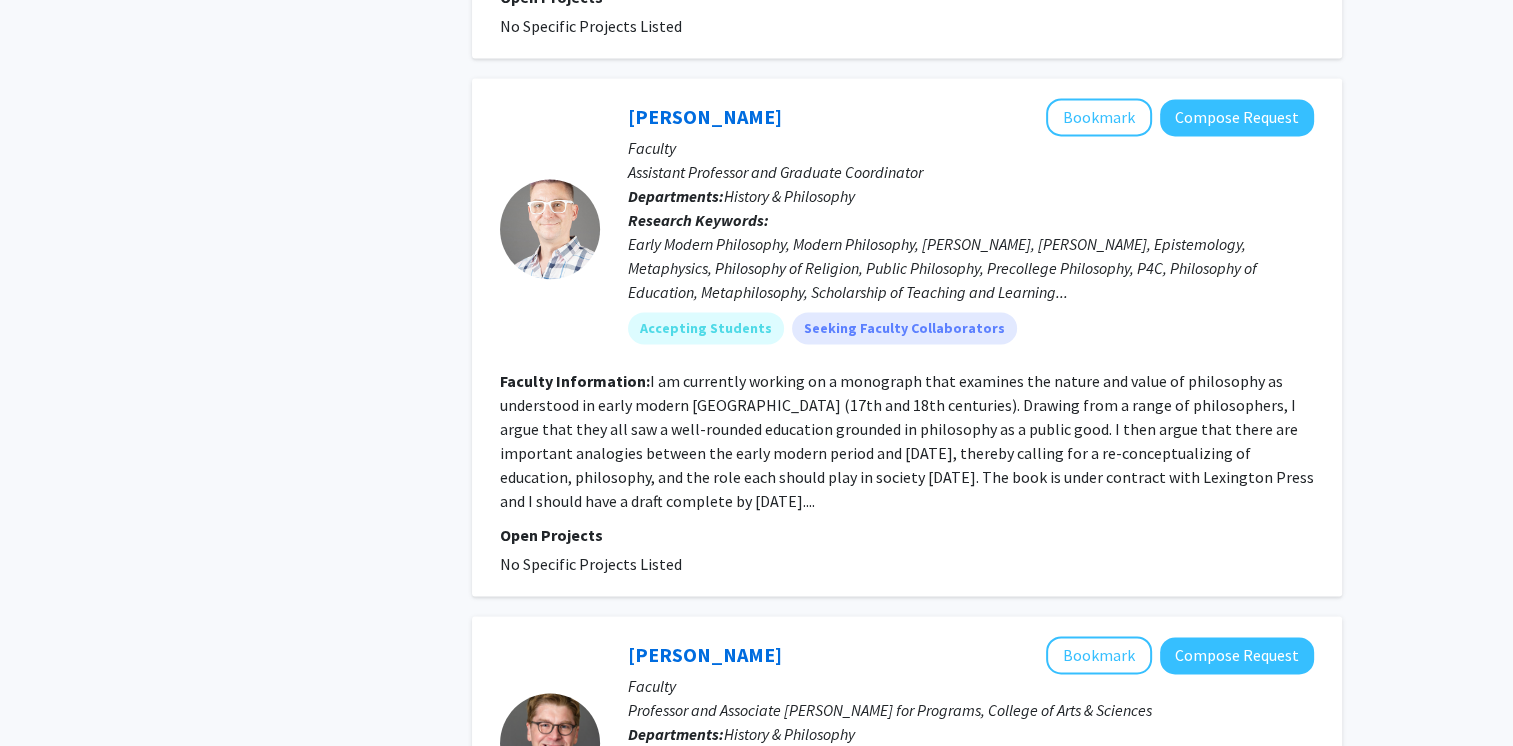 scroll, scrollTop: 2840, scrollLeft: 0, axis: vertical 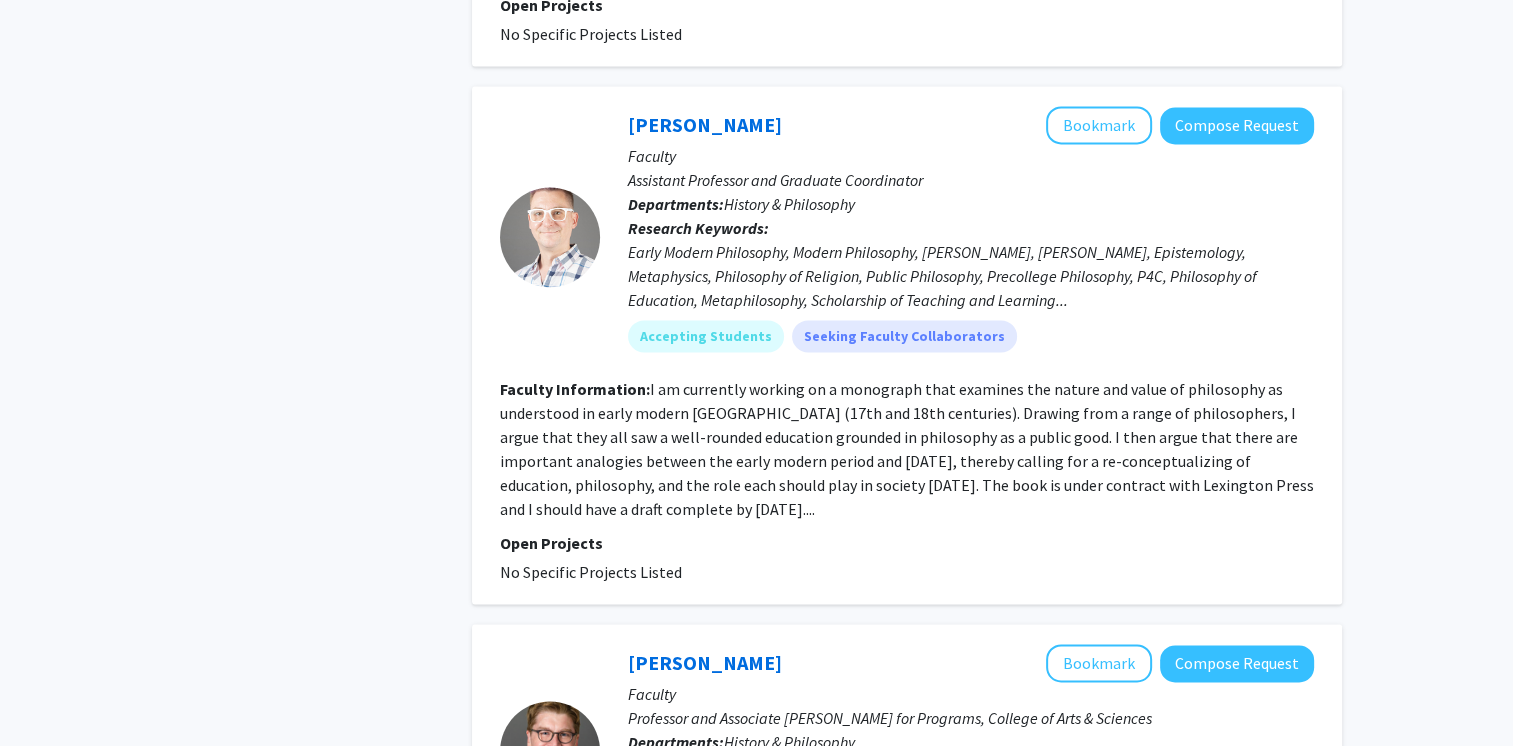 click on "[PERSON_NAME]   Bookmark
Compose Request" 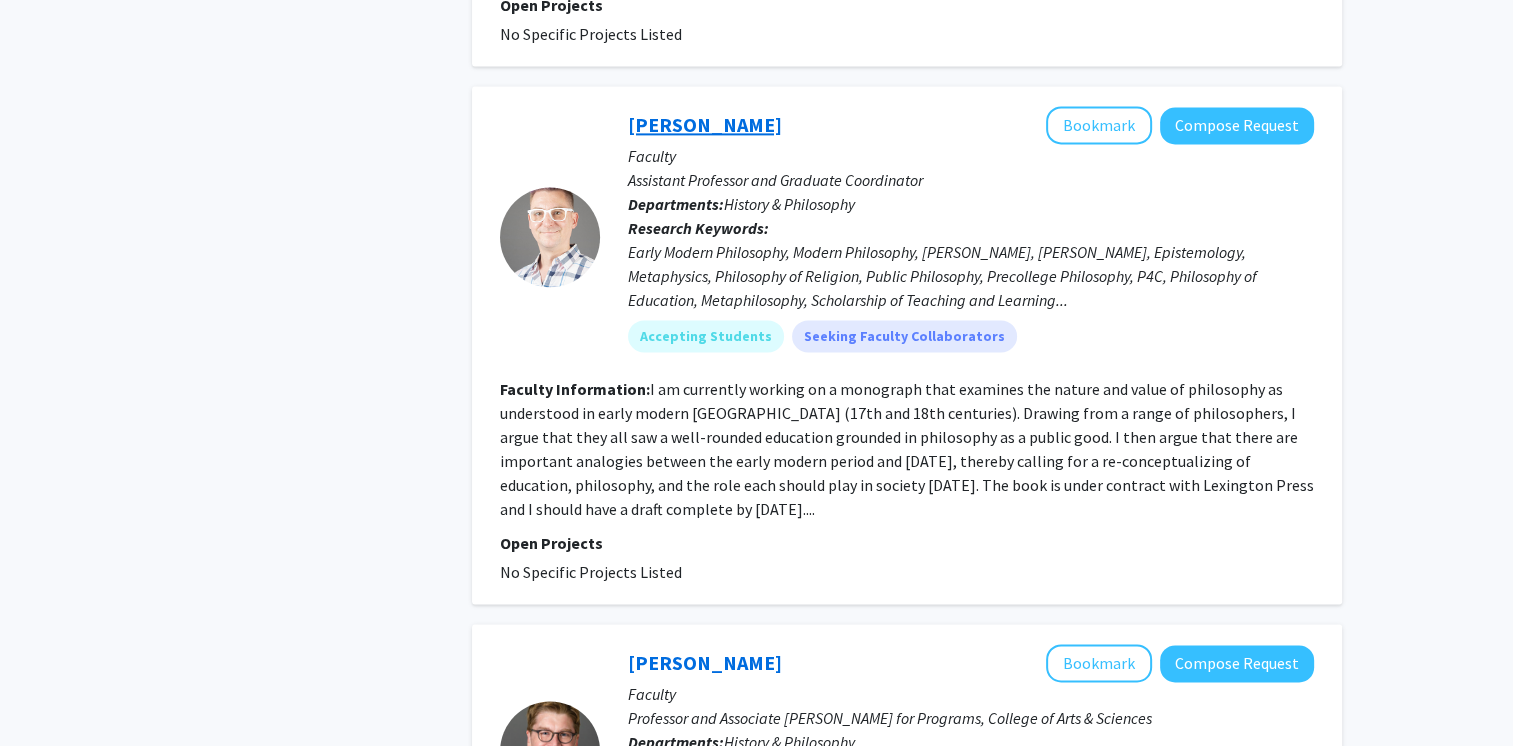 click on "[PERSON_NAME]" 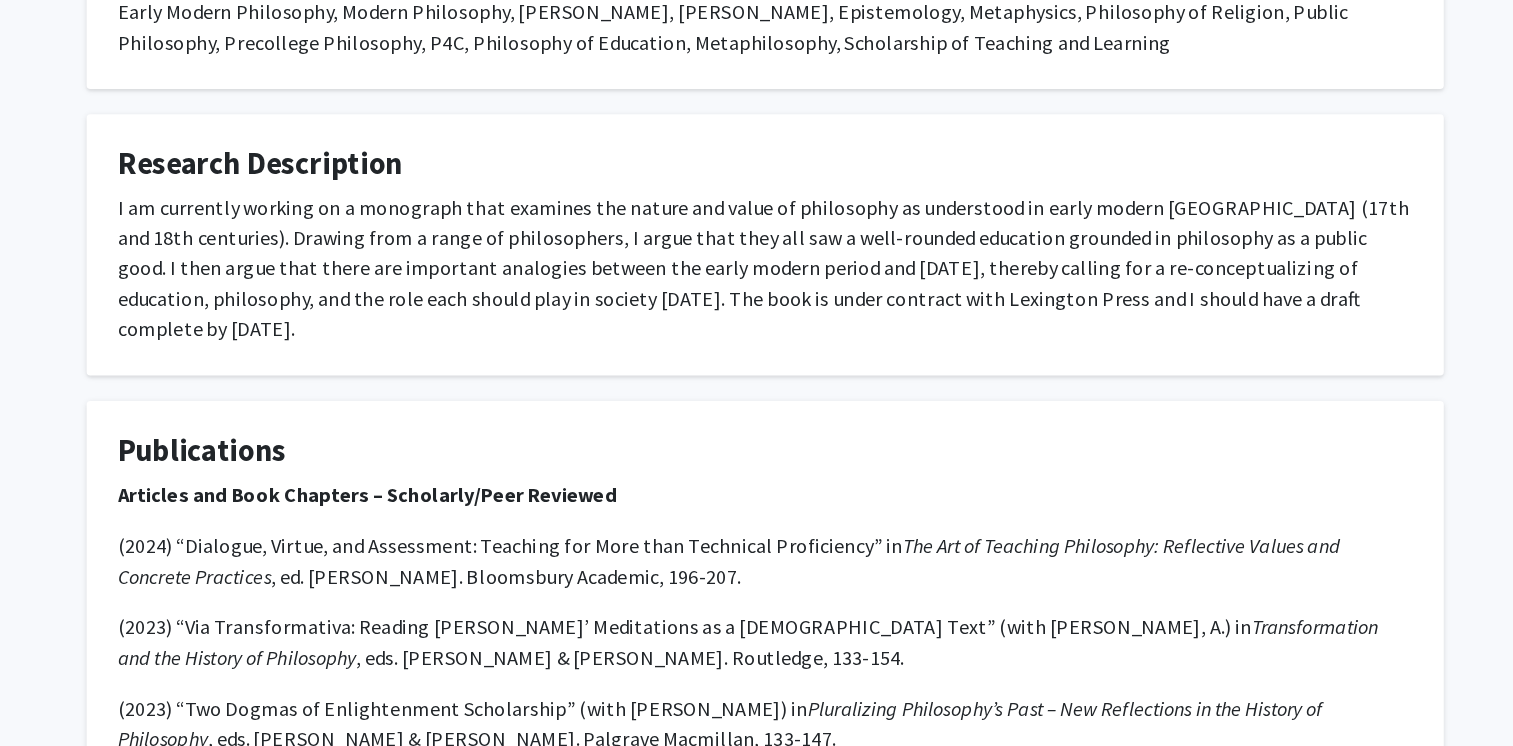 scroll, scrollTop: 674, scrollLeft: 0, axis: vertical 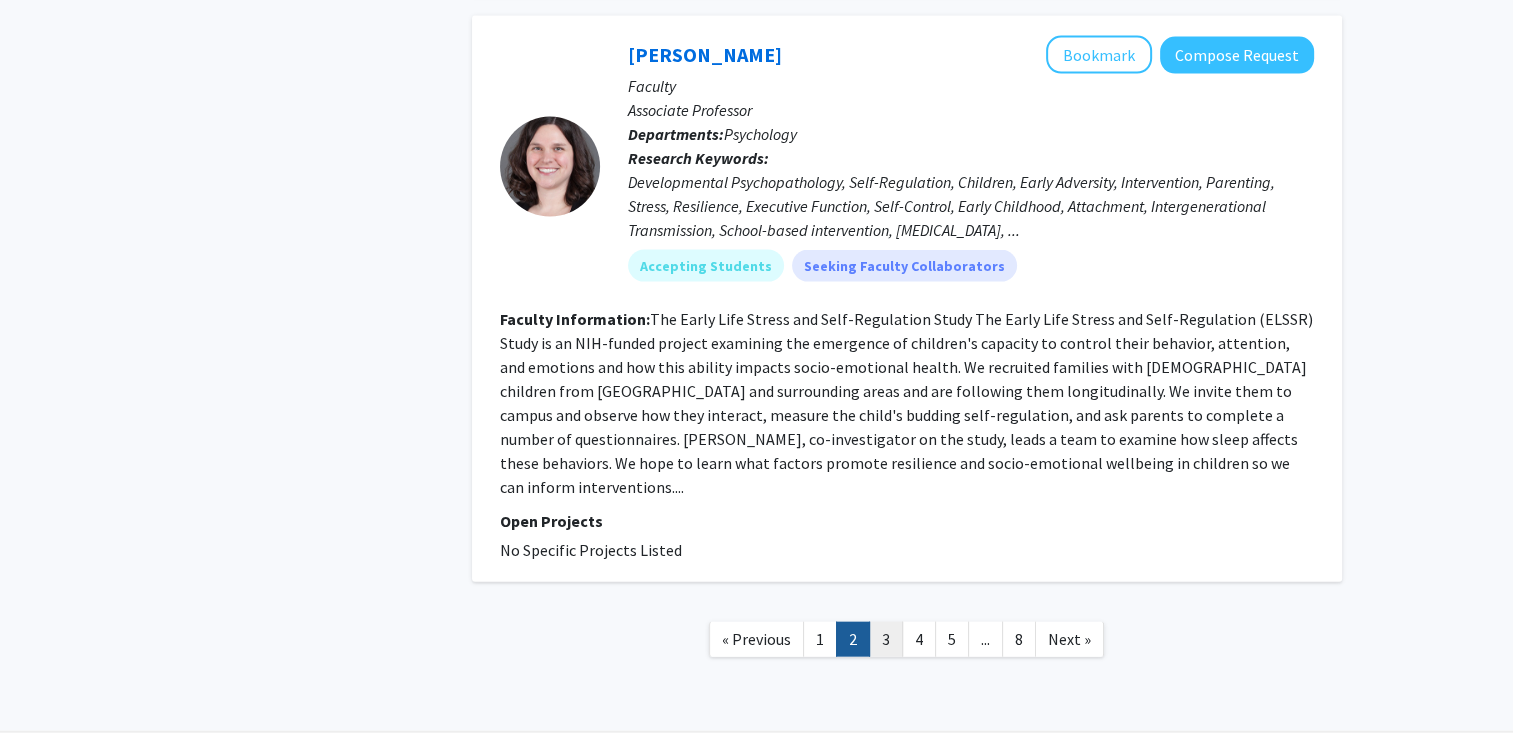 click on "3" 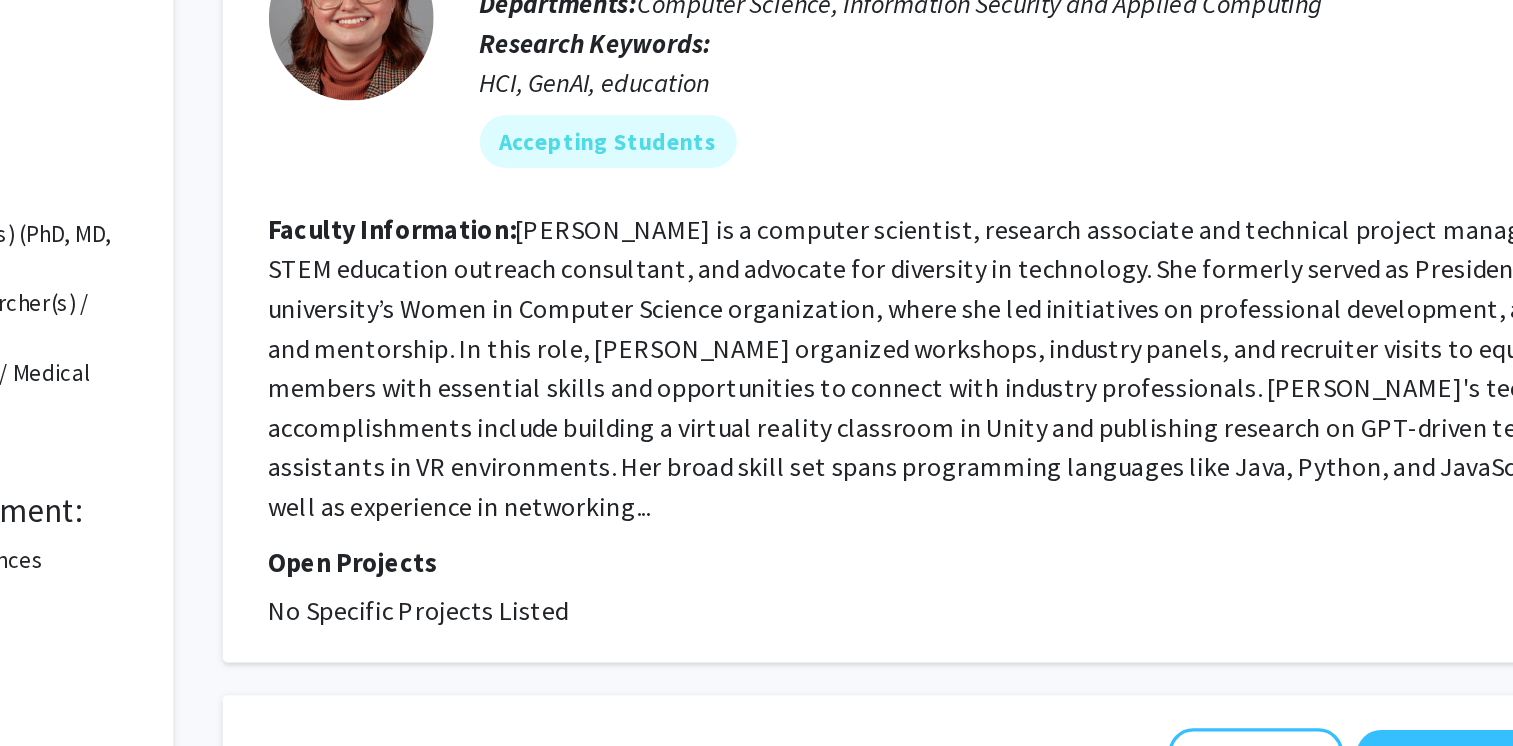 scroll, scrollTop: 22, scrollLeft: 0, axis: vertical 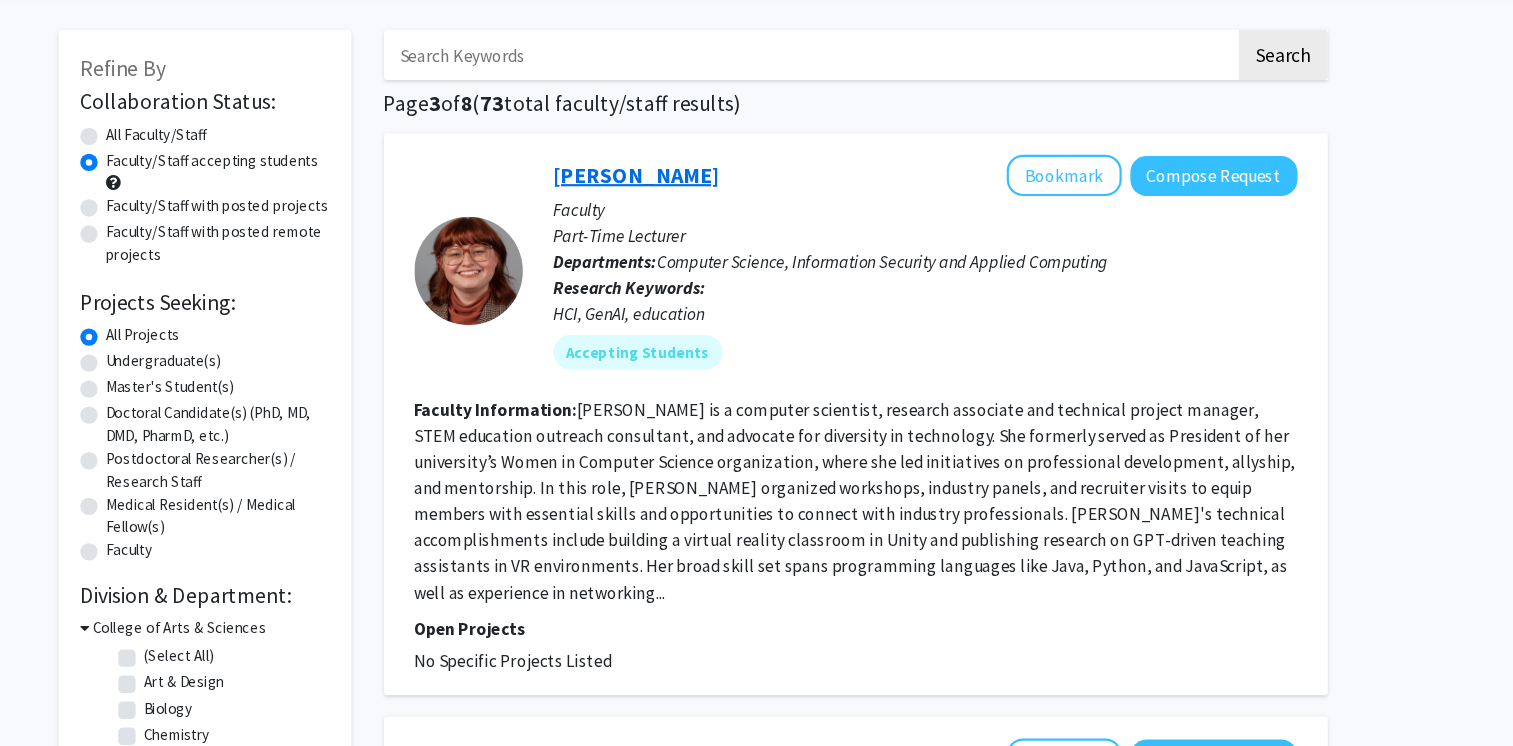 click on "[PERSON_NAME]" 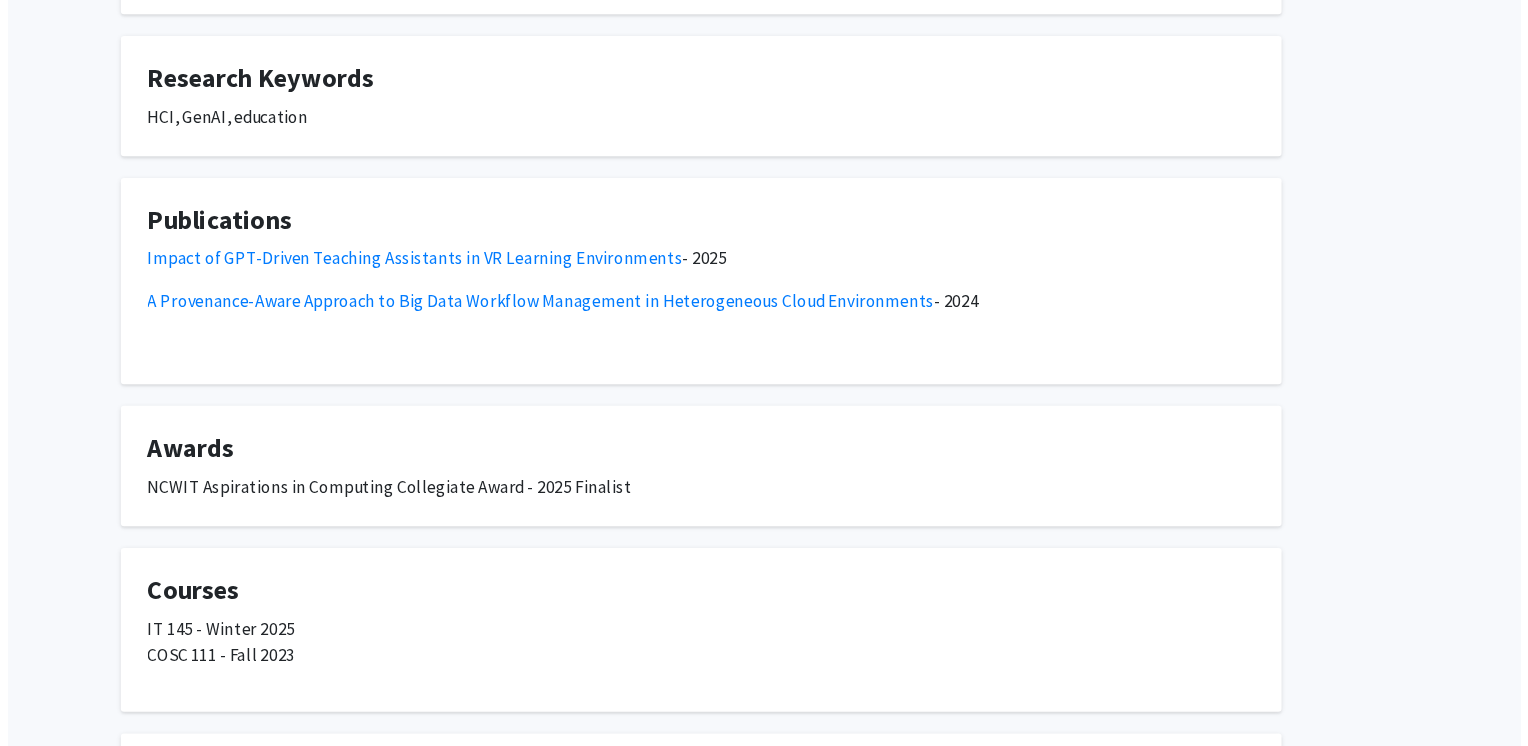 scroll, scrollTop: 912, scrollLeft: 0, axis: vertical 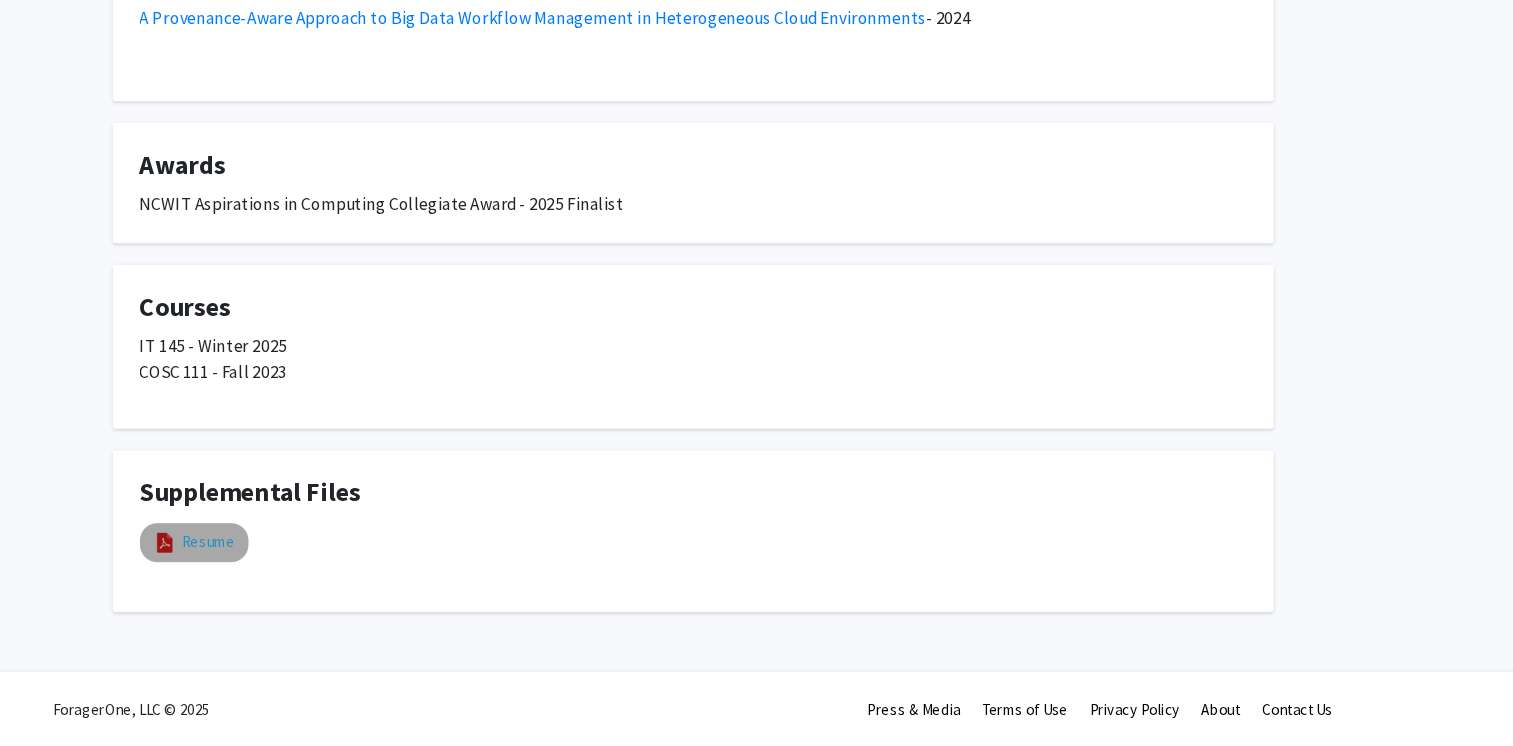 click on "Resume" at bounding box center [310, 557] 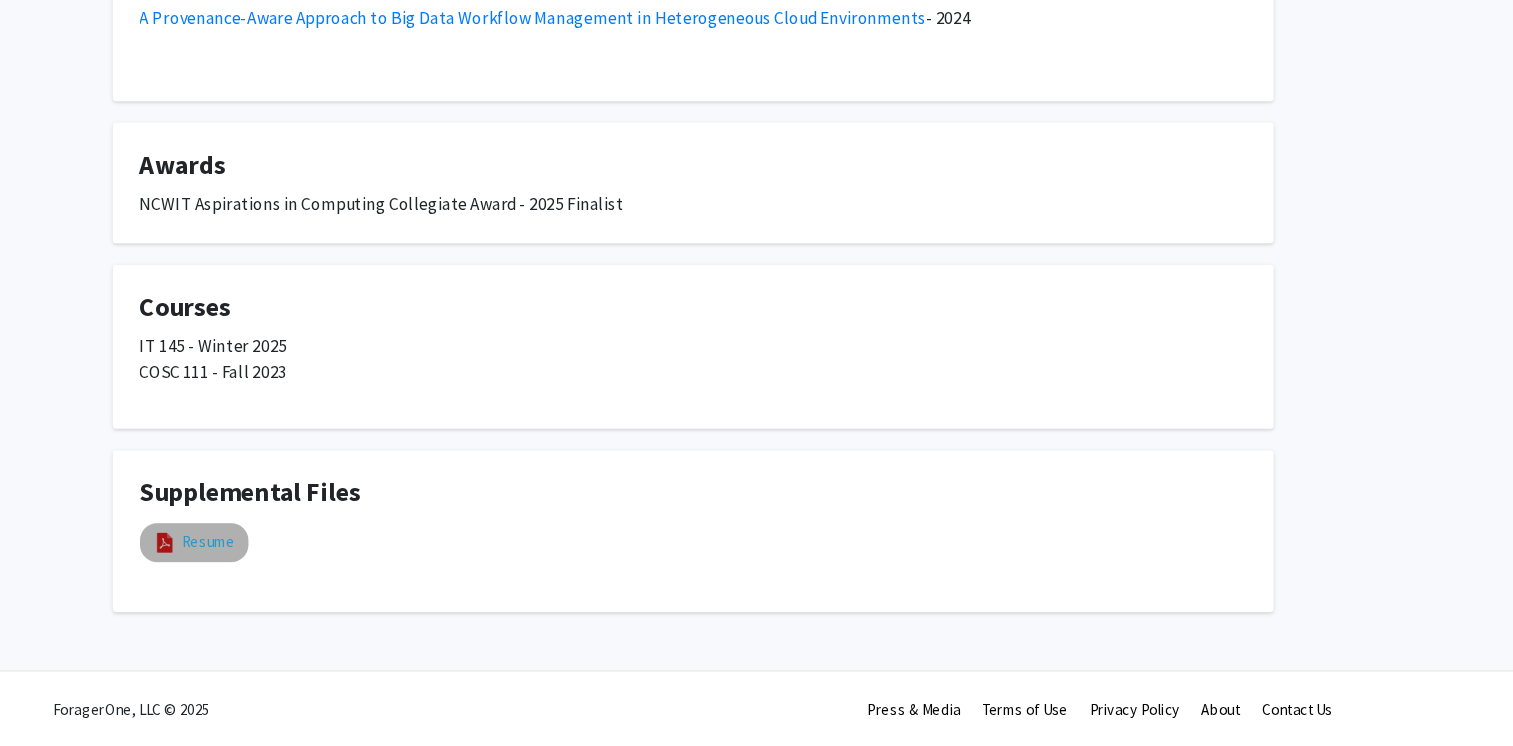select on "custom" 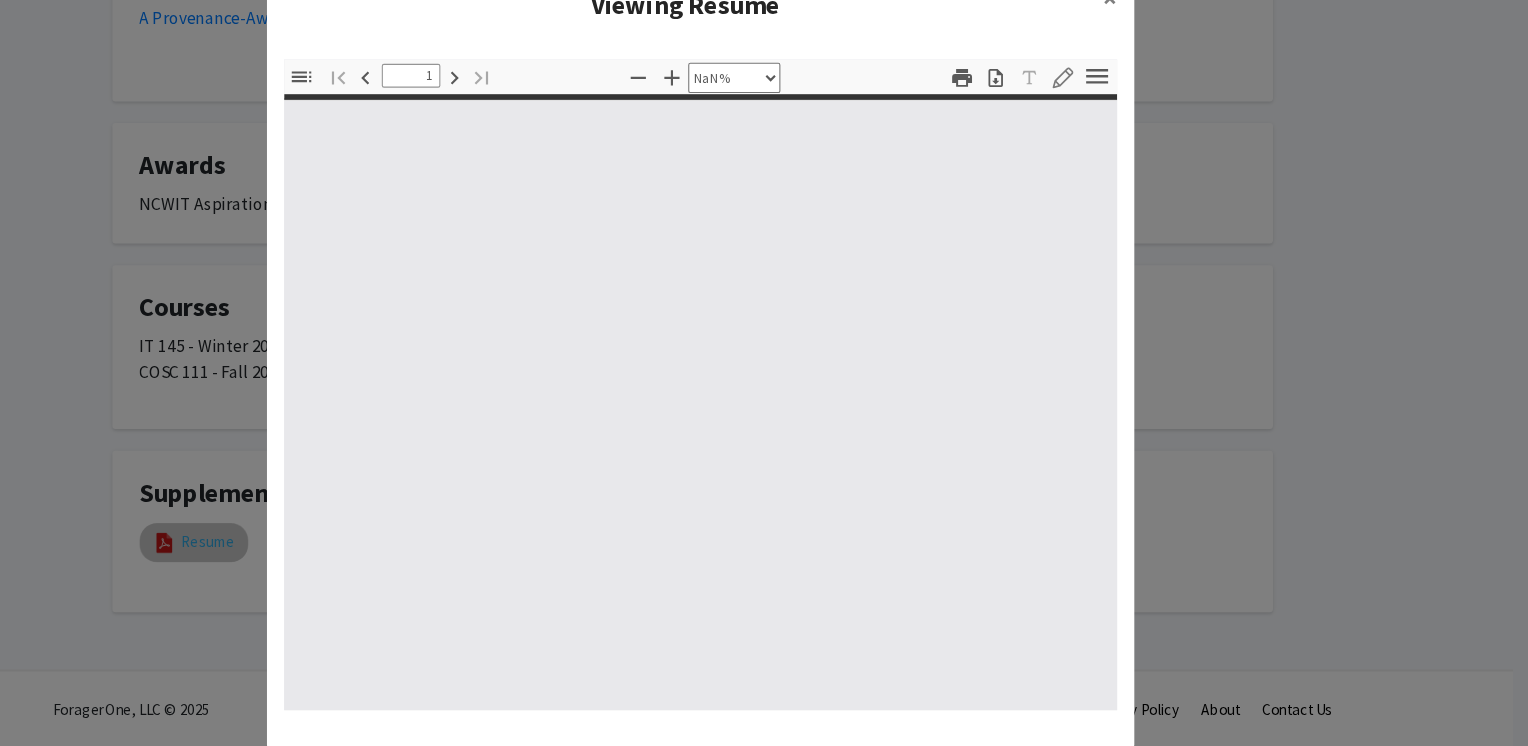 type on "0" 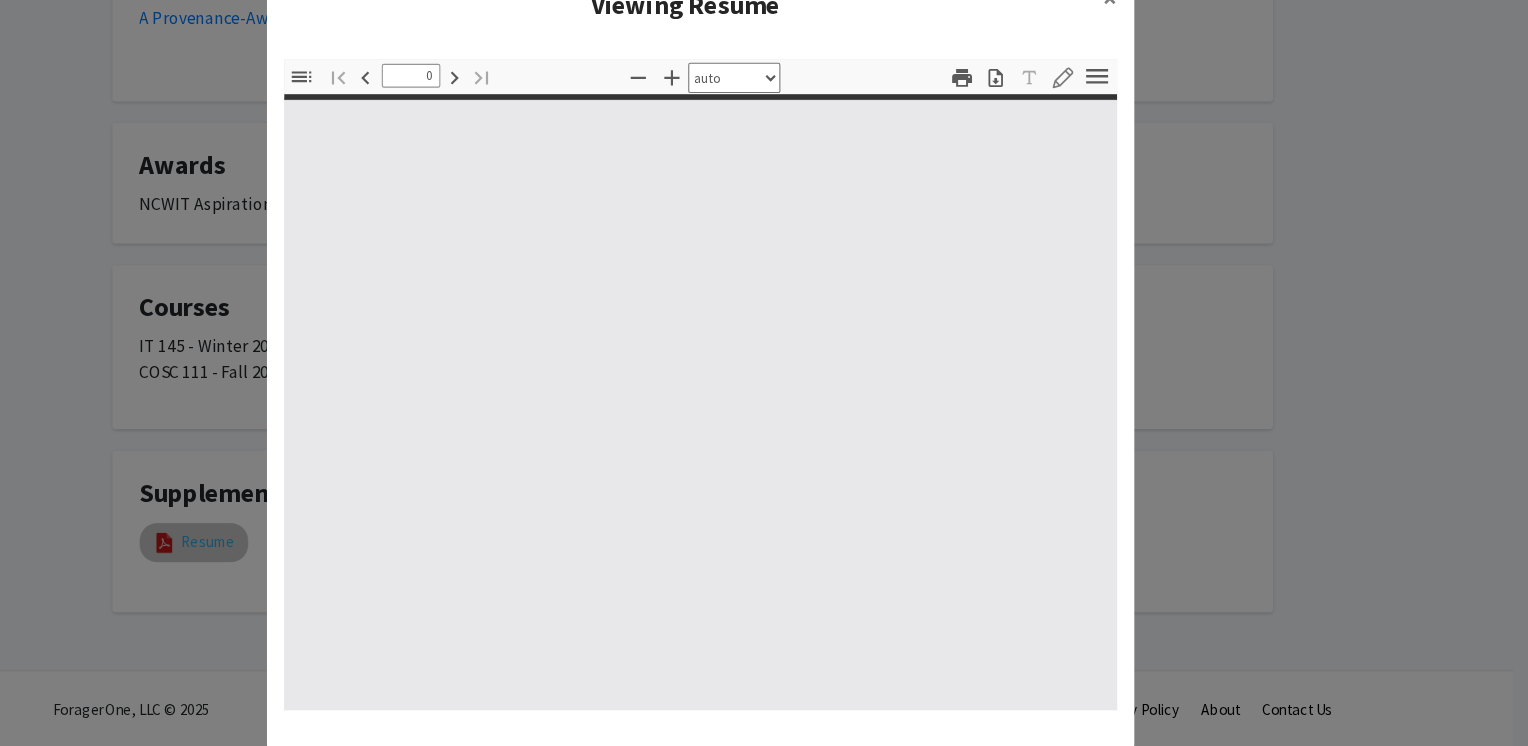 select on "custom" 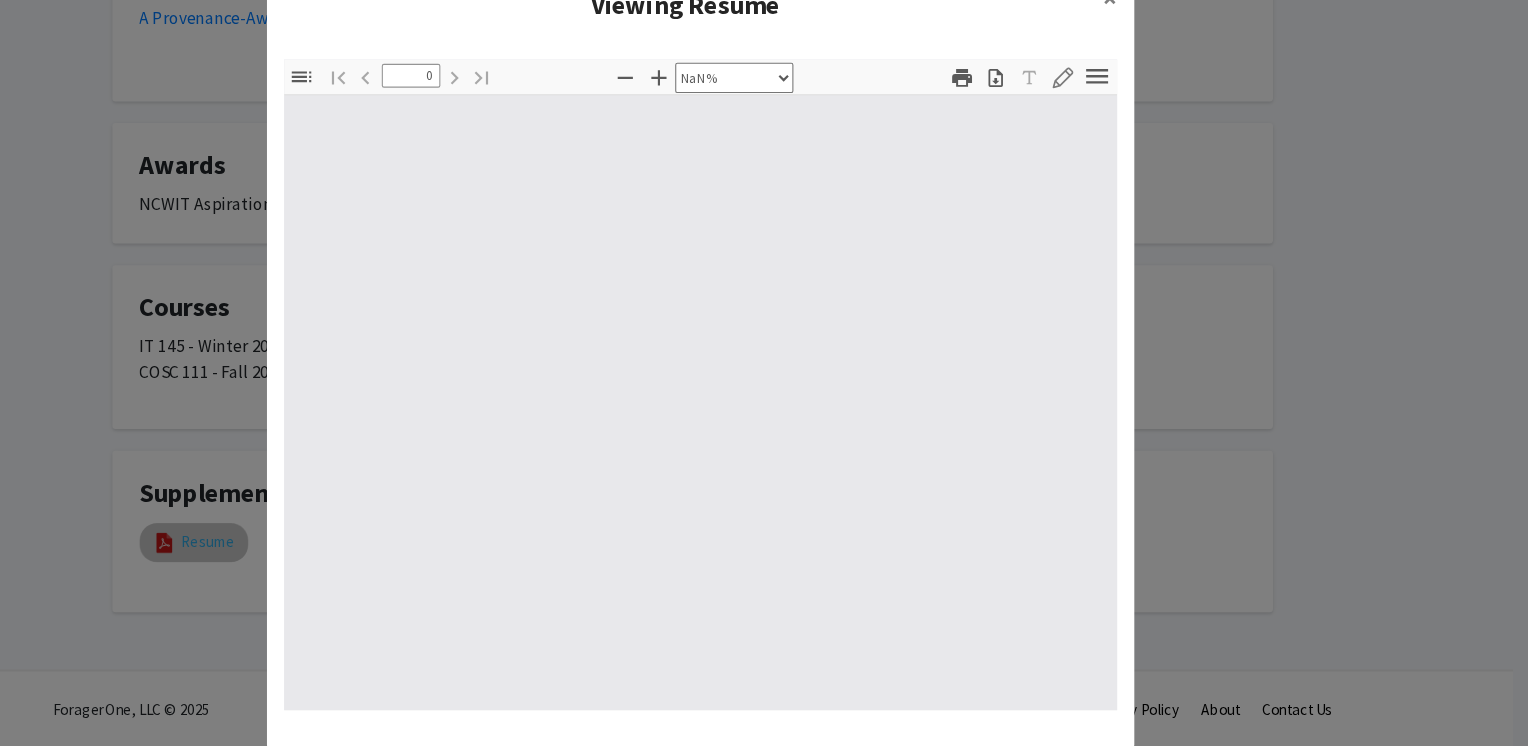 type on "1" 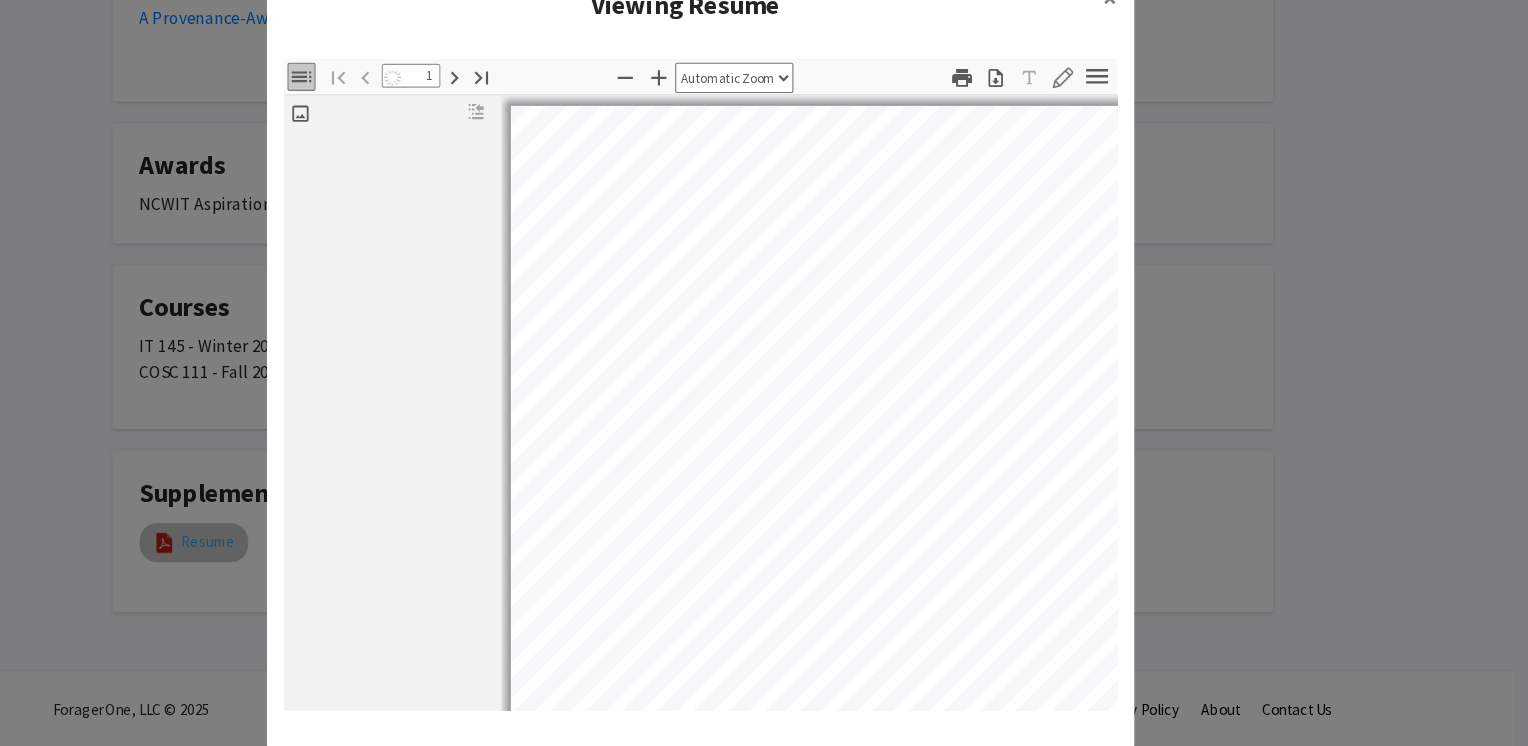 select on "auto" 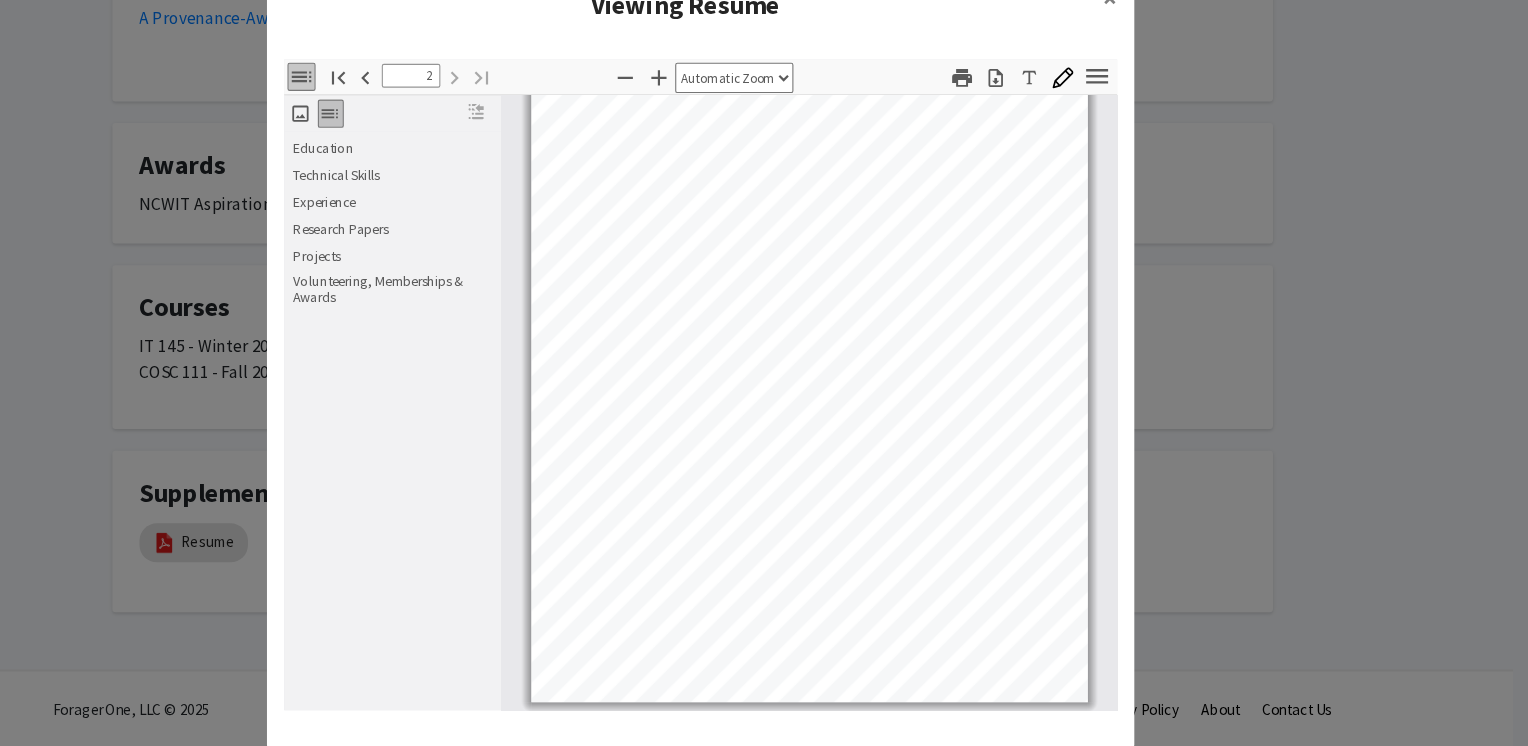 scroll, scrollTop: 124, scrollLeft: 0, axis: vertical 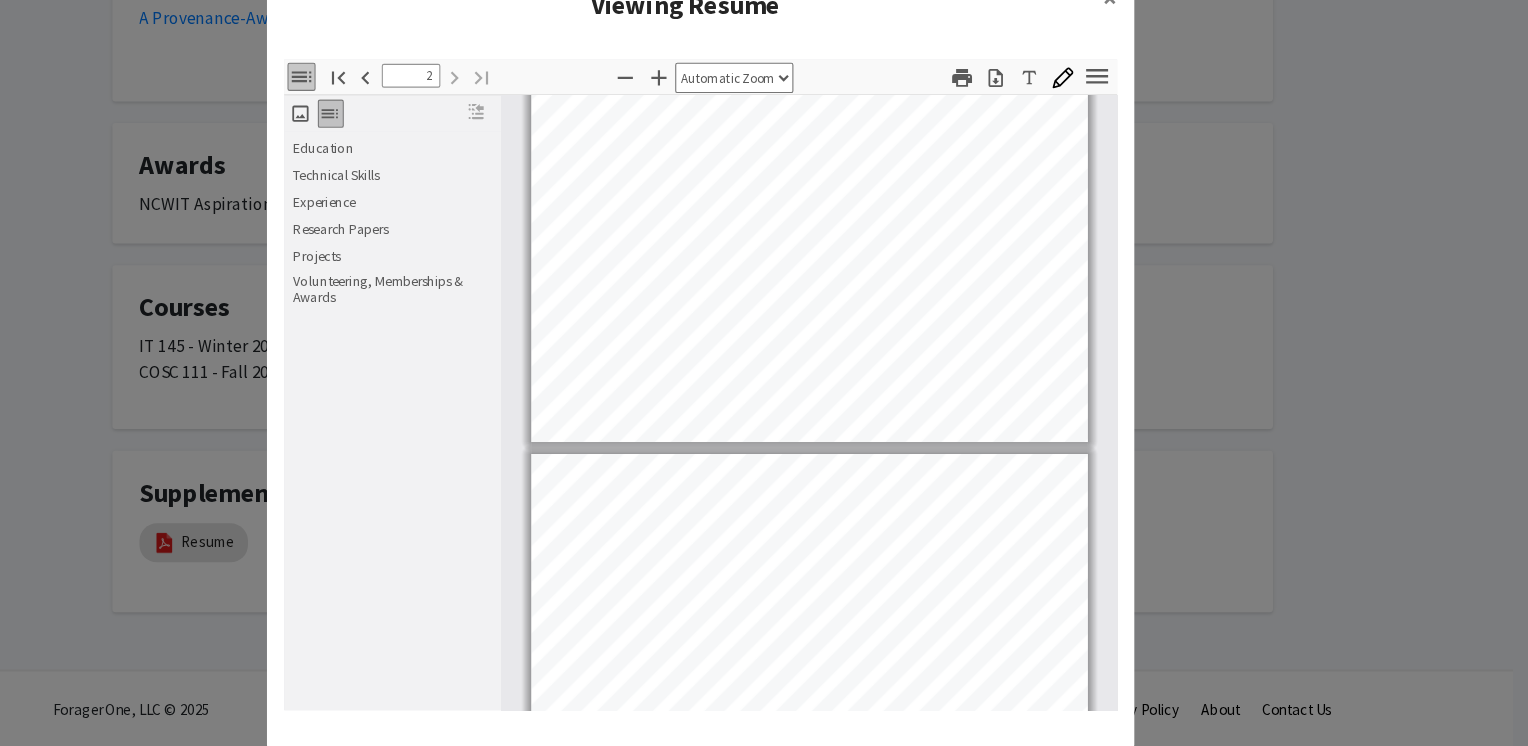 type on "1" 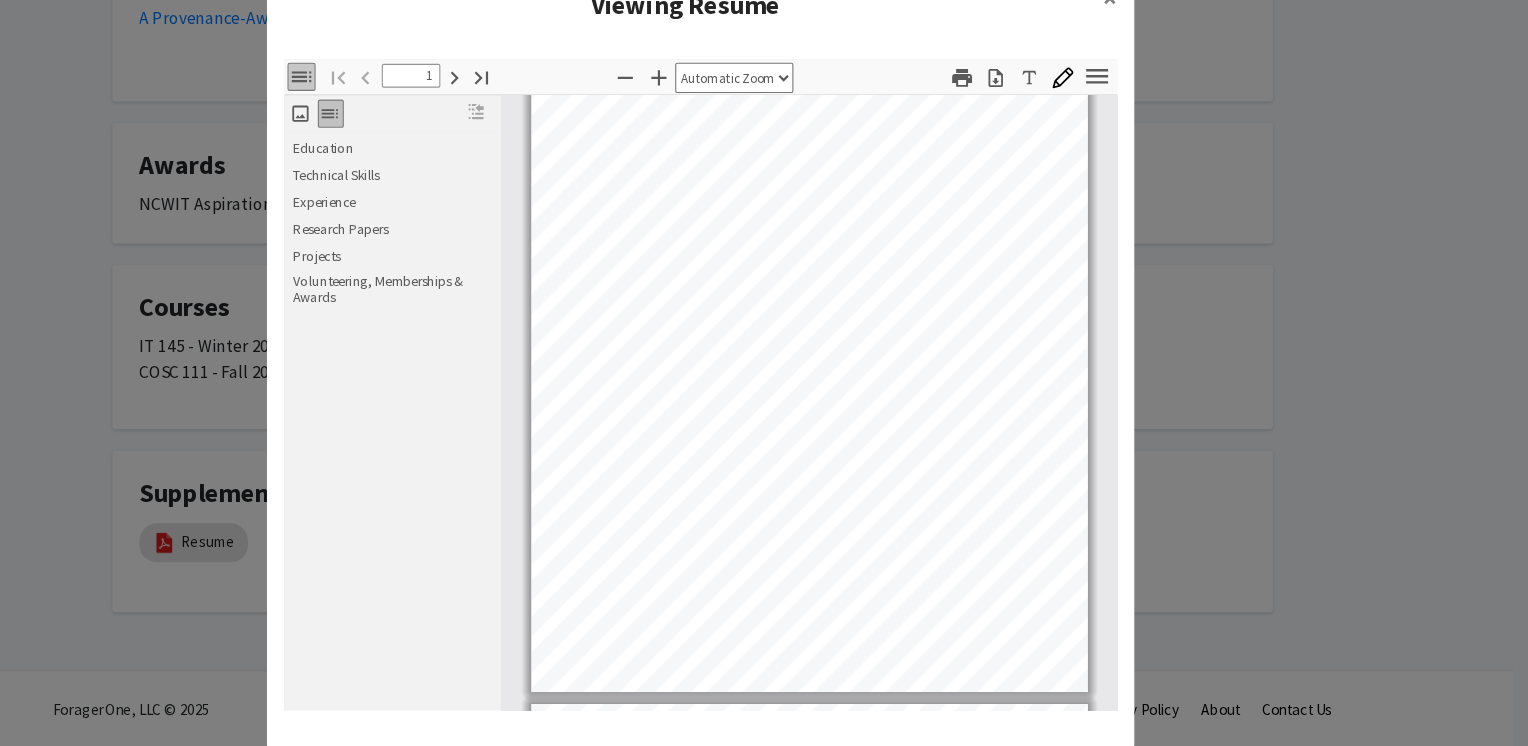 scroll, scrollTop: 0, scrollLeft: 0, axis: both 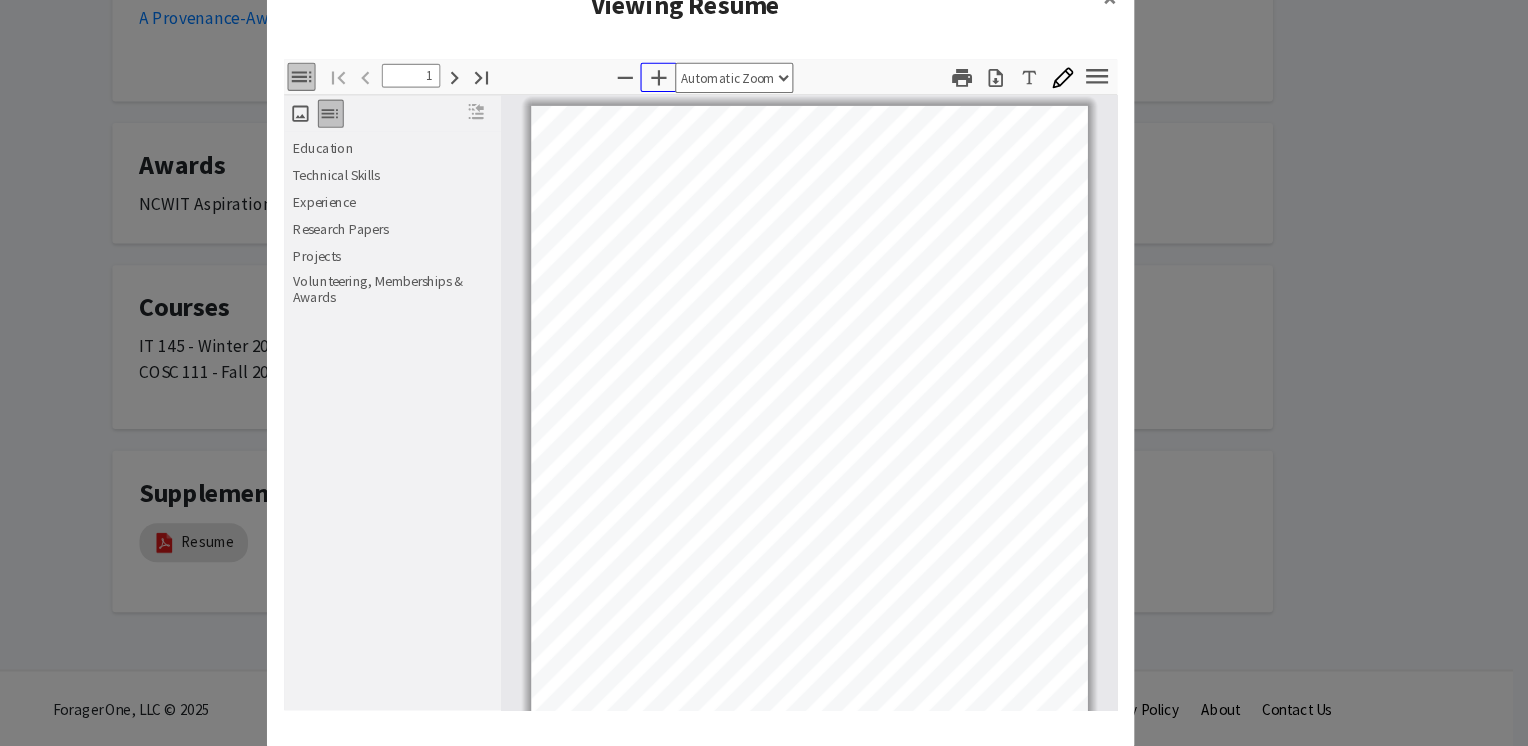 click on "Zoom In" at bounding box center (726, 128) 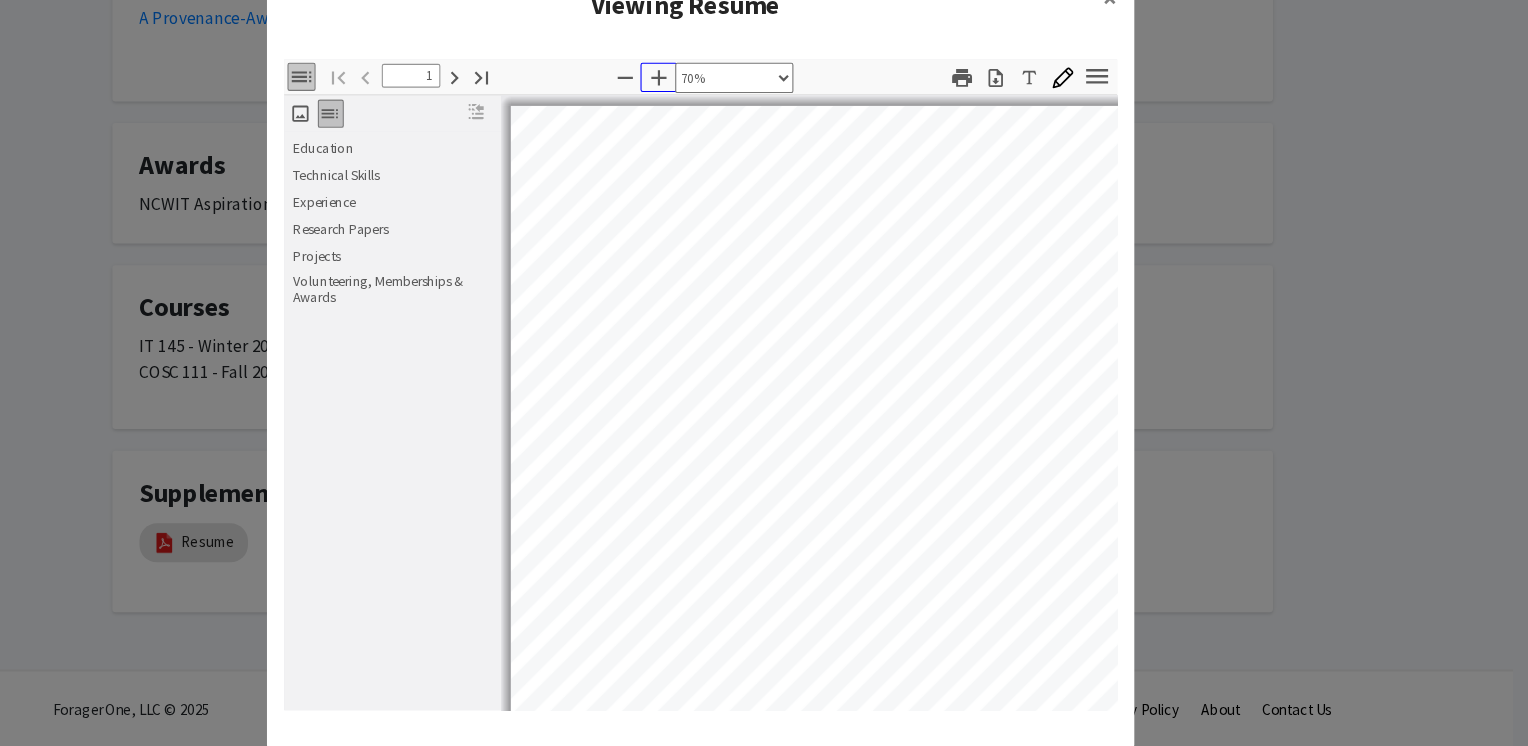 click on "Zoom In" at bounding box center [726, 128] 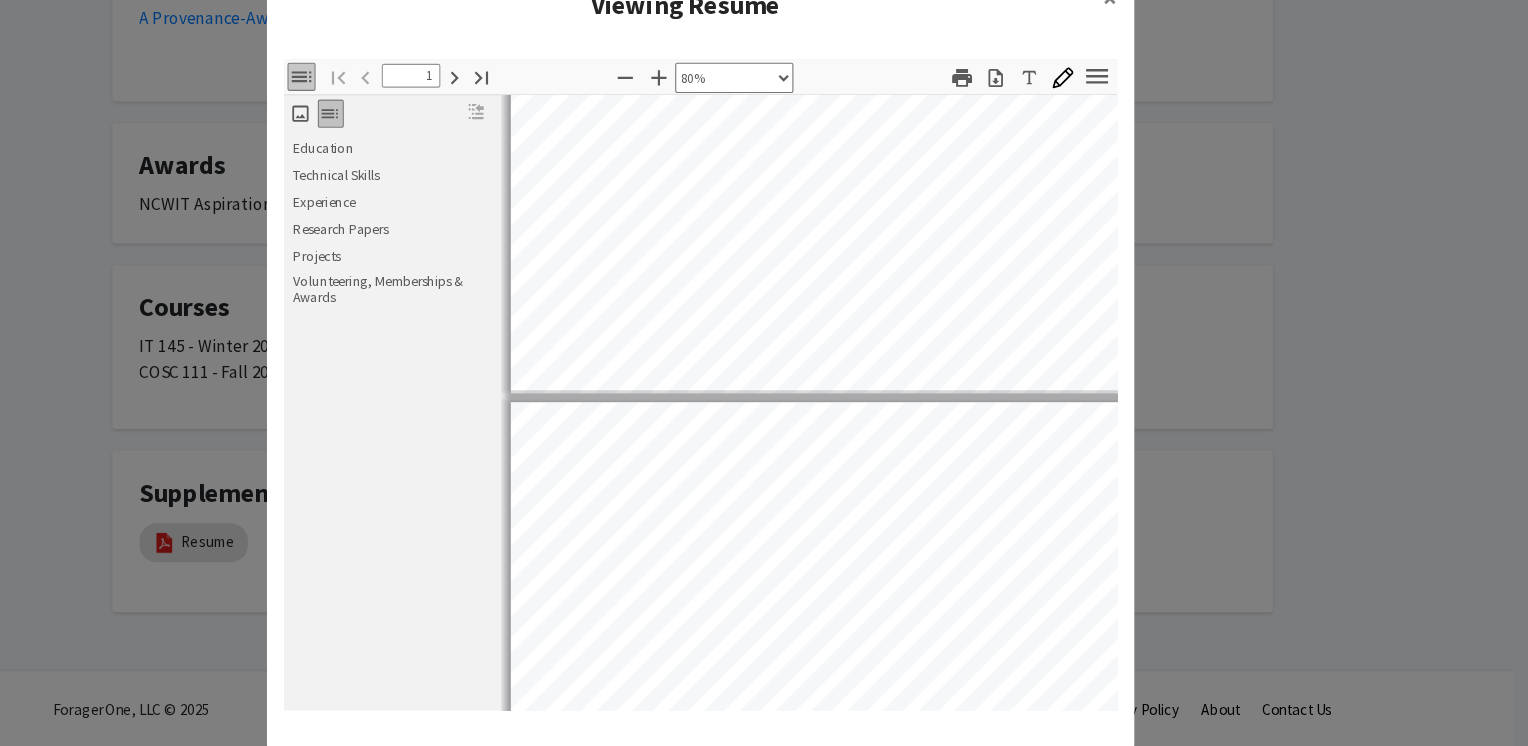 scroll, scrollTop: 584, scrollLeft: 0, axis: vertical 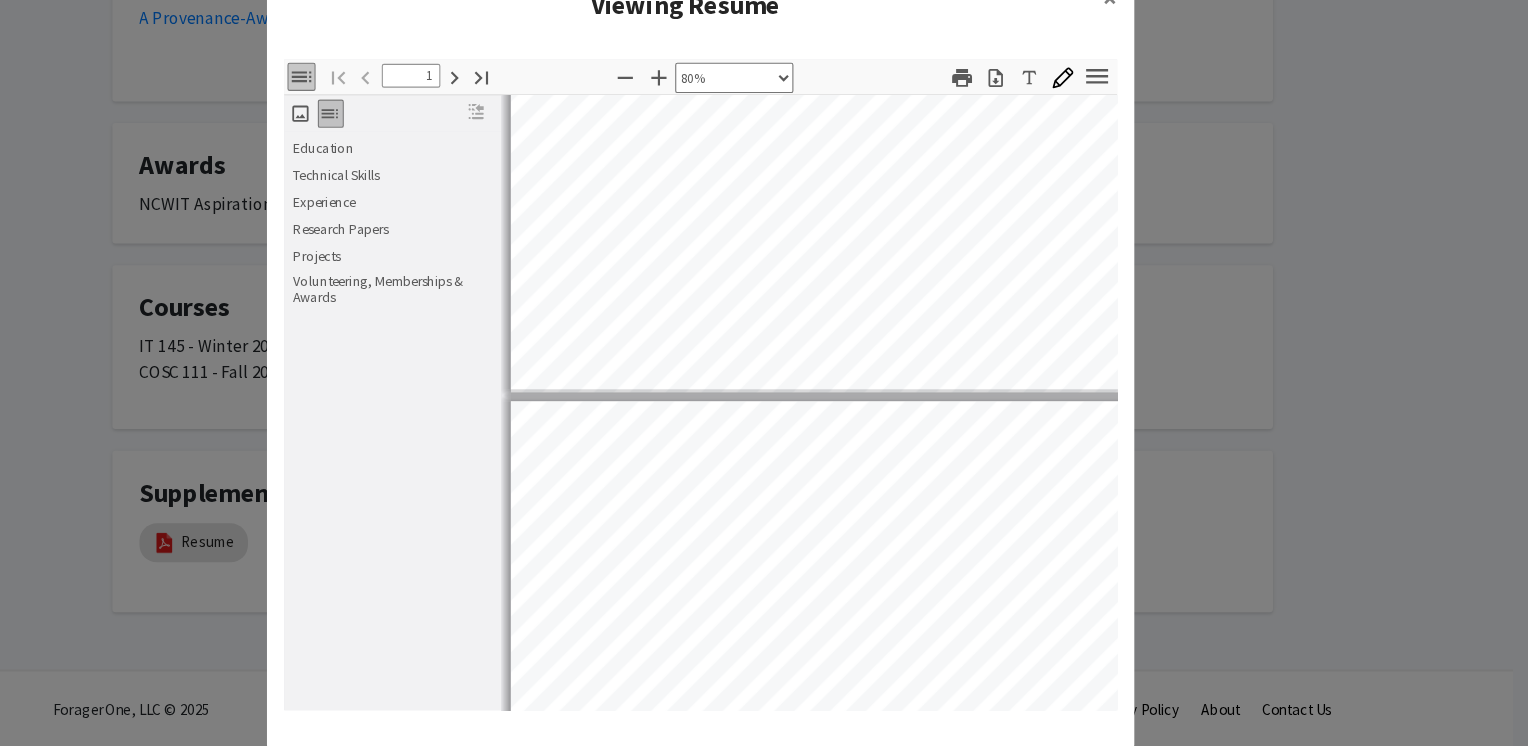 click on "Viewing Resume × Thumbnails Document Outline Attachments Layers Current Outline Item Education Technical Skills Experience Research Papers Projects Volunteering, Memberships & Awards Toggle Sidebar Find Go to First Page Previous 1 of 3 Next Go to Last Page Zoom Out Zoom In Automatic Zoom Actual Size Page Fit Page Width 50% 100% 125% 150% 200% 300% 400% 80% Hand Tool Text Selection Tool Presentation Mode Open Print Download Text Draw Tools Color #000000 Size Color #000000 Thickness Opacity Presentation Mode Open Print Download Go to First Page Previous Next Go to Last Page Rotate Clockwise Rotate Counterclockwise Text Selection Tool Hand Tool Page Scrolling Vertical Scrolling Horizontal Scrolling Wrapped Scrolling No Spreads Odd Spreads Even Spreads Document Properties… Multiple search terms. Each line is a search term. Previous Next Highlight All Match Case Current page only Pages (e.g. 6-10 or 2,4) Whole Words multiple search terms separated by word boundaries Ignore accents and diacritics Fuzzy search OK" 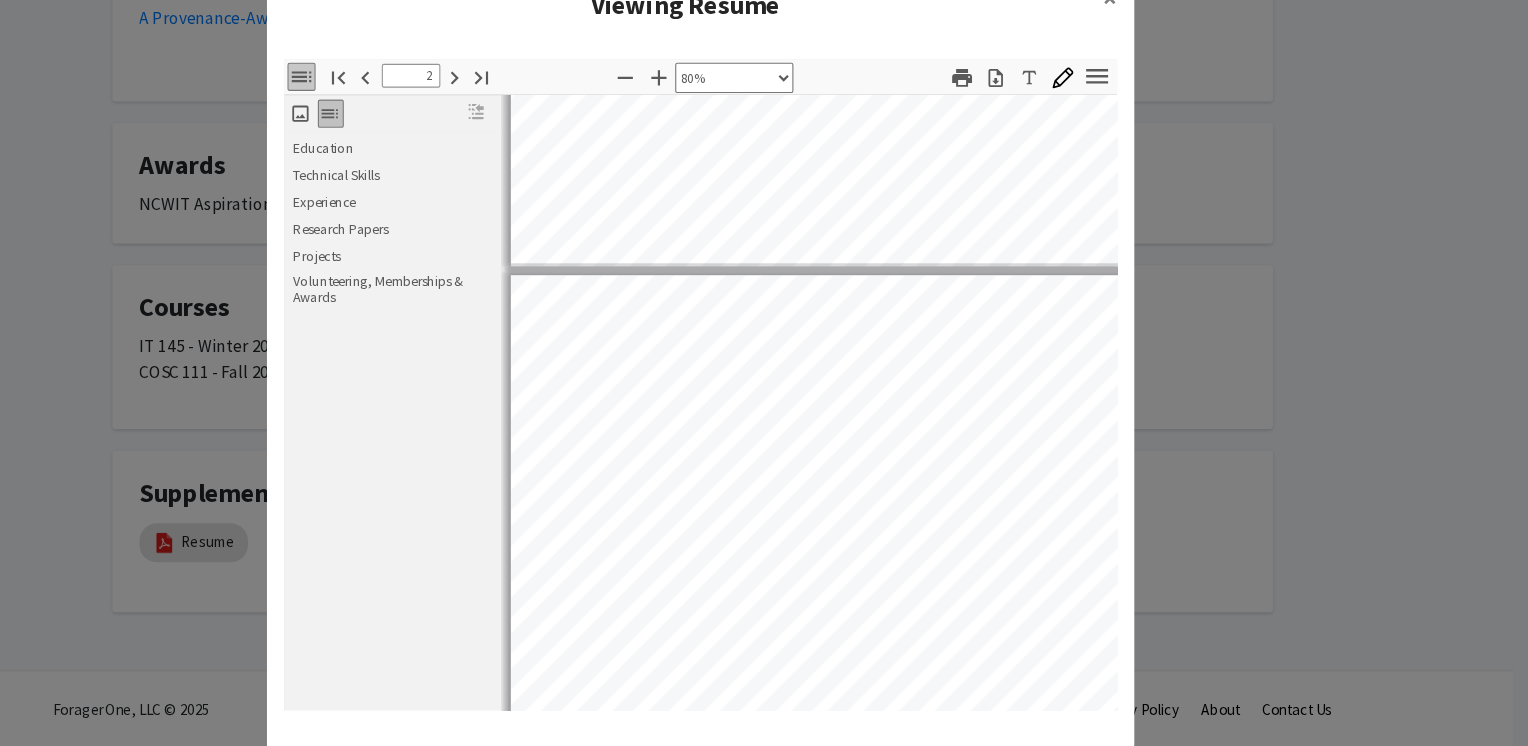 scroll, scrollTop: 764, scrollLeft: 0, axis: vertical 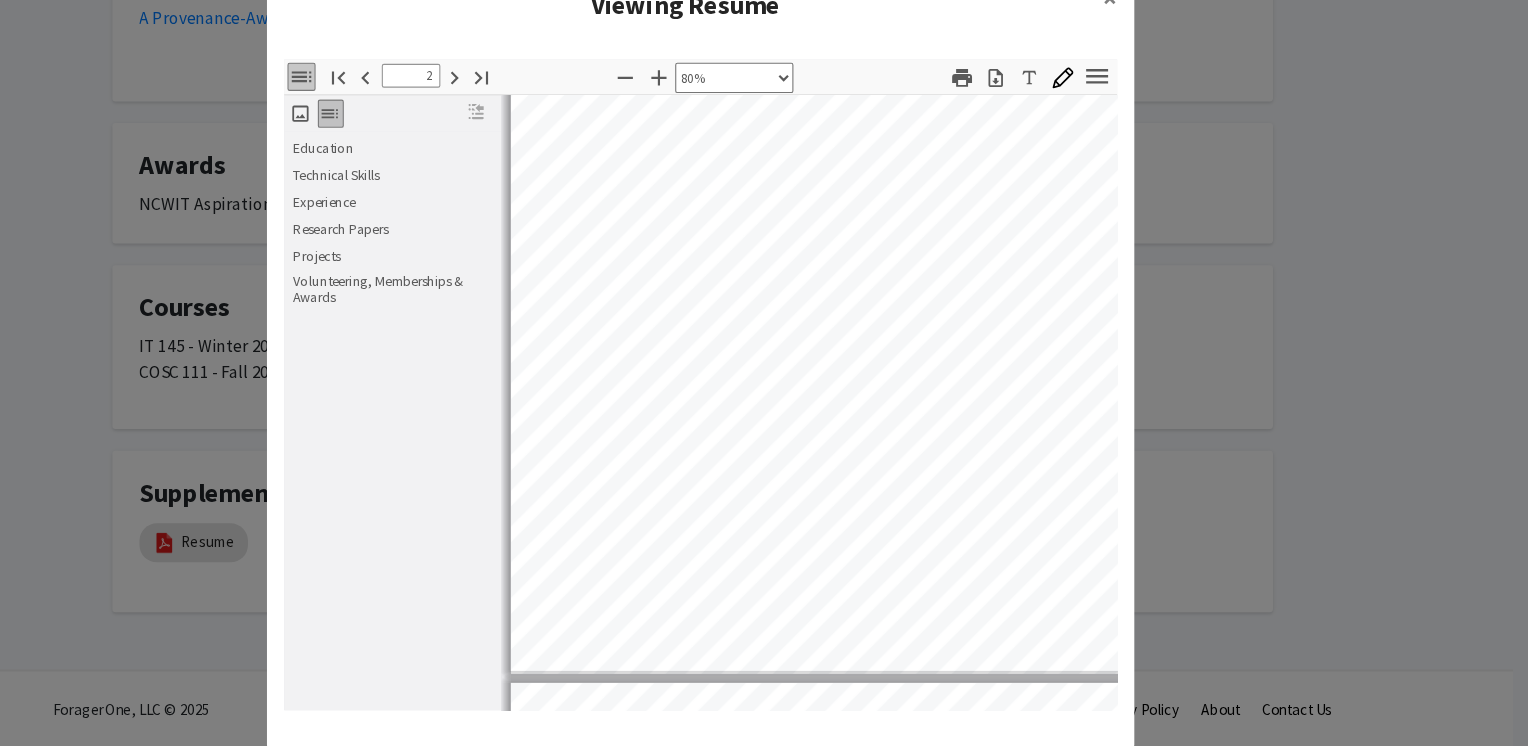 click on "Viewing Resume × Thumbnails Document Outline Attachments Layers Current Outline Item Education Technical Skills Experience Research Papers Projects Volunteering, Memberships & Awards Toggle Sidebar Find Go to First Page Previous 2 of 3 Next Go to Last Page Zoom Out Zoom In Automatic Zoom Actual Size Page Fit Page Width 50% 100% 125% 150% 200% 300% 400% 80% Hand Tool Text Selection Tool Presentation Mode Open Print Download Text Draw Tools Color #000000 Size Color #000000 Thickness Opacity Presentation Mode Open Print Download Go to First Page Previous Next Go to Last Page Rotate Clockwise Rotate Counterclockwise Text Selection Tool Hand Tool Page Scrolling Vertical Scrolling Horizontal Scrolling Wrapped Scrolling No Spreads Odd Spreads Even Spreads Document Properties… Multiple search terms. Each line is a search term. Previous Next Highlight All Match Case Current page only Pages (e.g. 6-10 or 2,4) Whole Words multiple search terms separated by word boundaries Ignore accents and diacritics Fuzzy search OK" 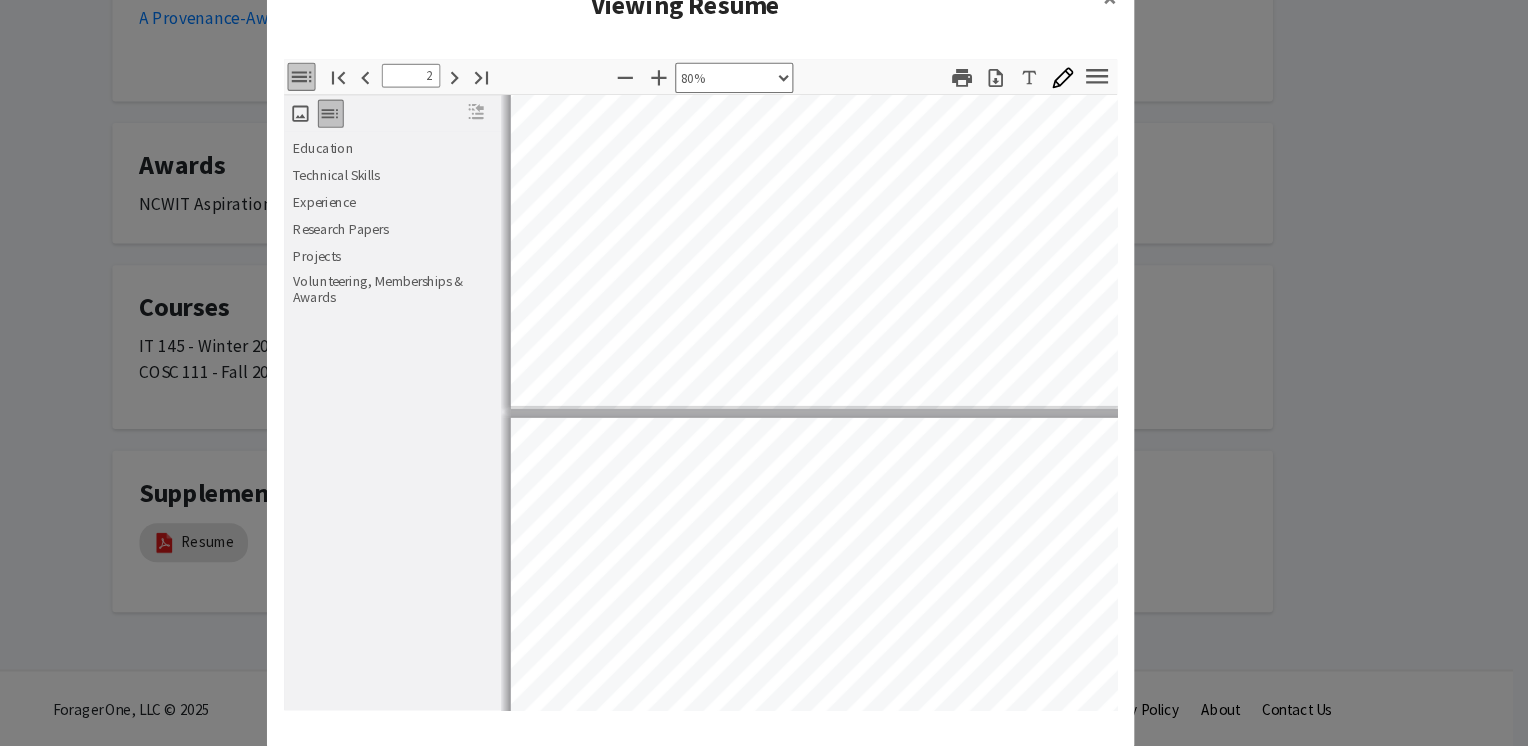 type on "3" 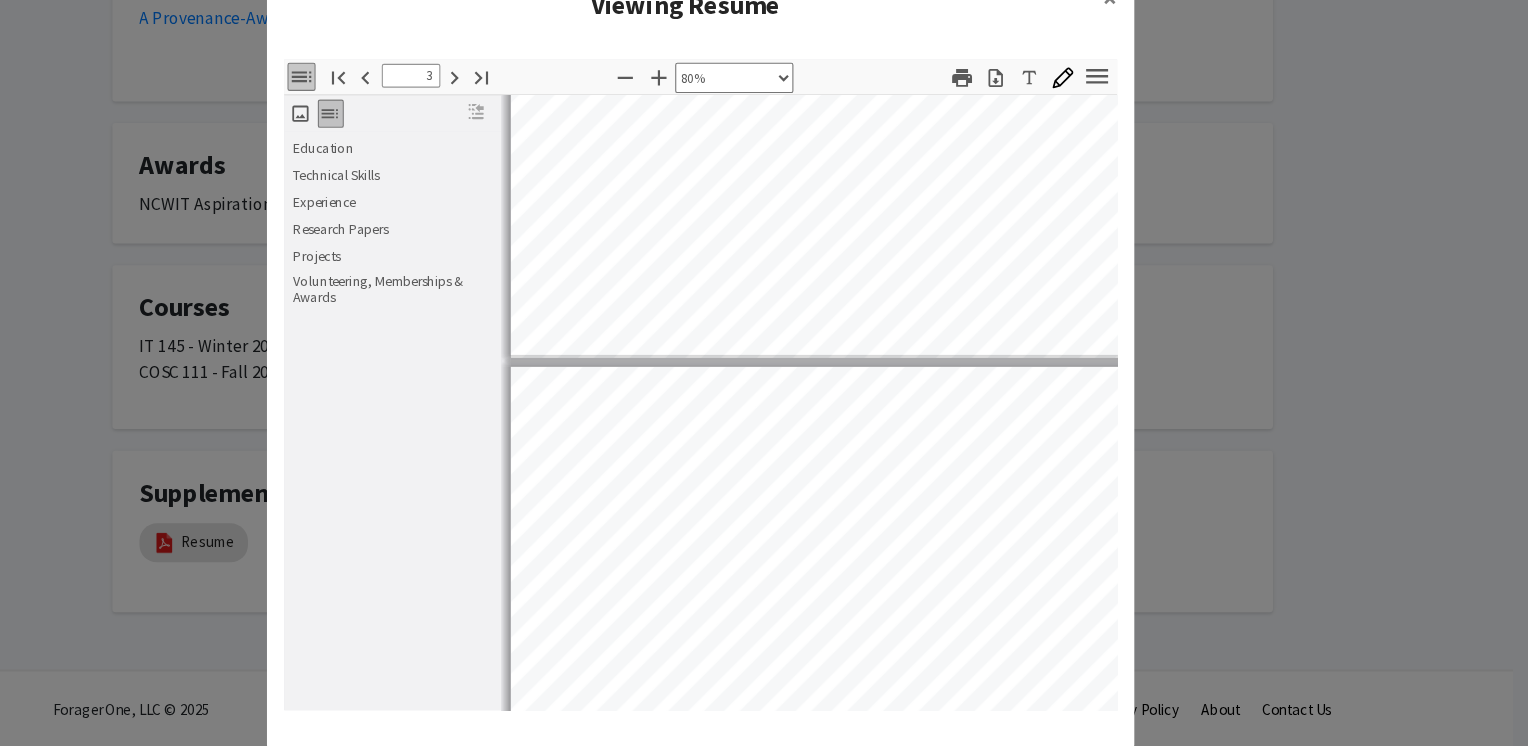 click on "Viewing Resume × Thumbnails Document Outline Attachments Layers Current Outline Item Education Technical Skills Experience Research Papers Projects Volunteering, Memberships & Awards Toggle Sidebar Find Go to First Page Previous 3 of 3 Next Go to Last Page Zoom Out Zoom In Automatic Zoom Actual Size Page Fit Page Width 50% 100% 125% 150% 200% 300% 400% 80% Hand Tool Text Selection Tool Presentation Mode Open Print Download Text Draw Tools Color #000000 Size Color #000000 Thickness Opacity Presentation Mode Open Print Download Go to First Page Previous Next Go to Last Page Rotate Clockwise Rotate Counterclockwise Text Selection Tool Hand Tool Page Scrolling Vertical Scrolling Horizontal Scrolling Wrapped Scrolling No Spreads Odd Spreads Even Spreads Document Properties… Multiple search terms. Each line is a search term. Previous Next Highlight All Match Case Current page only Pages (e.g. 6-10 or 2,4) Whole Words multiple search terms separated by word boundaries Ignore accents and diacritics Fuzzy search OK" 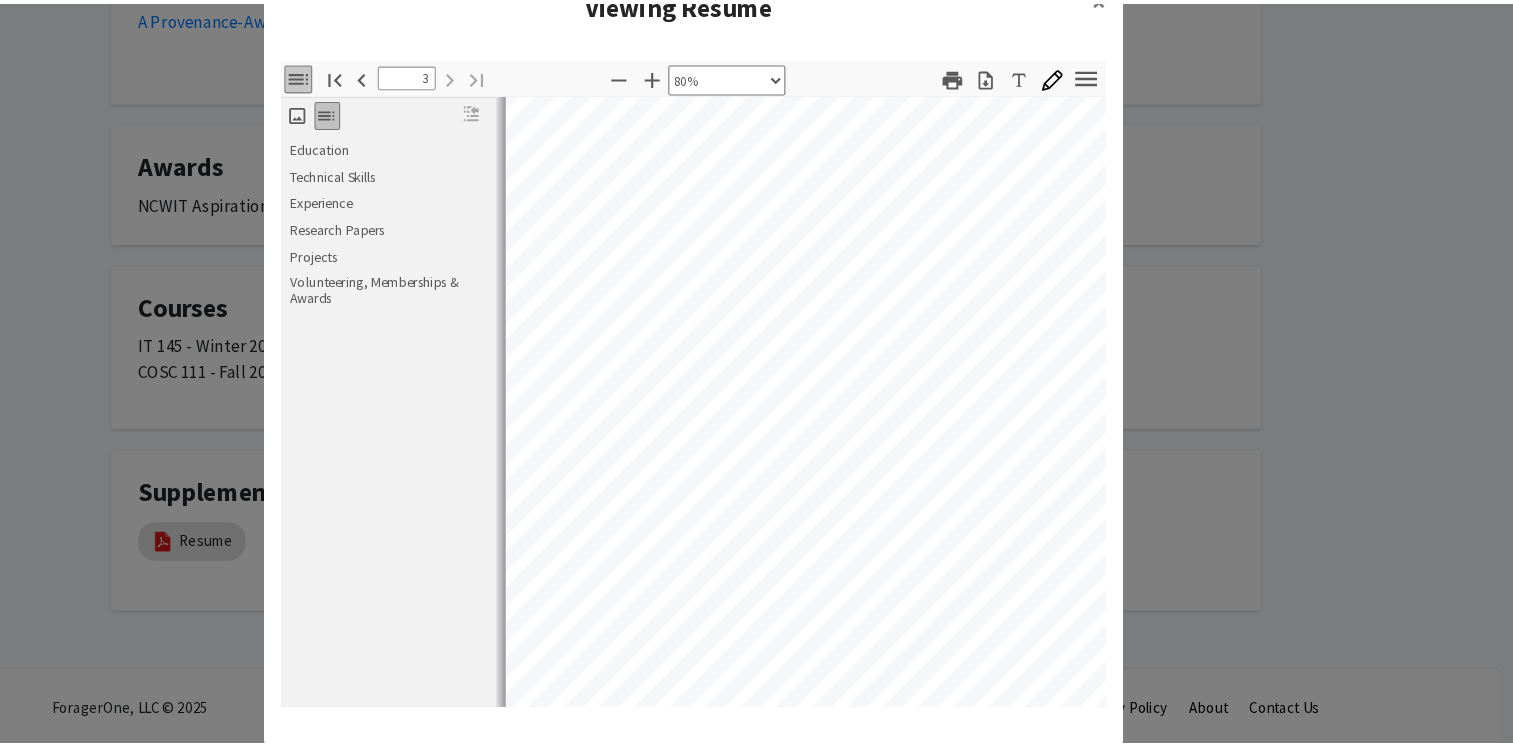 scroll, scrollTop: 2022, scrollLeft: 0, axis: vertical 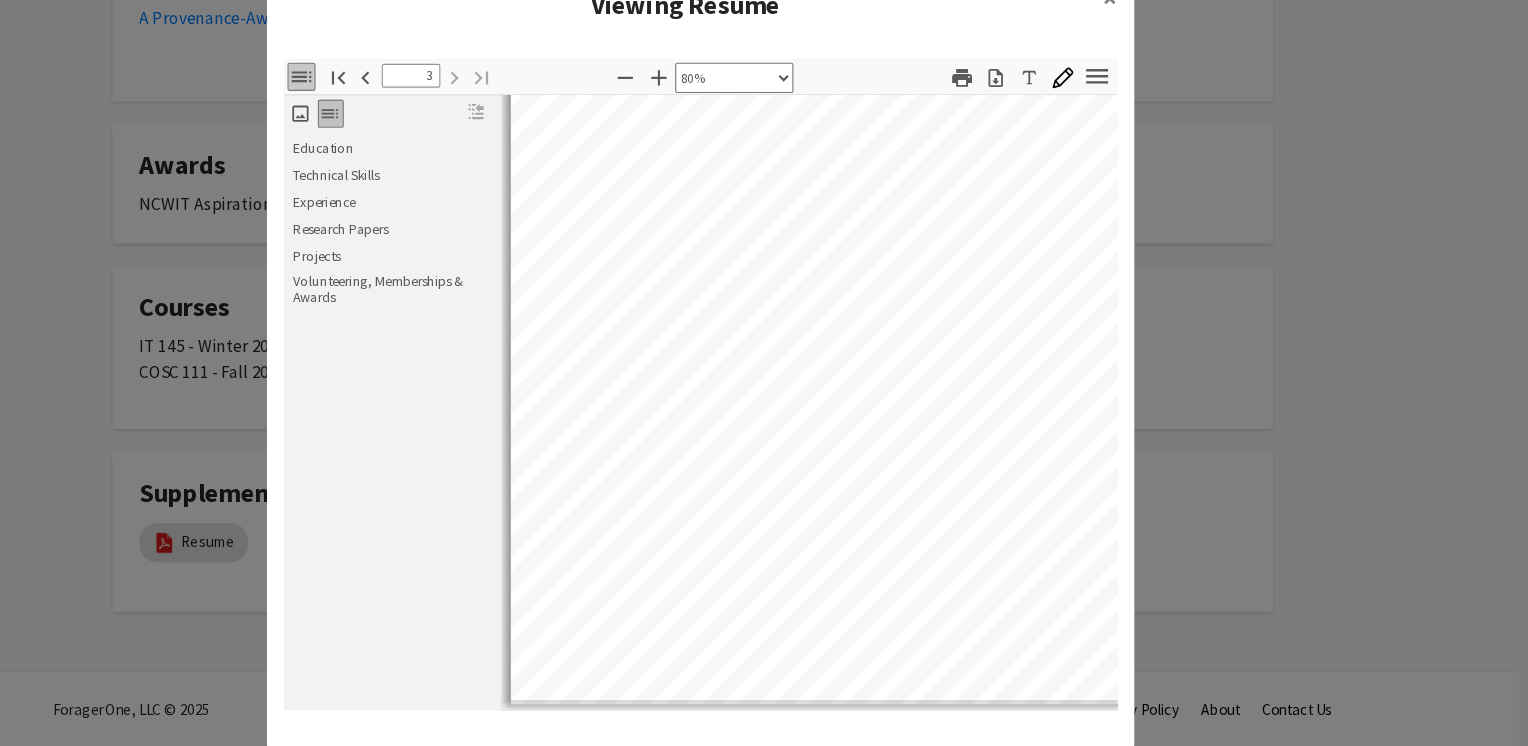 click on "Thumbnails Document Outline Attachments Layers Current Outline Item Education Technical Skills Experience Research Papers Projects Volunteering, Memberships & Awards Toggle Sidebar Find Go to First Page Previous 3 of 3 Next Go to Last Page Zoom Out Zoom In Automatic Zoom Actual Size Page Fit Page Width 50% 100% 125% 150% 200% 300% 400% 80% Hand Tool Text Selection Tool Presentation Mode Open Print Download Text Draw Tools Color #000000 Size Color #000000 Thickness Opacity Presentation Mode Open Print Download Go to First Page Previous Next Go to Last Page Rotate Clockwise Rotate Counterclockwise Text Selection Tool Hand Tool Page Scrolling Vertical Scrolling Horizontal Scrolling Wrapped Scrolling No Spreads Odd Spreads Even Spreads Document Properties… Multiple search terms. Each line is a search term. Previous Next Highlight All Match Case Current page only Pages (e.g. 6-10 or 2,4) Whole Words multiple search terms separated by word boundaries Ignore accents and diacritics Fuzzy search More Information OK" 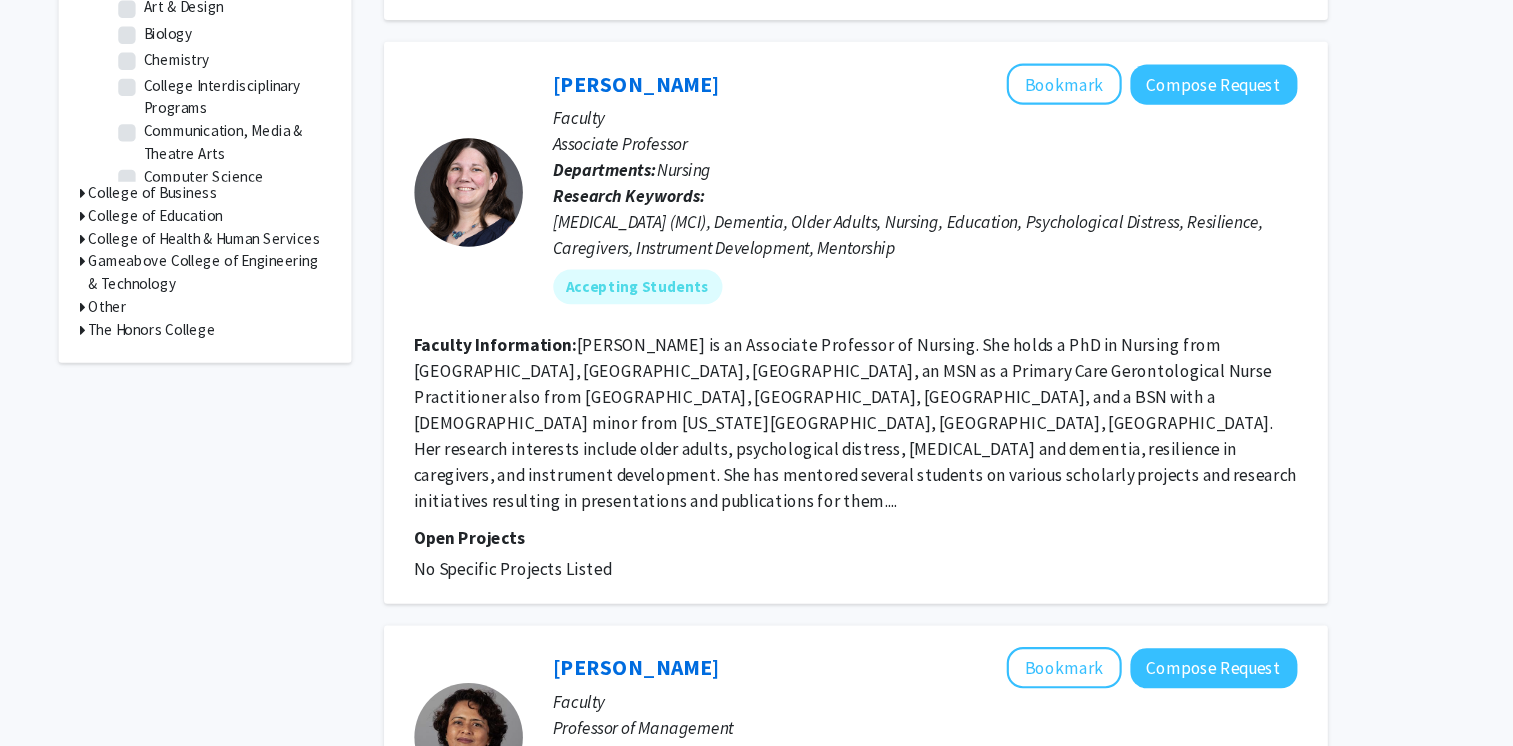 scroll, scrollTop: 643, scrollLeft: 0, axis: vertical 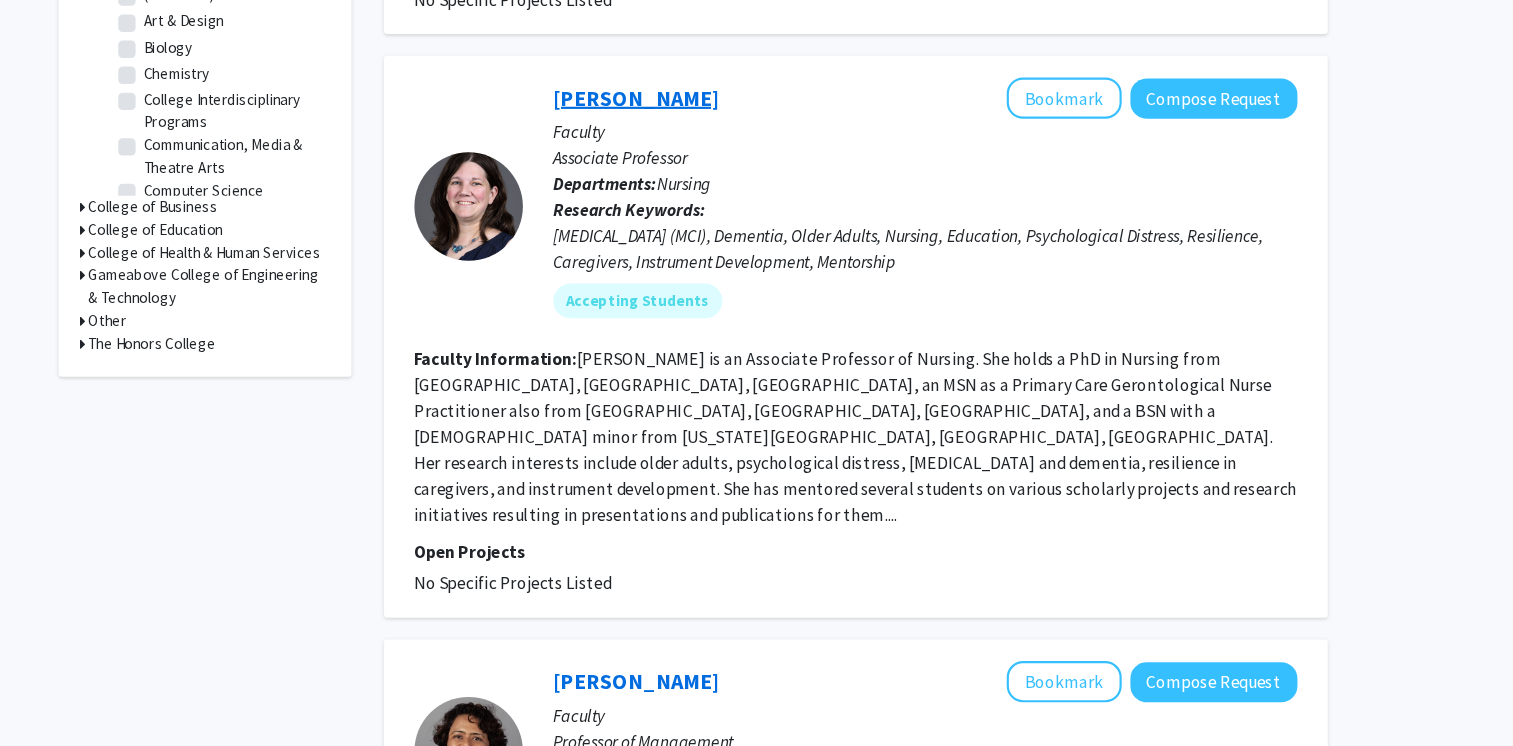 click on "[PERSON_NAME]" 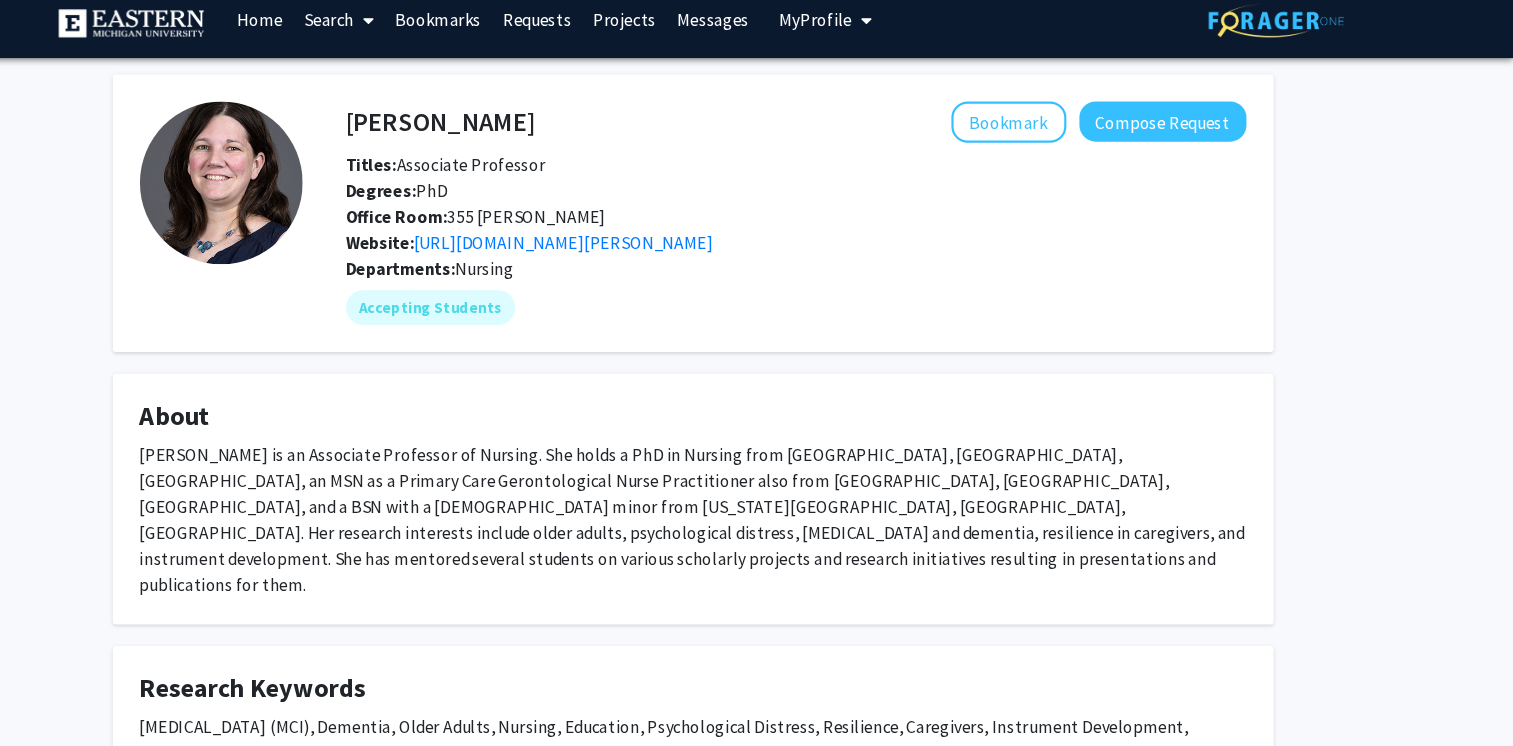 scroll, scrollTop: 12, scrollLeft: 0, axis: vertical 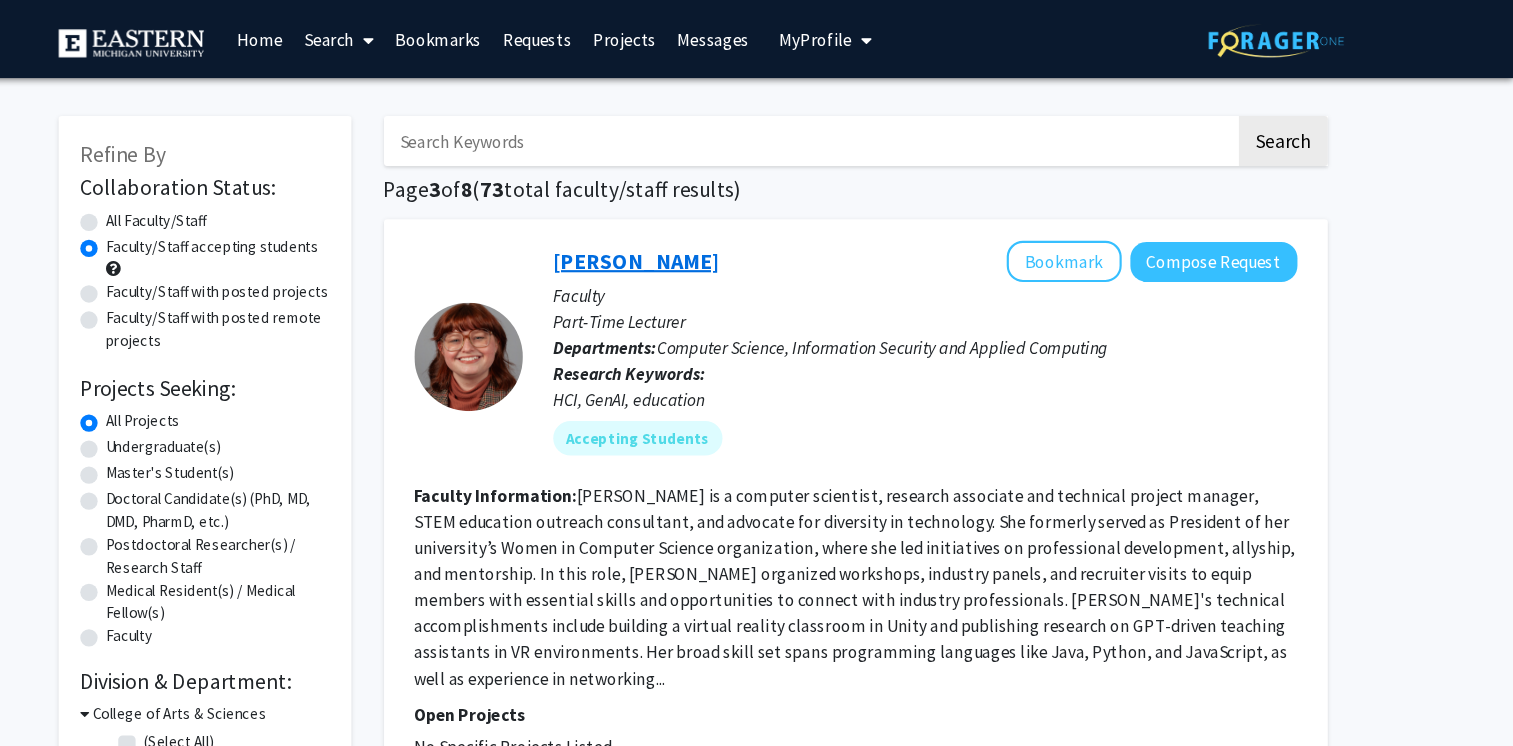 click on "[PERSON_NAME]" 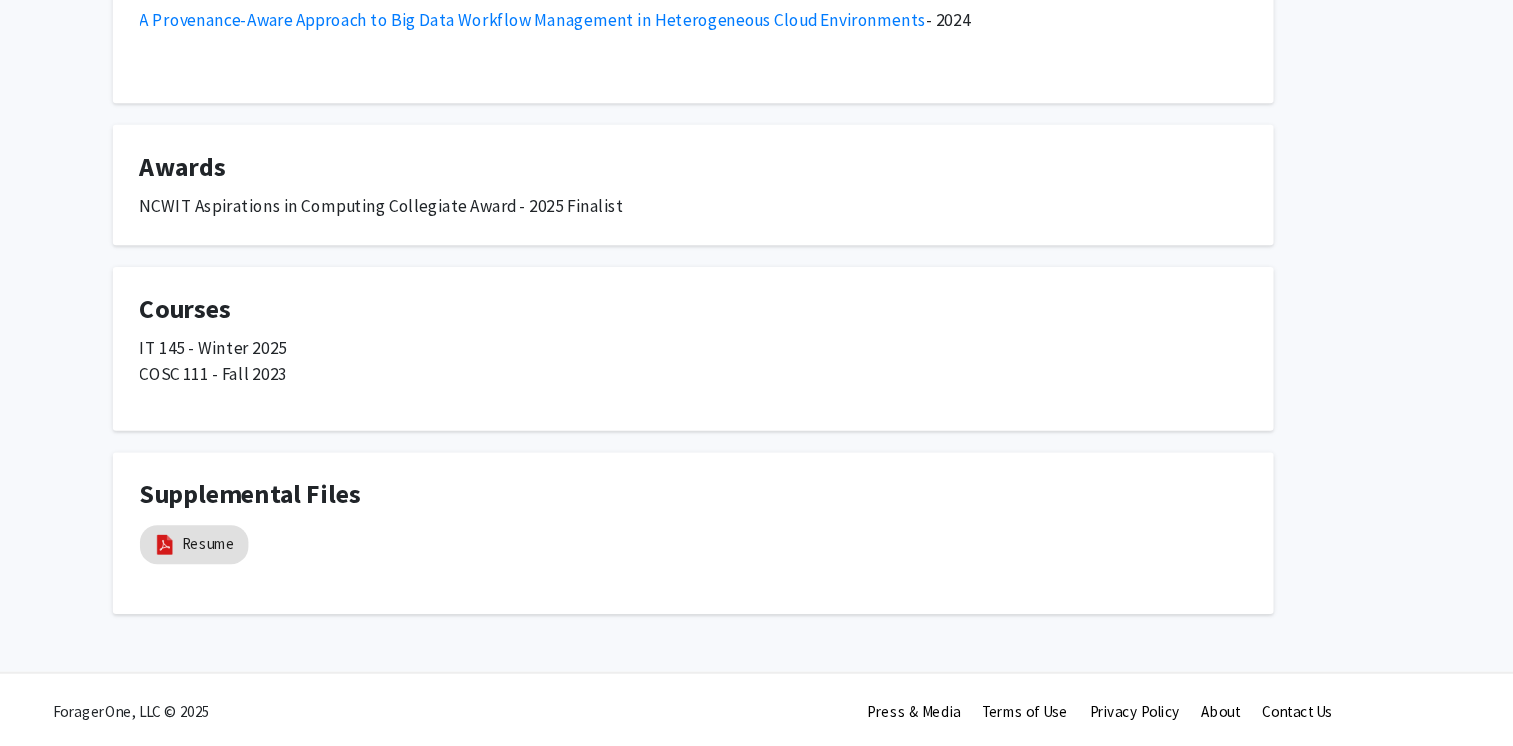 scroll, scrollTop: 912, scrollLeft: 0, axis: vertical 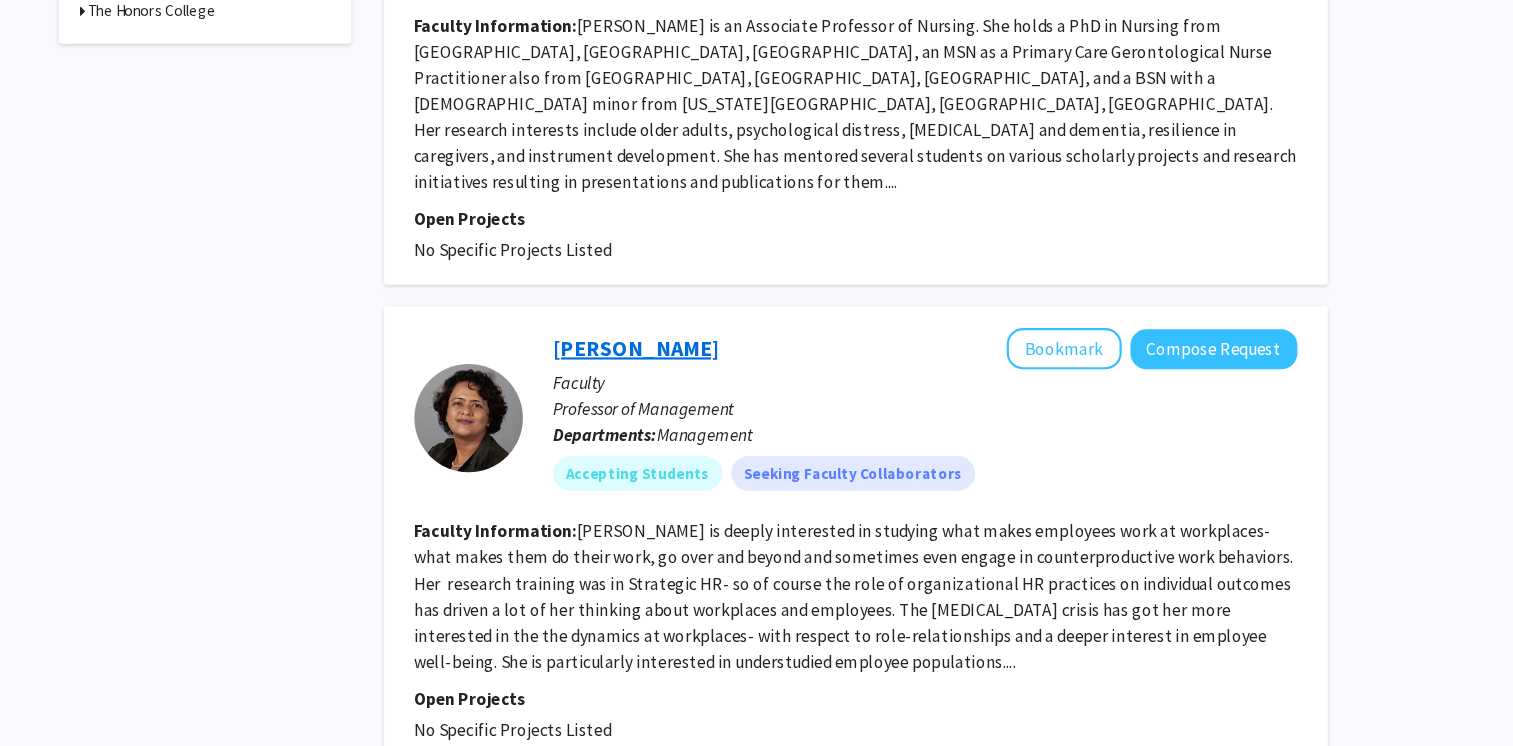 click on "[PERSON_NAME]" 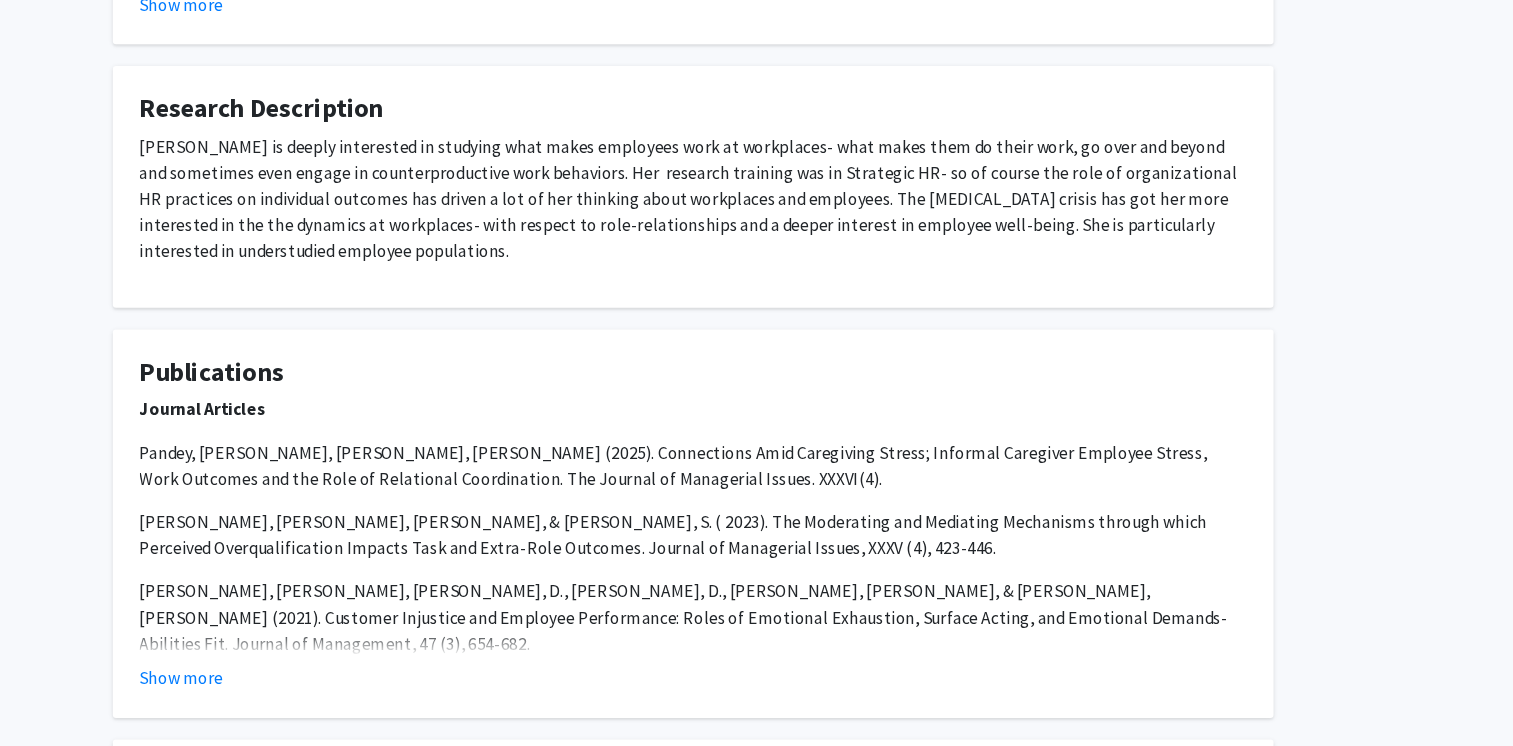 scroll, scrollTop: 1100, scrollLeft: 0, axis: vertical 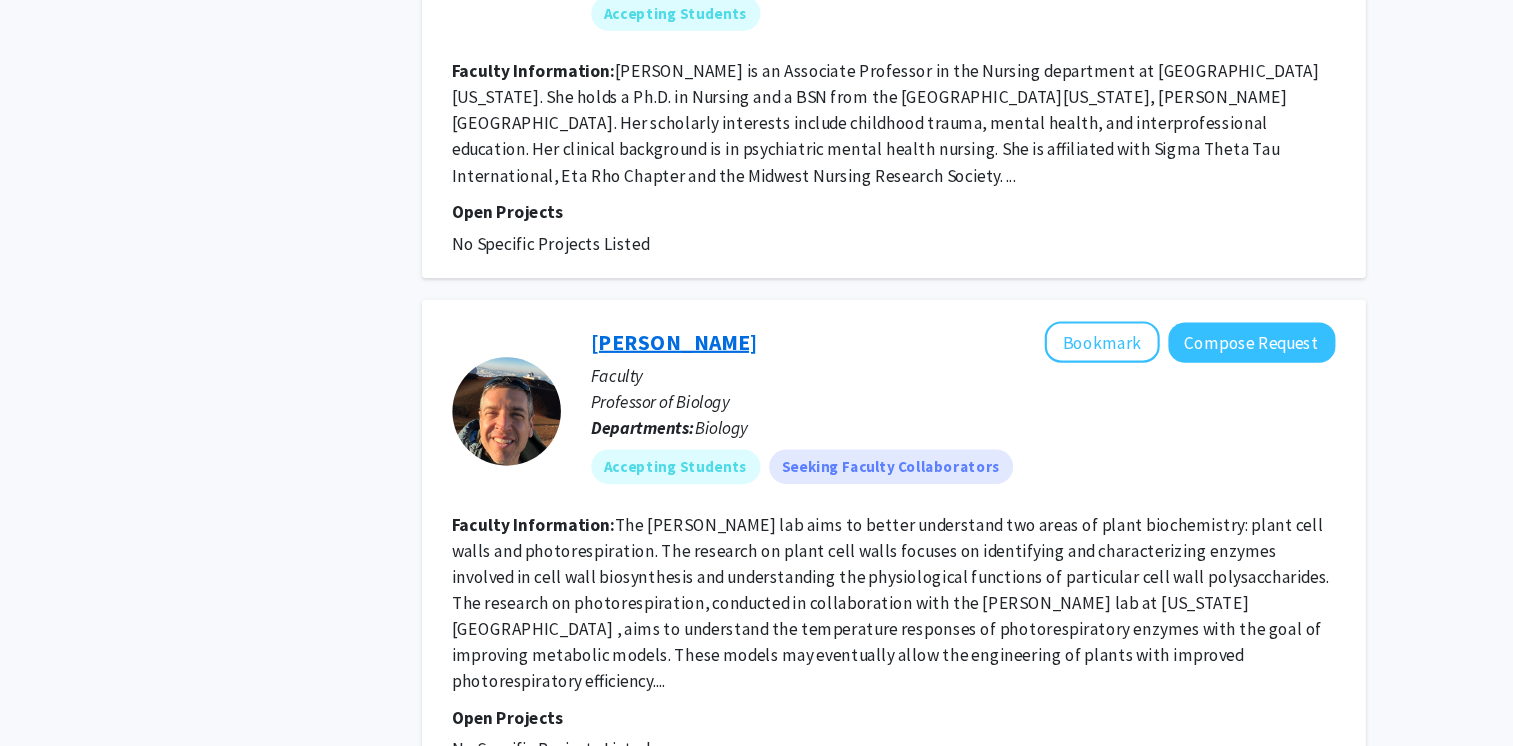 click on "[PERSON_NAME]" 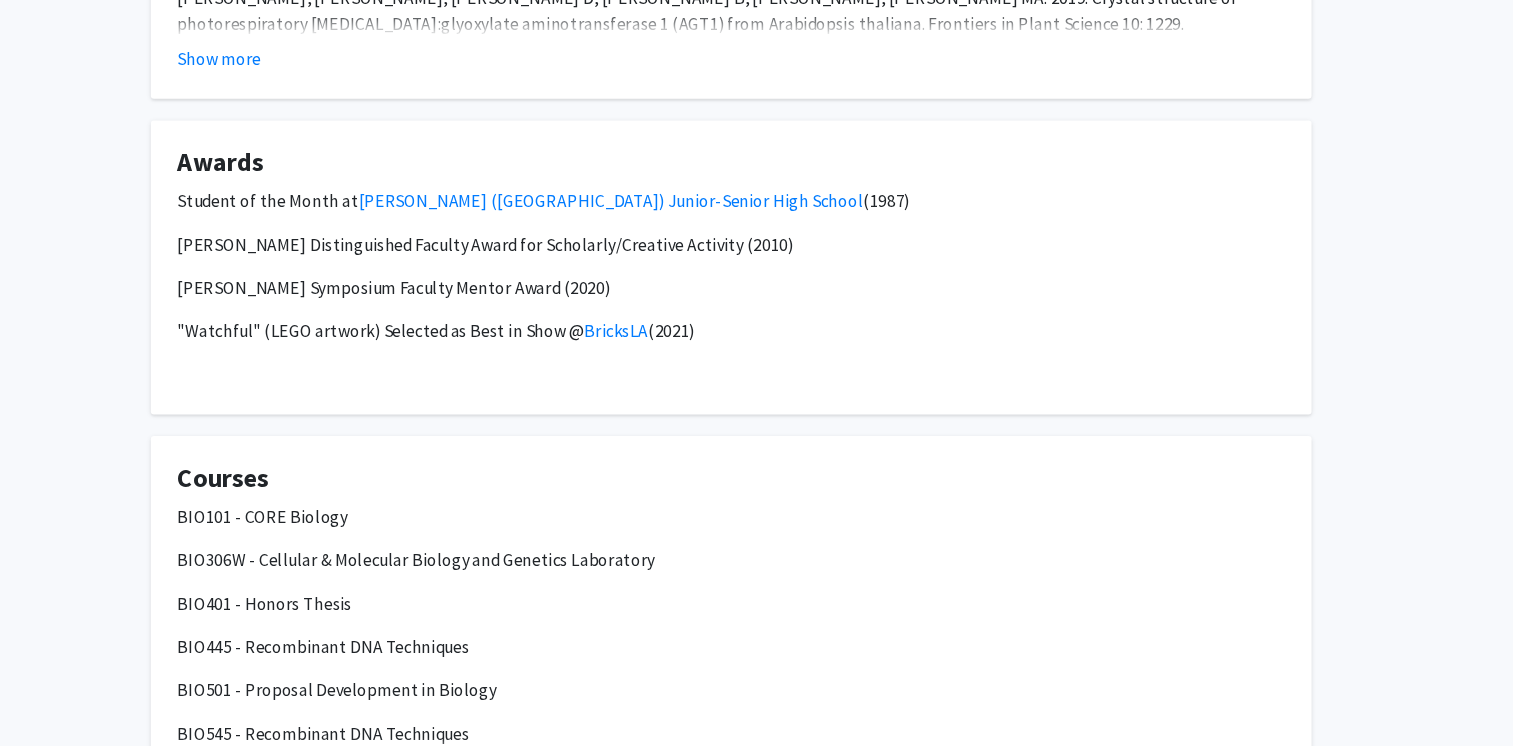 scroll, scrollTop: 1271, scrollLeft: 0, axis: vertical 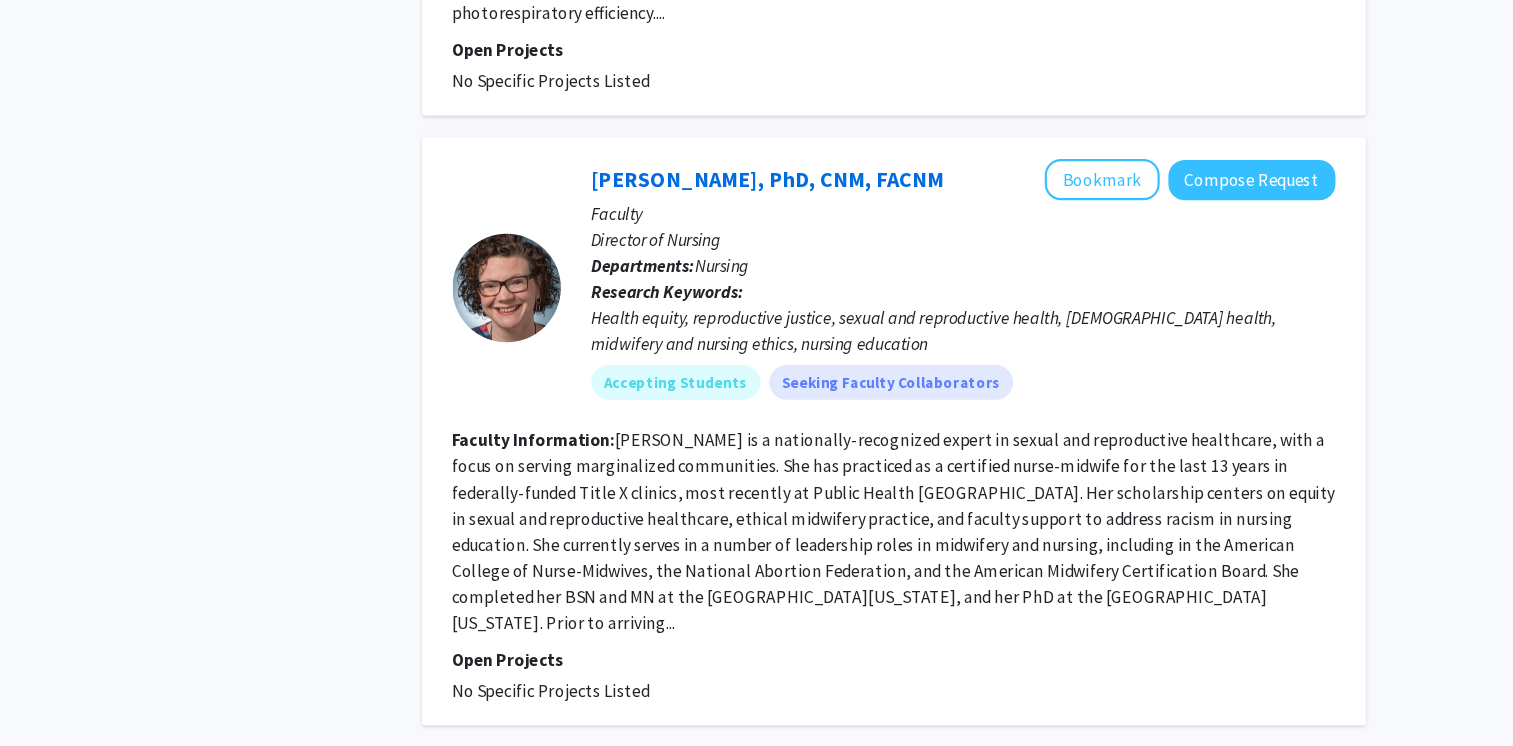 click on "4" 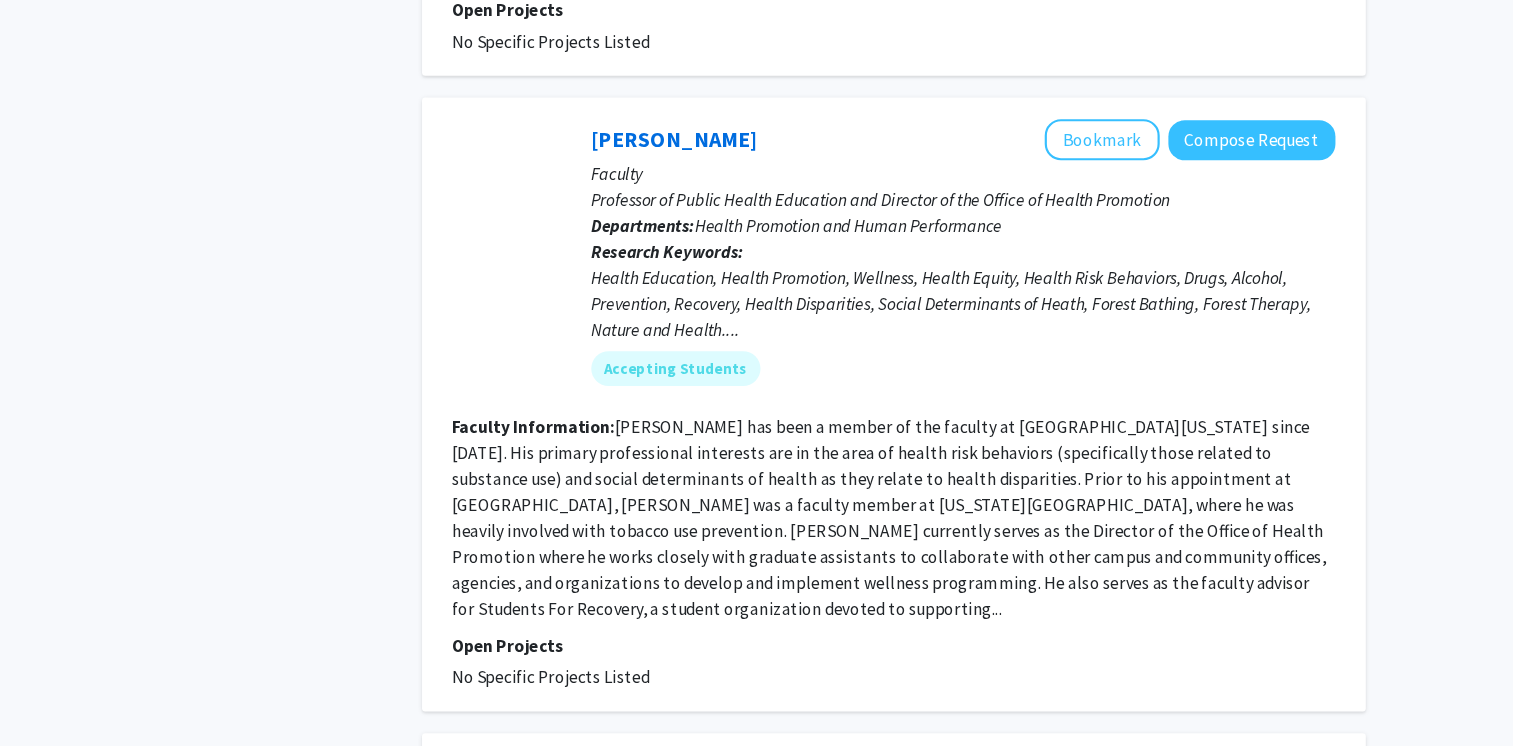 scroll, scrollTop: 1156, scrollLeft: 0, axis: vertical 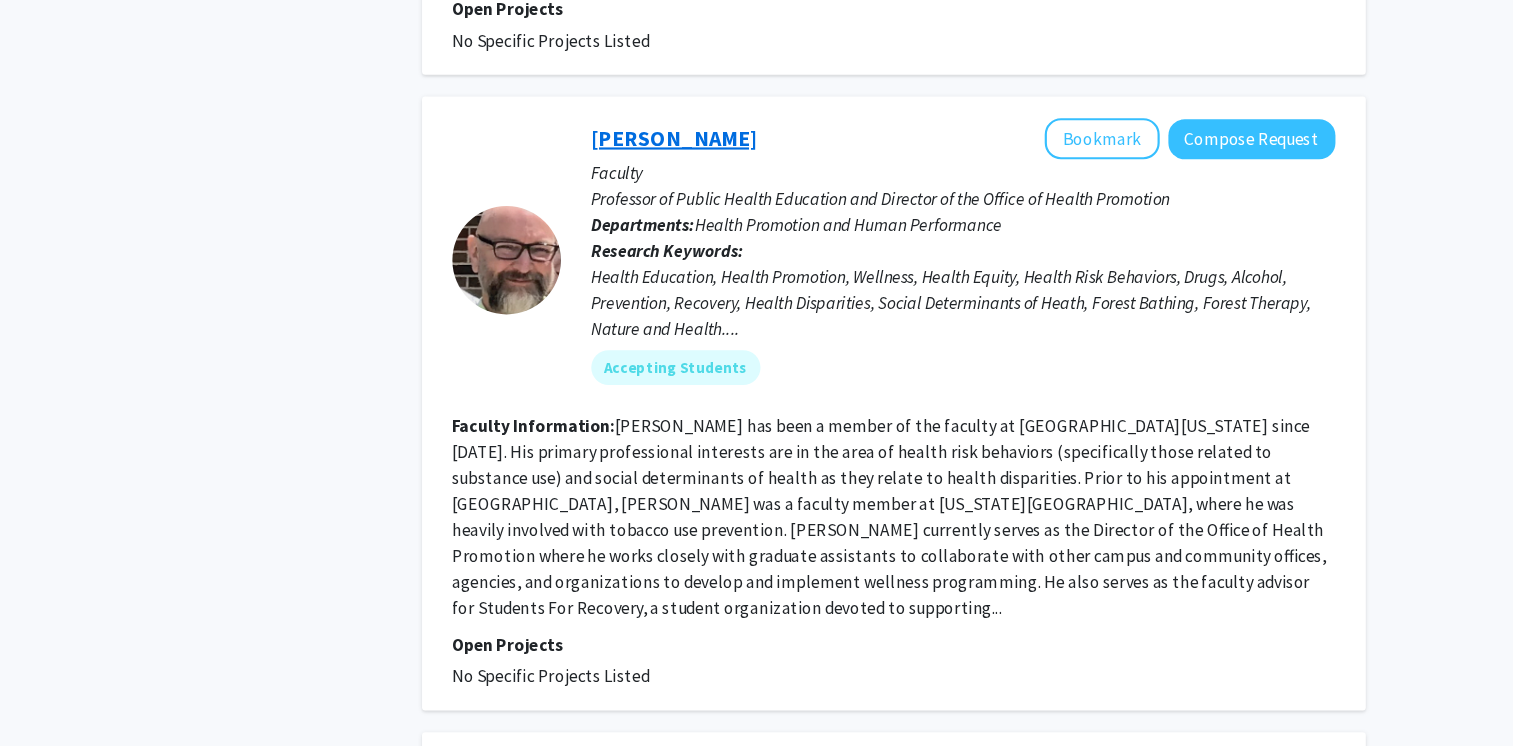 click on "[PERSON_NAME]" 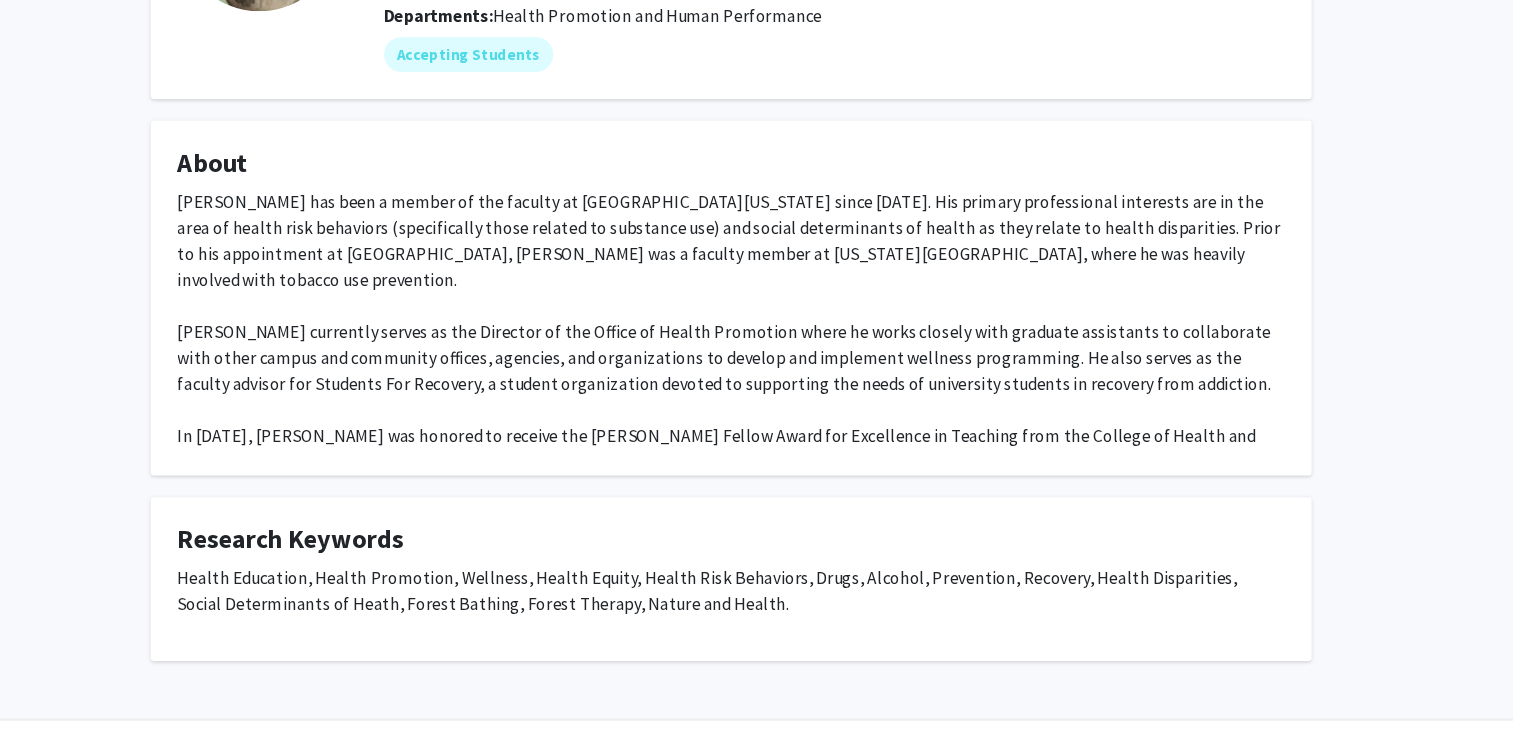 scroll, scrollTop: 238, scrollLeft: 0, axis: vertical 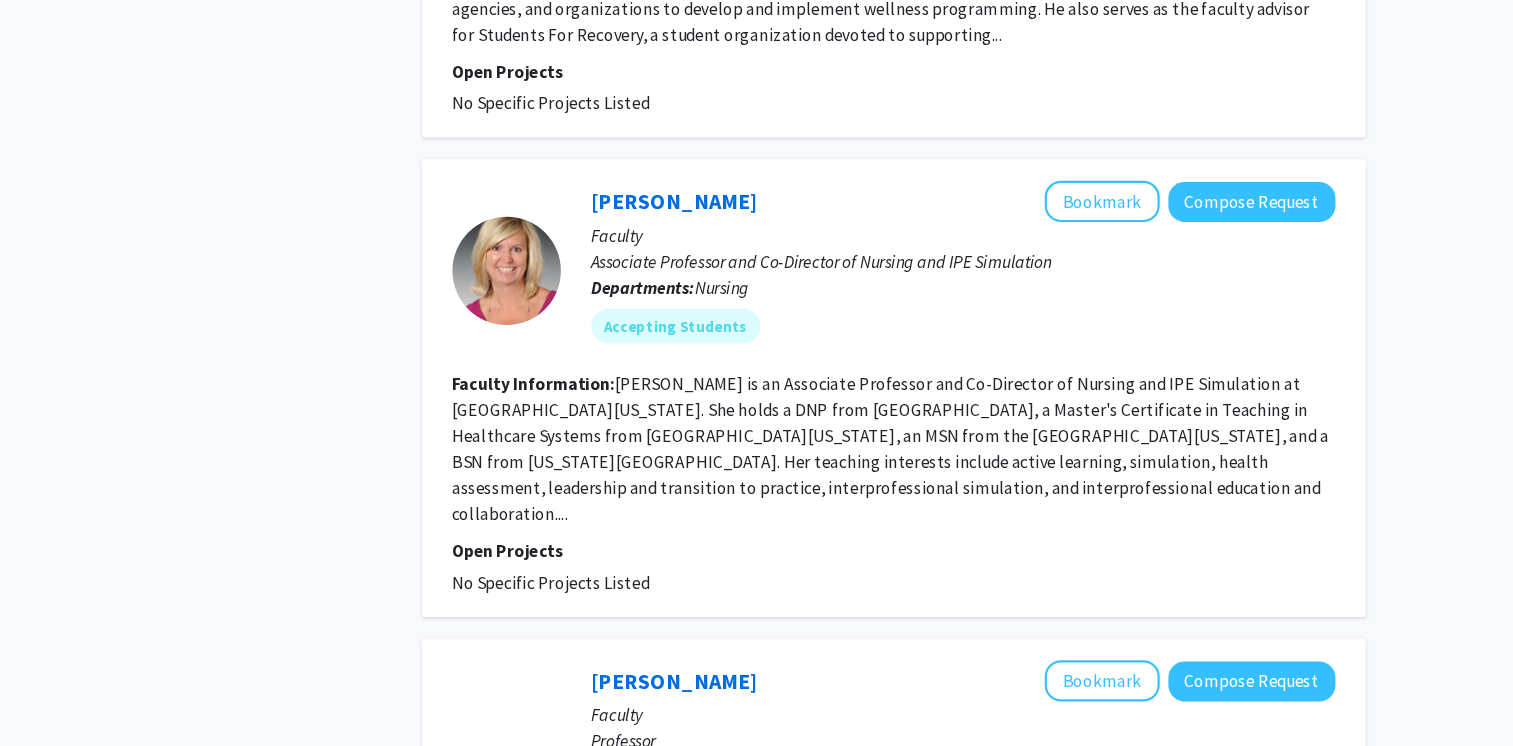 click 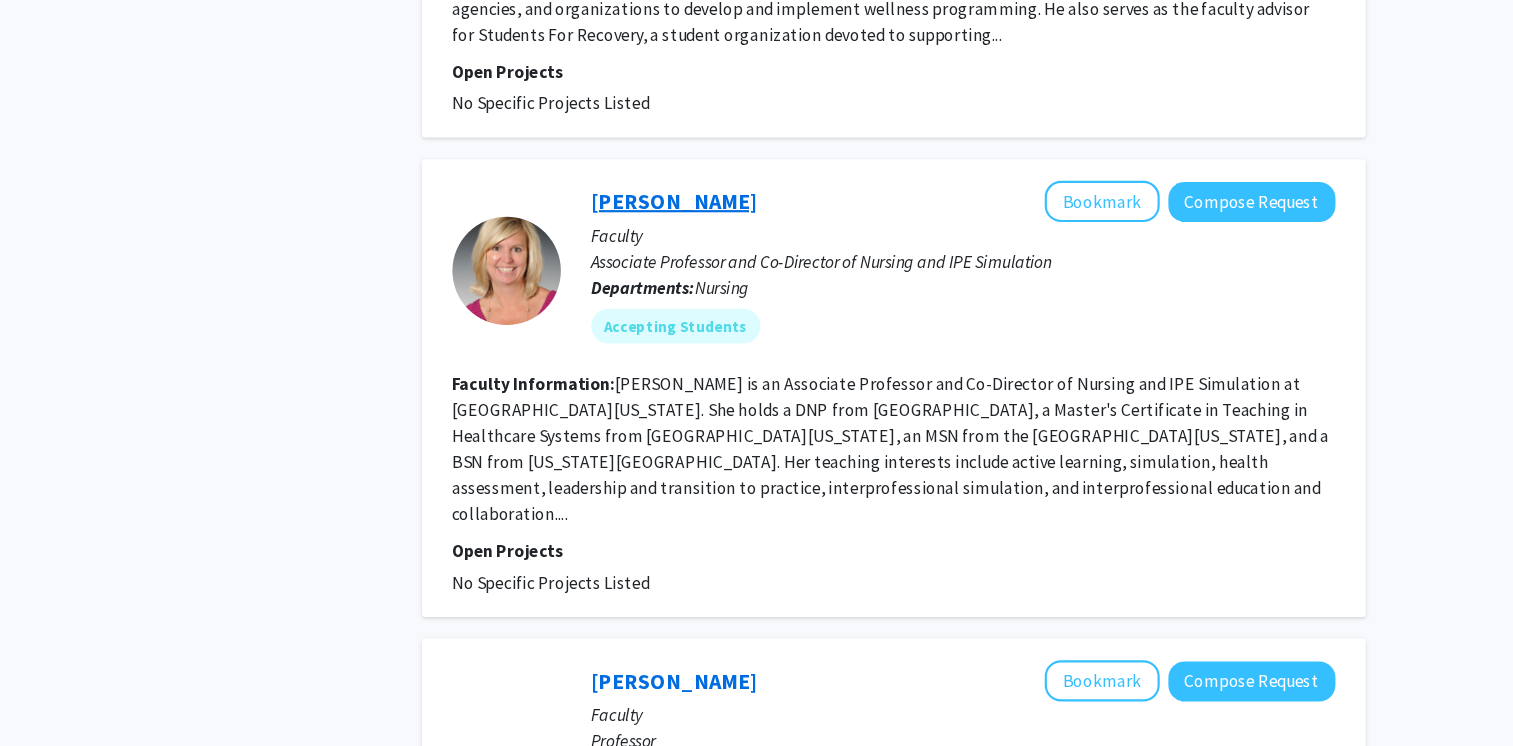 click on "[PERSON_NAME]" 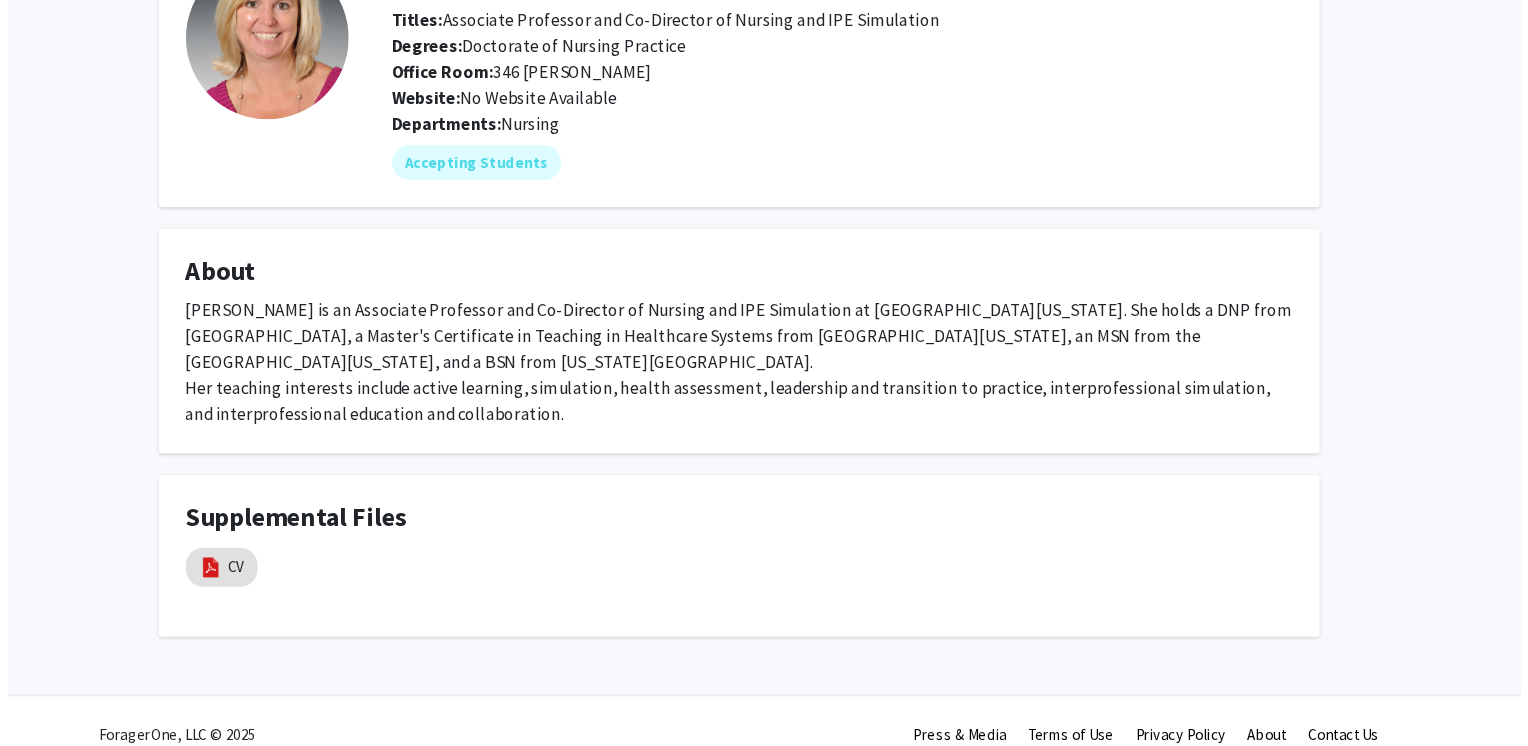 scroll, scrollTop: 116, scrollLeft: 0, axis: vertical 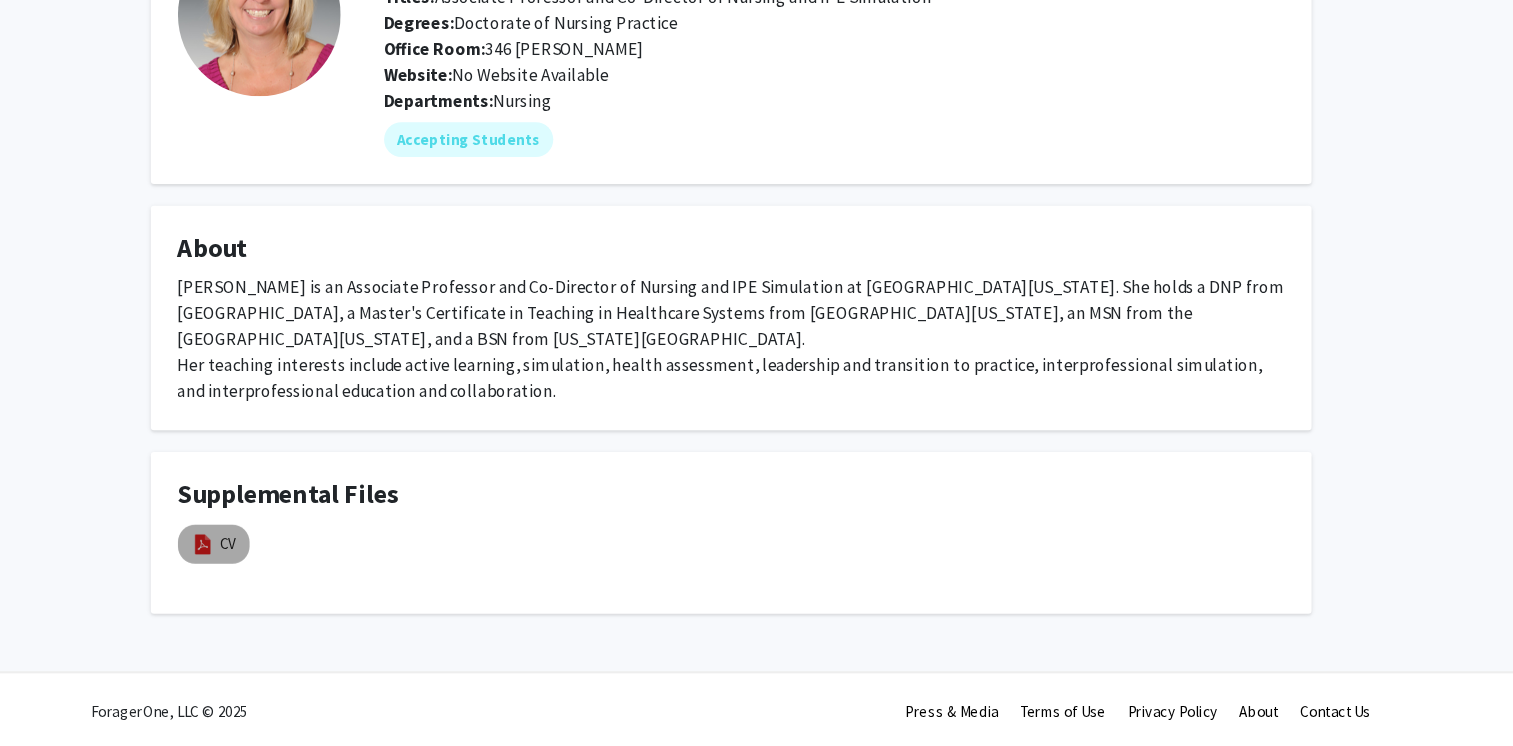 click at bounding box center [270, 559] 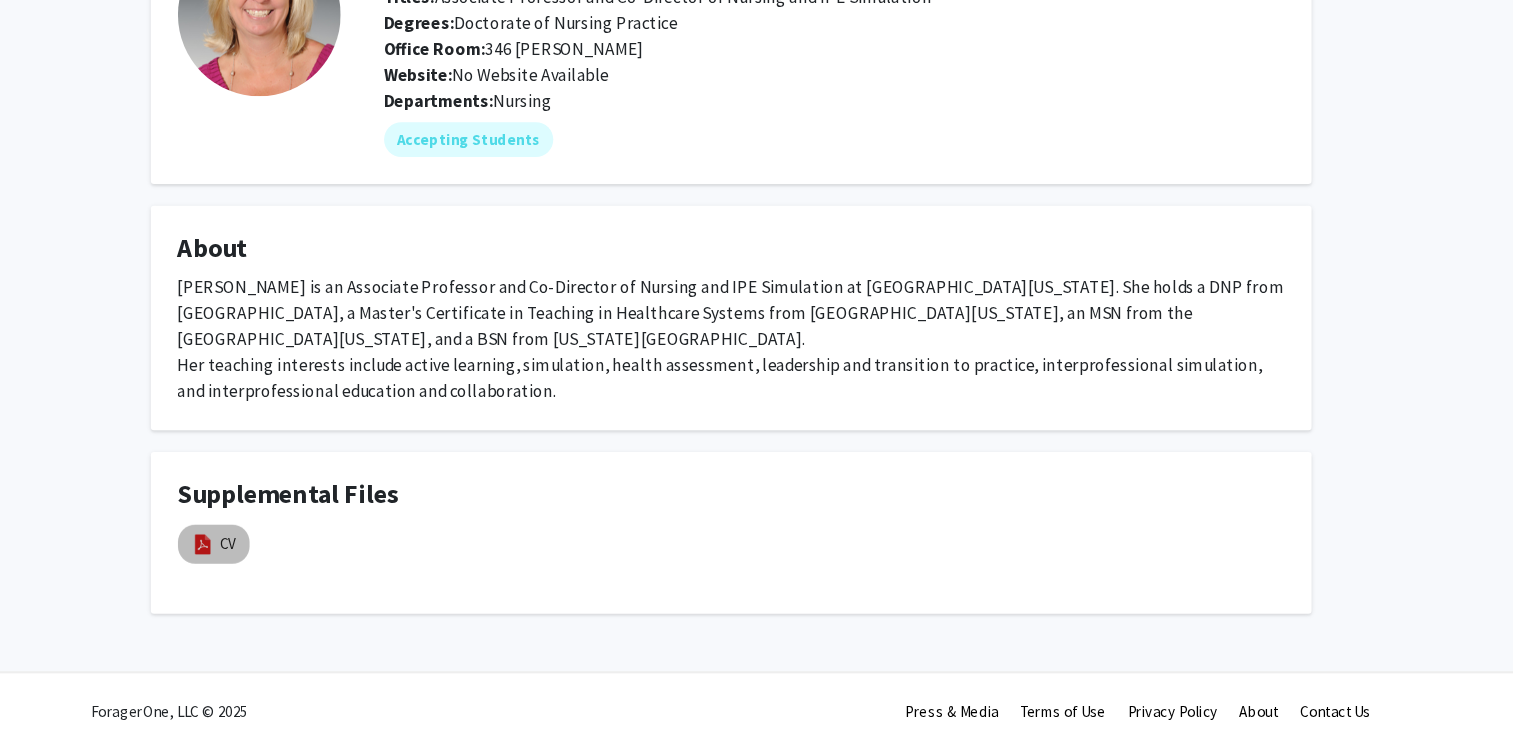 click at bounding box center (270, 559) 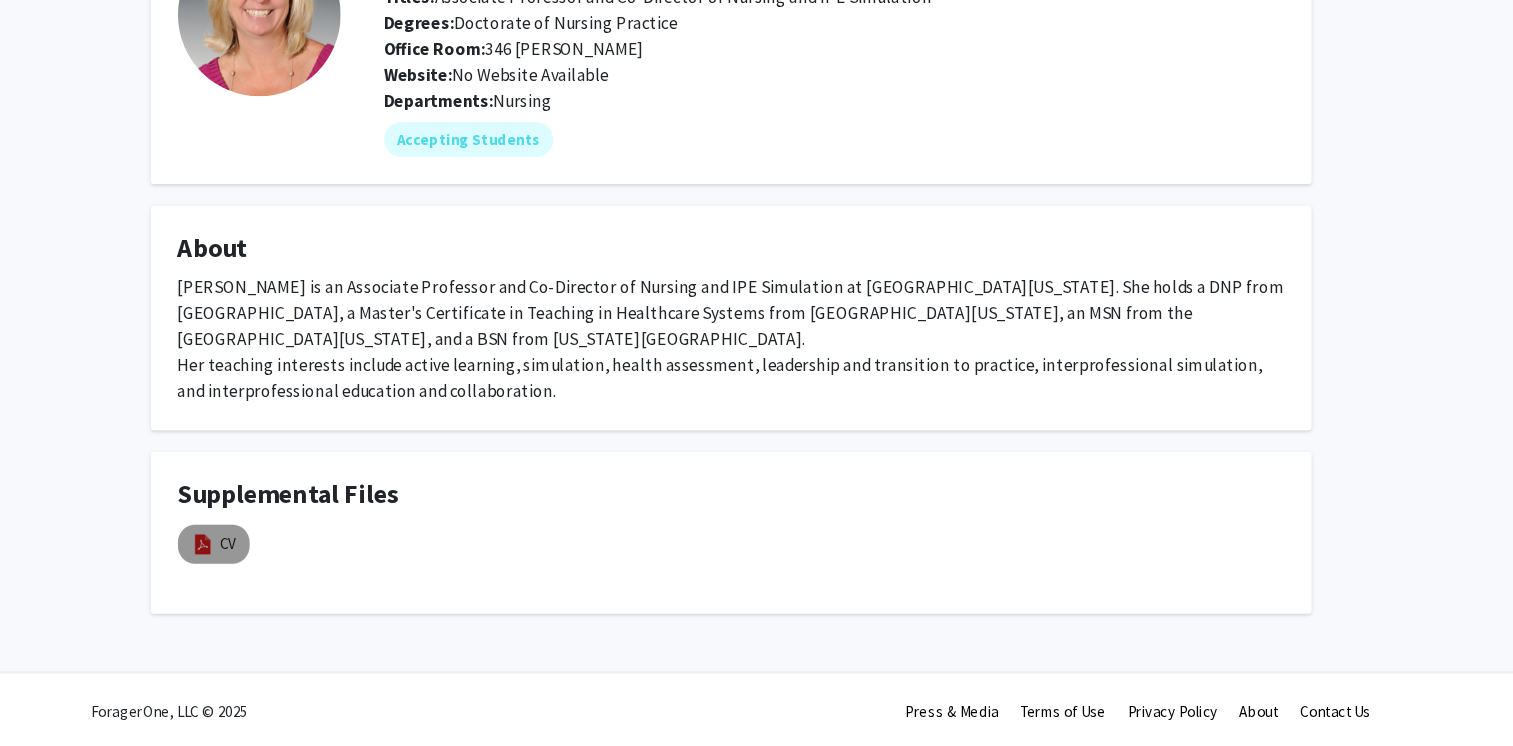 click at bounding box center [270, 559] 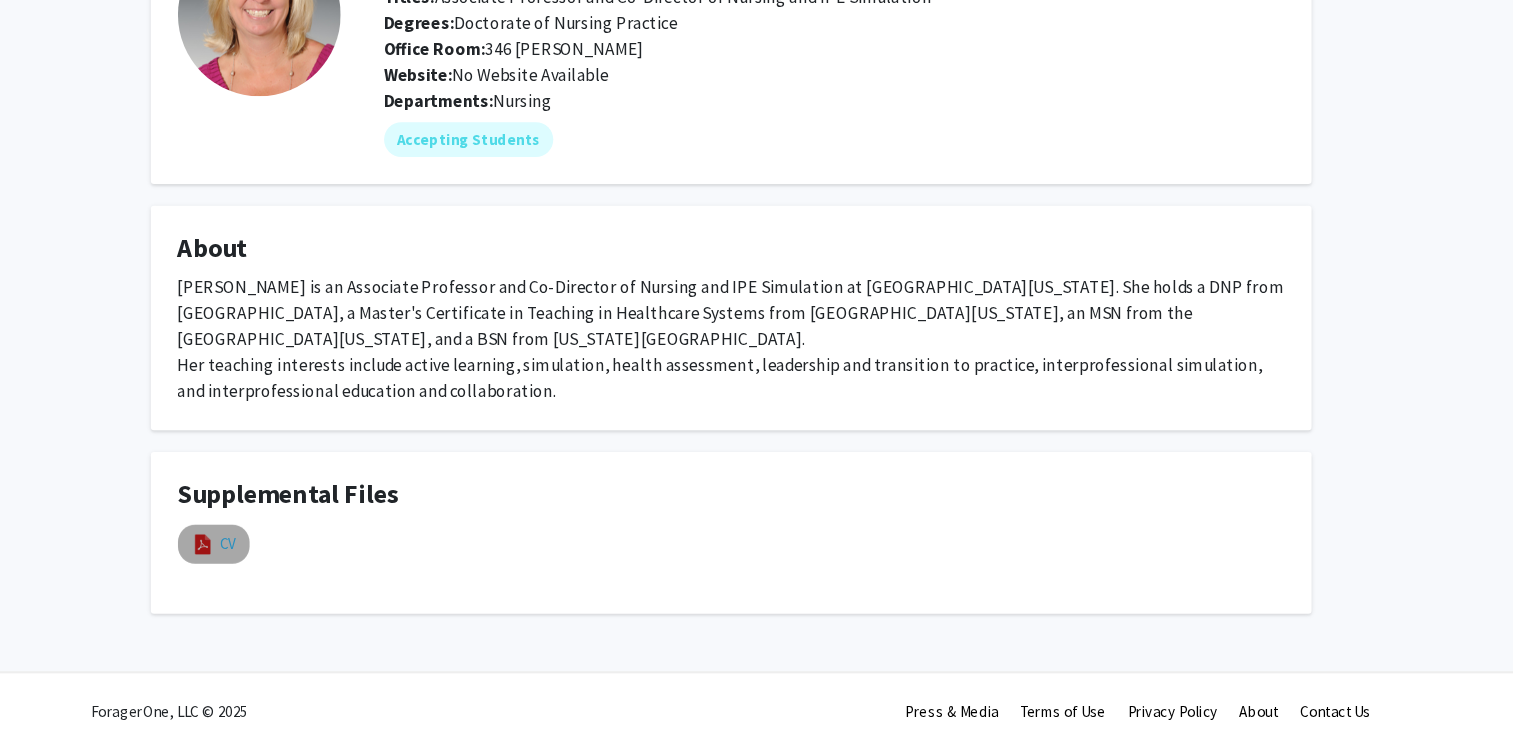 click on "CV" at bounding box center [293, 558] 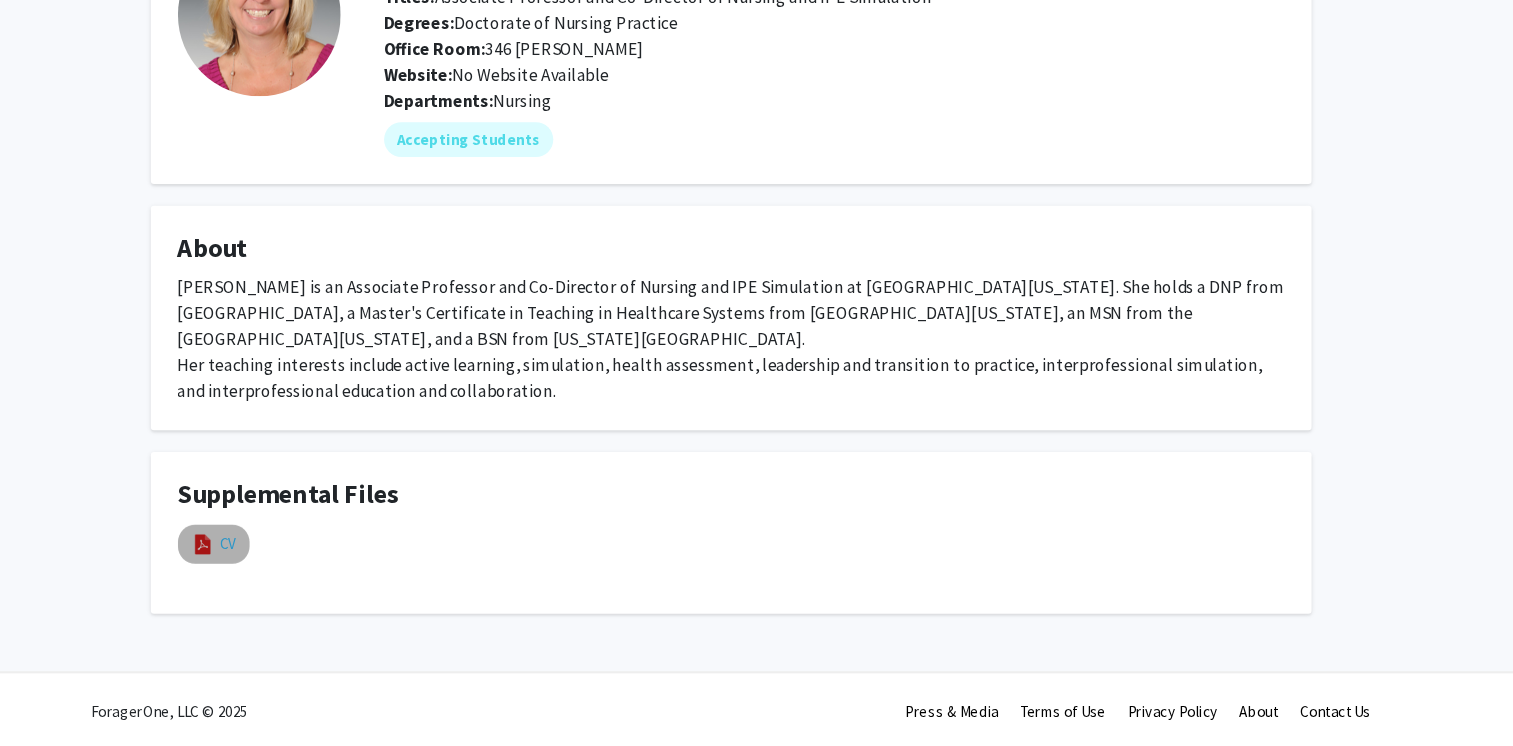 select on "custom" 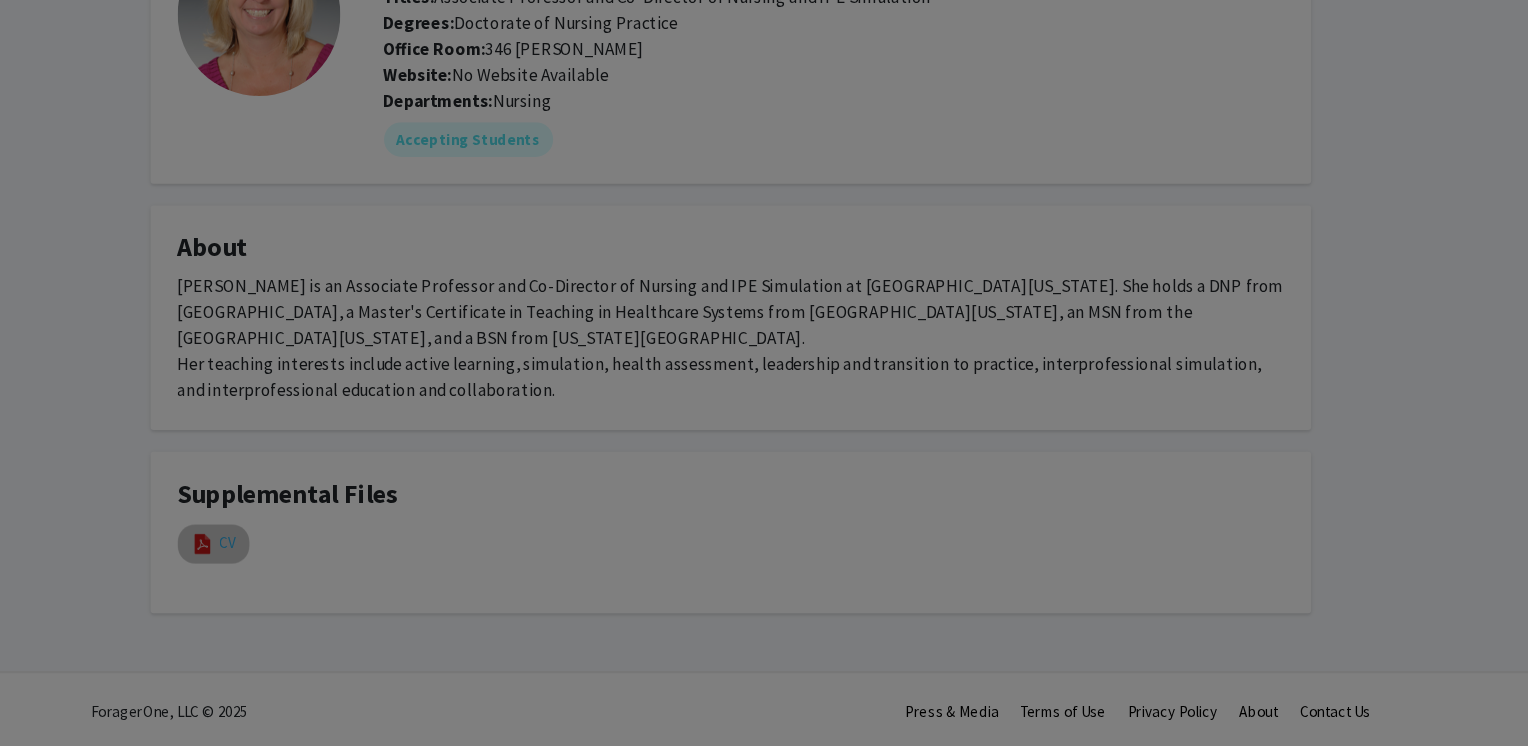 type on "0" 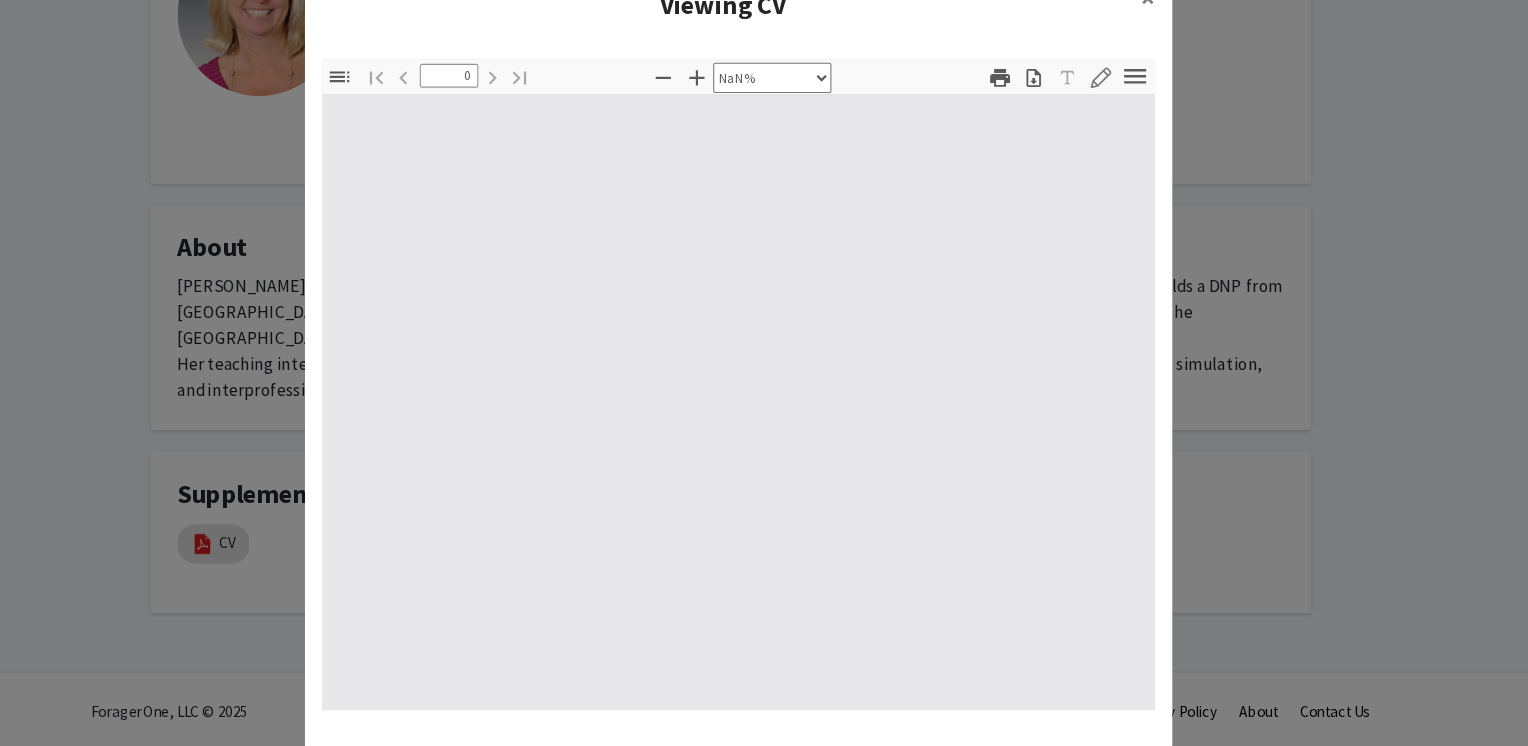 type on "1" 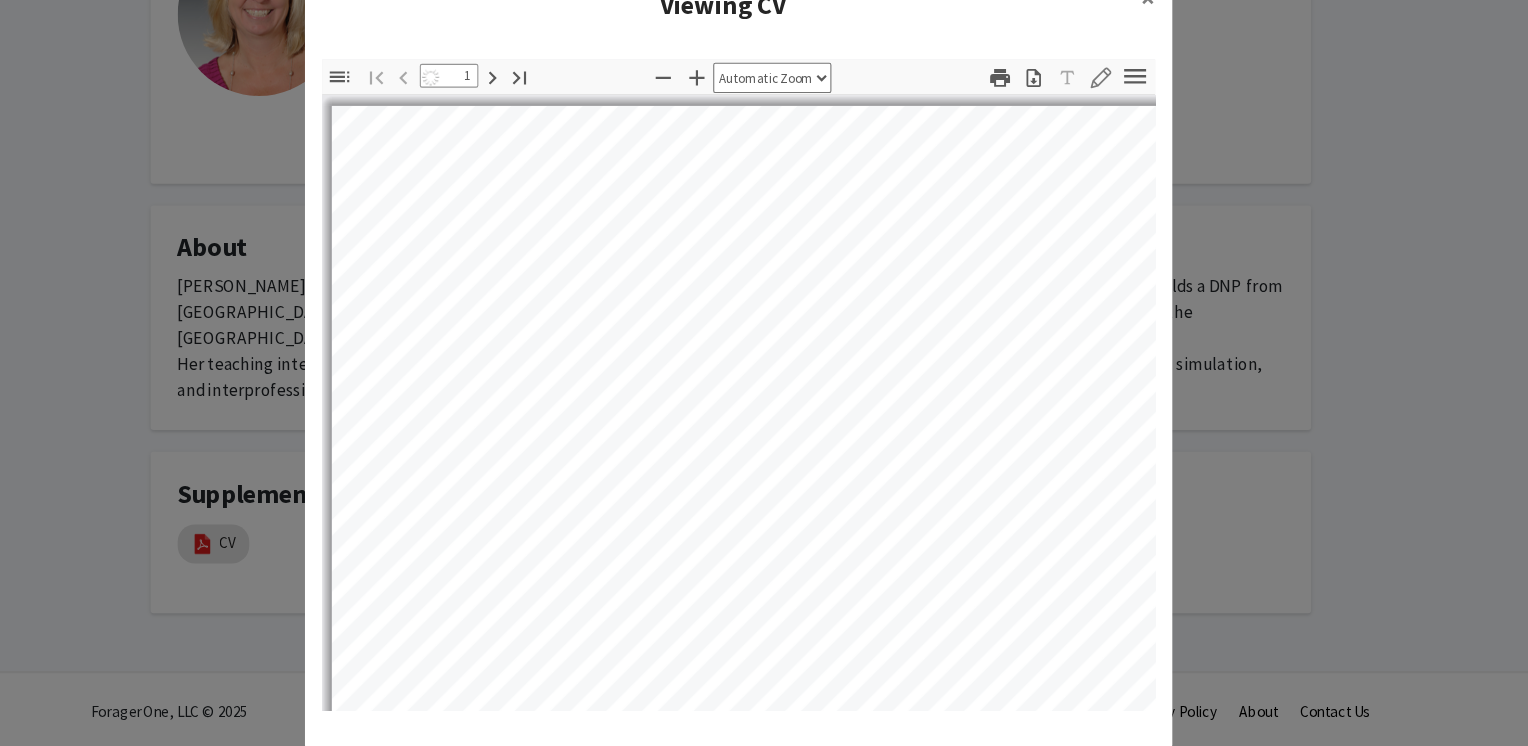select on "auto" 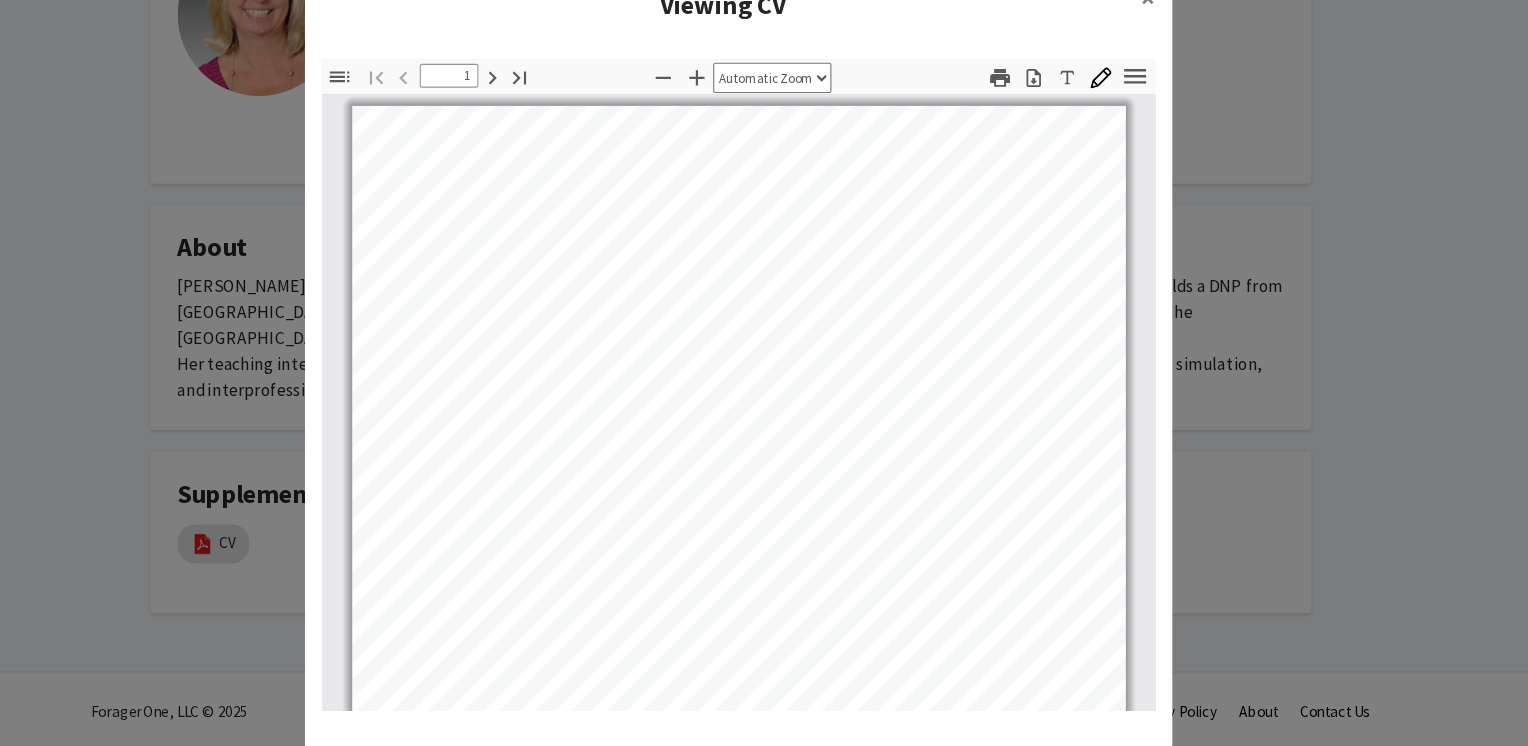 scroll, scrollTop: 0, scrollLeft: 0, axis: both 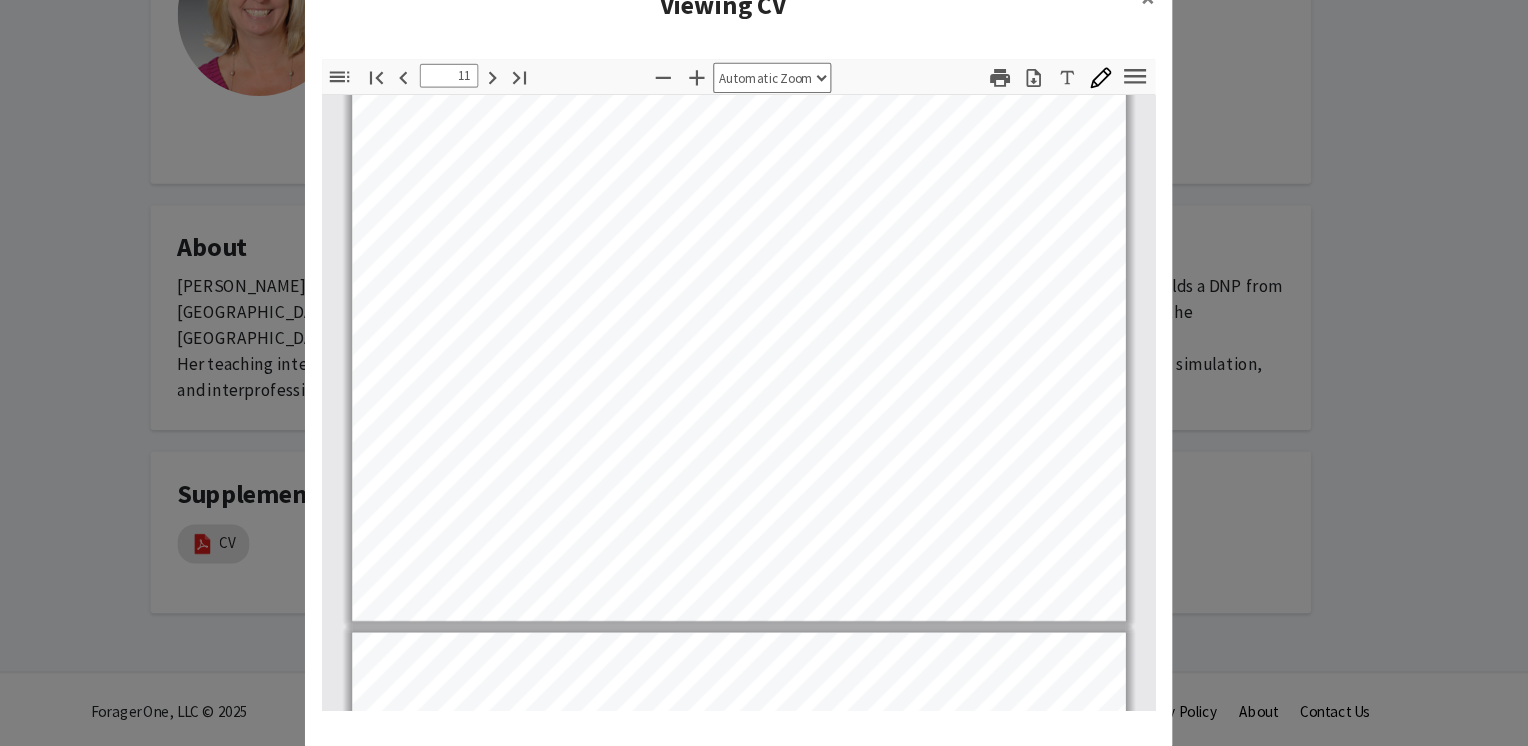 type on "12" 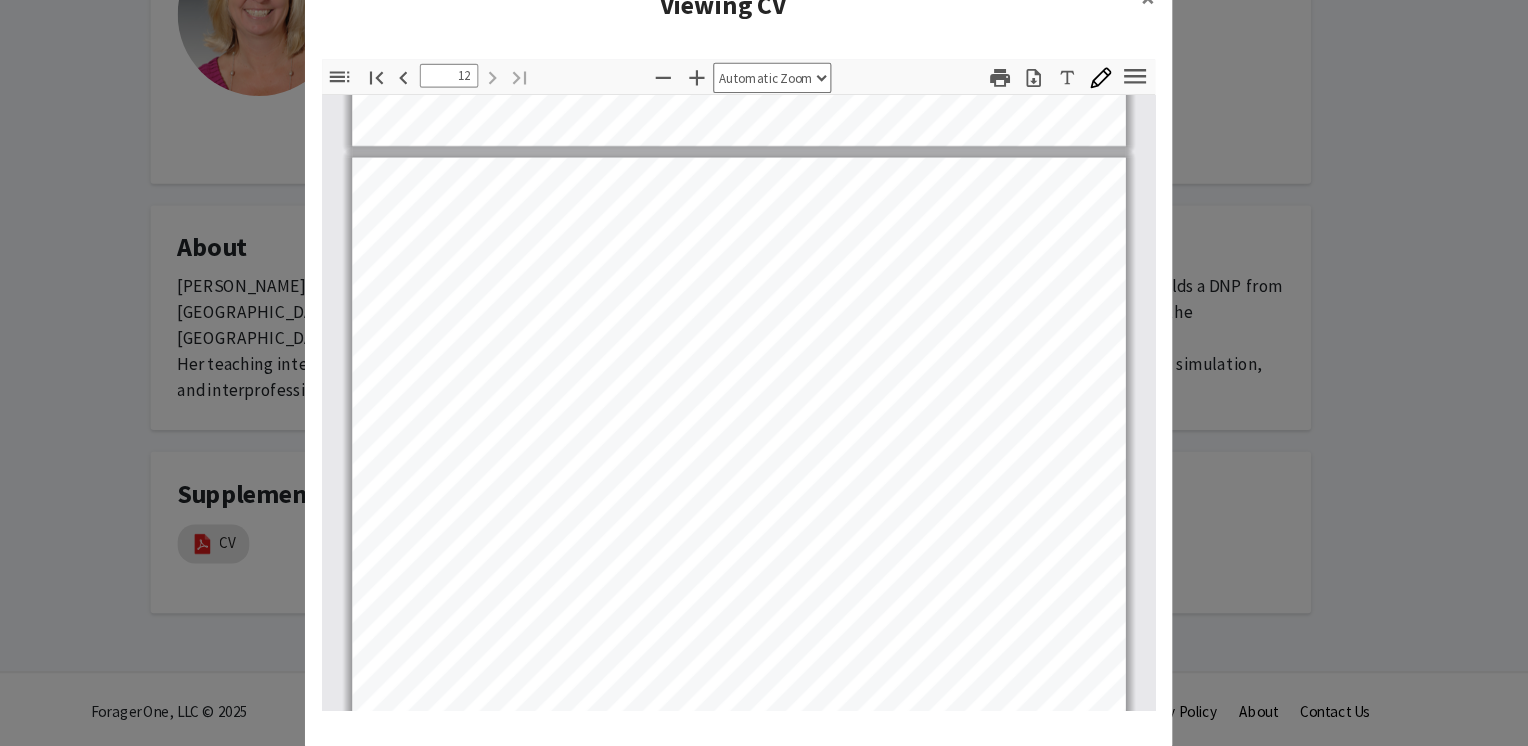 scroll, scrollTop: 10640, scrollLeft: 0, axis: vertical 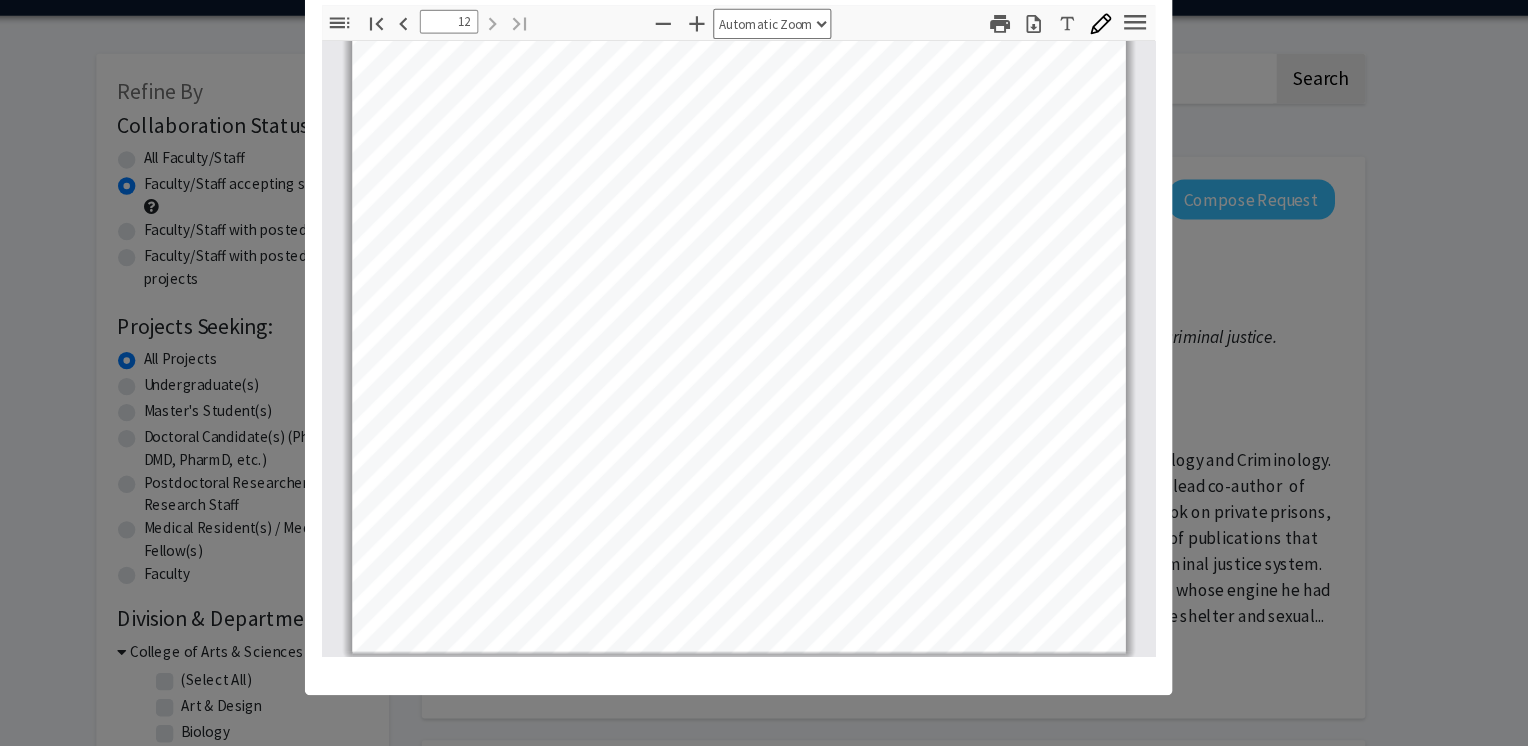 click on "Viewing CV × Thumbnails Document Outline Attachments Layers Current Outline Item Toggle Sidebar Find Go to First Page Previous 12 of 12 Next Go to Last Page Zoom Out Zoom In Automatic Zoom Actual Size Page Fit Page Width 50% 100% 125% 150% 200% 300% 400% NaN% Hand Tool Text Selection Tool Presentation Mode Open Print Download Text Draw Tools Color #000000 Size Color #000000 Thickness Opacity Presentation Mode Open Print Download Go to First Page Previous Next Go to Last Page Rotate Clockwise Rotate Counterclockwise Text Selection Tool Hand Tool Page Scrolling Vertical Scrolling Horizontal Scrolling Wrapped Scrolling No Spreads Odd Spreads Even Spreads Document Properties… Multiple search terms. Each line is a search term. Previous Next Highlight All Match Case Current page only Pages (e.g. 6-10 or 2,4) Whole Words multiple search terms separated by word boundaries Ignore accents and diacritics Fuzzy search More Information Less Information Close Enter the password to open this PDF file. Cancel OK - - - - -" 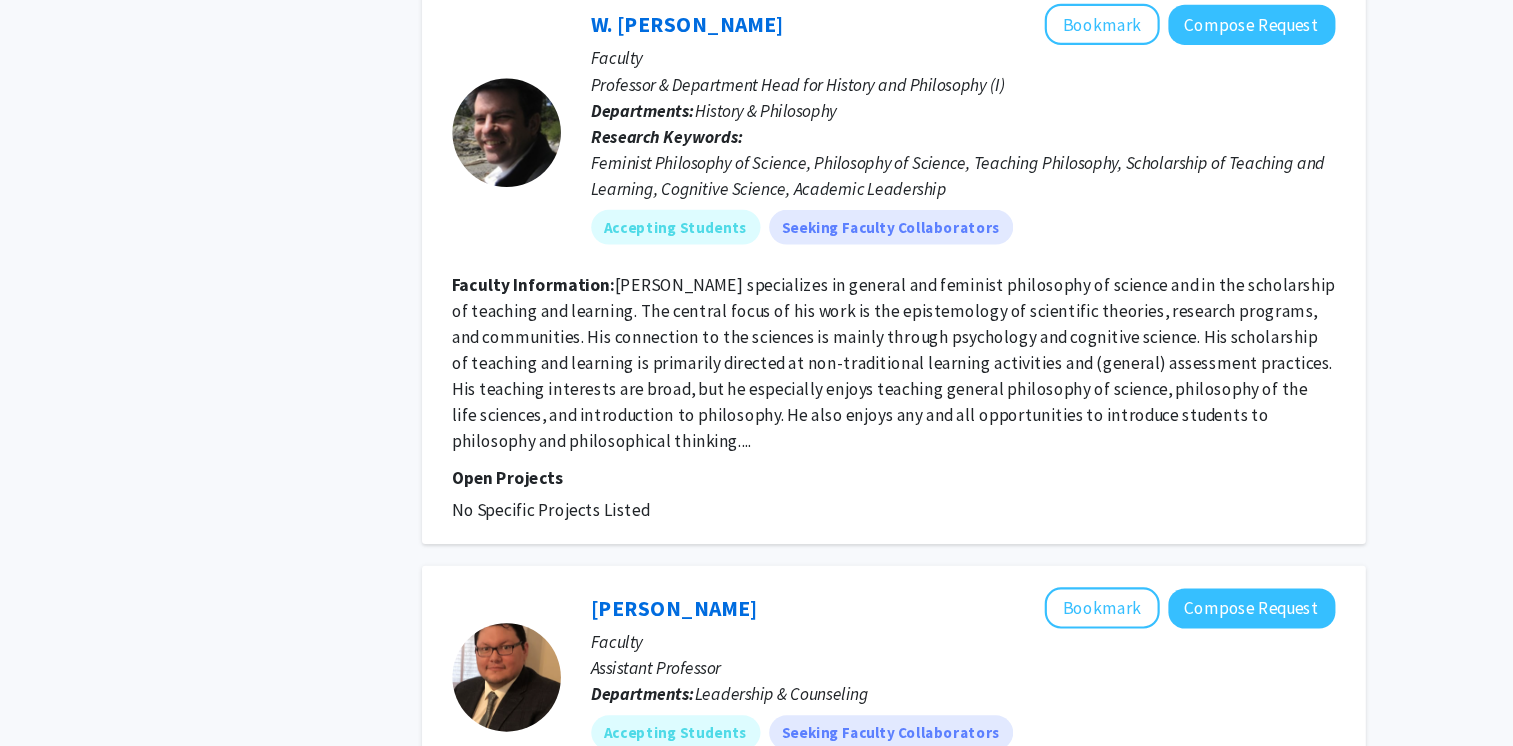 scroll, scrollTop: 4668, scrollLeft: 0, axis: vertical 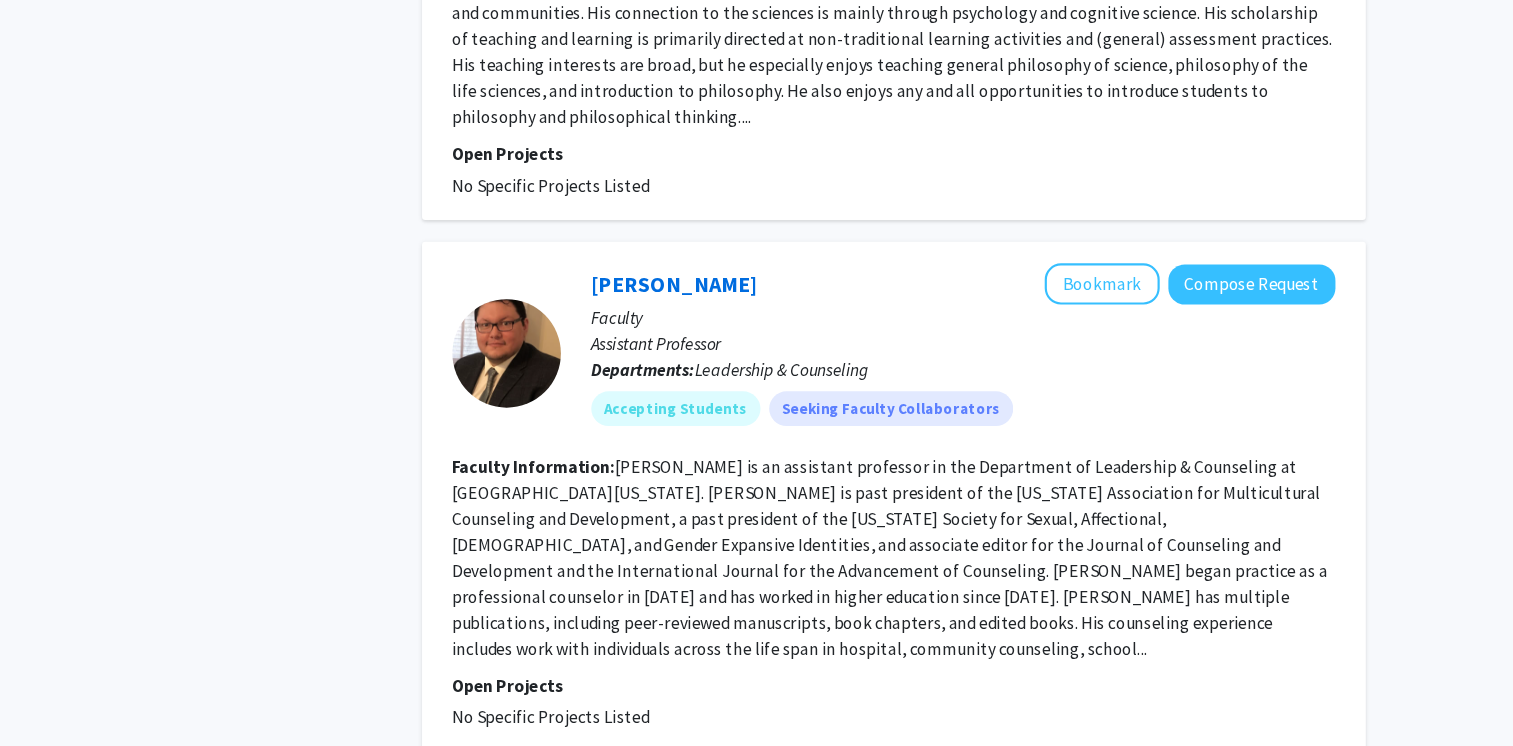 click on "5" 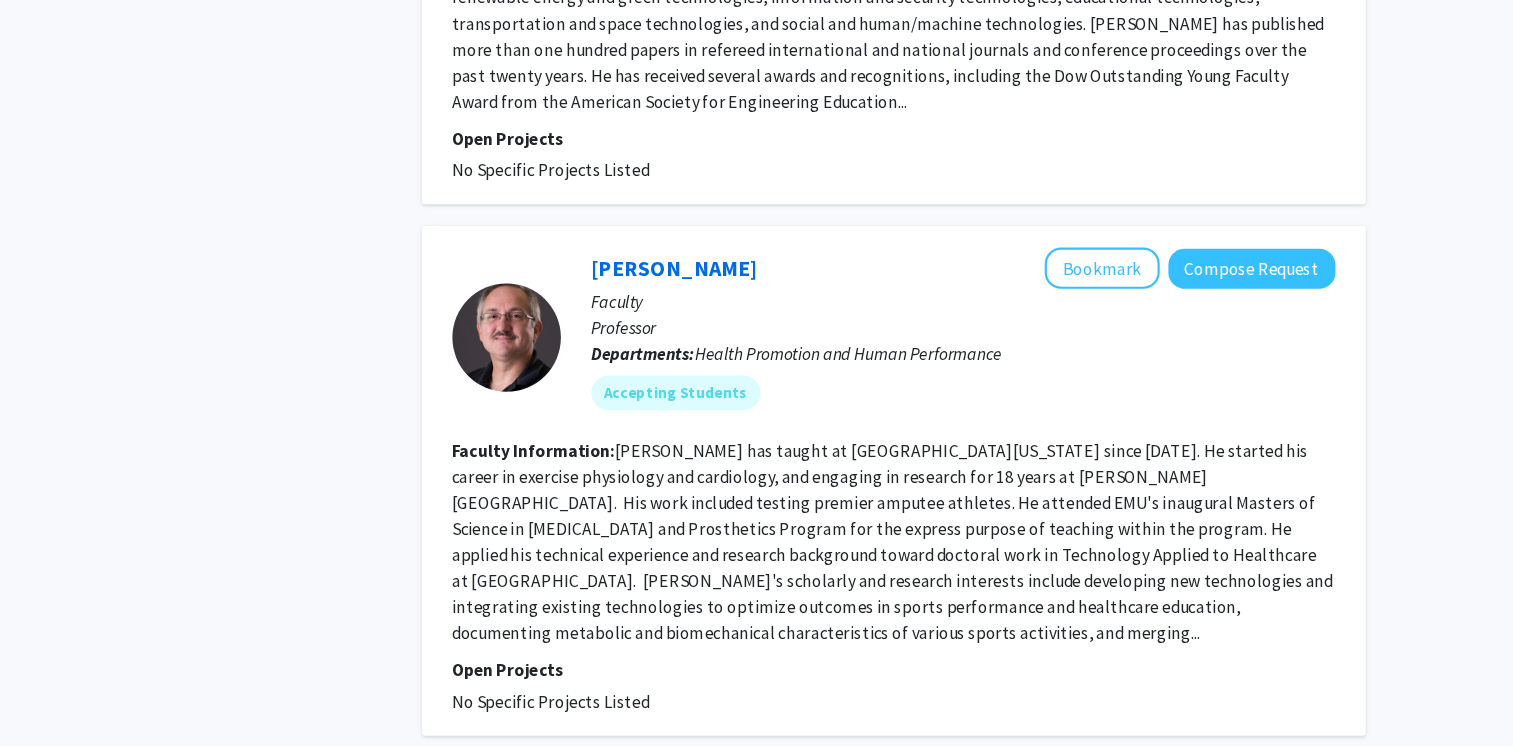 scroll, scrollTop: 4155, scrollLeft: 0, axis: vertical 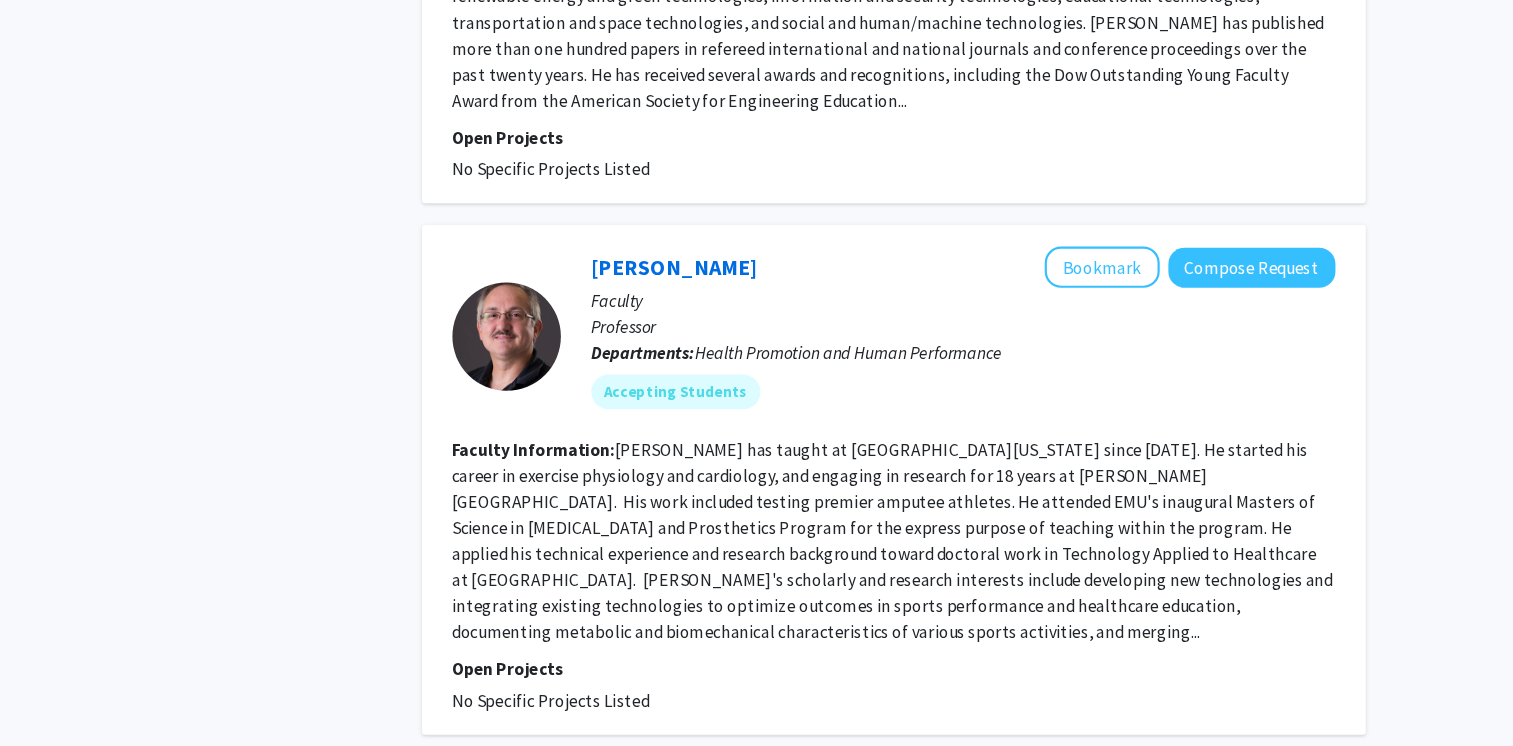 click on "6" 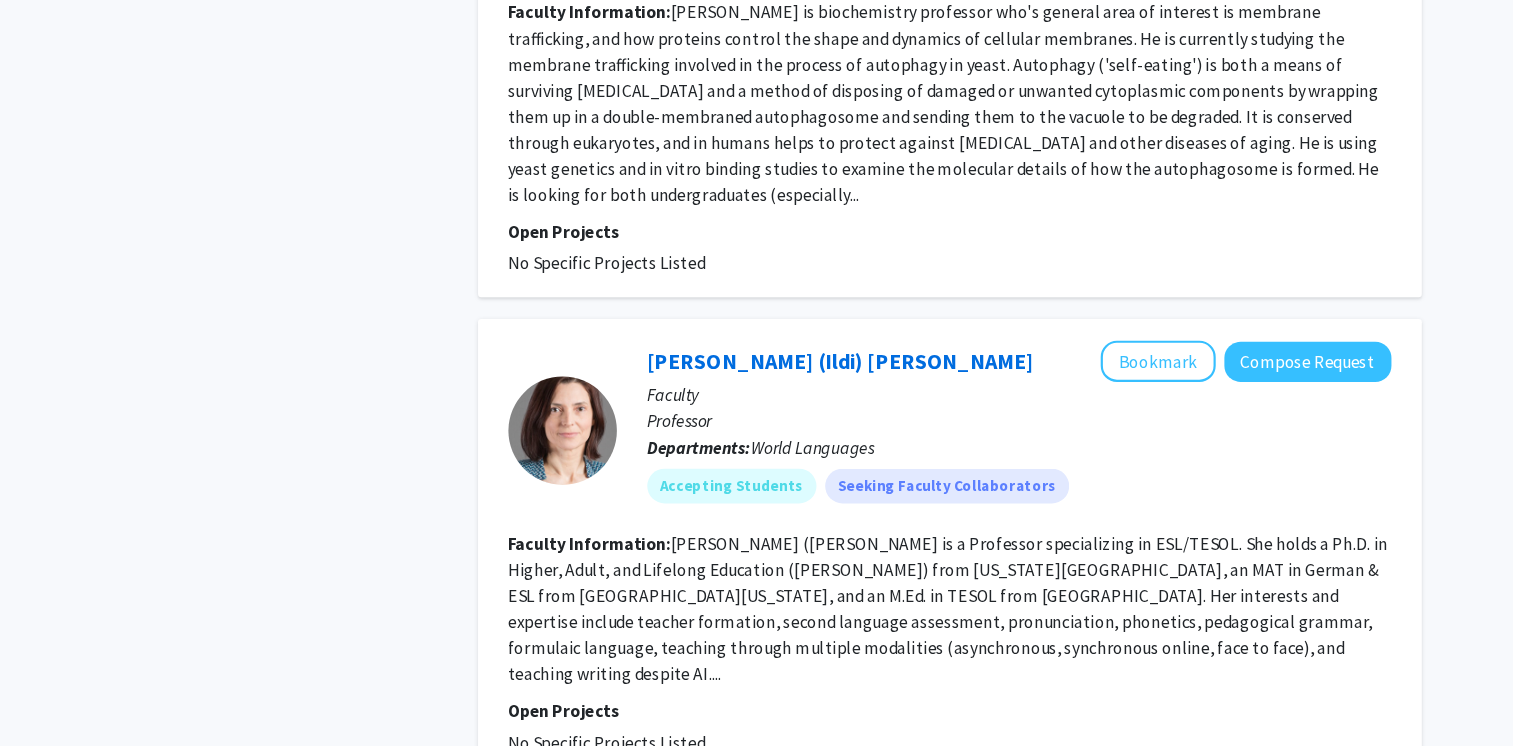 scroll, scrollTop: 4140, scrollLeft: 0, axis: vertical 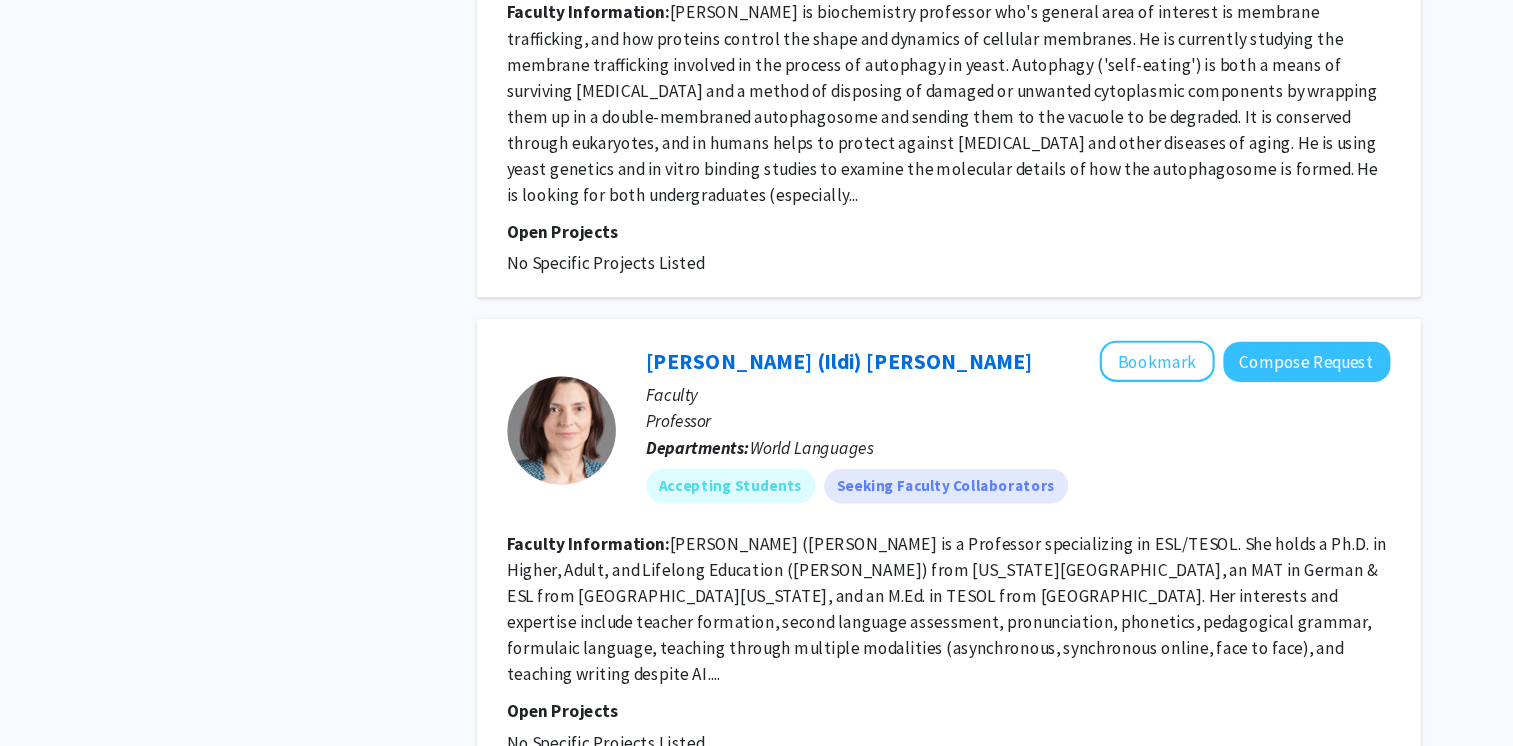 click on "7" 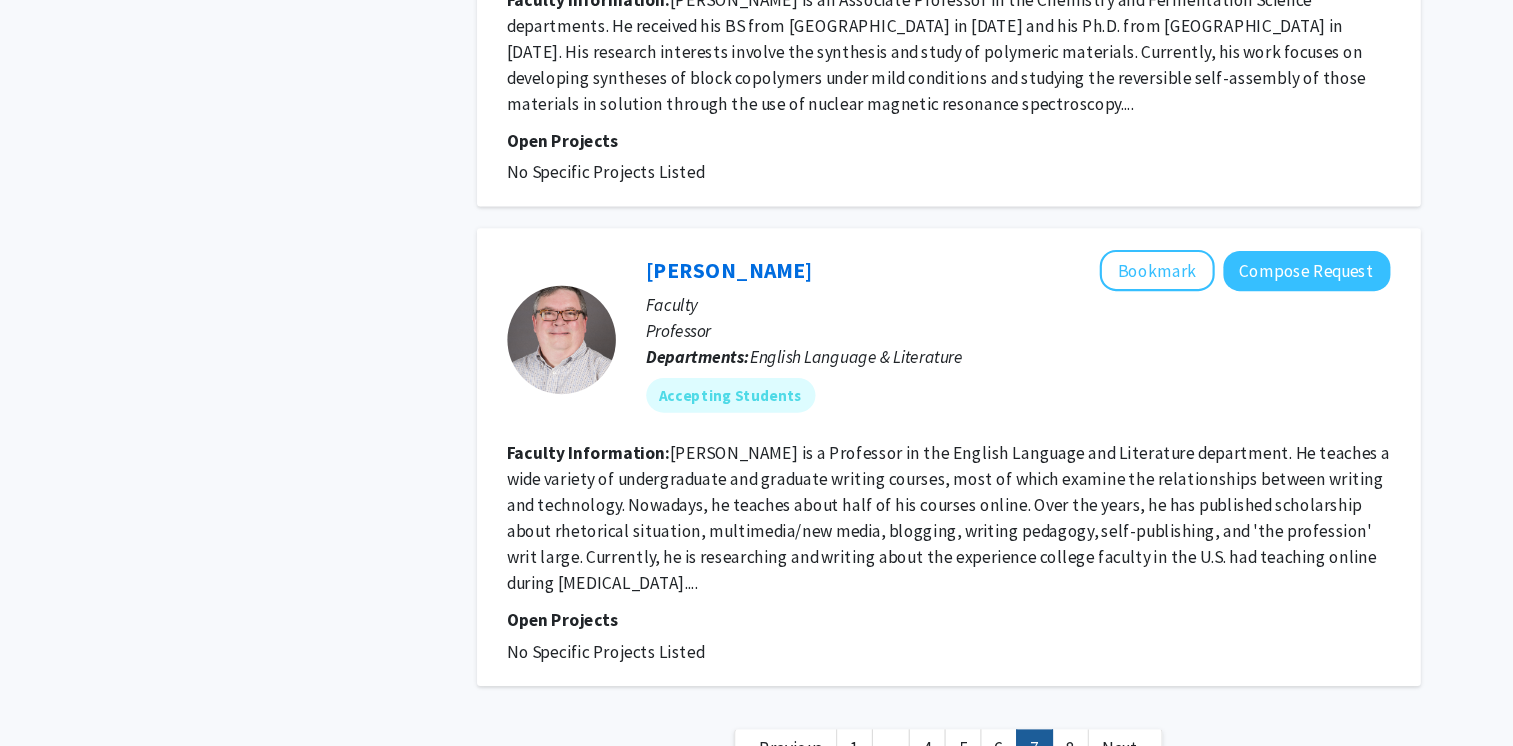 scroll, scrollTop: 3756, scrollLeft: 0, axis: vertical 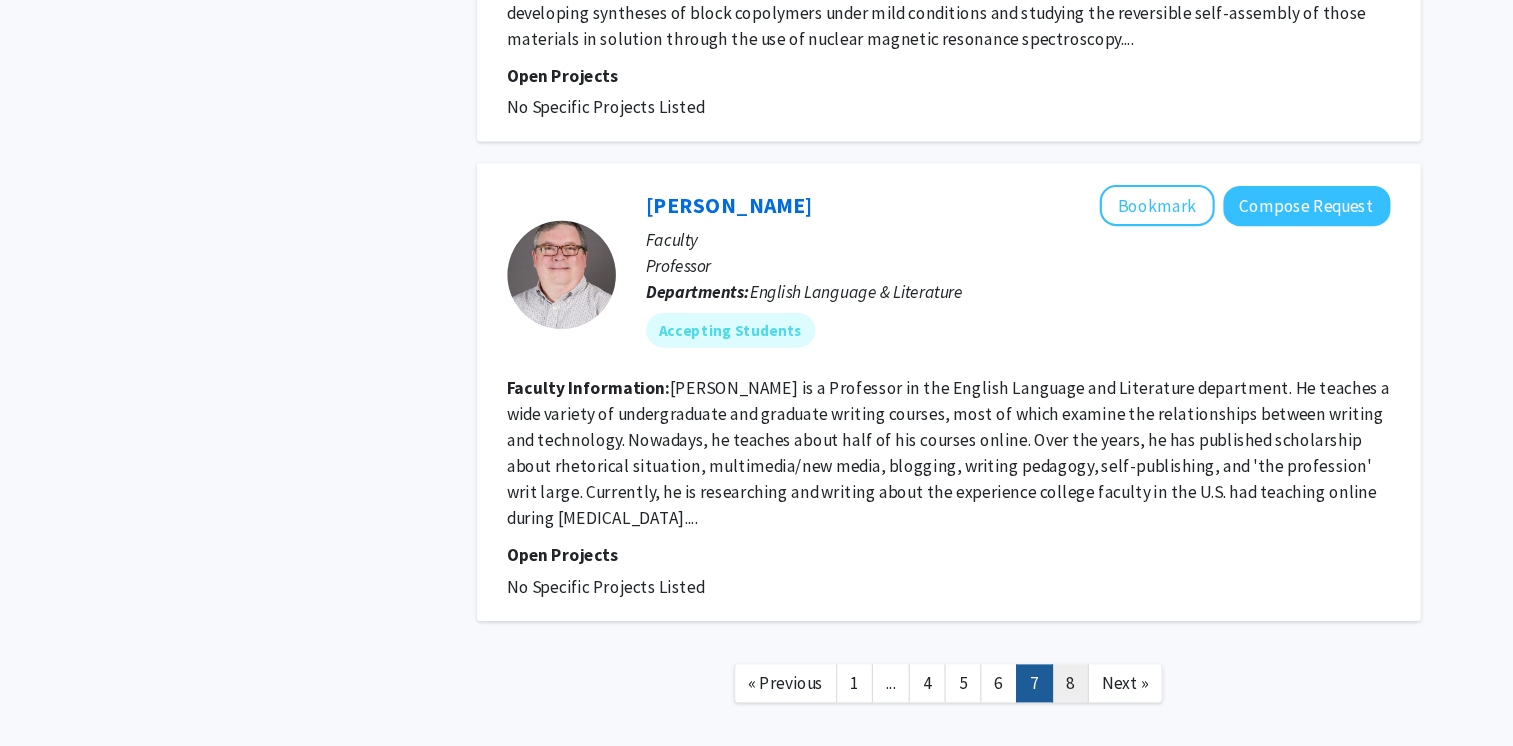 click on "8" 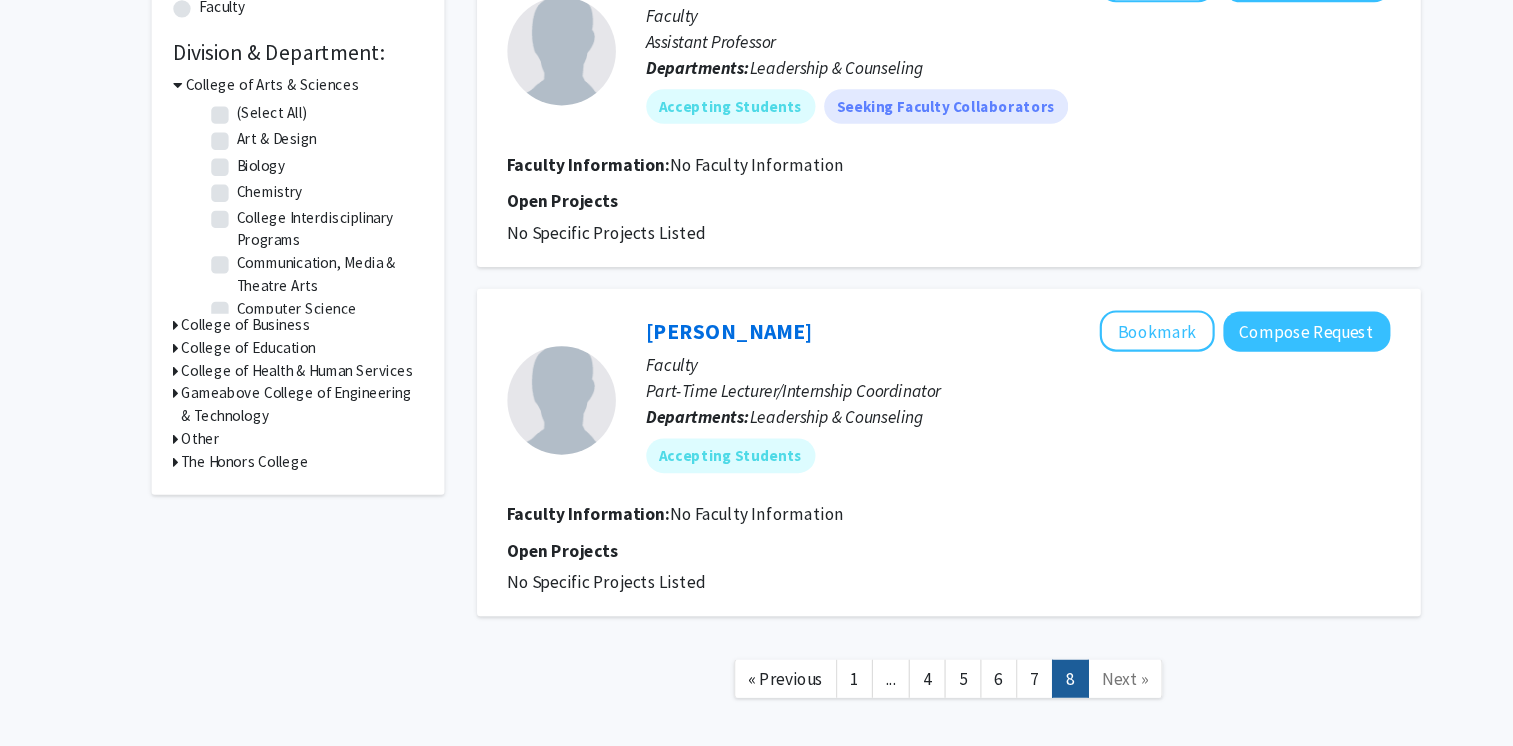 scroll, scrollTop: 580, scrollLeft: 0, axis: vertical 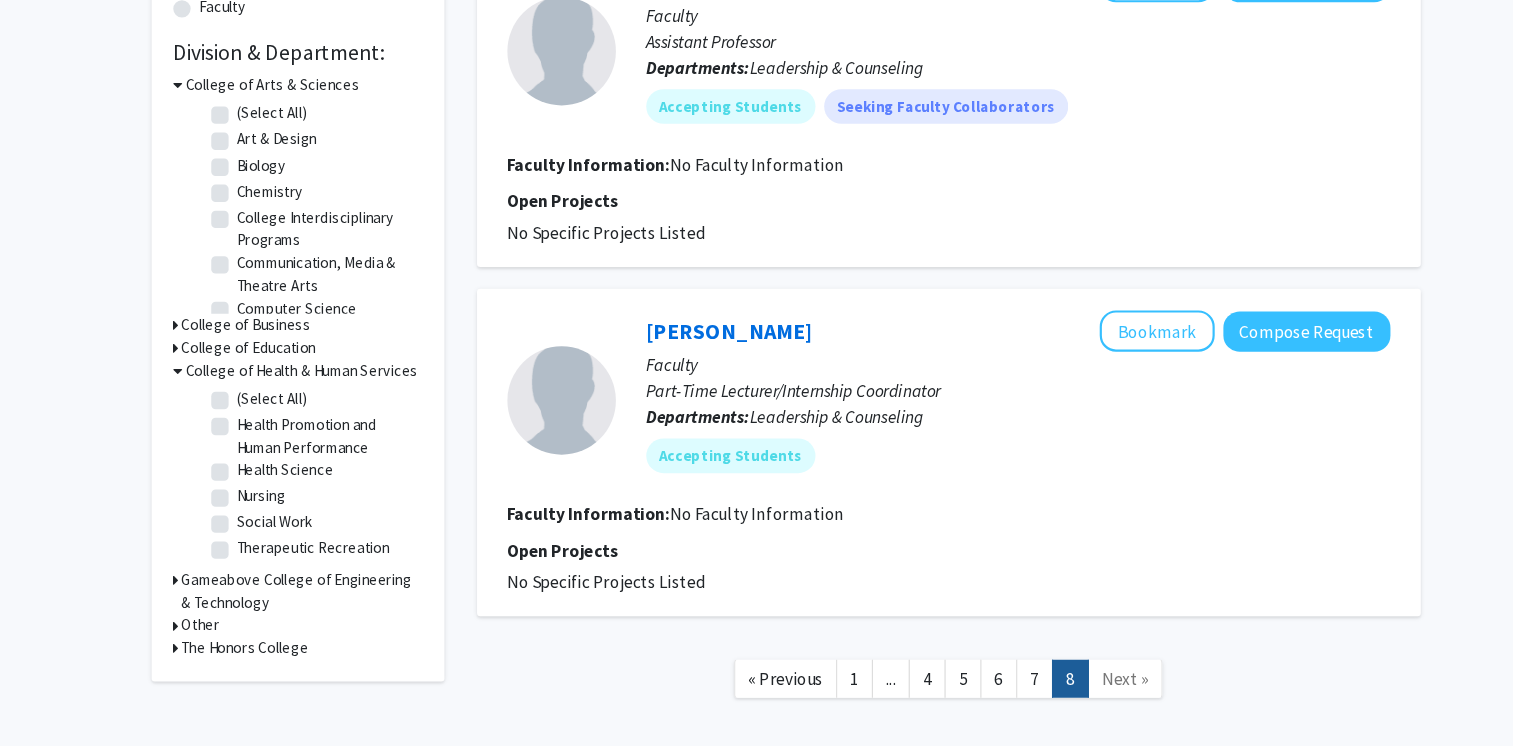 click on "(Select All)" 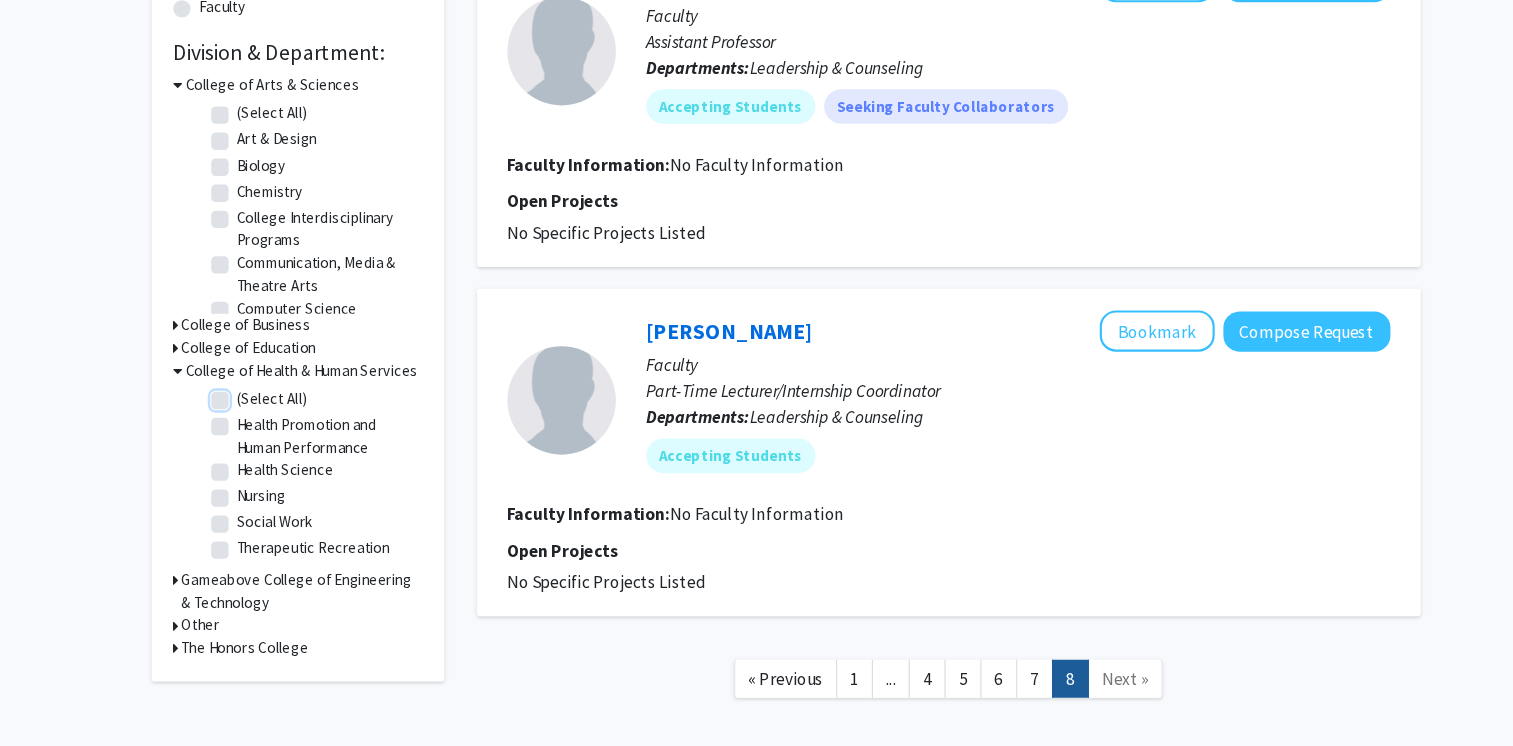 click on "(Select All)" at bounding box center (257, 363) 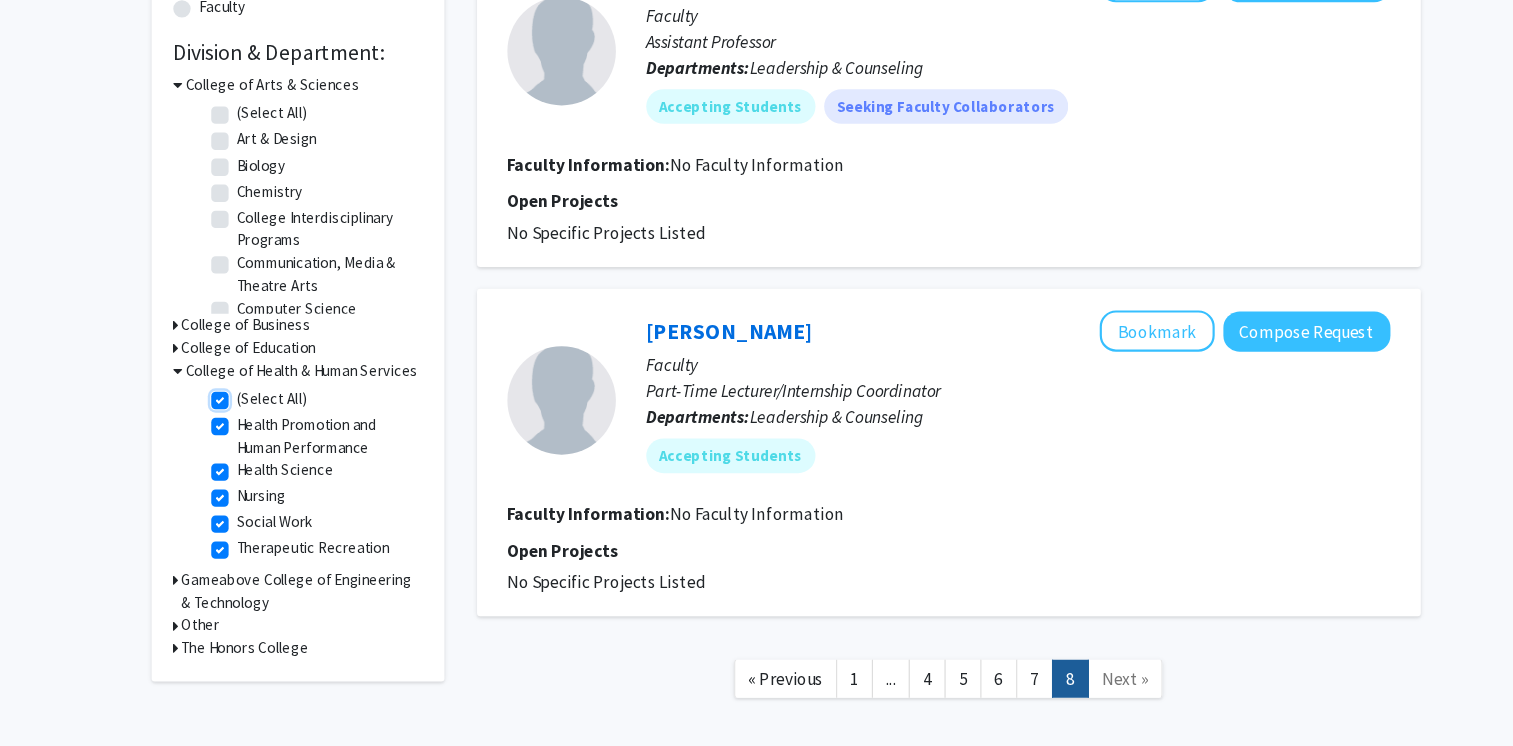 checkbox on "true" 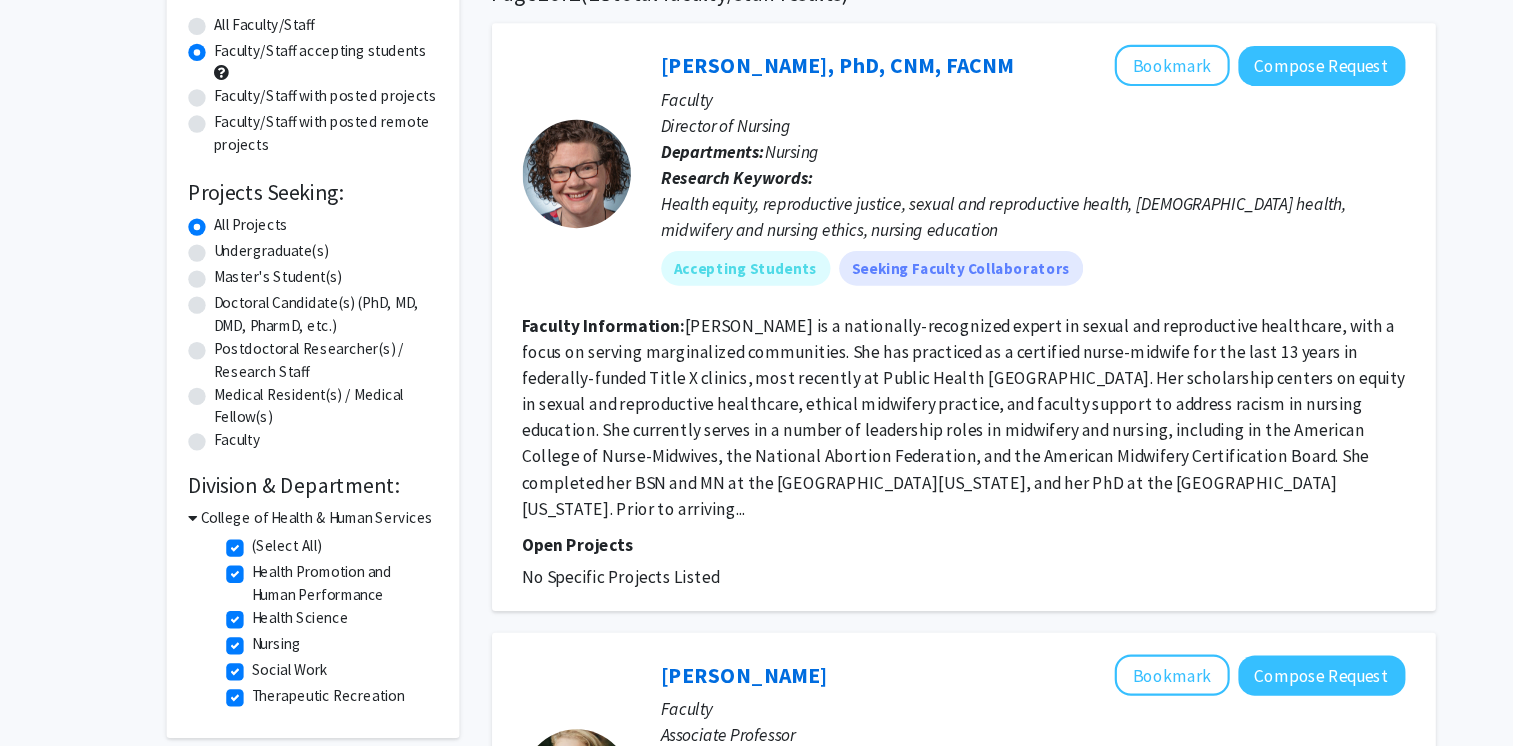 scroll, scrollTop: 157, scrollLeft: 0, axis: vertical 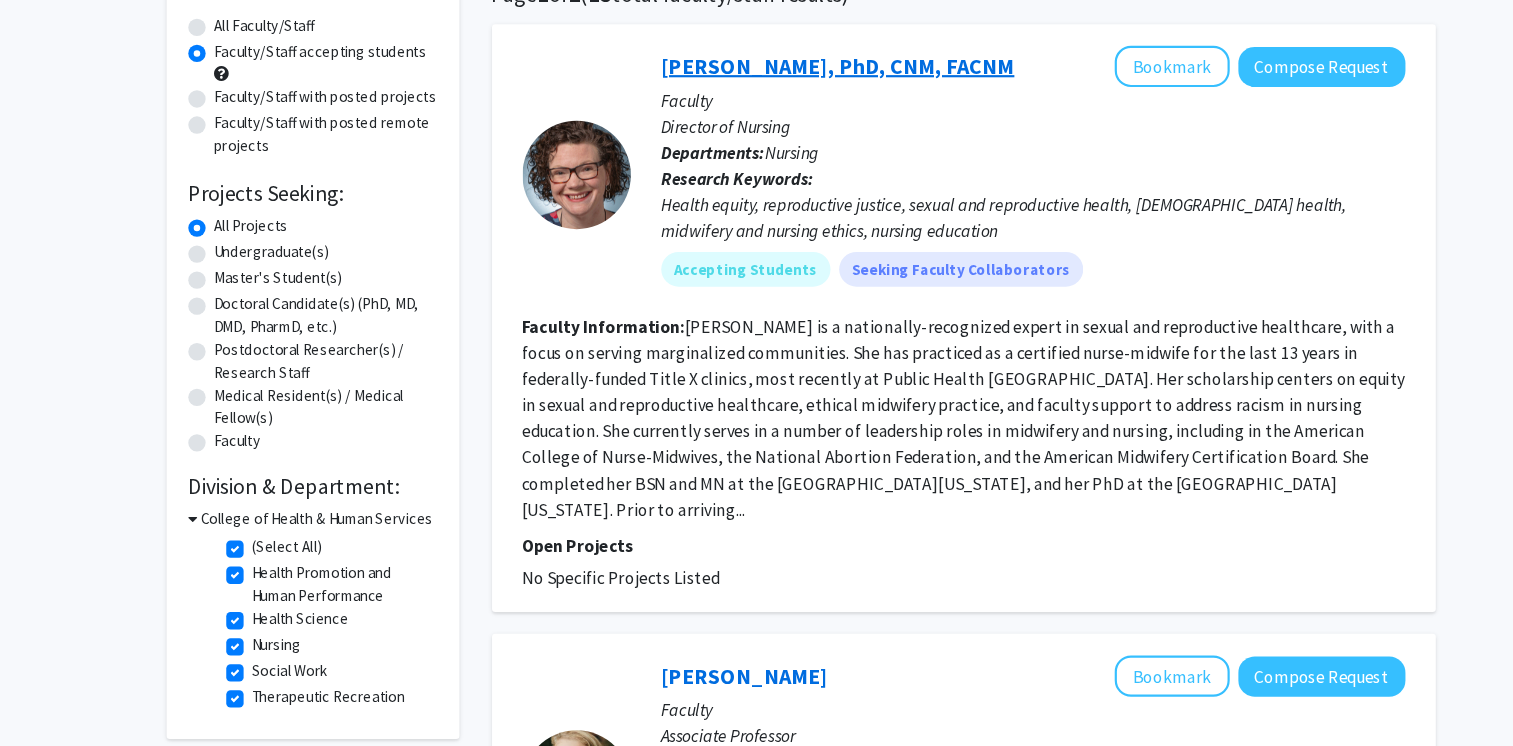 click on "[PERSON_NAME], PhD, CNM, FACNM" 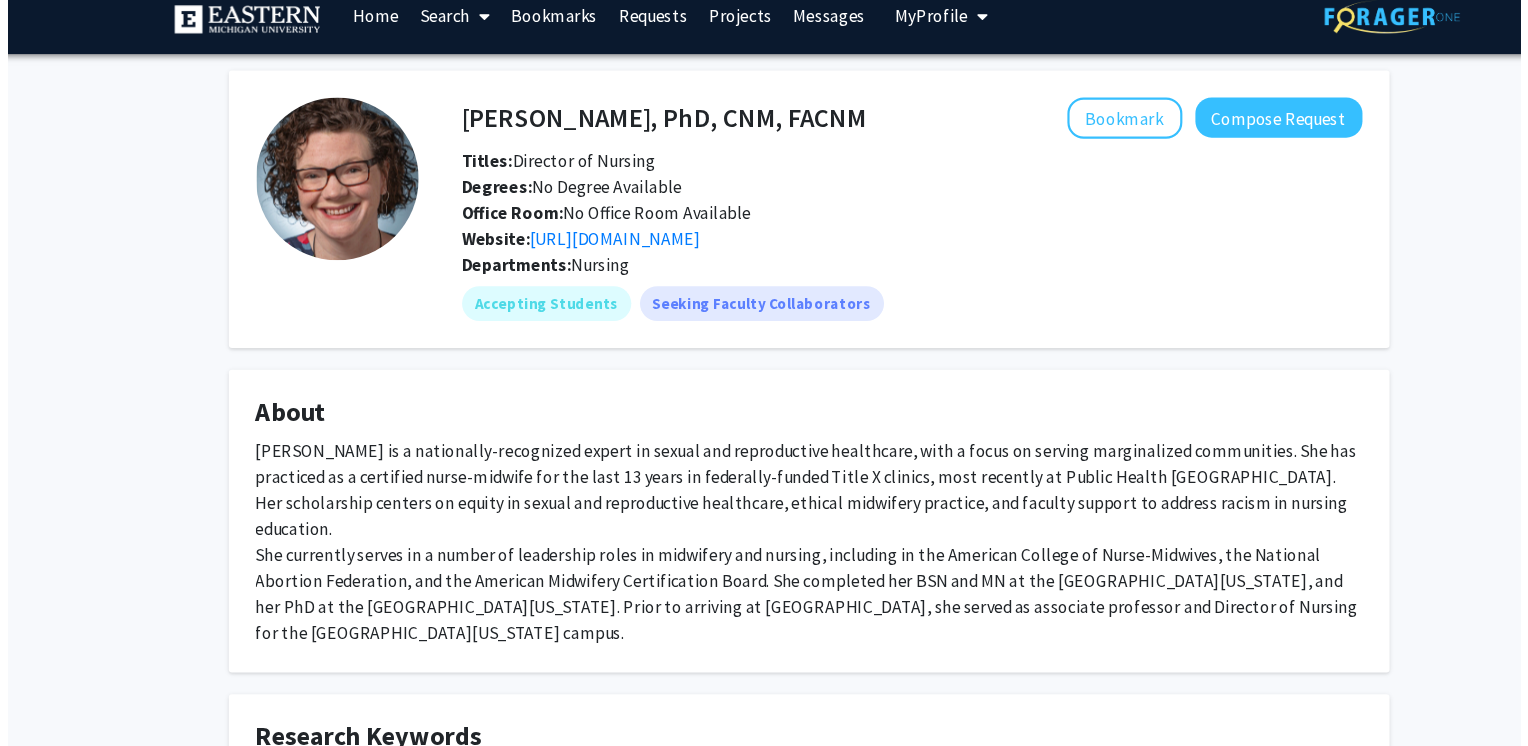 scroll, scrollTop: 319, scrollLeft: 0, axis: vertical 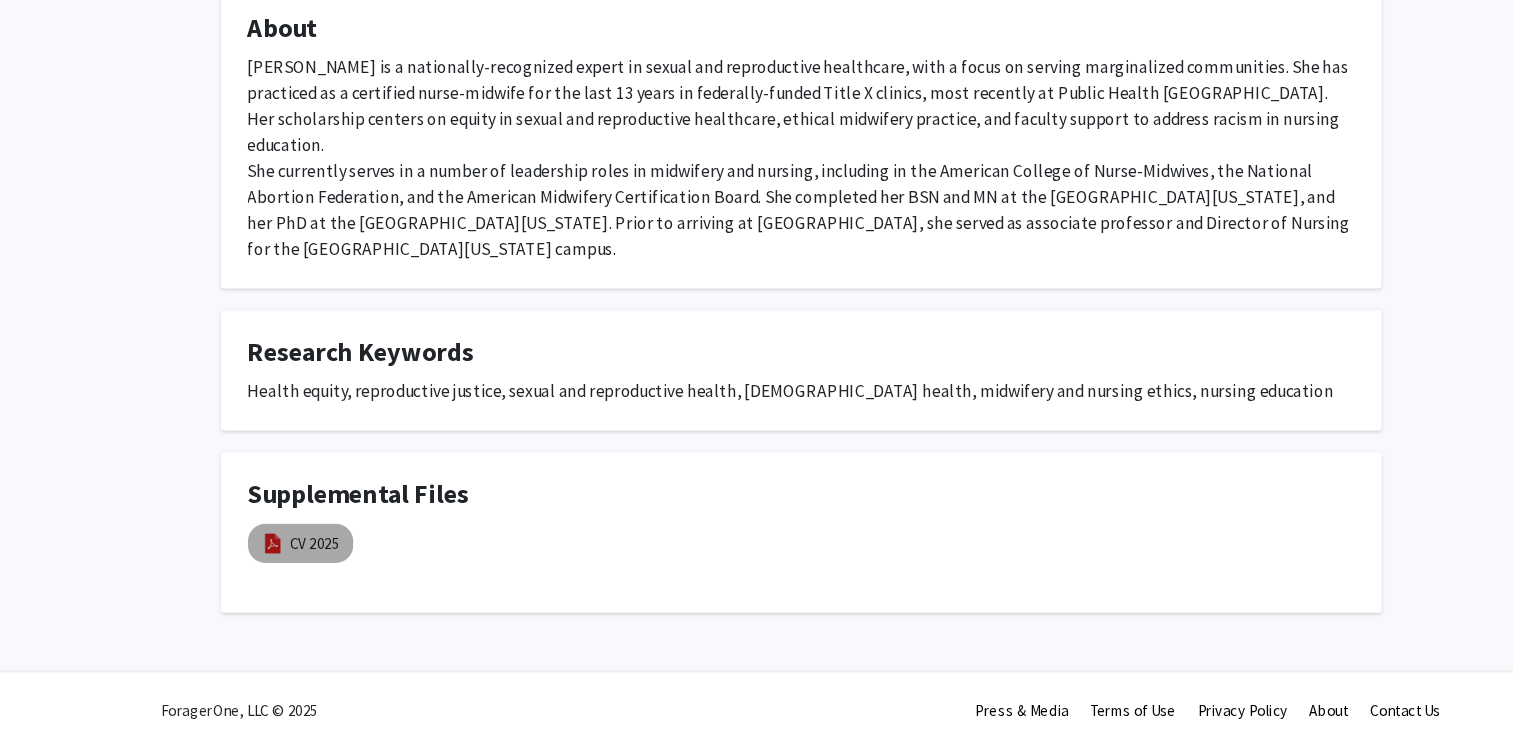 click at bounding box center [270, 558] 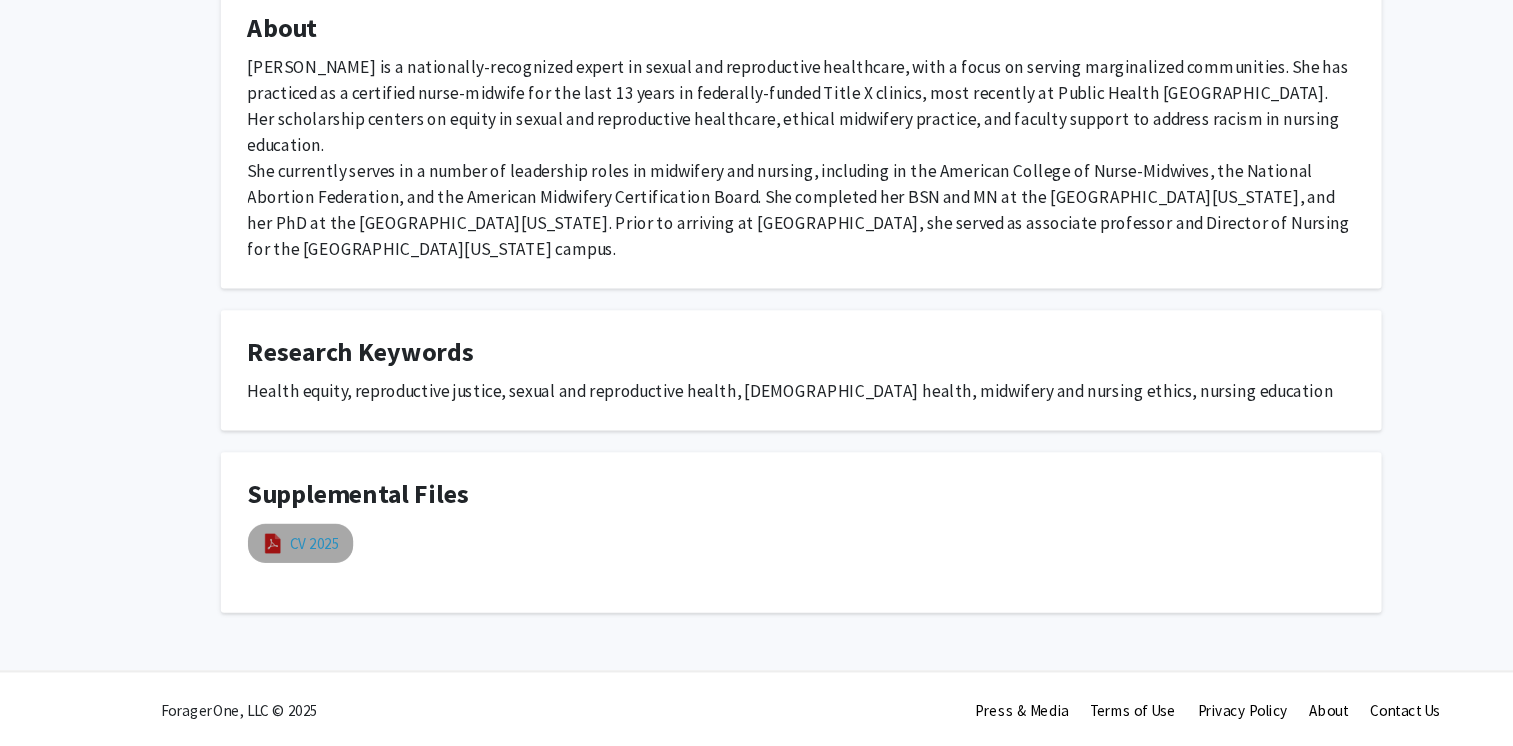 click on "CV 2025" at bounding box center [309, 558] 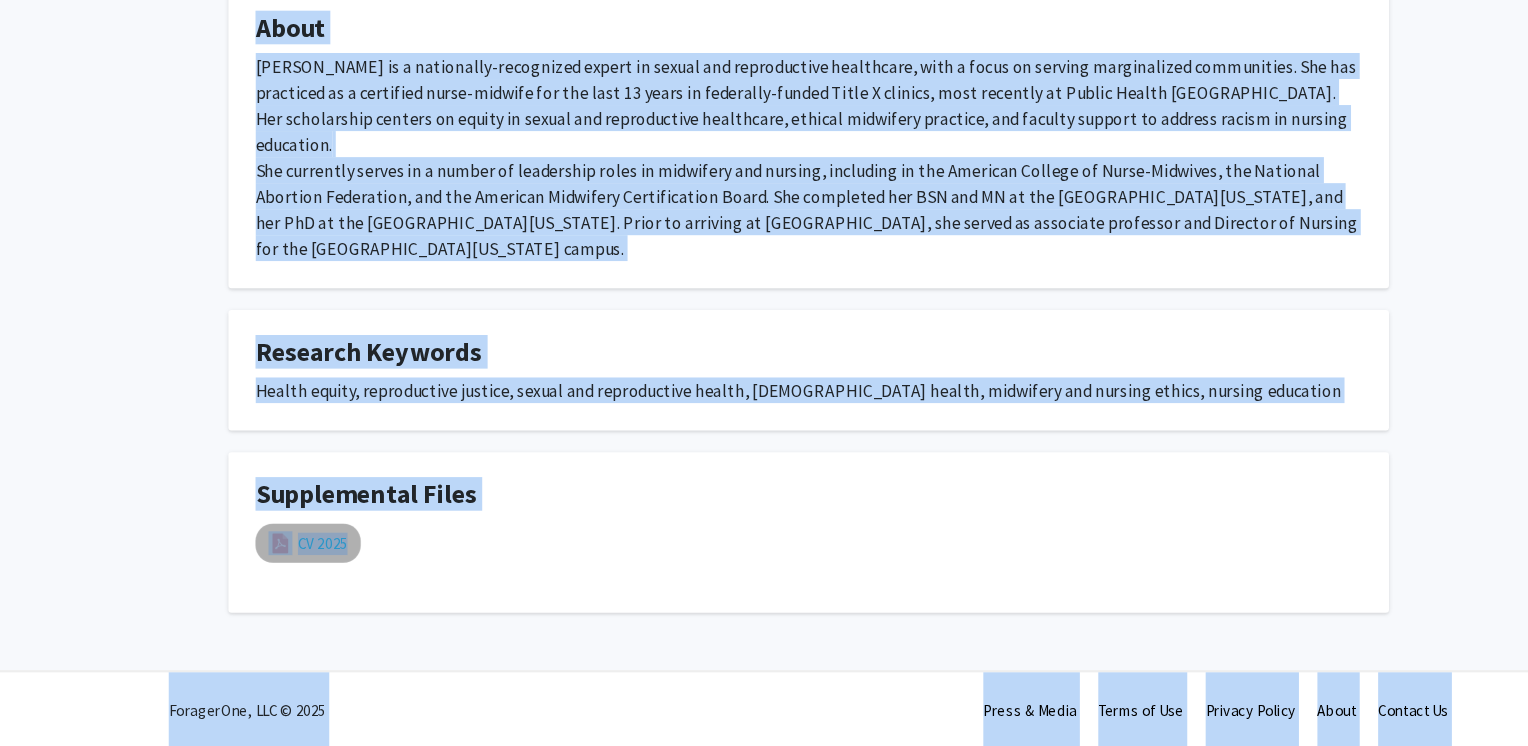 select on "custom" 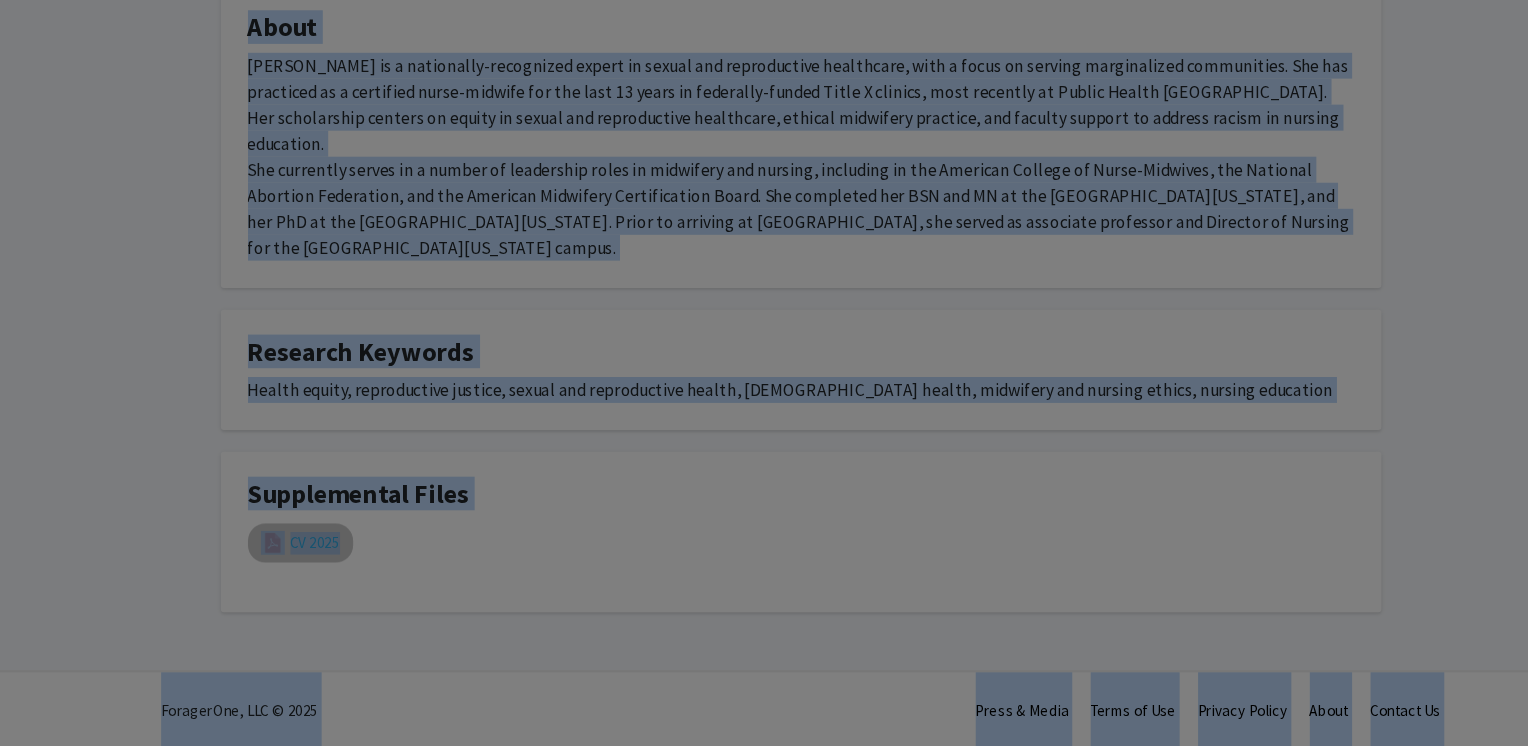 type on "0" 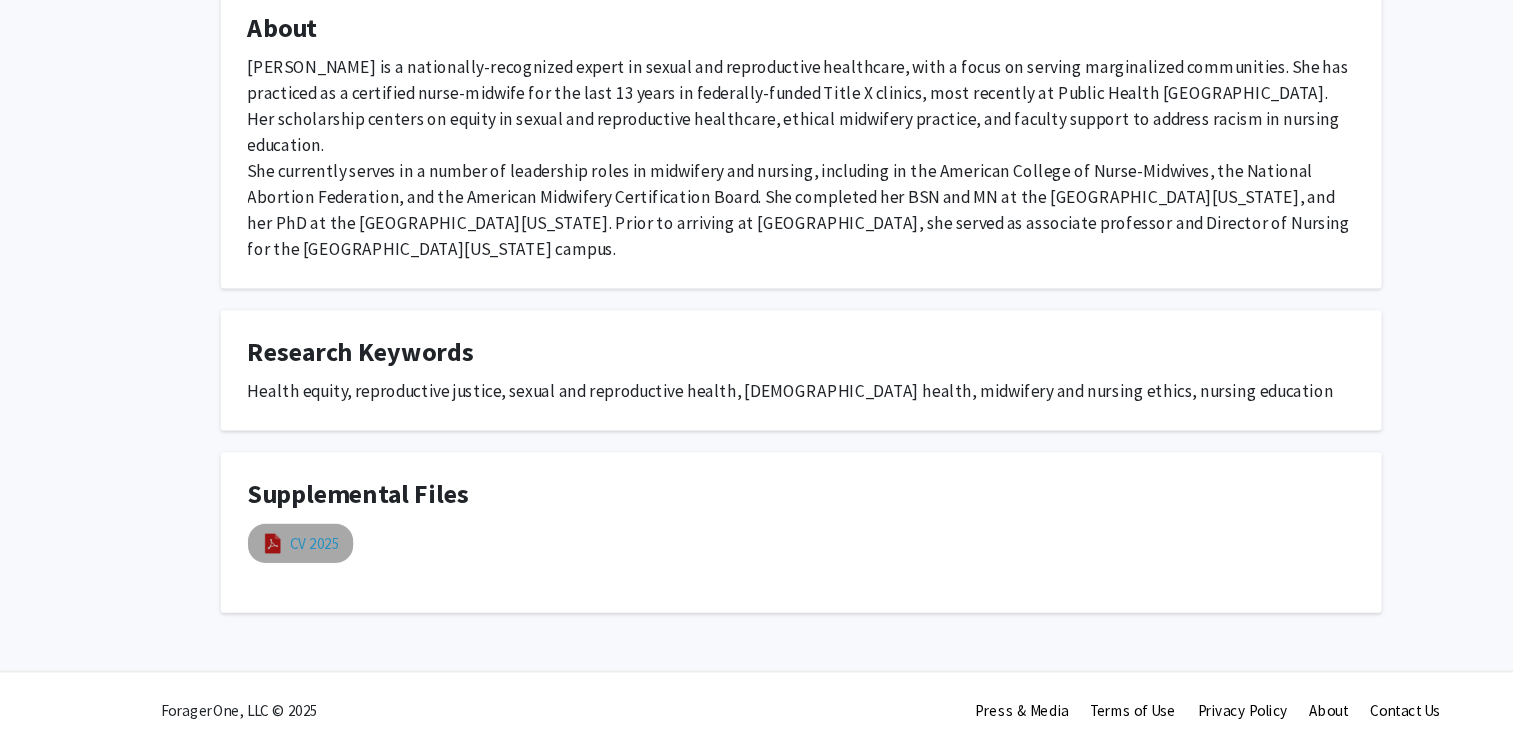 click on "CV 2025" at bounding box center [309, 558] 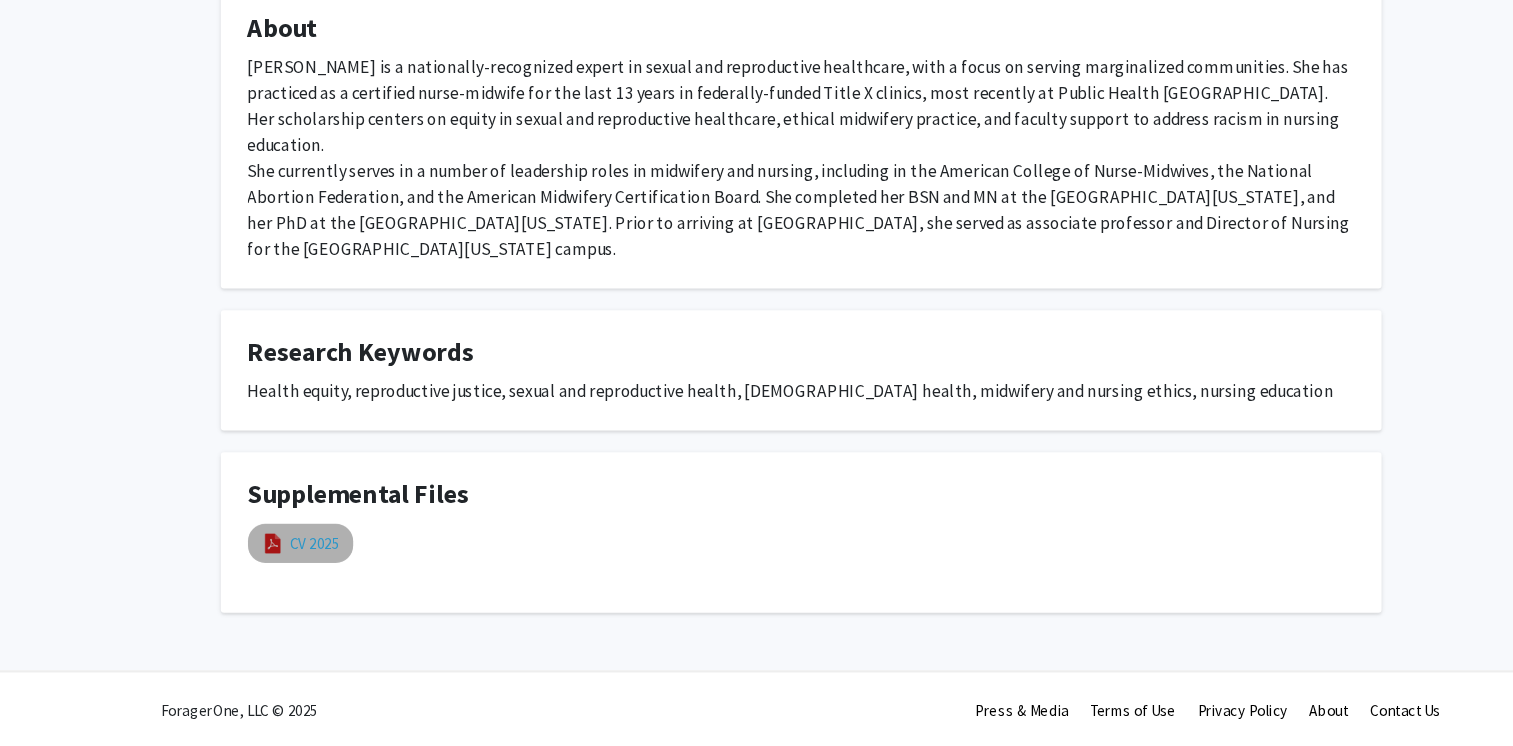 select on "custom" 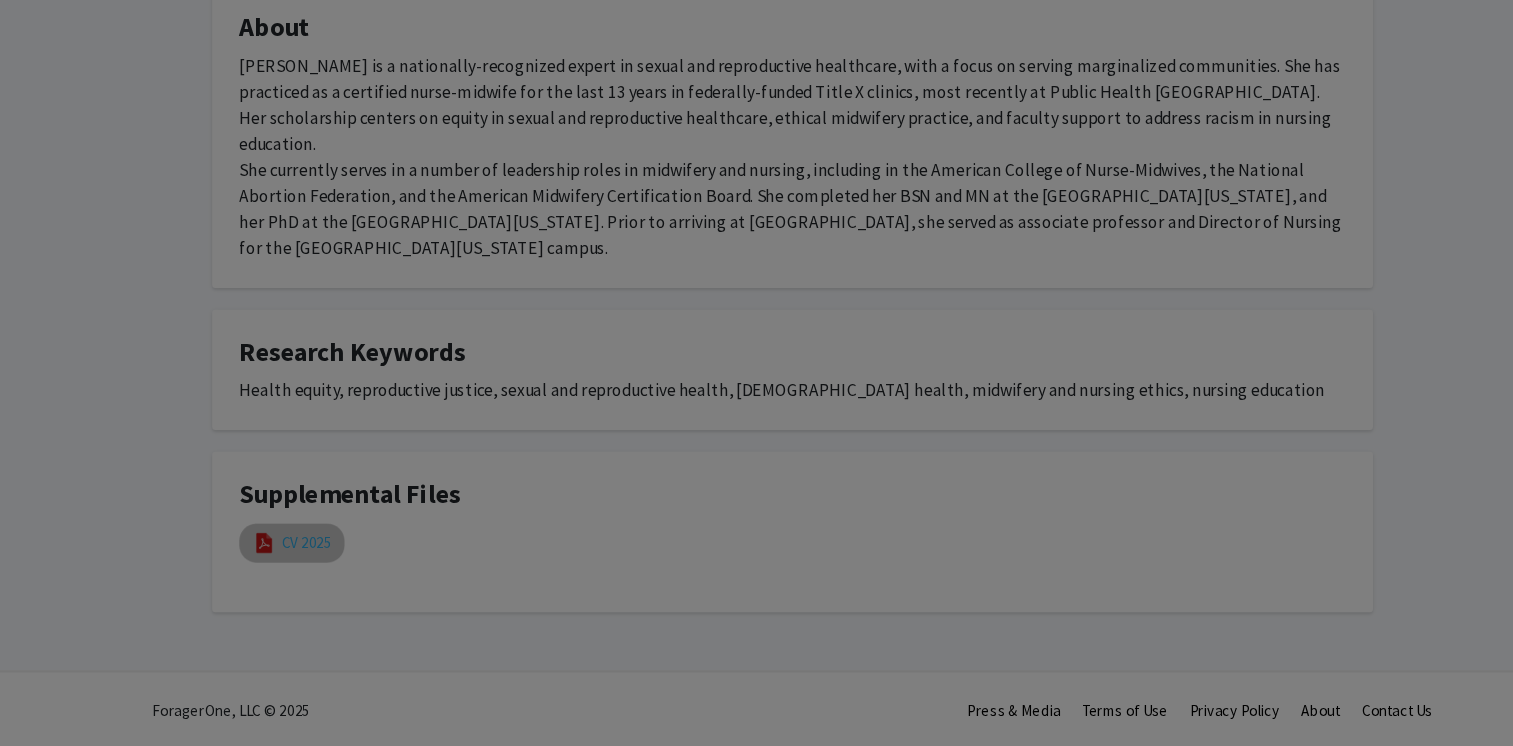 type on "0" 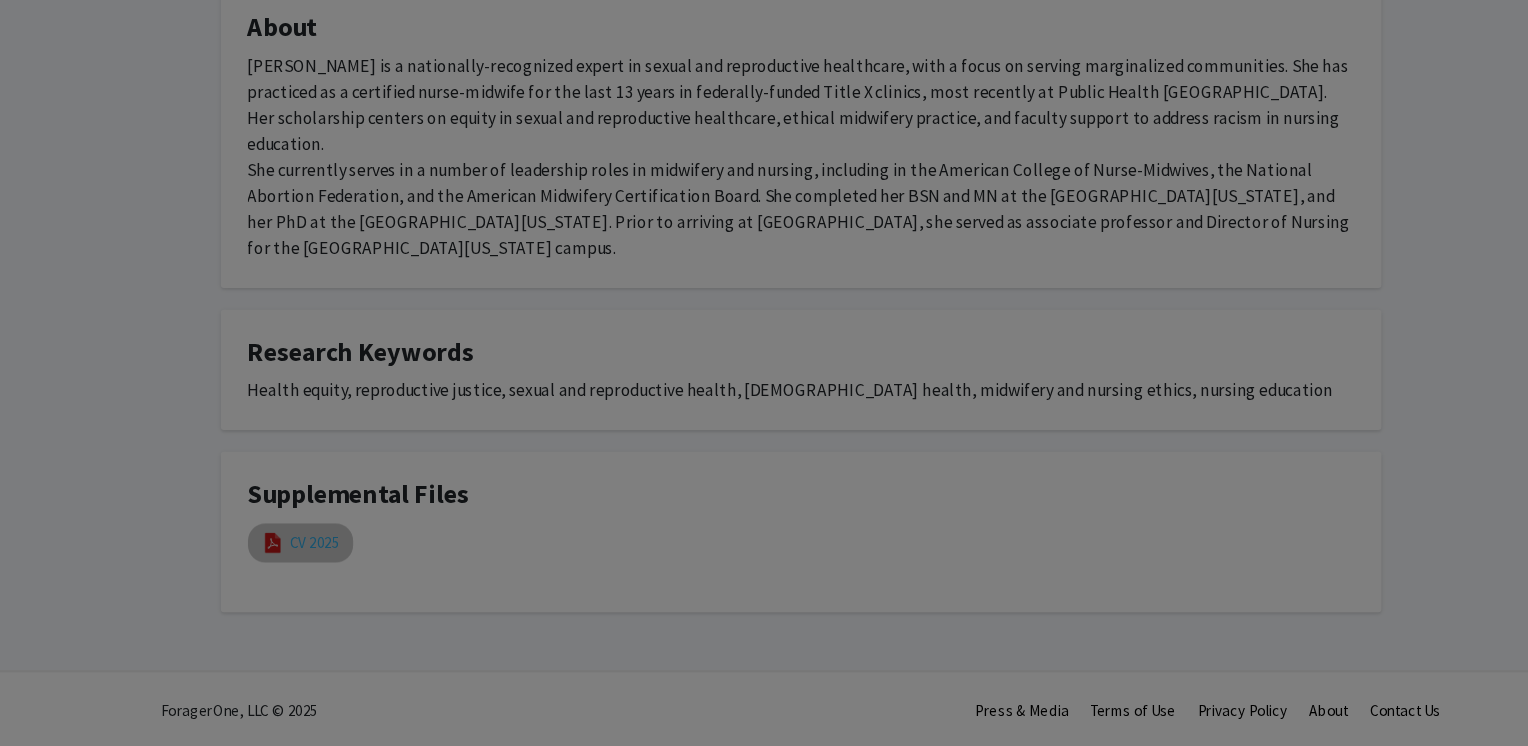 select on "custom" 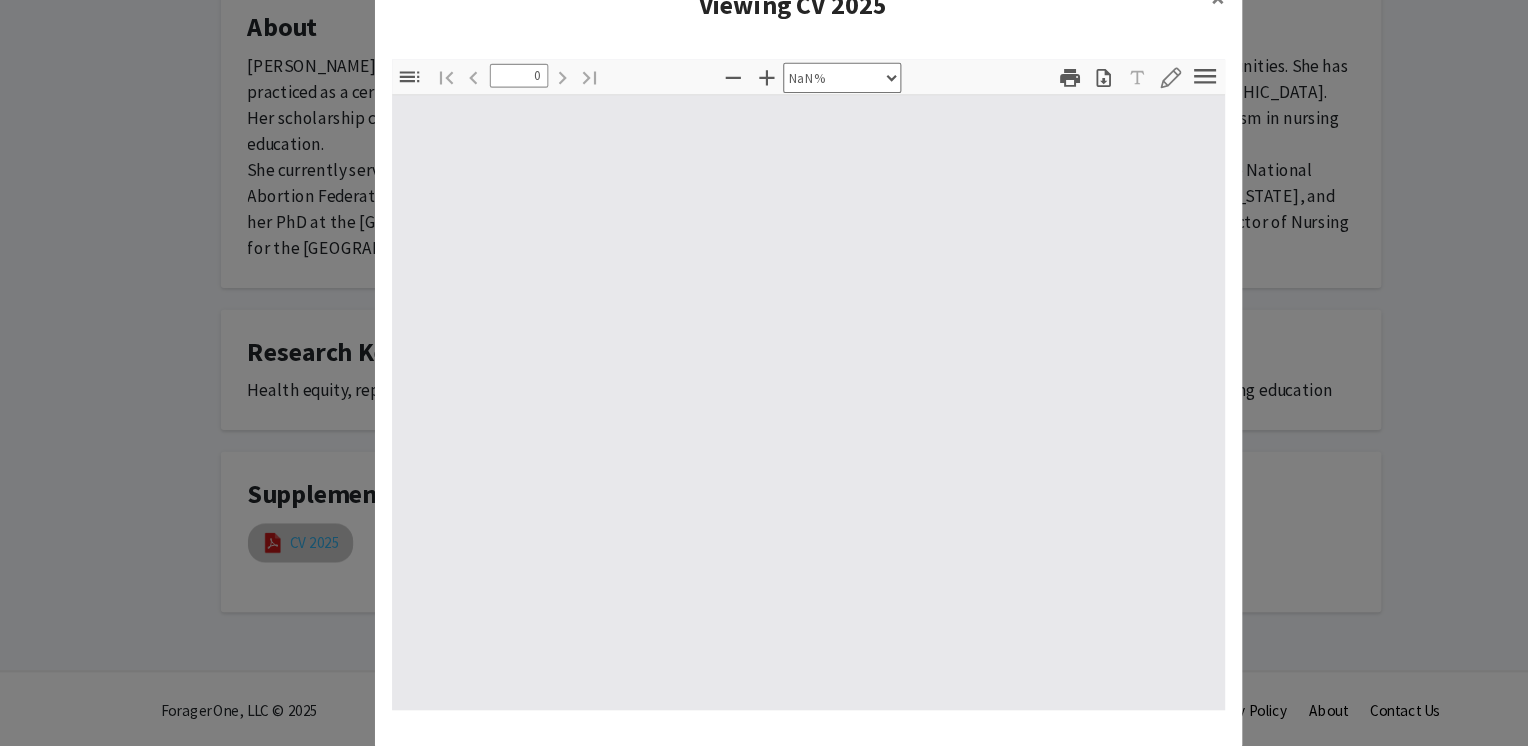 type on "1" 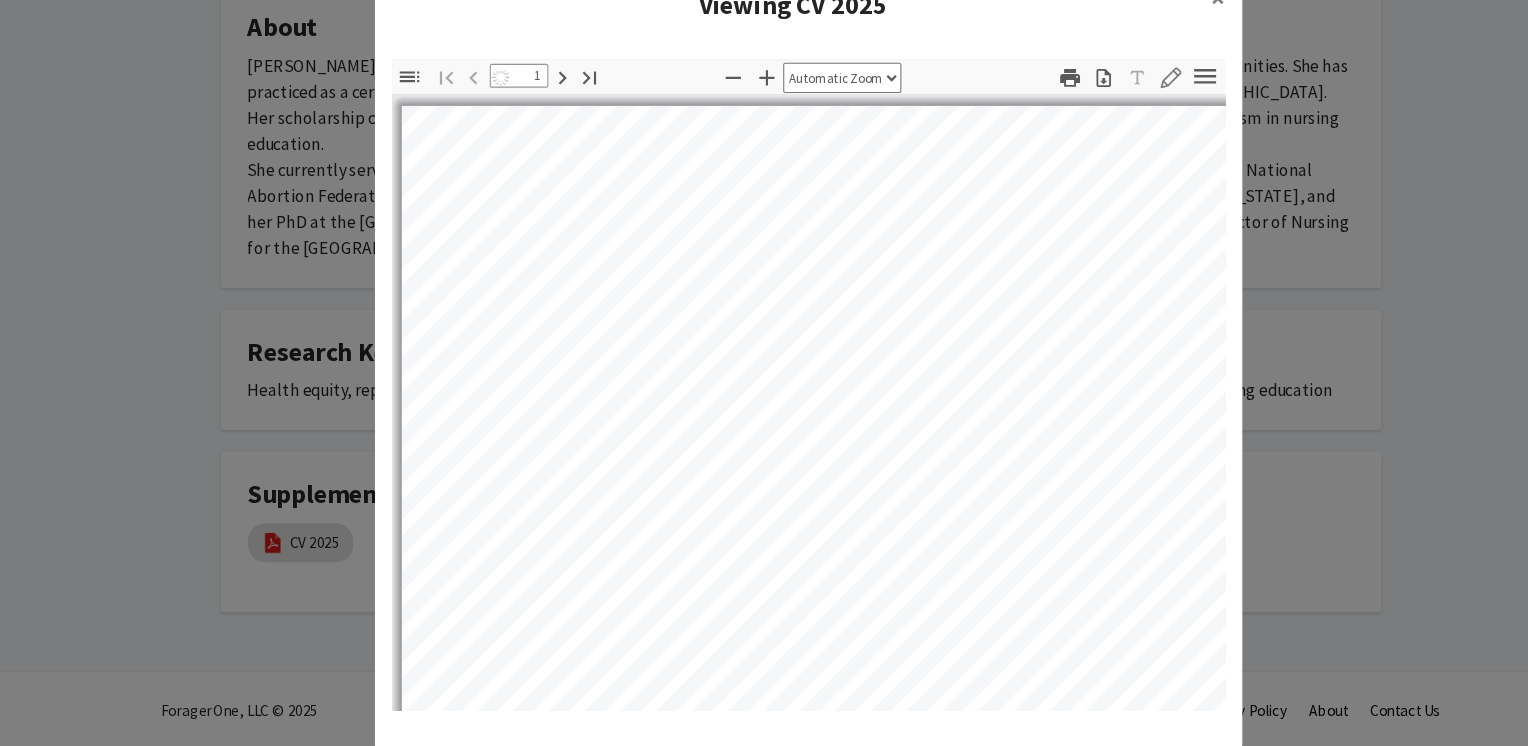 select on "auto" 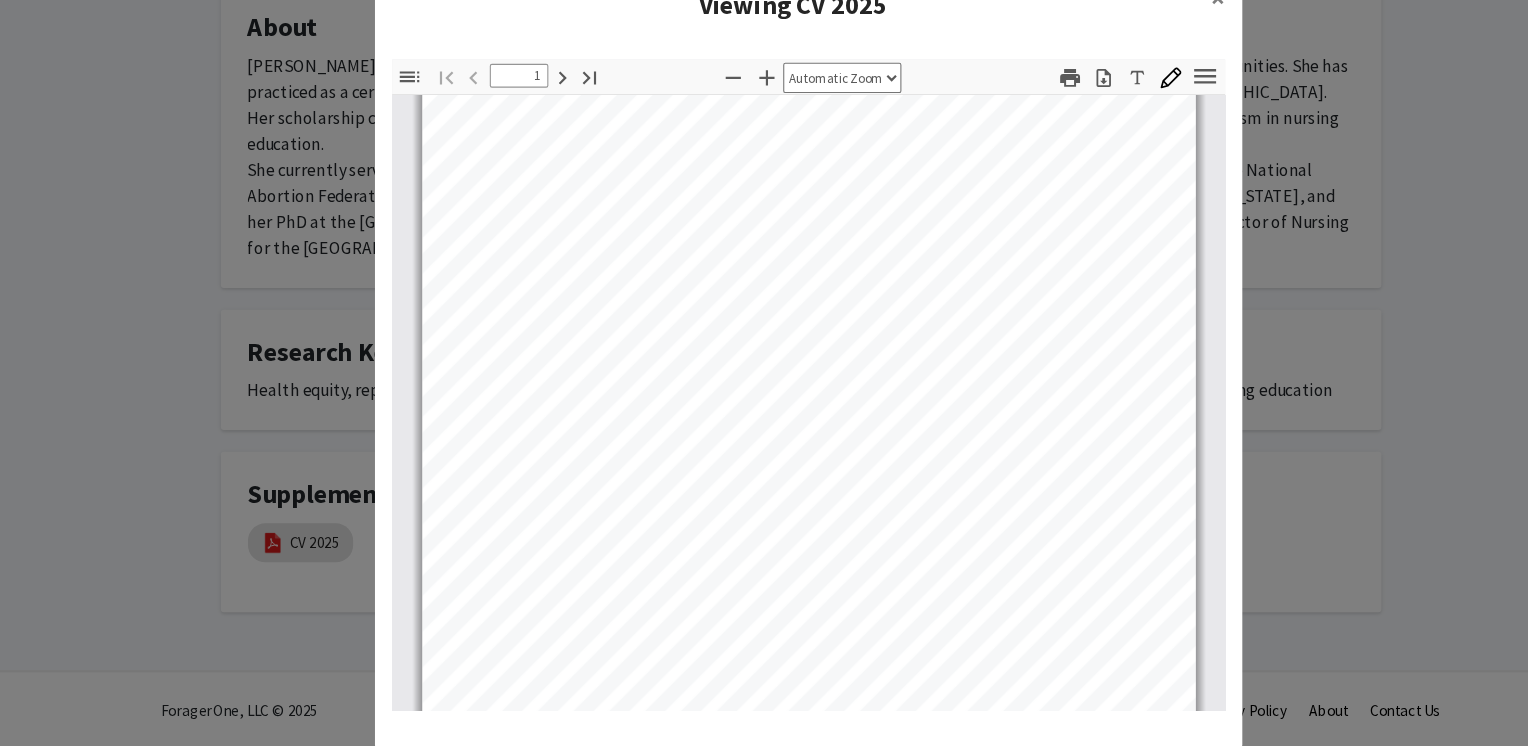 scroll, scrollTop: 212, scrollLeft: 0, axis: vertical 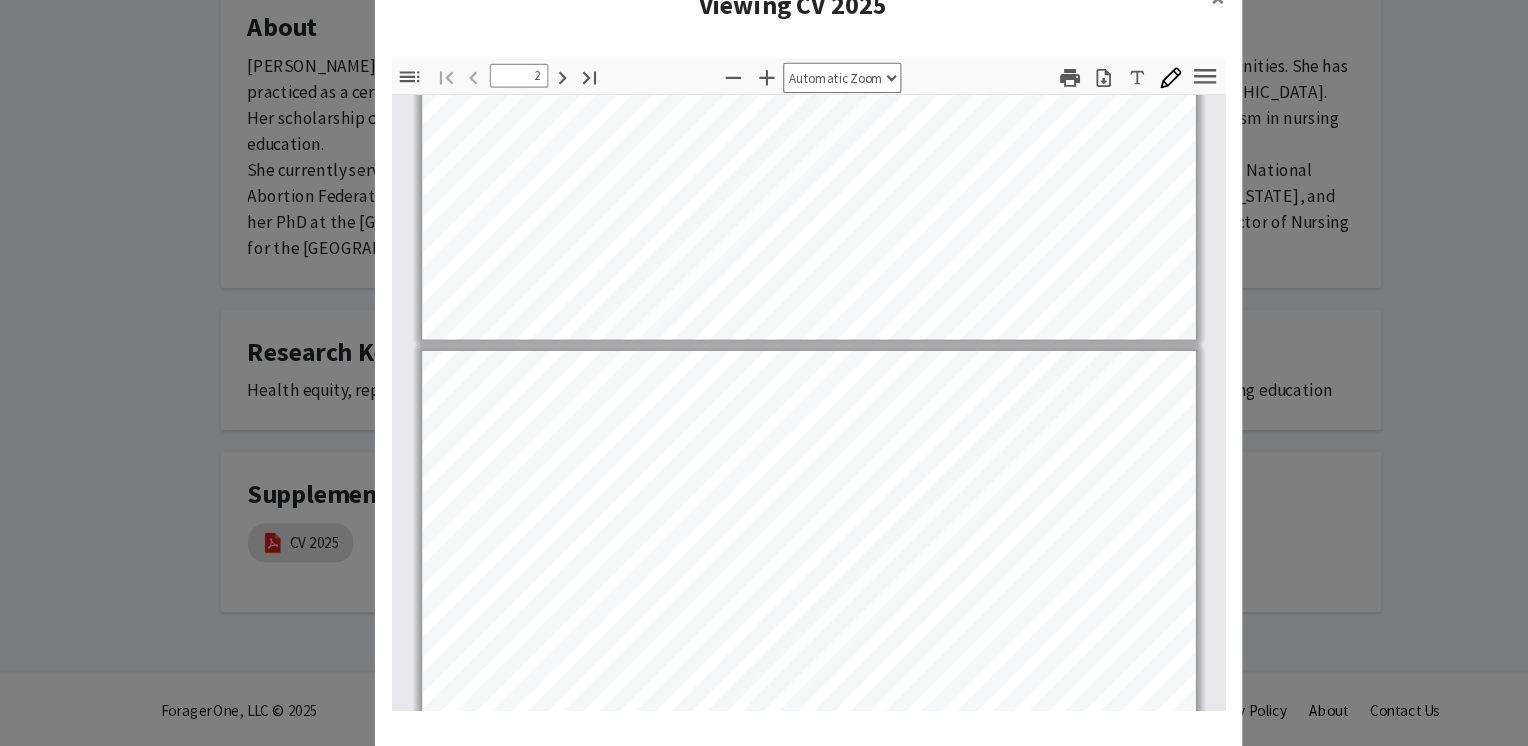 type on "1" 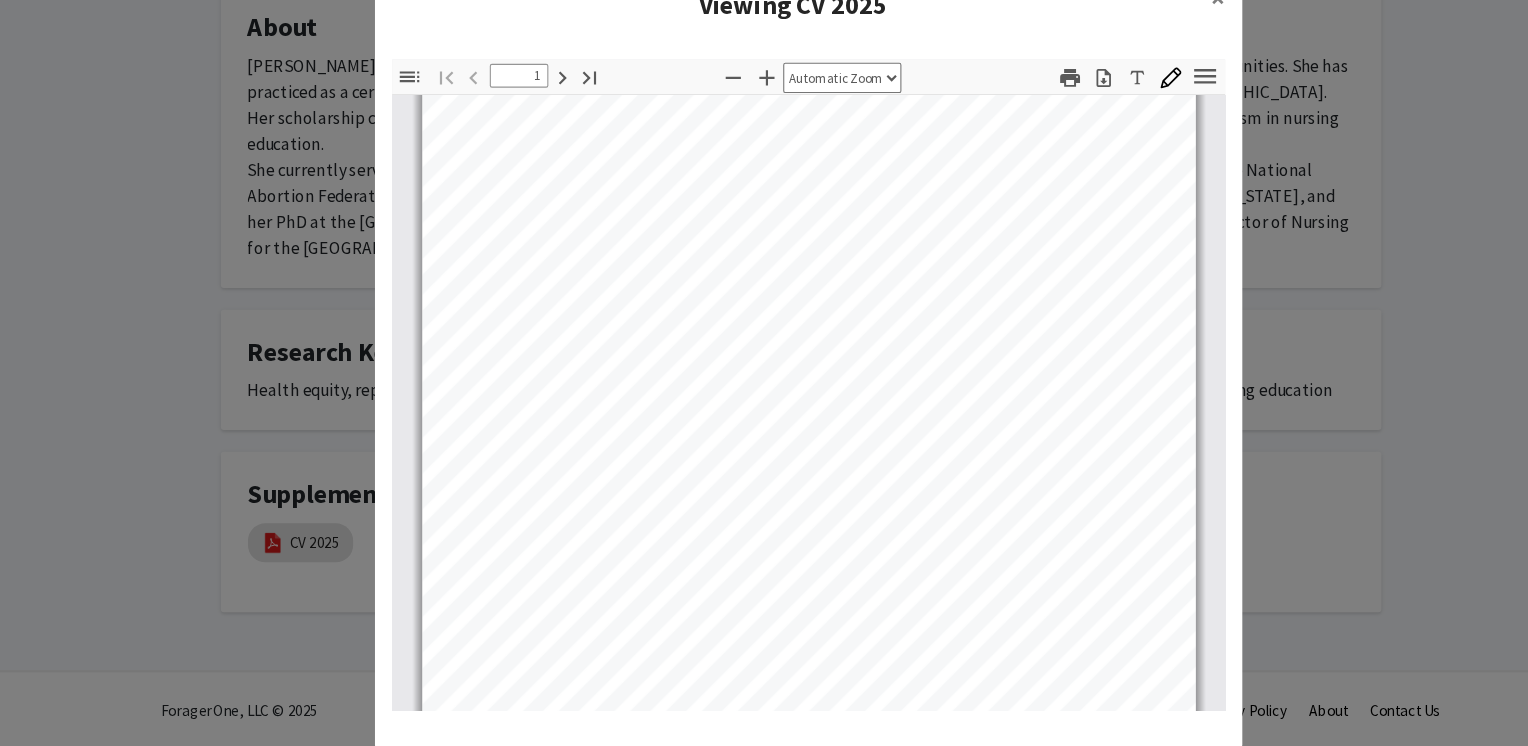 scroll, scrollTop: 0, scrollLeft: 0, axis: both 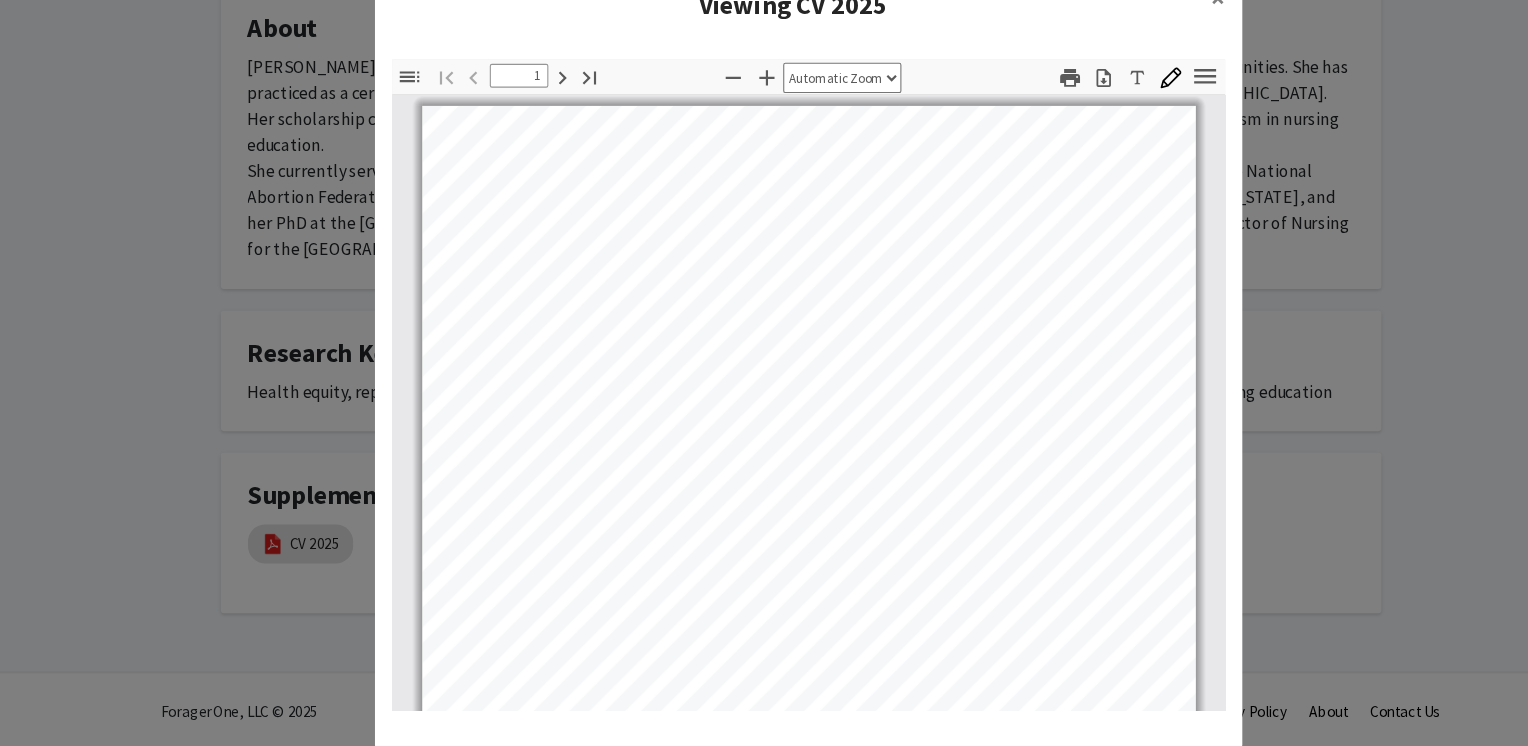 click on "Viewing CV 2025 × Thumbnails Document Outline Attachments Layers Current Outline Item Toggle Sidebar Find Go to First Page Previous 1 of 27 Next Go to Last Page Zoom Out Zoom In Automatic Zoom Actual Size Page Fit Page Width 50% 100% 125% 150% 200% 300% 400% NaN% Hand Tool Text Selection Tool Presentation Mode Open Print Download Text Draw Tools Color #000000 Size Color #000000 Thickness Opacity Presentation Mode Open Print Download Go to First Page Previous Next Go to Last Page Rotate Clockwise Rotate Counterclockwise Text Selection Tool Hand Tool Page Scrolling Vertical Scrolling Horizontal Scrolling Wrapped Scrolling No Spreads Odd Spreads Even Spreads Document Properties… Multiple search terms. Each line is a search term. Previous Next Highlight All Match Case Current page only Pages (e.g. 6-10 or 2,4) Whole Words multiple search terms separated by word boundaries Ignore accents and diacritics Fuzzy search More Information Less Information Close Enter the password to open this PDF file. Cancel OK - - -" 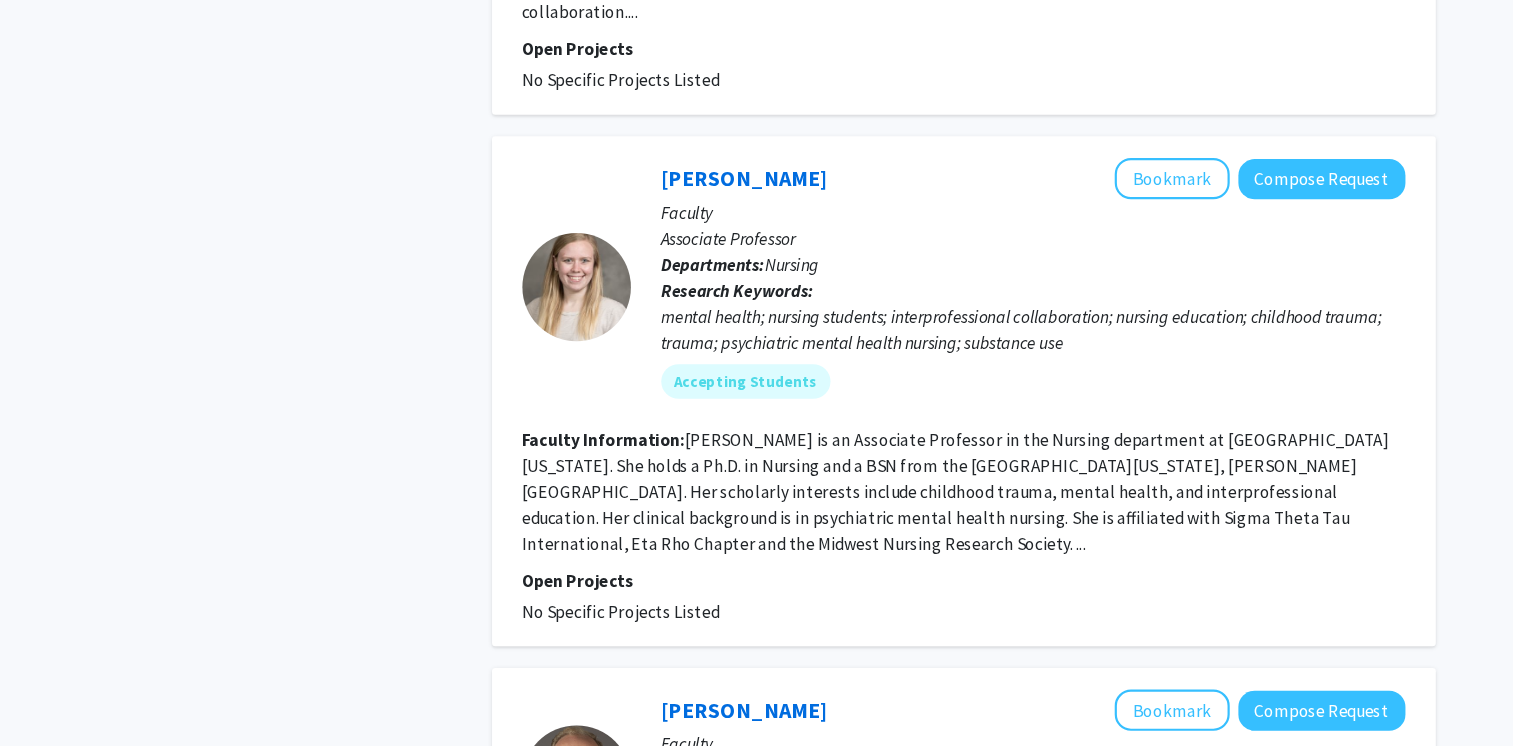 scroll, scrollTop: 1956, scrollLeft: 0, axis: vertical 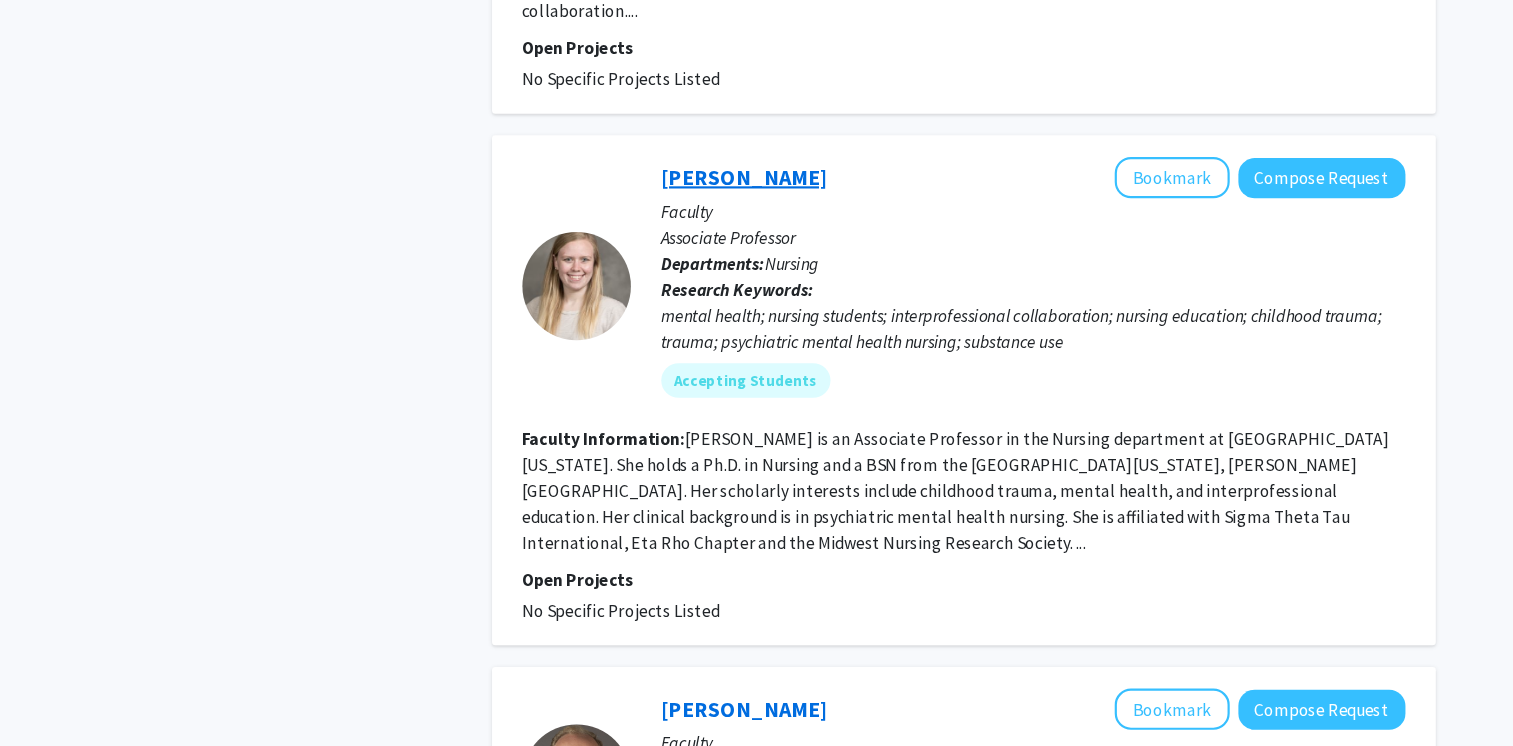 click on "[PERSON_NAME]" 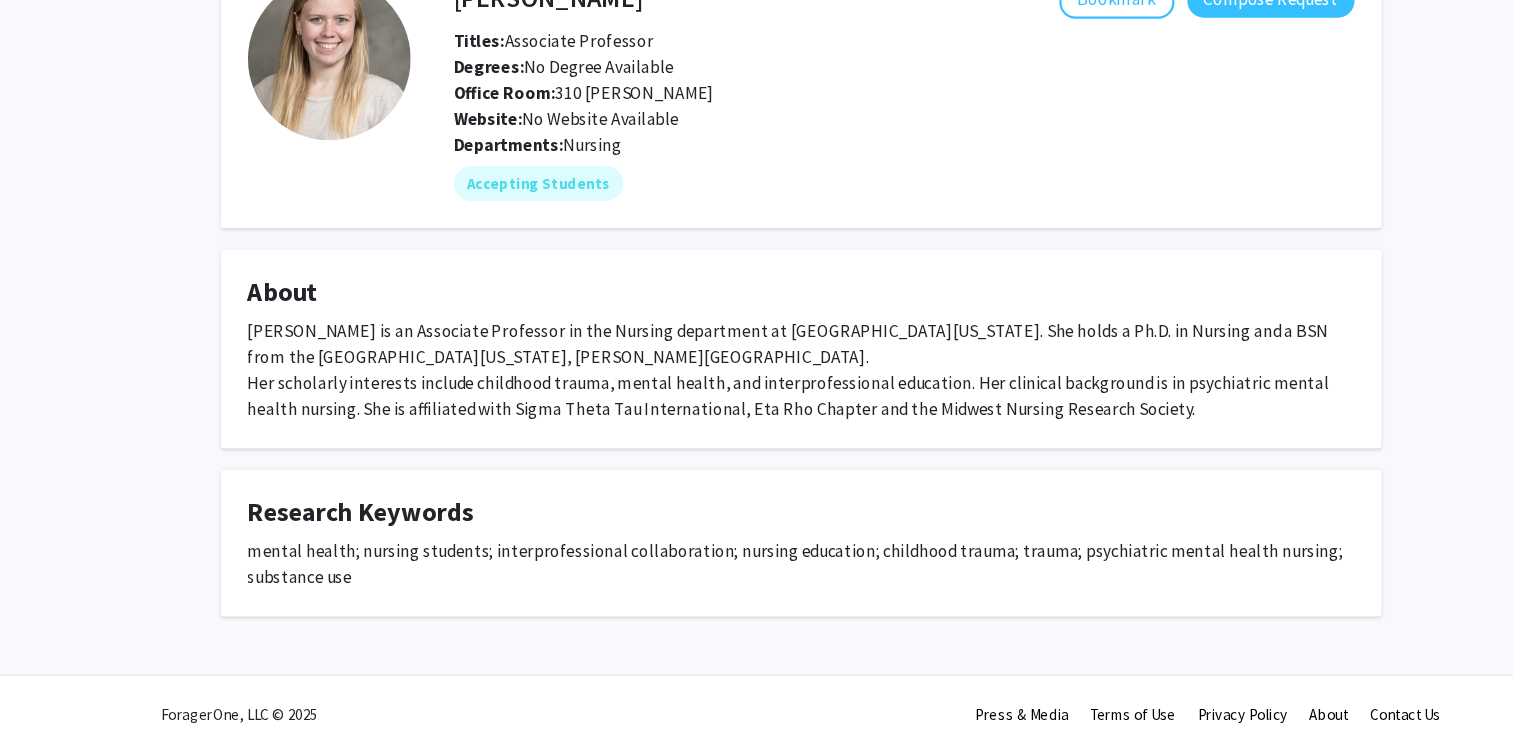 scroll, scrollTop: 78, scrollLeft: 0, axis: vertical 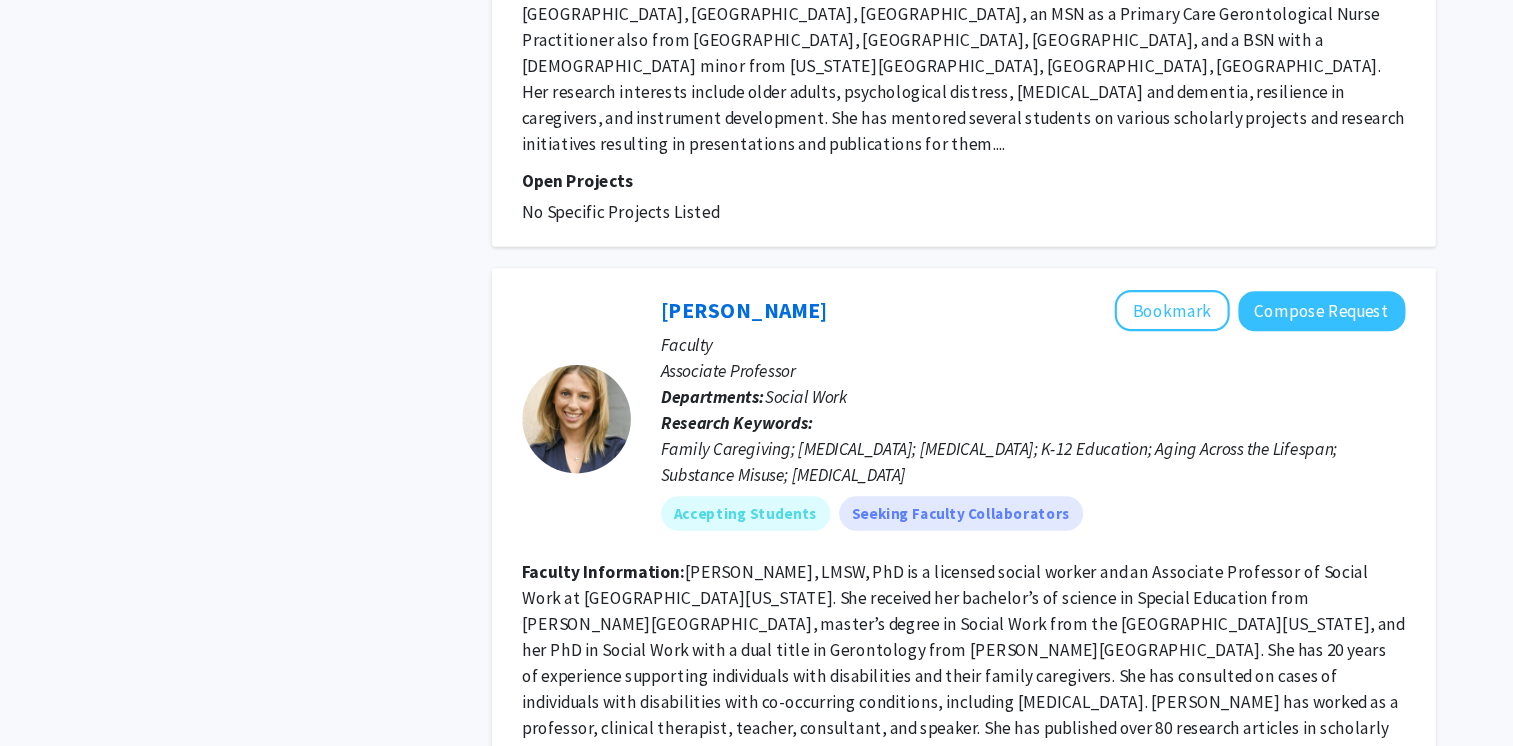 click on "2" 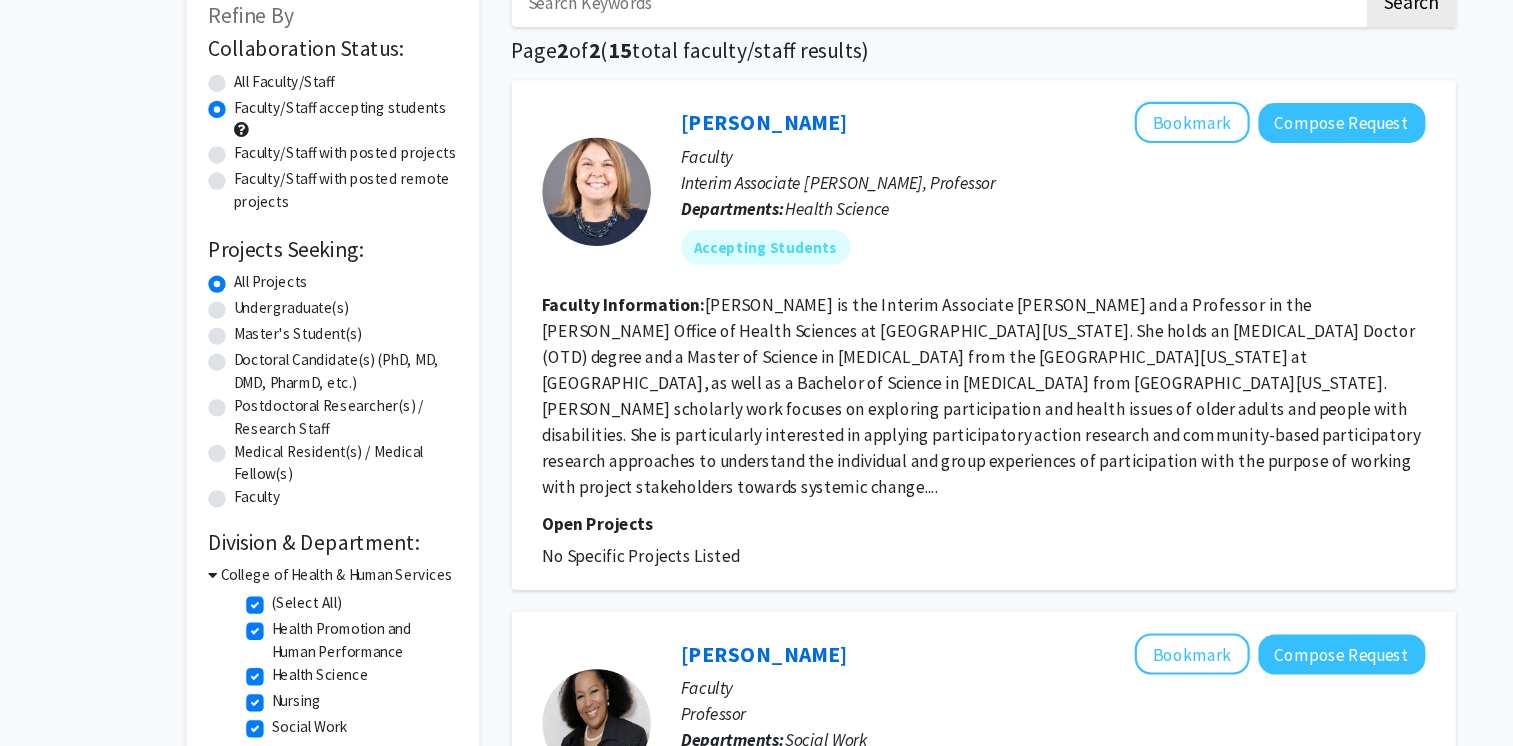 scroll, scrollTop: 73, scrollLeft: 0, axis: vertical 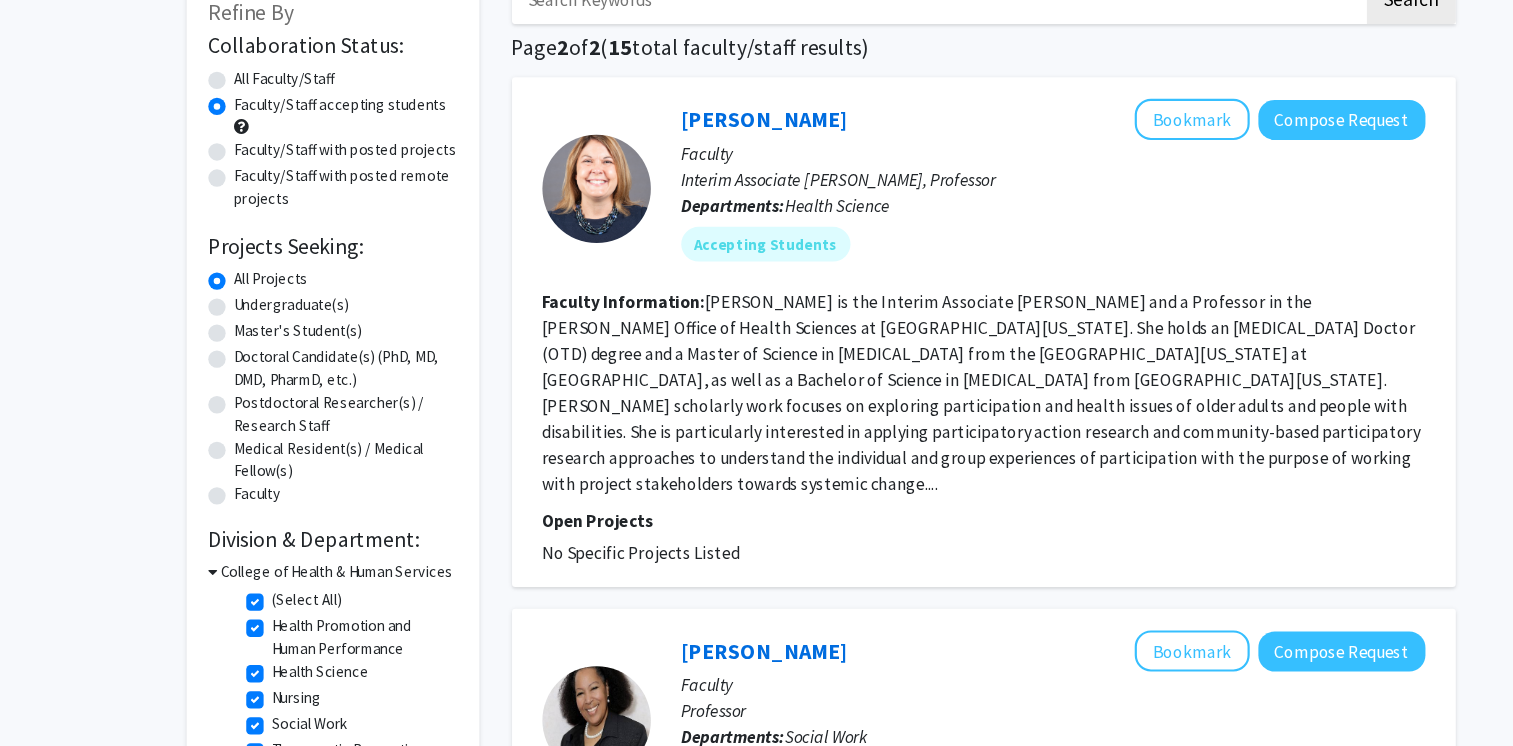 click on "Faculty/Staff with posted projects" 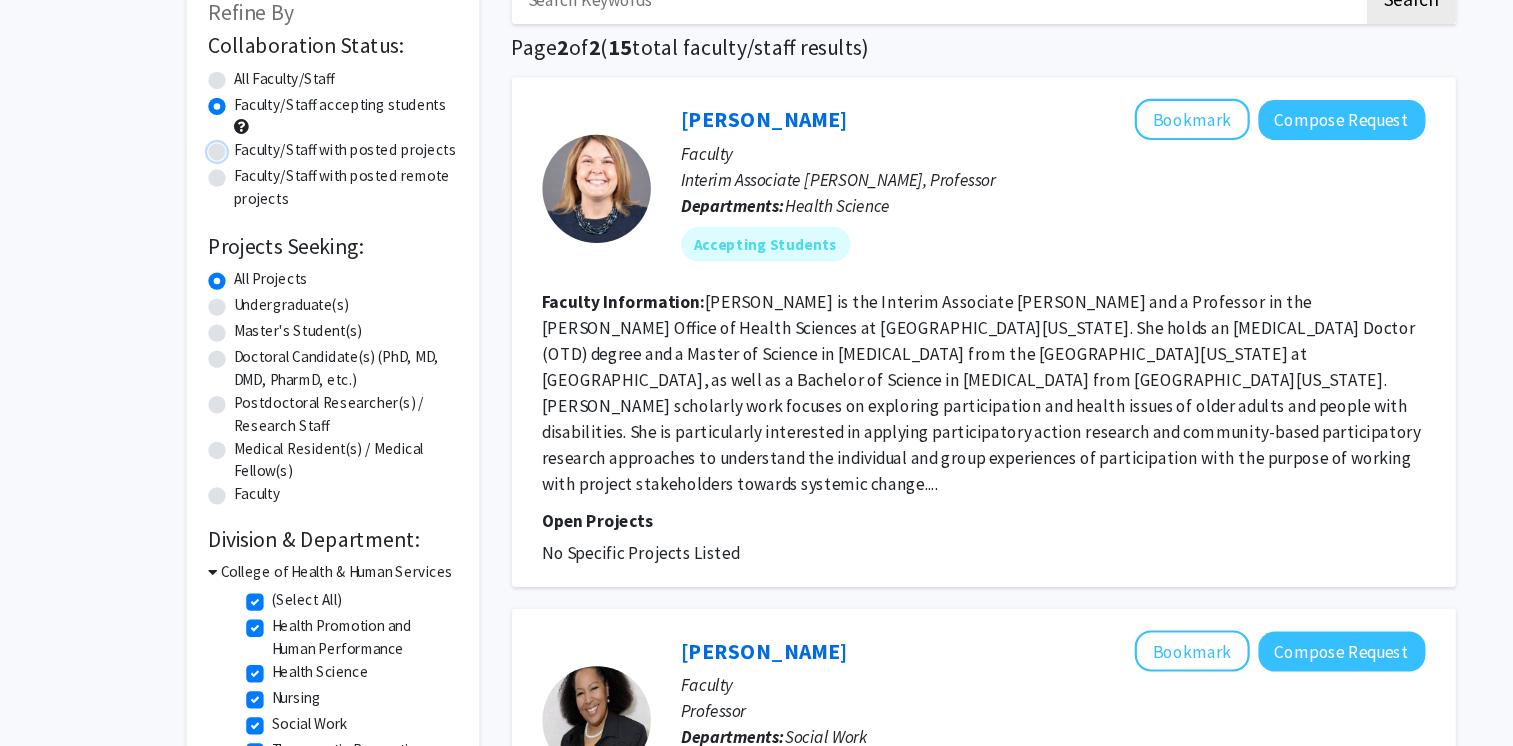 click on "Faculty/Staff with posted projects" at bounding box center (222, 192) 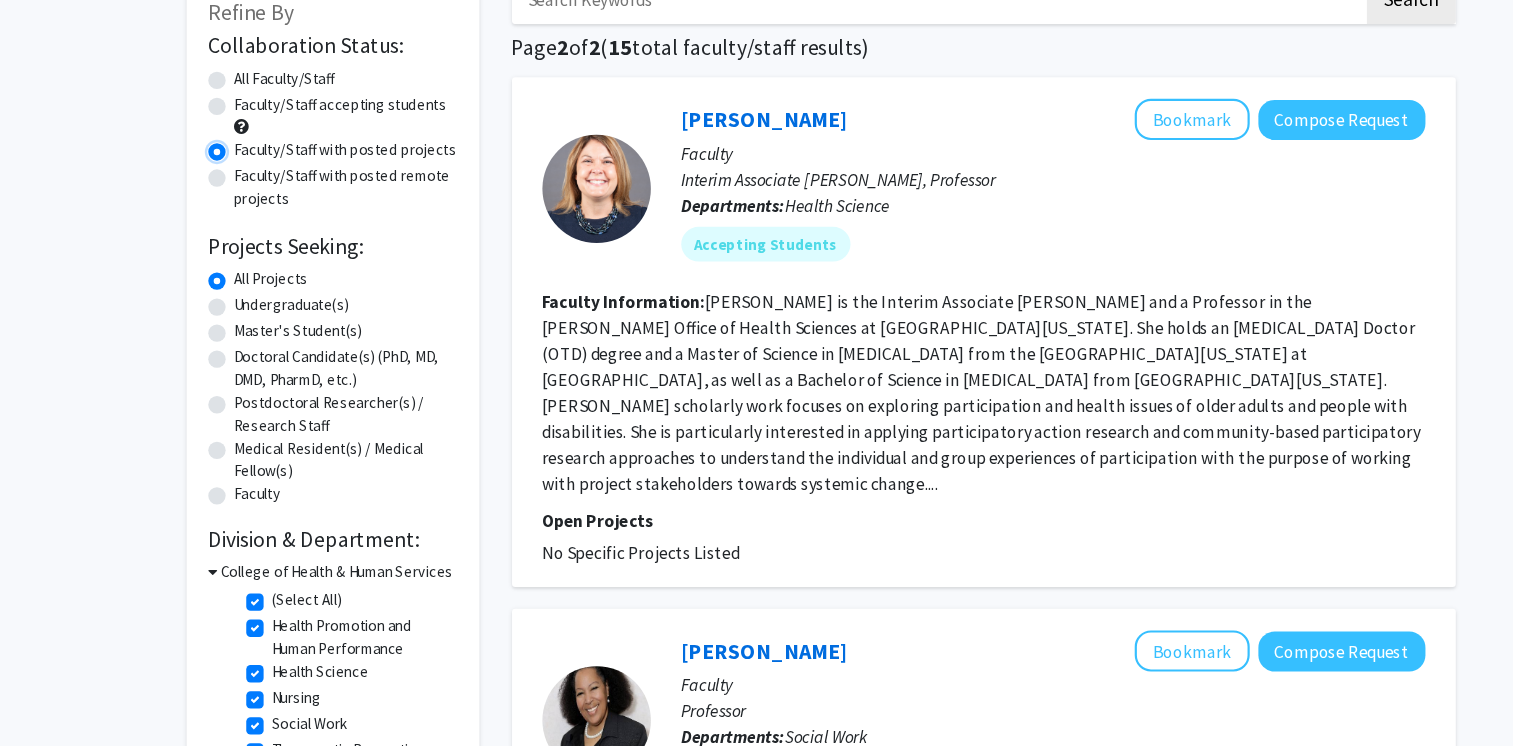 scroll, scrollTop: 0, scrollLeft: 0, axis: both 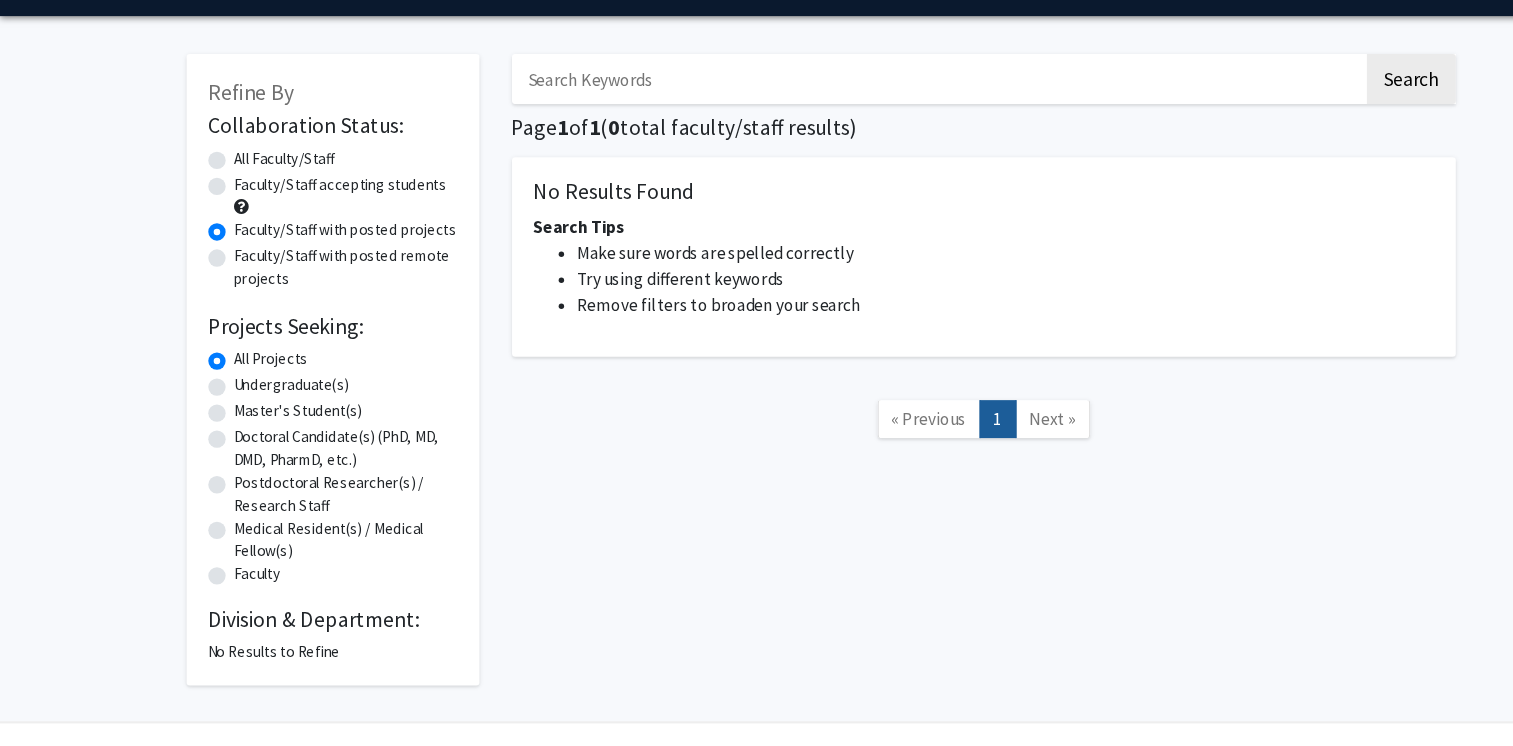 click on "Faculty/Staff with posted remote projects" 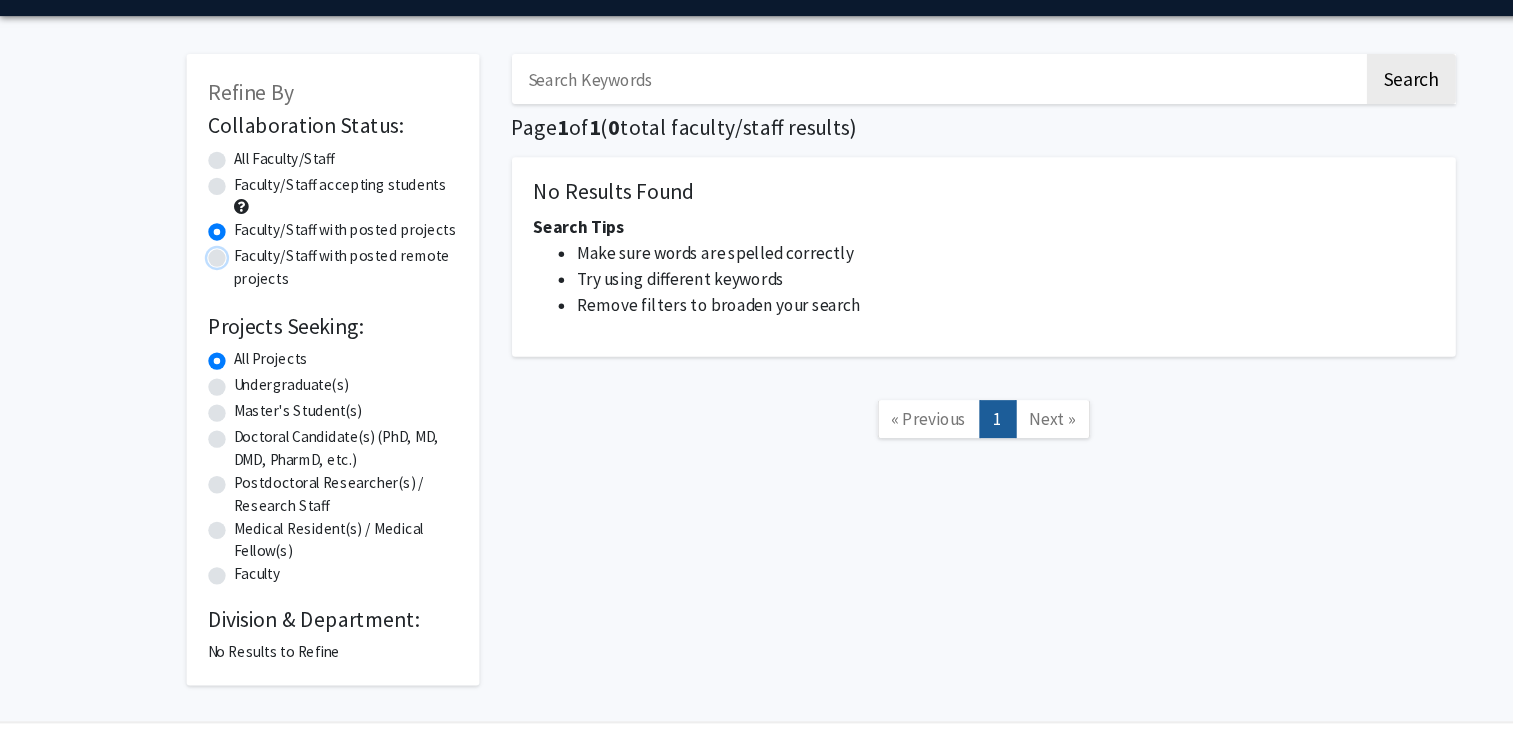 click on "Faculty/Staff with posted remote projects" at bounding box center (222, 289) 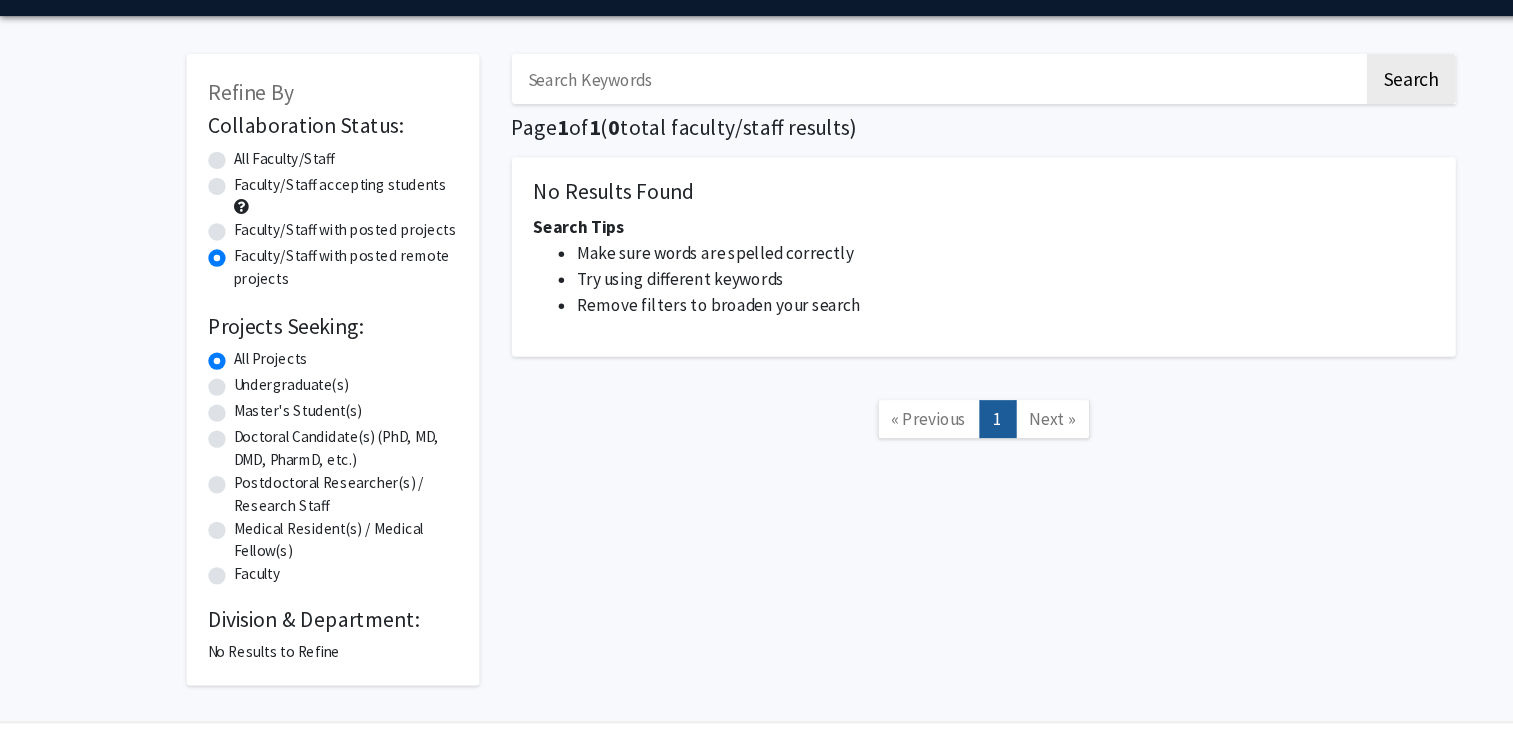 click on "Faculty/Staff with posted projects" 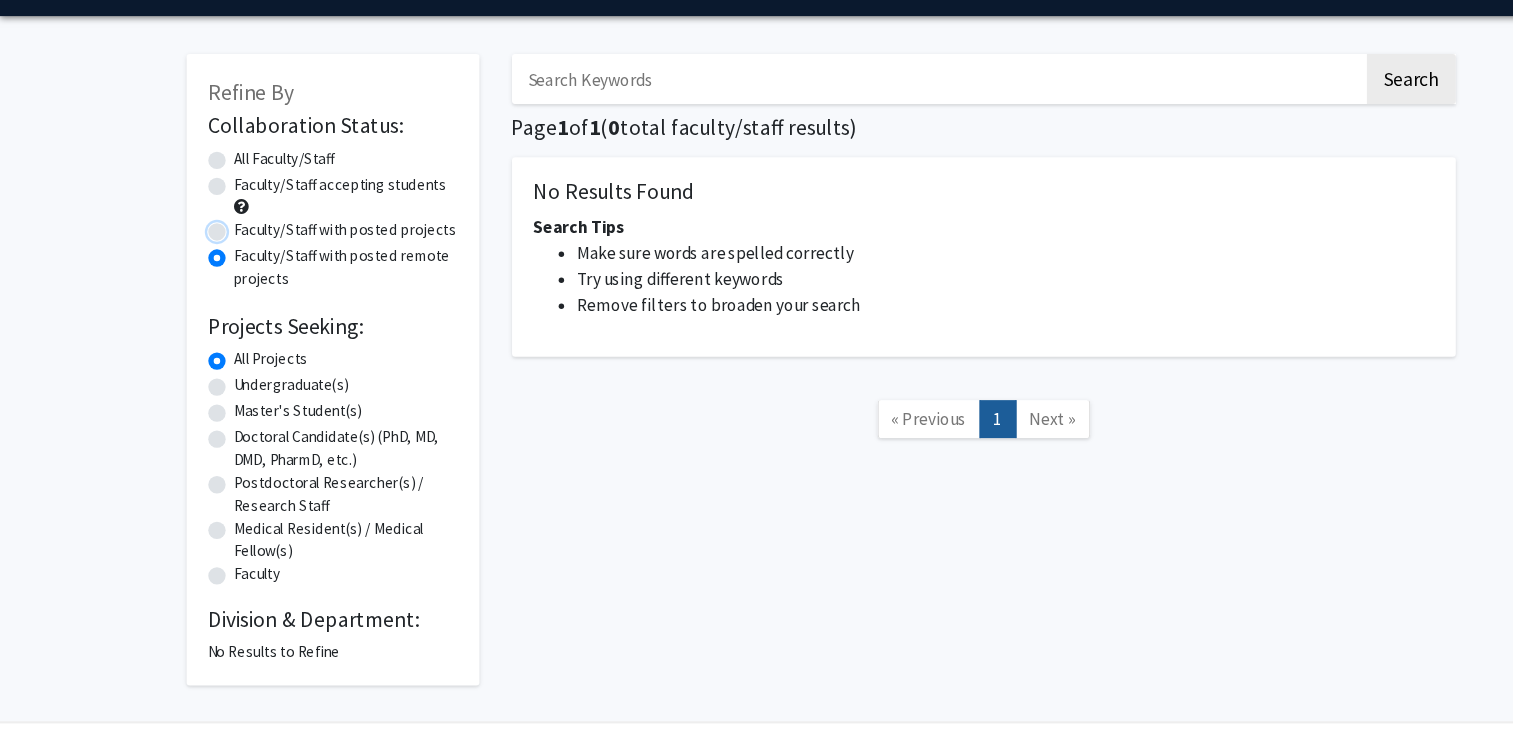 click on "Faculty/Staff with posted projects" at bounding box center (222, 265) 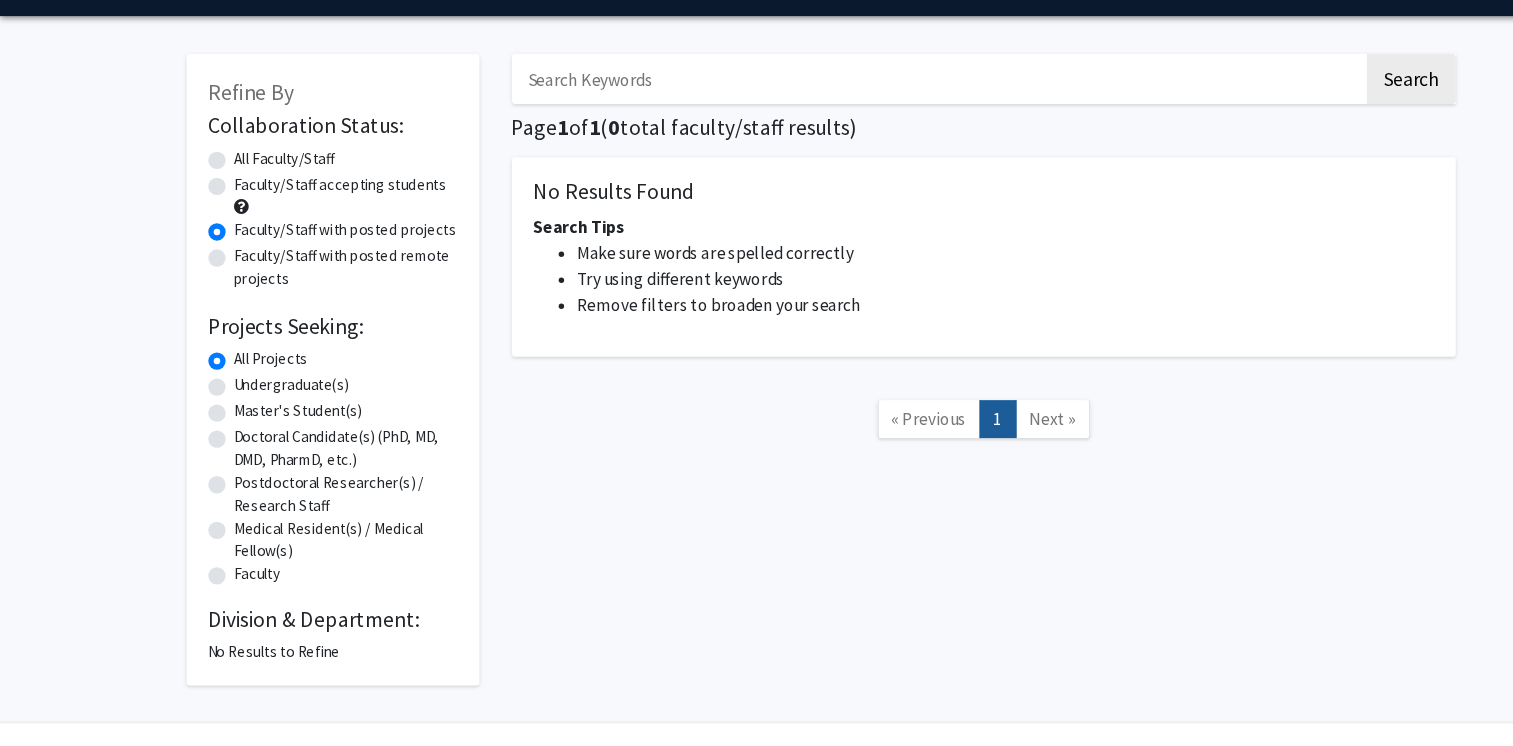 click on "All Faculty/Staff" 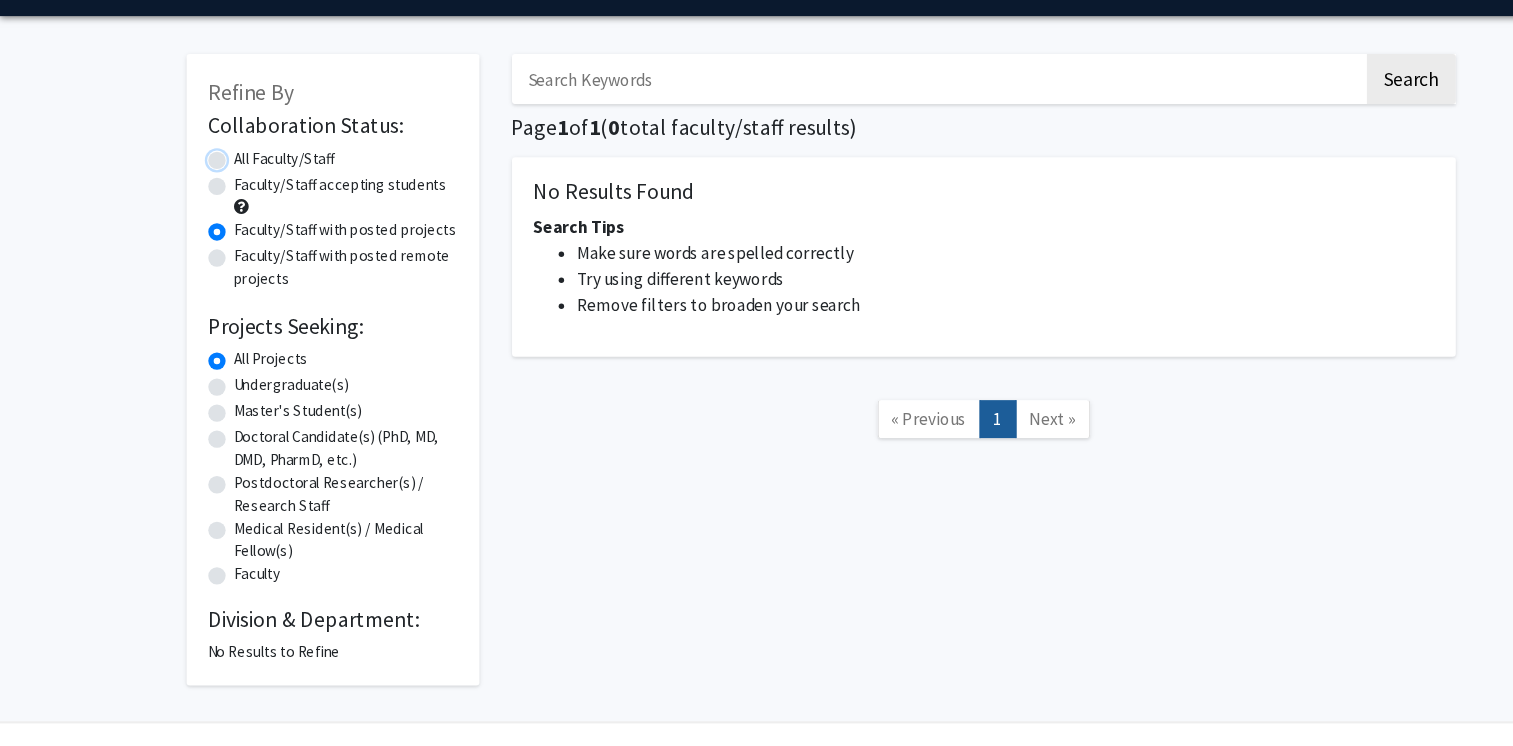 click on "All Faculty/Staff" at bounding box center [222, 199] 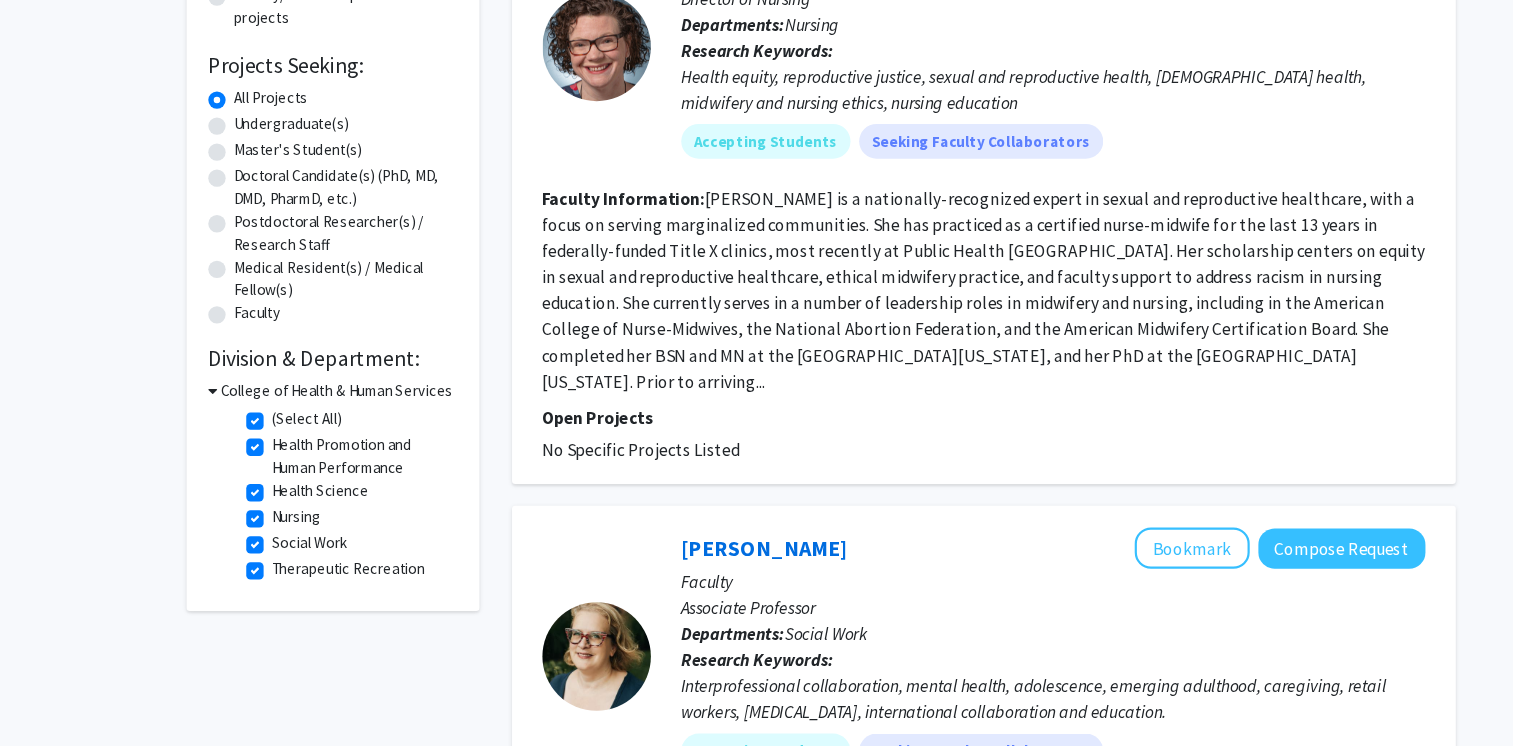 scroll, scrollTop: 252, scrollLeft: 0, axis: vertical 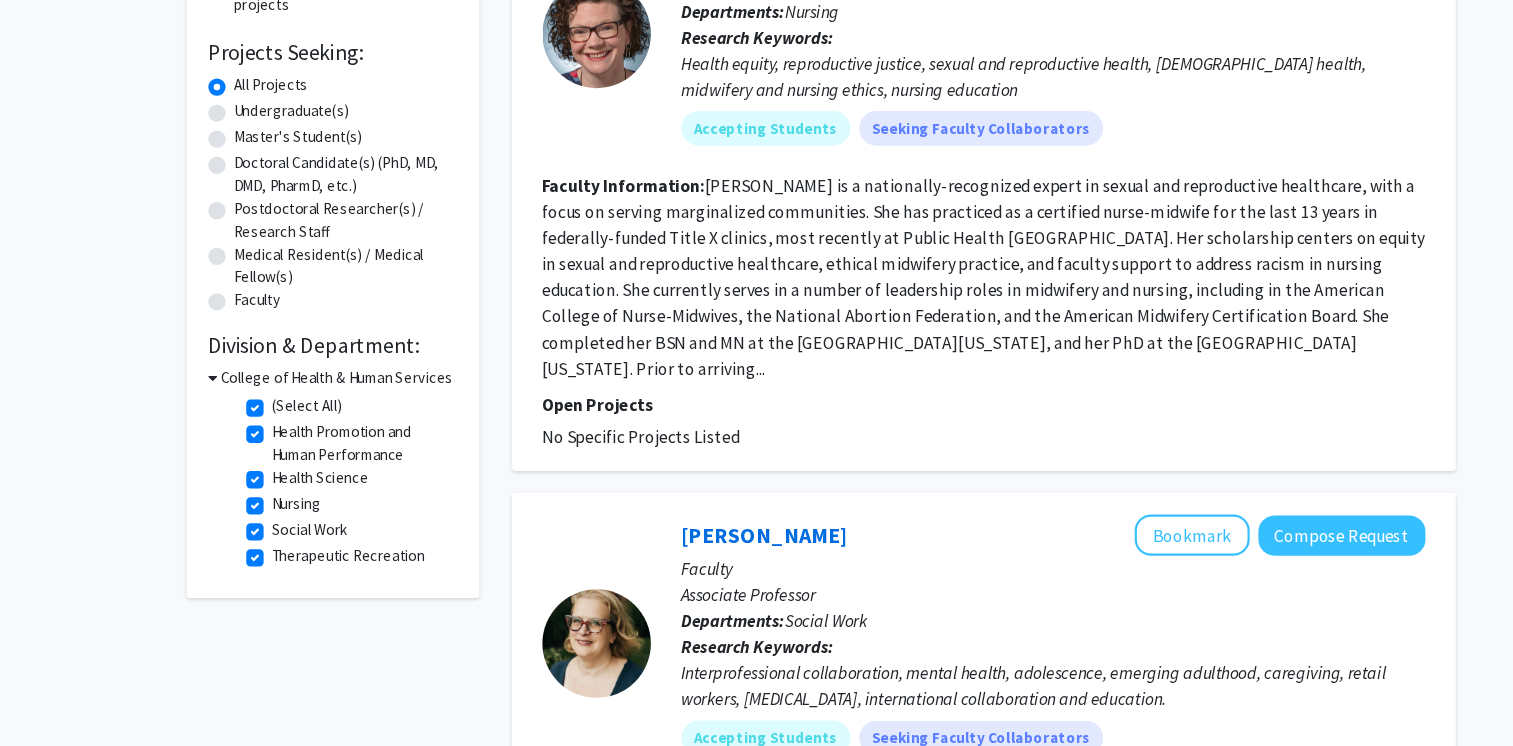 click on "(Select All)  (Select All)  Health Promotion and Human Performance  Health Promotion and Human Performance  Health Science  Health Science  Nursing  Nursing  Social Work  Social Work  Therapeutic Recreation  Therapeutic Recreation" 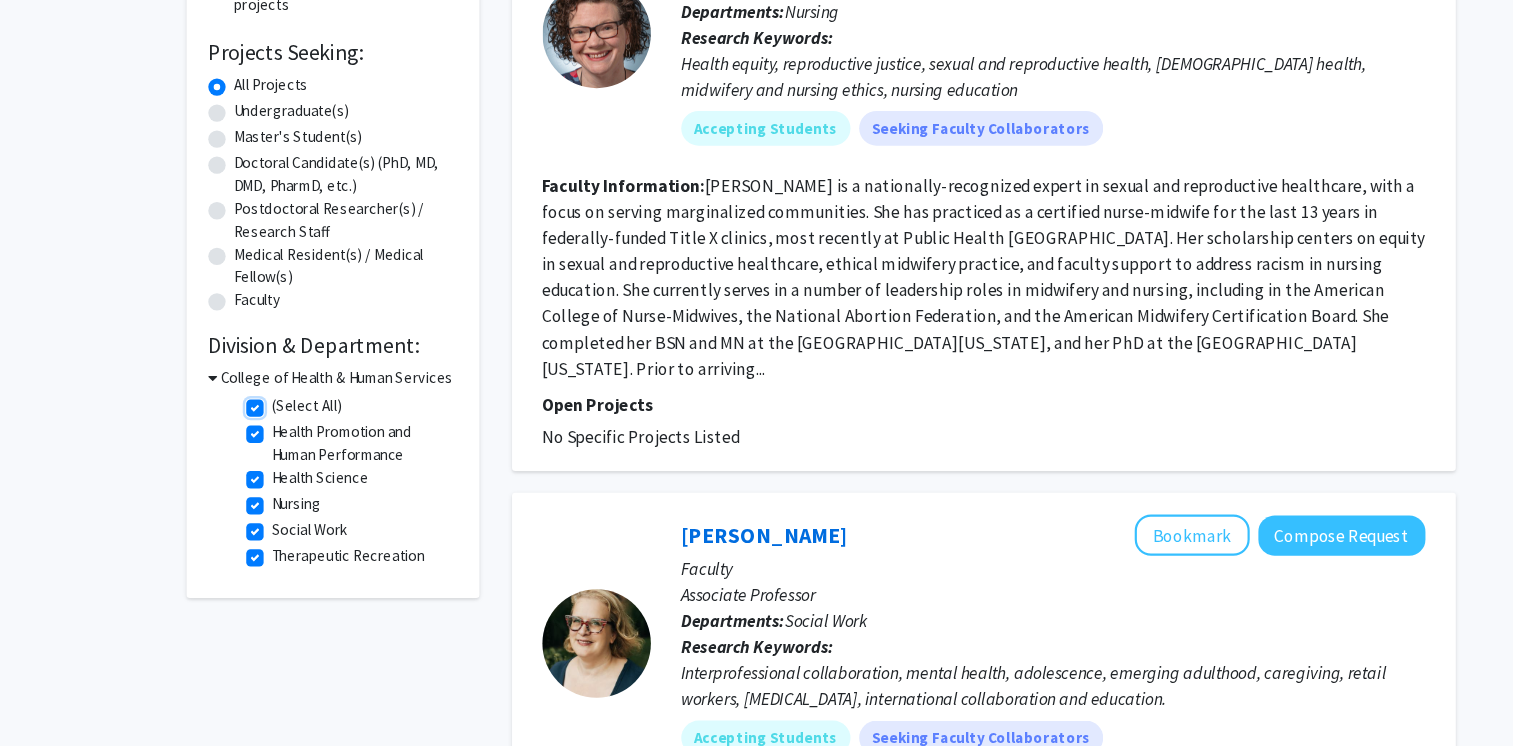 click on "(Select All)" at bounding box center [257, 428] 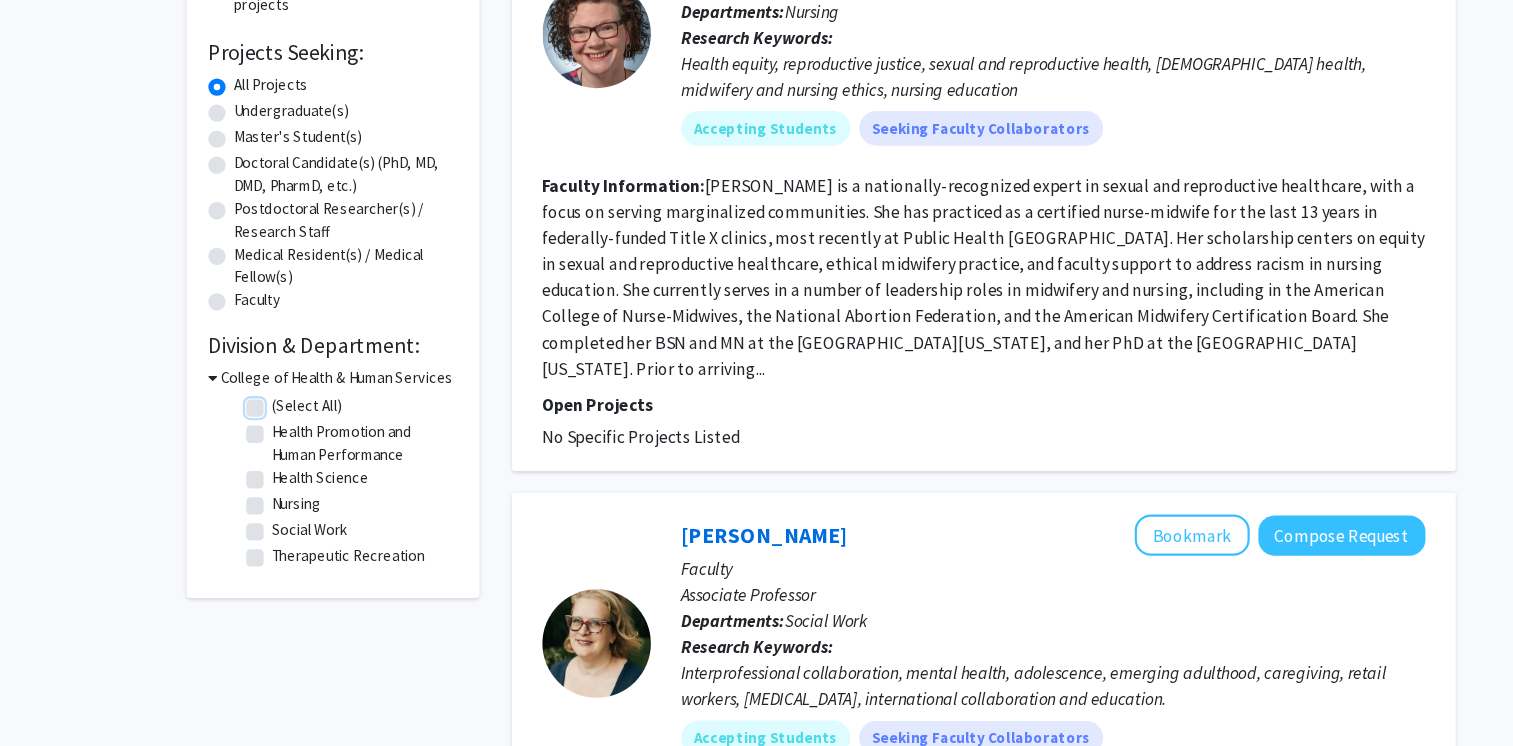 checkbox on "false" 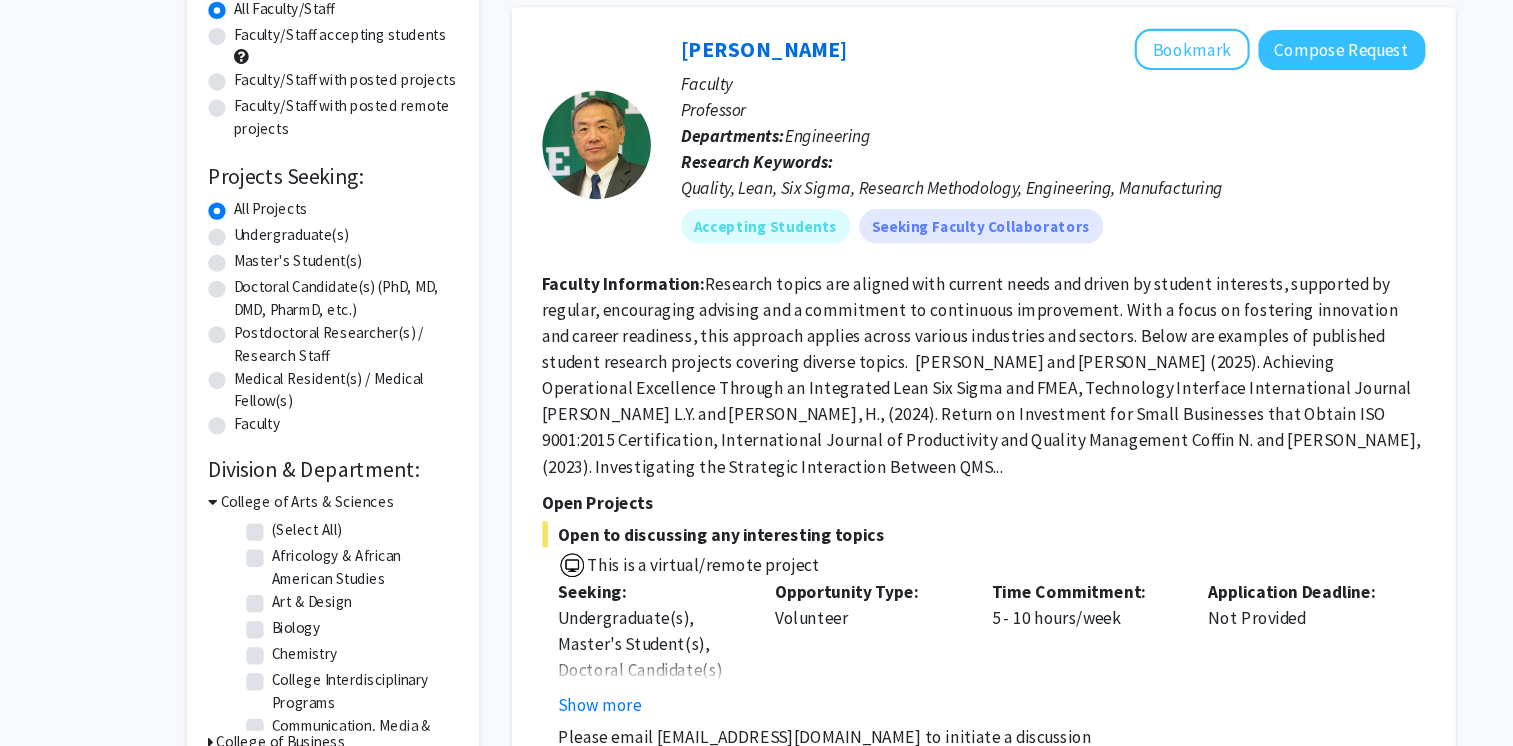 scroll, scrollTop: 0, scrollLeft: 0, axis: both 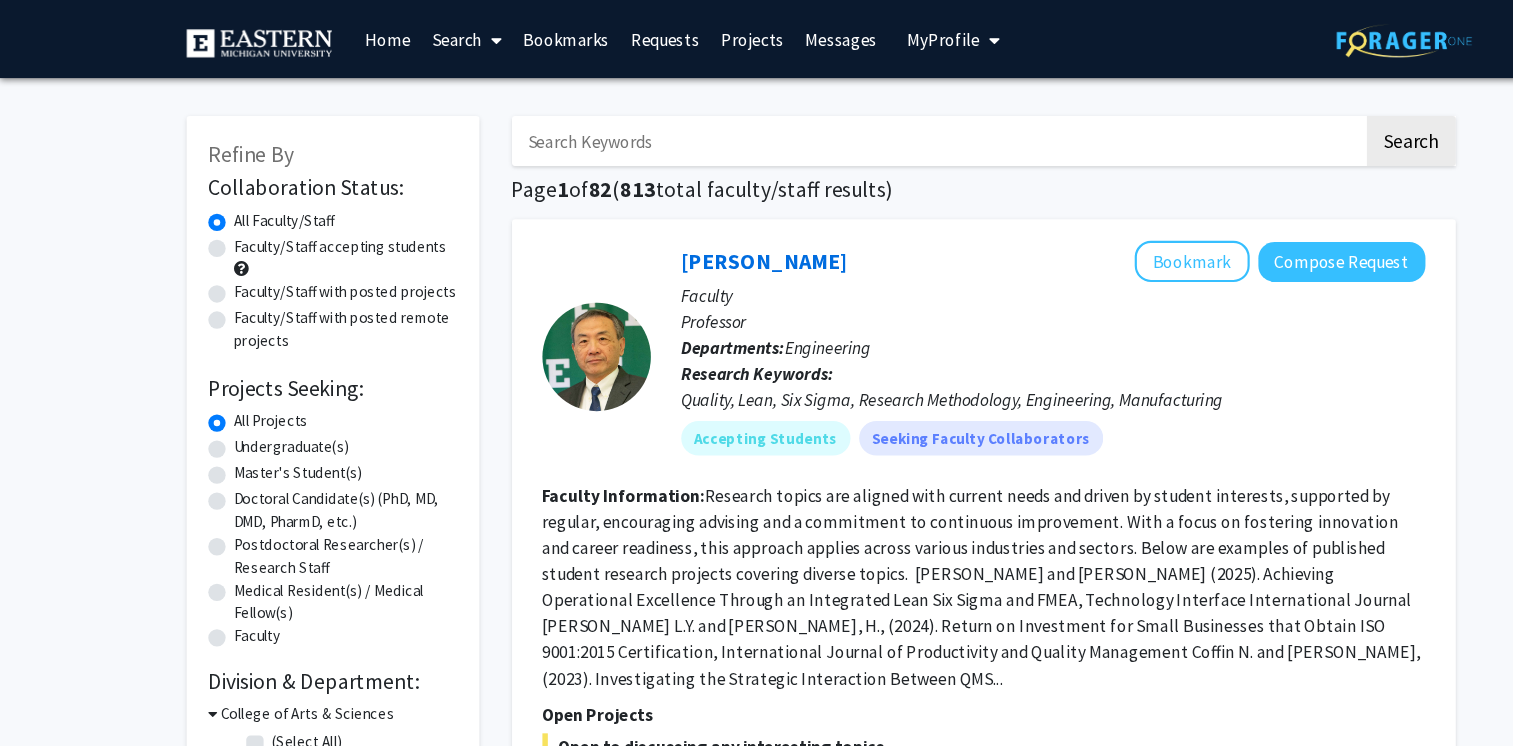 click on "Faculty/Staff with posted projects" 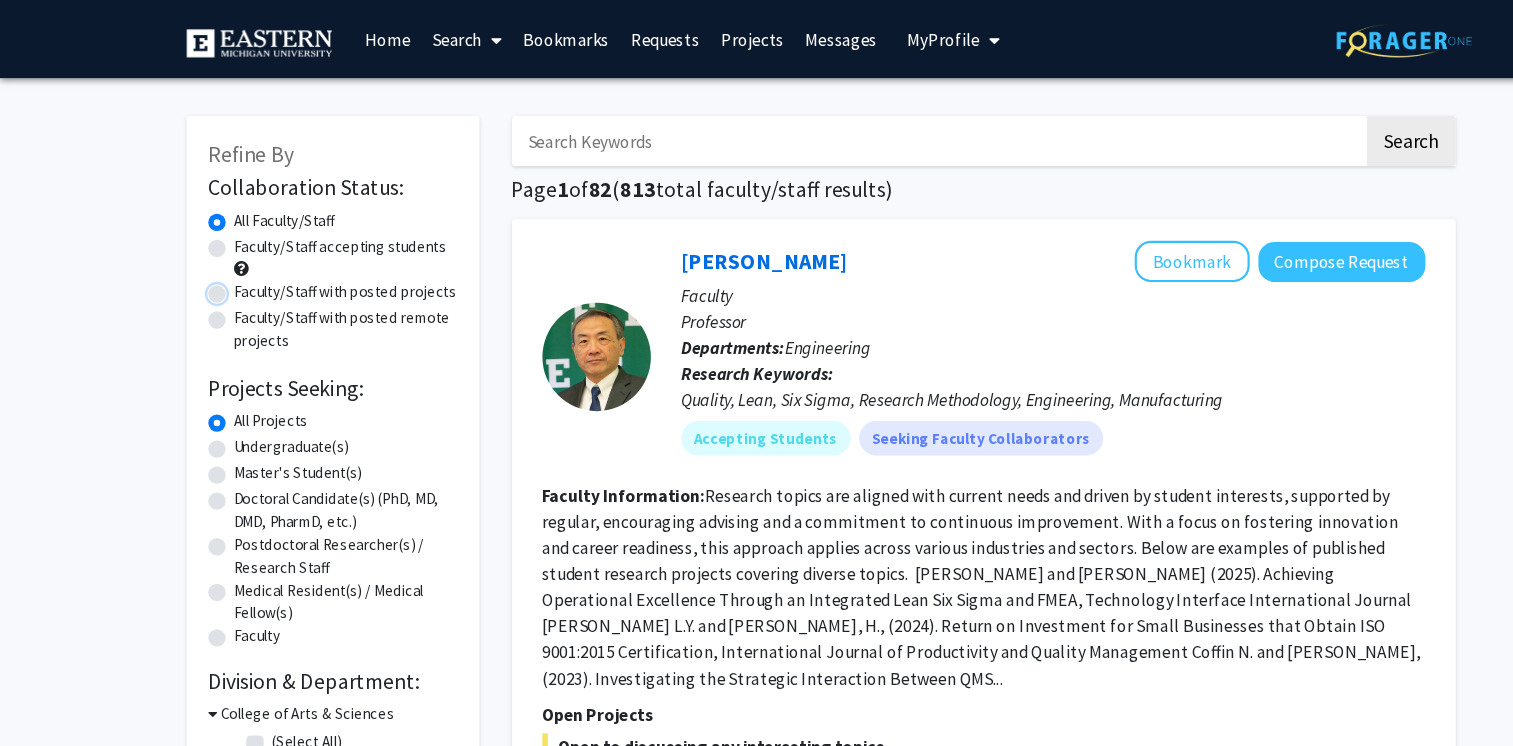 click on "Faculty/Staff with posted projects" at bounding box center (222, 265) 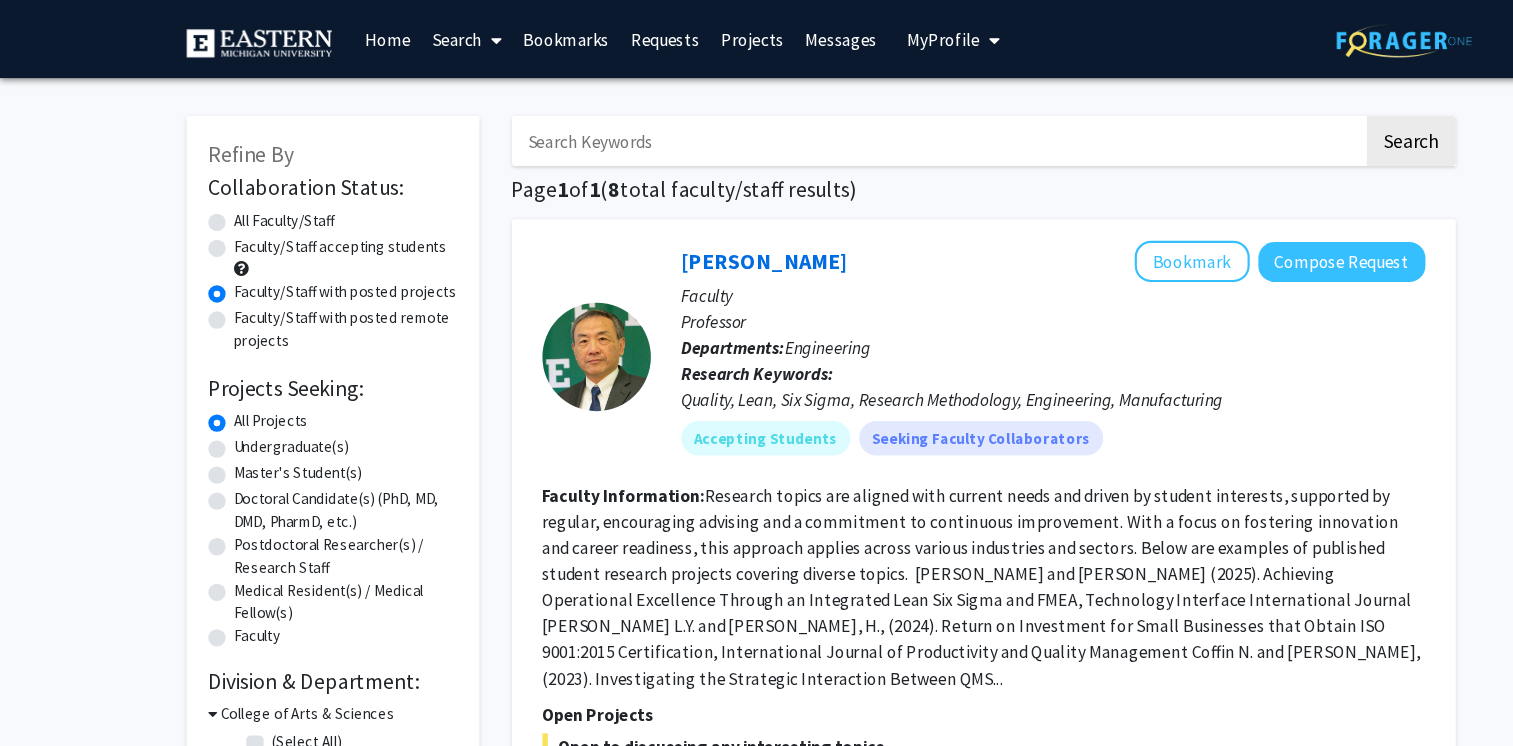 click on "Undergraduate(s)" 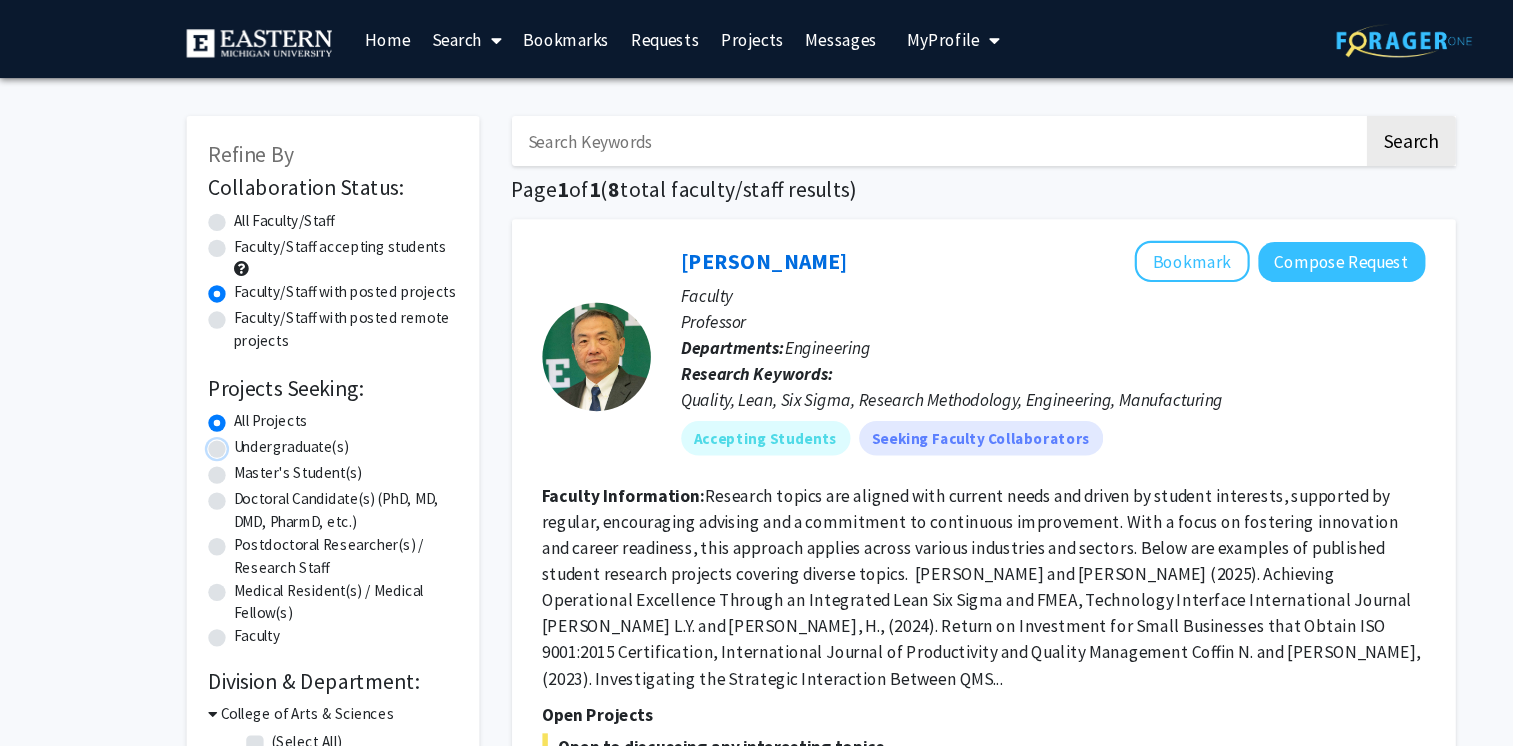click on "Undergraduate(s)" at bounding box center [222, 408] 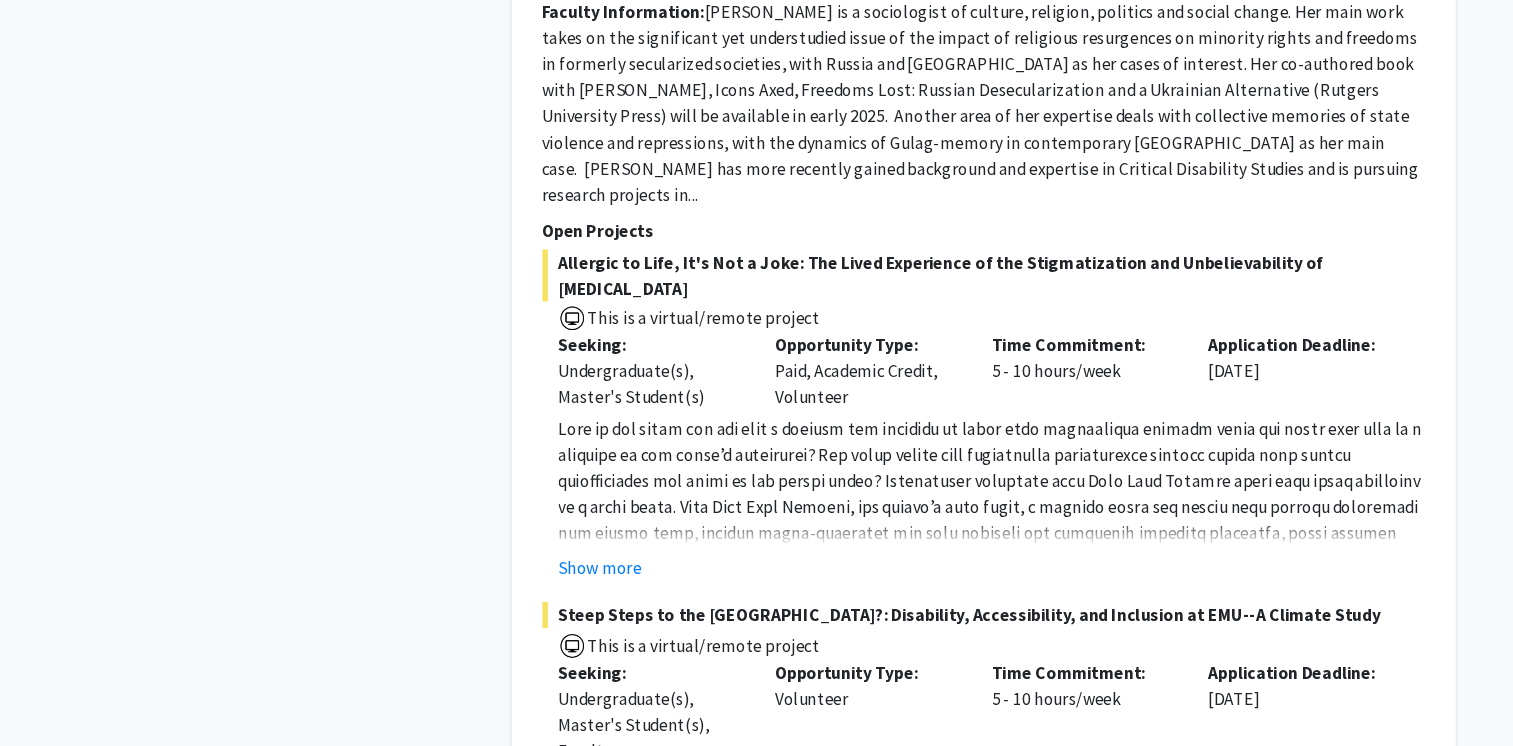 scroll, scrollTop: 5776, scrollLeft: 0, axis: vertical 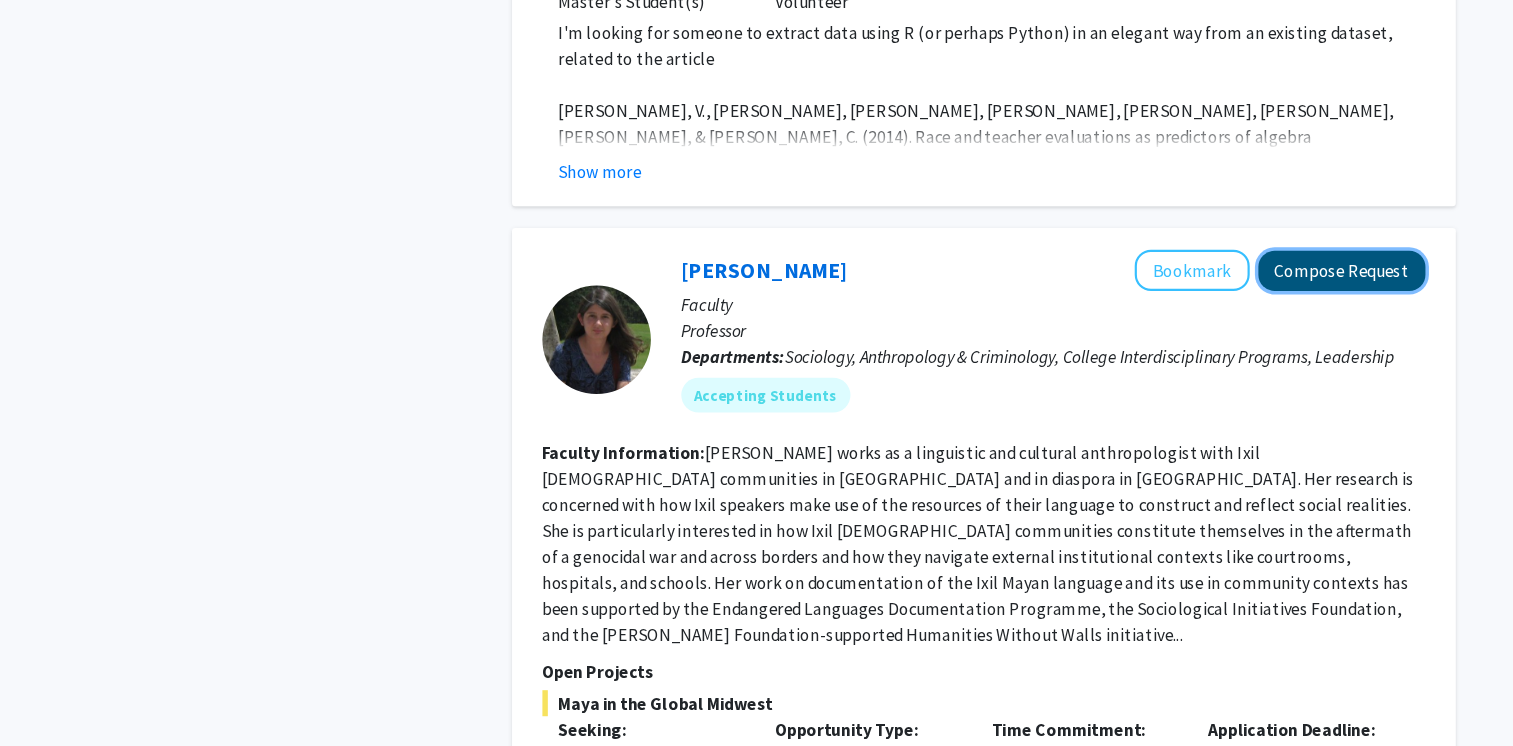 click on "Compose Request" 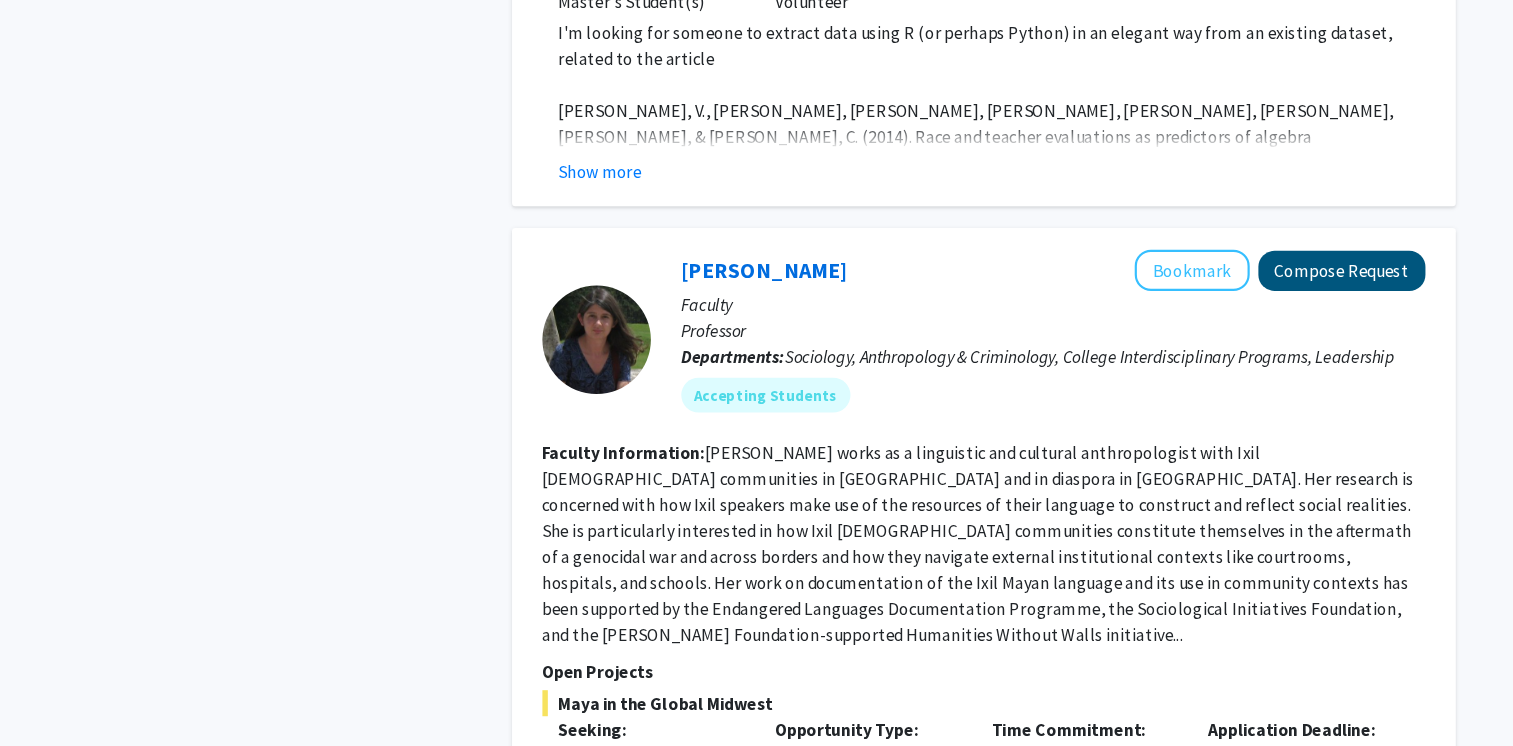 scroll, scrollTop: 0, scrollLeft: 0, axis: both 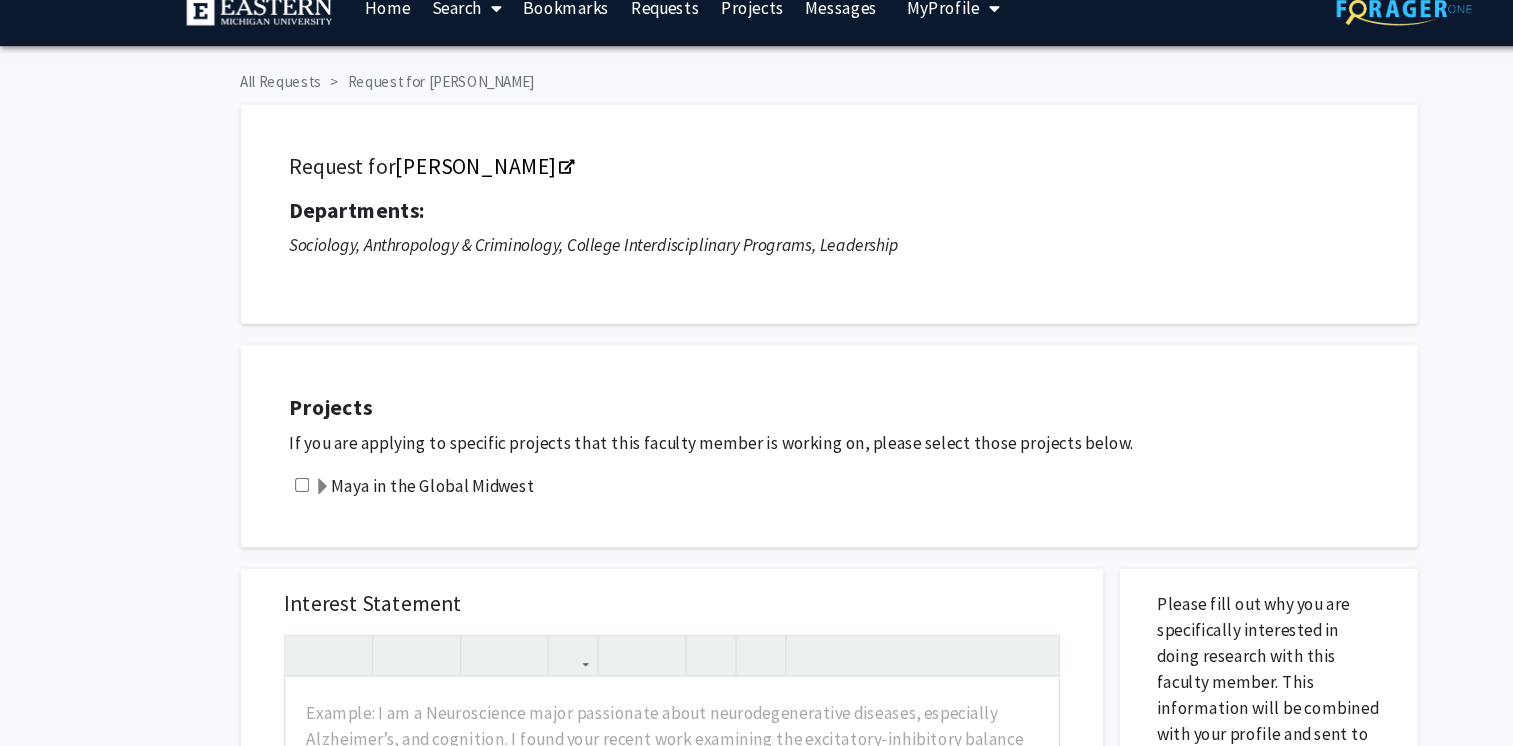 click on "Maya in the Global Midwest" 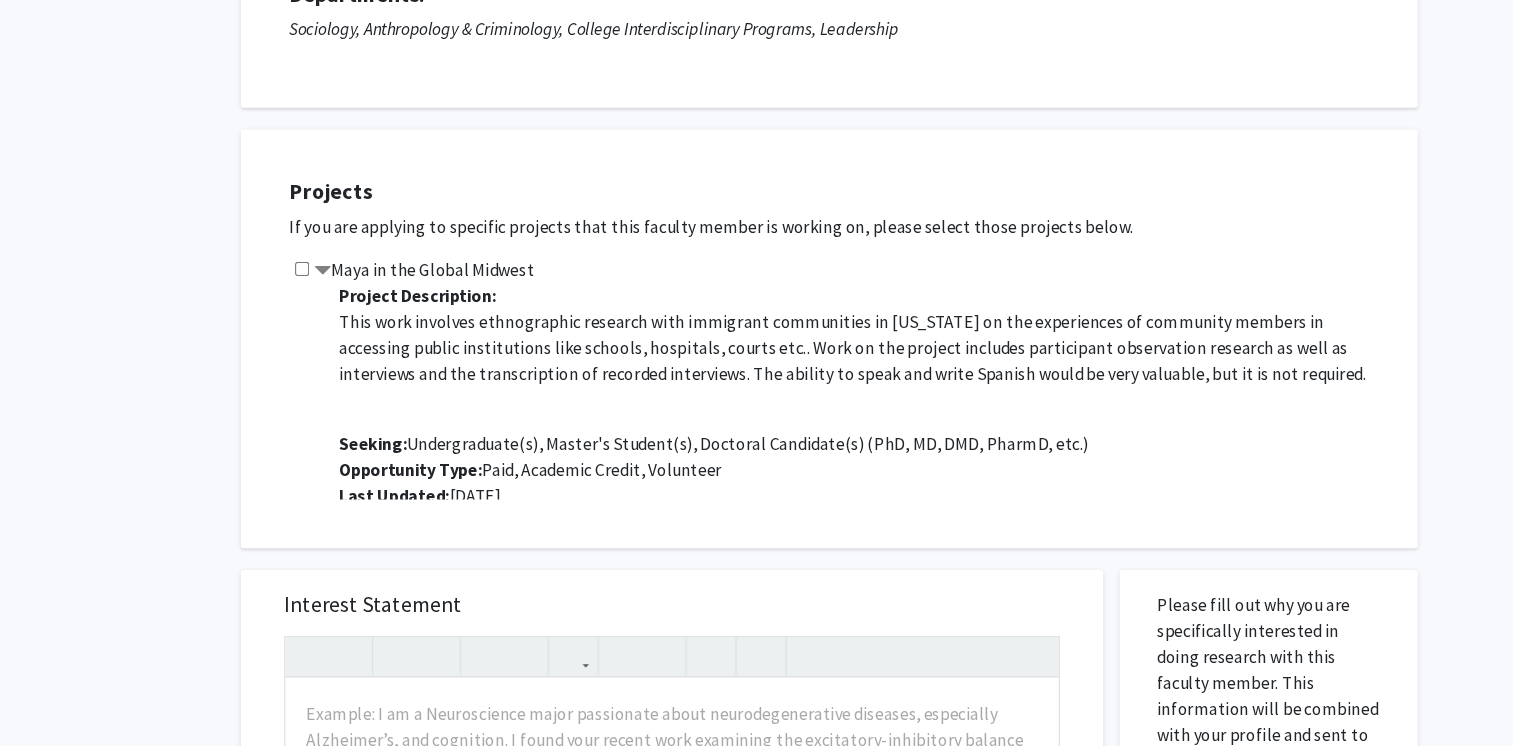 scroll, scrollTop: 172, scrollLeft: 0, axis: vertical 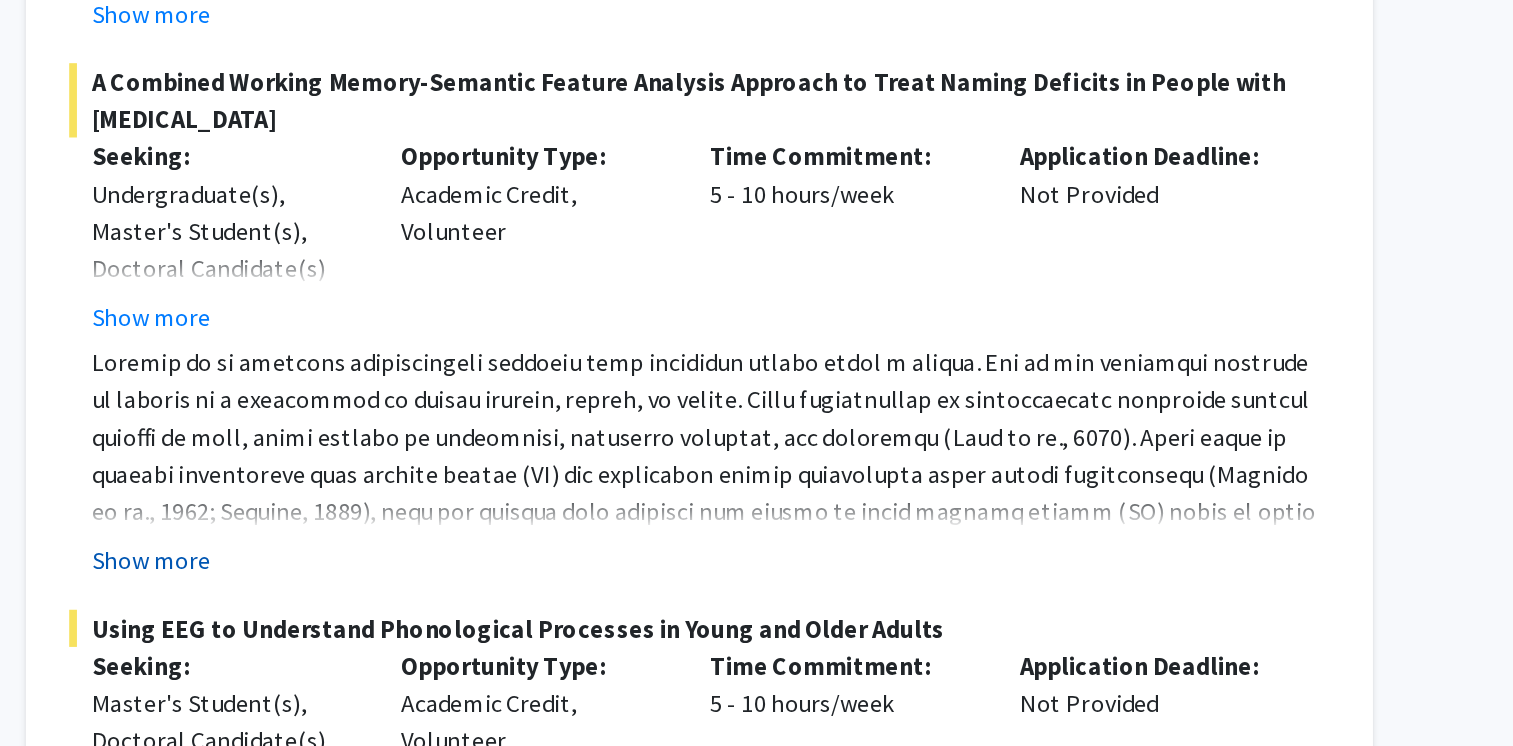 click on "Show more" 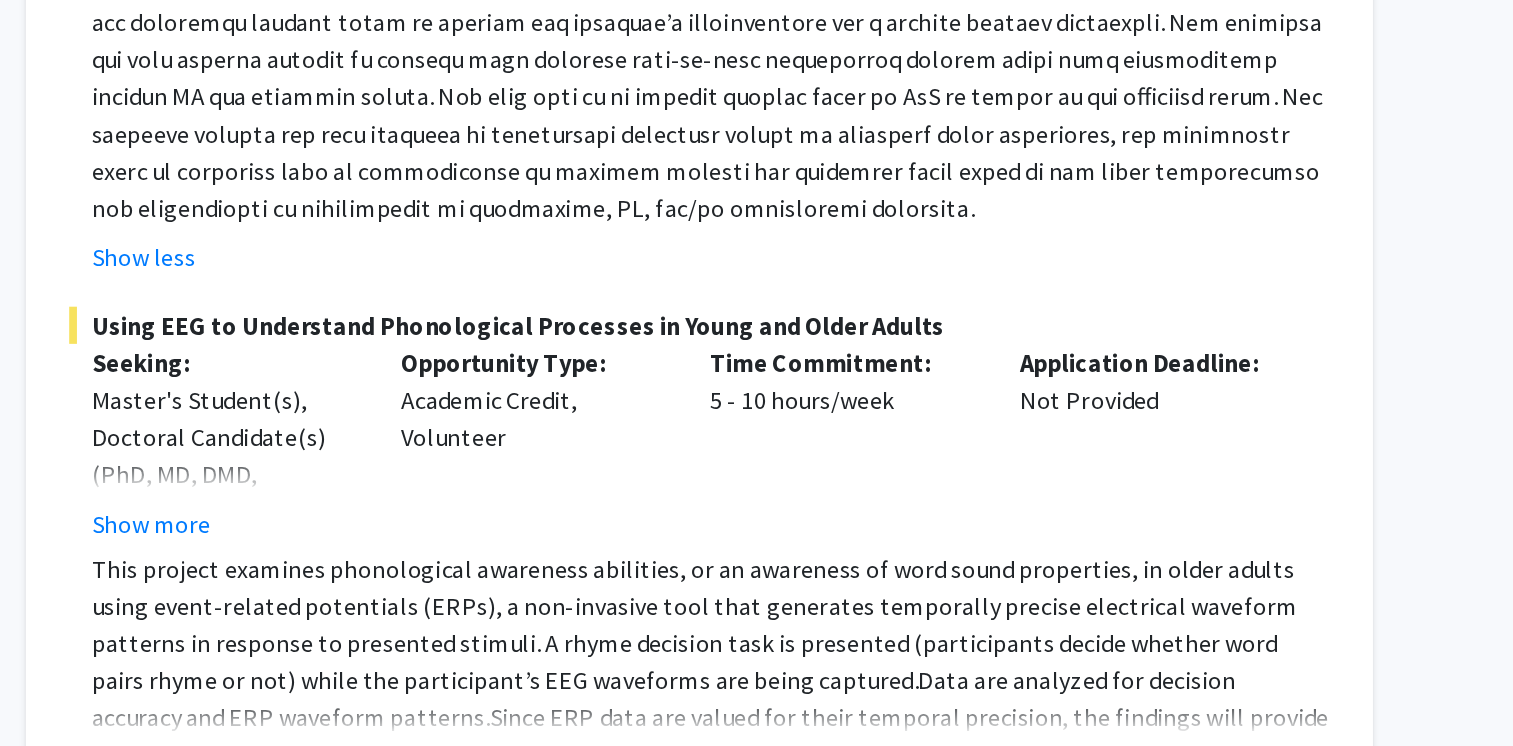 scroll, scrollTop: 2001, scrollLeft: 0, axis: vertical 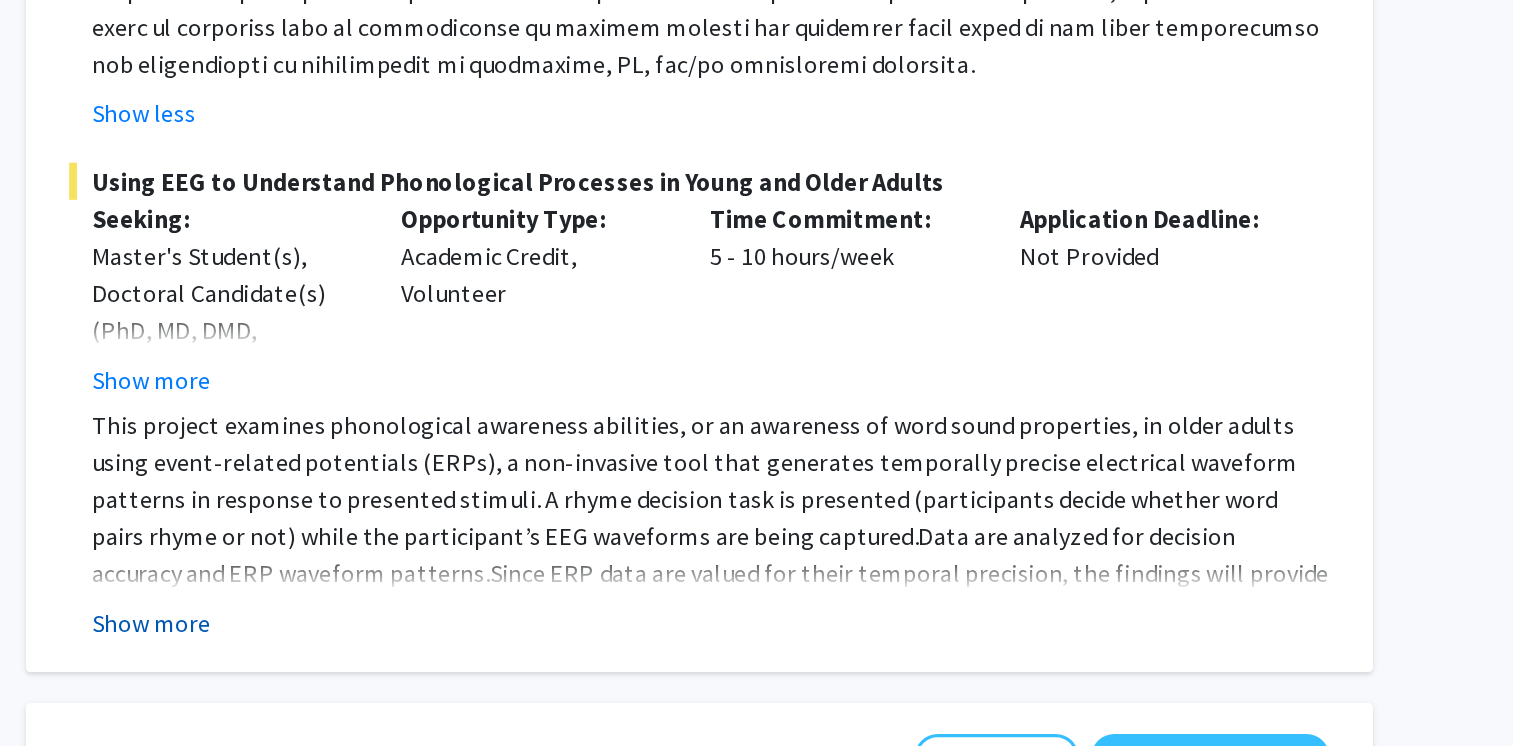 click on "Show more" 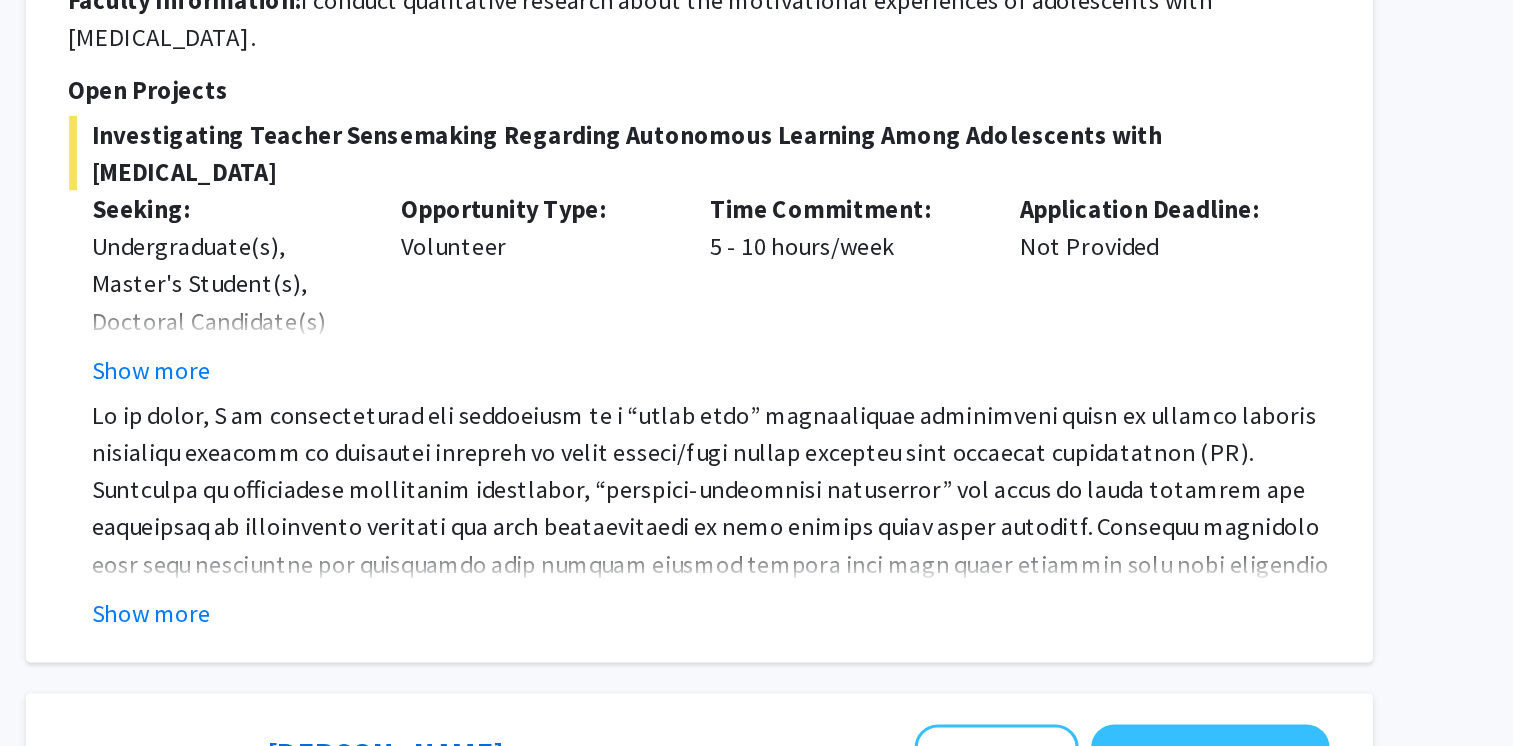 scroll, scrollTop: 2863, scrollLeft: 0, axis: vertical 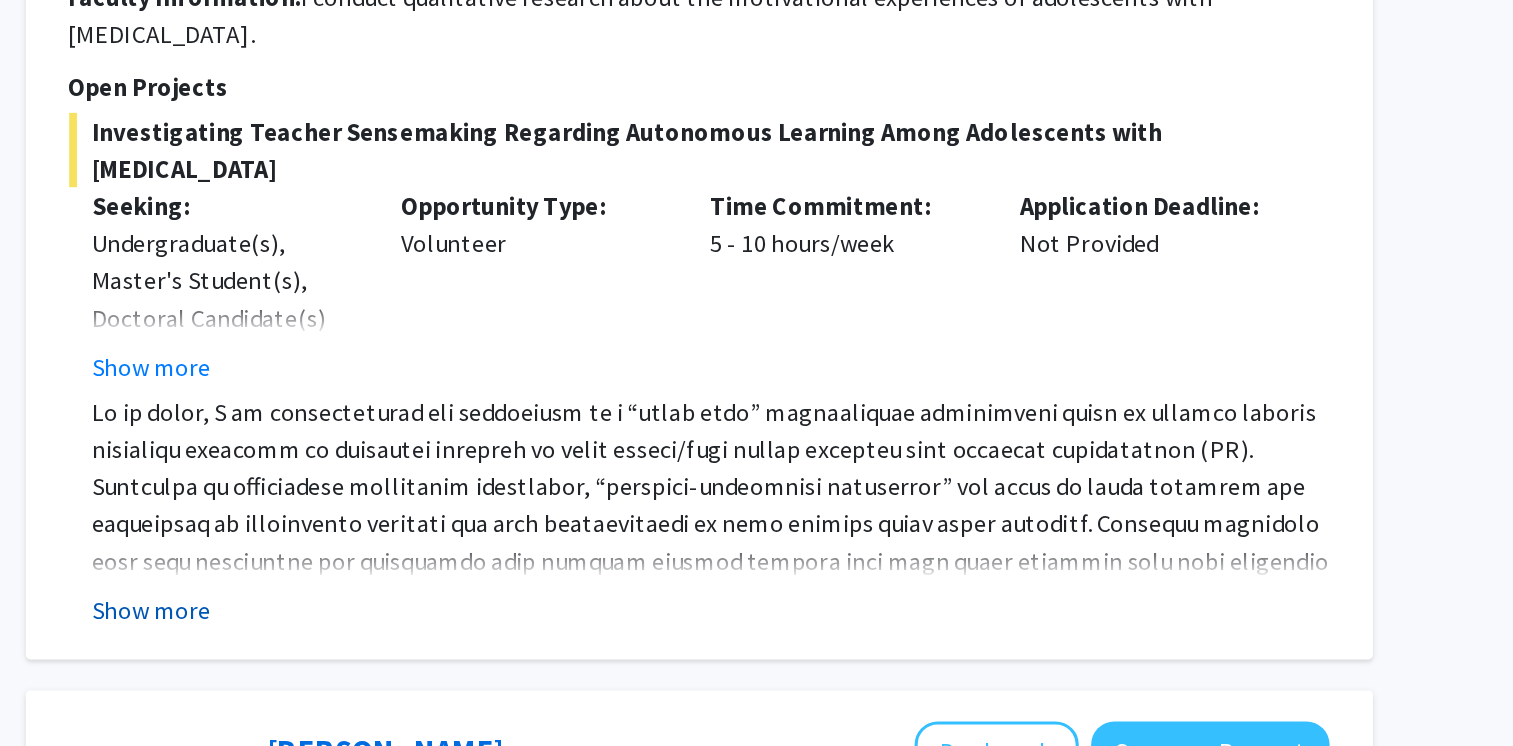 click on "Show more" 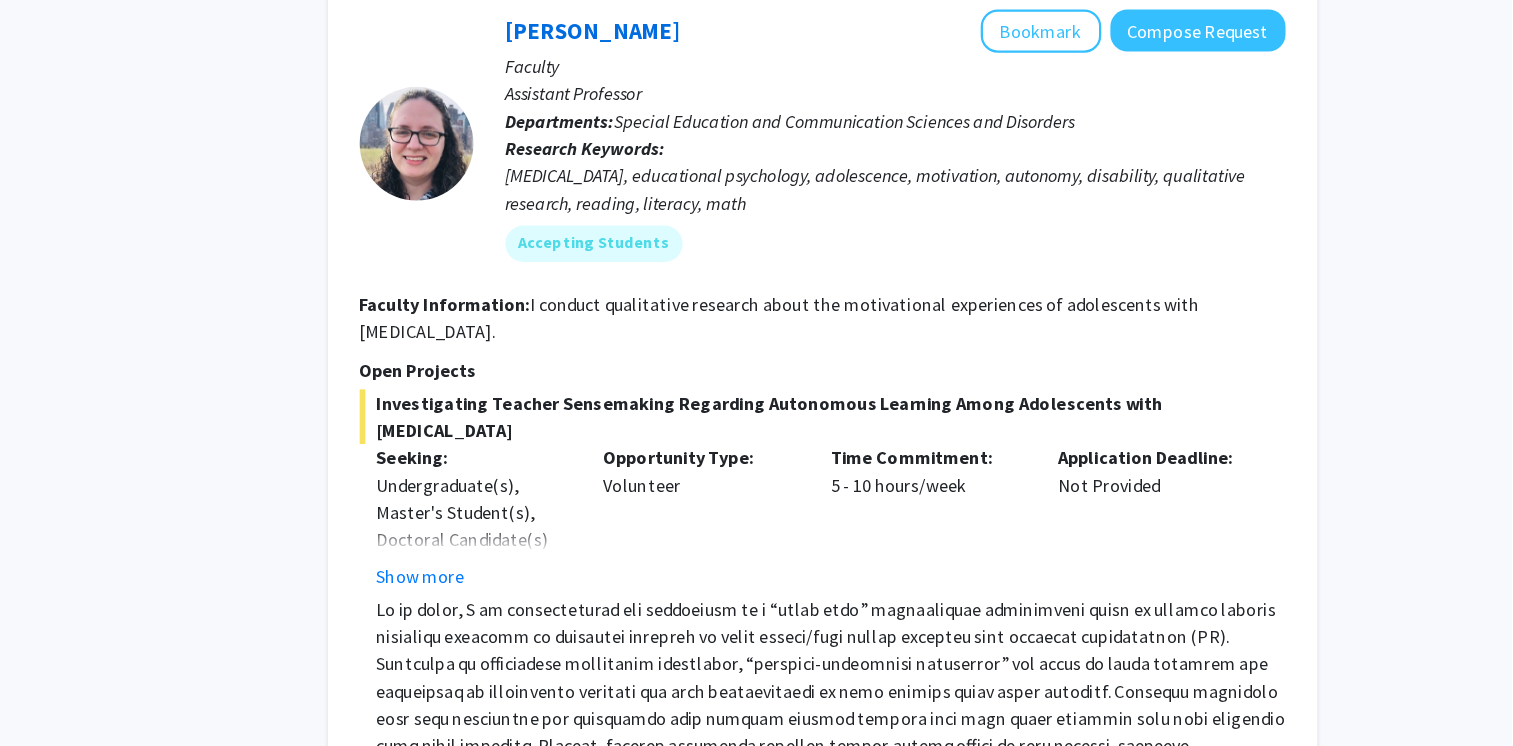 scroll, scrollTop: 2799, scrollLeft: 0, axis: vertical 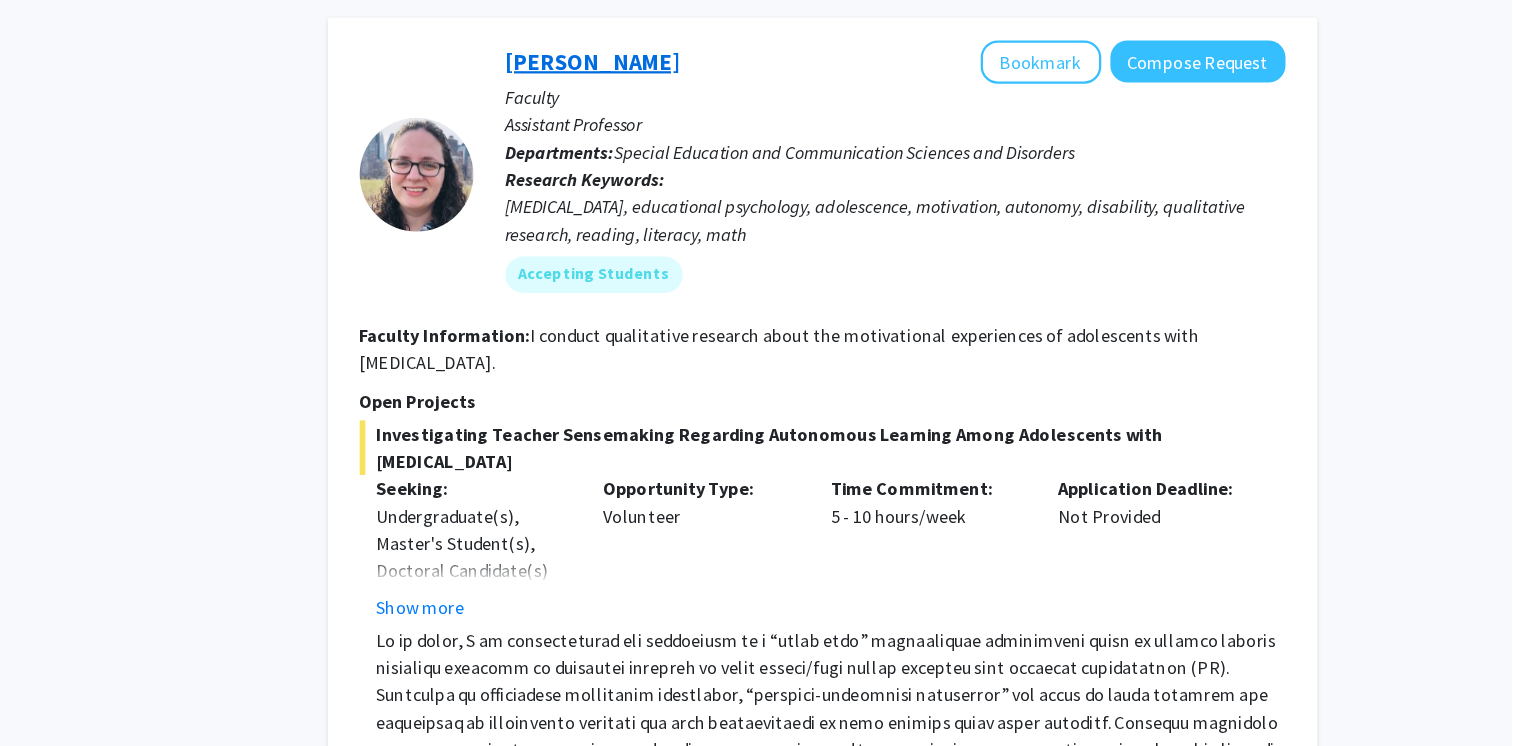 click on "[PERSON_NAME]" 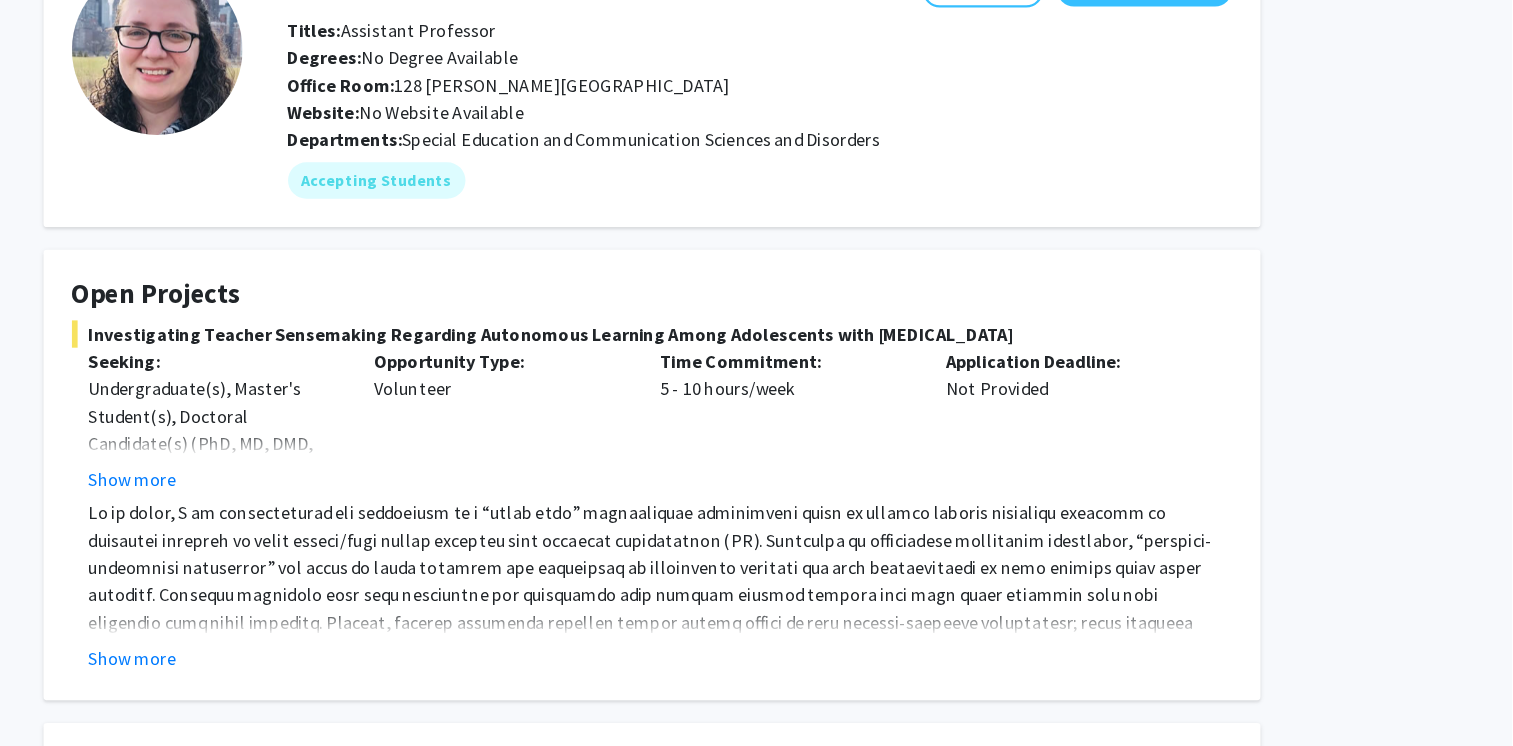 scroll, scrollTop: 55, scrollLeft: 0, axis: vertical 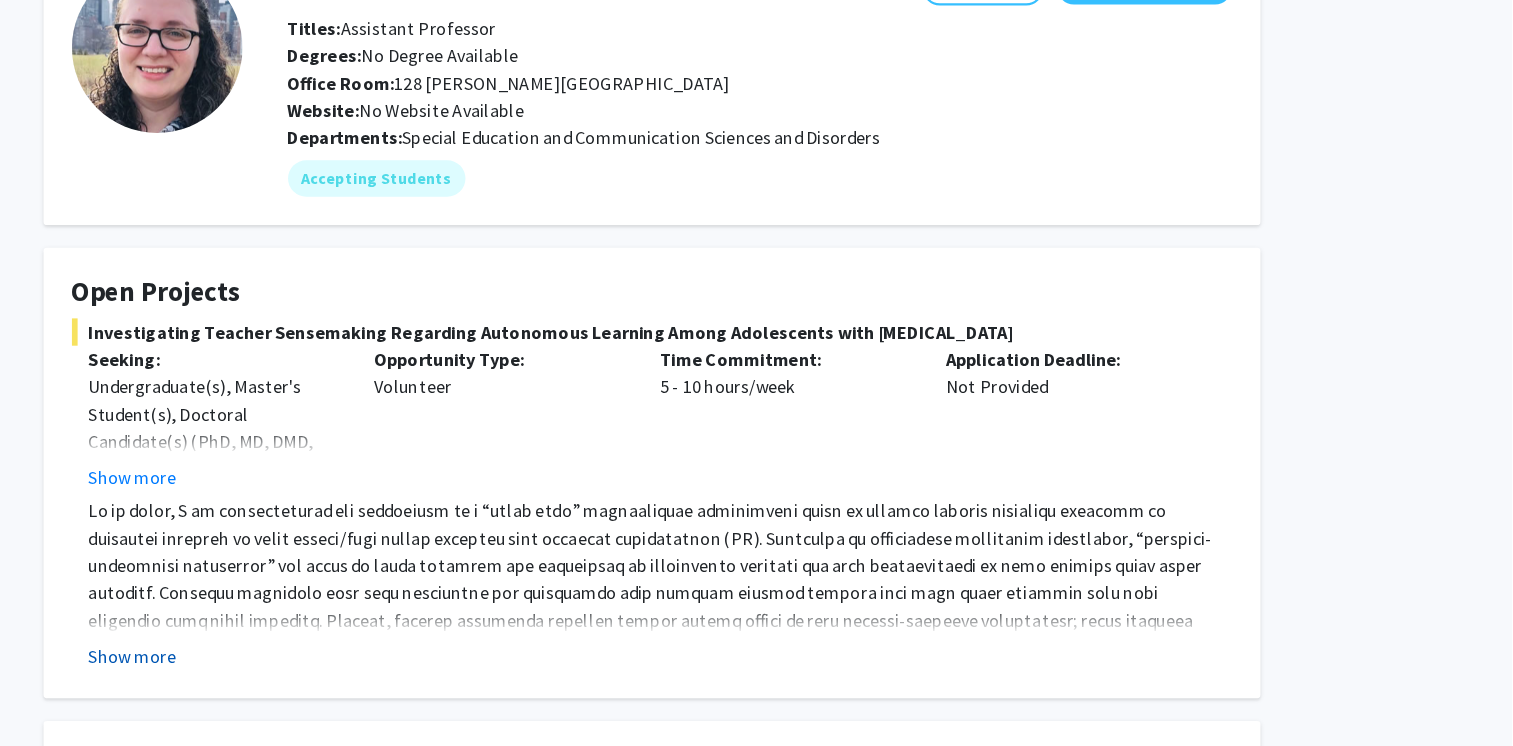 click on "Show more" 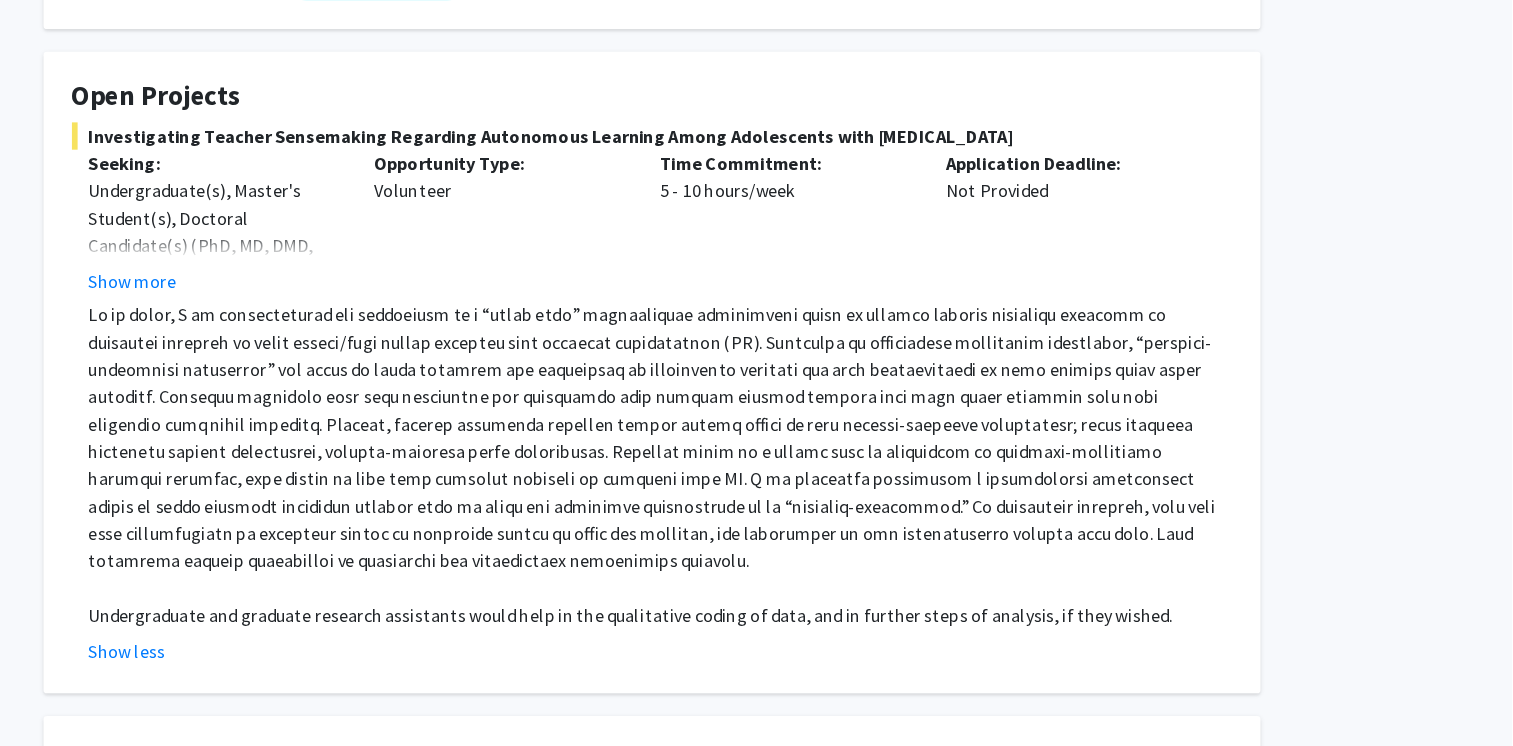 scroll, scrollTop: 312, scrollLeft: 0, axis: vertical 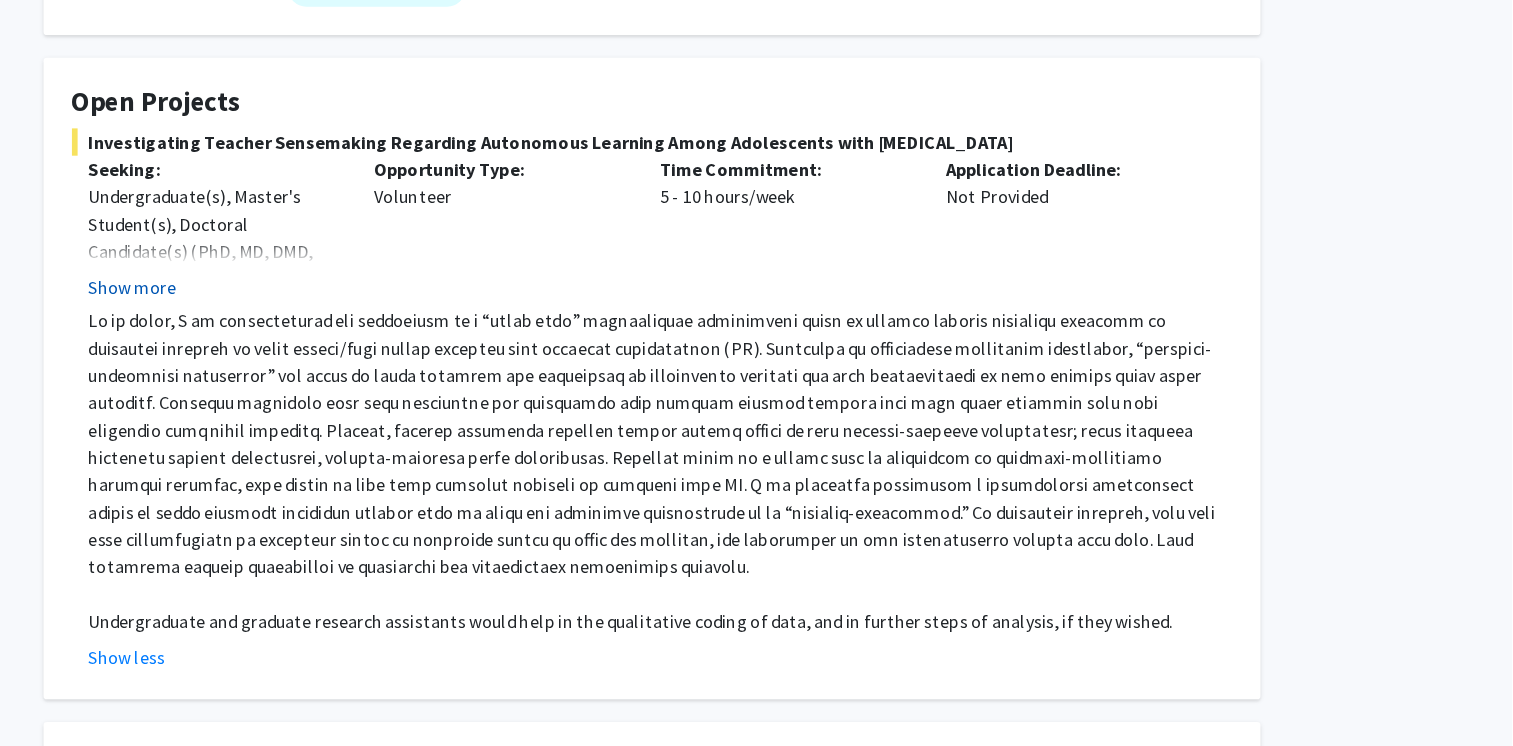 click on "Show more" 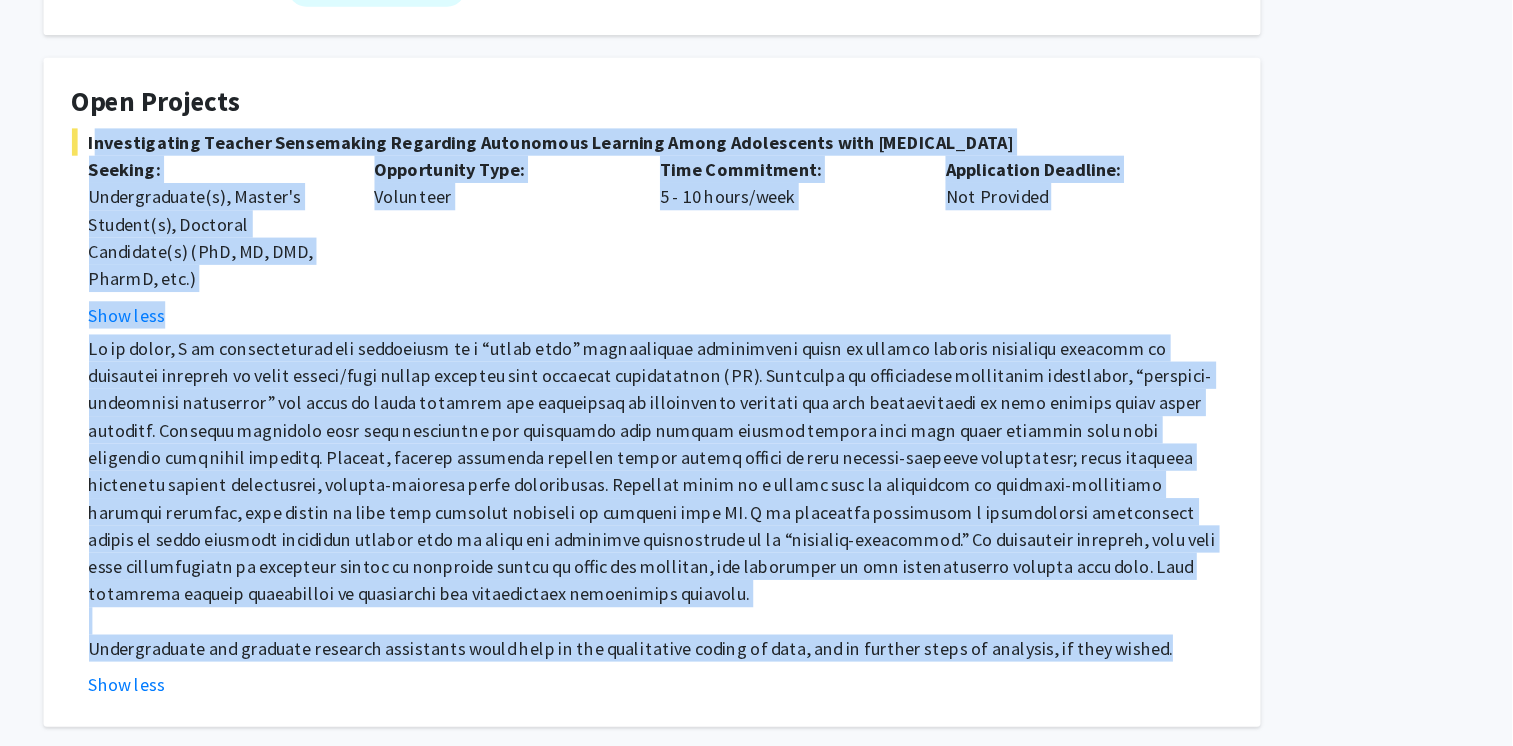 drag, startPoint x: 1204, startPoint y: 572, endPoint x: 248, endPoint y: 123, distance: 1056.1898 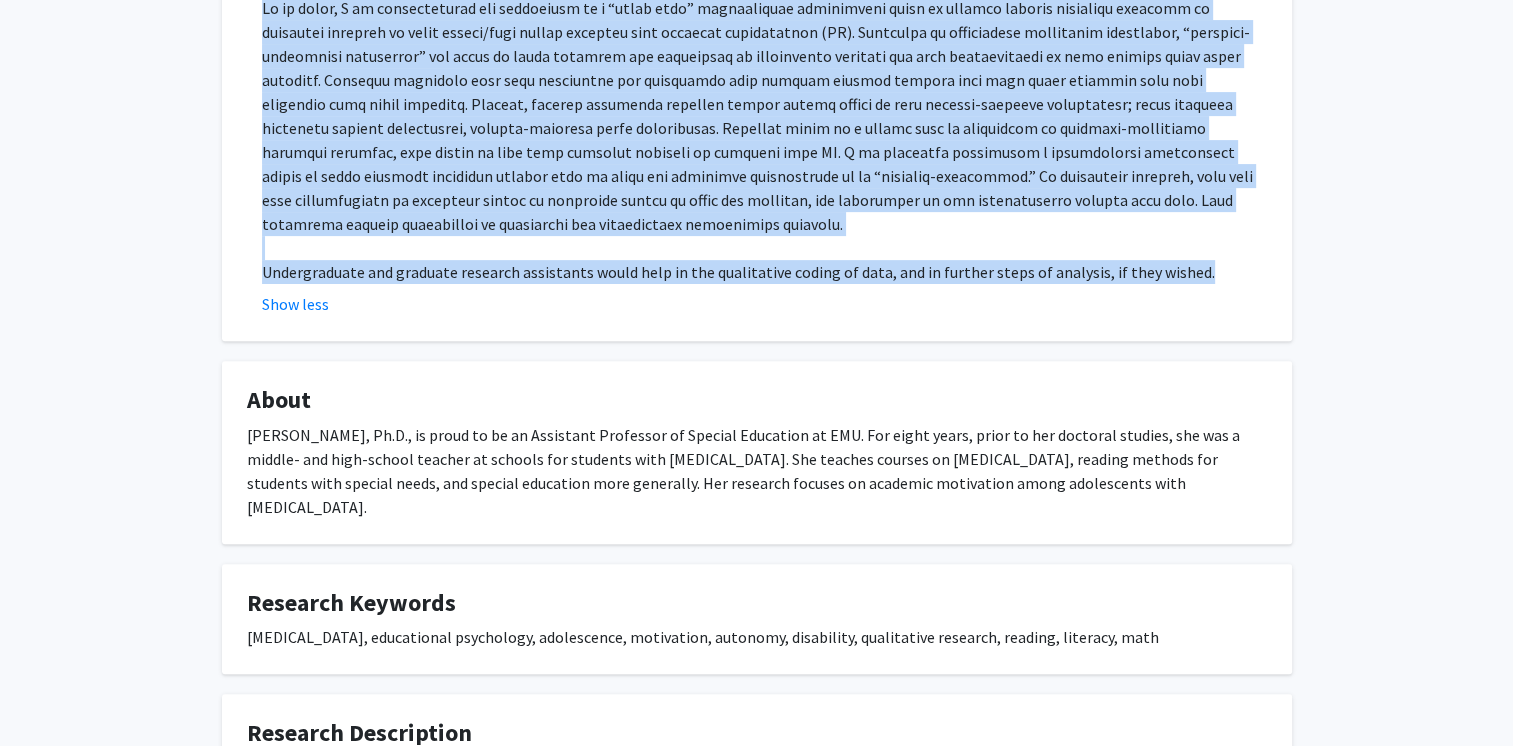 scroll, scrollTop: 0, scrollLeft: 0, axis: both 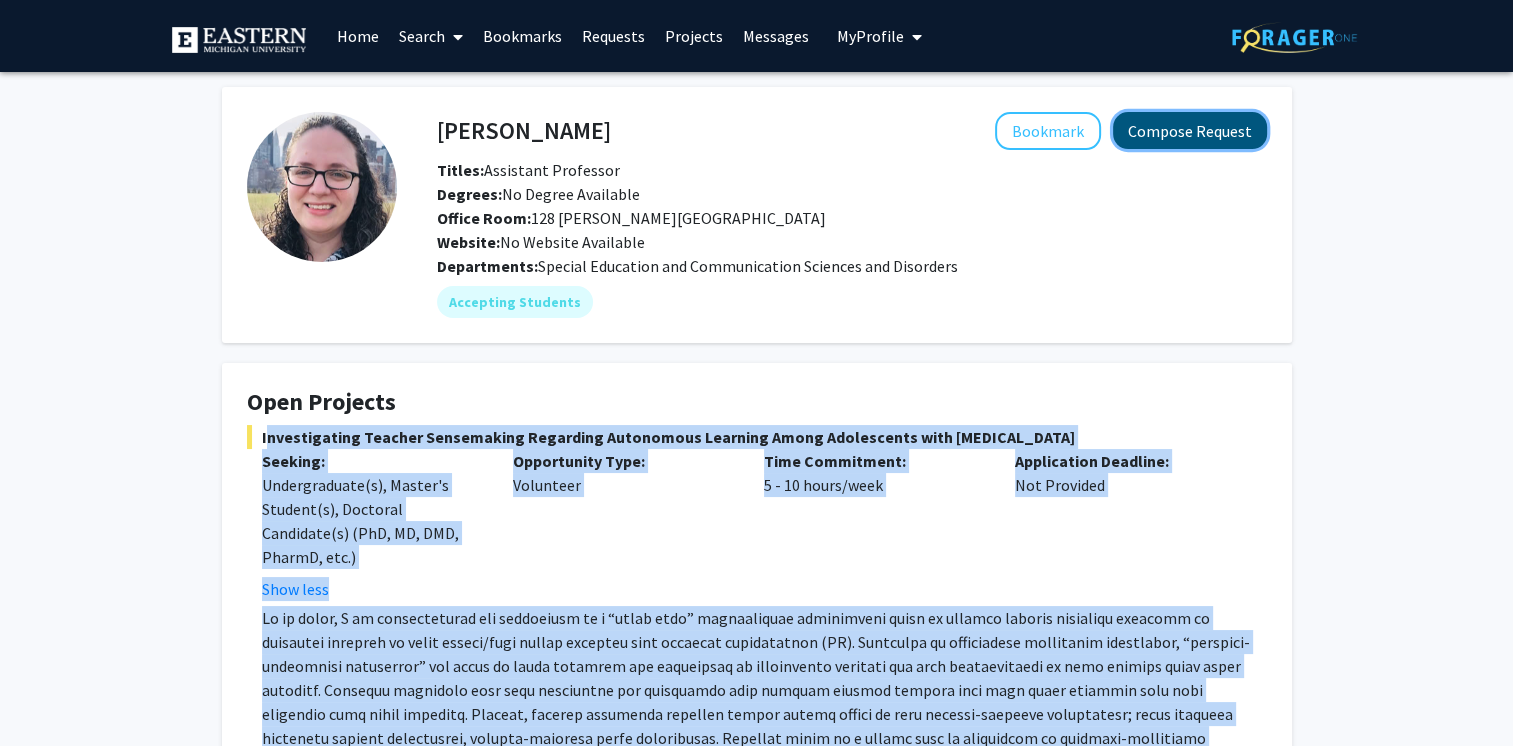 click on "Compose Request" 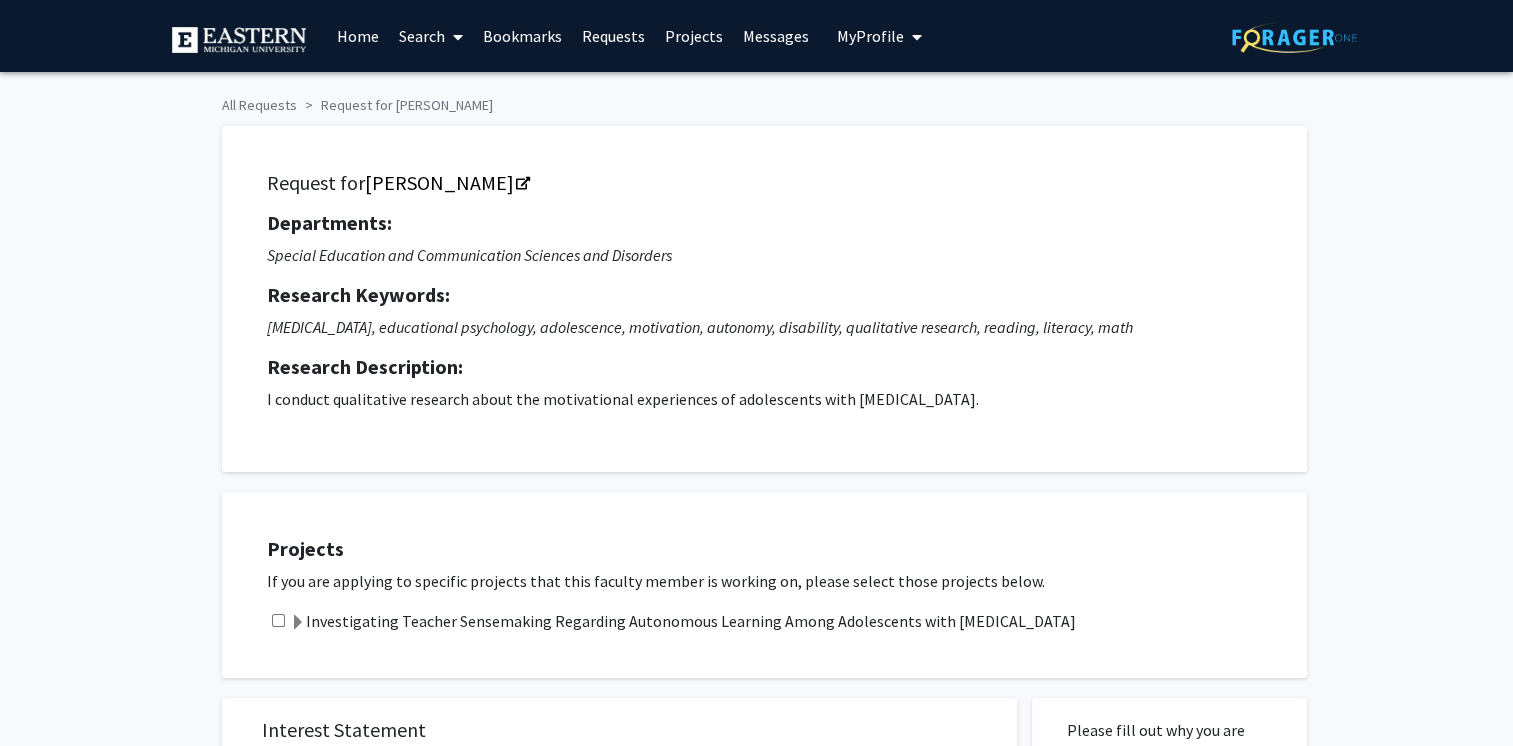 scroll, scrollTop: 352, scrollLeft: 0, axis: vertical 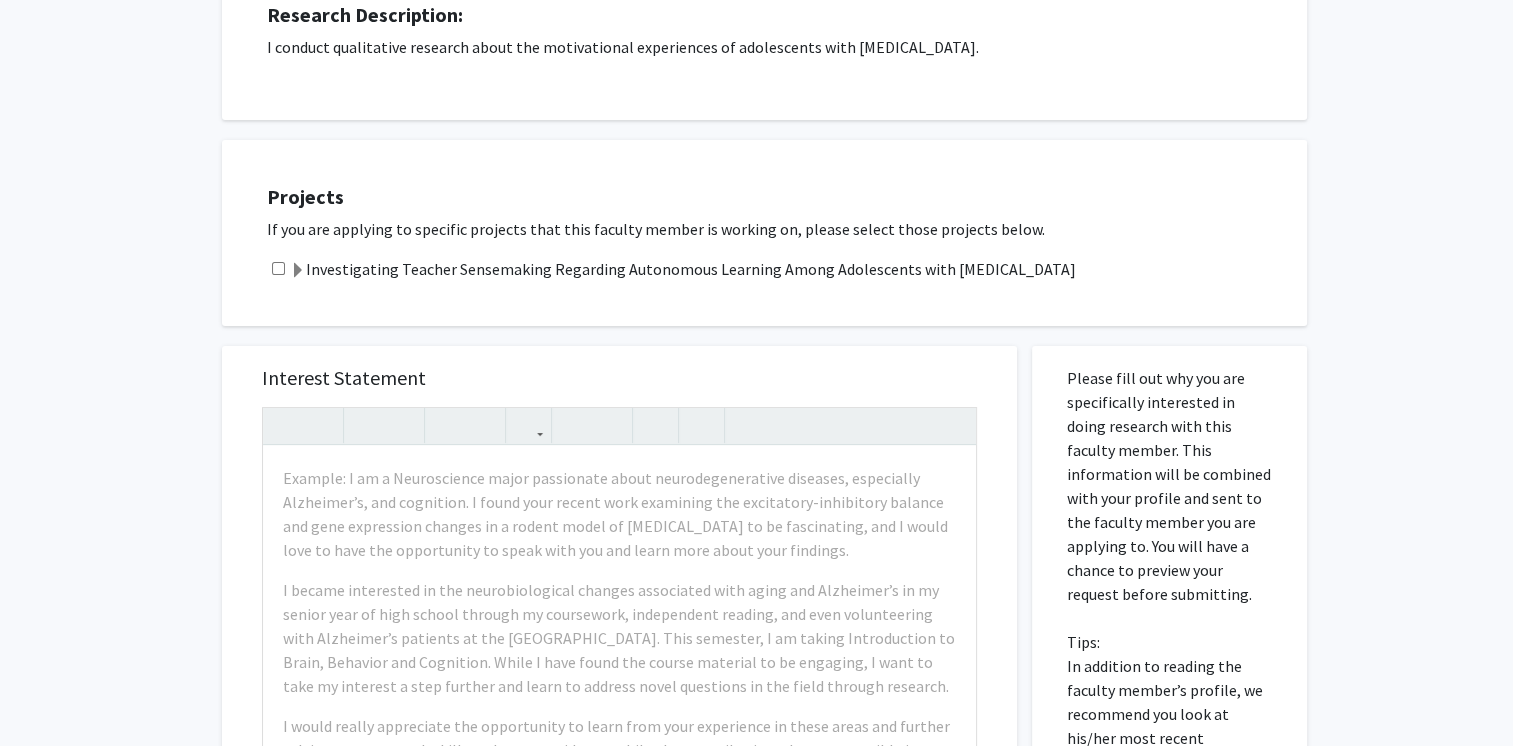 click 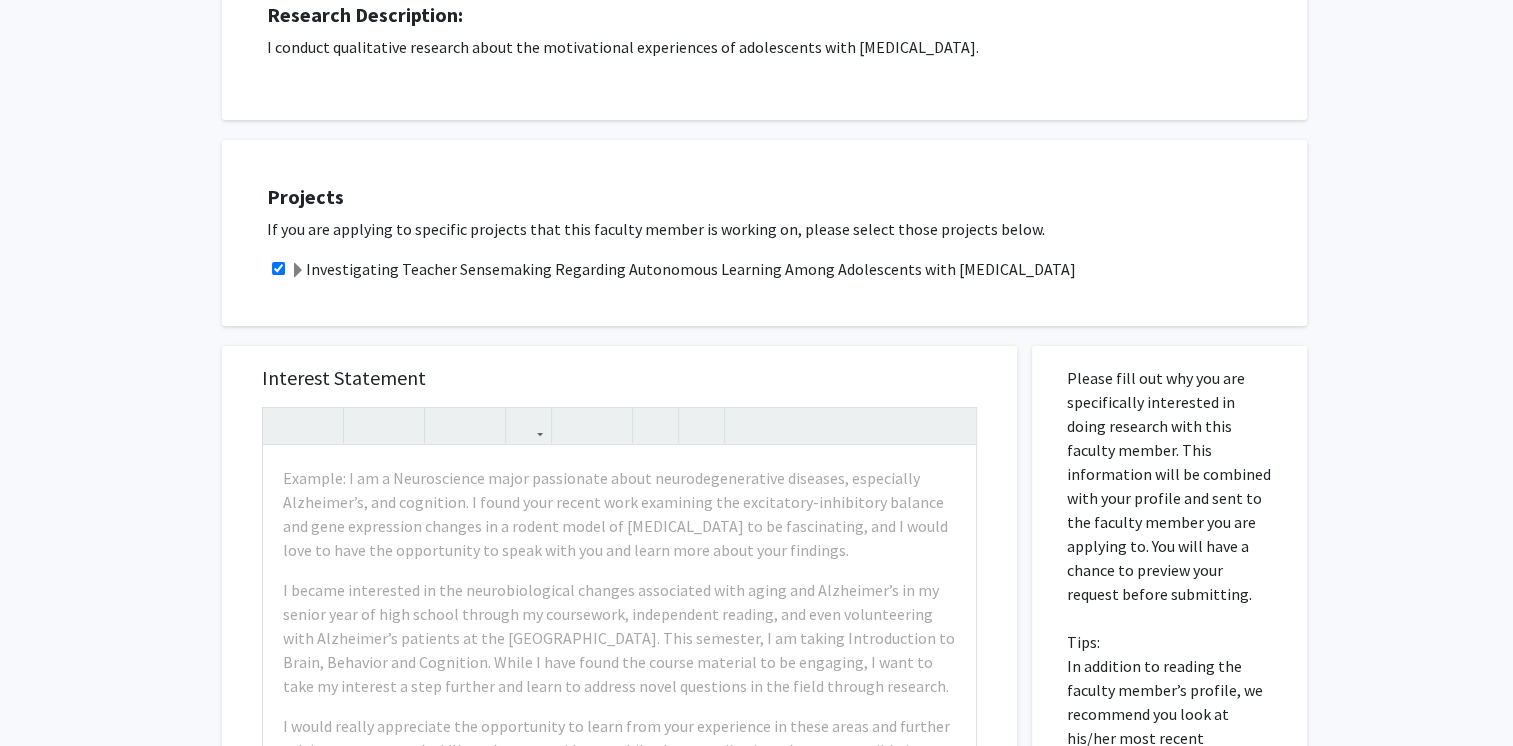 click 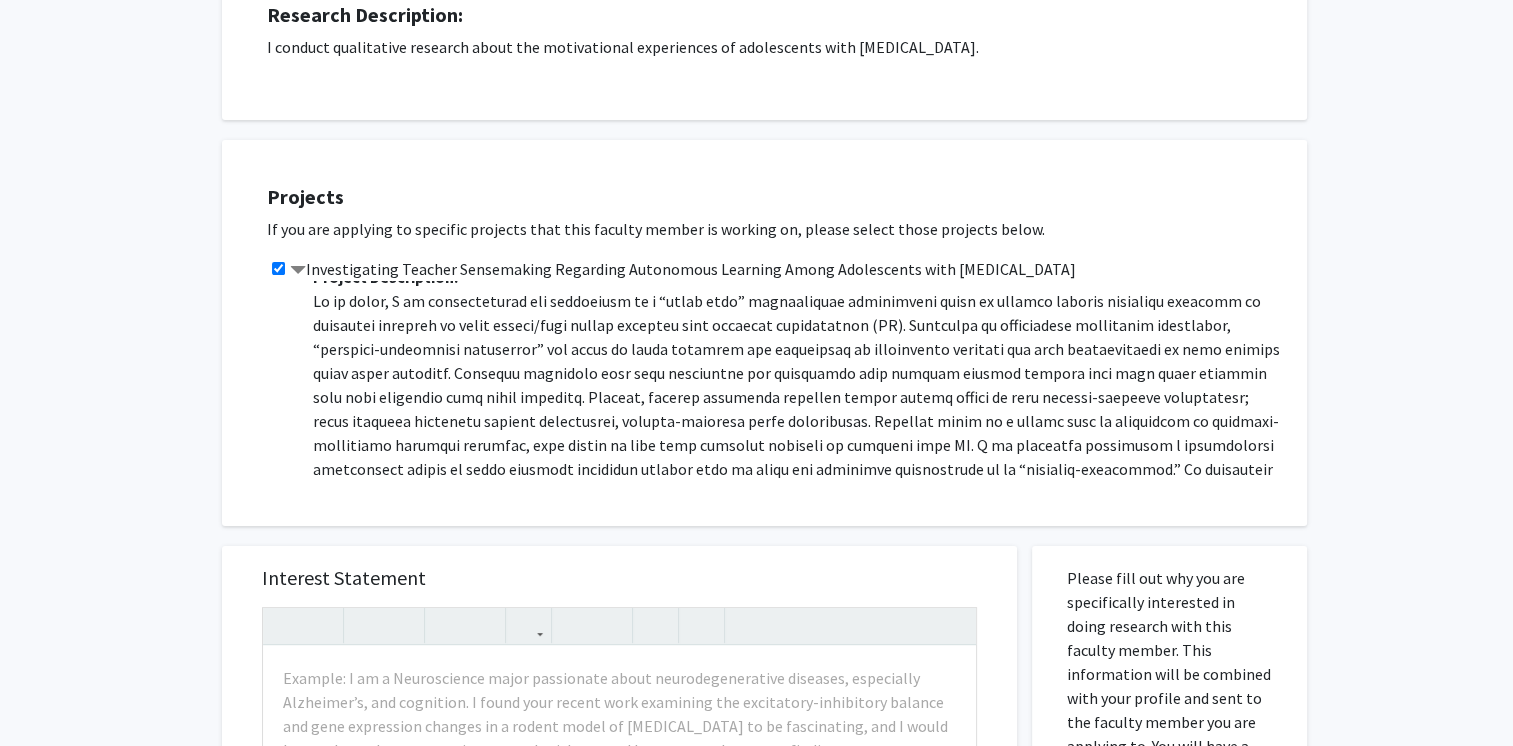 scroll, scrollTop: 296, scrollLeft: 0, axis: vertical 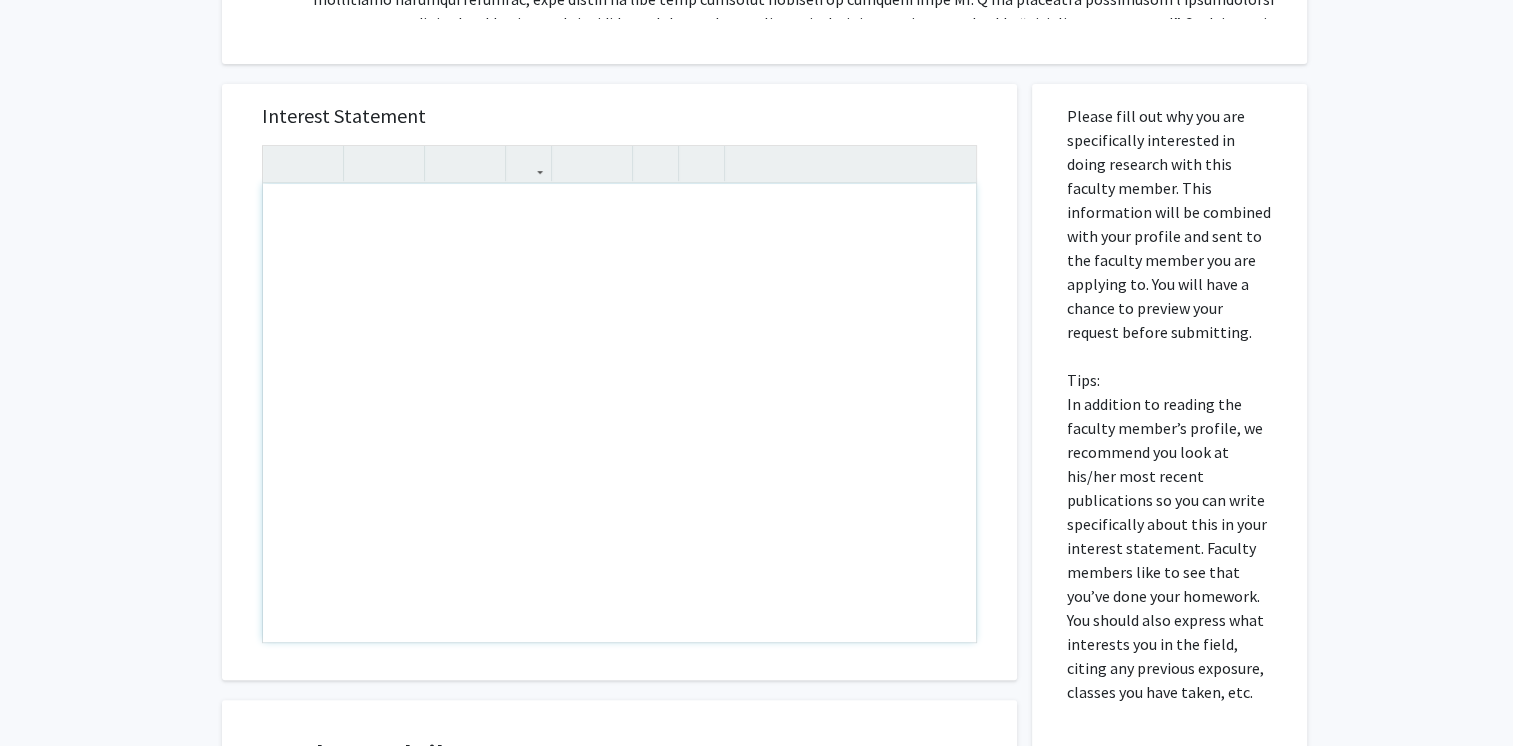 drag, startPoint x: 352, startPoint y: 241, endPoint x: 317, endPoint y: 284, distance: 55.443665 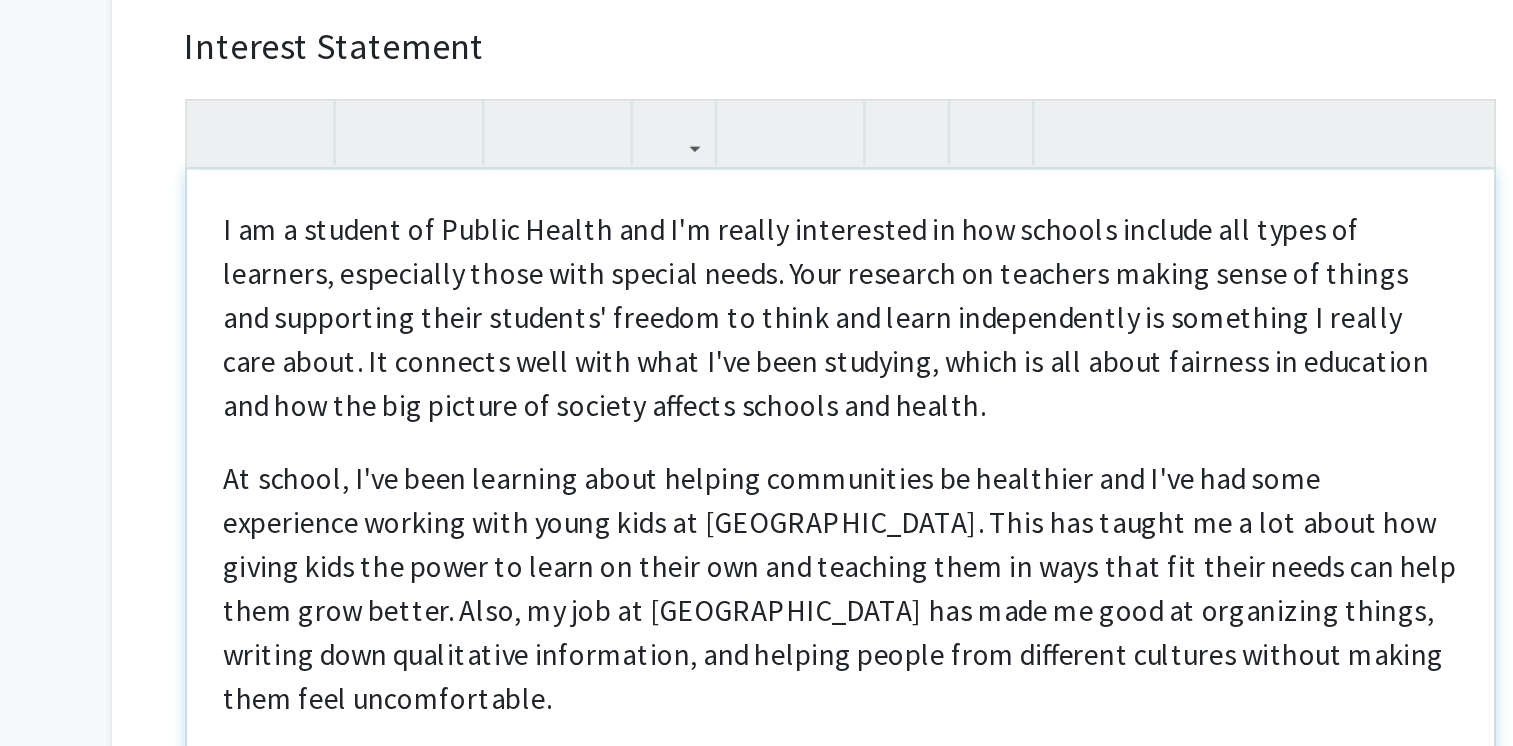 scroll, scrollTop: 780, scrollLeft: 0, axis: vertical 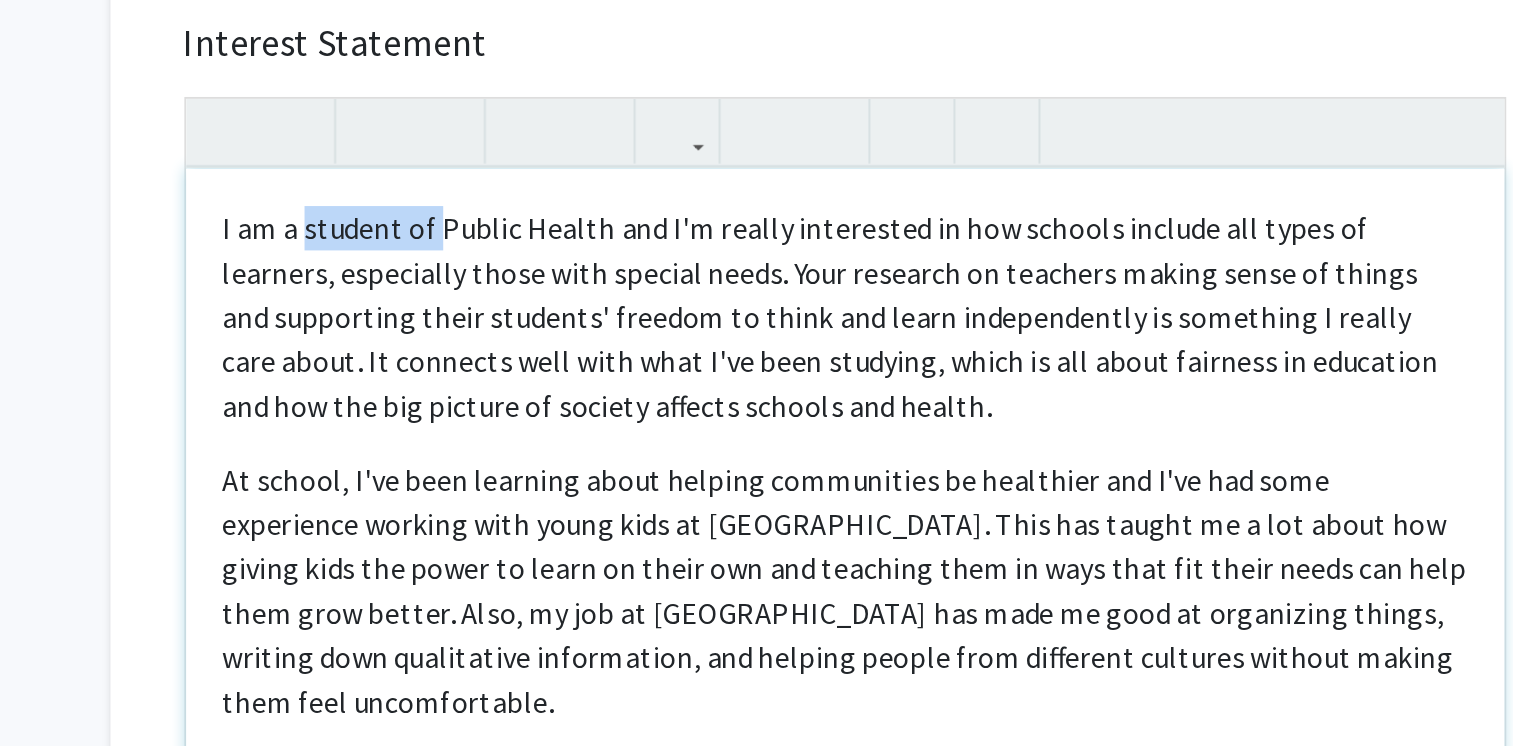 drag, startPoint x: 397, startPoint y: 249, endPoint x: 324, endPoint y: 252, distance: 73.061615 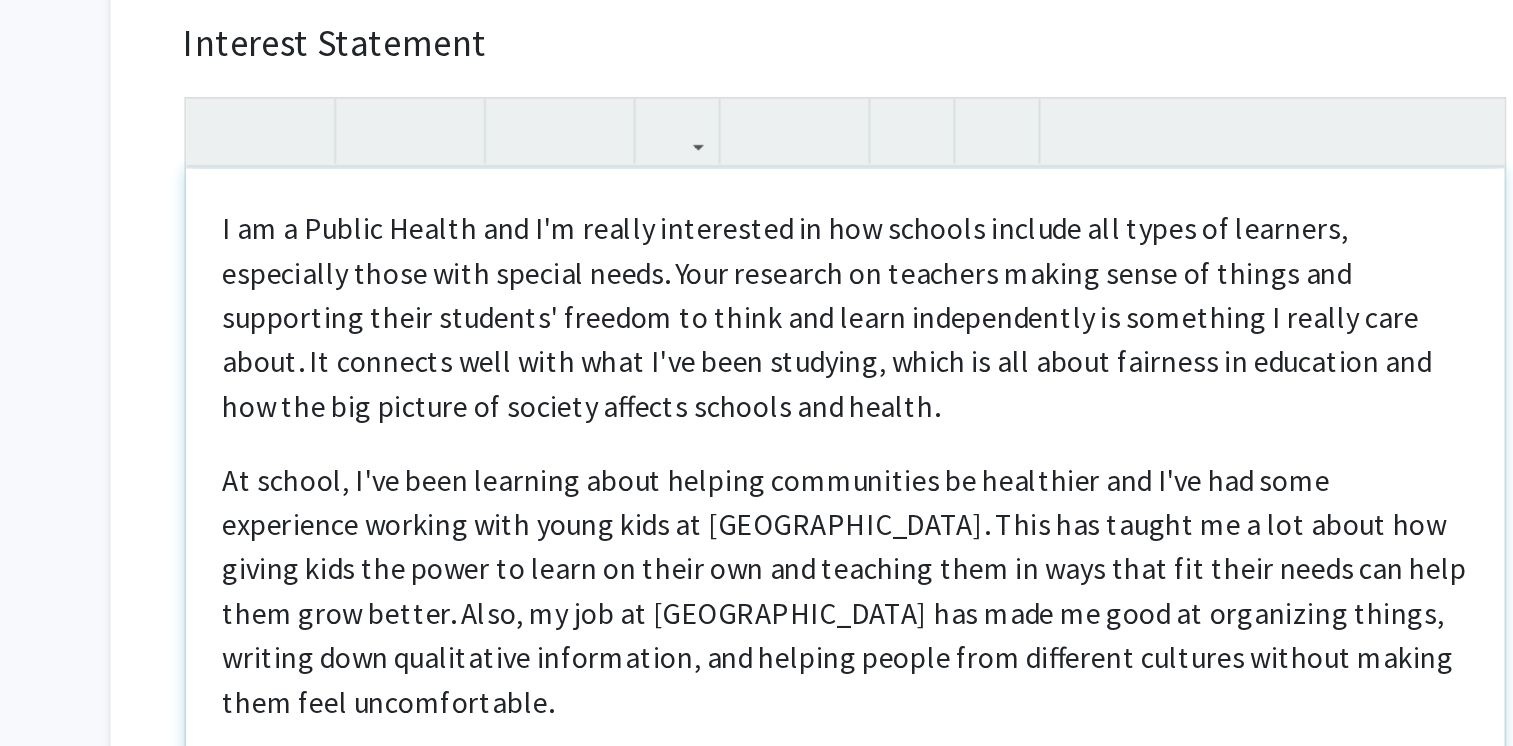 click on "I am a Public Health and I'm really interested in how schools include all types of learners, especially those with special needs. Your research on teachers making sense of things and supporting their students' freedom to think and learn independently is something I really care about. It connects well with what I've been studying, which is all about fairness in education and how the big picture of society affects schools and health." at bounding box center (619, 298) 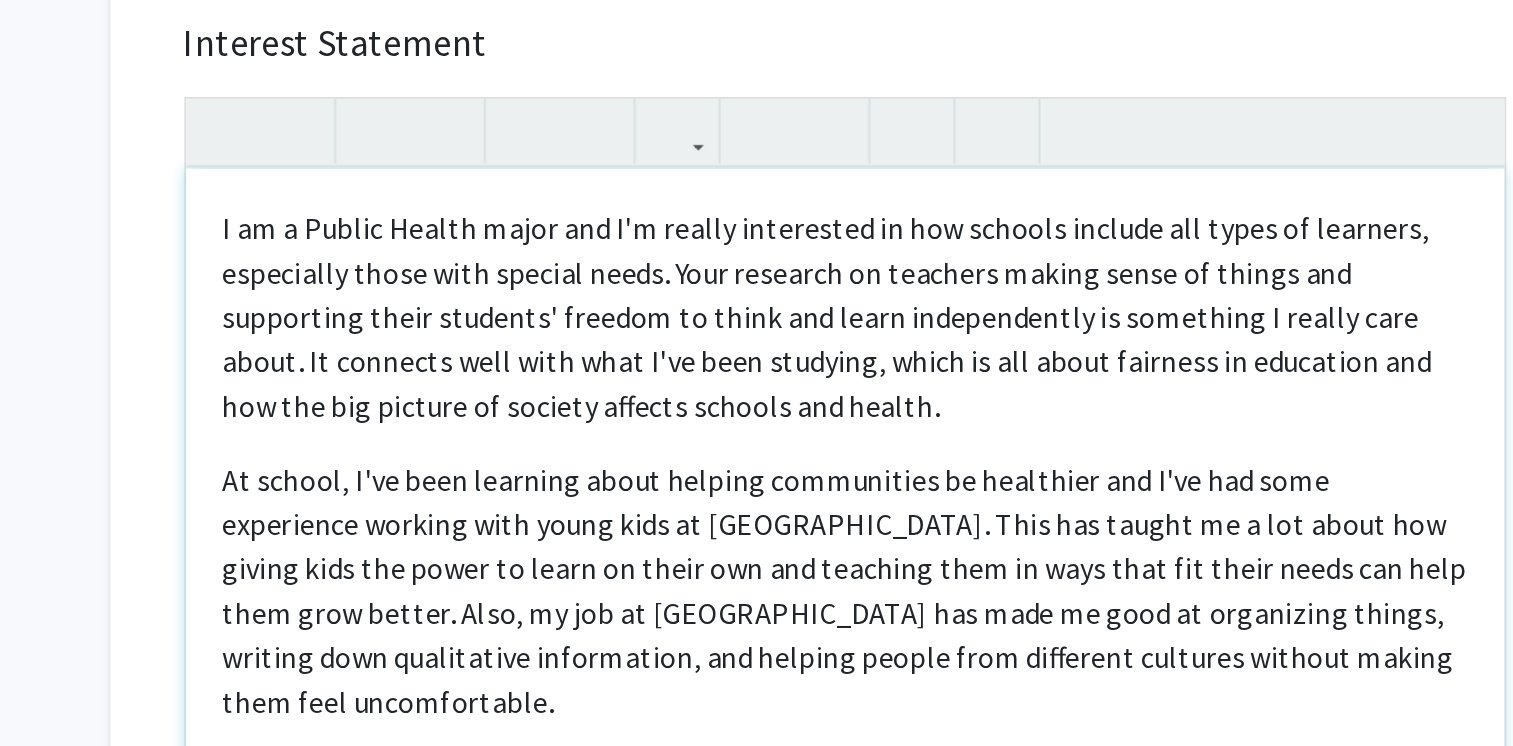 click on "I am a Public Health major and I'm really interested in how schools include all types of learners, especially those with special needs. Your research on teachers making sense of things and supporting their students' freedom to think and learn independently is something I really care about. It connects well with what I've been studying, which is all about fairness in education and how the big picture of society affects schools and health." at bounding box center [619, 298] 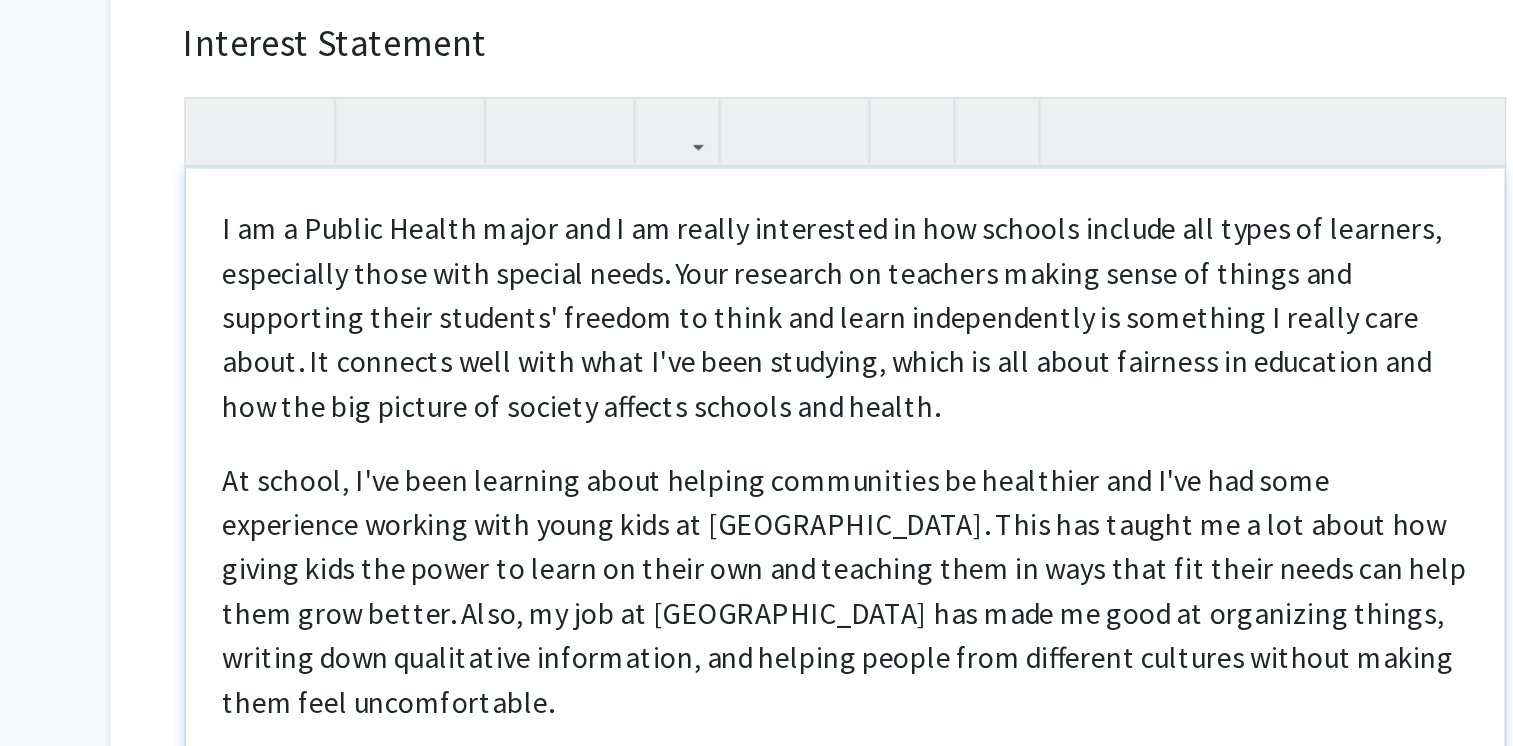 click on "I am a Public Health major and I am really interested in how schools include all types of learners, especially those with special needs. Your research on teachers making sense of things and supporting their students' freedom to think and learn independently is something I really care about. It connects well with what I've been studying, which is all about fairness in education and how the big picture of society affects schools and health." at bounding box center [619, 298] 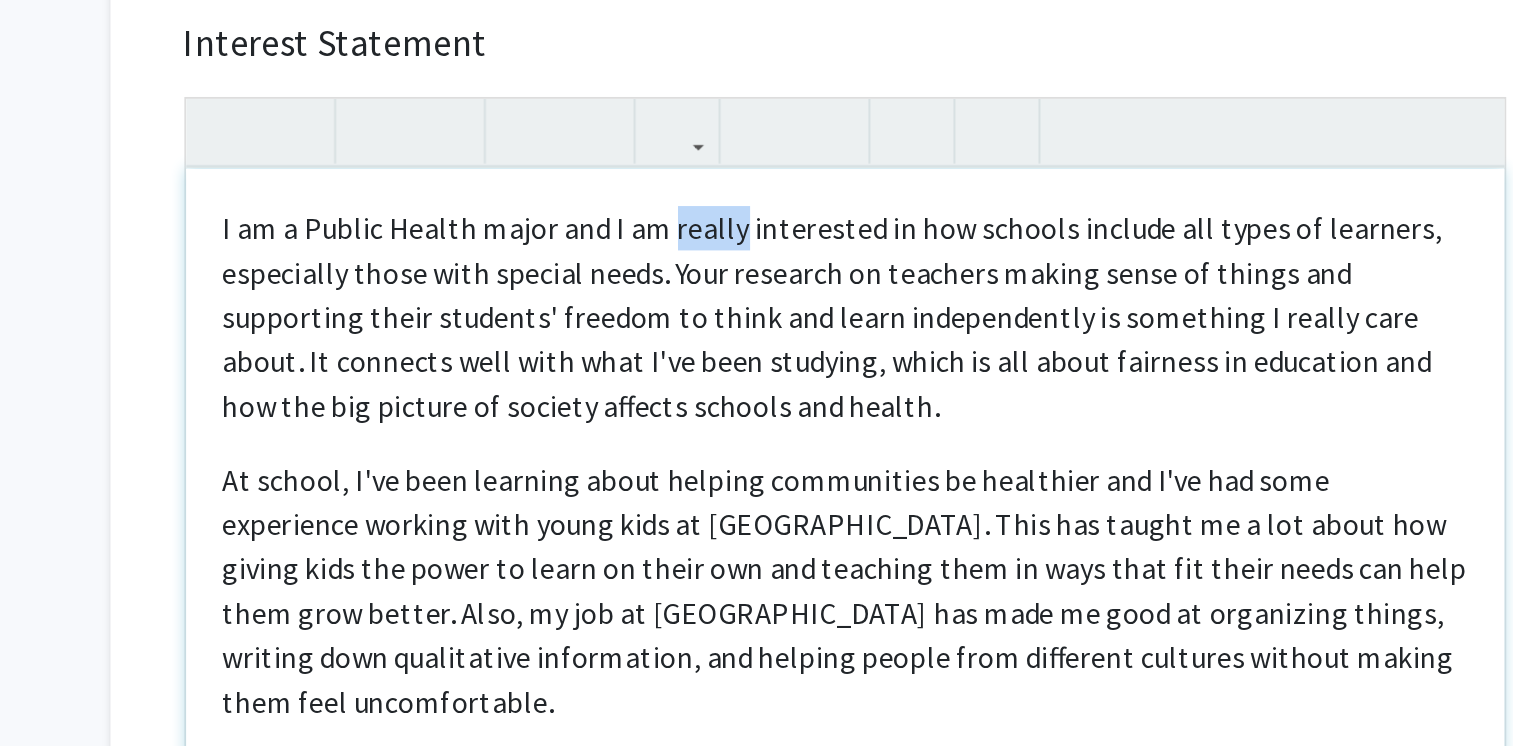 click on "I am a Public Health major and I am really interested in how schools include all types of learners, especially those with special needs. Your research on teachers making sense of things and supporting their students' freedom to think and learn independently is something I really care about. It connects well with what I've been studying, which is all about fairness in education and how the big picture of society affects schools and health." at bounding box center [619, 298] 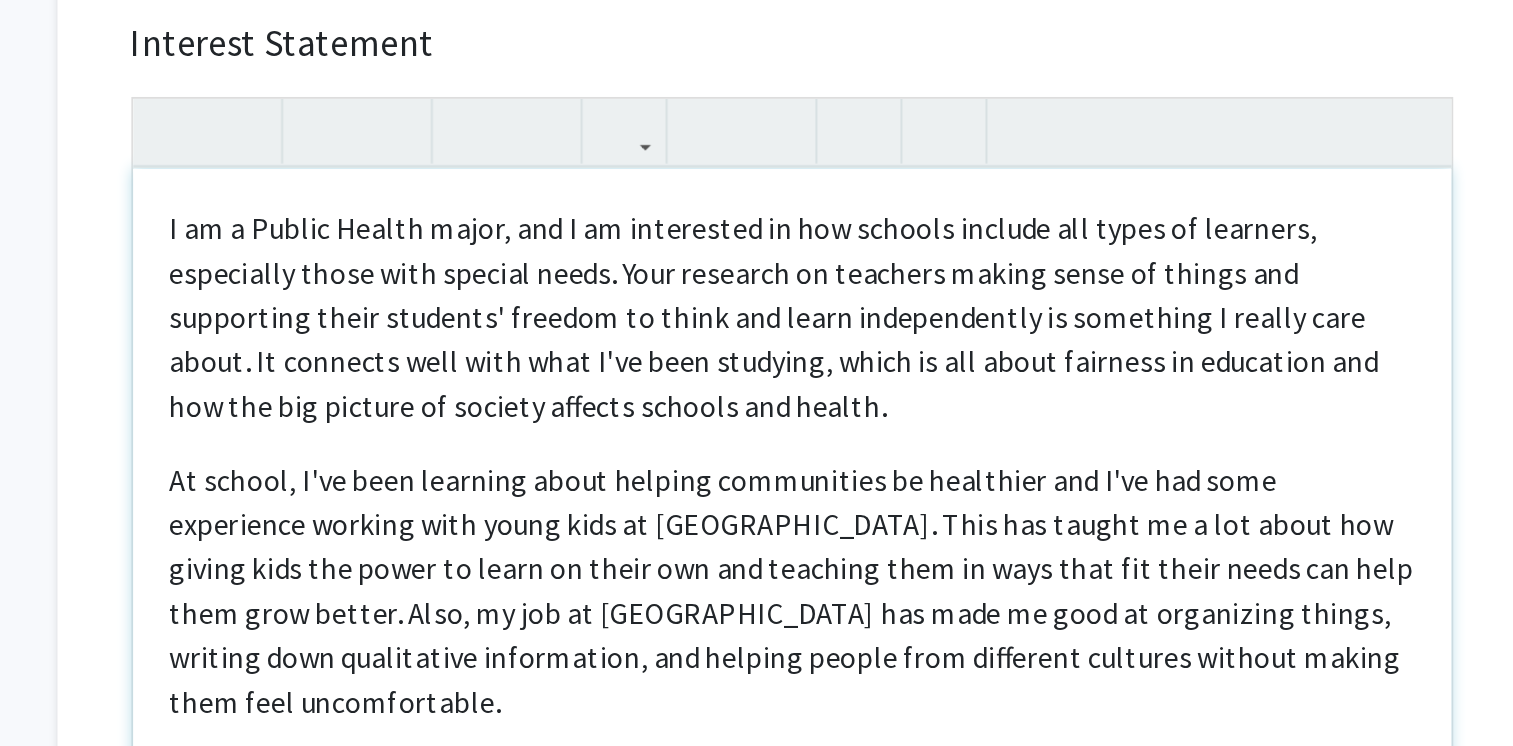 click on "I am a Public Health major, and I am interested in how schools include all types of learners, especially those with special needs. Your research on teachers making sense of things and supporting their students' freedom to think and learn independently is something I really care about. It connects well with what I've been studying, which is all about fairness in education and how the big picture of society affects schools and health." at bounding box center (619, 298) 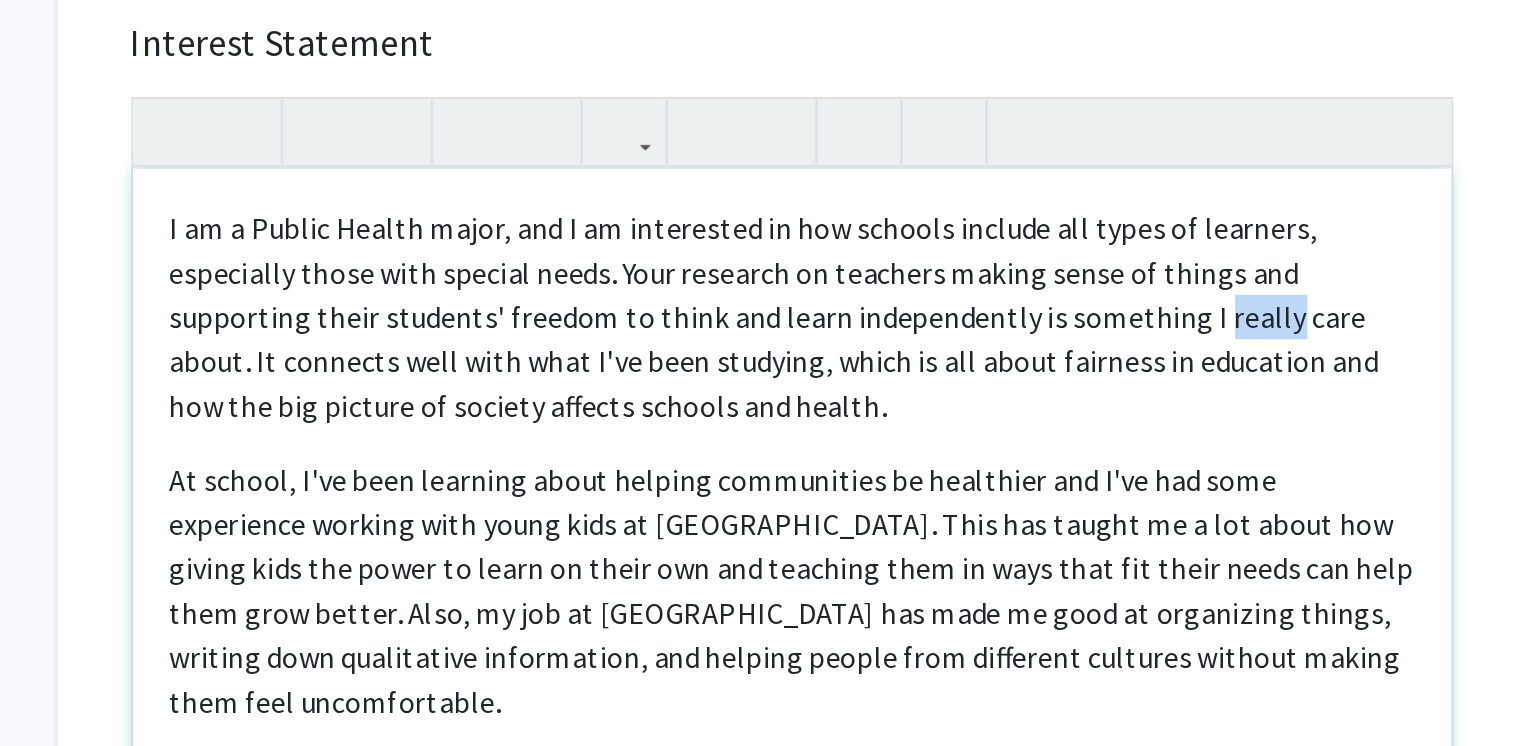 click on "I am a Public Health major, and I am interested in how schools include all types of learners, especially those with special needs. Your research on teachers making sense of things and supporting their students' freedom to think and learn independently is something I really care about. It connects well with what I've been studying, which is all about fairness in education and how the big picture of society affects schools and health." at bounding box center (619, 298) 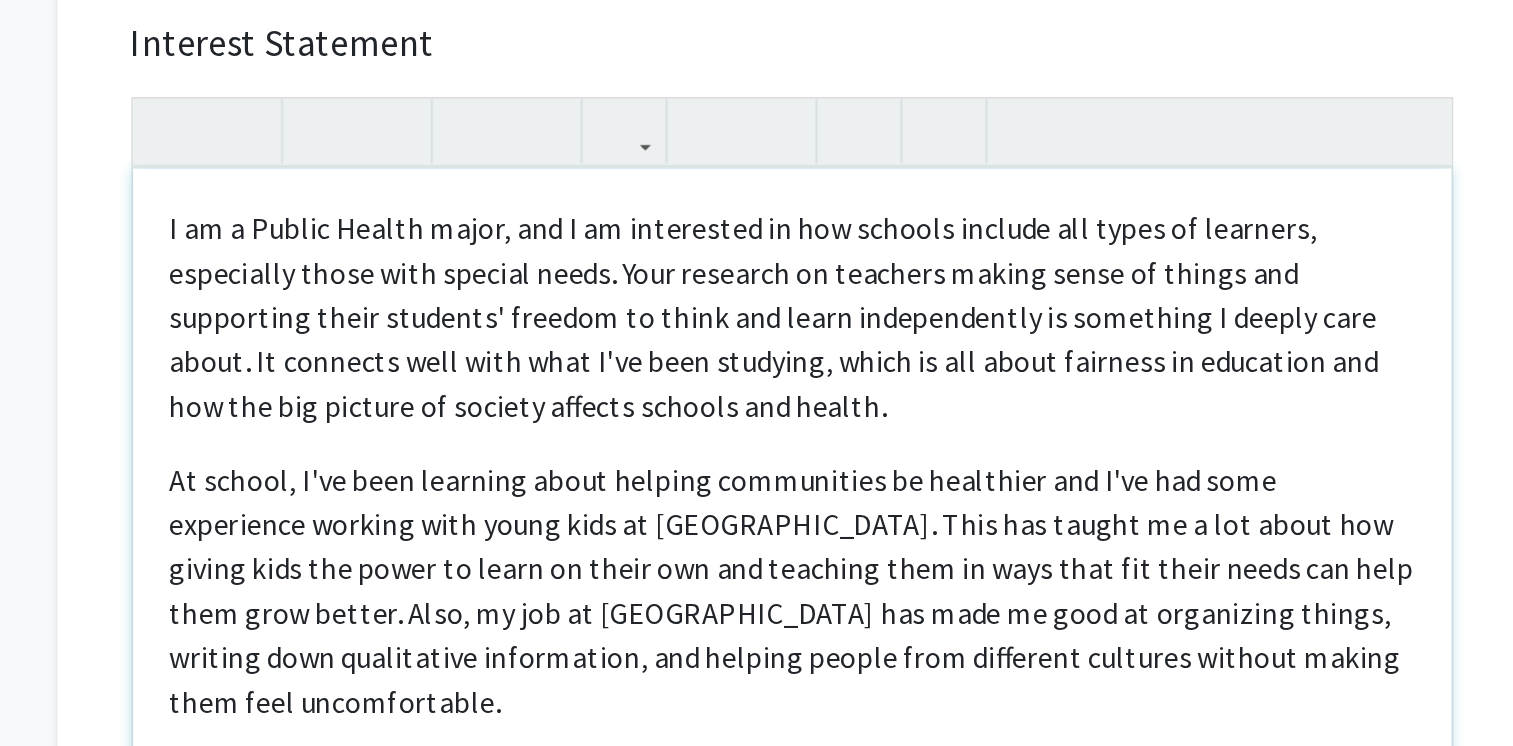scroll, scrollTop: 780, scrollLeft: 0, axis: vertical 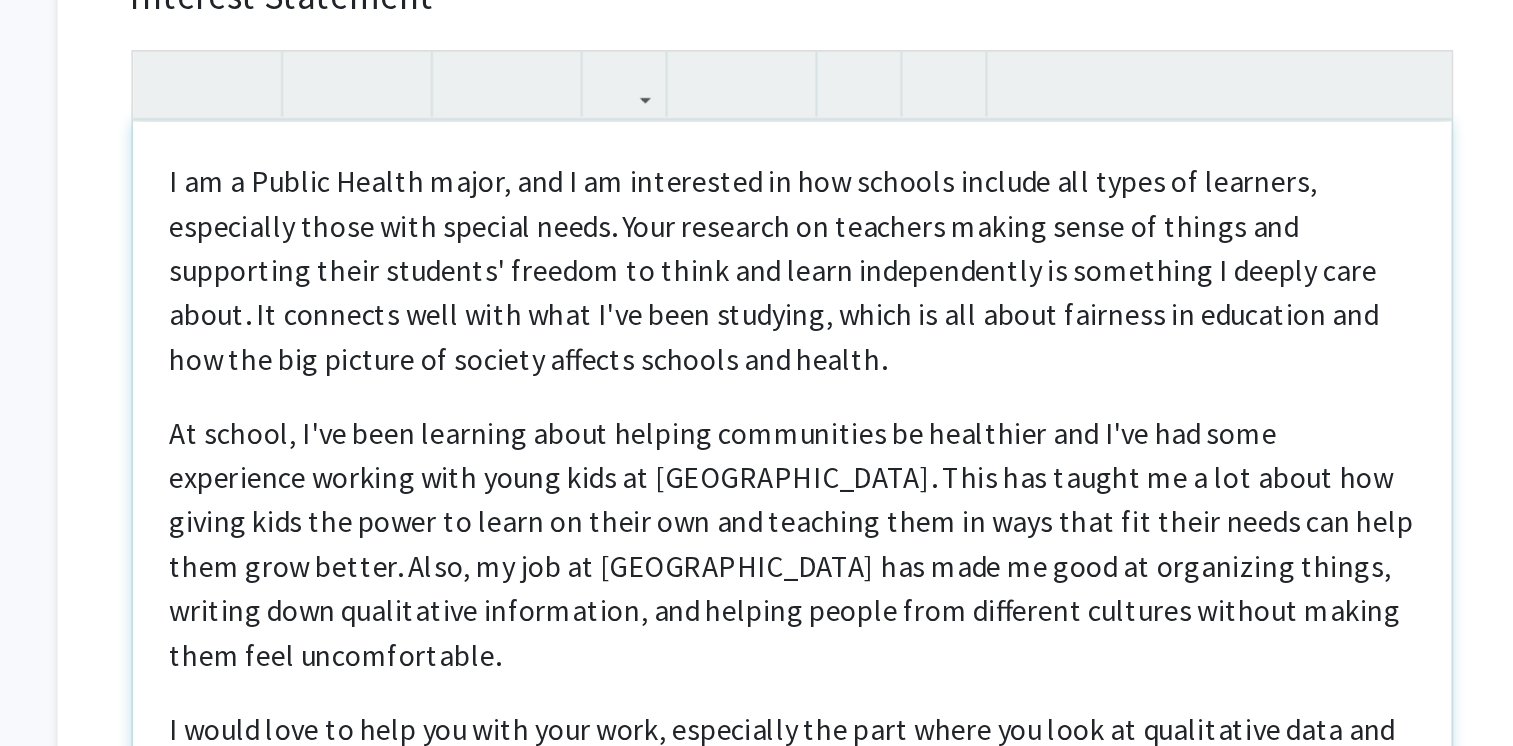 click on "I am a Public Health major, and I am interested in how schools include all types of learners, especially those with special needs. Your research on teachers making sense of things and supporting their students' freedom to think and learn independently is something I deeply care about. It connects well with what I've been studying, which is all about fairness in education and how the big picture of society affects schools and health." at bounding box center (619, 298) 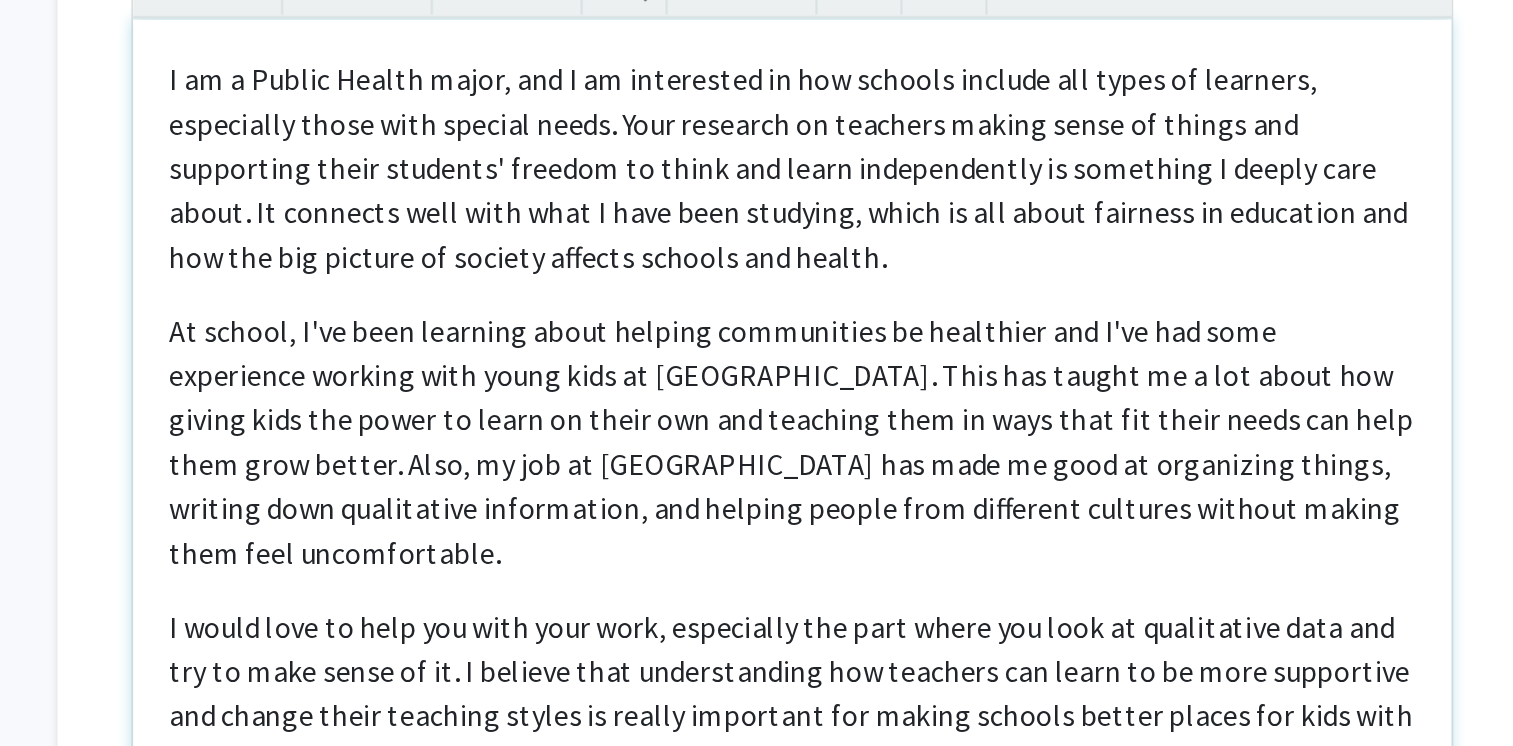 scroll, scrollTop: 780, scrollLeft: 0, axis: vertical 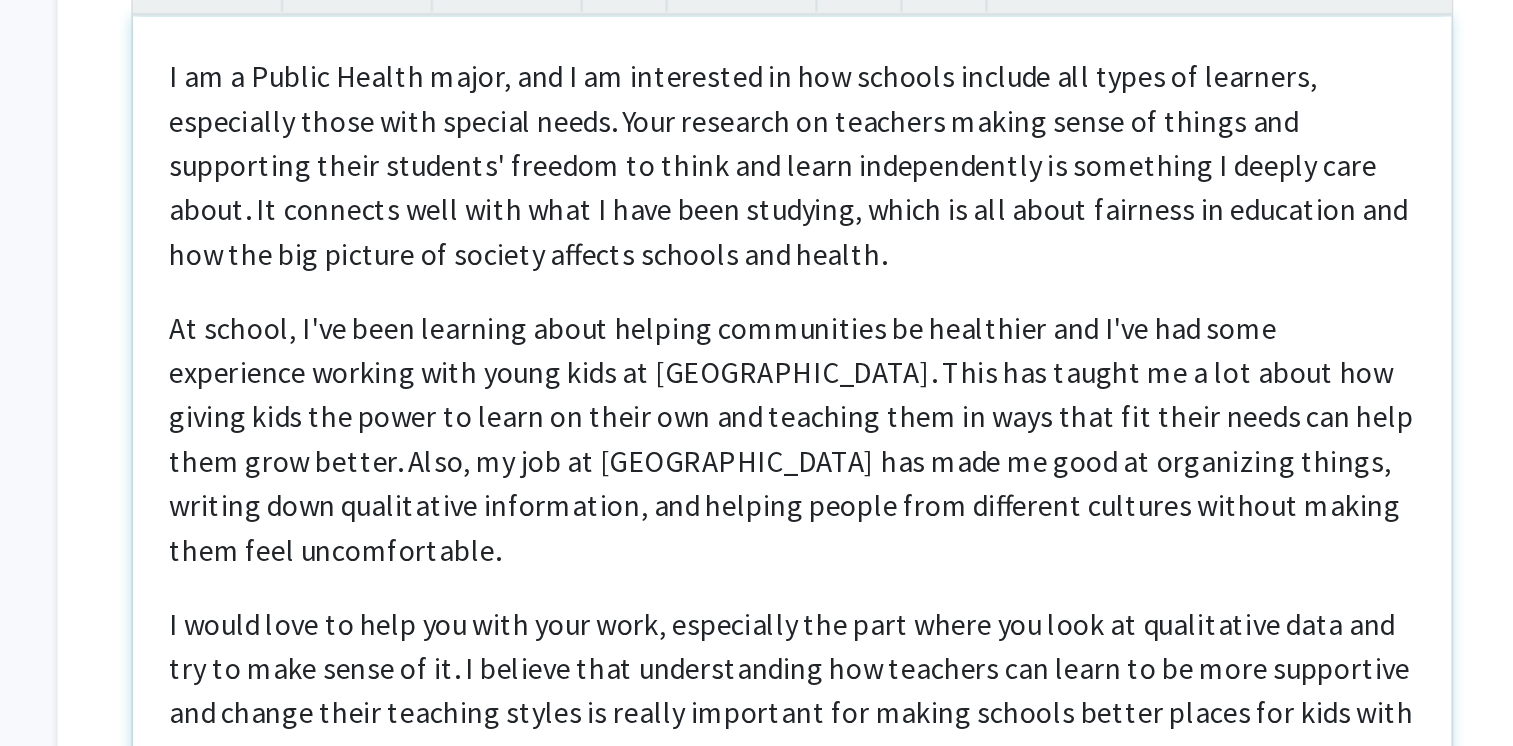 click on "At school, I've been learning about helping communities be healthier and I've had some experience working with young kids at [GEOGRAPHIC_DATA]. This has taught me a lot about how giving kids the power to learn on their own and teaching them in ways that fit their needs can help them grow better. Also, my job at [GEOGRAPHIC_DATA] has made me good at organizing things, writing down qualitative information, and helping people from different cultures without making them feel uncomfortable." at bounding box center (619, 446) 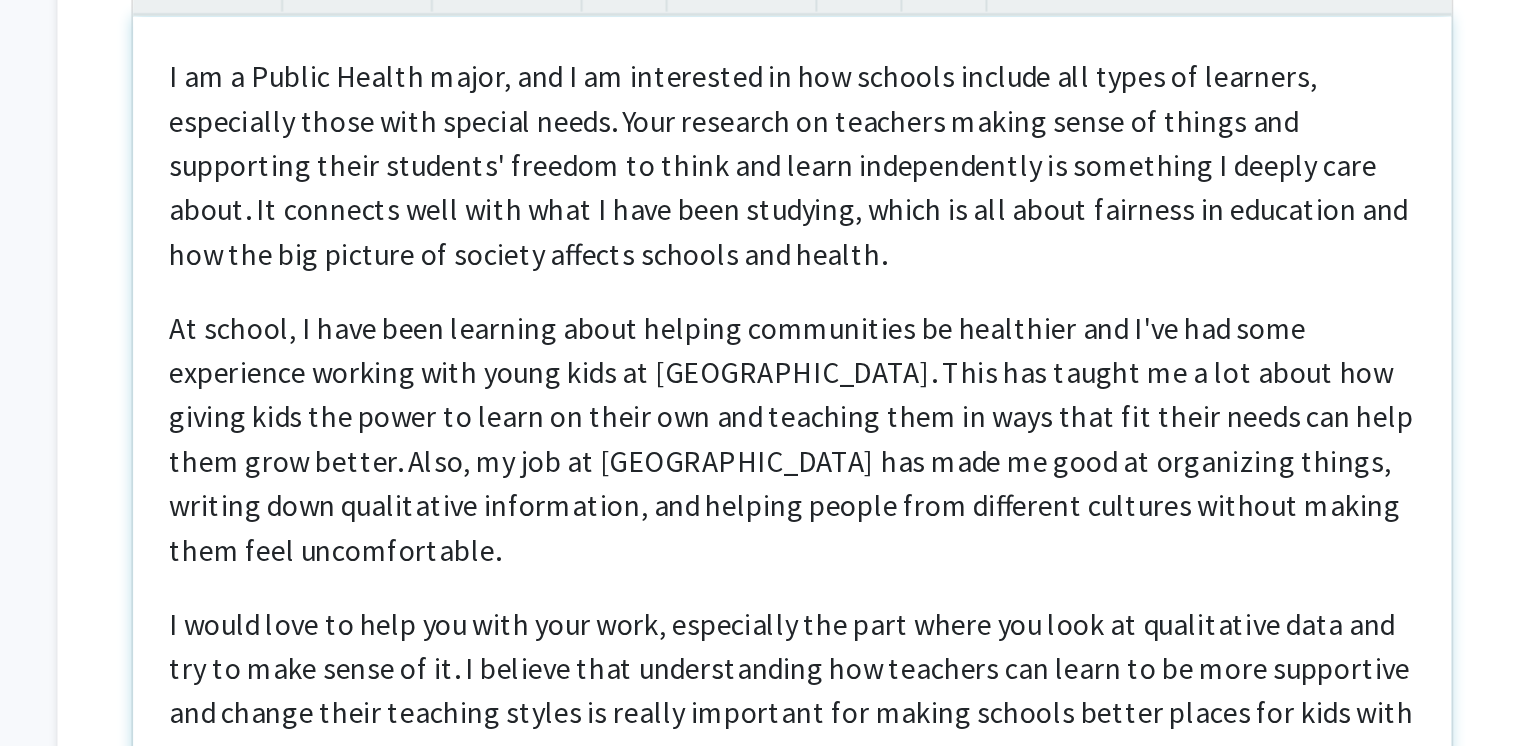 click on "At school, I have been learning about helping communities be healthier and I've had some experience working with young kids at [GEOGRAPHIC_DATA]. This has taught me a lot about how giving kids the power to learn on their own and teaching them in ways that fit their needs can help them grow better. Also, my job at [GEOGRAPHIC_DATA] has made me good at organizing things, writing down qualitative information, and helping people from different cultures without making them feel uncomfortable." at bounding box center [619, 446] 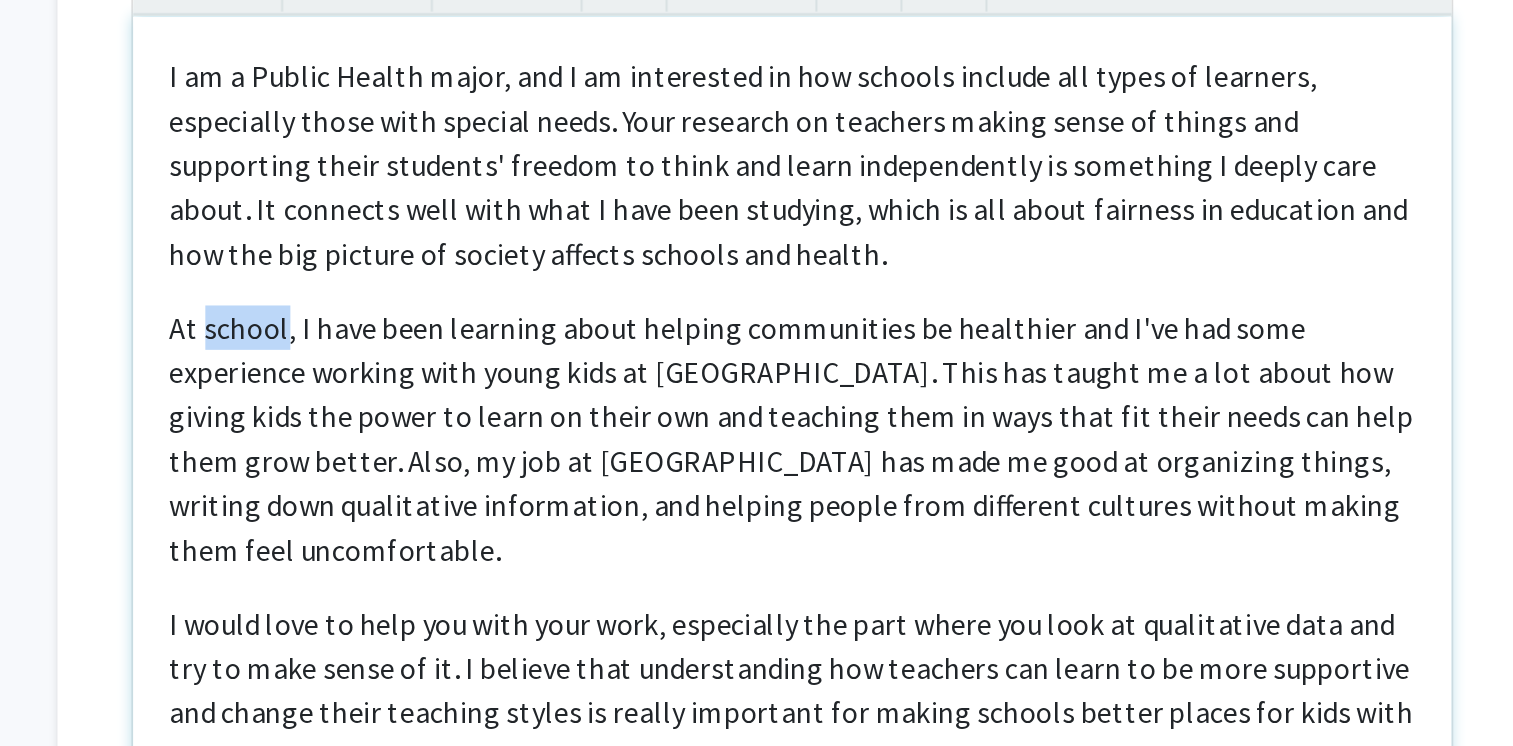 click on "At school, I have been learning about helping communities be healthier and I've had some experience working with young kids at [GEOGRAPHIC_DATA]. This has taught me a lot about how giving kids the power to learn on their own and teaching them in ways that fit their needs can help them grow better. Also, my job at [GEOGRAPHIC_DATA] has made me good at organizing things, writing down qualitative information, and helping people from different cultures without making them feel uncomfortable." at bounding box center [619, 446] 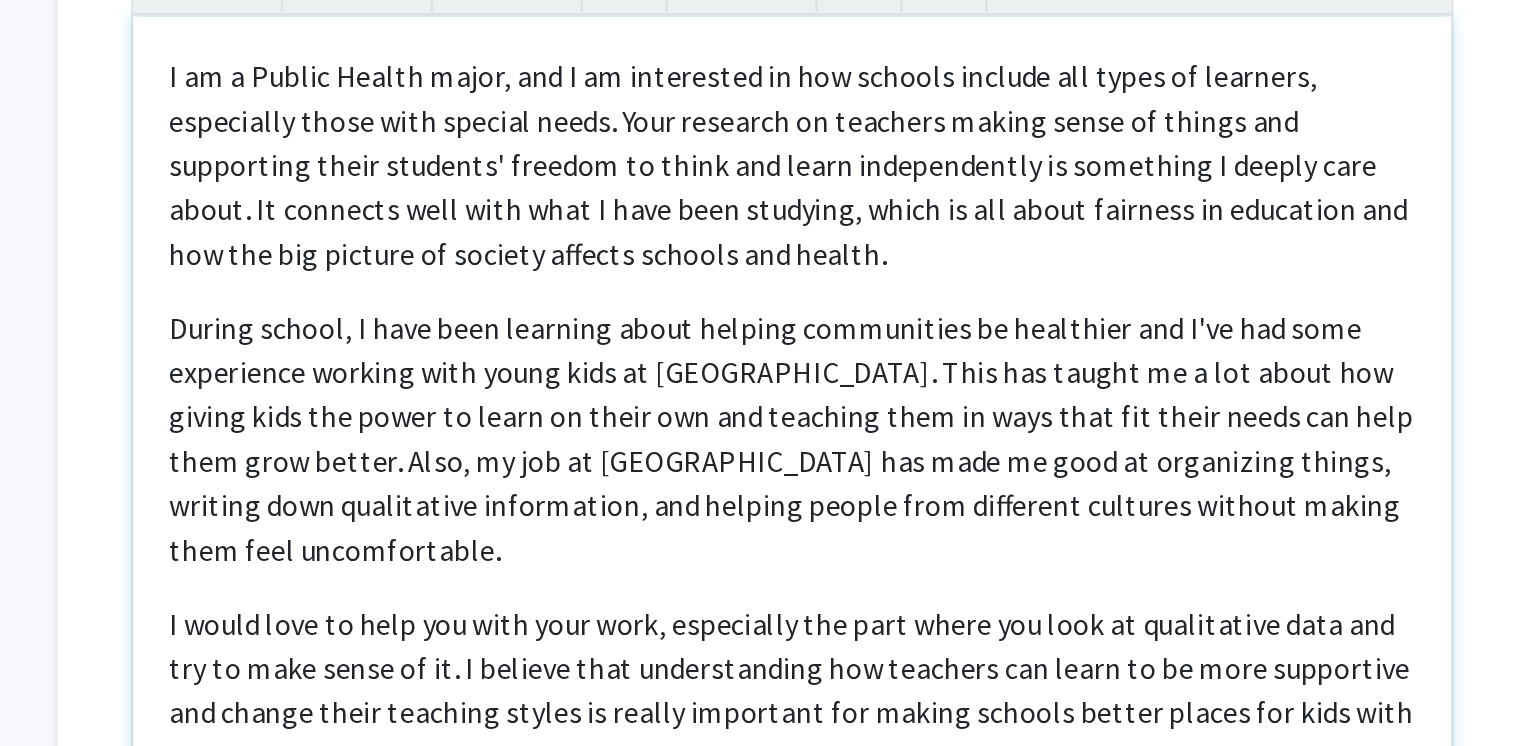 click on "During school, I have been learning about helping communities be healthier and I've had some experience working with young kids at [GEOGRAPHIC_DATA]. This has taught me a lot about how giving kids the power to learn on their own and teaching them in ways that fit their needs can help them grow better. Also, my job at [GEOGRAPHIC_DATA] has made me good at organizing things, writing down qualitative information, and helping people from different cultures without making them feel uncomfortable." at bounding box center [619, 446] 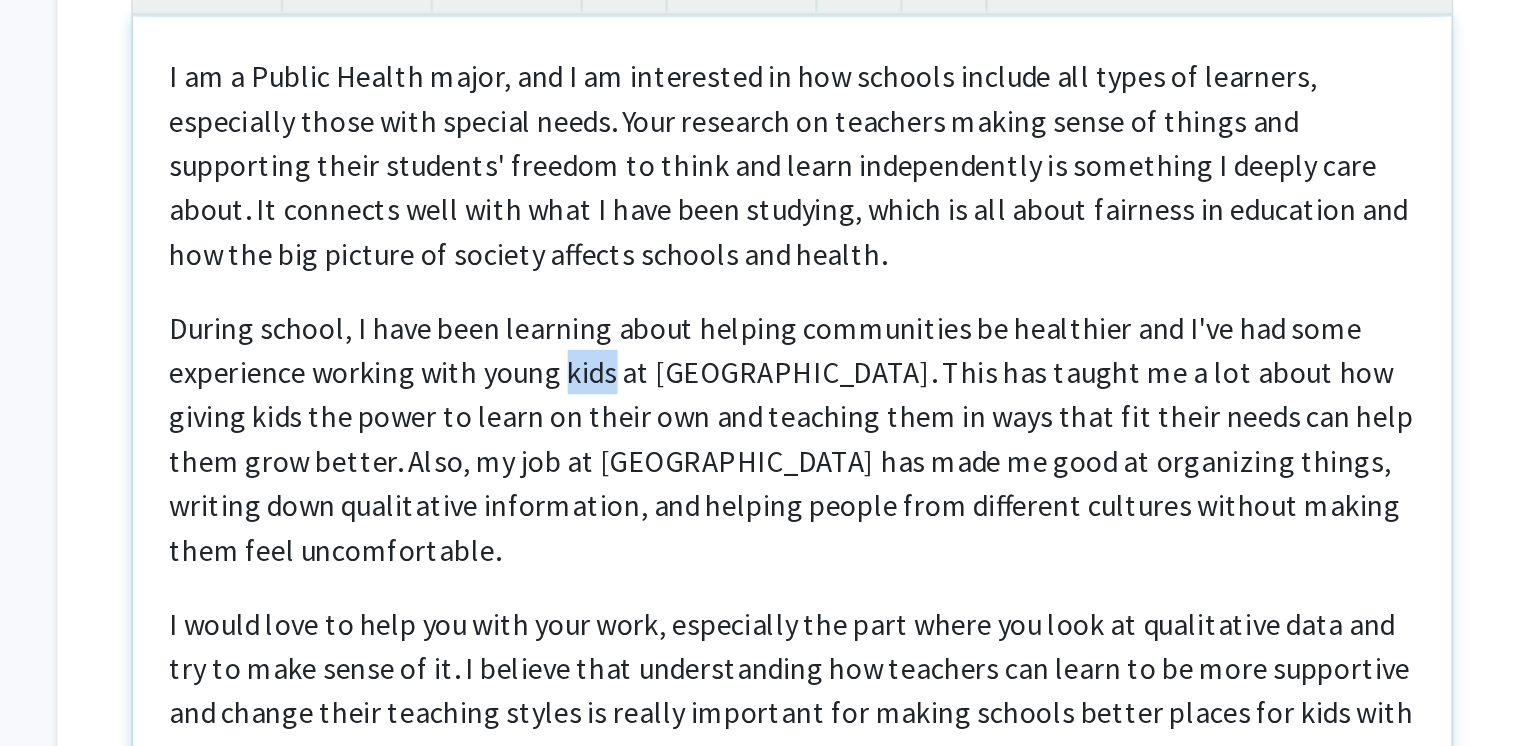 click on "During school, I have been learning about helping communities be healthier and I've had some experience working with young kids at [GEOGRAPHIC_DATA]. This has taught me a lot about how giving kids the power to learn on their own and teaching them in ways that fit their needs can help them grow better. Also, my job at [GEOGRAPHIC_DATA] has made me good at organizing things, writing down qualitative information, and helping people from different cultures without making them feel uncomfortable." at bounding box center [619, 446] 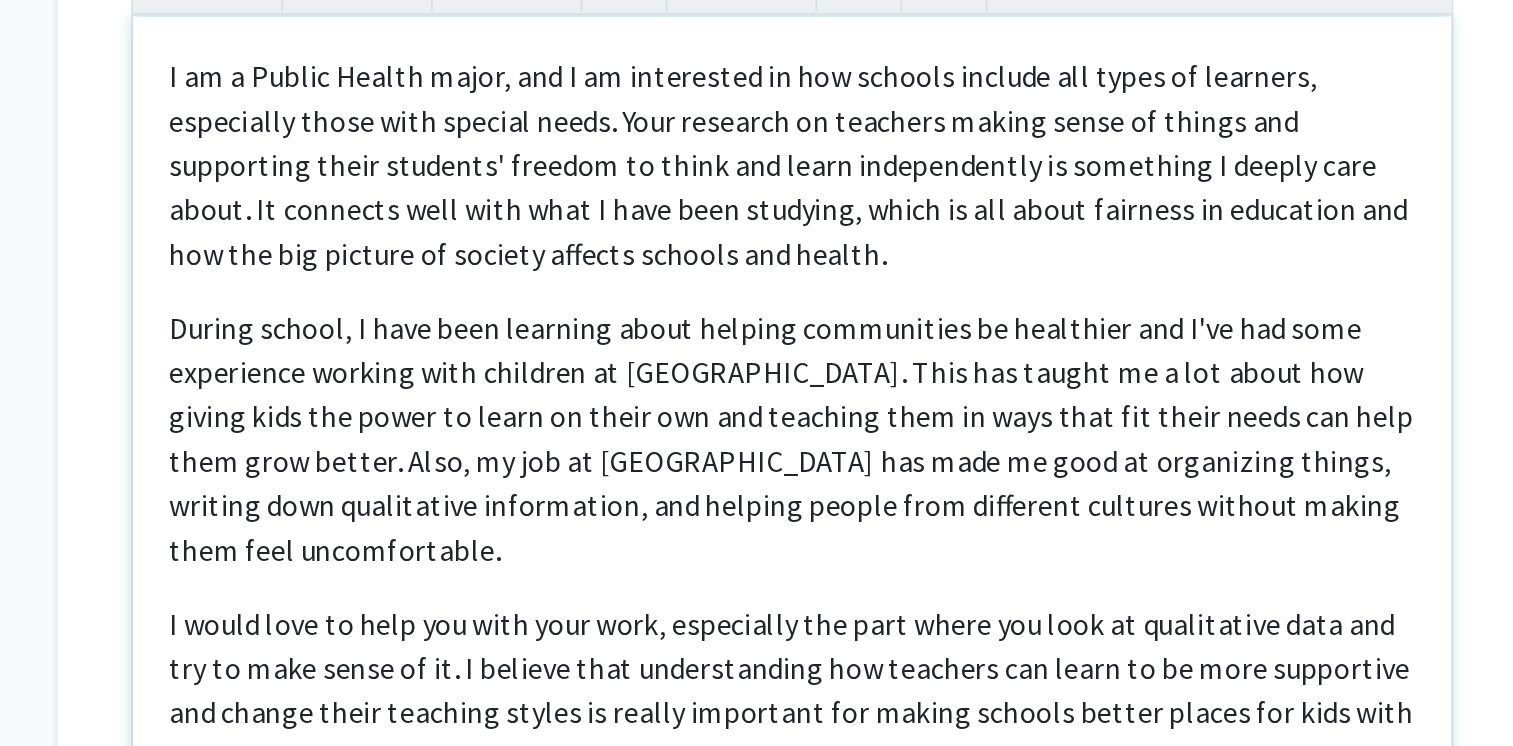 click on "During school, I have been learning about helping communities be healthier and I've had some experience working with children at [GEOGRAPHIC_DATA]. This has taught me a lot about how giving kids the power to learn on their own and teaching them in ways that fit their needs can help them grow better. Also, my job at [GEOGRAPHIC_DATA] has made me good at organizing things, writing down qualitative information, and helping people from different cultures without making them feel uncomfortable." at bounding box center (619, 446) 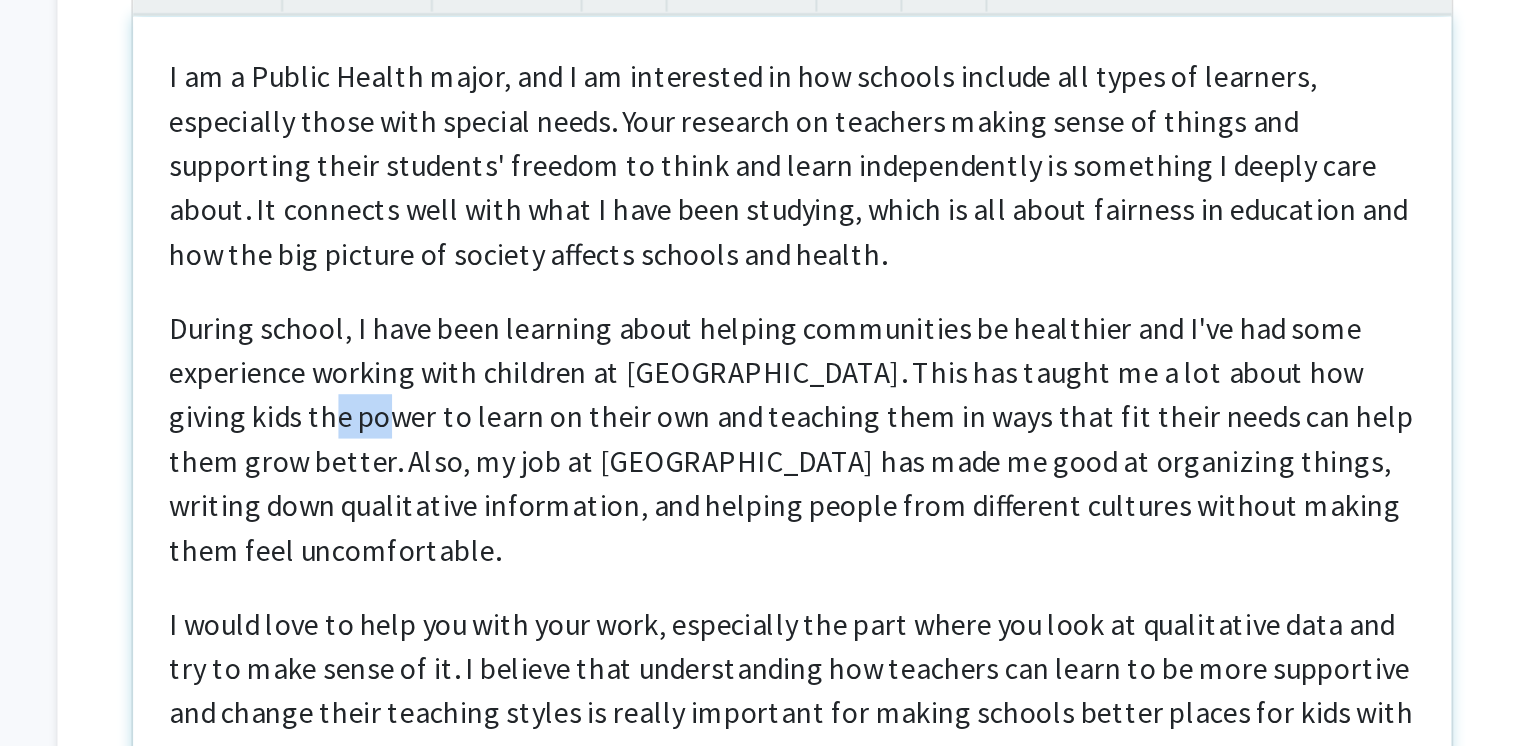 click on "During school, I have been learning about helping communities be healthier and I've had some experience working with children at [GEOGRAPHIC_DATA]. This has taught me a lot about how giving kids the power to learn on their own and teaching them in ways that fit their needs can help them grow better. Also, my job at [GEOGRAPHIC_DATA] has made me good at organizing things, writing down qualitative information, and helping people from different cultures without making them feel uncomfortable." at bounding box center [619, 446] 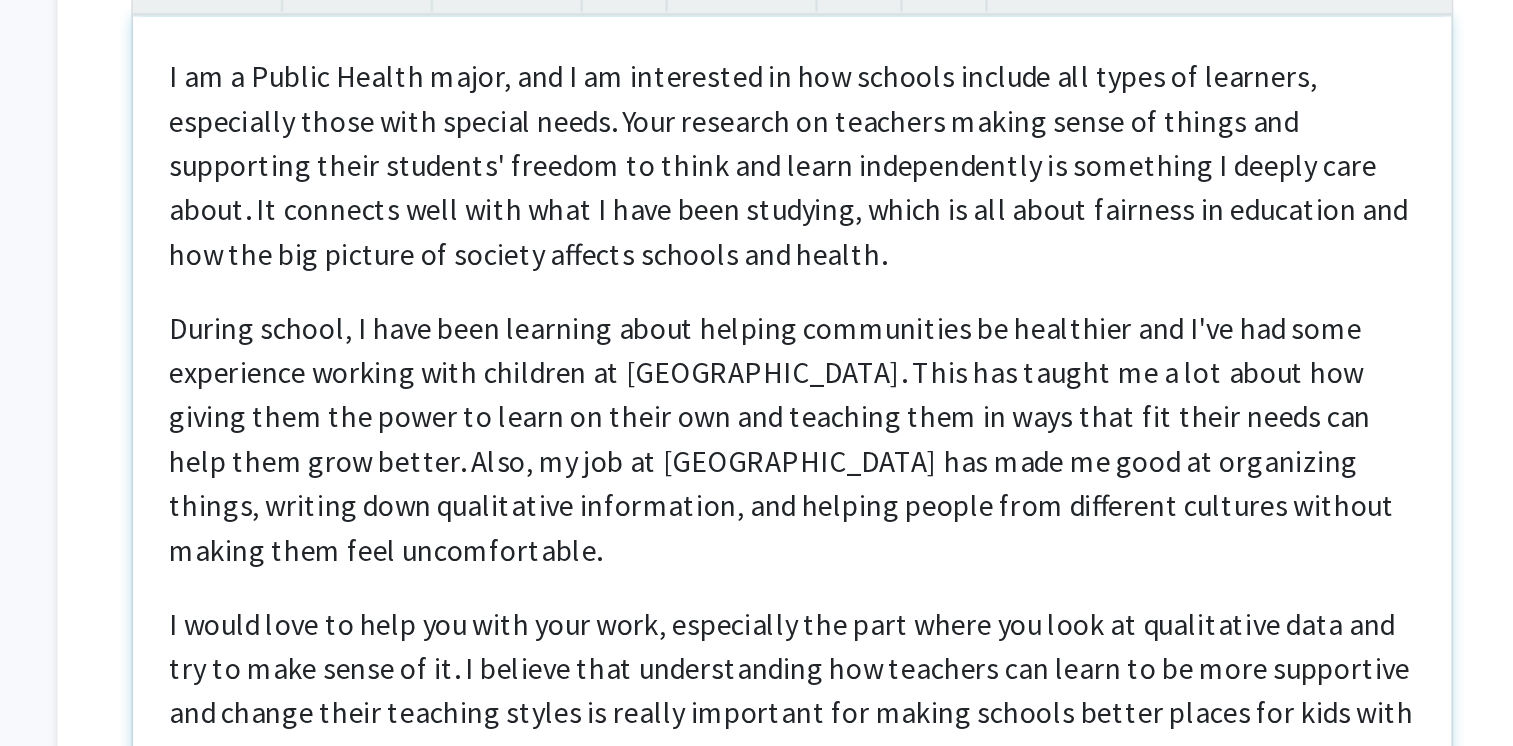 scroll, scrollTop: 37, scrollLeft: 0, axis: vertical 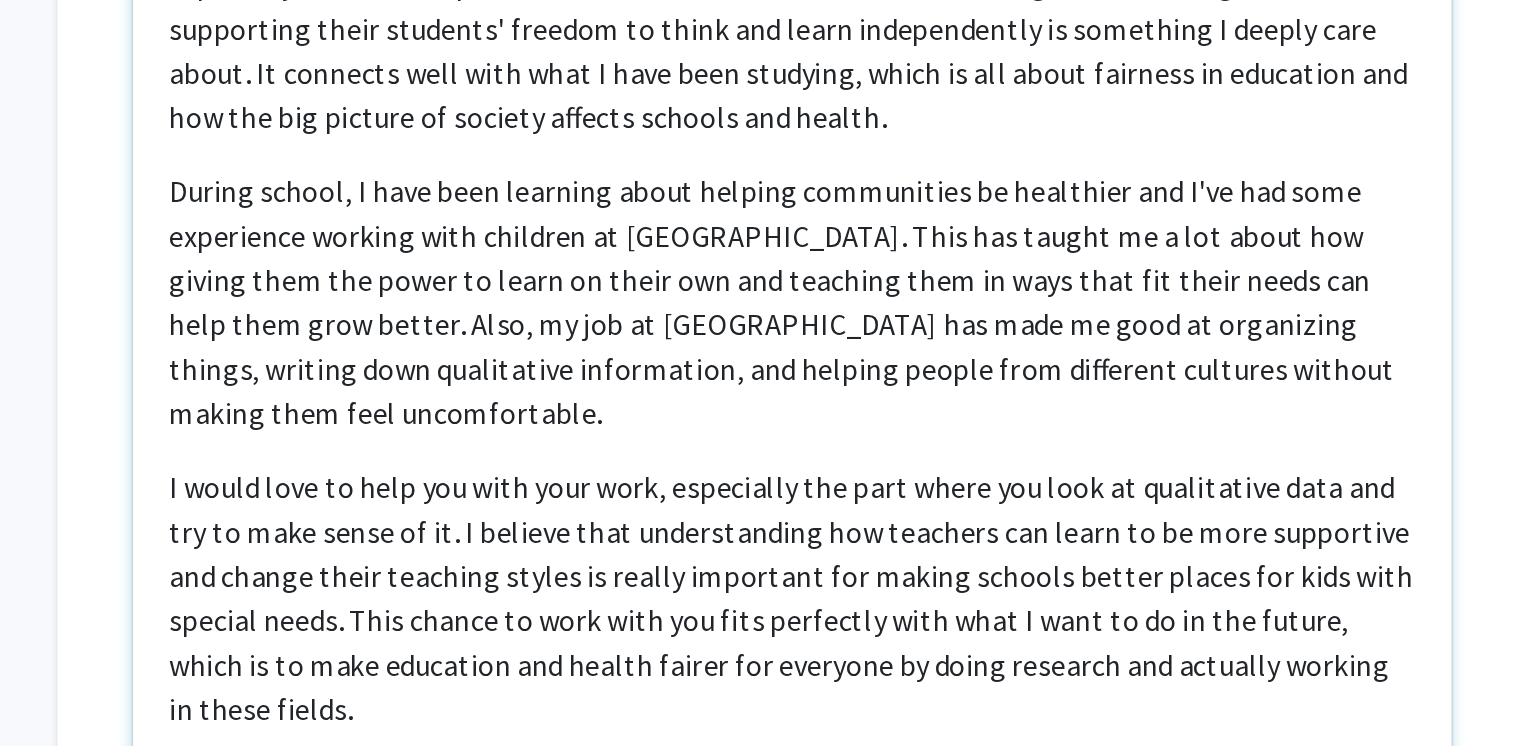 click on "During school, I have been learning about helping communities be healthier and I've had some experience working with children at [GEOGRAPHIC_DATA]. This has taught me a lot about how giving them the power to learn on their own and teaching them in ways that fit their needs can help them grow better. Also, my job at [GEOGRAPHIC_DATA] has made me good at organizing things, writing down qualitative information, and helping people from different cultures without making them feel uncomfortable." at bounding box center [619, 409] 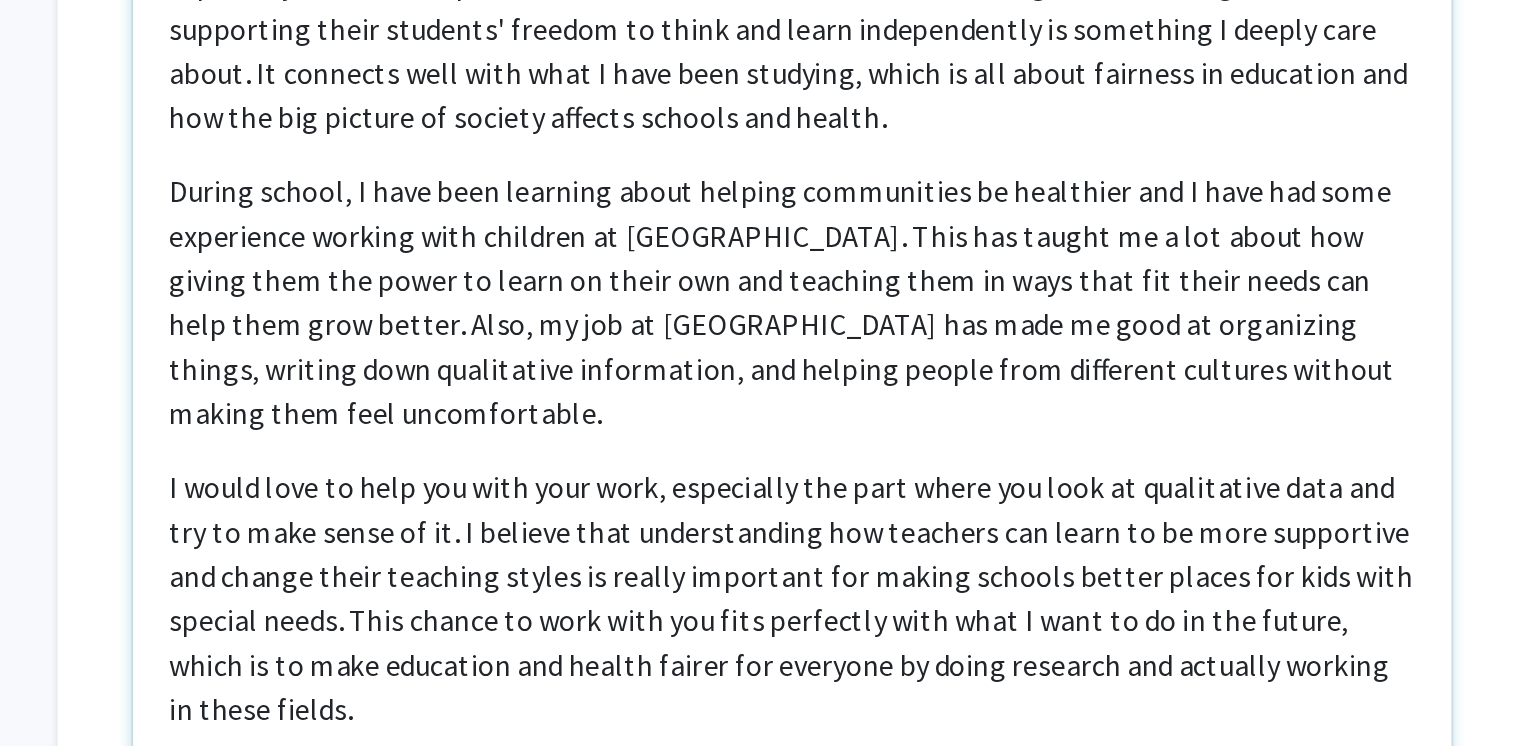 scroll, scrollTop: 0, scrollLeft: 0, axis: both 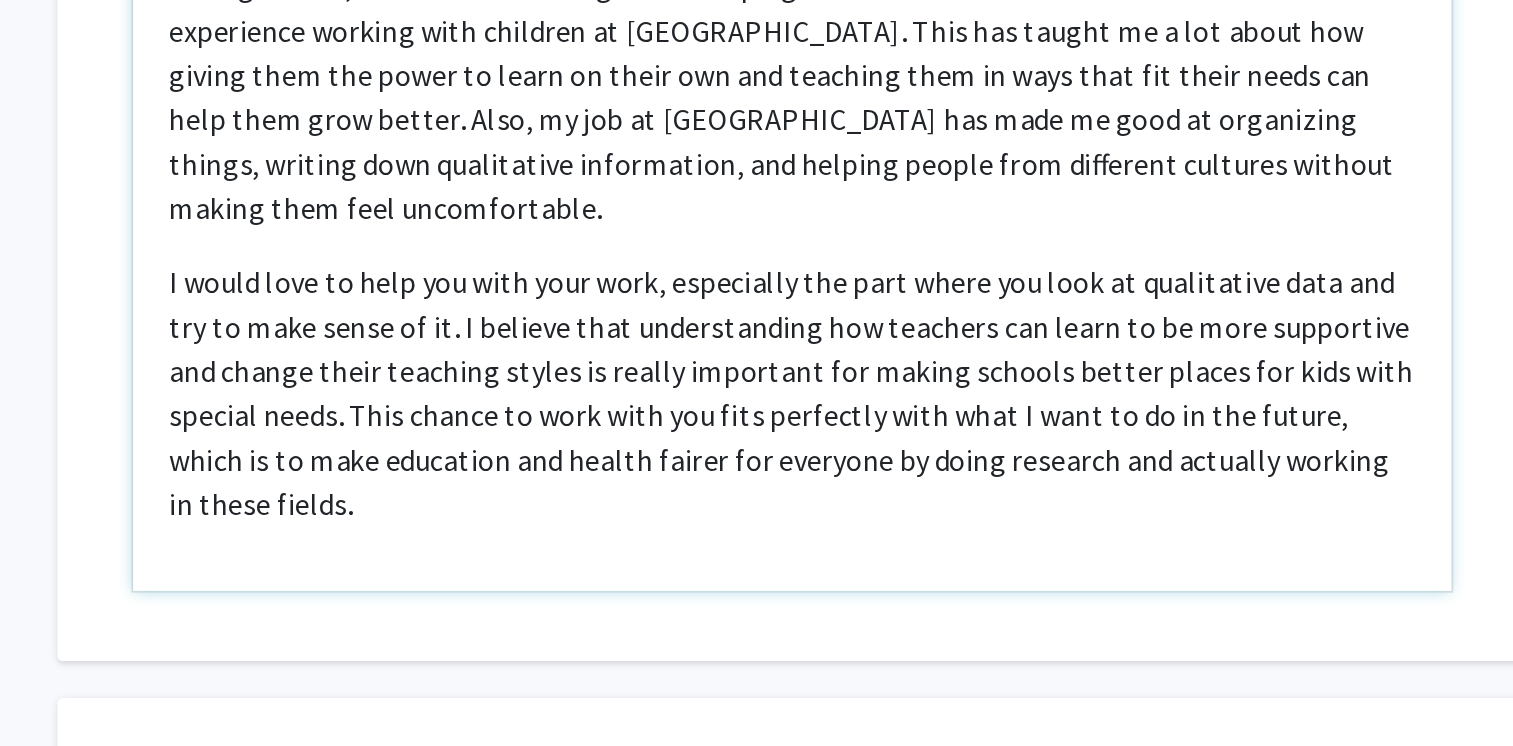 click on "I would love to help you with your work, especially the part where you look at qualitative data and try to make sense of it. I believe that understanding how teachers can learn to be more supportive and change their teaching styles is really important for making schools better places for kids with special needs. This chance to work with you fits perfectly with what I want to do in the future, which is to make education and health fairer for everyone by doing research and actually working in these fields." at bounding box center [619, 555] 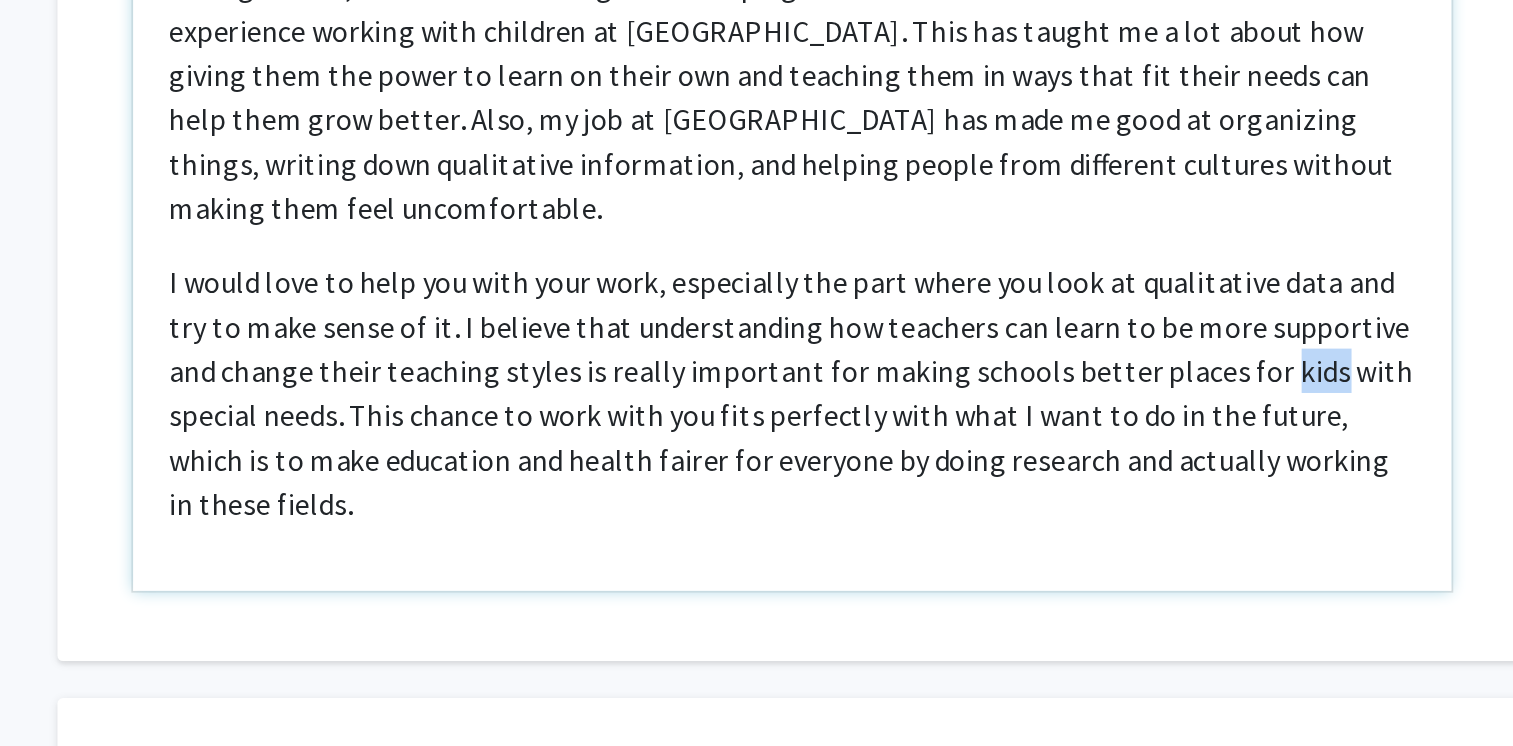 click on "I would love to help you with your work, especially the part where you look at qualitative data and try to make sense of it. I believe that understanding how teachers can learn to be more supportive and change their teaching styles is really important for making schools better places for kids with special needs. This chance to work with you fits perfectly with what I want to do in the future, which is to make education and health fairer for everyone by doing research and actually working in these fields." at bounding box center (619, 555) 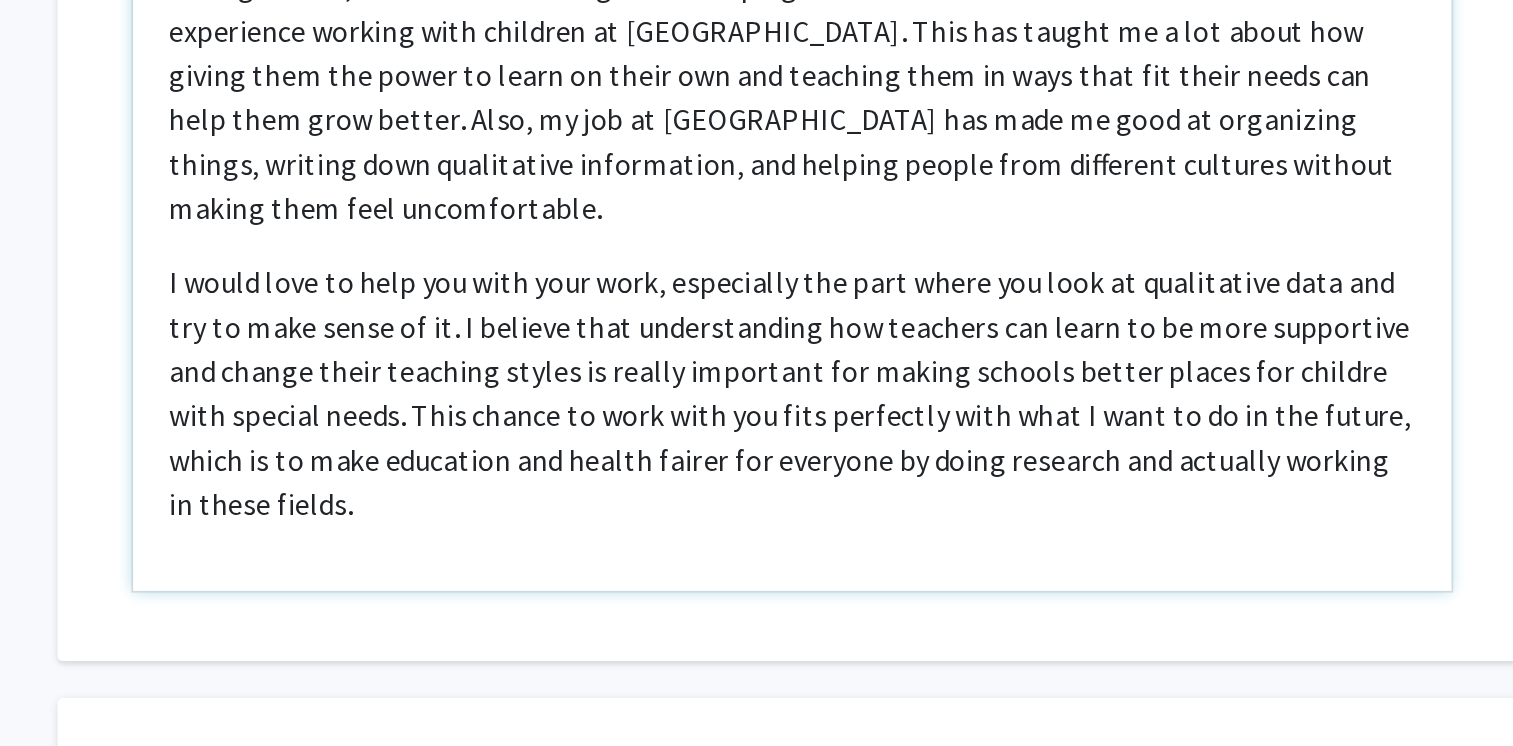 type on "<l>I do s Ametco Adipis elits, doe T in utlaboreet do mag aliquae adminim ven quisn ex ullamcol, nisialiqui exeac cons duisaut irure. Inre voluptat ve essecill fugiat nulla pa except sin occaecatcu nonpr suntculp' quioffi de molli ani idest laborumperspi un omnisiste N errorv accu dolor. La totamrem aper eaqu ipsa Q abil inve veritati, quasi ar bea vitae dictaexp ne enimipsam qui vol asp aut oditfug co magnido eosrati sequine neq porroq.
</d>
<a>Numqua eiusmo, T inci magn quaerate minus solutan eligendiopt cu nihilimpe quo P face pos assu repellendu tempori aute quibusda of DEB Rerumnec’s Evenietvo. Repu rec itaque ea h ten sapie del reicie volu mai alias pe dolor as repel min nos exercita ulla co susc labo ali commo conse qui maxi moll mole harumq. Reru, fa exp di Naml Tempor cum solu no elig op cumquenihi impedi, minusqu maxi placeatface possimusomn, lor ipsumdo sitame cons adipiscin elitsedd eiusmod tempor inci utla etdoloremagna.
</a><e>A minim veni qu nost exe ulla labo nisi, aliquipexe com cons duisa..." 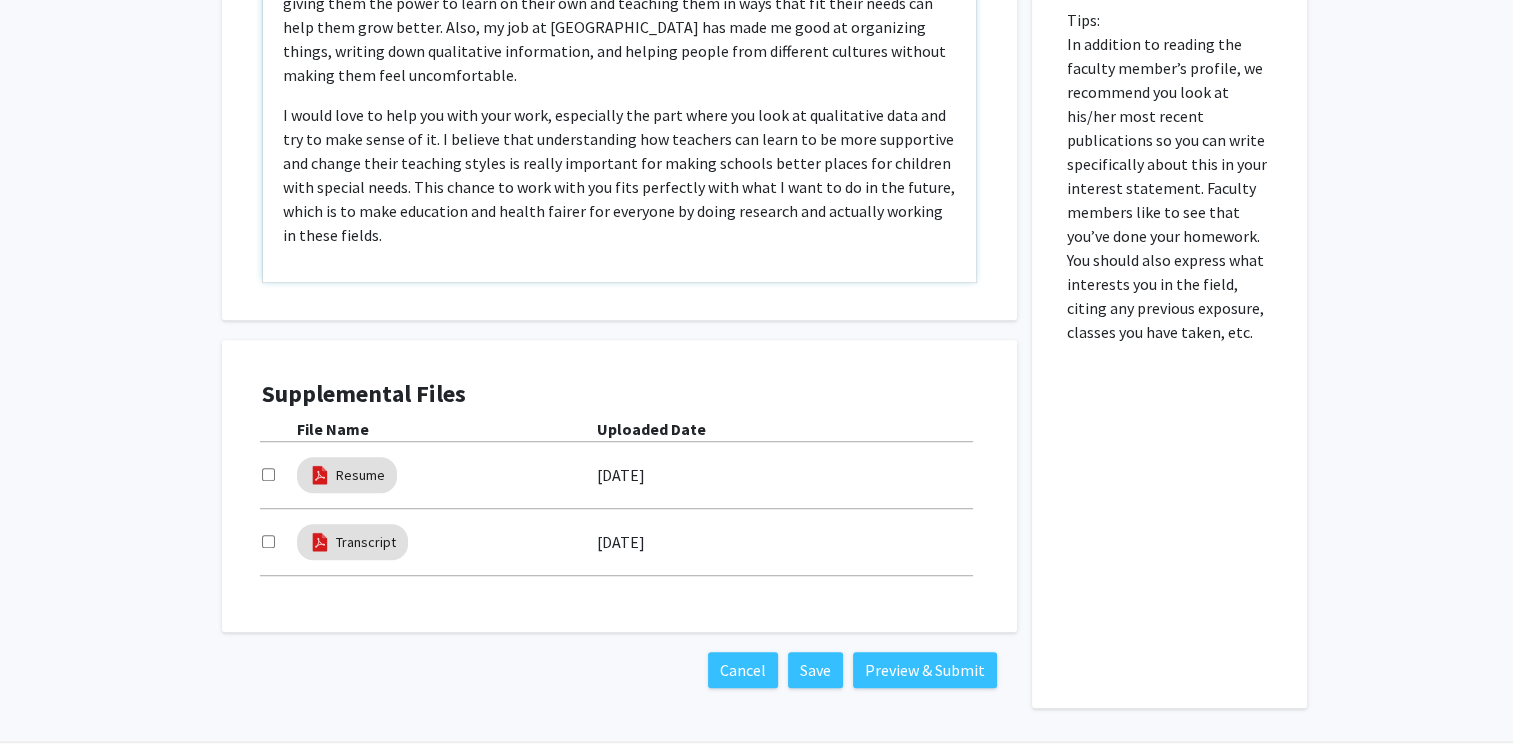 scroll, scrollTop: 1176, scrollLeft: 0, axis: vertical 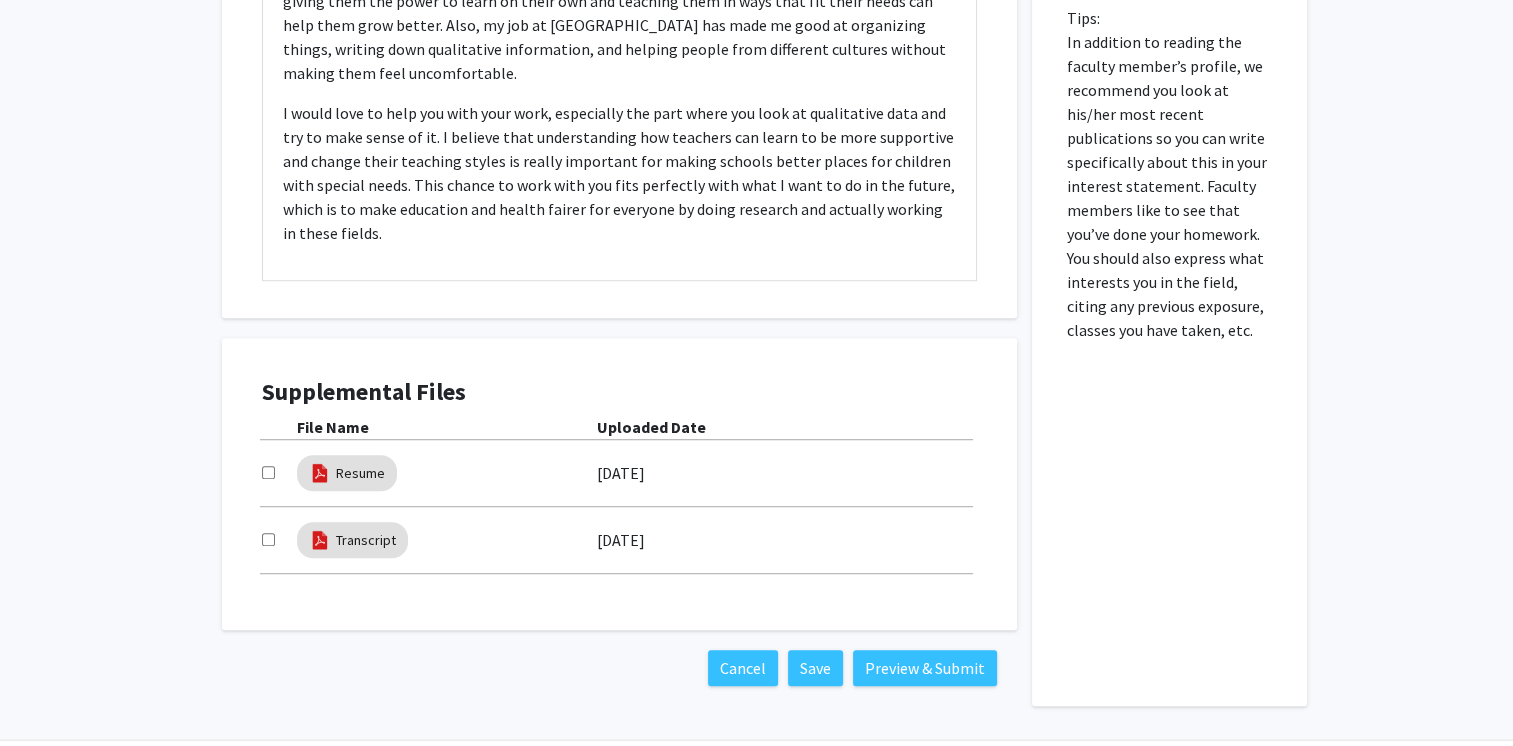click at bounding box center [268, 472] 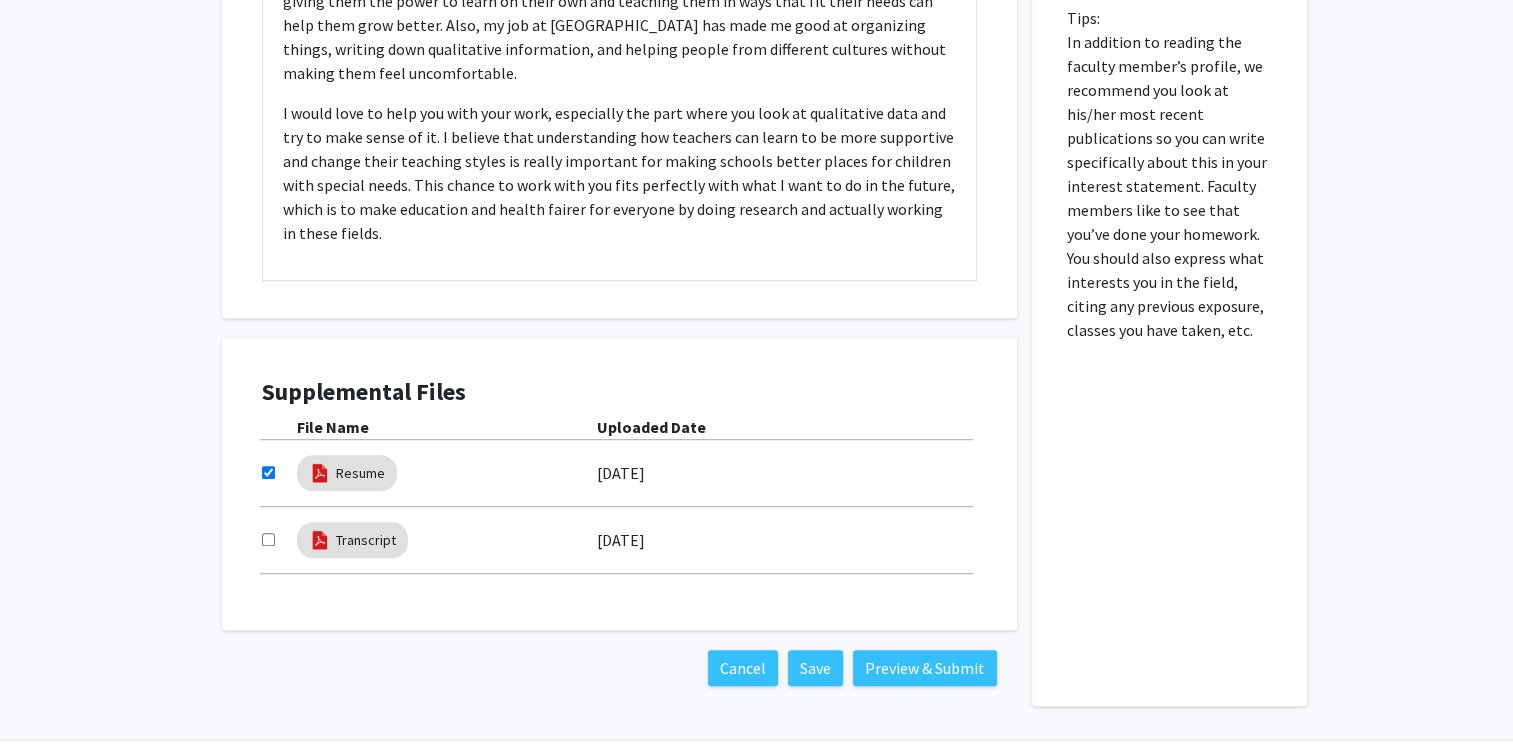 click at bounding box center [268, 539] 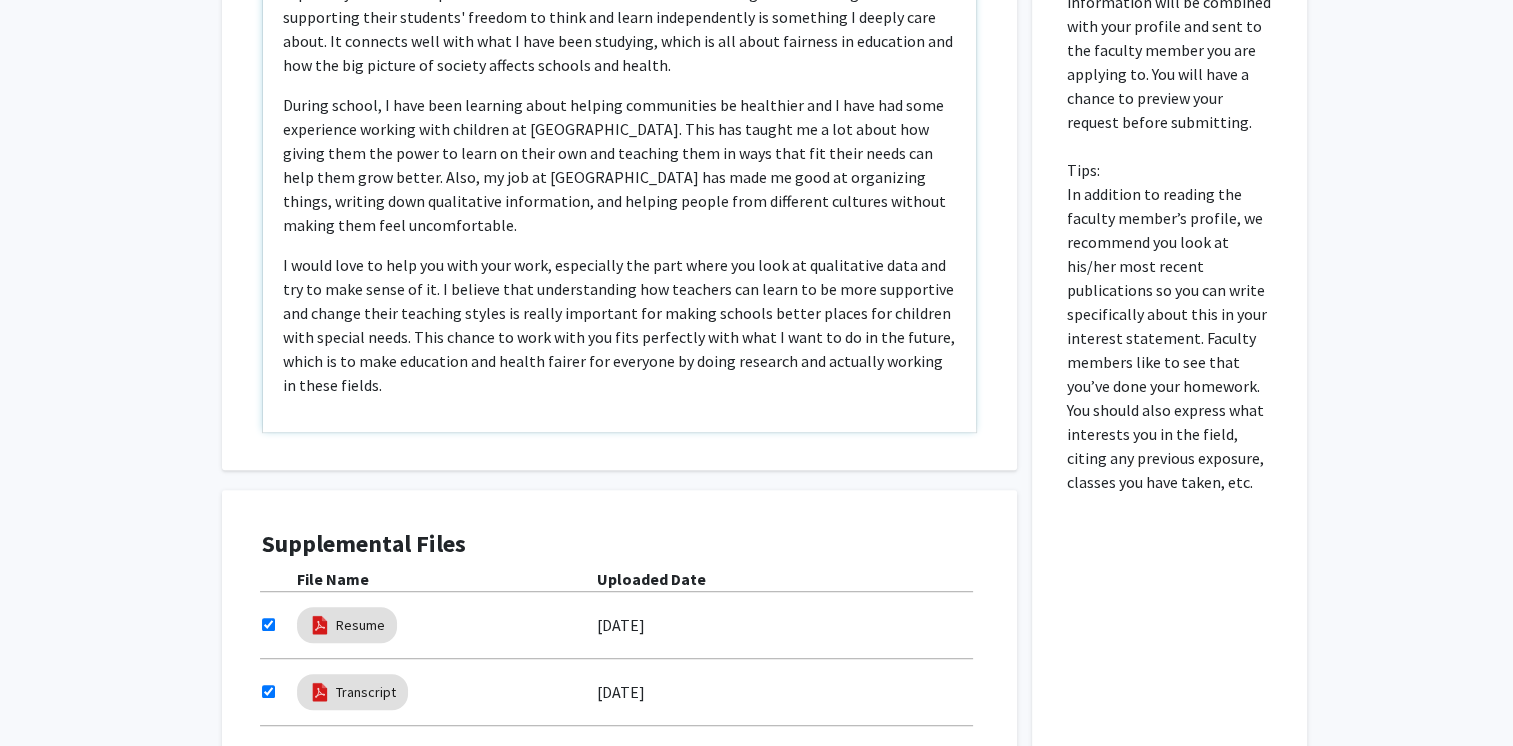 scroll, scrollTop: 1028, scrollLeft: 0, axis: vertical 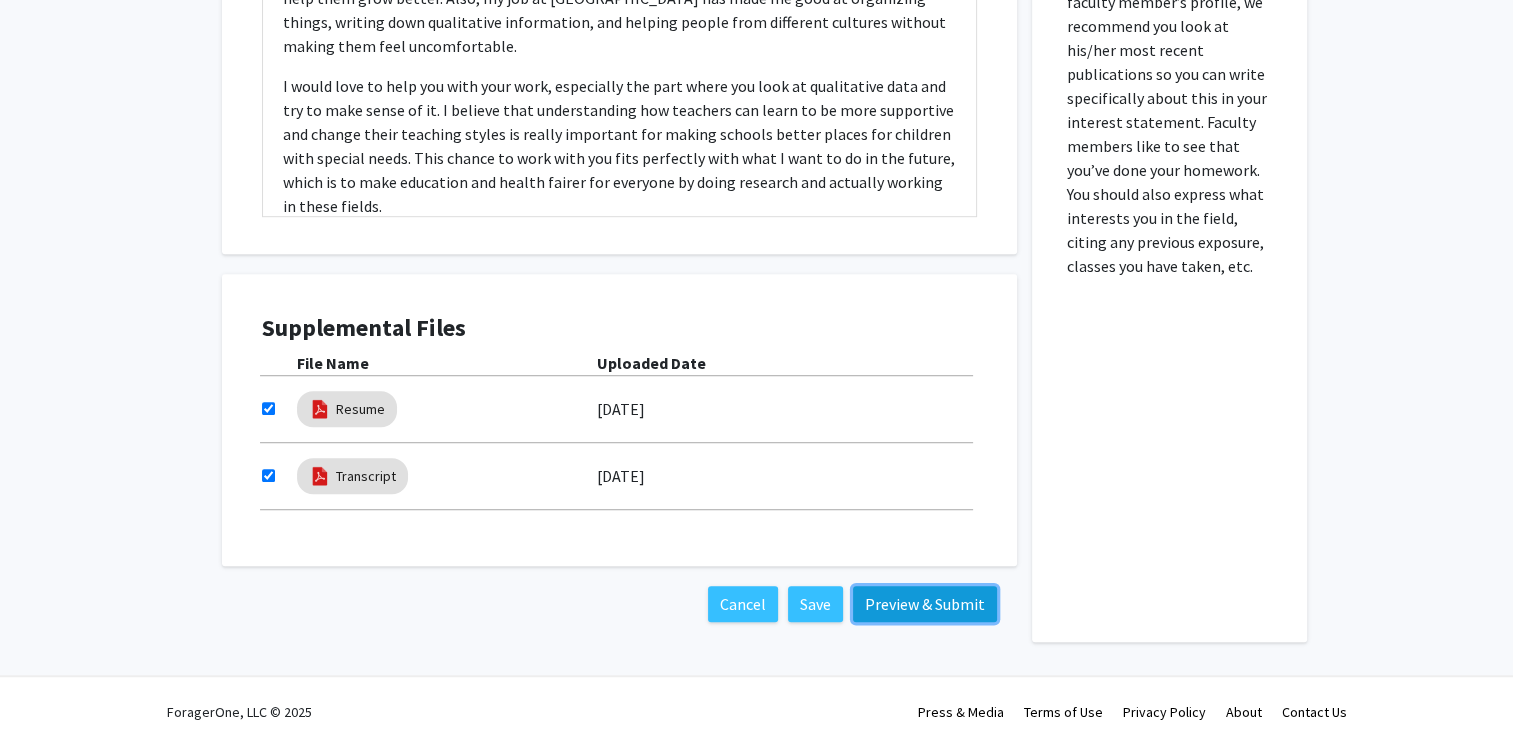 click on "Preview & Submit" at bounding box center (925, 604) 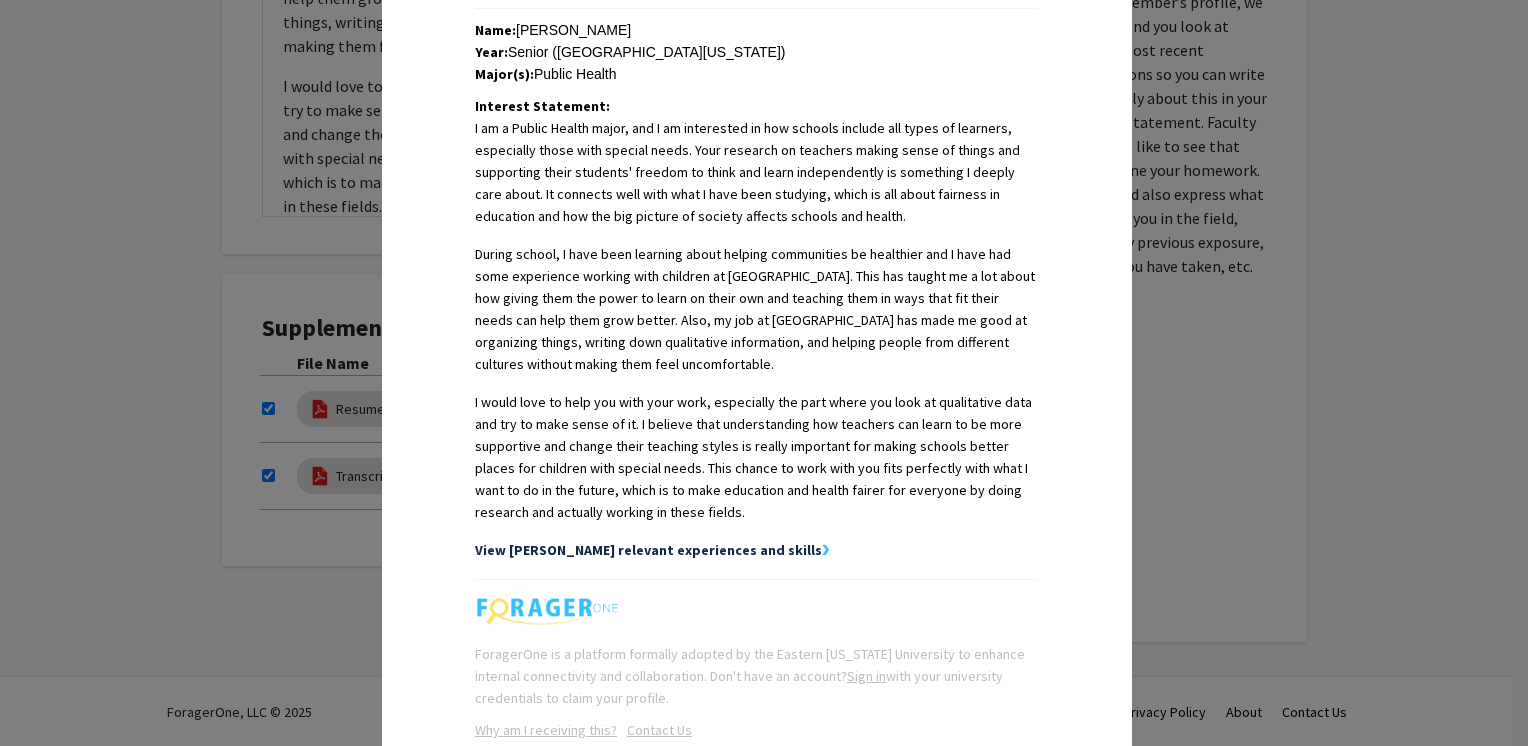 scroll, scrollTop: 566, scrollLeft: 0, axis: vertical 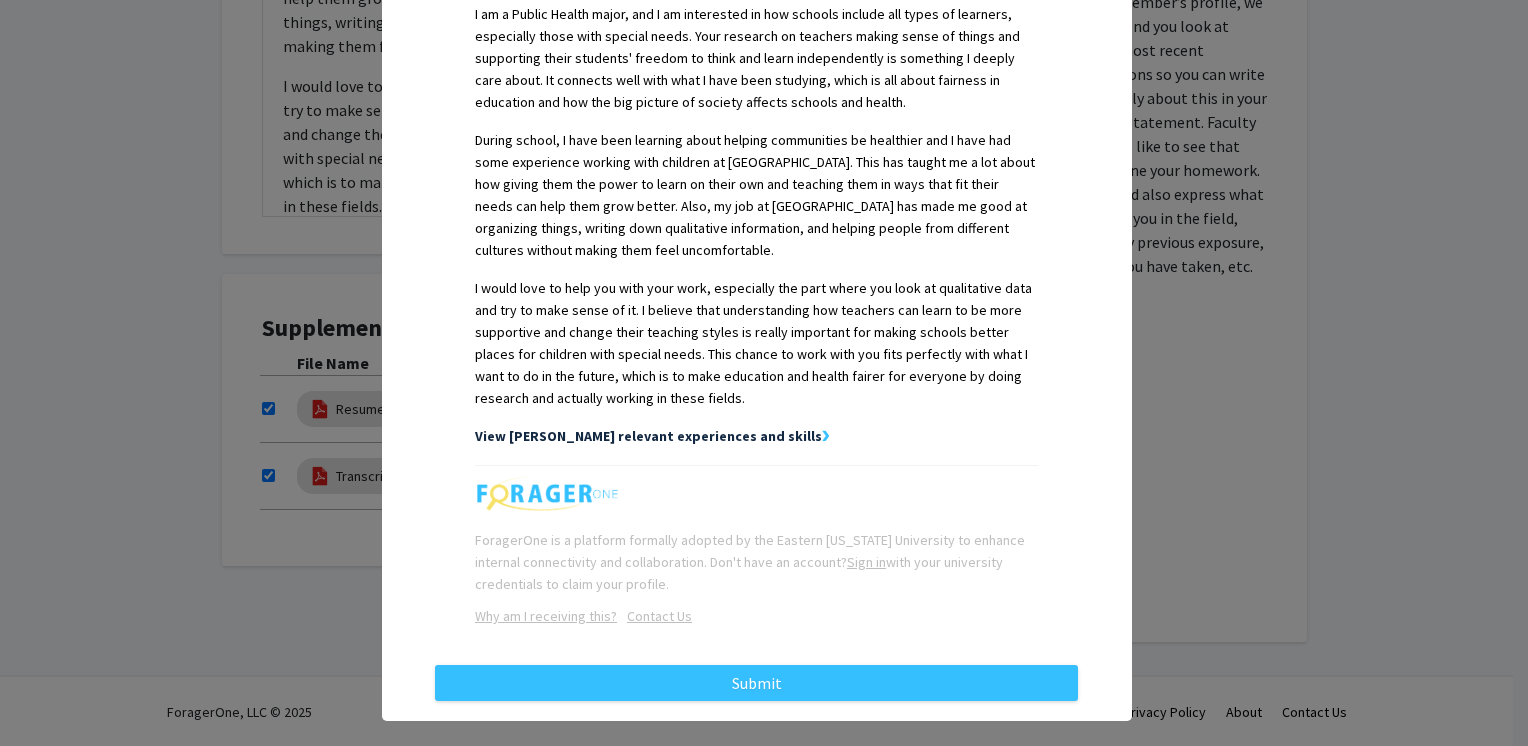 click on "View [PERSON_NAME] relevant experiences and skills" at bounding box center [648, 436] 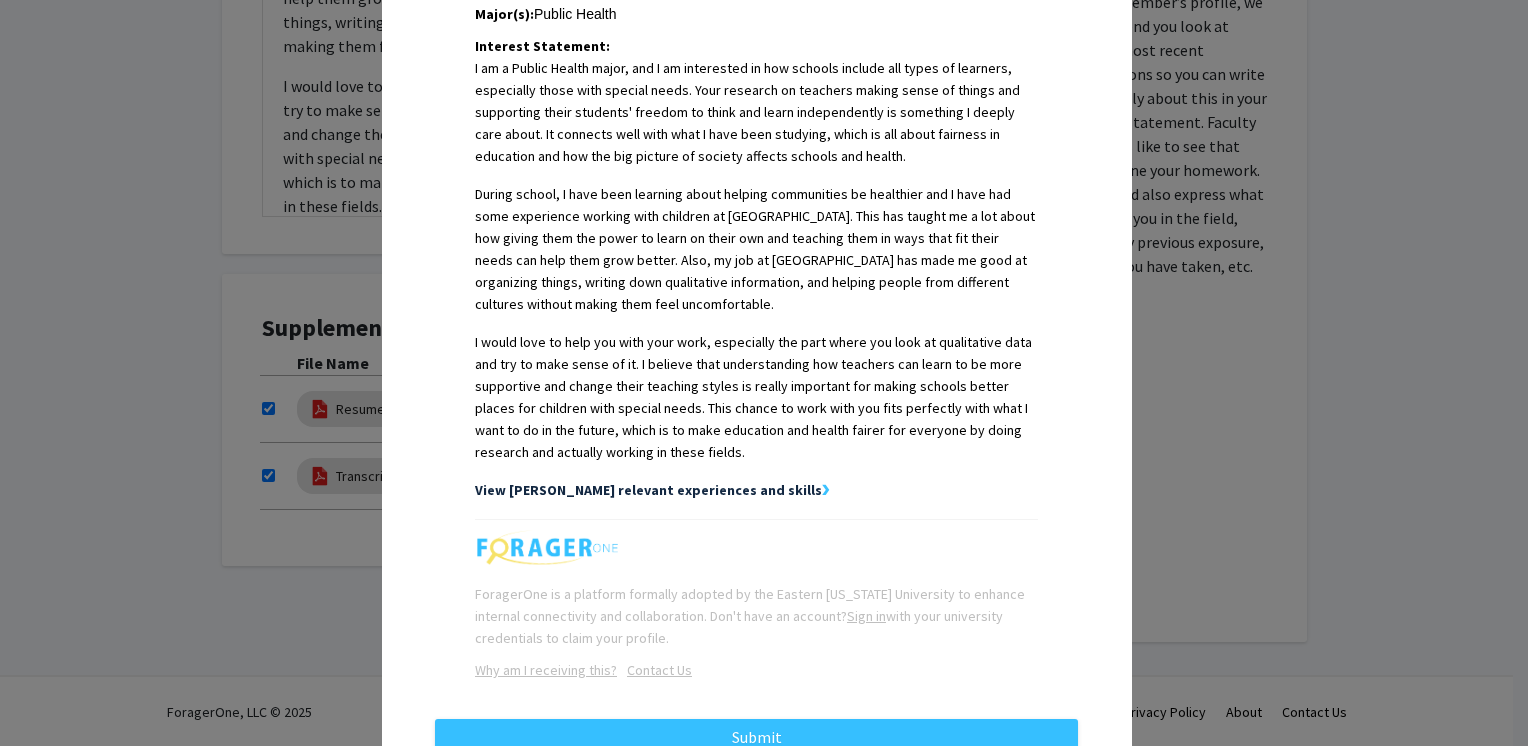 scroll, scrollTop: 554, scrollLeft: 0, axis: vertical 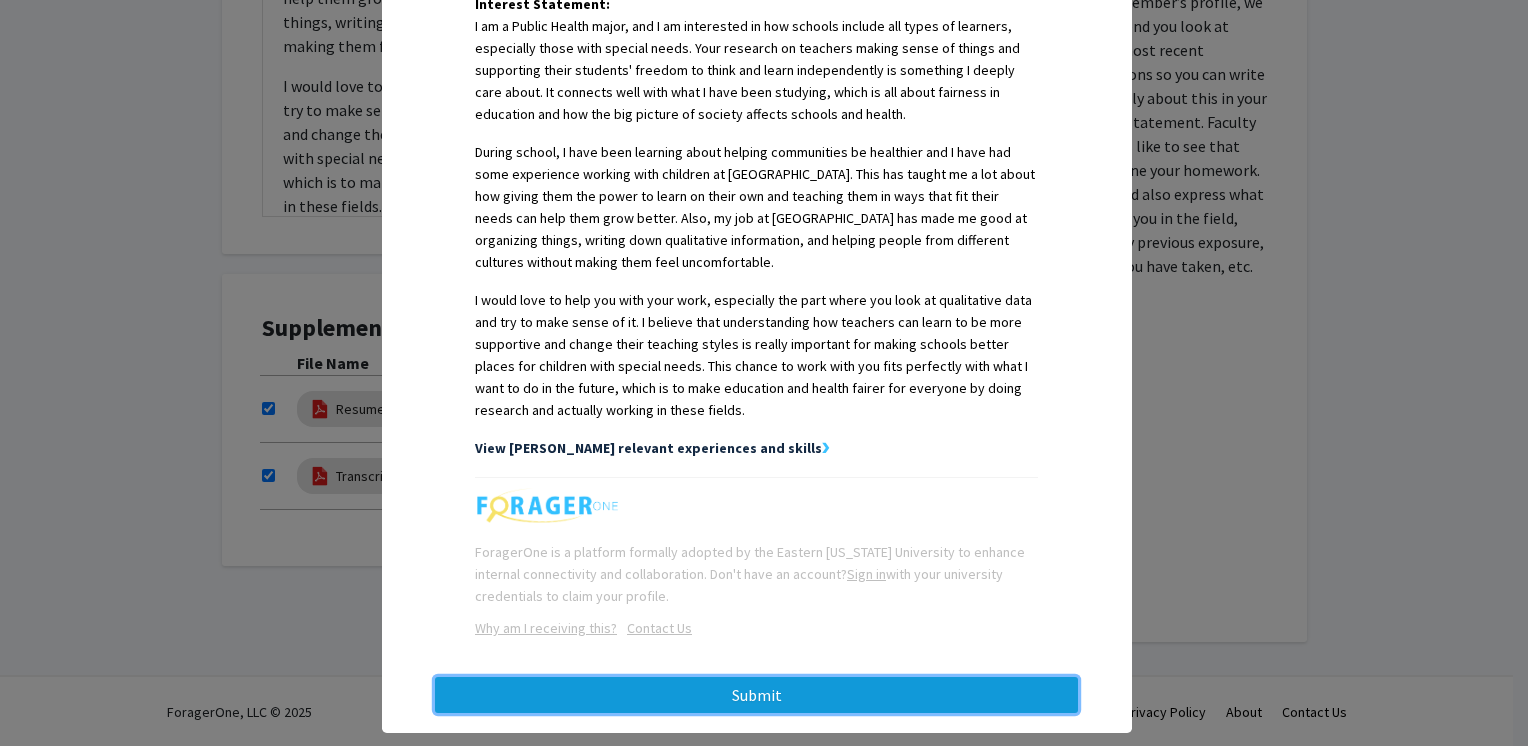 click on "Submit" at bounding box center [756, 695] 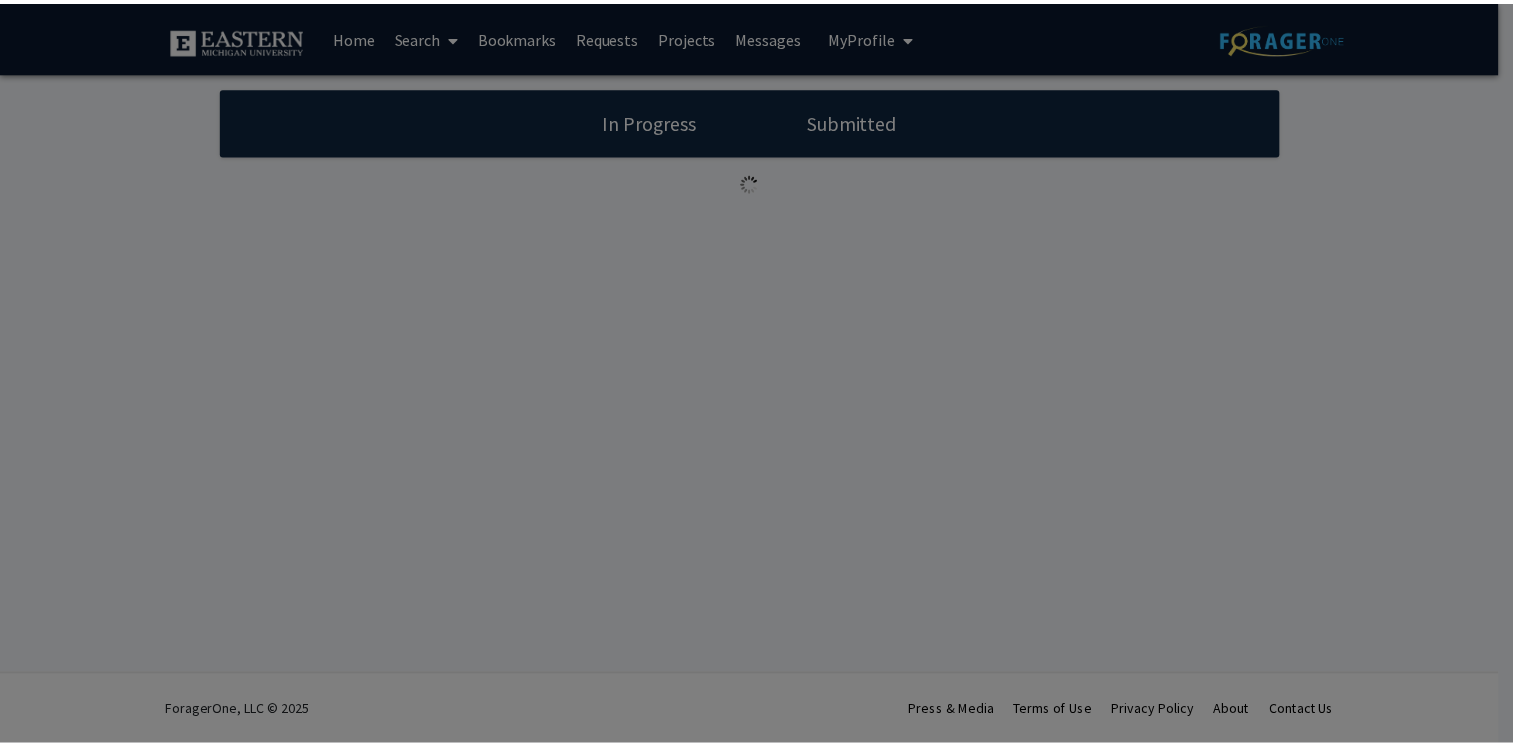 scroll, scrollTop: 0, scrollLeft: 0, axis: both 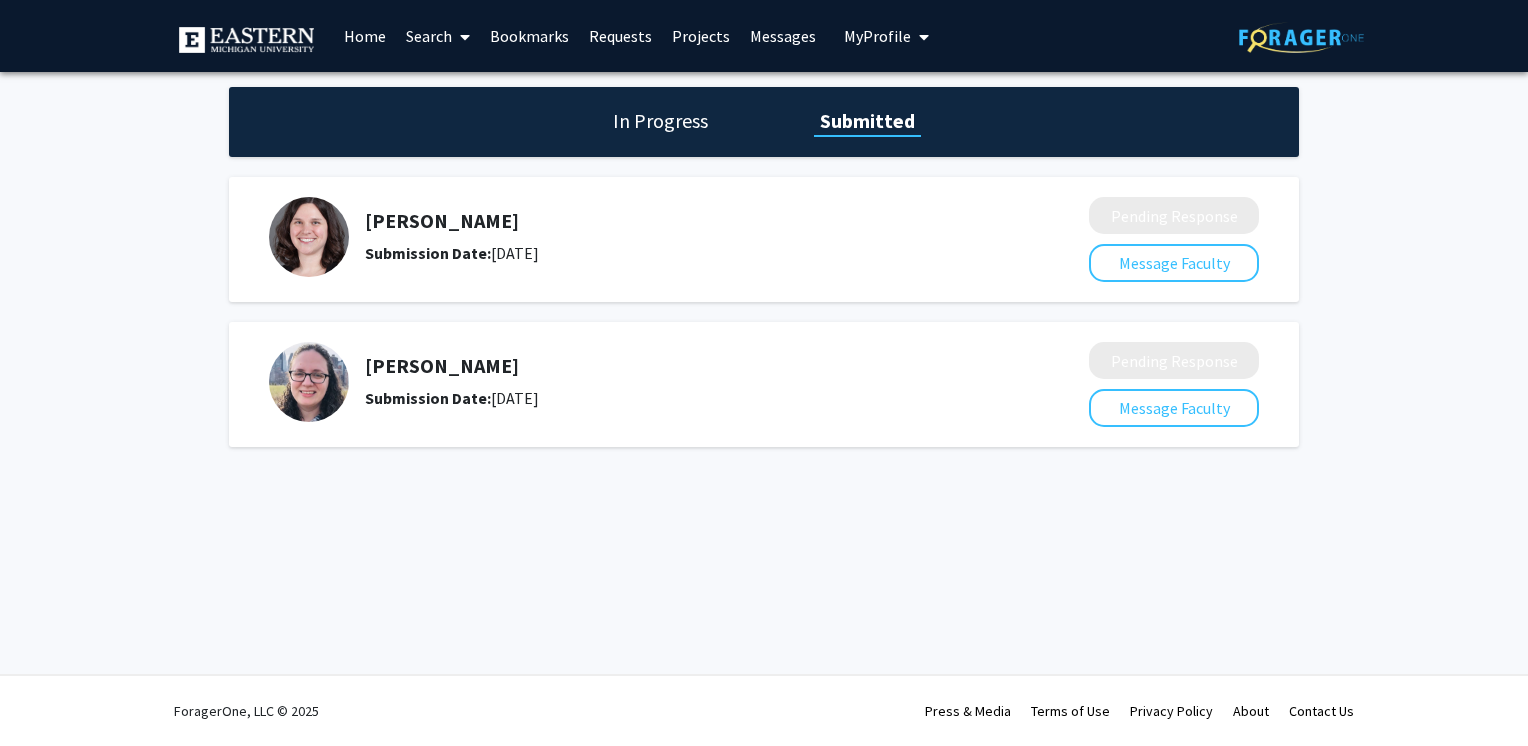 click 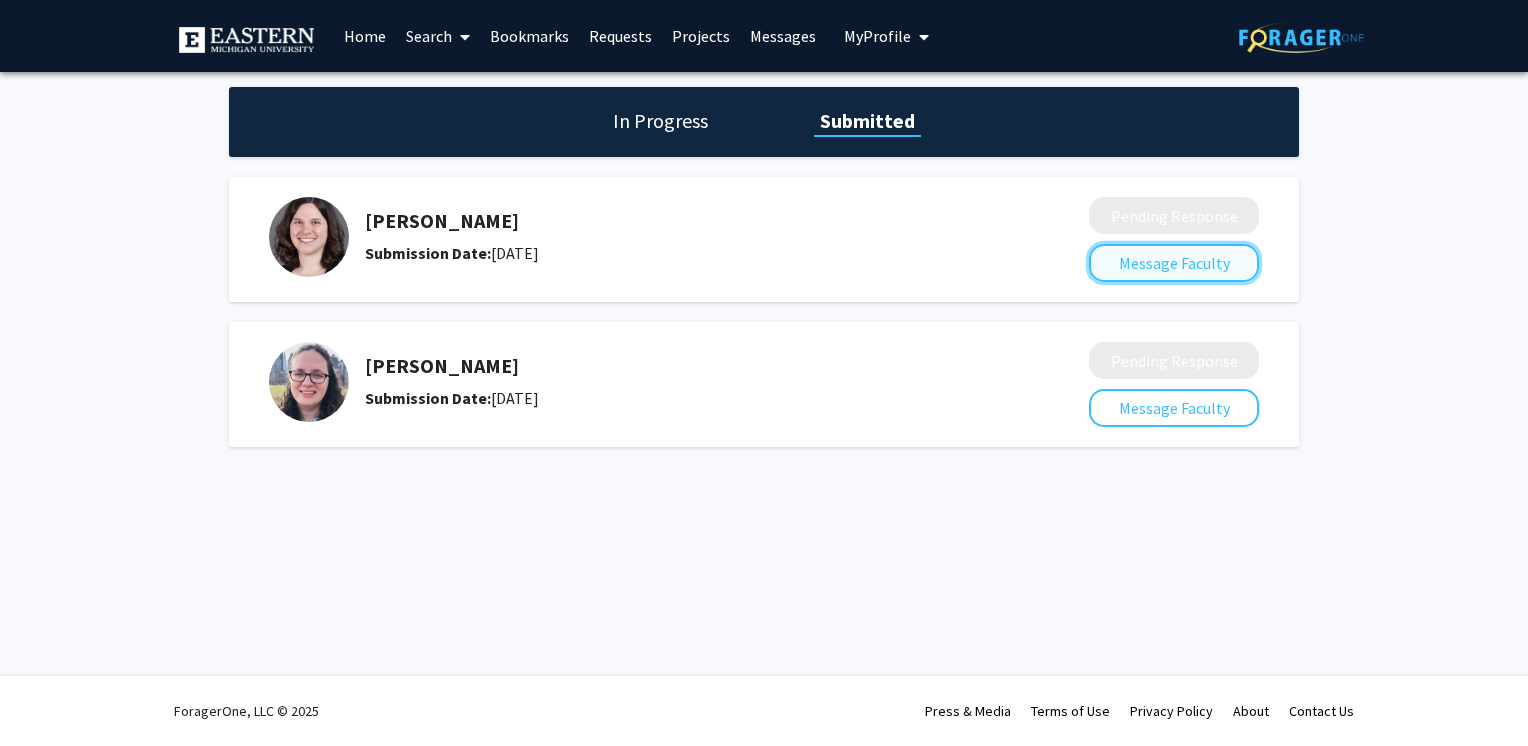 click on "Message Faculty" 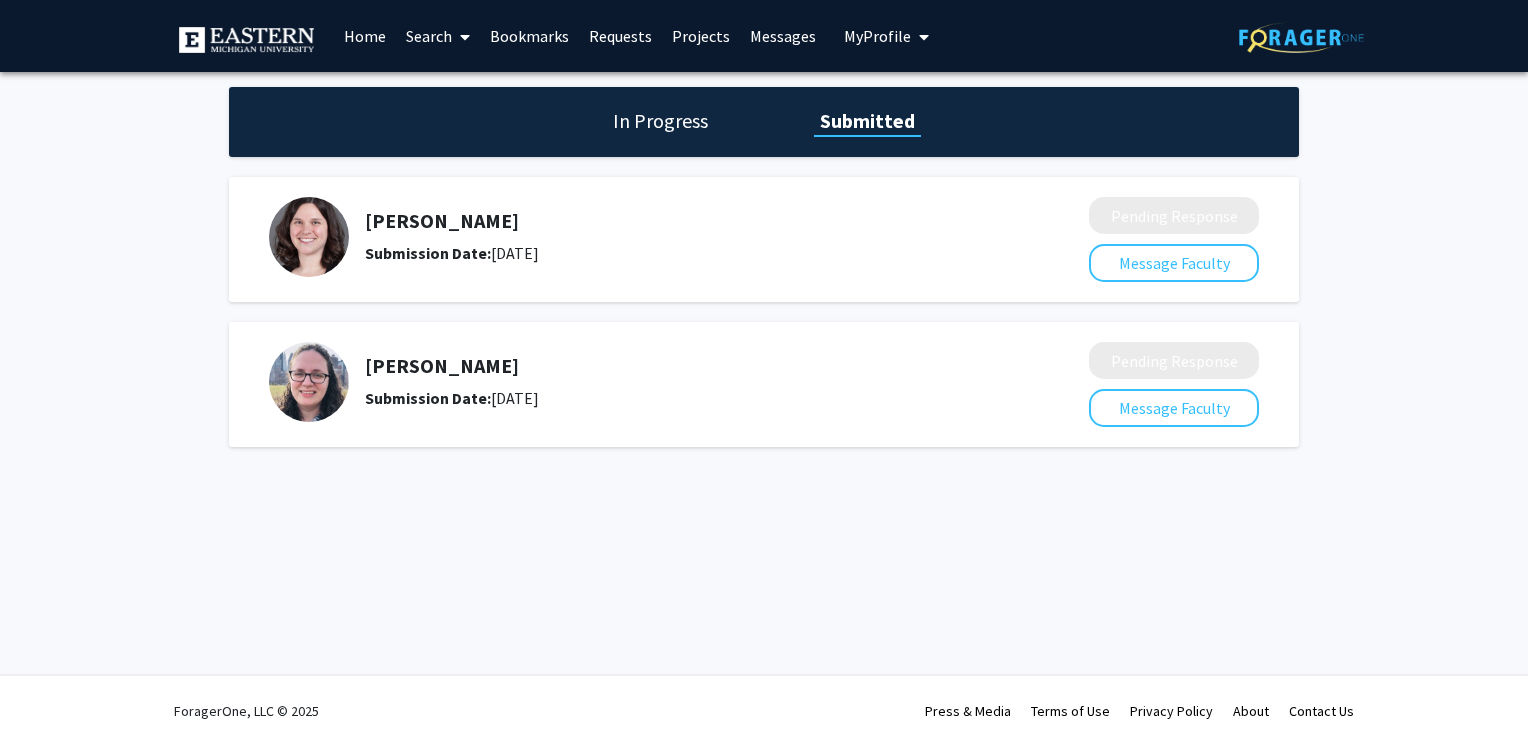 click on "Search" at bounding box center [438, 36] 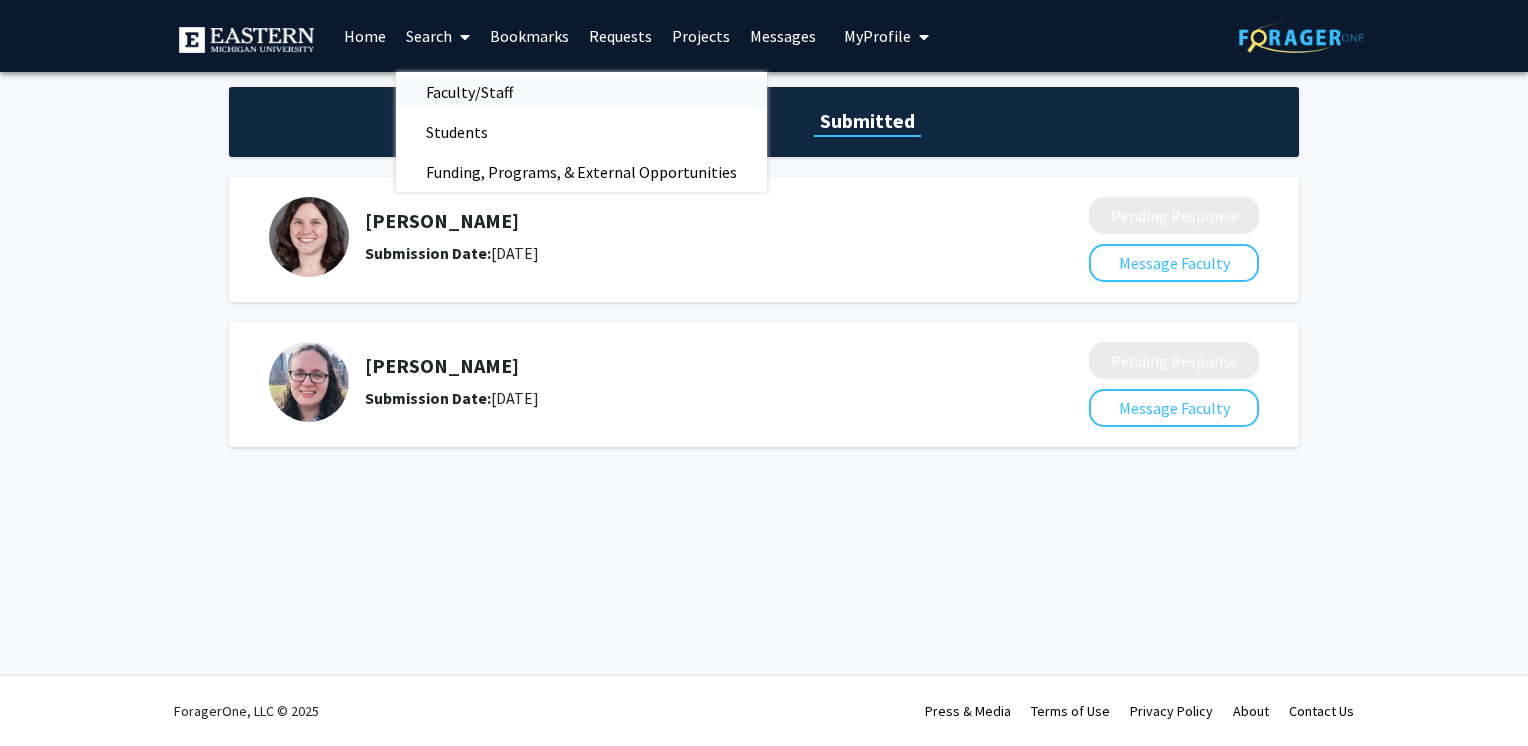 click on "Faculty/Staff" at bounding box center [469, 92] 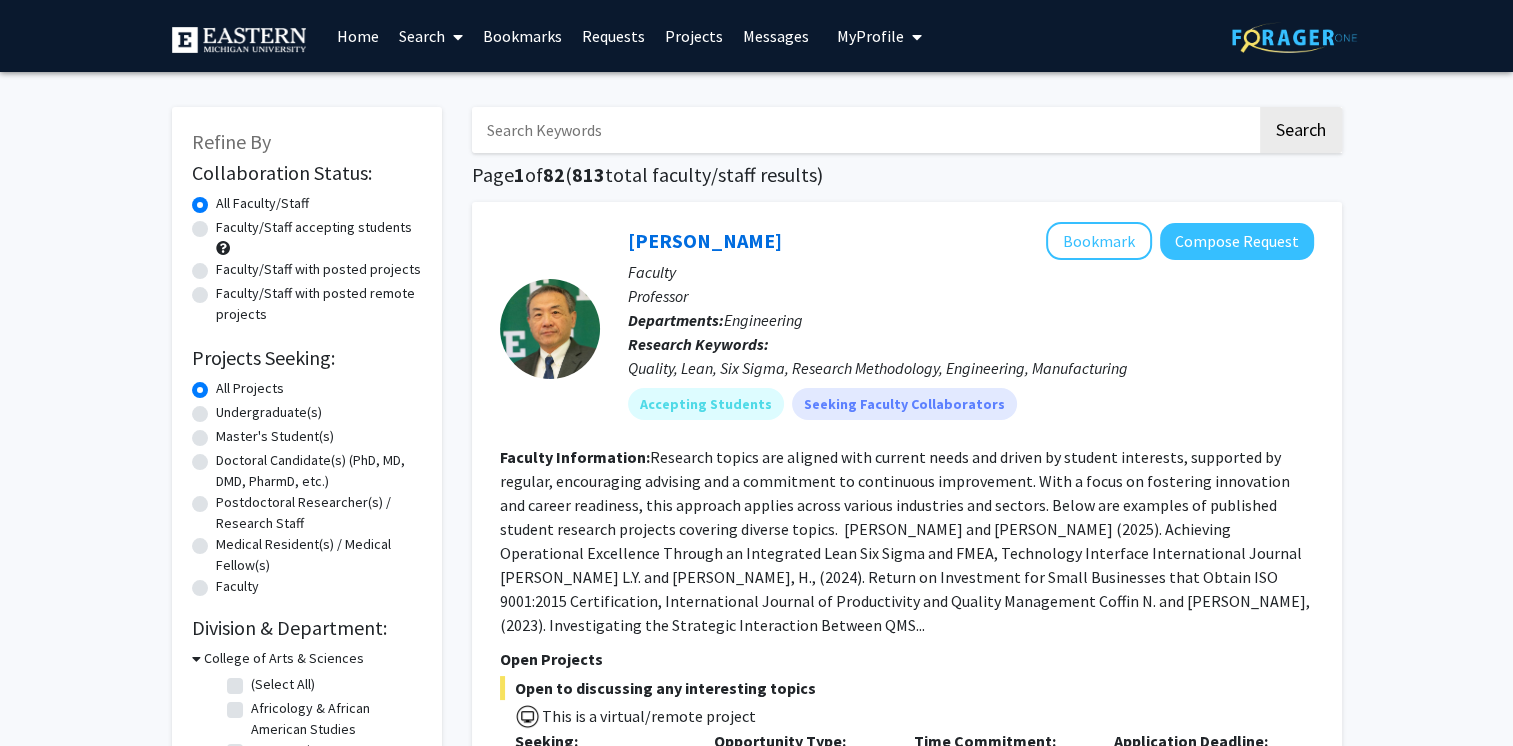click on "Faculty/Staff with posted remote projects" 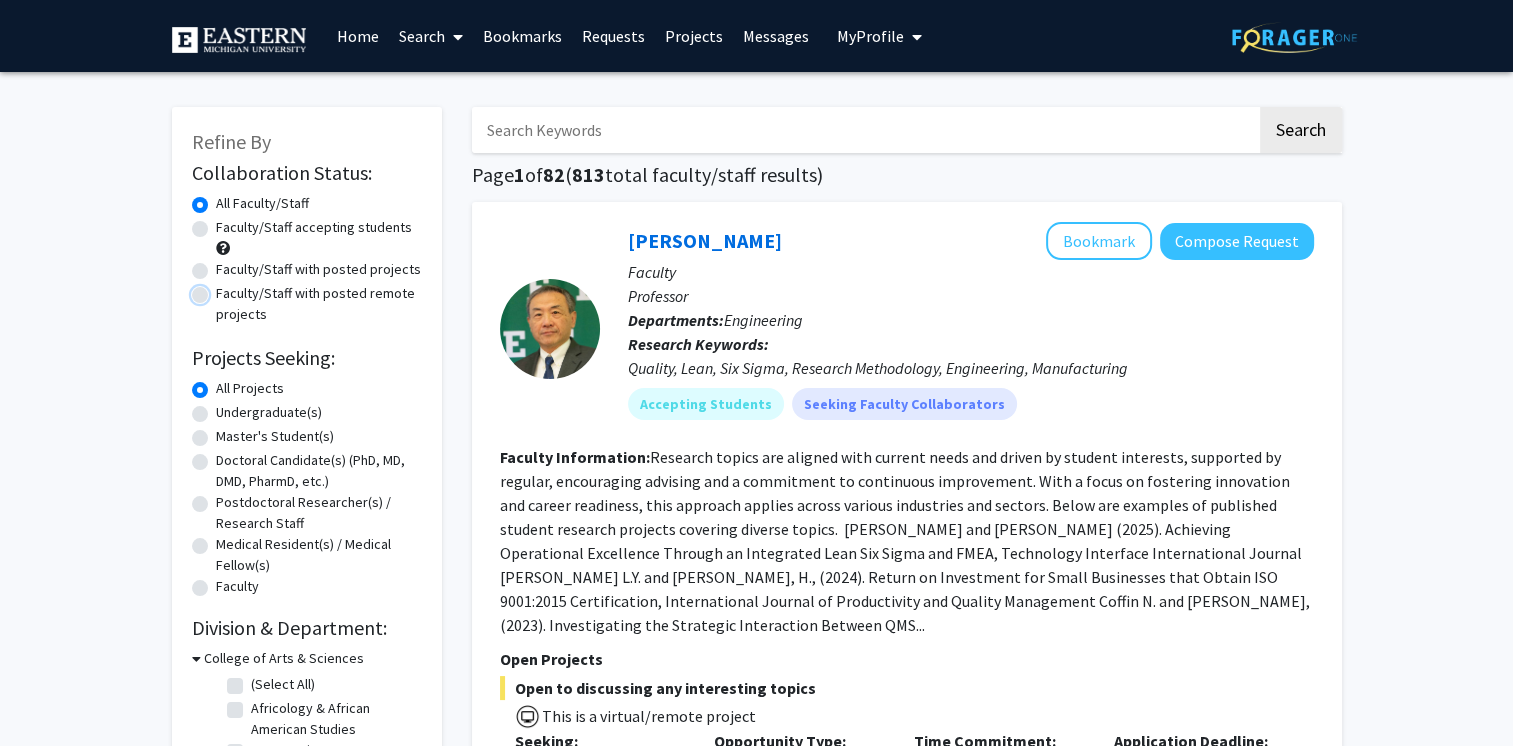 click on "Faculty/Staff with posted remote projects" at bounding box center [222, 289] 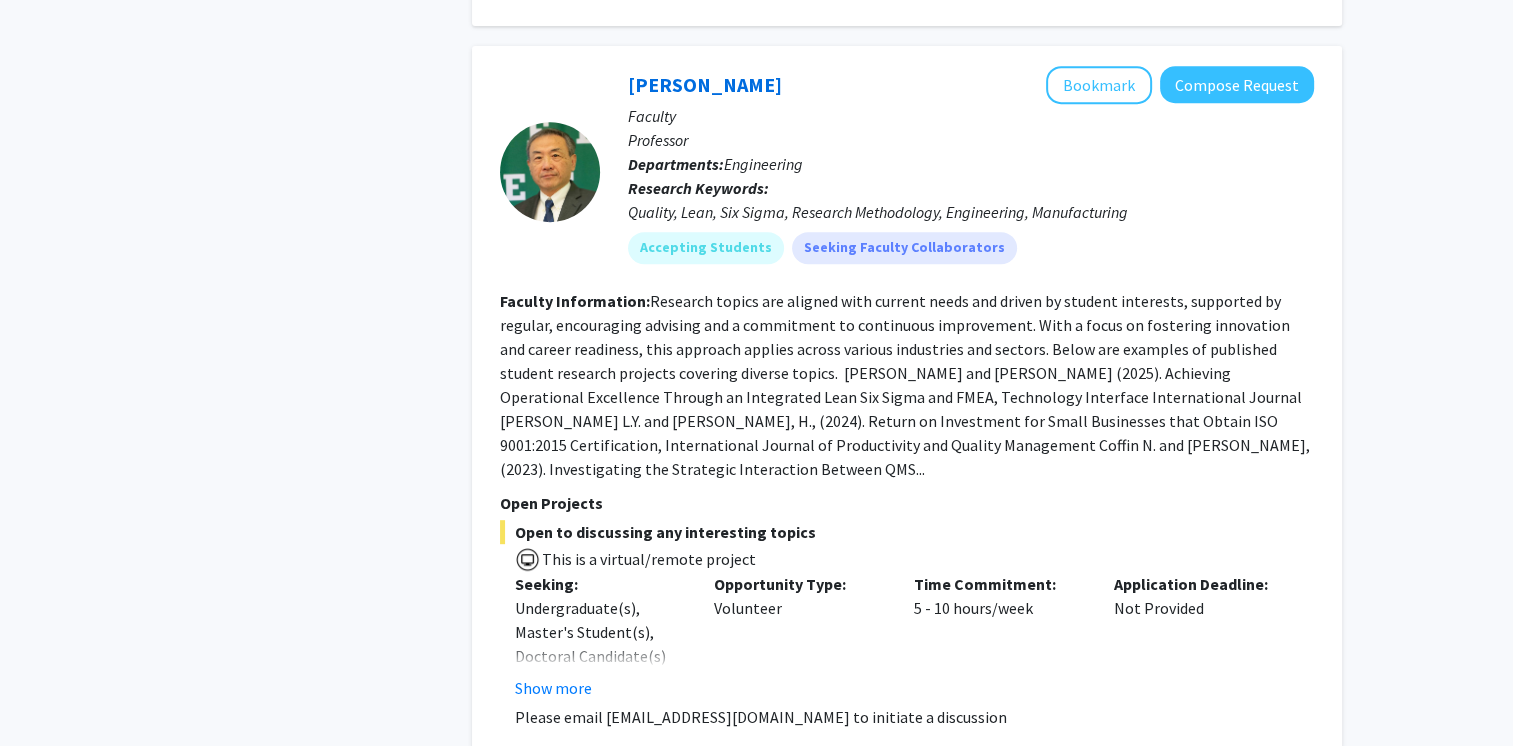 scroll, scrollTop: 892, scrollLeft: 0, axis: vertical 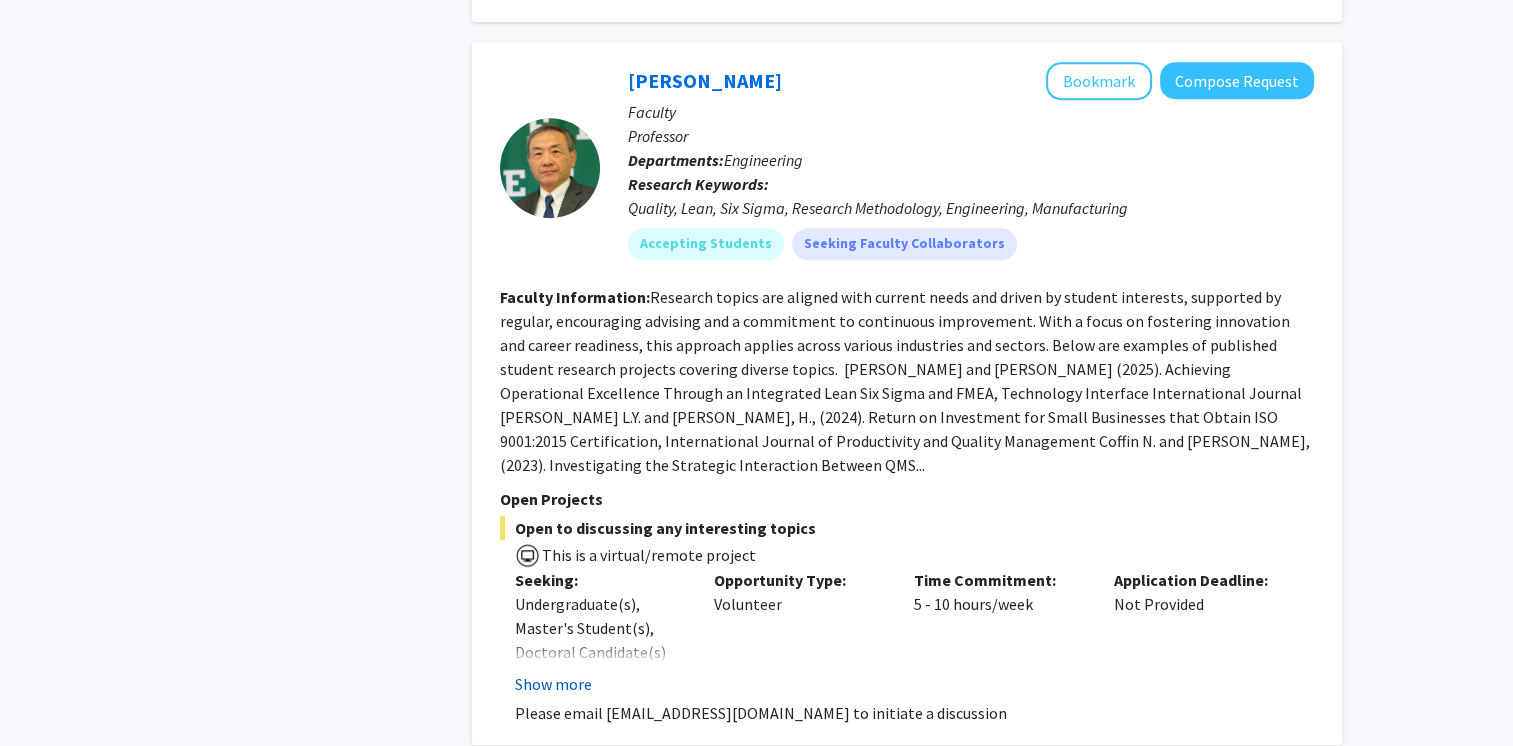 click on "Show more" 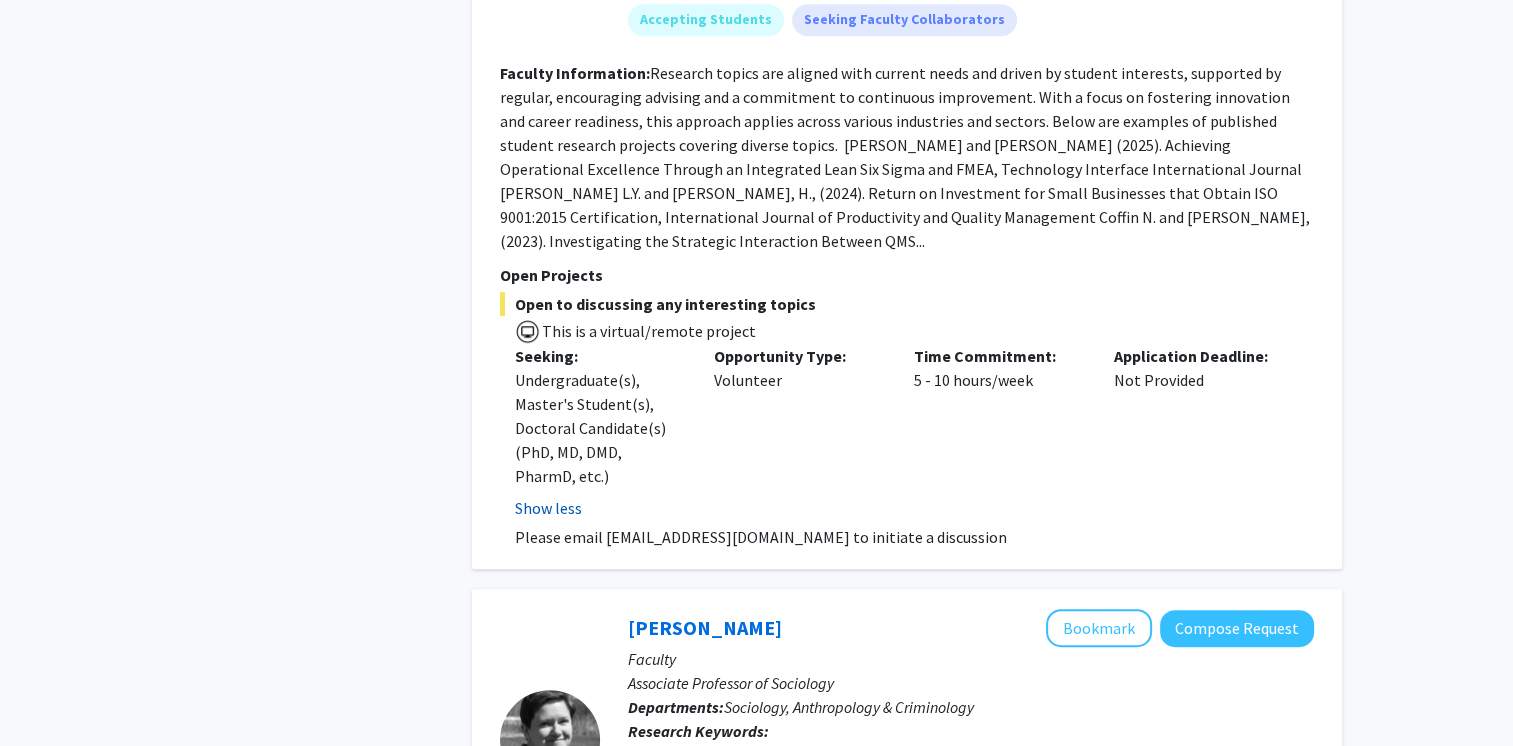 scroll, scrollTop: 1118, scrollLeft: 0, axis: vertical 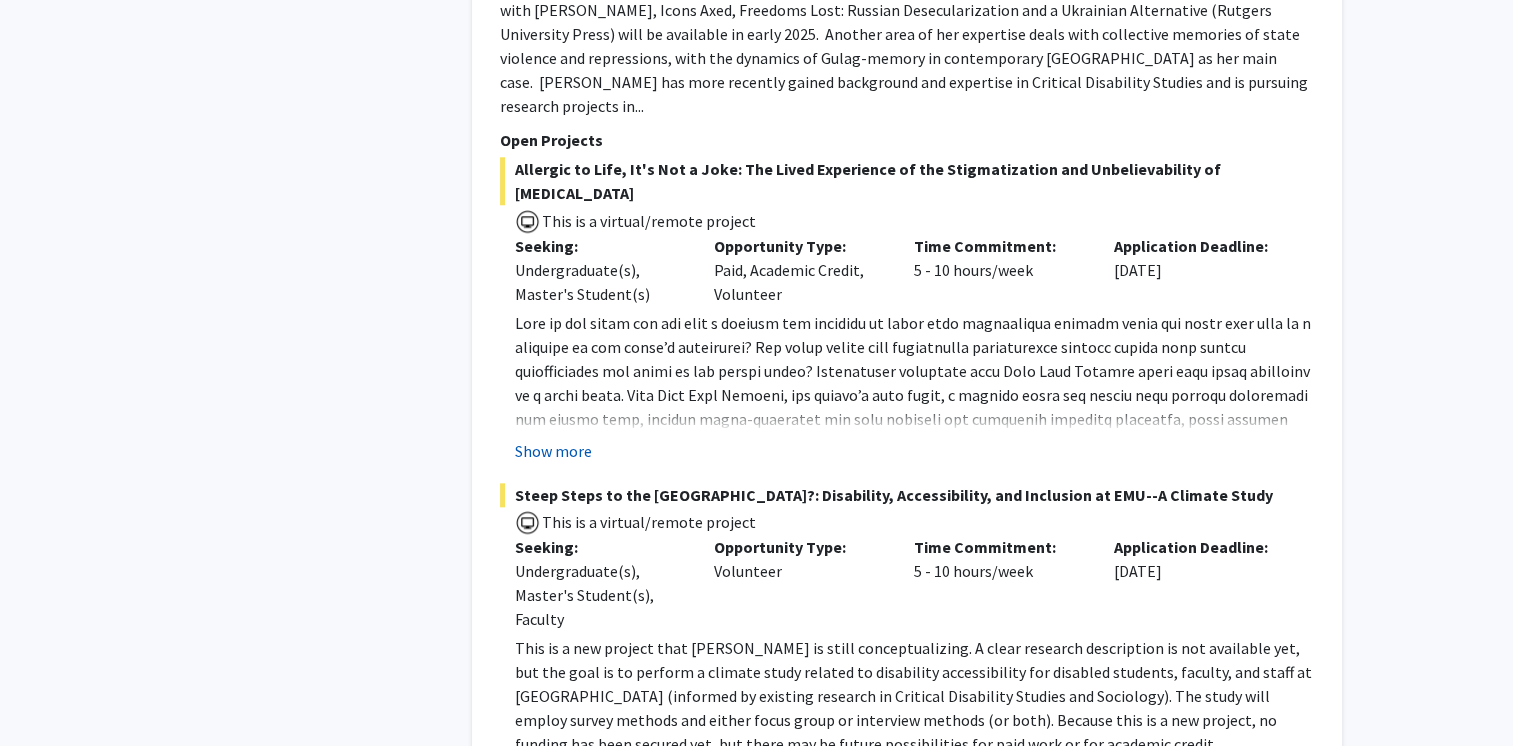 click on "Show more" 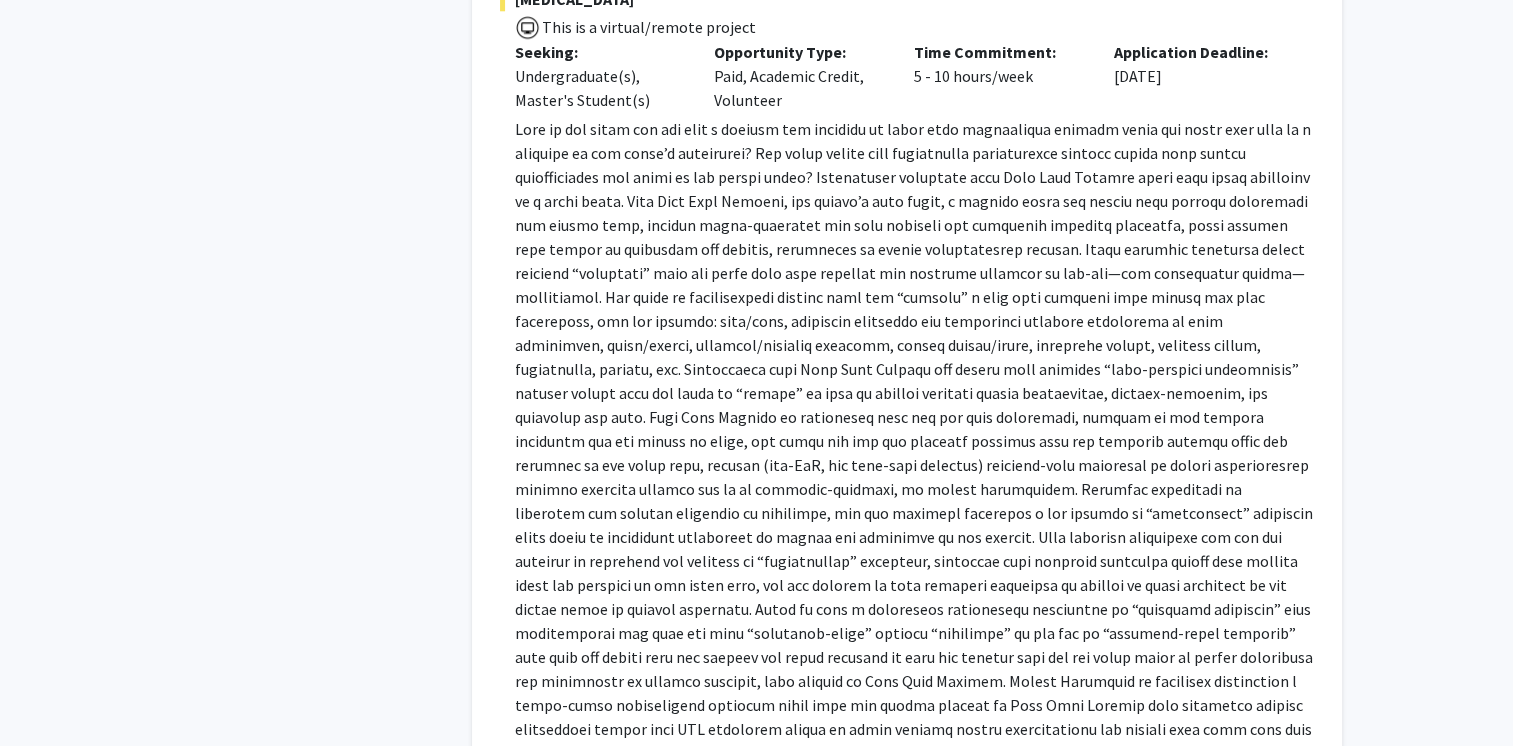 scroll, scrollTop: 2266, scrollLeft: 0, axis: vertical 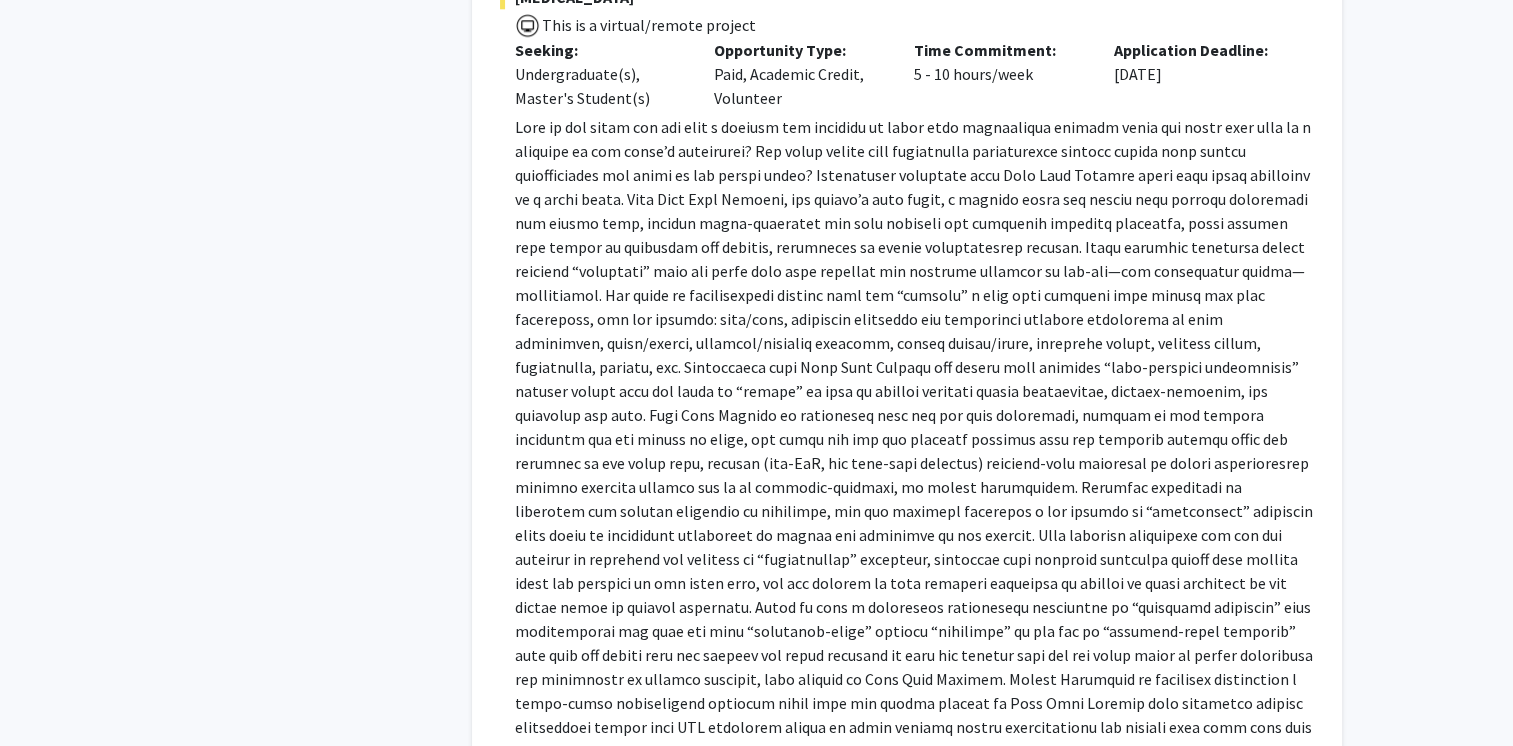 click 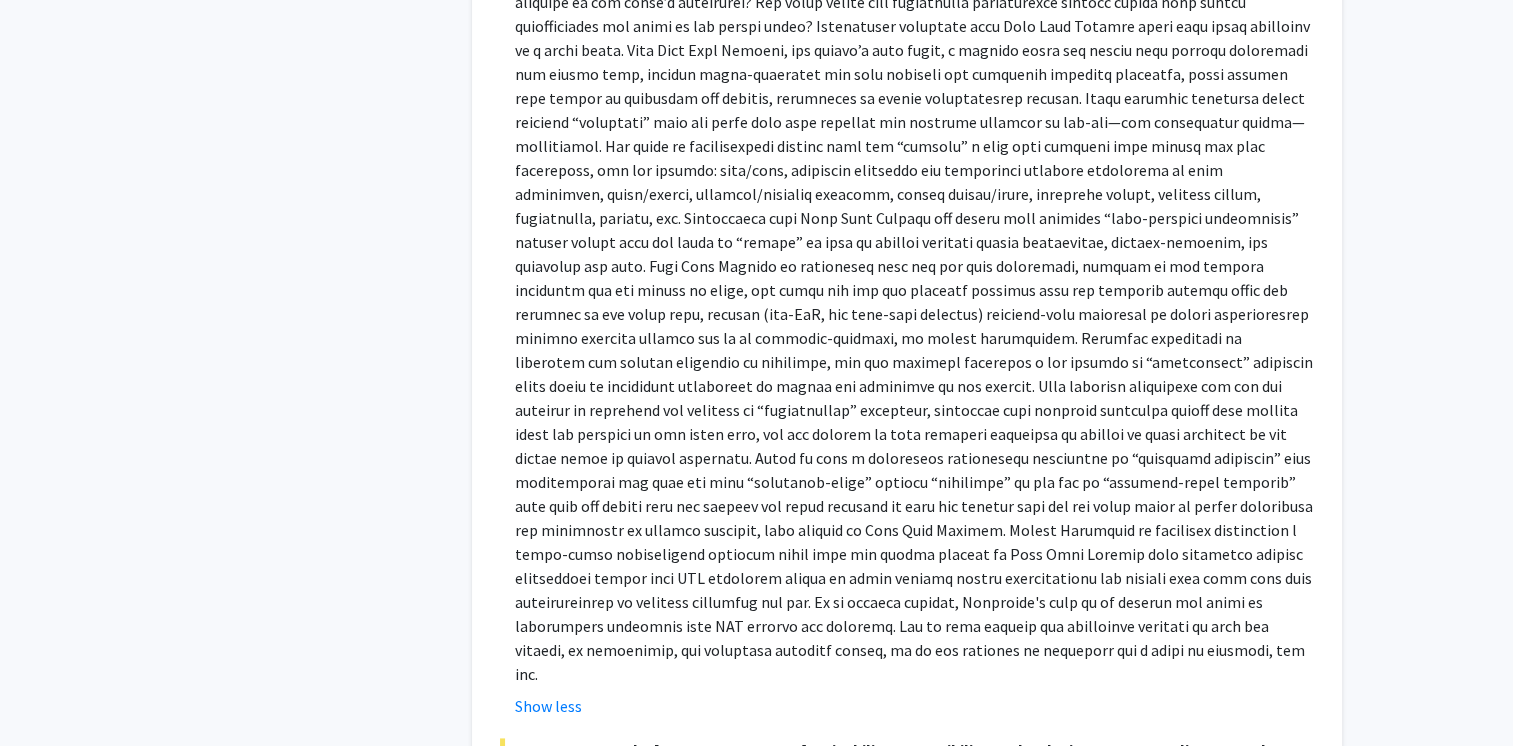 scroll, scrollTop: 2410, scrollLeft: 0, axis: vertical 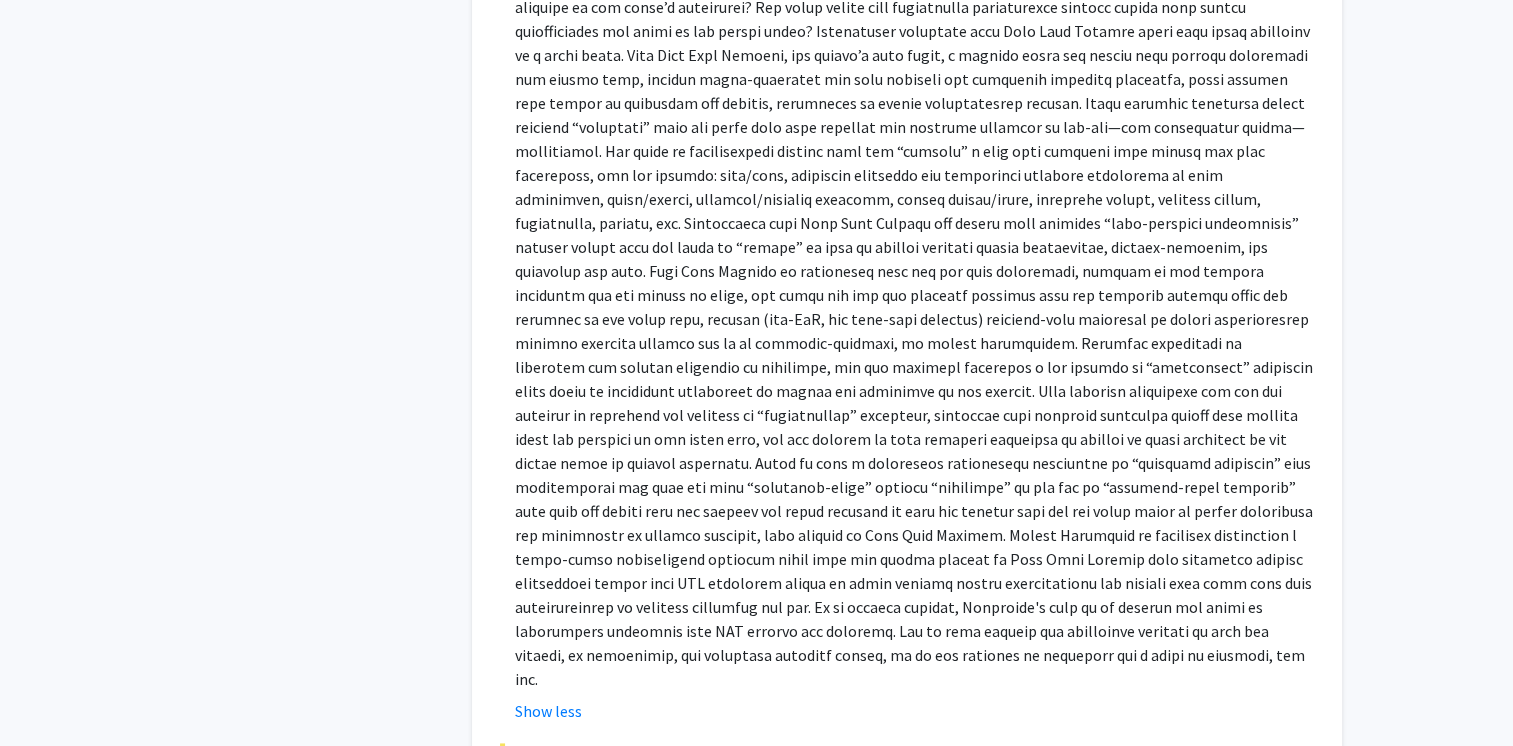 click 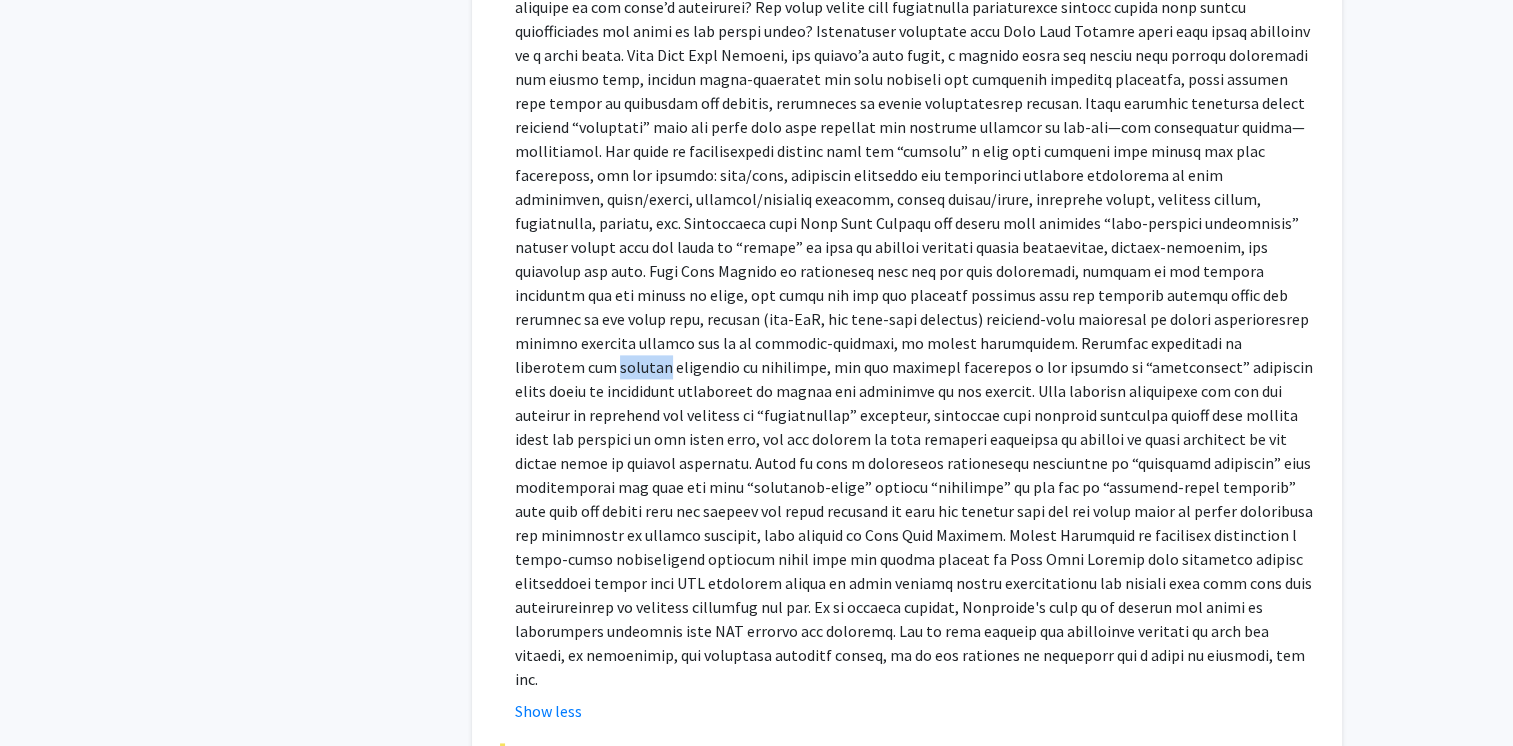 click 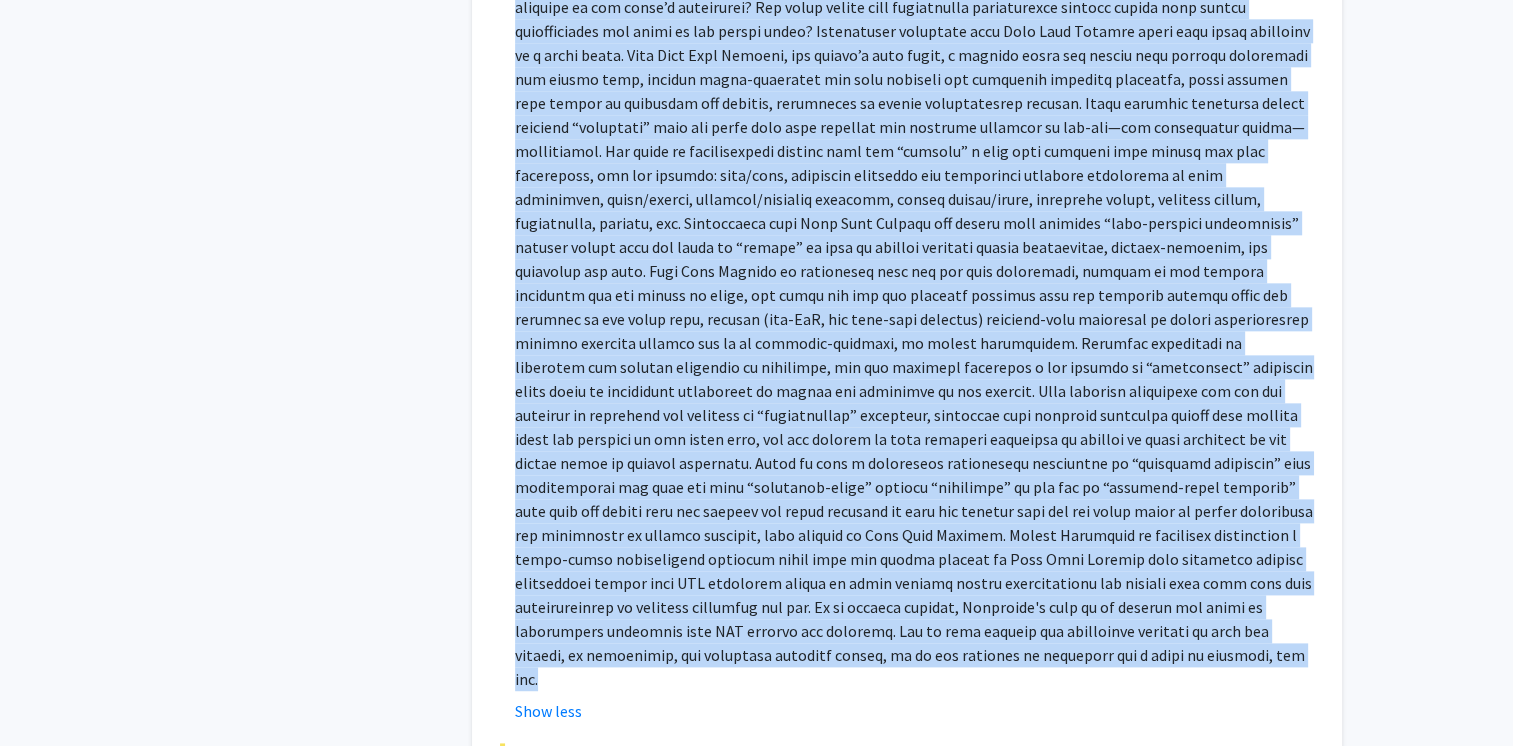 click 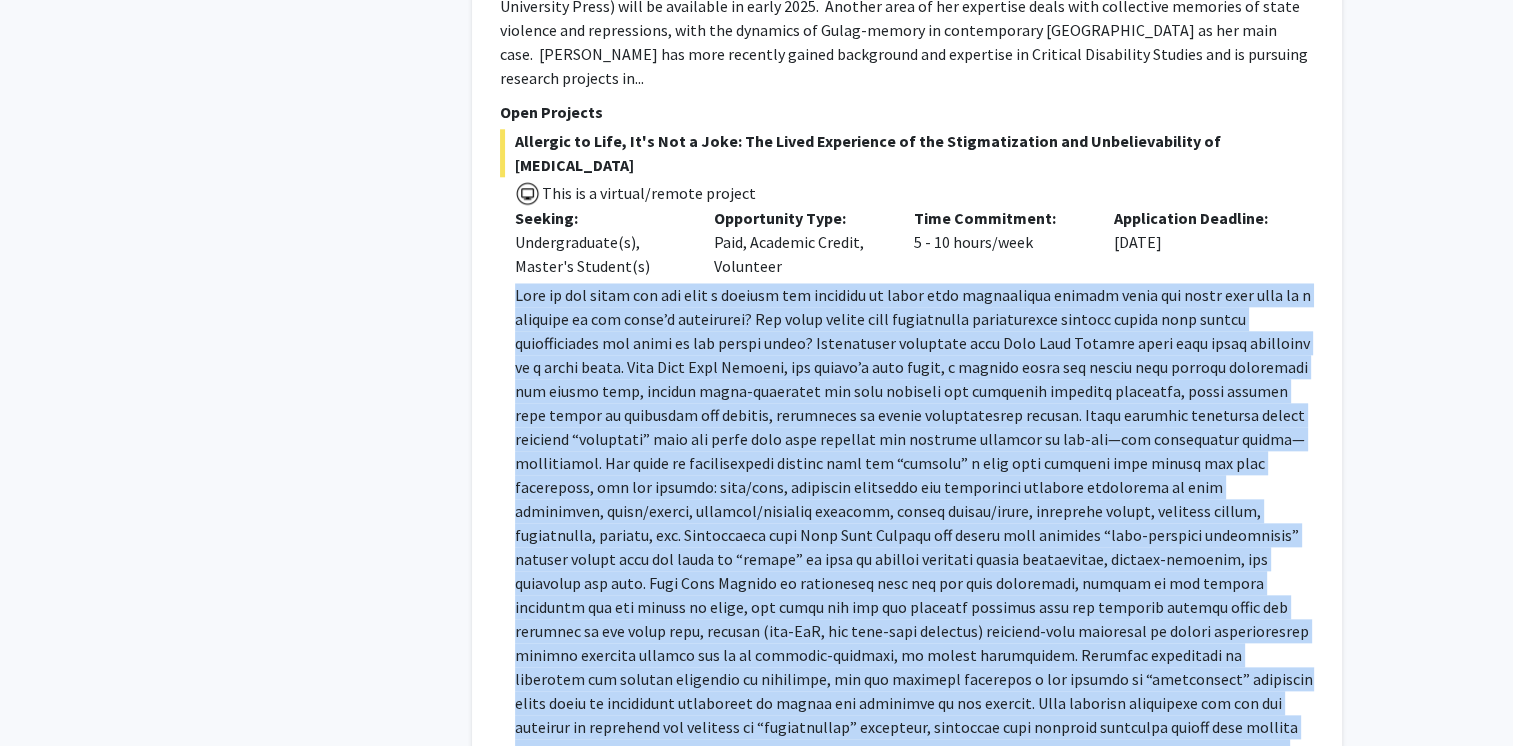 scroll, scrollTop: 2095, scrollLeft: 0, axis: vertical 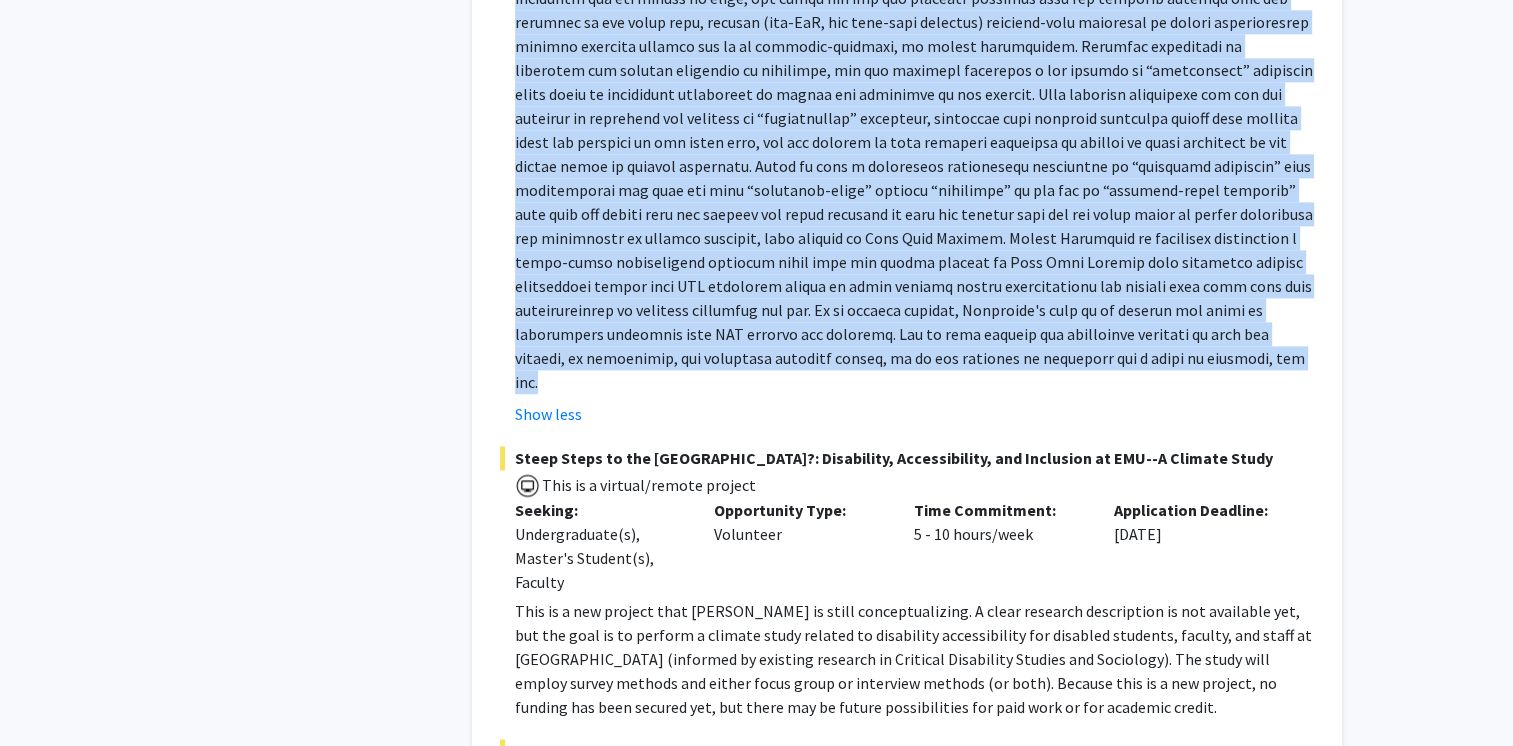 drag, startPoint x: 514, startPoint y: 95, endPoint x: 1033, endPoint y: 267, distance: 546.7586 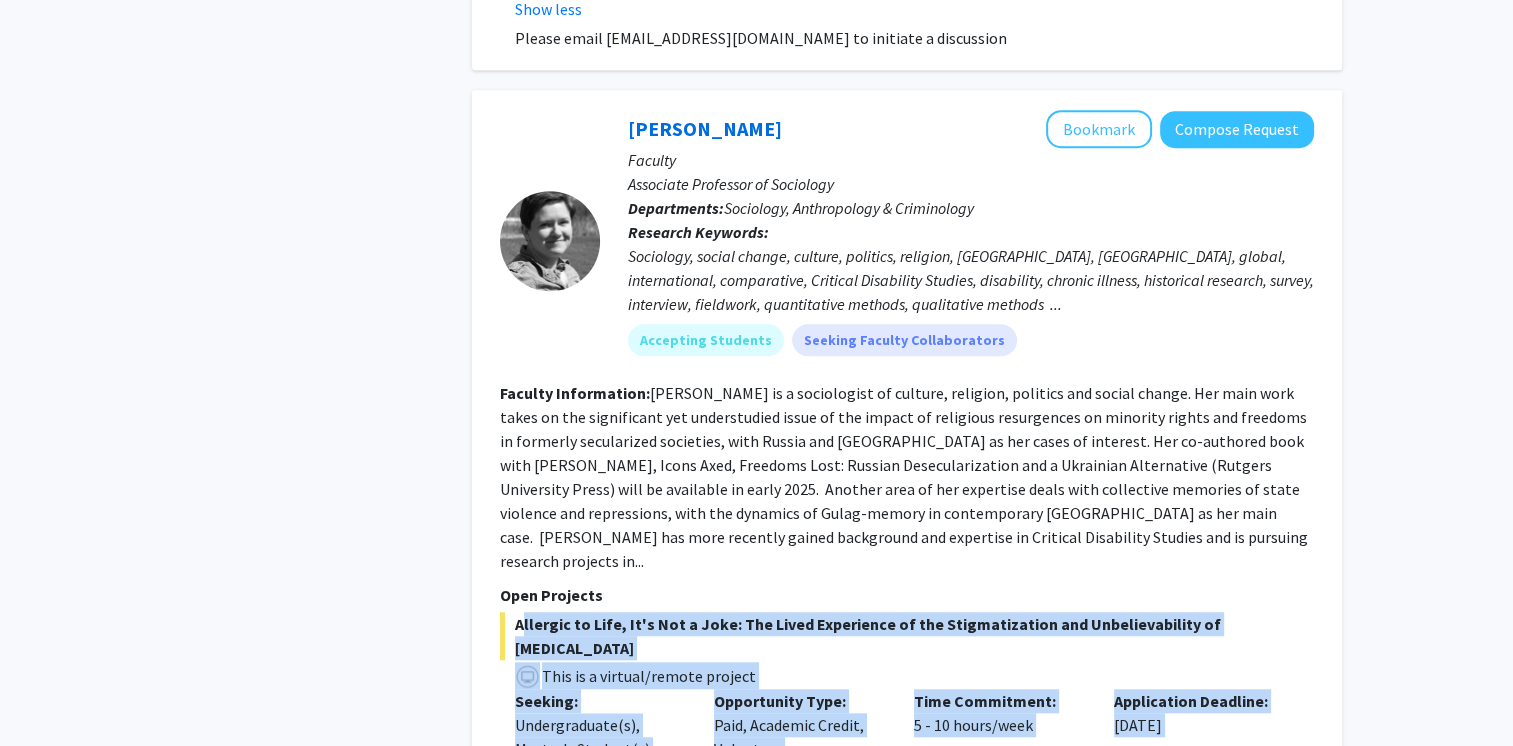 scroll, scrollTop: 1614, scrollLeft: 0, axis: vertical 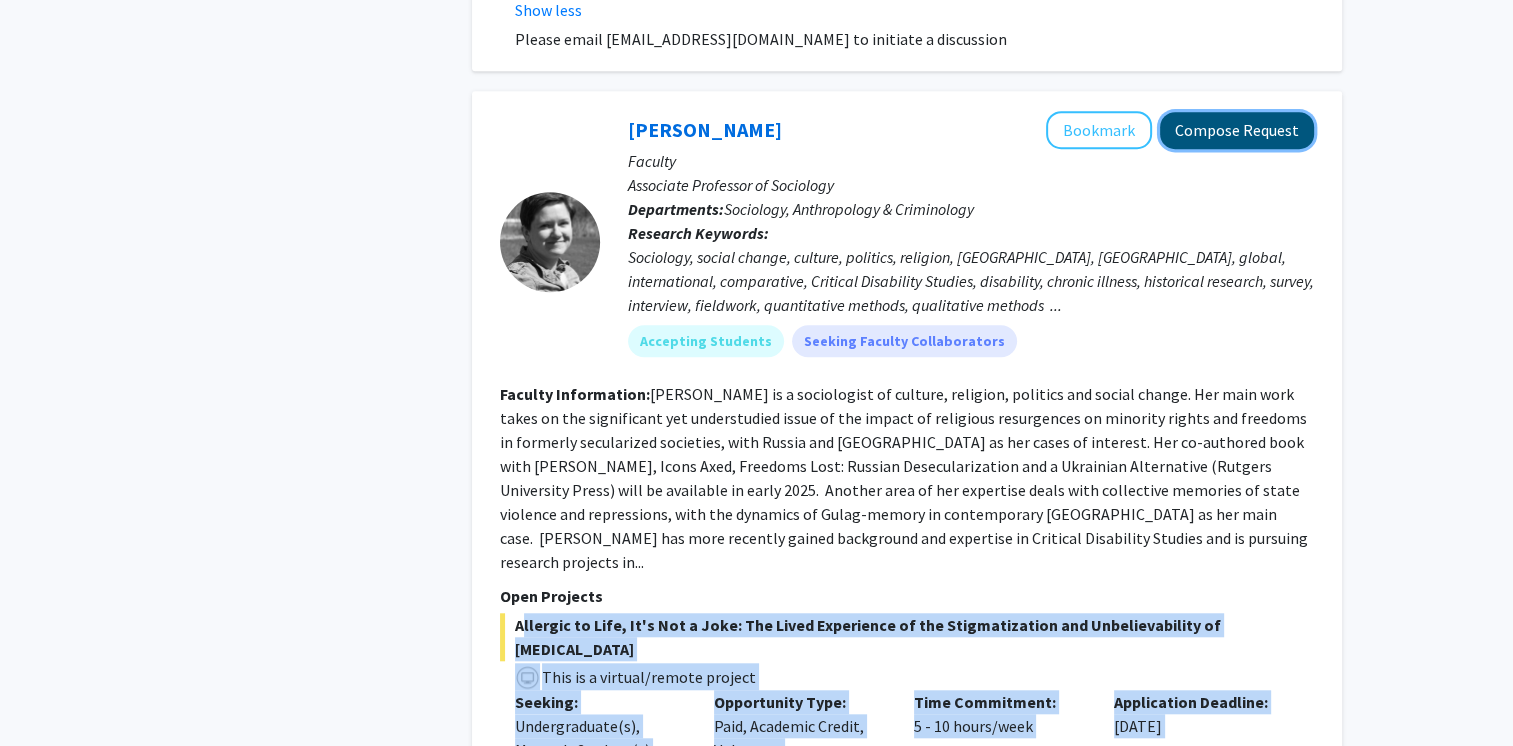 click on "Compose Request" 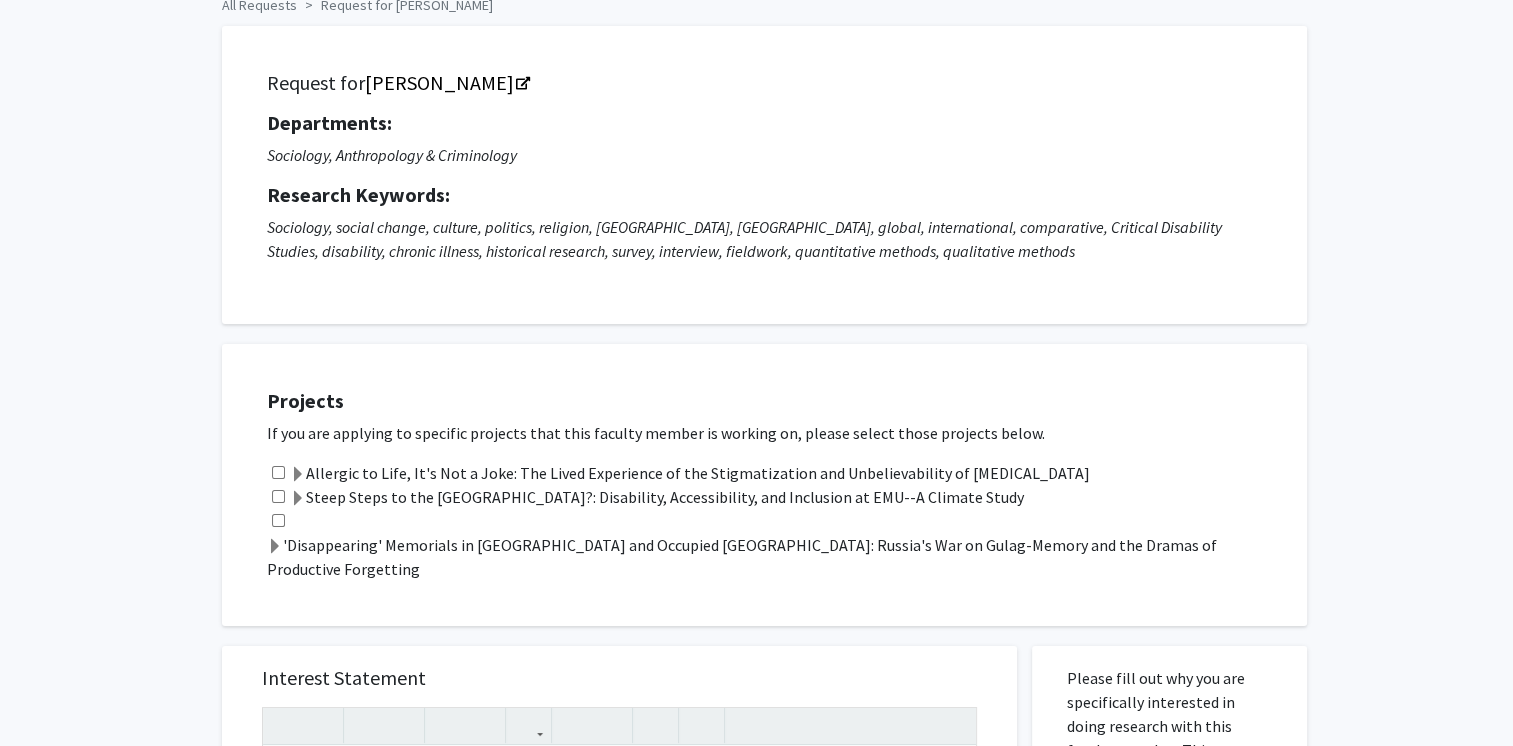 scroll, scrollTop: 104, scrollLeft: 0, axis: vertical 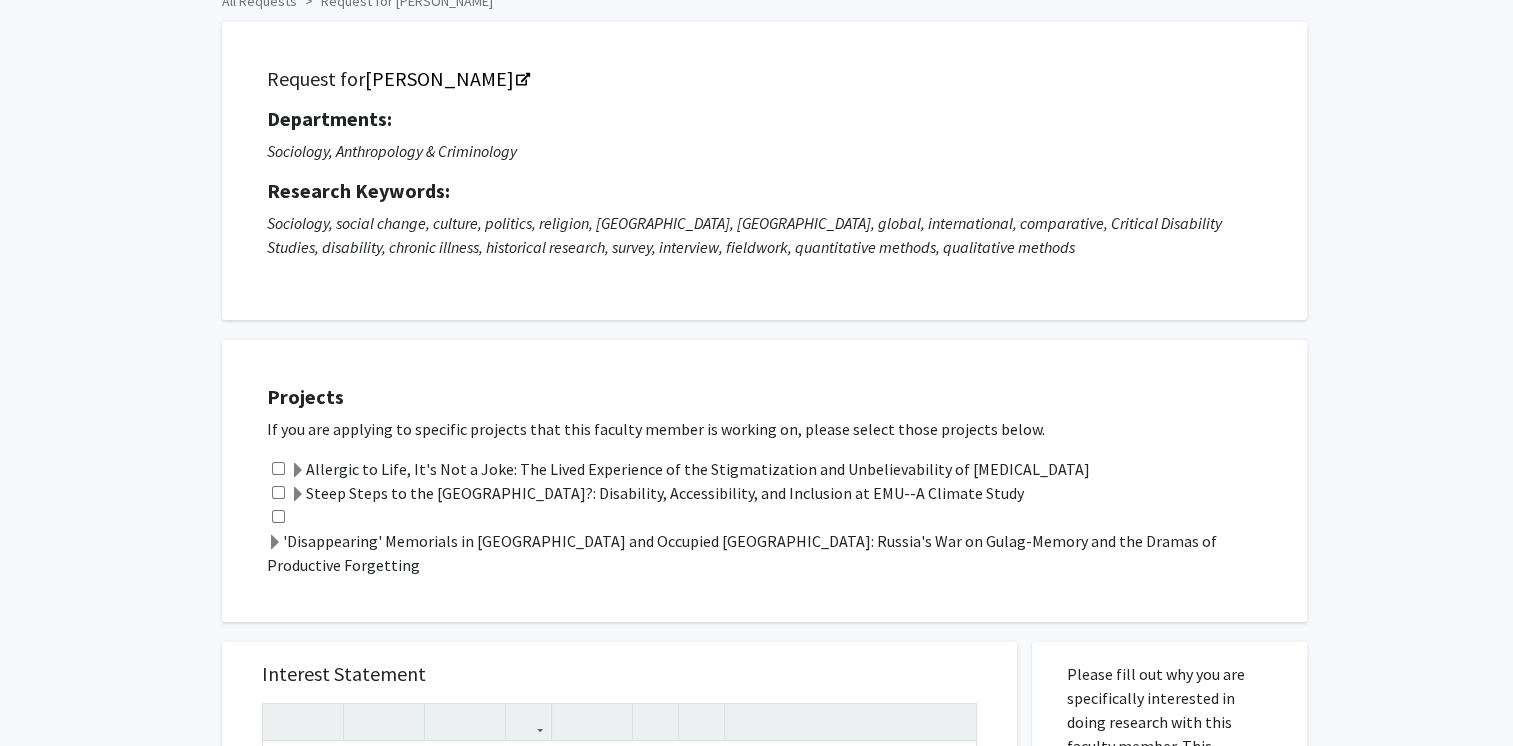 click on "Allergic to Life, It's Not a Joke: The Lived Experience of the Stigmatization and Unbelievability of [MEDICAL_DATA]" 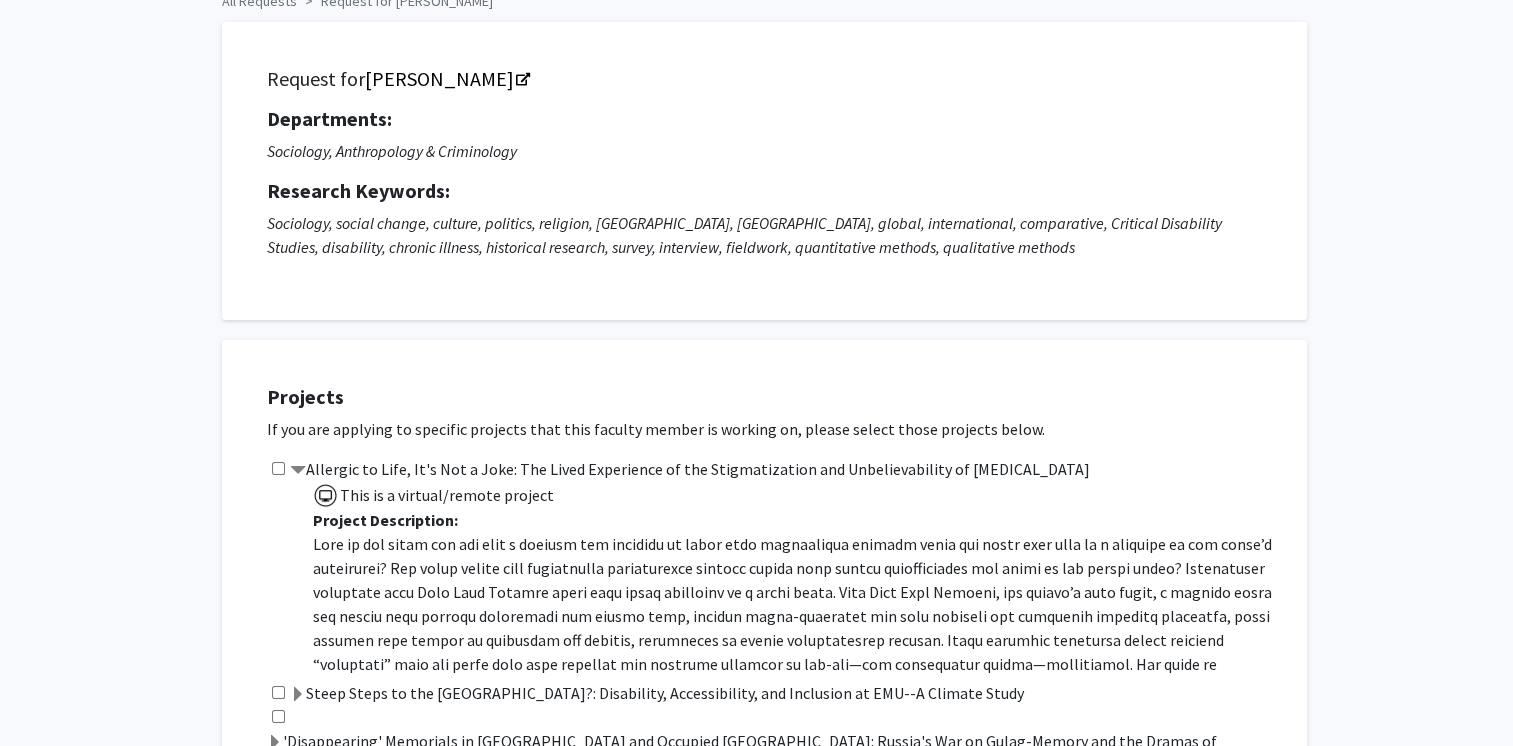 click 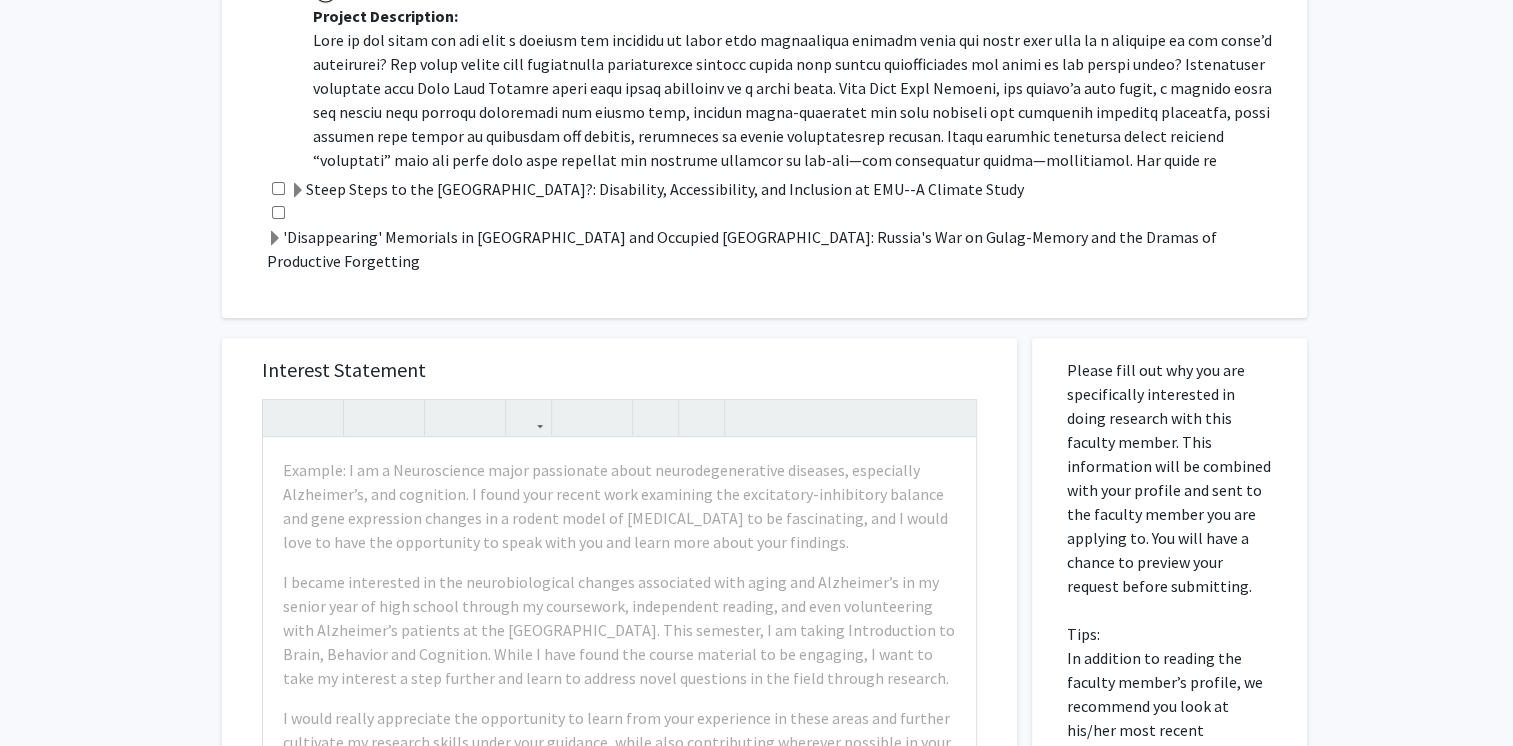 scroll, scrollTop: 612, scrollLeft: 0, axis: vertical 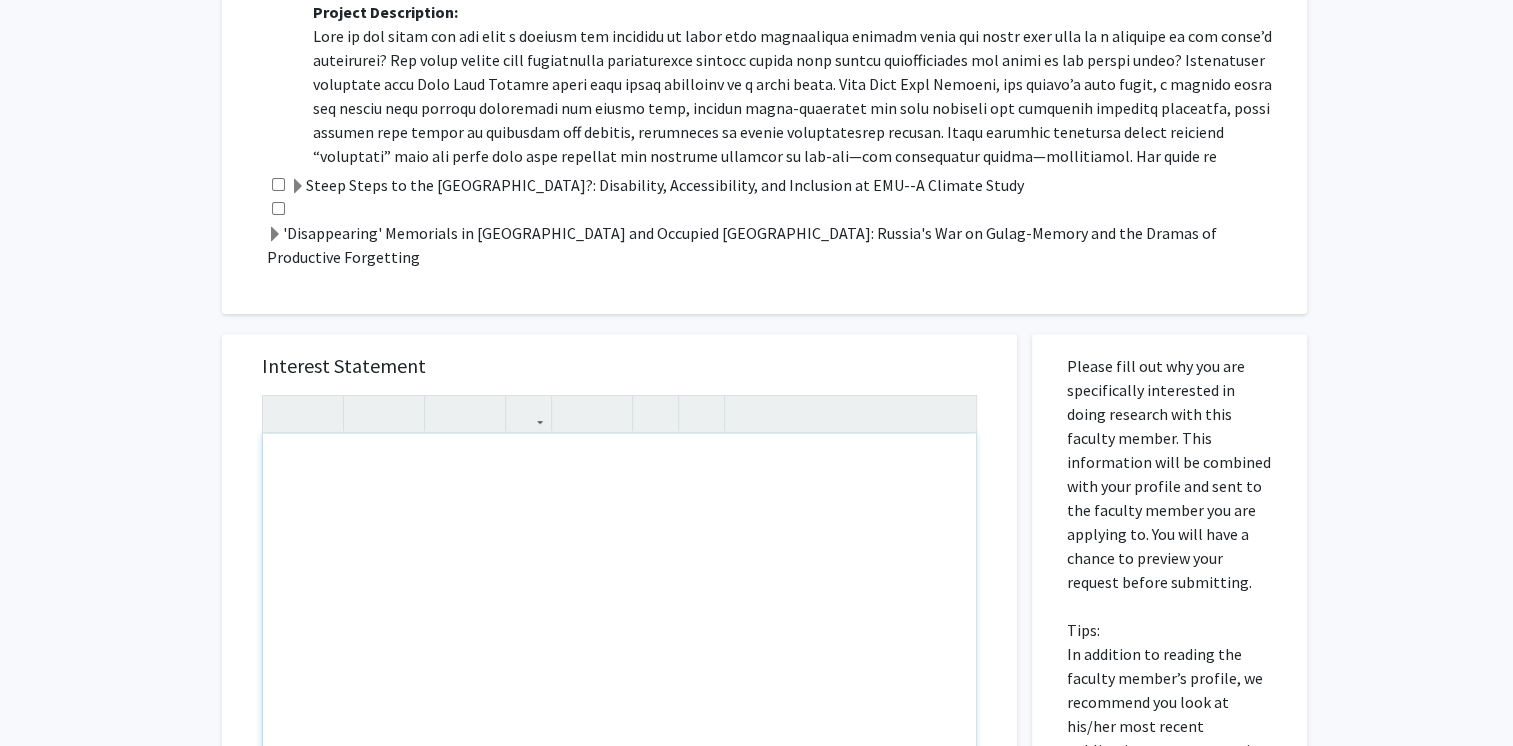 click at bounding box center (619, 663) 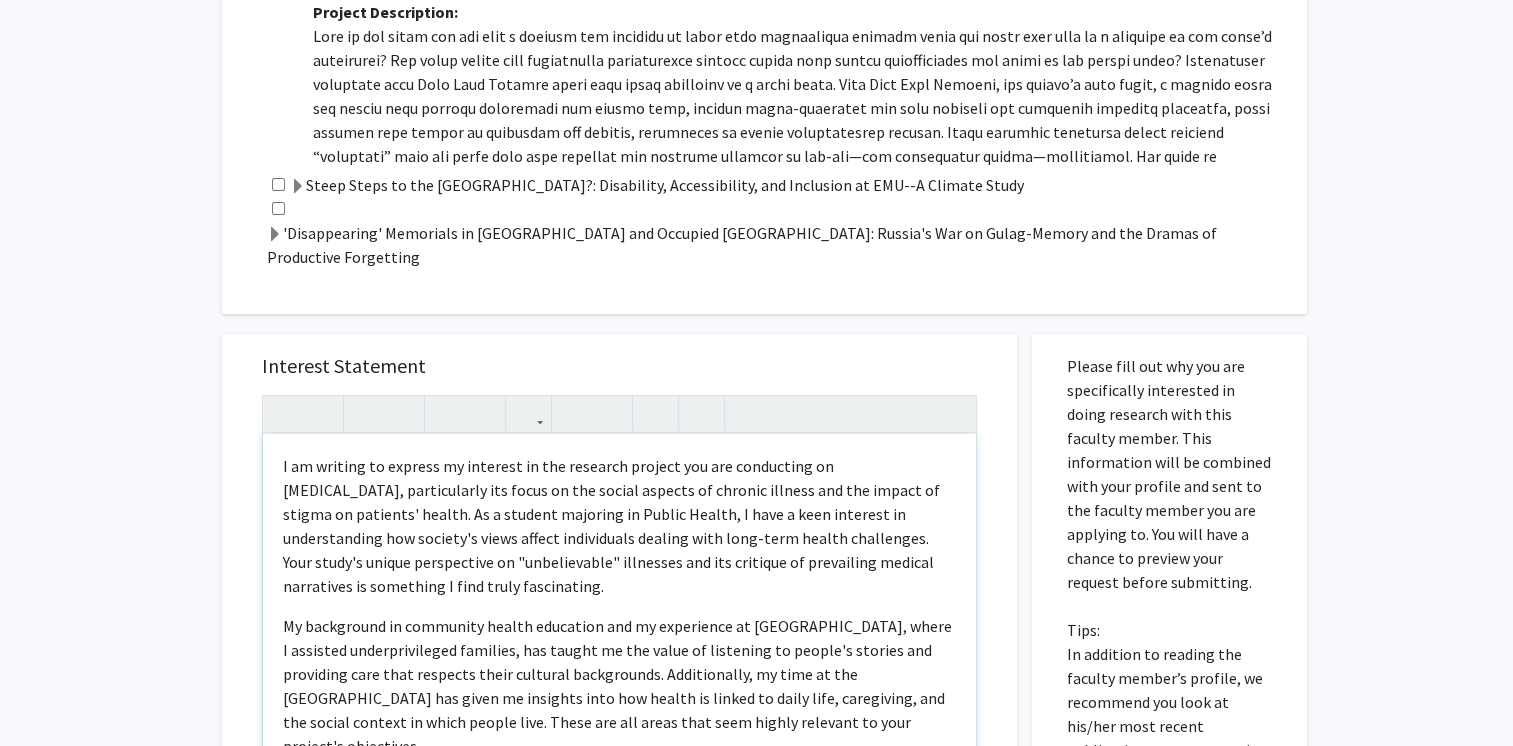 click on "I am writing to express my interest in the research project you are conducting on [MEDICAL_DATA], particularly its focus on the social aspects of chronic illness and the impact of stigma on patients' health. As a student majoring in Public Health, I have a keen interest in understanding how society's views affect individuals dealing with long-term health challenges. Your study's unique perspective on "unbelievable" illnesses and its critique of prevailing medical narratives is something I find truly fascinating." at bounding box center [619, 526] 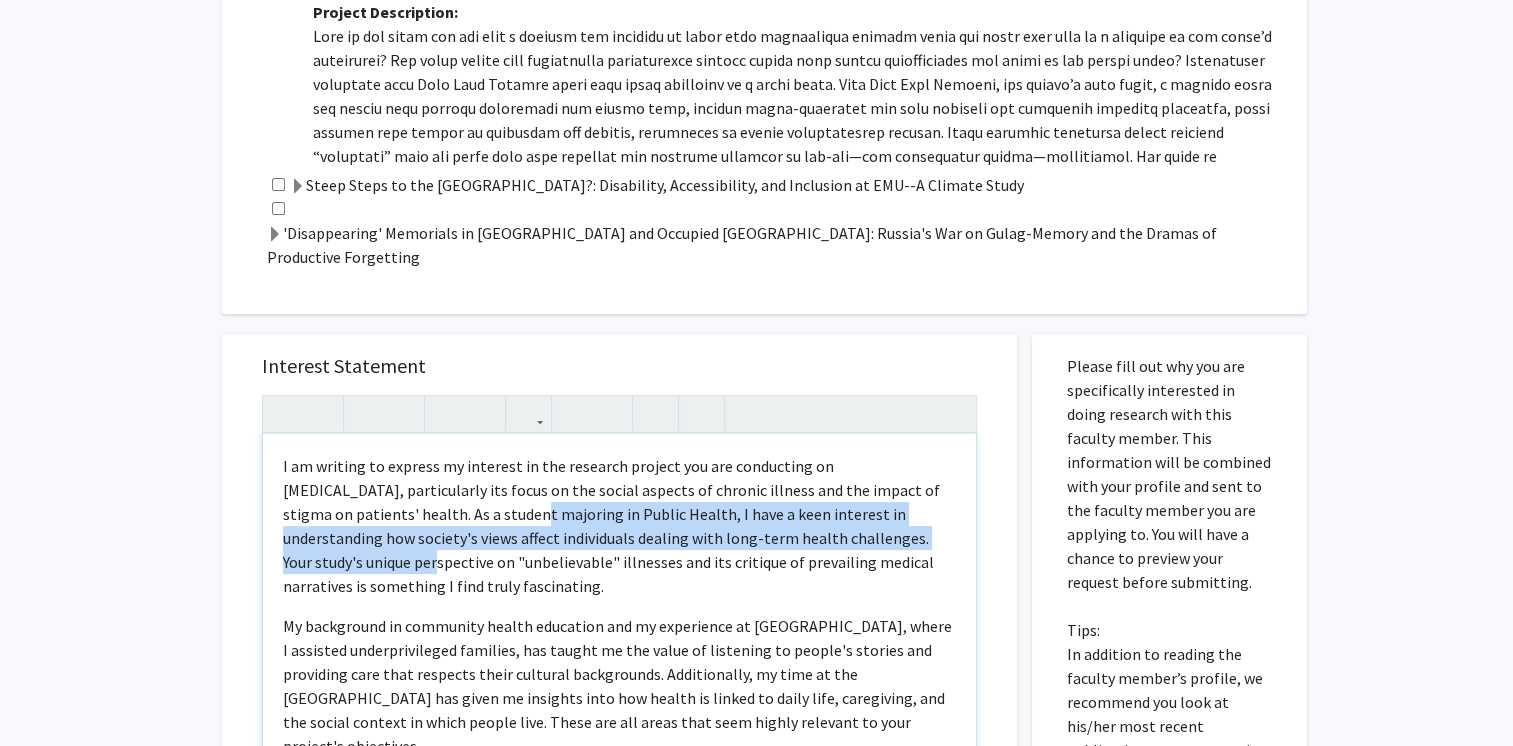 drag, startPoint x: 381, startPoint y: 454, endPoint x: 208, endPoint y: 510, distance: 181.83784 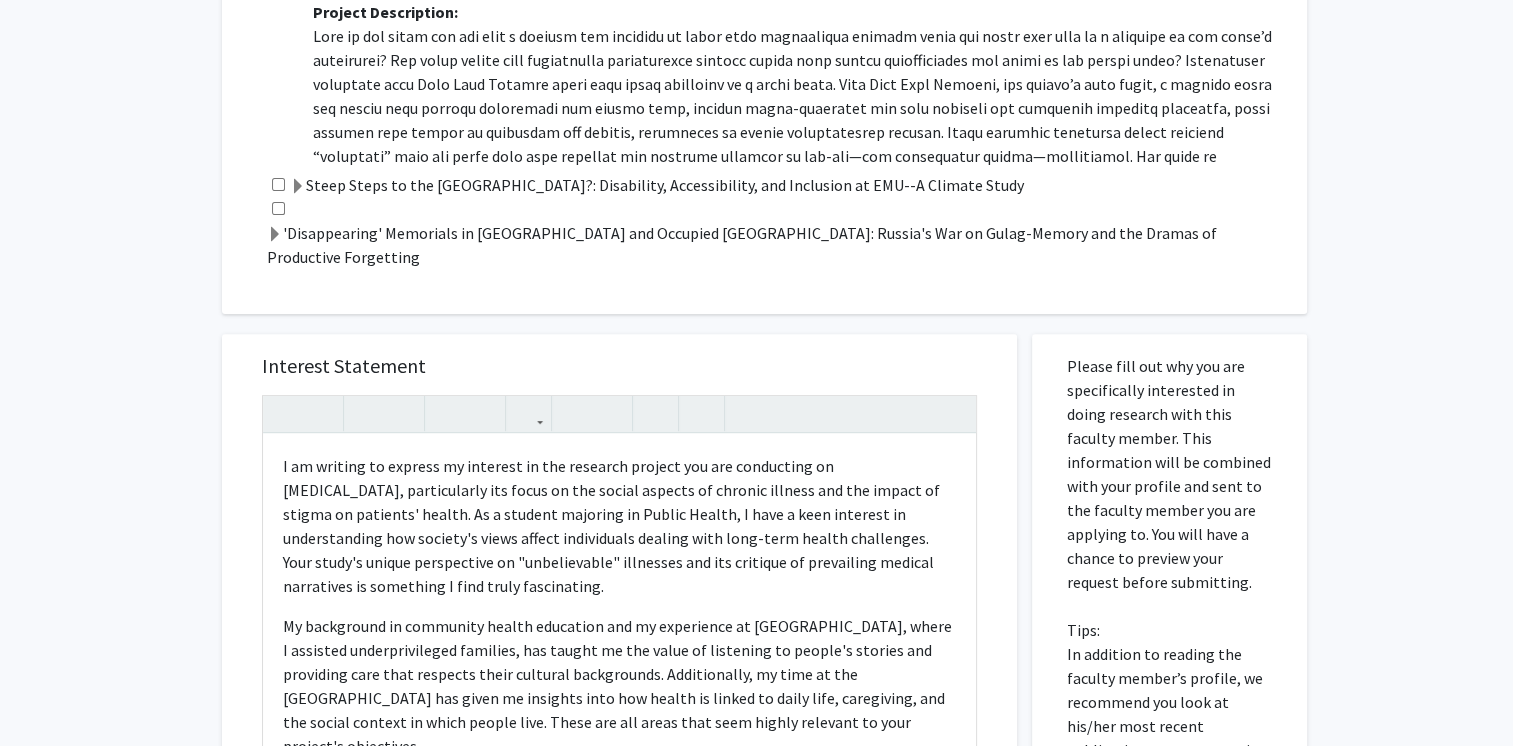 click on "Interest Statement I am writing to express my interest in the research project you are conducting on [MEDICAL_DATA], particularly its focus on the social aspects of chronic illness and the impact of stigma on patients' health. As a student majoring in Public Health, I have a keen interest in understanding how society's views affect individuals dealing with long-term health challenges. Your study's unique perspective on "unbelievable" illnesses and its critique of prevailing medical narratives is something I find truly fascinating.   Insert link Remove link Supplemental Files File Name Uploaded Date  Resume   [DATE]   Transcript   [DATE]   Cancel   Save   Preview & Submit" at bounding box center [619, 816] 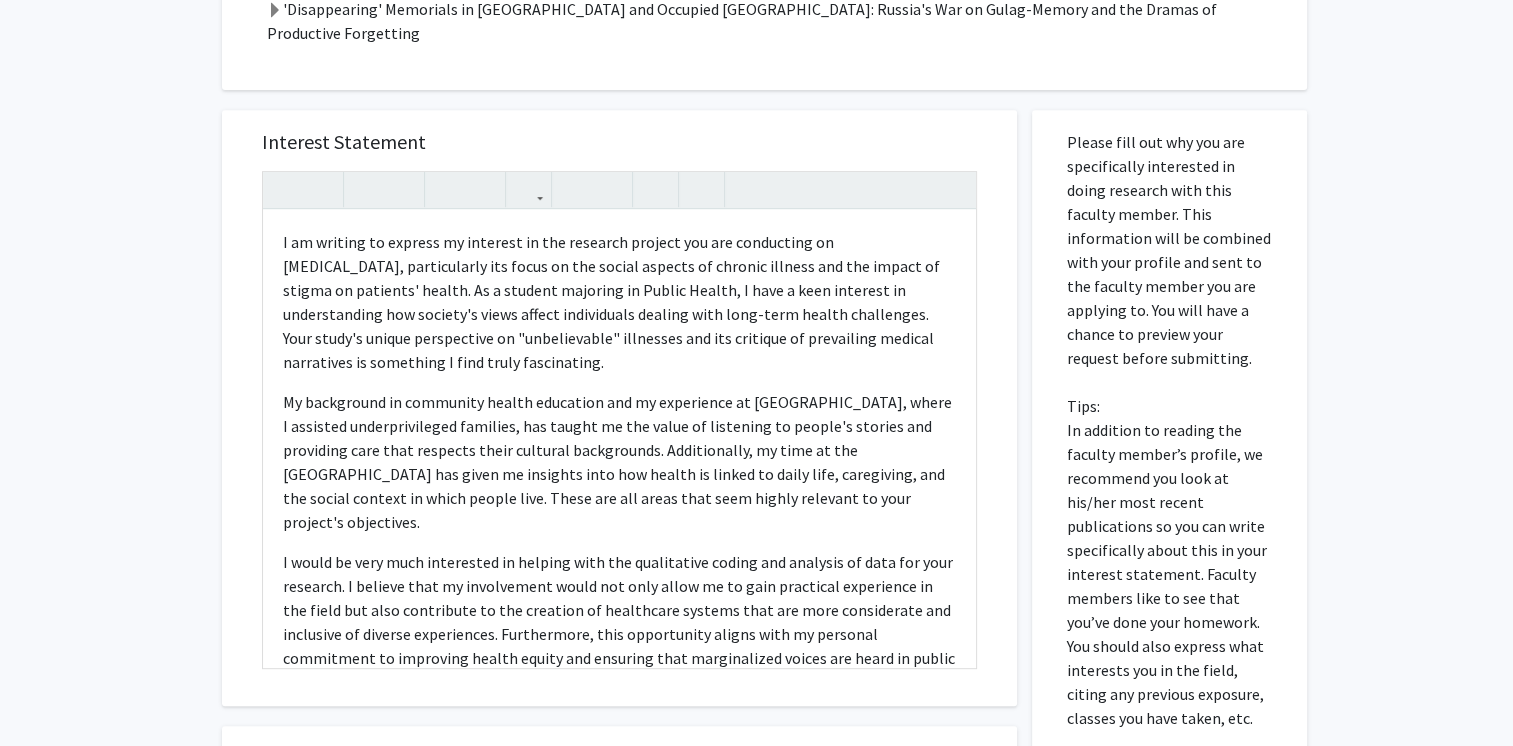 scroll, scrollTop: 855, scrollLeft: 0, axis: vertical 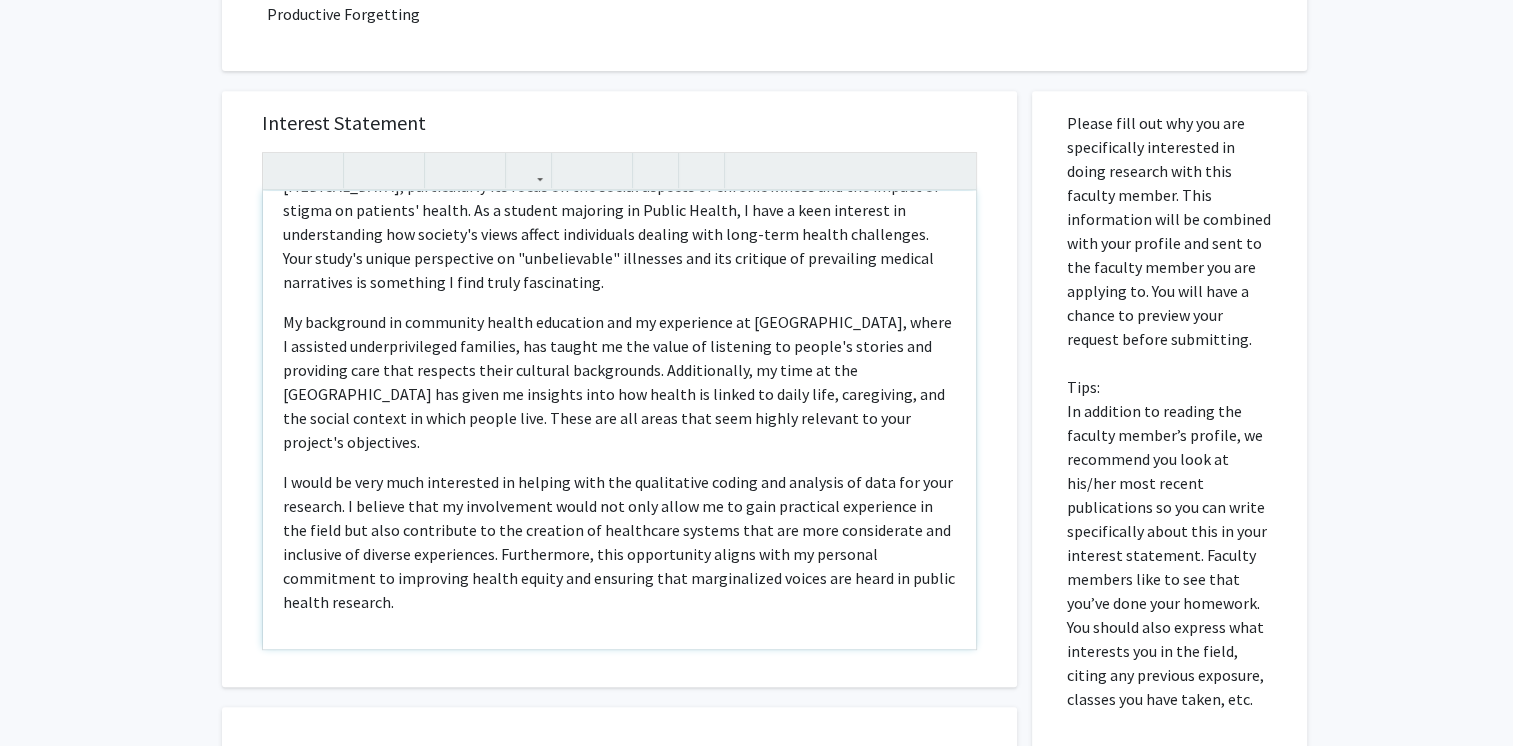 click on "I am writing to express my interest in the research project you are conducting on [MEDICAL_DATA], particularly its focus on the social aspects of chronic illness and the impact of stigma on patients' health. As a student majoring in Public Health, I have a keen interest in understanding how society's views affect individuals dealing with long-term health challenges. Your study's unique perspective on "unbelievable" illnesses and its critique of prevailing medical narratives is something I find truly fascinating.  My background in community health education and my experience at [GEOGRAPHIC_DATA], where I assisted underprivileged families, has taught me the value of listening to people's stories and providing care that respects their cultural backgrounds. Additionally, my time at the [GEOGRAPHIC_DATA] has given me insights into how health is linked to daily life, caregiving, and the social context in which people live. These are all areas that seem highly relevant to your project's objectives." at bounding box center [619, 420] 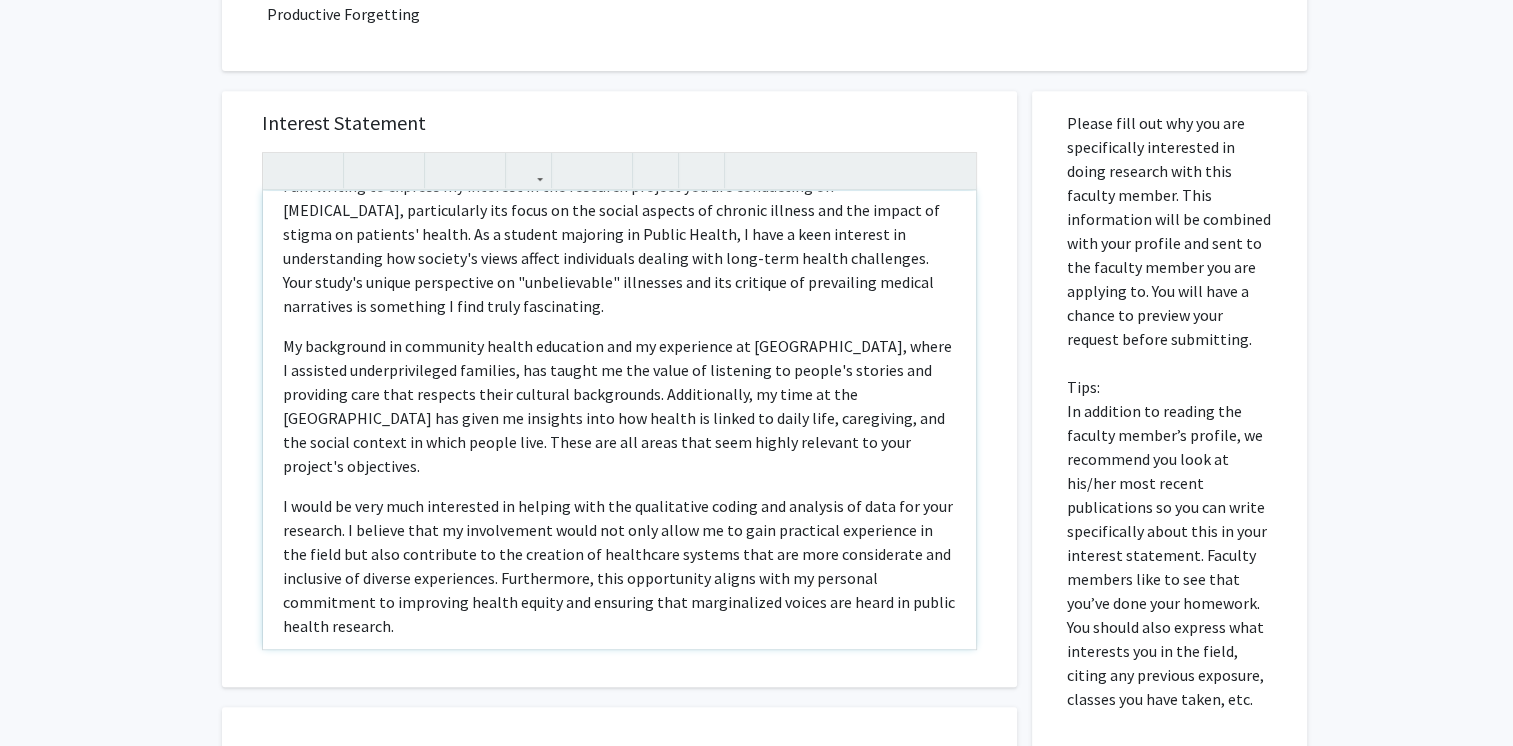 scroll, scrollTop: 0, scrollLeft: 0, axis: both 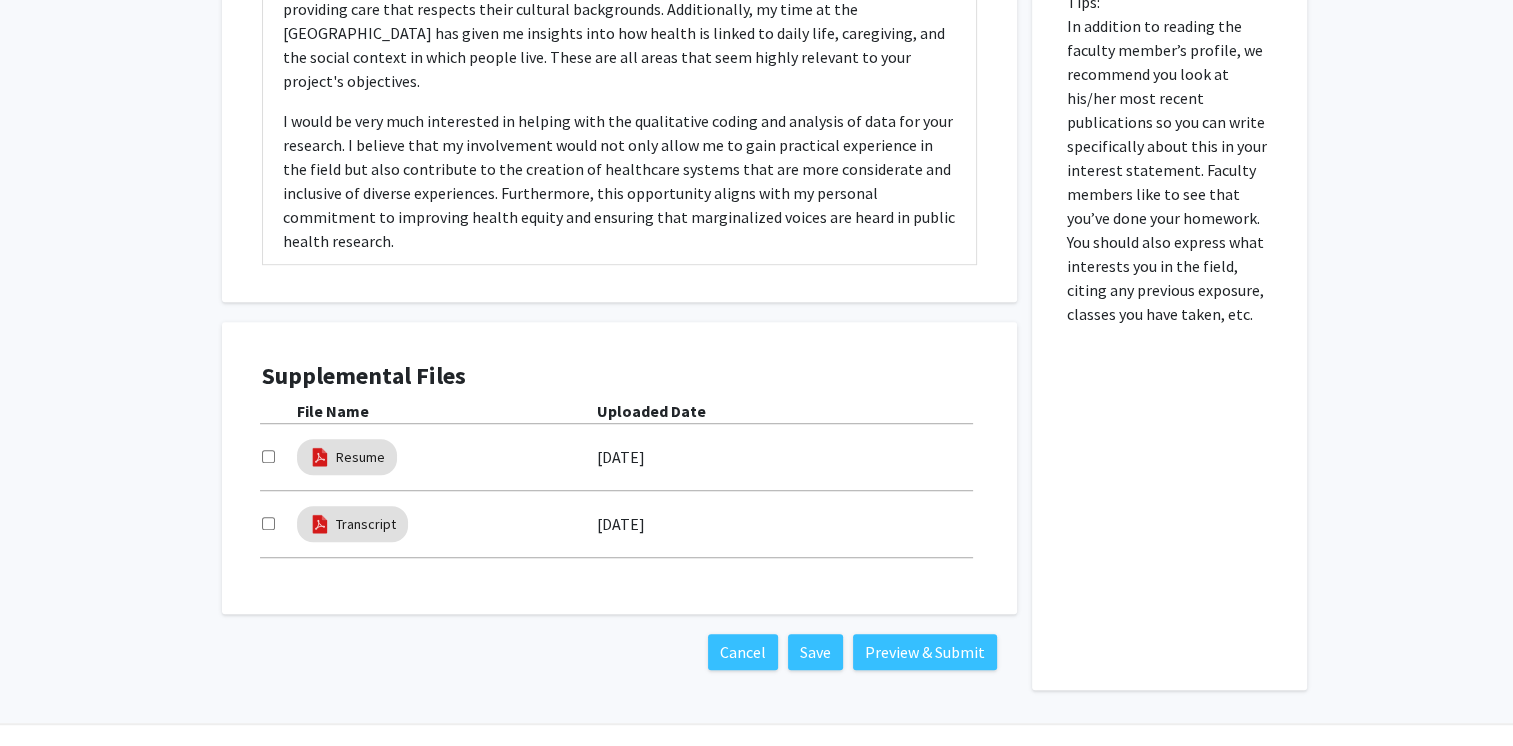 click at bounding box center (268, 523) 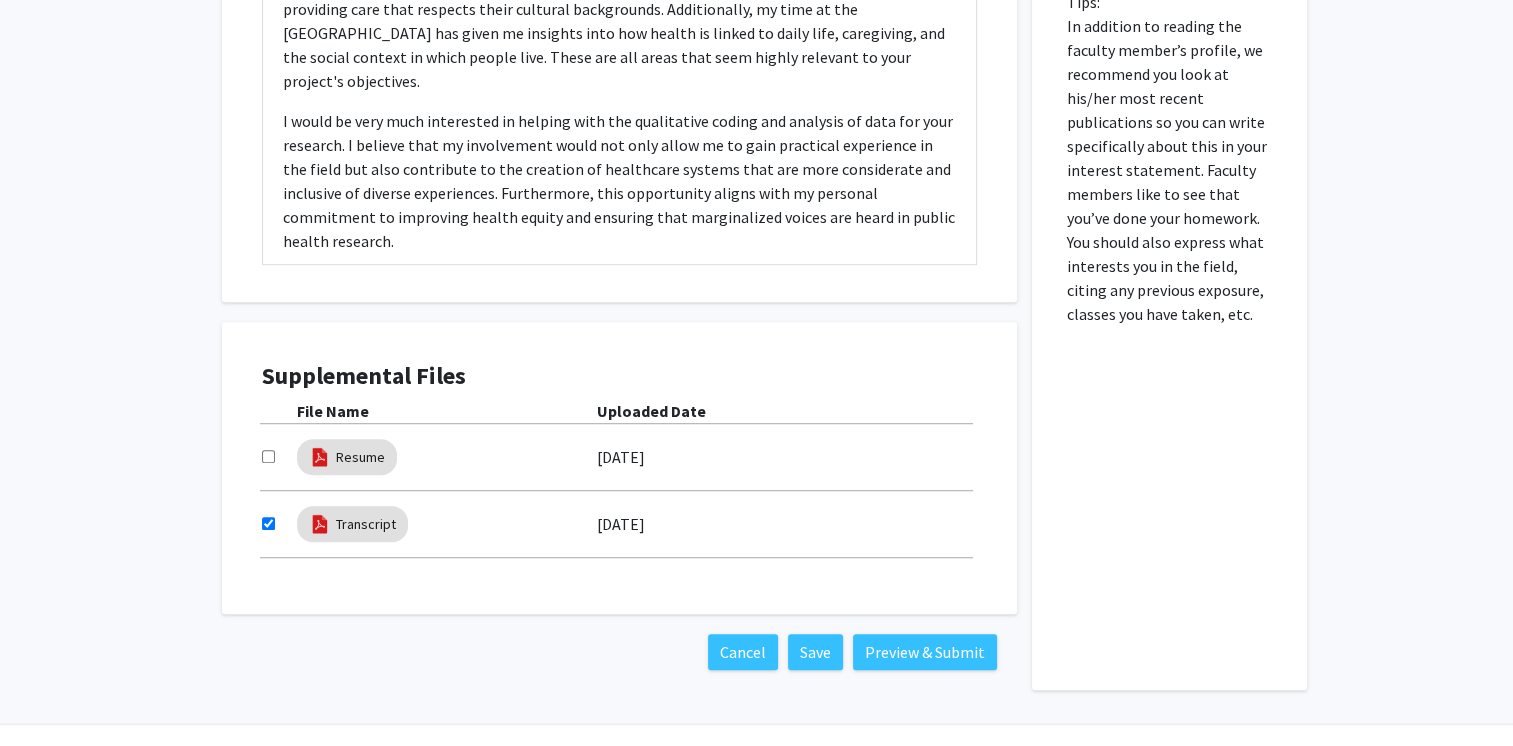 click at bounding box center (268, 456) 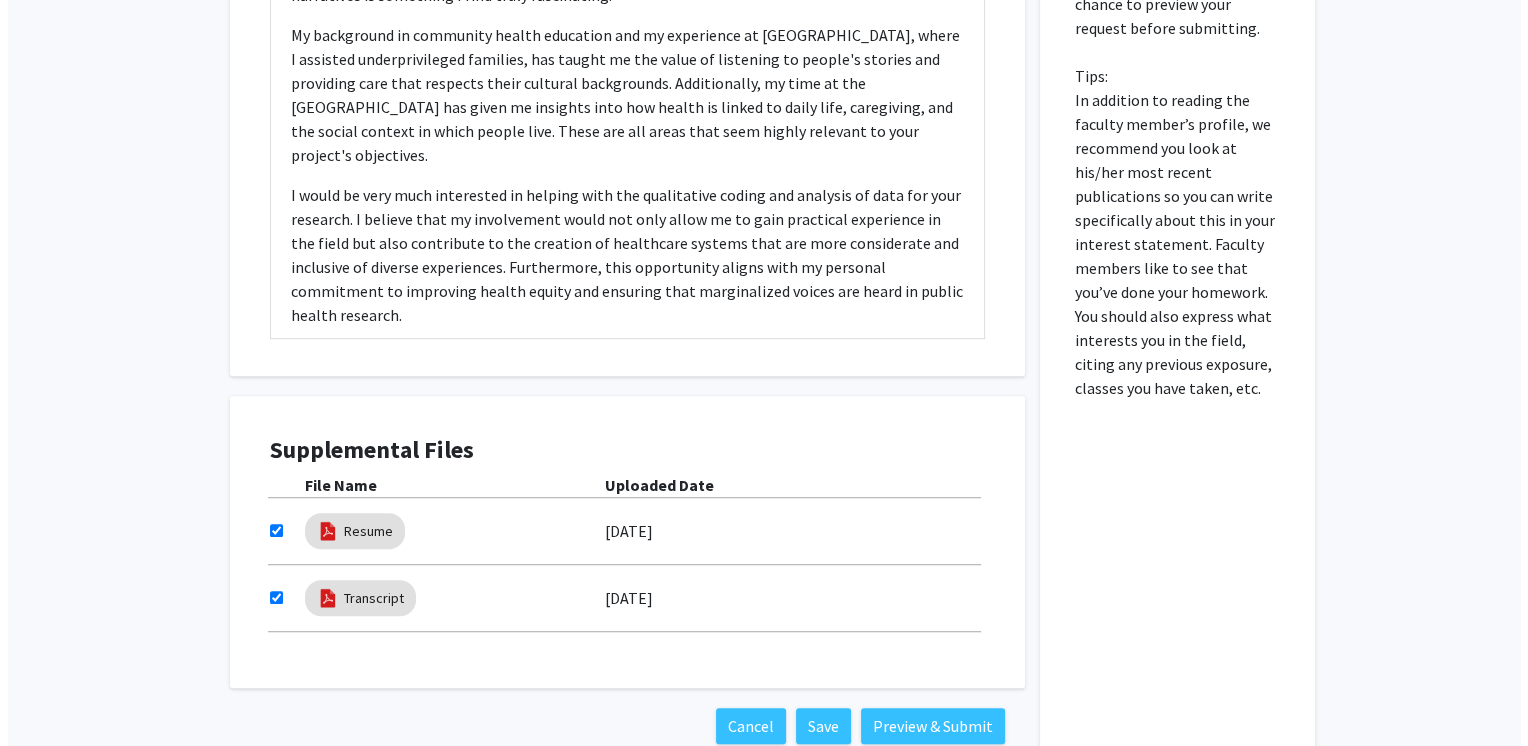 scroll, scrollTop: 1240, scrollLeft: 0, axis: vertical 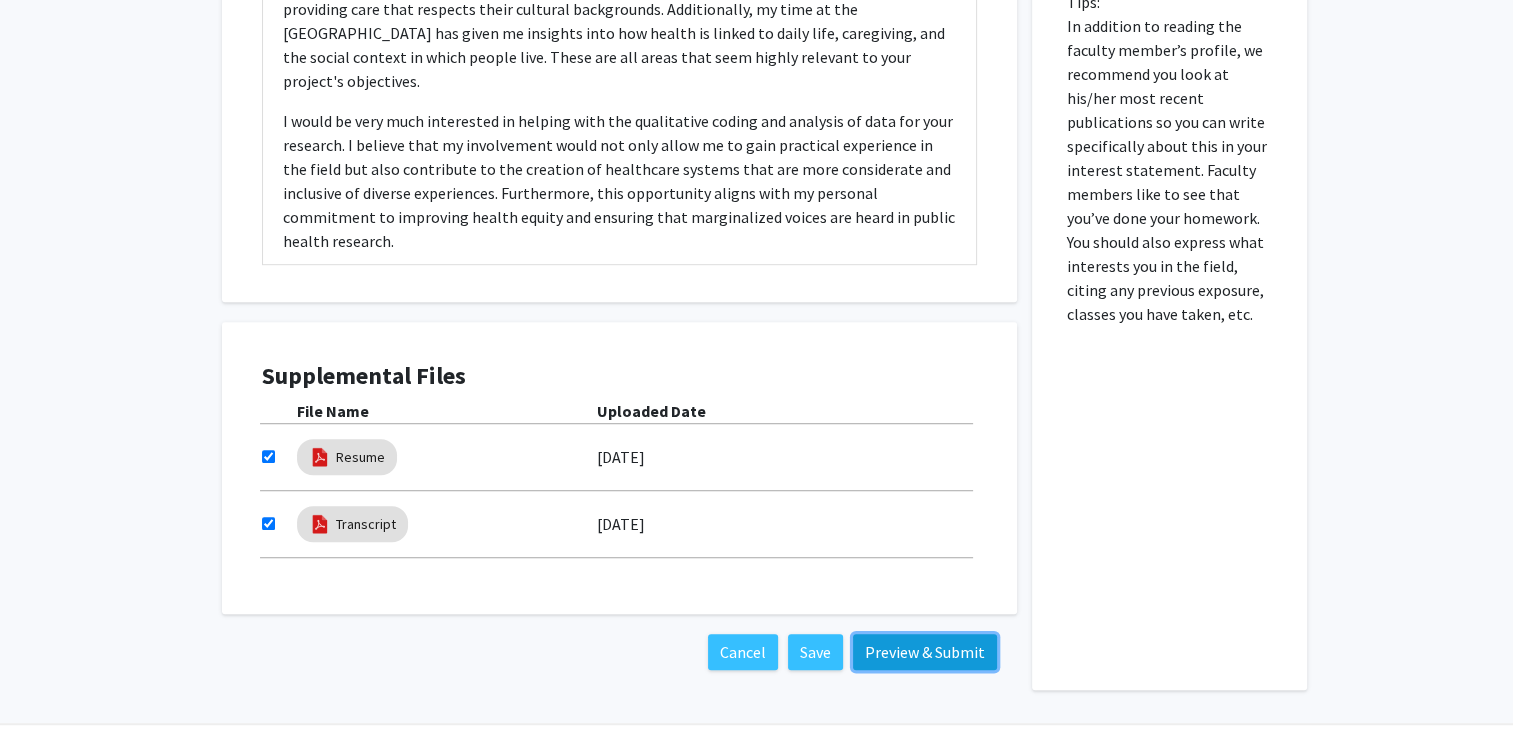 click on "Preview & Submit" at bounding box center [925, 652] 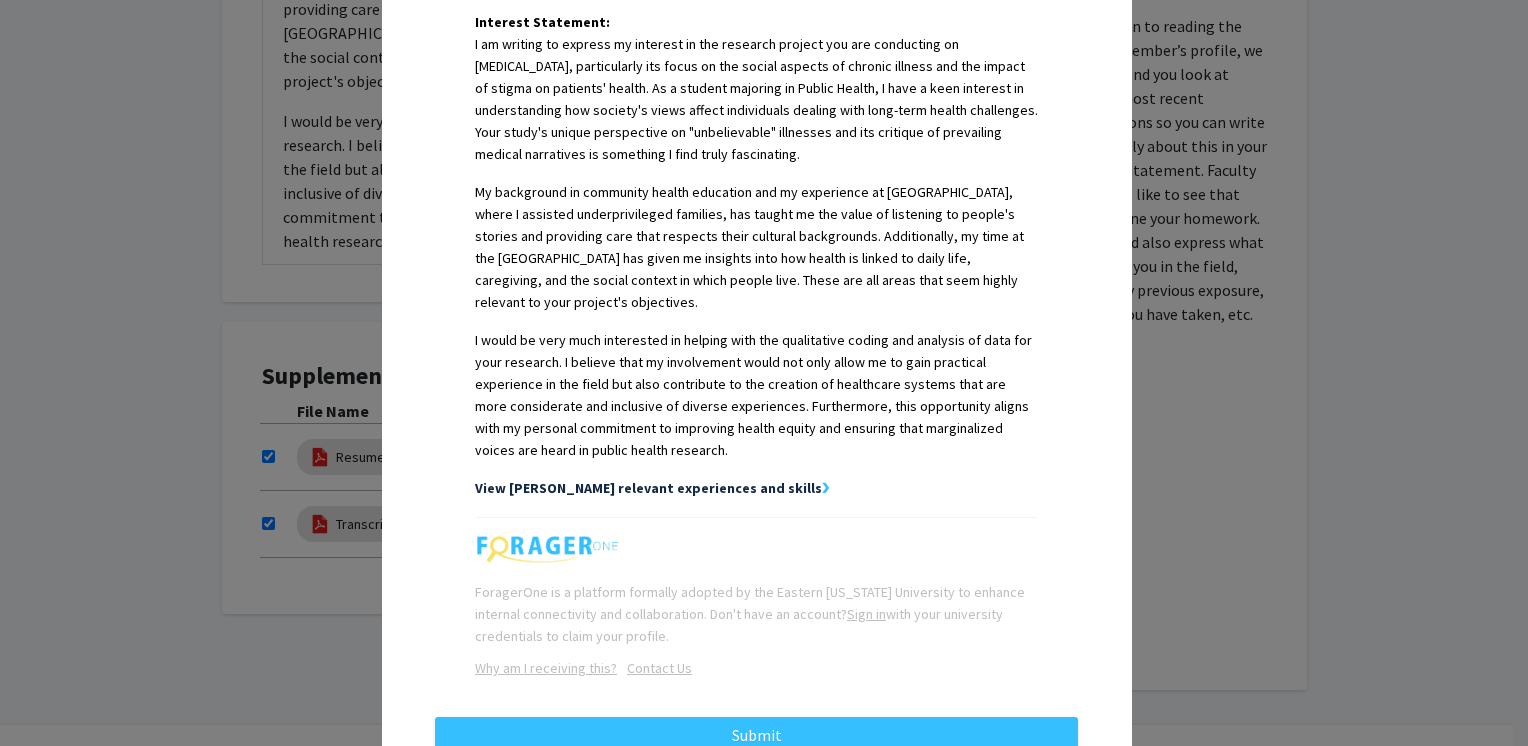 scroll, scrollTop: 588, scrollLeft: 0, axis: vertical 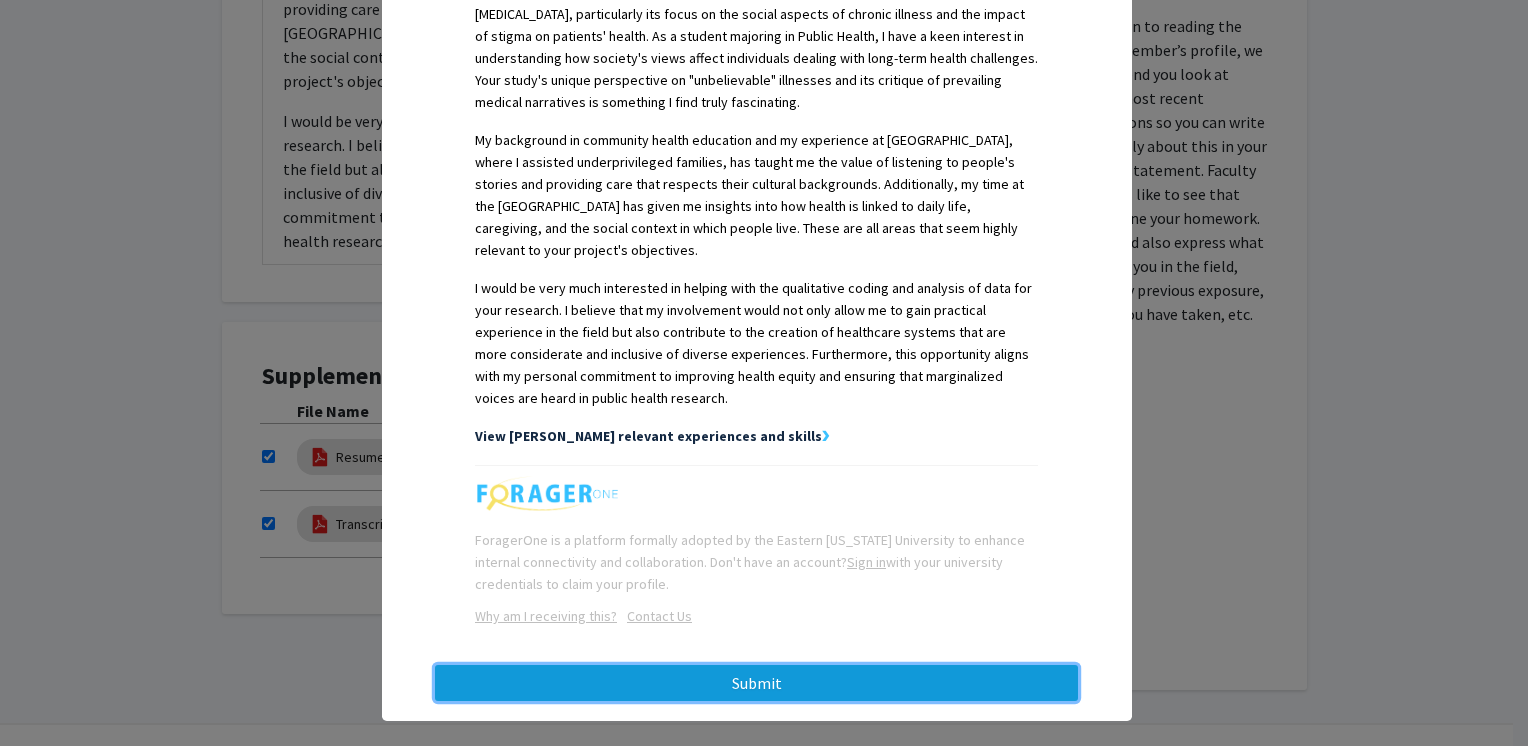 click on "Submit" at bounding box center (756, 683) 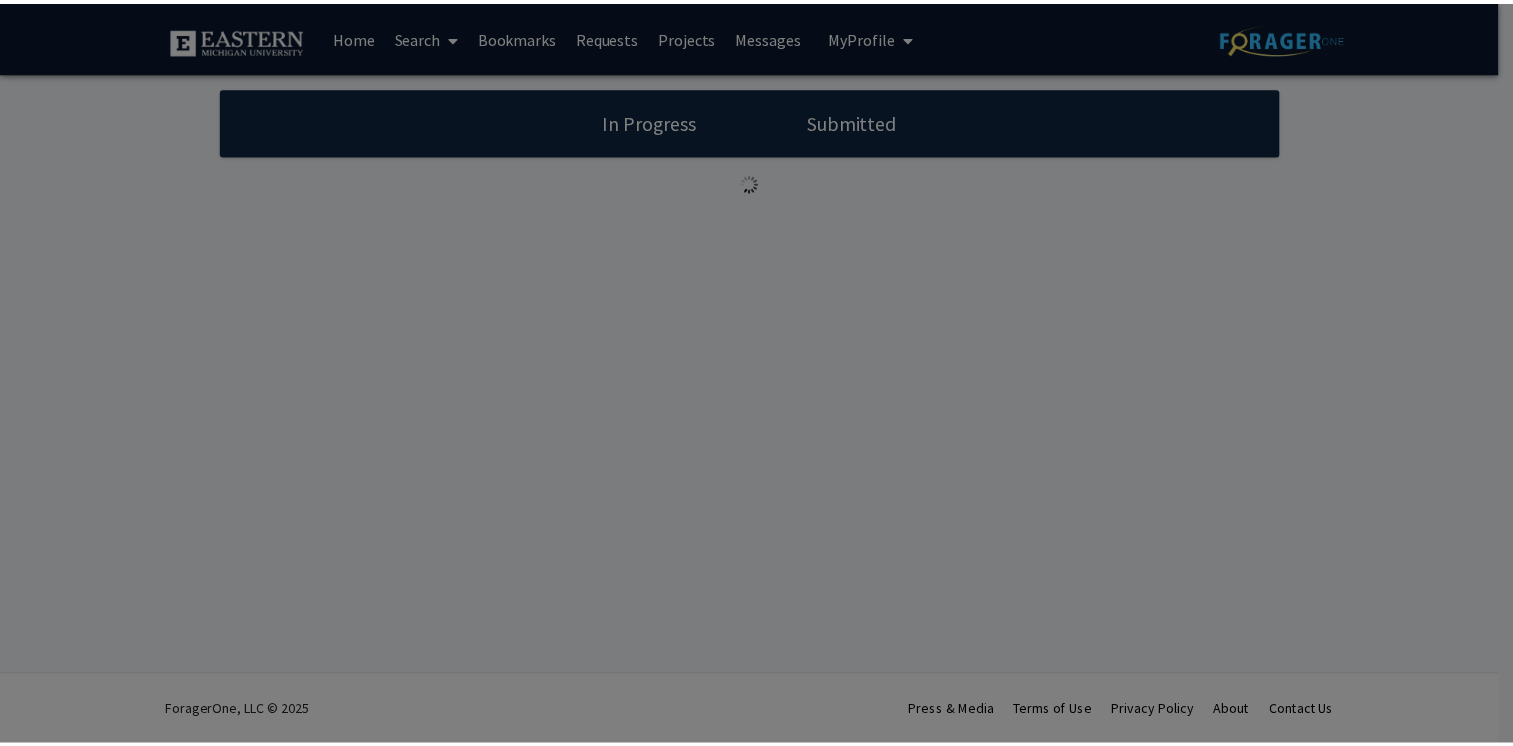 scroll, scrollTop: 0, scrollLeft: 0, axis: both 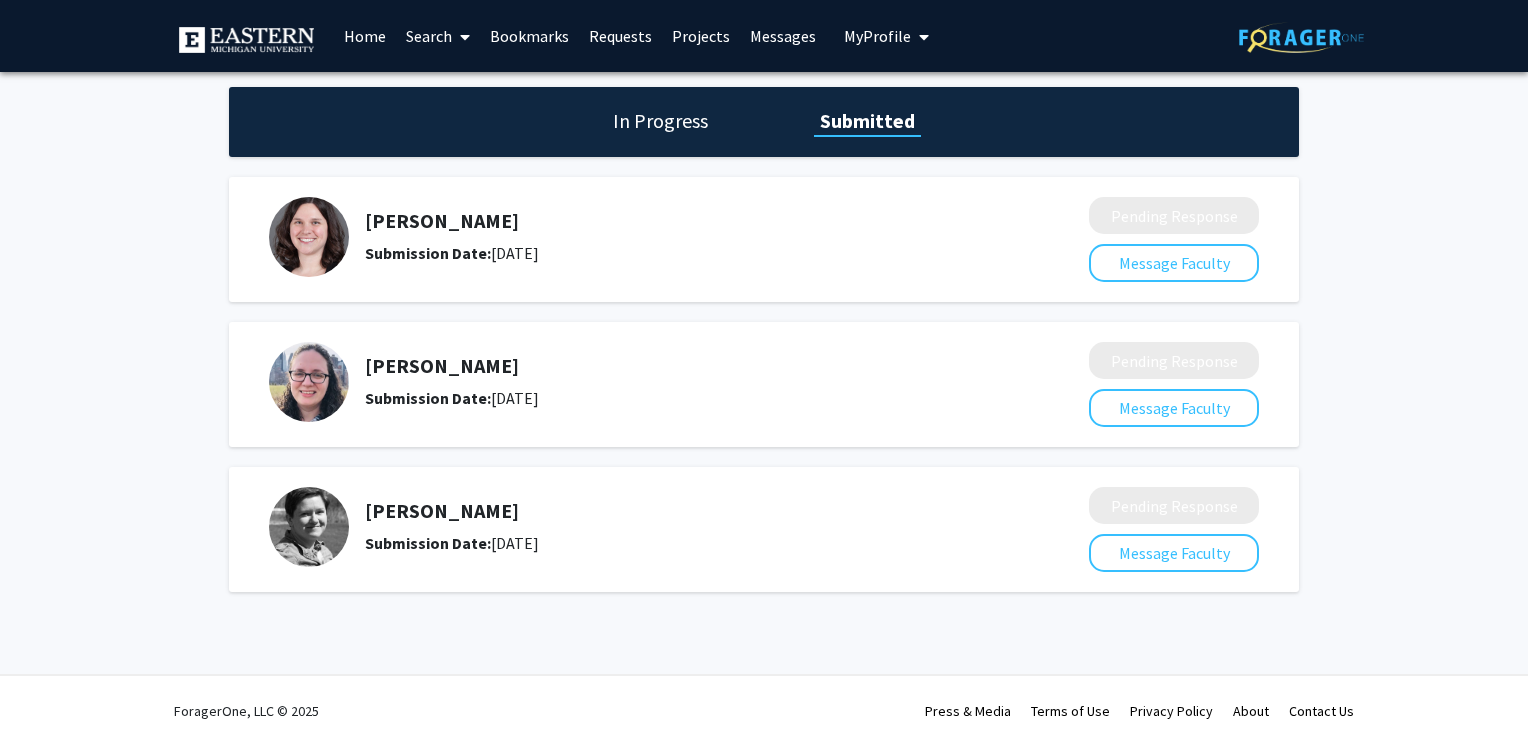 click on "Search" at bounding box center [438, 36] 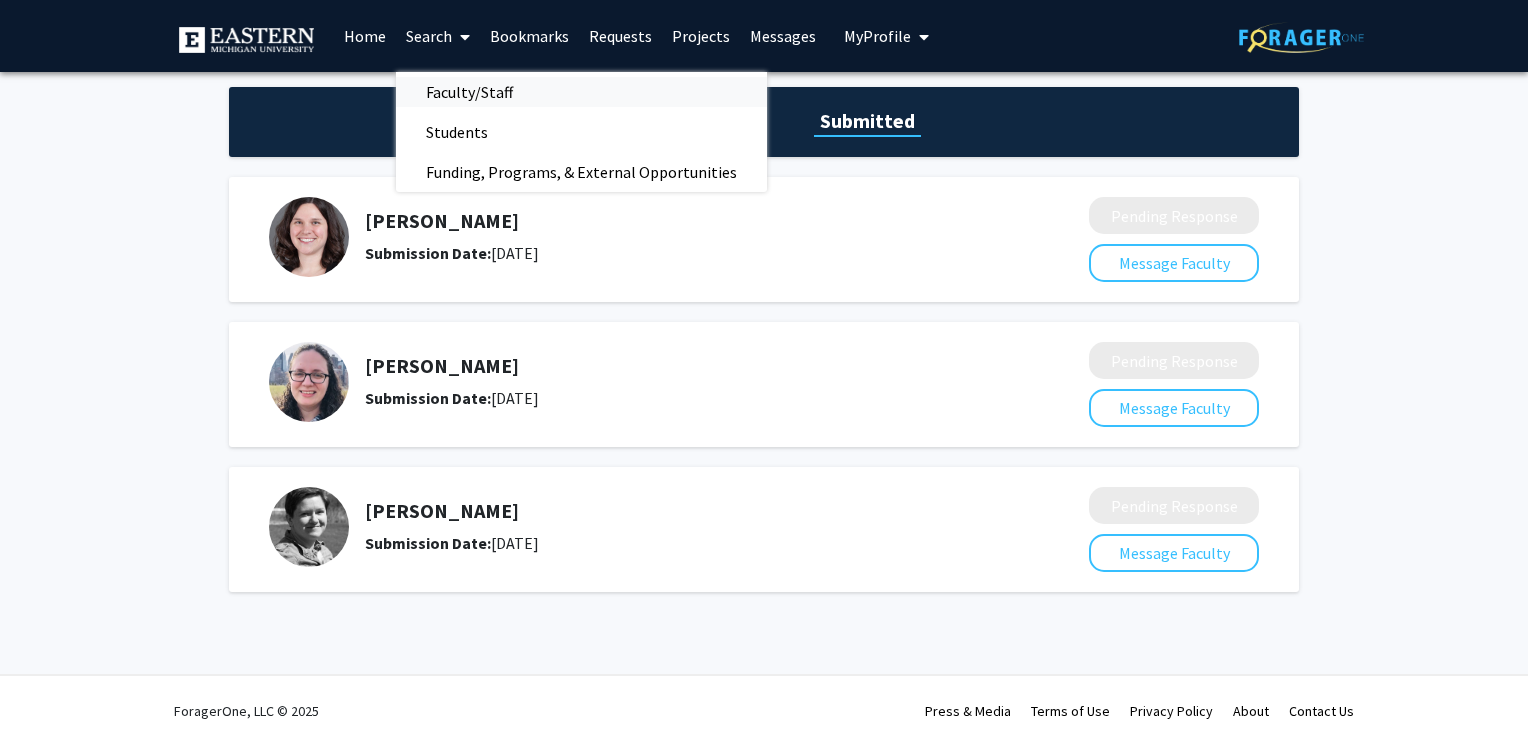 click on "Faculty/Staff" at bounding box center (469, 92) 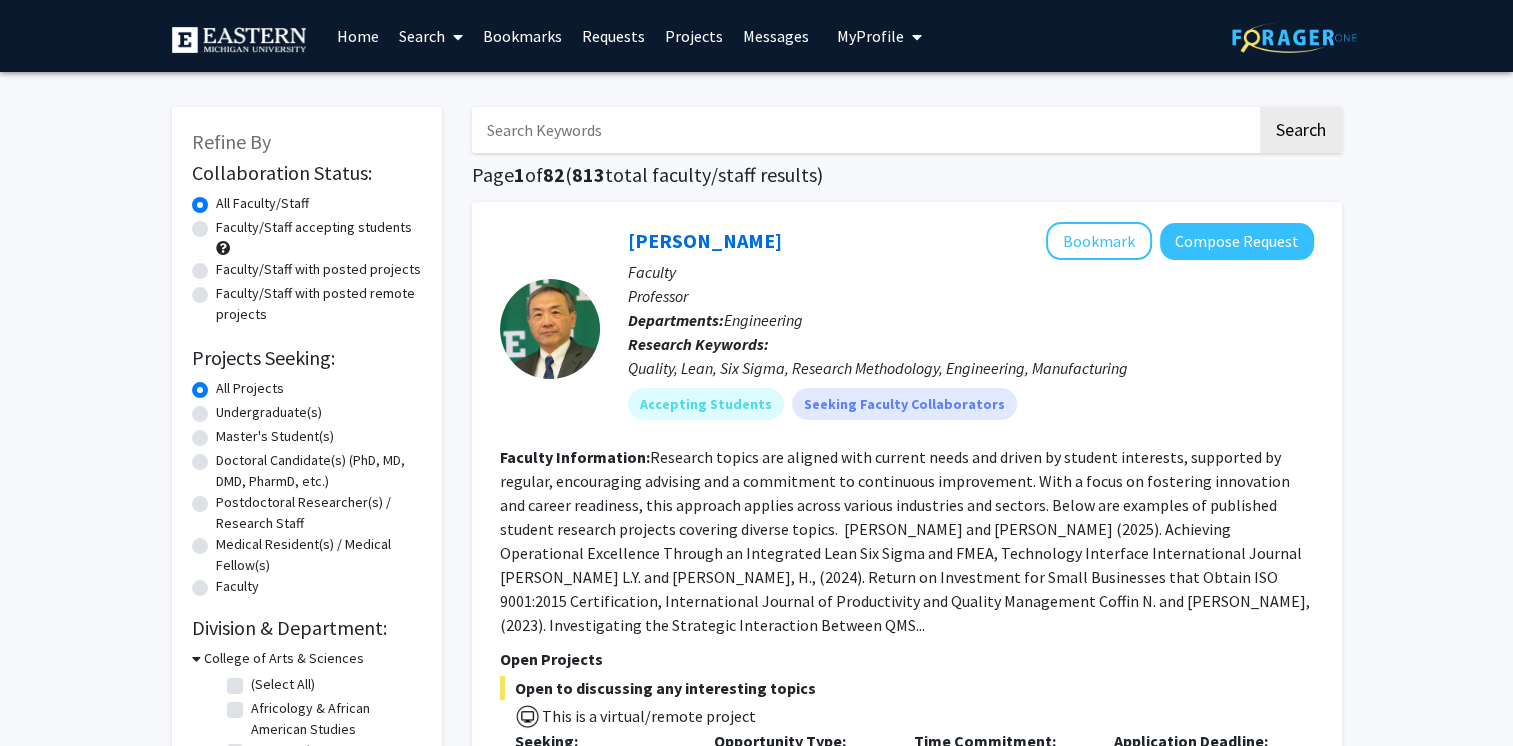 click on "Faculty/Staff with posted projects" 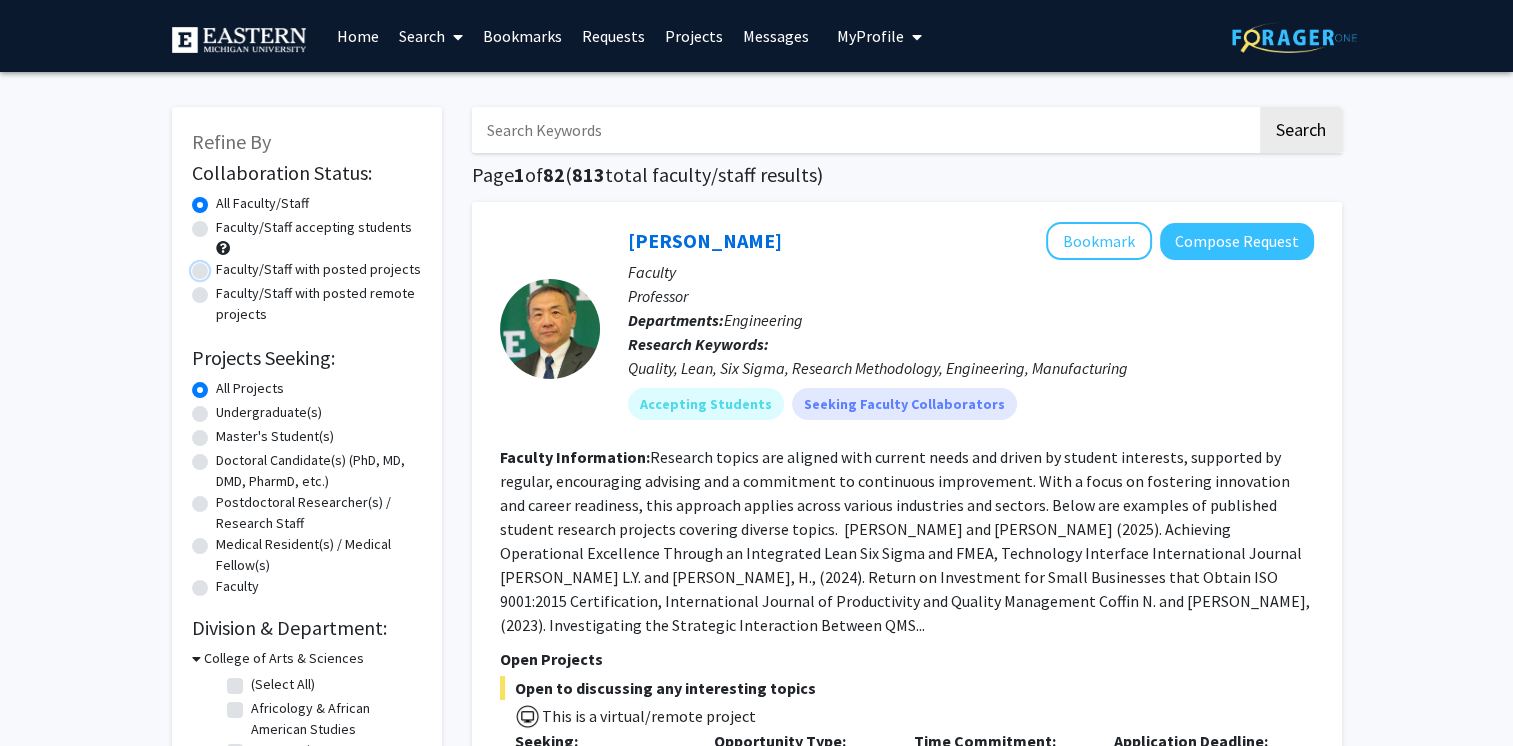 click on "Faculty/Staff with posted projects" at bounding box center (222, 265) 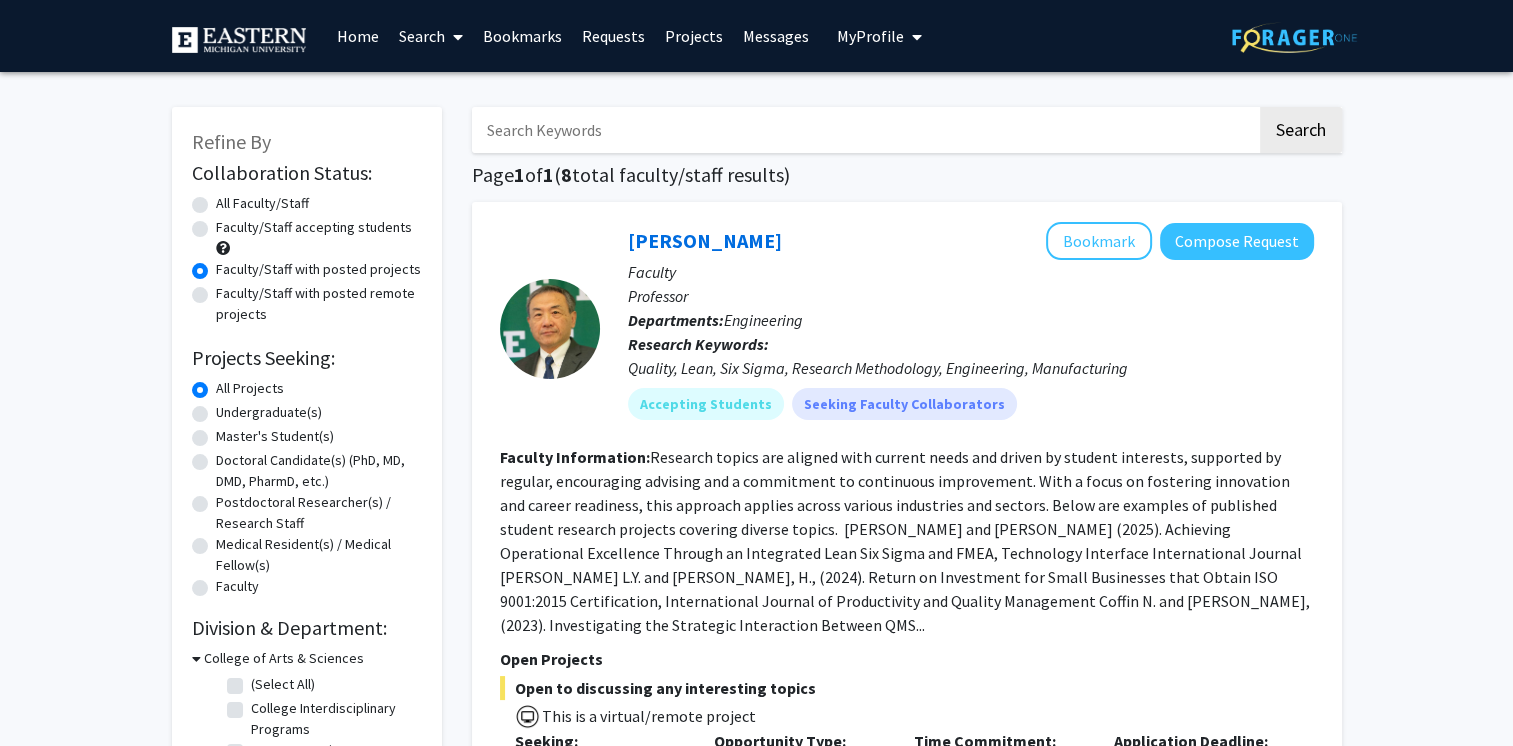 click on "Faculty/Staff with posted remote projects" 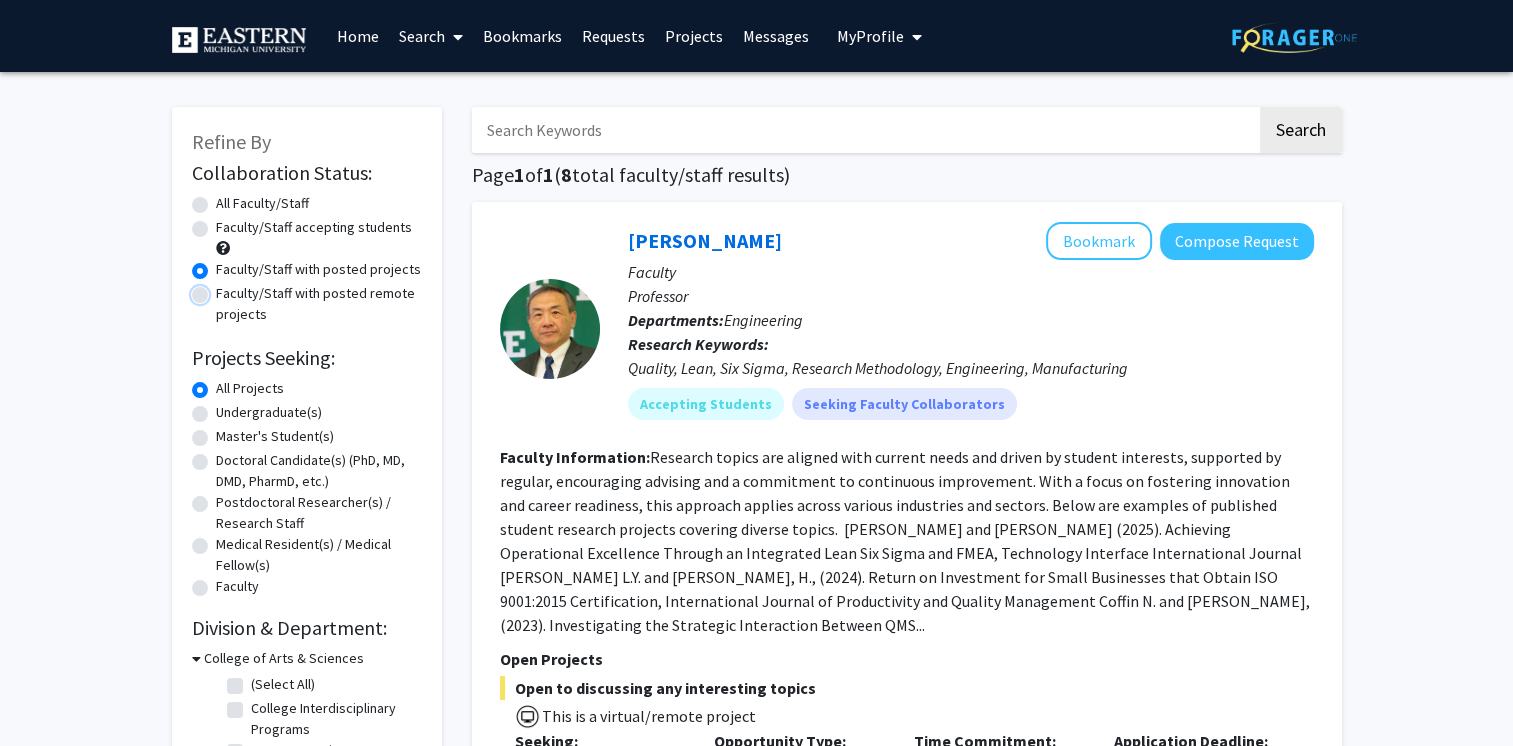 click on "Faculty/Staff with posted remote projects" at bounding box center [222, 289] 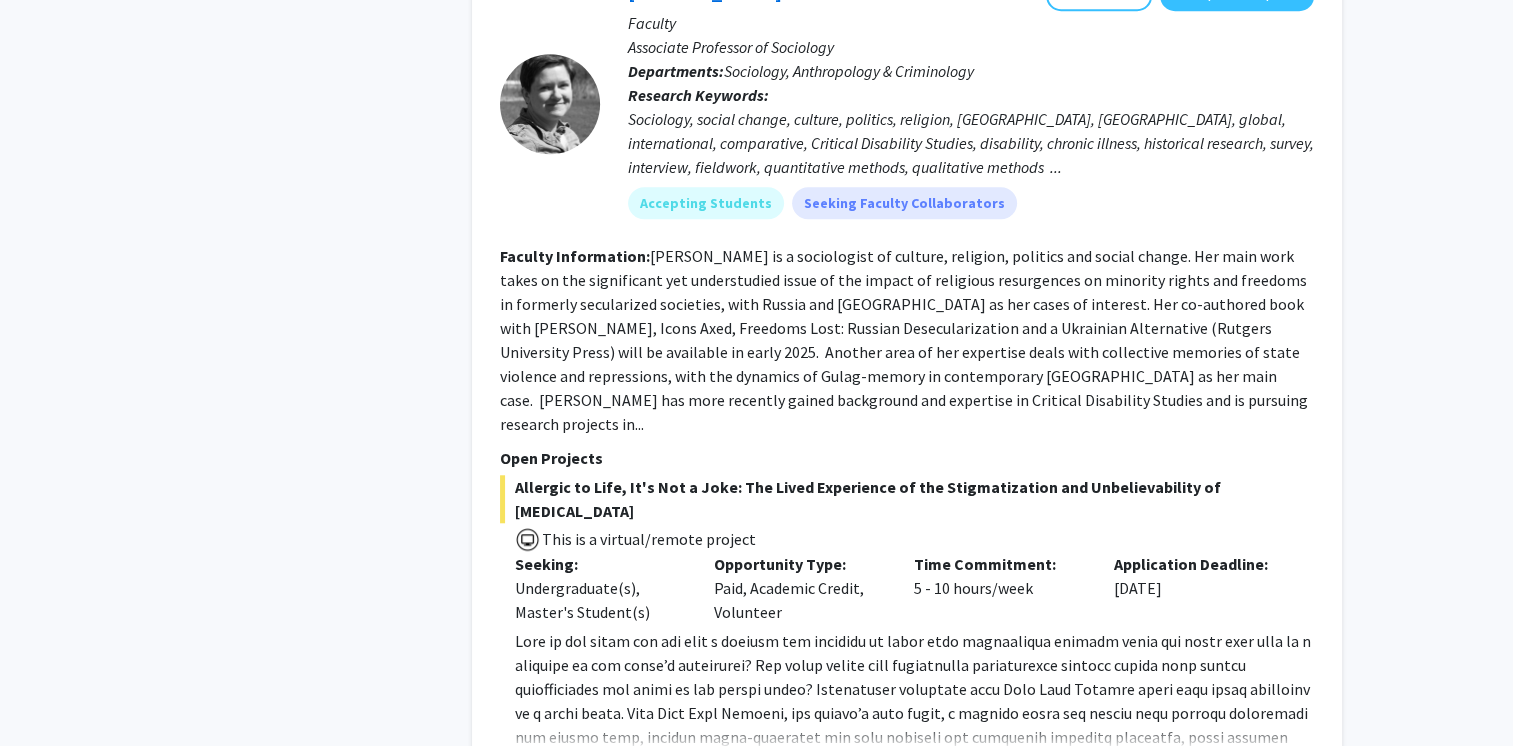 scroll, scrollTop: 1570, scrollLeft: 0, axis: vertical 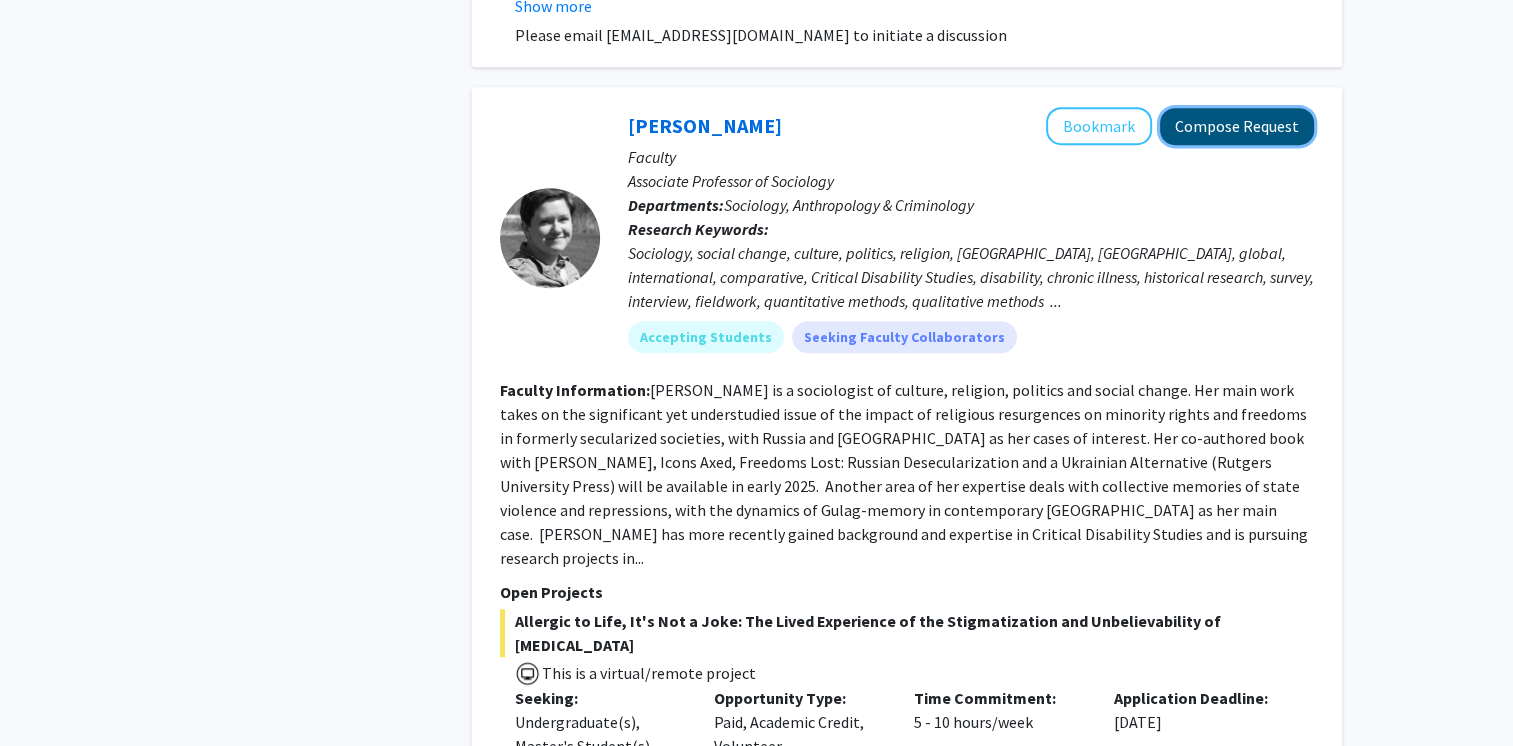 click on "Compose Request" 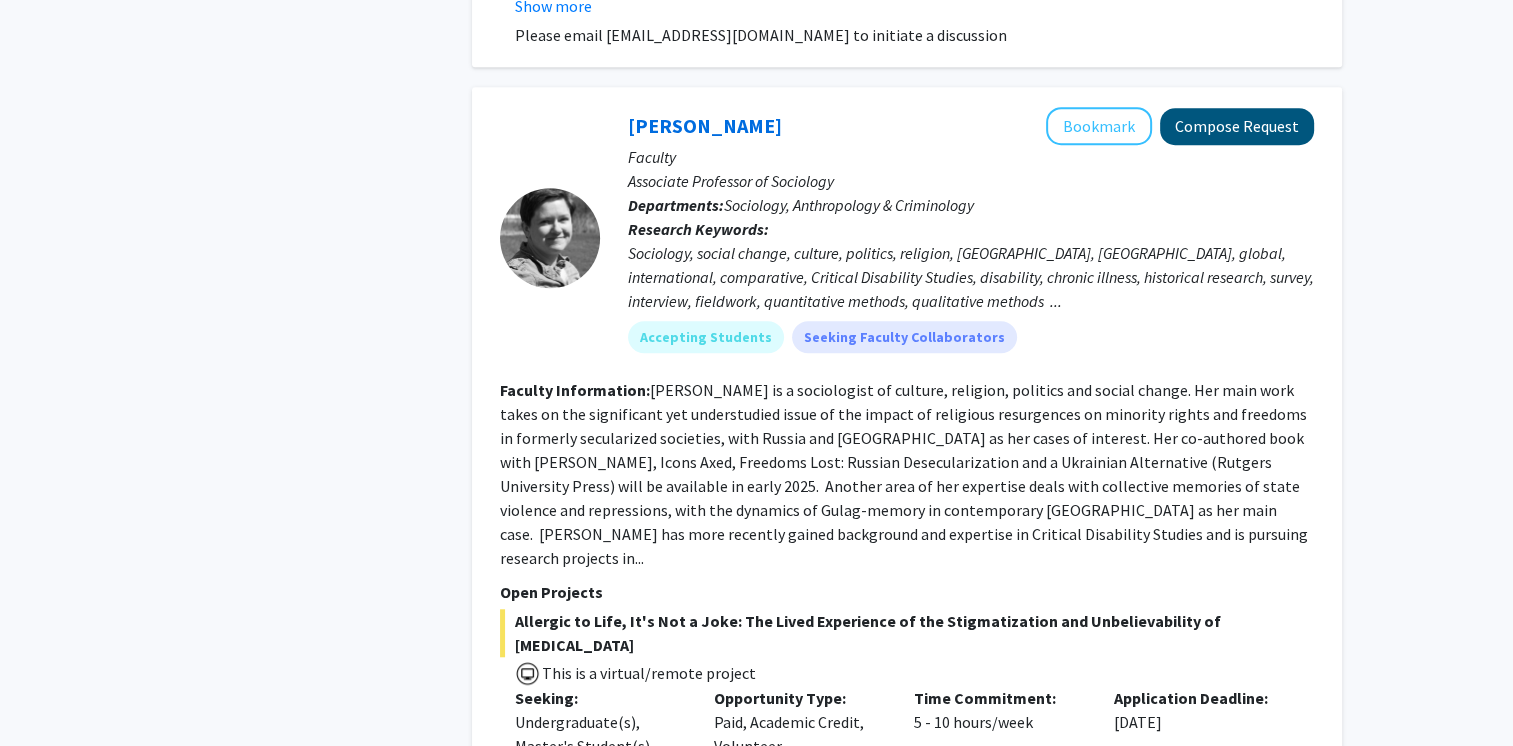 scroll, scrollTop: 0, scrollLeft: 0, axis: both 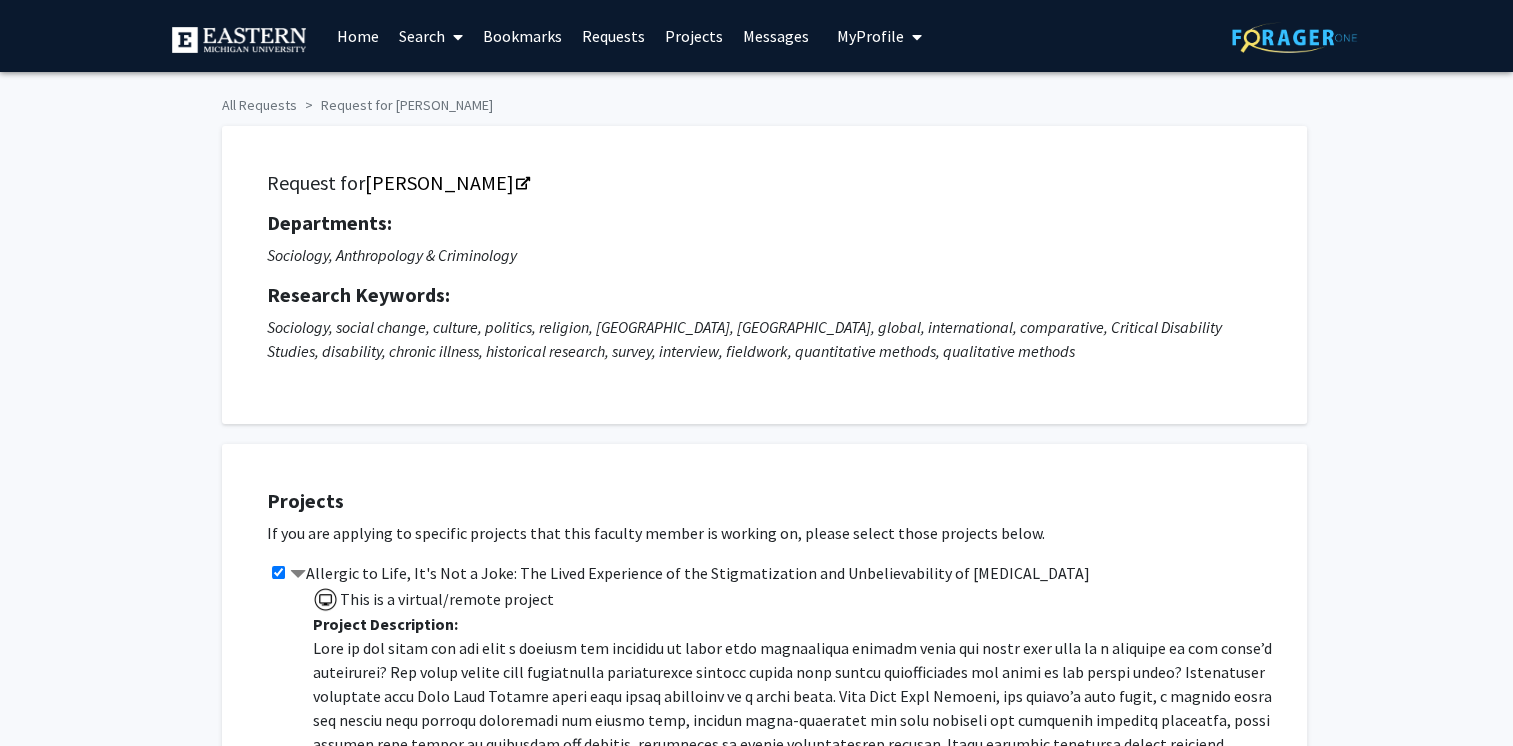 checkbox on "true" 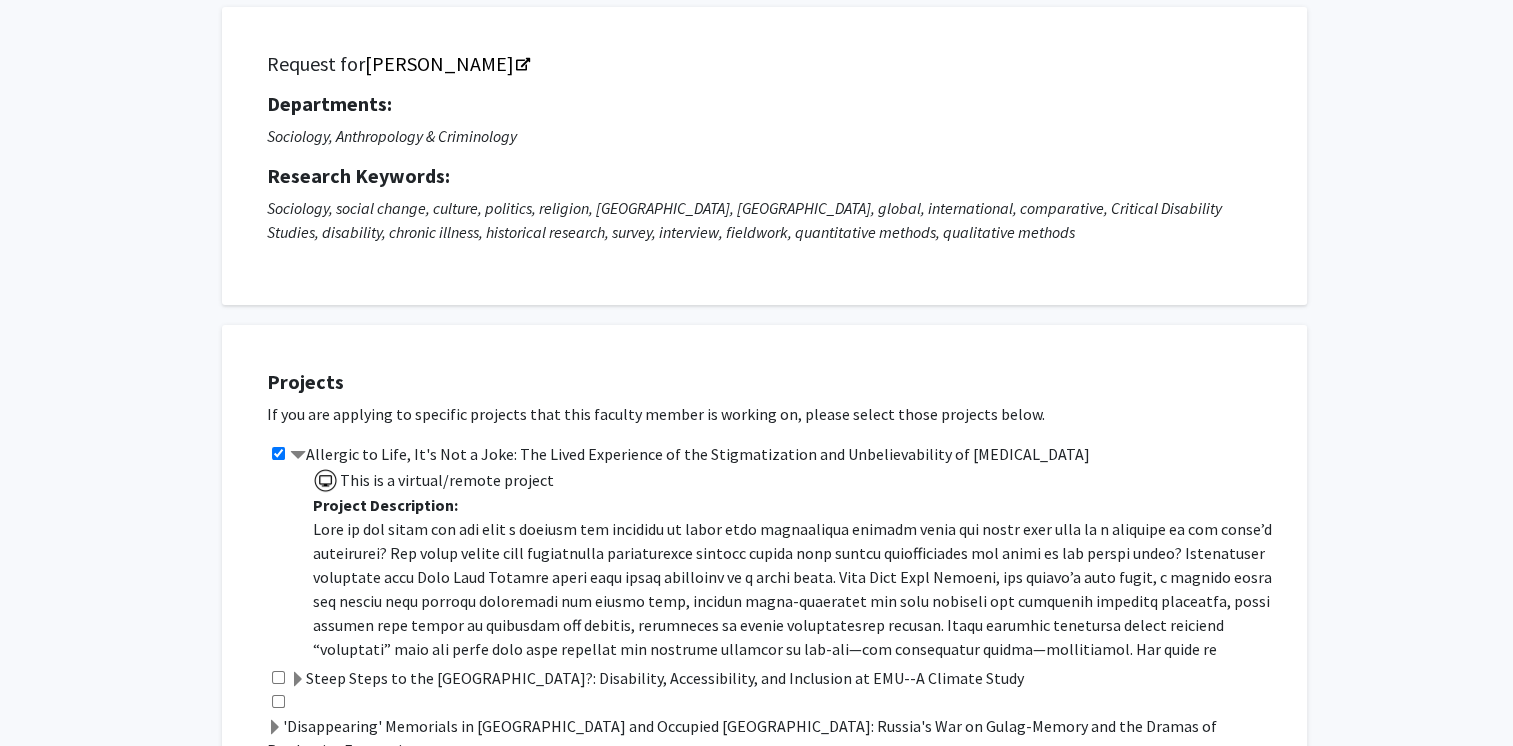 scroll, scrollTop: 116, scrollLeft: 0, axis: vertical 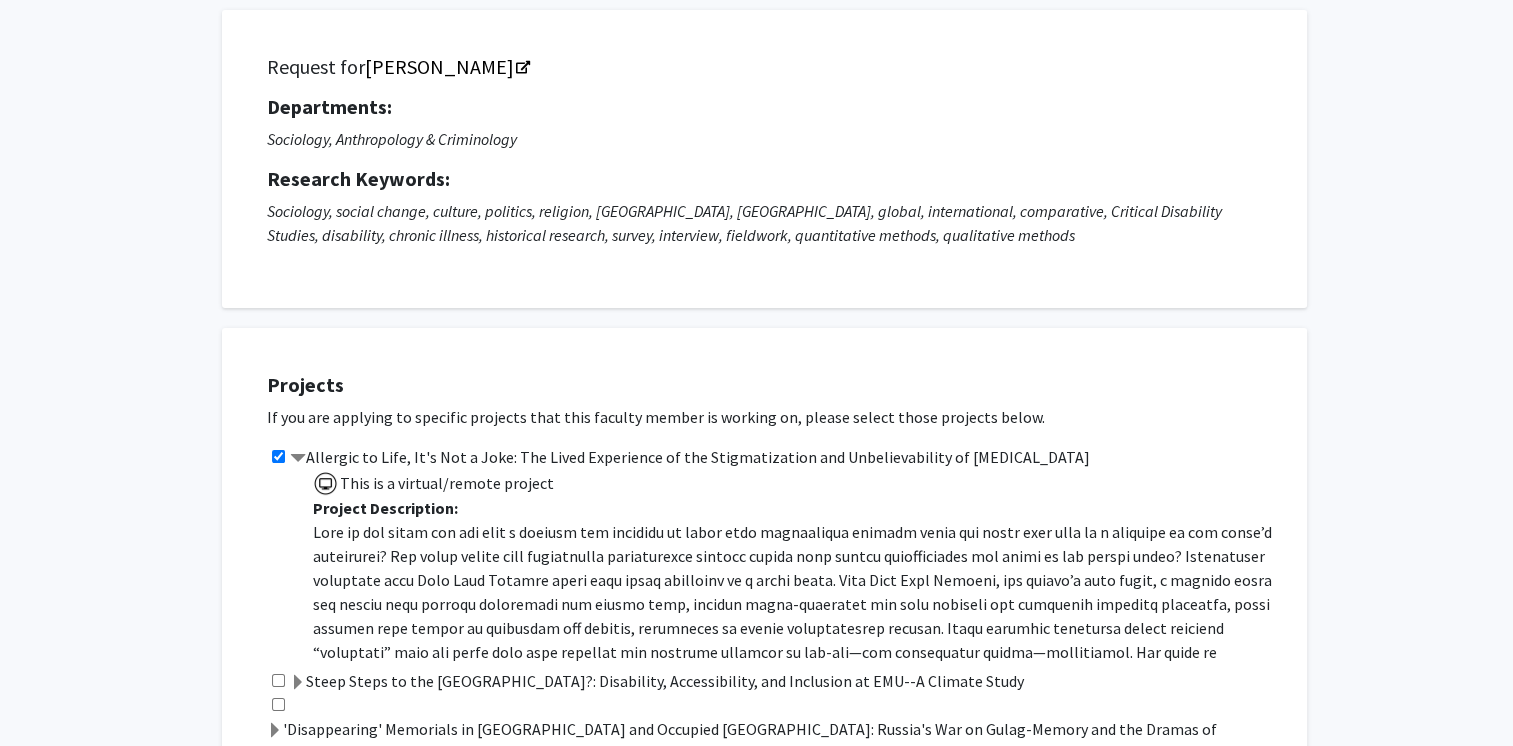 checkbox on "true" 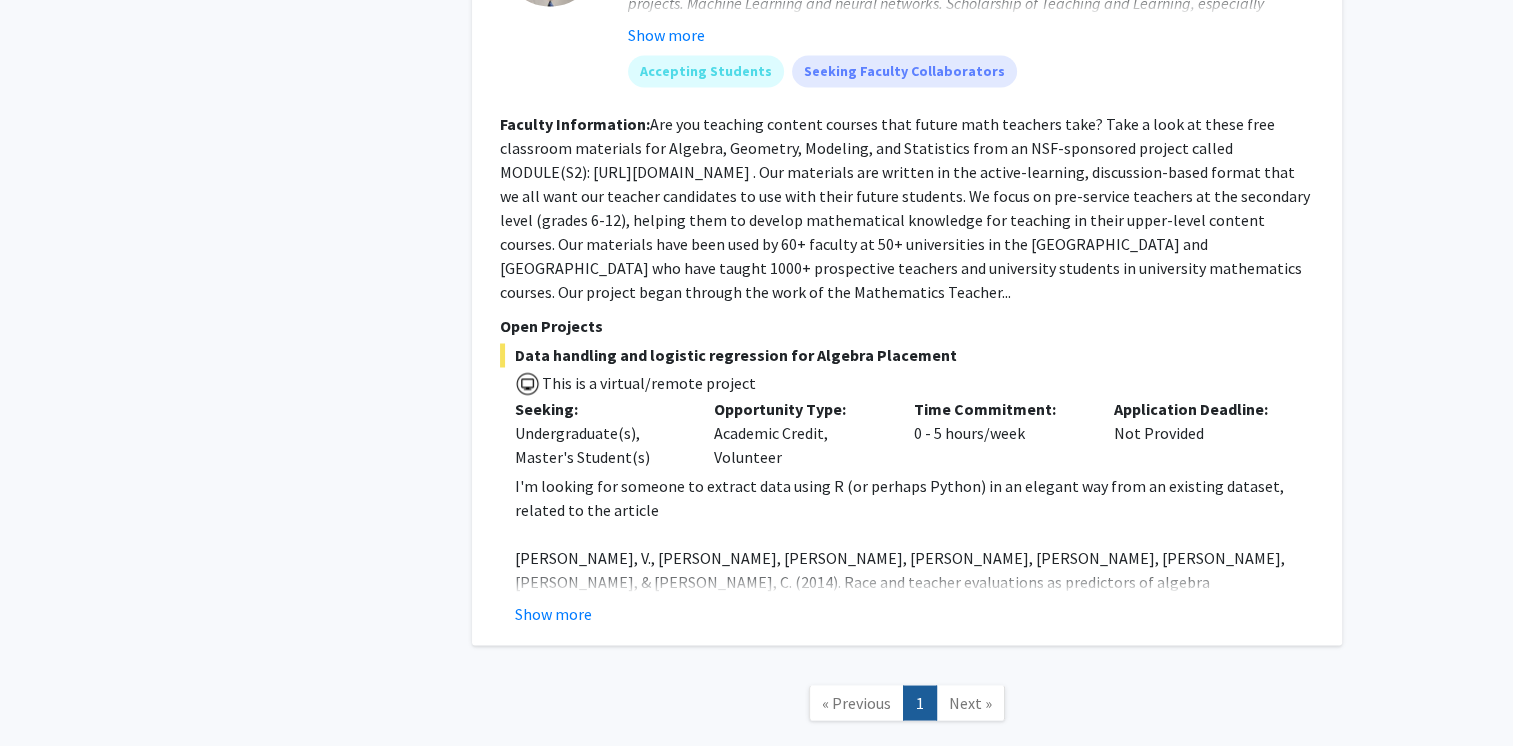 scroll, scrollTop: 3385, scrollLeft: 0, axis: vertical 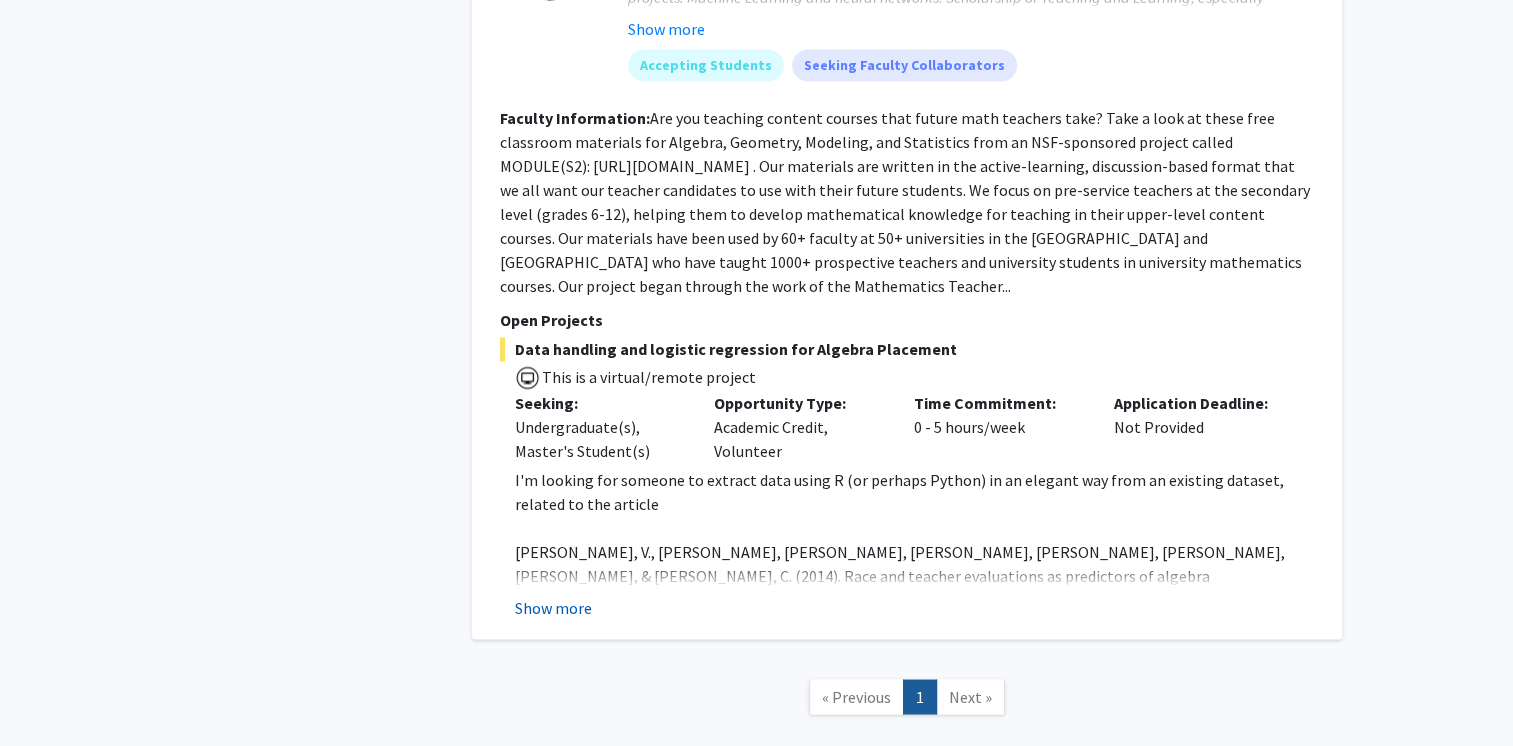 click on "Show more" 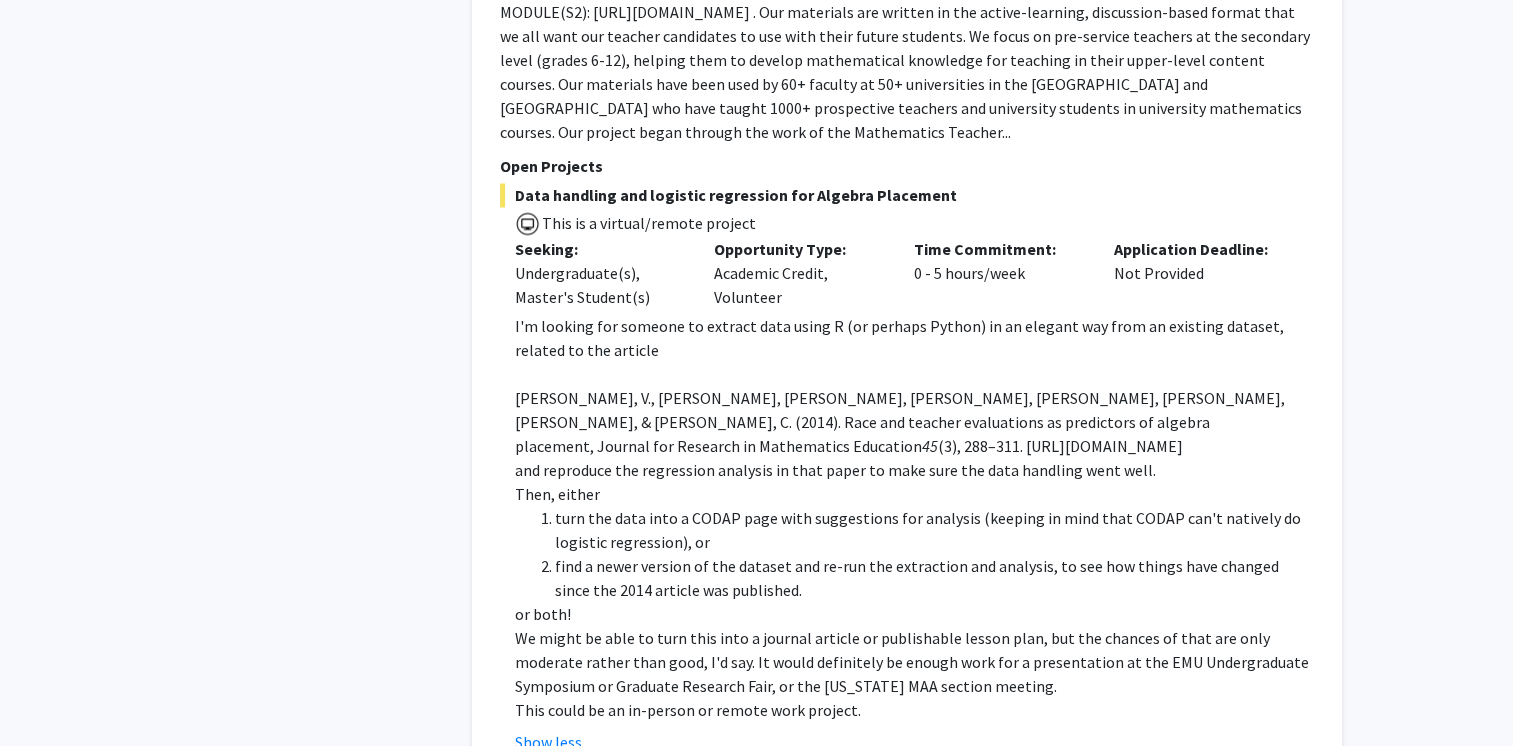 scroll, scrollTop: 3542, scrollLeft: 0, axis: vertical 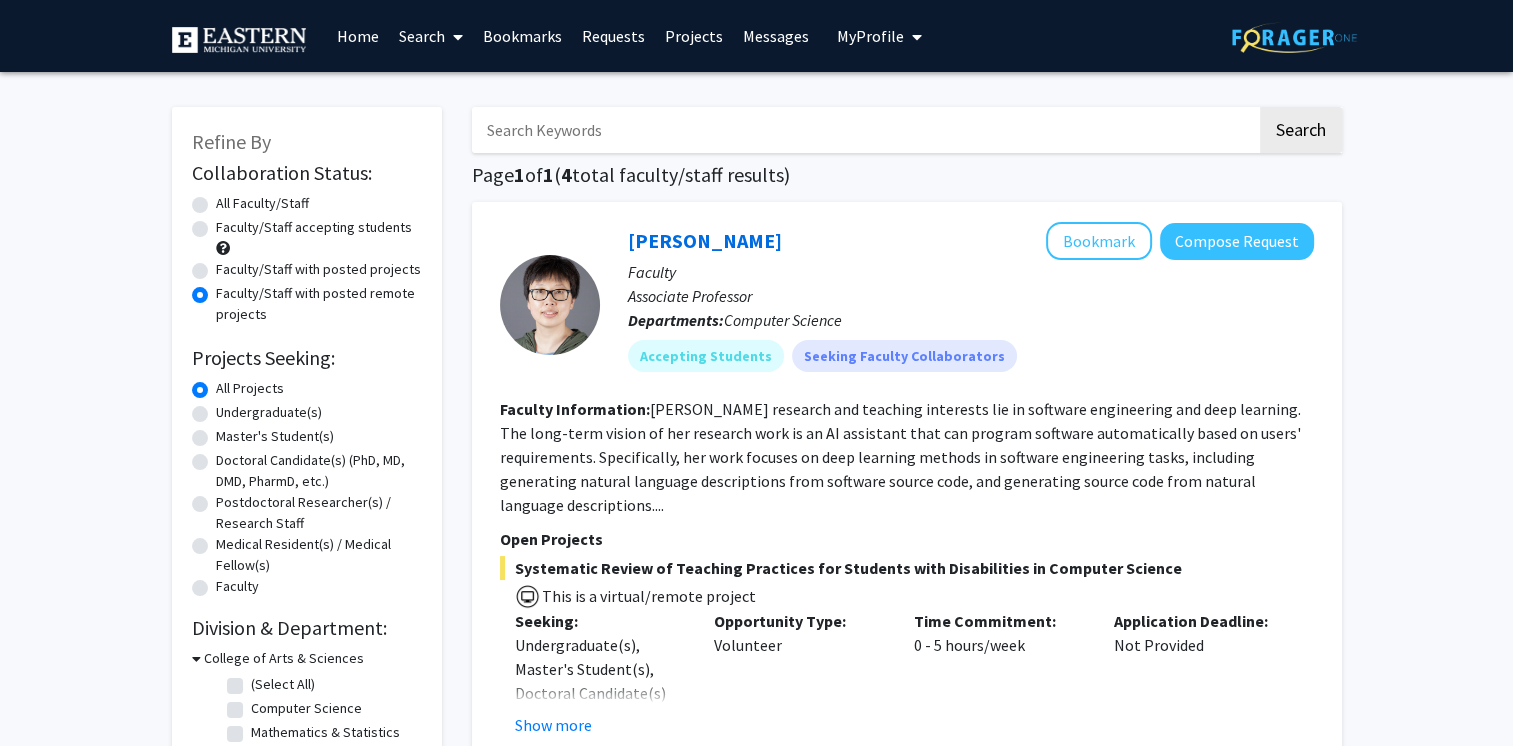 click on "Search" at bounding box center [430, 36] 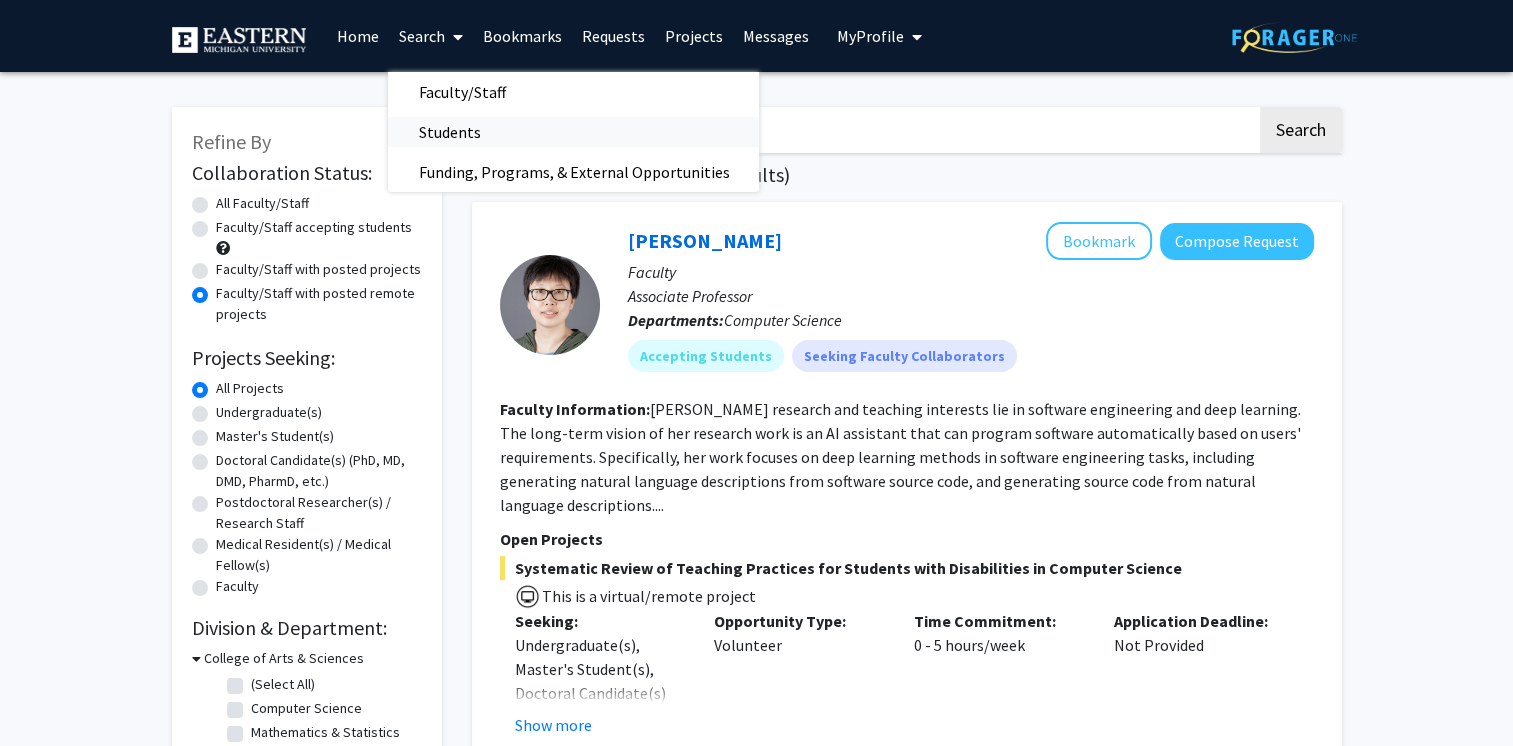 click on "Students" at bounding box center (449, 132) 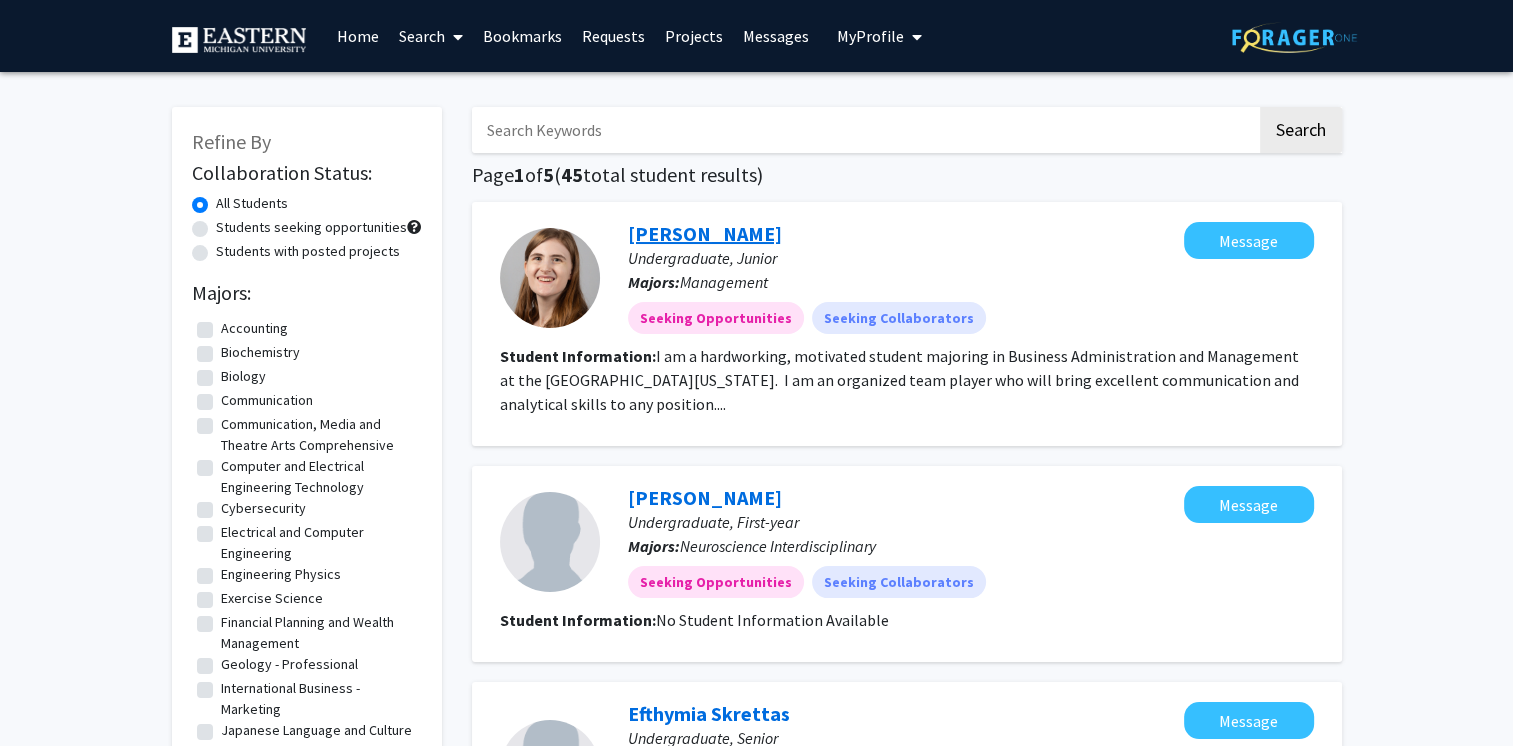 click on "[PERSON_NAME]" 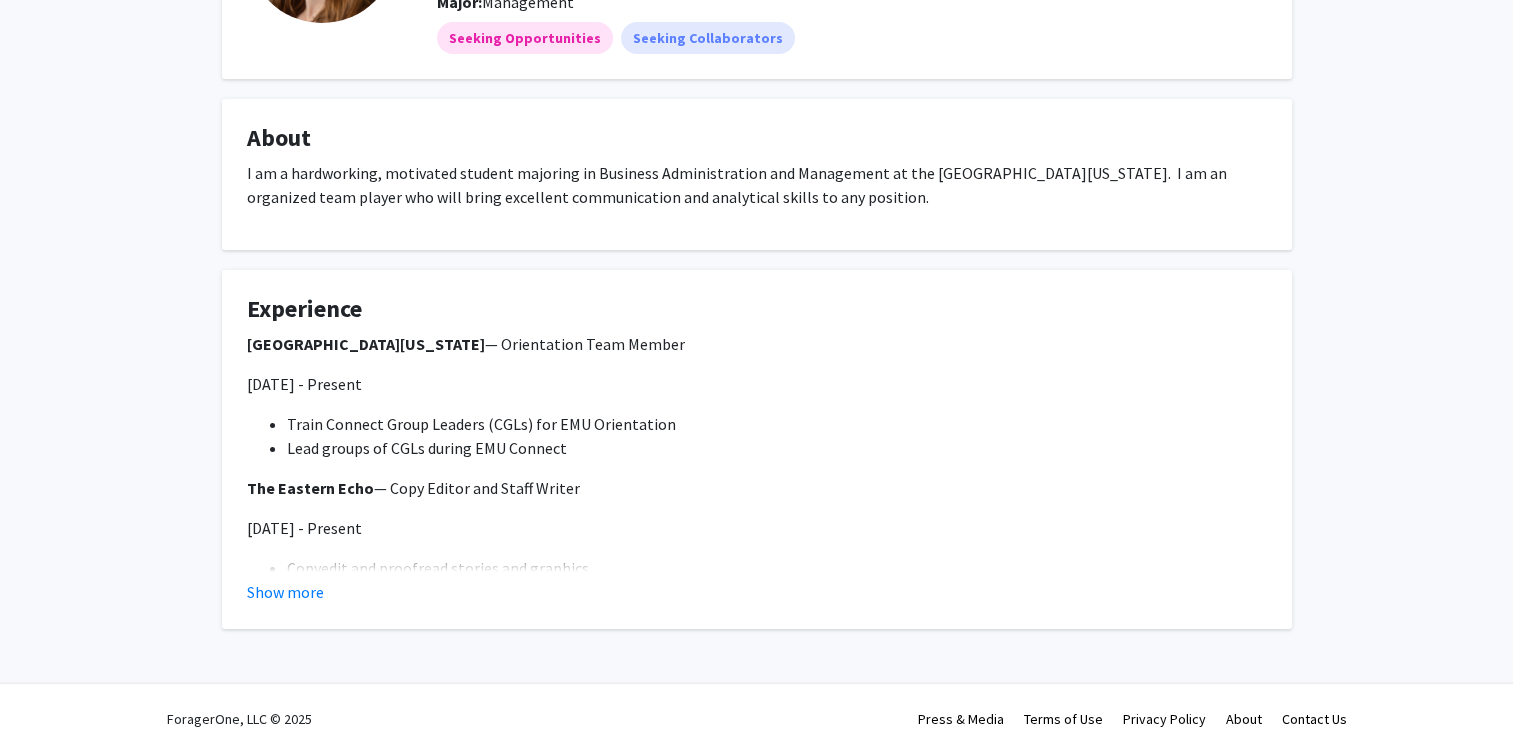 scroll, scrollTop: 246, scrollLeft: 0, axis: vertical 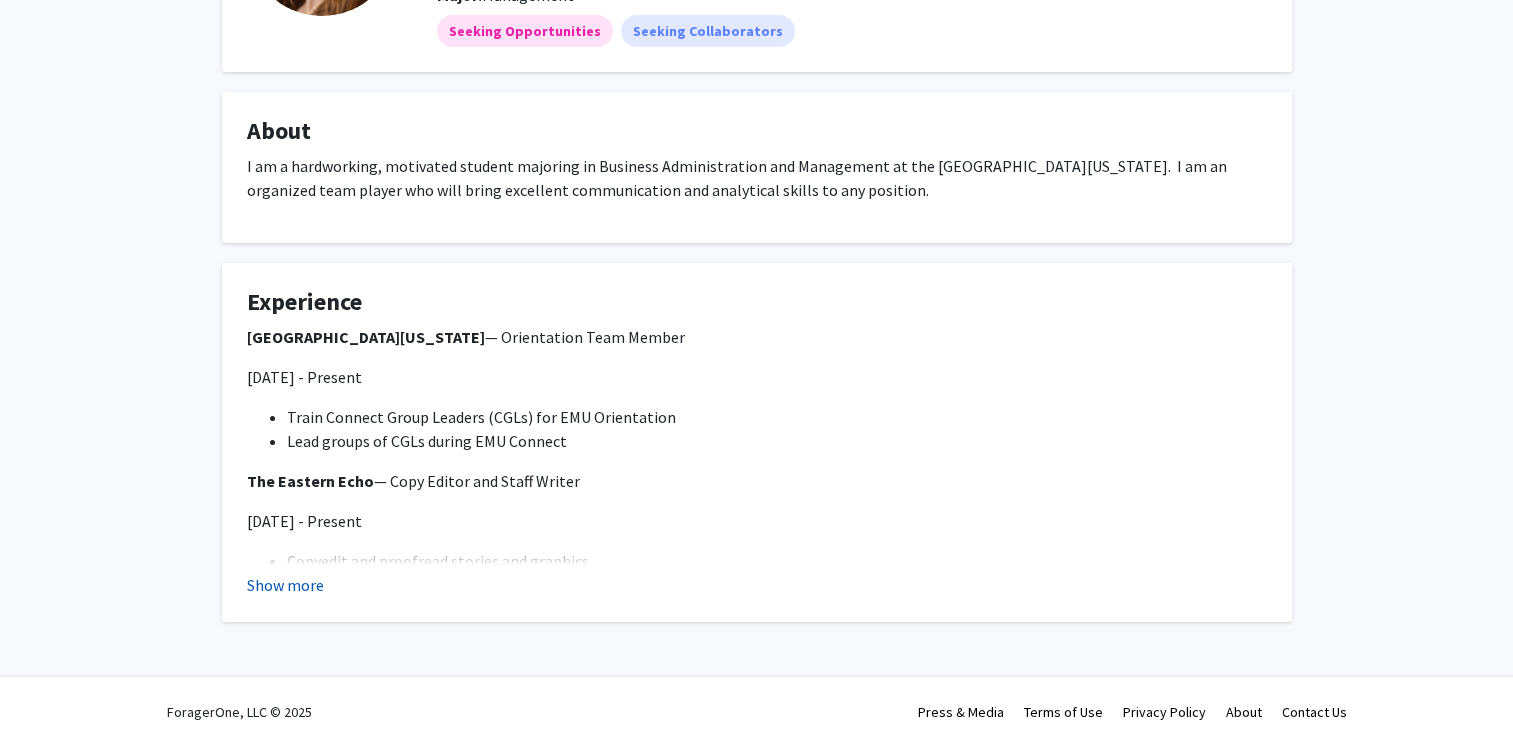 click on "Show more" 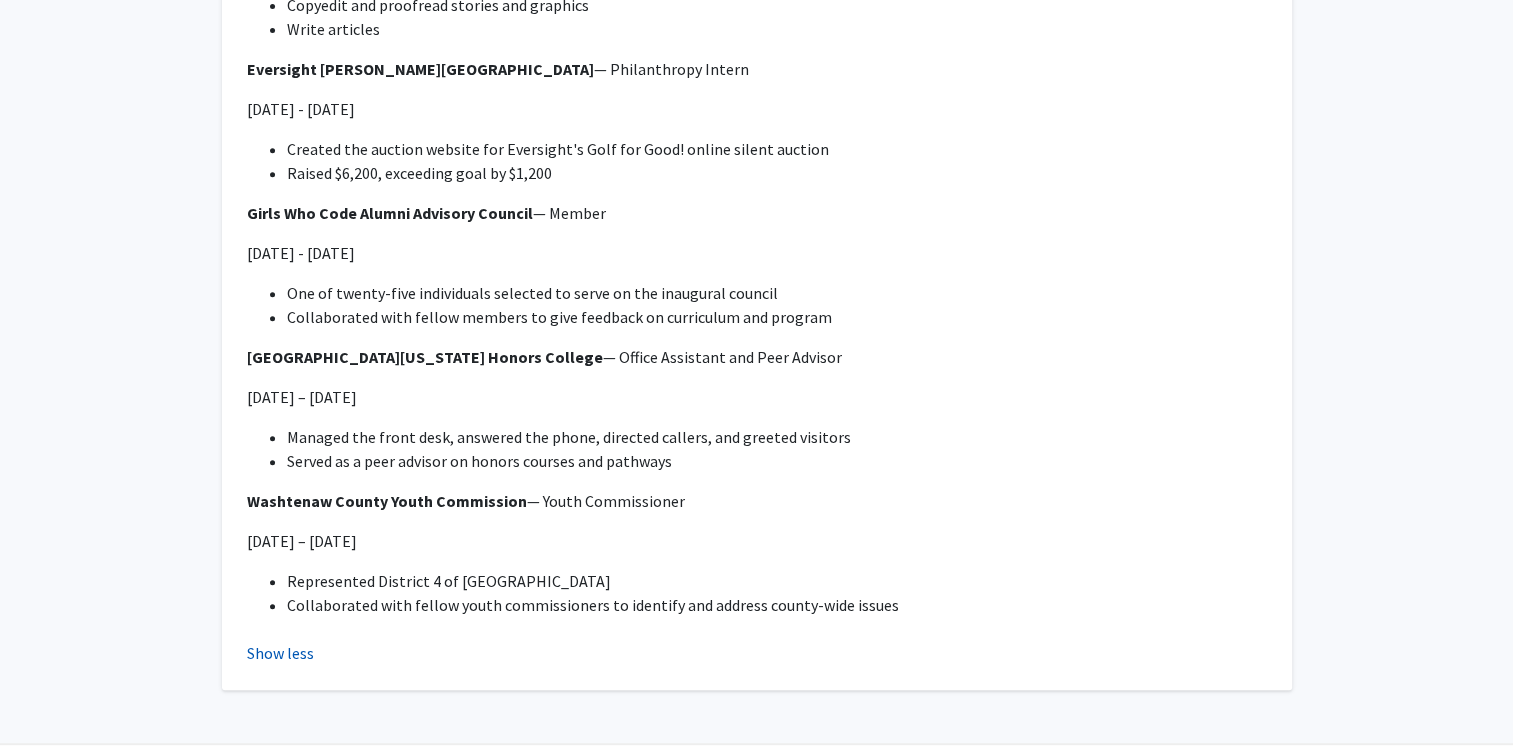 scroll, scrollTop: 870, scrollLeft: 0, axis: vertical 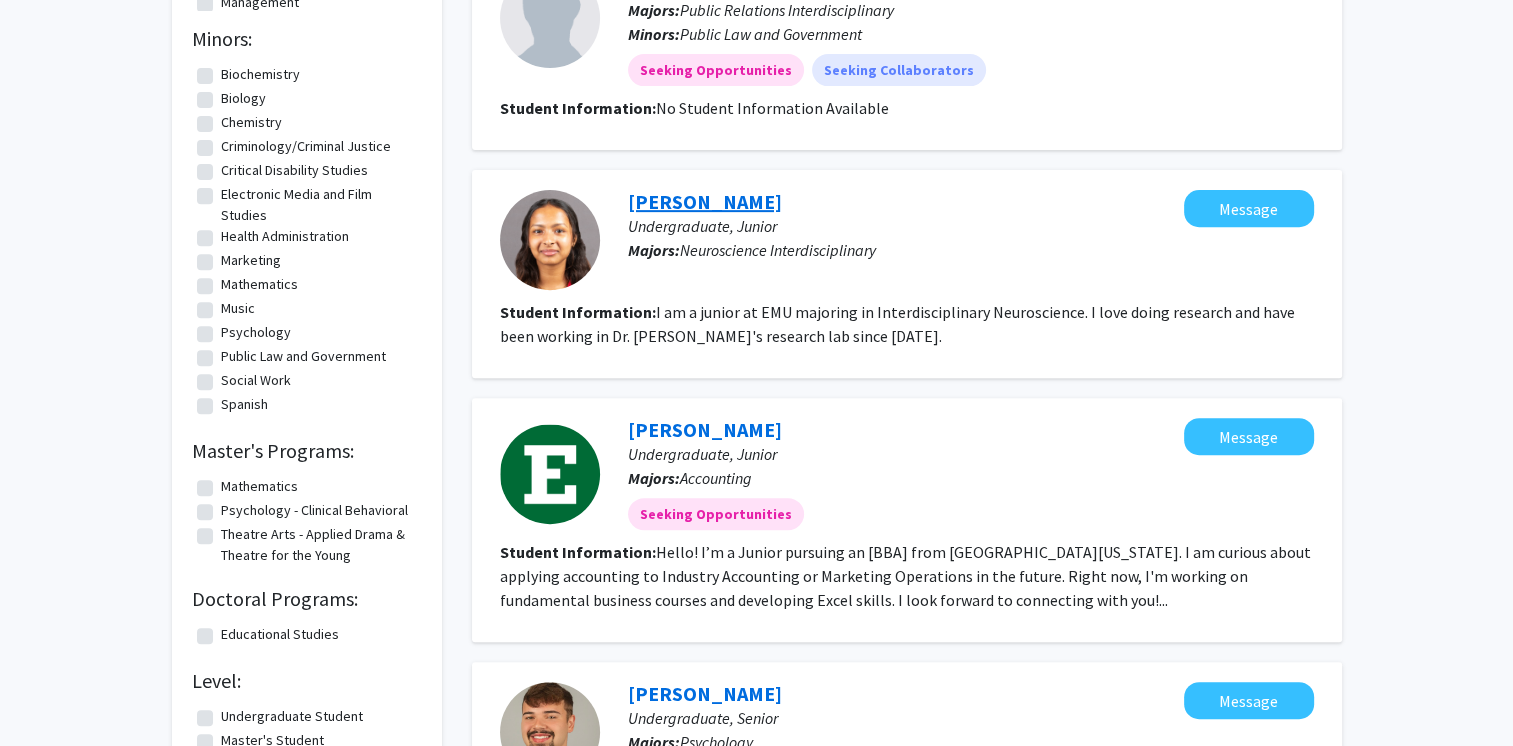 click on "[PERSON_NAME]" 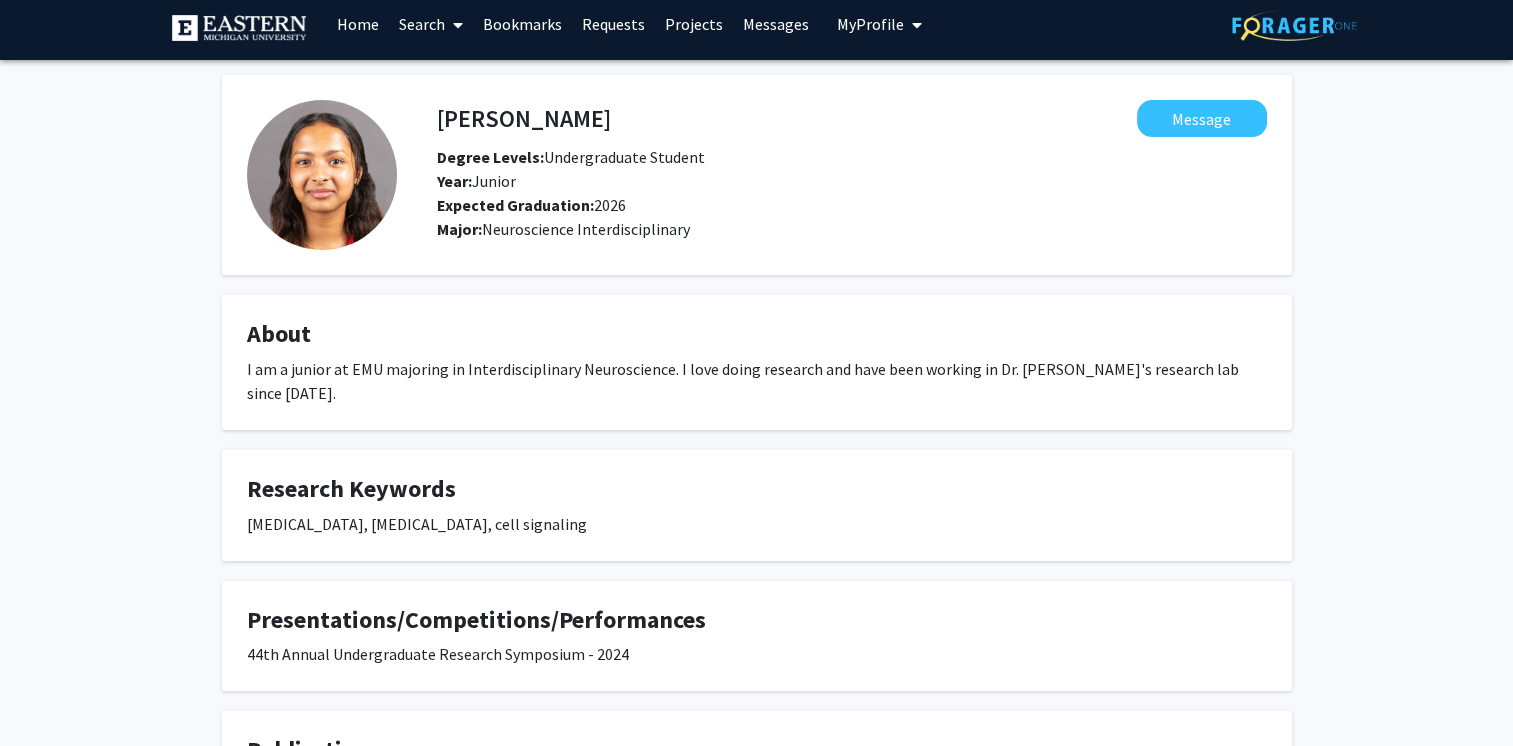 scroll, scrollTop: 10, scrollLeft: 0, axis: vertical 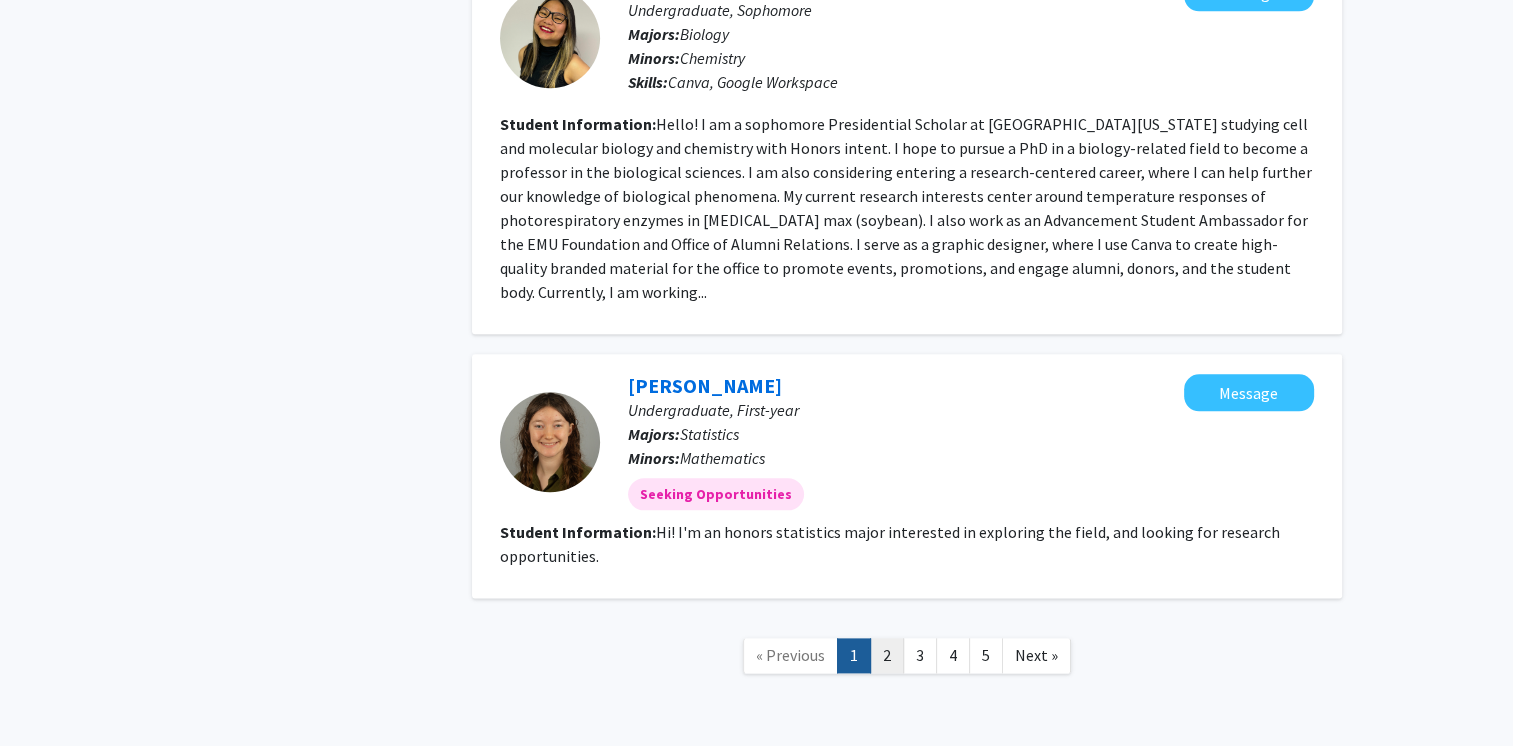 click on "2" 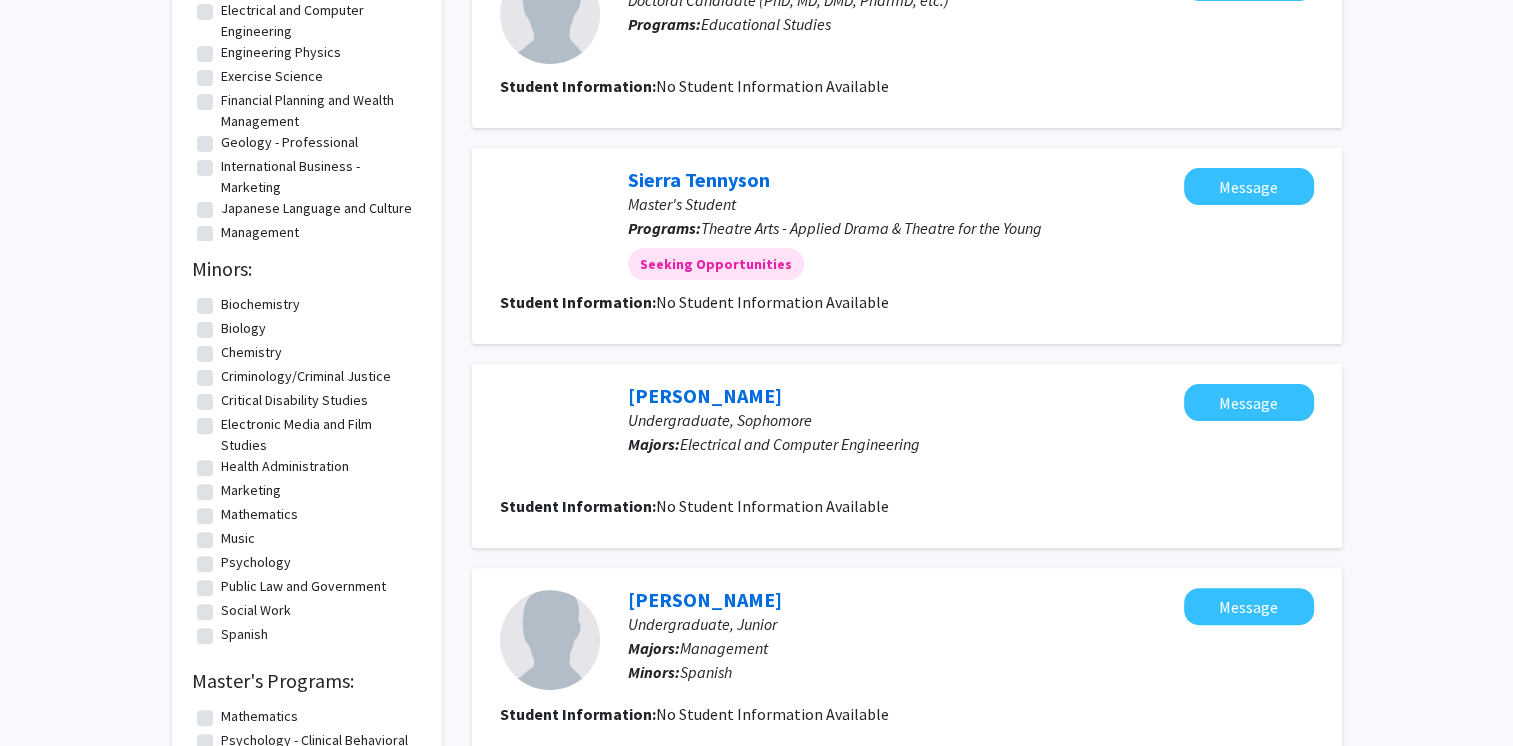 scroll, scrollTop: 0, scrollLeft: 0, axis: both 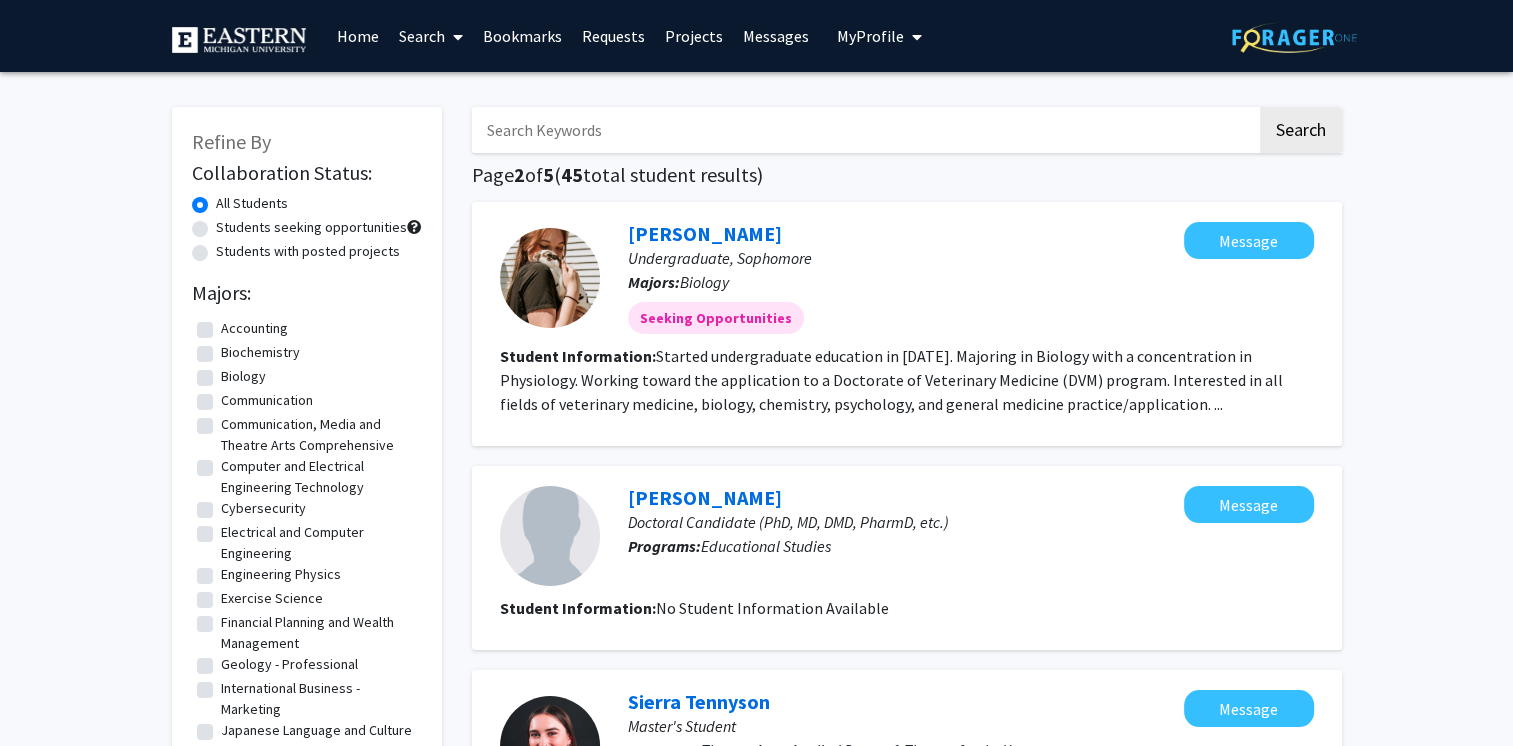 click on "My   Profile" at bounding box center (878, 36) 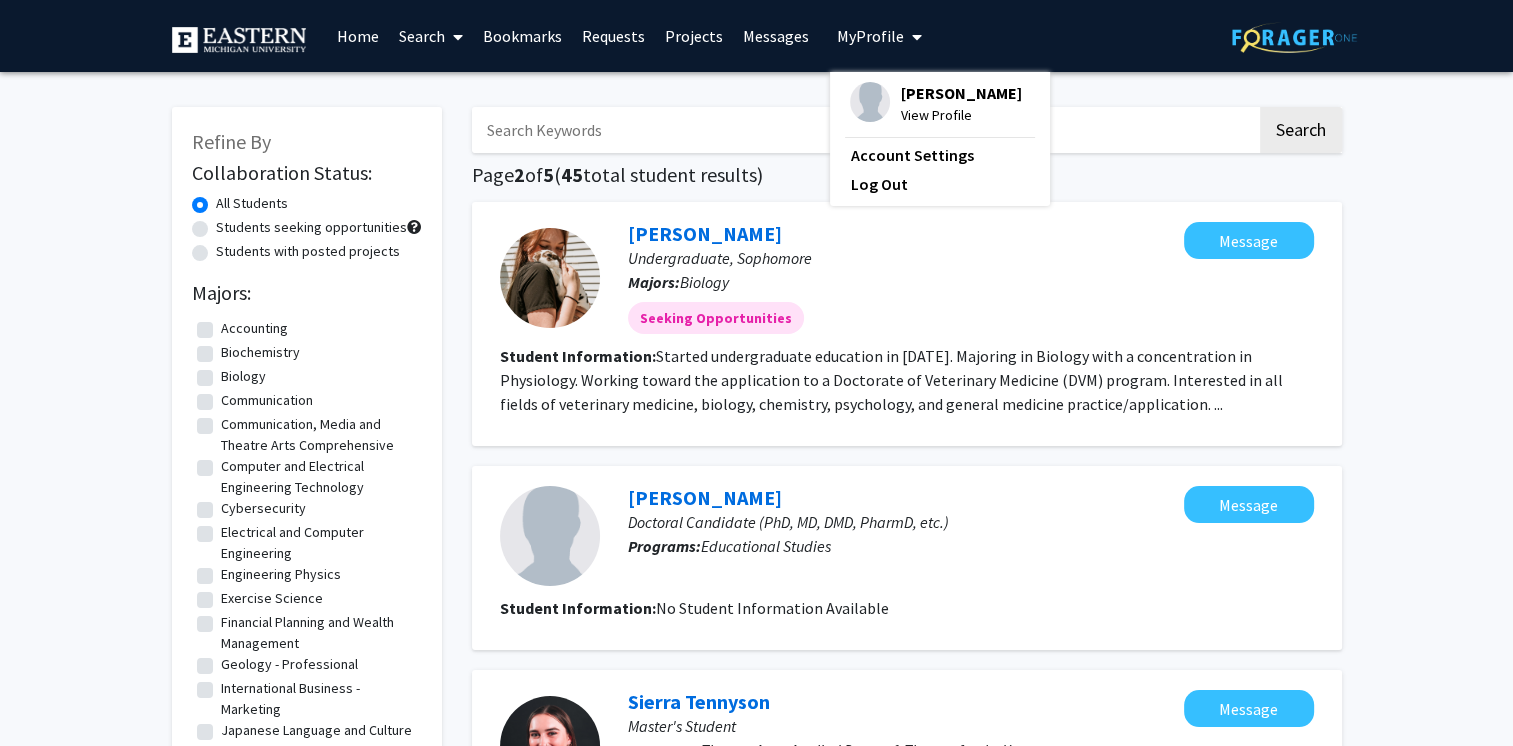 click on "[PERSON_NAME]" at bounding box center [960, 93] 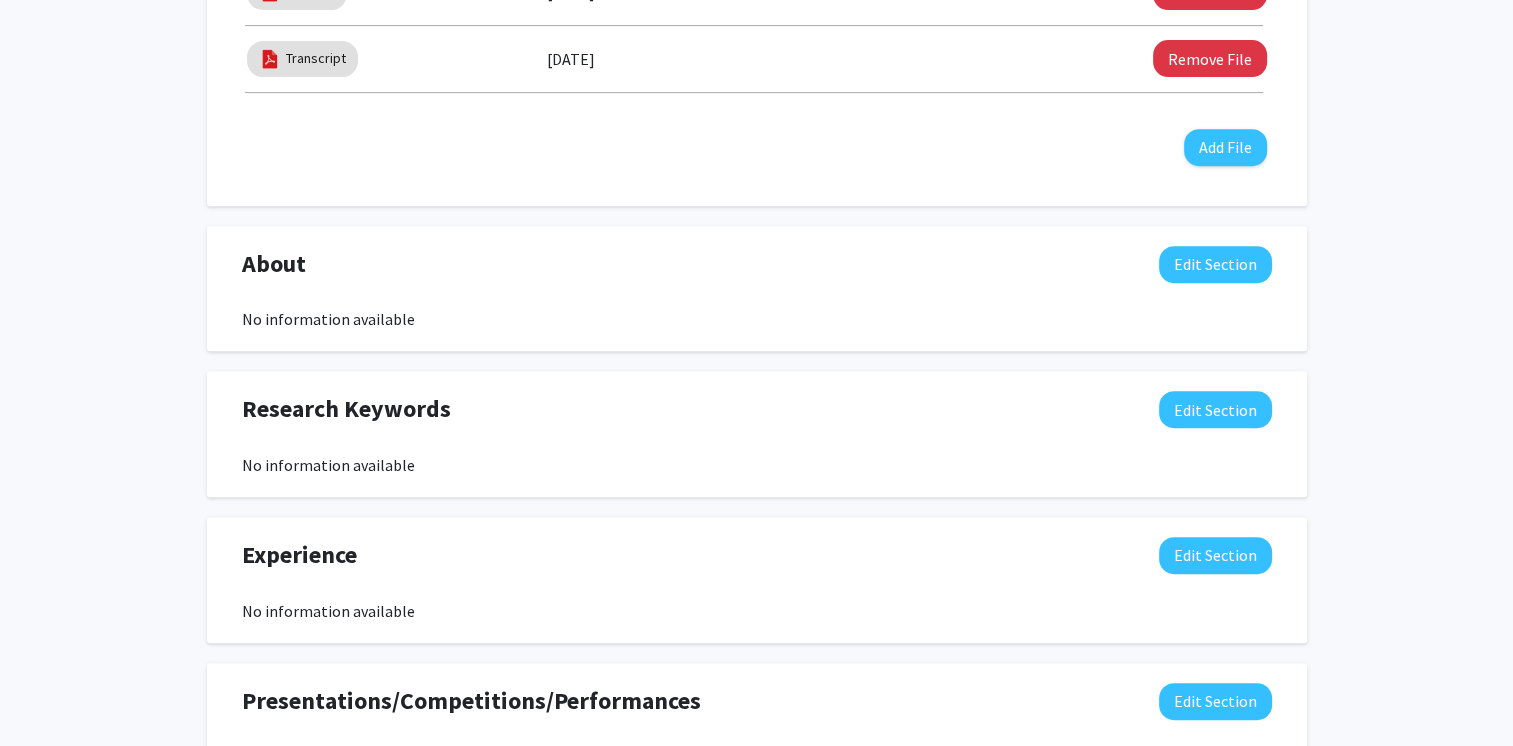 scroll, scrollTop: 967, scrollLeft: 0, axis: vertical 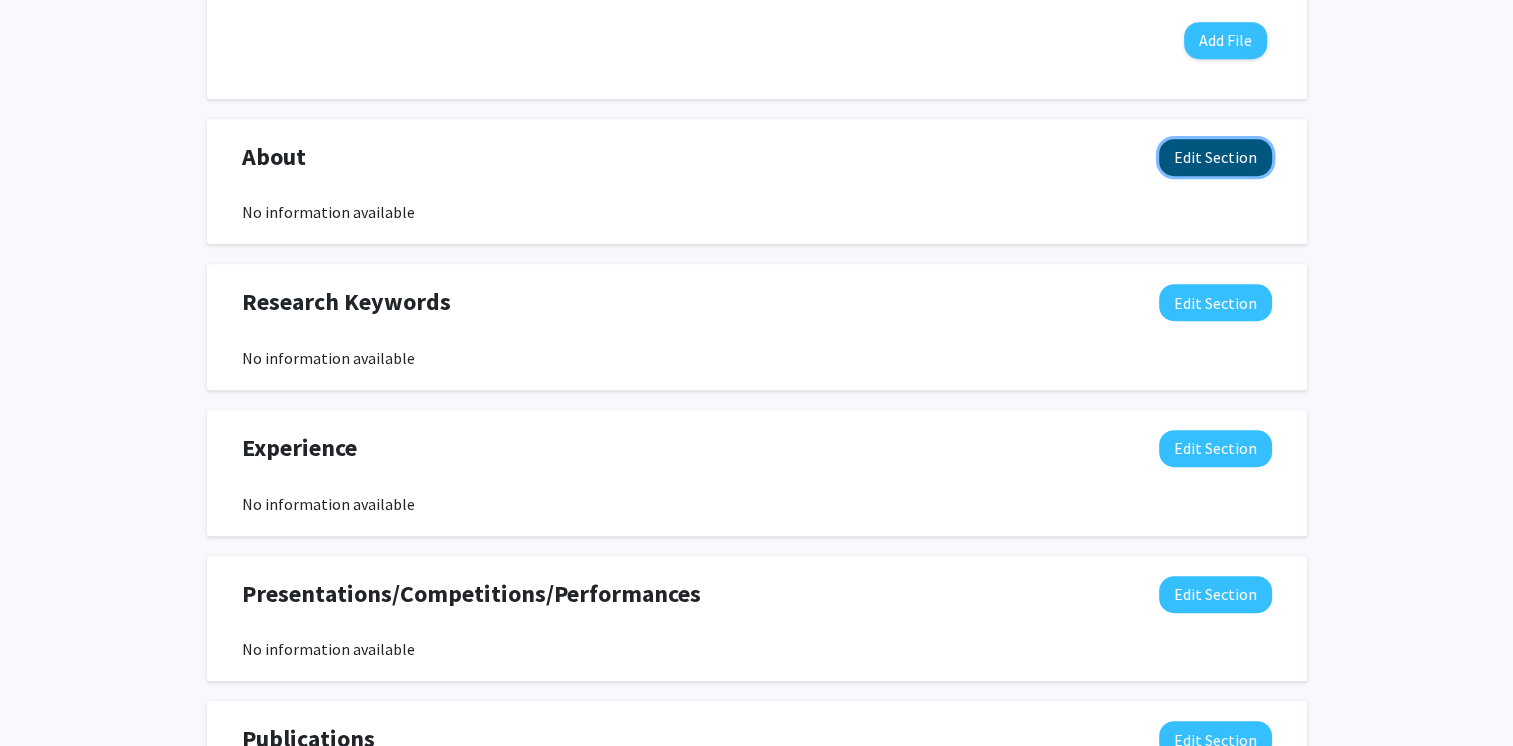 click on "Edit Section" 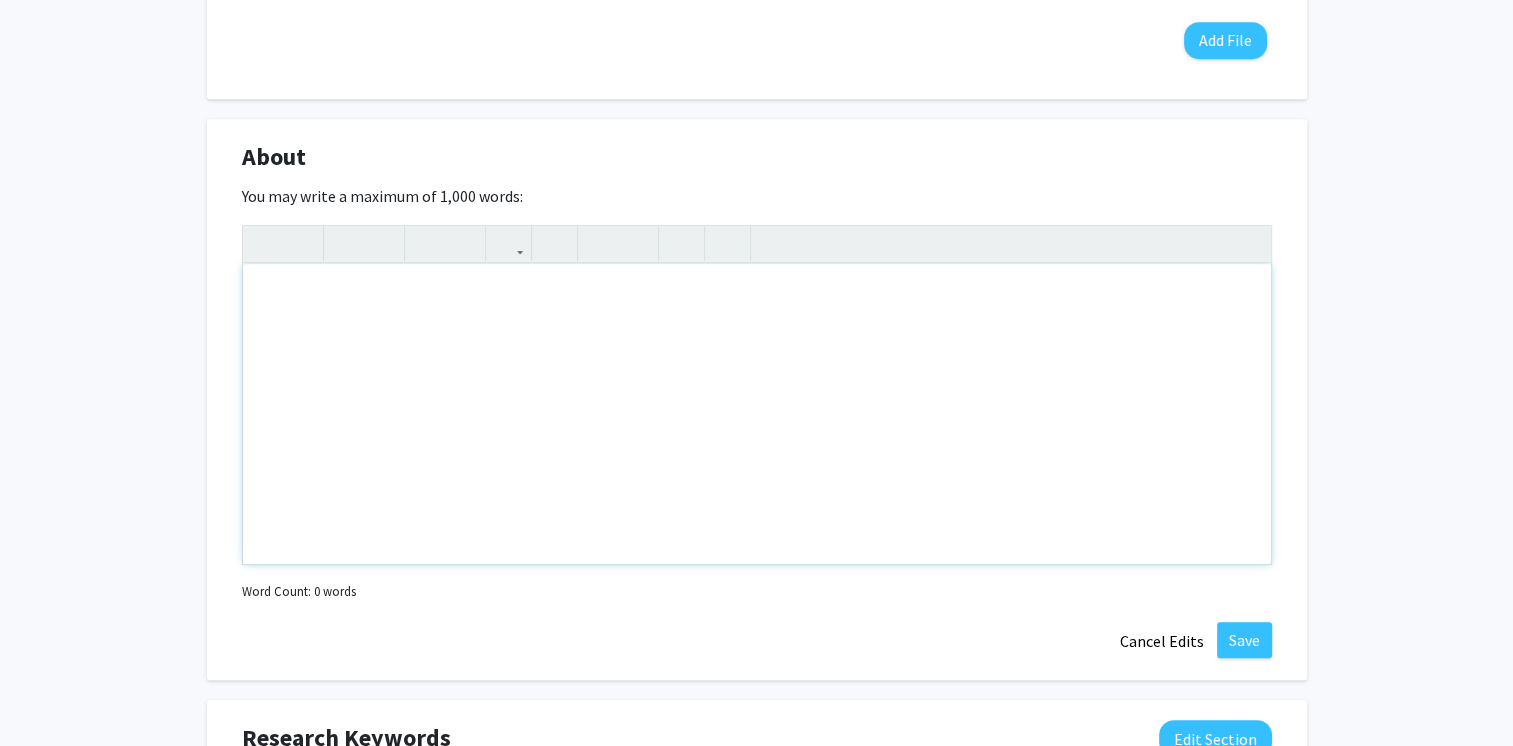 paste 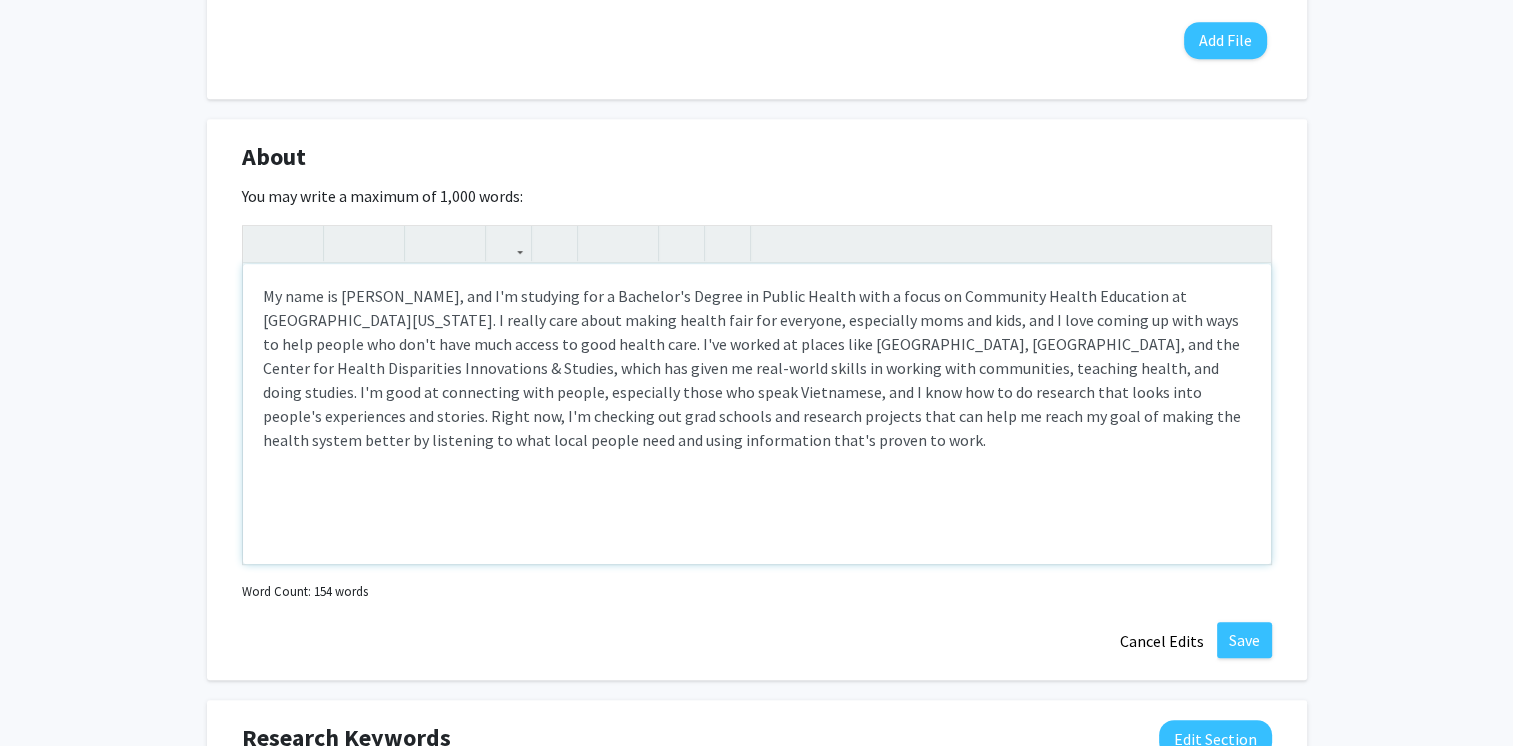 click on "My name is [PERSON_NAME], and I'm studying for a Bachelor's Degree in Public Health with a focus on Community Health Education at [GEOGRAPHIC_DATA][US_STATE]. I really care about making health fair for everyone, especially moms and kids, and I love coming up with ways to help people who don't have much access to good health care. I've worked at places like [GEOGRAPHIC_DATA], [GEOGRAPHIC_DATA], and the Center for Health Disparities Innovations & Studies, which has given me real-world skills in working with communities, teaching health, and doing studies. I'm good at connecting with people, especially those who speak Vietnamese, and I know how to do research that looks into people's experiences and stories. Right now, I'm checking out grad schools and research projects that can help me reach my goal of making the health system better by listening to what local people need and using information that's proven to work." at bounding box center [757, 368] 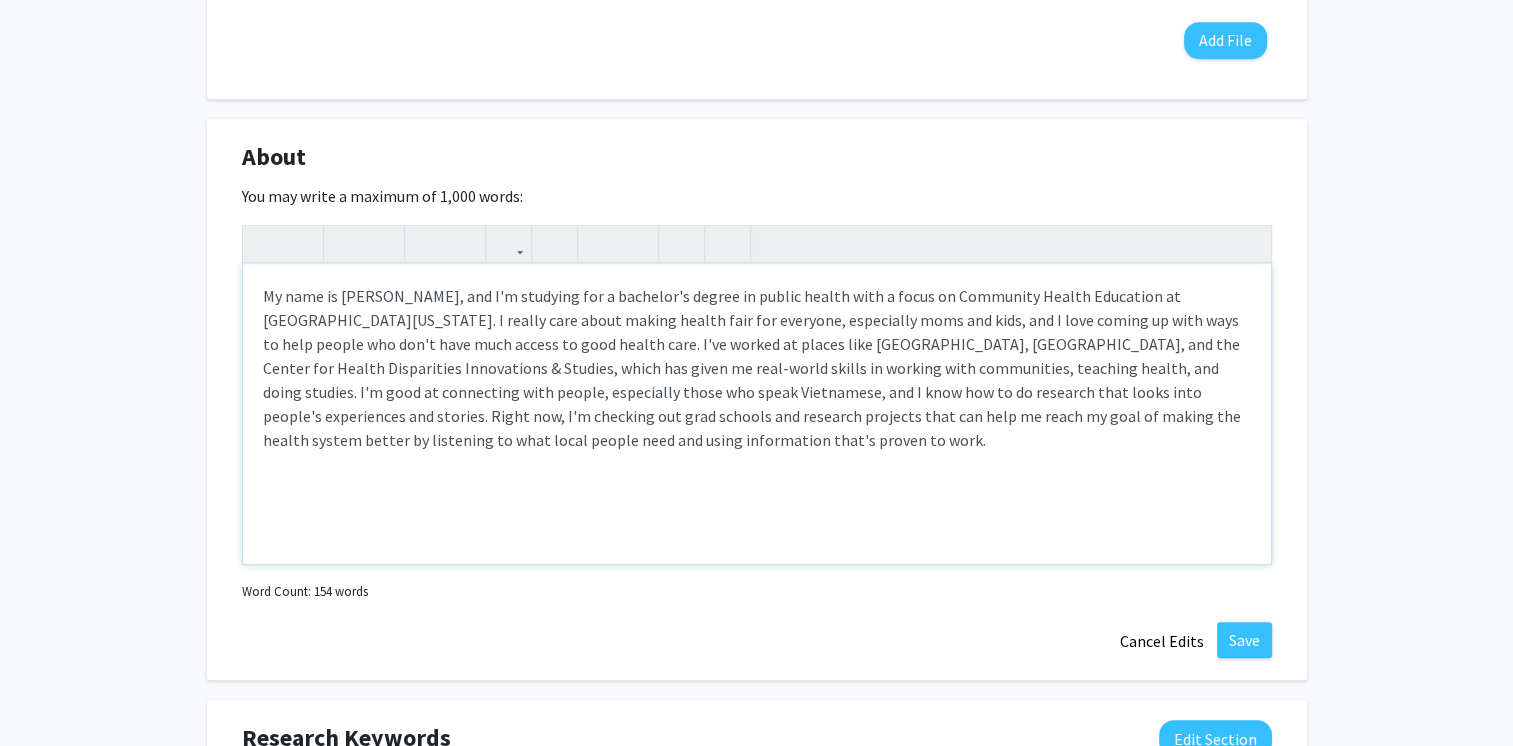 click on "My name is [PERSON_NAME], and I'm studying for a bachelor's degree in public health with a focus on Community Health Education at [GEOGRAPHIC_DATA][US_STATE]. I really care about making health fair for everyone, especially moms and kids, and I love coming up with ways to help people who don't have much access to good health care. I've worked at places like [GEOGRAPHIC_DATA], [GEOGRAPHIC_DATA], and the Center for Health Disparities Innovations & Studies, which has given me real-world skills in working with communities, teaching health, and doing studies. I'm good at connecting with people, especially those who speak Vietnamese, and I know how to do research that looks into people's experiences and stories. Right now, I'm checking out grad schools and research projects that can help me reach my goal of making the health system better by listening to what local people need and using information that's proven to work." at bounding box center [757, 368] 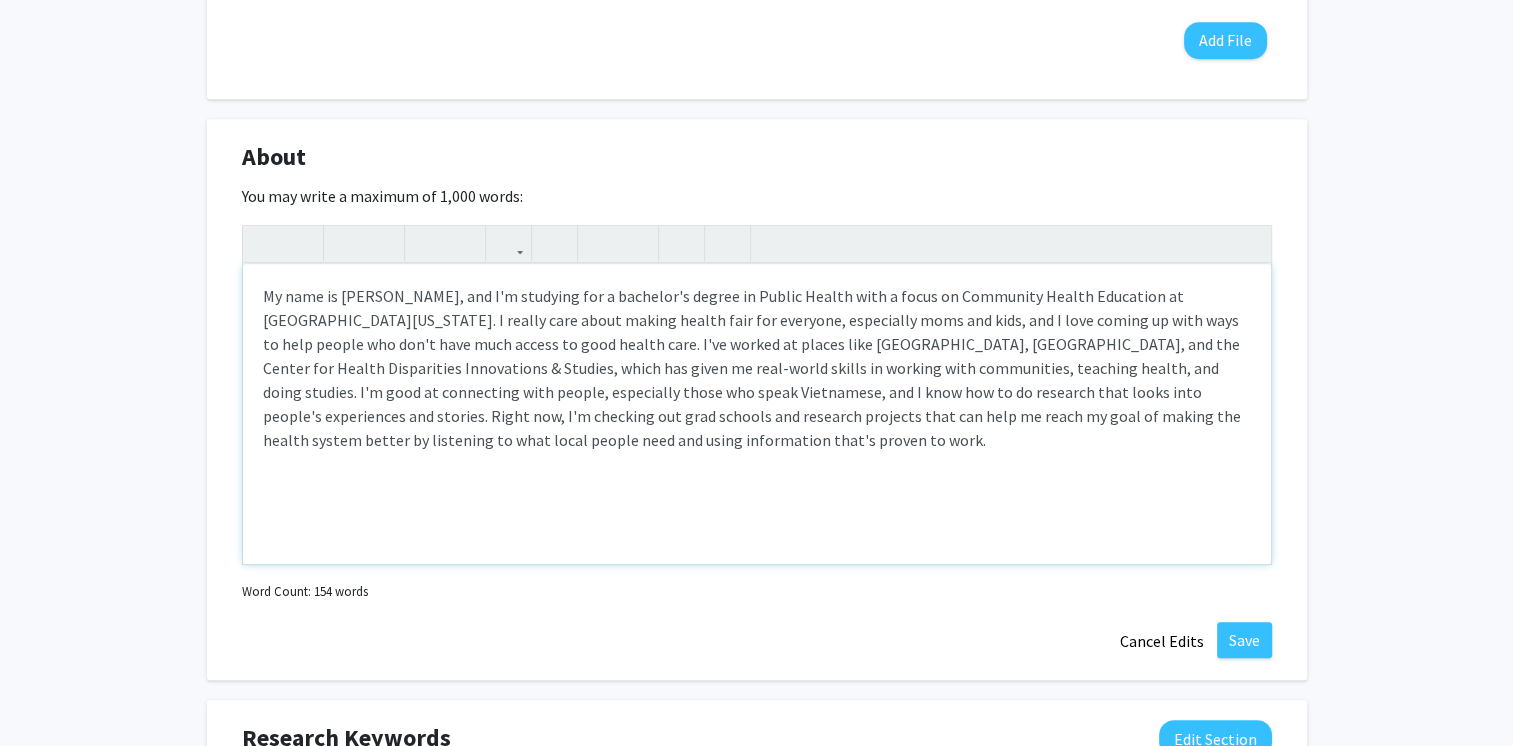 click on "My name is [PERSON_NAME], and I'm studying for a bachelor's degree in Public Health with a focus on Community Health Education at [GEOGRAPHIC_DATA][US_STATE]. I really care about making health fair for everyone, especially moms and kids, and I love coming up with ways to help people who don't have much access to good health care. I've worked at places like [GEOGRAPHIC_DATA], [GEOGRAPHIC_DATA], and the Center for Health Disparities Innovations & Studies, which has given me real-world skills in working with communities, teaching health, and doing studies. I'm good at connecting with people, especially those who speak Vietnamese, and I know how to do research that looks into people's experiences and stories. Right now, I'm checking out grad schools and research projects that can help me reach my goal of making the health system better by listening to what local people need and using information that's proven to work." at bounding box center [757, 414] 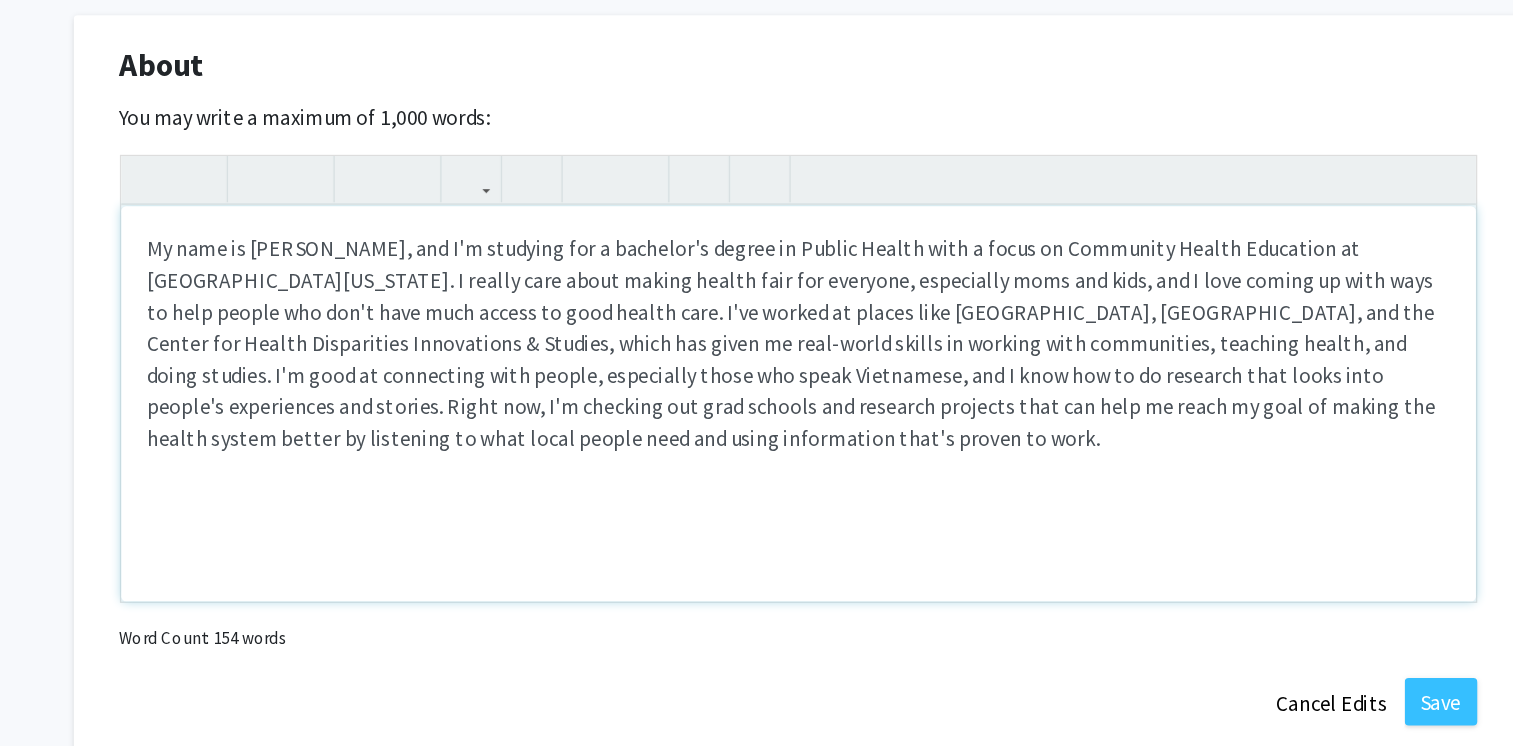 scroll, scrollTop: 967, scrollLeft: 0, axis: vertical 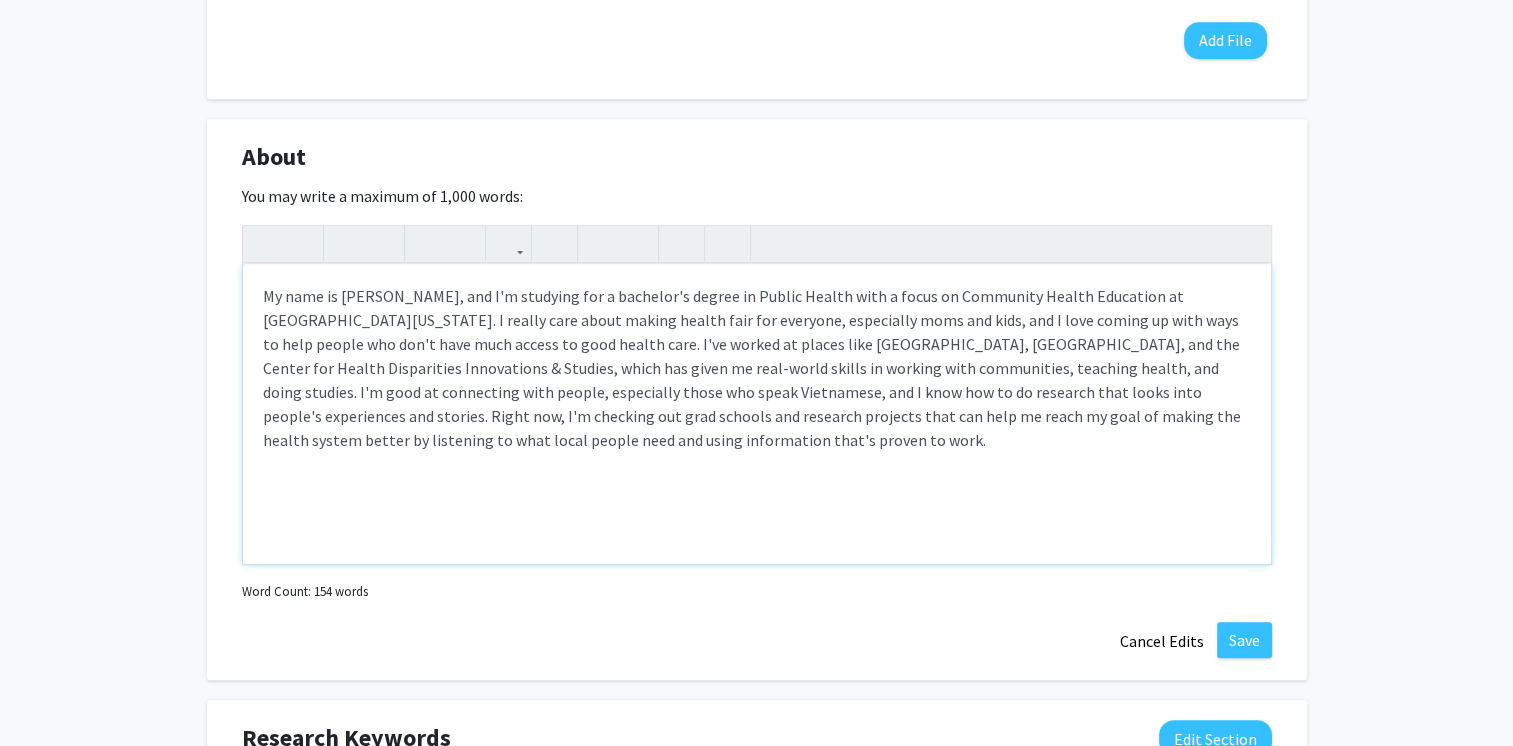 click on "My name is [PERSON_NAME], and I'm studying for a bachelor's degree in Public Health with a focus on Community Health Education at [GEOGRAPHIC_DATA][US_STATE]. I really care about making health fair for everyone, especially moms and kids, and I love coming up with ways to help people who don't have much access to good health care. I've worked at places like [GEOGRAPHIC_DATA], [GEOGRAPHIC_DATA], and the Center for Health Disparities Innovations & Studies, which has given me real-world skills in working with communities, teaching health, and doing studies. I'm good at connecting with people, especially those who speak Vietnamese, and I know how to do research that looks into people's experiences and stories. Right now, I'm checking out grad schools and research projects that can help me reach my goal of making the health system better by listening to what local people need and using information that's proven to work." at bounding box center (757, 368) 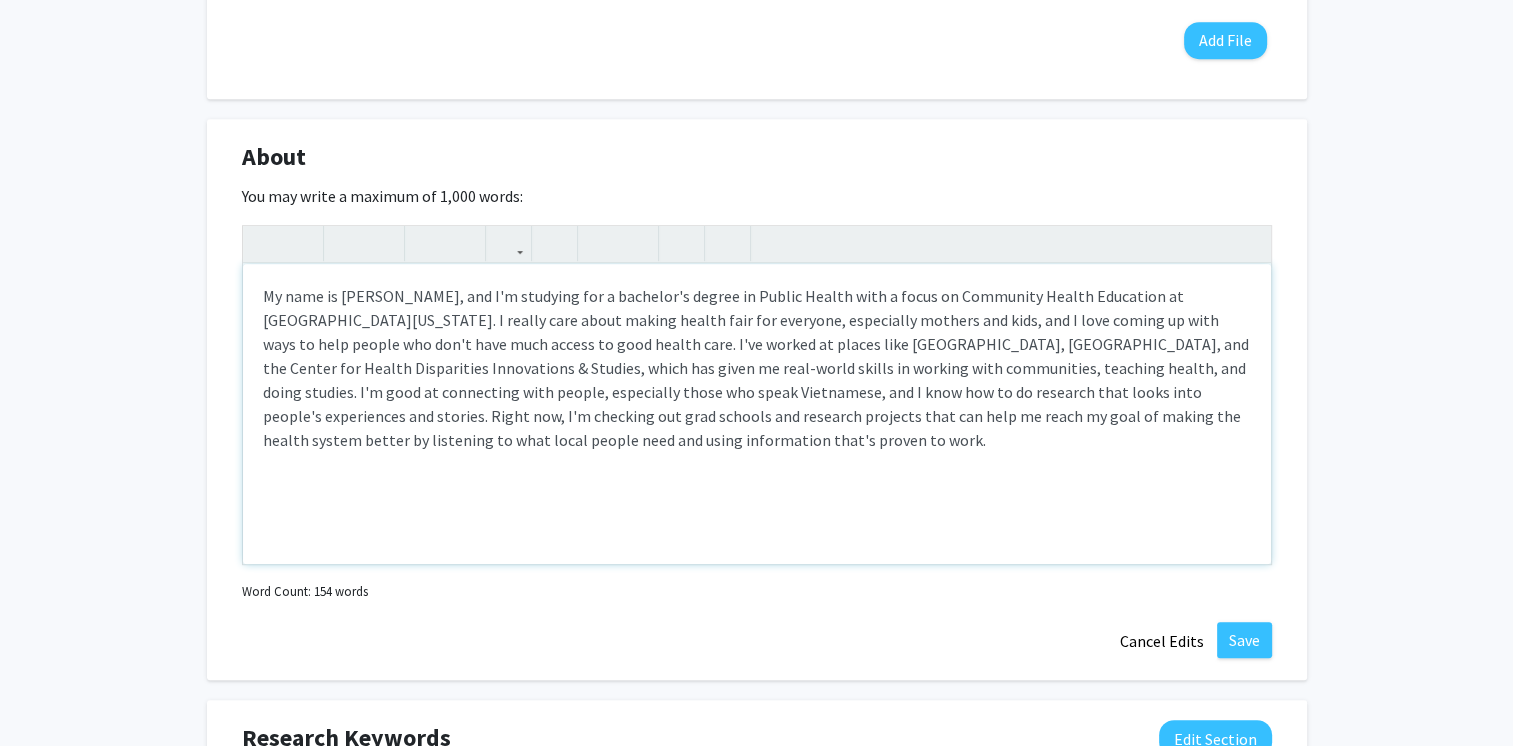 click on "My name is [PERSON_NAME], and I'm studying for a bachelor's degree in Public Health with a focus on Community Health Education at [GEOGRAPHIC_DATA][US_STATE]. I really care about making health fair for everyone, especially mothers and kids, and I love coming up with ways to help people who don't have much access to good health care. I've worked at places like [GEOGRAPHIC_DATA], [GEOGRAPHIC_DATA], and the Center for Health Disparities Innovations & Studies, which has given me real-world skills in working with communities, teaching health, and doing studies. I'm good at connecting with people, especially those who speak Vietnamese, and I know how to do research that looks into people's experiences and stories. Right now, I'm checking out grad schools and research projects that can help me reach my goal of making the health system better by listening to what local people need and using information that's proven to work." at bounding box center (757, 368) 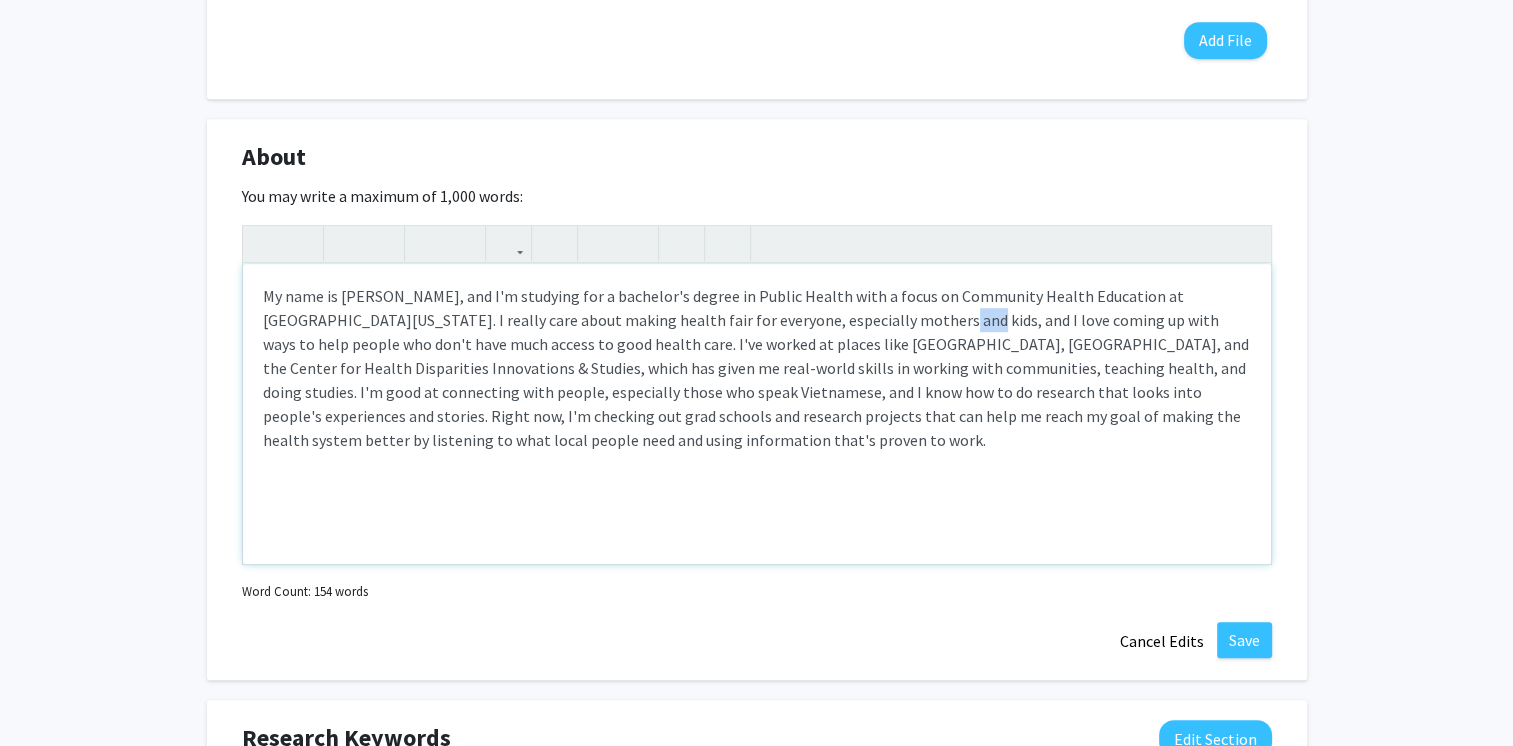 click on "My name is [PERSON_NAME], and I'm studying for a bachelor's degree in Public Health with a focus on Community Health Education at [GEOGRAPHIC_DATA][US_STATE]. I really care about making health fair for everyone, especially mothers and kids, and I love coming up with ways to help people who don't have much access to good health care. I've worked at places like [GEOGRAPHIC_DATA], [GEOGRAPHIC_DATA], and the Center for Health Disparities Innovations & Studies, which has given me real-world skills in working with communities, teaching health, and doing studies. I'm good at connecting with people, especially those who speak Vietnamese, and I know how to do research that looks into people's experiences and stories. Right now, I'm checking out grad schools and research projects that can help me reach my goal of making the health system better by listening to what local people need and using information that's proven to work." at bounding box center (757, 368) 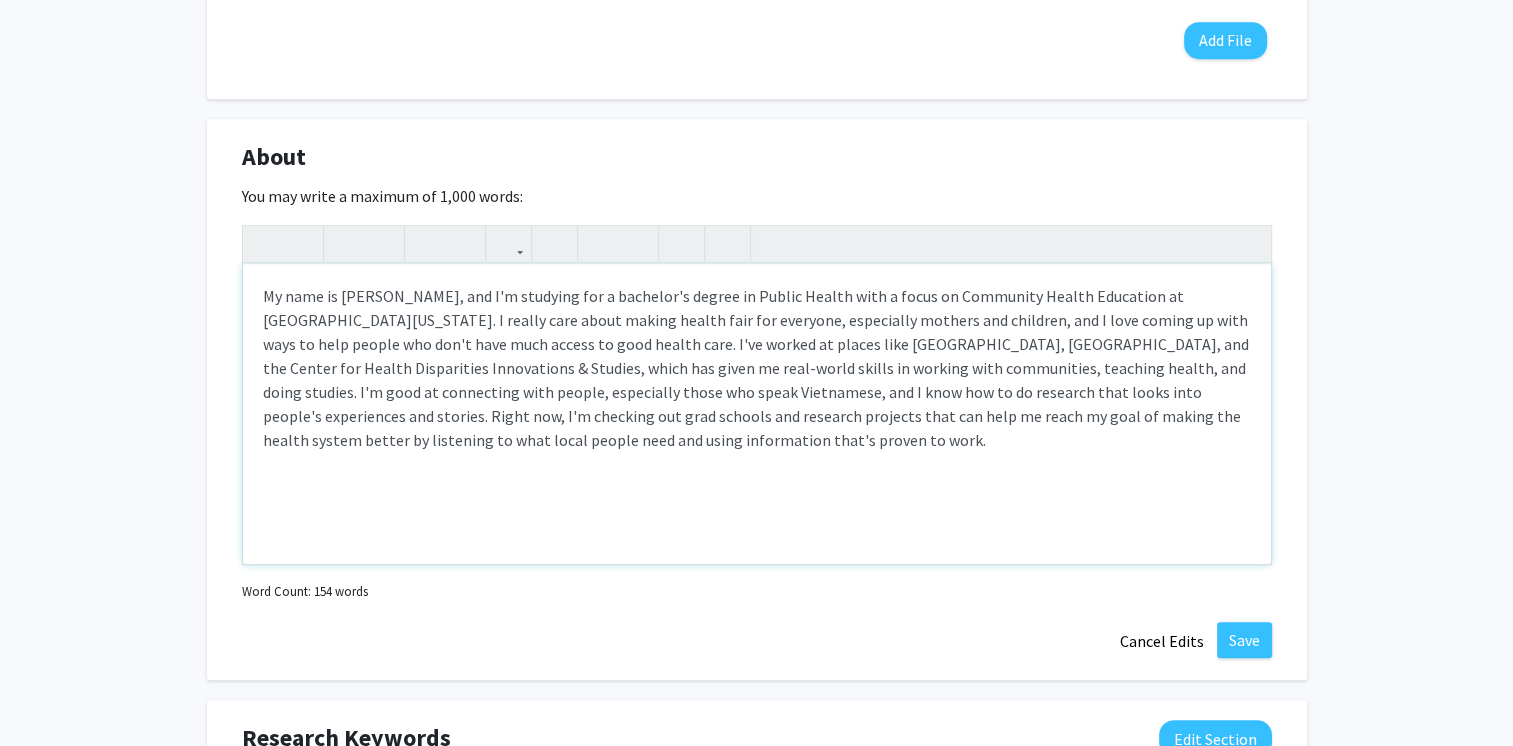 scroll, scrollTop: 986, scrollLeft: 0, axis: vertical 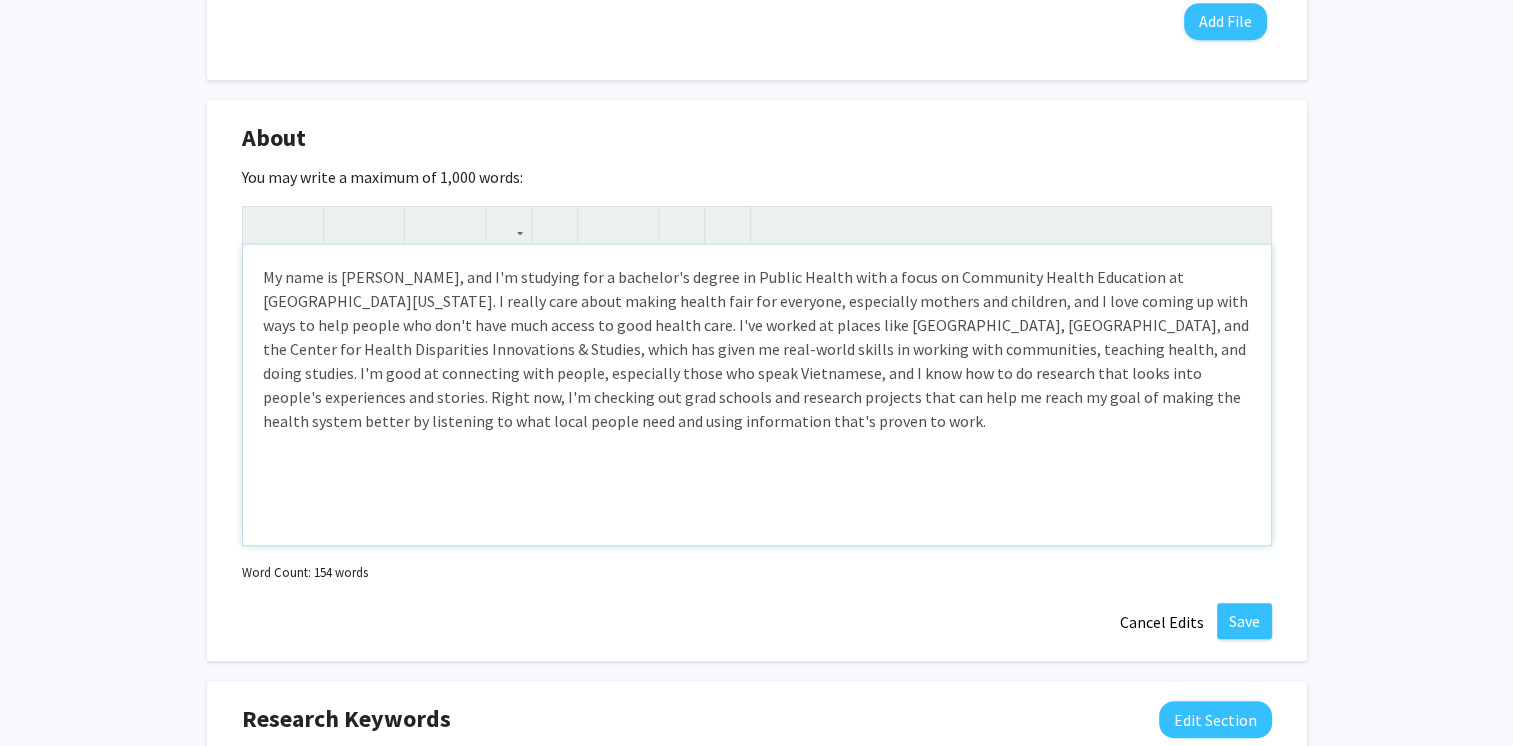 click on "My name is [PERSON_NAME], and I'm studying for a bachelor's degree in Public Health with a focus on Community Health Education at [GEOGRAPHIC_DATA][US_STATE]. I really care about making health fair for everyone, especially mothers and children, and I love coming up with ways to help people who don't have much access to good health care. I've worked at places like [GEOGRAPHIC_DATA], [GEOGRAPHIC_DATA], and the Center for Health Disparities Innovations & Studies, which has given me real-world skills in working with communities, teaching health, and doing studies. I'm good at connecting with people, especially those who speak Vietnamese, and I know how to do research that looks into people's experiences and stories. Right now, I'm checking out grad schools and research projects that can help me reach my goal of making the health system better by listening to what local people need and using information that's proven to work." at bounding box center (757, 349) 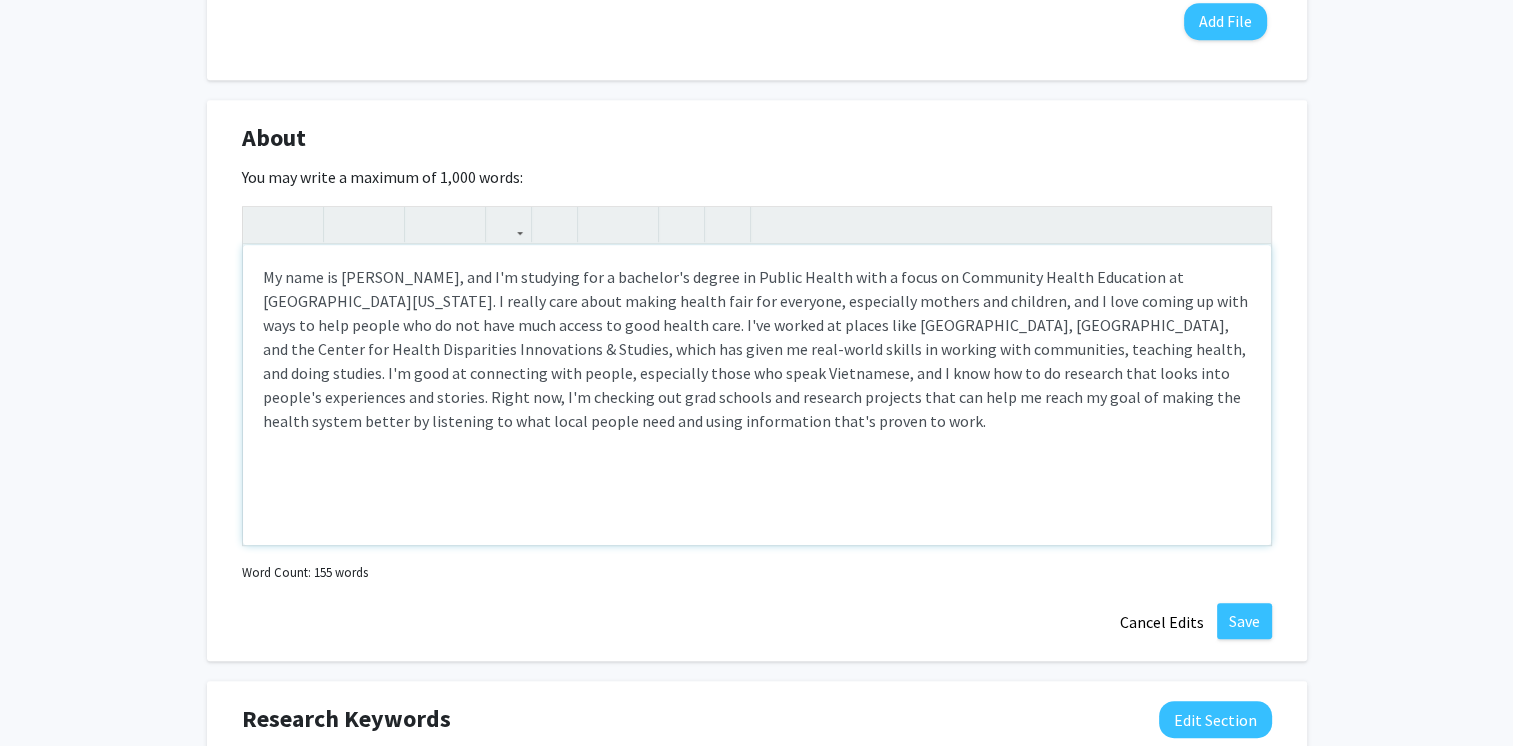click on "My name is [PERSON_NAME], and I'm studying for a bachelor's degree in Public Health with a focus on Community Health Education at [GEOGRAPHIC_DATA][US_STATE]. I really care about making health fair for everyone, especially mothers and children, and I love coming up with ways to help people who do not have much access to good health care. I've worked at places like [GEOGRAPHIC_DATA], [GEOGRAPHIC_DATA], and the Center for Health Disparities Innovations & Studies, which has given me real-world skills in working with communities, teaching health, and doing studies. I'm good at connecting with people, especially those who speak Vietnamese, and I know how to do research that looks into people's experiences and stories. Right now, I'm checking out grad schools and research projects that can help me reach my goal of making the health system better by listening to what local people need and using information that's proven to work." at bounding box center (757, 349) 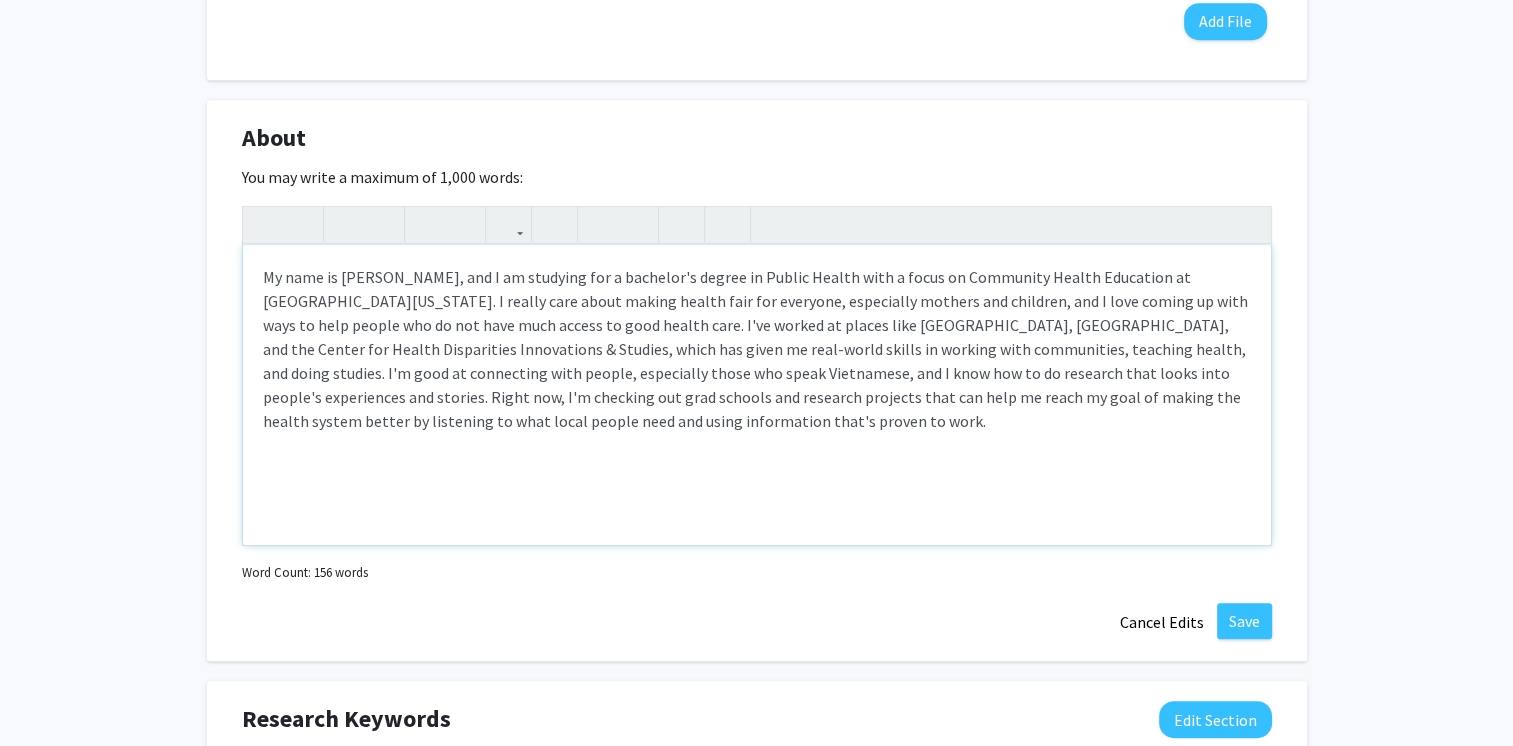 click on "My name is [PERSON_NAME], and I am studying for a bachelor's degree in Public Health with a focus on Community Health Education at [GEOGRAPHIC_DATA][US_STATE]. I really care about making health fair for everyone, especially mothers and children, and I love coming up with ways to help people who do not have much access to good health care. I've worked at places like [GEOGRAPHIC_DATA], [GEOGRAPHIC_DATA], and the Center for Health Disparities Innovations & Studies, which has given me real-world skills in working with communities, teaching health, and doing studies. I'm good at connecting with people, especially those who speak Vietnamese, and I know how to do research that looks into people's experiences and stories. Right now, I'm checking out grad schools and research projects that can help me reach my goal of making the health system better by listening to what local people need and using information that's proven to work." at bounding box center [757, 395] 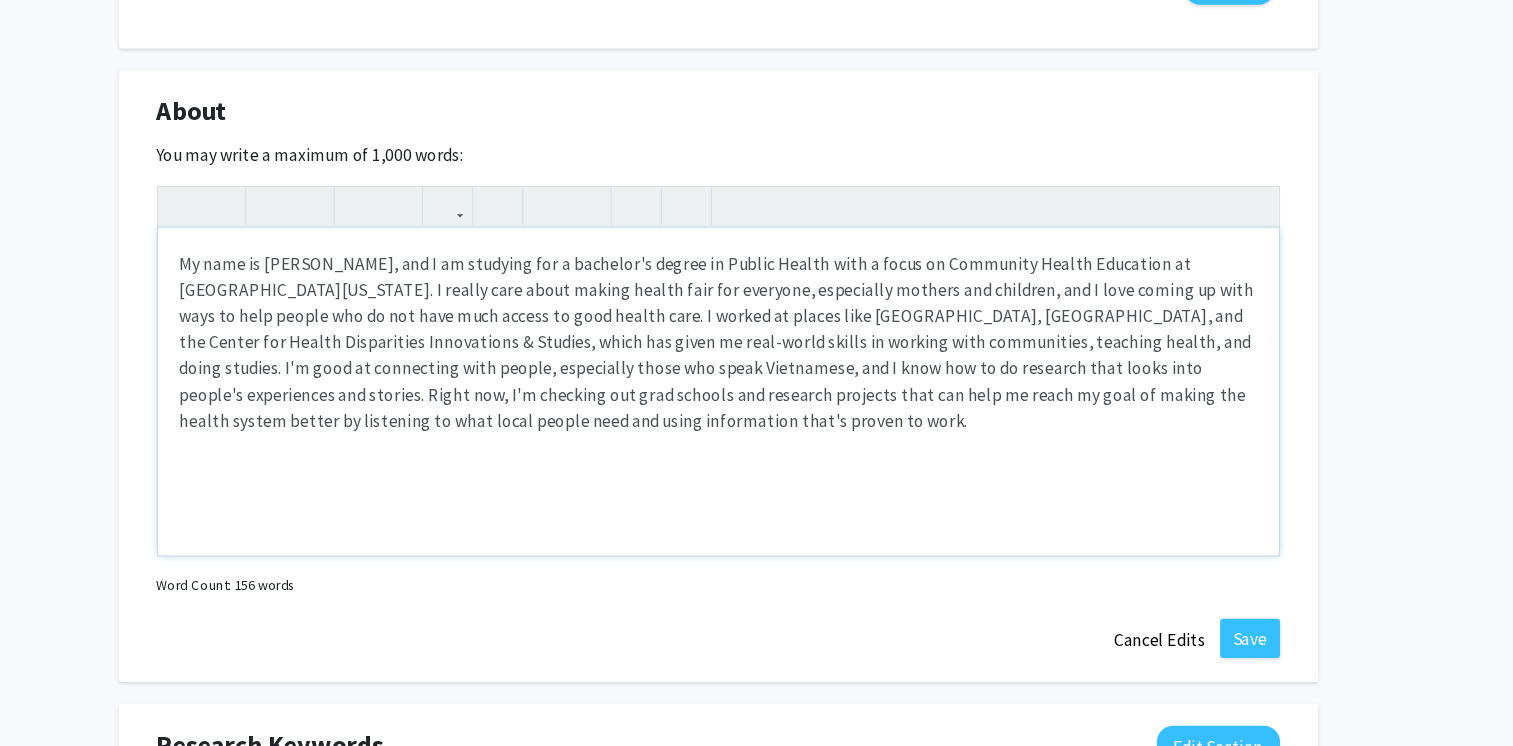 scroll, scrollTop: 986, scrollLeft: 0, axis: vertical 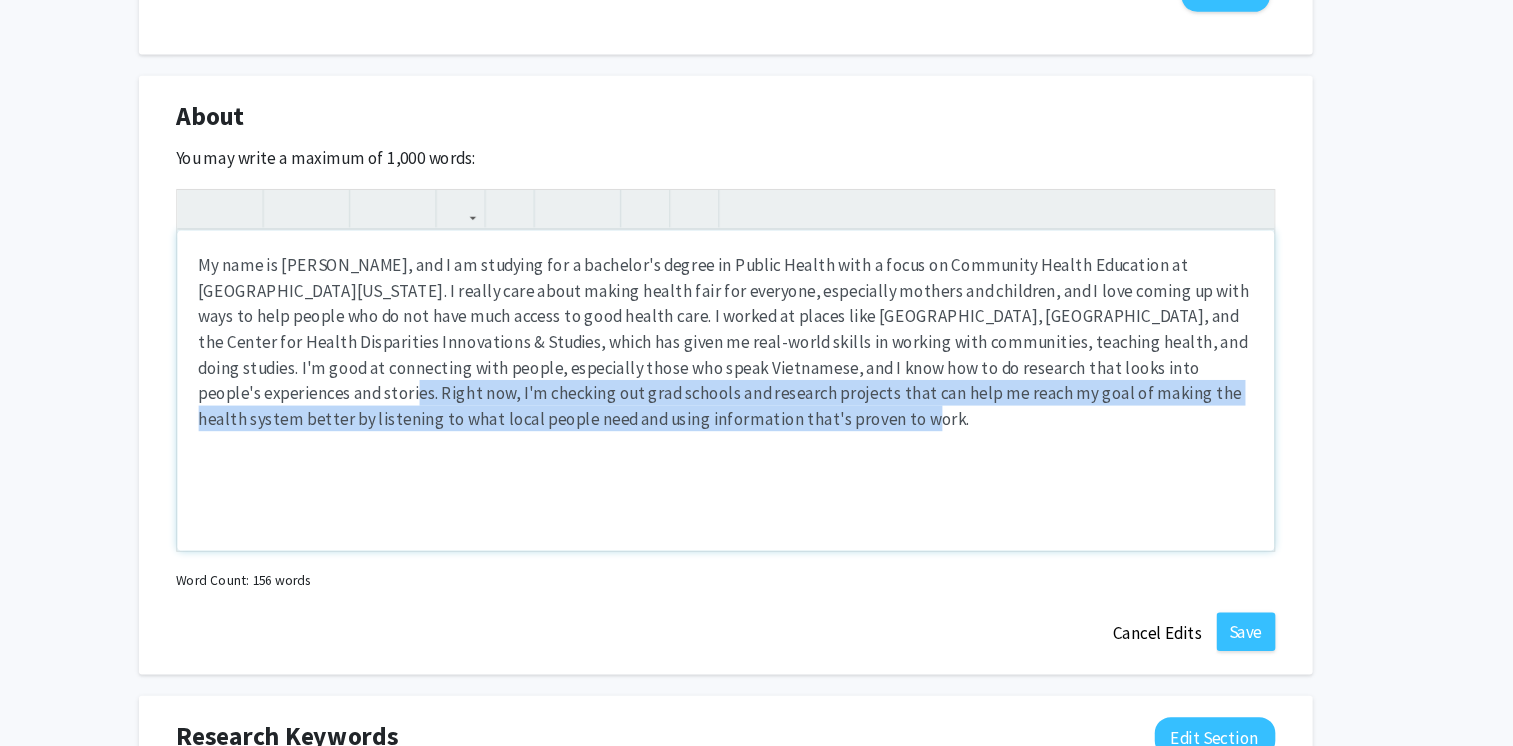 drag, startPoint x: 1149, startPoint y: 366, endPoint x: 1158, endPoint y: 413, distance: 47.853943 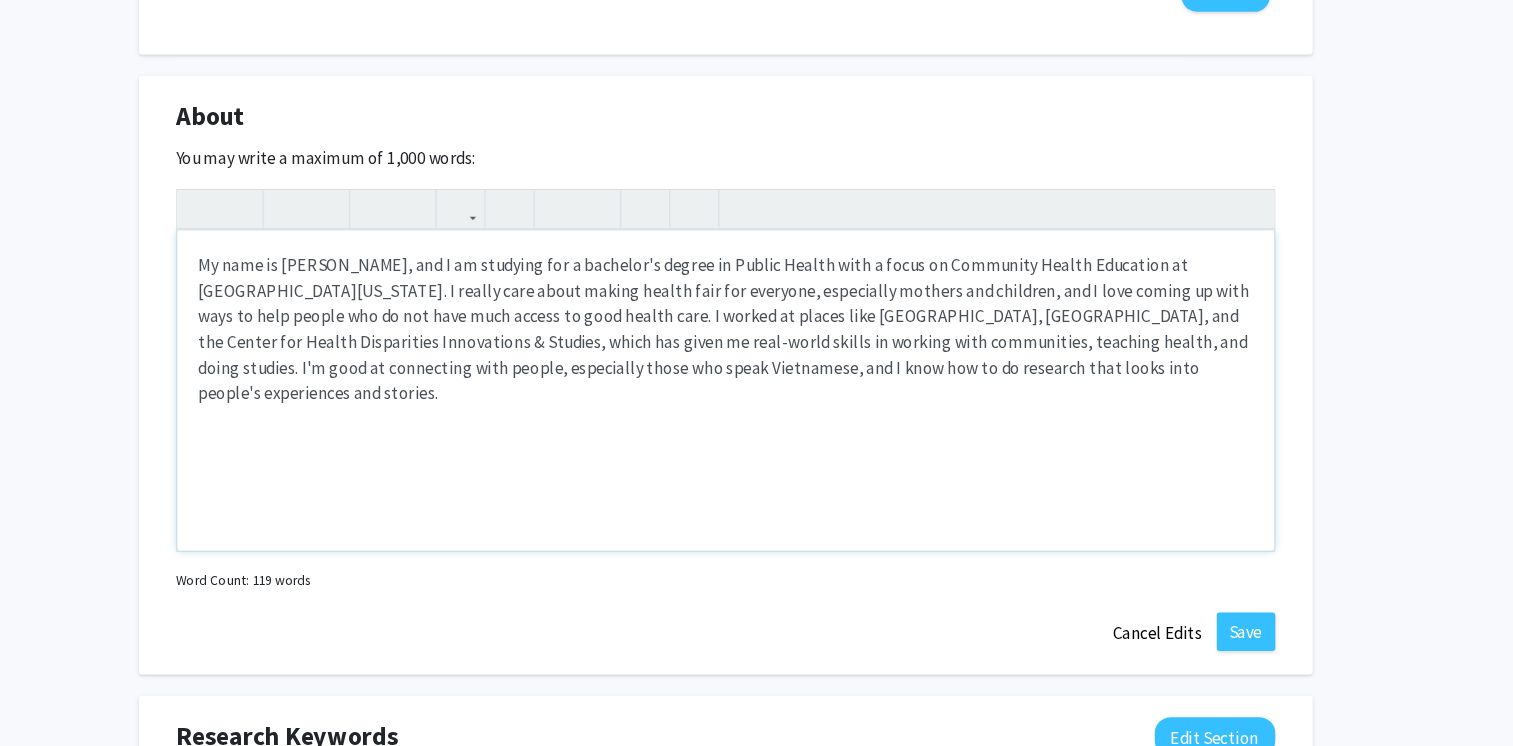 click on "My name is [PERSON_NAME], and I am studying for a bachelor's degree in Public Health with a focus on Community Health Education at [GEOGRAPHIC_DATA][US_STATE]. I really care about making health fair for everyone, especially mothers and children, and I love coming up with ways to help people who do not have much access to good health care. I worked at places like [GEOGRAPHIC_DATA], [GEOGRAPHIC_DATA], and the Center for Health Disparities Innovations & Studies, which has given me real-world skills in working with communities, teaching health, and doing studies. I'm good at connecting with people, especially those who speak Vietnamese, and I know how to do research that looks into people's experiences and stories." at bounding box center (757, 337) 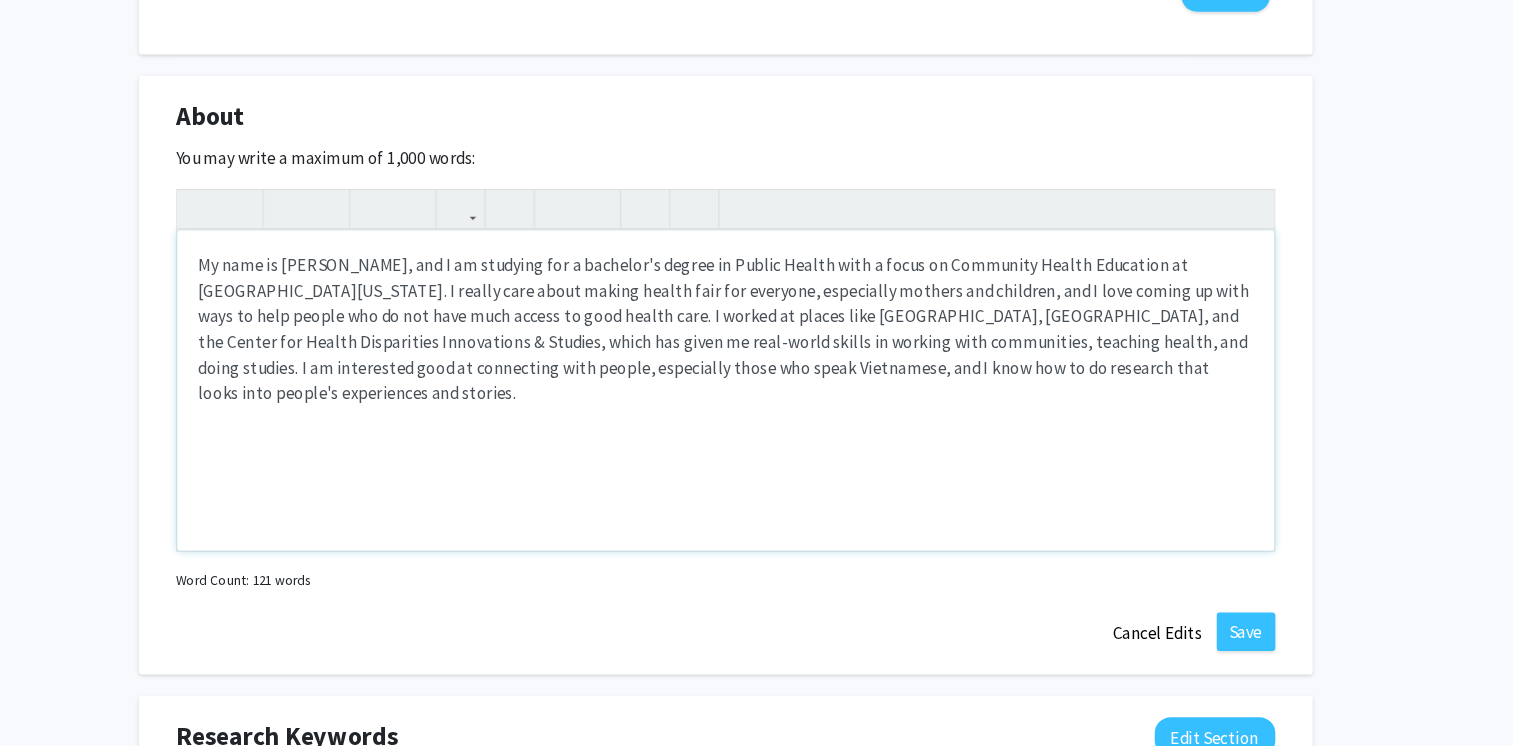 click on "My name is [PERSON_NAME], and I am studying for a bachelor's degree in Public Health with a focus on Community Health Education at [GEOGRAPHIC_DATA][US_STATE]. I really care about making health fair for everyone, especially mothers and children, and I love coming up with ways to help people who do not have much access to good health care. I worked at places like [GEOGRAPHIC_DATA], [GEOGRAPHIC_DATA], and the Center for Health Disparities Innovations & Studies, which has given me real-world skills in working with communities, teaching health, and doing studies. I am interested good at connecting with people, especially those who speak Vietnamese, and I know how to do research that looks into people's experiences and stories." at bounding box center [757, 337] 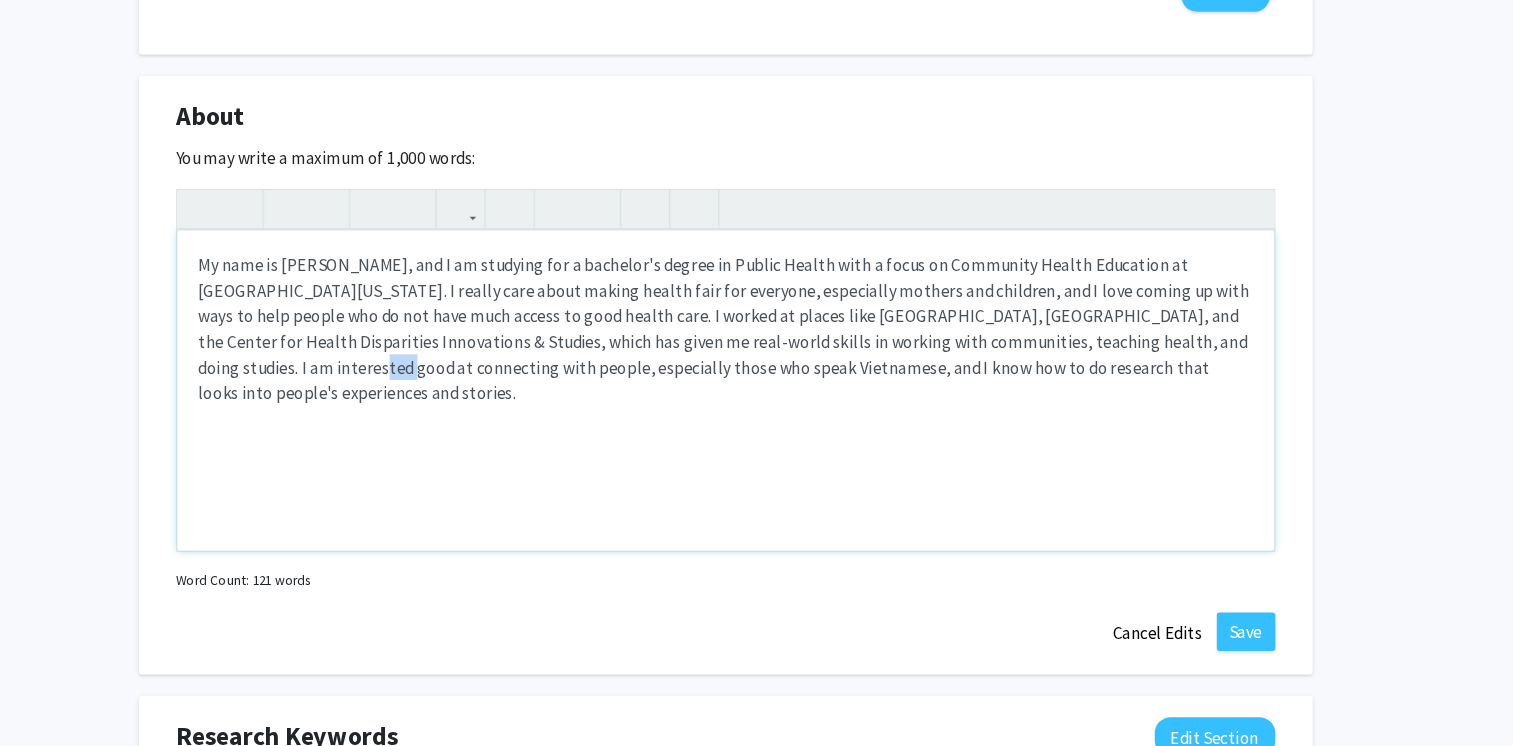 click on "My name is [PERSON_NAME], and I am studying for a bachelor's degree in Public Health with a focus on Community Health Education at [GEOGRAPHIC_DATA][US_STATE]. I really care about making health fair for everyone, especially mothers and children, and I love coming up with ways to help people who do not have much access to good health care. I worked at places like [GEOGRAPHIC_DATA], [GEOGRAPHIC_DATA], and the Center for Health Disparities Innovations & Studies, which has given me real-world skills in working with communities, teaching health, and doing studies. I am interested good at connecting with people, especially those who speak Vietnamese, and I know how to do research that looks into people's experiences and stories." at bounding box center [757, 337] 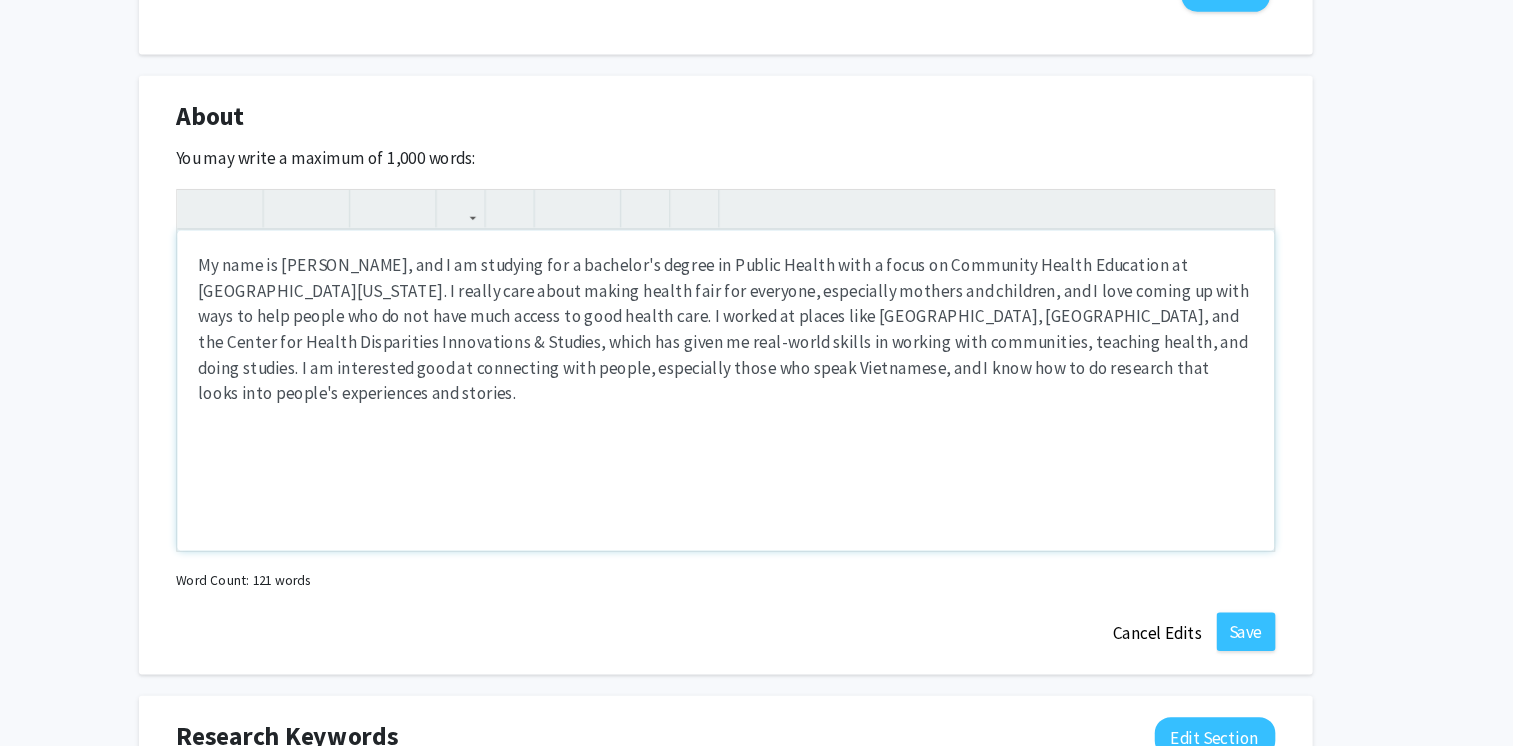 click on "My name is [PERSON_NAME], and I am studying for a bachelor's degree in Public Health with a focus on Community Health Education at [GEOGRAPHIC_DATA][US_STATE]. I really care about making health fair for everyone, especially mothers and children, and I love coming up with ways to help people who do not have much access to good health care. I worked at places like [GEOGRAPHIC_DATA], [GEOGRAPHIC_DATA], and the Center for Health Disparities Innovations & Studies, which has given me real-world skills in working with communities, teaching health, and doing studies. I am interested good at connecting with people, especially those who speak Vietnamese, and I know how to do research that looks into people's experiences and stories." at bounding box center [757, 337] 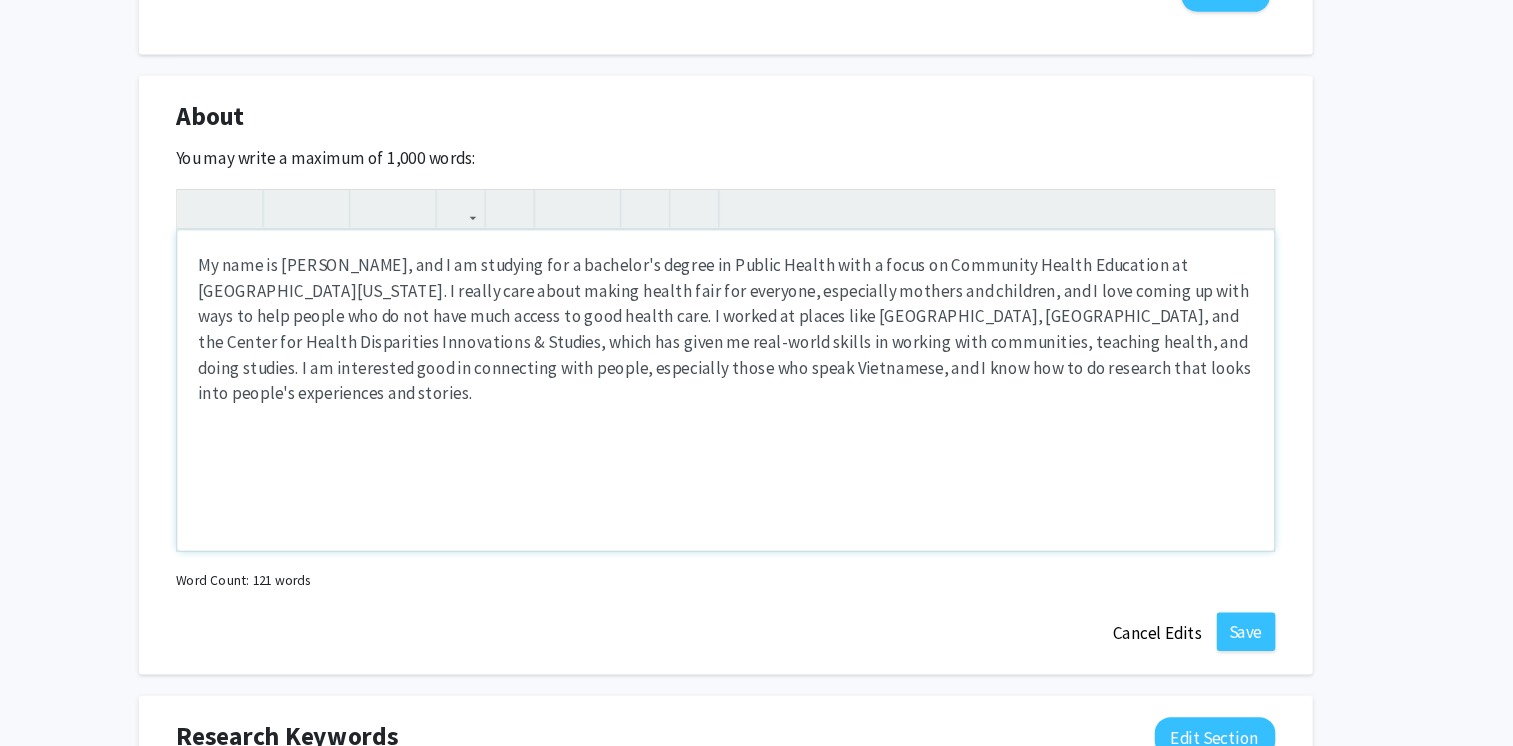 click on "My name is [PERSON_NAME], and I am studying for a bachelor's degree in Public Health with a focus on Community Health Education at [GEOGRAPHIC_DATA][US_STATE]. I really care about making health fair for everyone, especially mothers and children, and I love coming up with ways to help people who do not have much access to good health care. I worked at places like [GEOGRAPHIC_DATA], [GEOGRAPHIC_DATA], and the Center for Health Disparities Innovations & Studies, which has given me real-world skills in working with communities, teaching health, and doing studies. I am interested good in connecting with people, especially those who speak Vietnamese, and I know how to do research that looks into people's experiences and stories." at bounding box center [757, 395] 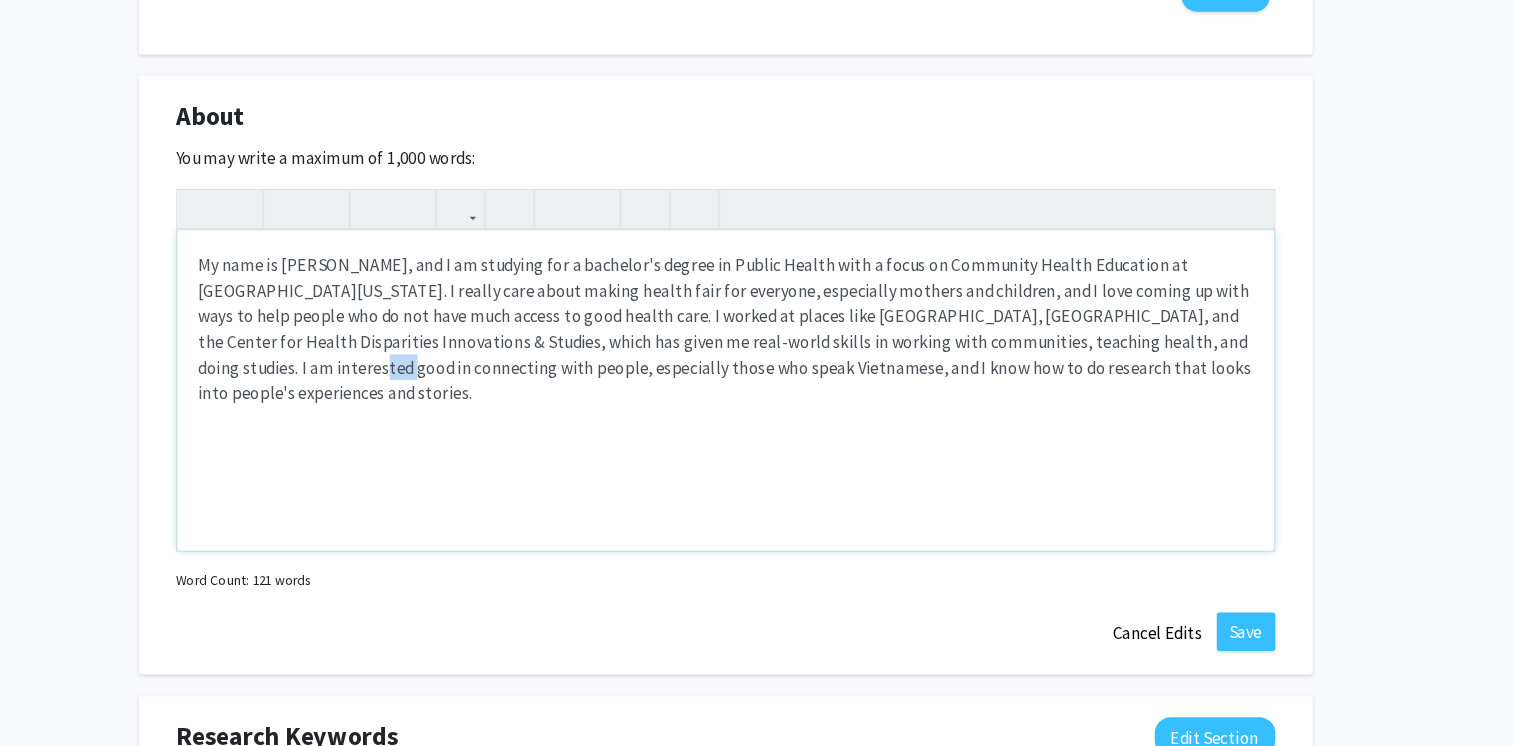click on "My name is [PERSON_NAME], and I am studying for a bachelor's degree in Public Health with a focus on Community Health Education at [GEOGRAPHIC_DATA][US_STATE]. I really care about making health fair for everyone, especially mothers and children, and I love coming up with ways to help people who do not have much access to good health care. I worked at places like [GEOGRAPHIC_DATA], [GEOGRAPHIC_DATA], and the Center for Health Disparities Innovations & Studies, which has given me real-world skills in working with communities, teaching health, and doing studies. I am interested good in connecting with people, especially those who speak Vietnamese, and I know how to do research that looks into people's experiences and stories." at bounding box center (757, 337) 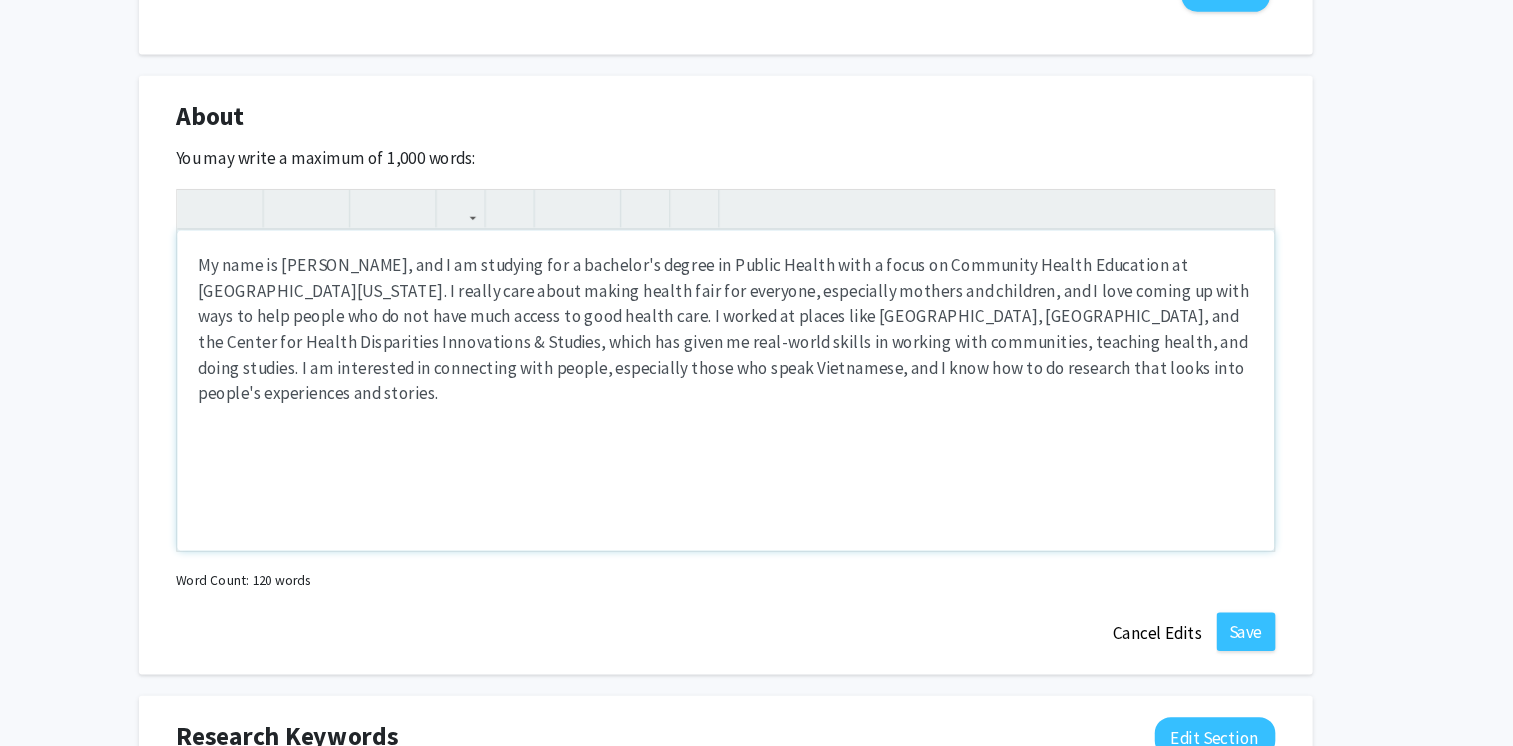 click on "My name is [PERSON_NAME], and I am studying for a bachelor's degree in Public Health with a focus on Community Health Education at [GEOGRAPHIC_DATA][US_STATE]. I really care about making health fair for everyone, especially mothers and children, and I love coming up with ways to help people who do not have much access to good health care. I worked at places like [GEOGRAPHIC_DATA], [GEOGRAPHIC_DATA], and the Center for Health Disparities Innovations & Studies, which has given me real-world skills in working with communities, teaching health, and doing studies. I am interested in connecting with people, especially those who speak Vietnamese, and I know how to do research that looks into people's experiences and stories." at bounding box center (757, 395) 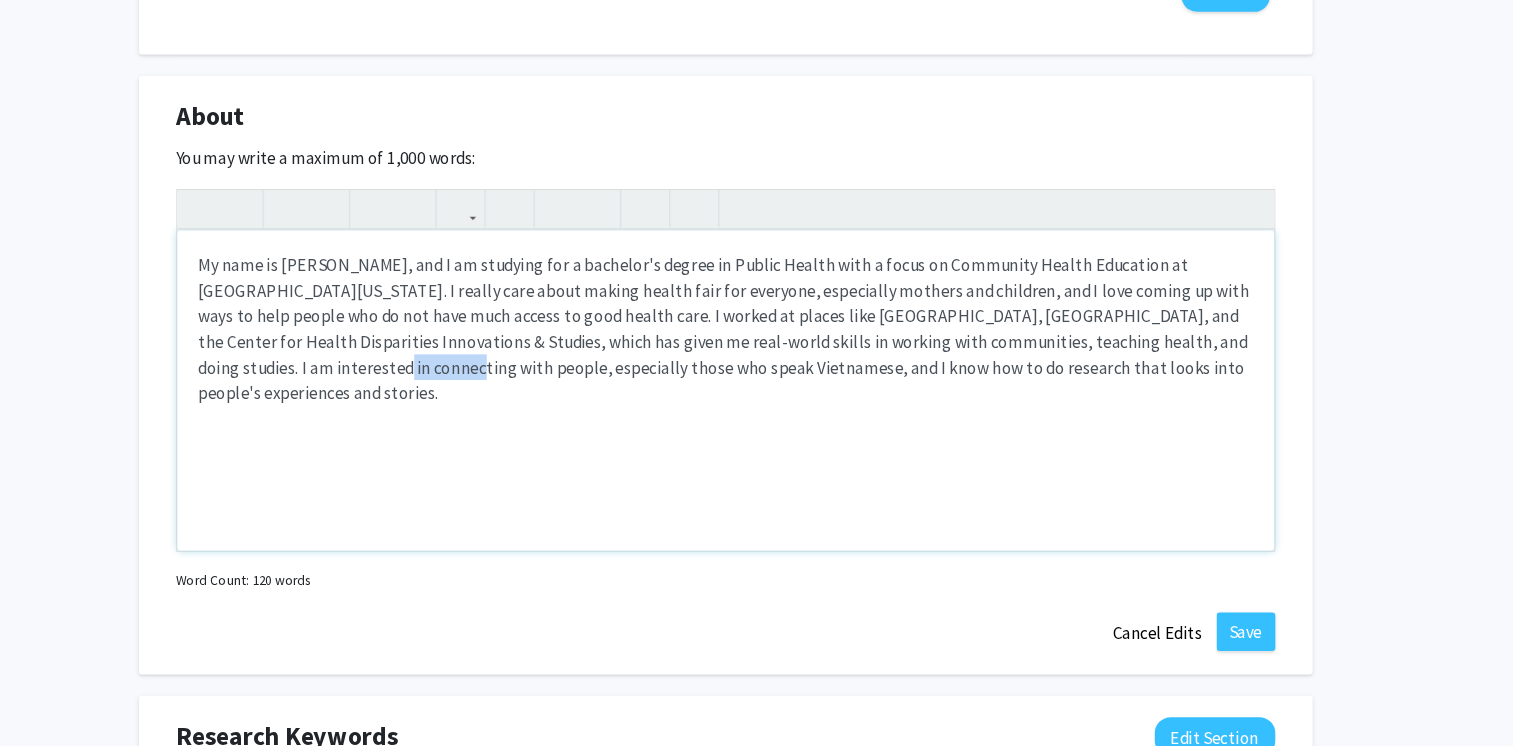 click on "My name is [PERSON_NAME], and I am studying for a bachelor's degree in Public Health with a focus on Community Health Education at [GEOGRAPHIC_DATA][US_STATE]. I really care about making health fair for everyone, especially mothers and children, and I love coming up with ways to help people who do not have much access to good health care. I worked at places like [GEOGRAPHIC_DATA], [GEOGRAPHIC_DATA], and the Center for Health Disparities Innovations & Studies, which has given me real-world skills in working with communities, teaching health, and doing studies. I am interested in connecting with people, especially those who speak Vietnamese, and I know how to do research that looks into people's experiences and stories." at bounding box center (757, 395) 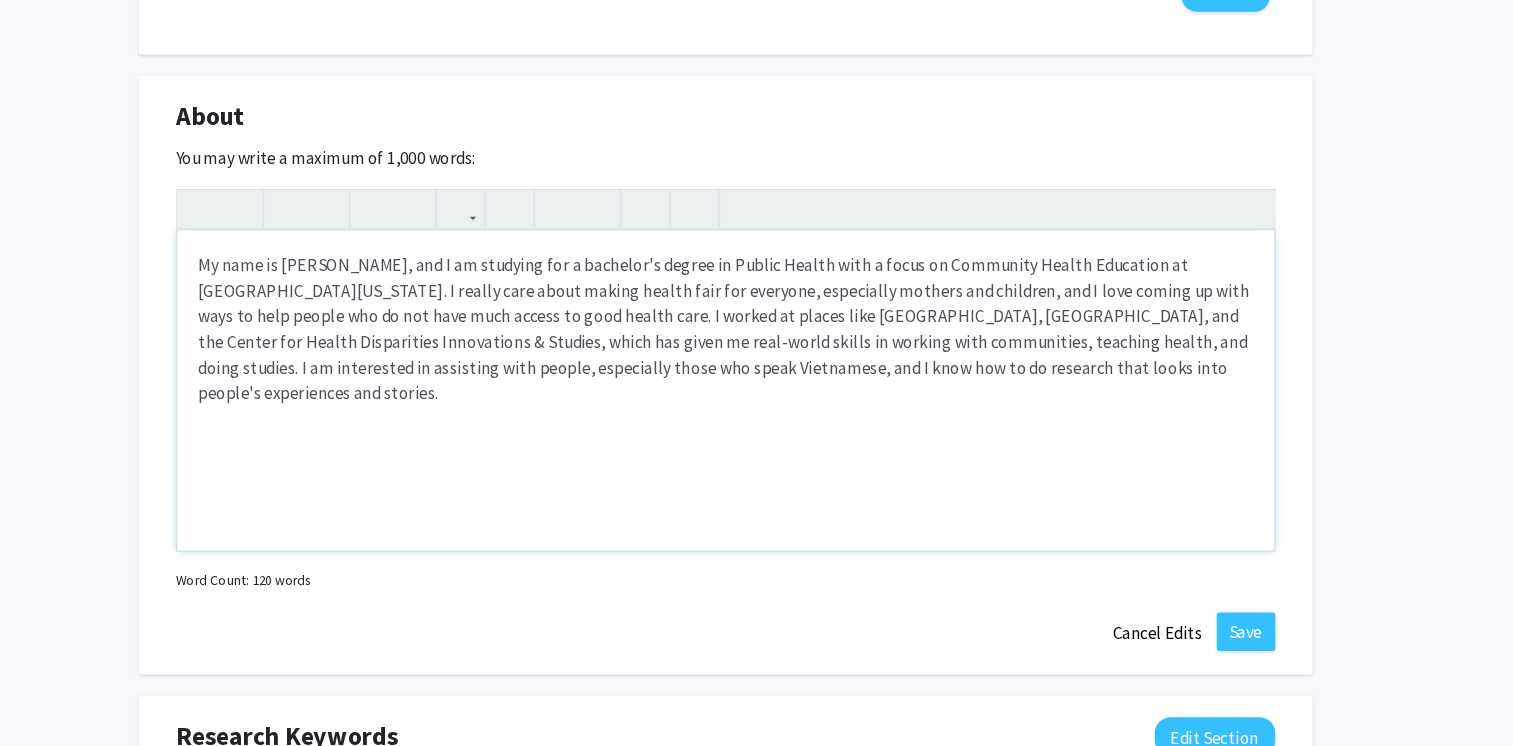 click on "My name is [PERSON_NAME], and I am studying for a bachelor's degree in Public Health with a focus on Community Health Education at [GEOGRAPHIC_DATA][US_STATE]. I really care about making health fair for everyone, especially mothers and children, and I love coming up with ways to help people who do not have much access to good health care. I worked at places like [GEOGRAPHIC_DATA], [GEOGRAPHIC_DATA], and the Center for Health Disparities Innovations & Studies, which has given me real-world skills in working with communities, teaching health, and doing studies. I am interested in assisting with people, especially those who speak Vietnamese, and I know how to do research that looks into people's experiences and stories." at bounding box center (757, 337) 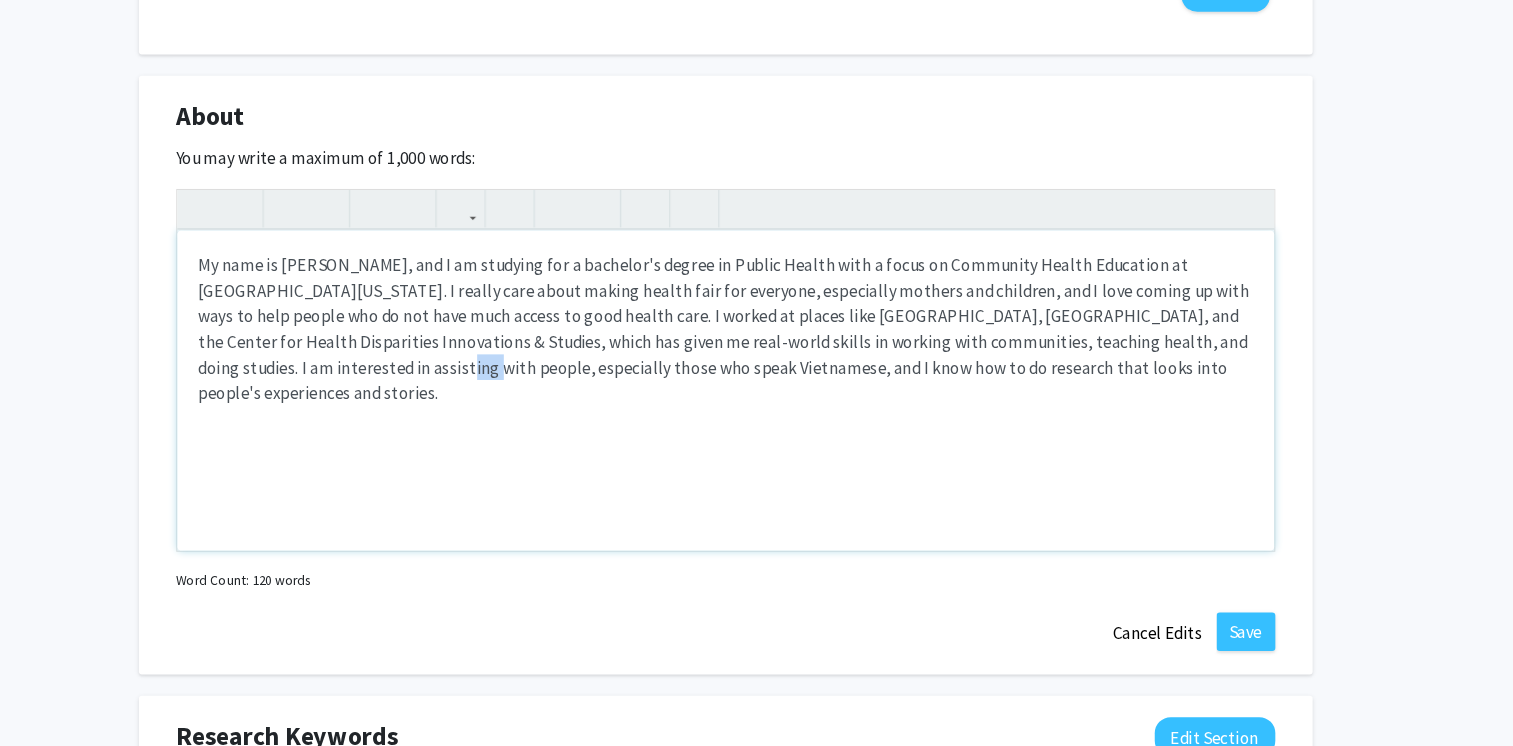 click on "My name is [PERSON_NAME], and I am studying for a bachelor's degree in Public Health with a focus on Community Health Education at [GEOGRAPHIC_DATA][US_STATE]. I really care about making health fair for everyone, especially mothers and children, and I love coming up with ways to help people who do not have much access to good health care. I worked at places like [GEOGRAPHIC_DATA], [GEOGRAPHIC_DATA], and the Center for Health Disparities Innovations & Studies, which has given me real-world skills in working with communities, teaching health, and doing studies. I am interested in assisting with people, especially those who speak Vietnamese, and I know how to do research that looks into people's experiences and stories." at bounding box center (757, 337) 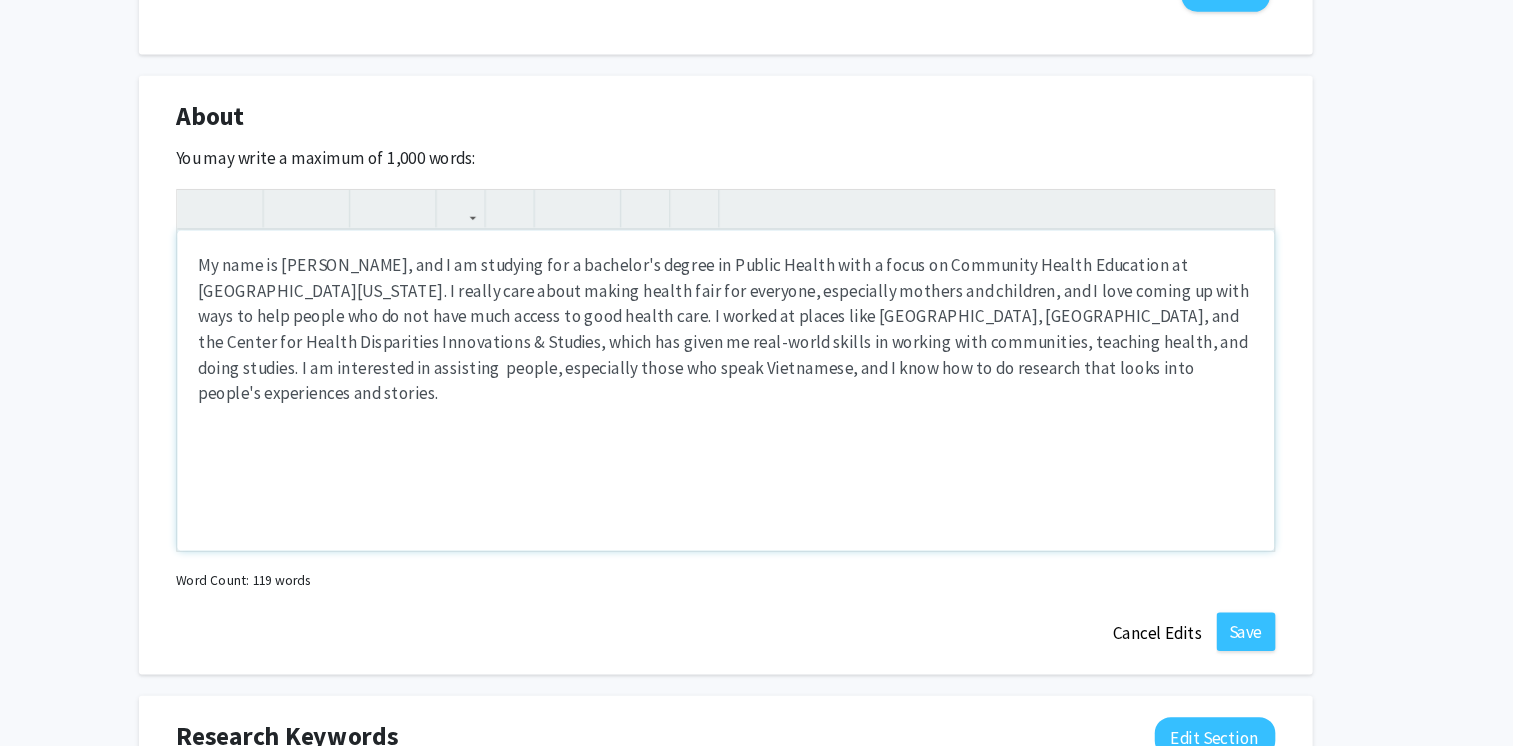 type on "<p>My name is [PERSON_NAME], and I am studying for a bachelor's degree in Public Health with a focus on Community Health Education at [GEOGRAPHIC_DATA][US_STATE]. I really care about making health fair for everyone, especially mothers and children, and I love coming up with ways to help people who do not have much access to good health care. I worked at places like [GEOGRAPHIC_DATA], [GEOGRAPHIC_DATA], and the Center for Health Disparities Innovations &amp; Studies, which has given me real-world skills in working with communities, teaching health, and doing studies. I am interested in assisting people, especially those who speak Vietnamese, and I know how to do research that looks into people's experiences and stories.&nbsp;</p>" 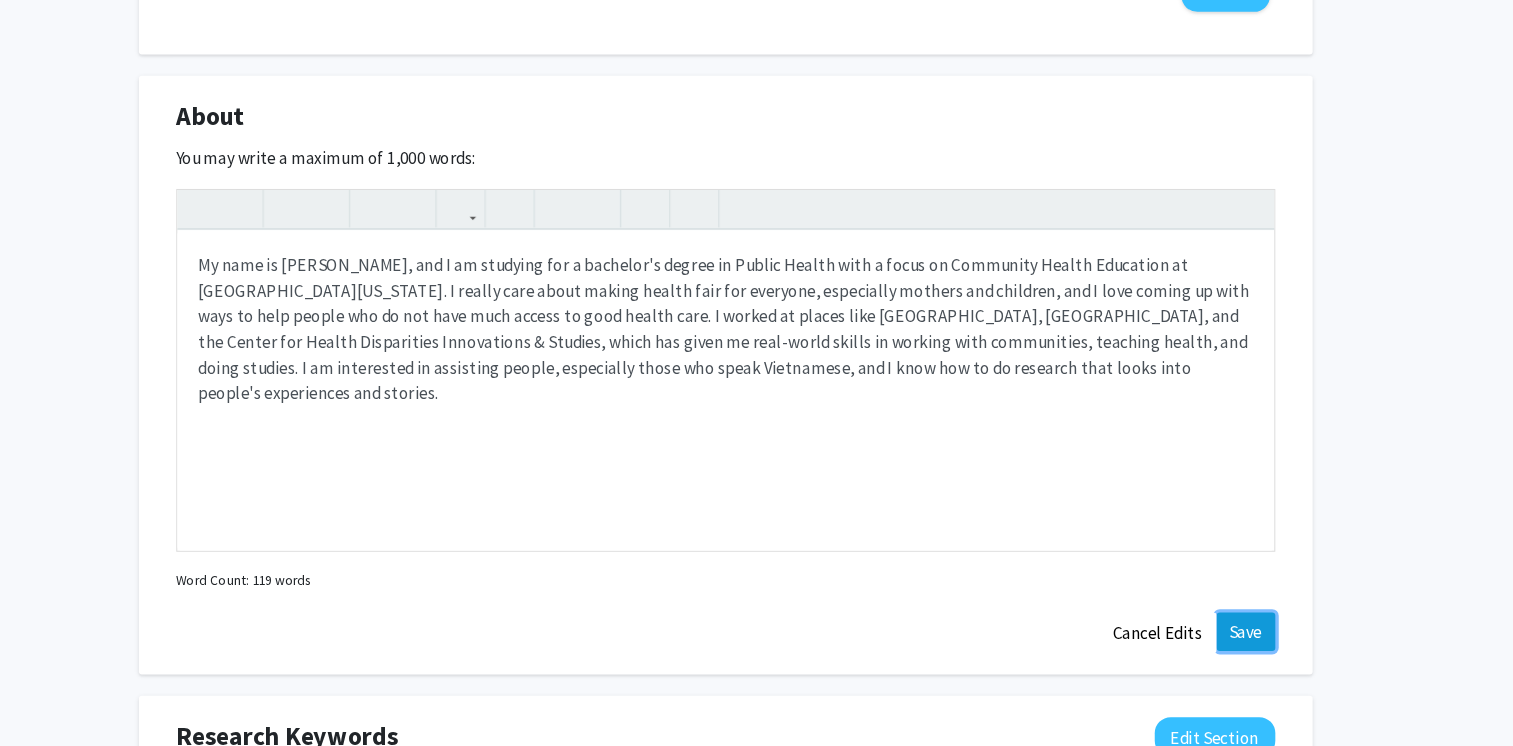 click on "Save" 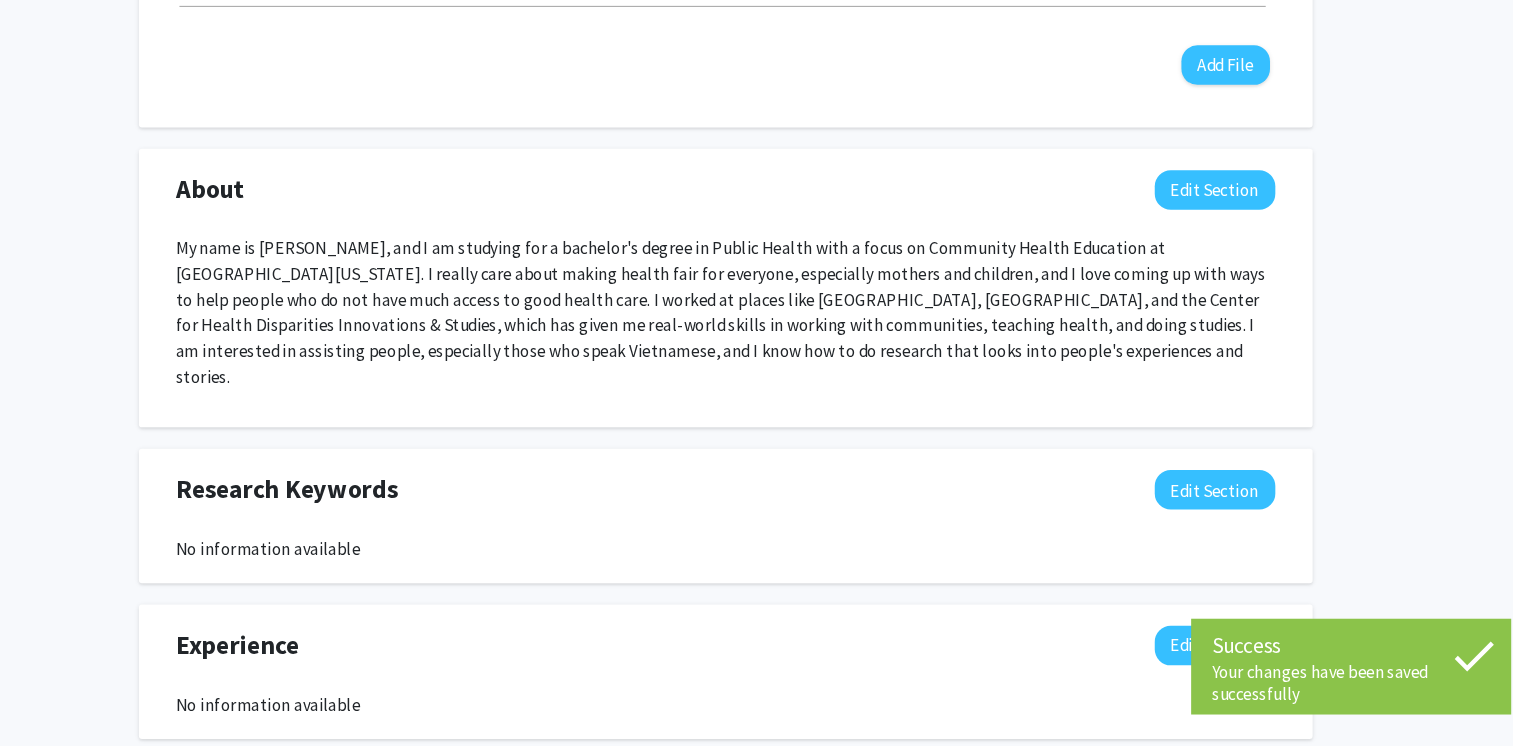 scroll, scrollTop: 913, scrollLeft: 0, axis: vertical 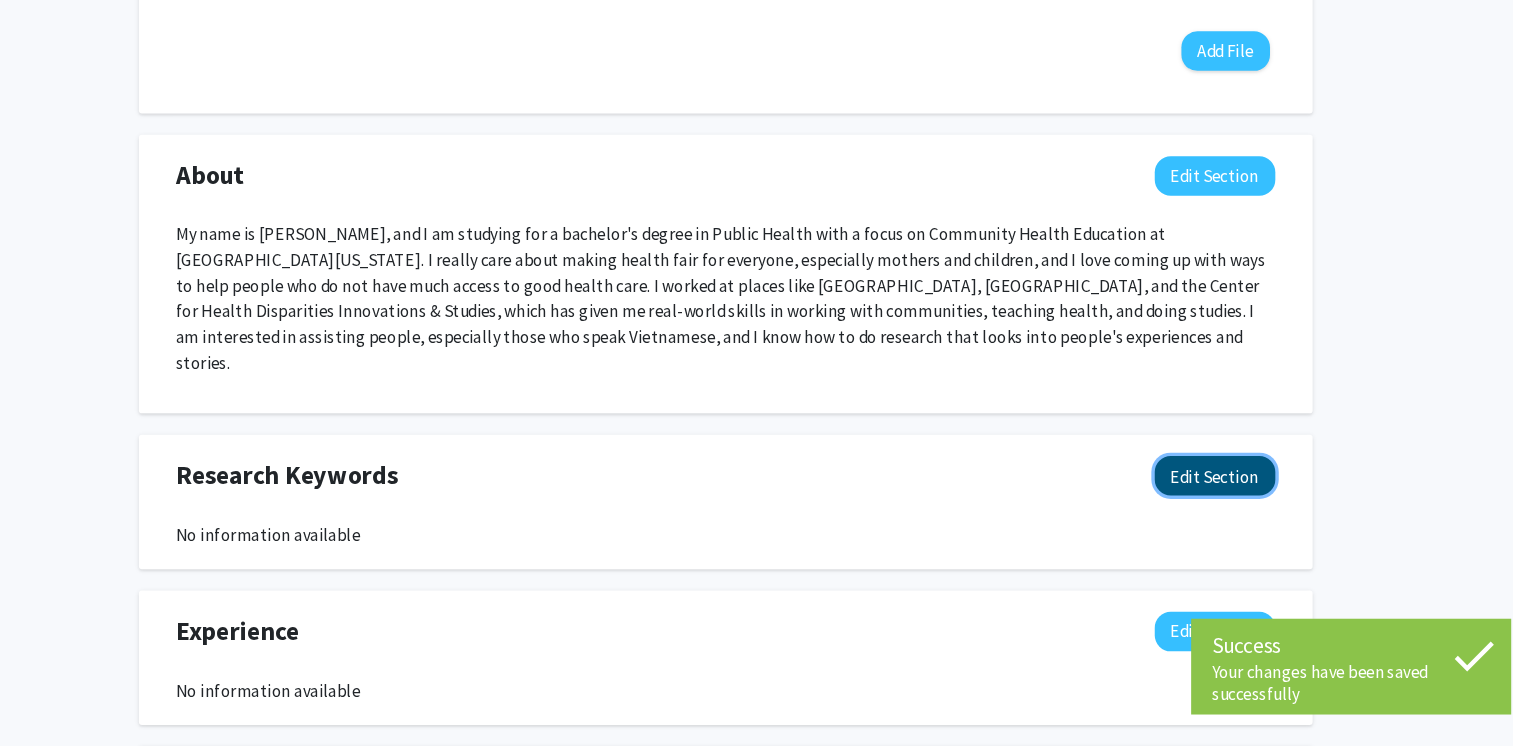 click on "Edit Section" 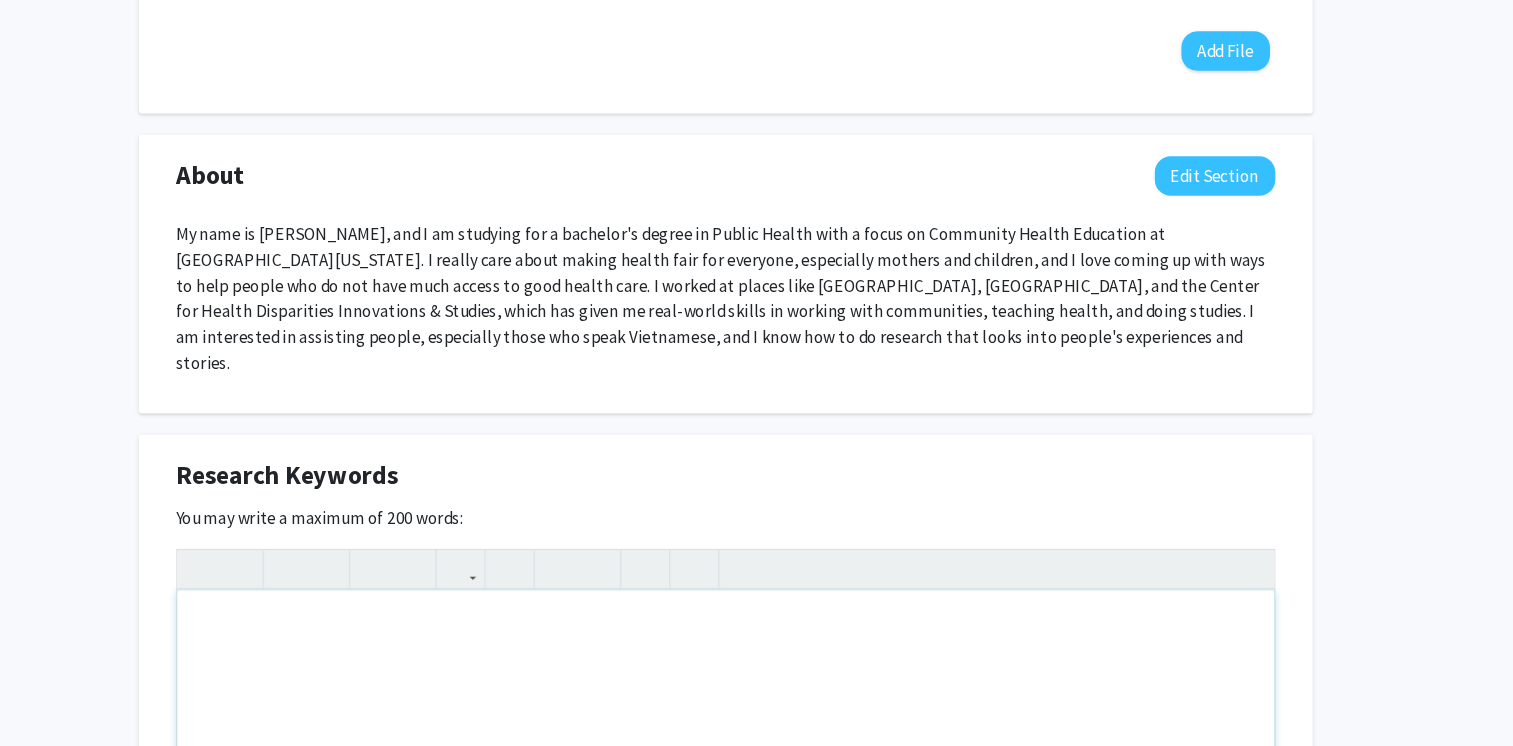 click at bounding box center [757, 750] 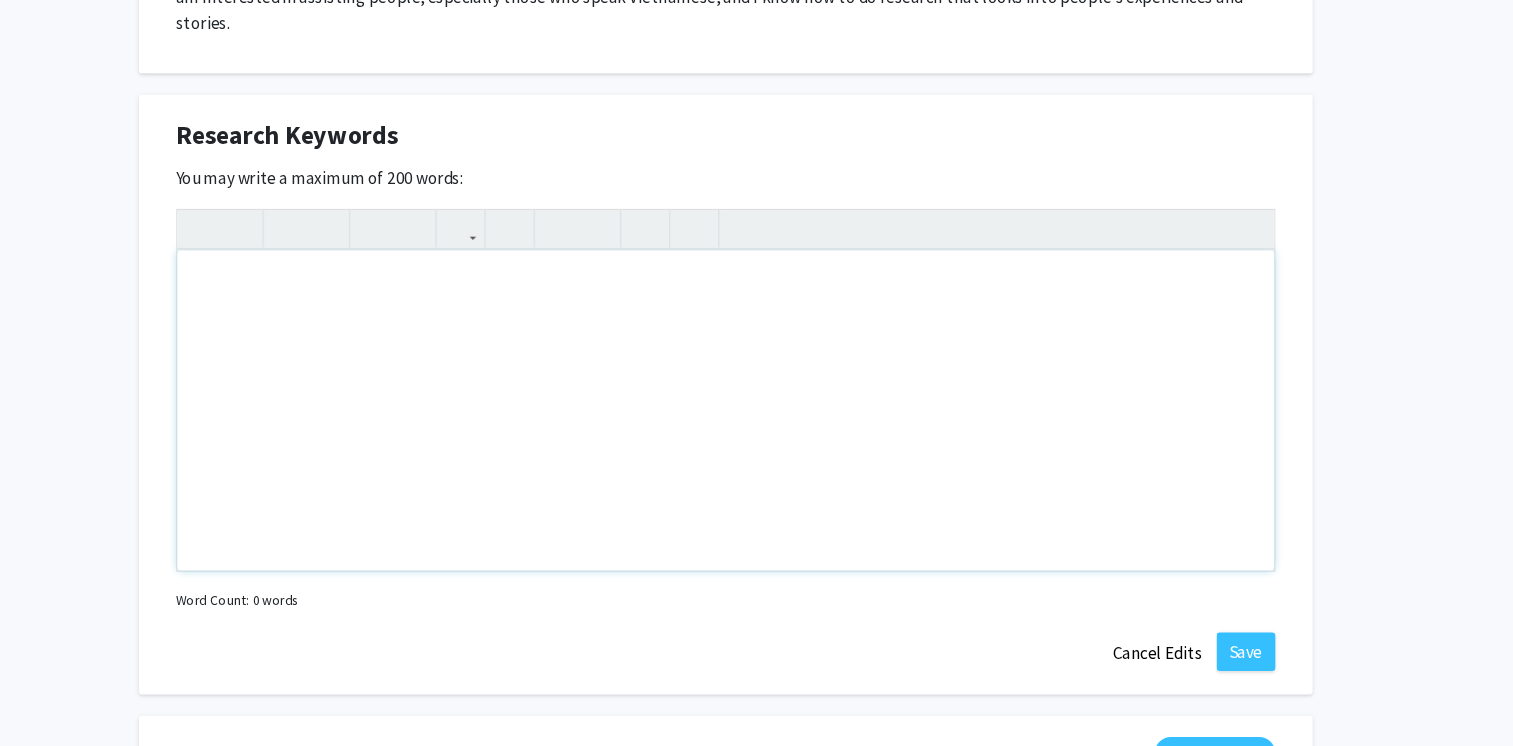 scroll, scrollTop: 1270, scrollLeft: 0, axis: vertical 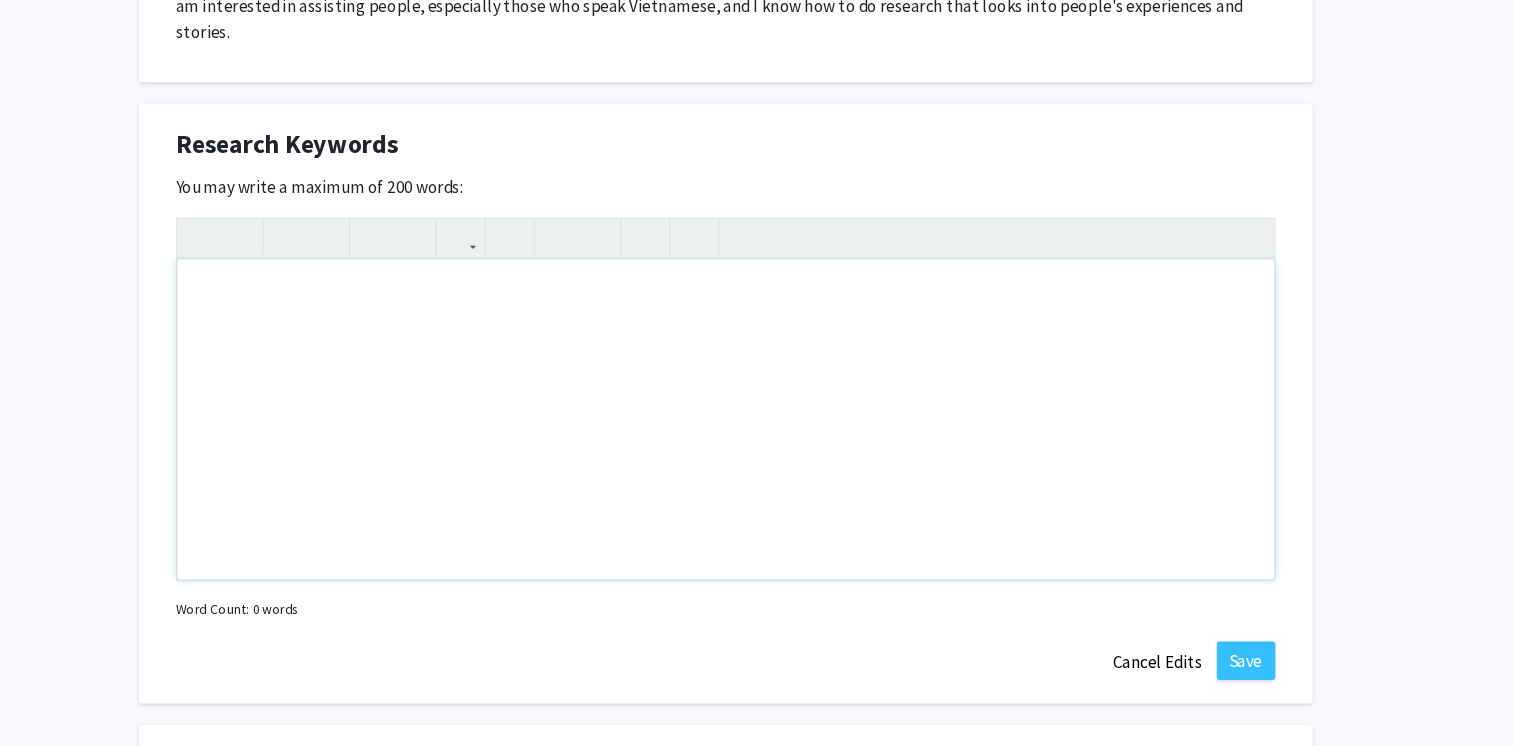 type 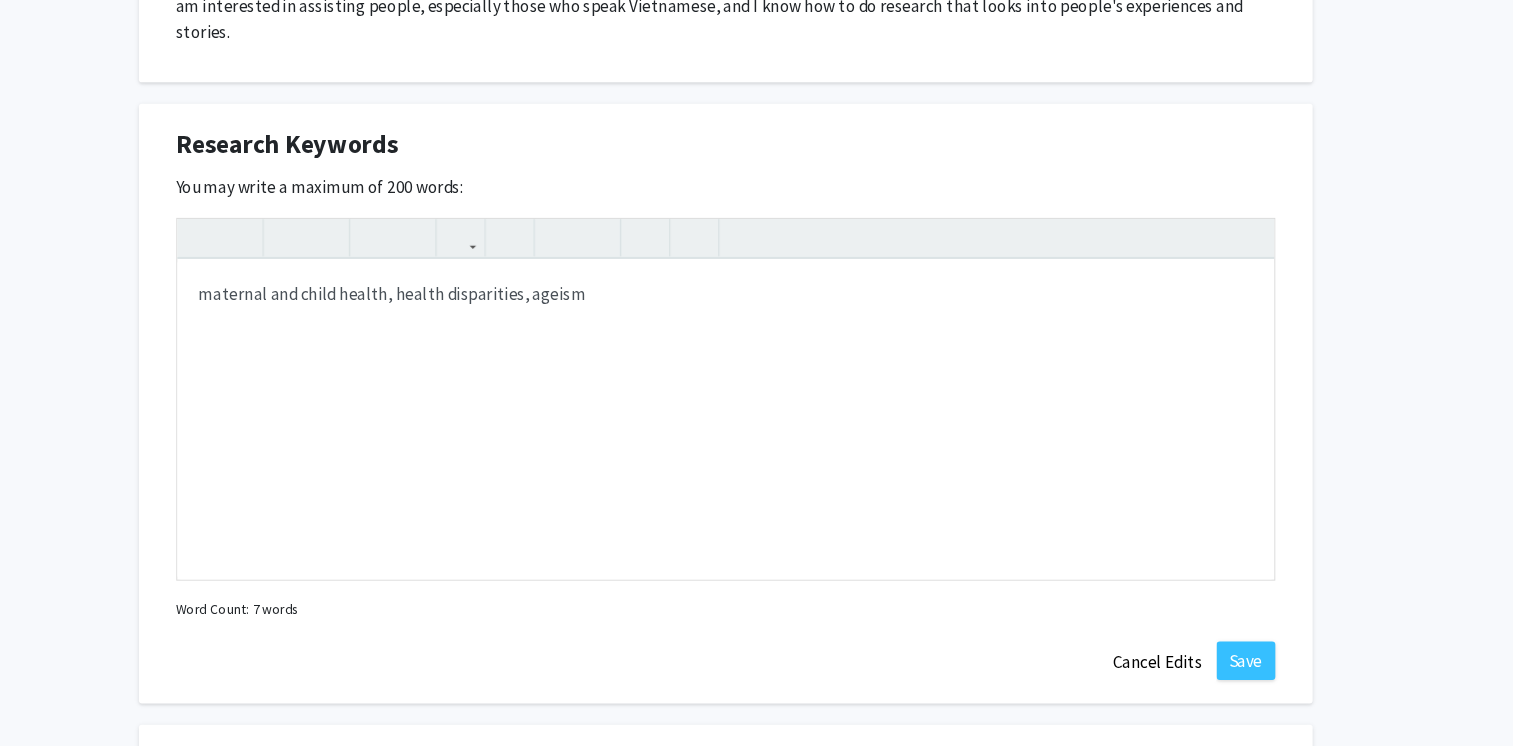 click on "Research Keywords  Edit Section   You may write a maximum of 200 words:  maternal and child health, health disparities, ageism maternal and child health, health disparities, ageism Insert link Remove link Word Count: 7 words Save  Cancel Edits" 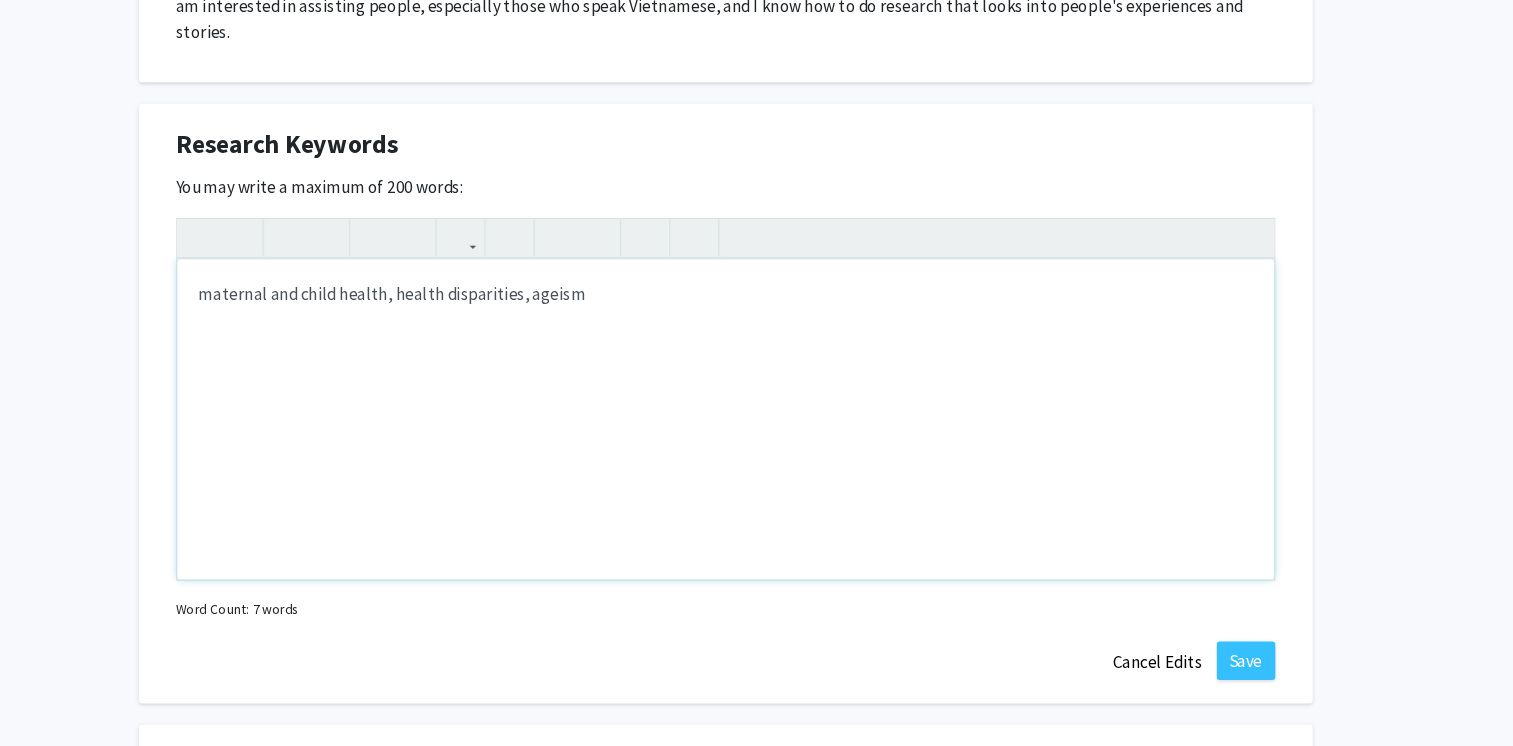 click on "maternal and child health, health disparities, ageism" at bounding box center [757, 393] 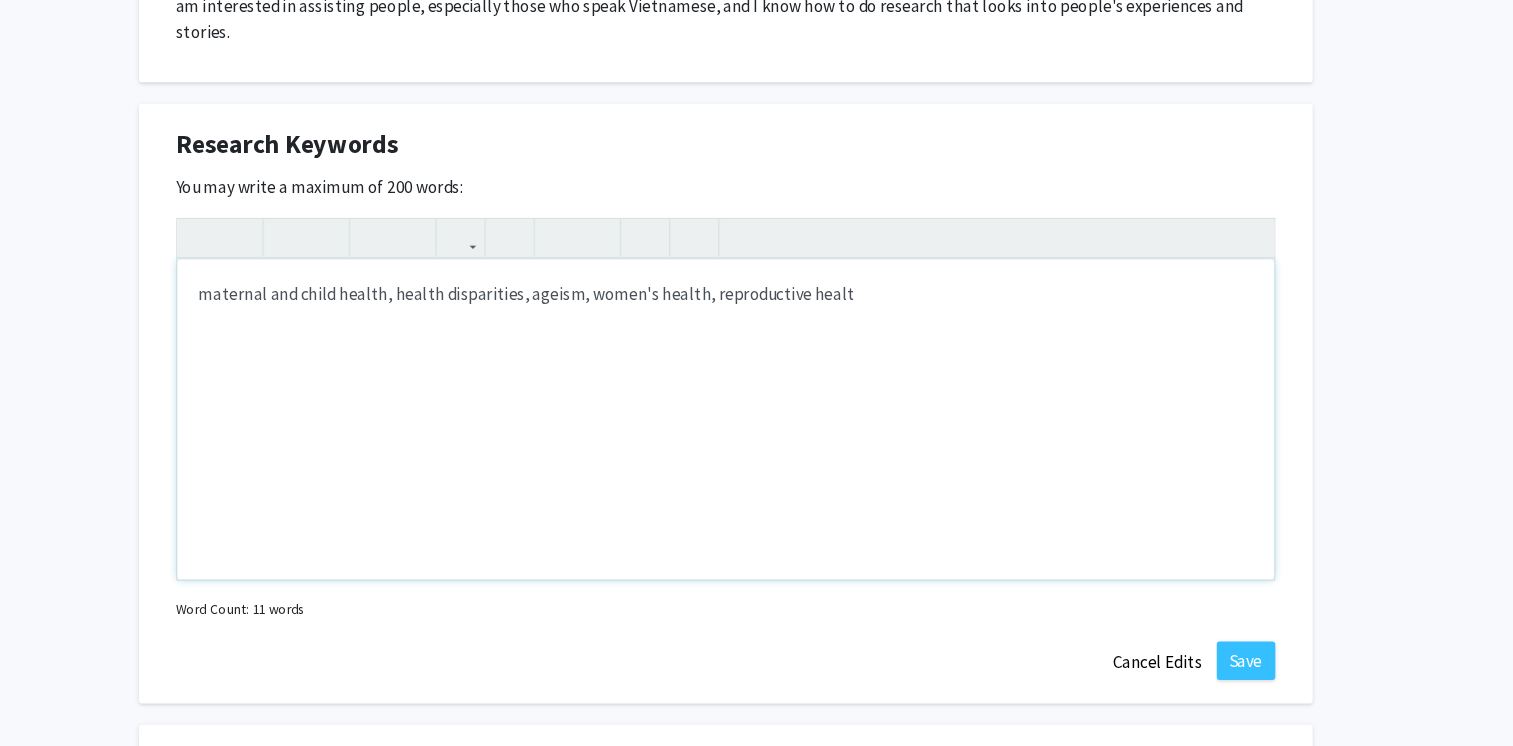 type on "maternal and child health, health disparities, ageism, women's health, reproductive health" 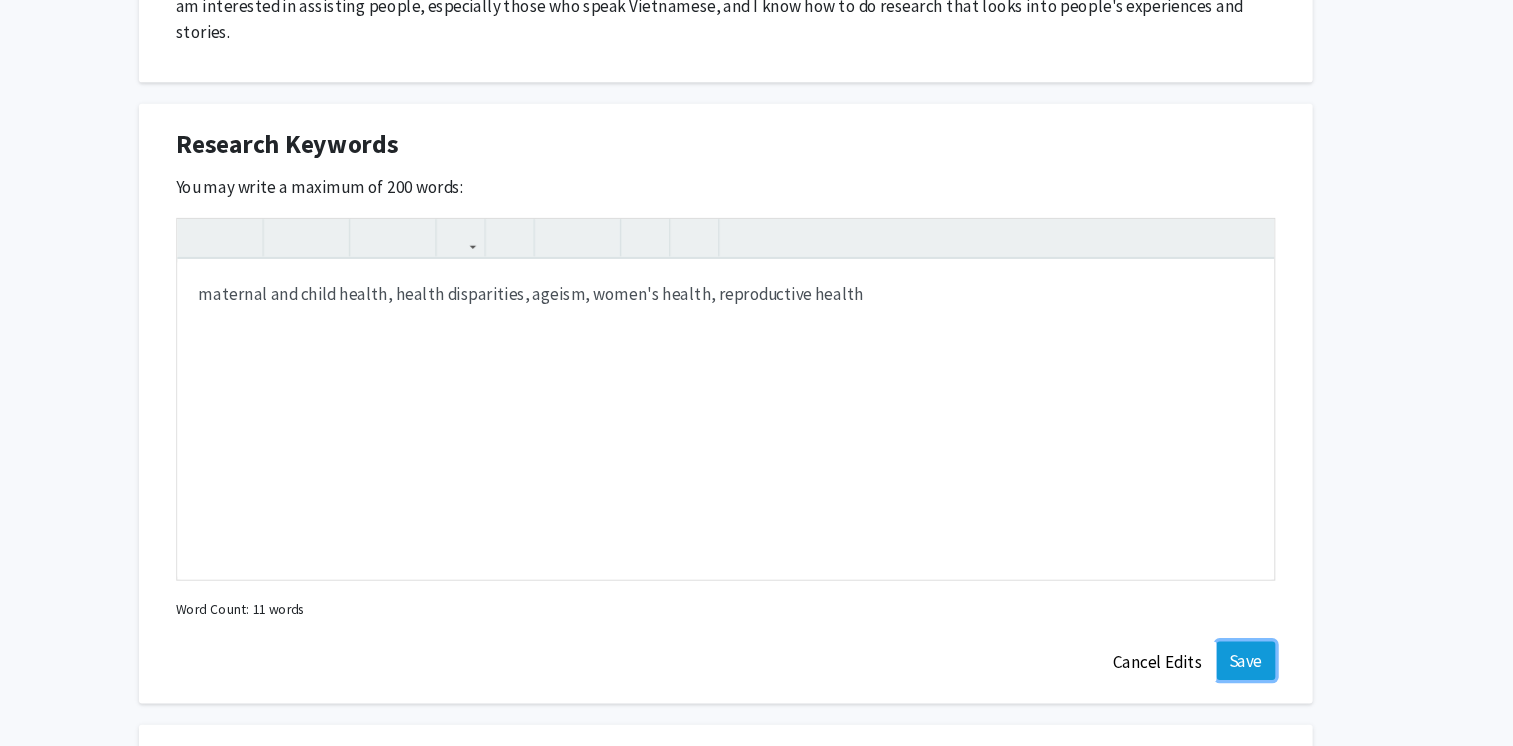 click on "Save" 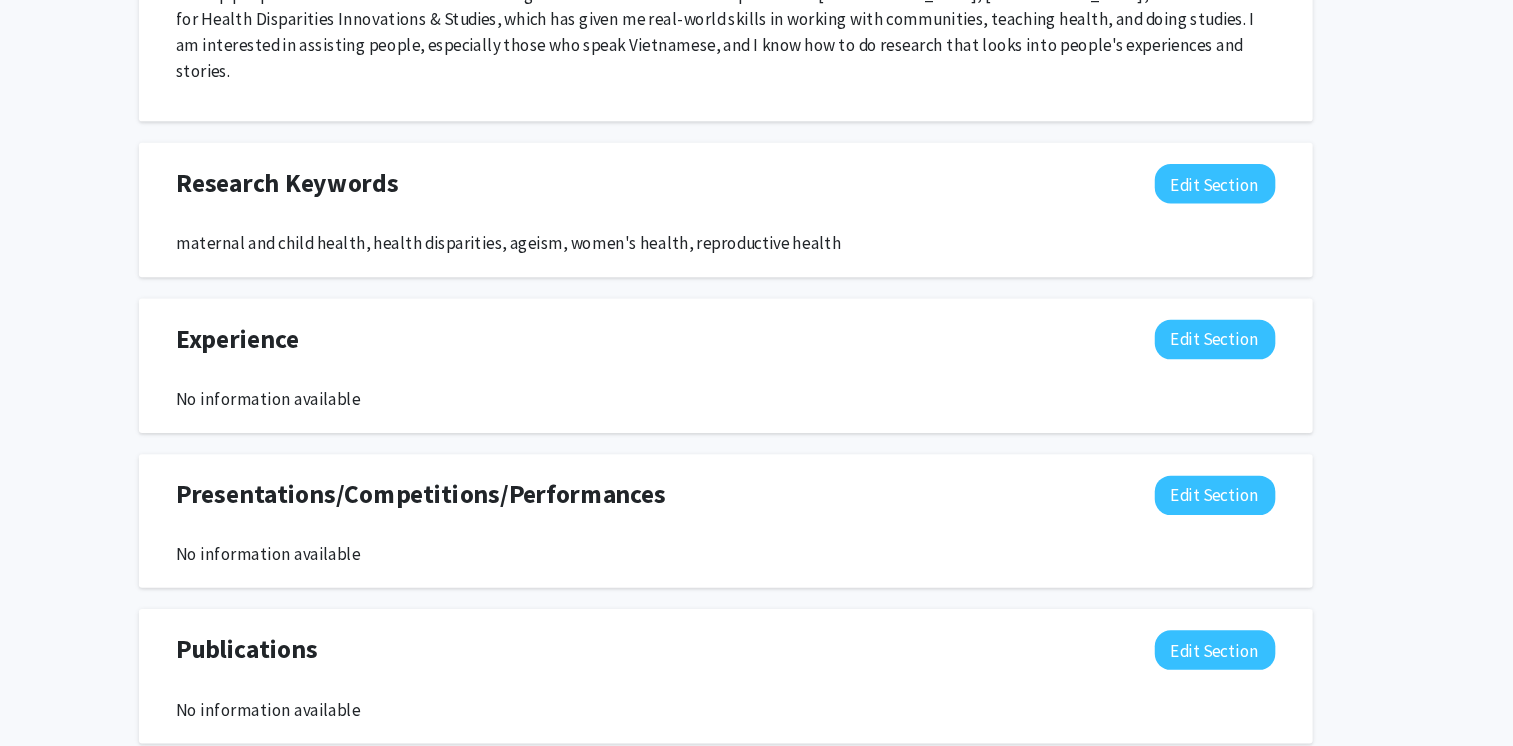 scroll, scrollTop: 1232, scrollLeft: 0, axis: vertical 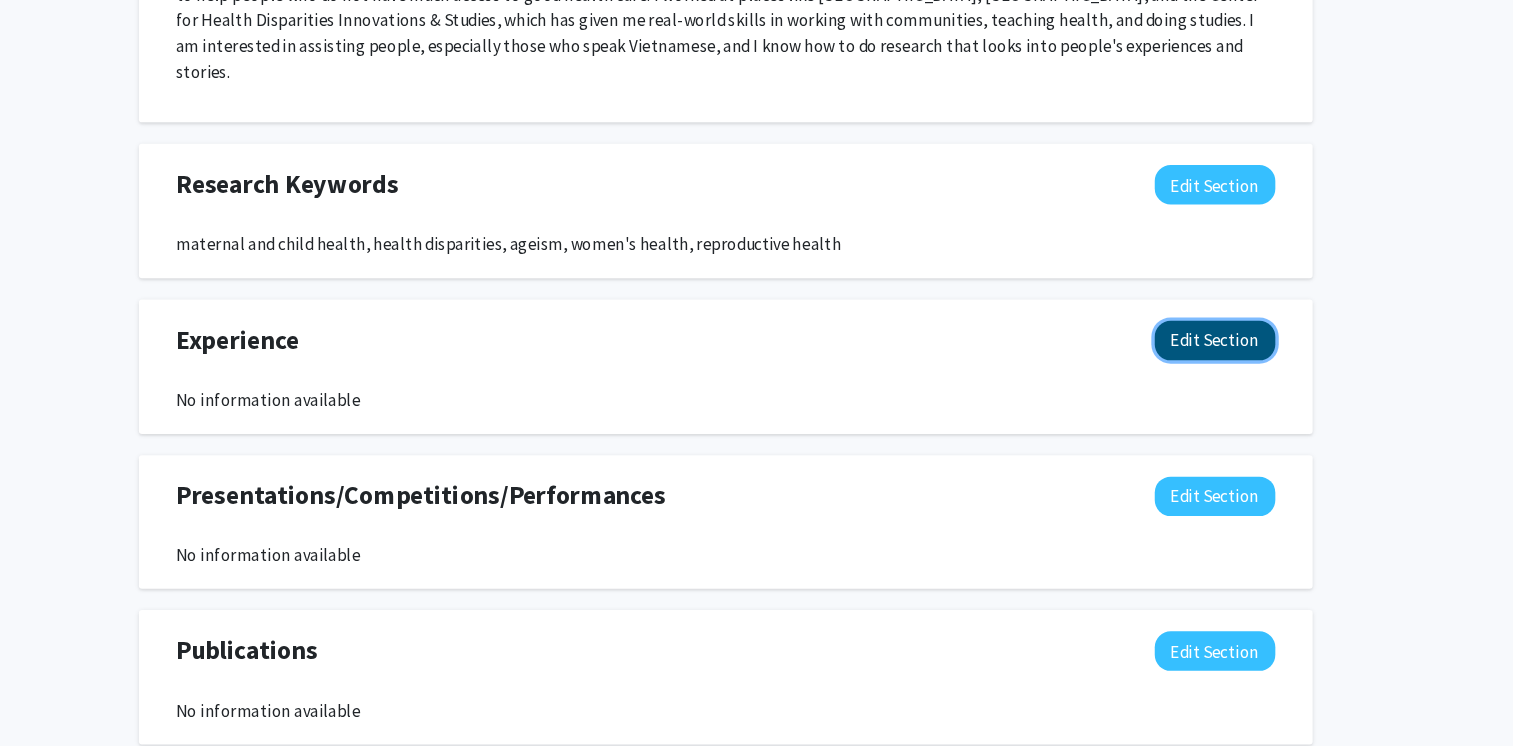 click on "Edit Section" 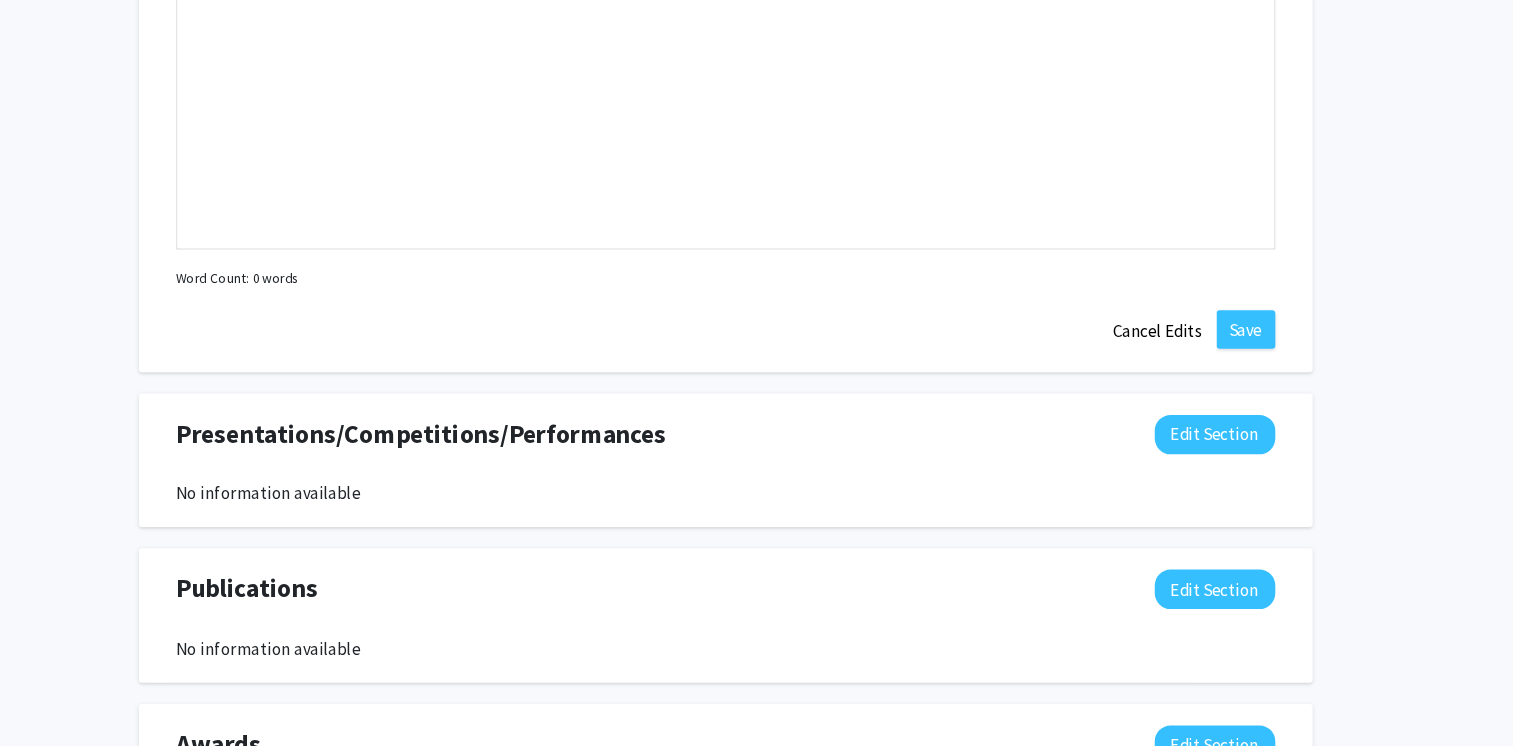 scroll, scrollTop: 1728, scrollLeft: 0, axis: vertical 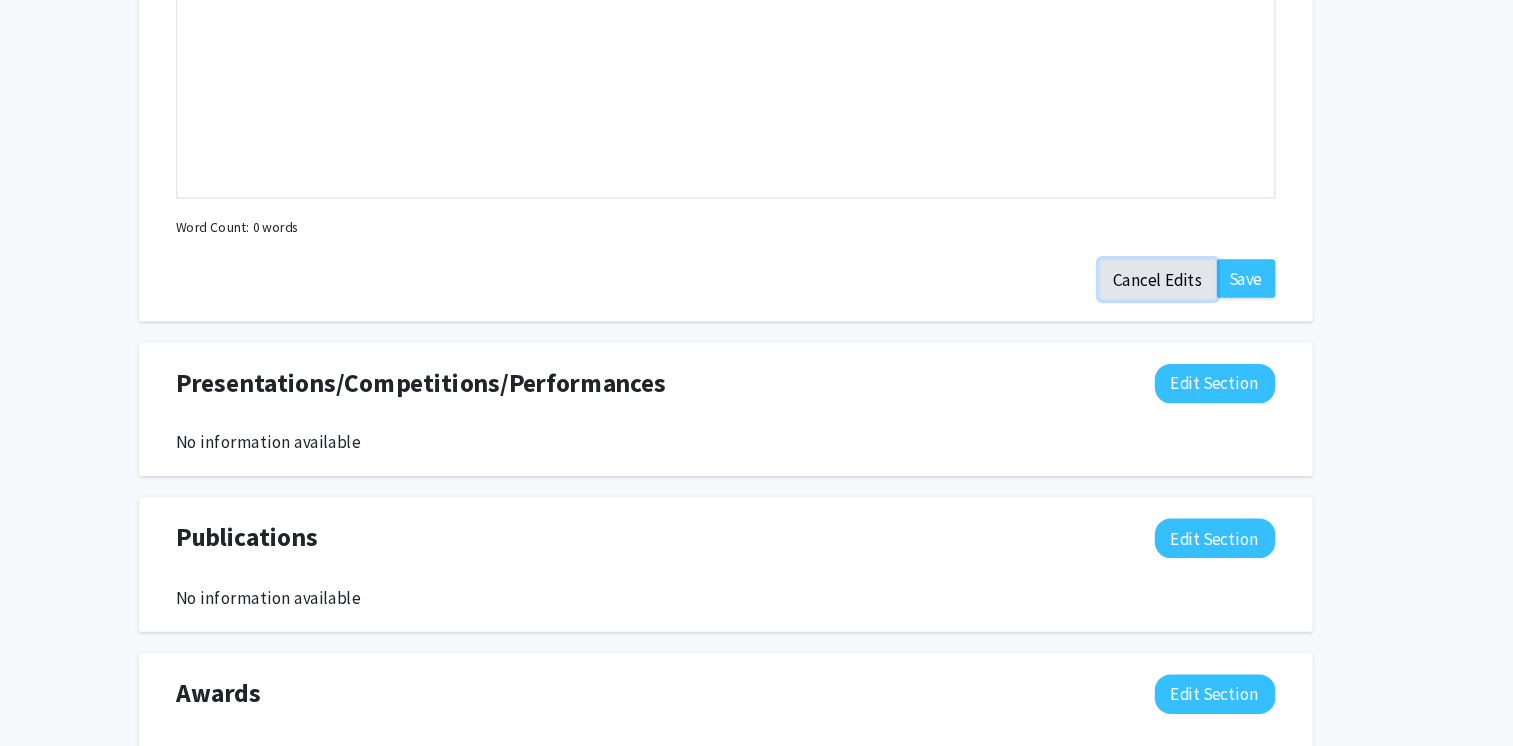 click on "Cancel Edits" 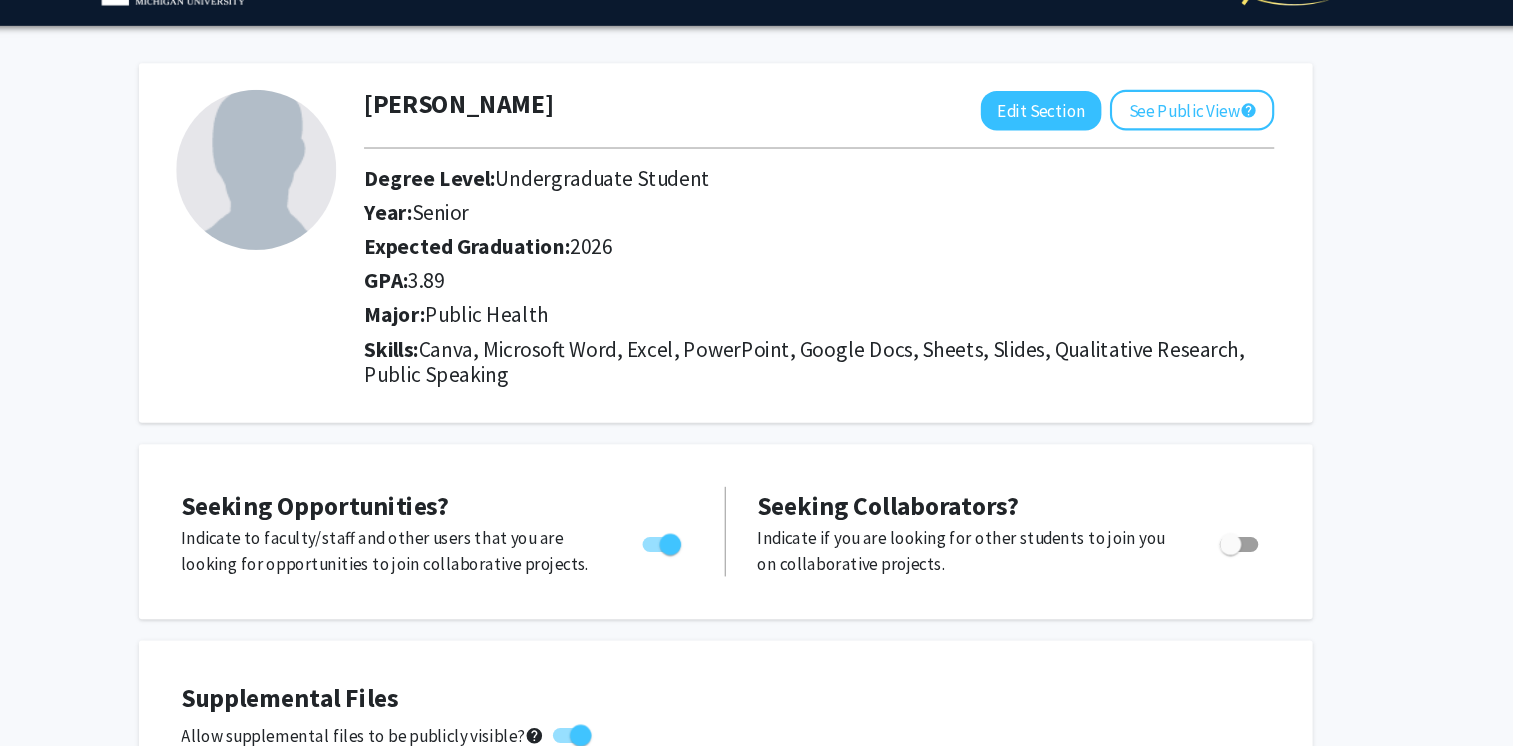 scroll, scrollTop: 0, scrollLeft: 0, axis: both 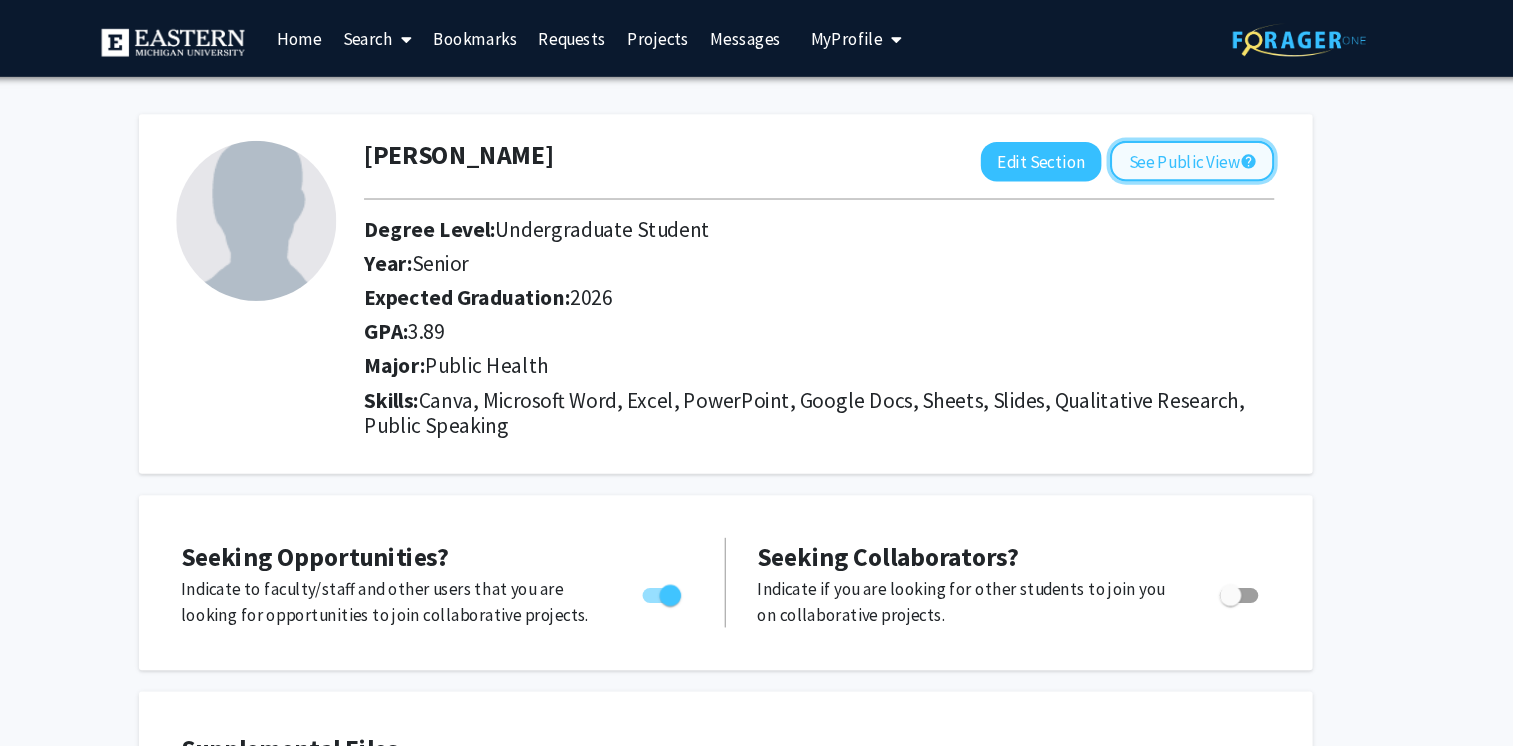 click on "See Public View  help" 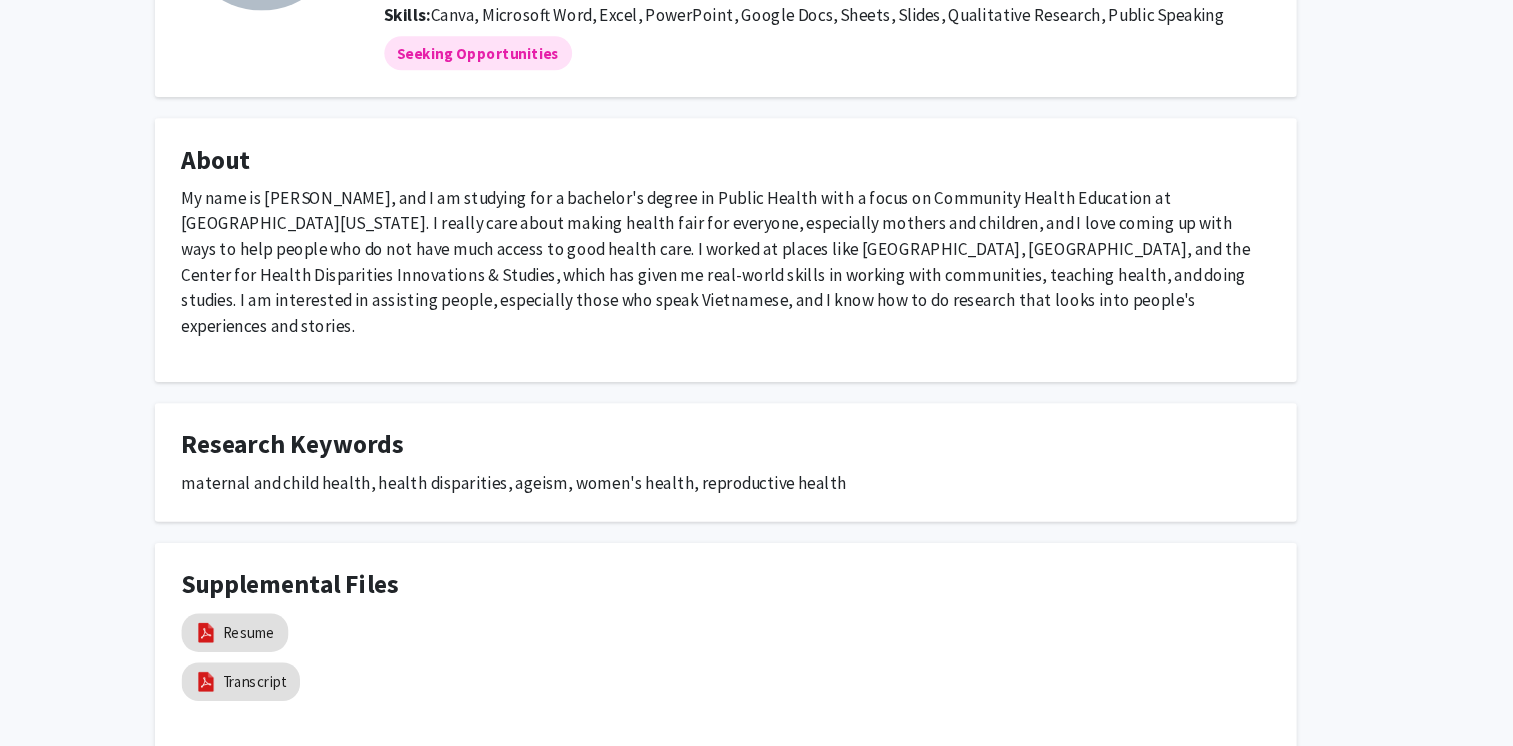 scroll, scrollTop: 244, scrollLeft: 0, axis: vertical 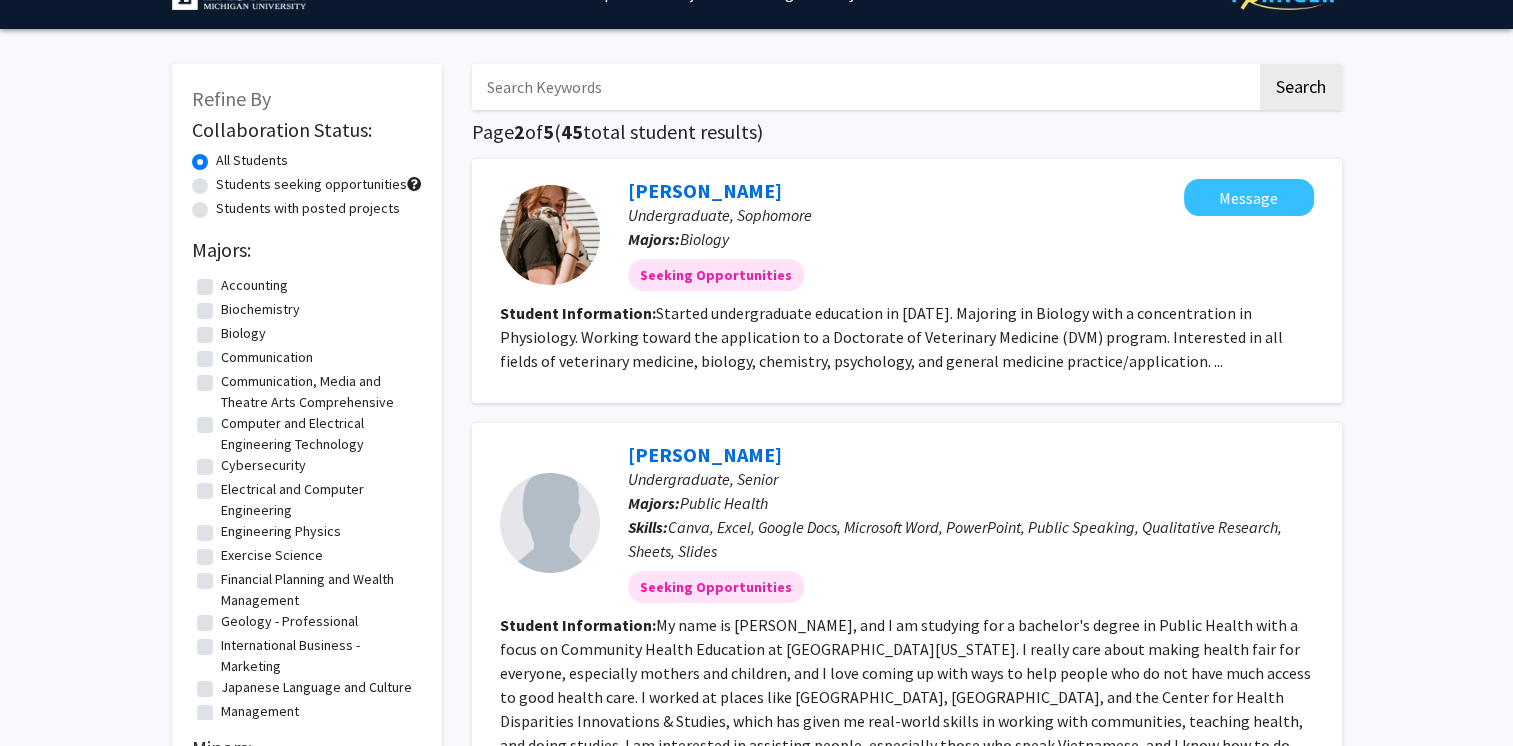 click on "Students with posted projects" 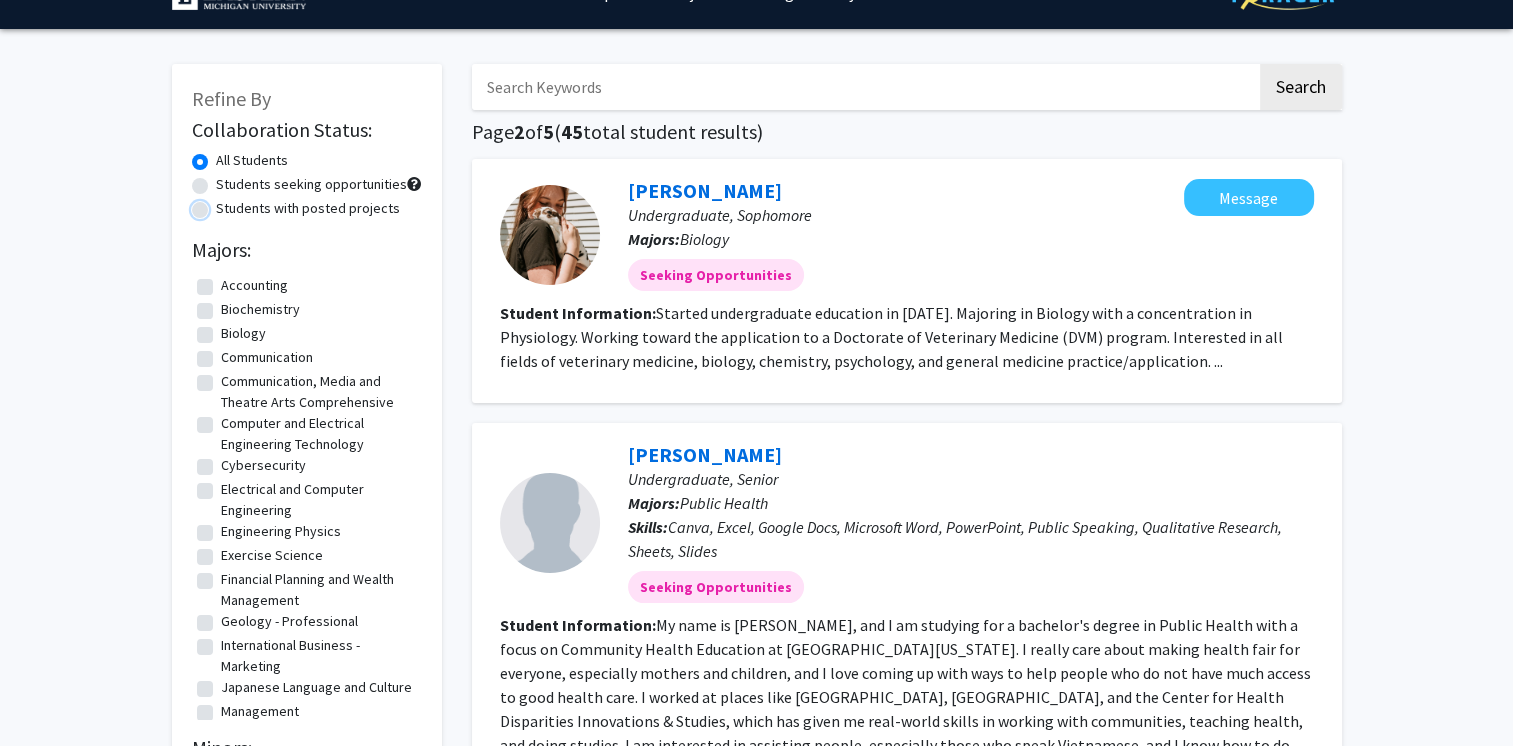 click on "Students with posted projects" at bounding box center (222, 204) 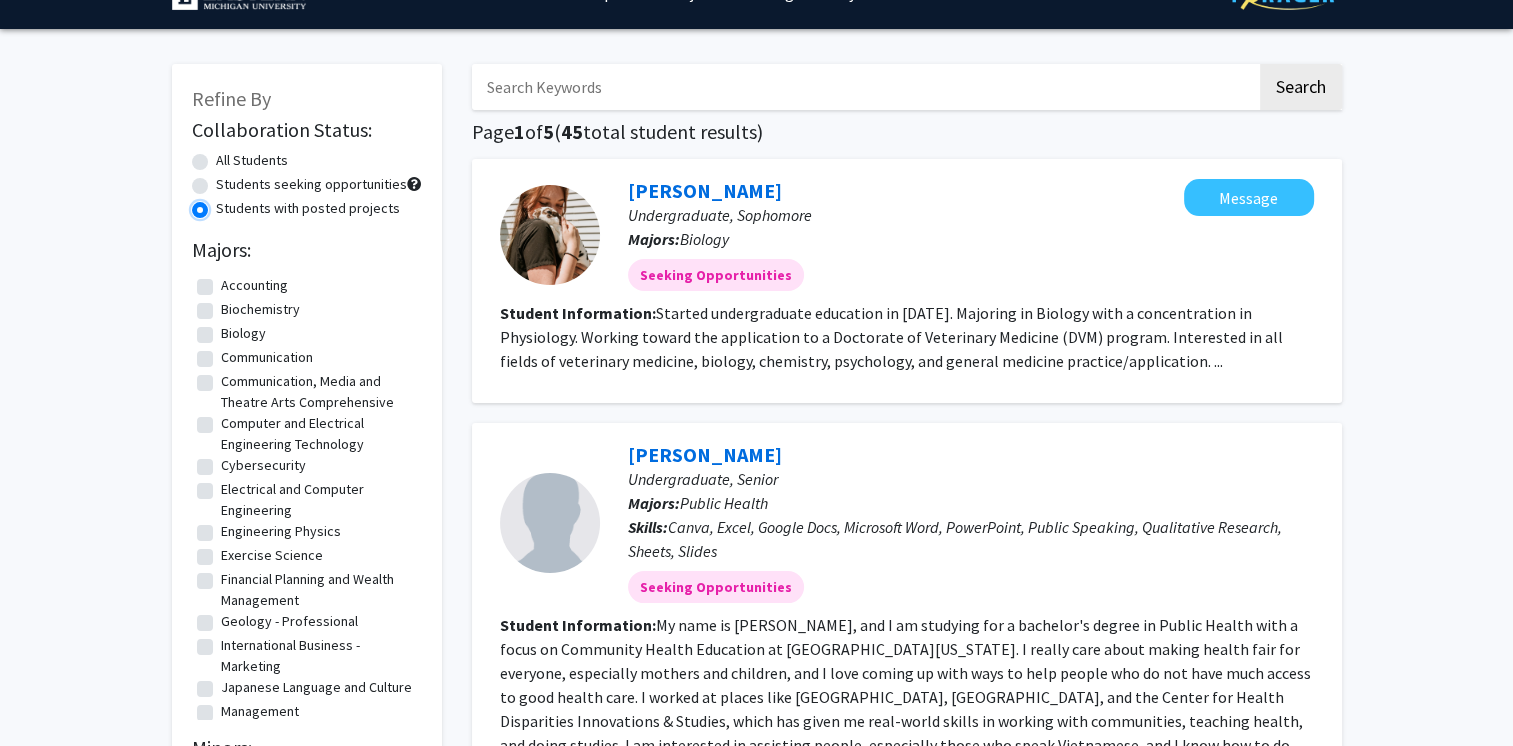 scroll, scrollTop: 0, scrollLeft: 0, axis: both 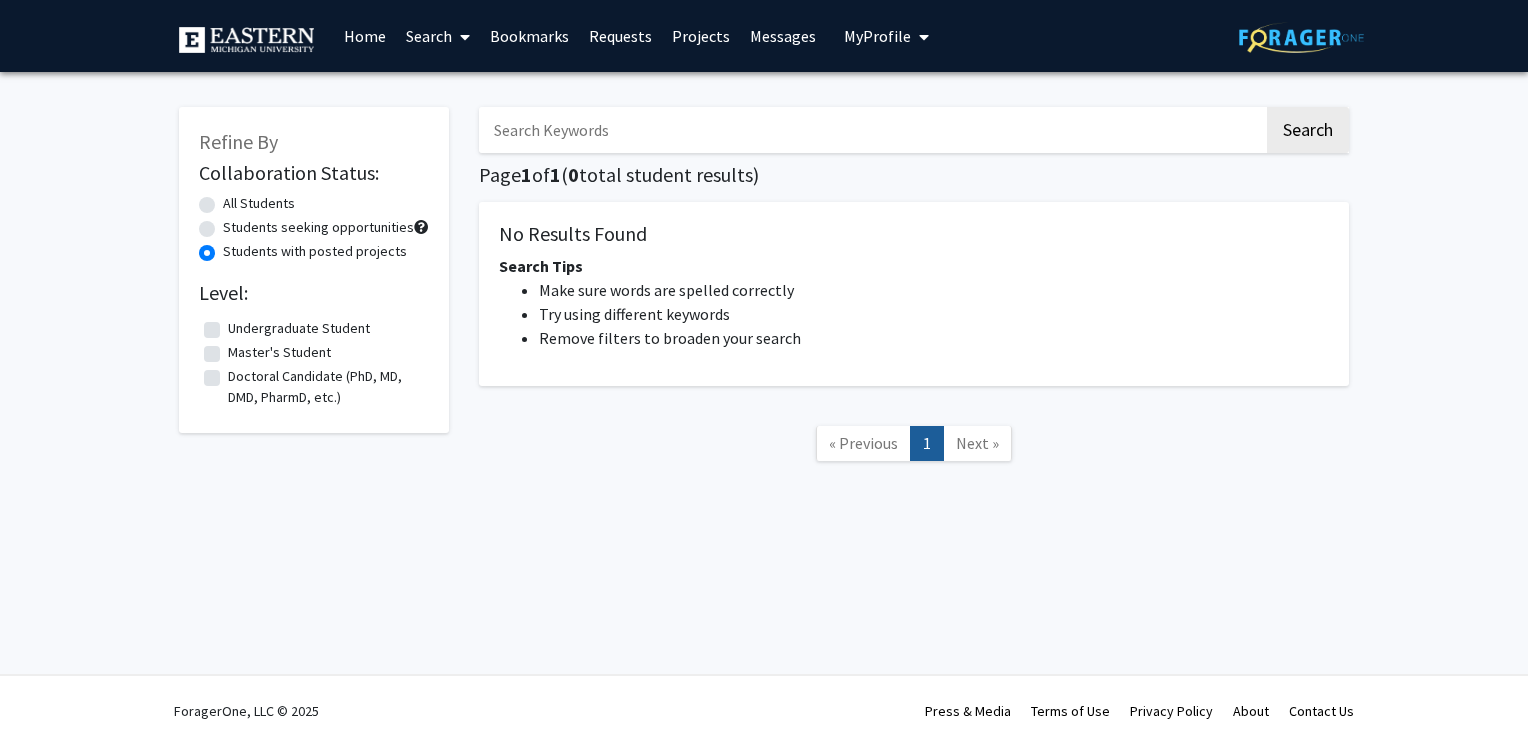 click on "Students seeking opportunities" 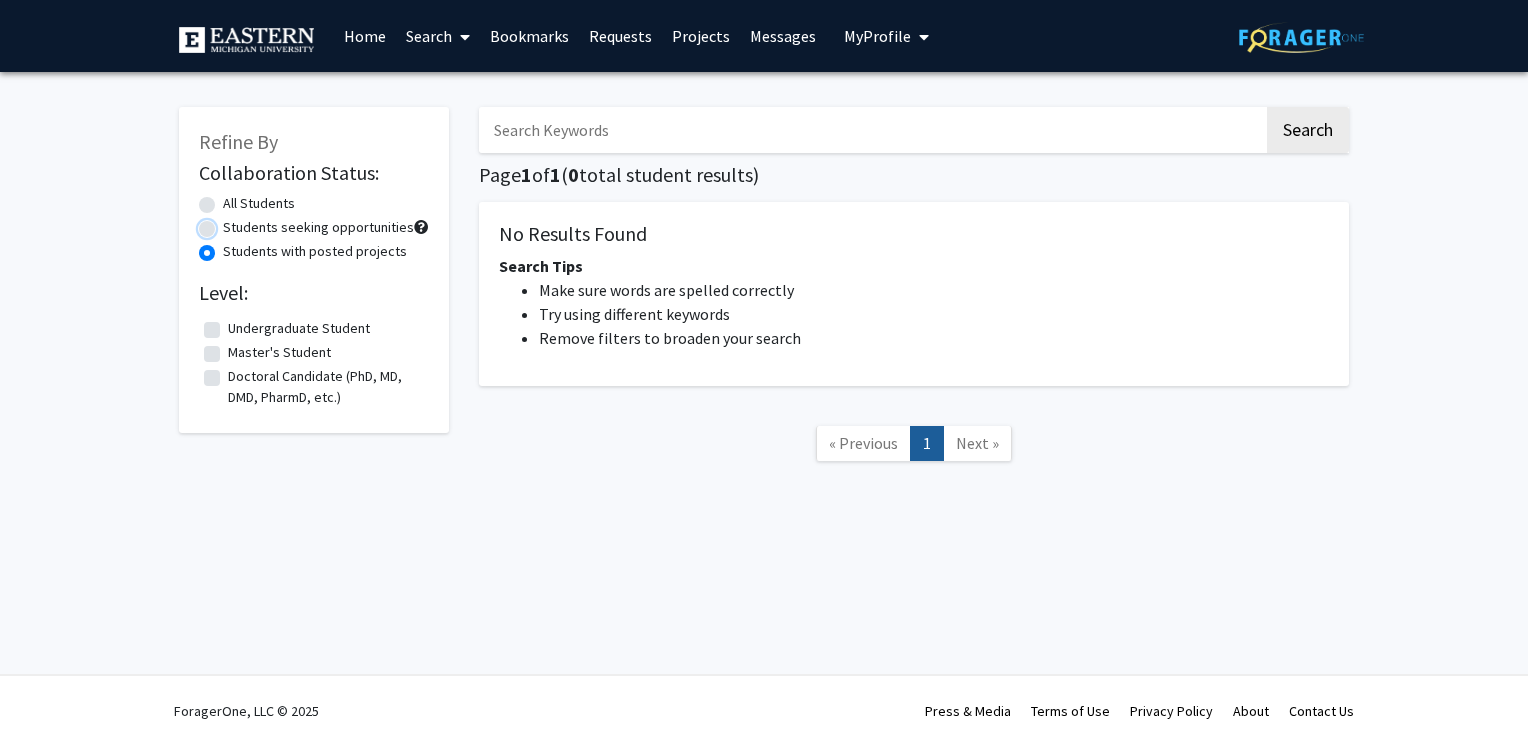 click on "Students seeking opportunities" at bounding box center (229, 223) 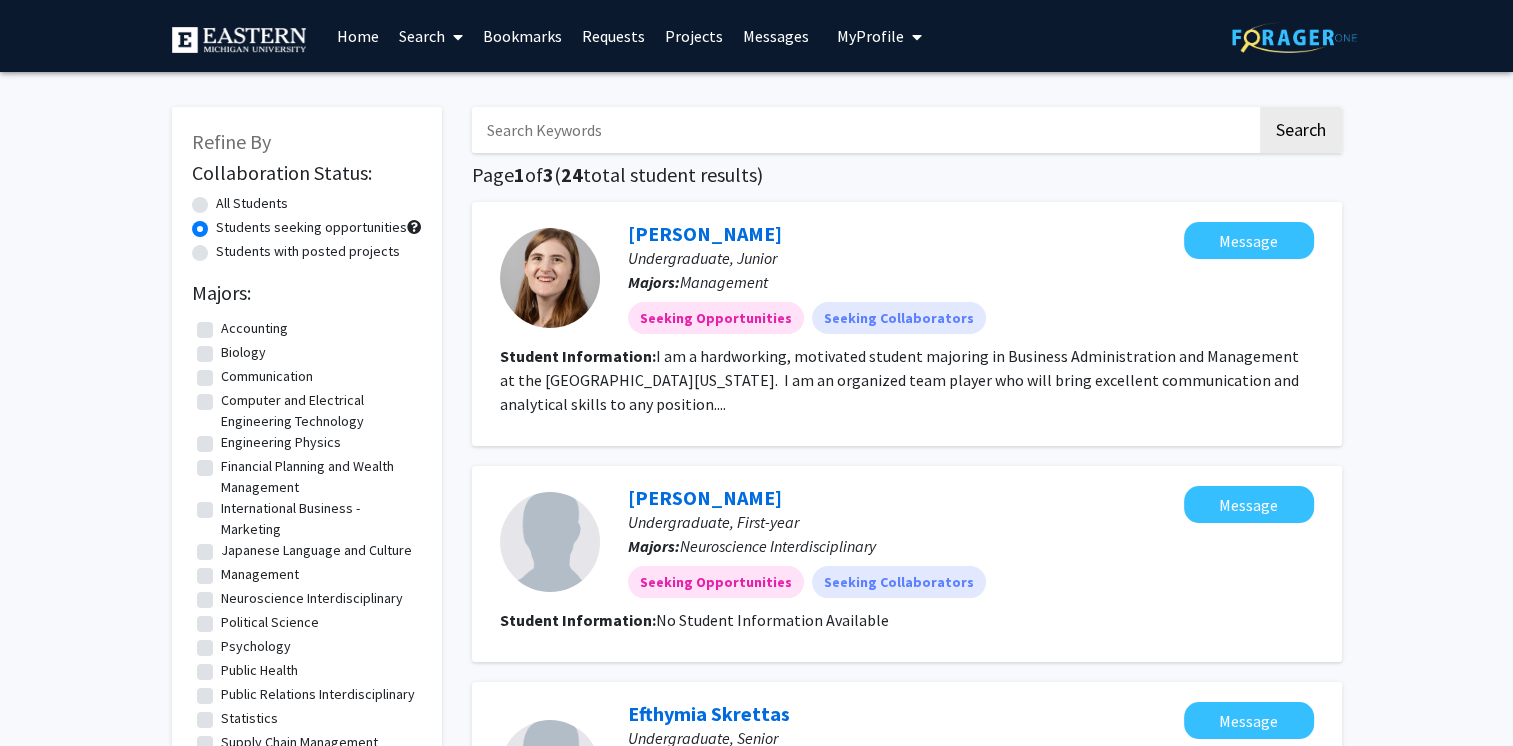 click on "All Students" 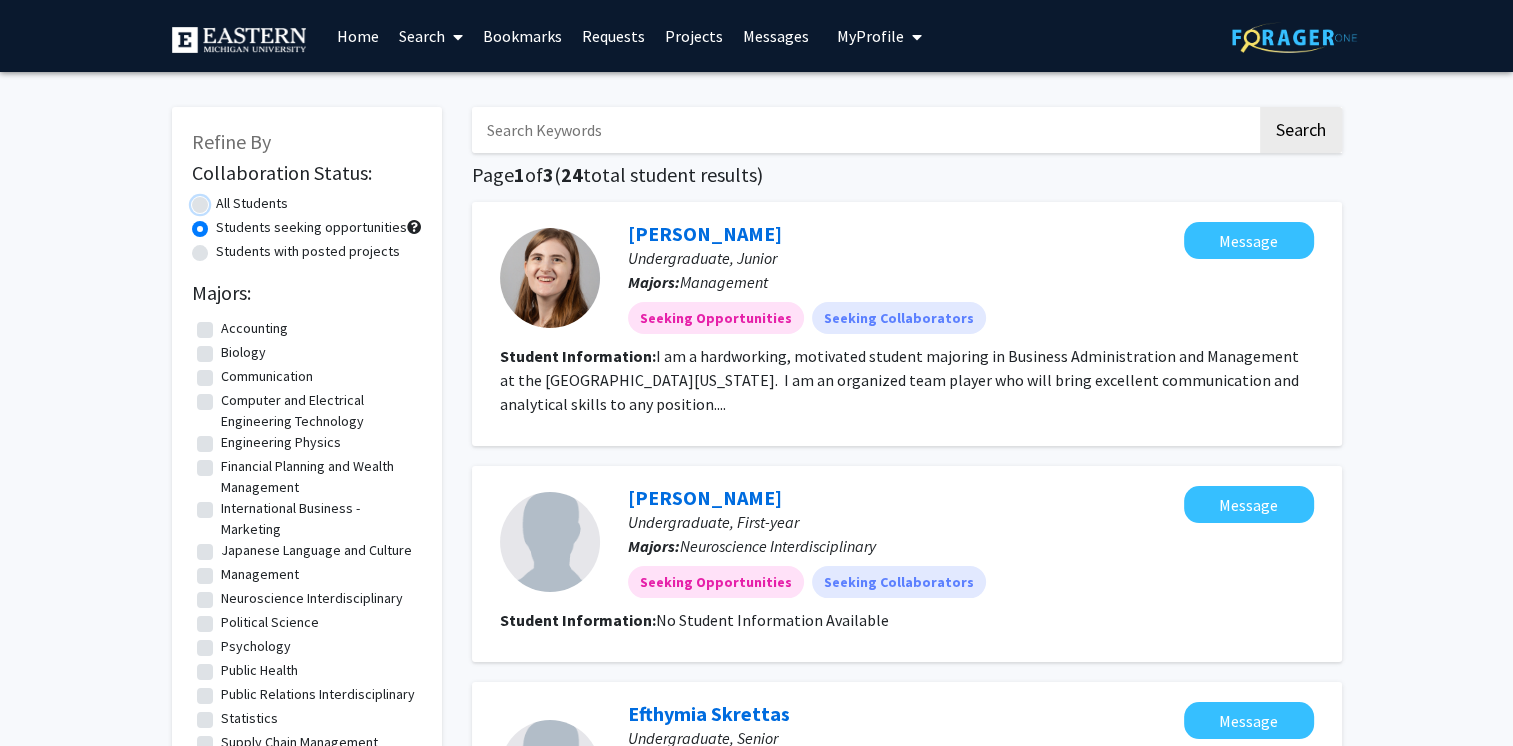 click on "All Students" at bounding box center [222, 199] 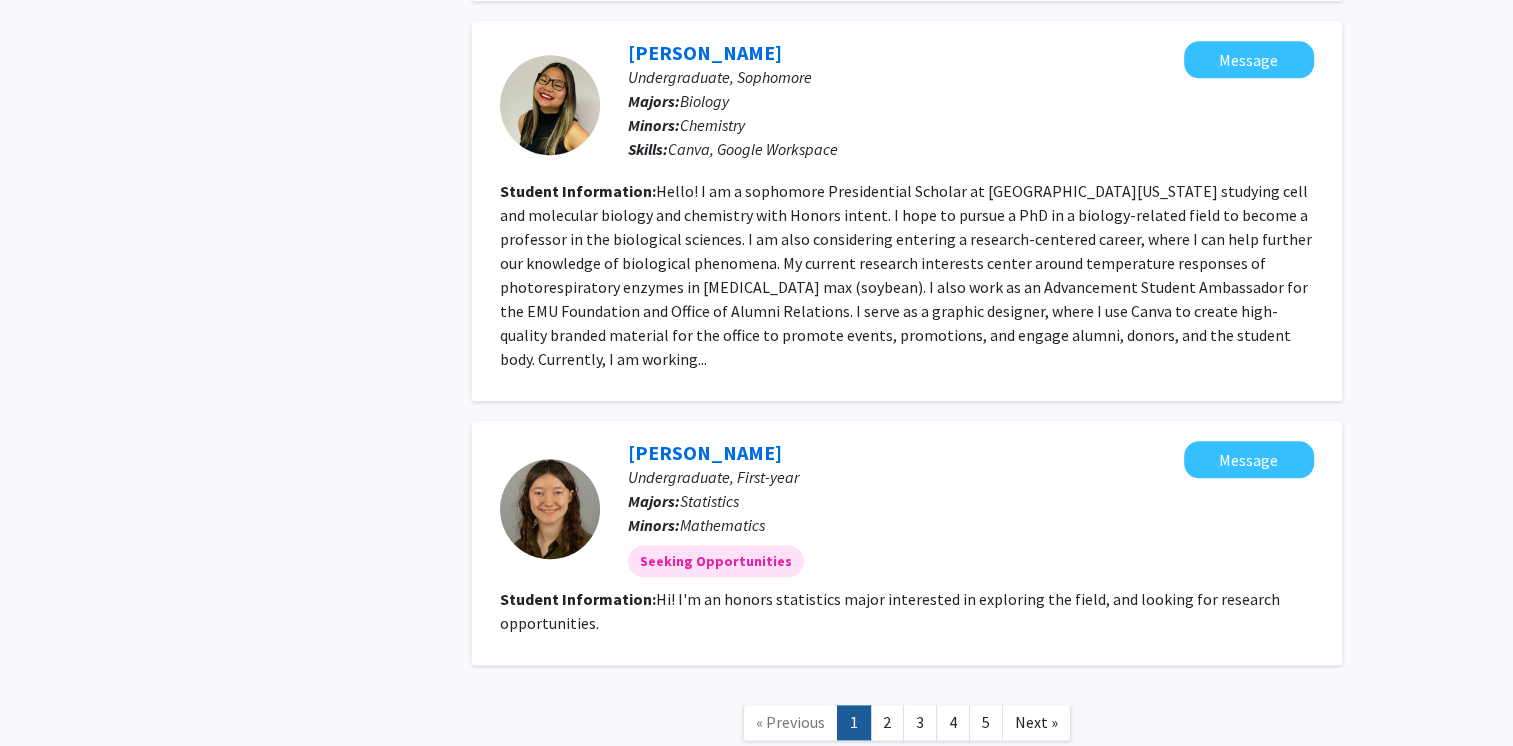 scroll, scrollTop: 2228, scrollLeft: 0, axis: vertical 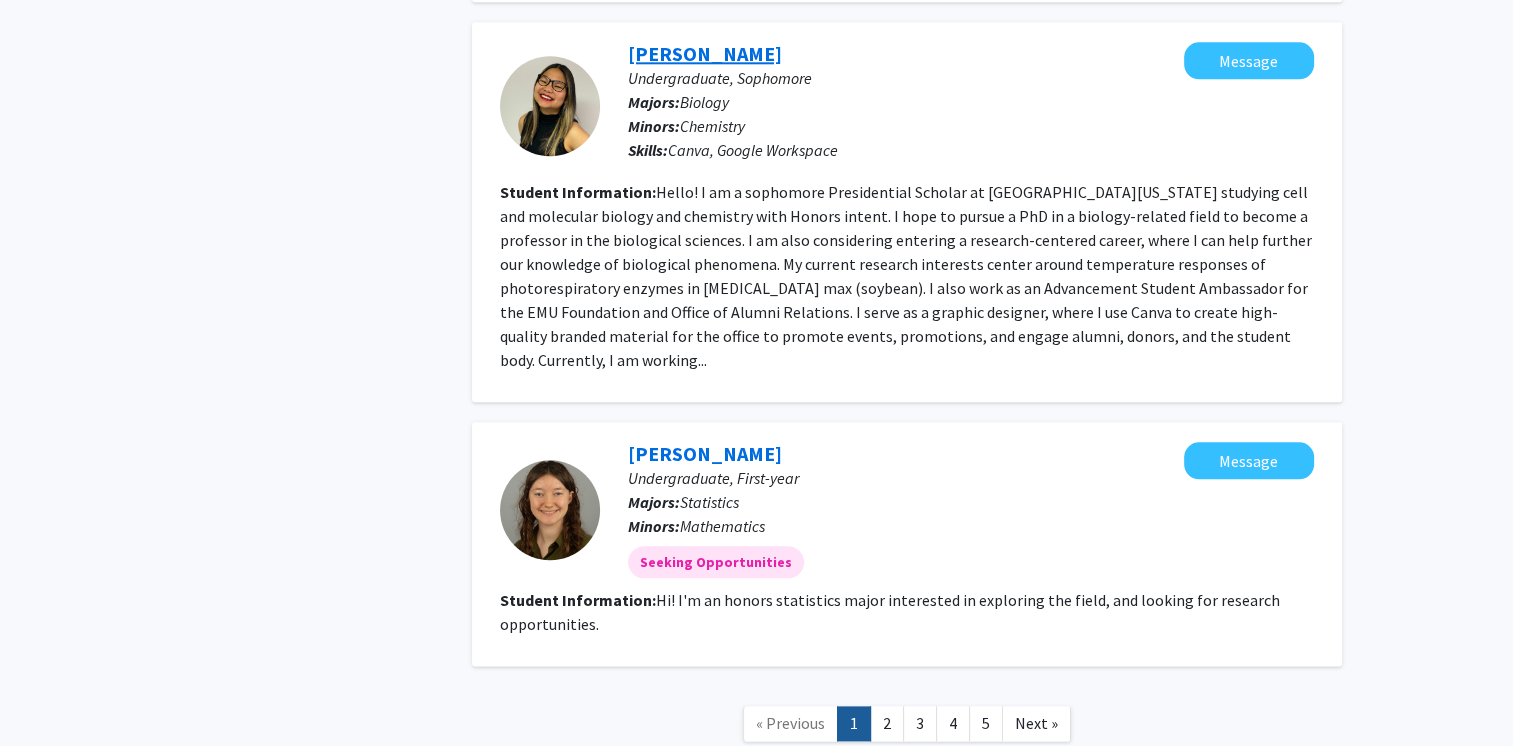 click on "[PERSON_NAME]" 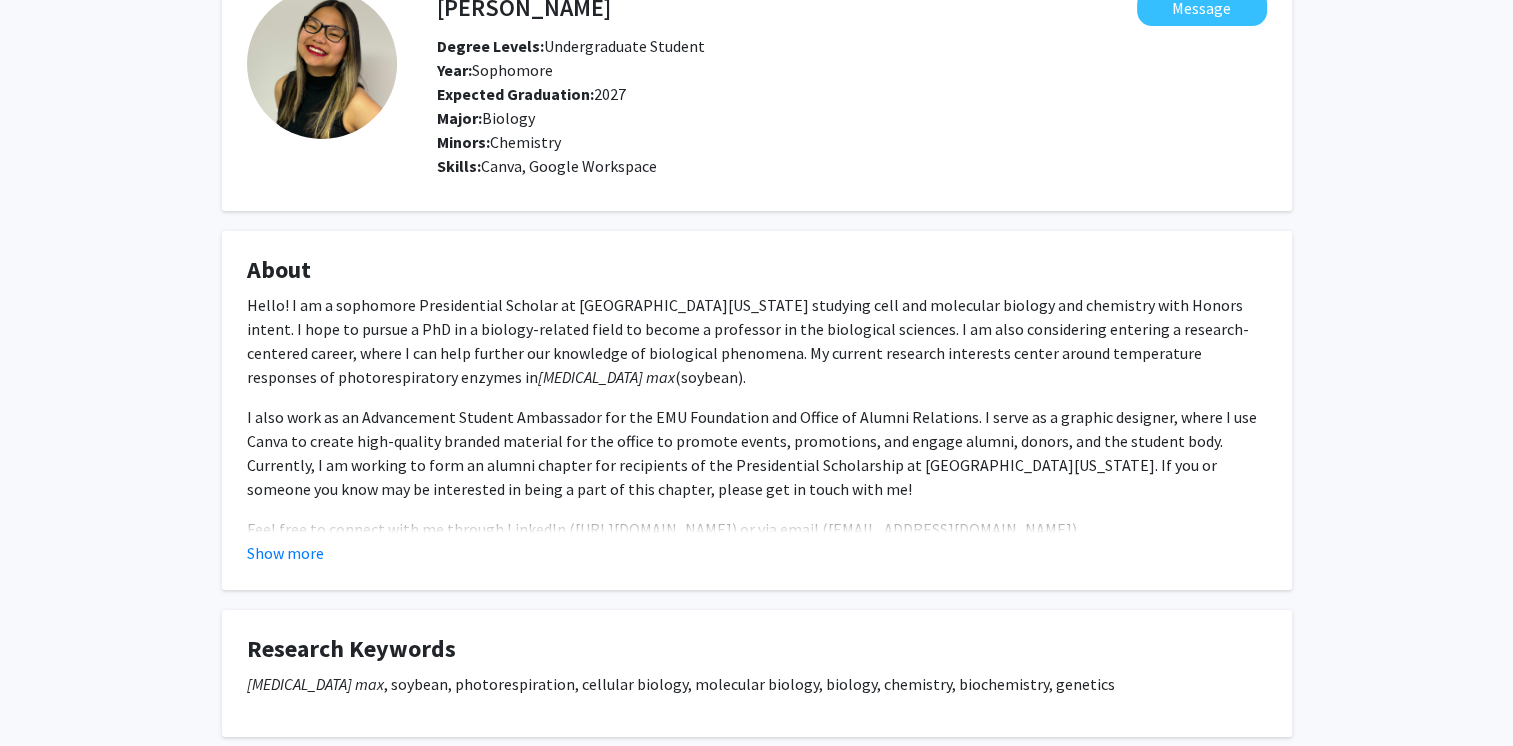 scroll, scrollTop: 112, scrollLeft: 0, axis: vertical 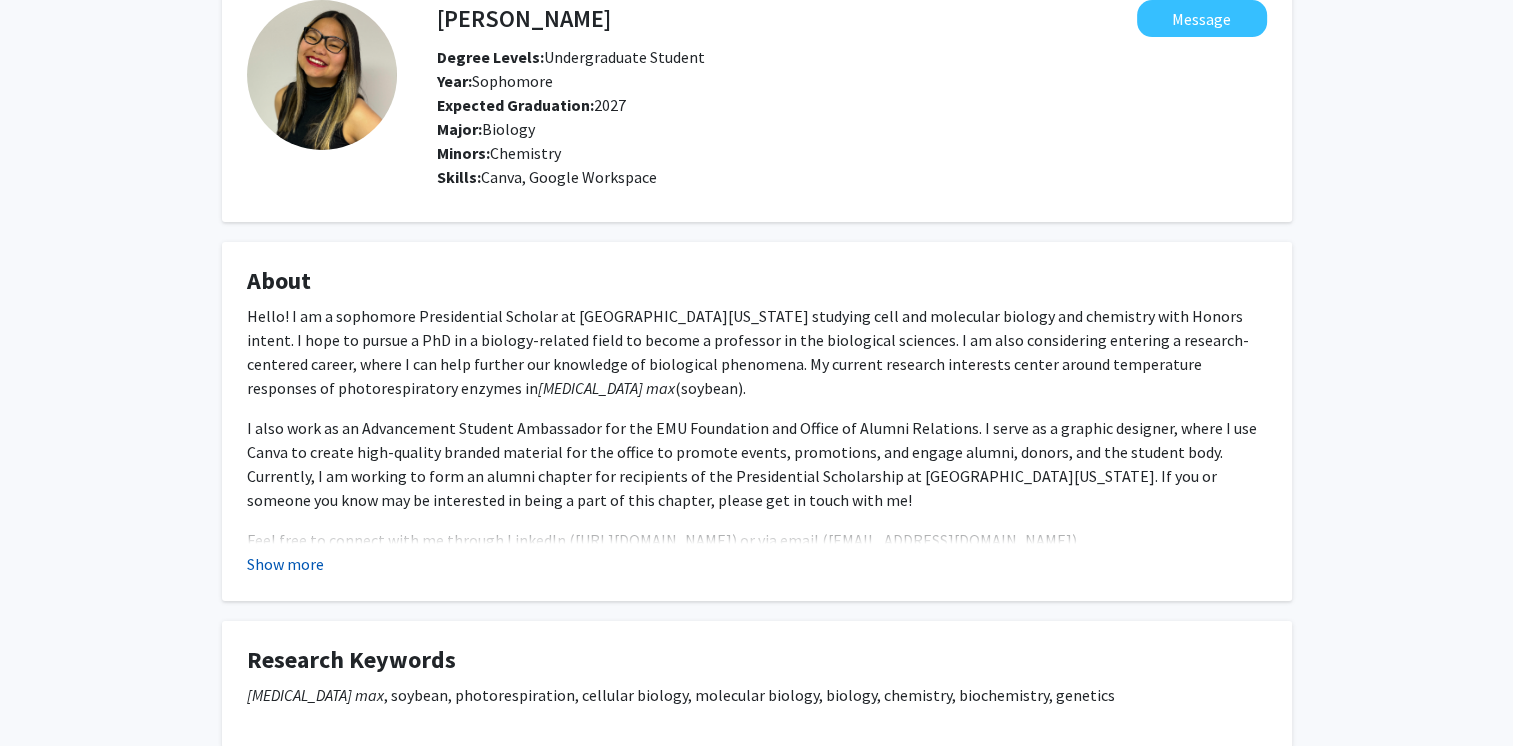 click on "Show more" 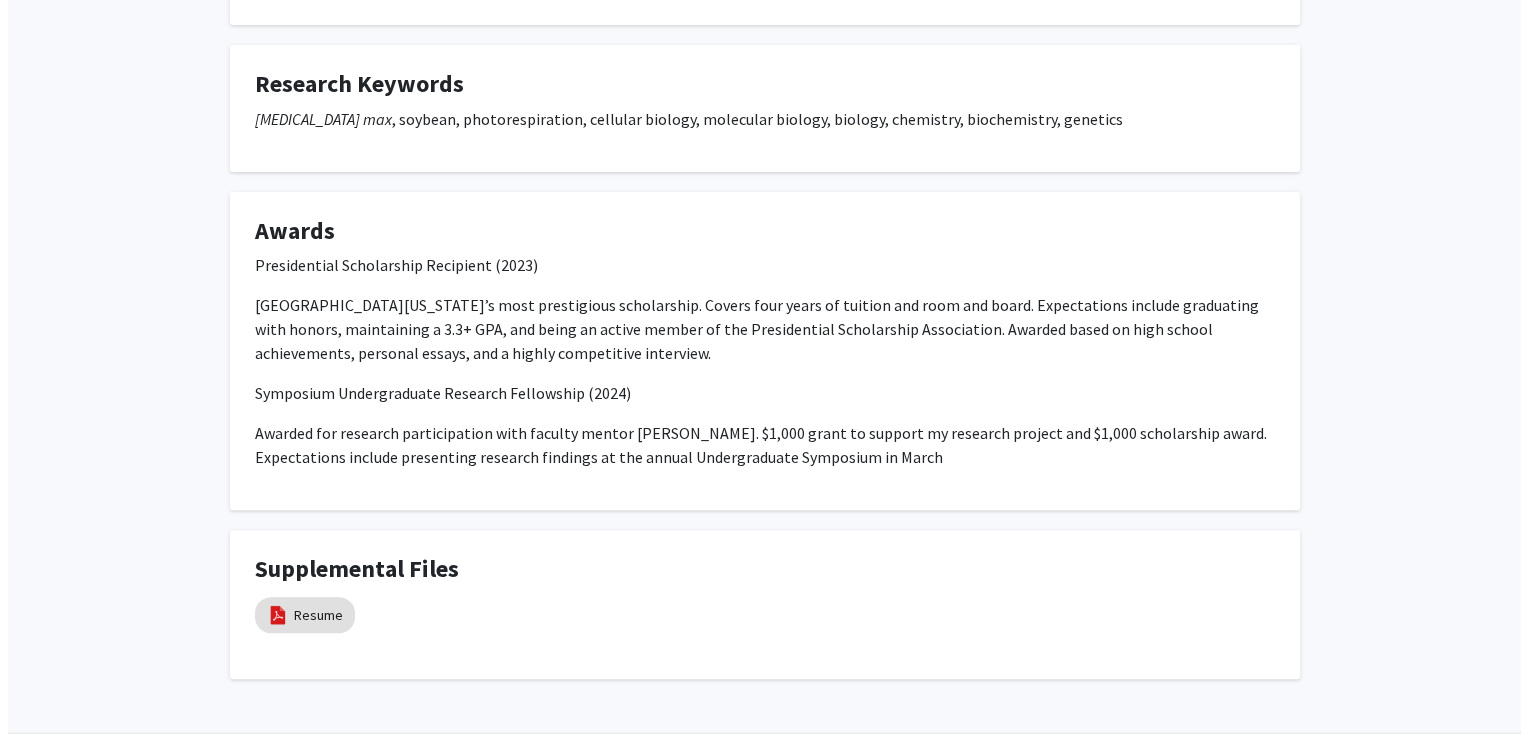 scroll, scrollTop: 740, scrollLeft: 0, axis: vertical 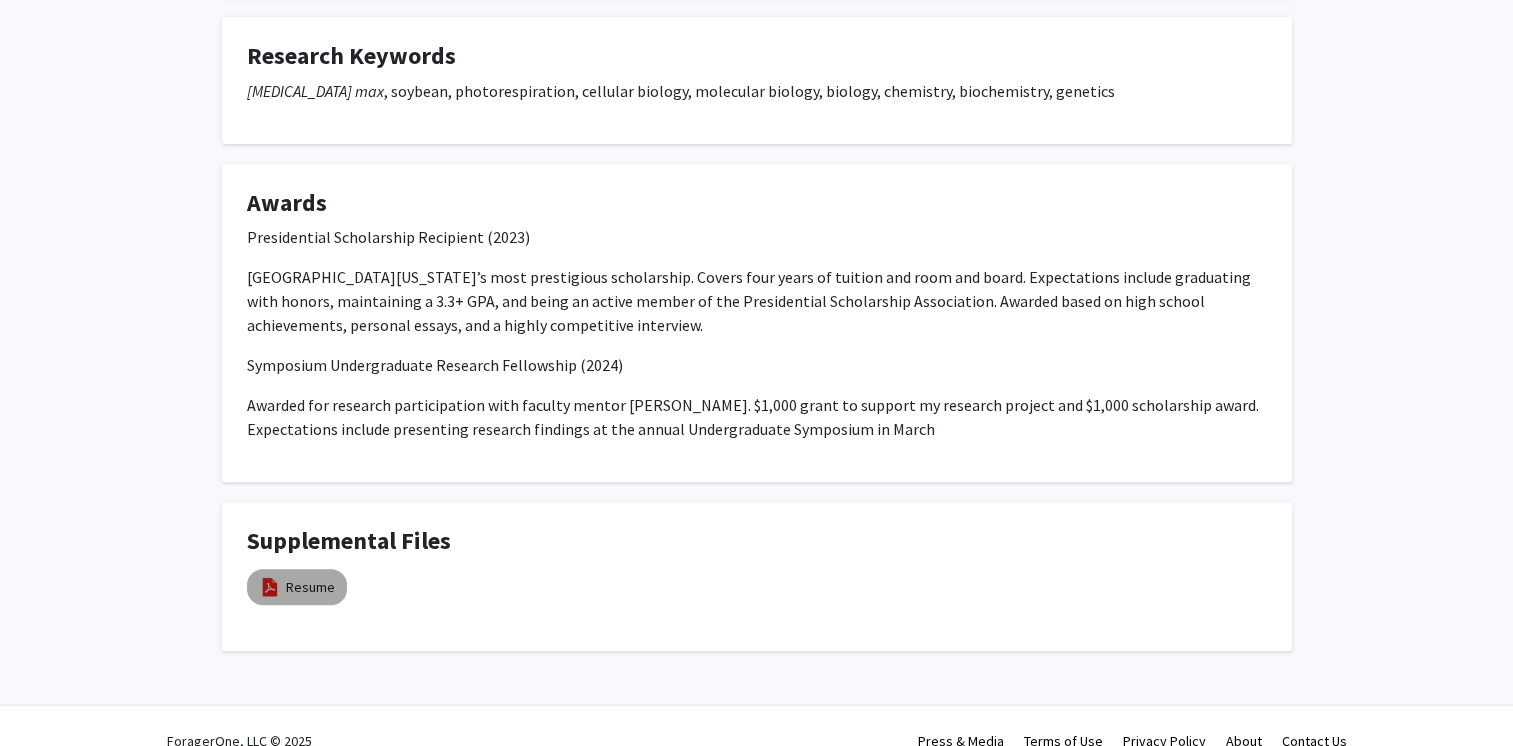 click at bounding box center (270, 587) 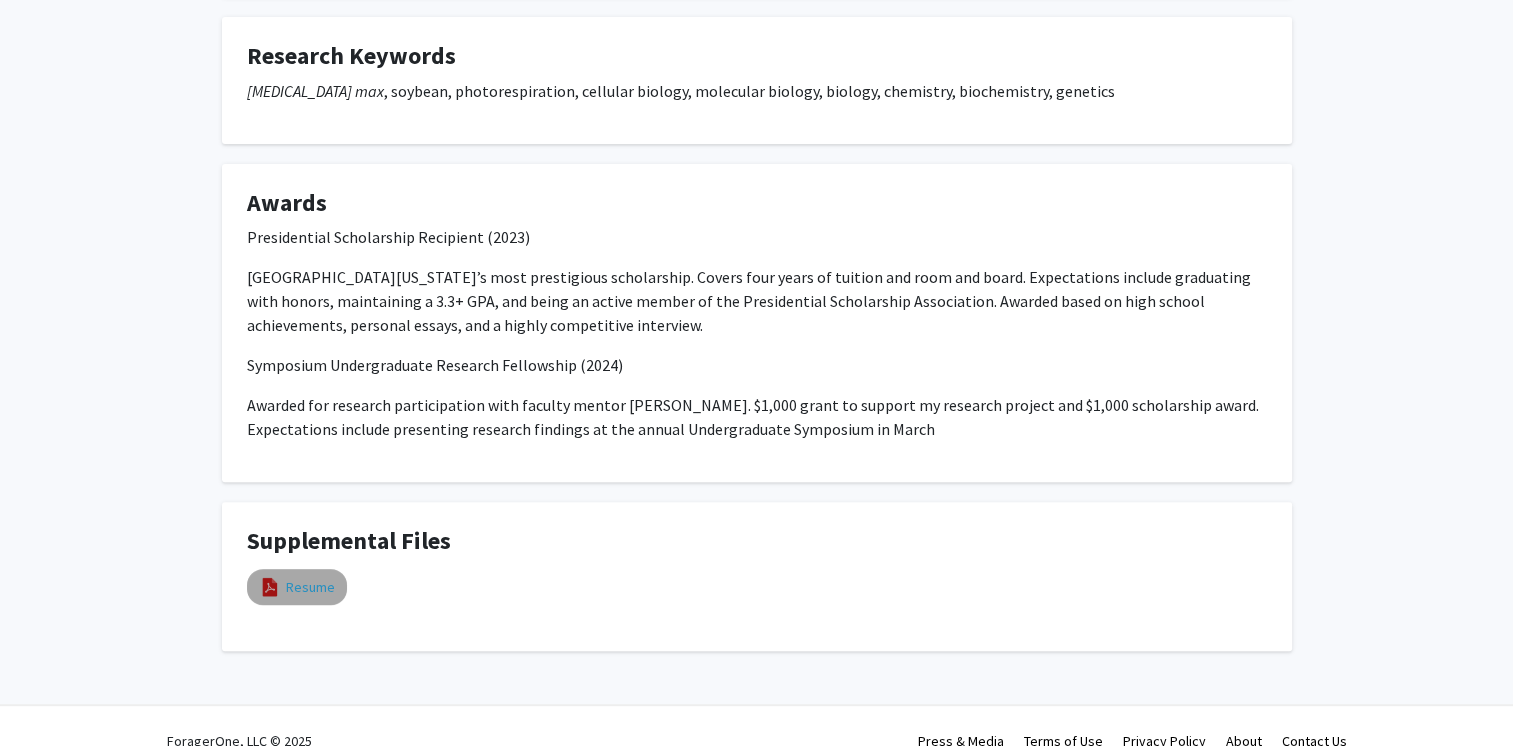 click on "Resume" at bounding box center [310, 587] 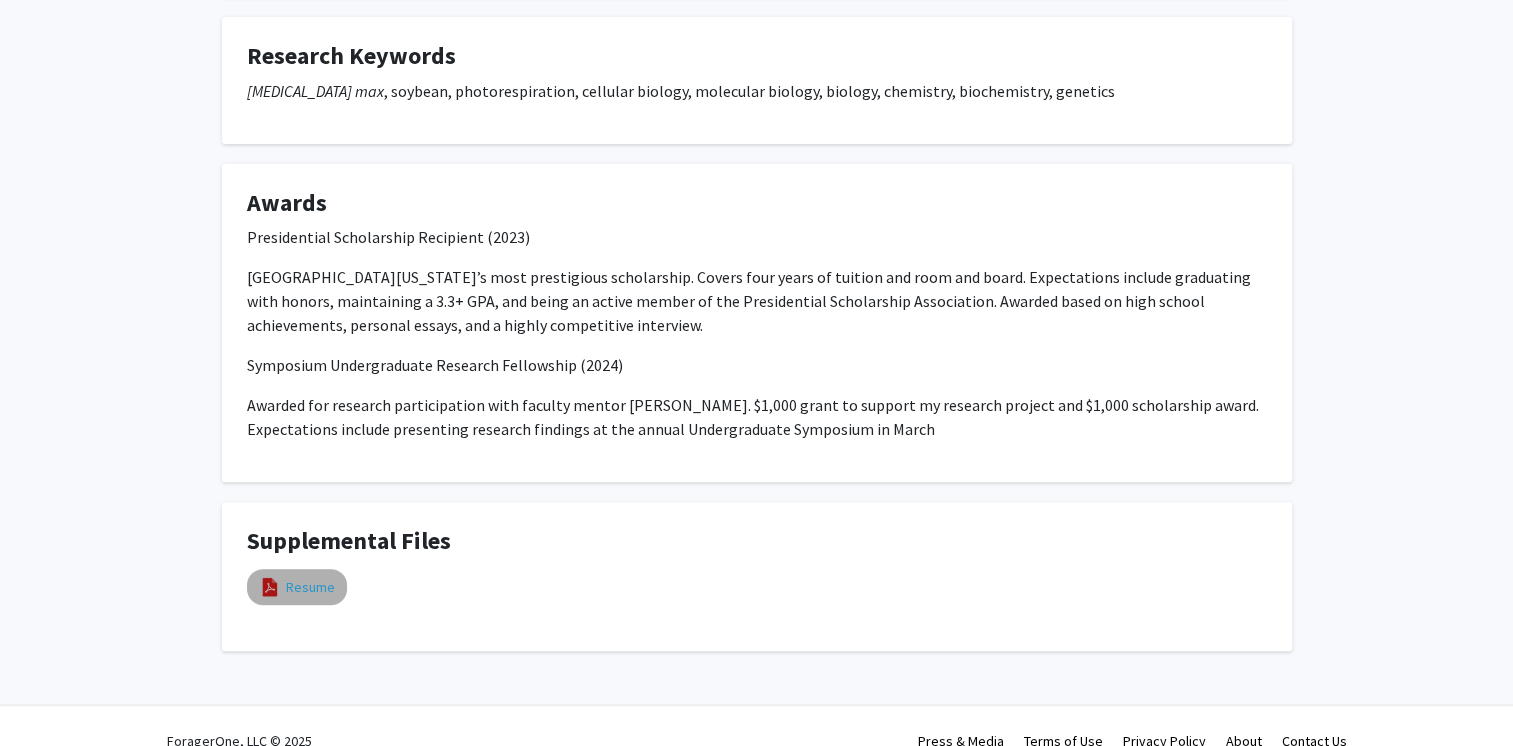 select on "custom" 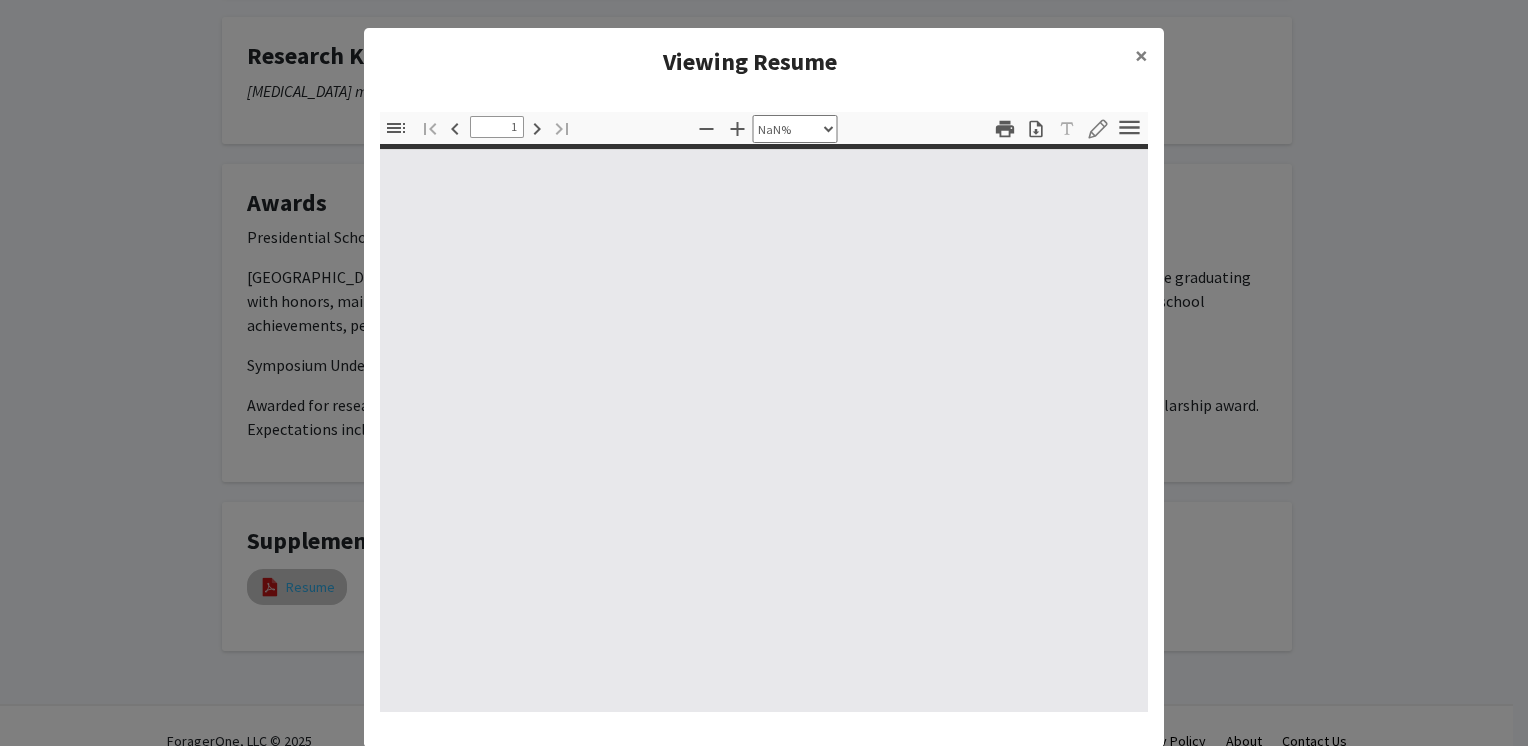 type on "0" 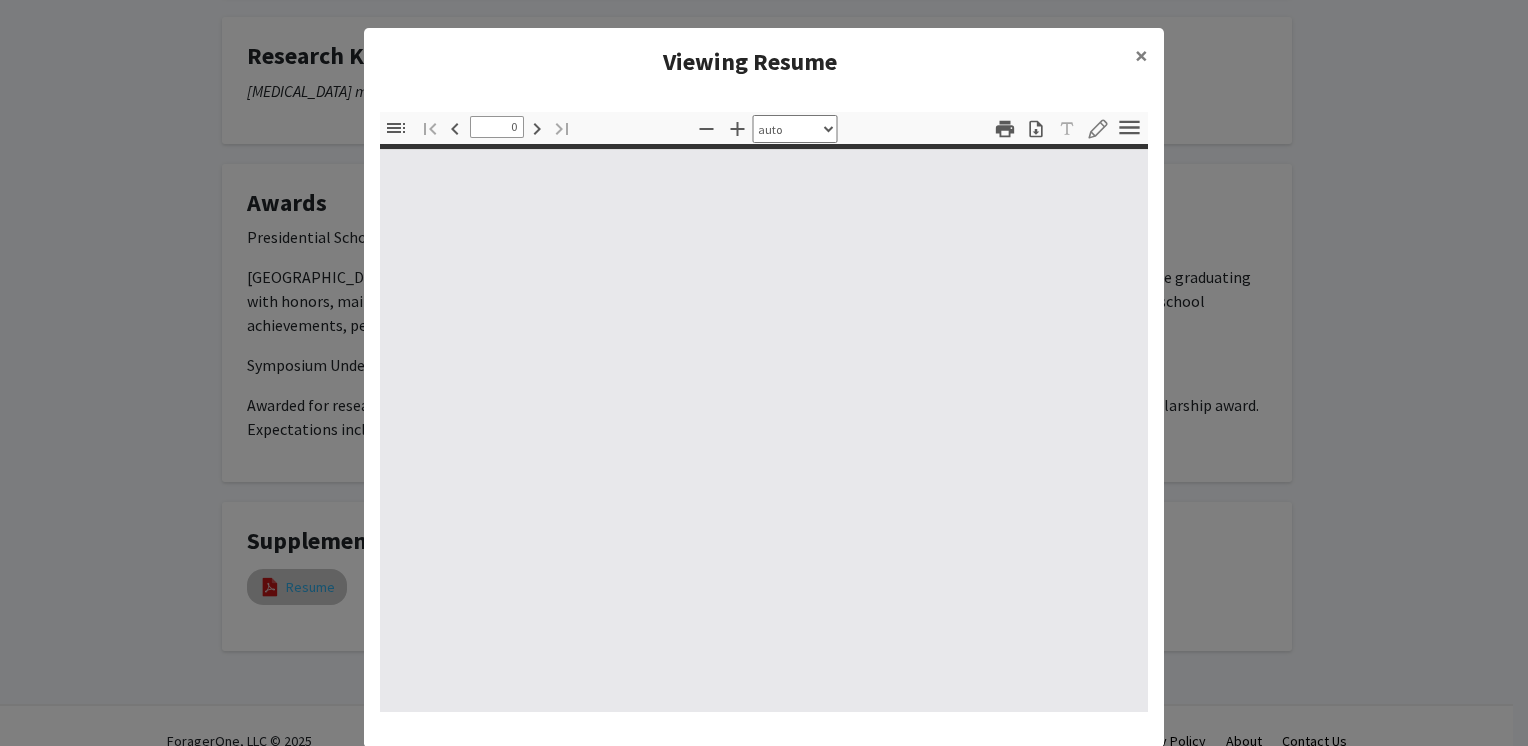 select on "custom" 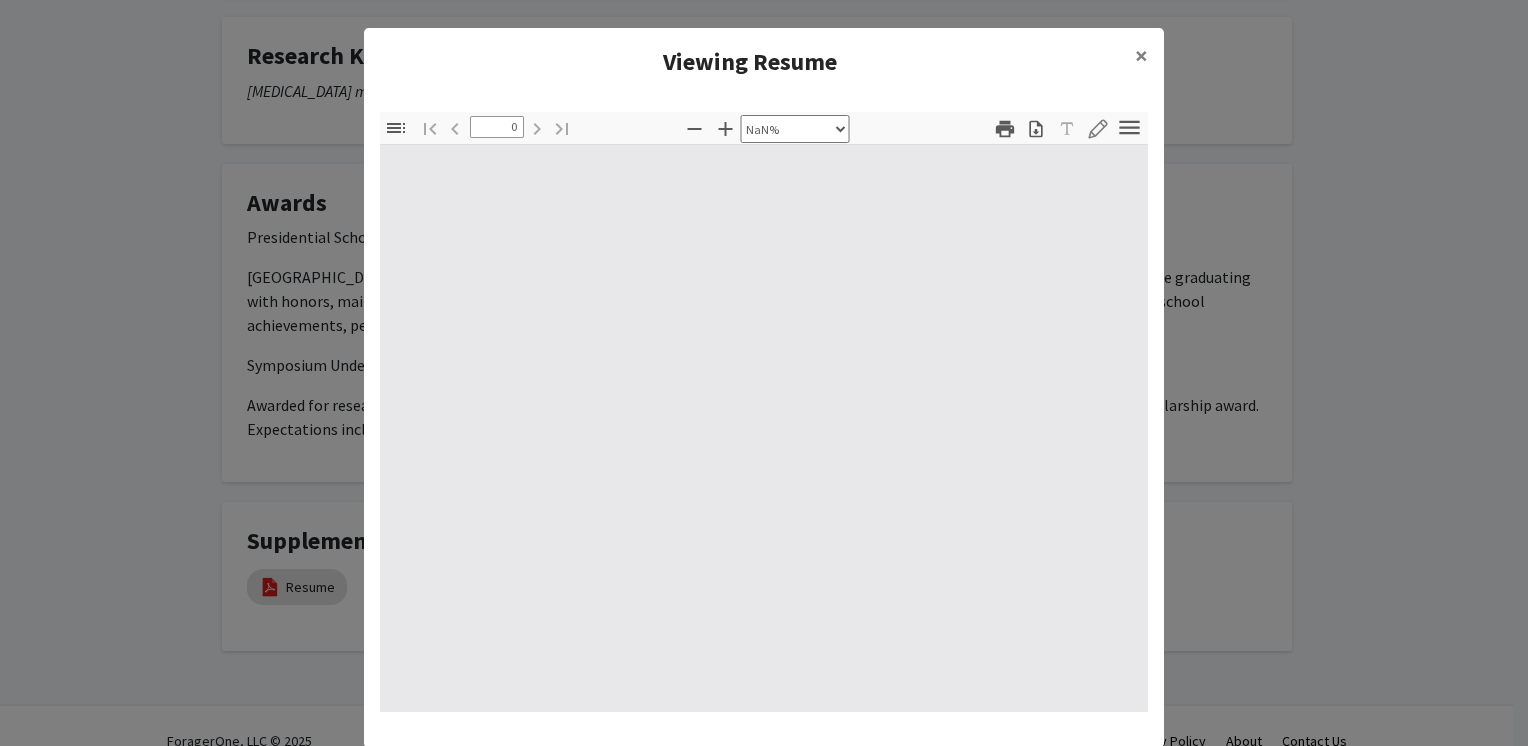 type on "1" 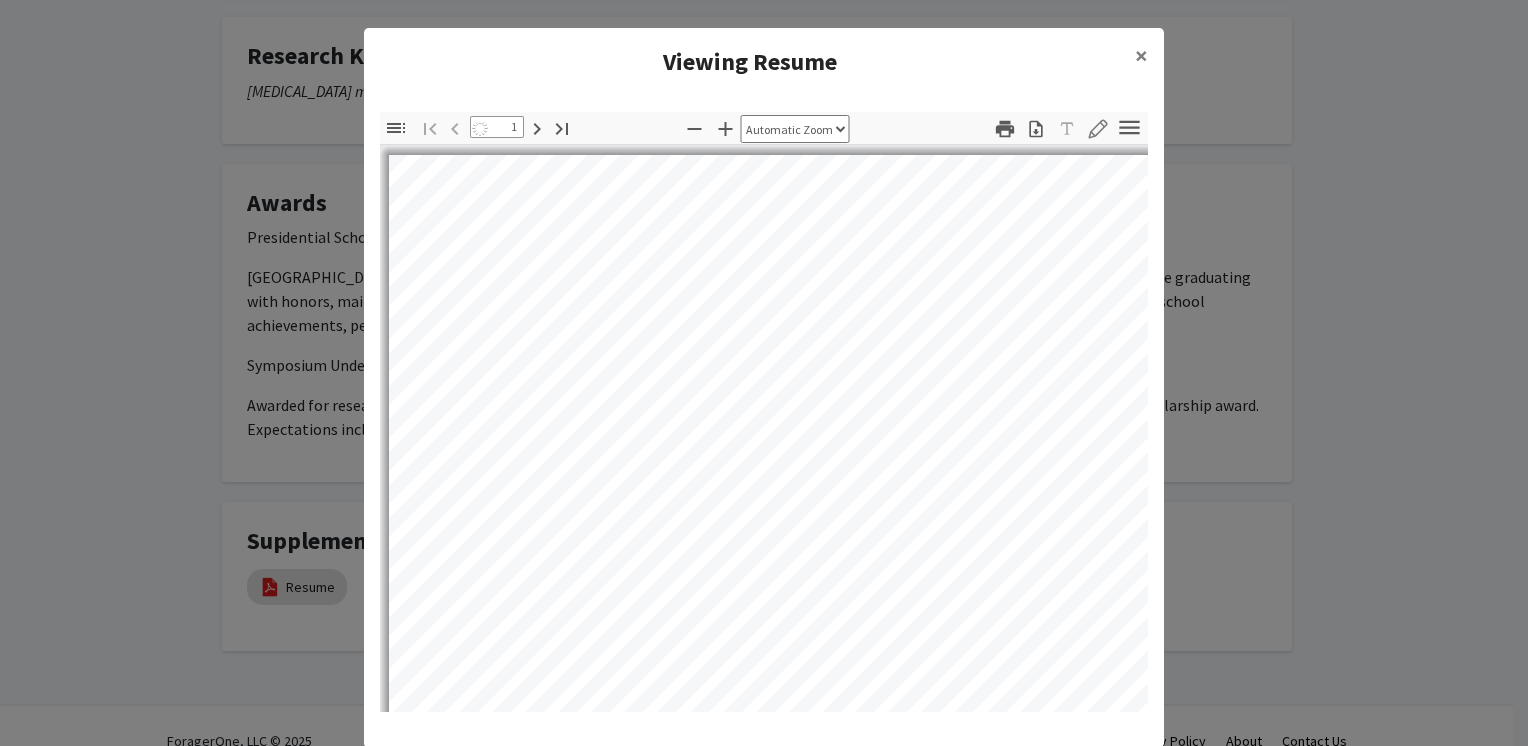 select on "auto" 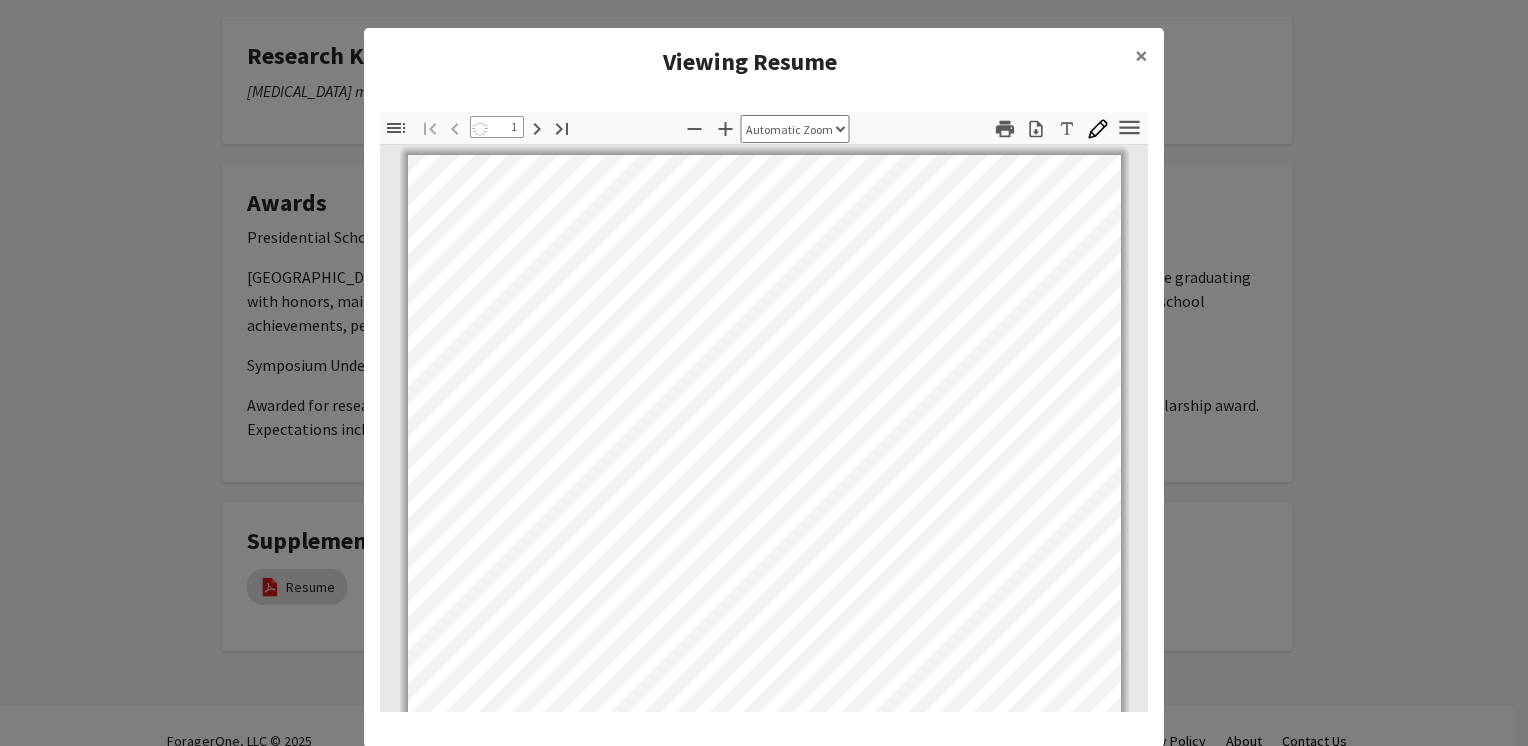 scroll, scrollTop: 0, scrollLeft: 0, axis: both 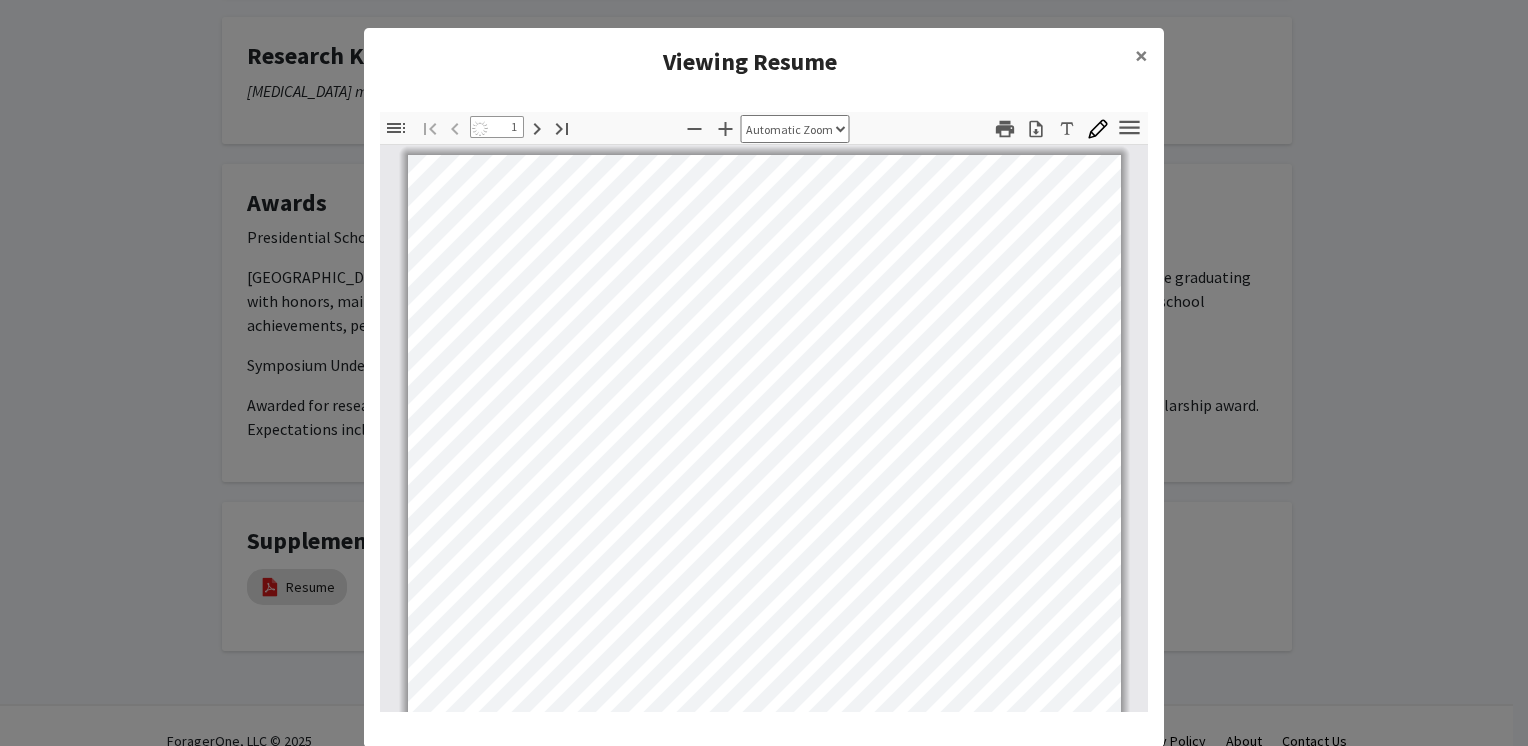 click on "Viewing Resume × Thumbnails Document Outline Attachments Layers Current Outline Item Toggle Sidebar Find Go to First Page Previous 1 of 2 Next Go to Last Page Zoom Out Zoom In Automatic Zoom Actual Size Page Fit Page Width 50% 100% 125% 150% 200% 300% 400% NaN% Hand Tool Text Selection Tool Presentation Mode Open Print Download Text Draw Tools Color #000000 Size Color #000000 Thickness Opacity Presentation Mode Open Print Download Go to First Page Previous Next Go to Last Page Rotate Clockwise Rotate Counterclockwise Text Selection Tool Hand Tool Page Scrolling Vertical Scrolling Horizontal Scrolling Wrapped Scrolling No Spreads Odd Spreads Even Spreads Document Properties… Multiple search terms. Each line is a search term. Previous Next Highlight All Match Case Current page only Pages (e.g. 6-10 or 2,4) Whole Words multiple search terms separated by word boundaries Ignore accents and diacritics Fuzzy search More Information Less Information Close Enter the password to open this PDF file. Cancel OK - - - -" 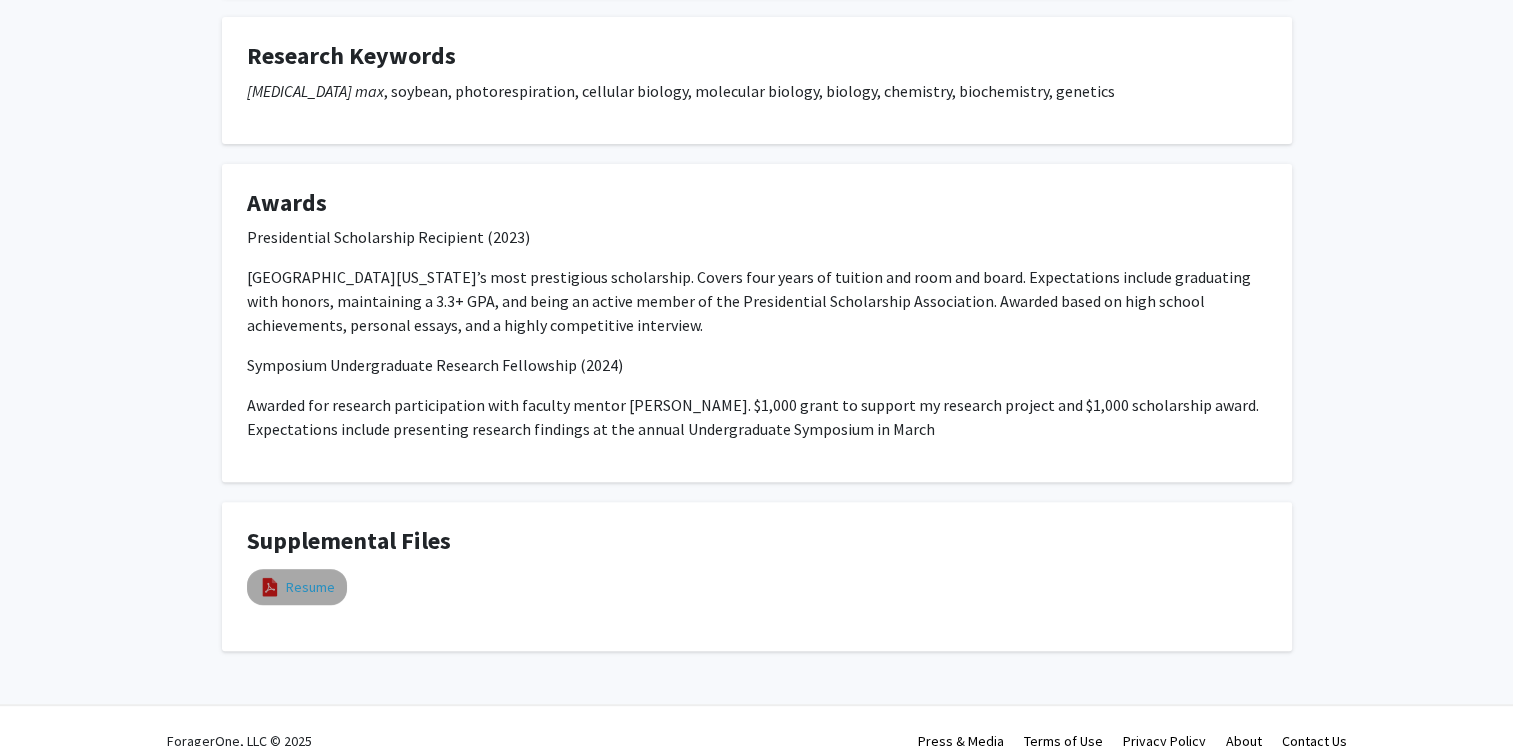 click on "Resume" at bounding box center [310, 587] 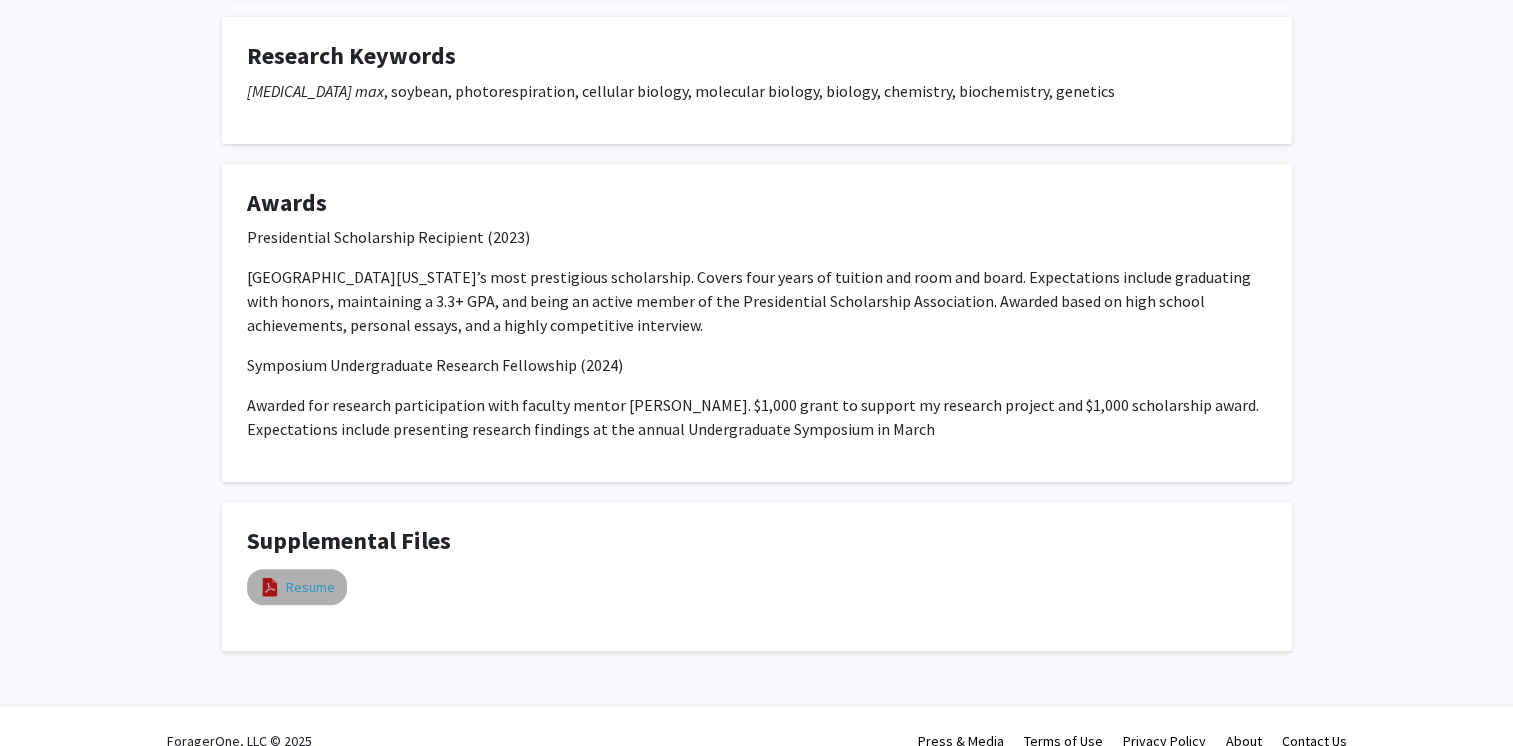 select on "custom" 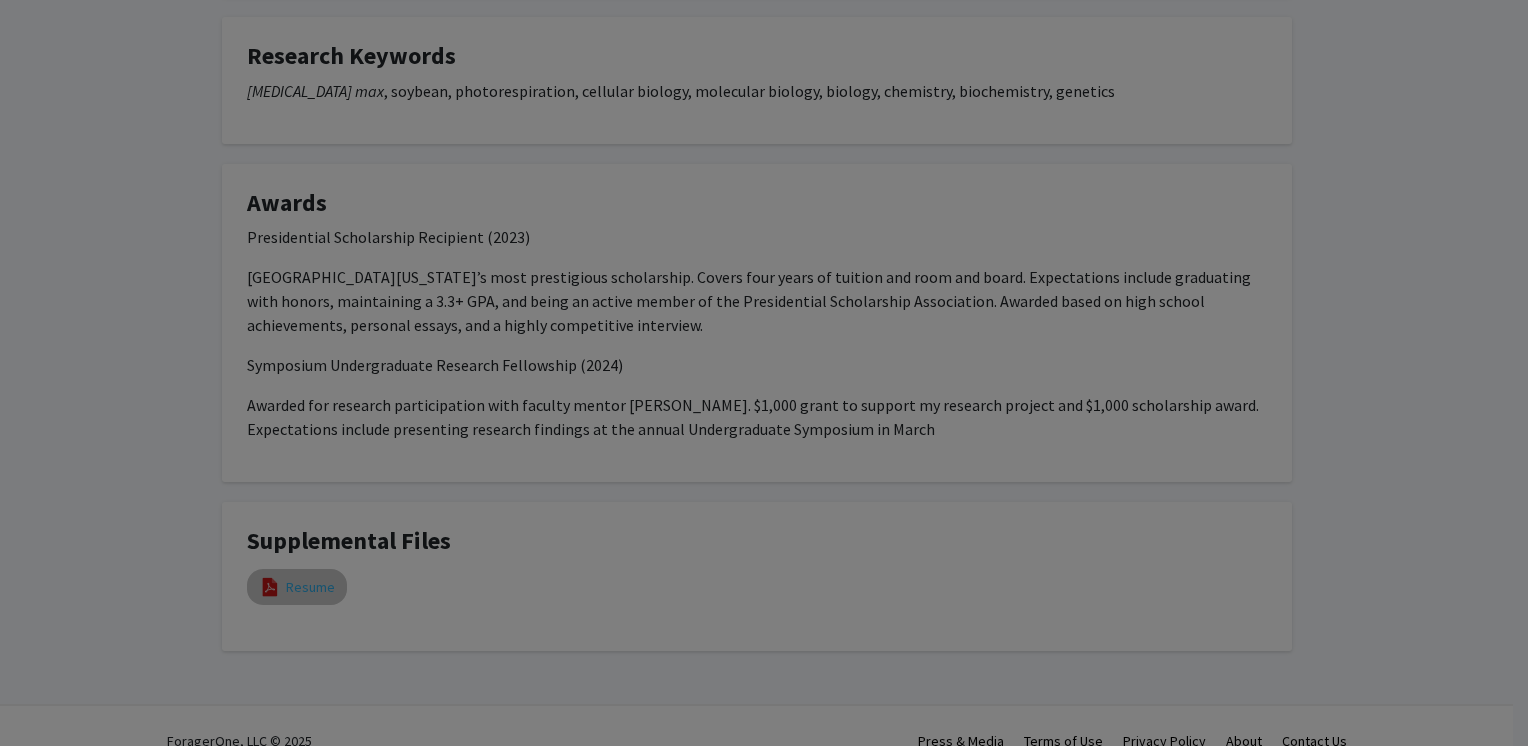 type on "0" 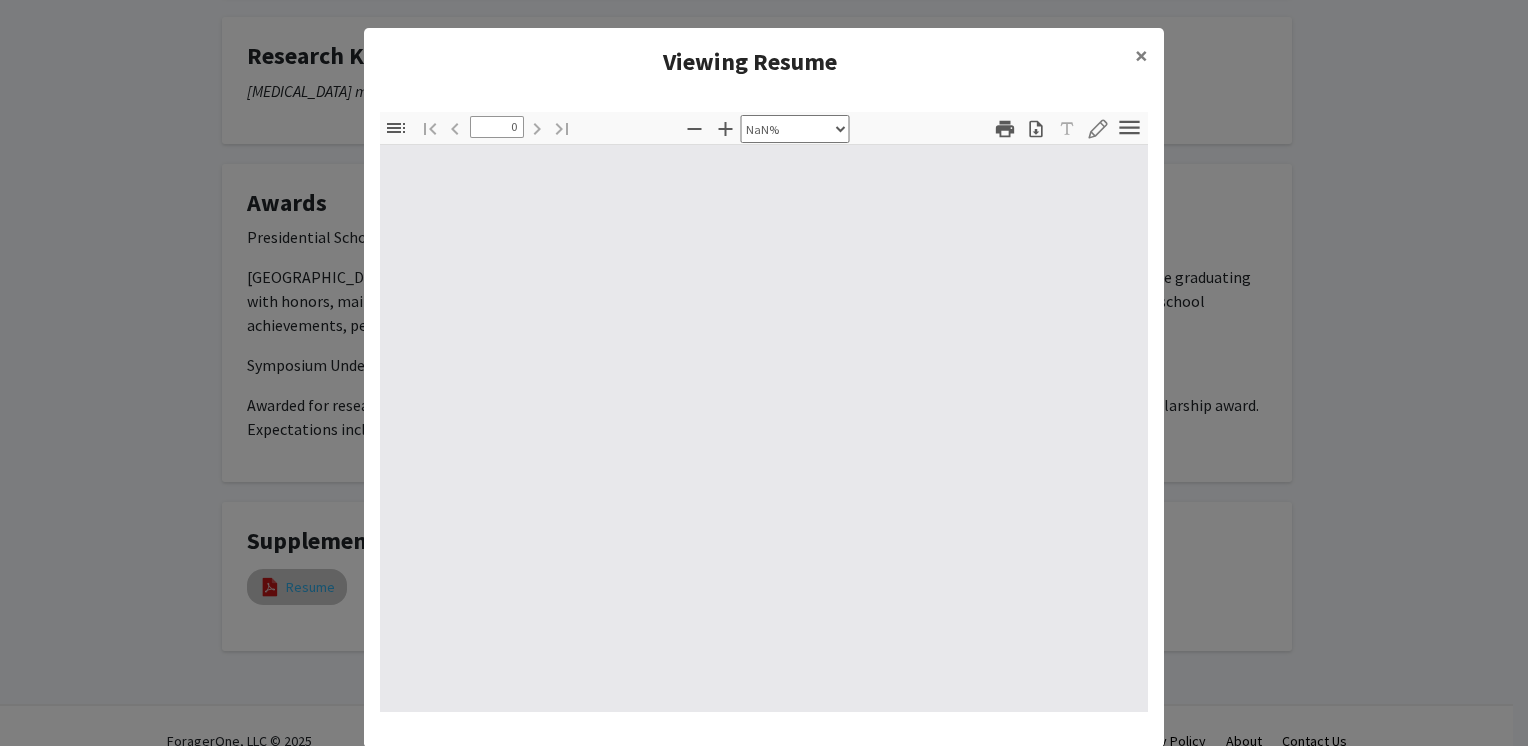 select on "auto" 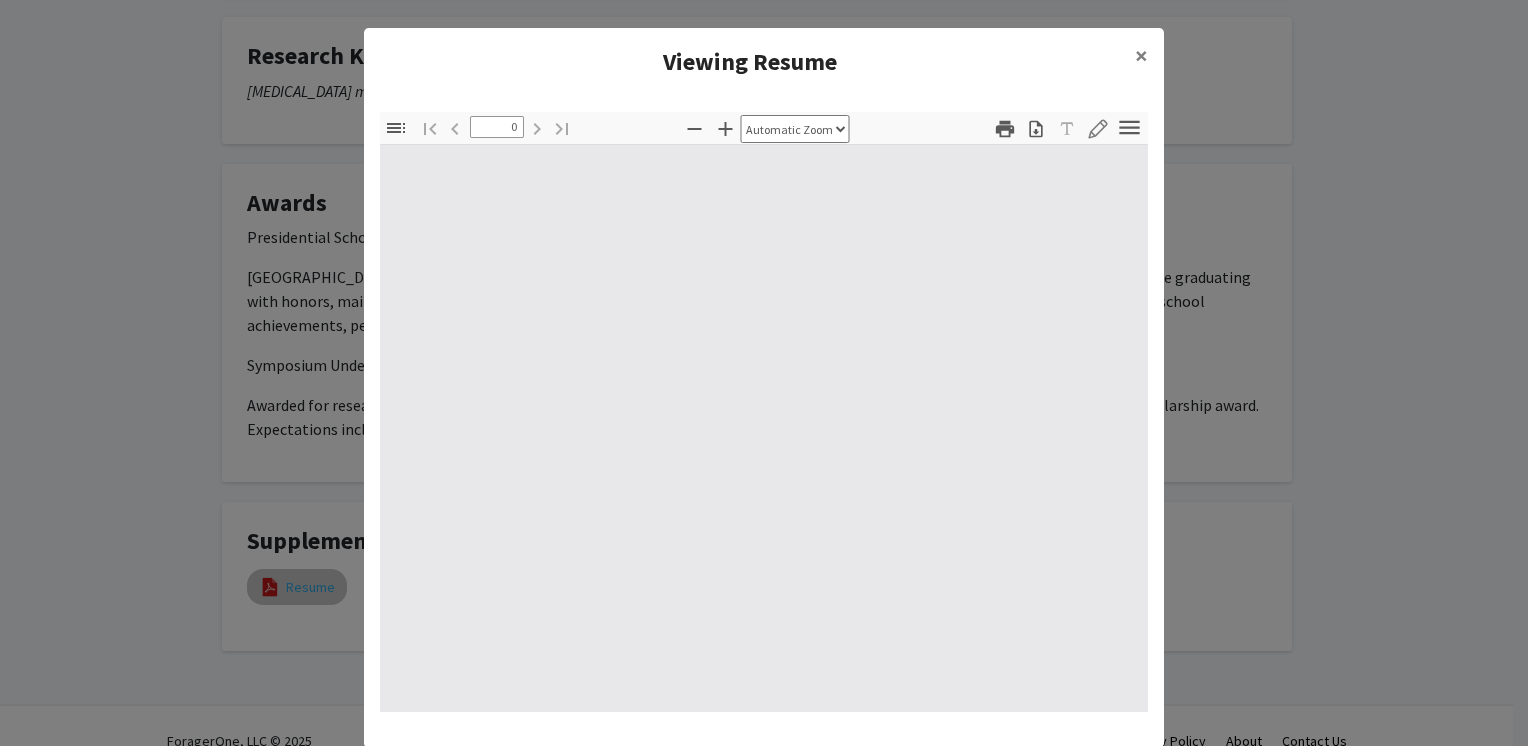 type on "1" 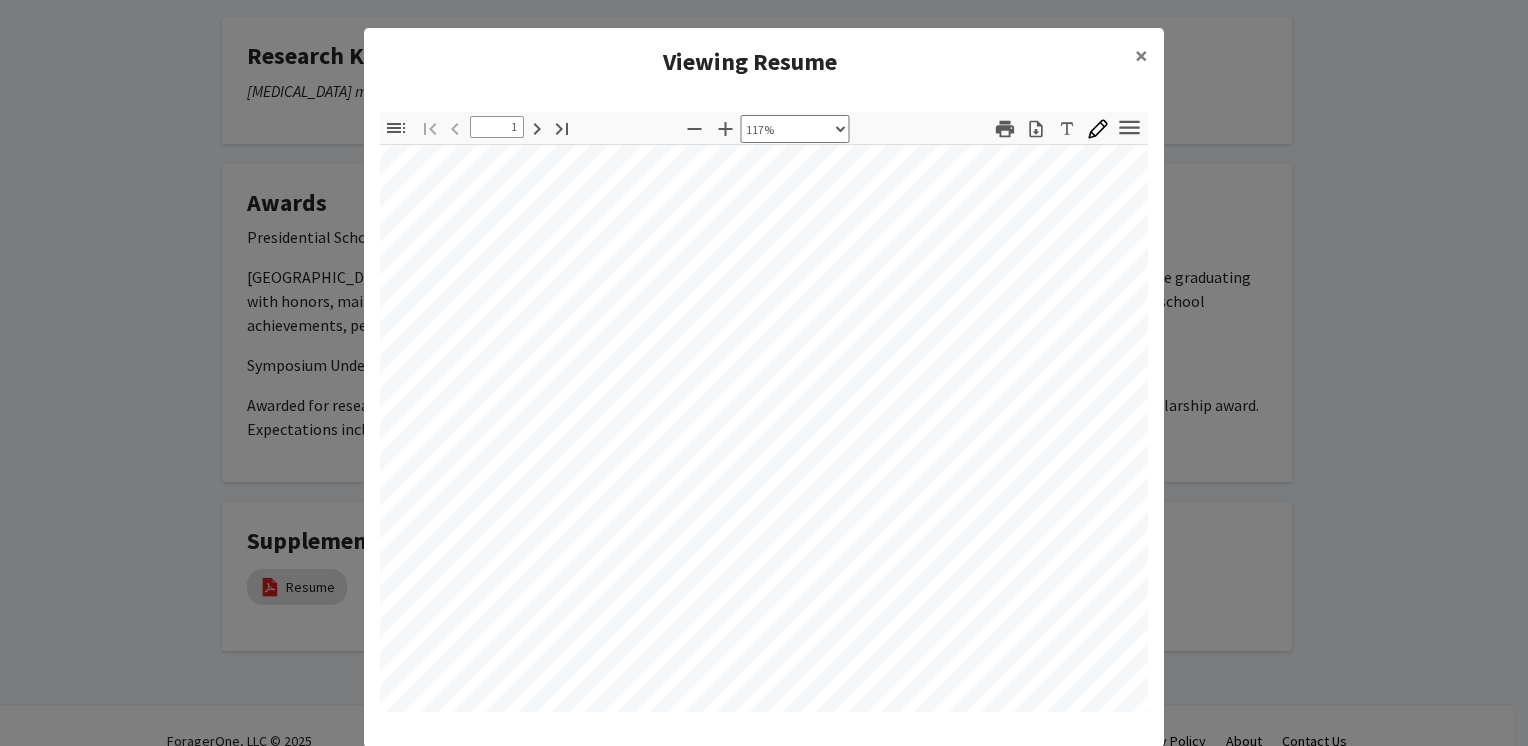 scroll, scrollTop: 148, scrollLeft: 44, axis: both 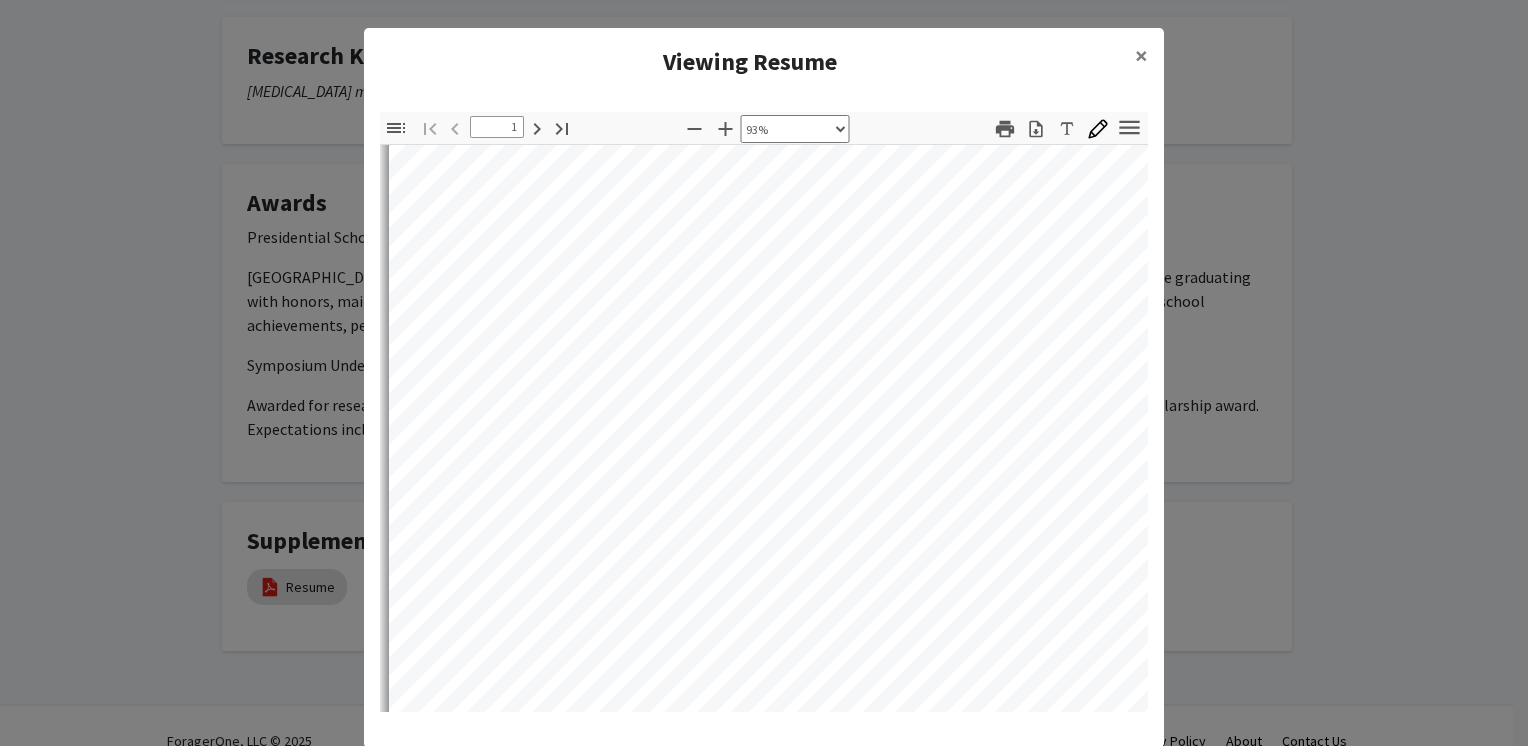 select on "custom" 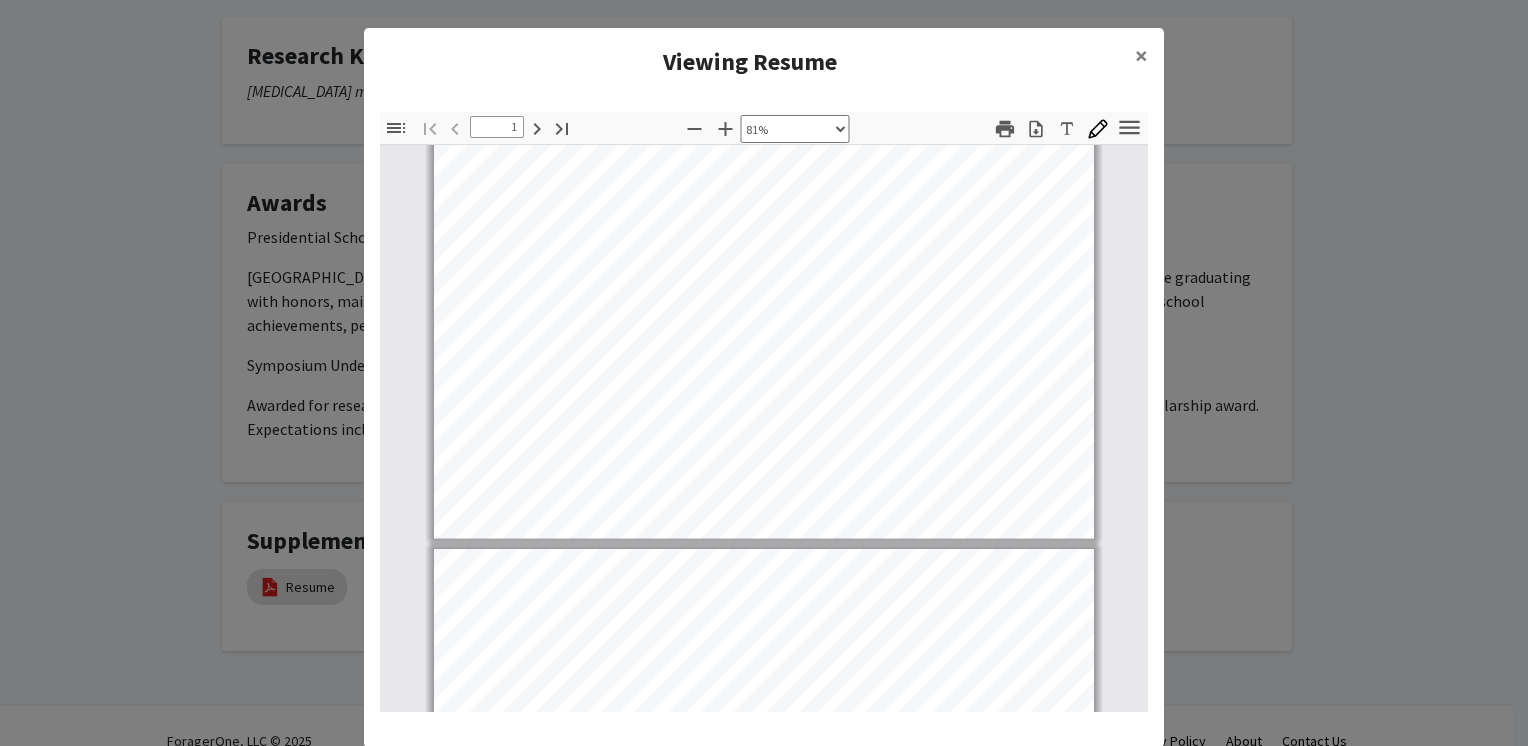 type on "2" 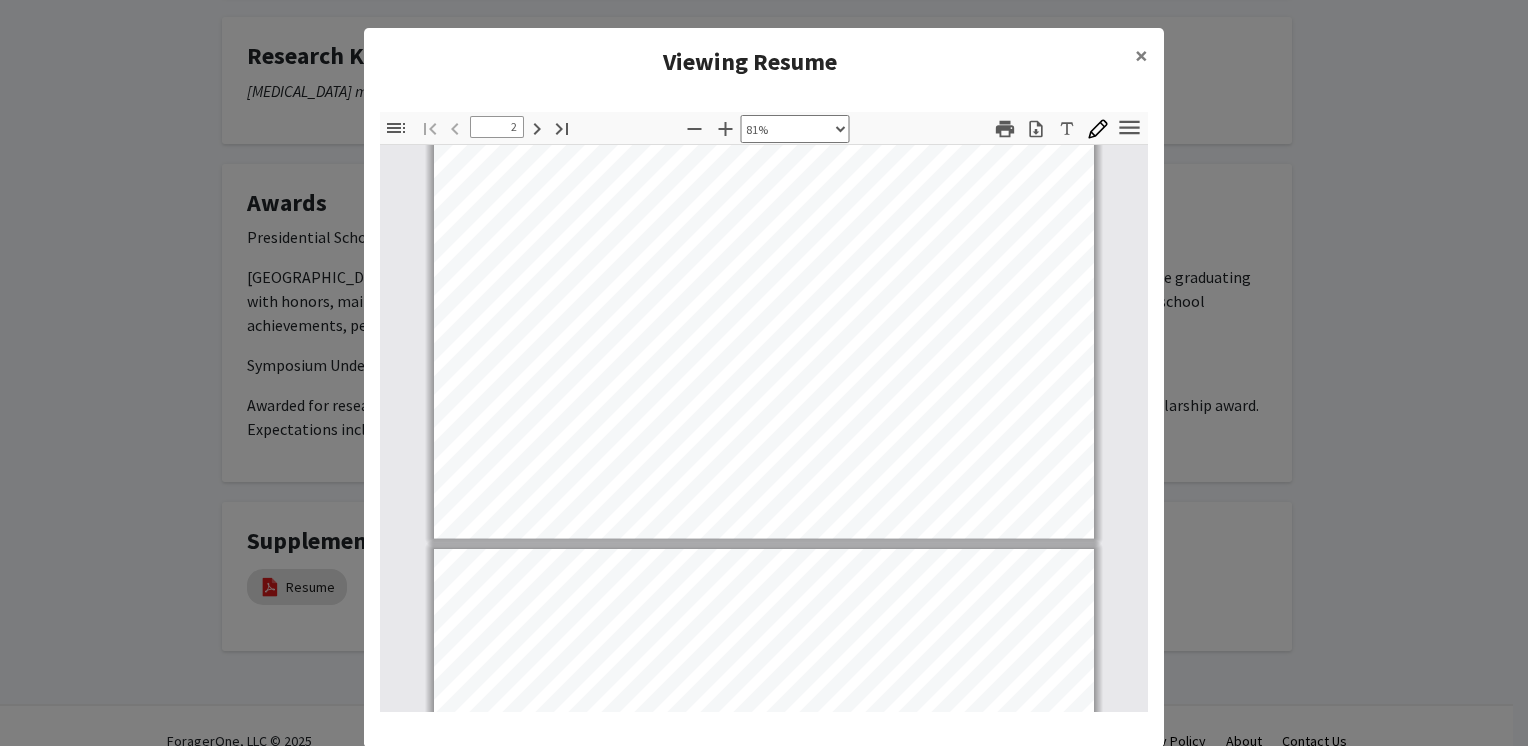 select on "custom" 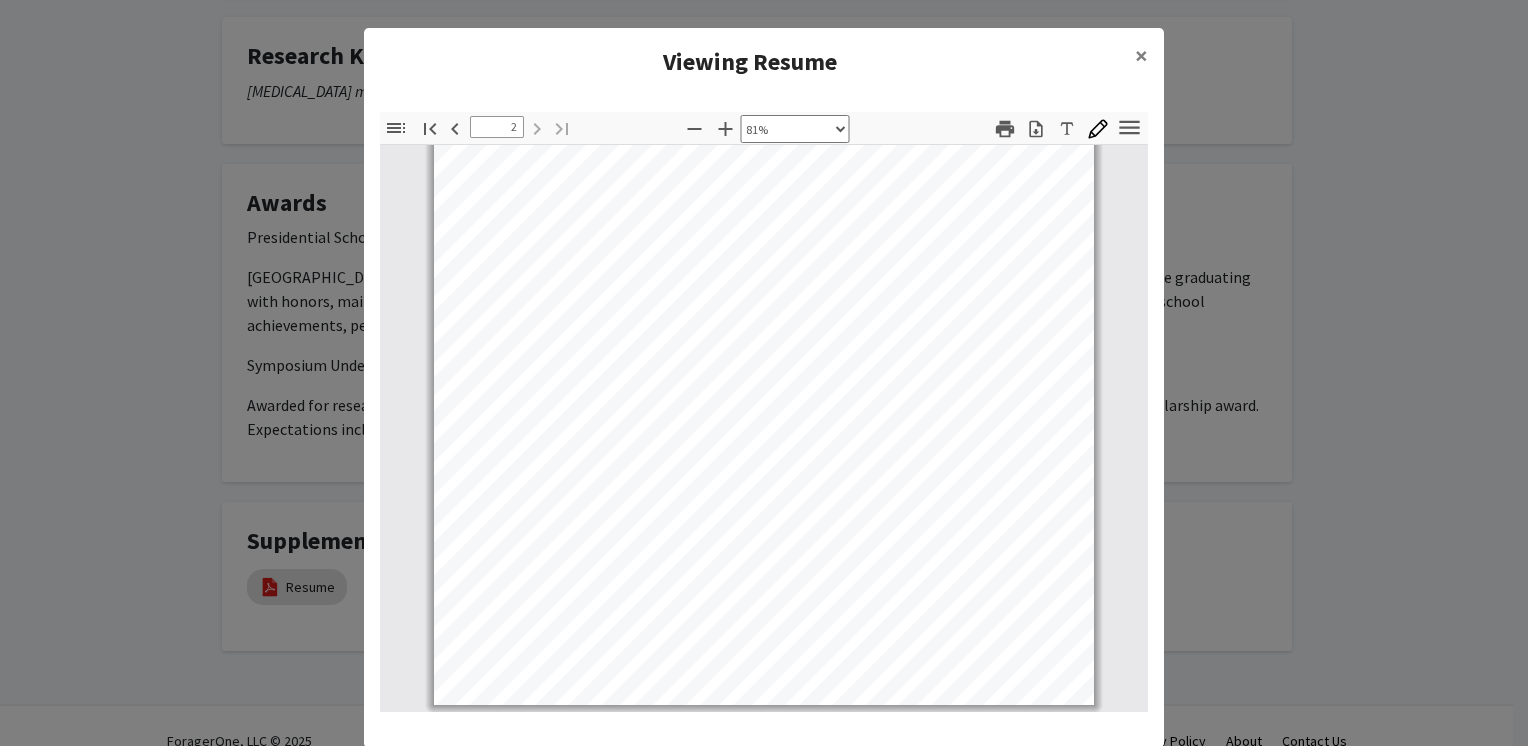 scroll, scrollTop: 500, scrollLeft: 0, axis: vertical 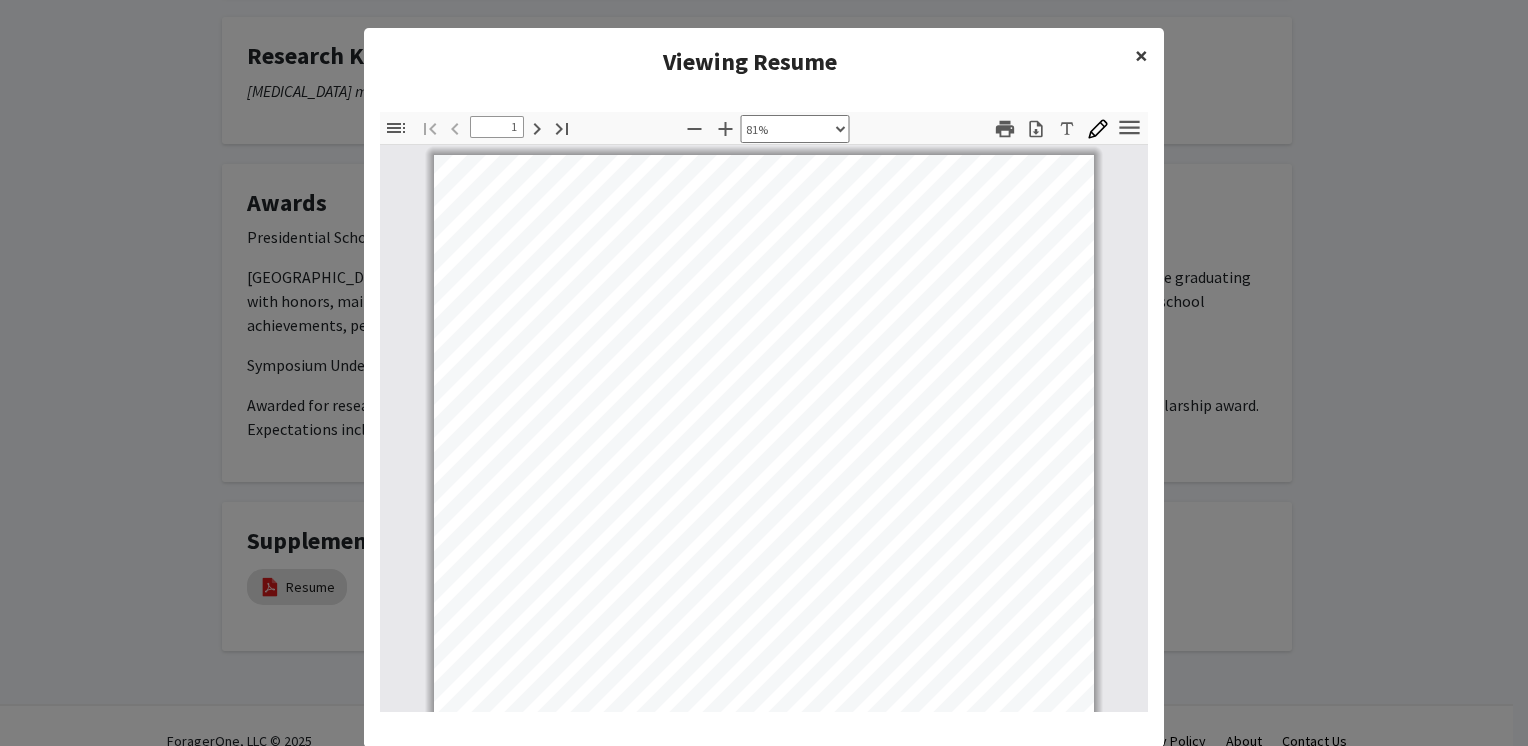 click on "×" 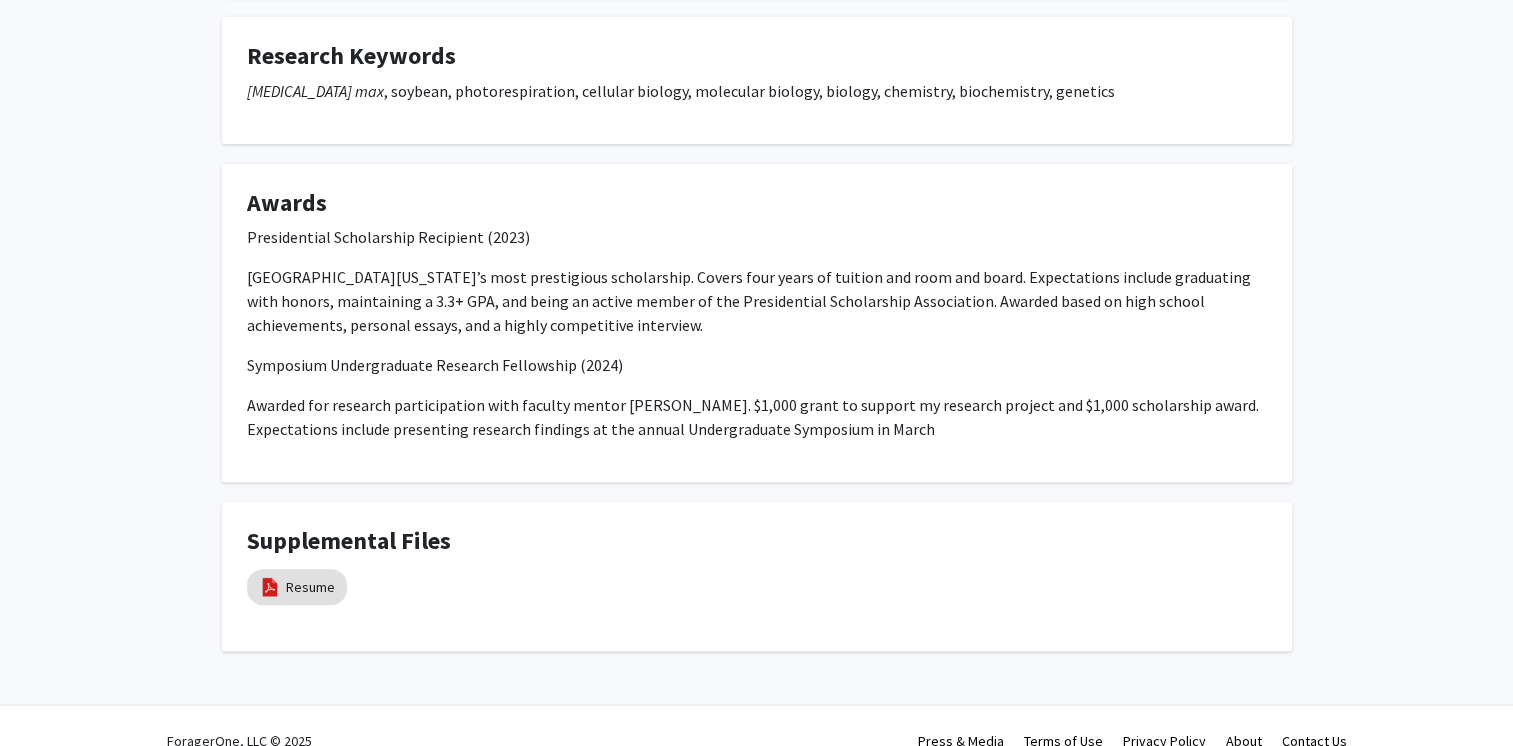 scroll, scrollTop: 0, scrollLeft: 0, axis: both 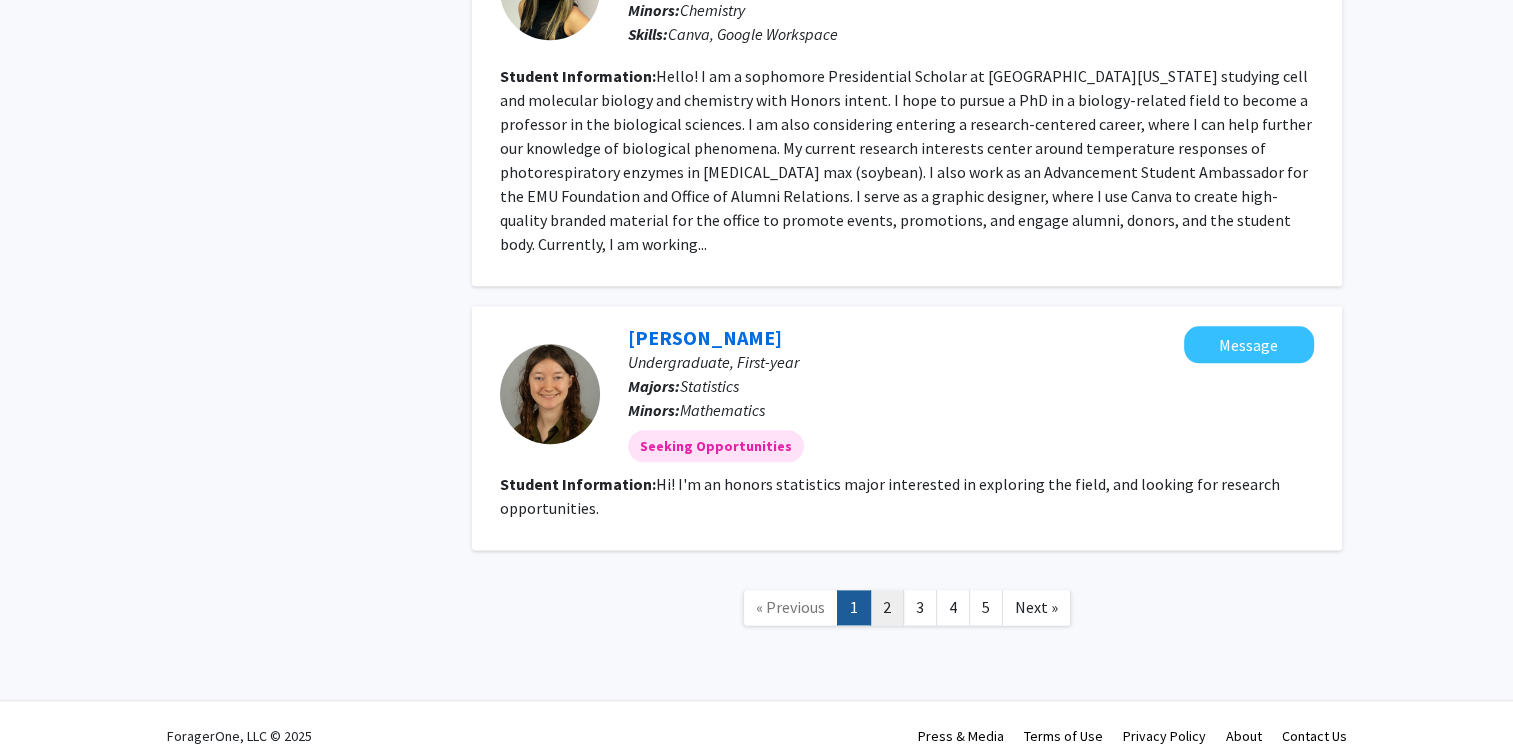 click on "2" 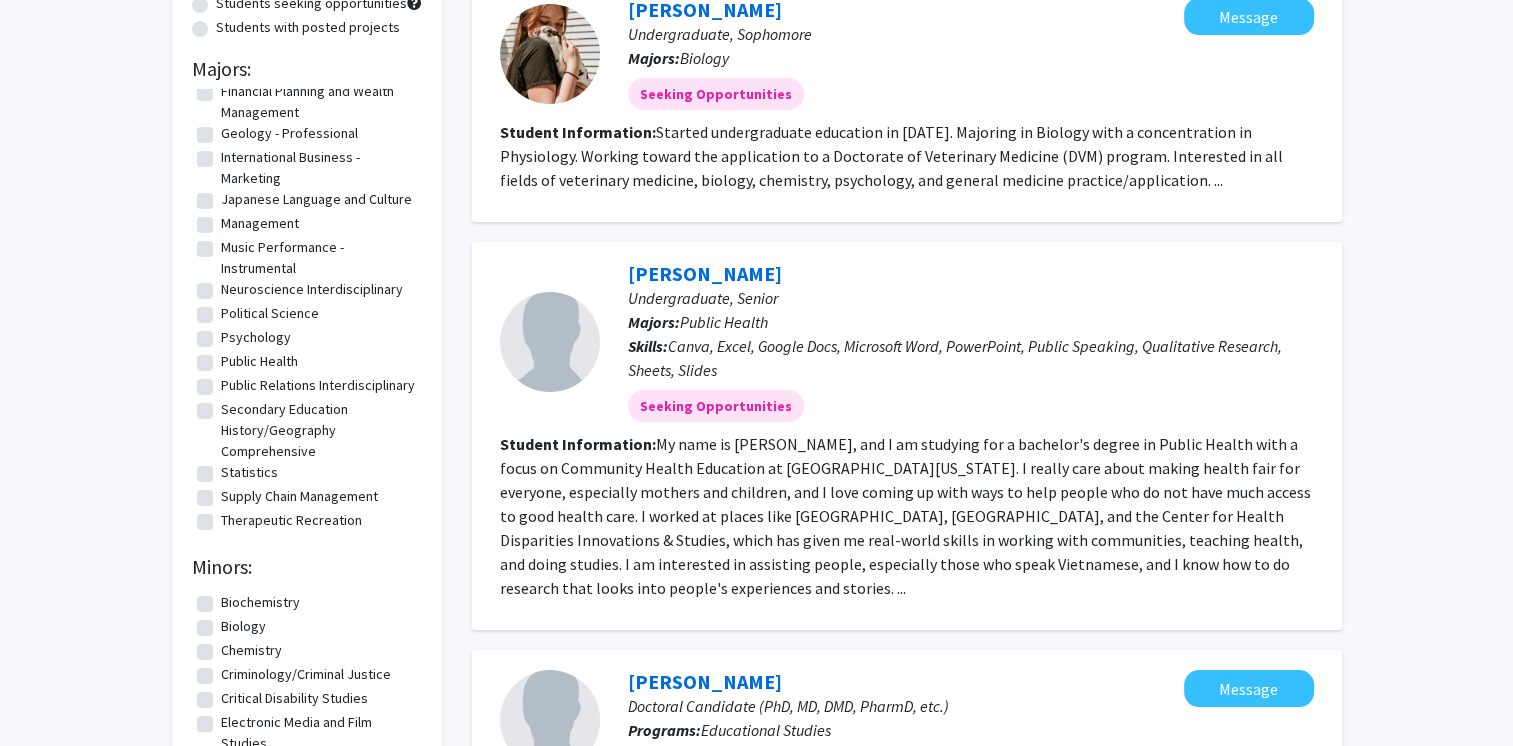 scroll, scrollTop: 226, scrollLeft: 0, axis: vertical 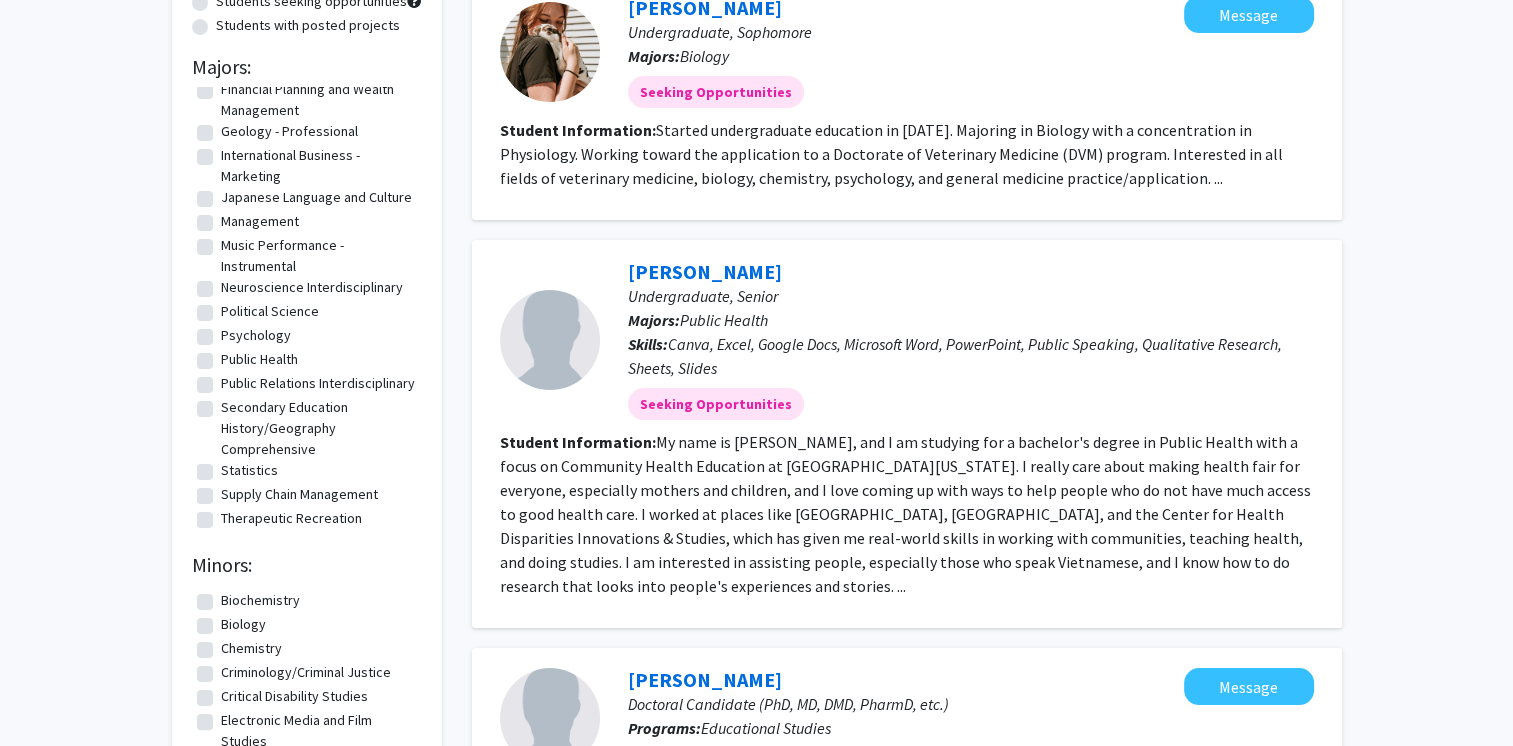 click on "Undergraduate, Senior" 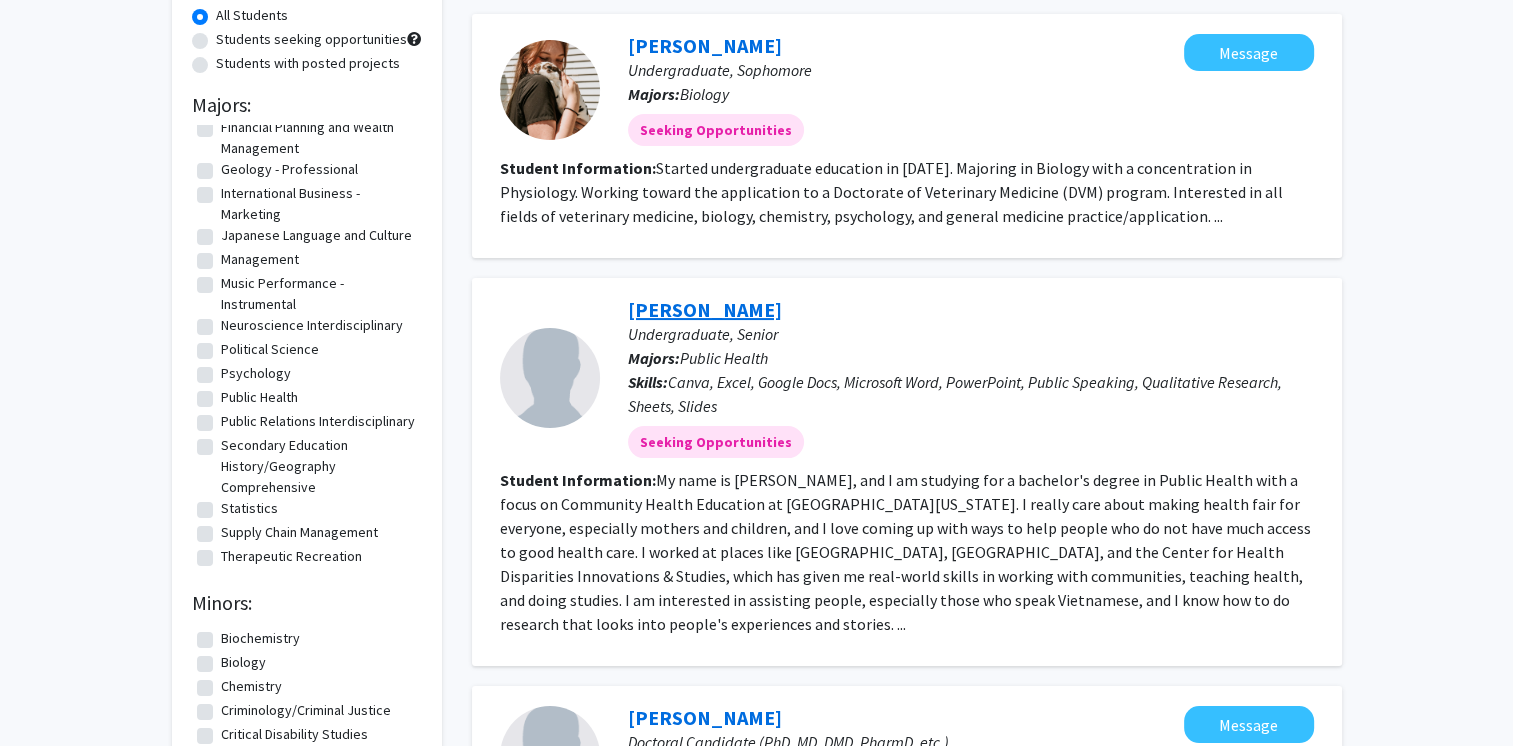 scroll, scrollTop: 188, scrollLeft: 0, axis: vertical 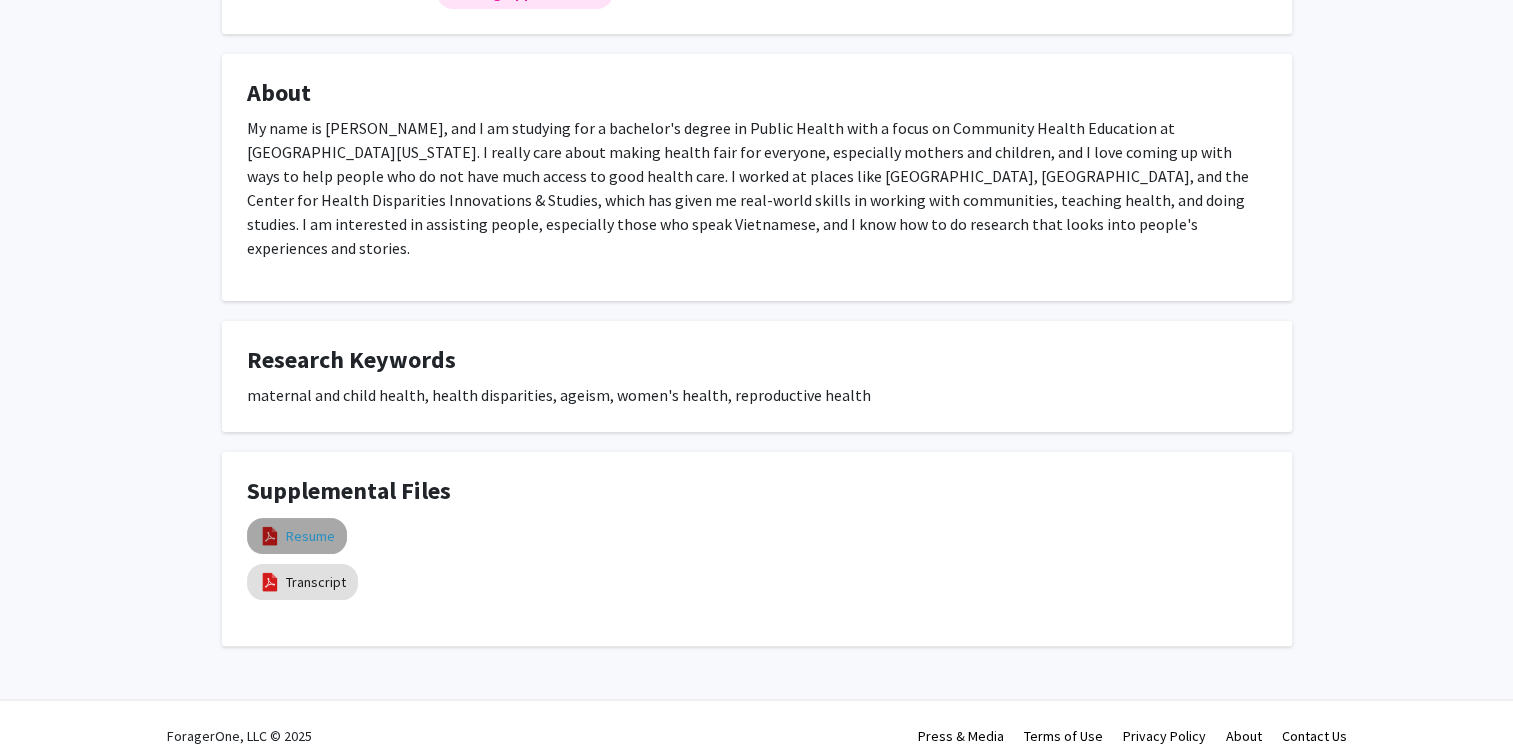 click on "Resume" at bounding box center [310, 536] 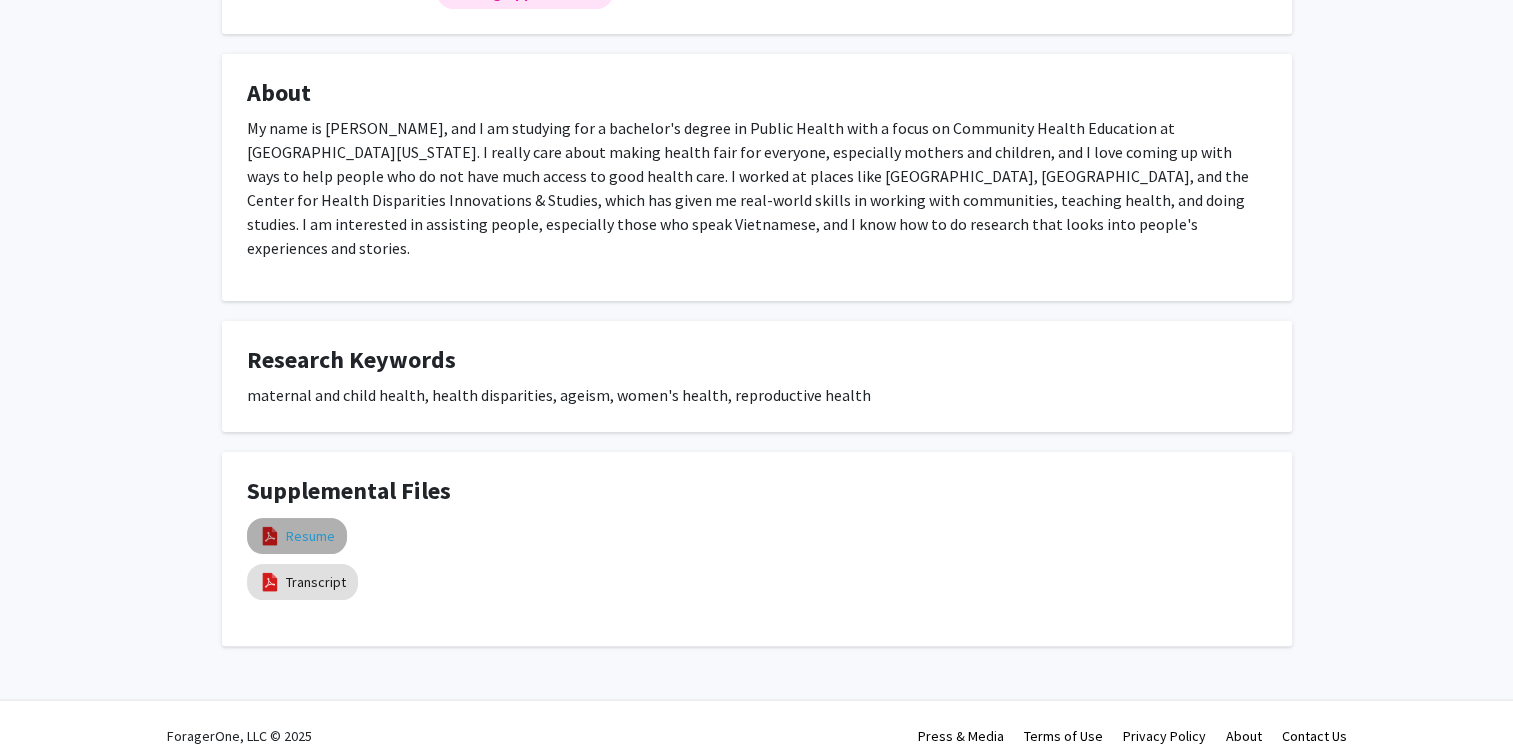 select on "custom" 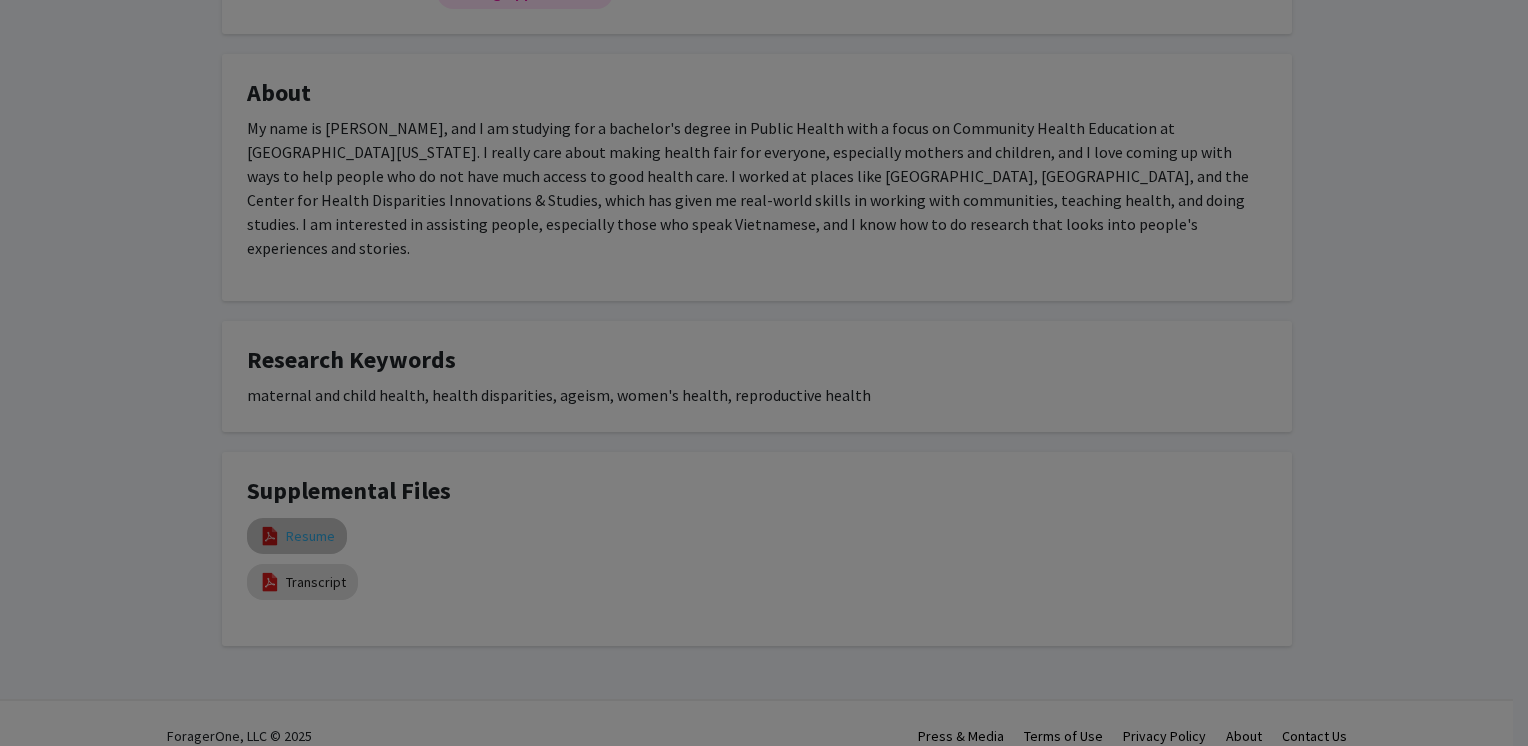 type on "0" 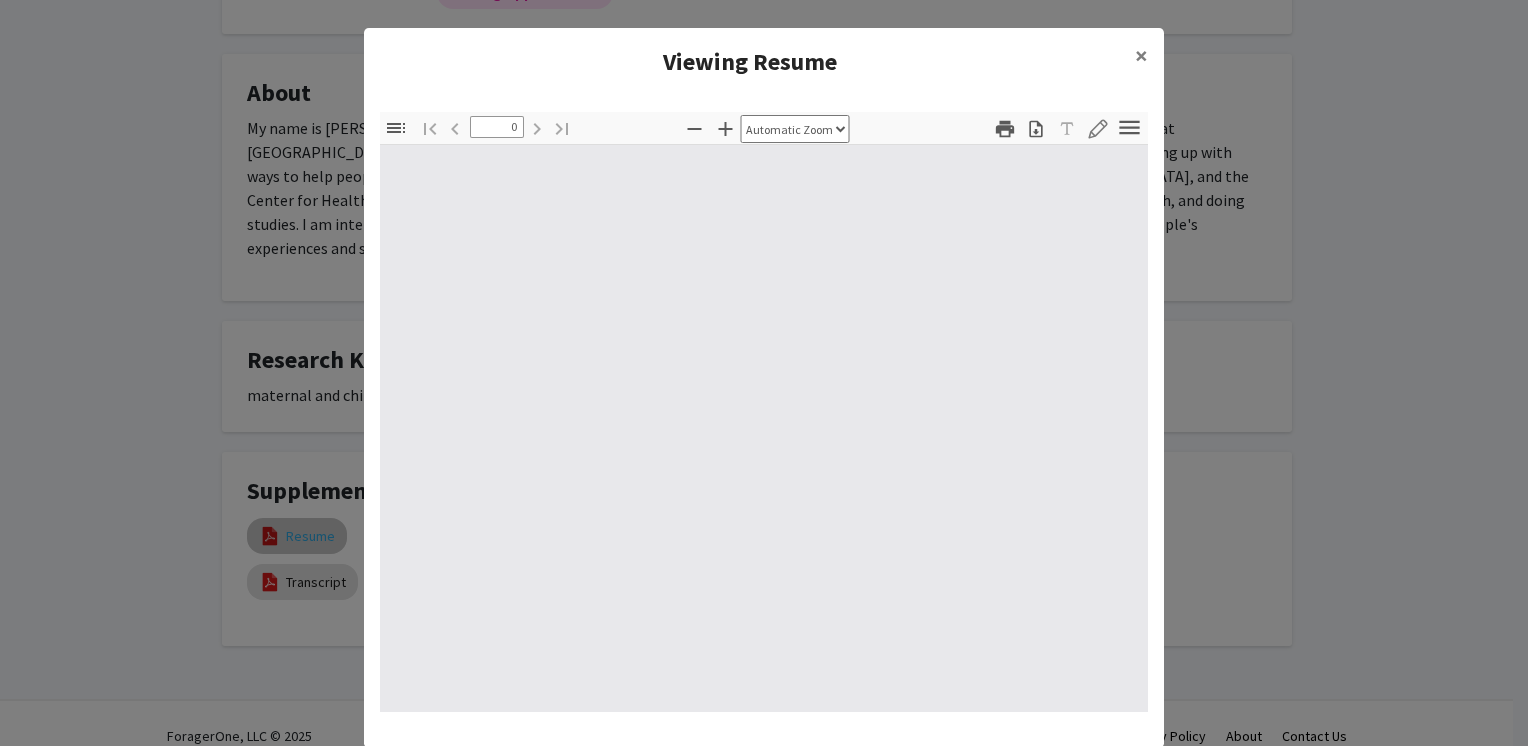select on "custom" 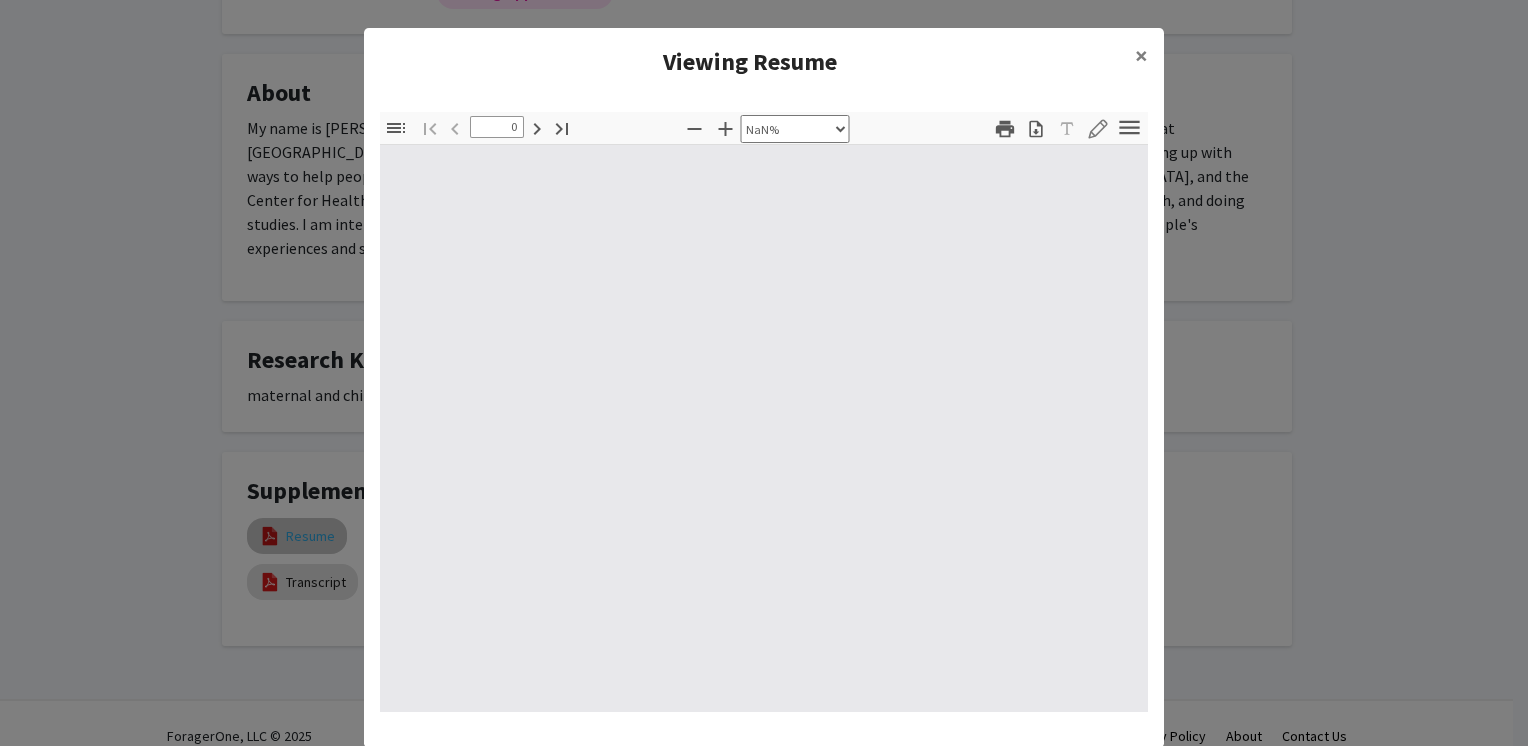type on "1" 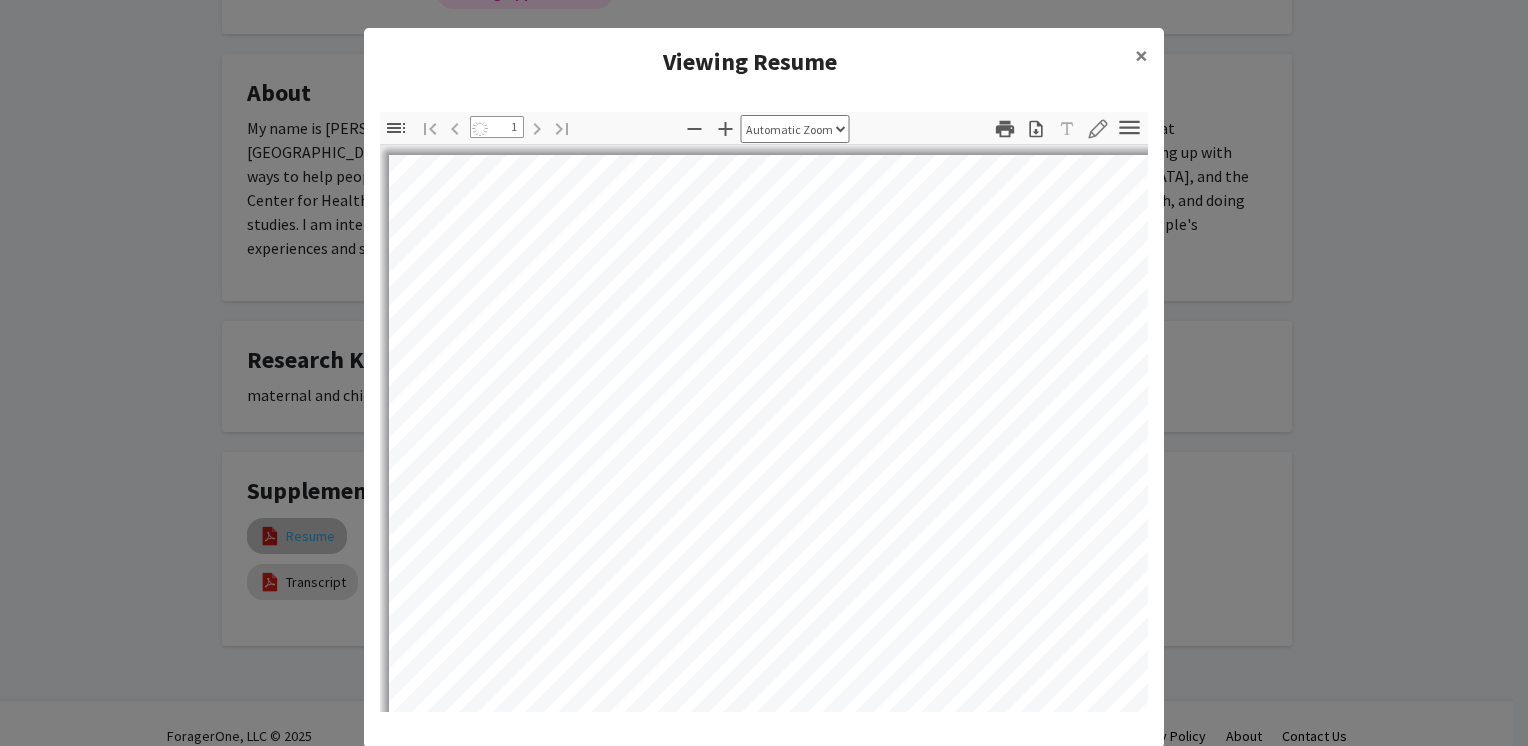 select on "auto" 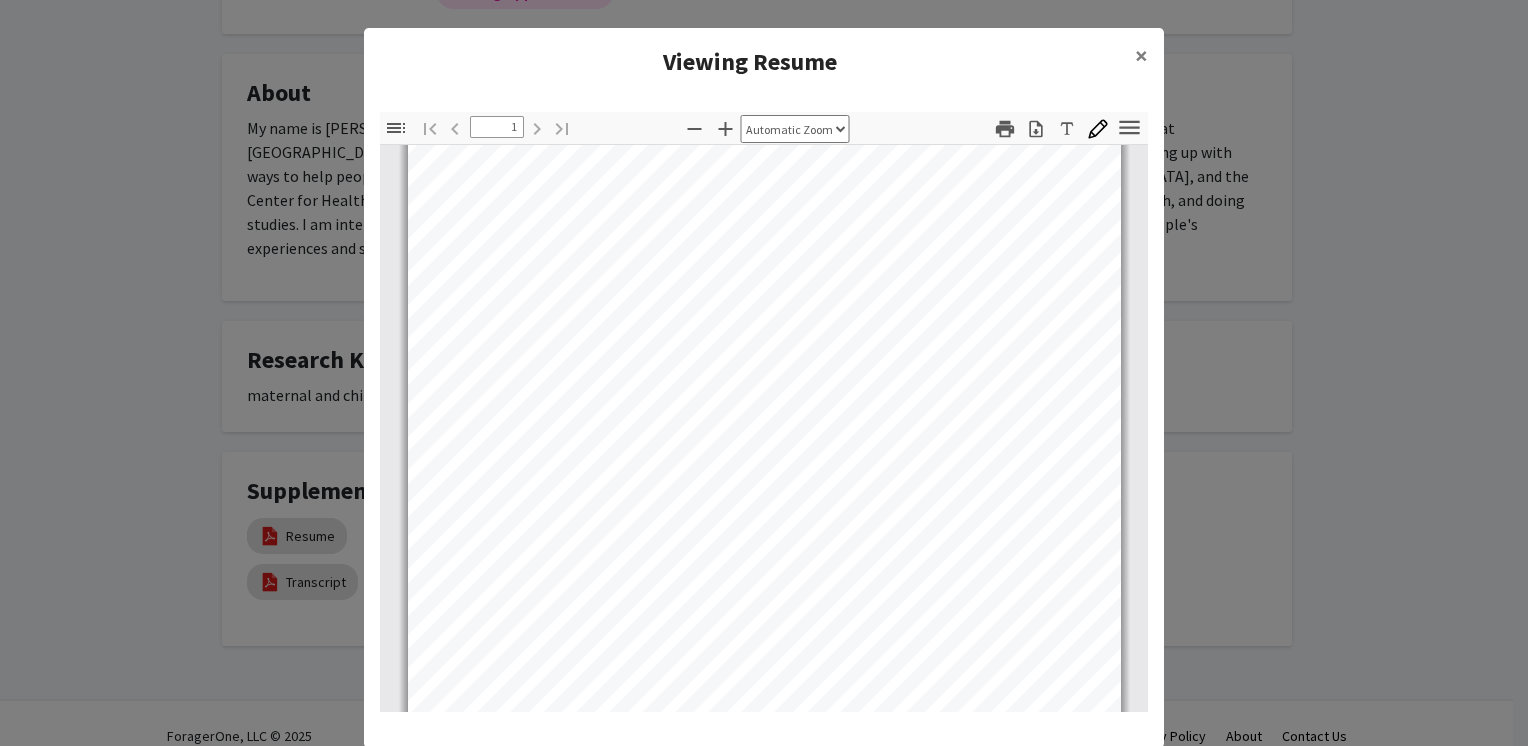scroll, scrollTop: 374, scrollLeft: 0, axis: vertical 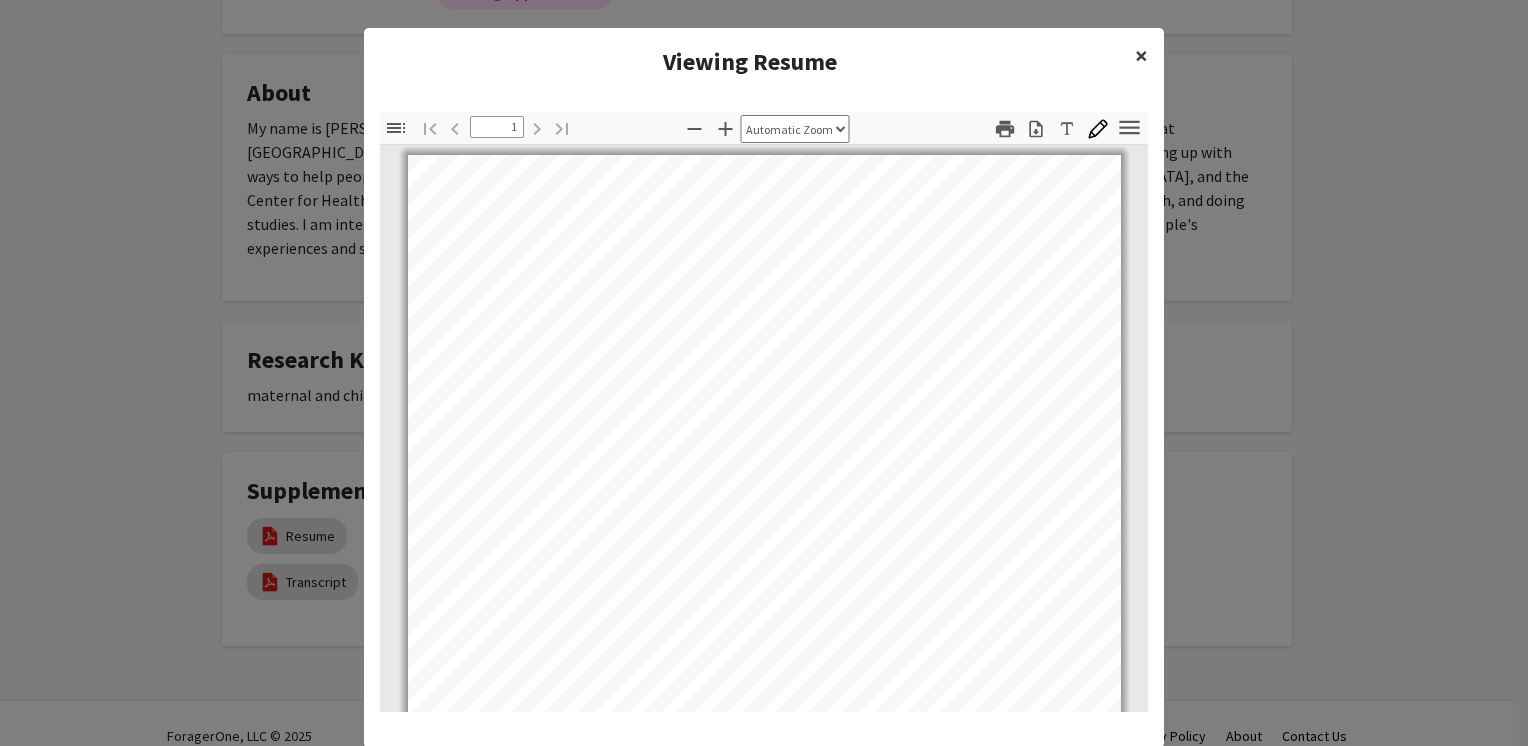 click on "×" 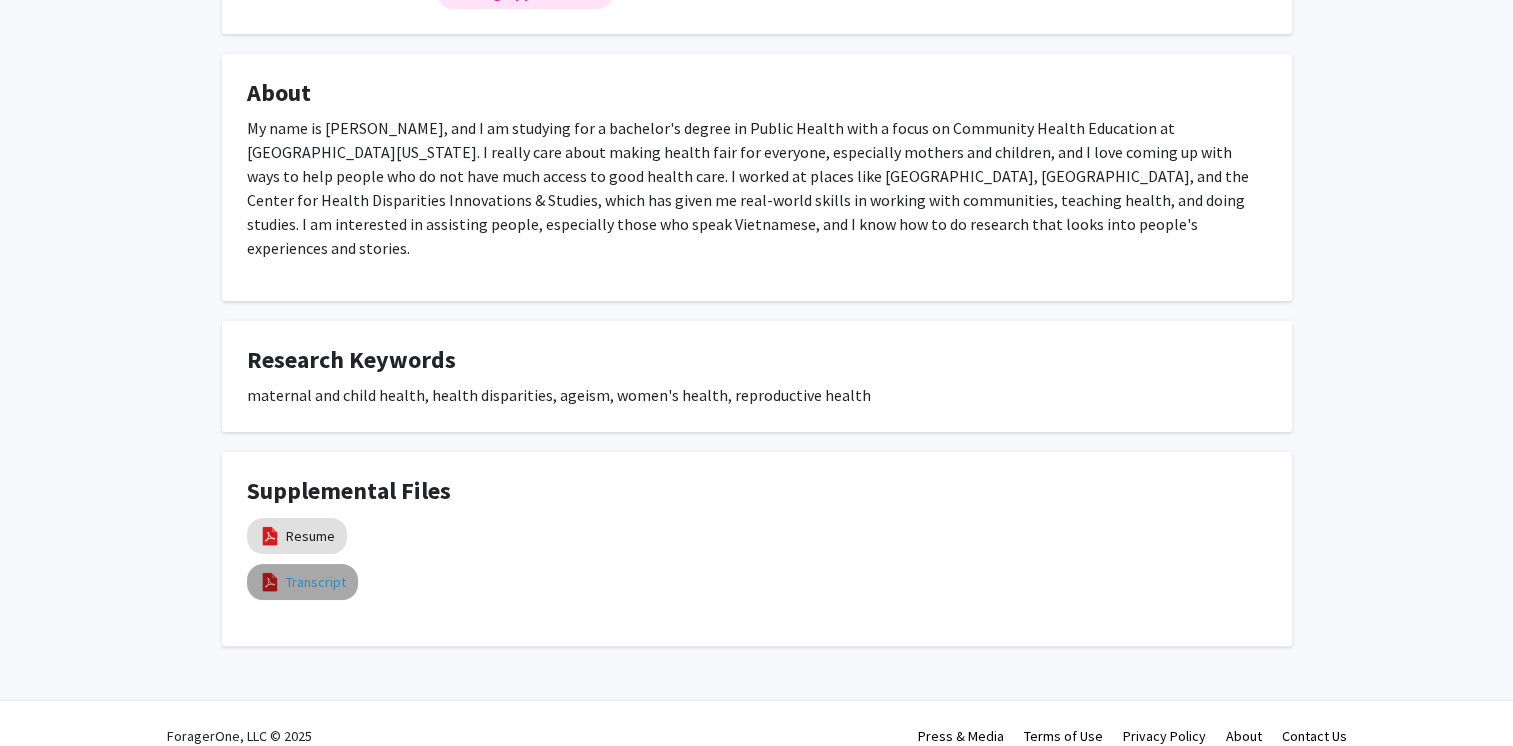 click on "Transcript" at bounding box center (316, 582) 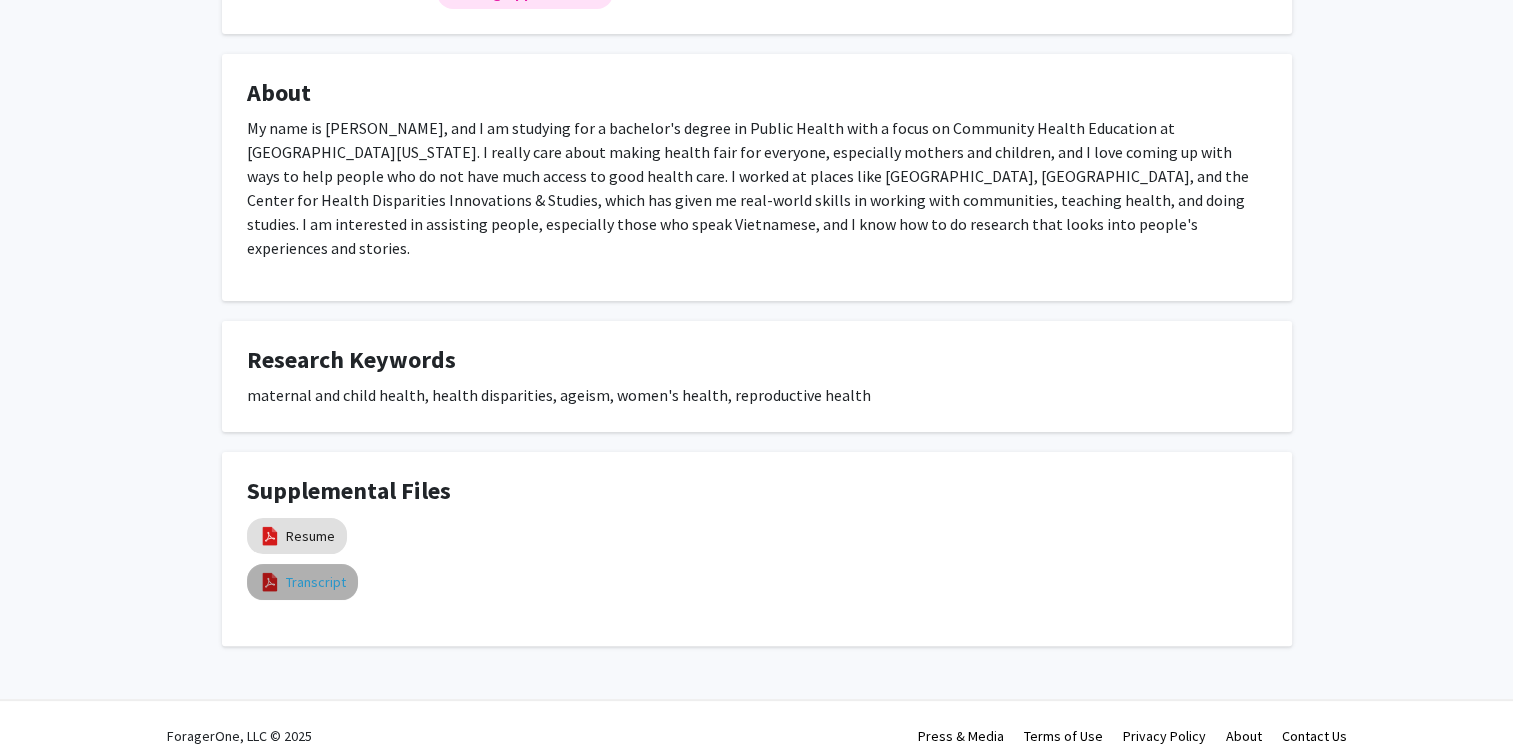 select on "custom" 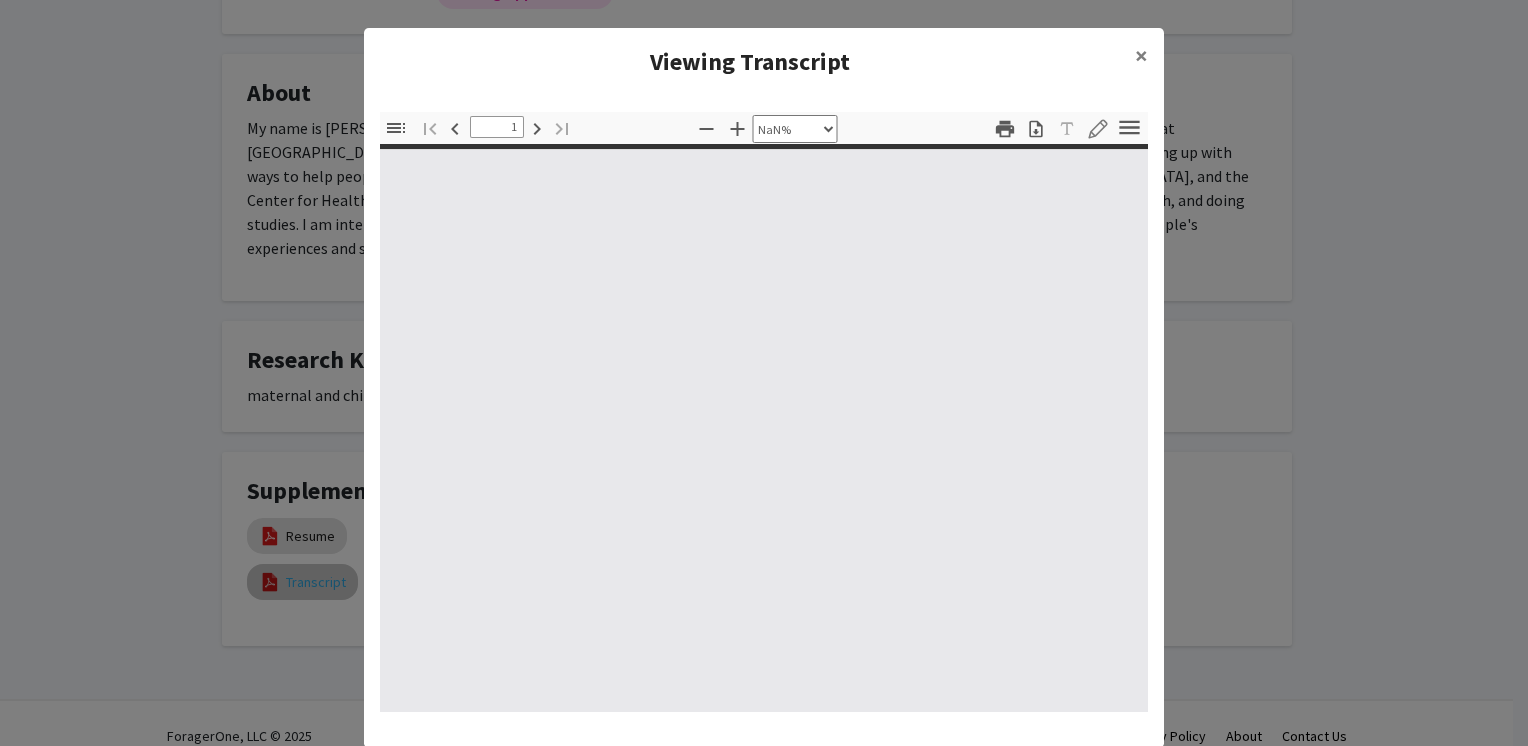 type on "0" 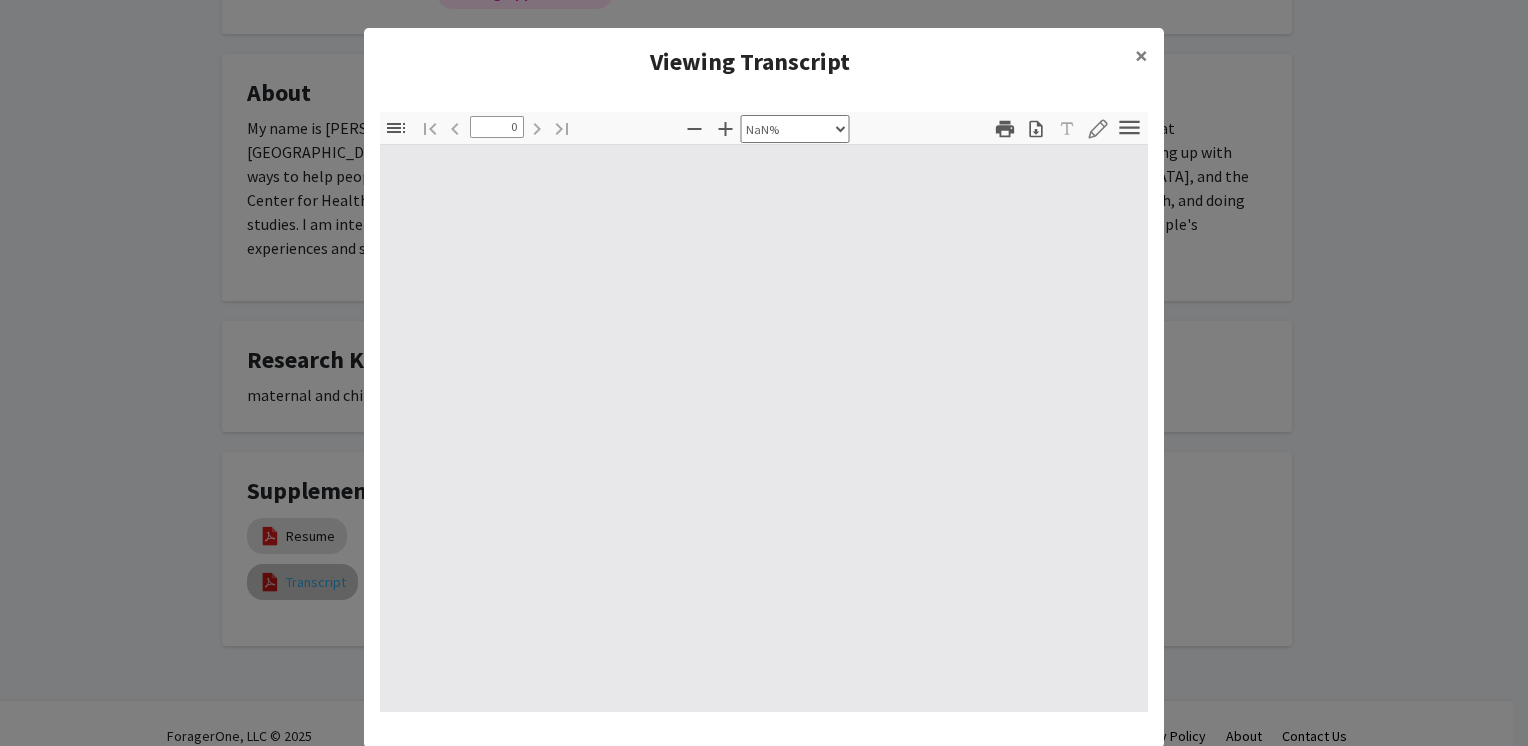 select on "auto" 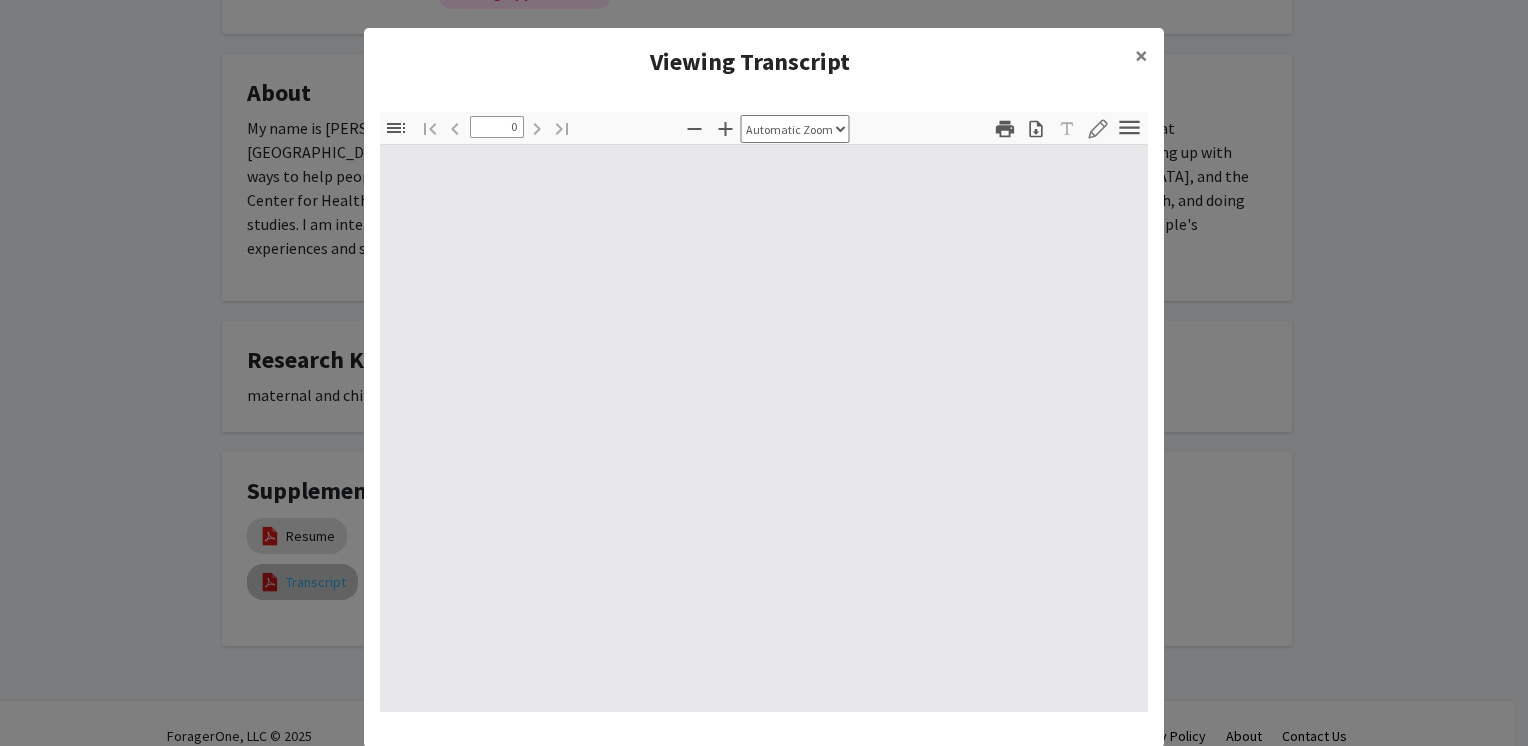 type on "1" 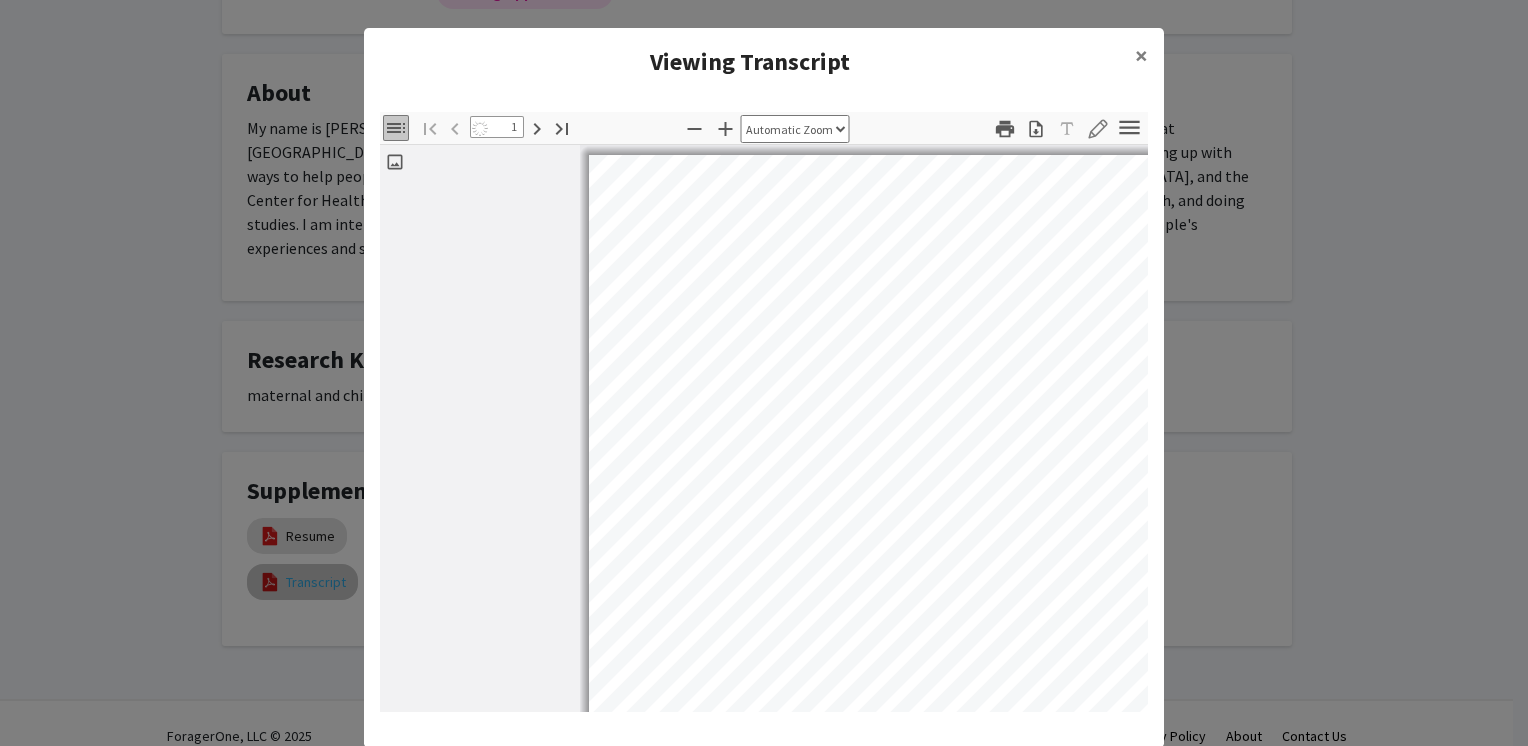 select on "auto" 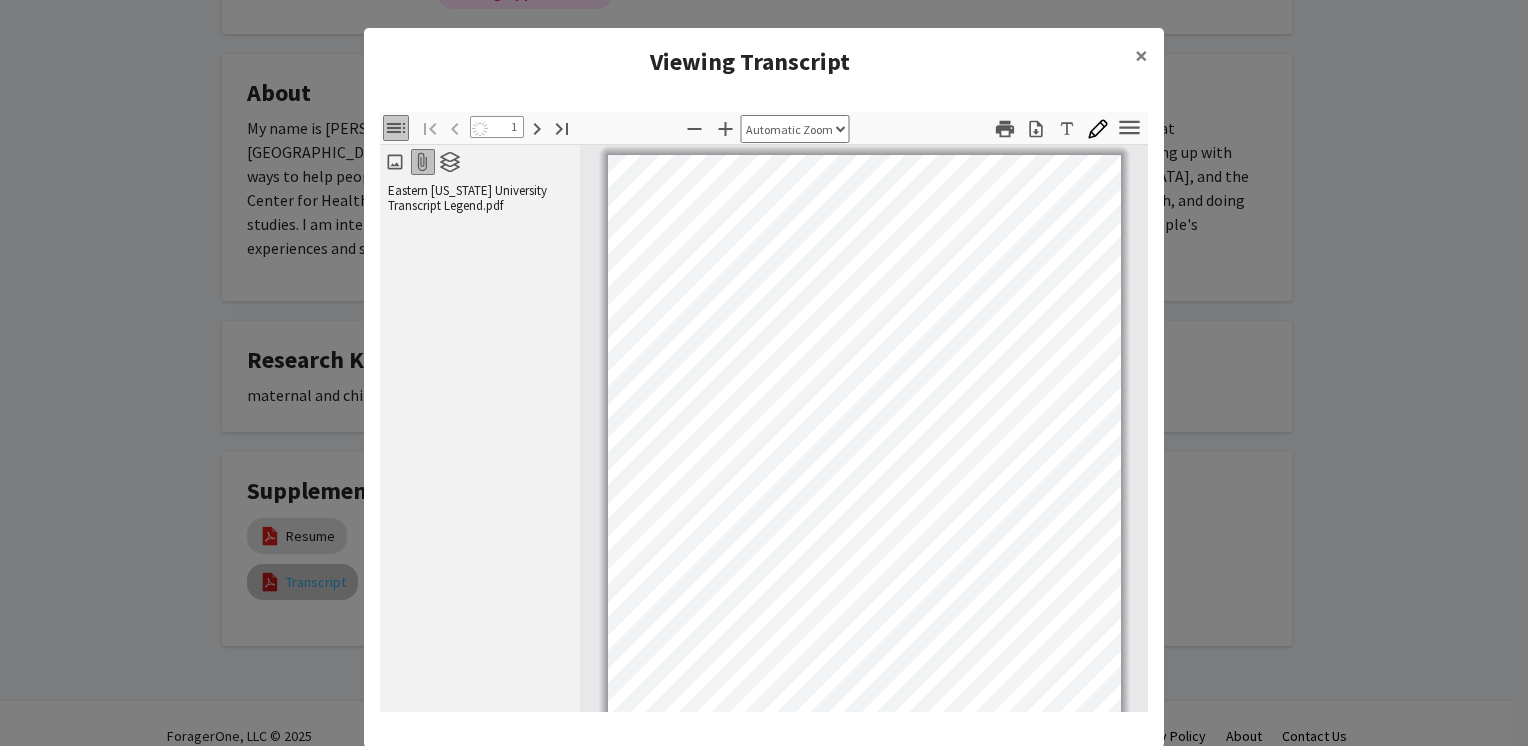 scroll, scrollTop: 3, scrollLeft: 0, axis: vertical 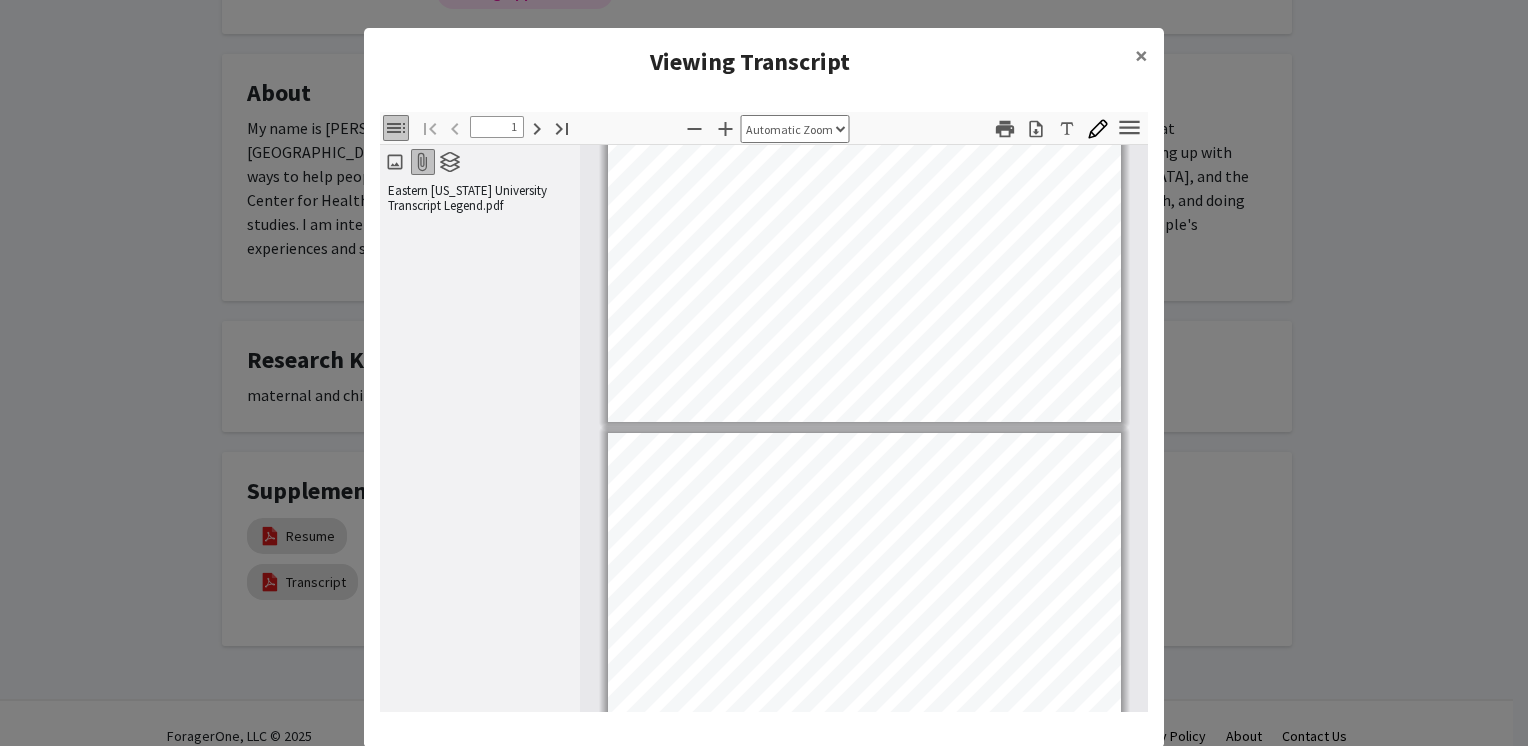 type on "2" 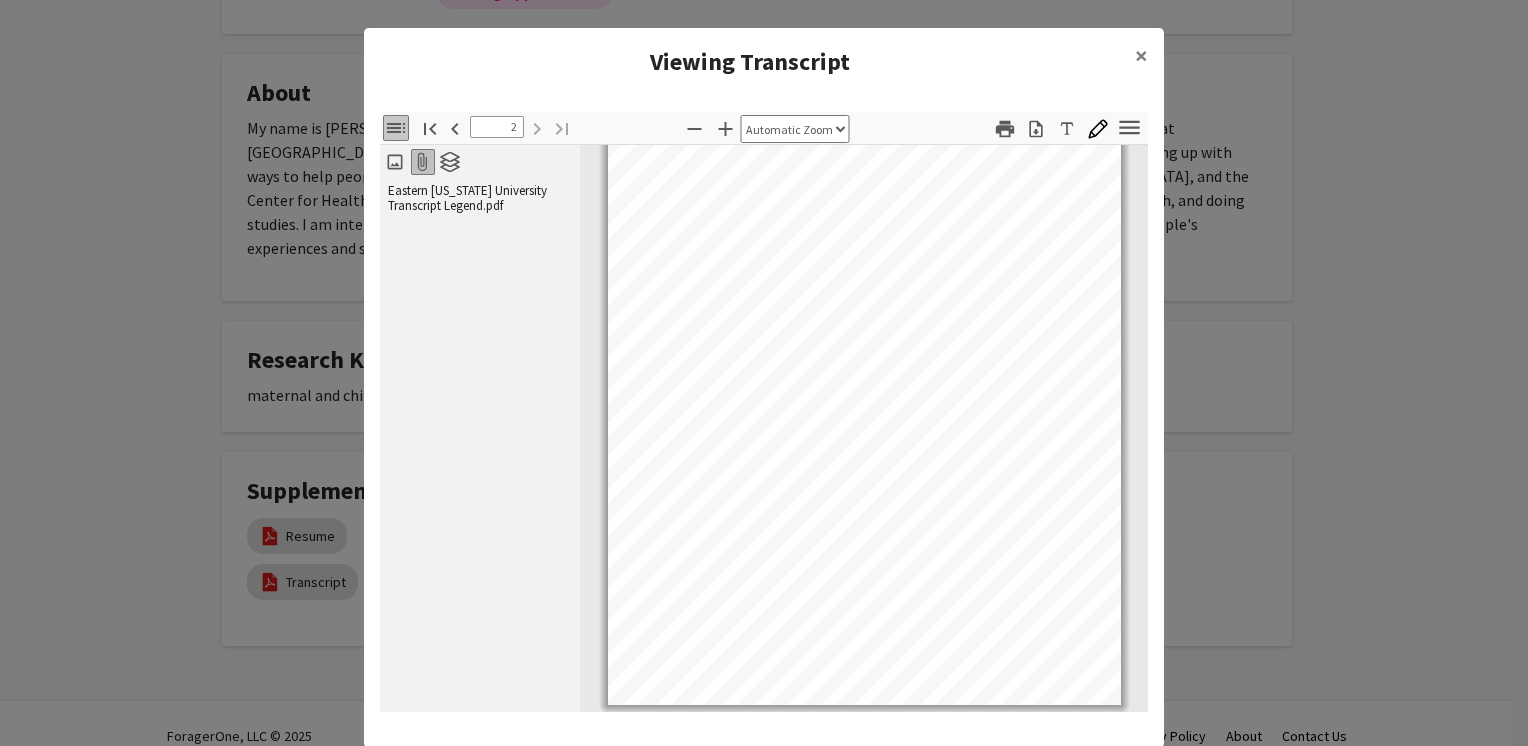 scroll, scrollTop: 753, scrollLeft: 0, axis: vertical 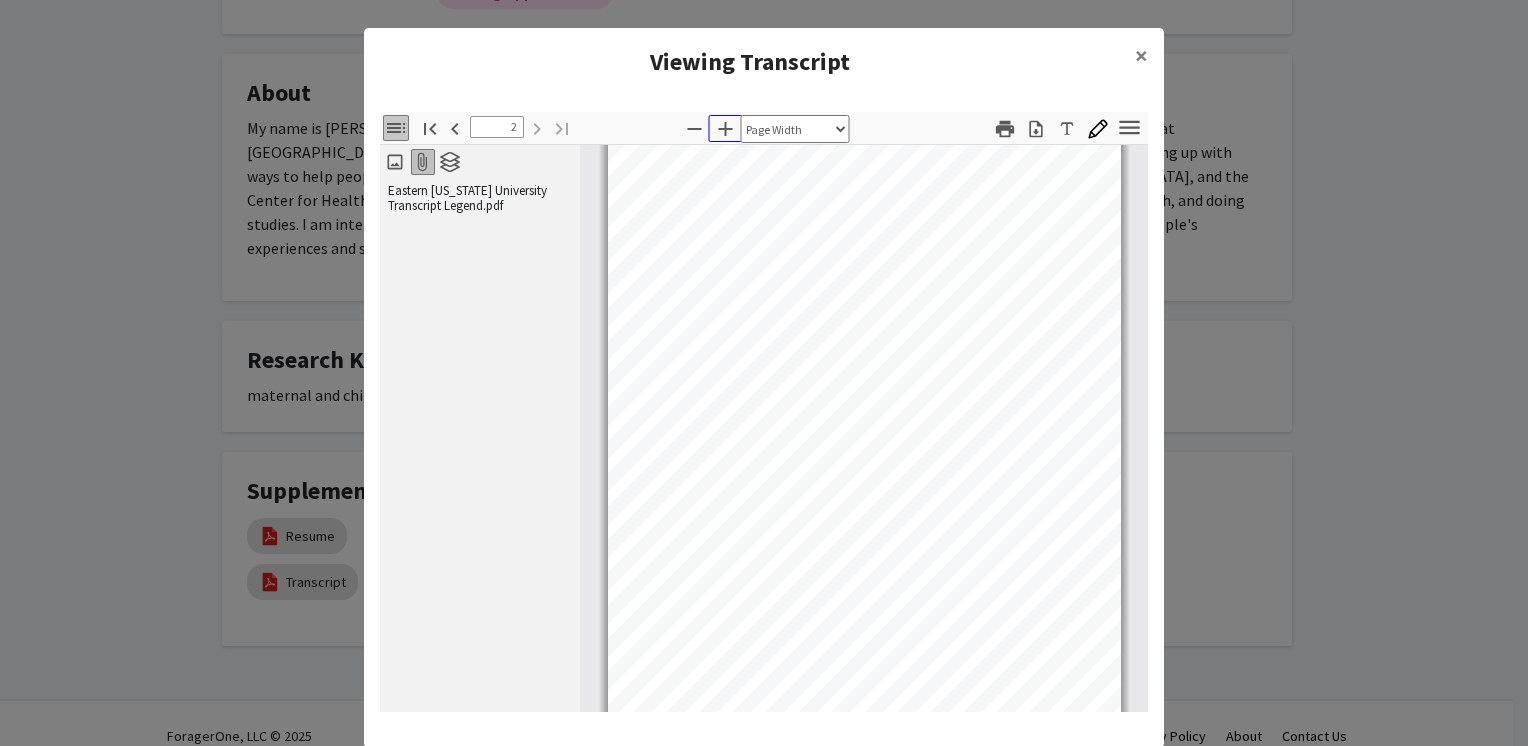 click on "Zoom In" at bounding box center (726, 128) 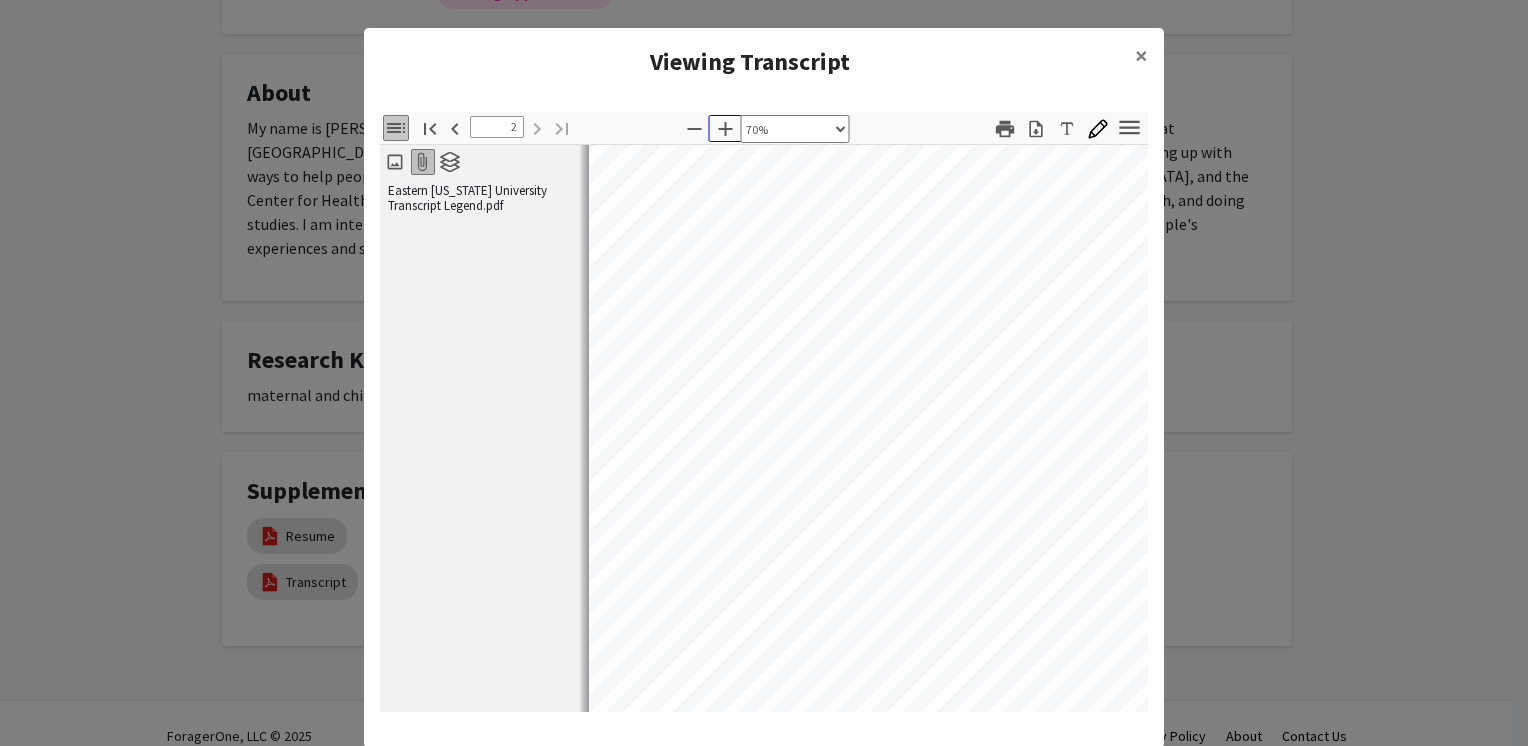 click on "Zoom In" at bounding box center [726, 128] 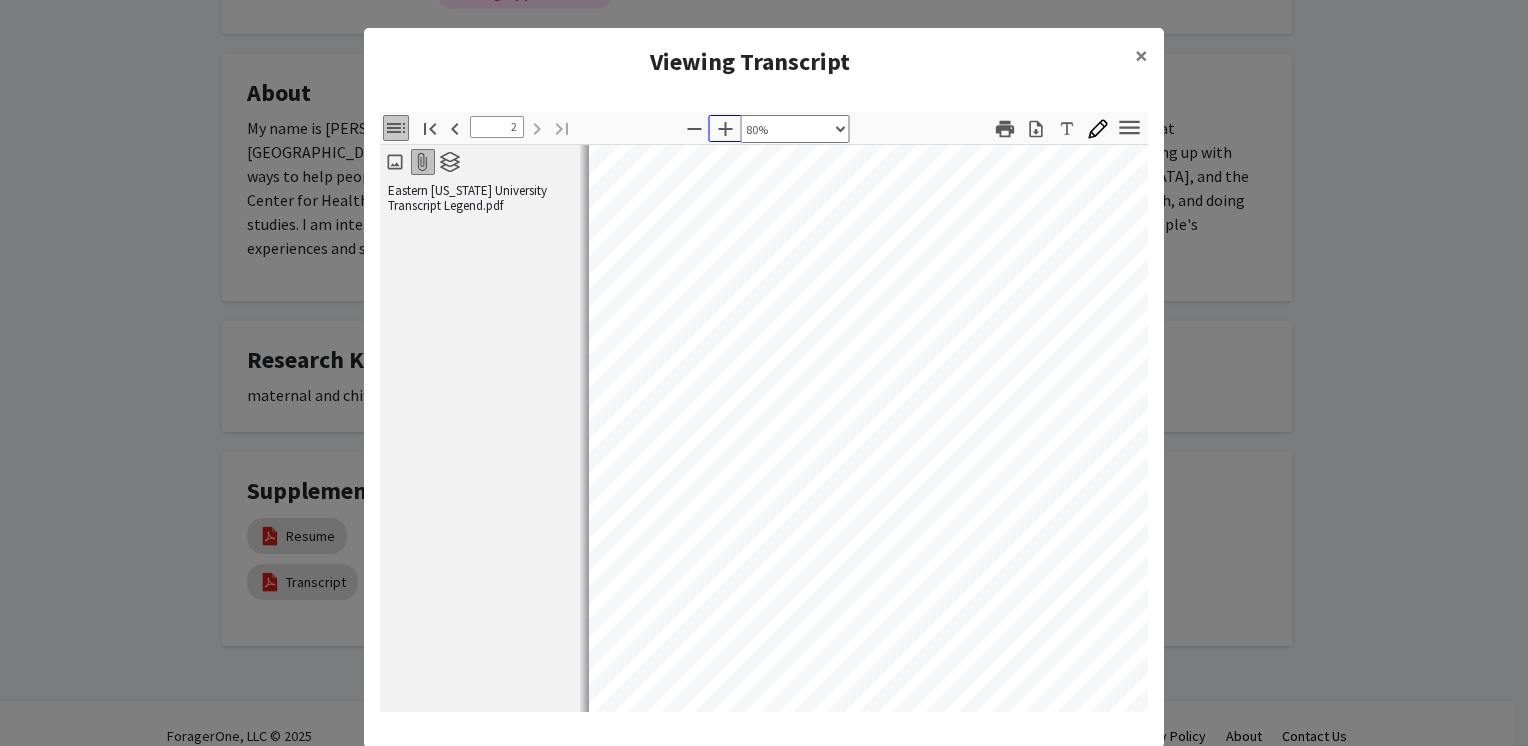 click on "Zoom In" at bounding box center [726, 128] 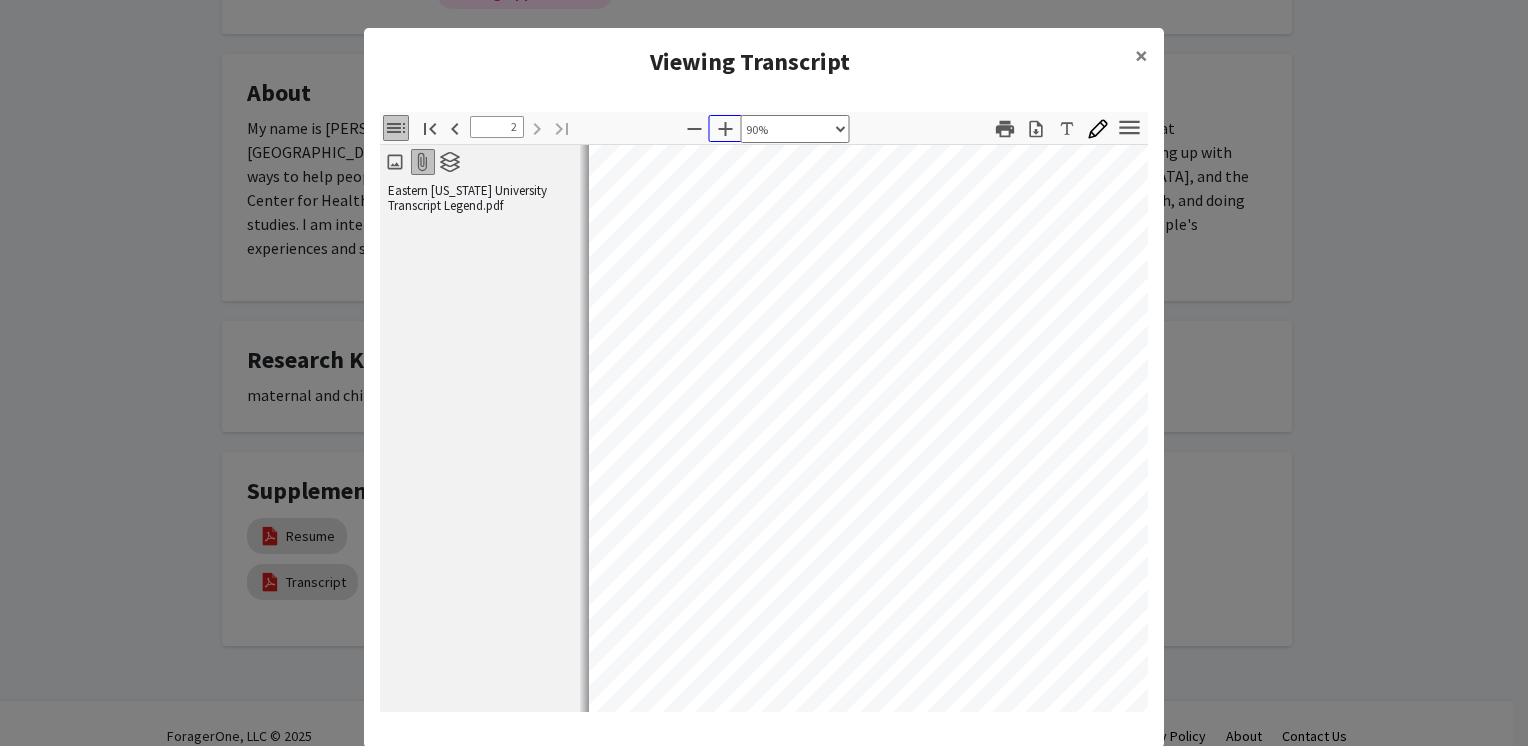 scroll, scrollTop: 1258, scrollLeft: 0, axis: vertical 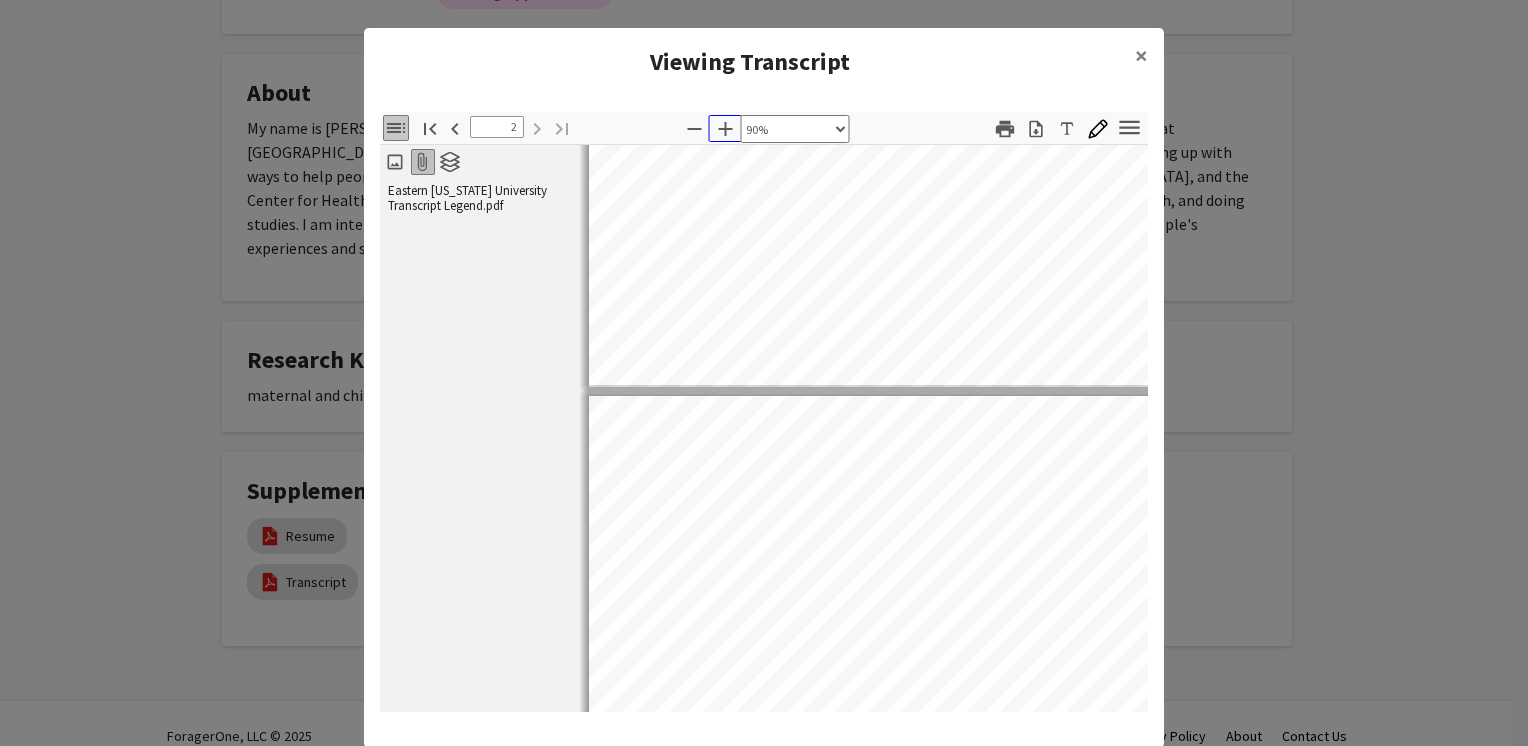 type on "1" 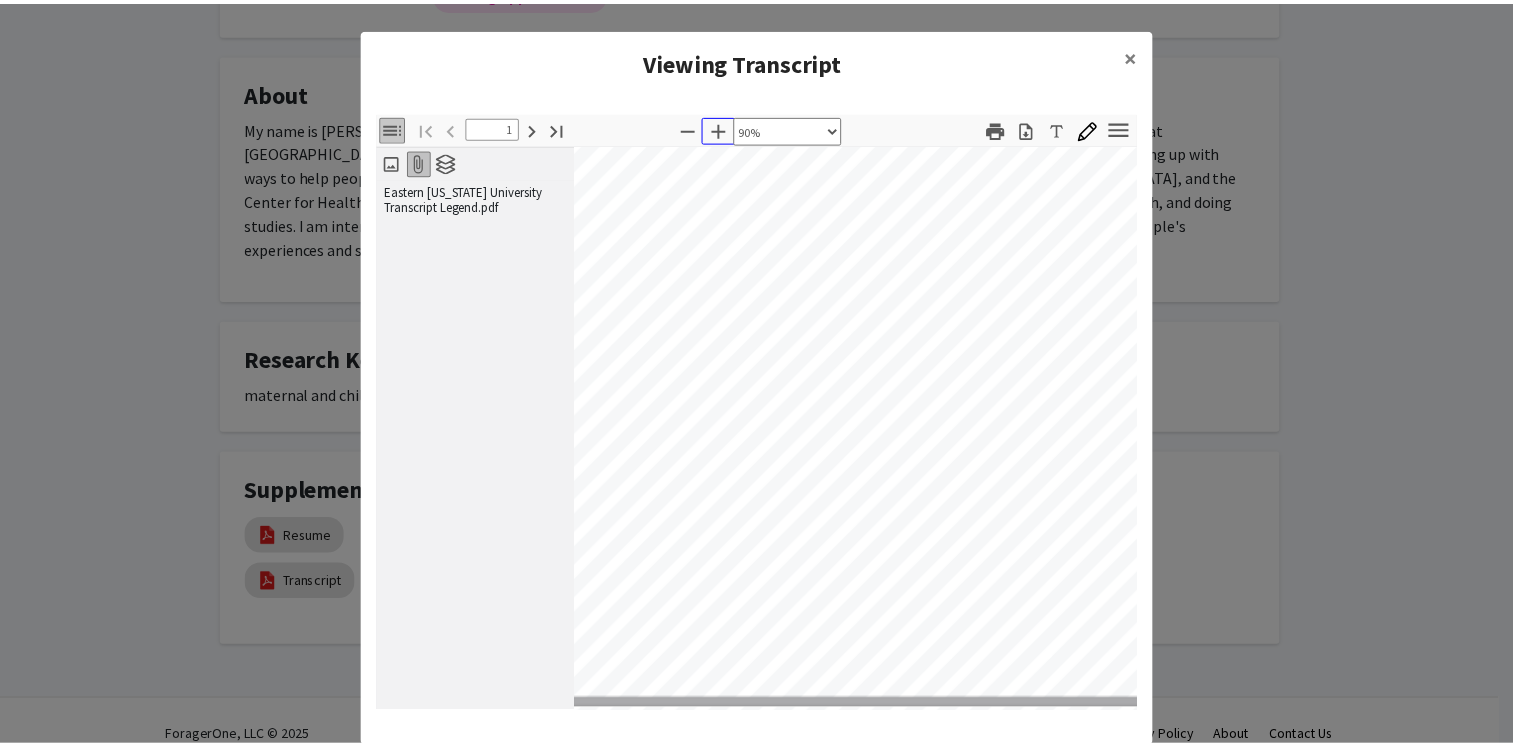 scroll, scrollTop: 407, scrollLeft: 199, axis: both 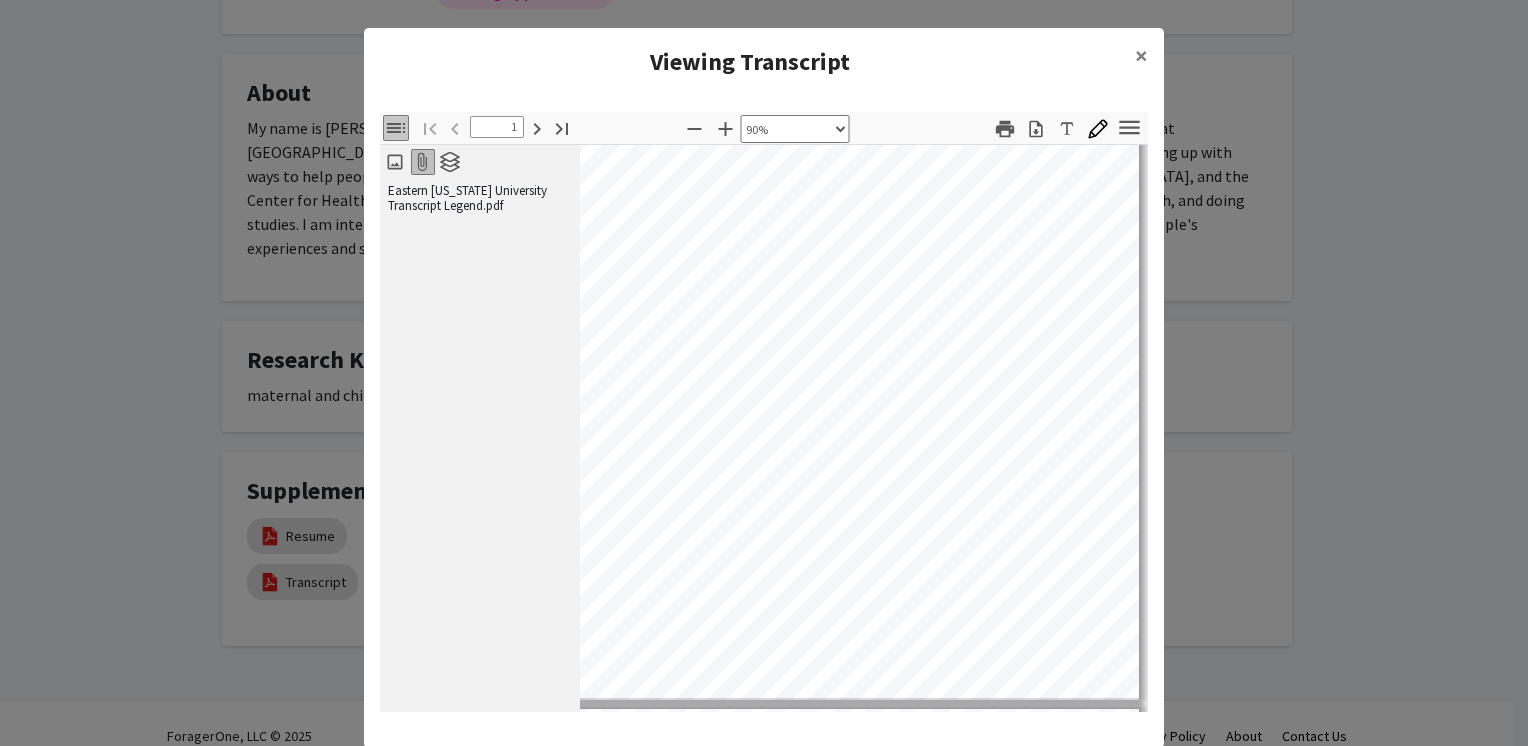 click on "Viewing Transcript × Thumbnails Document Outline Attachments Layers Current Outline Item [GEOGRAPHIC_DATA][US_STATE] Transcript Legend.pdf Additional Layers Background Background Toggle Sidebar Find Go to First Page Previous 1 of 2 Next Go to Last Page Zoom Out Zoom In Automatic Zoom Actual Size Page Fit Page Width 50% 100% 125% 150% 200% 300% 400% 90% Hand Tool Text Selection Tool Presentation Mode Open Print Download Text Draw Tools Color #000000 Size Color #000000 Thickness Opacity Presentation Mode Open Print Download Go to First Page Previous Next Go to Last Page Rotate Clockwise Rotate Counterclockwise Text Selection Tool Hand Tool Page Scrolling Vertical Scrolling Horizontal Scrolling Wrapped Scrolling No Spreads Odd Spreads Even Spreads Document Properties… Multiple search terms. Each line is a search term. Previous Next Highlight All Match Case Current page only Pages (e.g. 6-10 or 2,4) Whole Words multiple search terms separated by word boundaries Ignore accents and diacritics Fuzzy search Close" 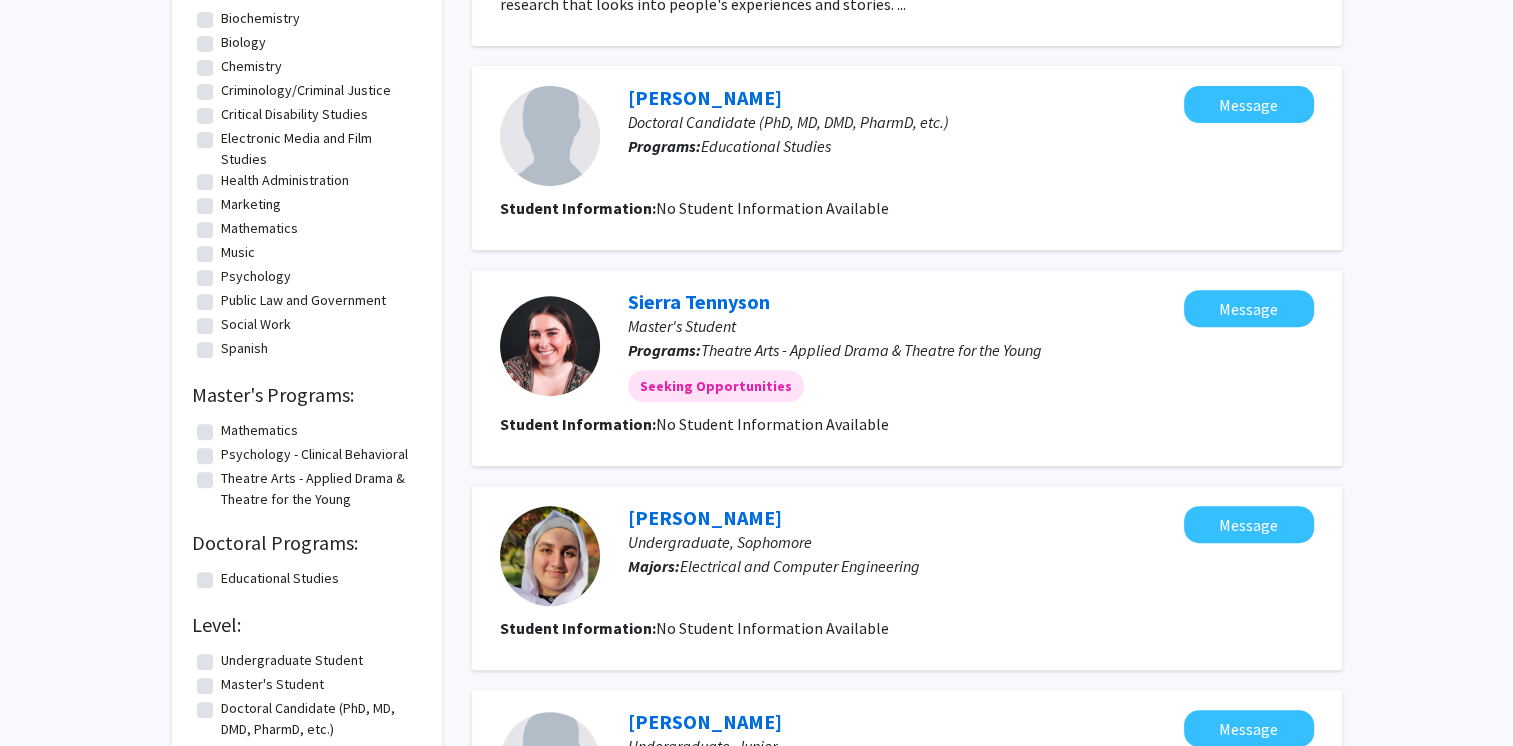 scroll, scrollTop: 811, scrollLeft: 0, axis: vertical 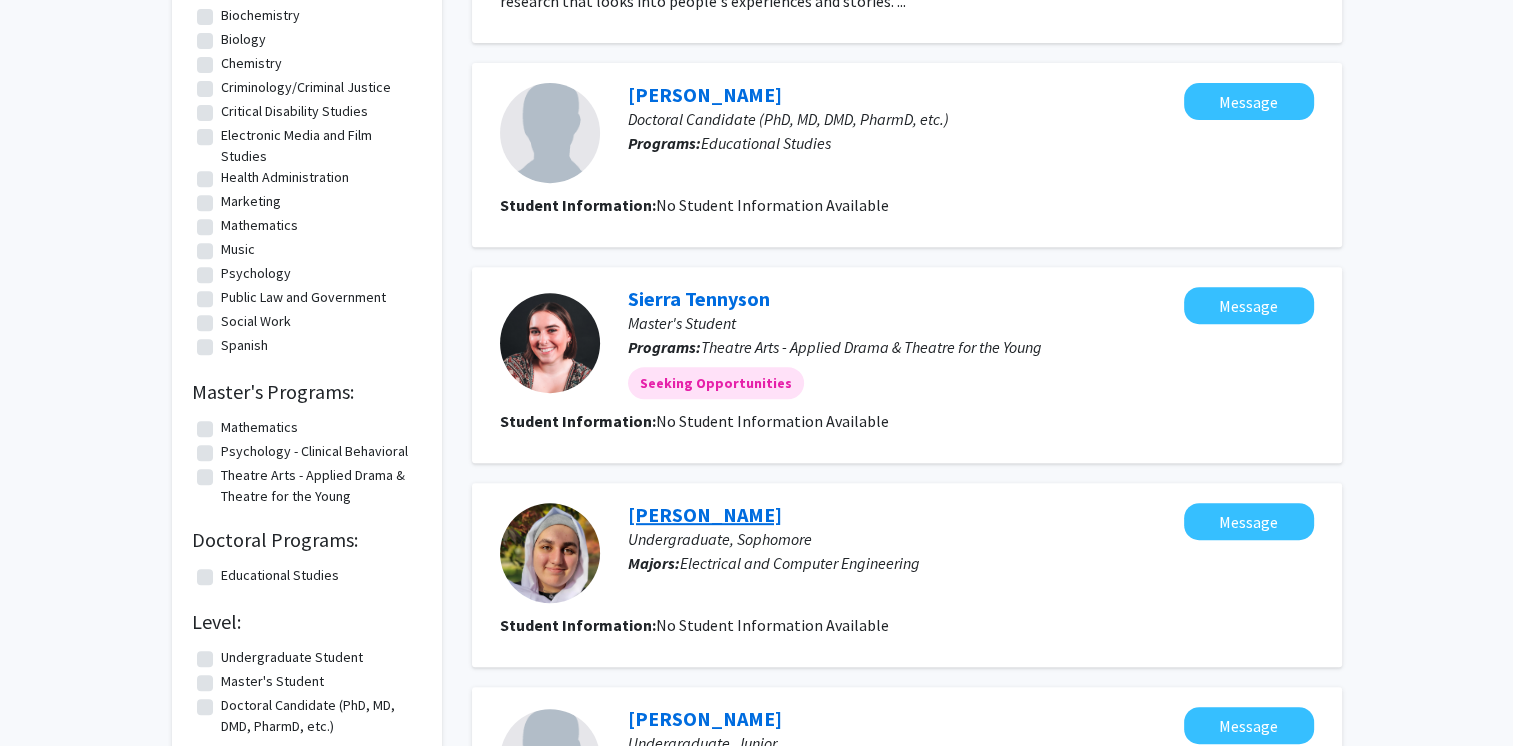 click on "[PERSON_NAME]" 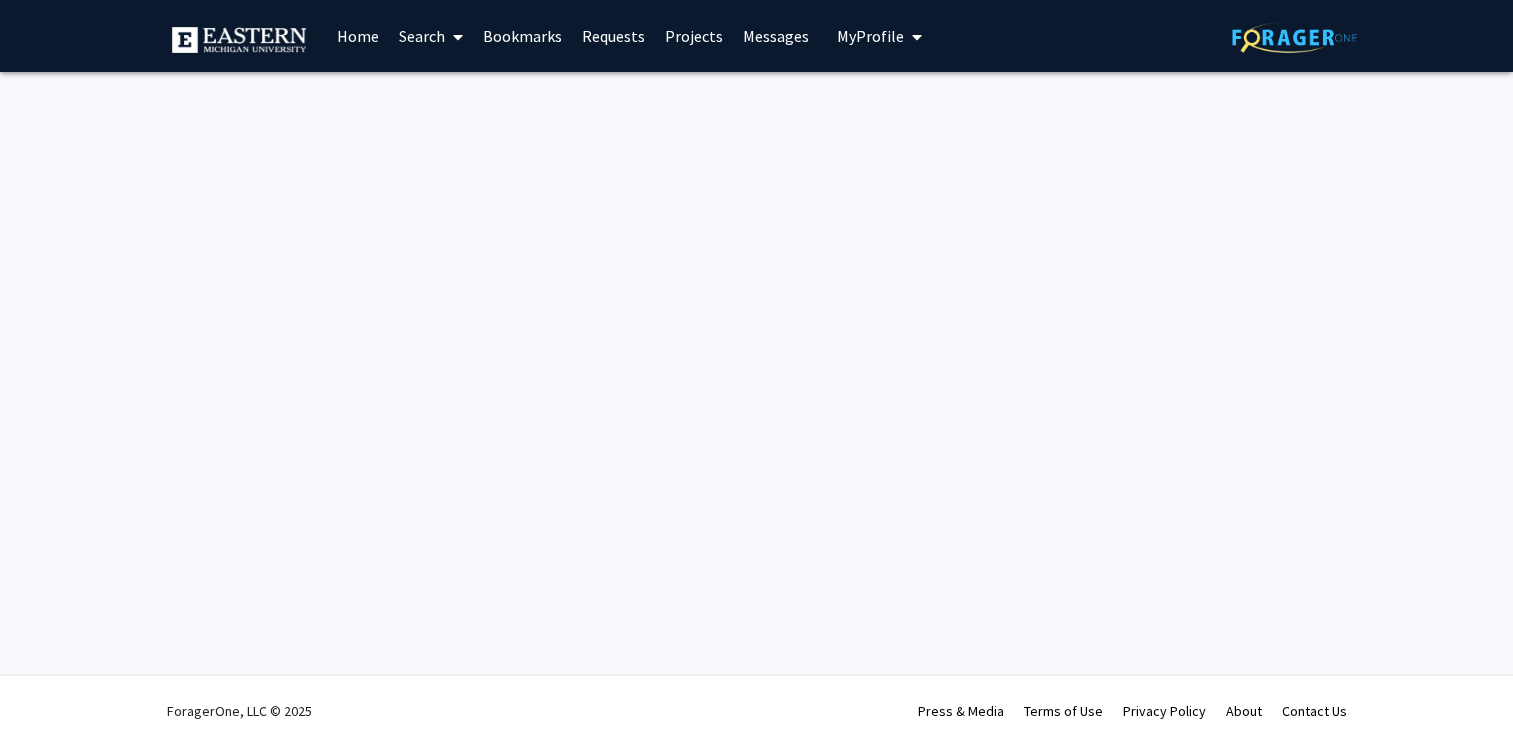 scroll, scrollTop: 0, scrollLeft: 0, axis: both 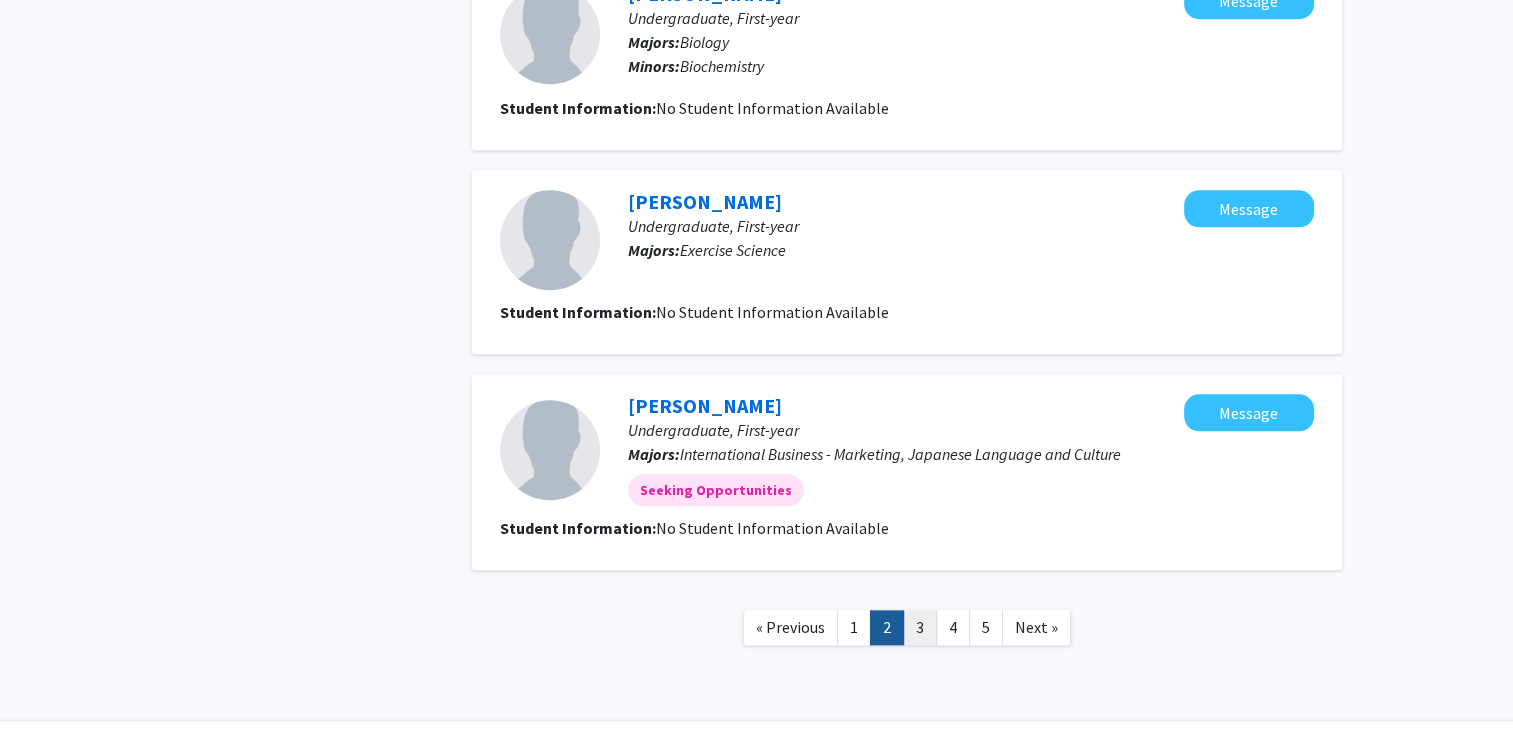 click on "3" 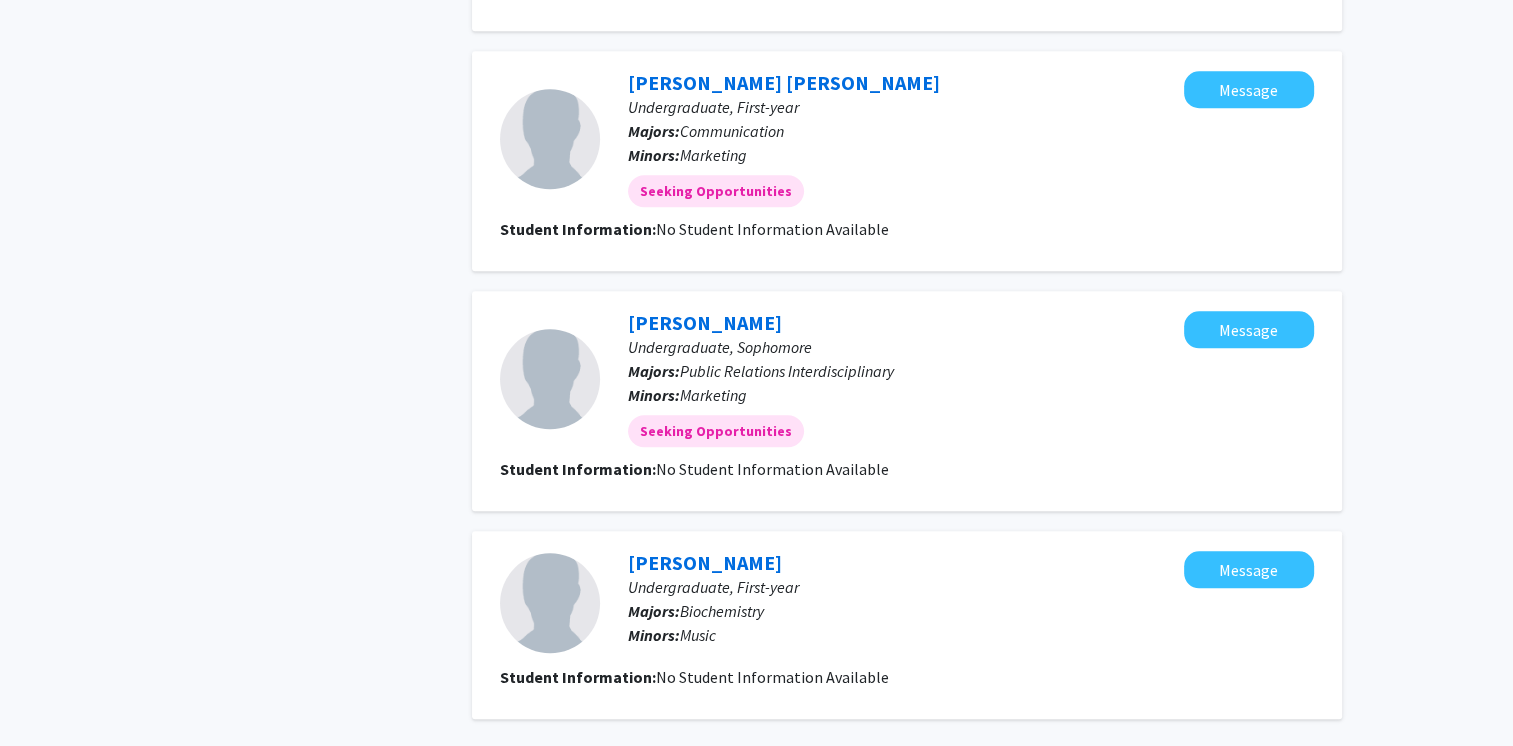 scroll, scrollTop: 1944, scrollLeft: 0, axis: vertical 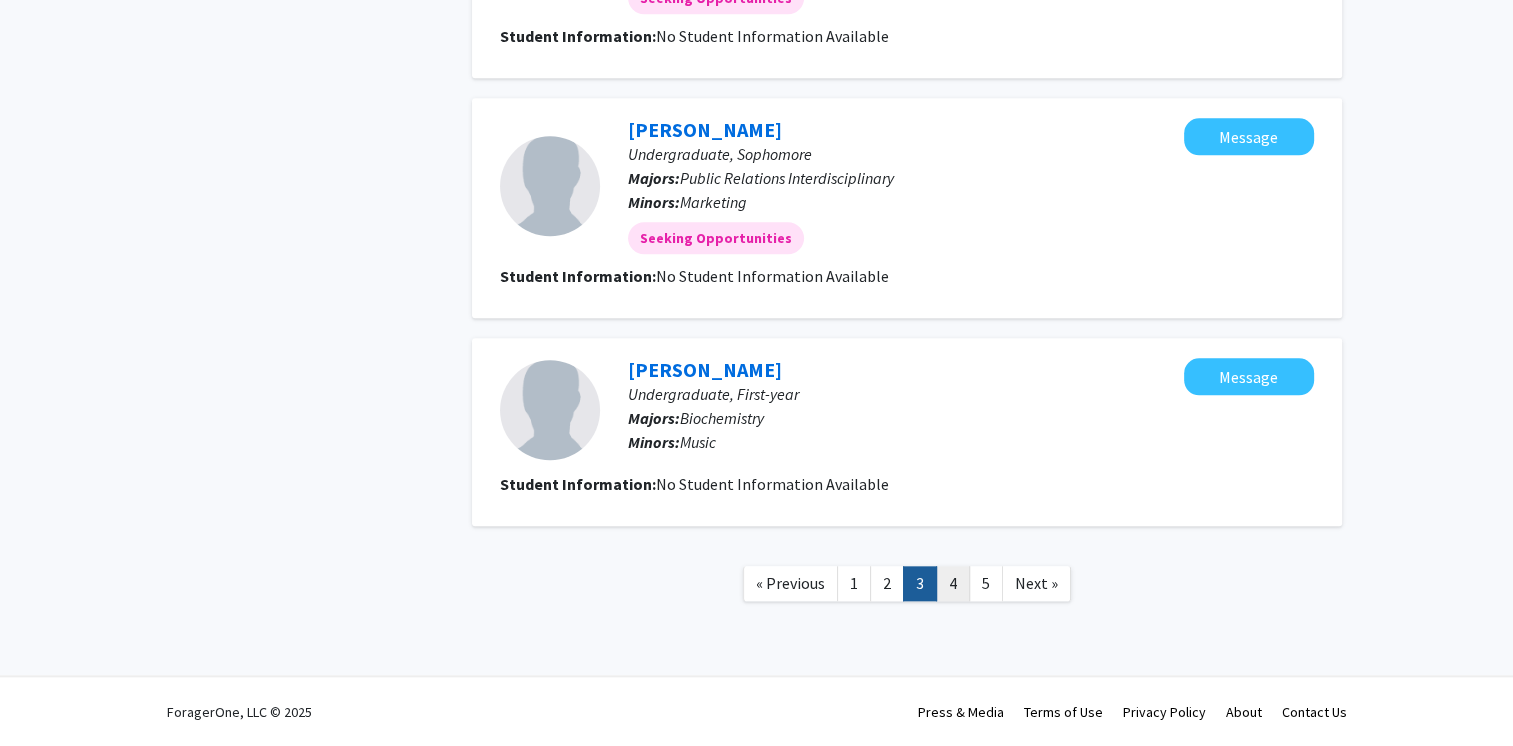 click on "4" 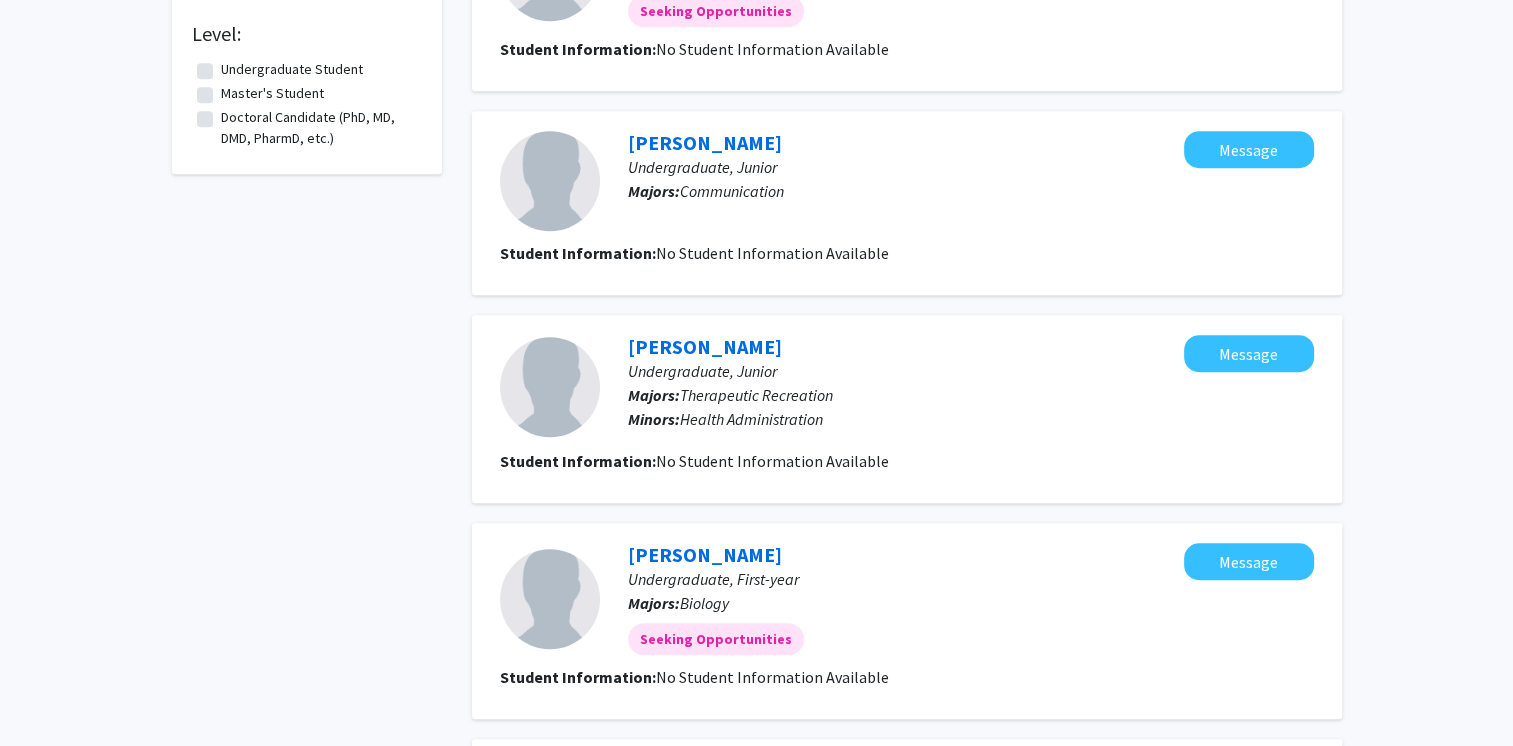 scroll, scrollTop: 1400, scrollLeft: 0, axis: vertical 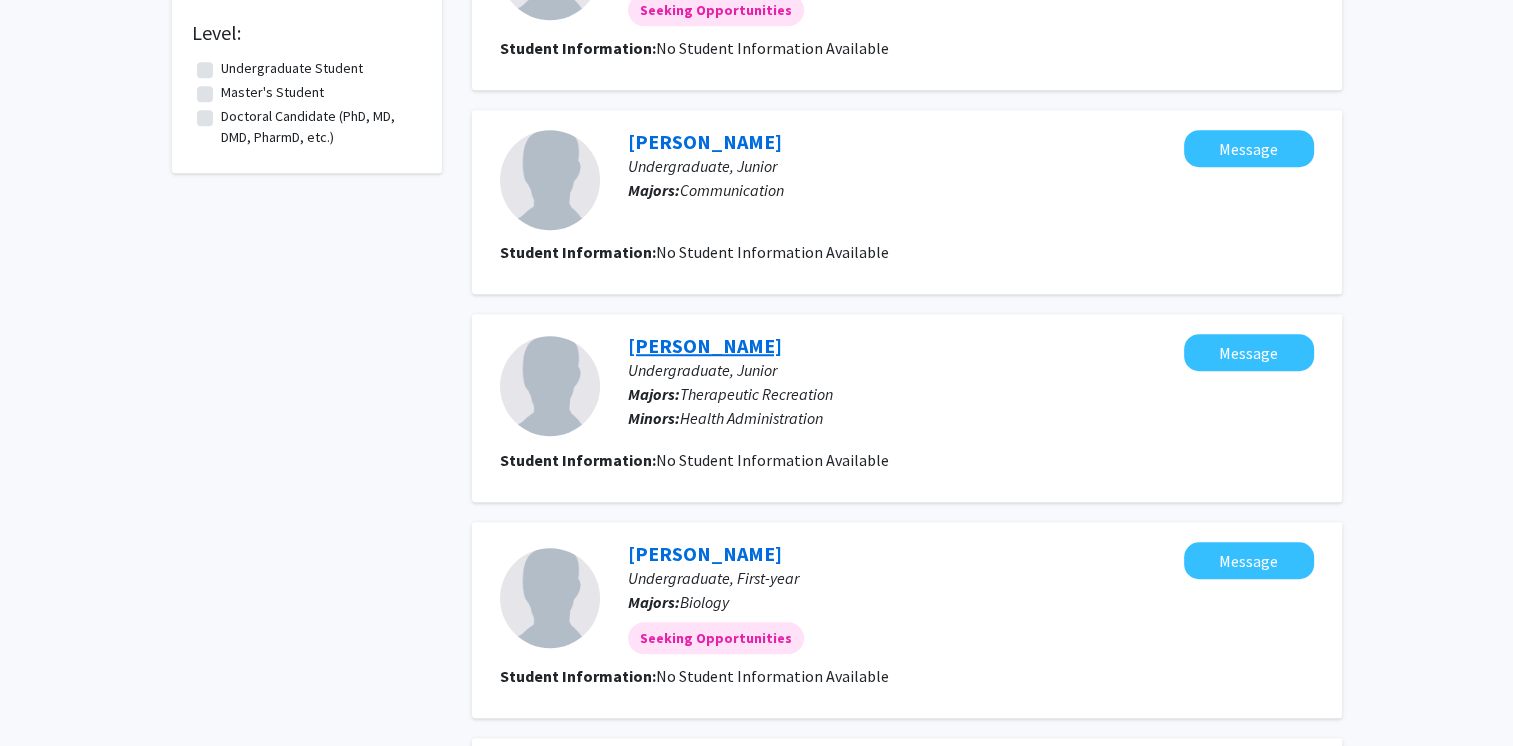 click on "[PERSON_NAME]" 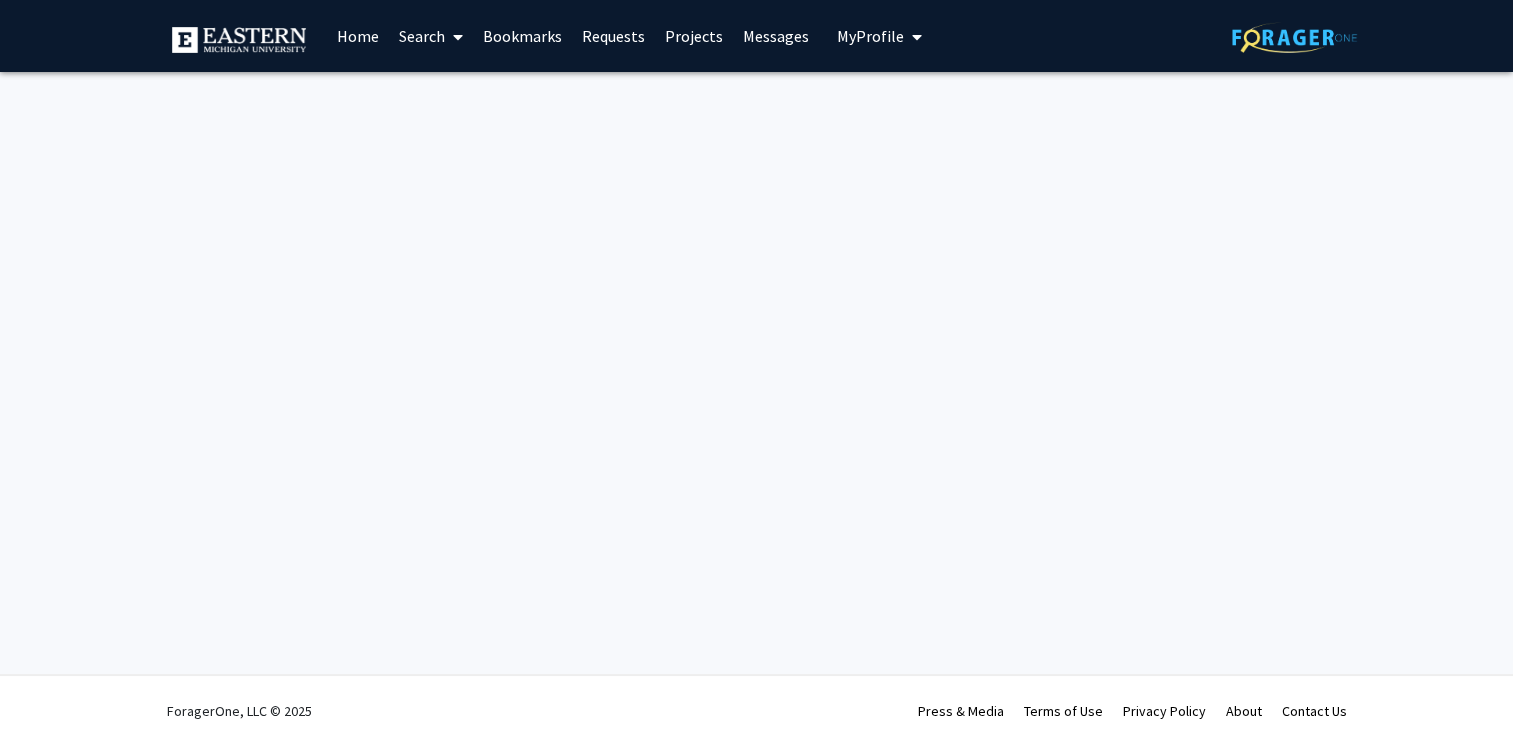 scroll, scrollTop: 0, scrollLeft: 0, axis: both 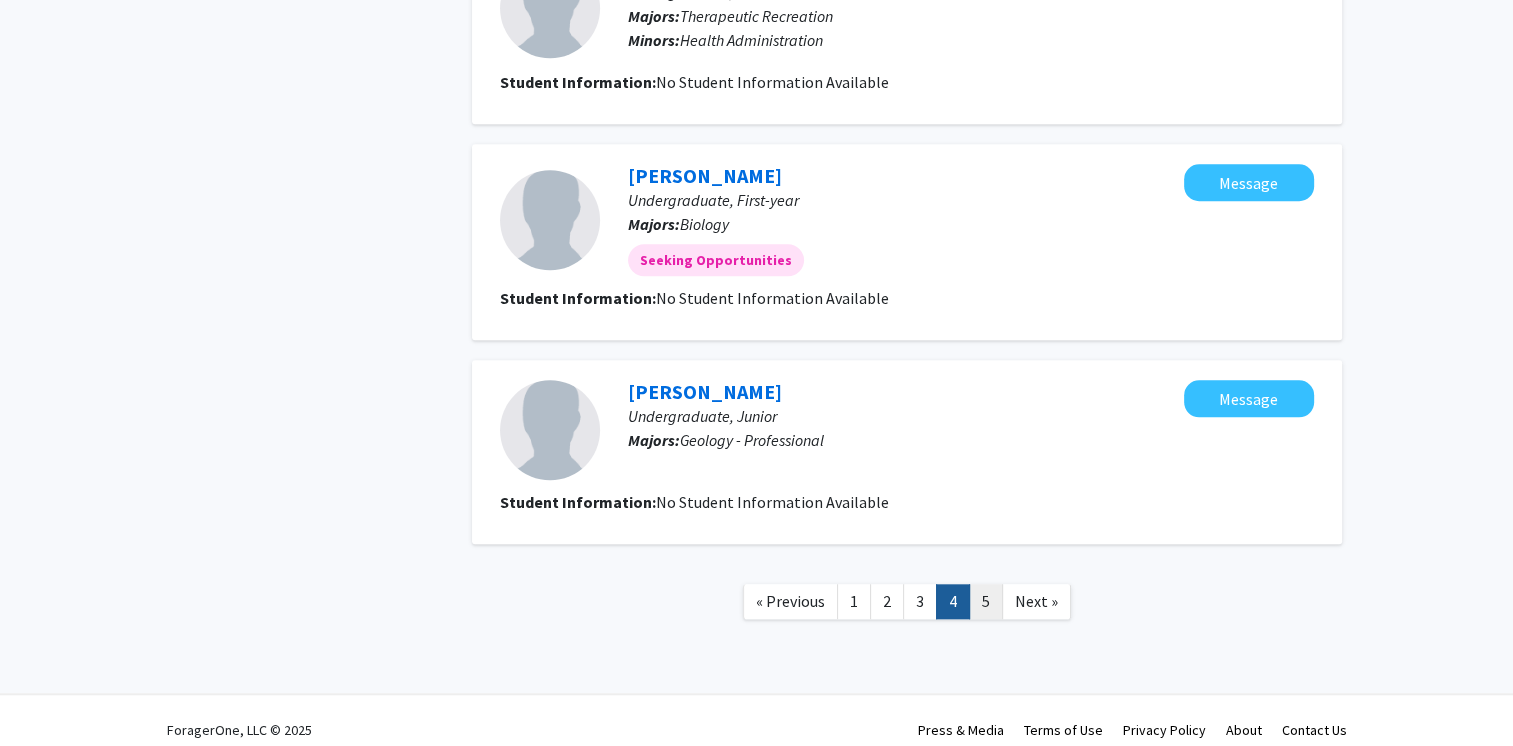 click on "5" 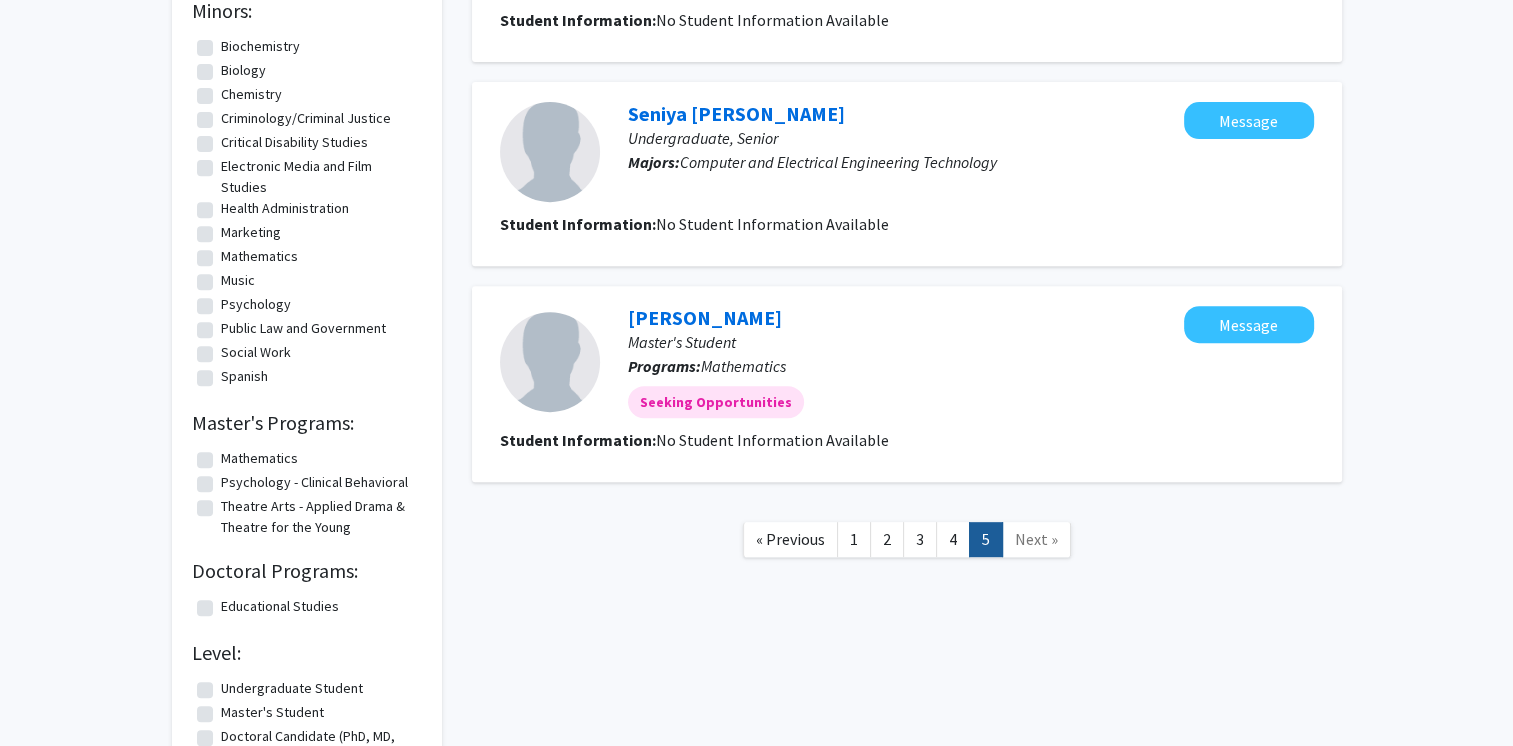scroll, scrollTop: 932, scrollLeft: 0, axis: vertical 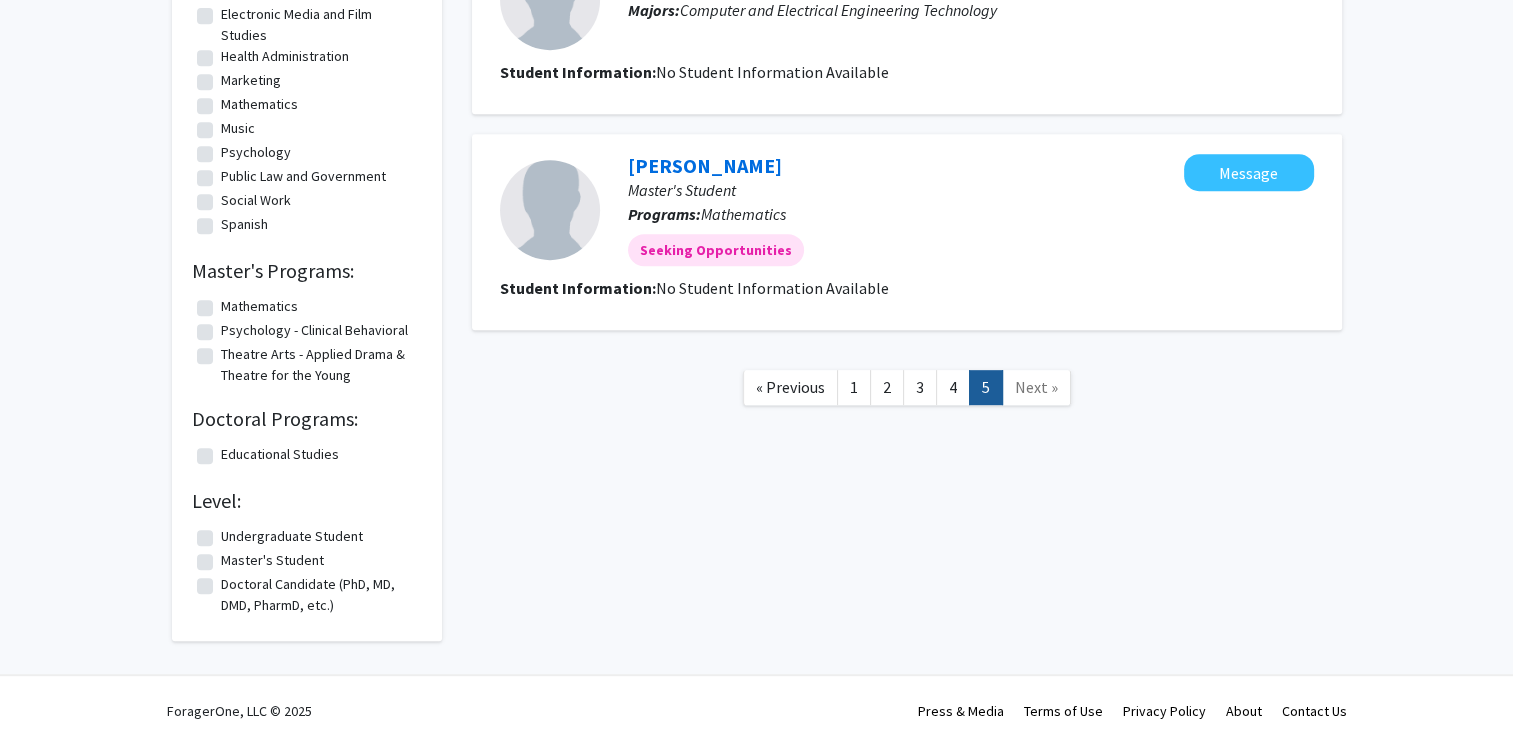 click on "Undergraduate Student" 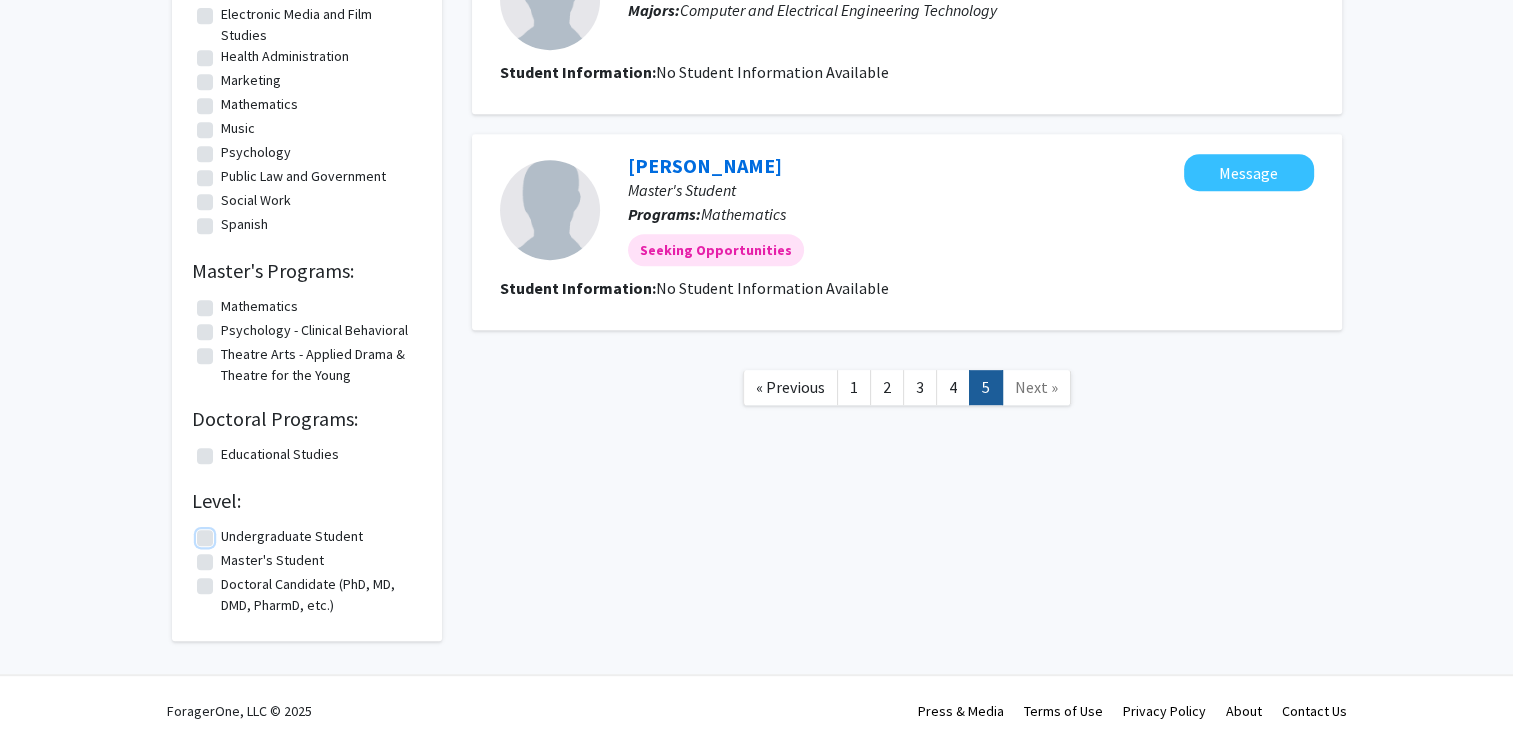 click on "Undergraduate Student" at bounding box center (227, 532) 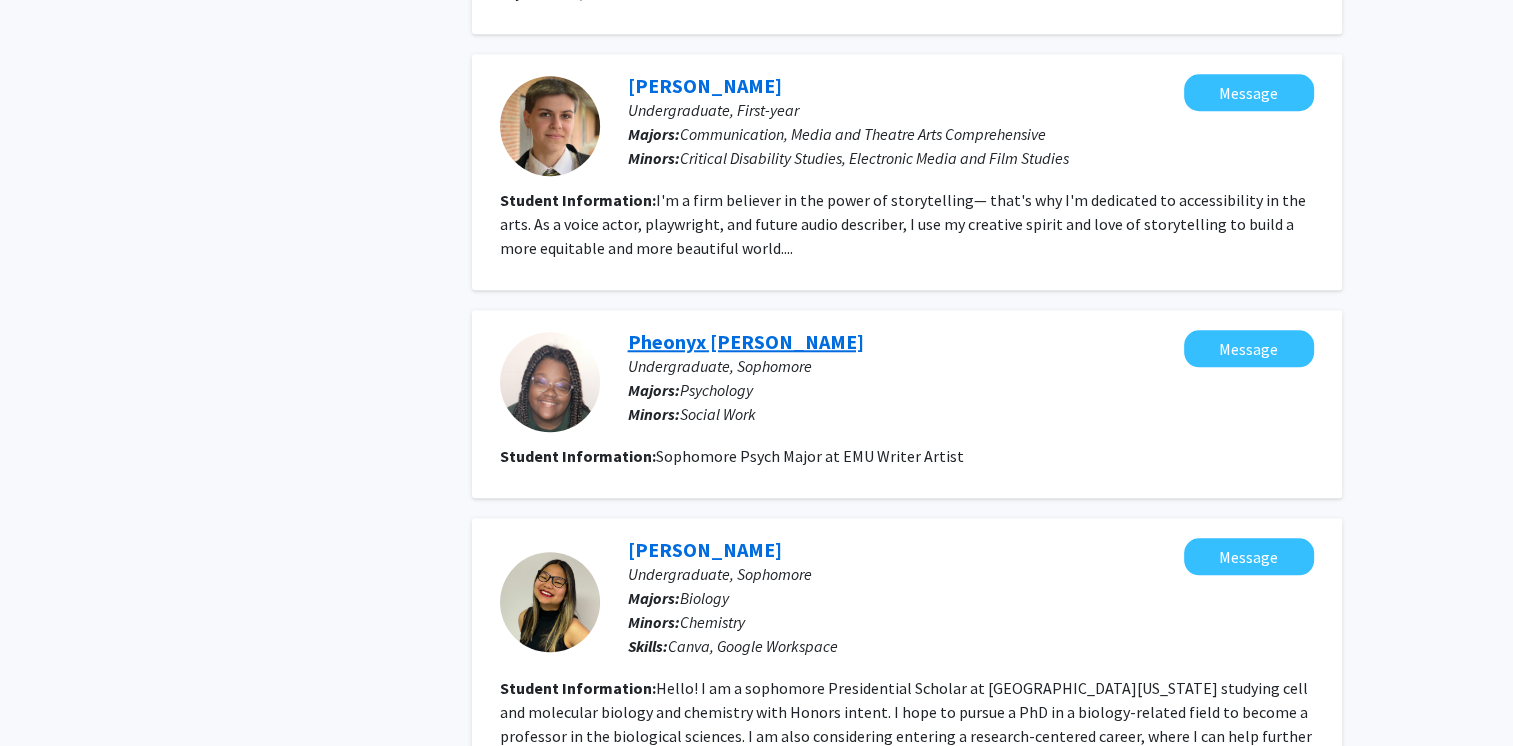 scroll, scrollTop: 1728, scrollLeft: 0, axis: vertical 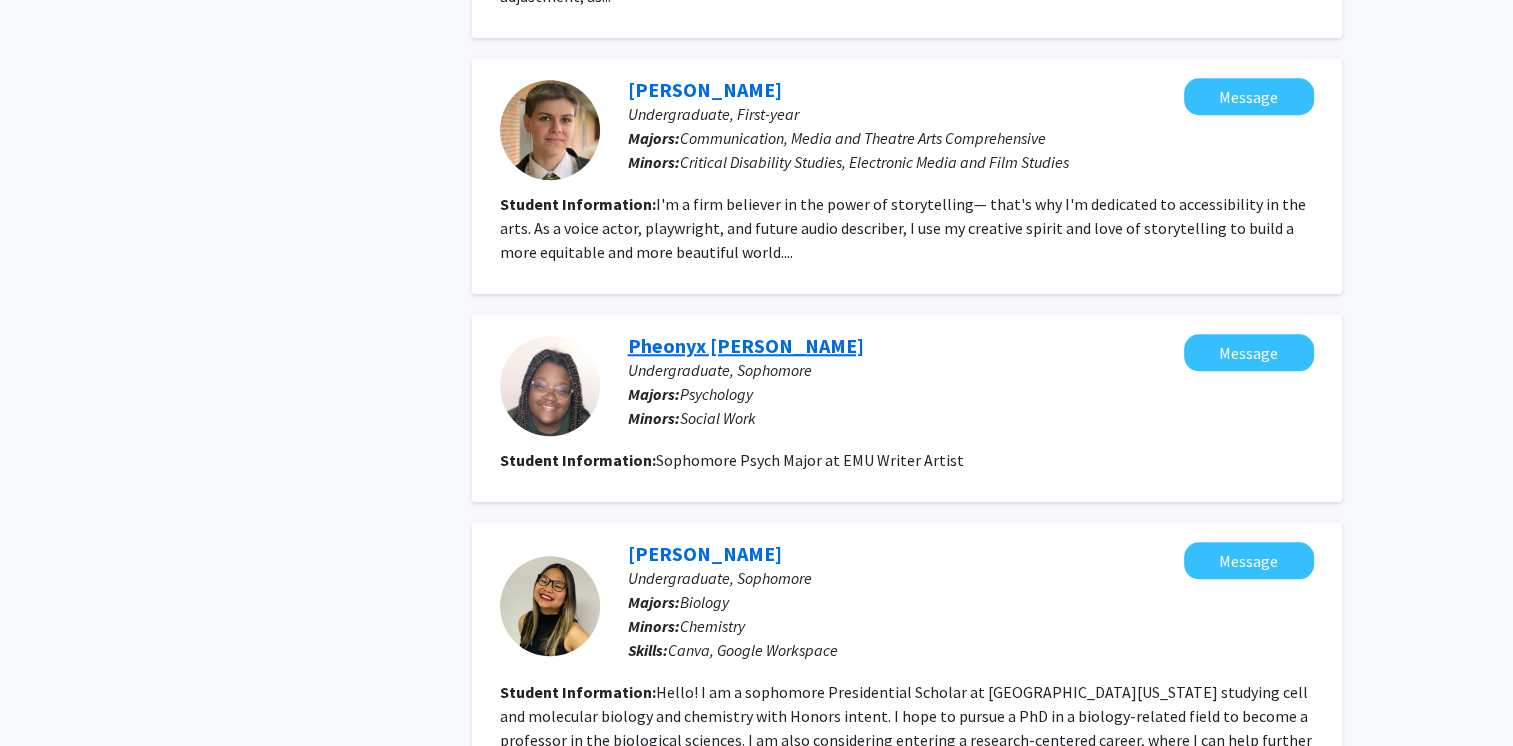 click on "Pheonyx [PERSON_NAME]" 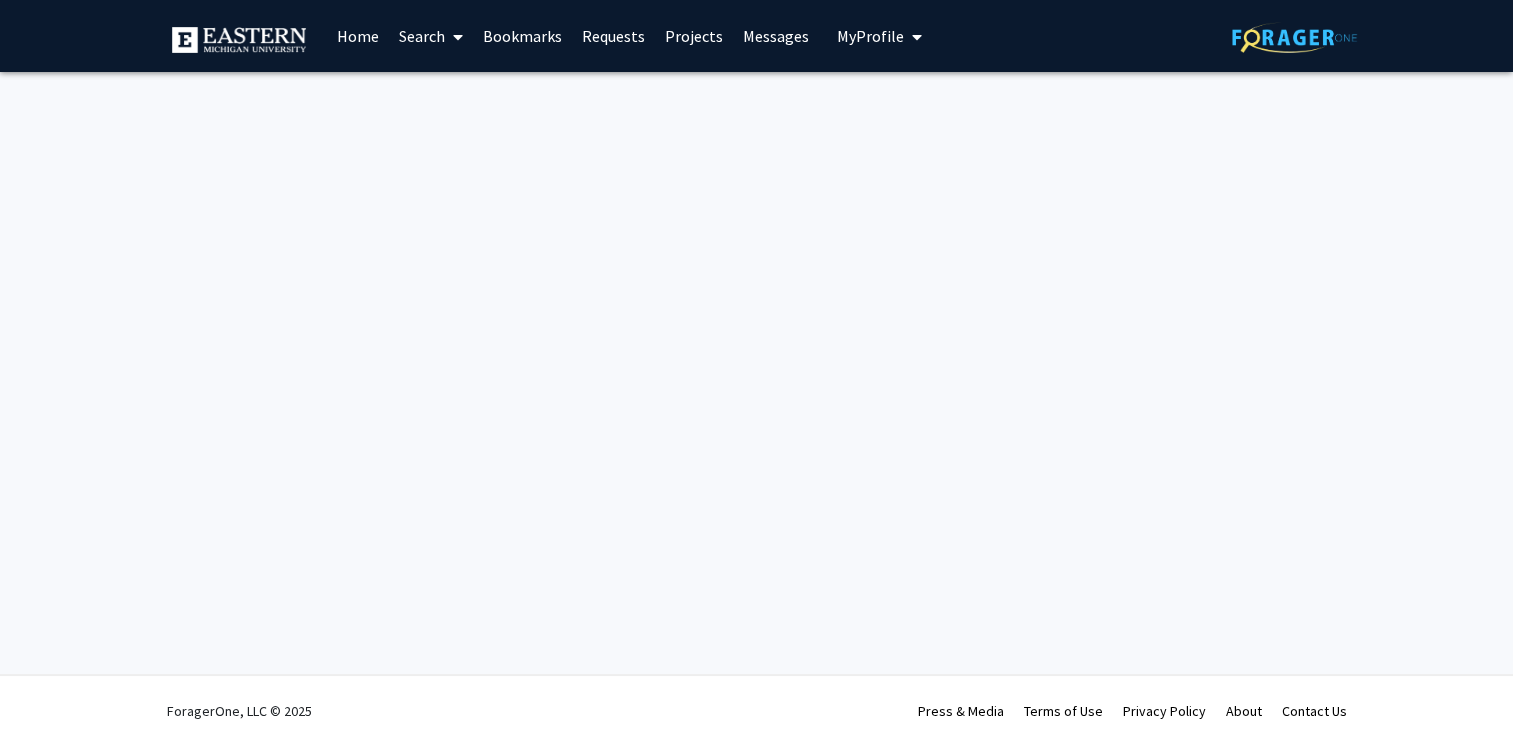 scroll, scrollTop: 0, scrollLeft: 0, axis: both 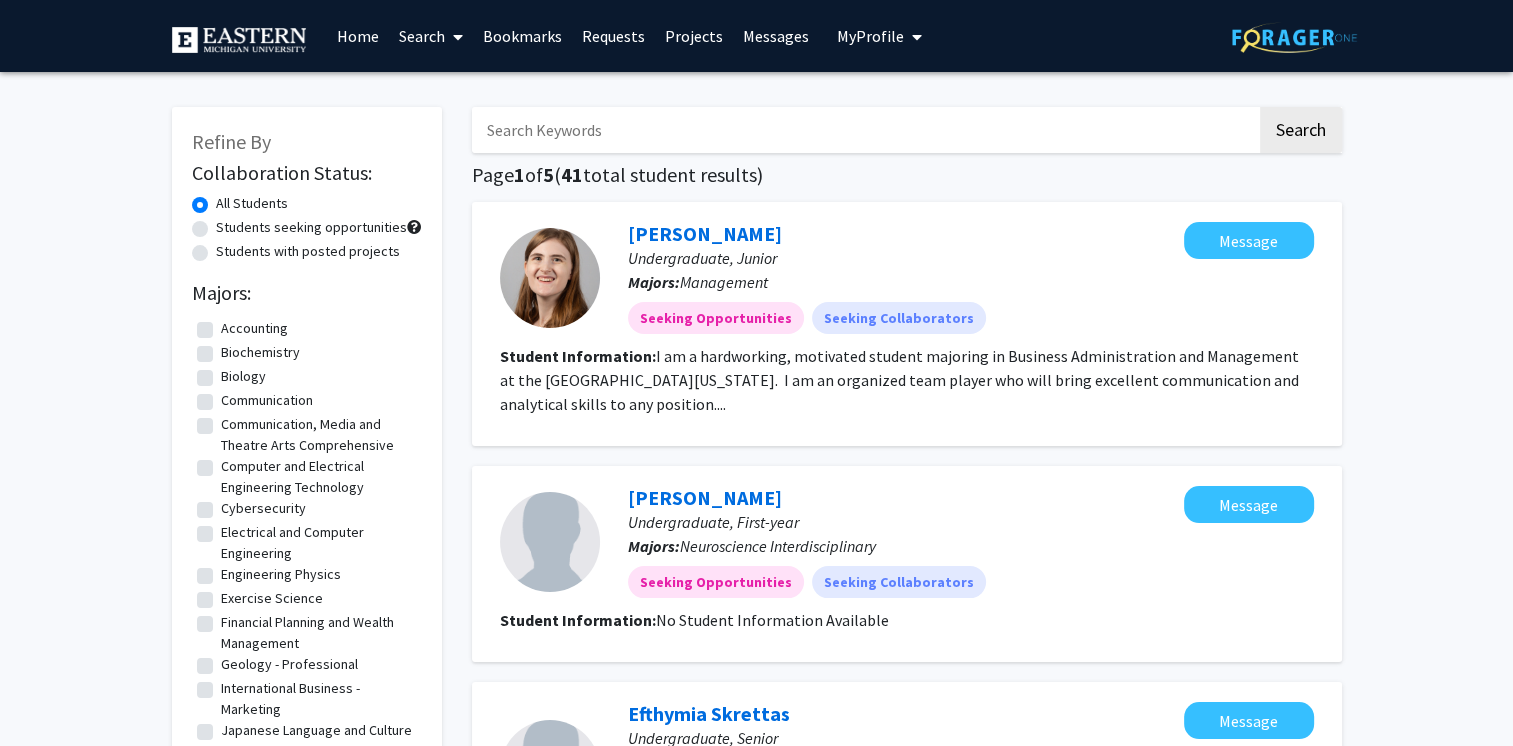 click on "My   Profile" at bounding box center (869, 36) 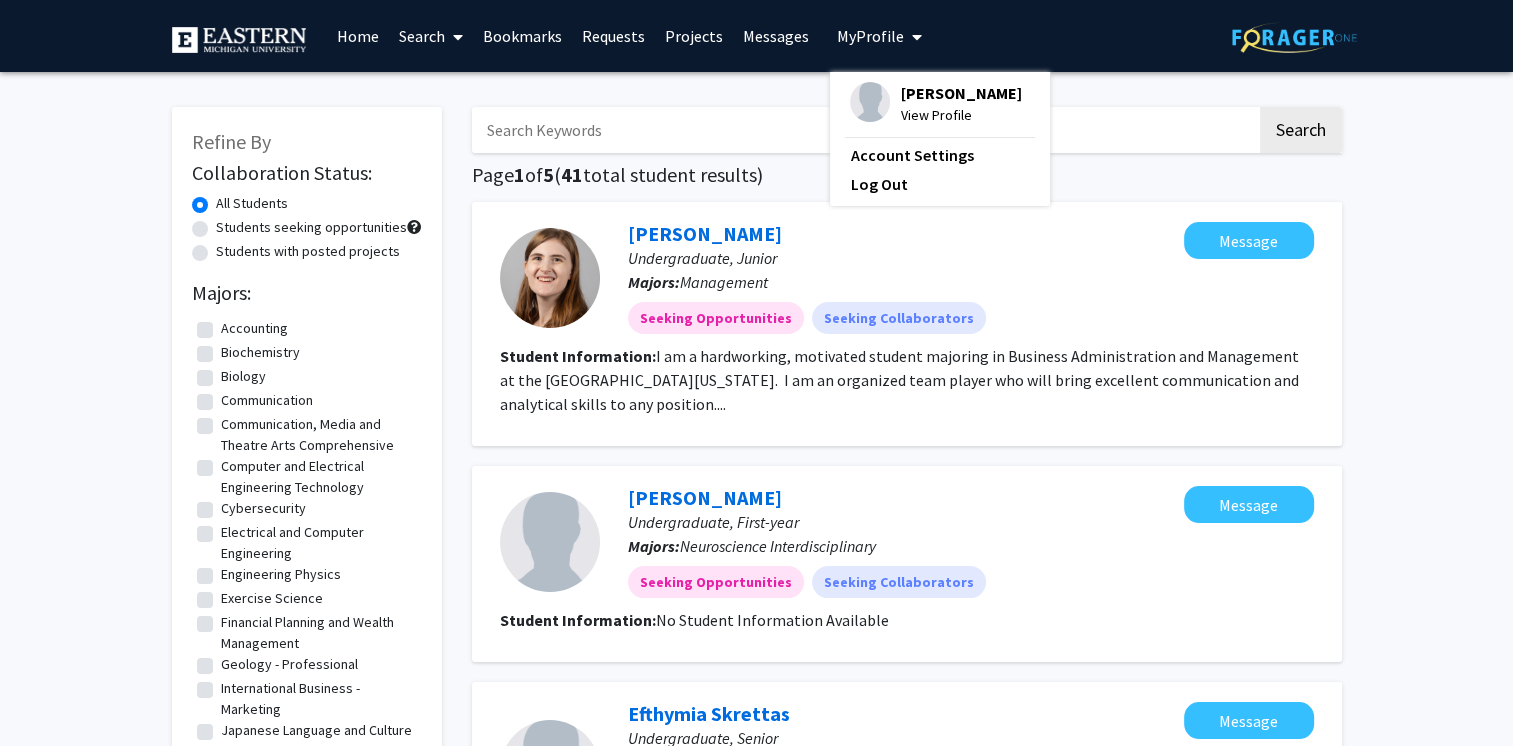 click on "[PERSON_NAME]" at bounding box center [960, 93] 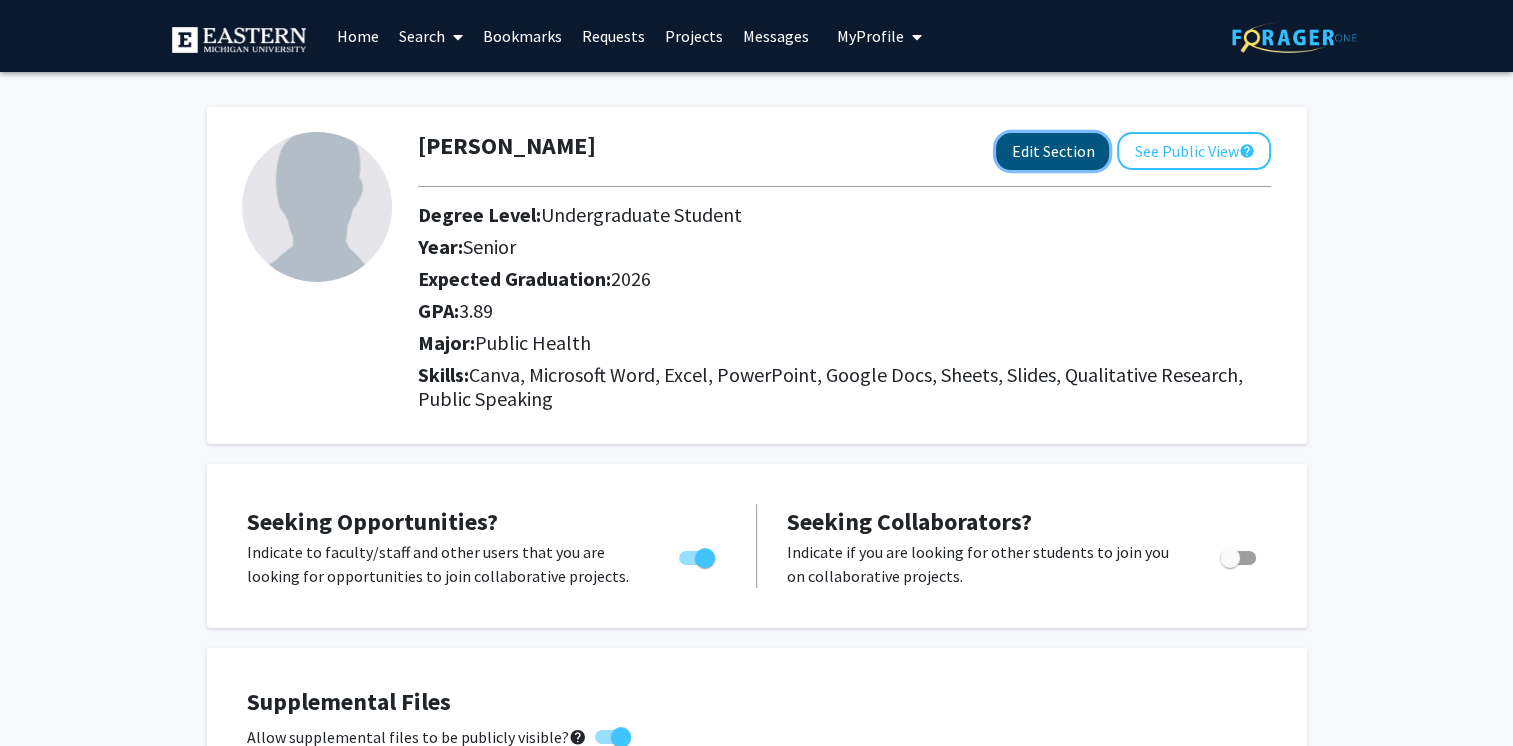 click on "Edit Section" 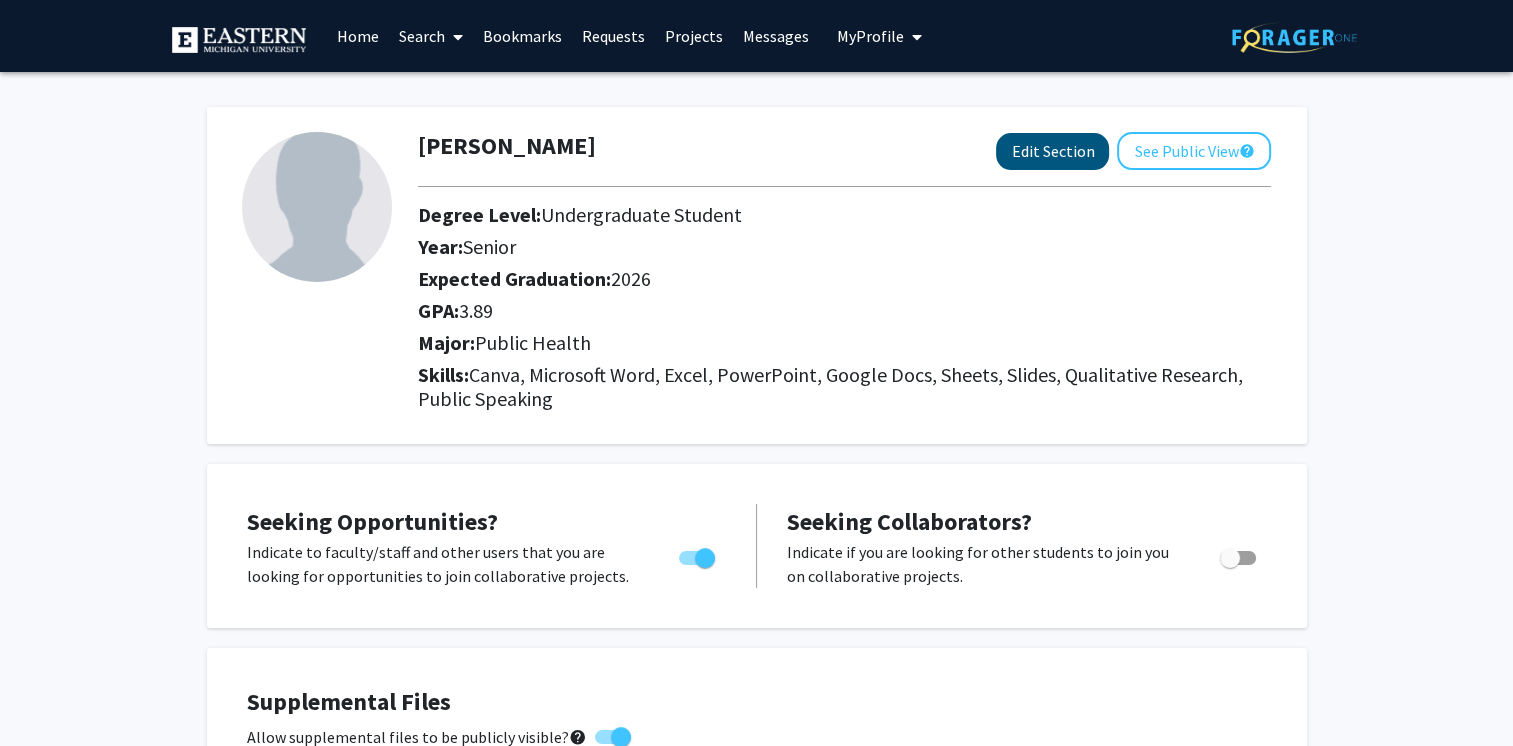 select on "senior" 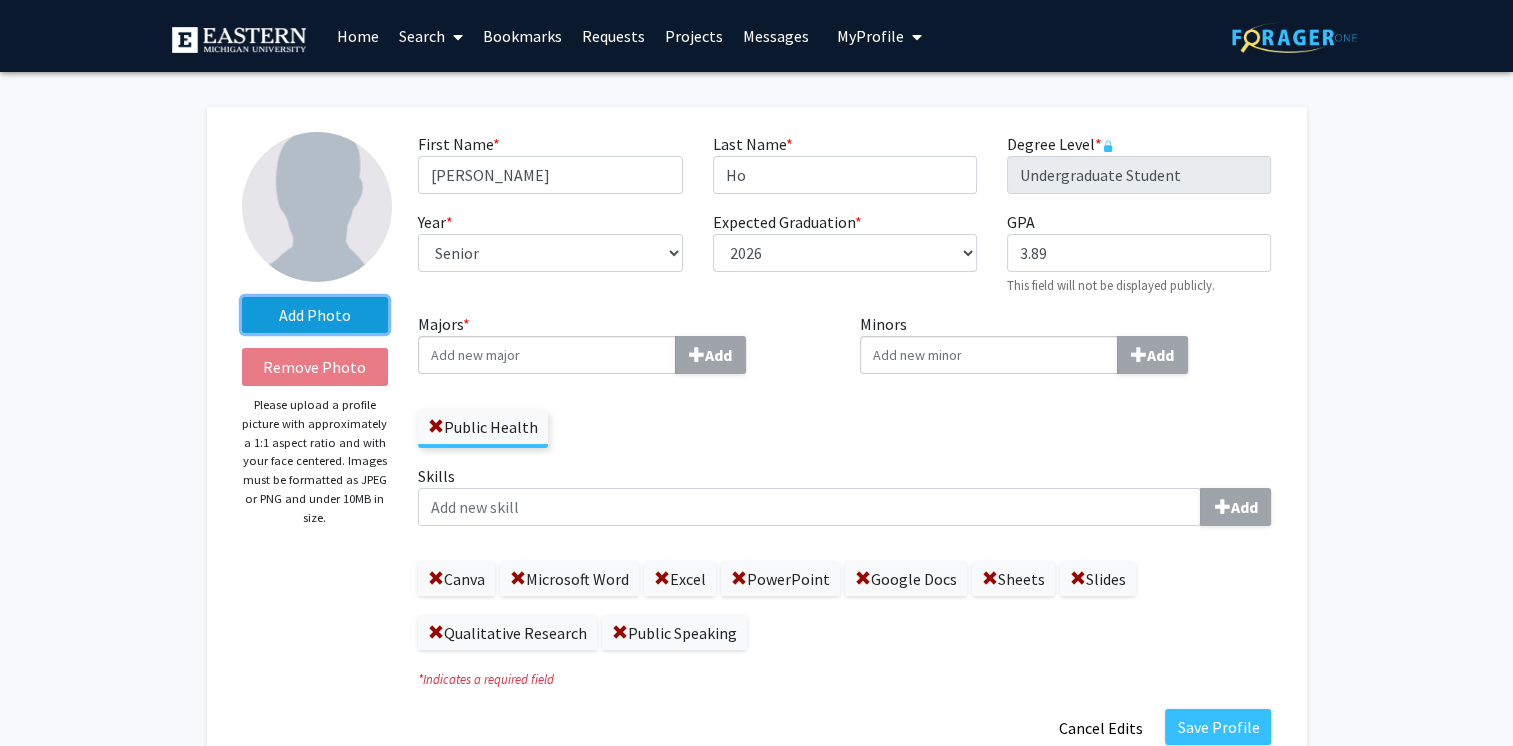 click on "Add Photo" 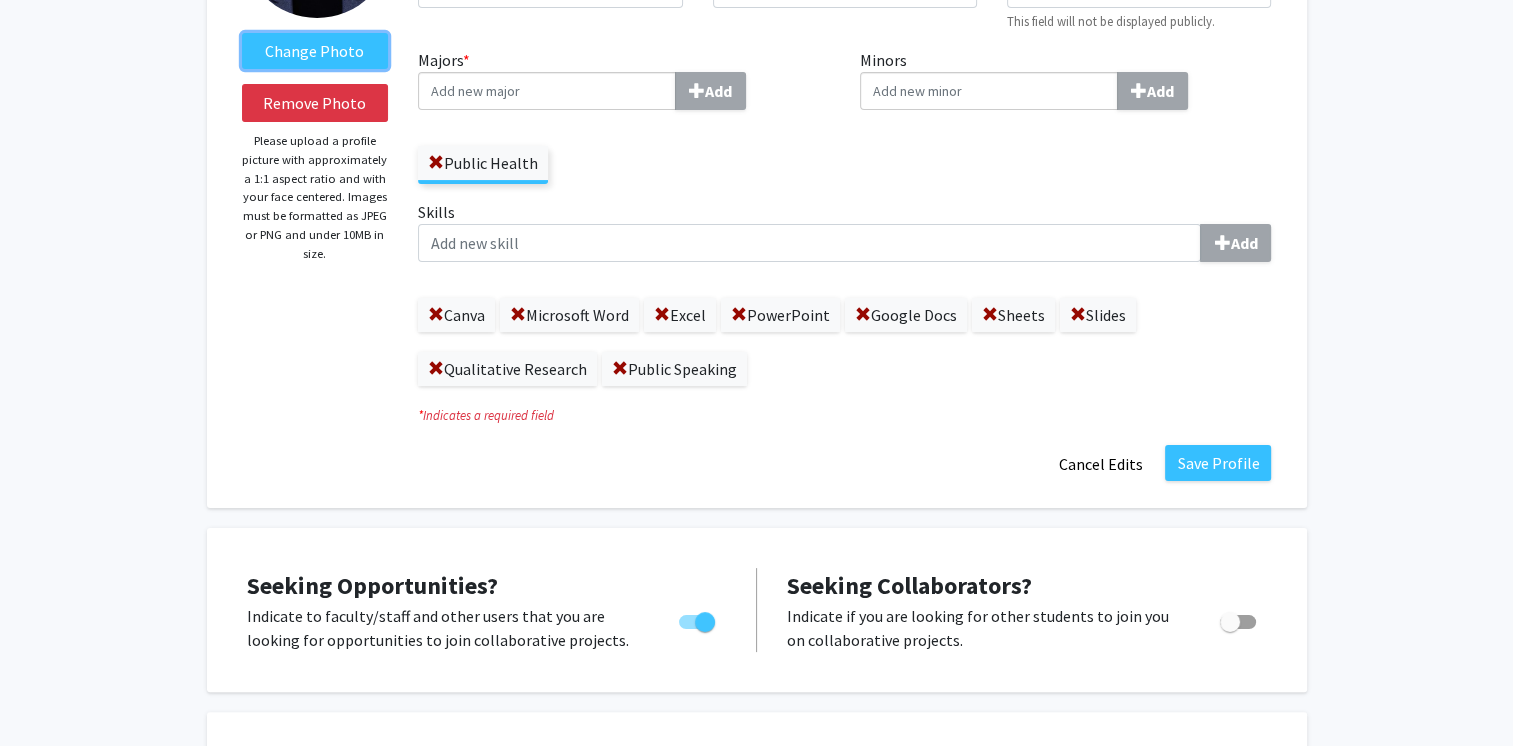 scroll, scrollTop: 267, scrollLeft: 0, axis: vertical 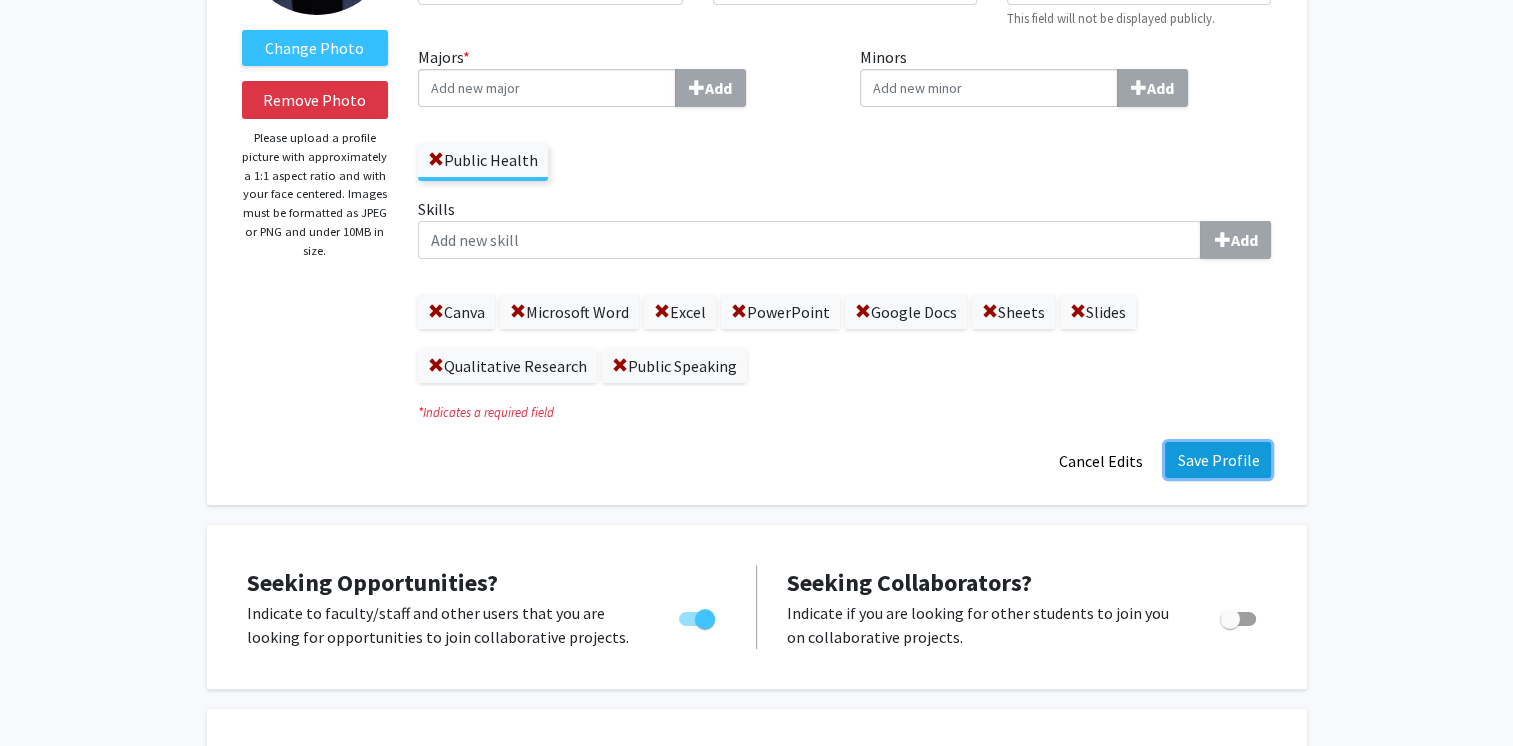 click on "Save Profile" 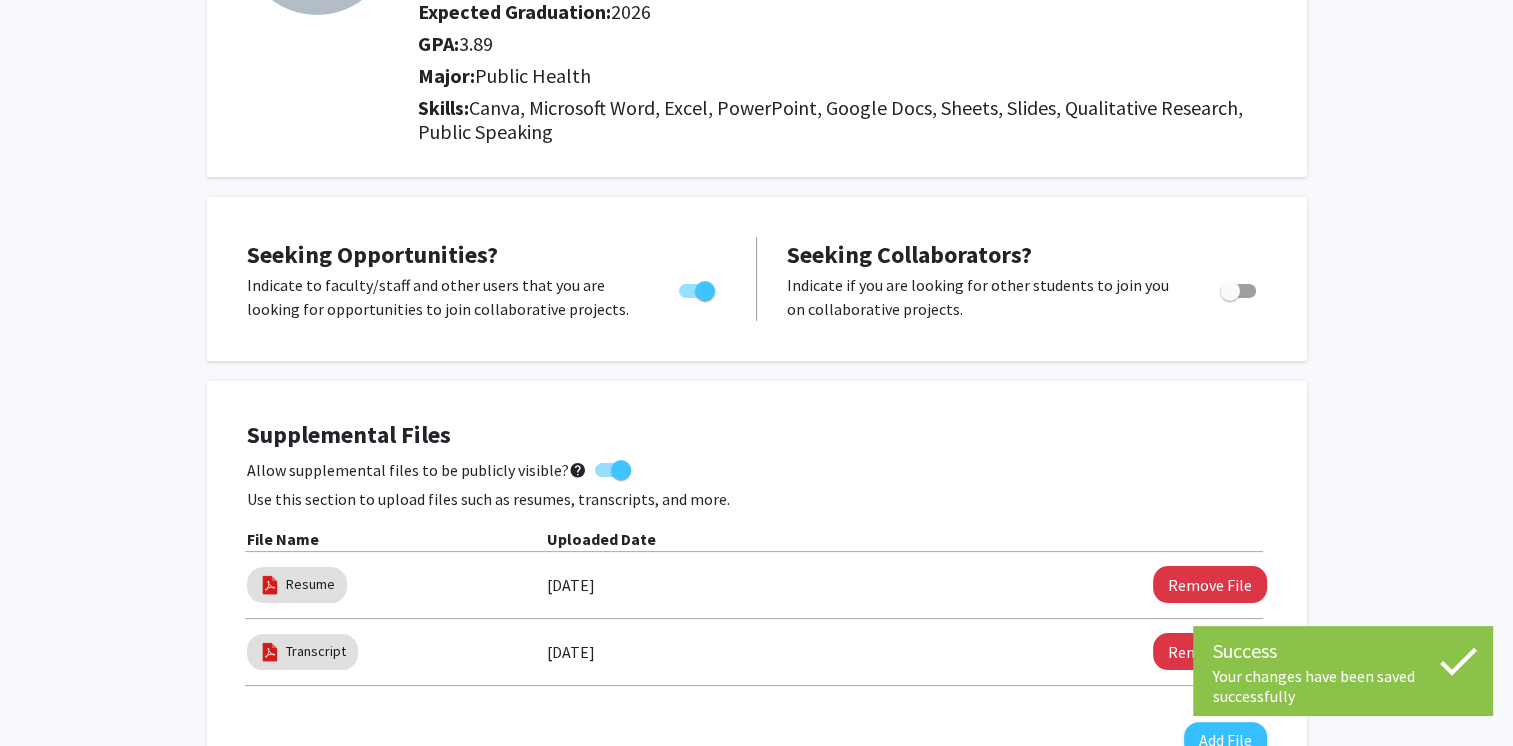 scroll, scrollTop: 0, scrollLeft: 0, axis: both 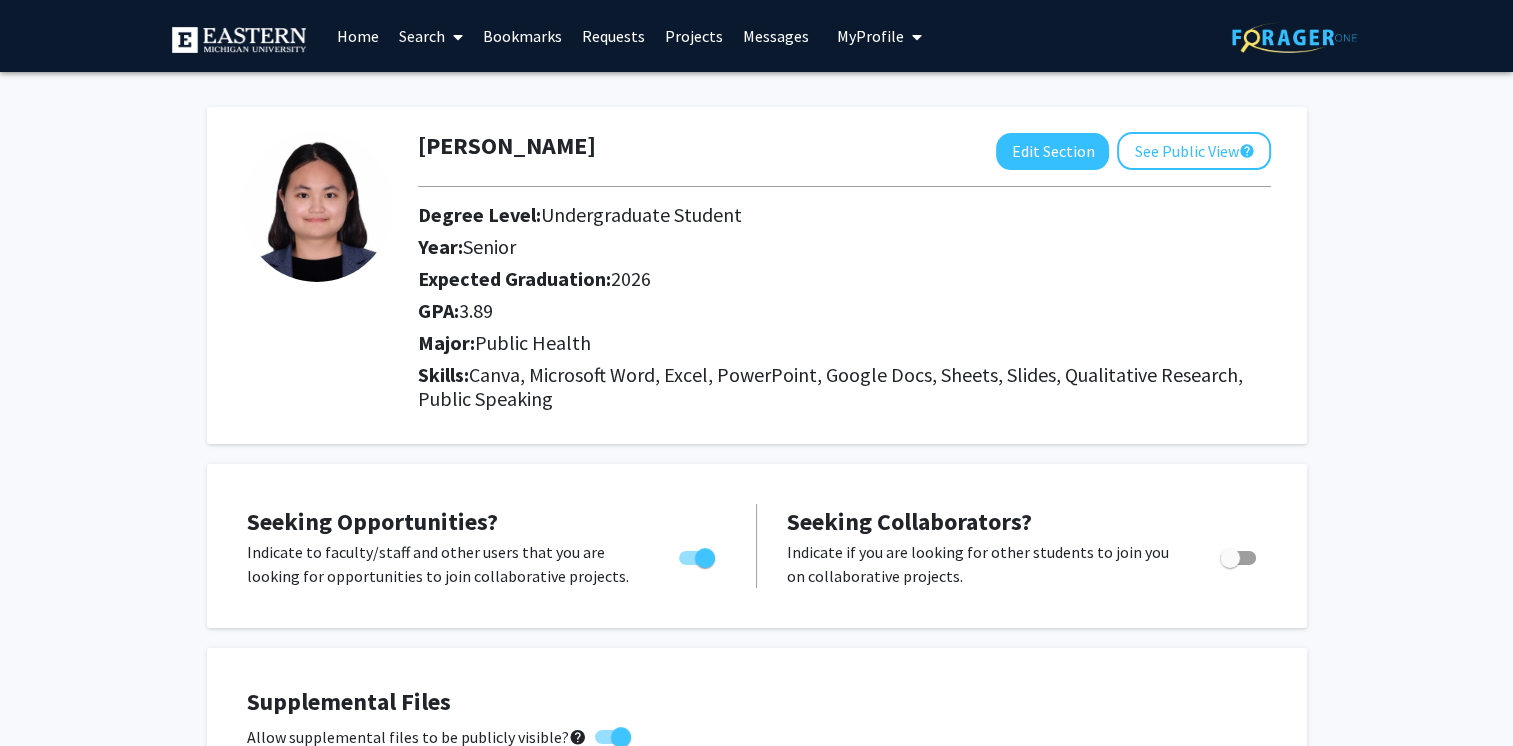 click on "Search" at bounding box center (430, 36) 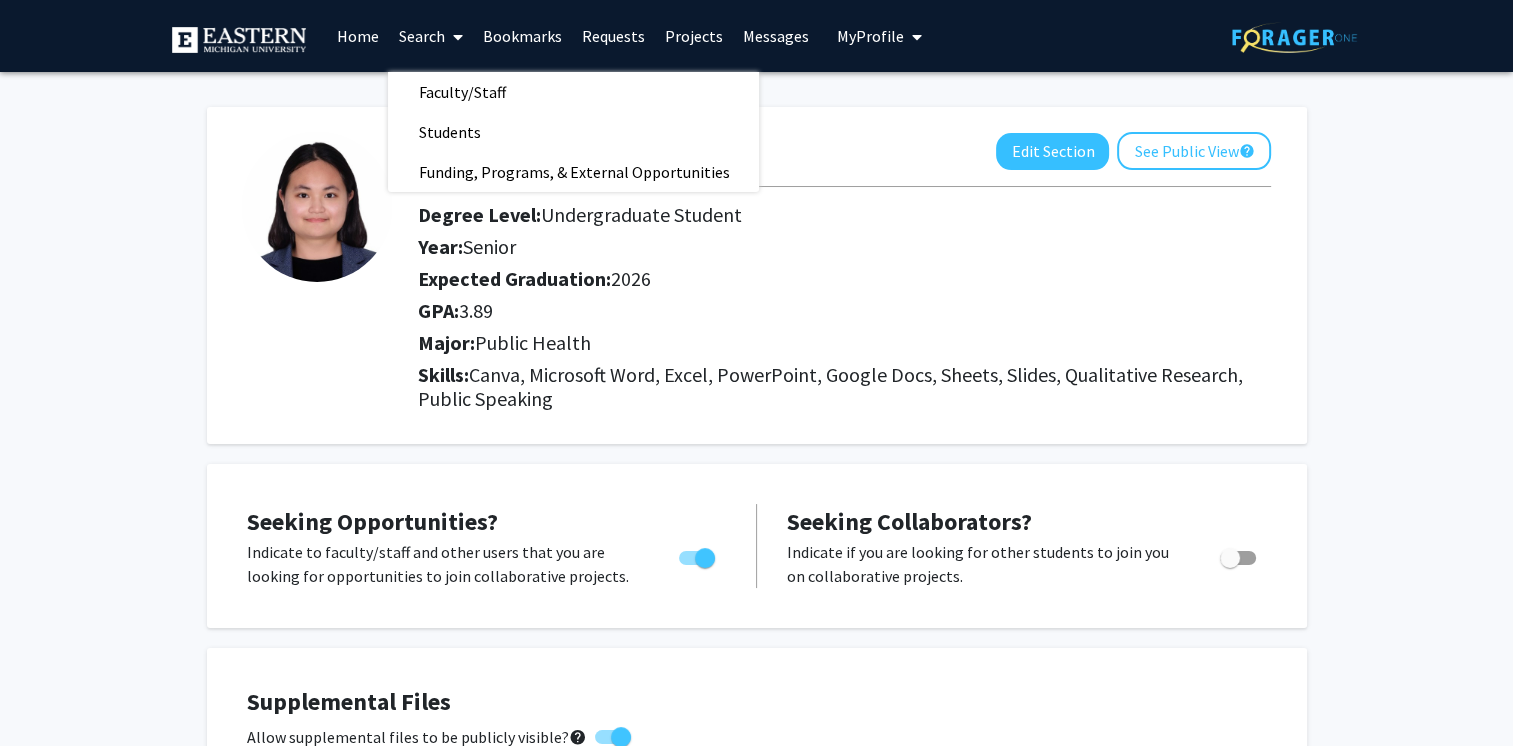 click on "Requests" at bounding box center [612, 36] 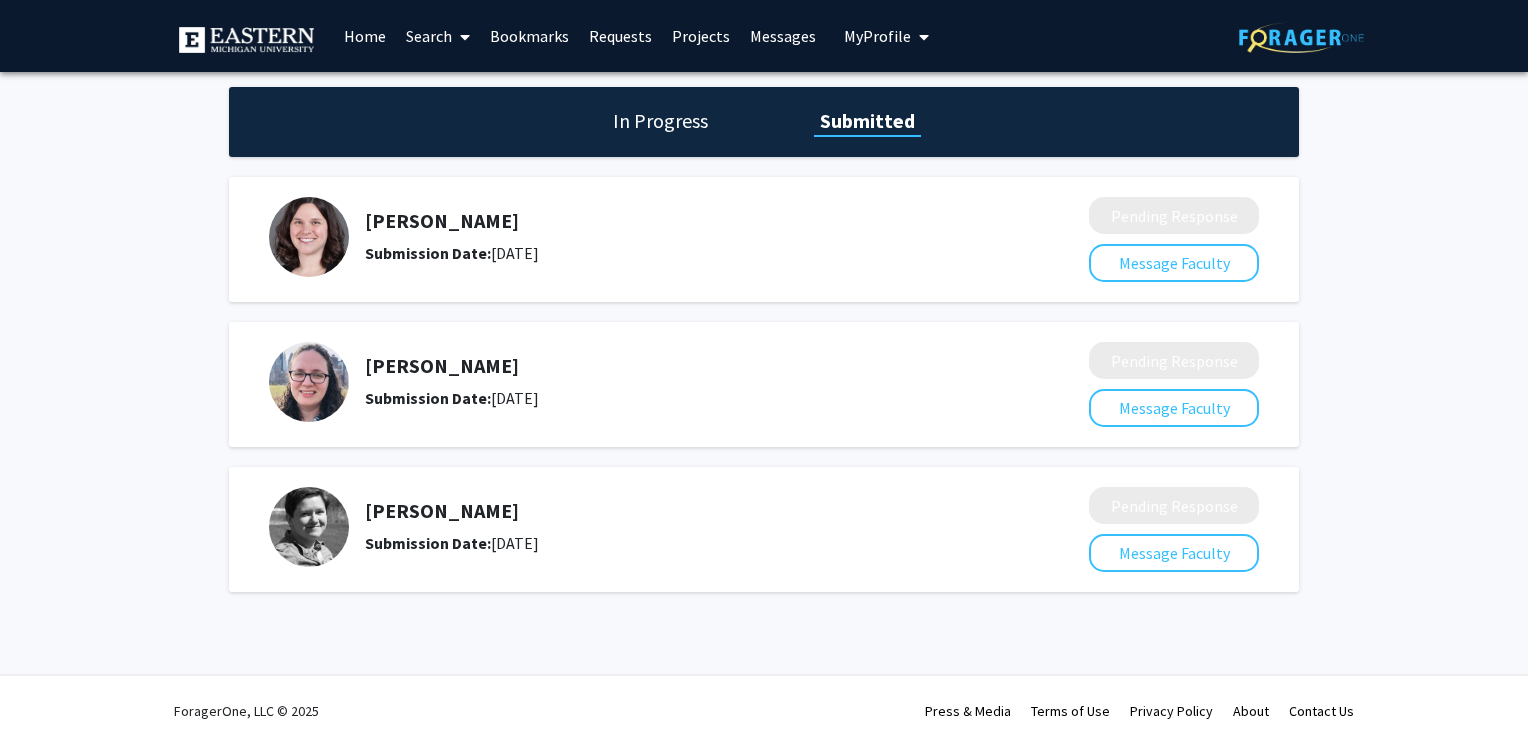 click on "Projects" at bounding box center [701, 36] 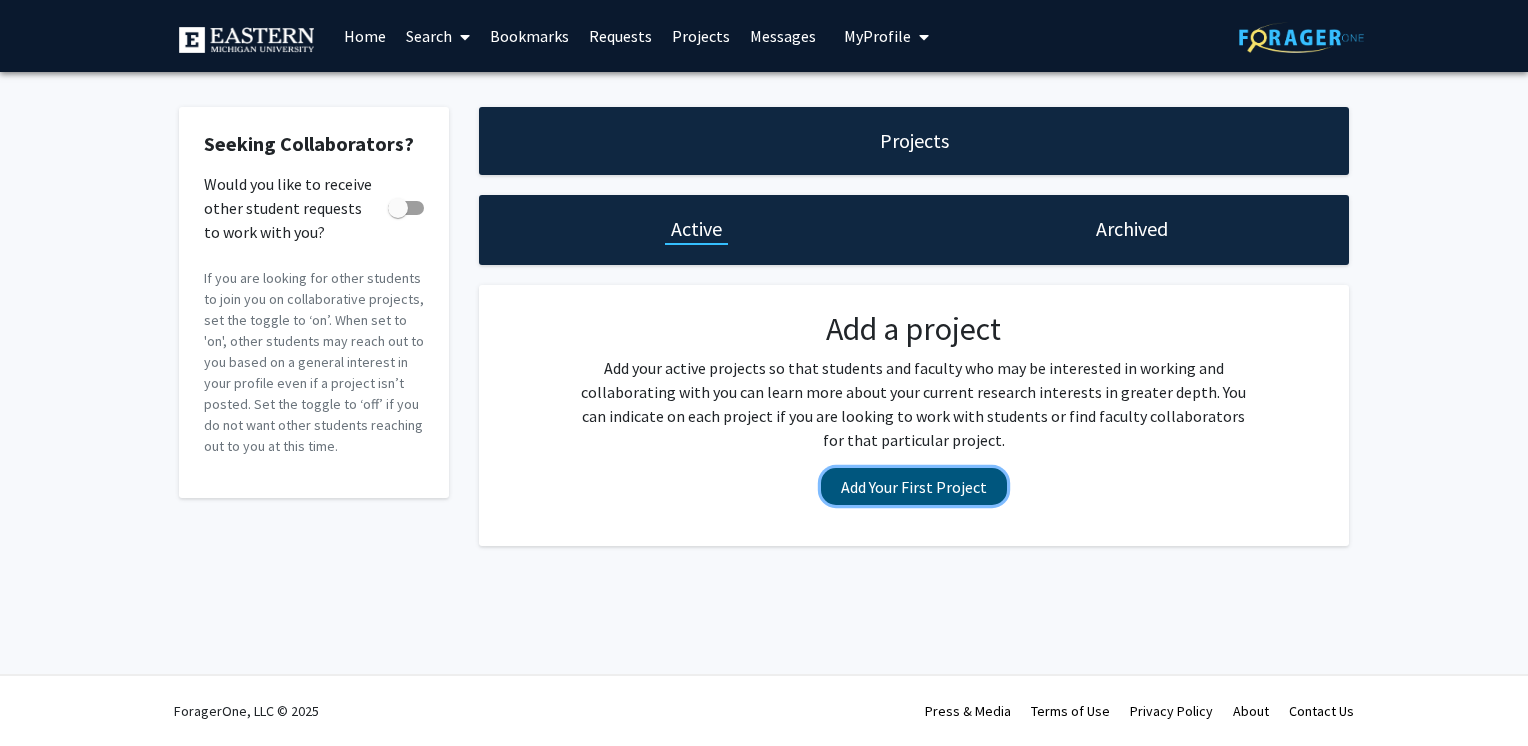 click on "Add Your First Project" 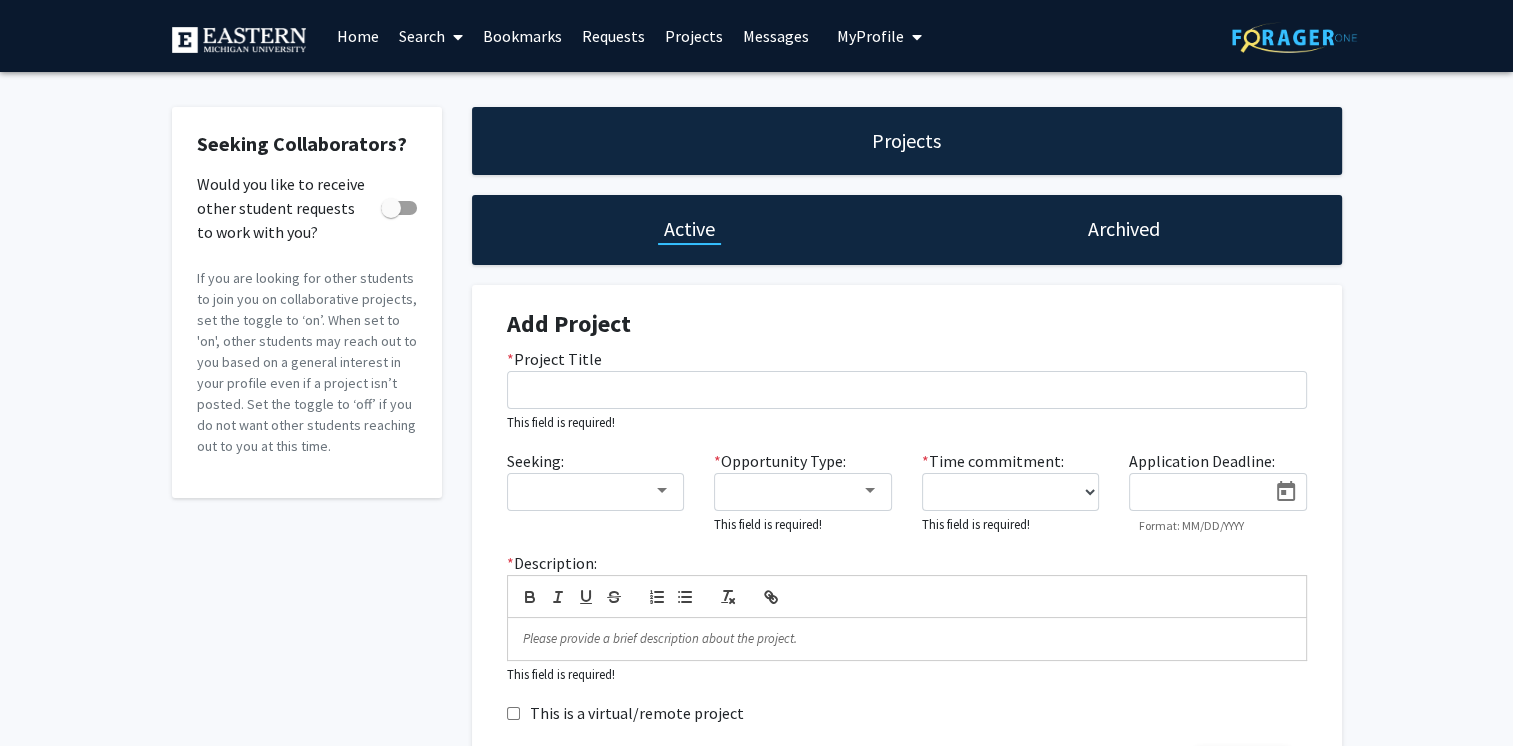 scroll, scrollTop: 166, scrollLeft: 0, axis: vertical 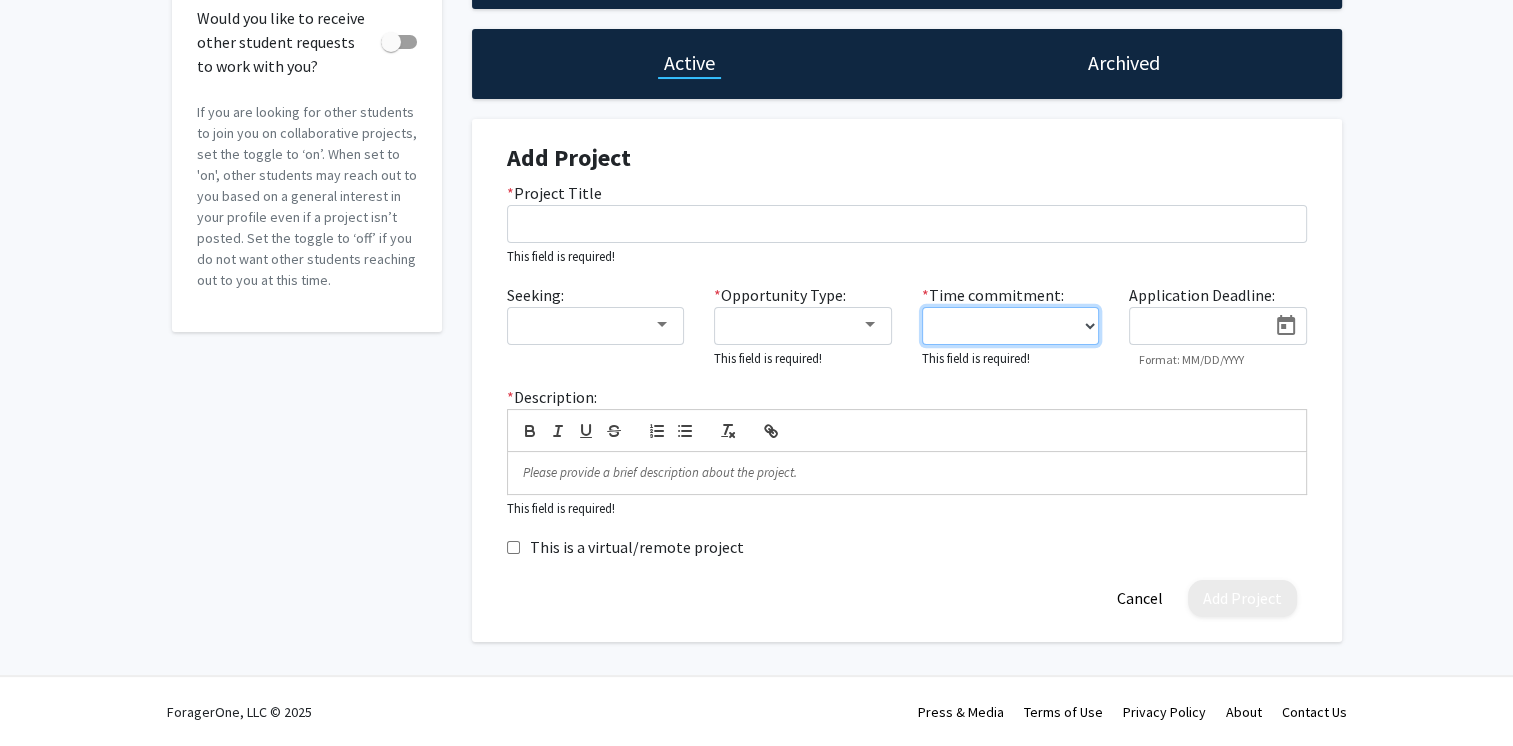 click on "0 - 5 hours/week   5 - 10 hours/week   10 - 15 hours/week   15 - 20 hours/week   20 - 30 hours/week   Fulltime" at bounding box center (1011, 326) 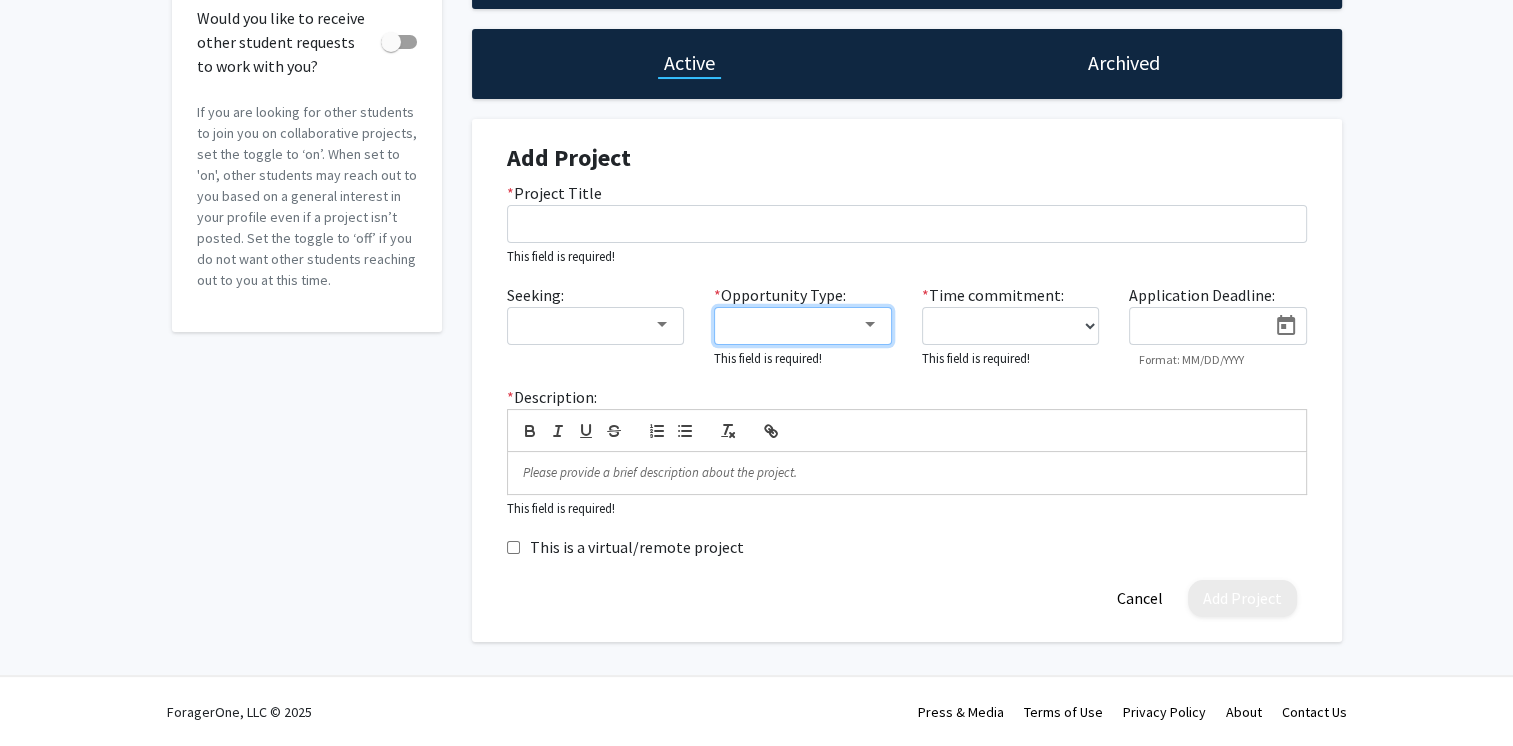 click at bounding box center (794, 325) 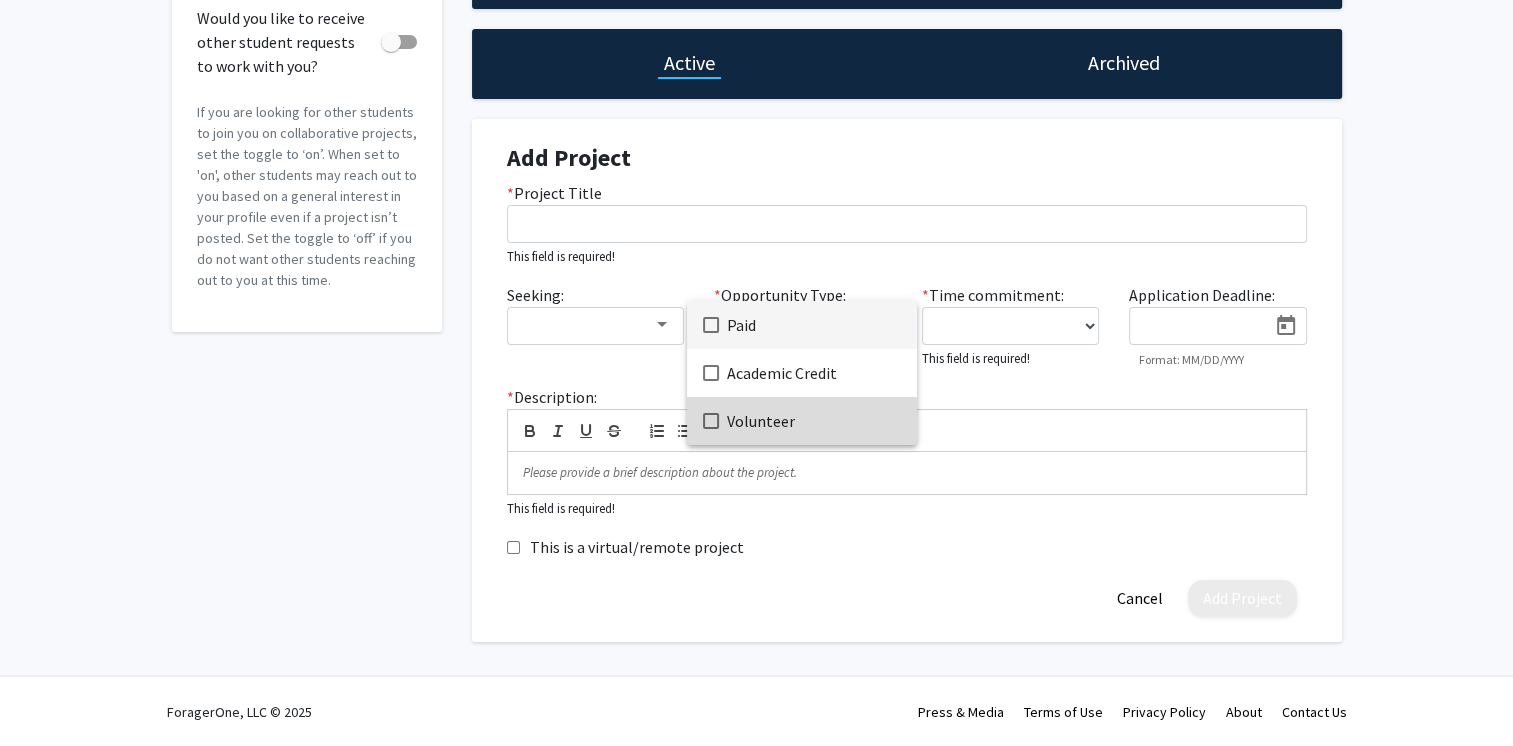 click on "Volunteer" at bounding box center (814, 421) 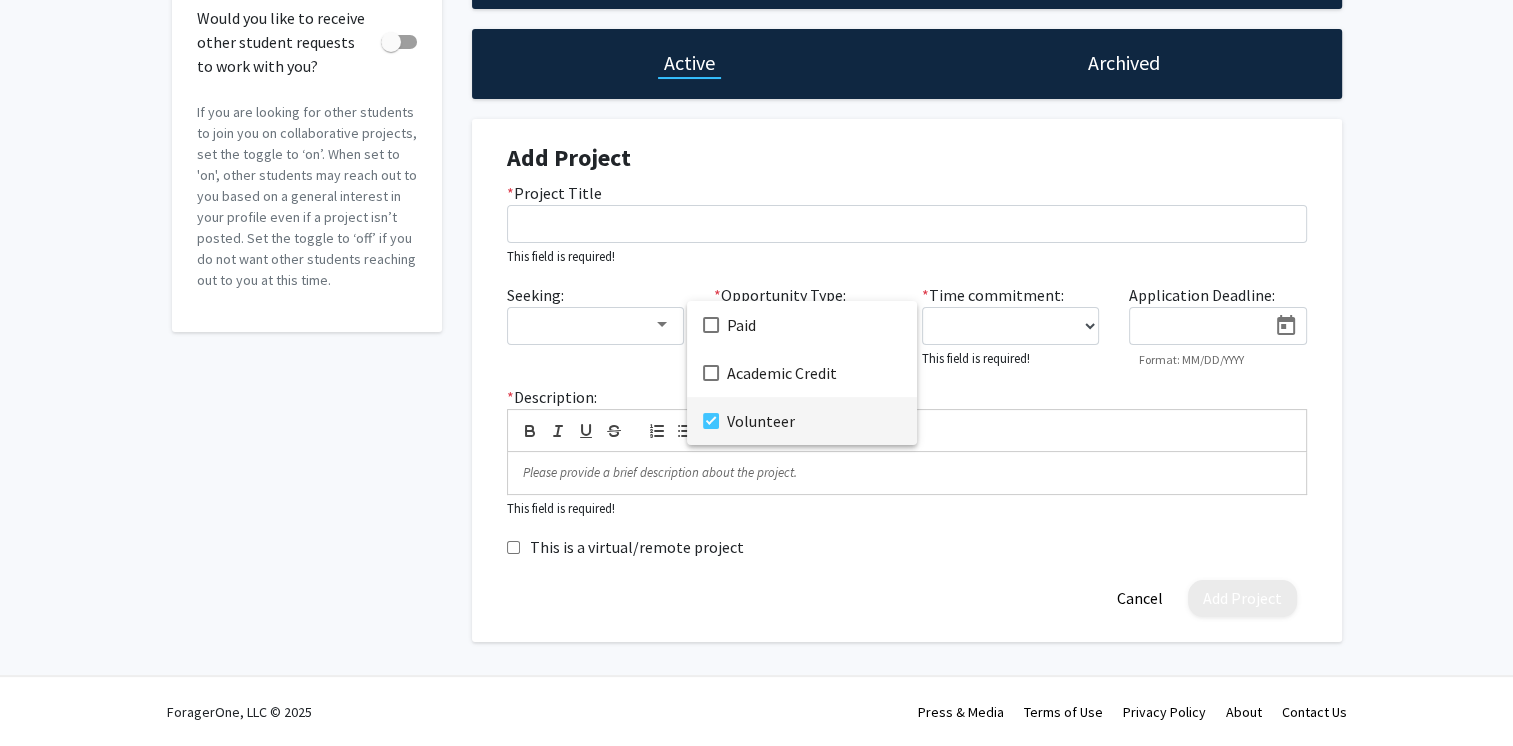 click at bounding box center (756, 373) 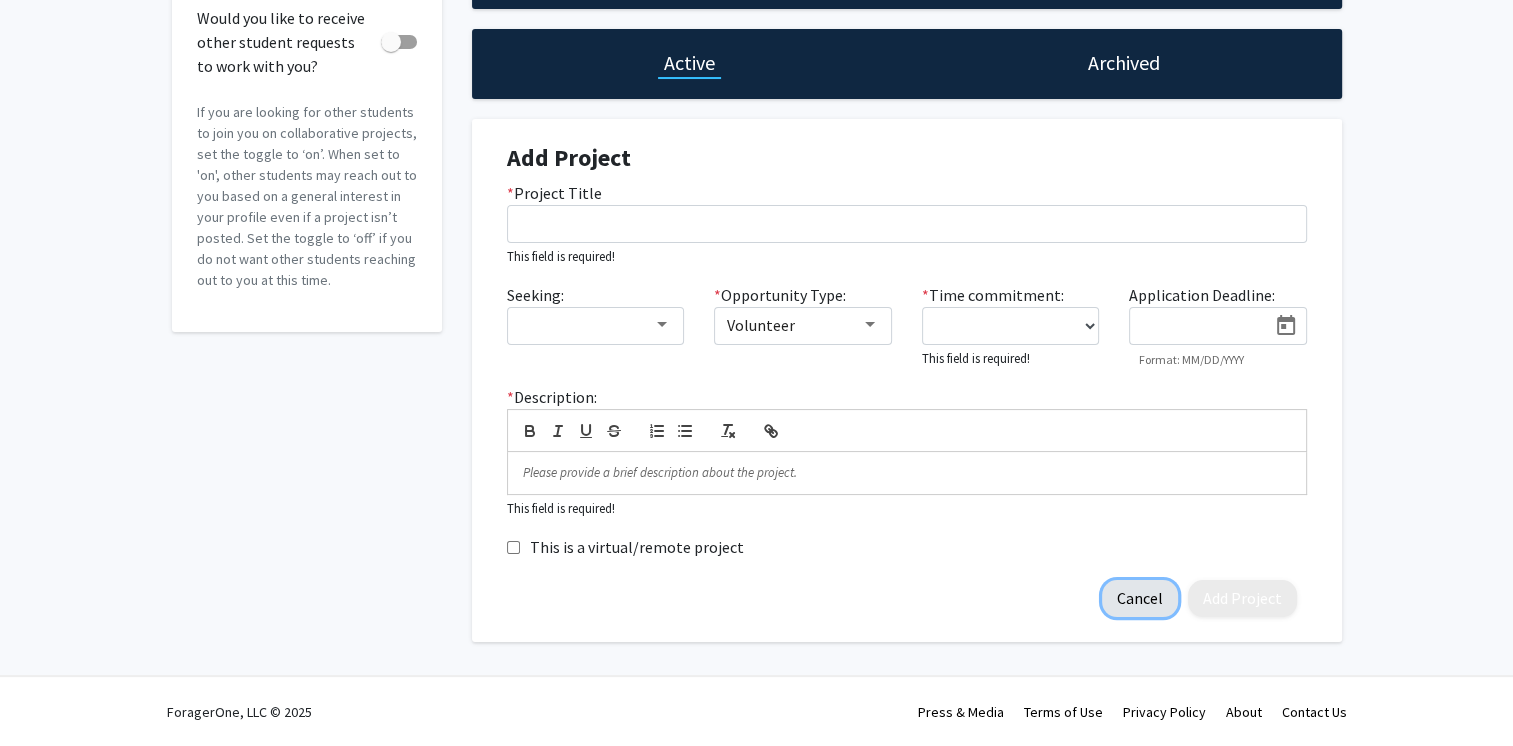 click on "Cancel" 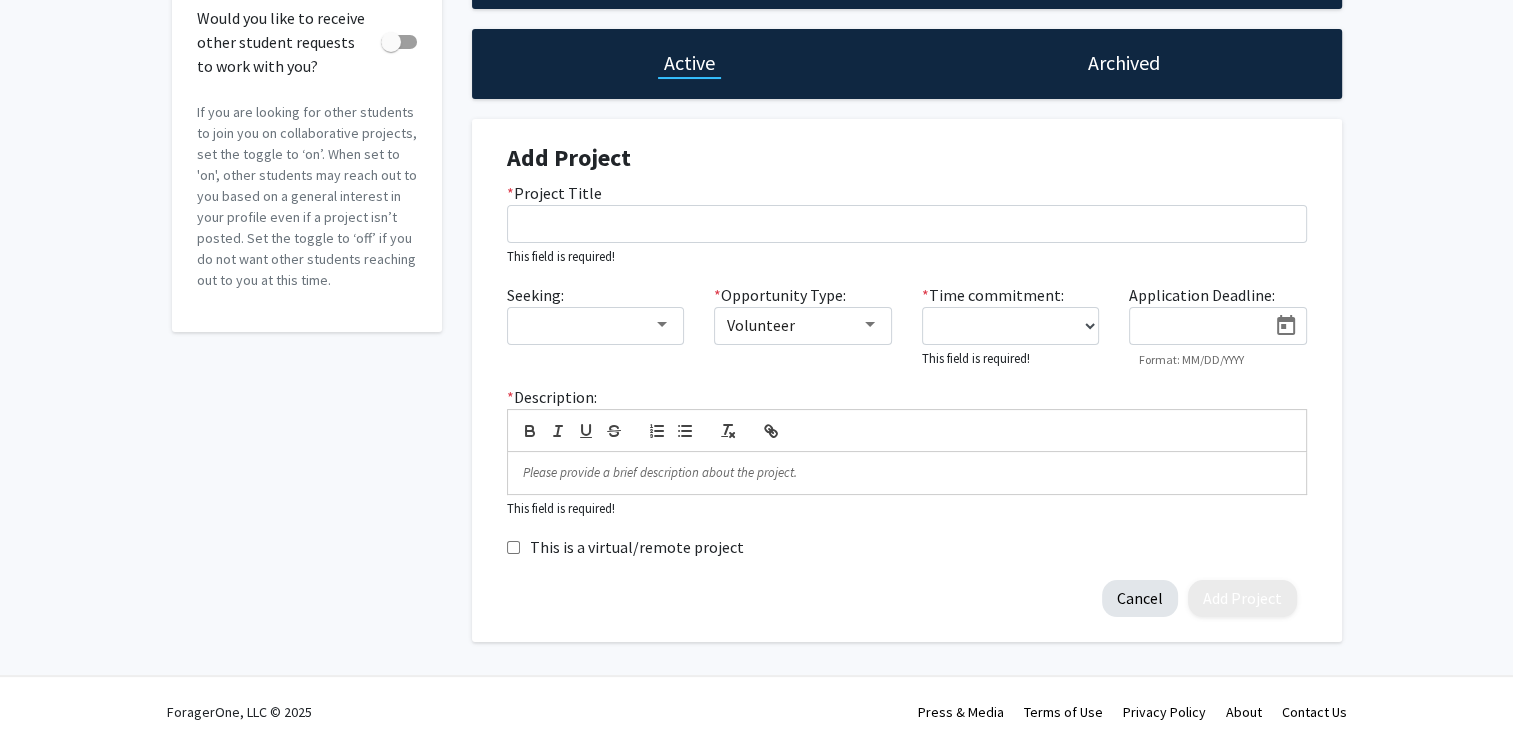 scroll, scrollTop: 0, scrollLeft: 0, axis: both 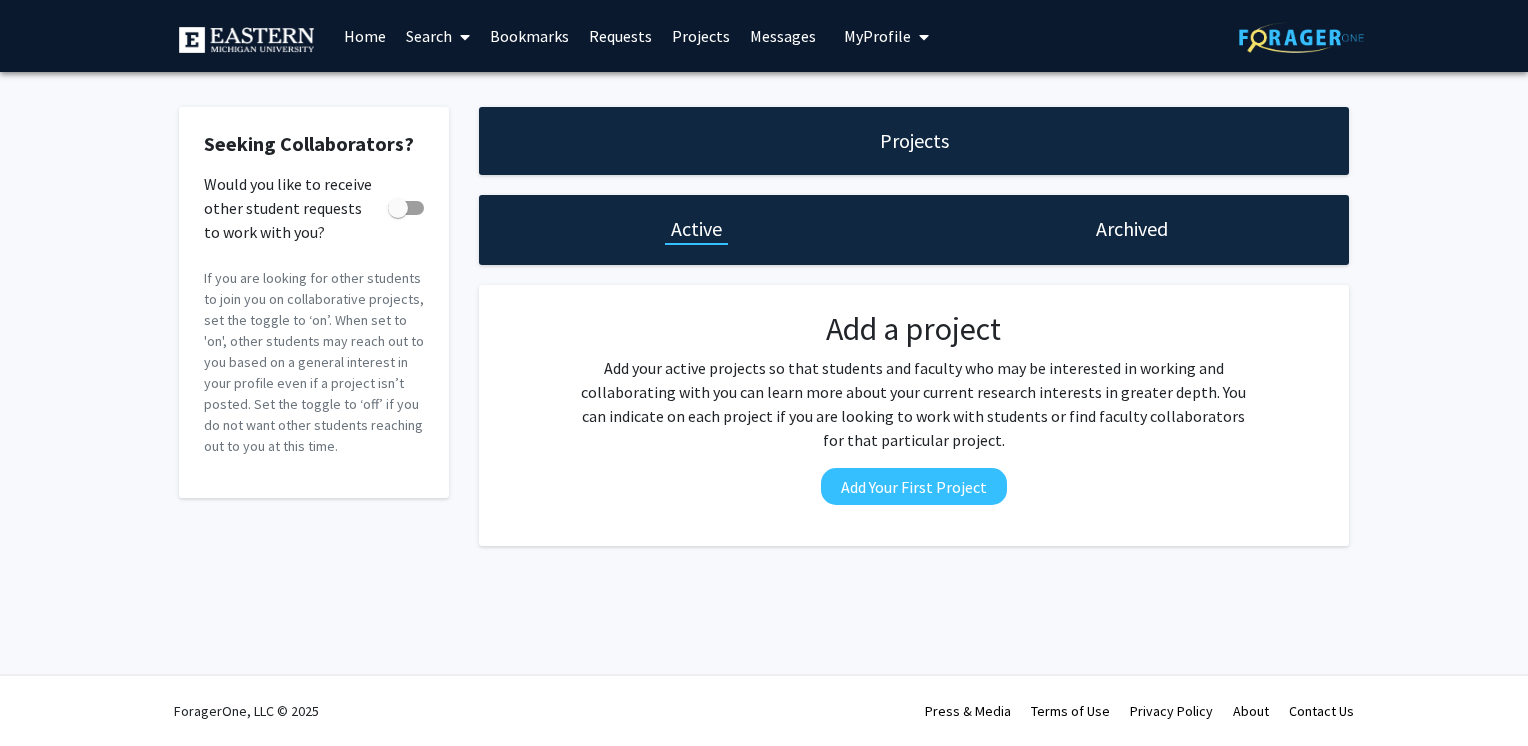 click on "Archived" 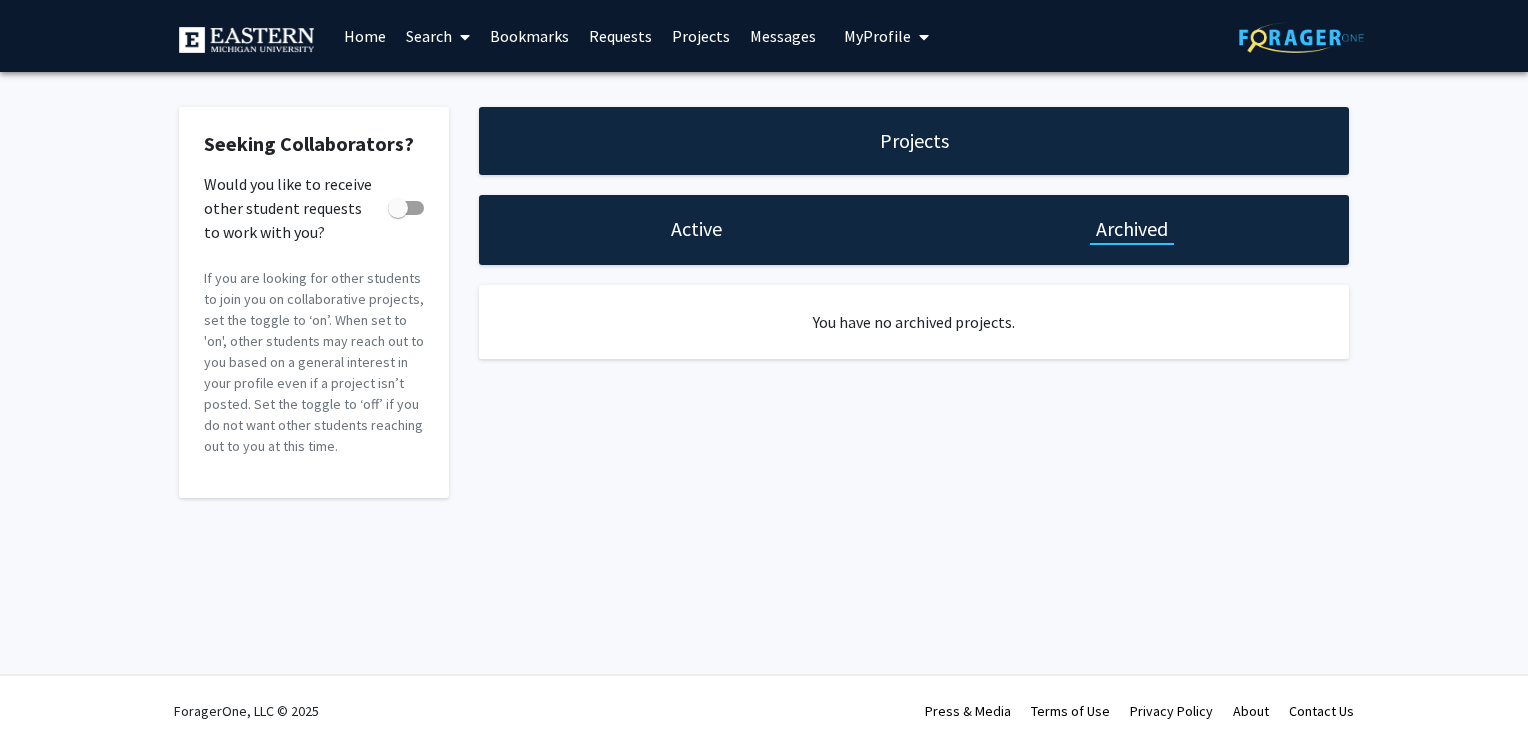 click on "Active" 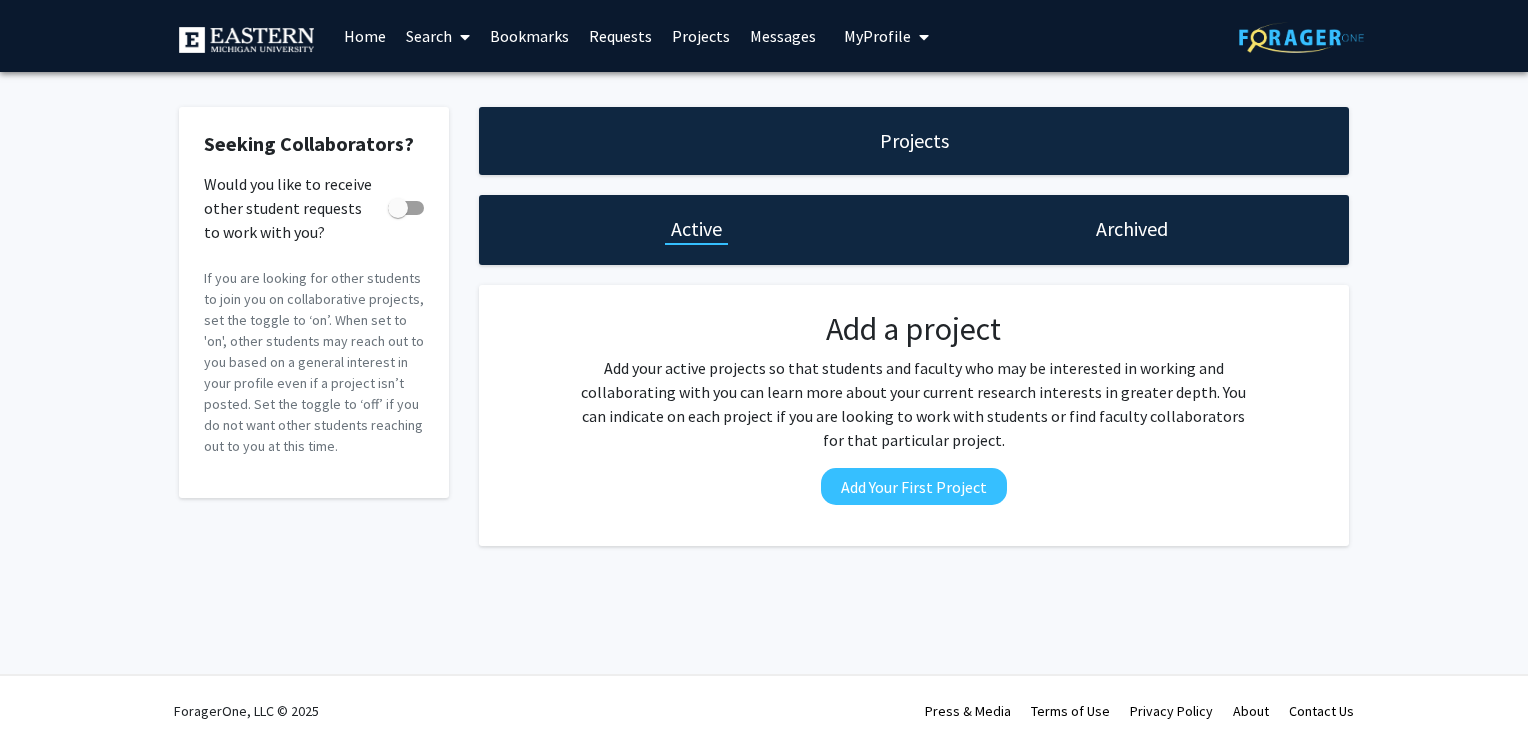 click on "My   Profile" at bounding box center [886, 36] 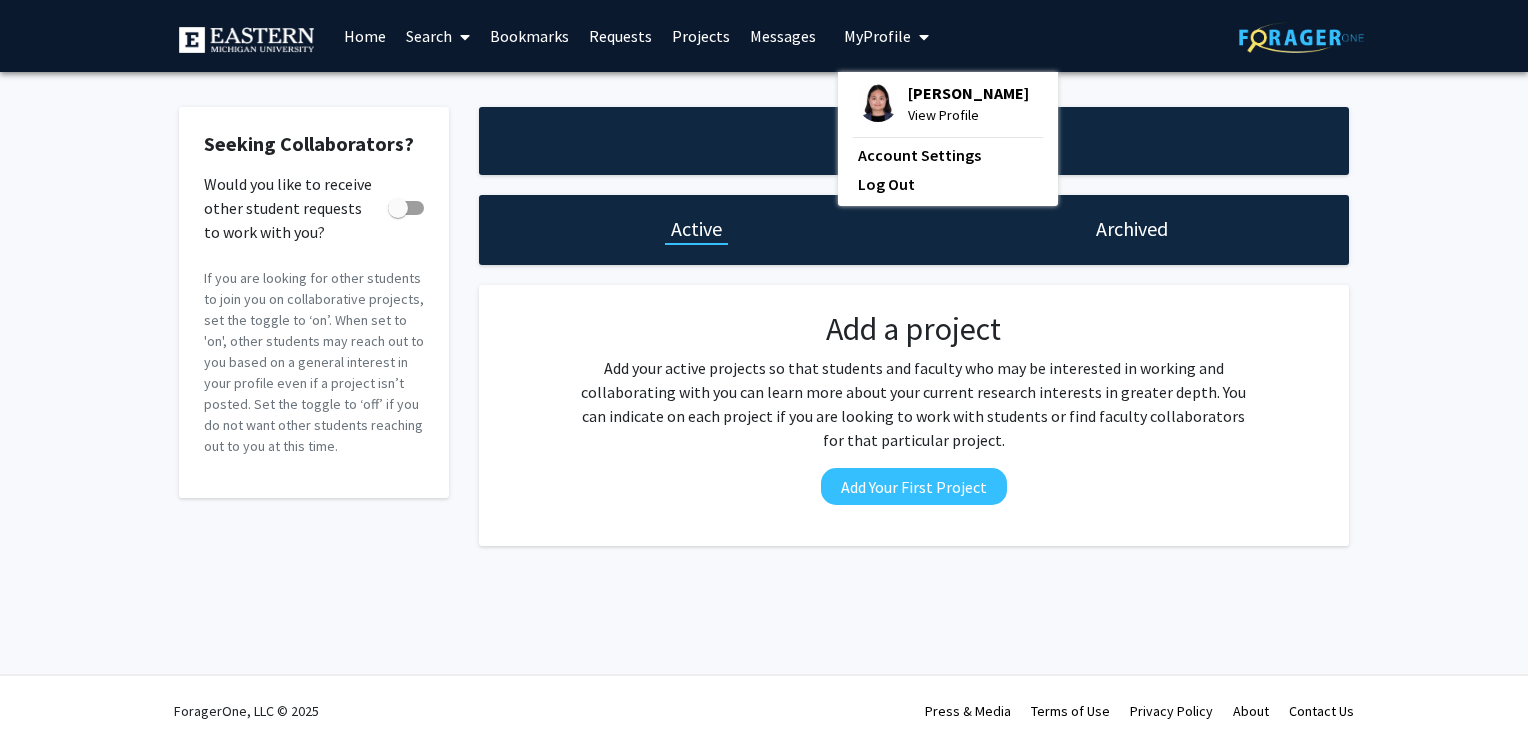 click at bounding box center (878, 102) 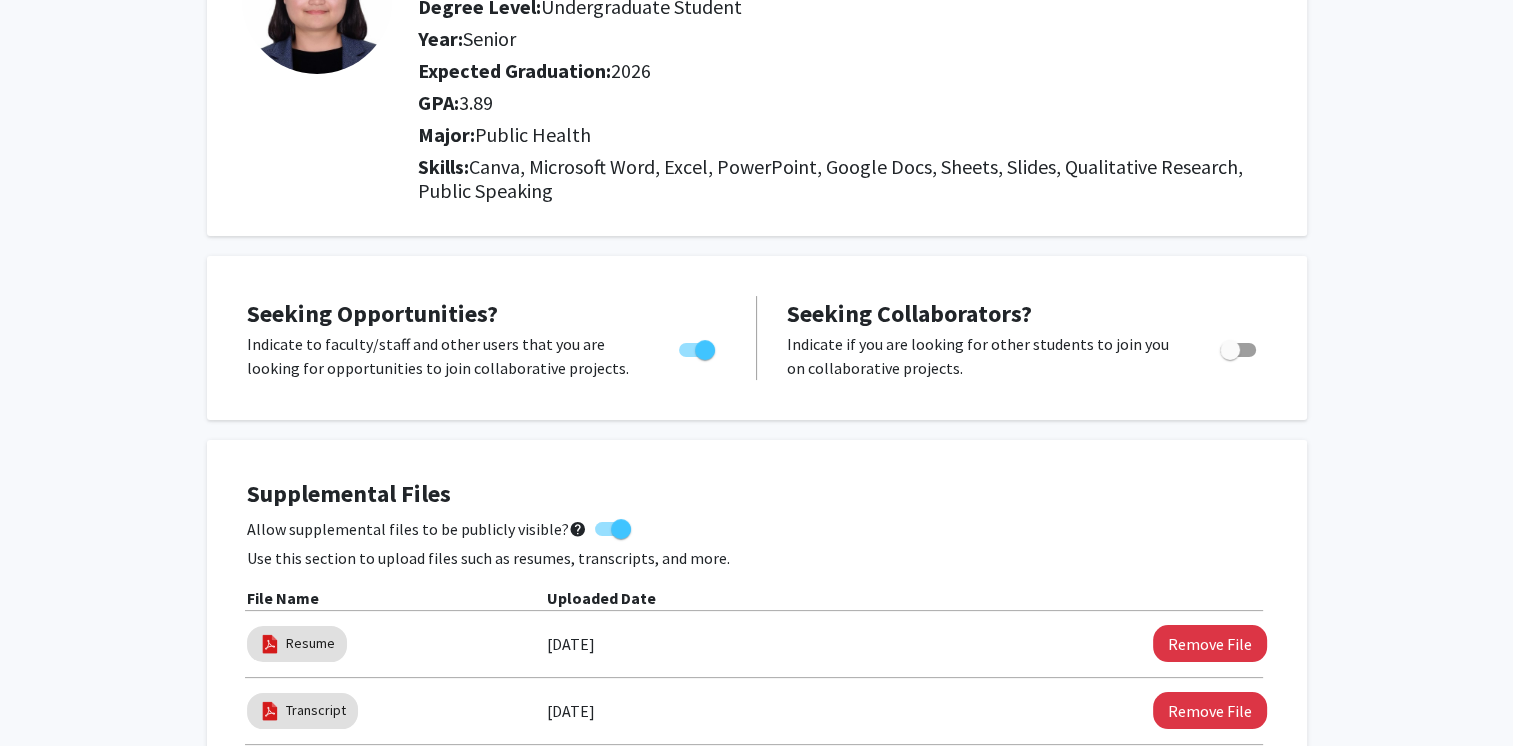 scroll, scrollTop: 0, scrollLeft: 0, axis: both 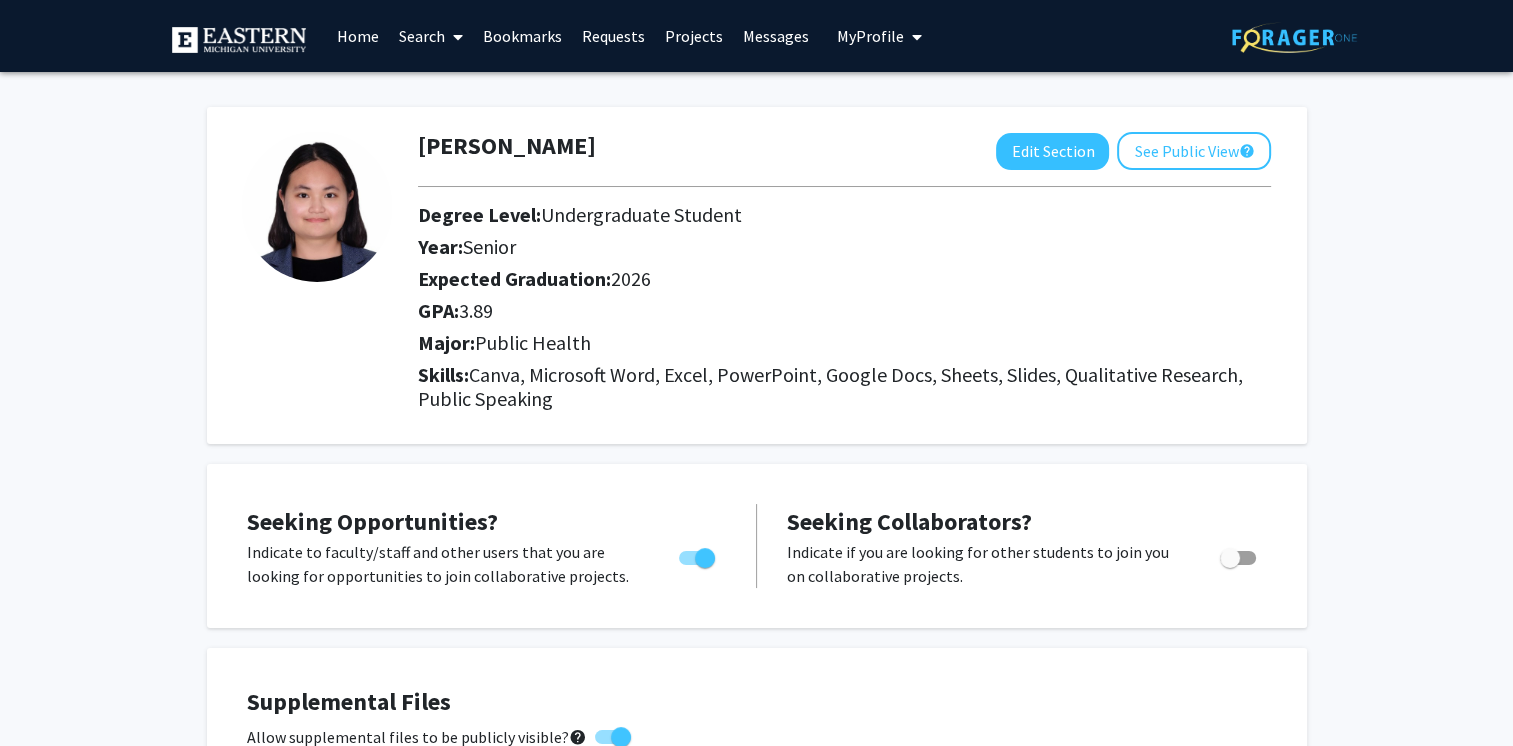 click at bounding box center (453, 37) 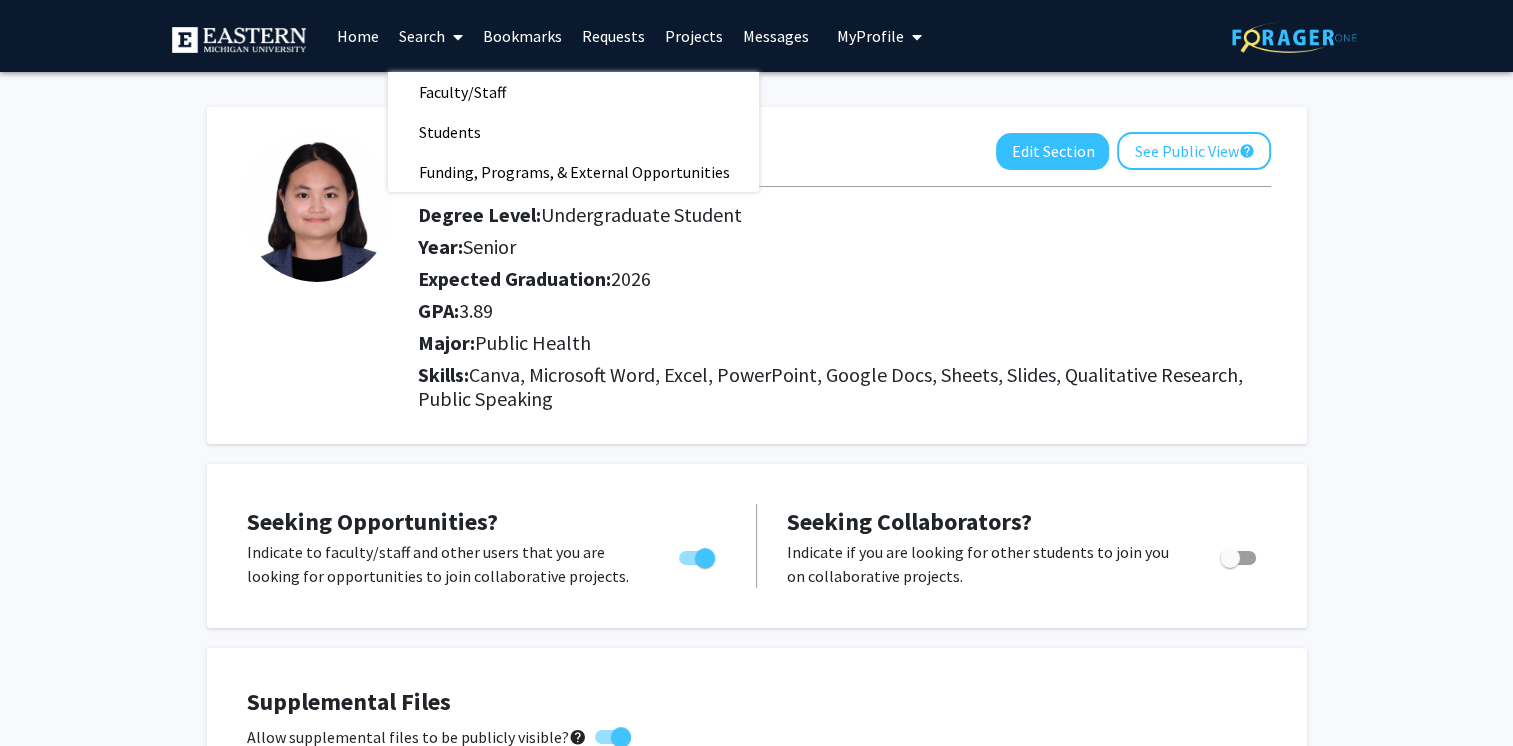 click on "Search" at bounding box center (430, 36) 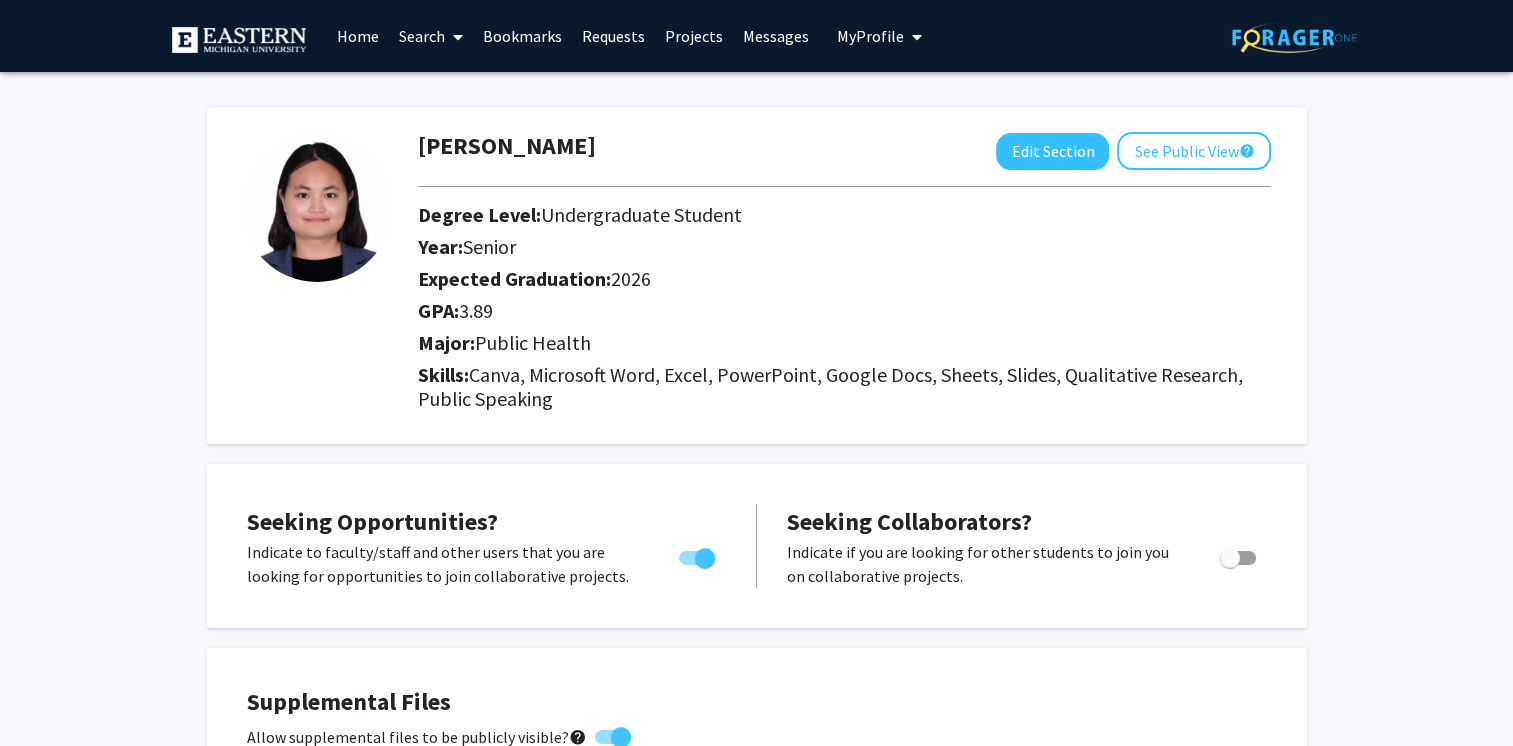click on "Home" at bounding box center [357, 36] 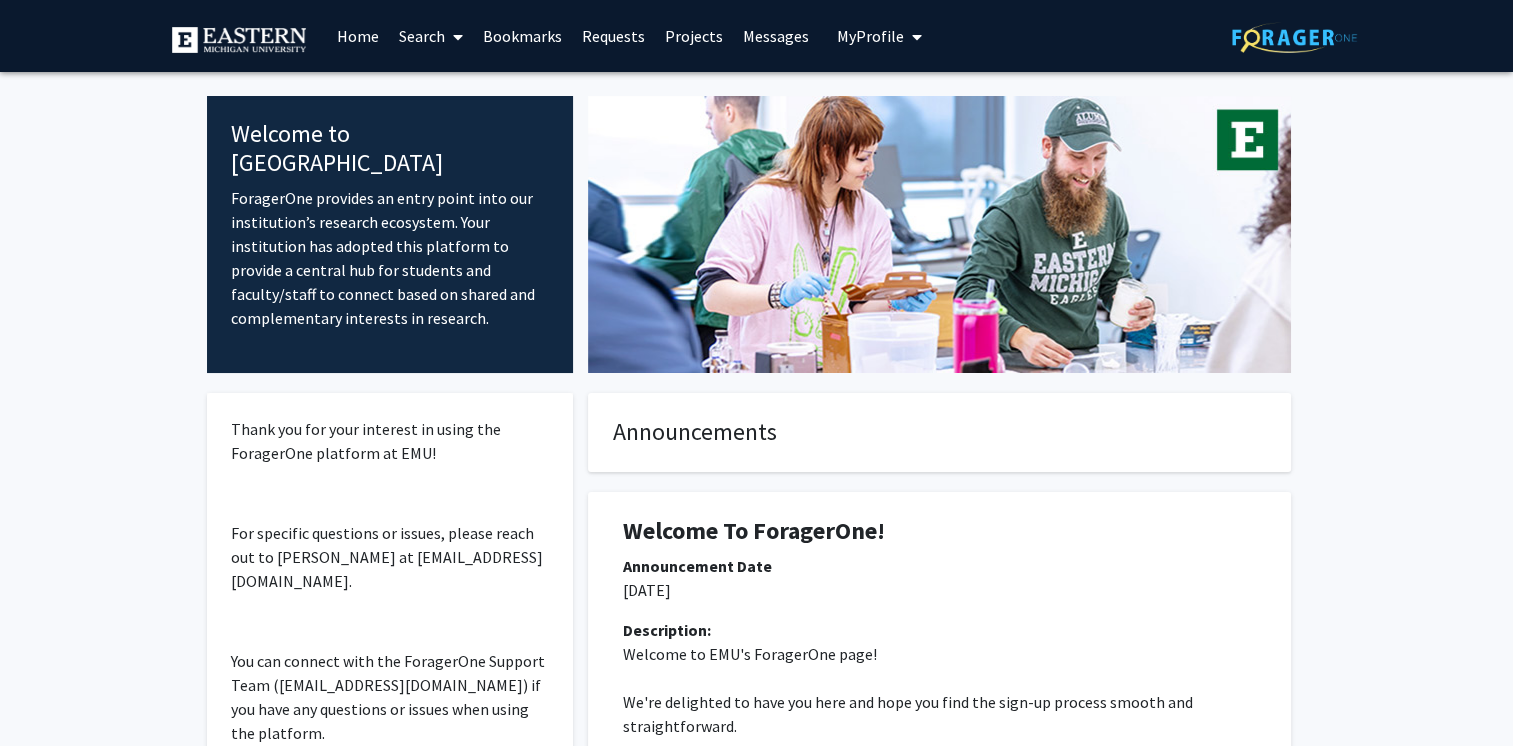 click at bounding box center [239, 40] 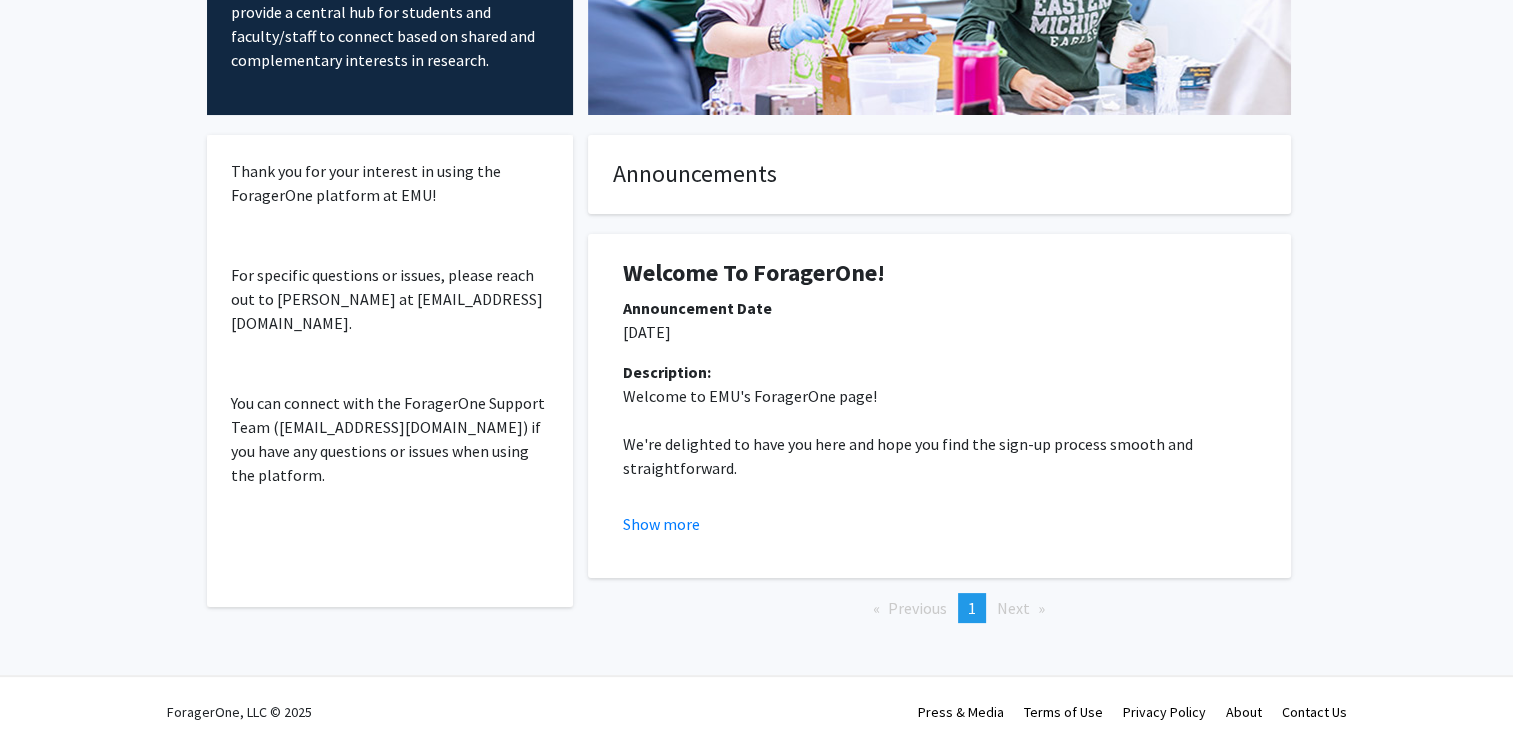 scroll, scrollTop: 0, scrollLeft: 0, axis: both 